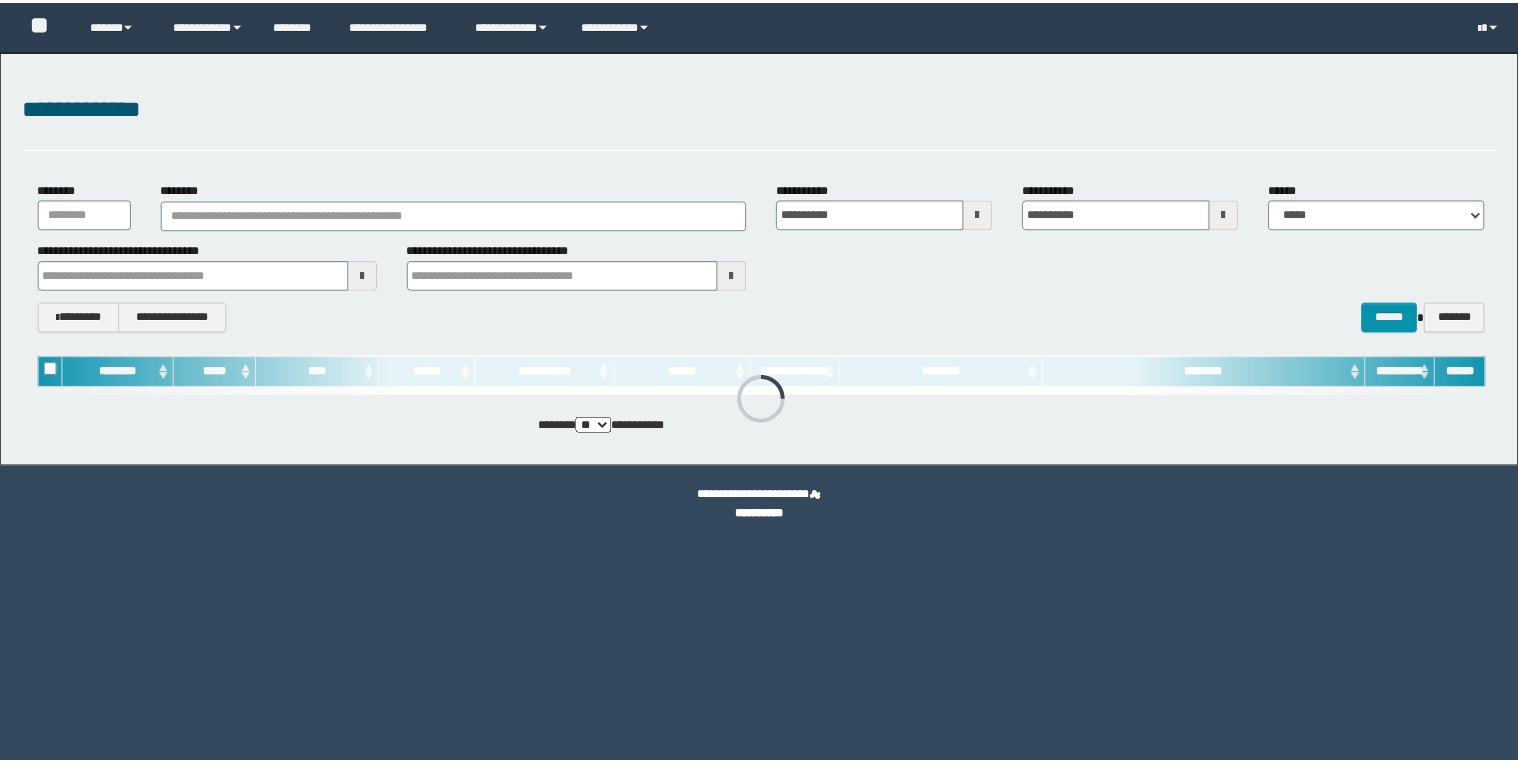 scroll, scrollTop: 0, scrollLeft: 0, axis: both 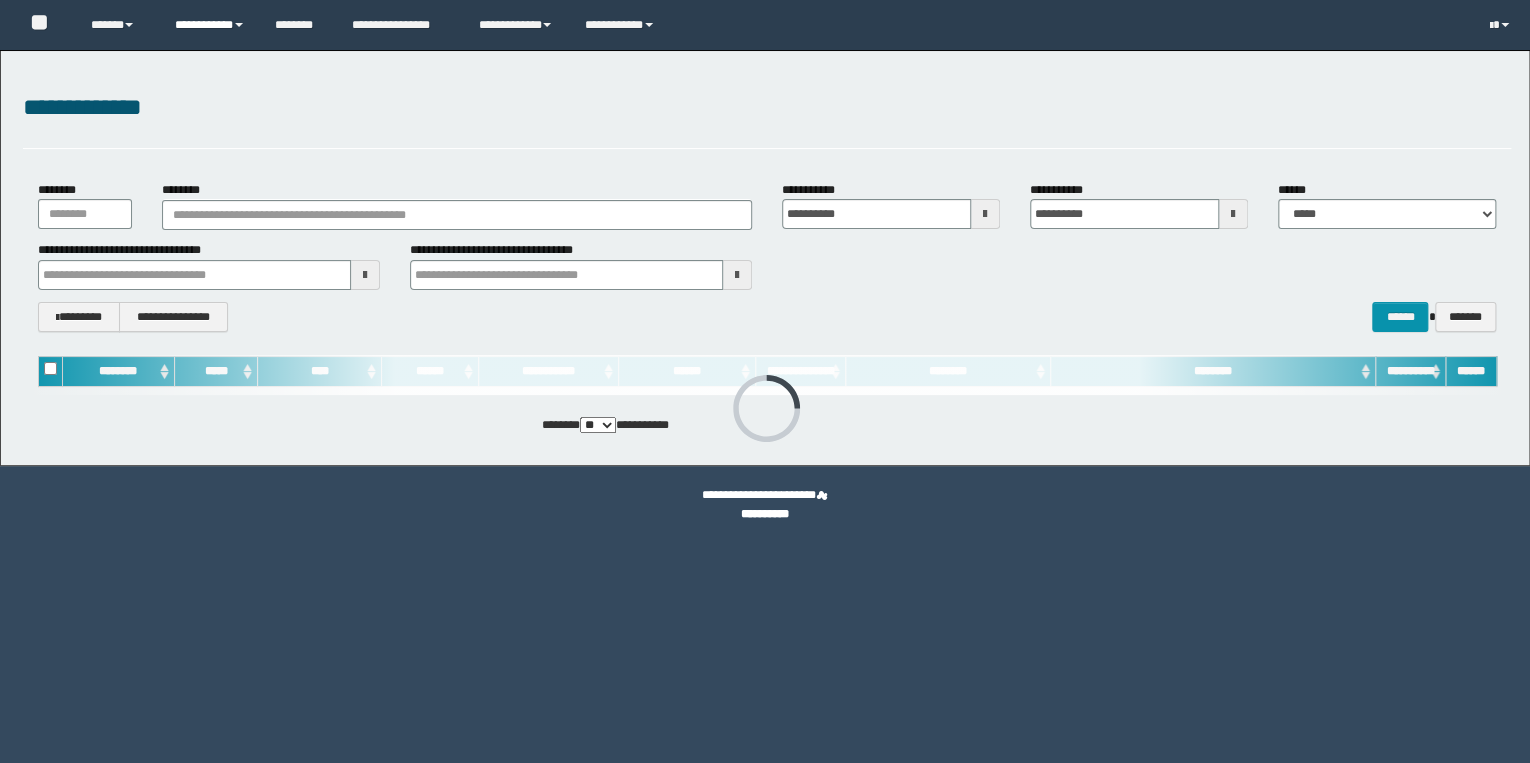 click on "**********" at bounding box center [210, 25] 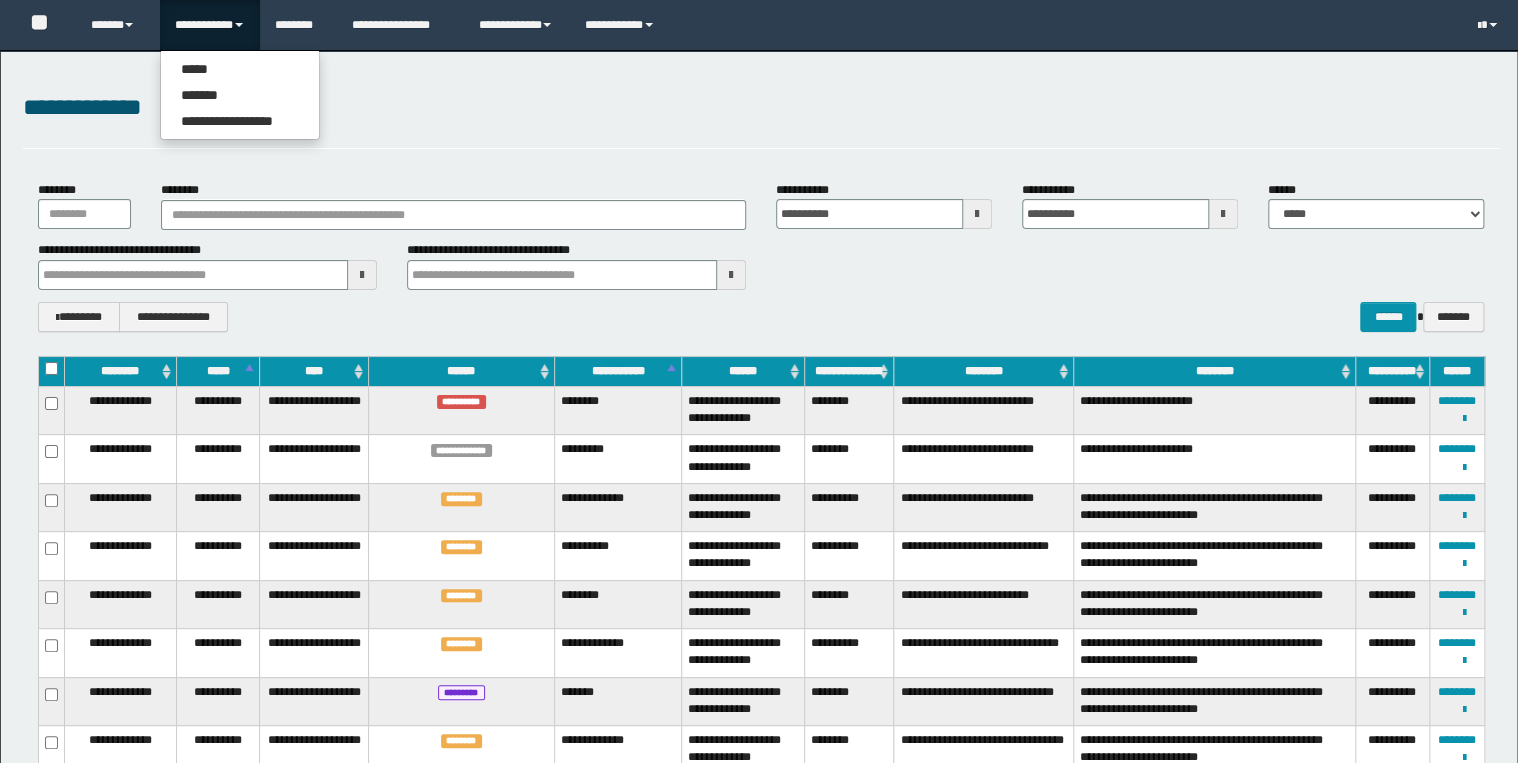 click on "**********" at bounding box center (761, 108) 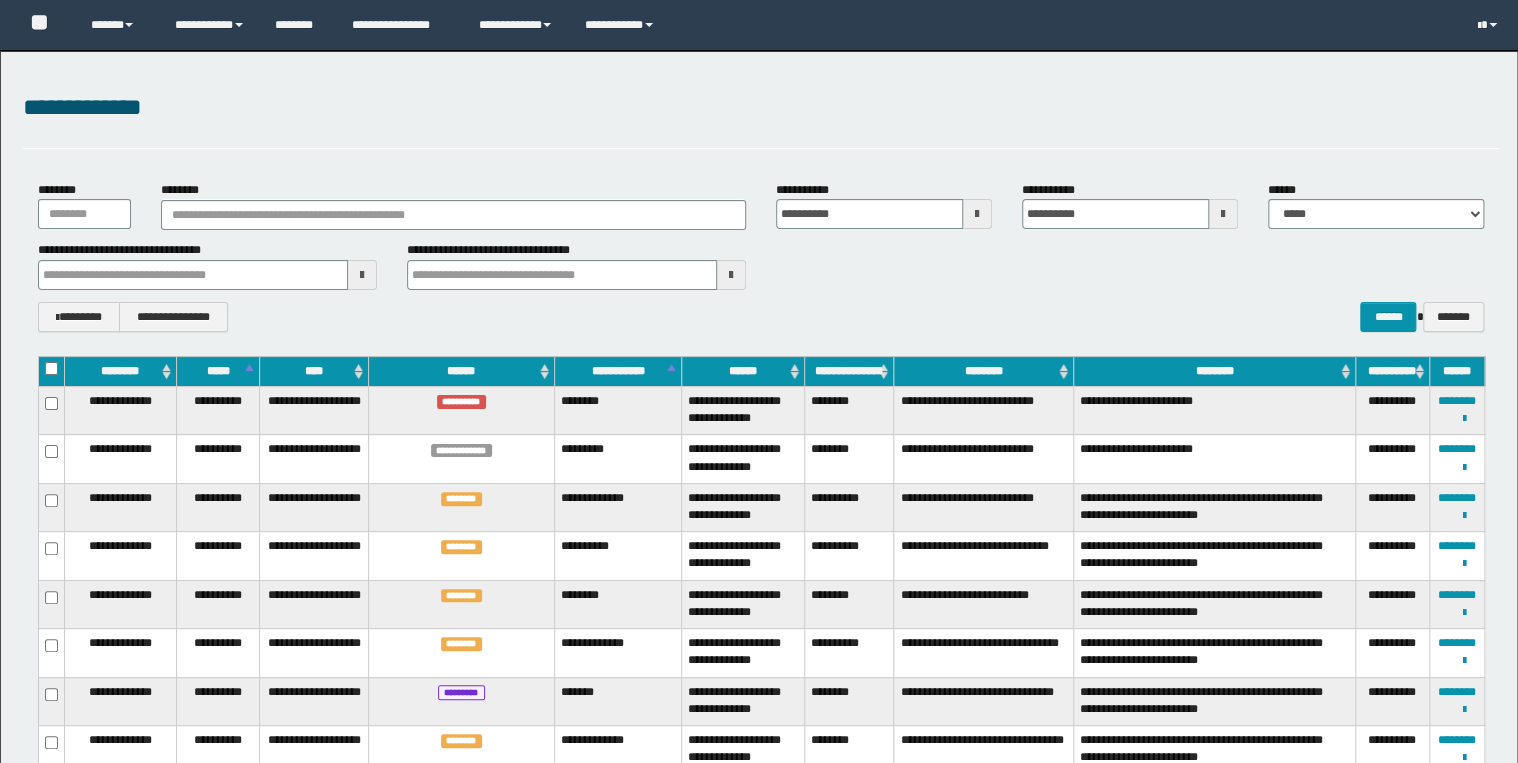 scroll, scrollTop: 0, scrollLeft: 0, axis: both 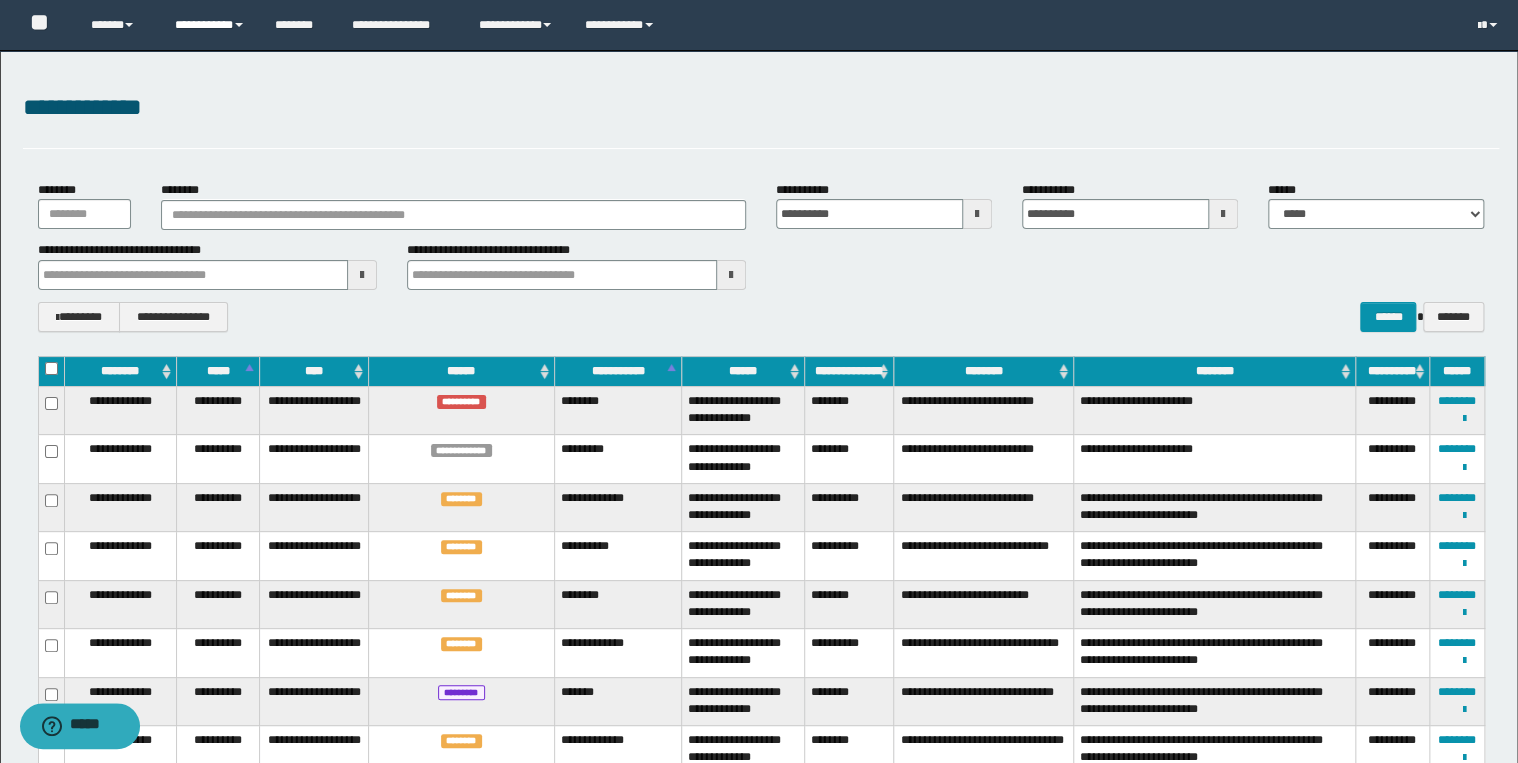 click on "**********" at bounding box center [210, 25] 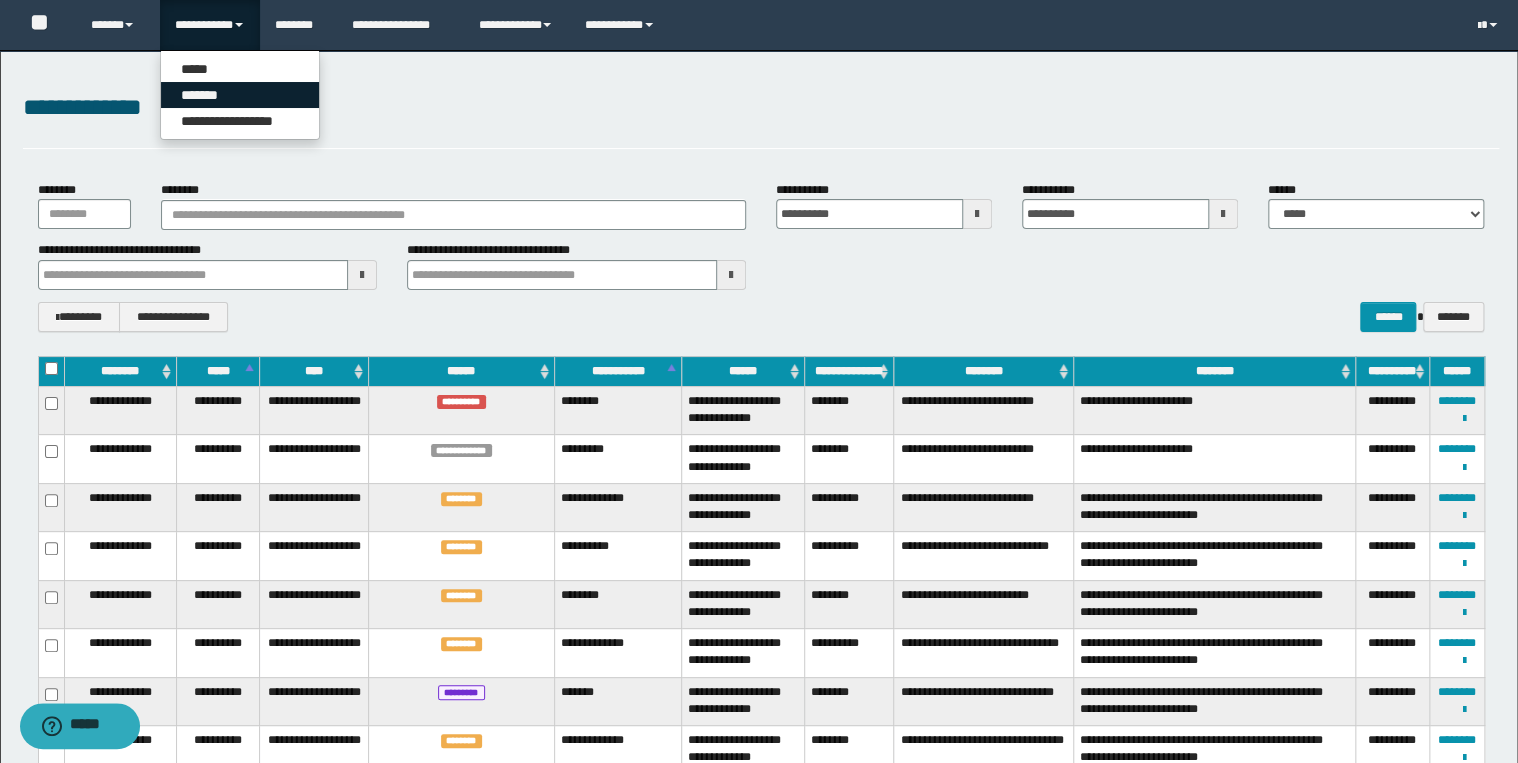 click on "*******" at bounding box center (240, 95) 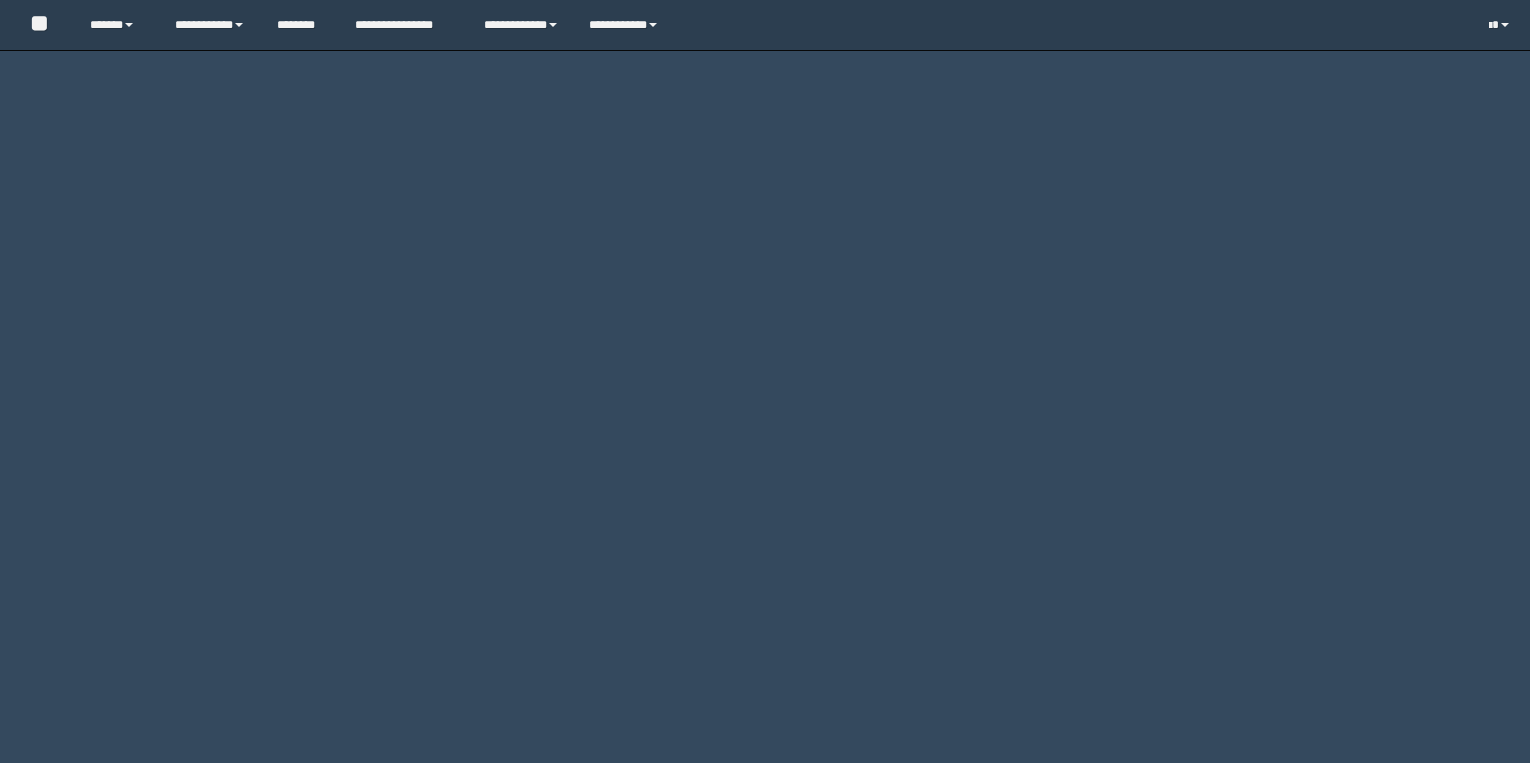 scroll, scrollTop: 0, scrollLeft: 0, axis: both 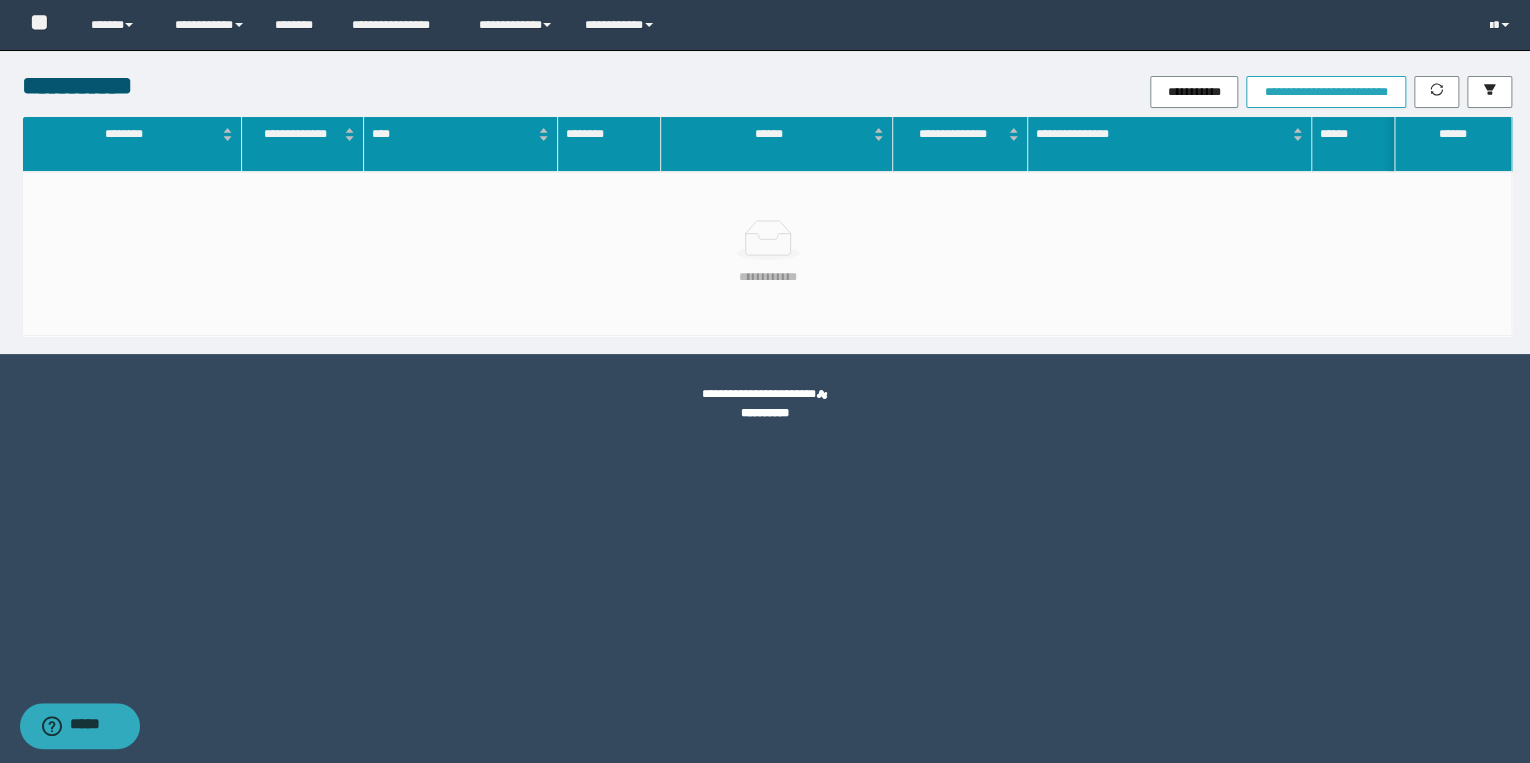 click on "**********" at bounding box center (1325, 92) 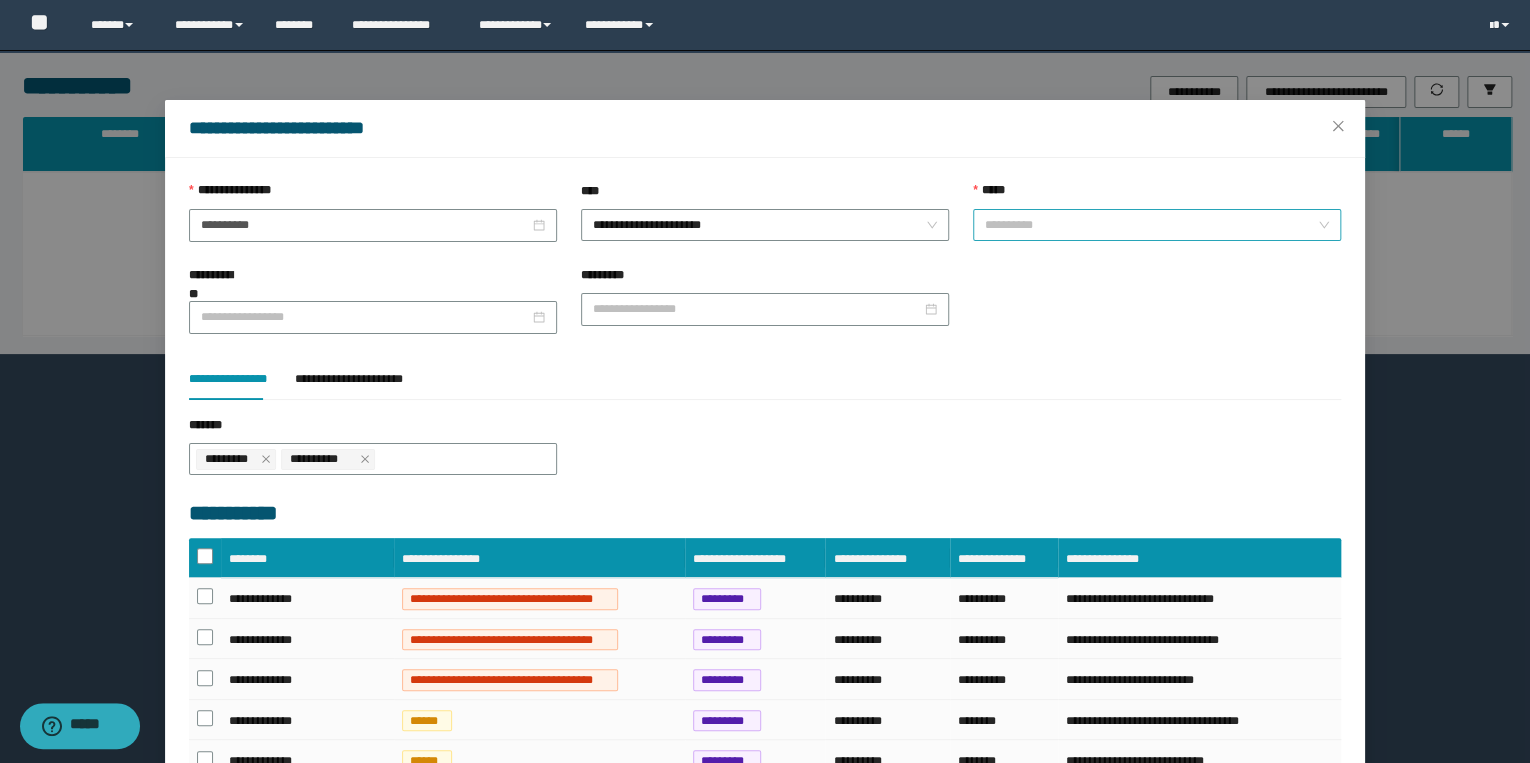 click on "**********" at bounding box center [1157, 225] 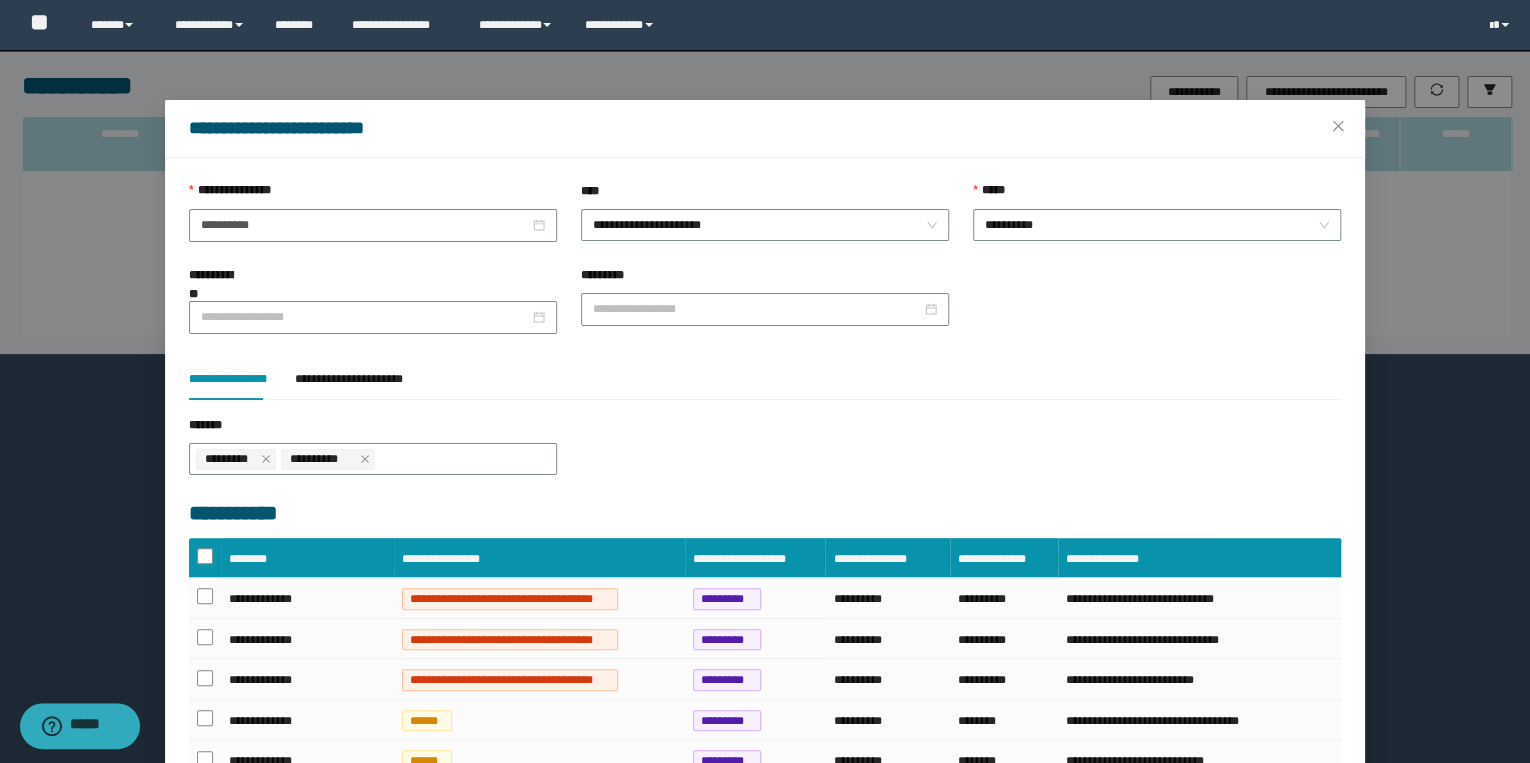 click on "**********" at bounding box center [765, 457] 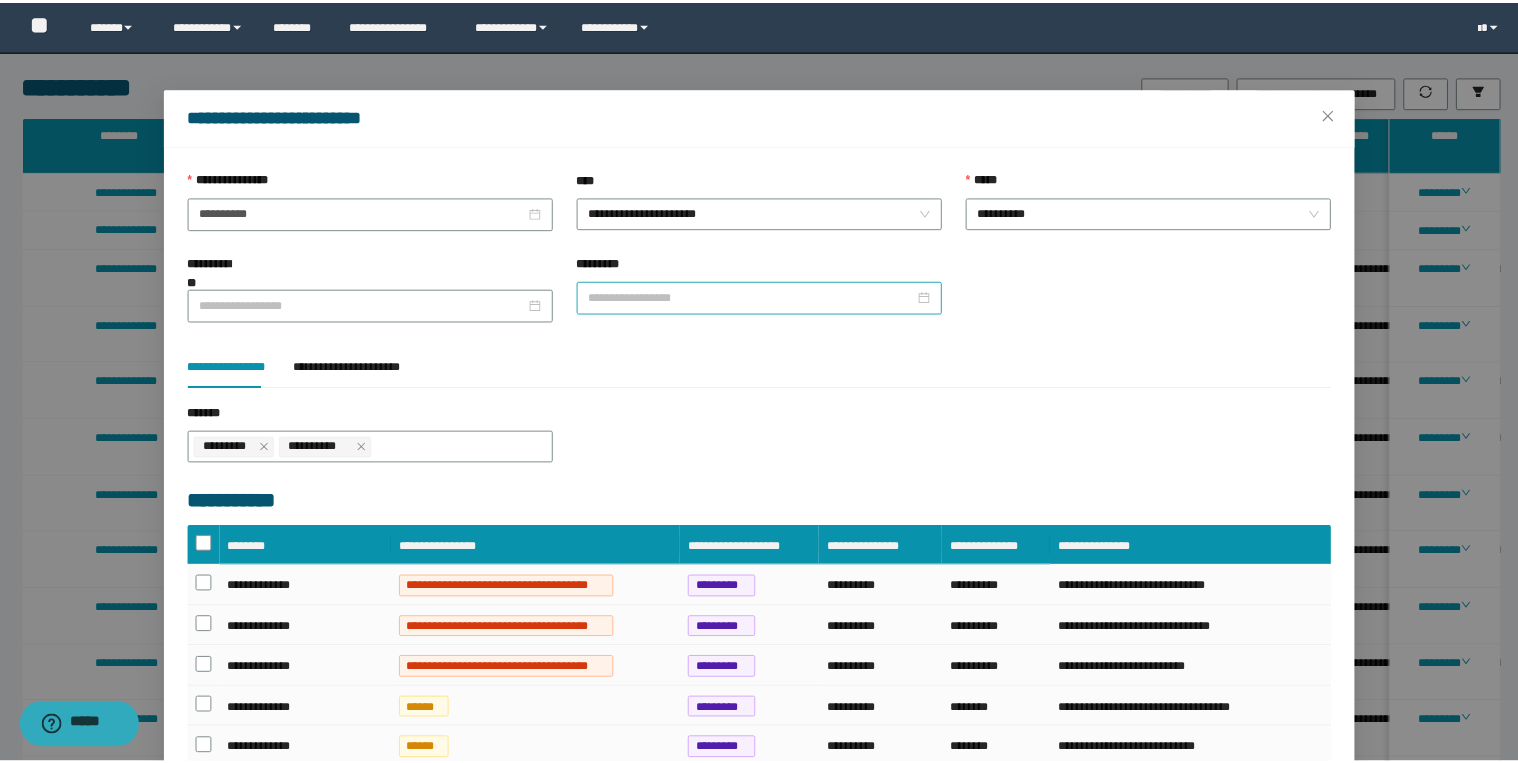 scroll, scrollTop: 0, scrollLeft: 0, axis: both 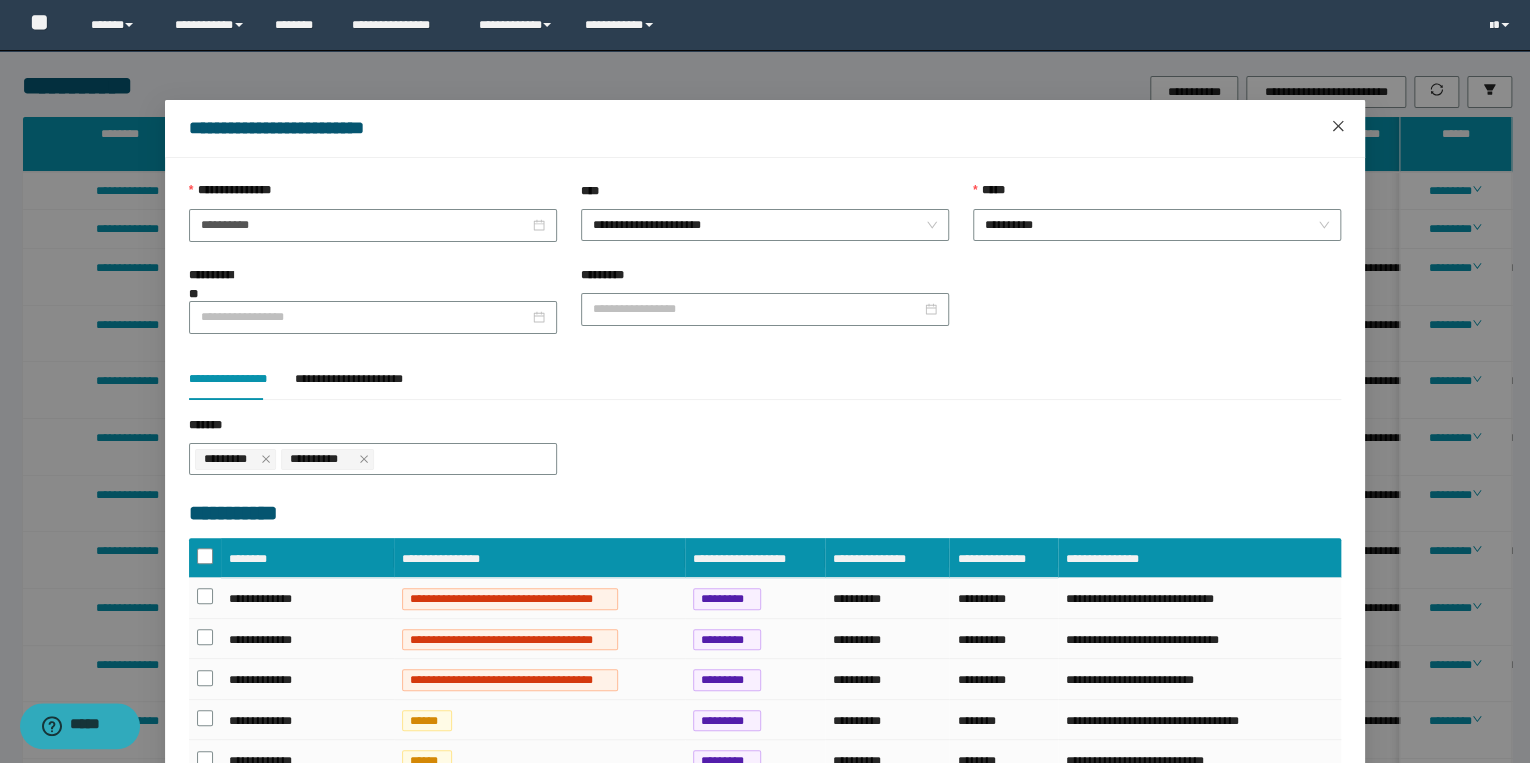click 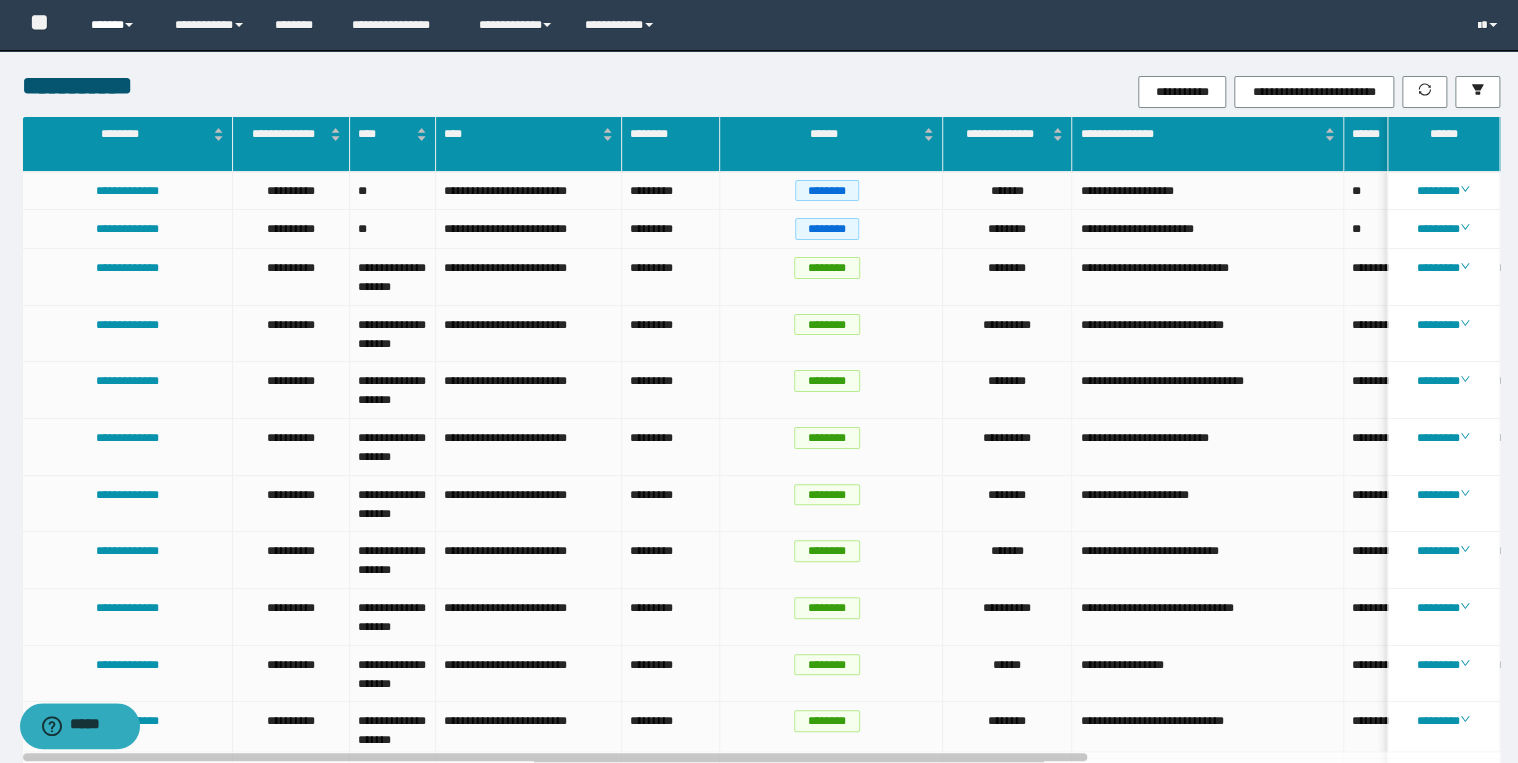 click on "******" at bounding box center [117, 25] 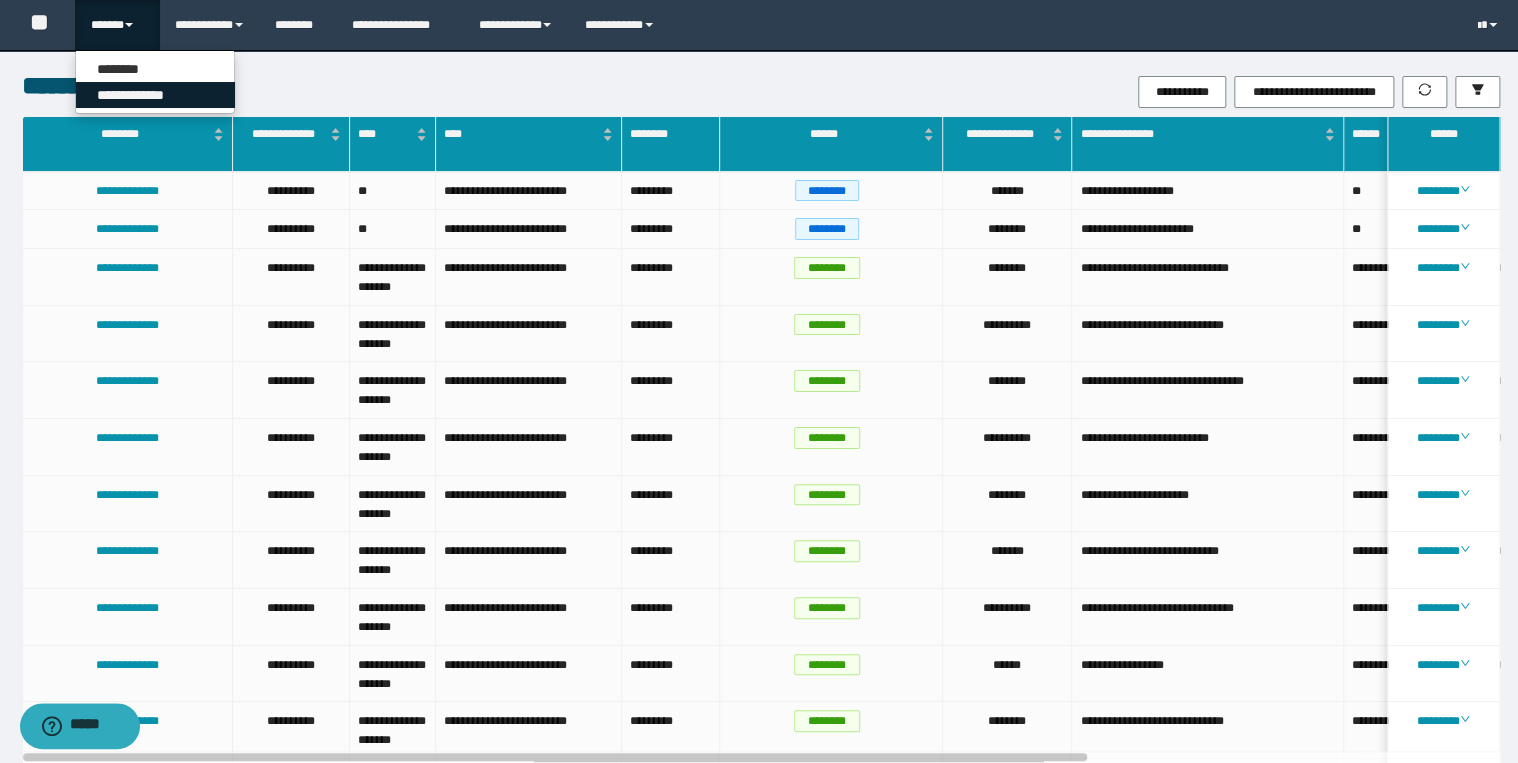 click on "**********" at bounding box center [155, 95] 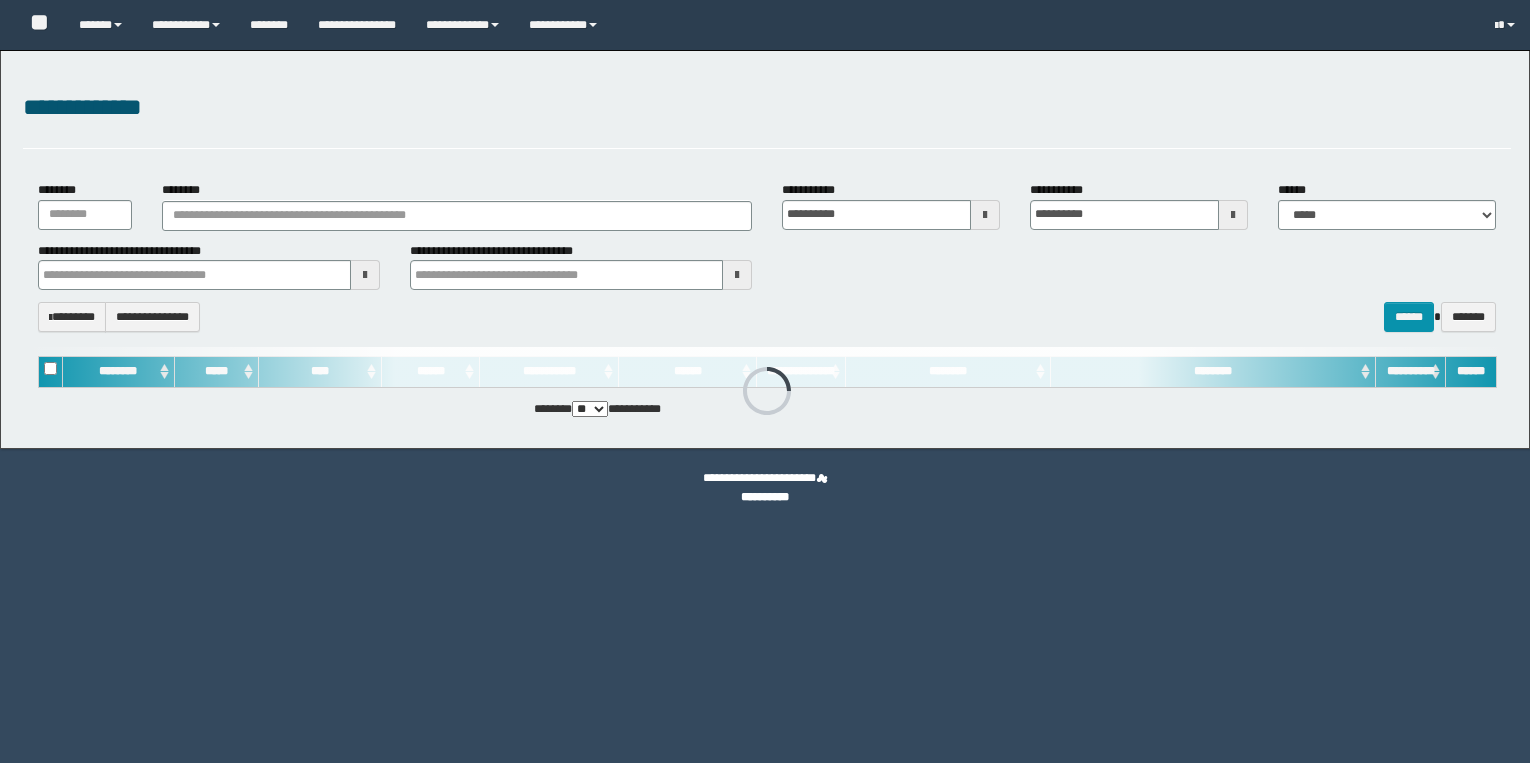 scroll, scrollTop: 0, scrollLeft: 0, axis: both 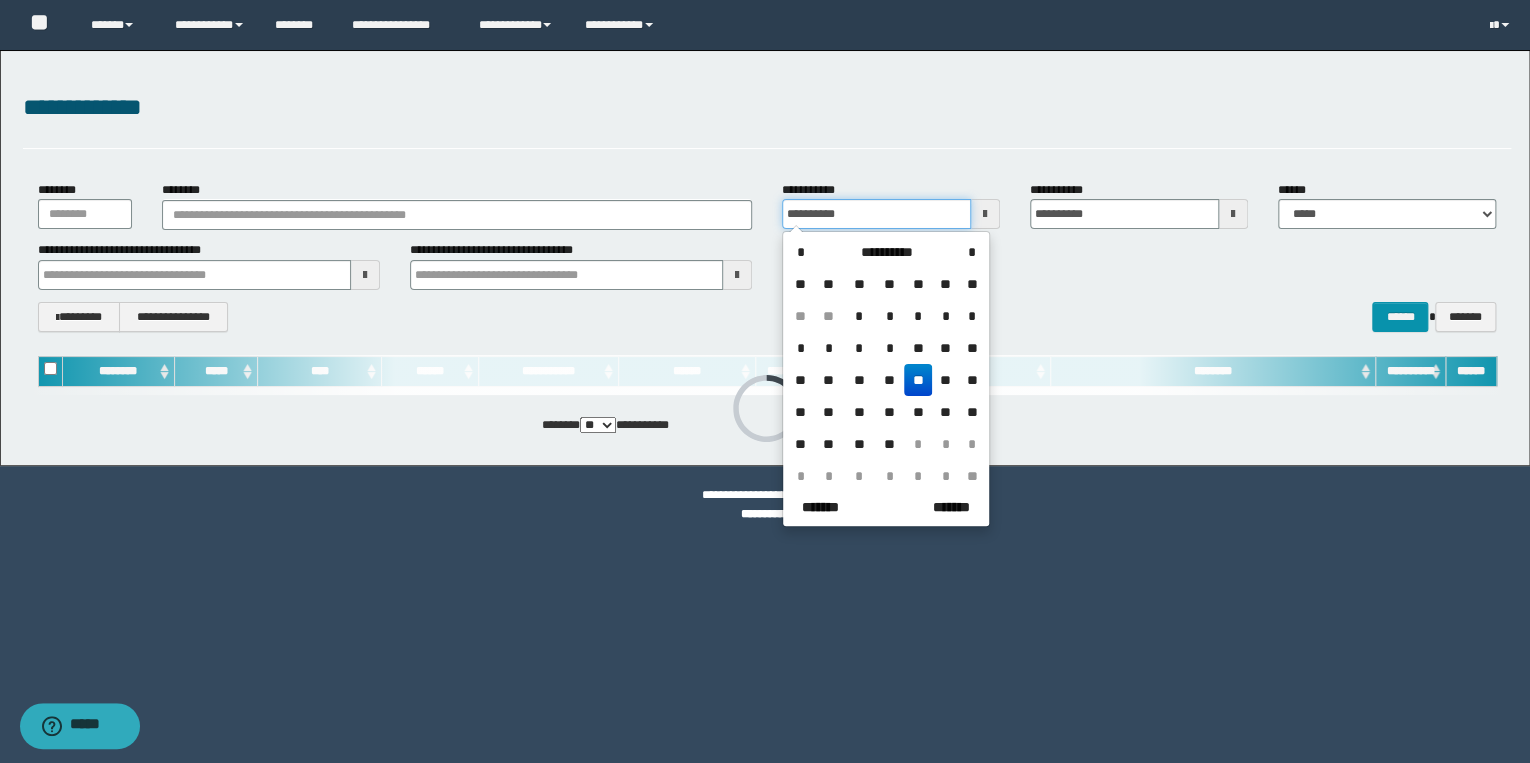 click on "**********" at bounding box center (767, 205) 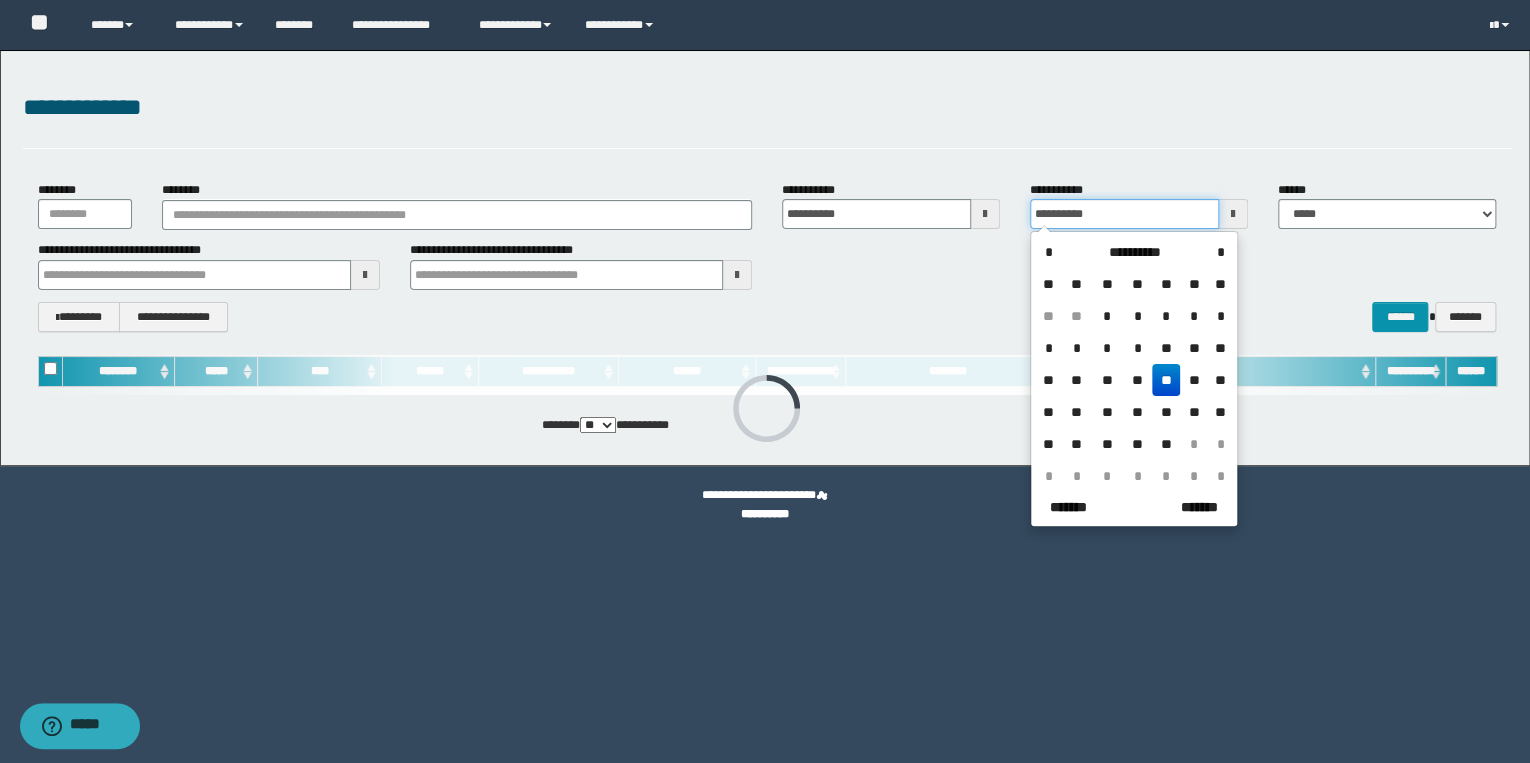 drag, startPoint x: 1131, startPoint y: 218, endPoint x: 829, endPoint y: 218, distance: 302 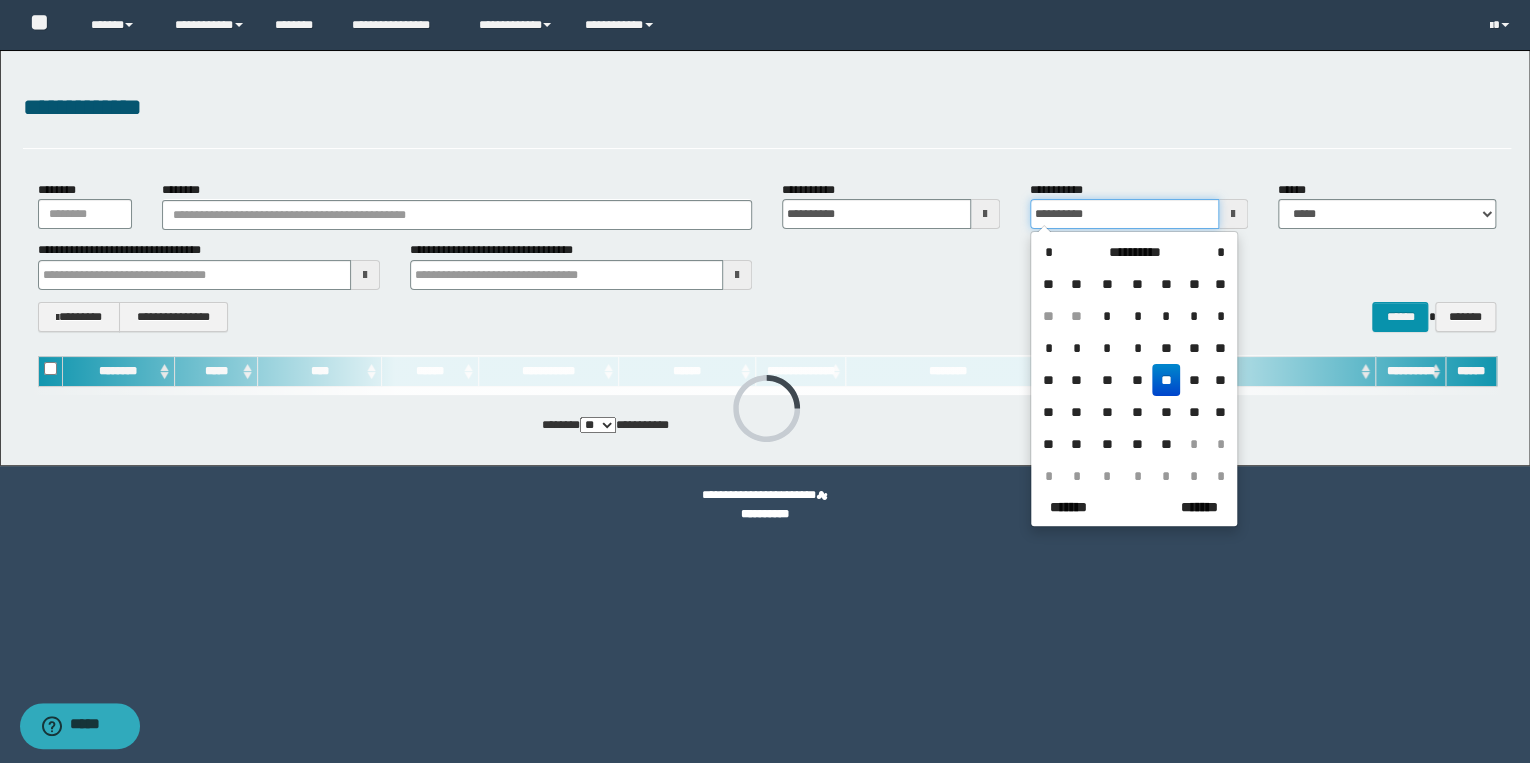 click on "**********" at bounding box center (767, 205) 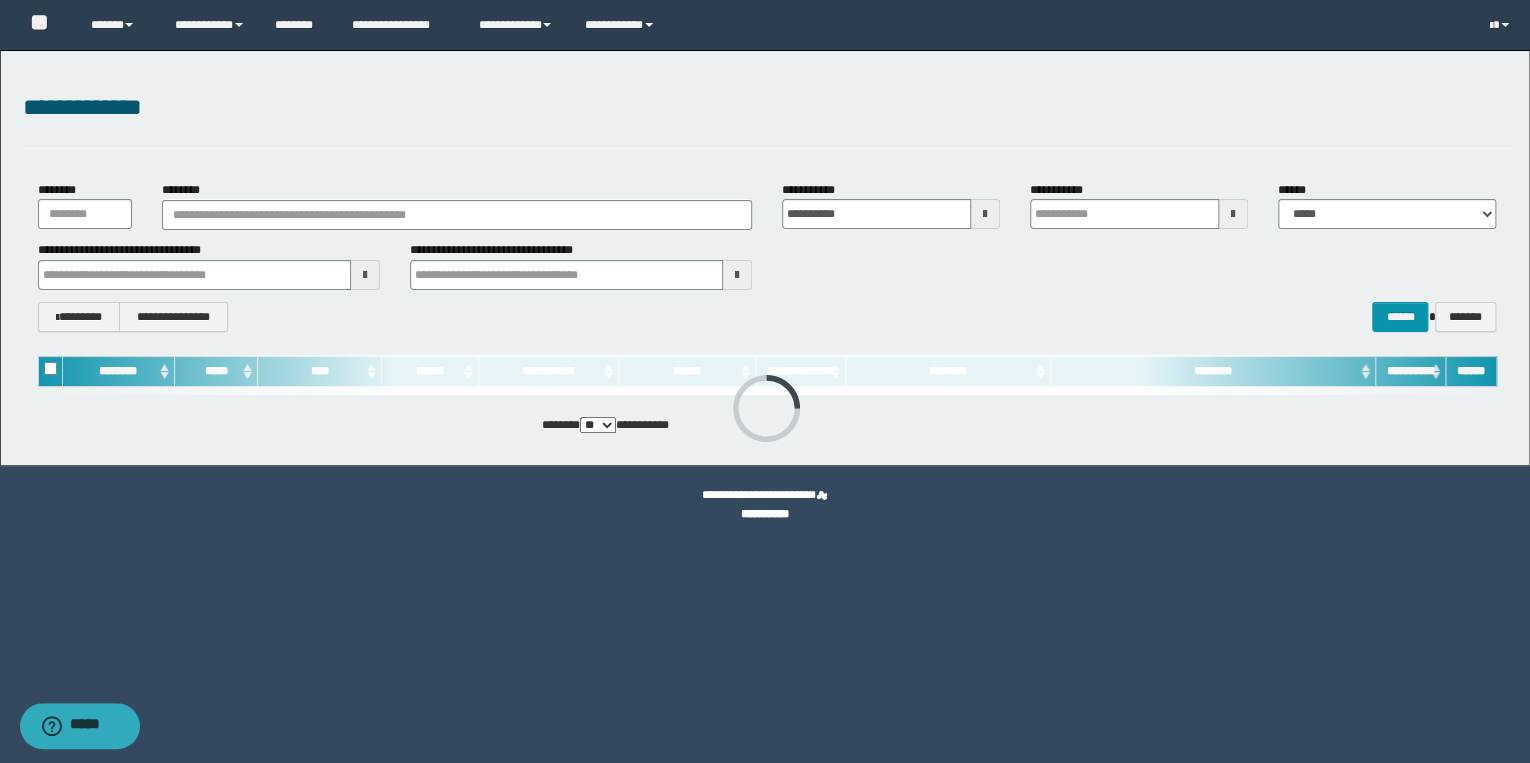 click on "**********" at bounding box center [765, 258] 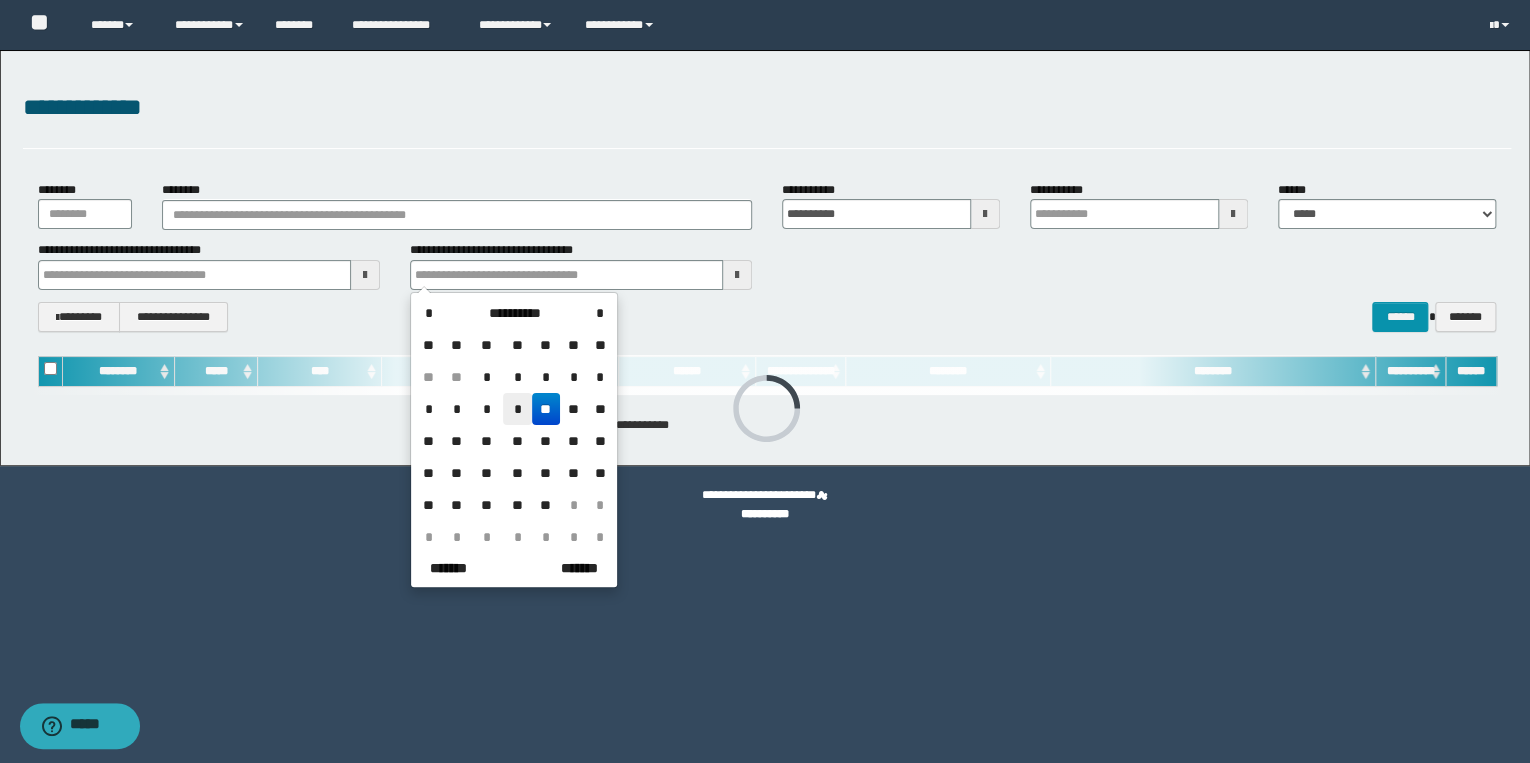 click on "*" at bounding box center (517, 409) 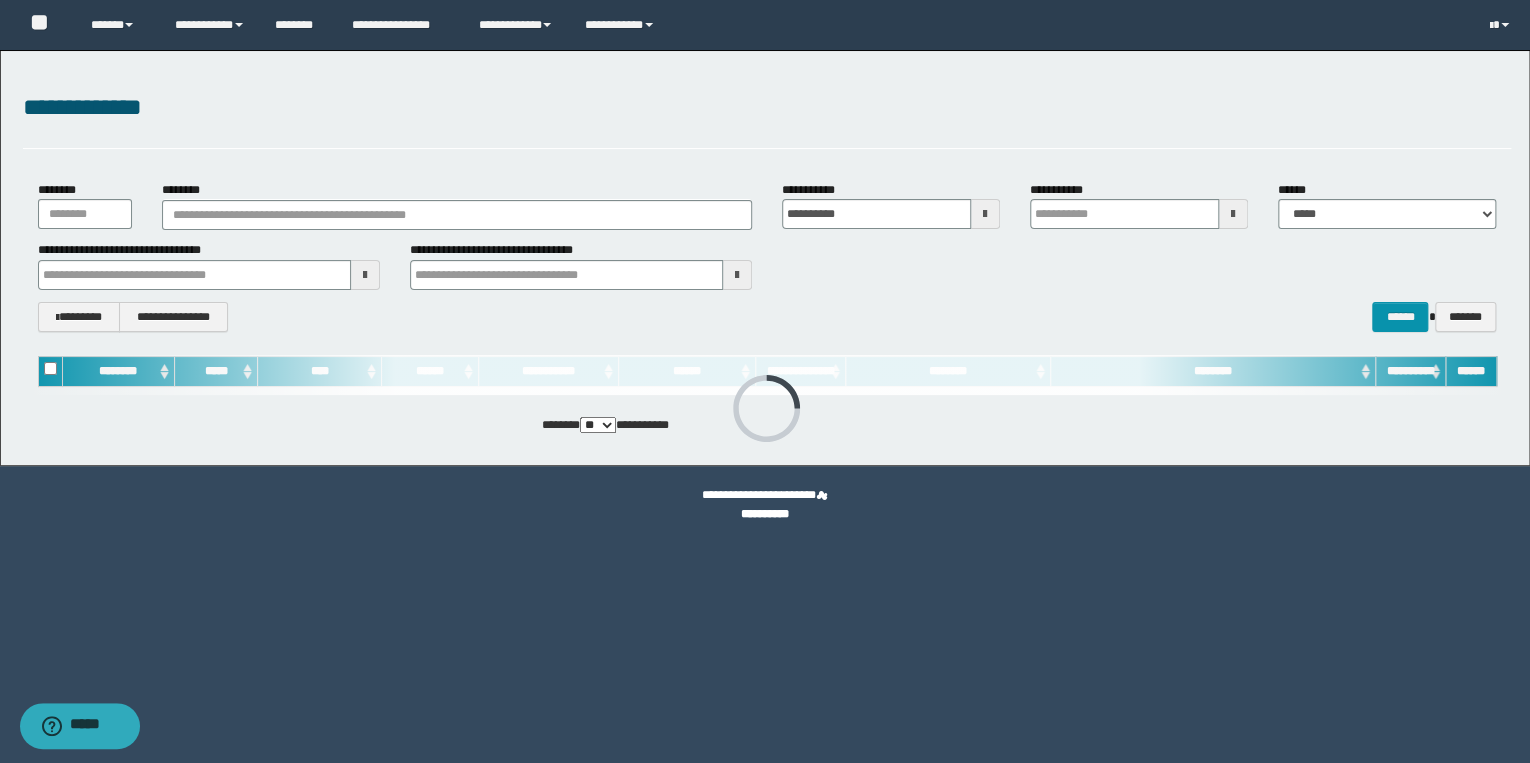 click at bounding box center [737, 275] 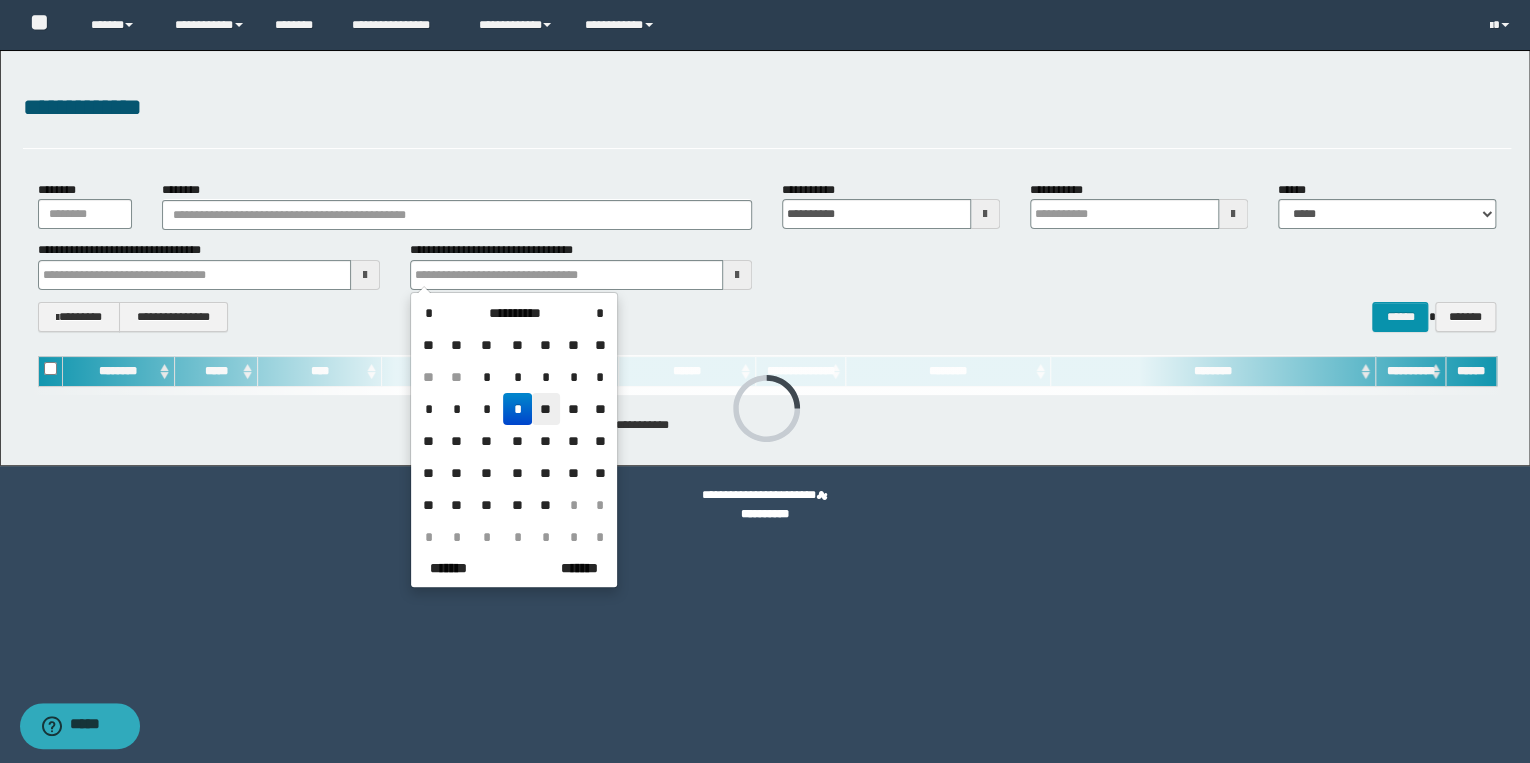 click on "**" at bounding box center (546, 409) 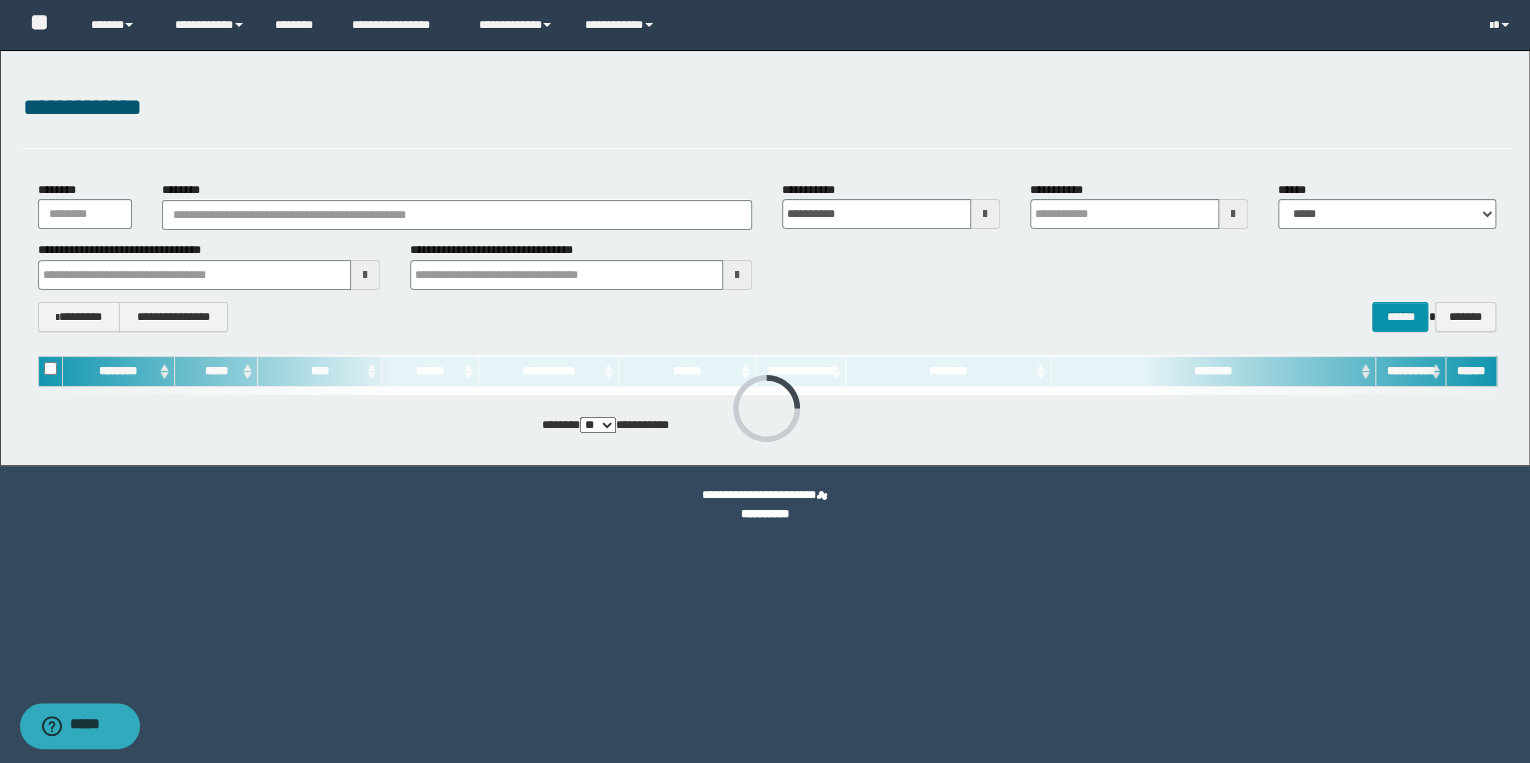 click at bounding box center (365, 275) 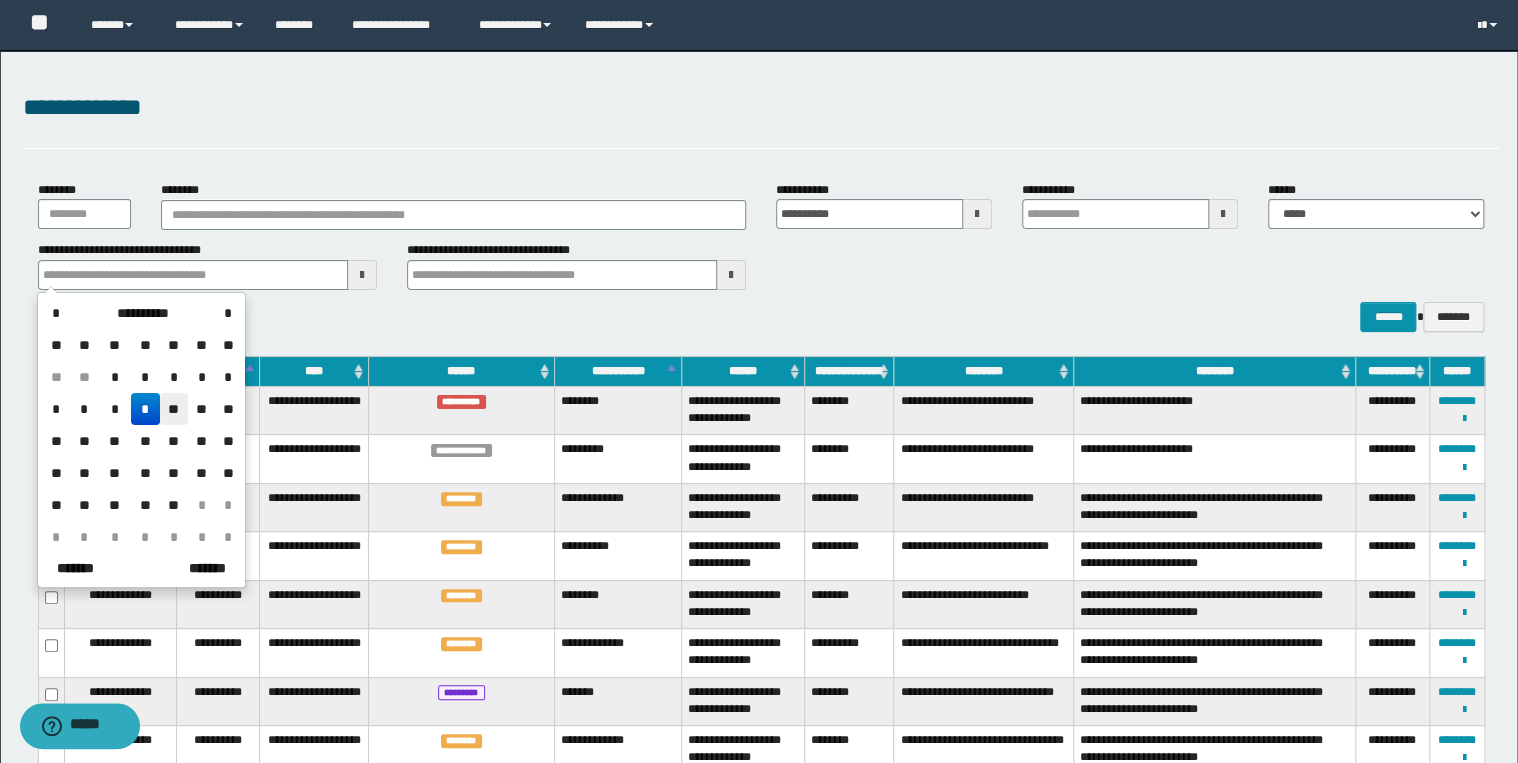 click on "**" at bounding box center (174, 409) 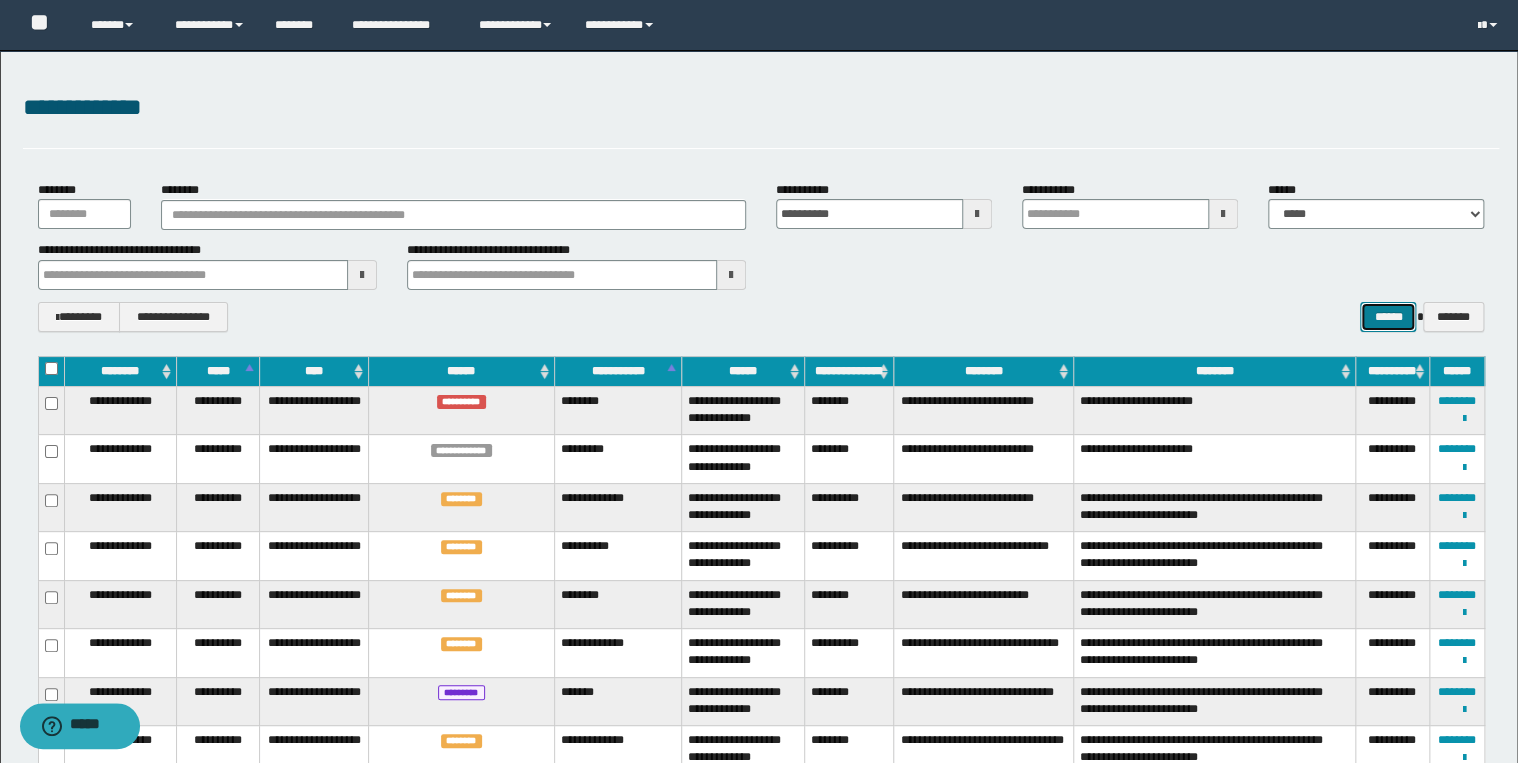 click on "******" 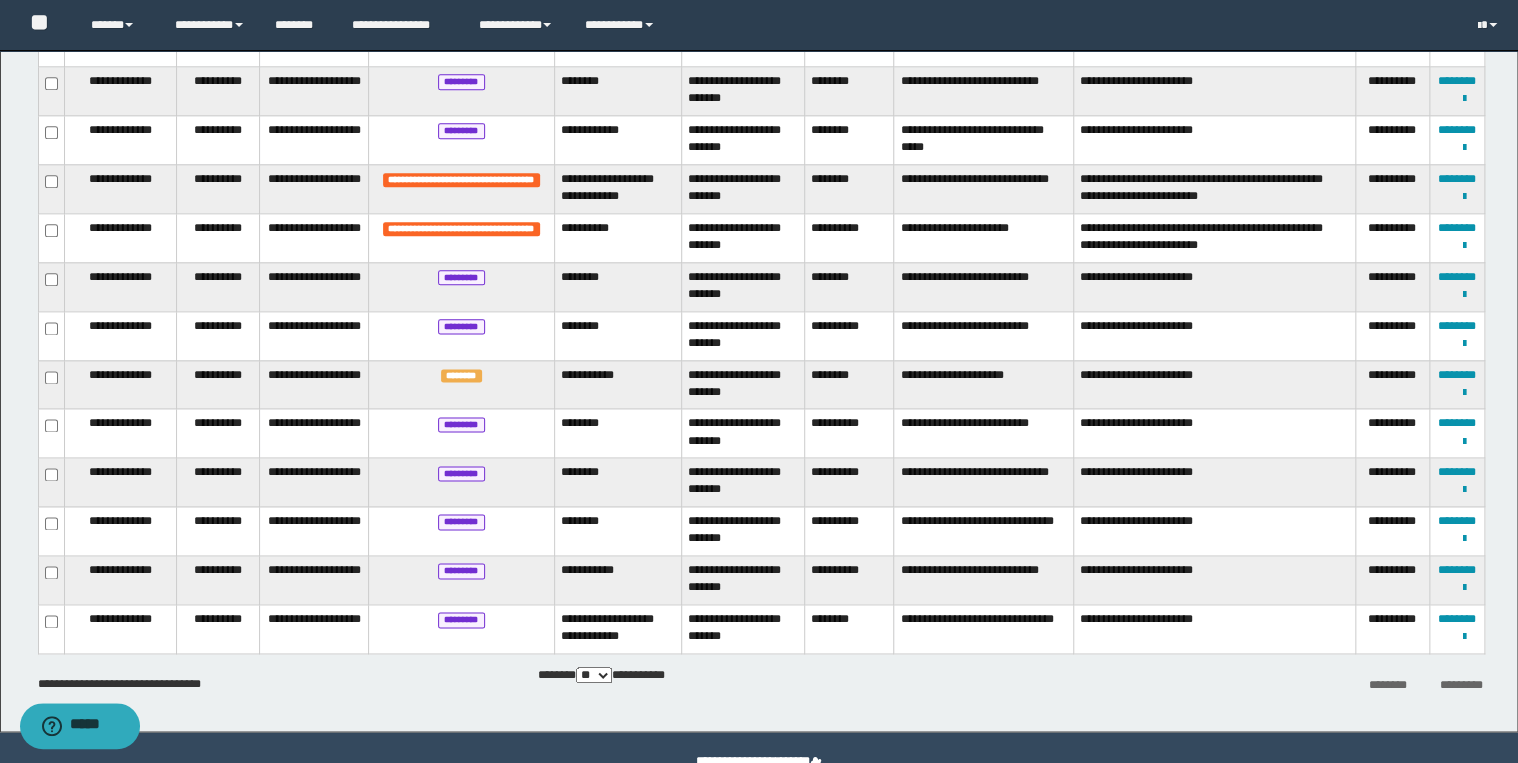 scroll, scrollTop: 1148, scrollLeft: 0, axis: vertical 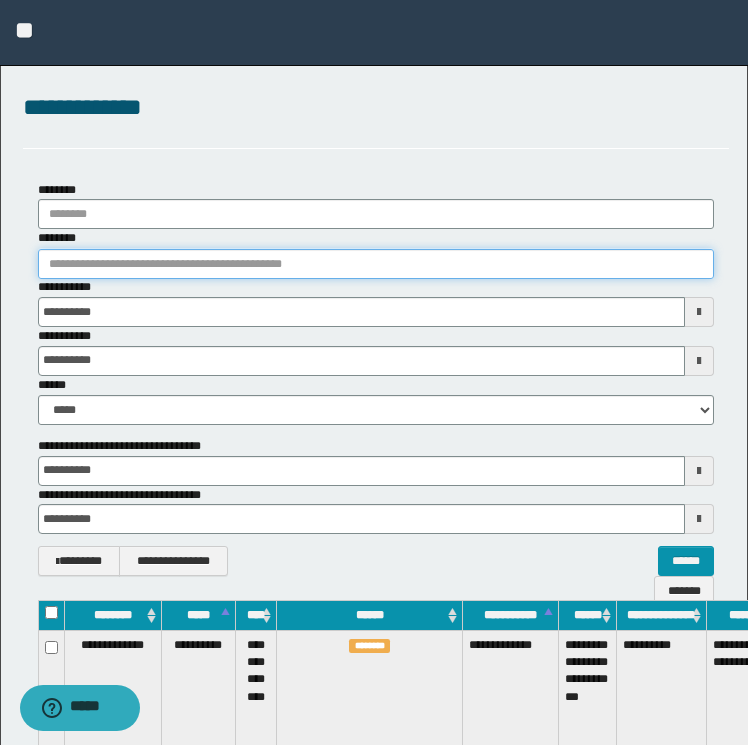 click on "********" at bounding box center [376, 264] 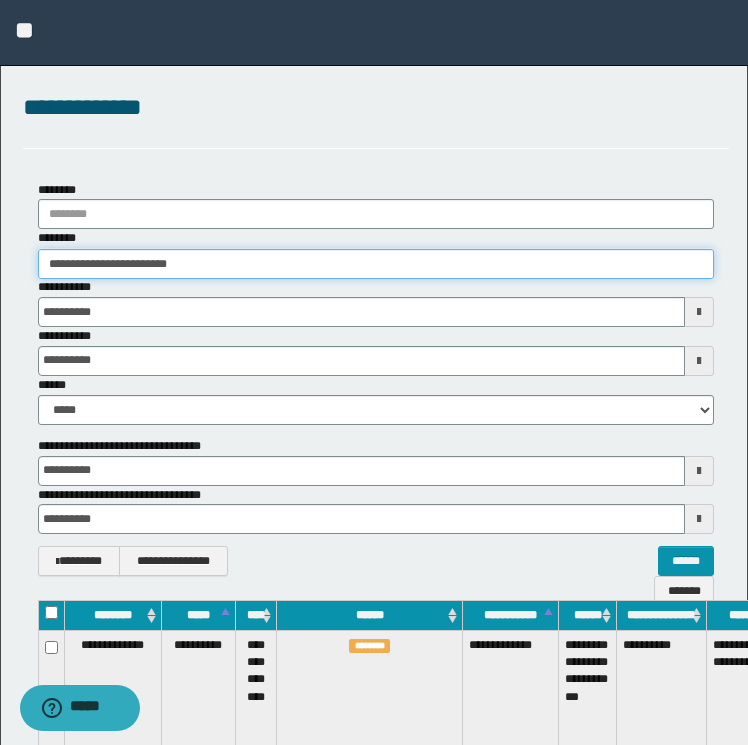 type on "**********" 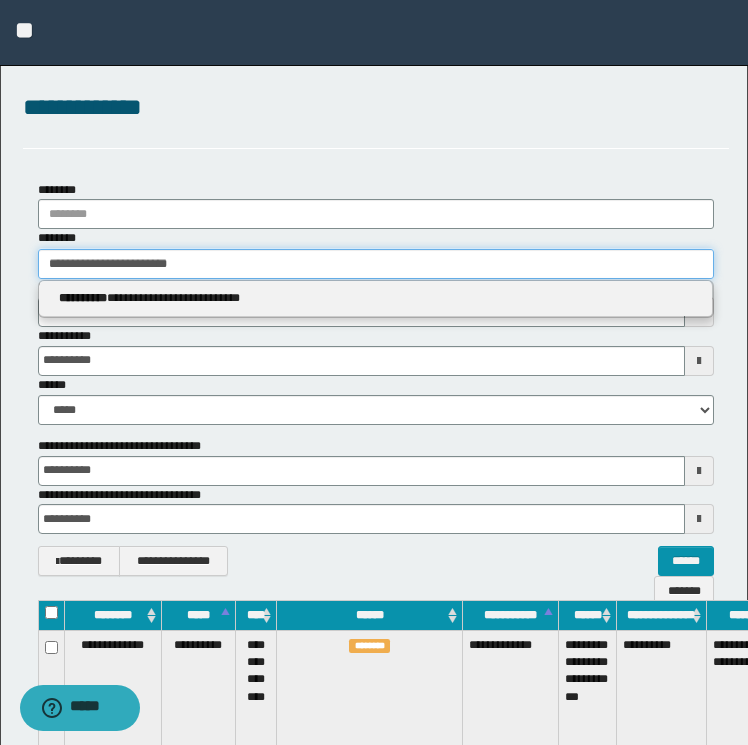type on "**********" 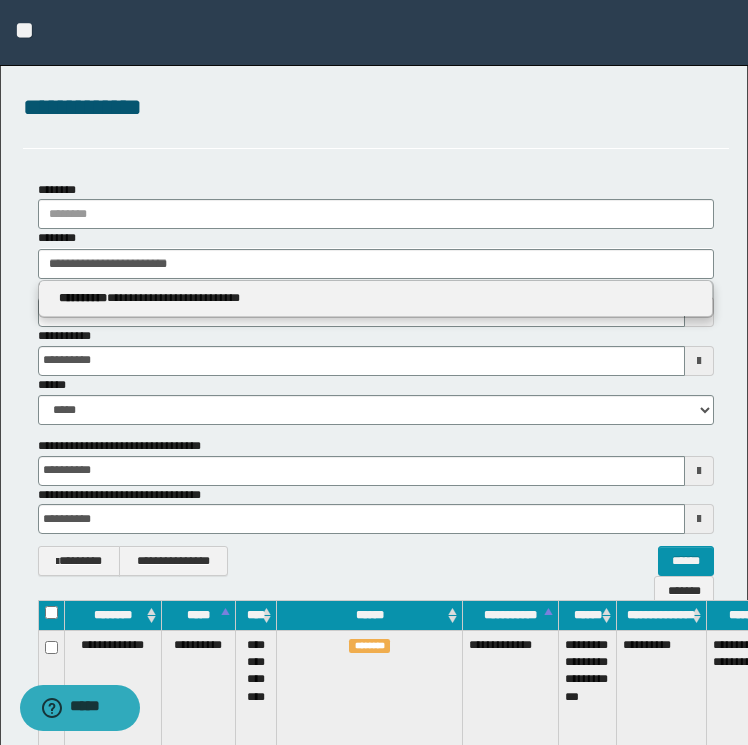 click on "**********" at bounding box center [376, 298] 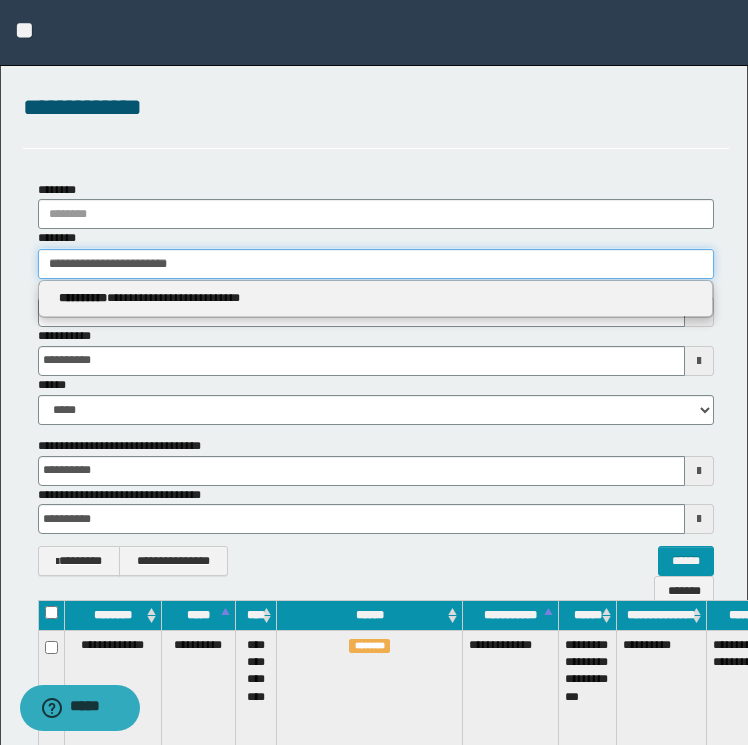 type 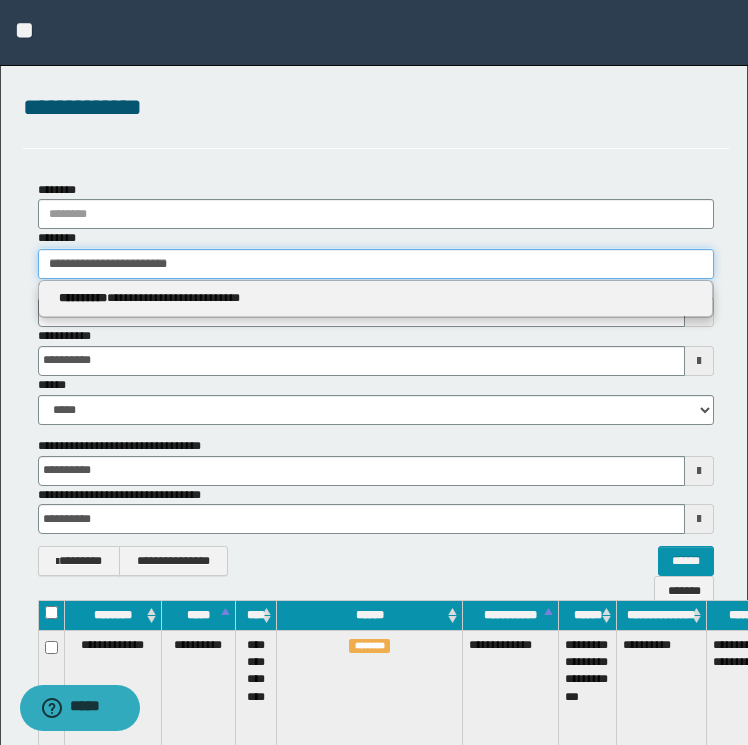 type on "**********" 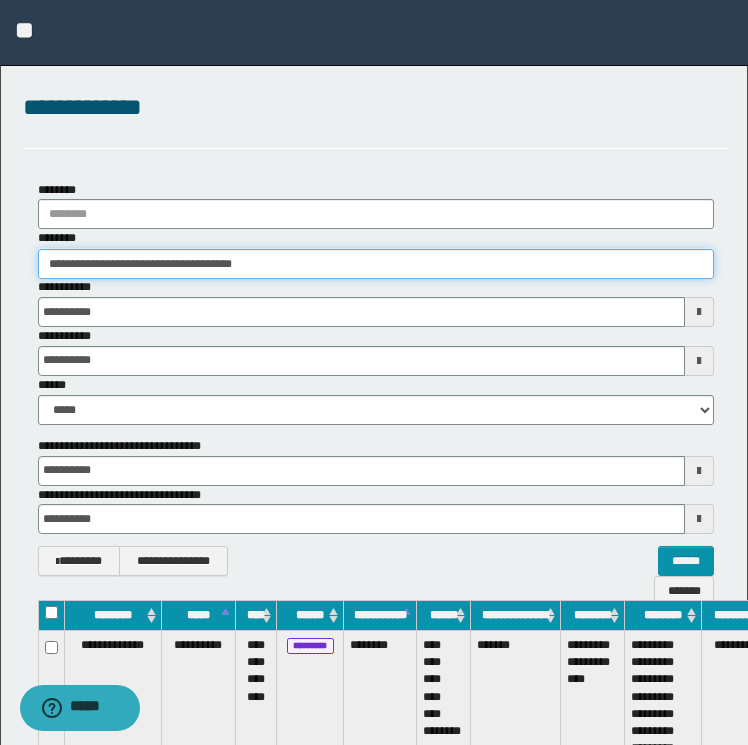 scroll, scrollTop: 0, scrollLeft: 82, axis: horizontal 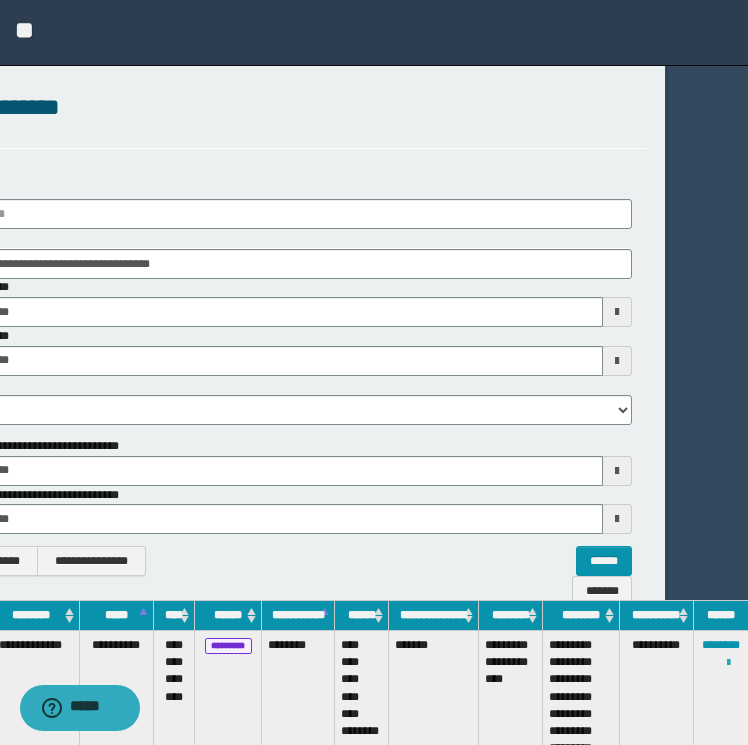 click at bounding box center [728, 663] 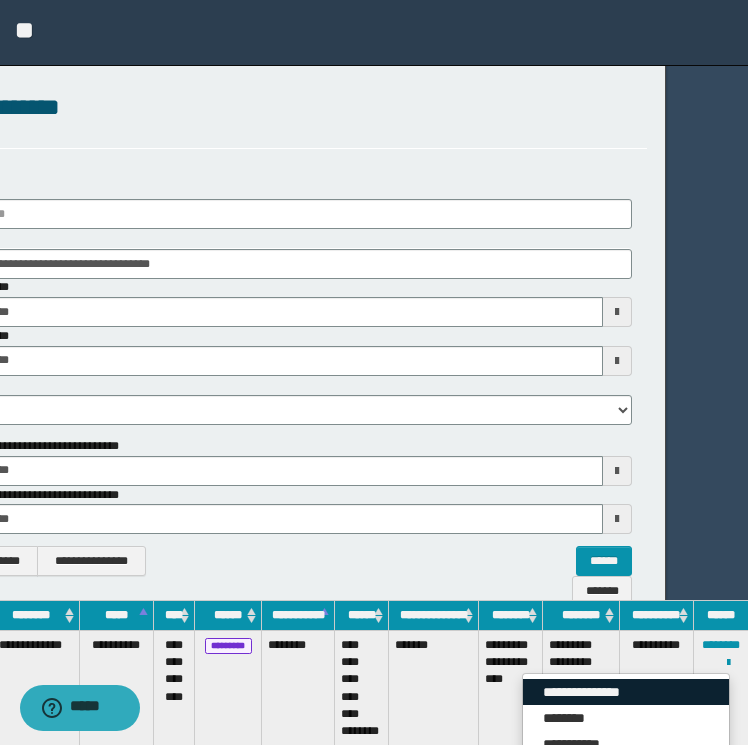 click on "**********" at bounding box center (626, 692) 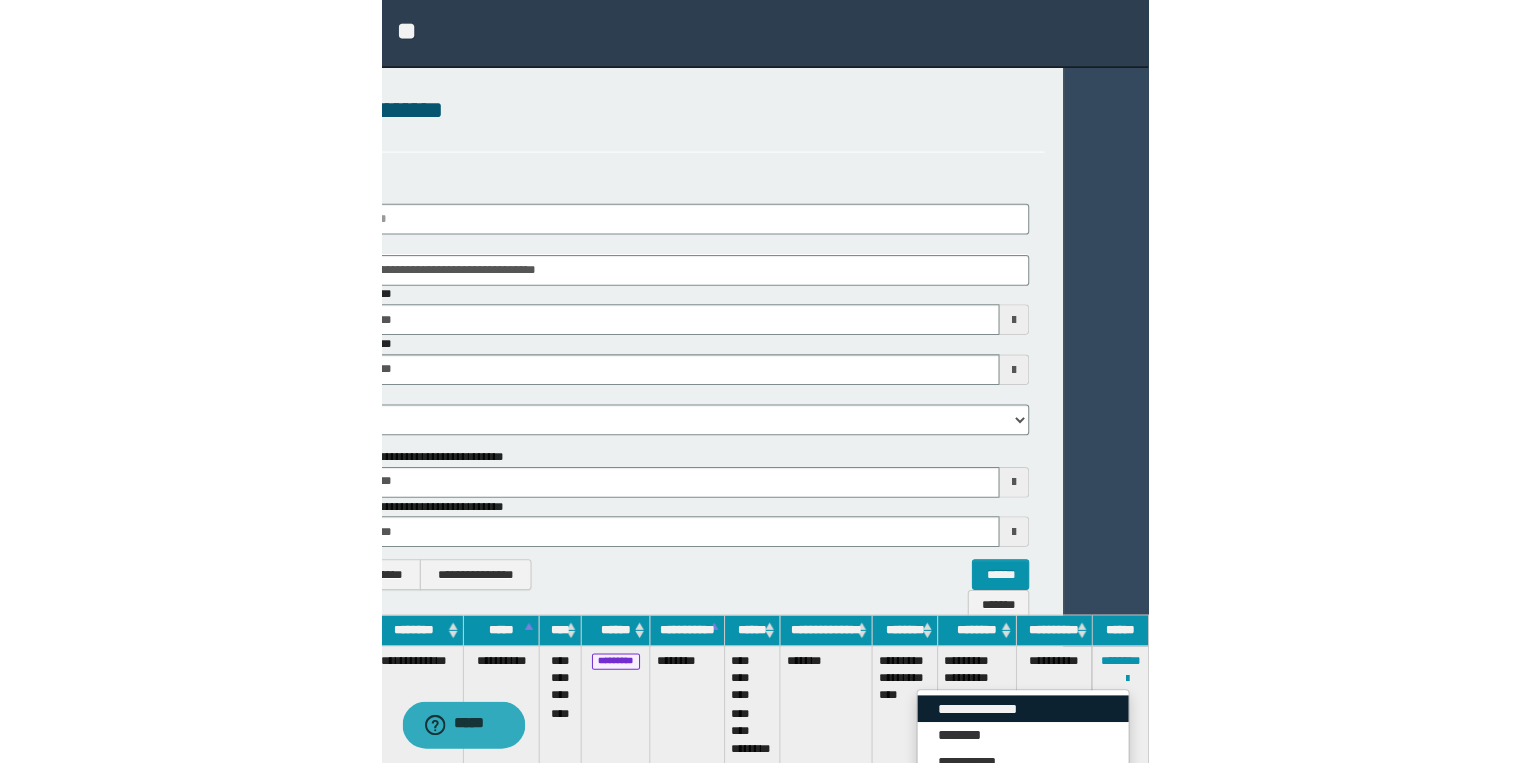 scroll, scrollTop: 0, scrollLeft: 0, axis: both 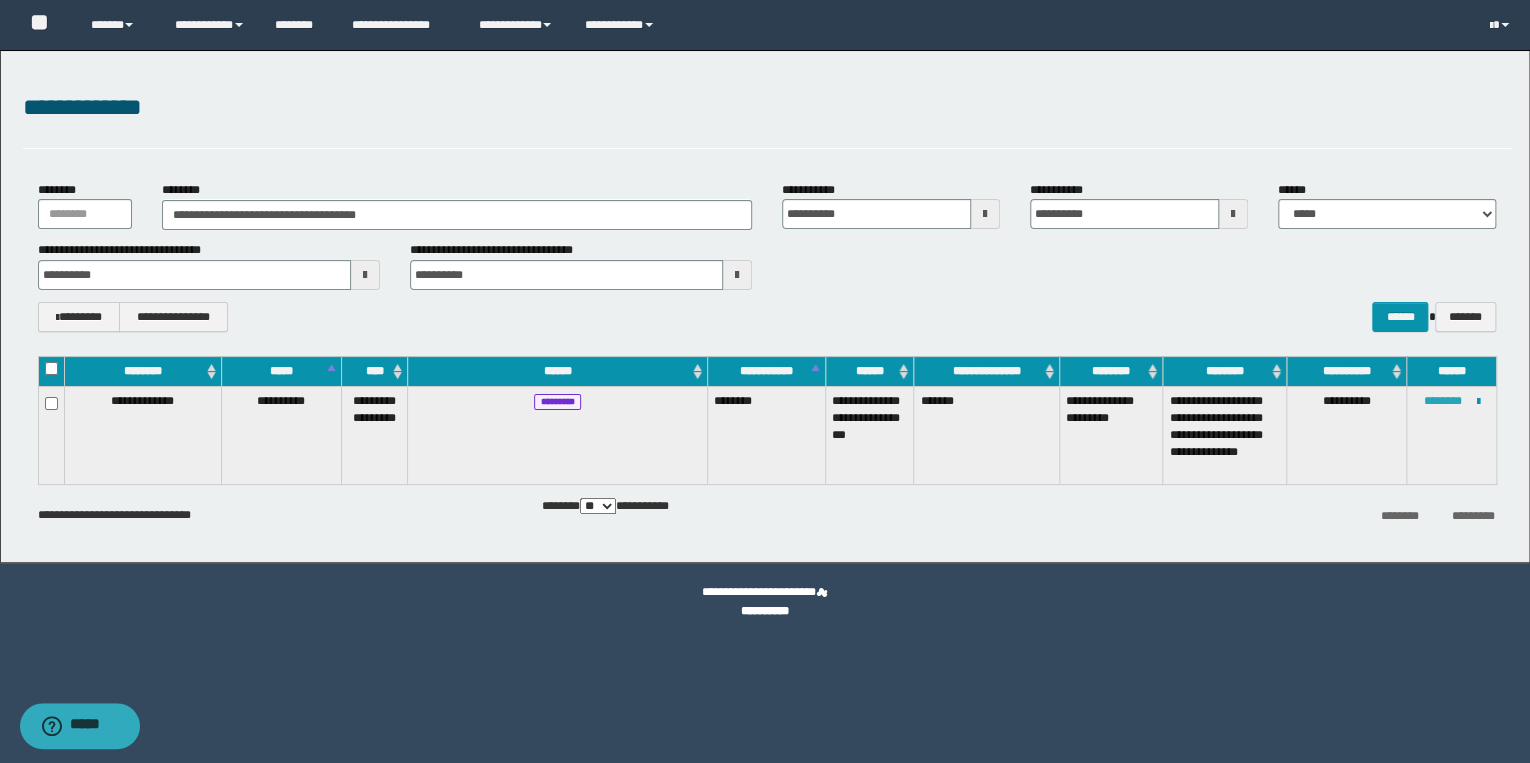 click on "********" at bounding box center (1442, 401) 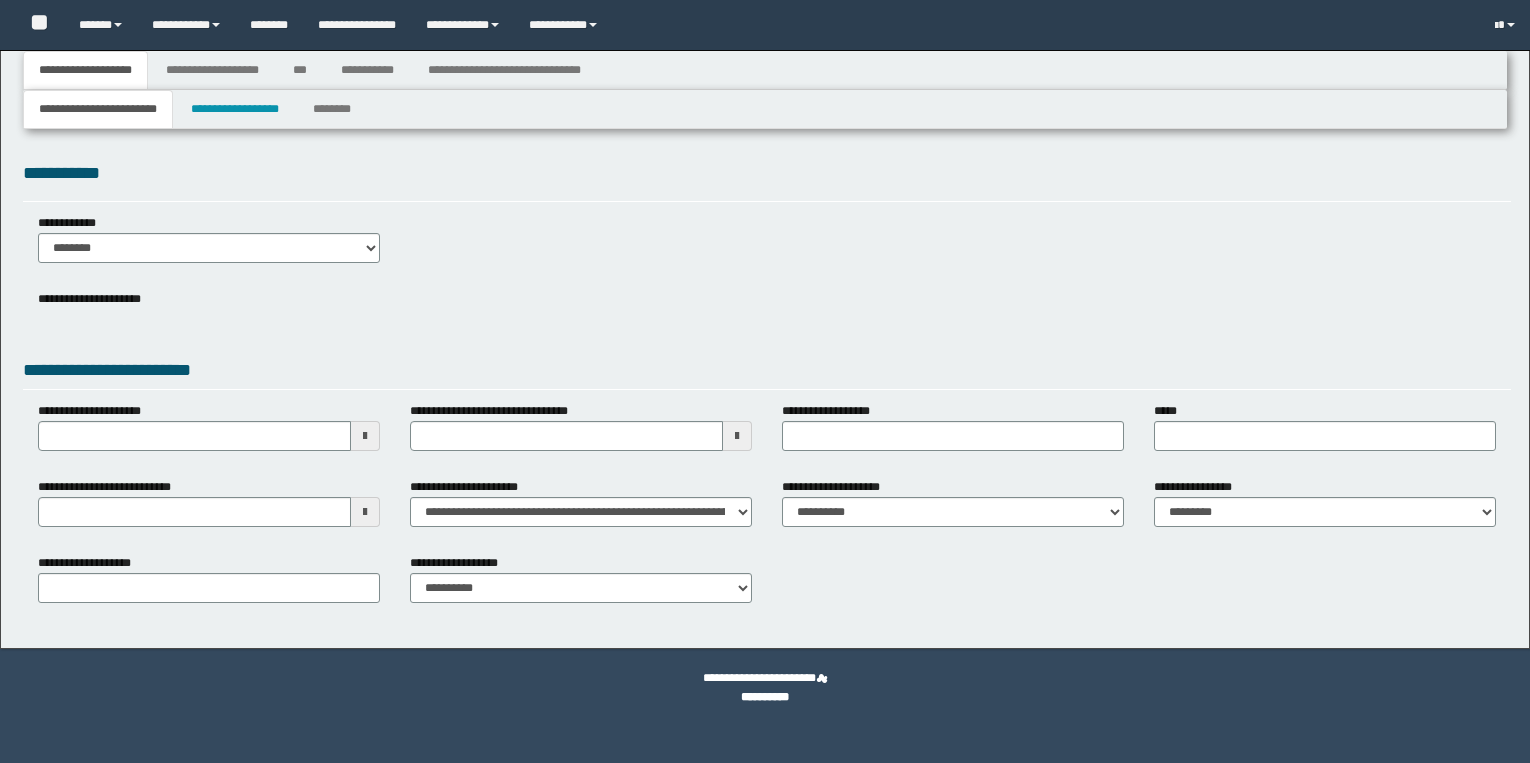 type 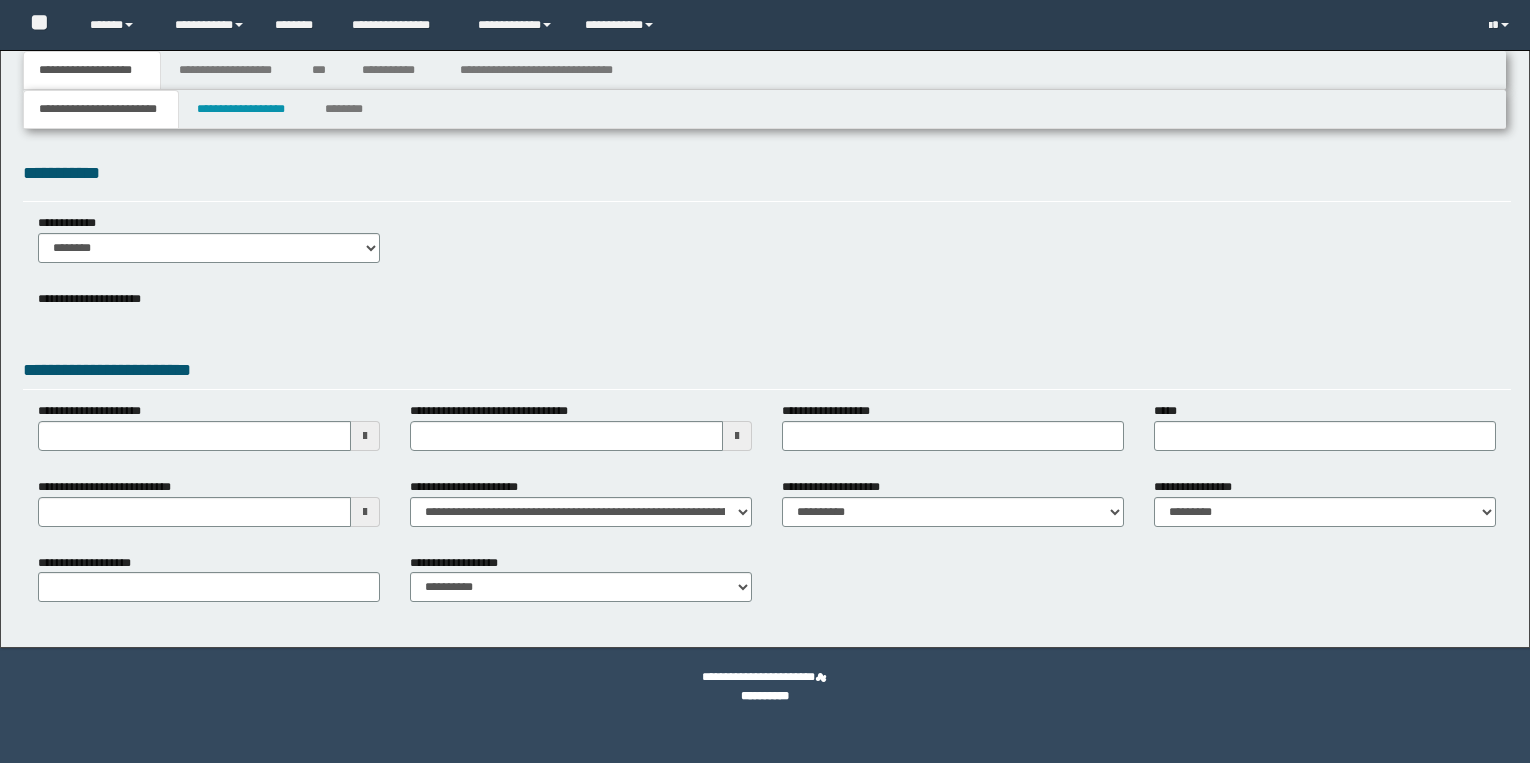 scroll, scrollTop: 0, scrollLeft: 0, axis: both 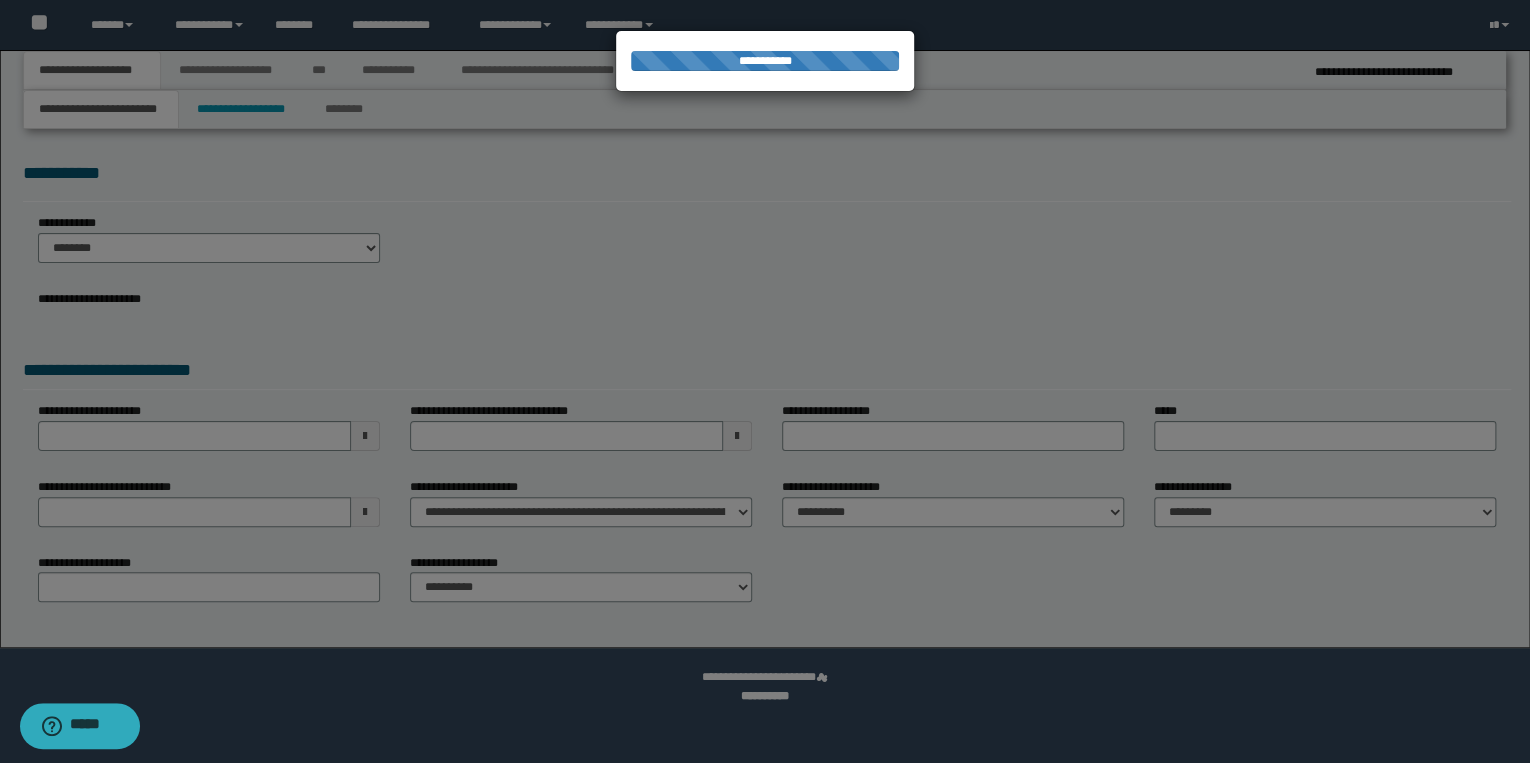 type on "**********" 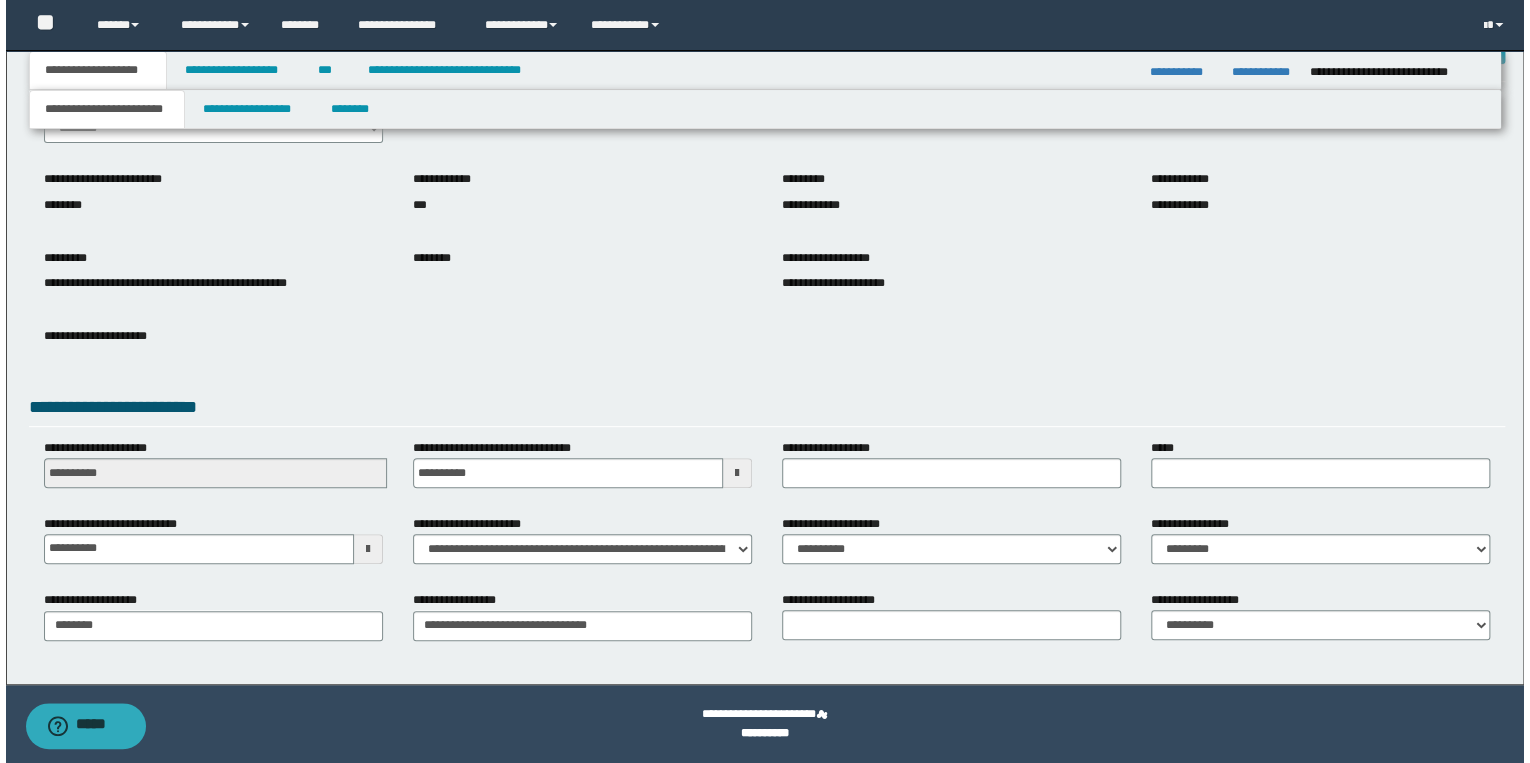 scroll, scrollTop: 0, scrollLeft: 0, axis: both 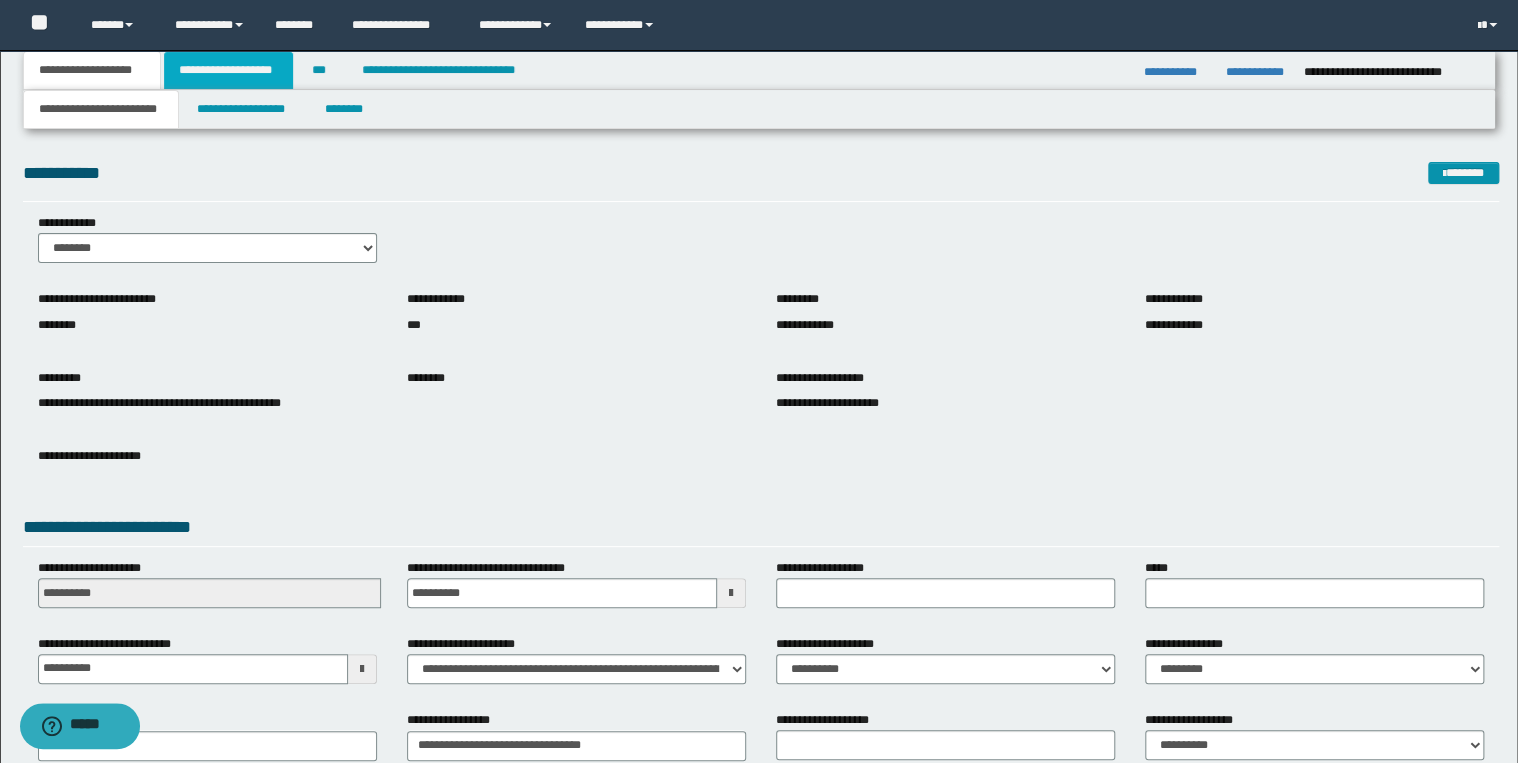 click on "**********" at bounding box center [228, 70] 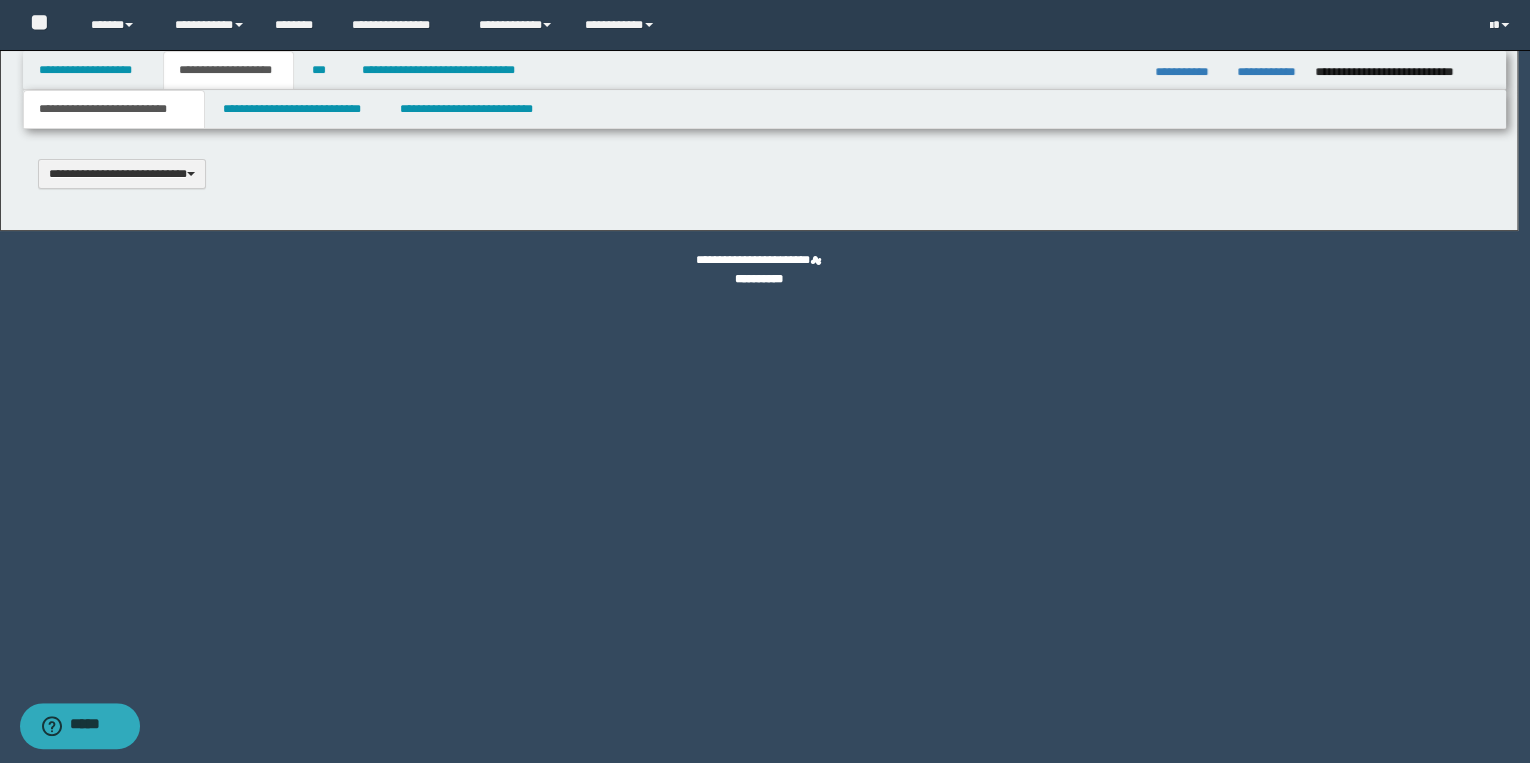 type 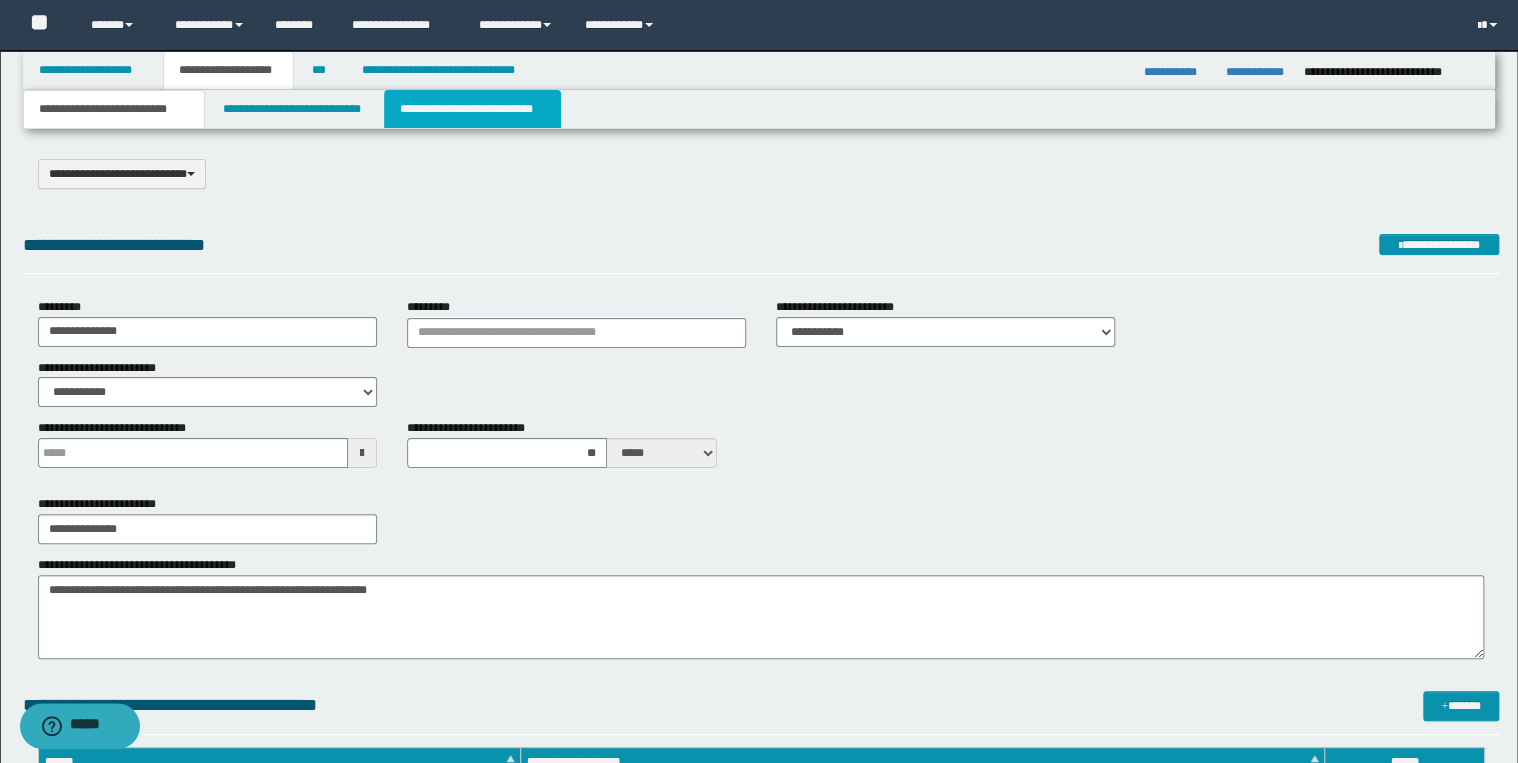 click on "**********" at bounding box center (472, 109) 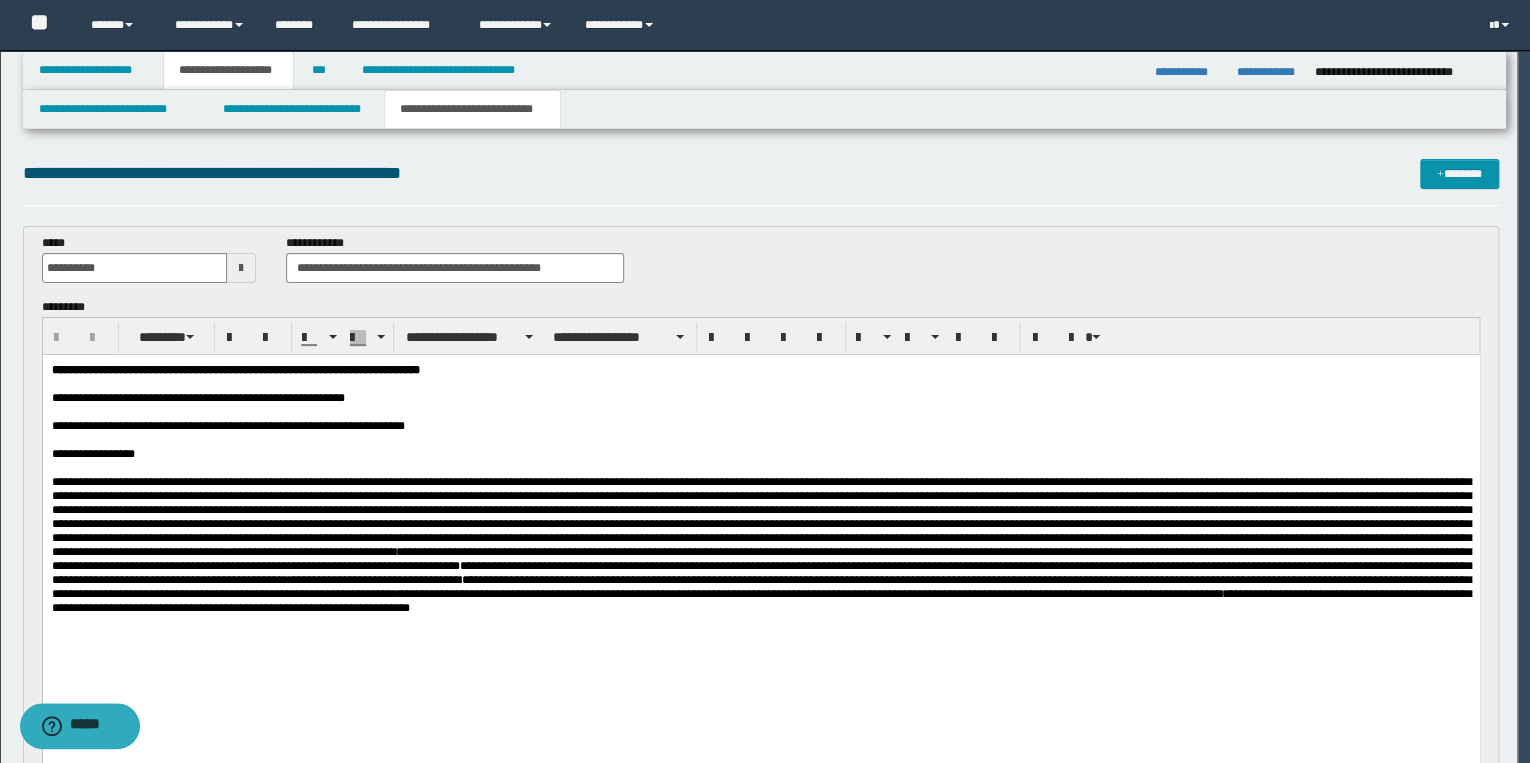 scroll, scrollTop: 0, scrollLeft: 0, axis: both 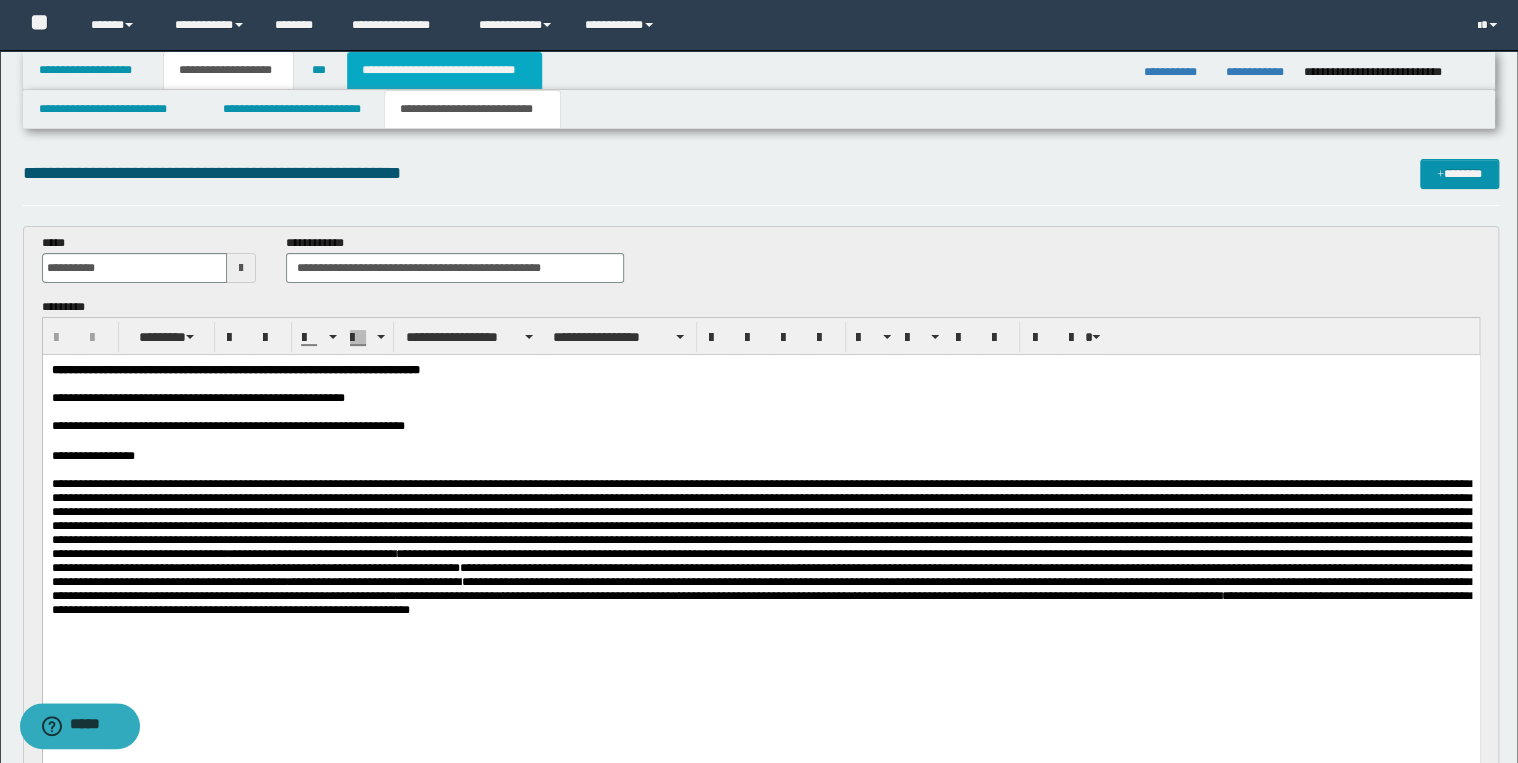 click on "**********" at bounding box center (444, 70) 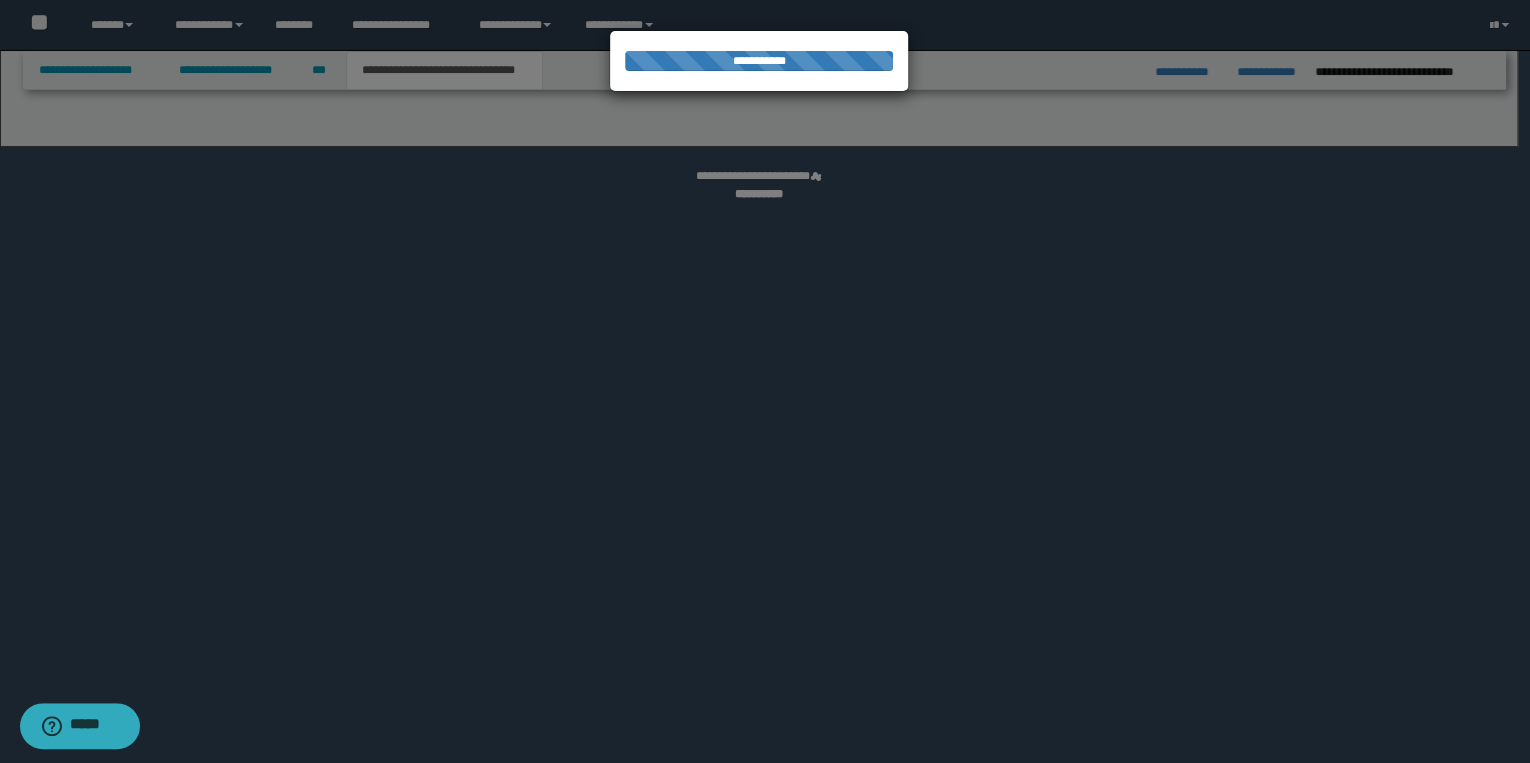 select on "*" 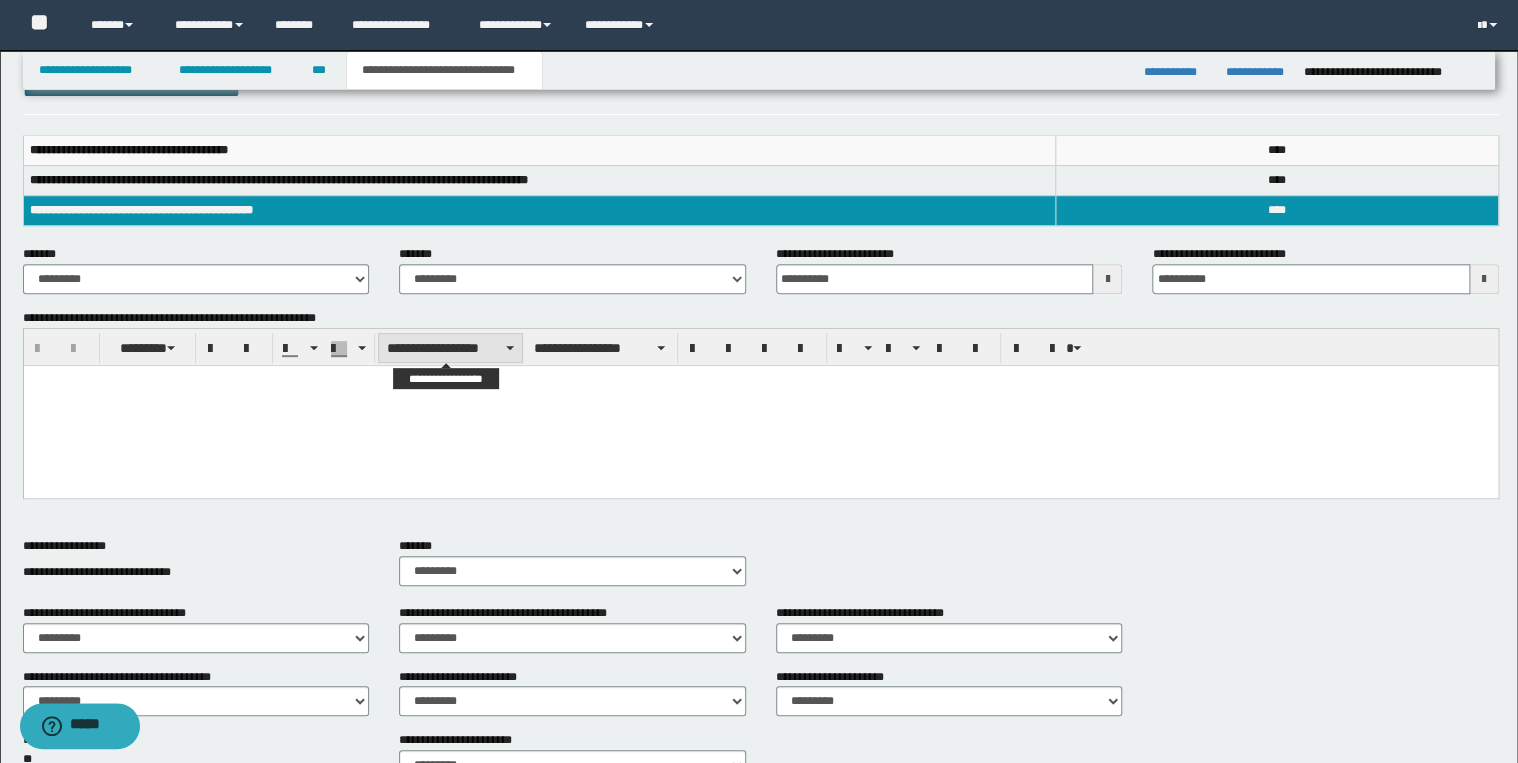 scroll, scrollTop: 560, scrollLeft: 0, axis: vertical 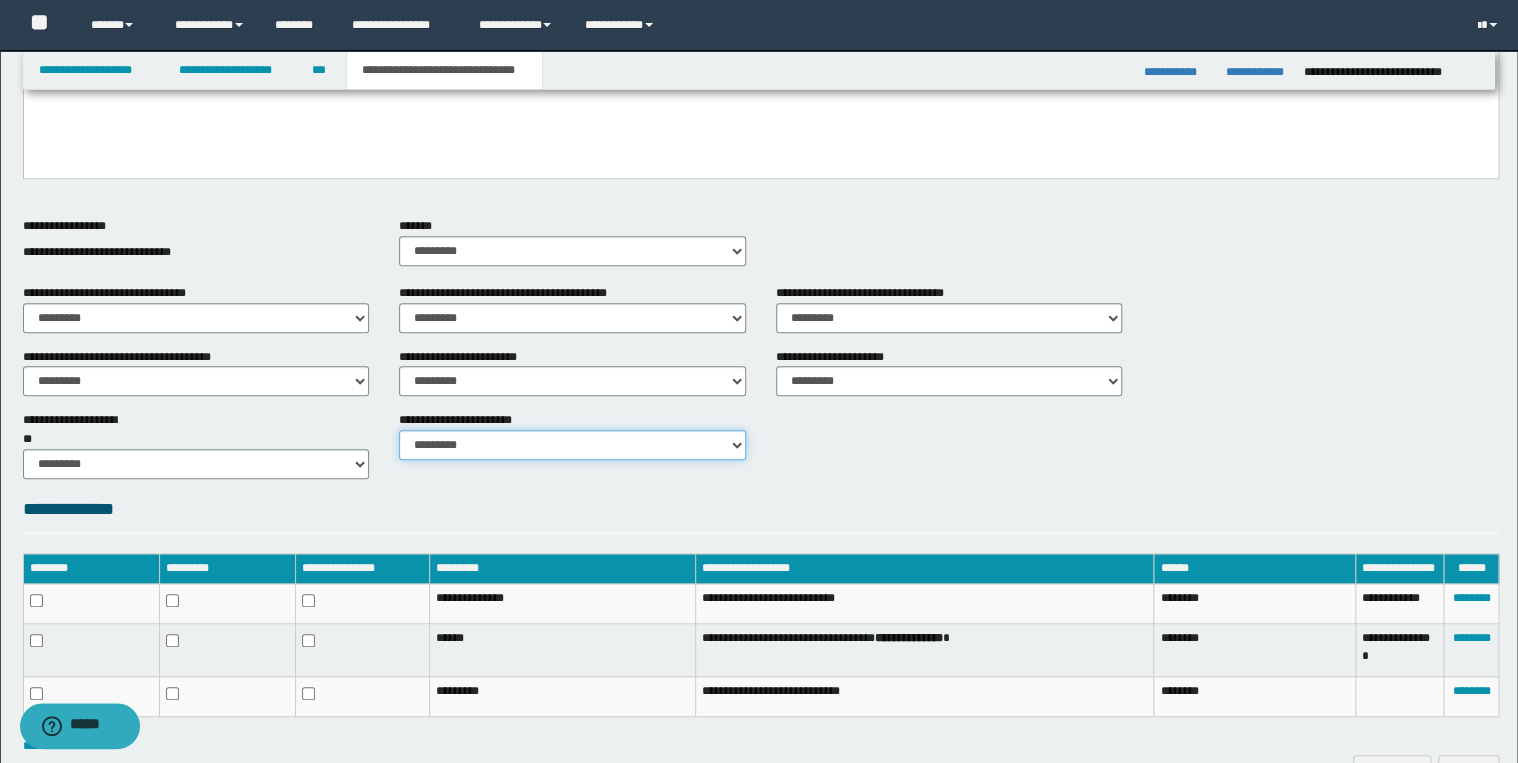 click on "*********
*********
*********" at bounding box center (572, 445) 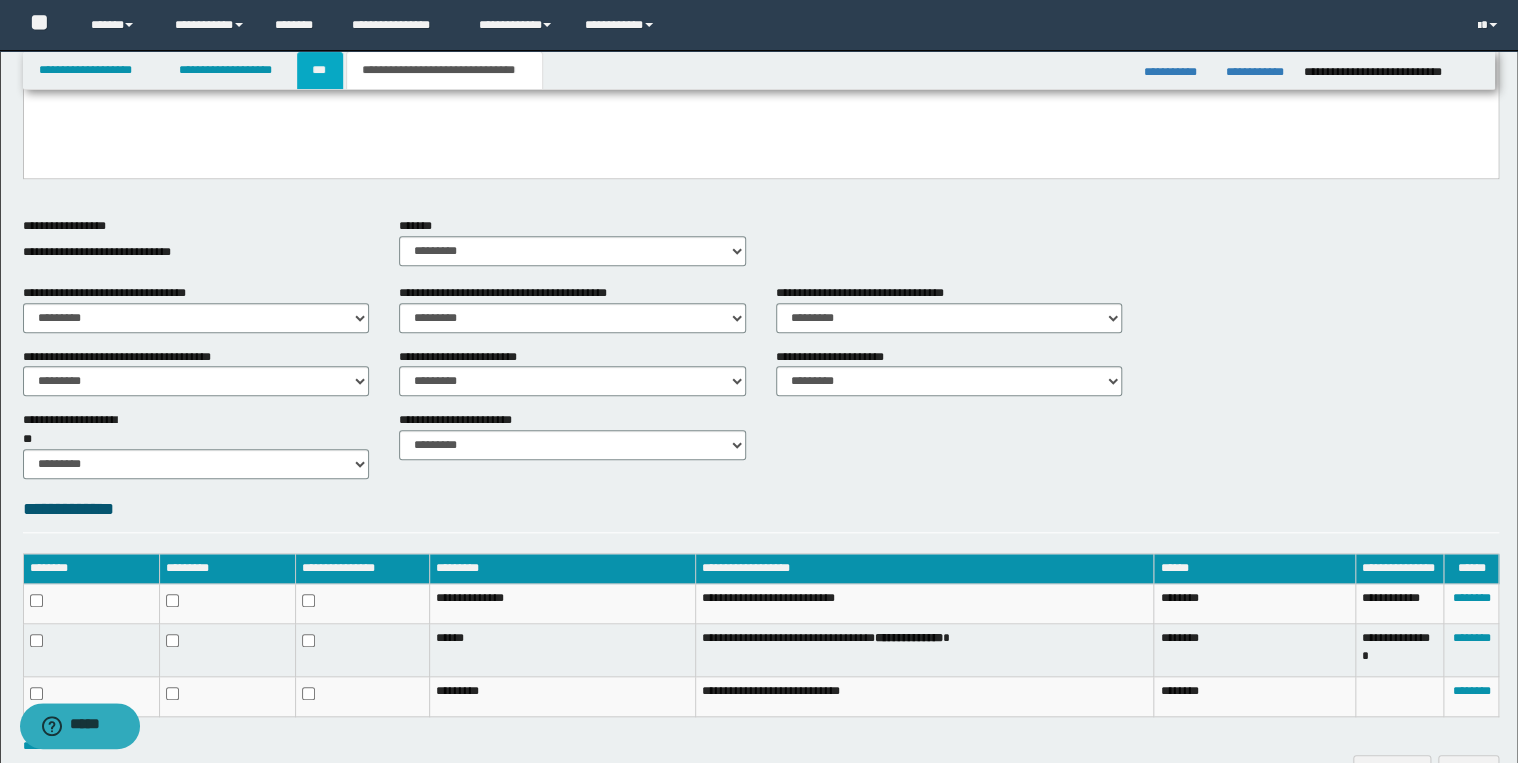 click on "***" at bounding box center [320, 70] 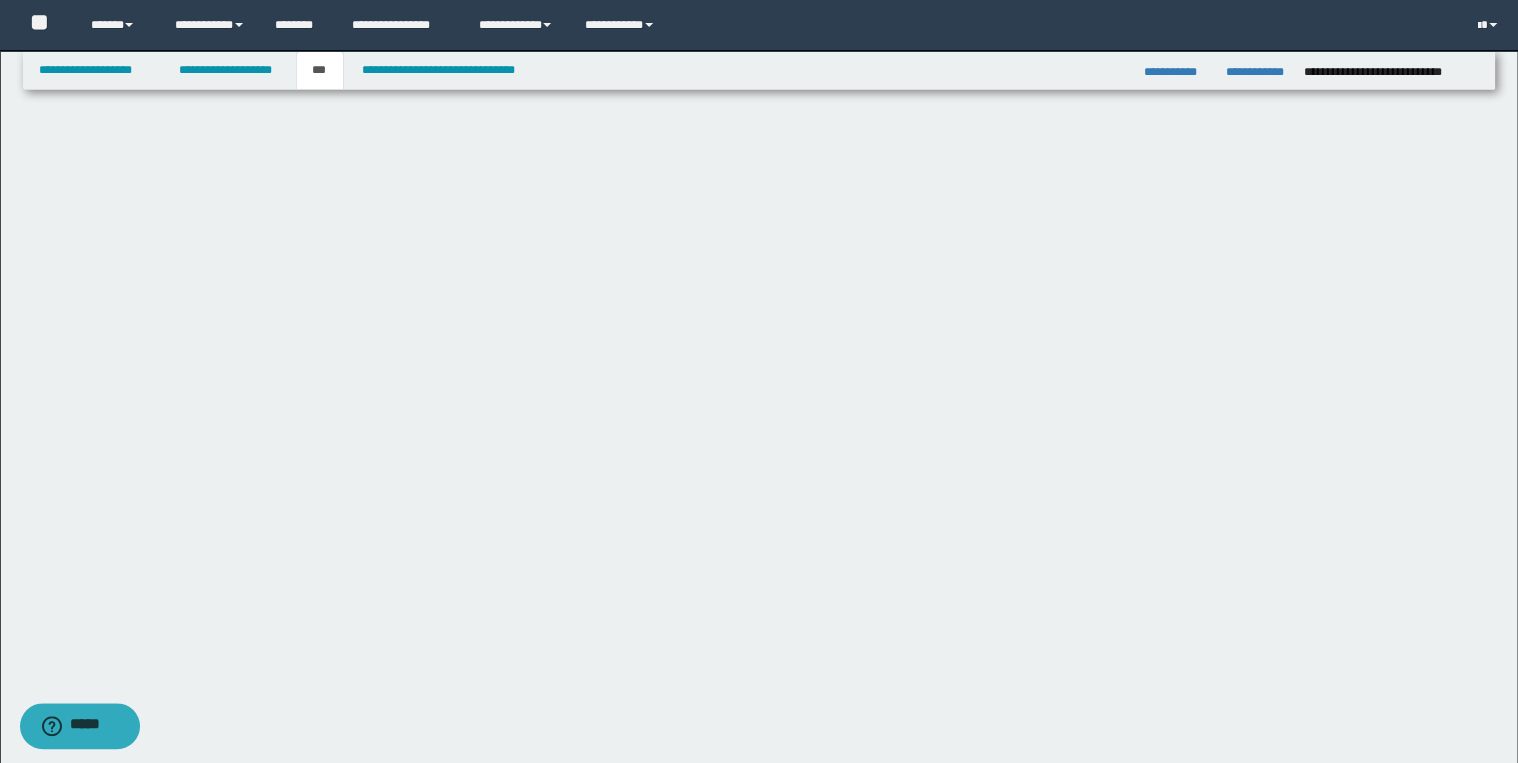 scroll, scrollTop: 0, scrollLeft: 0, axis: both 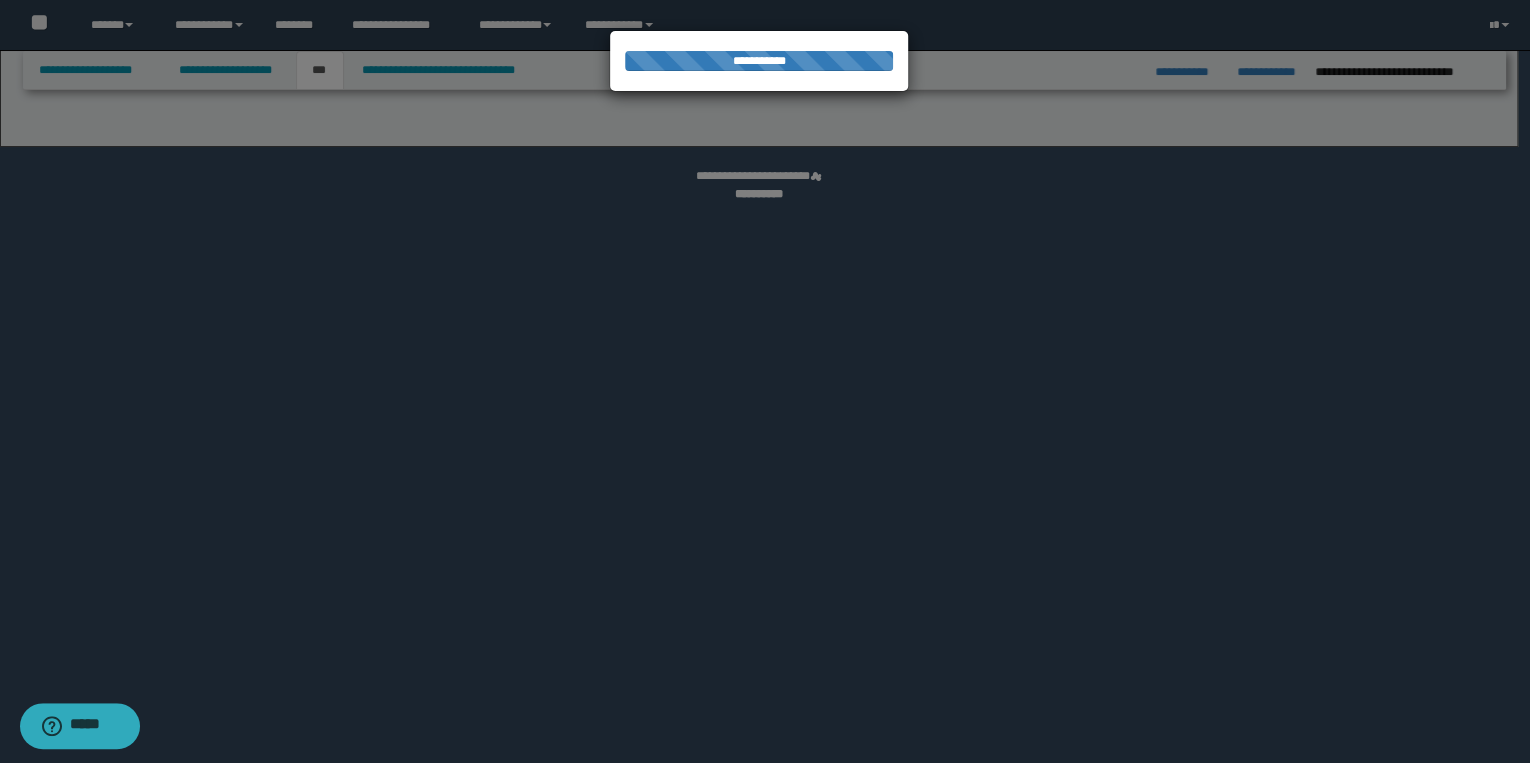 select on "*" 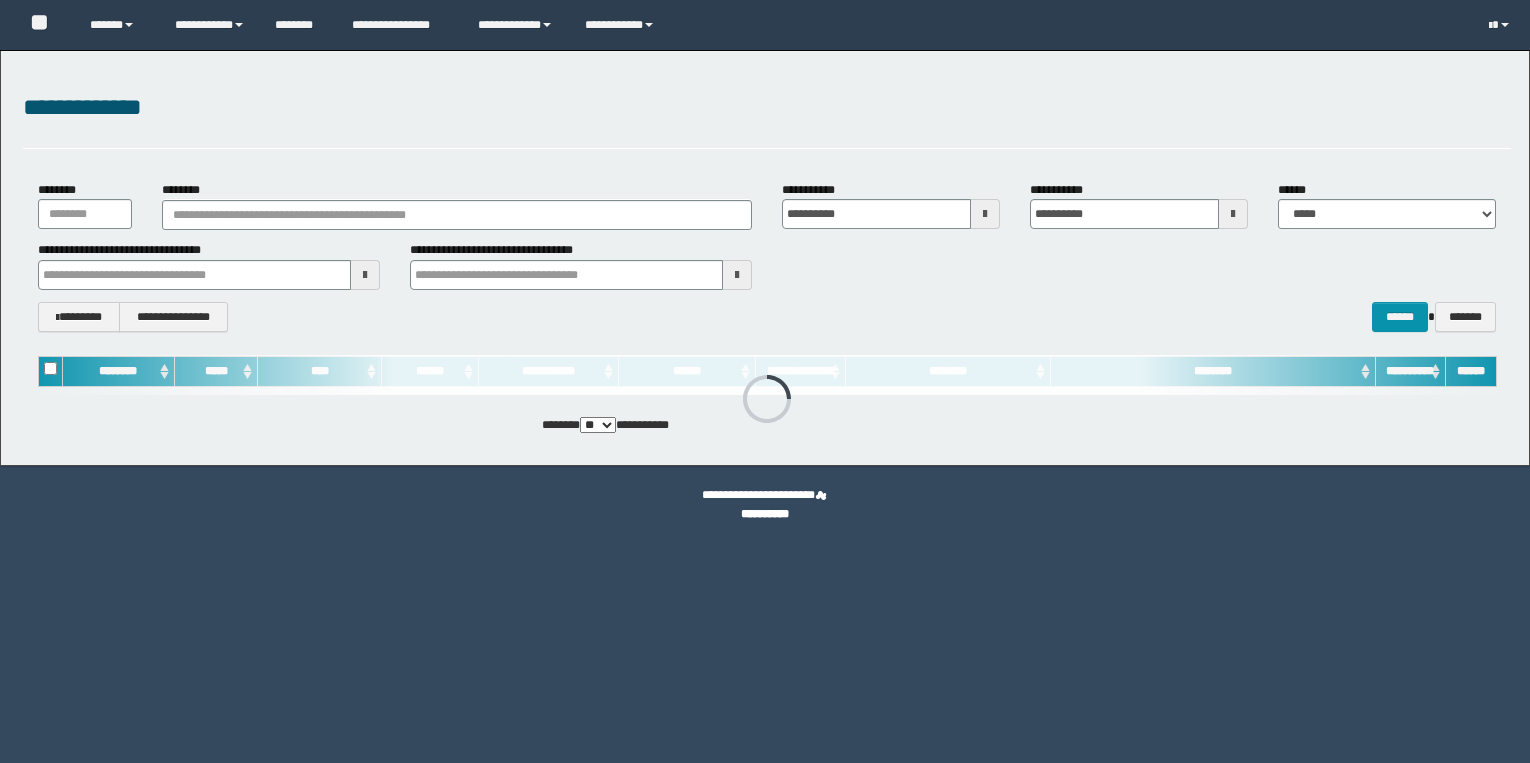 scroll, scrollTop: 0, scrollLeft: 0, axis: both 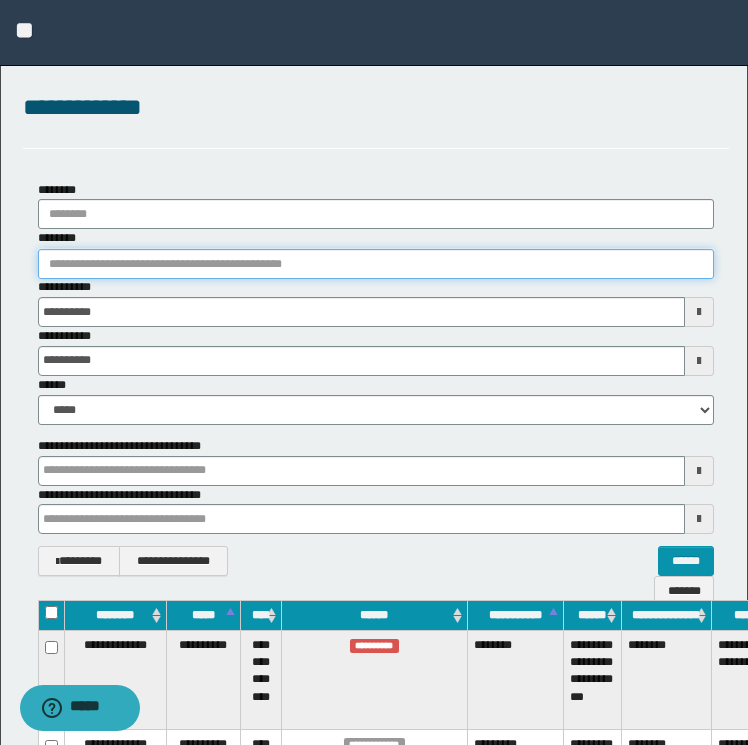 click on "********" at bounding box center [376, 264] 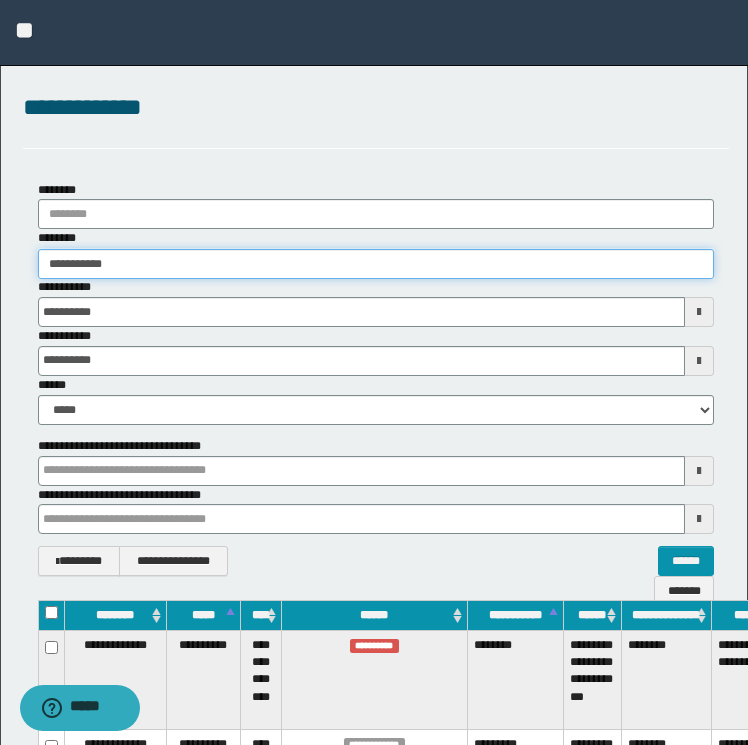 type on "**********" 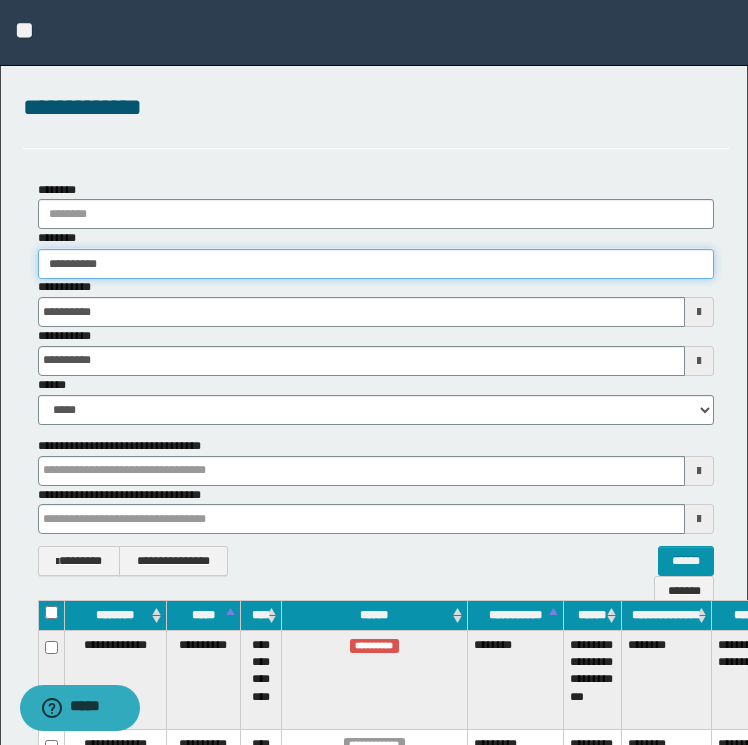 type on "**********" 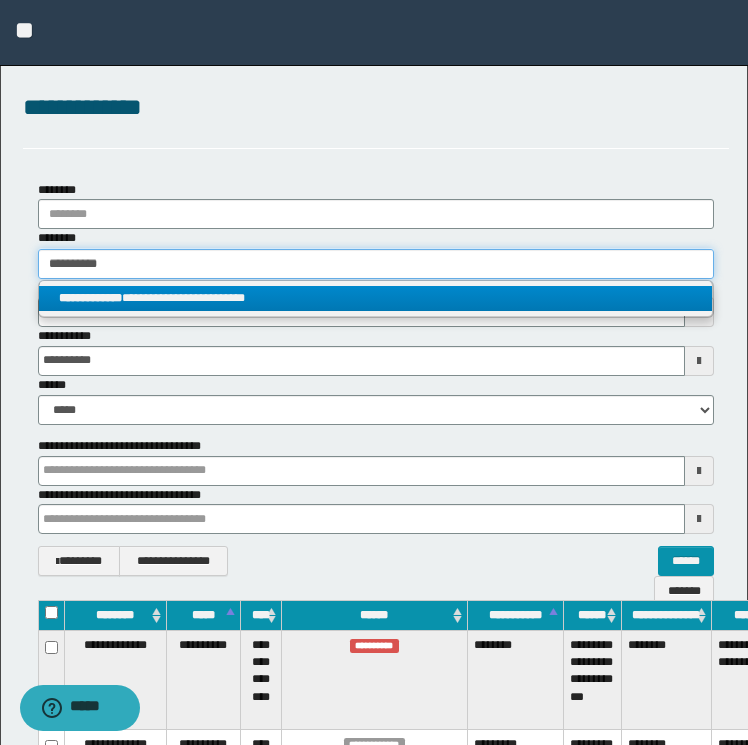 type on "**********" 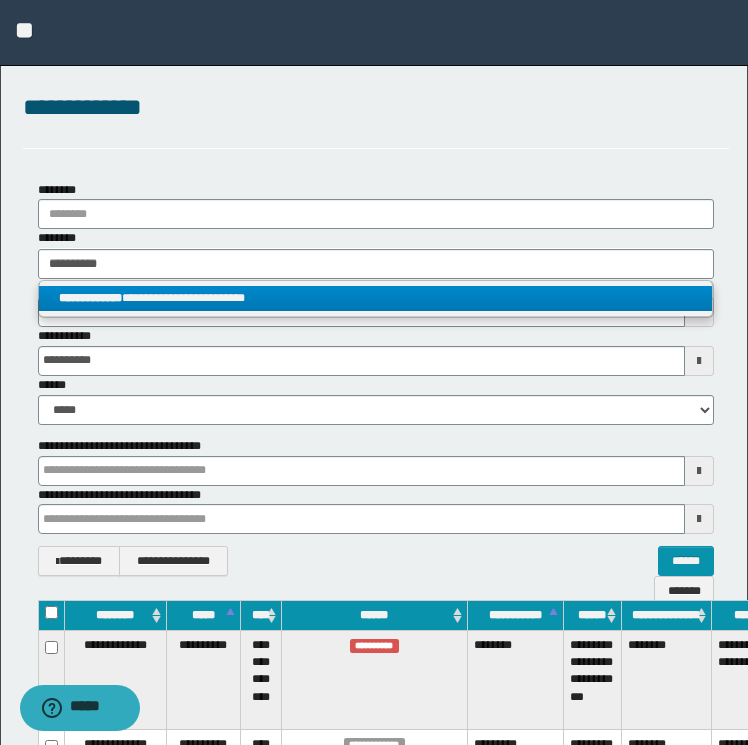 click on "**********" at bounding box center (376, 298) 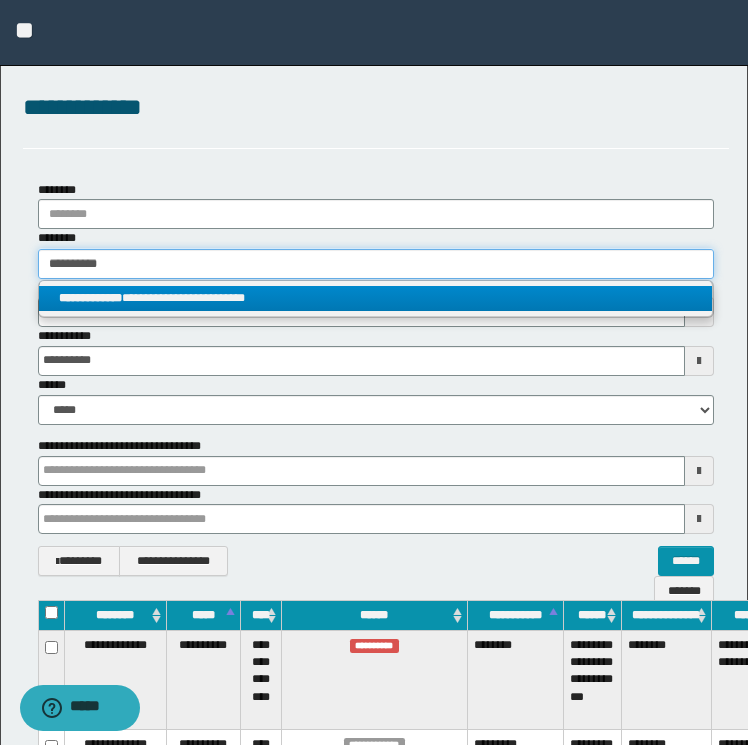type 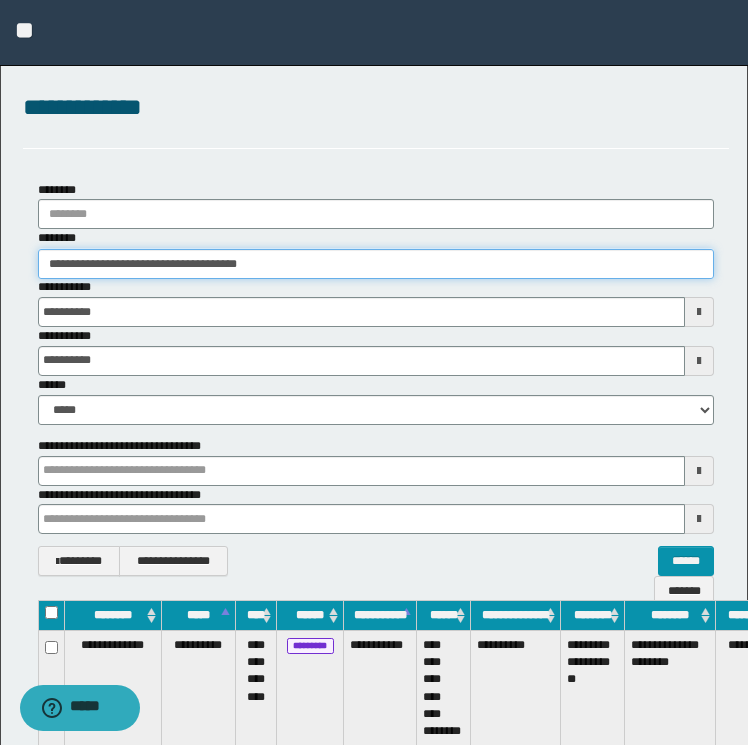 scroll, scrollTop: 0, scrollLeft: 96, axis: horizontal 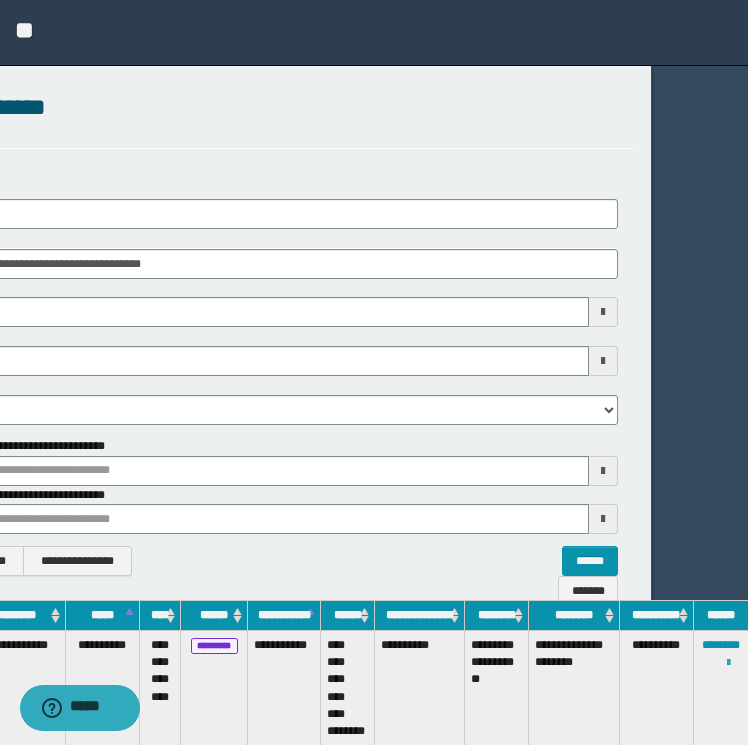 click at bounding box center [728, 663] 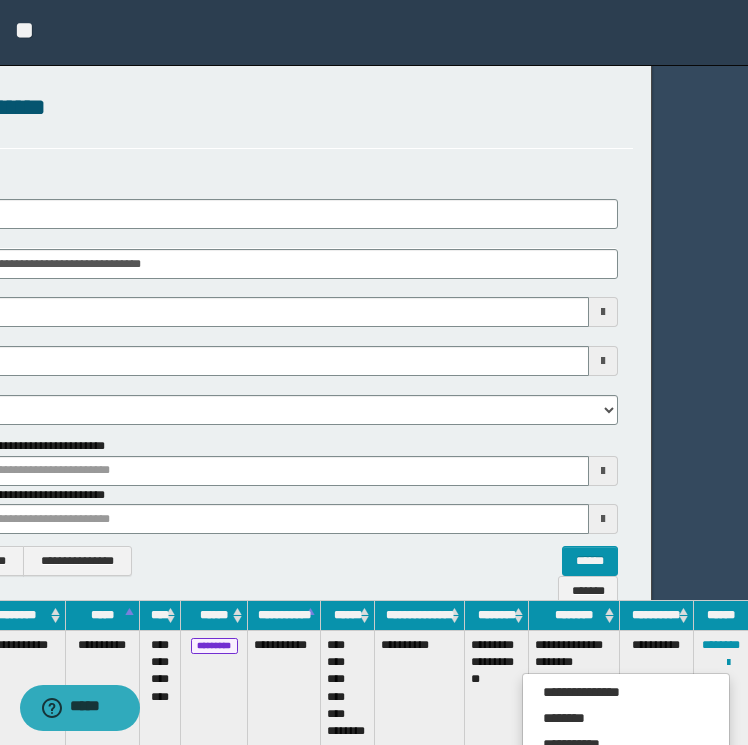 click on "**********" at bounding box center (626, 796) 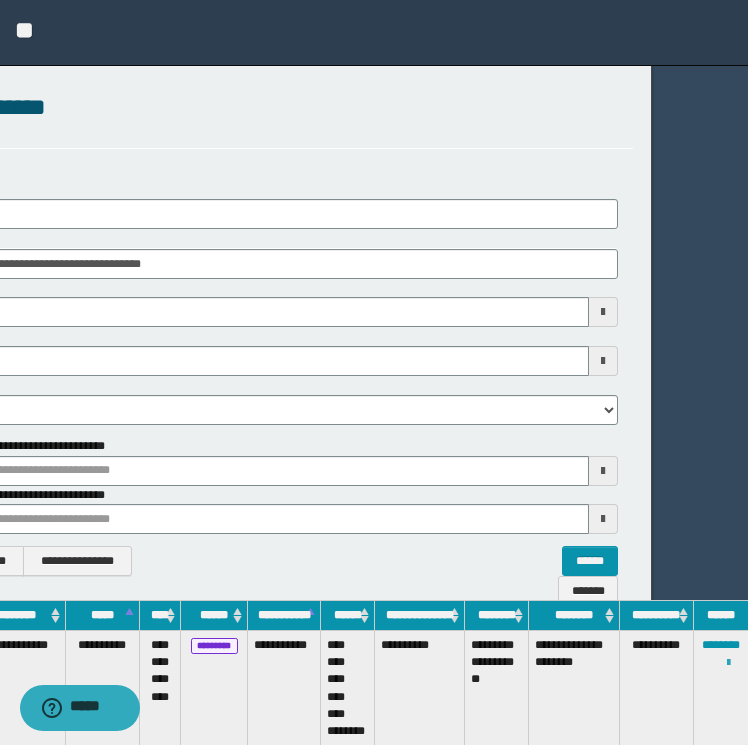 click at bounding box center [728, 663] 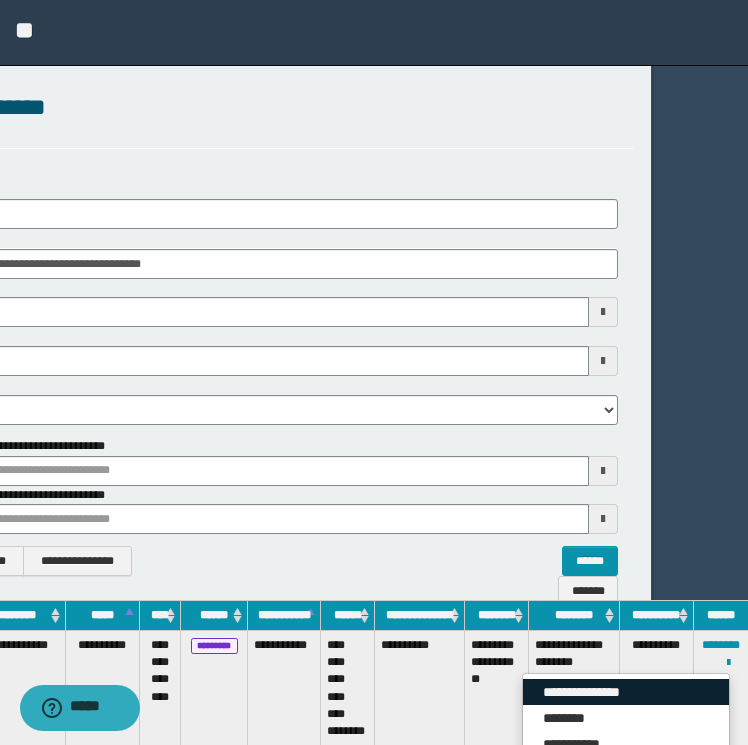 click on "**********" at bounding box center [626, 692] 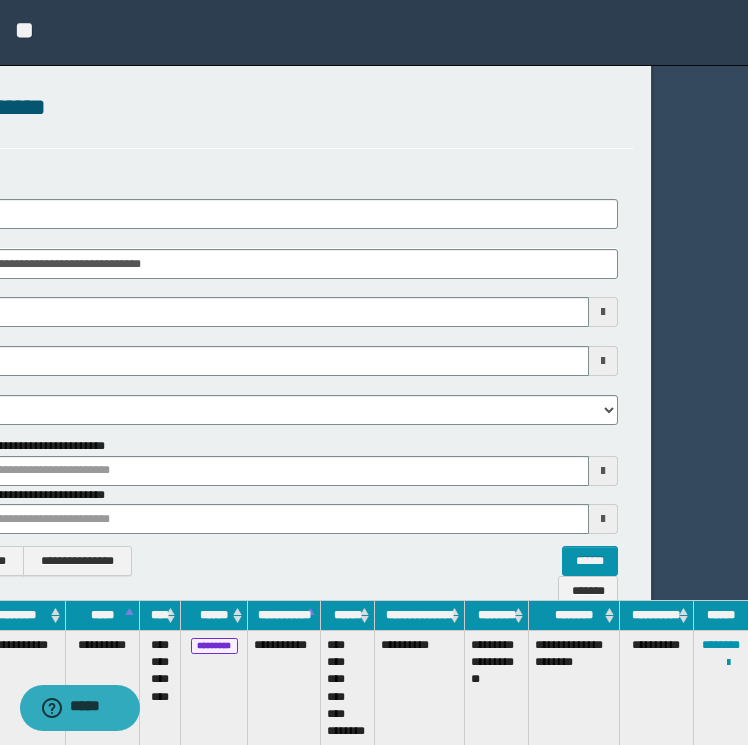 scroll, scrollTop: 0, scrollLeft: 0, axis: both 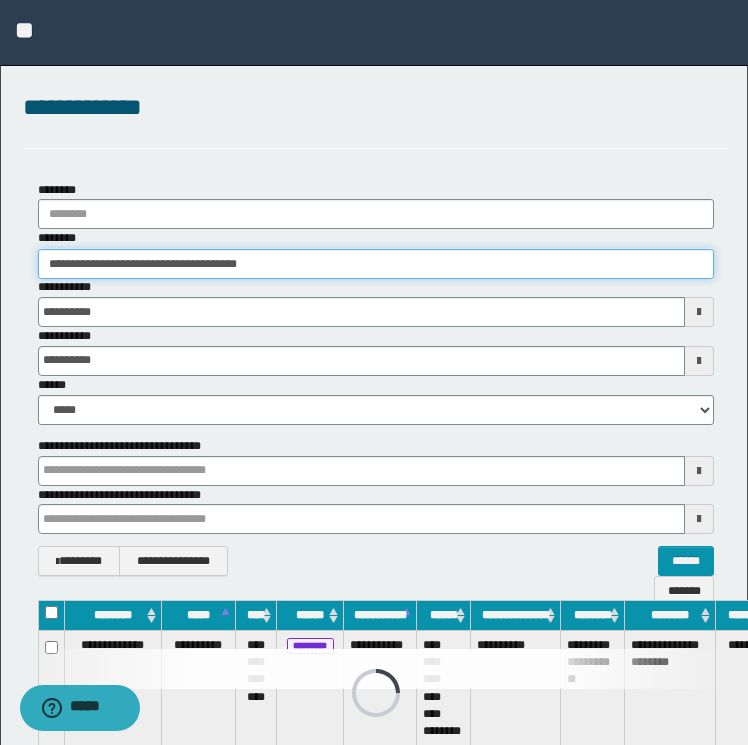 drag, startPoint x: 337, startPoint y: 269, endPoint x: -4, endPoint y: 245, distance: 341.84354 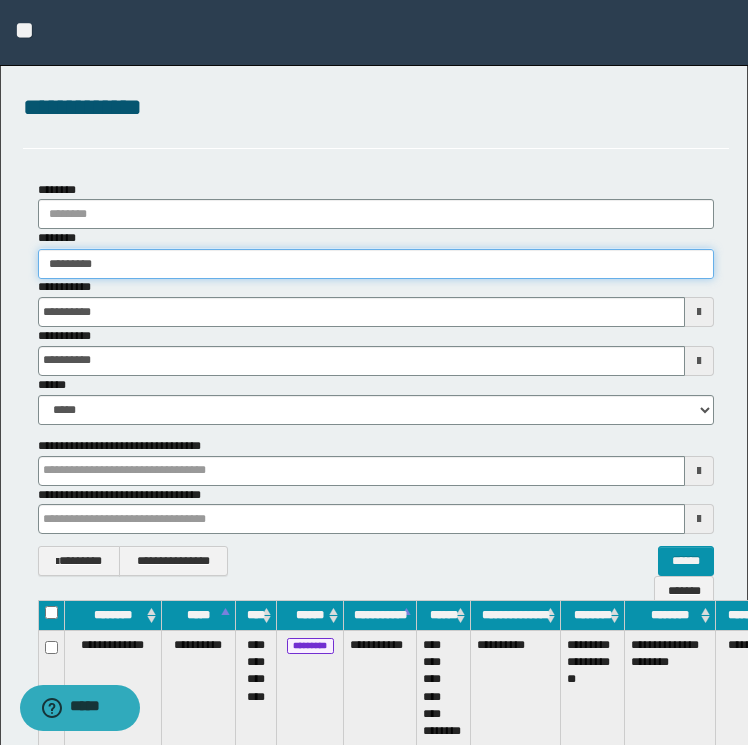 type on "********" 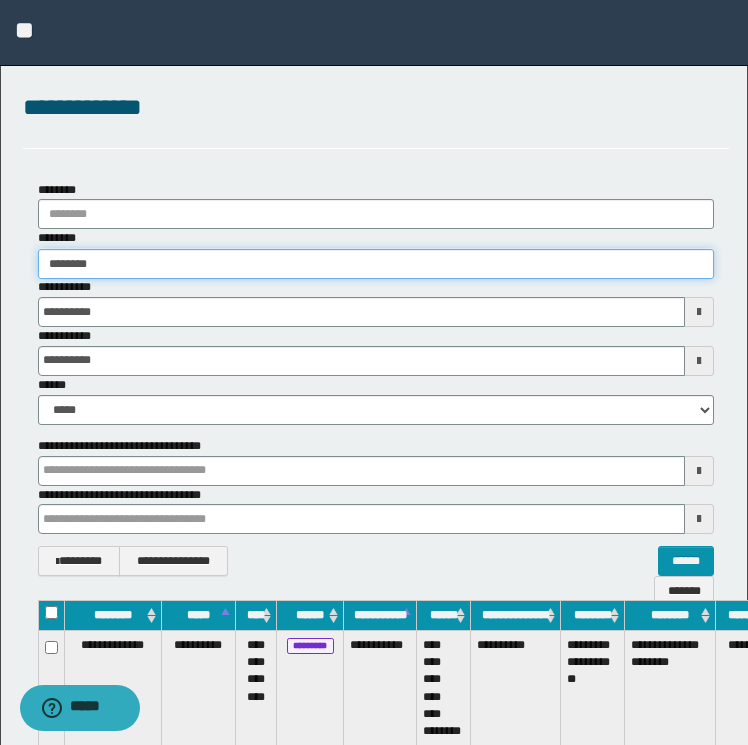type on "********" 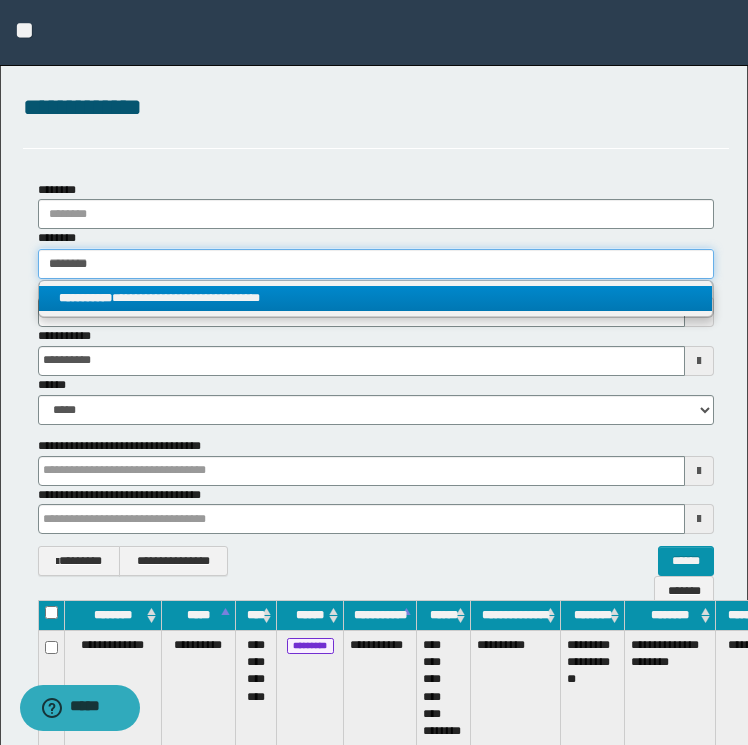type on "********" 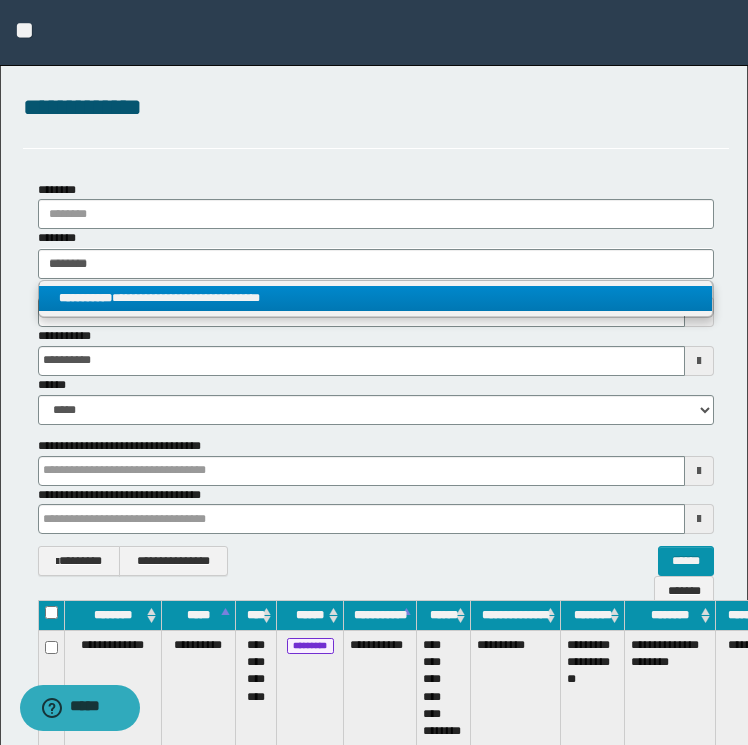 click on "**********" at bounding box center [376, 298] 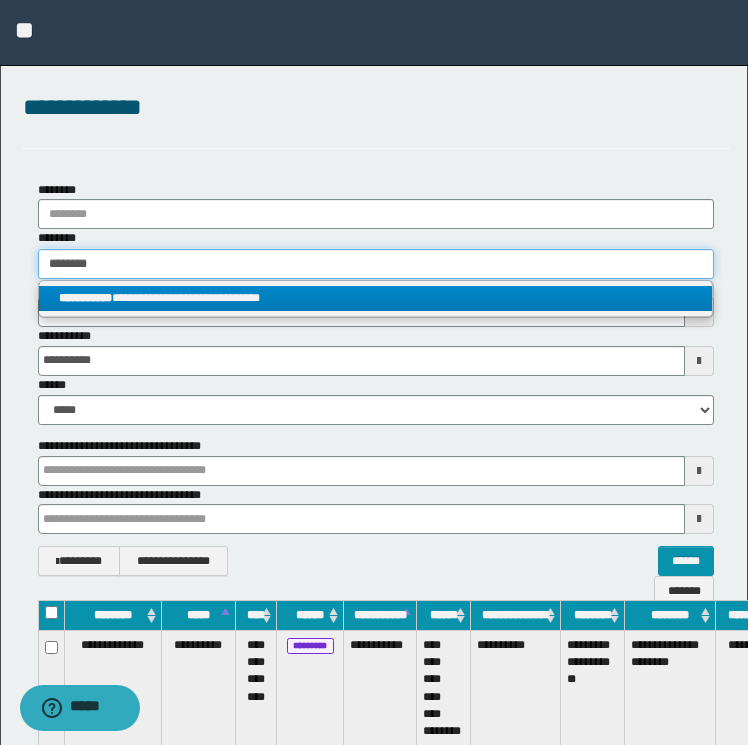 type 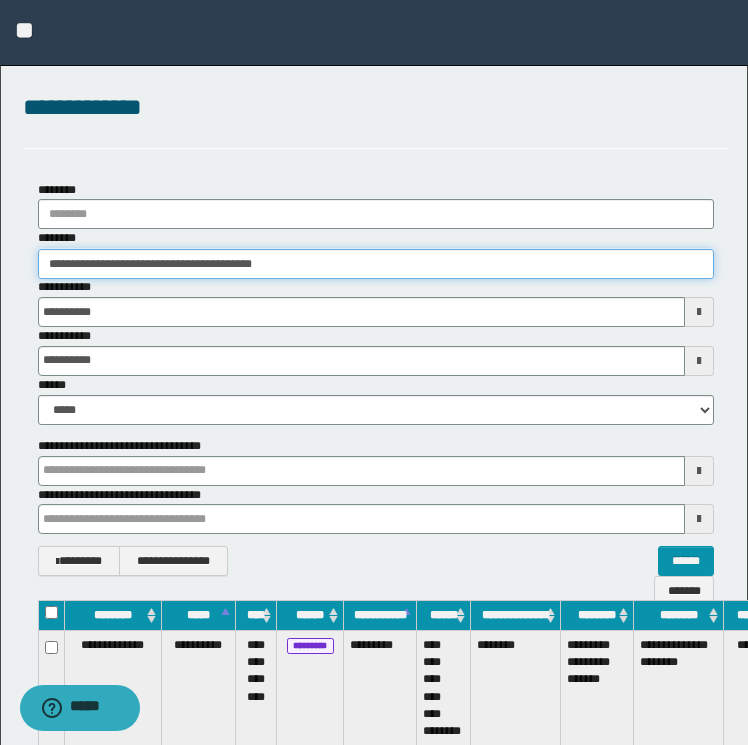 scroll, scrollTop: 0, scrollLeft: 105, axis: horizontal 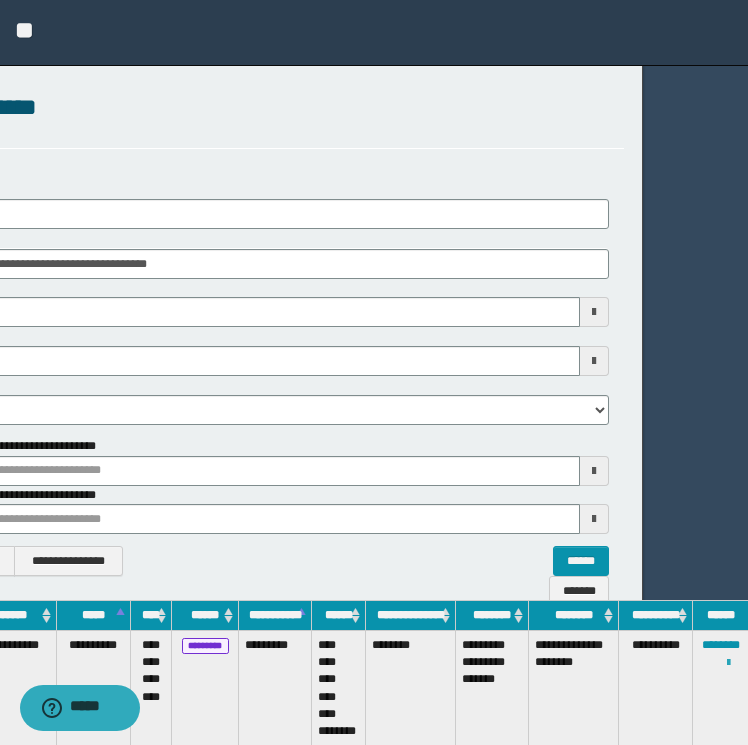 click at bounding box center (728, 663) 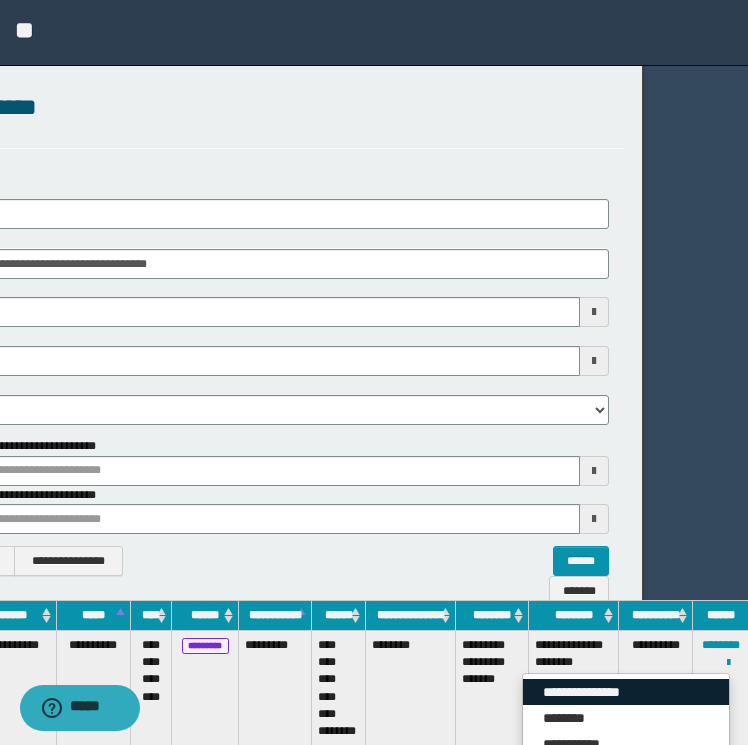 click on "**********" at bounding box center [626, 692] 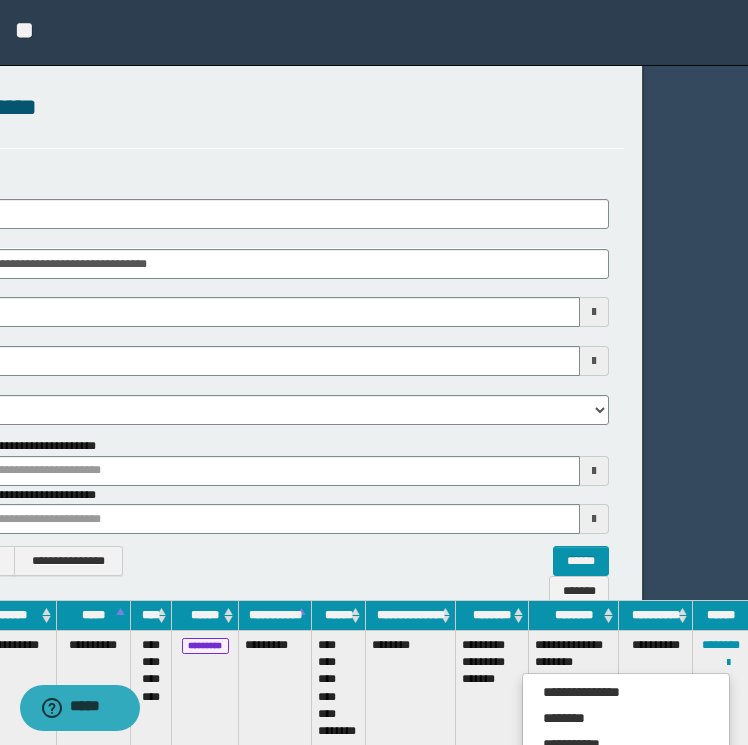 scroll, scrollTop: 0, scrollLeft: 0, axis: both 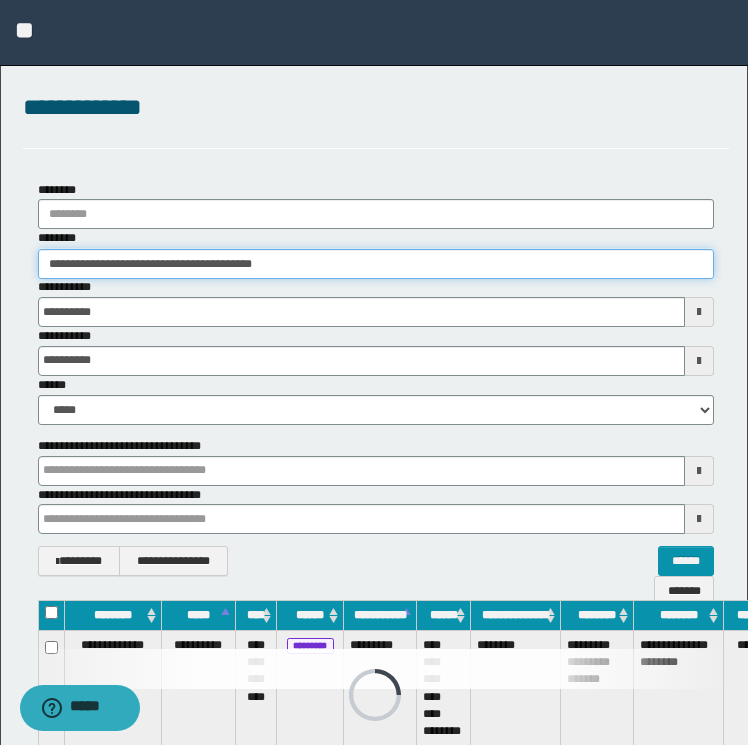 drag, startPoint x: 328, startPoint y: 254, endPoint x: -4, endPoint y: 272, distance: 332.48758 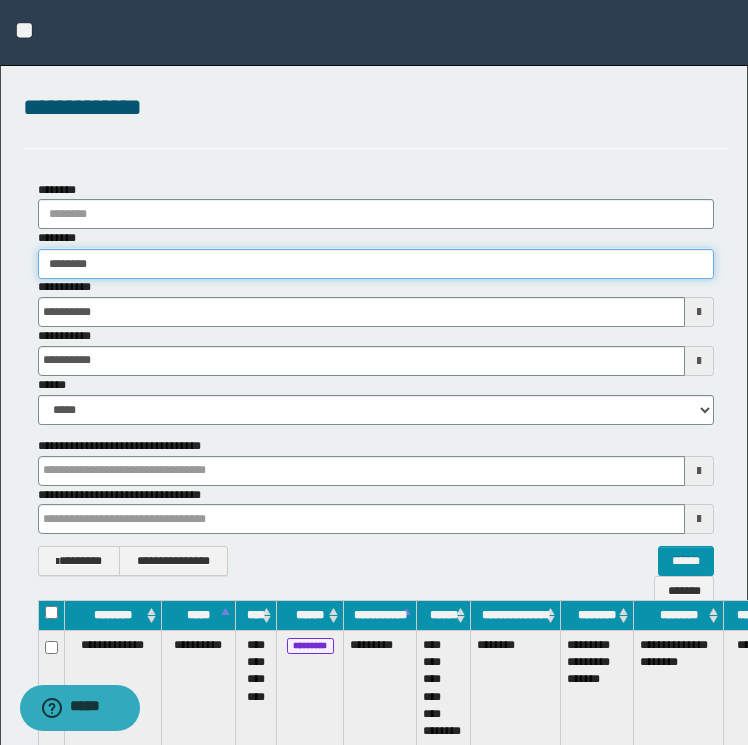 type on "********" 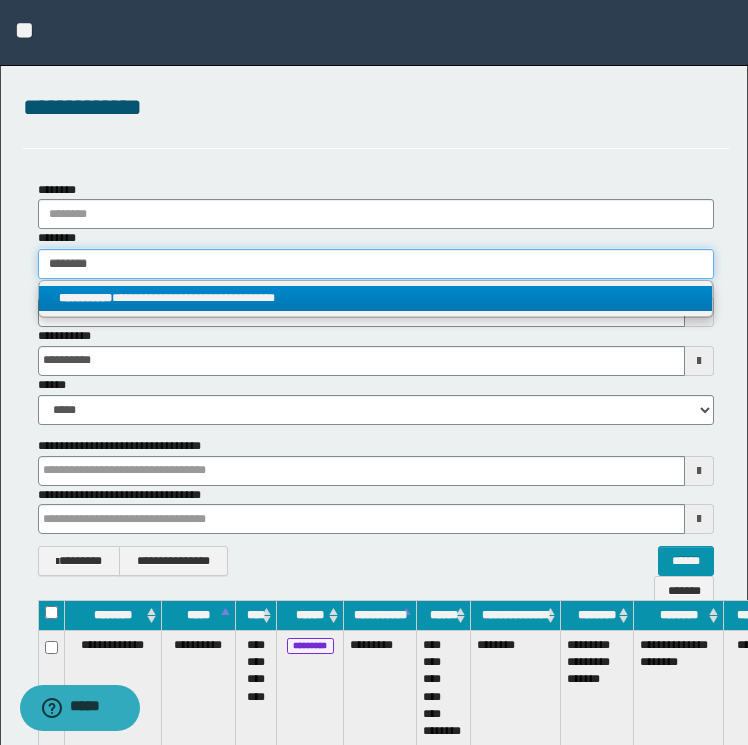type on "********" 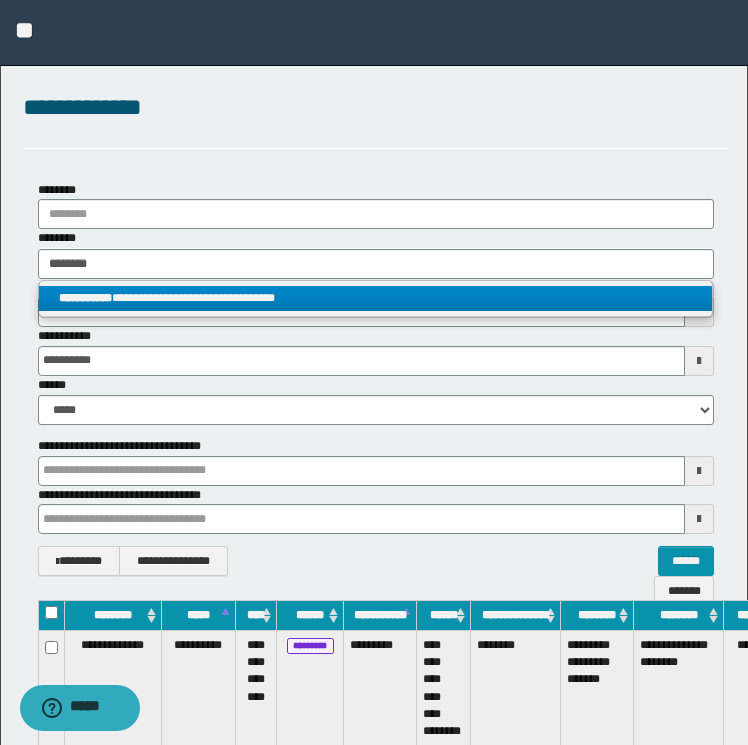 click on "**********" at bounding box center [376, 298] 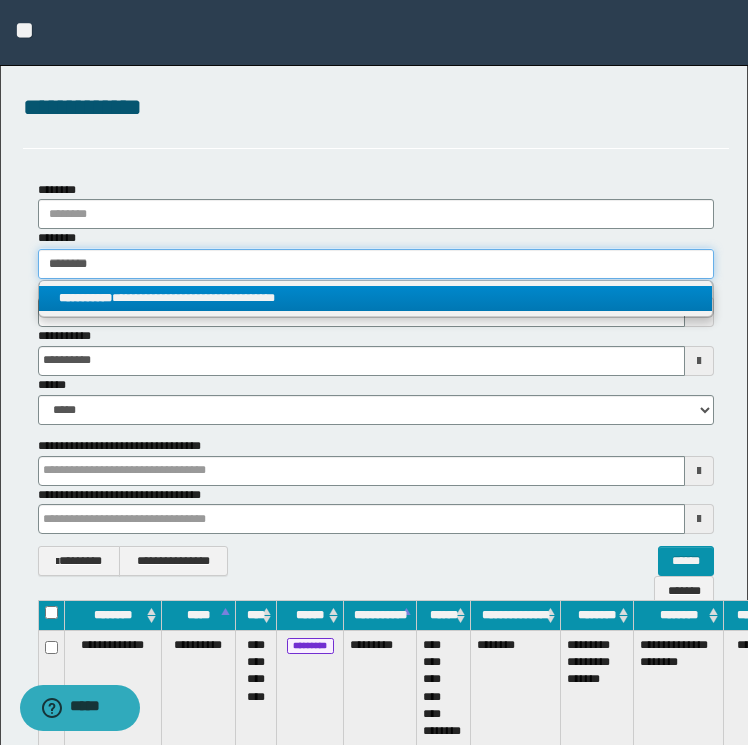 type 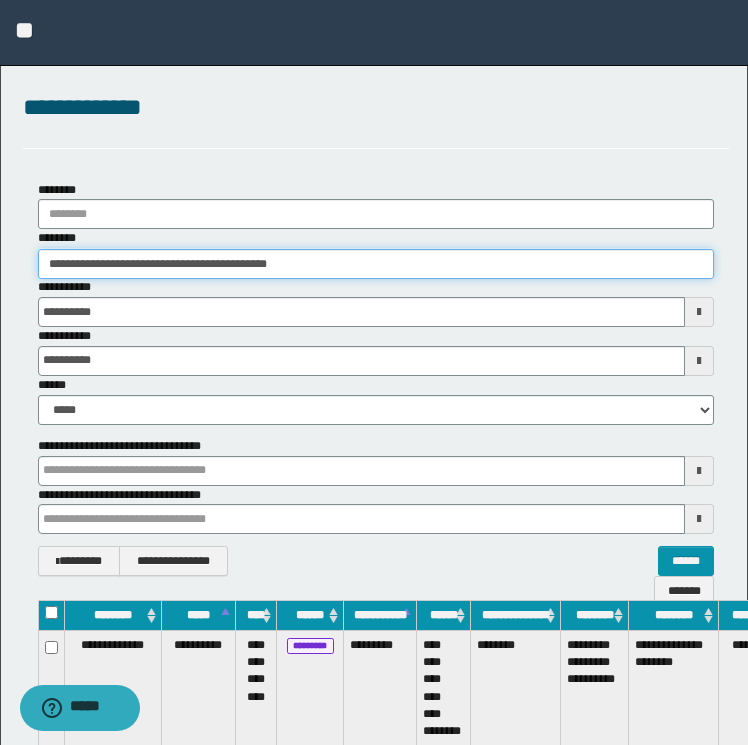 scroll, scrollTop: 0, scrollLeft: 100, axis: horizontal 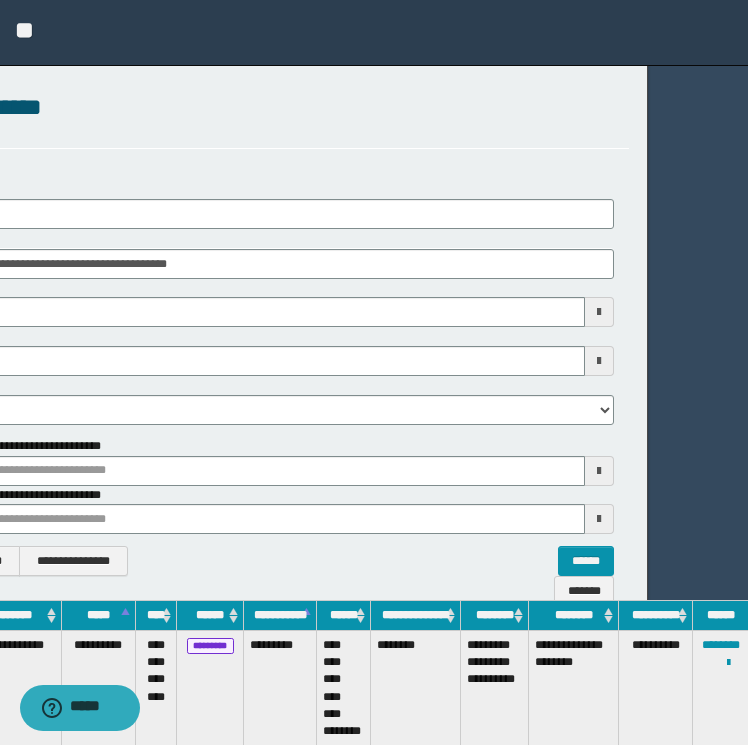 click on "**********" at bounding box center (721, 689) 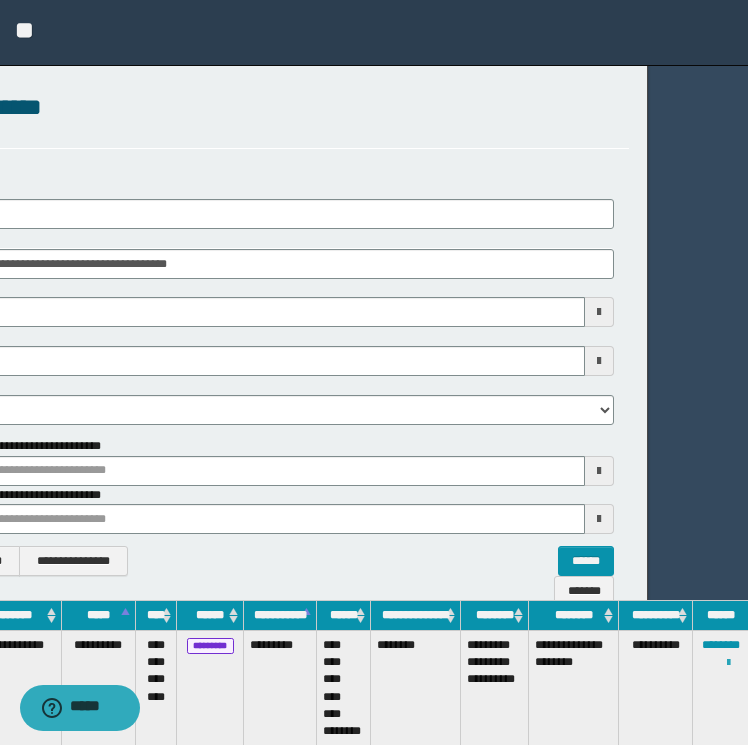 click at bounding box center [728, 663] 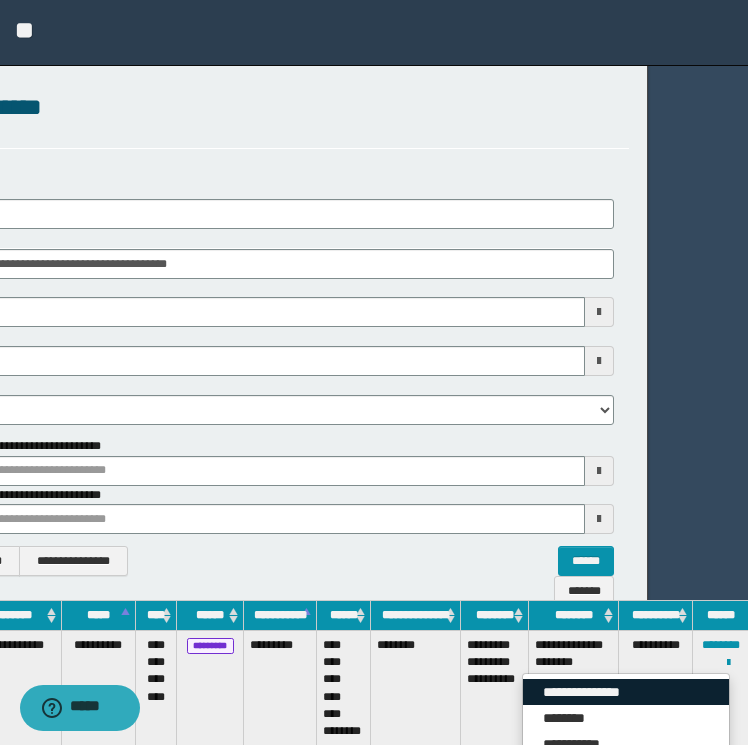 click on "**********" at bounding box center [626, 692] 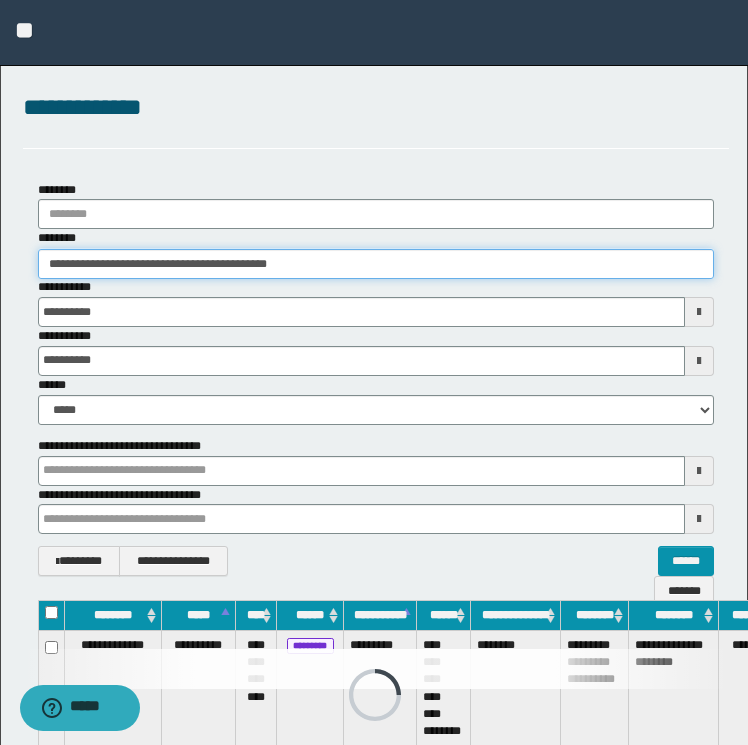 click on "**********" at bounding box center (376, 264) 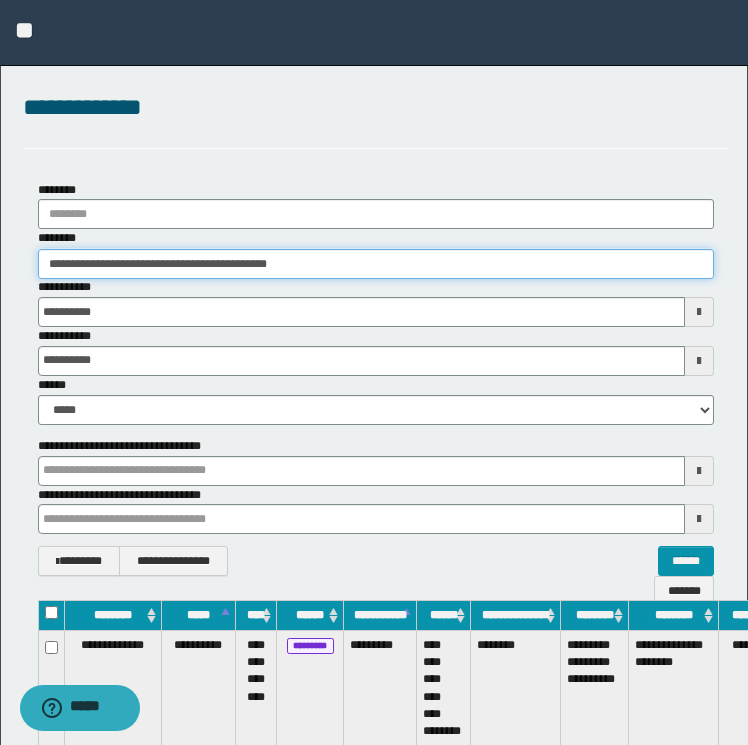 drag, startPoint x: 364, startPoint y: 264, endPoint x: -4, endPoint y: 262, distance: 368.00543 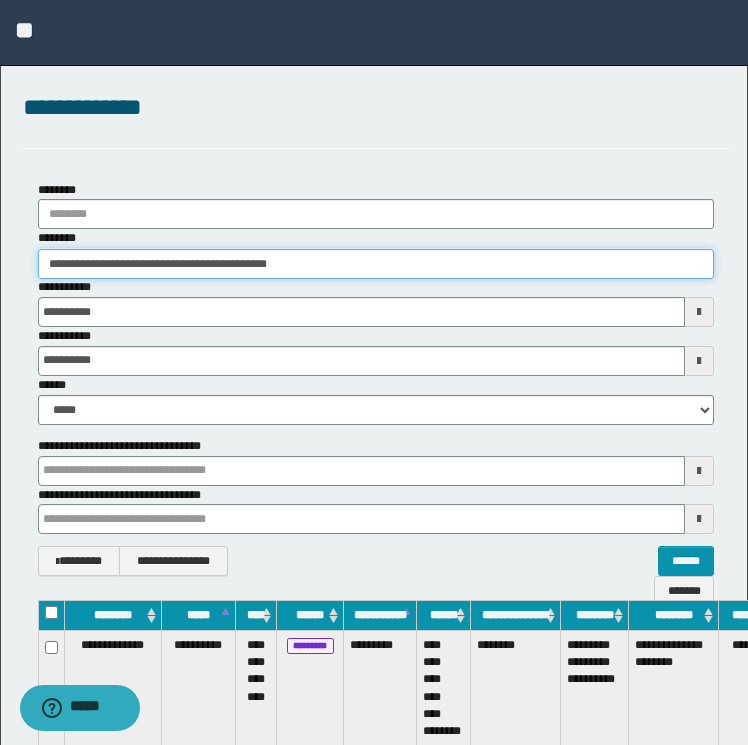 click on "**********" at bounding box center [374, 372] 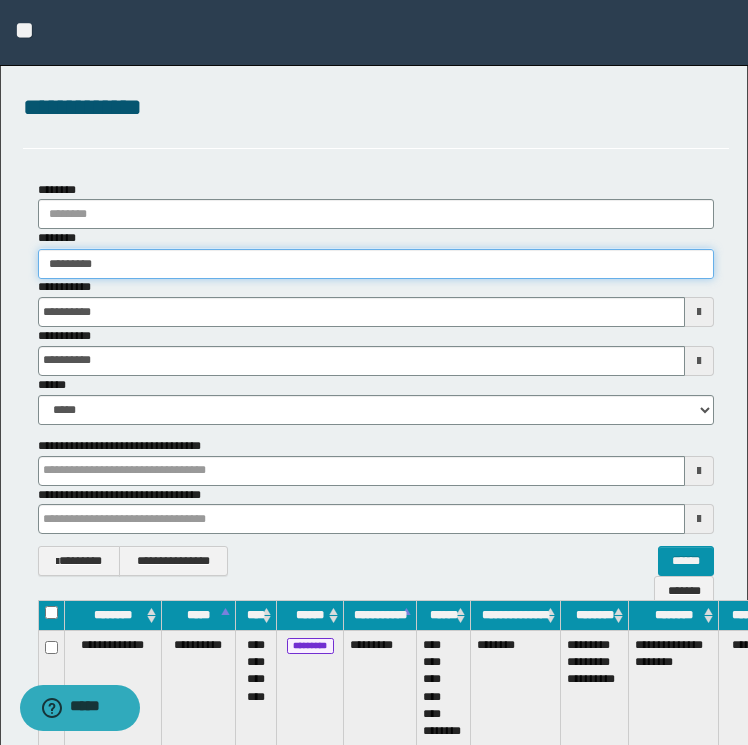 type on "********" 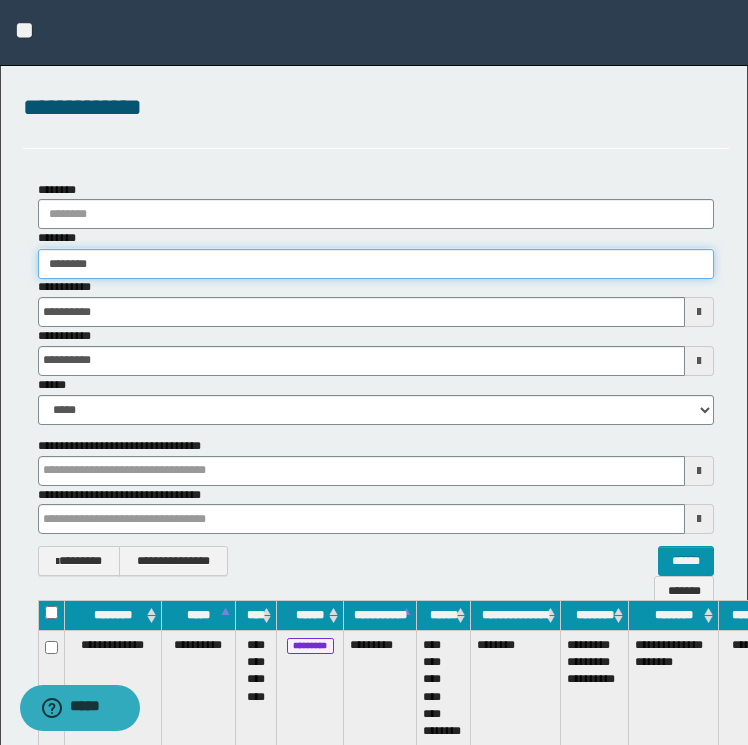 type on "********" 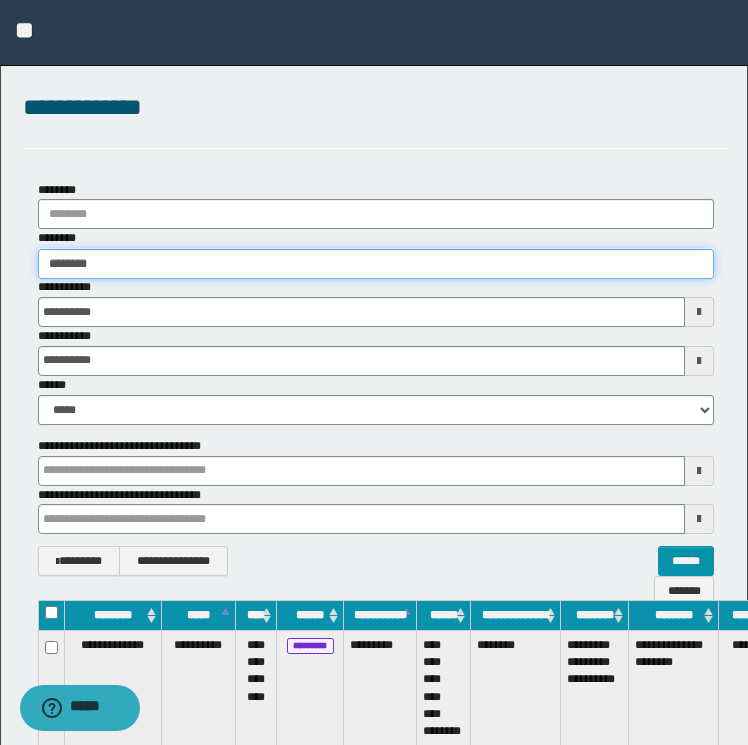 type on "********" 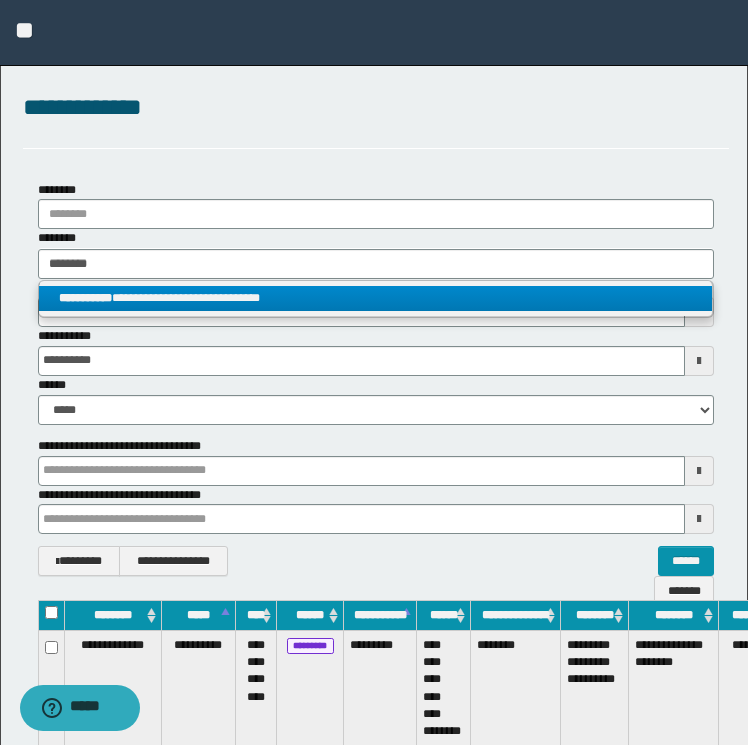 click on "**********" at bounding box center [376, 298] 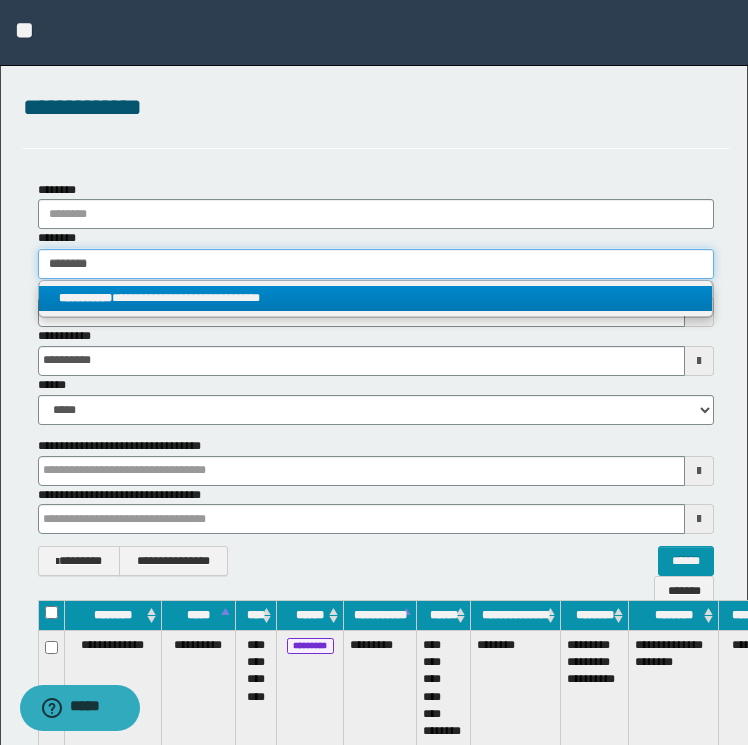 type 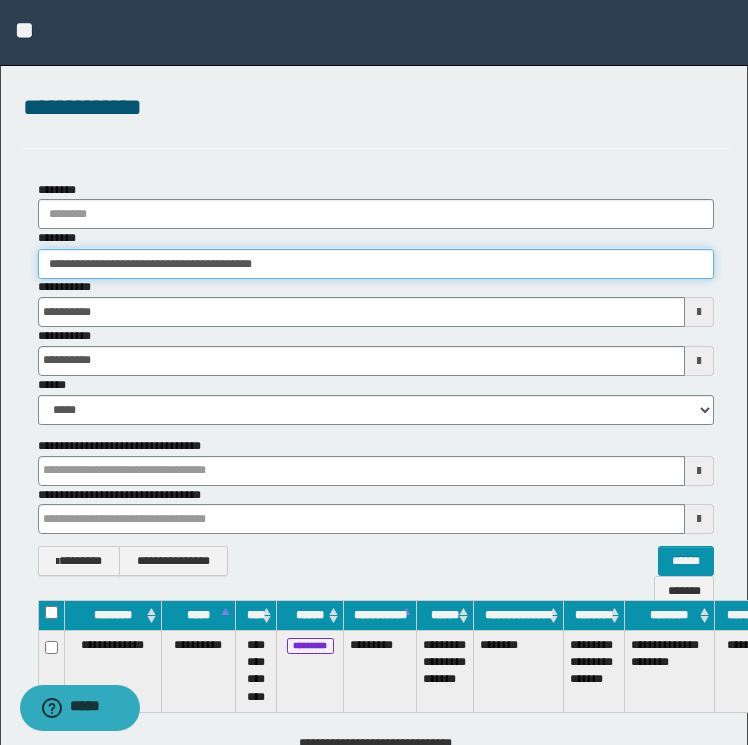 scroll, scrollTop: 0, scrollLeft: 96, axis: horizontal 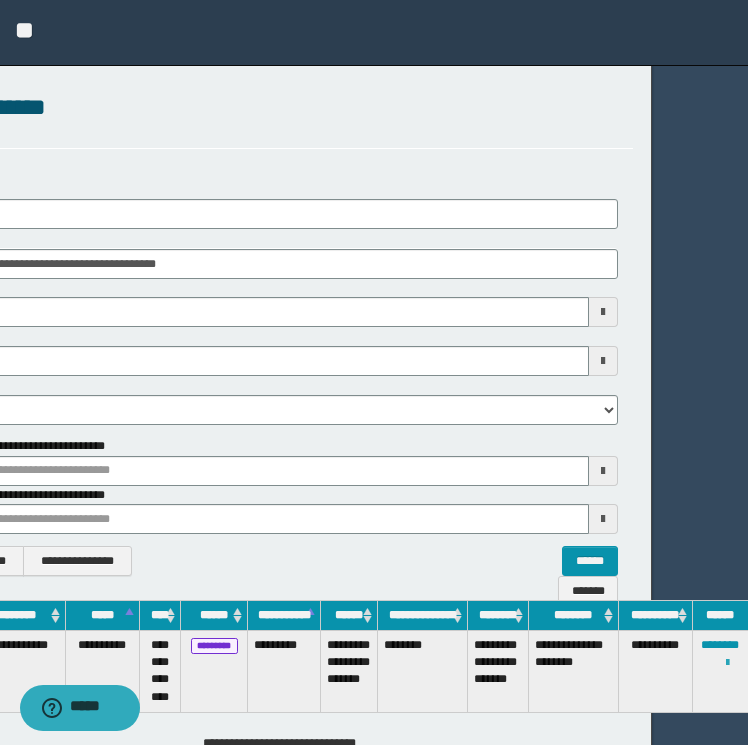 click at bounding box center [727, 663] 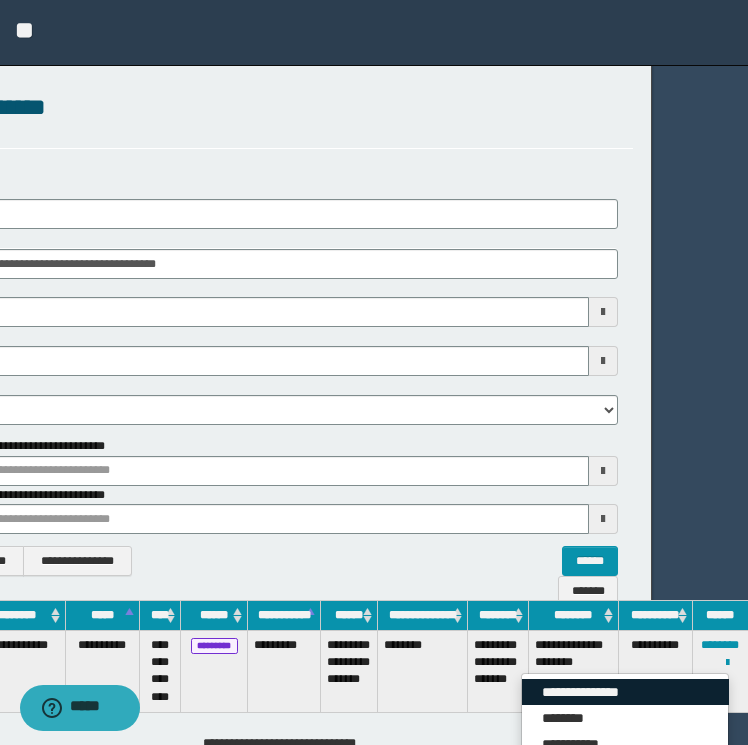 click on "**********" at bounding box center [625, 692] 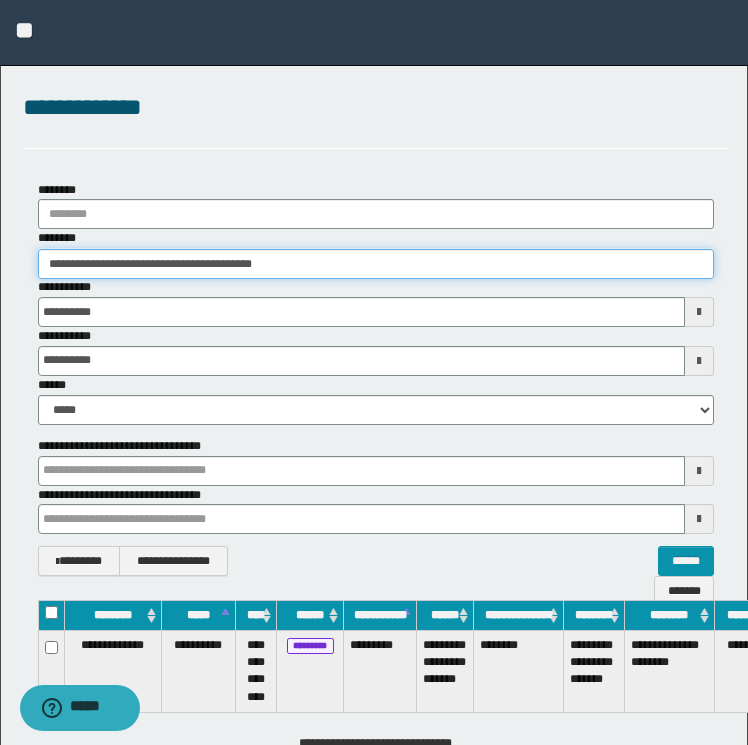 drag, startPoint x: 302, startPoint y: 264, endPoint x: -4, endPoint y: 214, distance: 310.05804 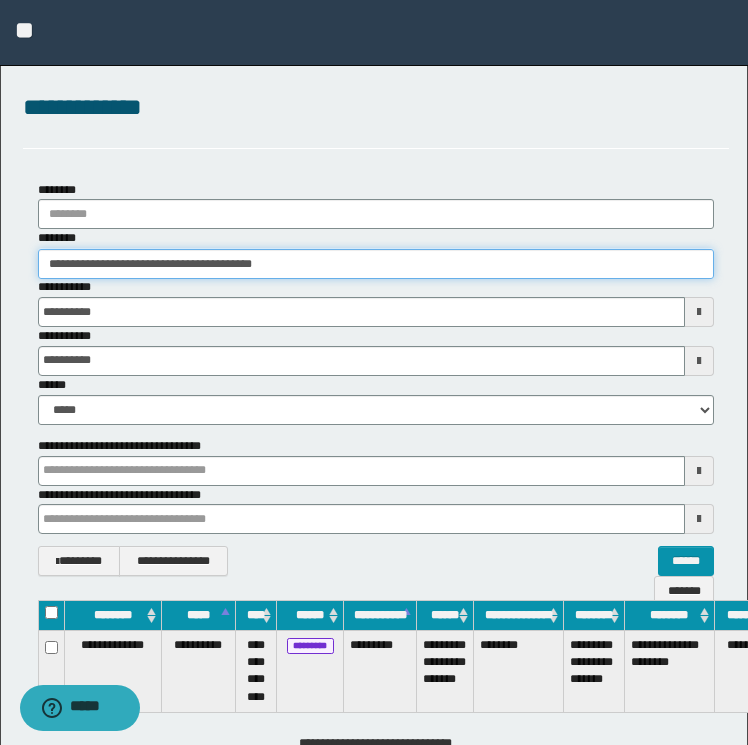 click on "**********" at bounding box center [374, 372] 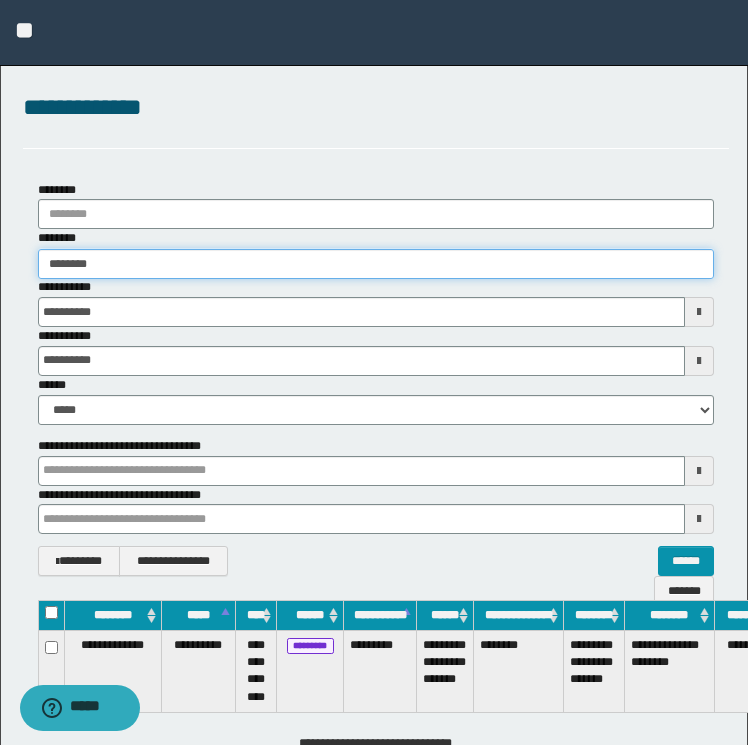 type on "********" 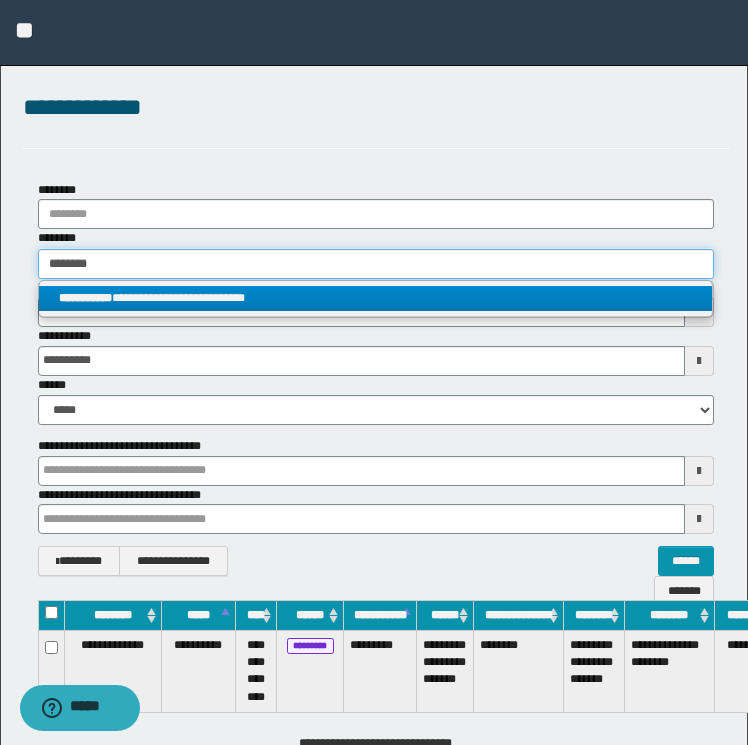 type on "********" 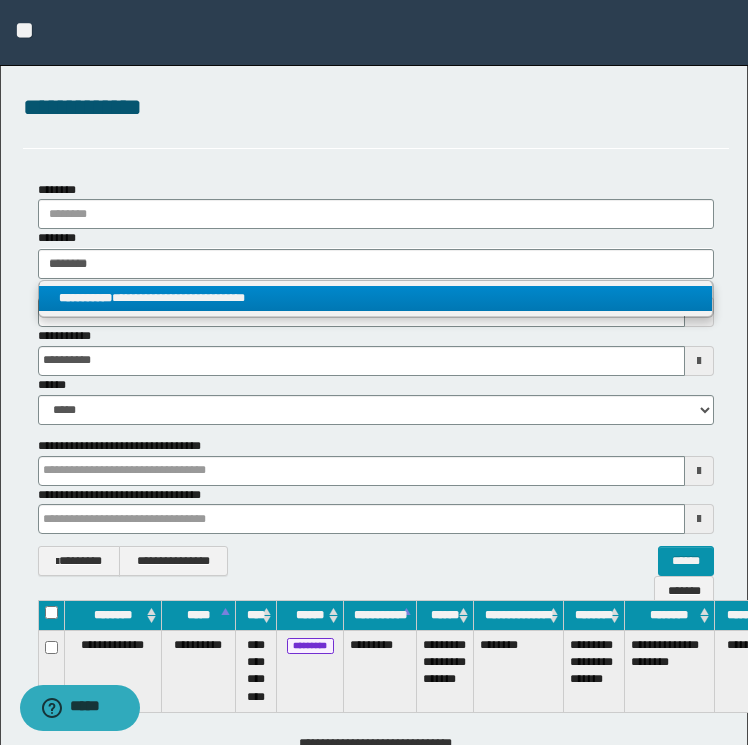 click on "**********" at bounding box center [376, 298] 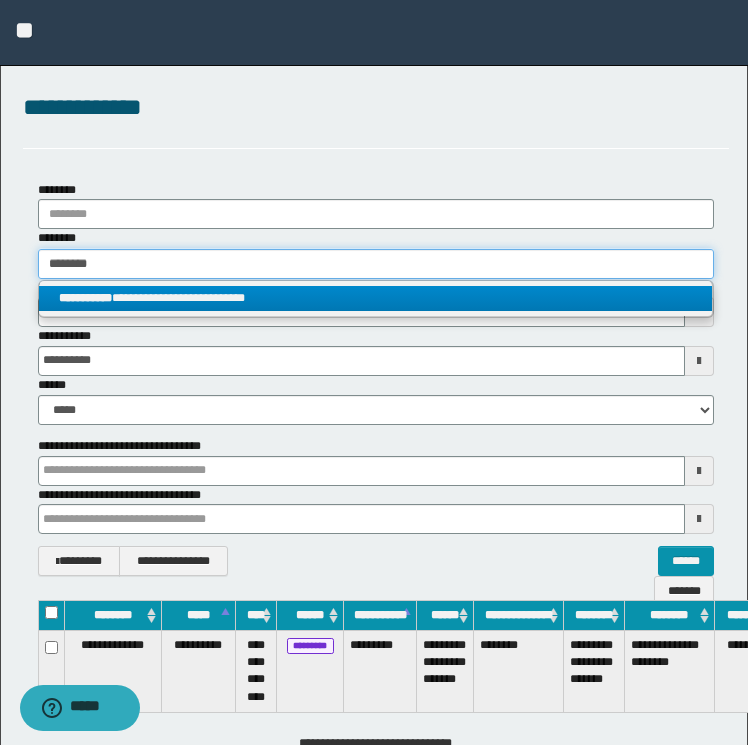 type 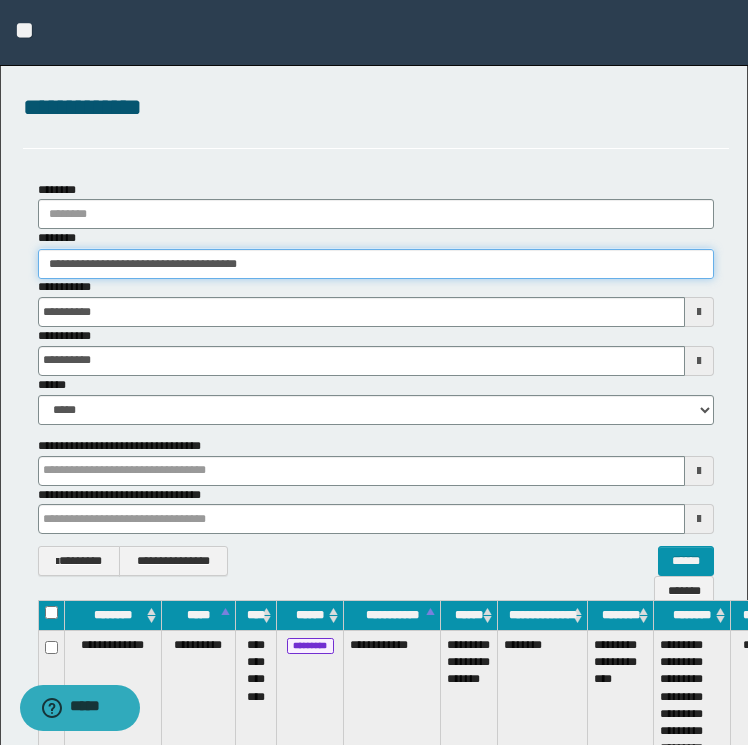 scroll, scrollTop: 0, scrollLeft: 111, axis: horizontal 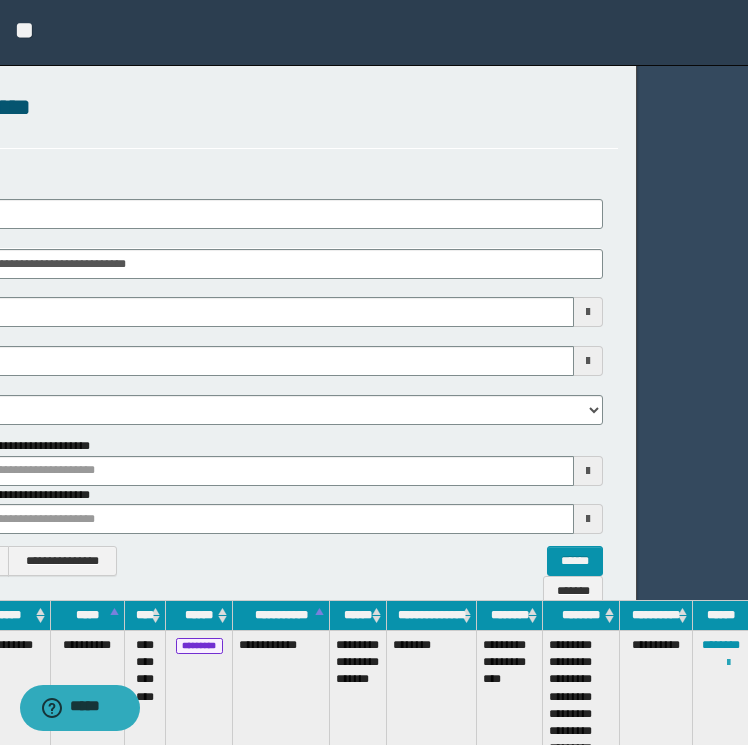click at bounding box center [728, 663] 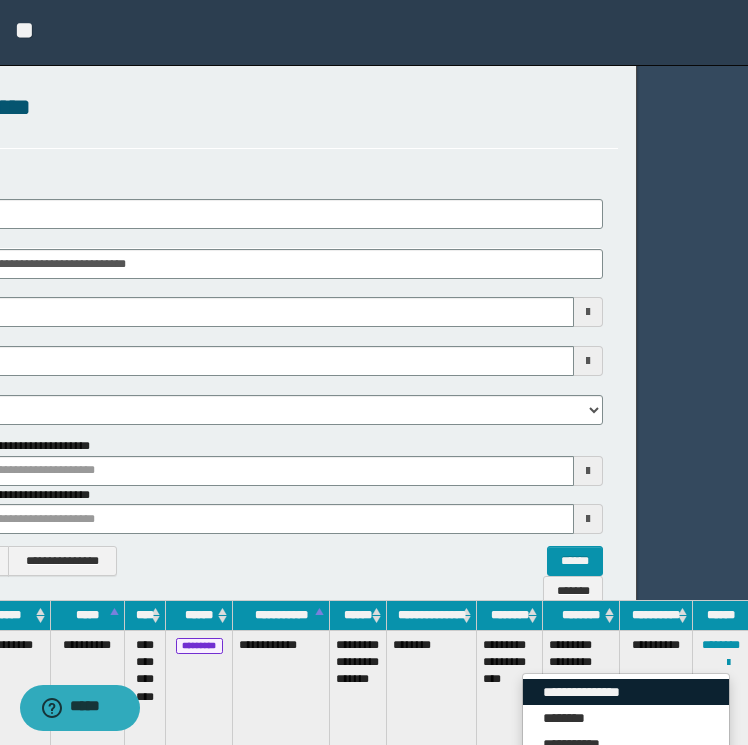 click on "**********" at bounding box center (626, 692) 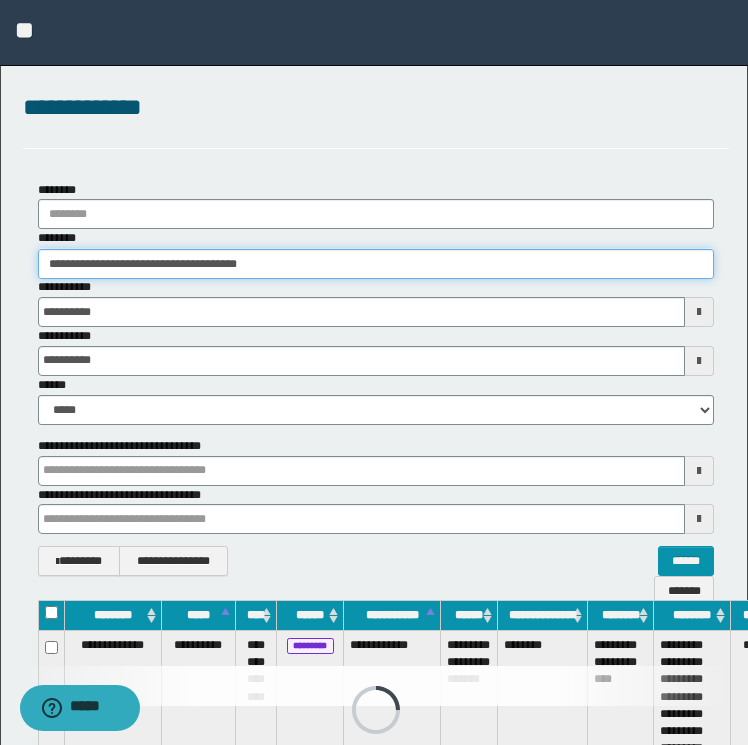 click on "**********" at bounding box center (376, 264) 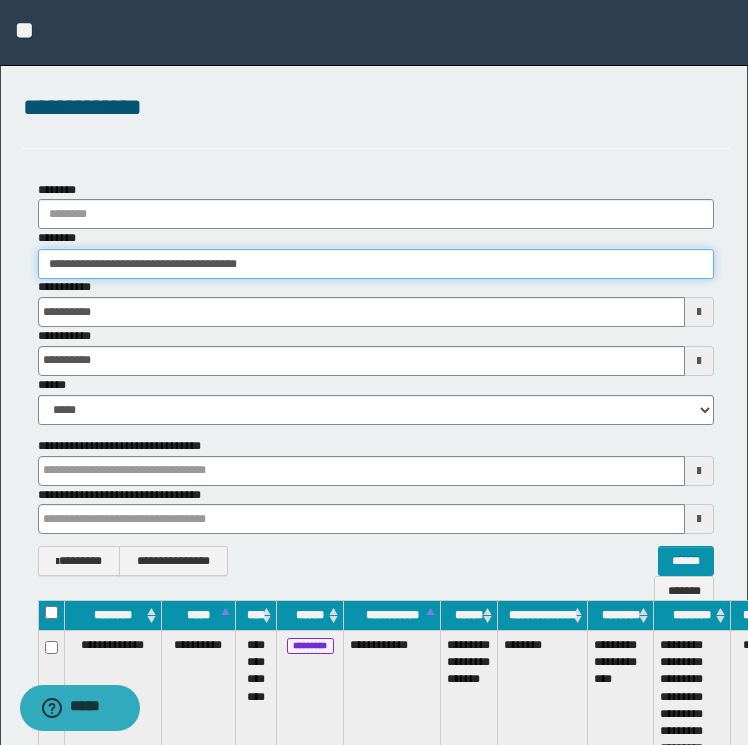 click on "**********" at bounding box center (376, 264) 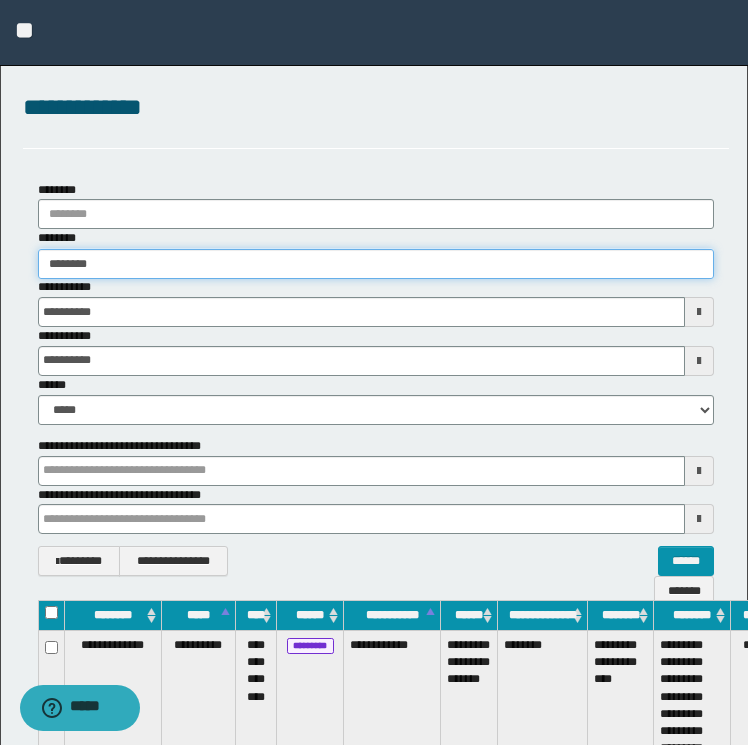 type on "********" 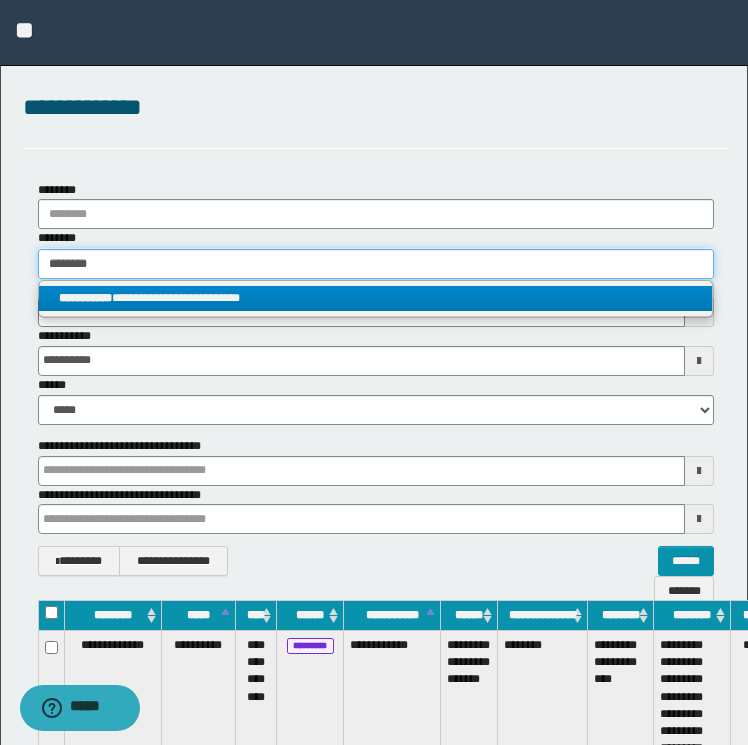 type on "********" 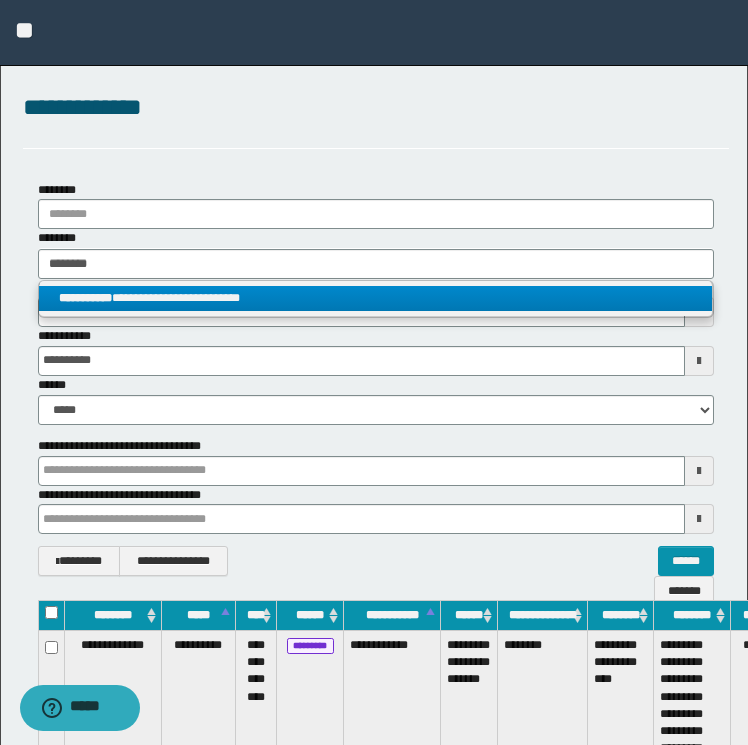 click on "**********" at bounding box center [376, 298] 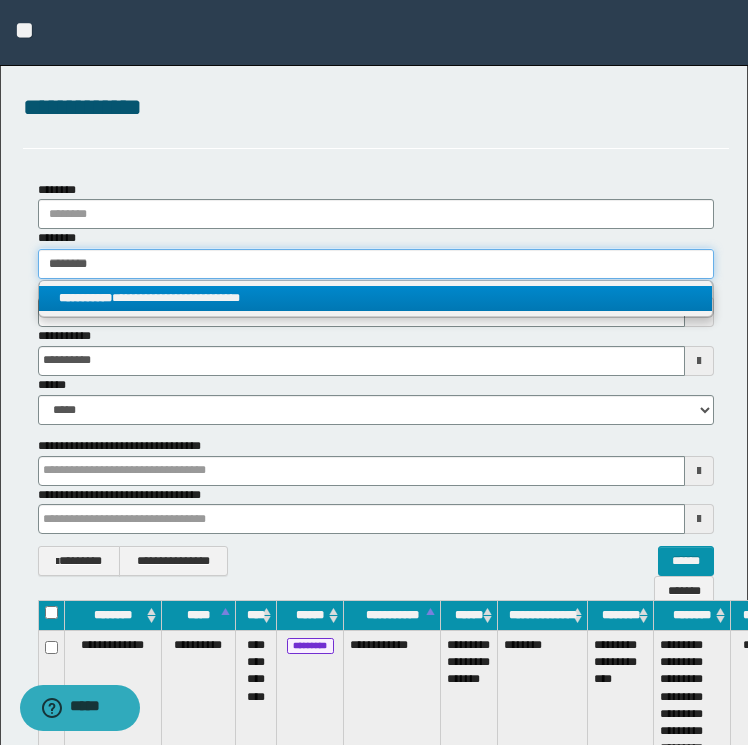 type 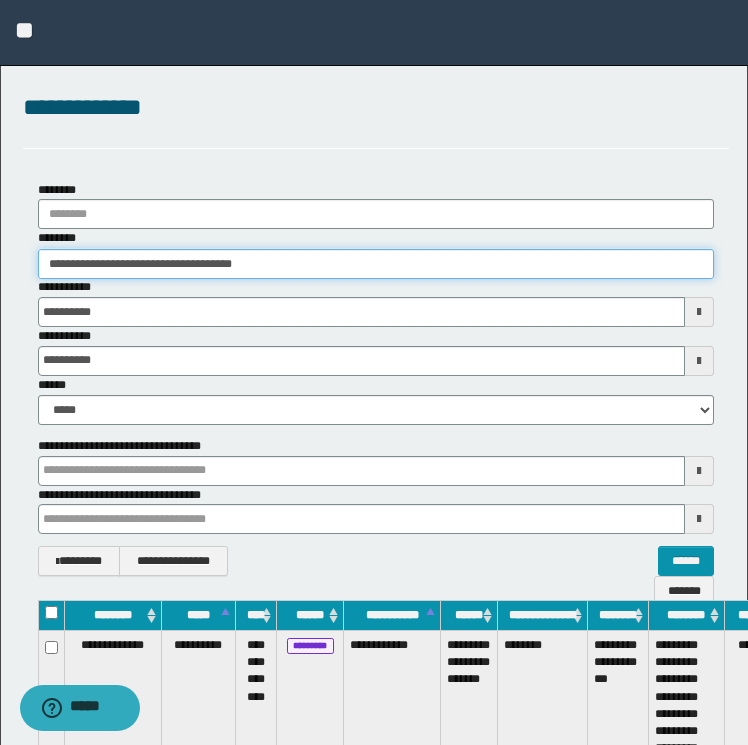 scroll, scrollTop: 0, scrollLeft: 106, axis: horizontal 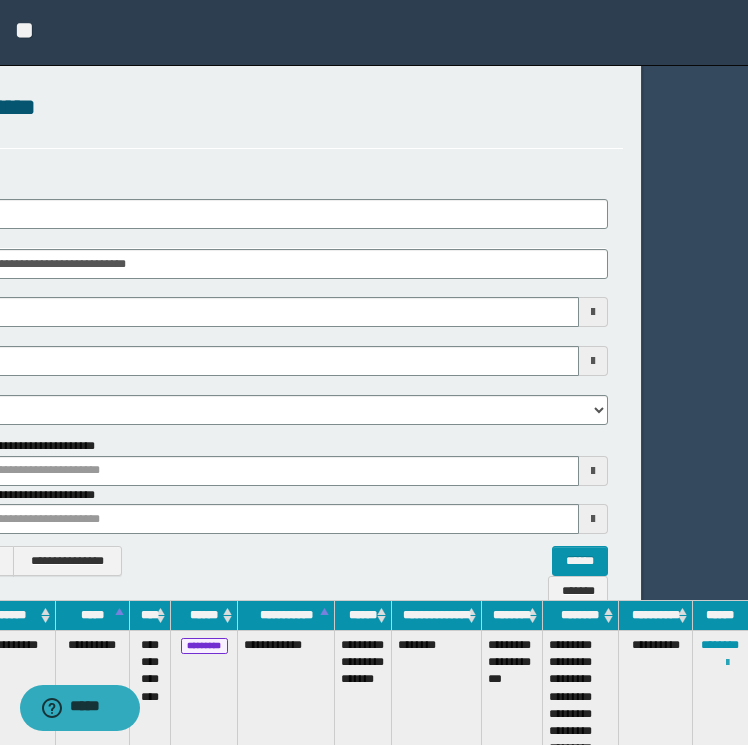 click at bounding box center (727, 663) 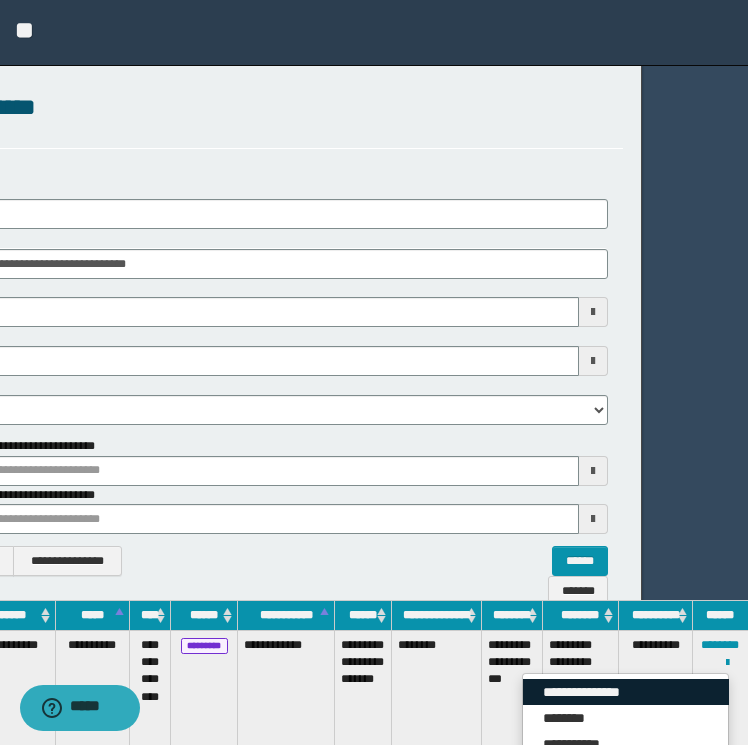 click on "**********" at bounding box center (626, 692) 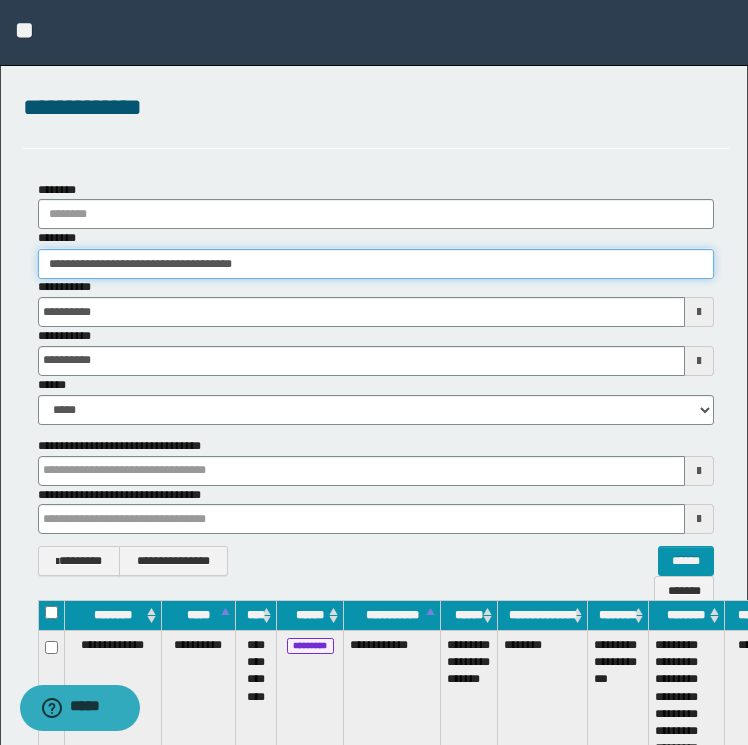 drag, startPoint x: 298, startPoint y: 254, endPoint x: -4, endPoint y: 243, distance: 302.20026 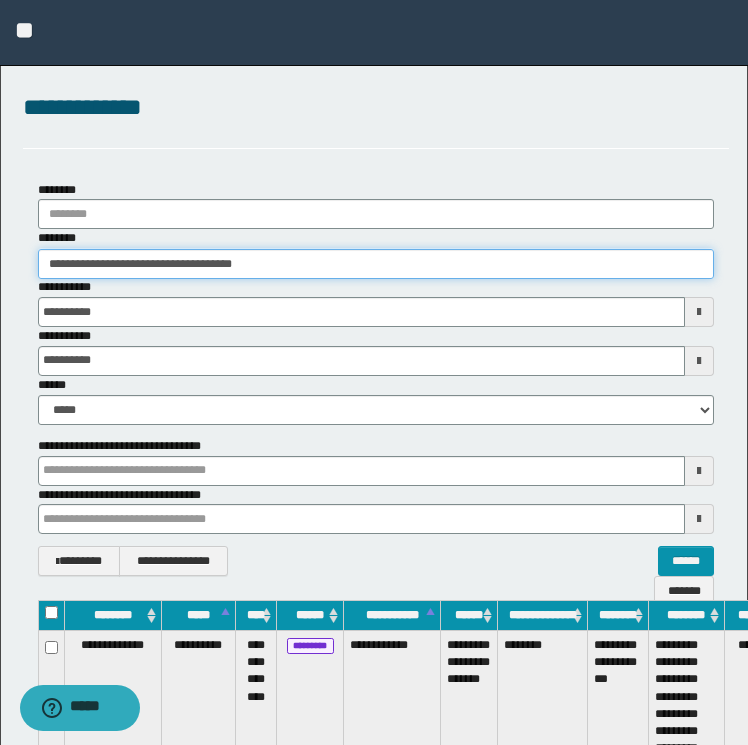 click on "**********" at bounding box center [374, 372] 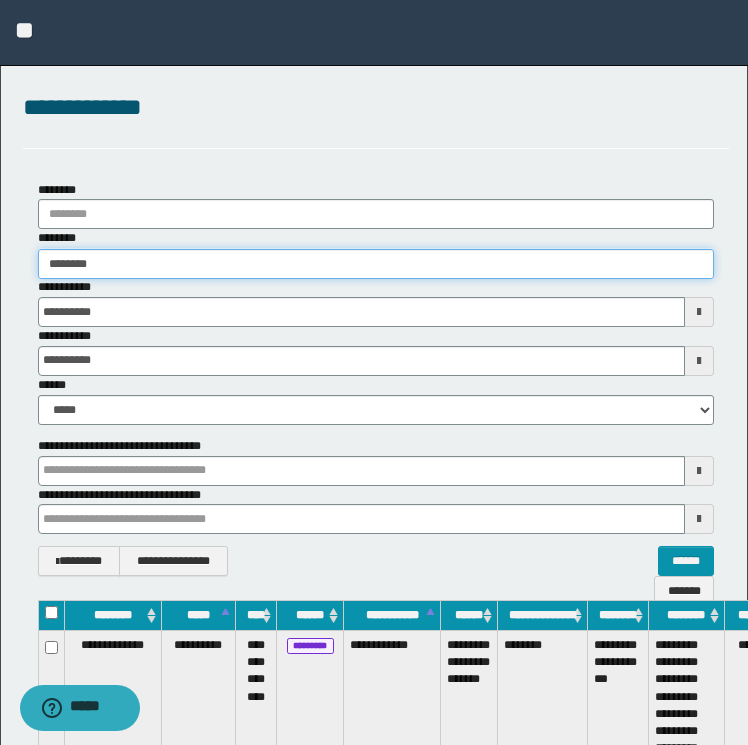 type on "********" 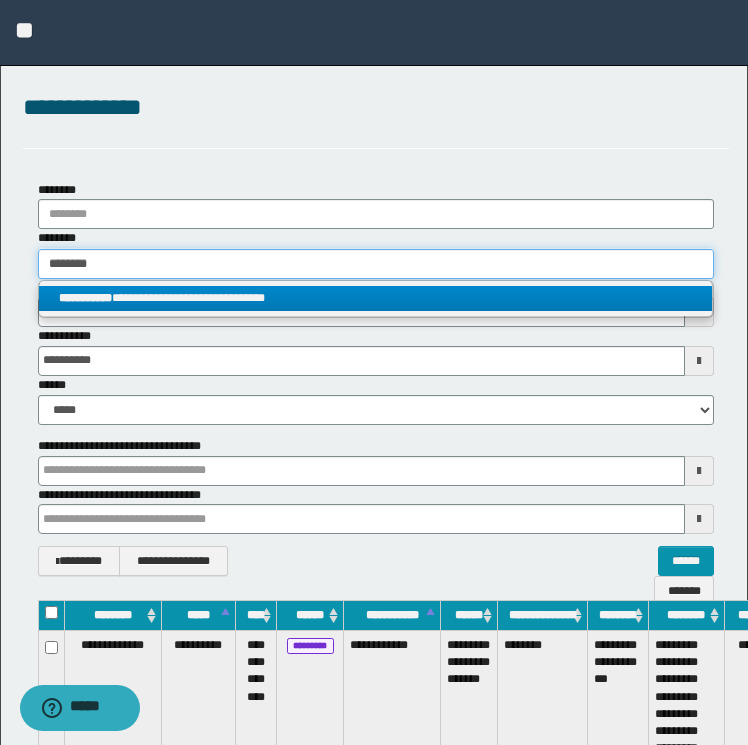type on "********" 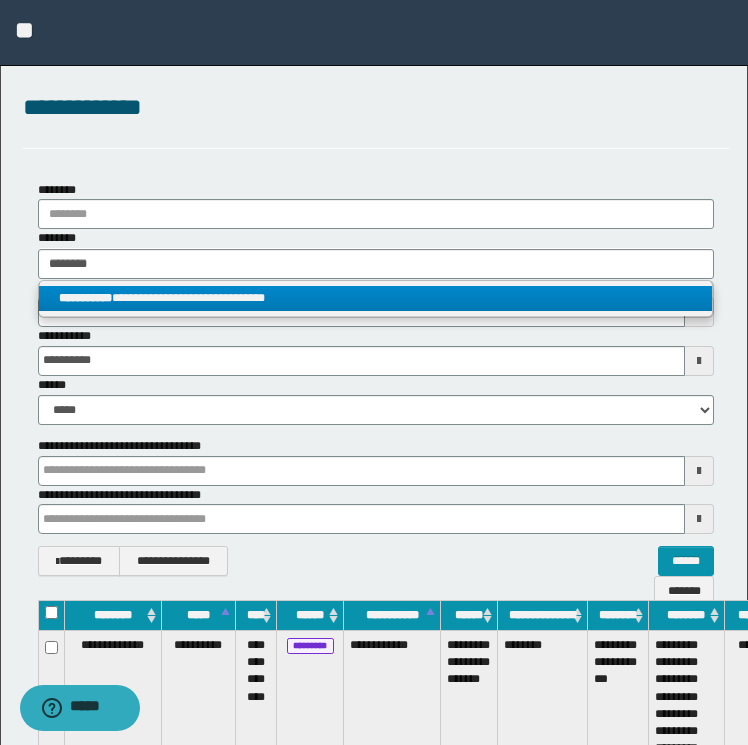 click on "**********" at bounding box center [376, 298] 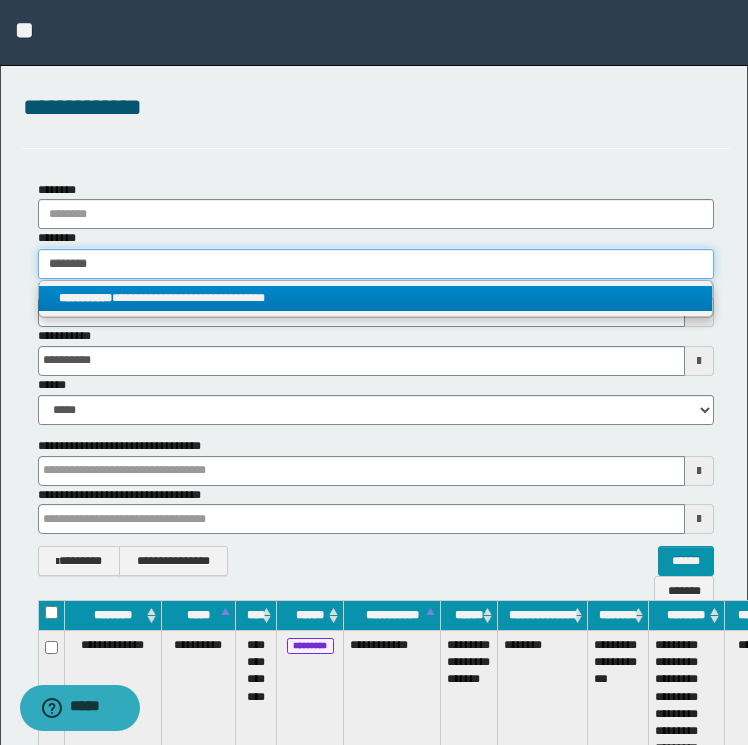 type 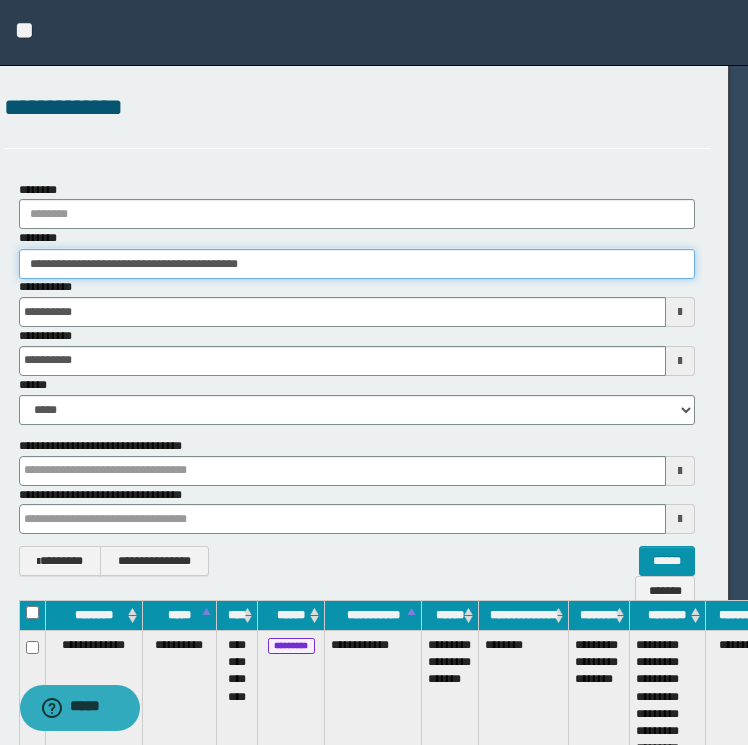 scroll, scrollTop: 0, scrollLeft: 106, axis: horizontal 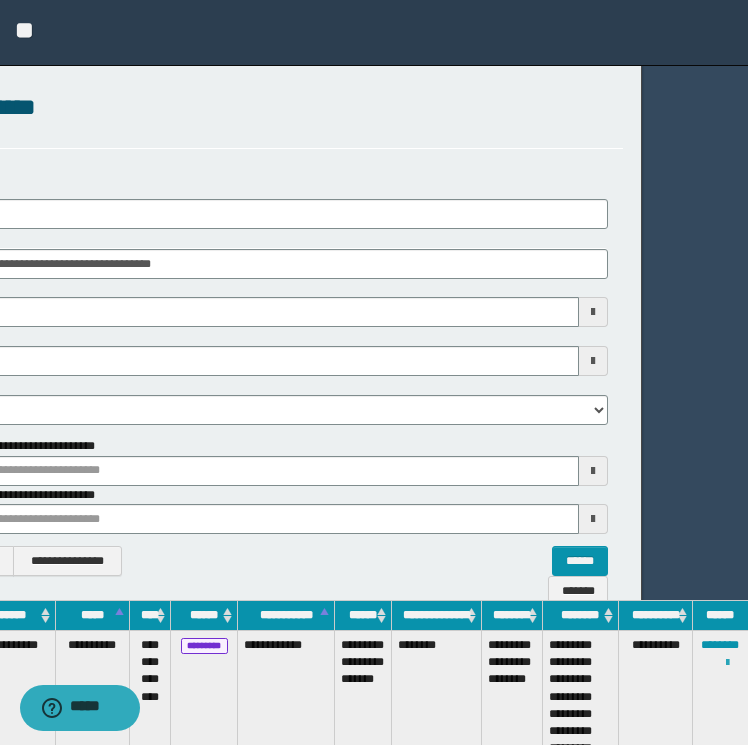 click at bounding box center (727, 663) 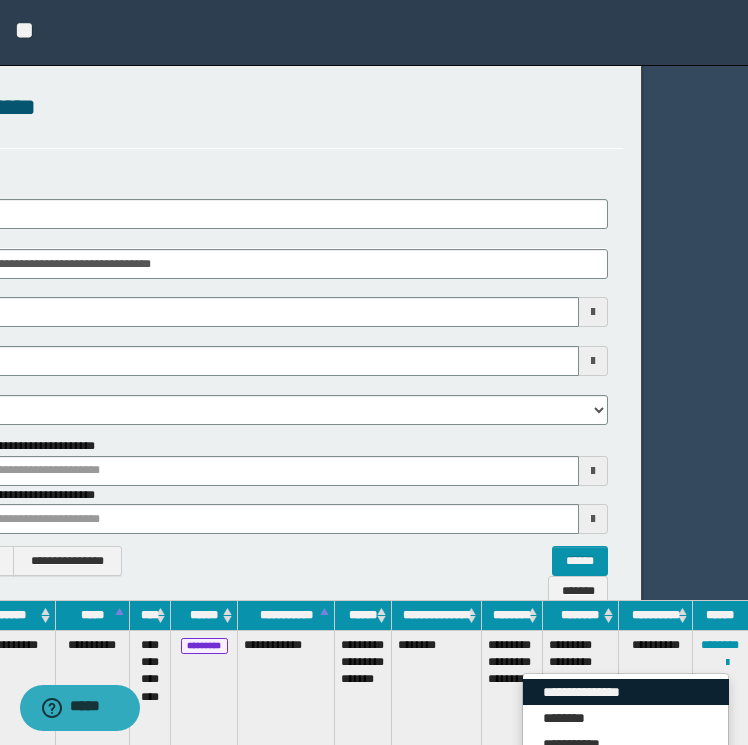 click on "**********" at bounding box center [626, 692] 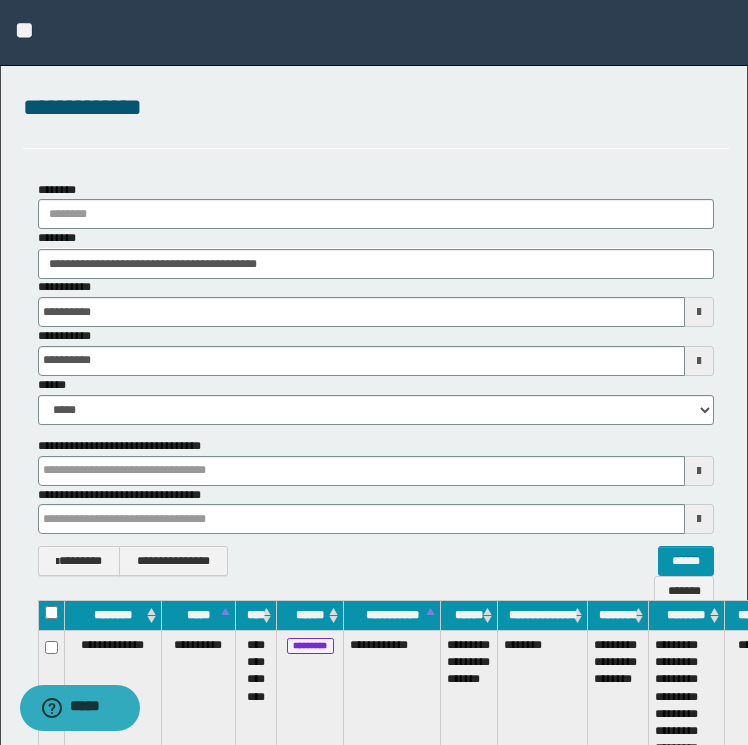 scroll, scrollTop: 0, scrollLeft: 106, axis: horizontal 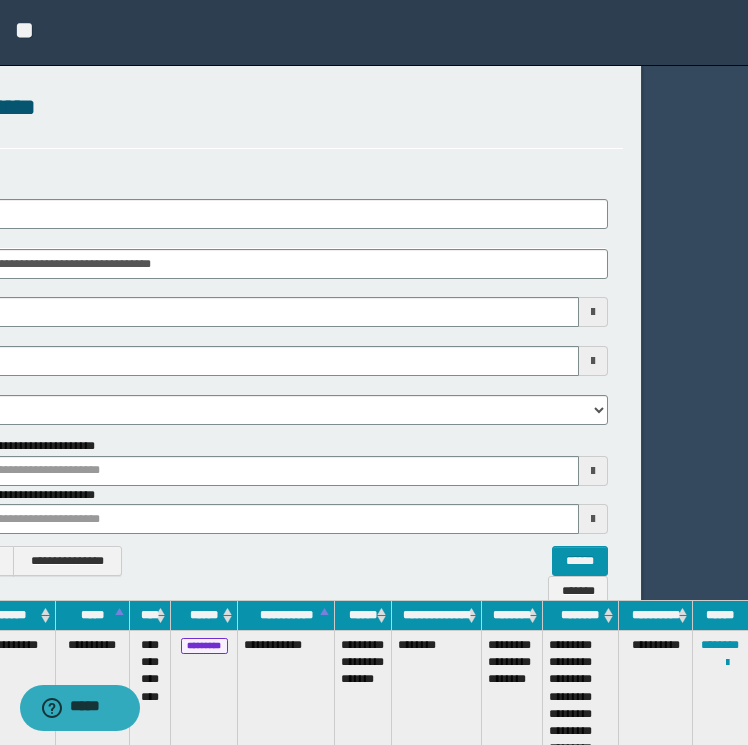 click on "**********" at bounding box center (721, 706) 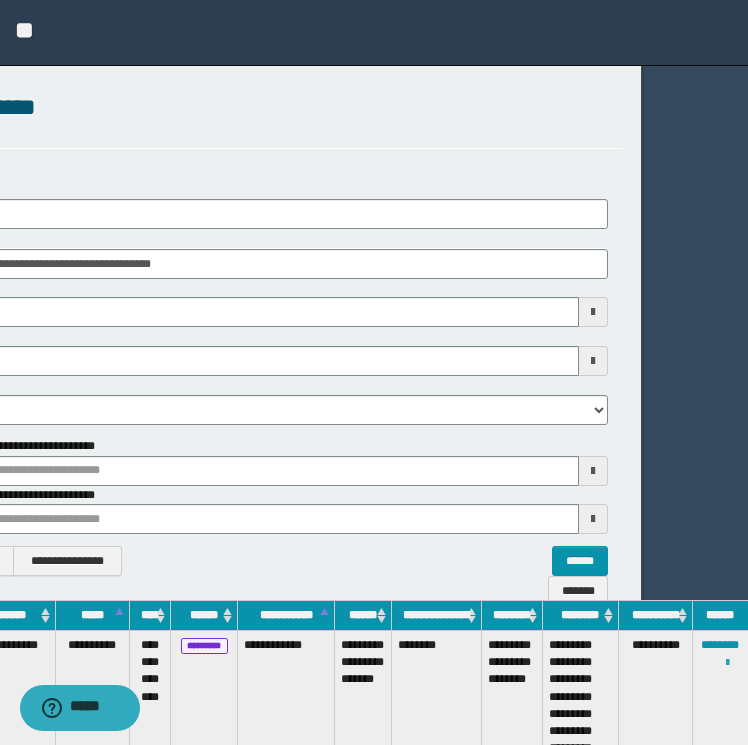 click at bounding box center (727, 663) 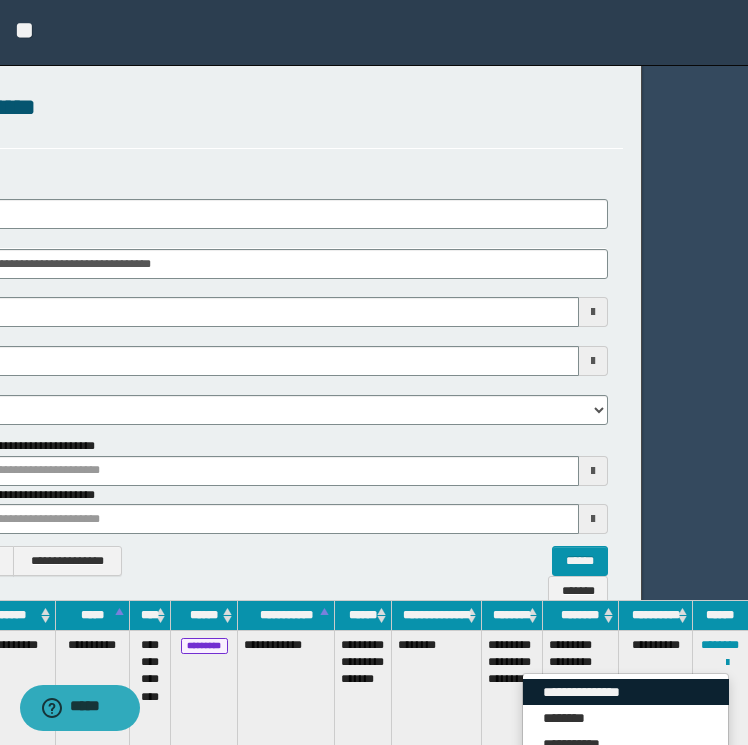 click on "**********" at bounding box center (626, 692) 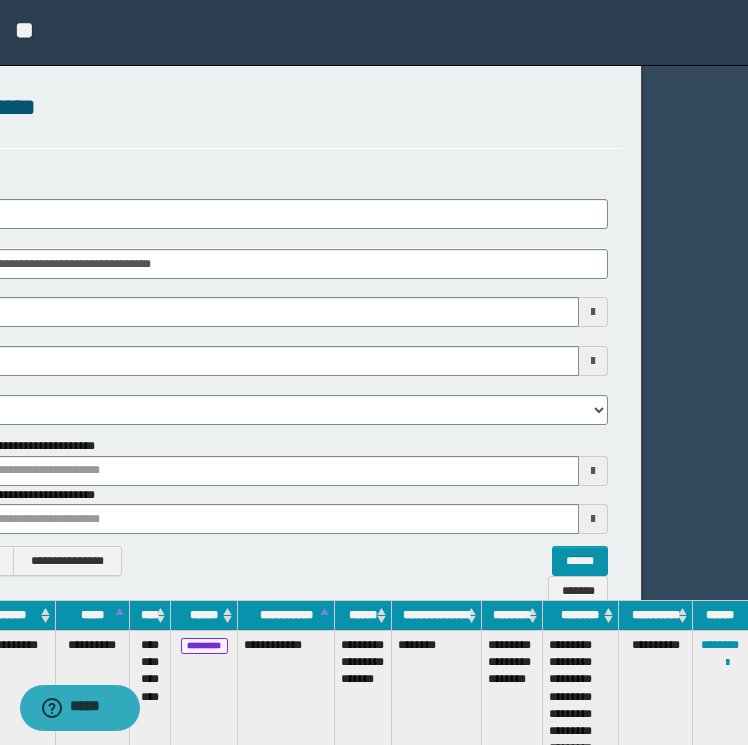 scroll, scrollTop: 0, scrollLeft: 0, axis: both 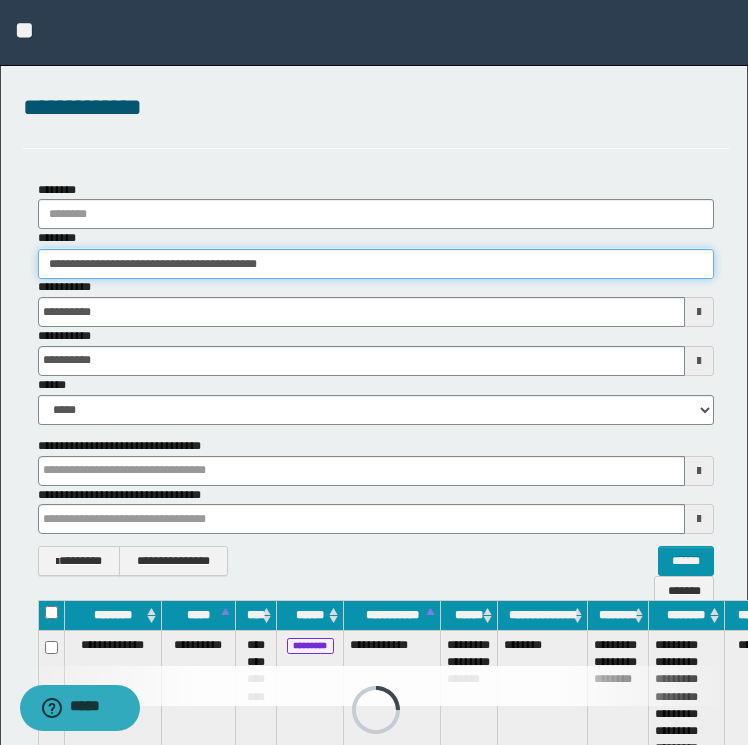 drag, startPoint x: 347, startPoint y: 249, endPoint x: -4, endPoint y: 264, distance: 351.32037 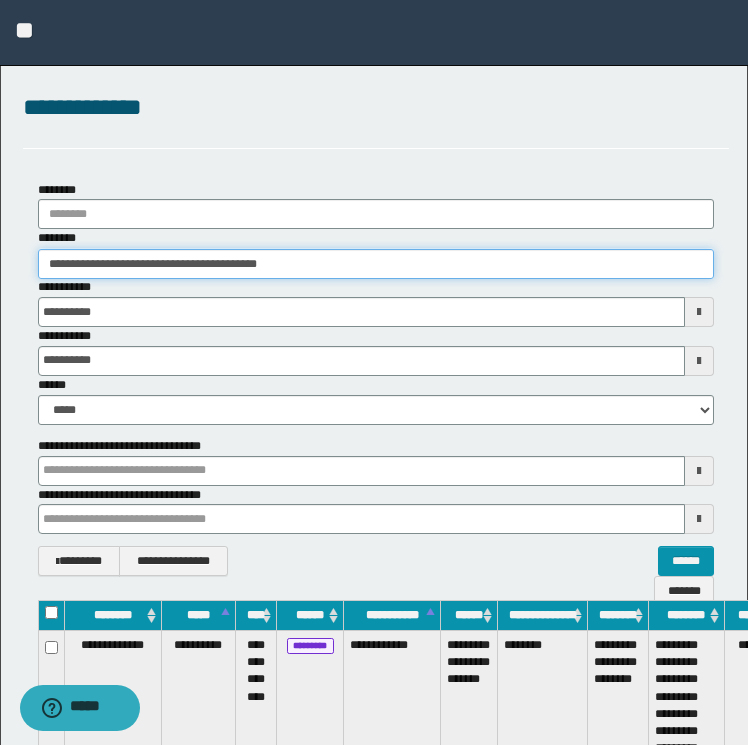 paste 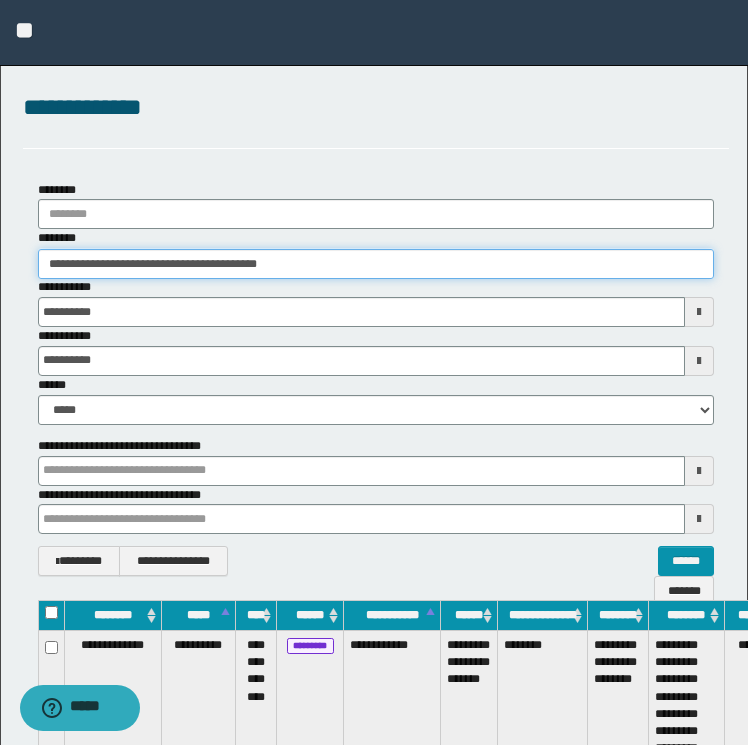type on "********" 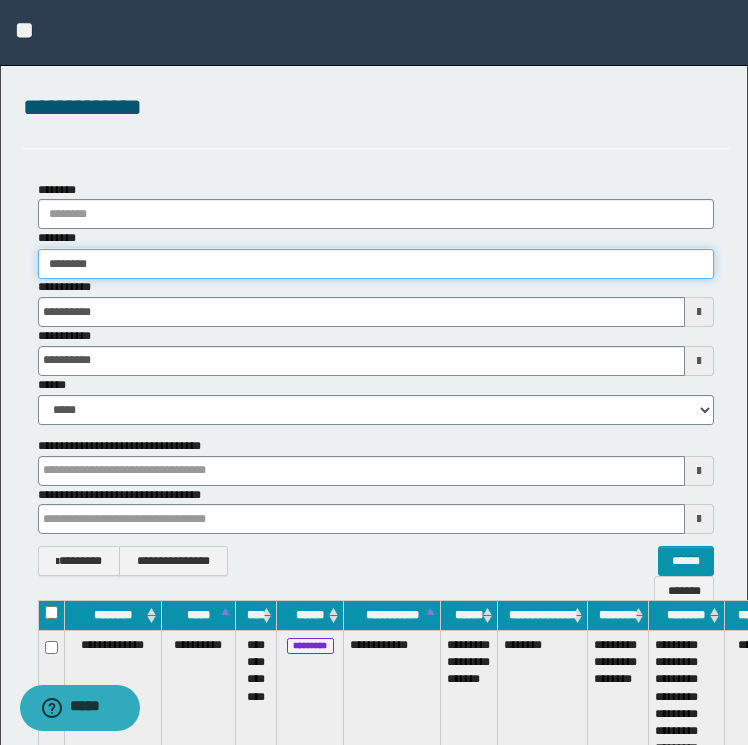 type on "********" 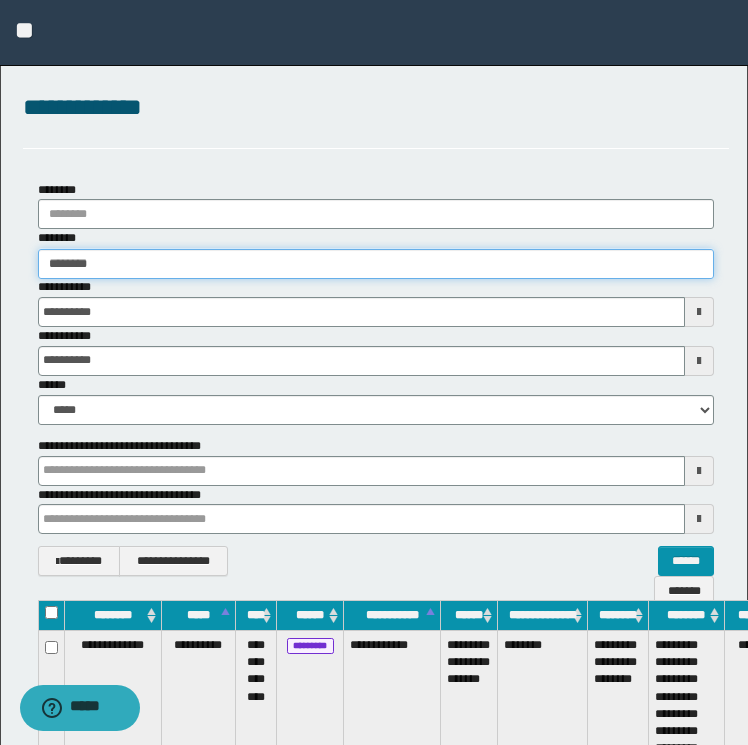 type on "********" 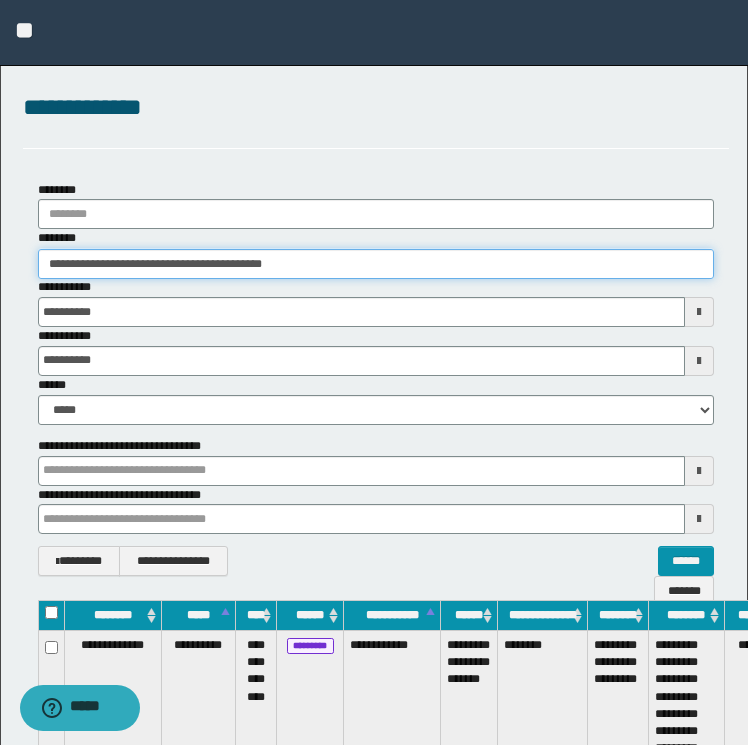 scroll, scrollTop: 0, scrollLeft: 106, axis: horizontal 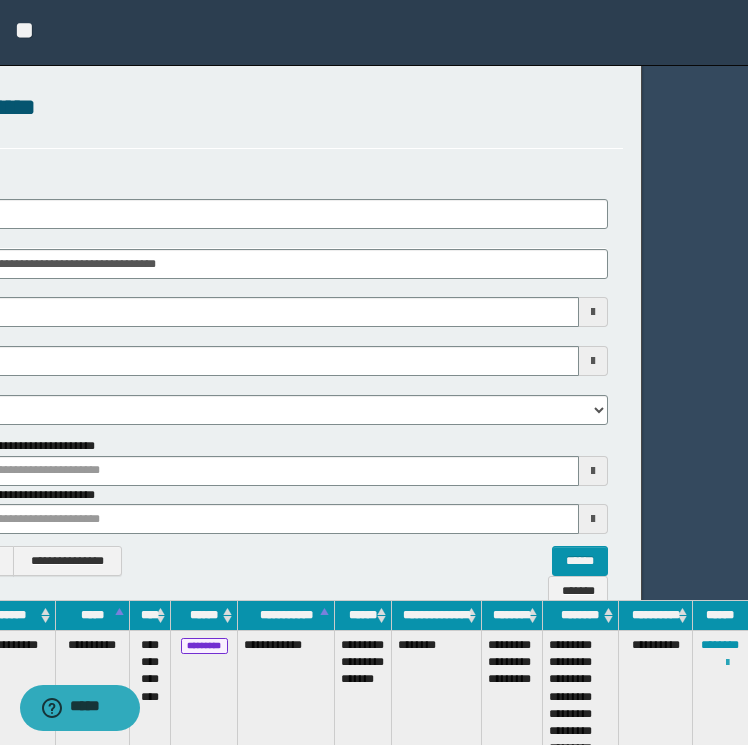 click at bounding box center (727, 663) 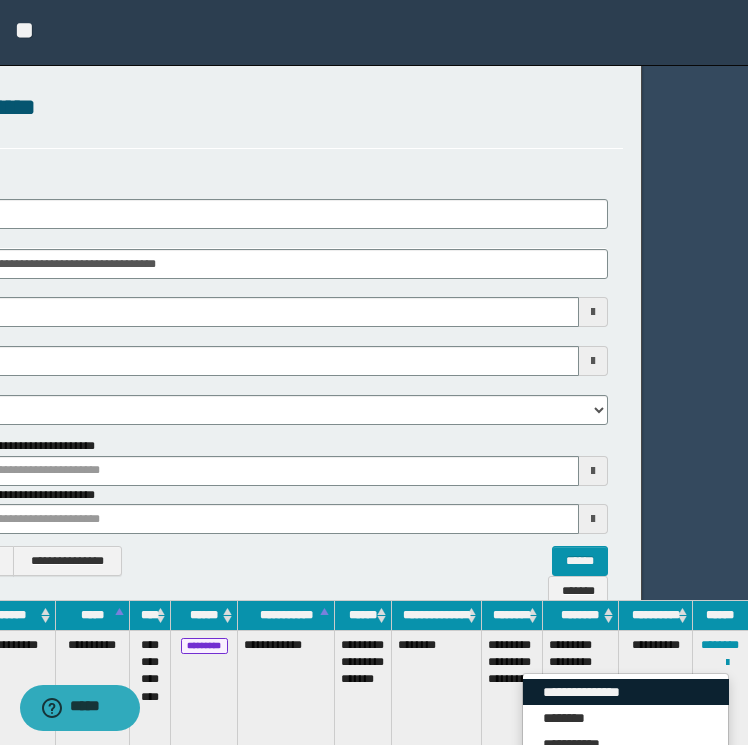 click on "**********" at bounding box center [626, 692] 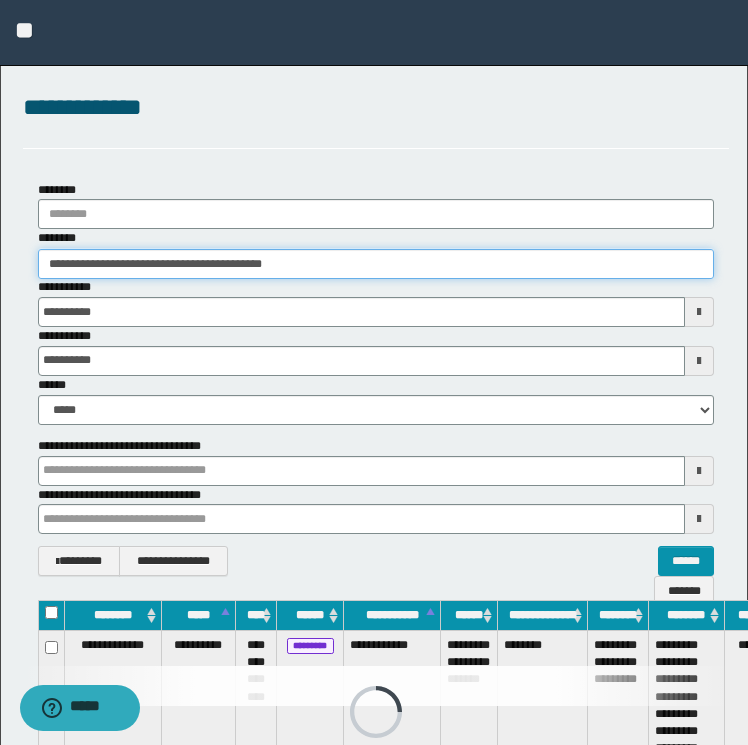 drag, startPoint x: 287, startPoint y: 256, endPoint x: -4, endPoint y: 265, distance: 291.13913 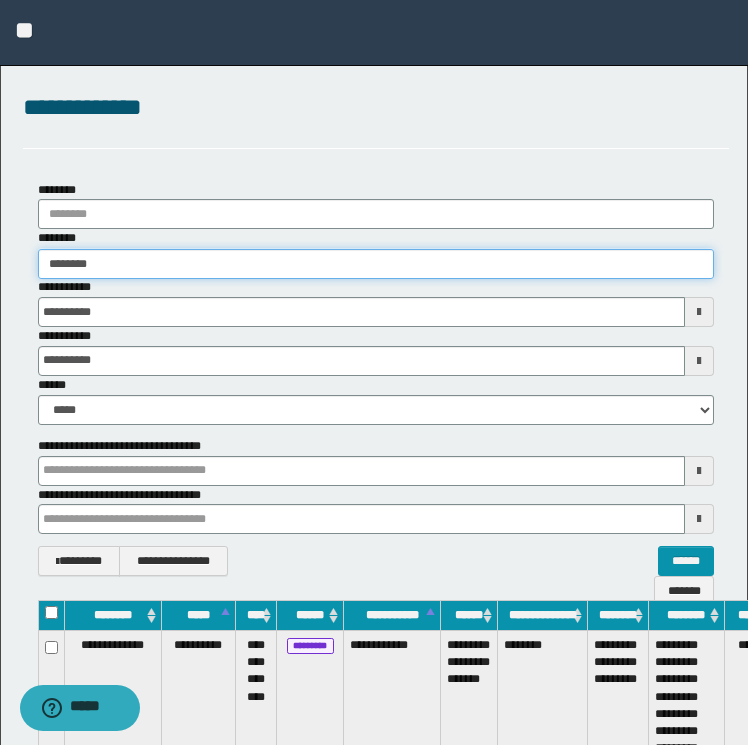 type on "********" 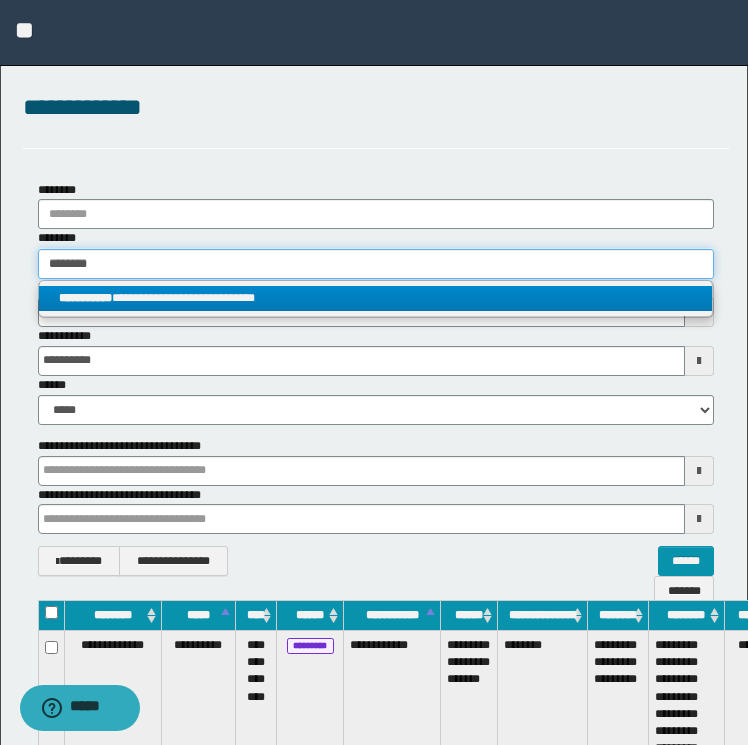 type on "********" 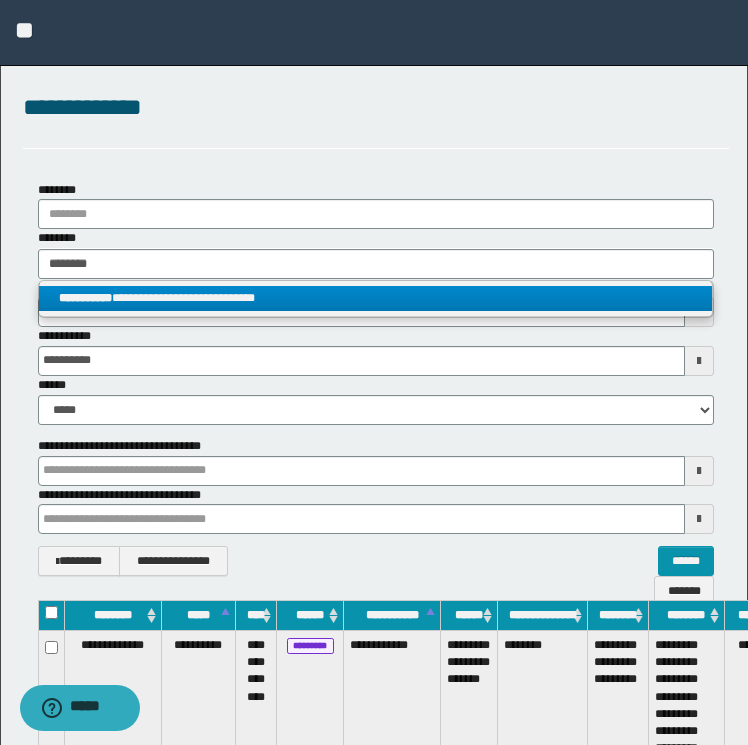click on "**********" at bounding box center [376, 298] 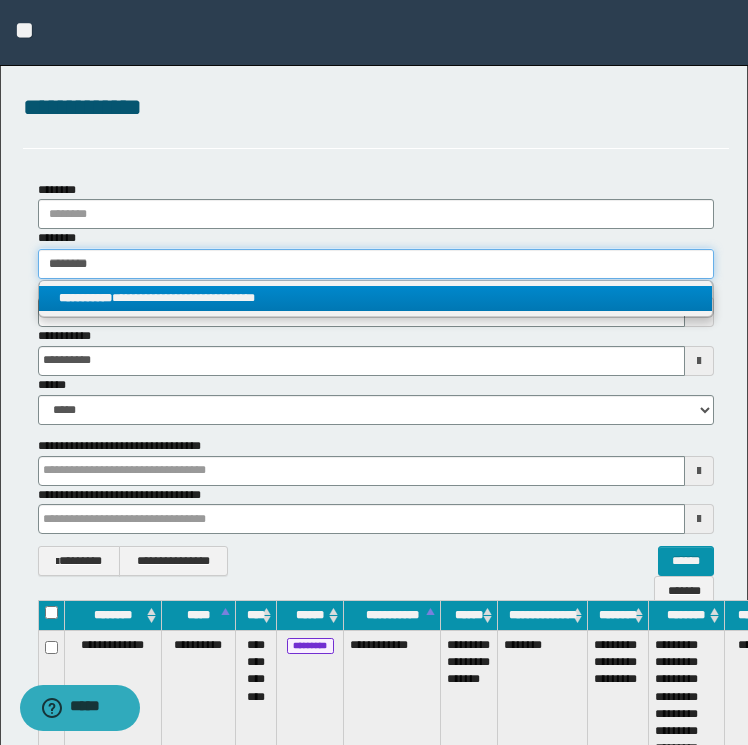type 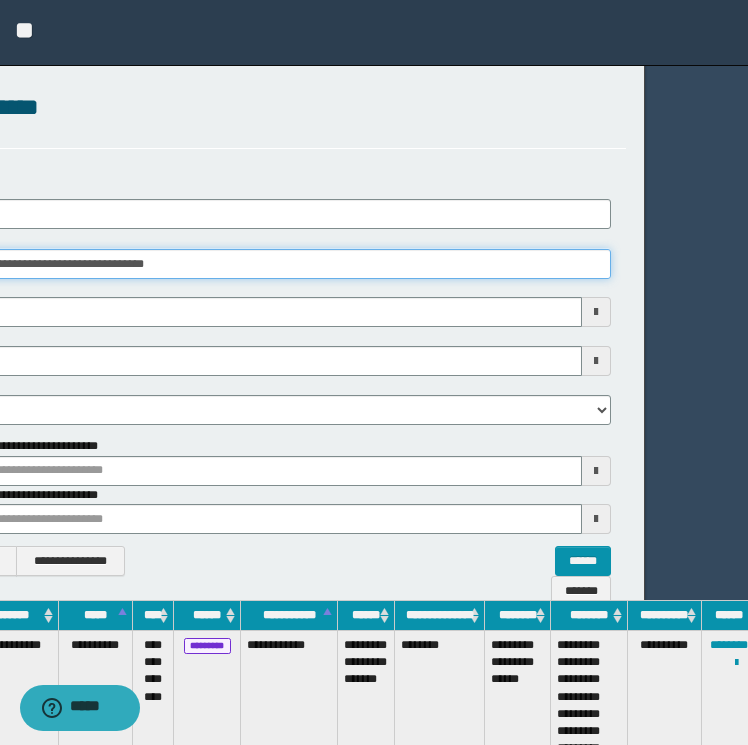 scroll, scrollTop: 0, scrollLeft: 112, axis: horizontal 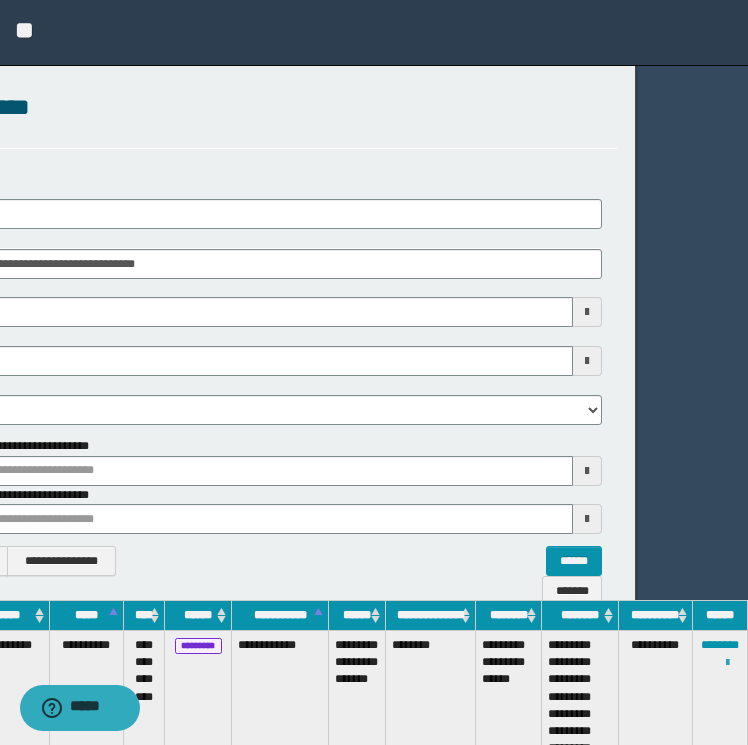 click at bounding box center (727, 663) 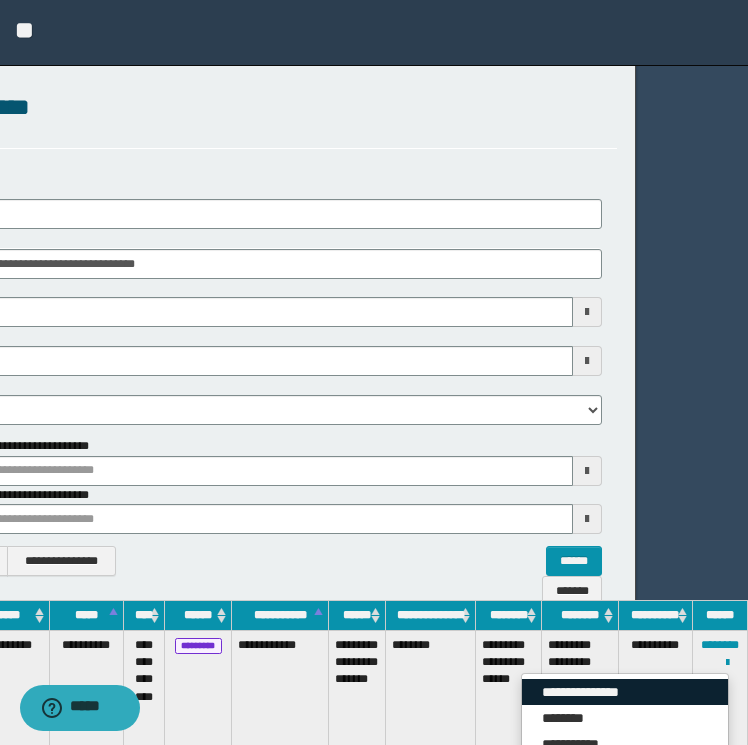 click on "**********" at bounding box center (625, 692) 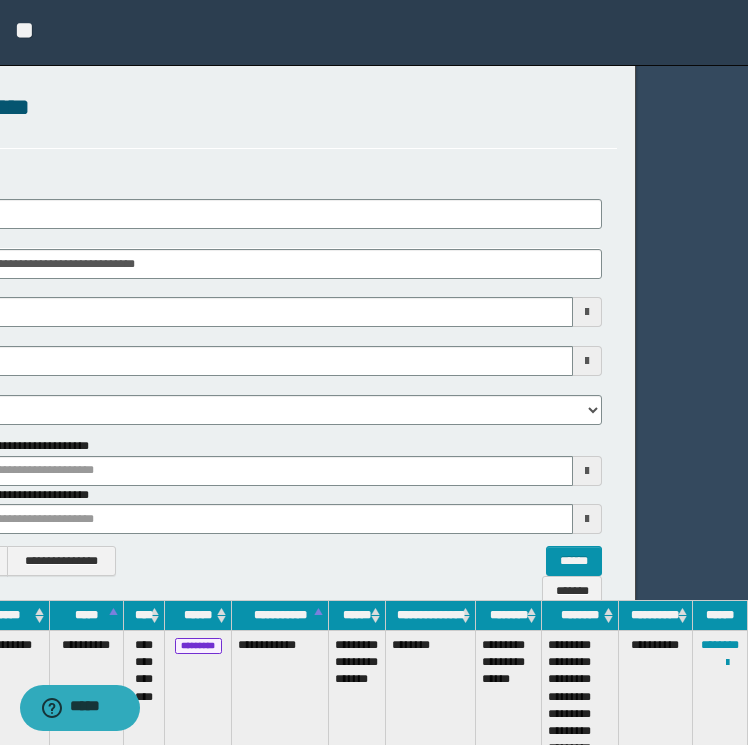 scroll, scrollTop: 0, scrollLeft: 0, axis: both 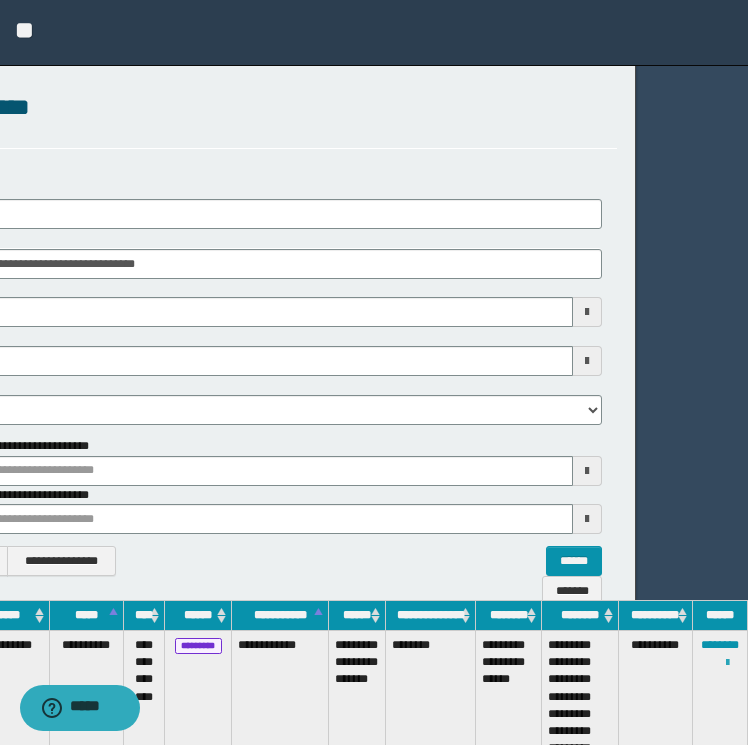 click at bounding box center [727, 663] 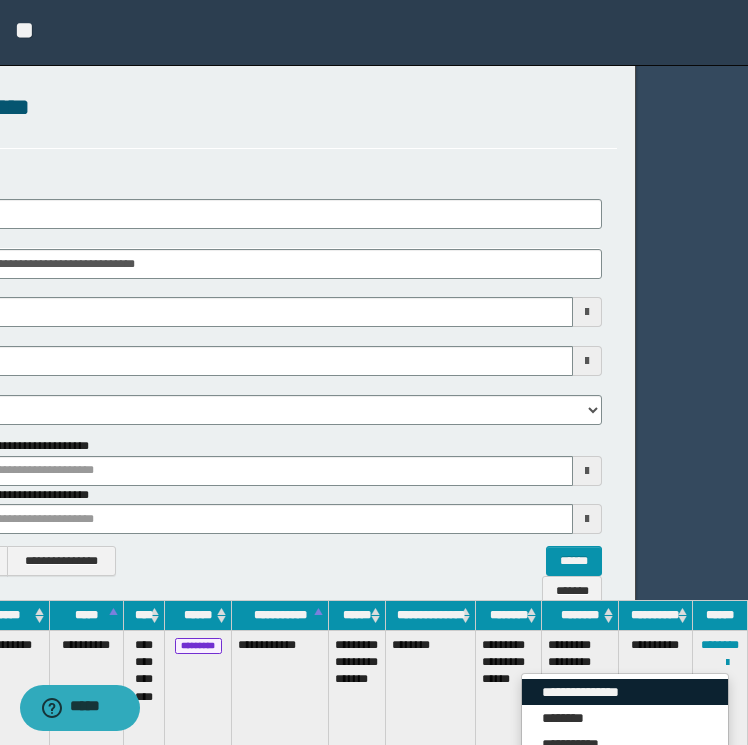 click on "**********" at bounding box center [625, 692] 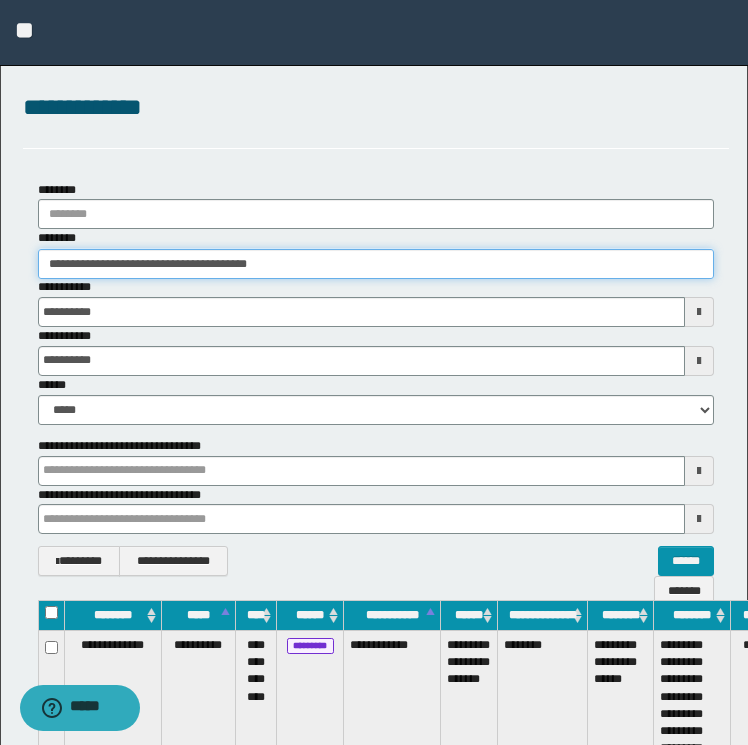 drag, startPoint x: 363, startPoint y: 276, endPoint x: -4, endPoint y: 252, distance: 367.7839 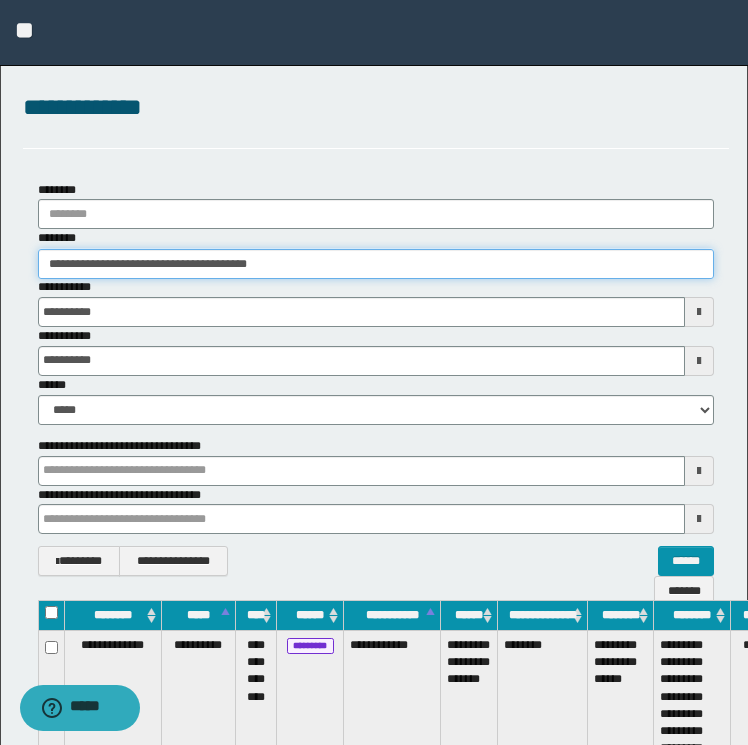 click on "**********" at bounding box center [374, 372] 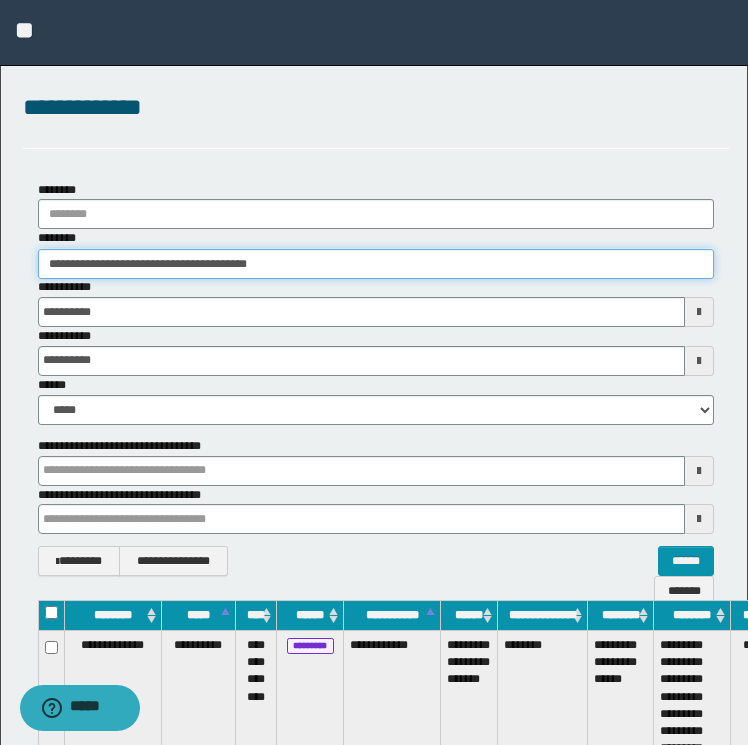 paste 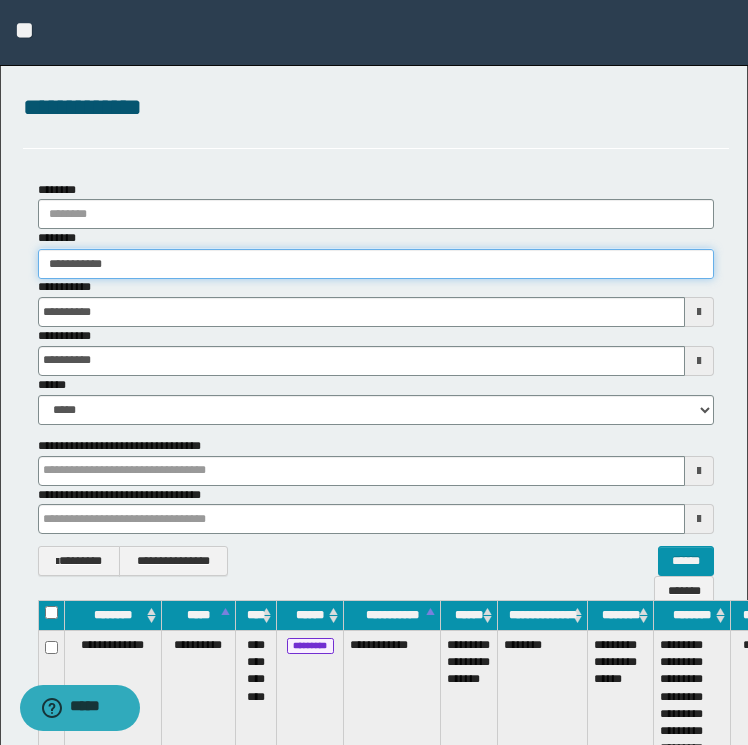 type on "**********" 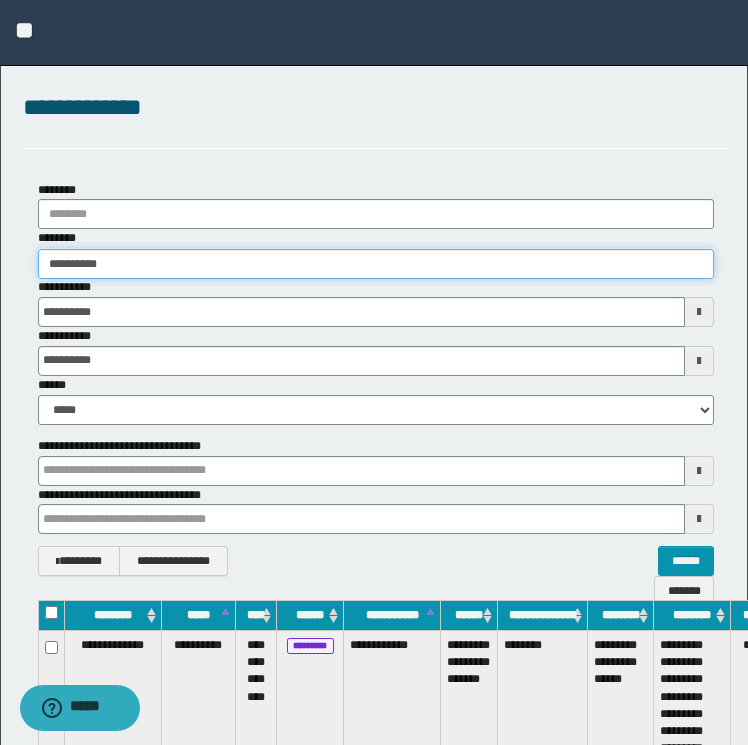 type on "**********" 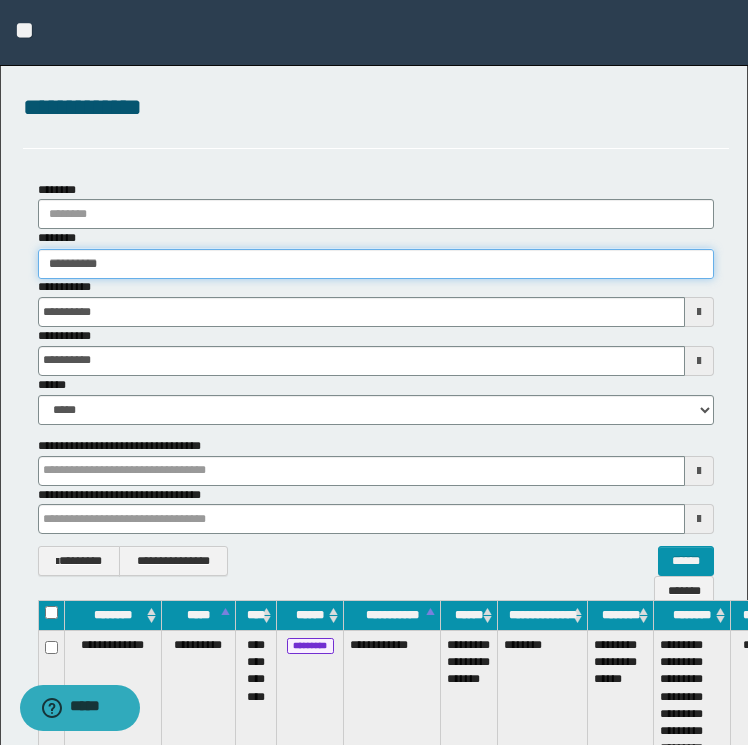 type on "**********" 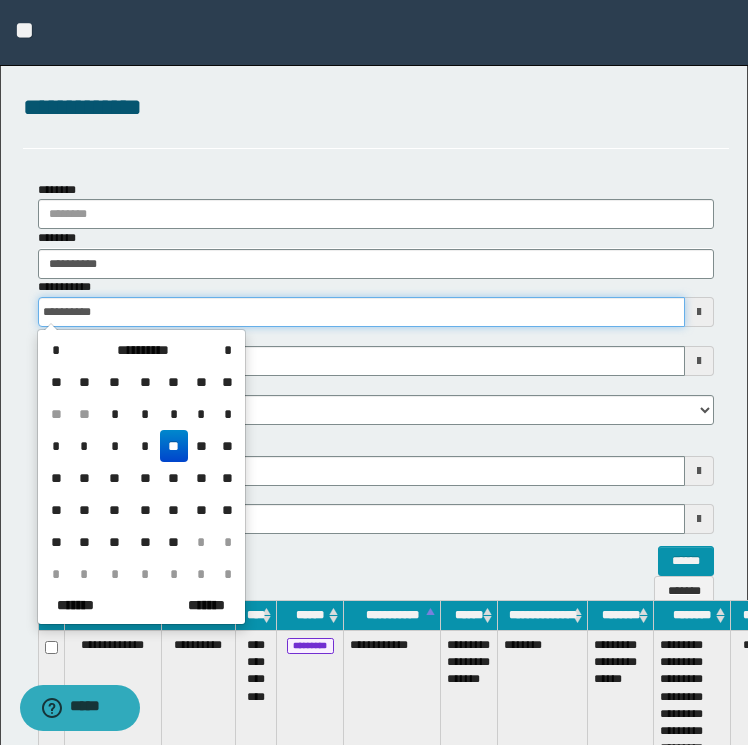 click on "**********" at bounding box center (362, 312) 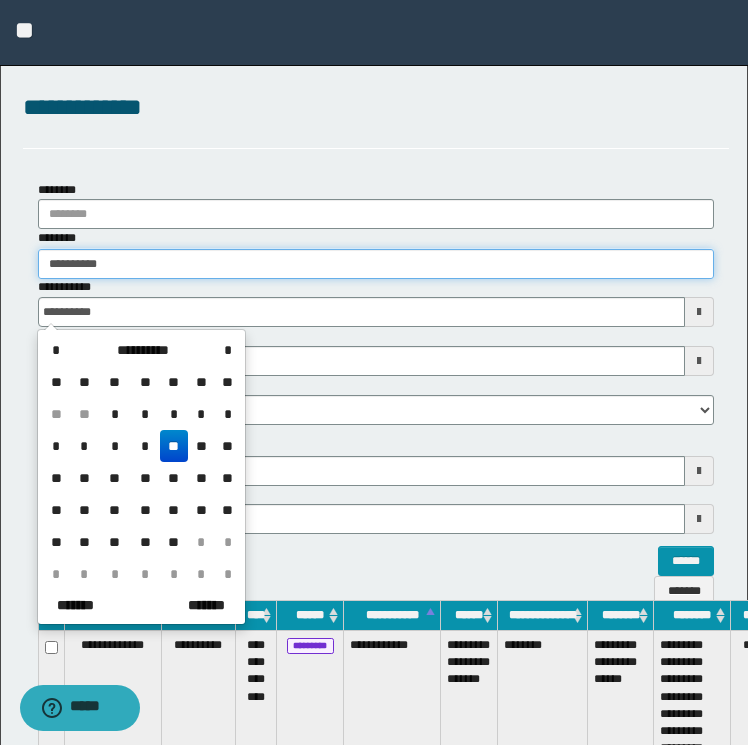 type on "**********" 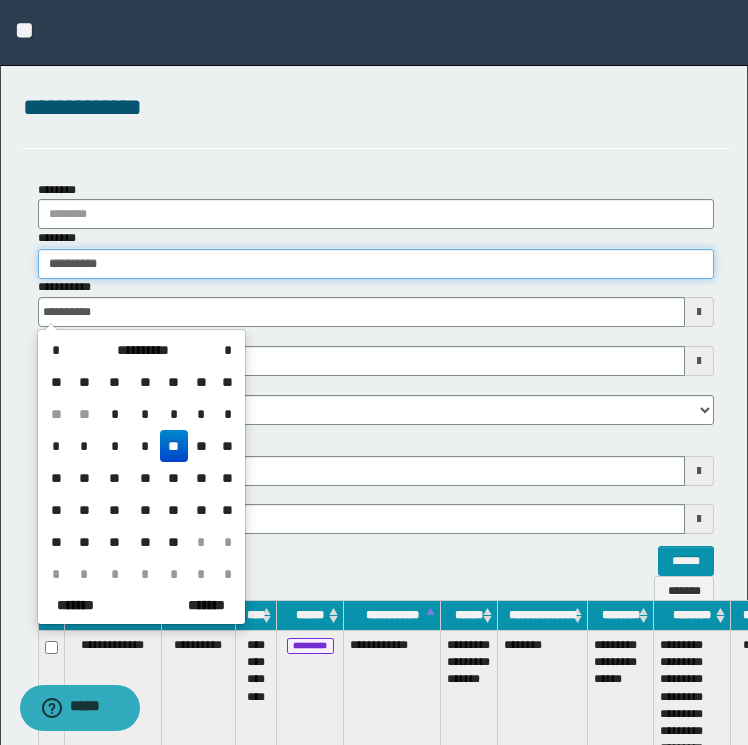 click on "**********" at bounding box center (376, 264) 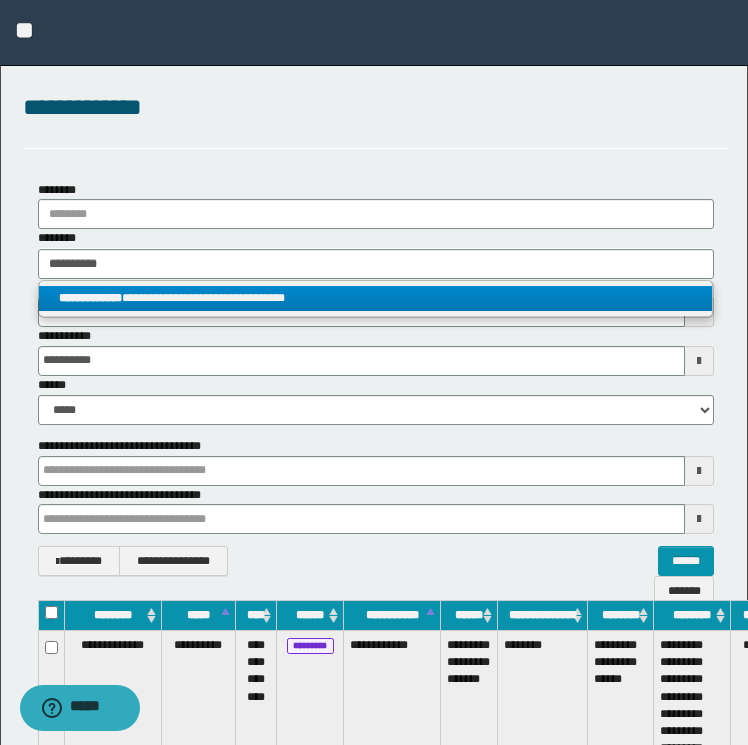 click on "**********" at bounding box center [376, 298] 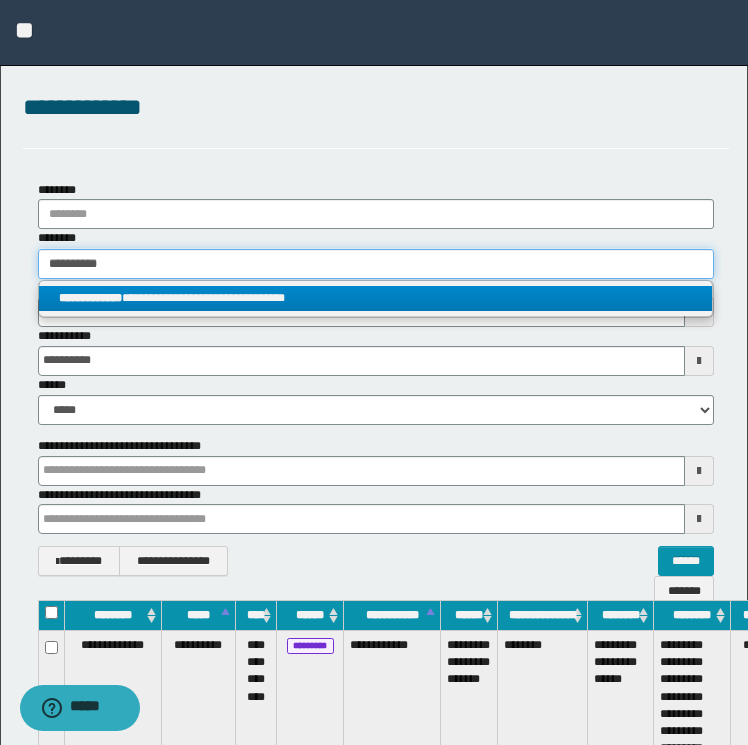 type 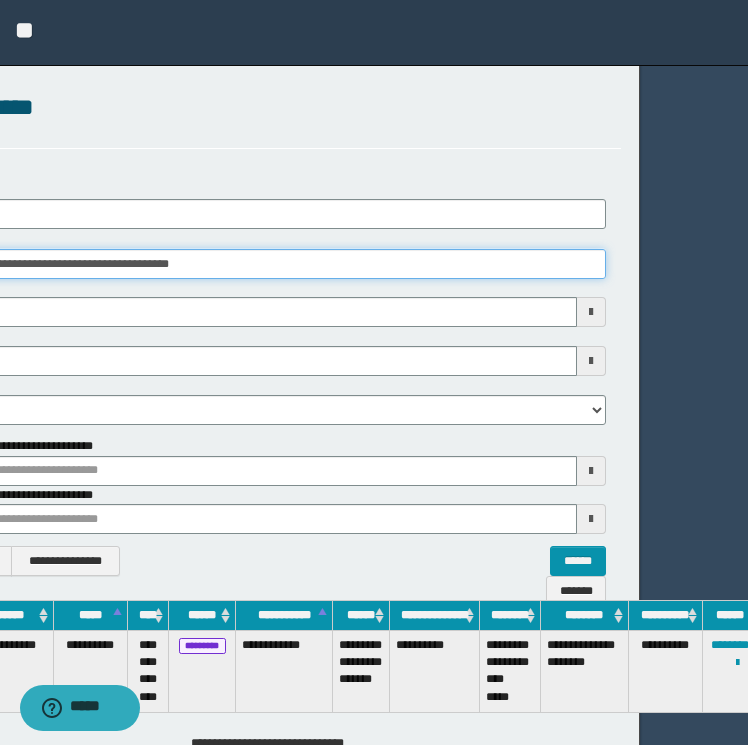 scroll, scrollTop: 0, scrollLeft: 117, axis: horizontal 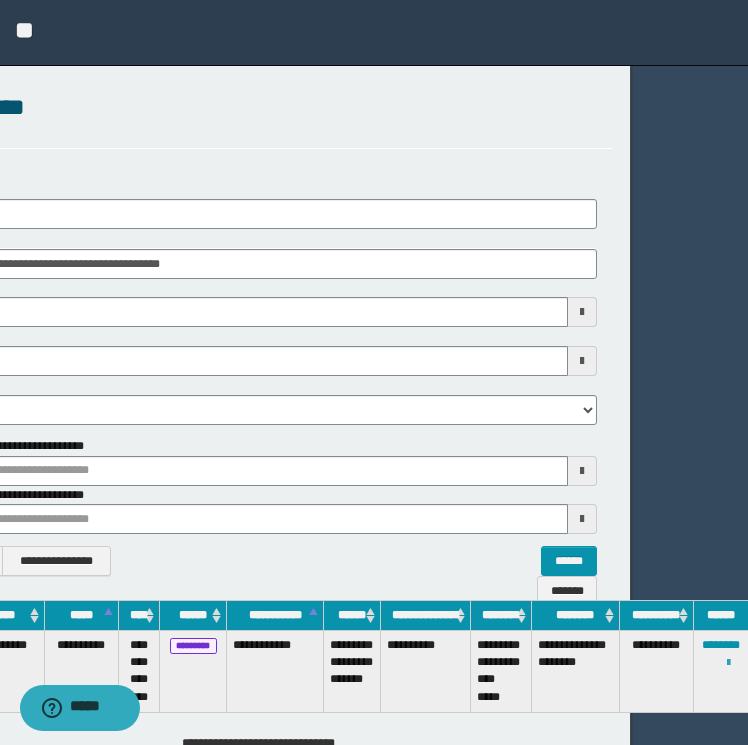 click at bounding box center (728, 663) 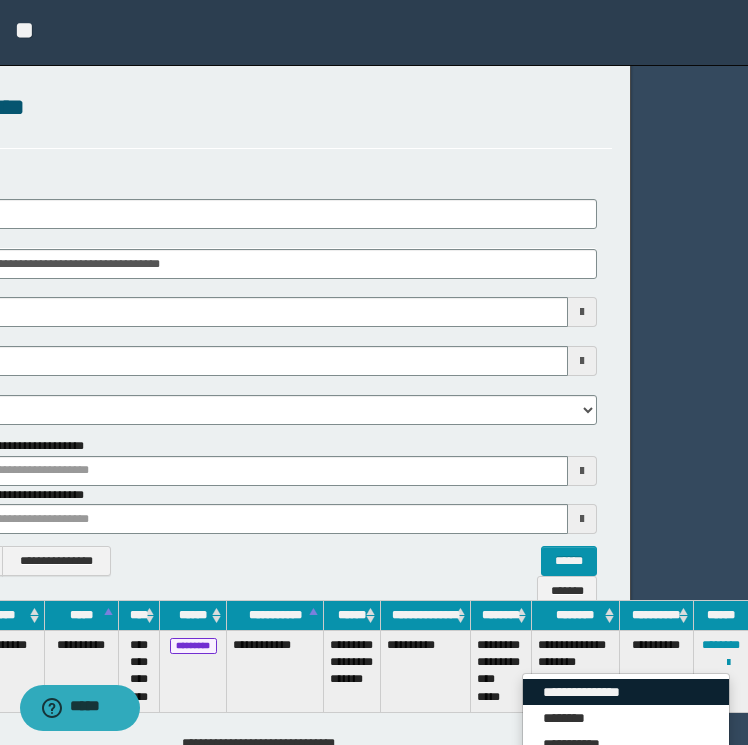 click on "**********" at bounding box center [626, 692] 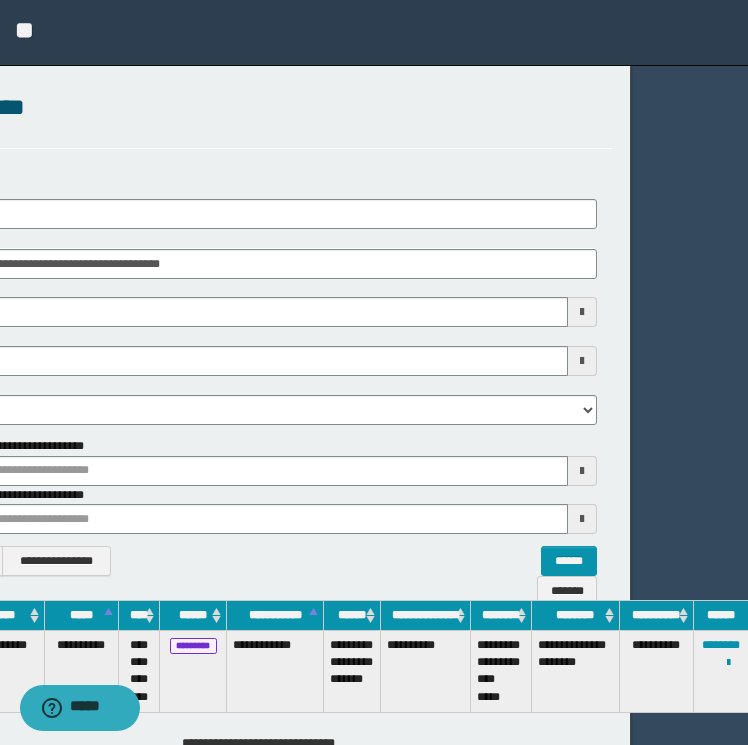 scroll, scrollTop: 0, scrollLeft: 0, axis: both 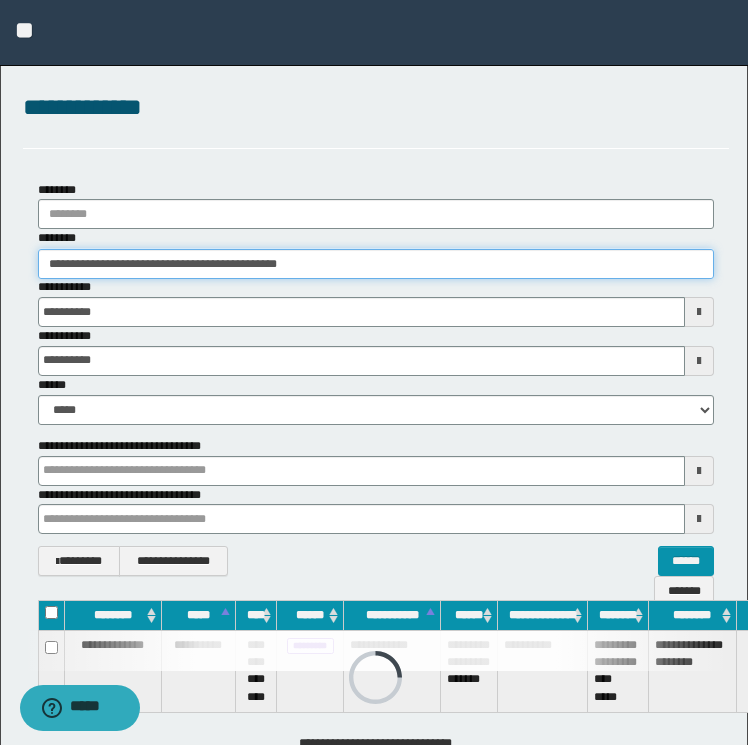 drag, startPoint x: 312, startPoint y: 268, endPoint x: -4, endPoint y: 256, distance: 316.22775 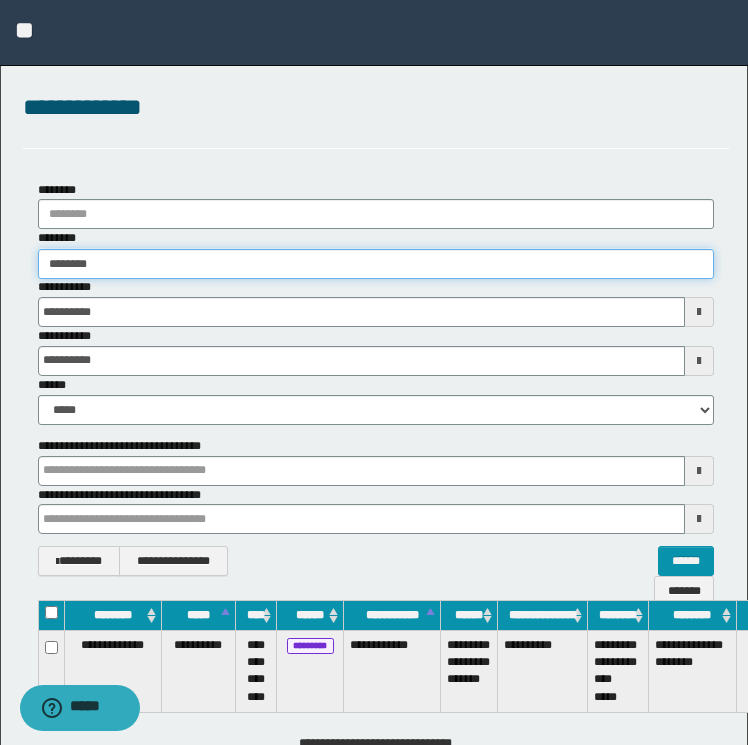 type on "*******" 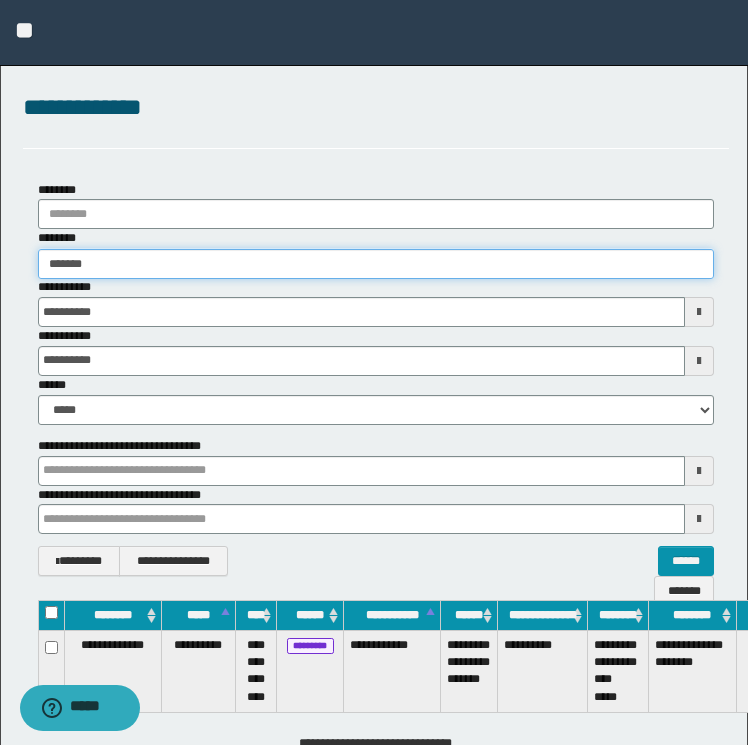 type on "*******" 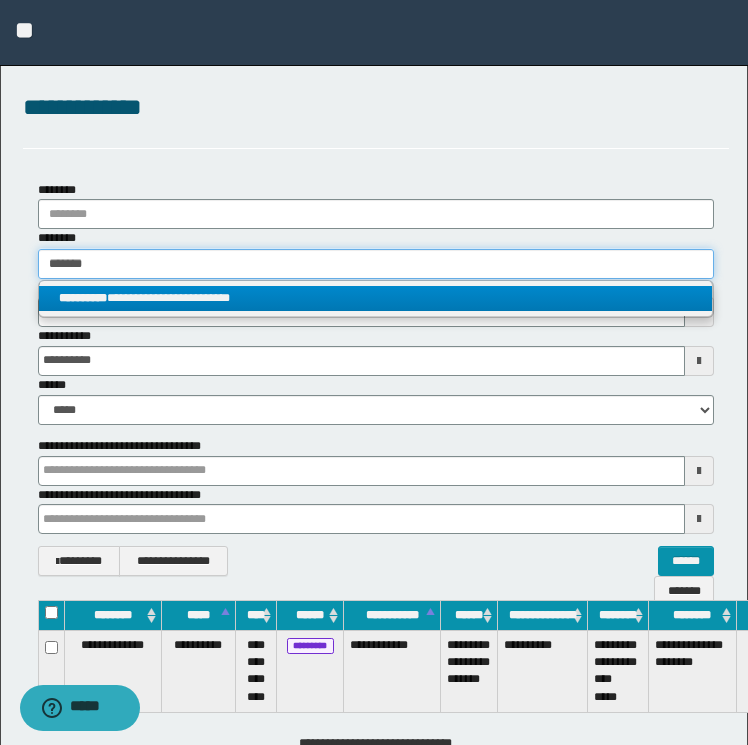 type on "*******" 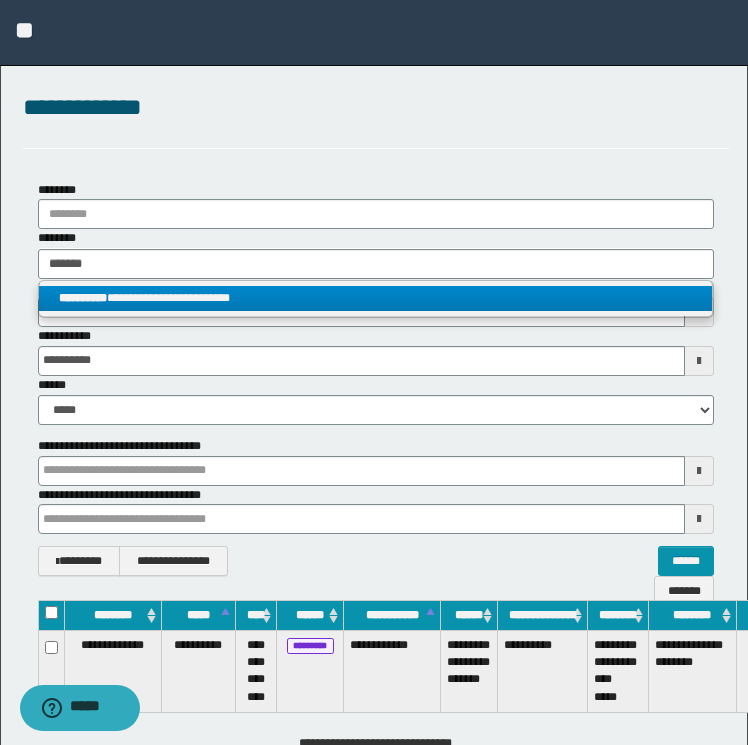 click on "**********" at bounding box center [376, 298] 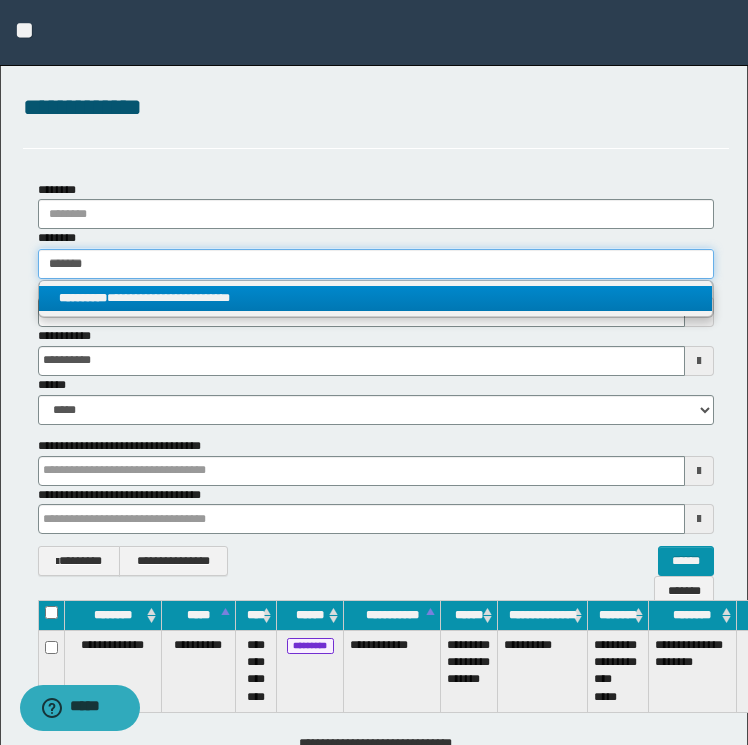 type 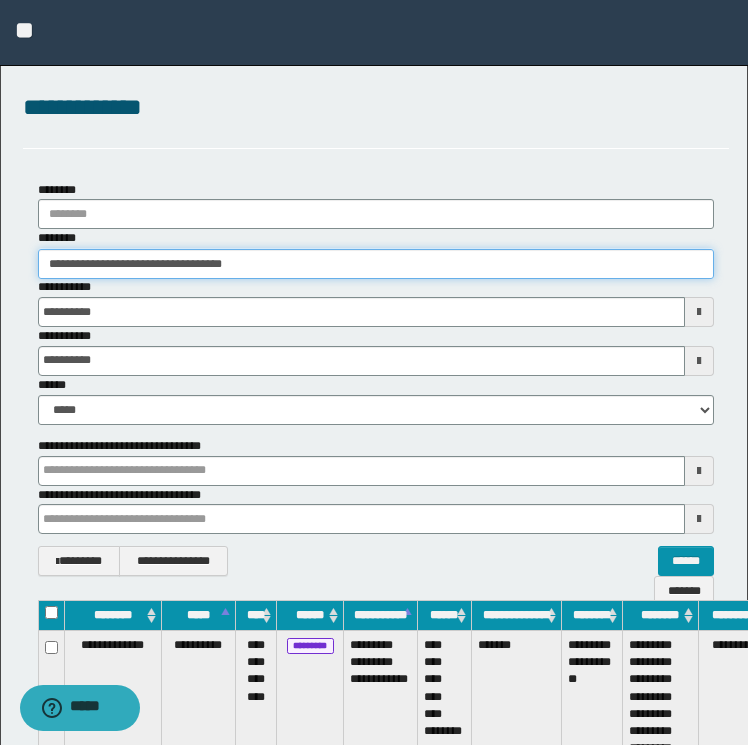 scroll, scrollTop: 0, scrollLeft: 80, axis: horizontal 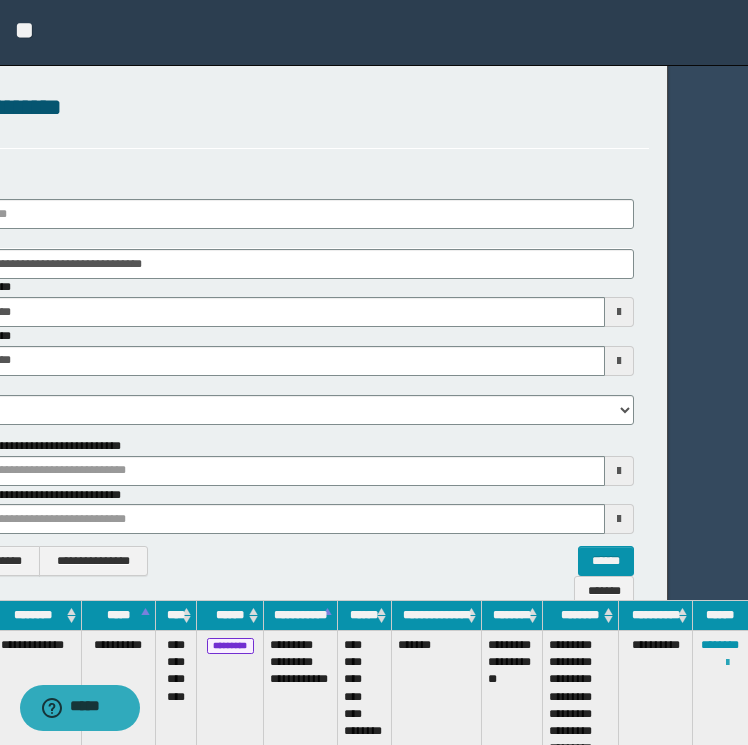 click at bounding box center [727, 663] 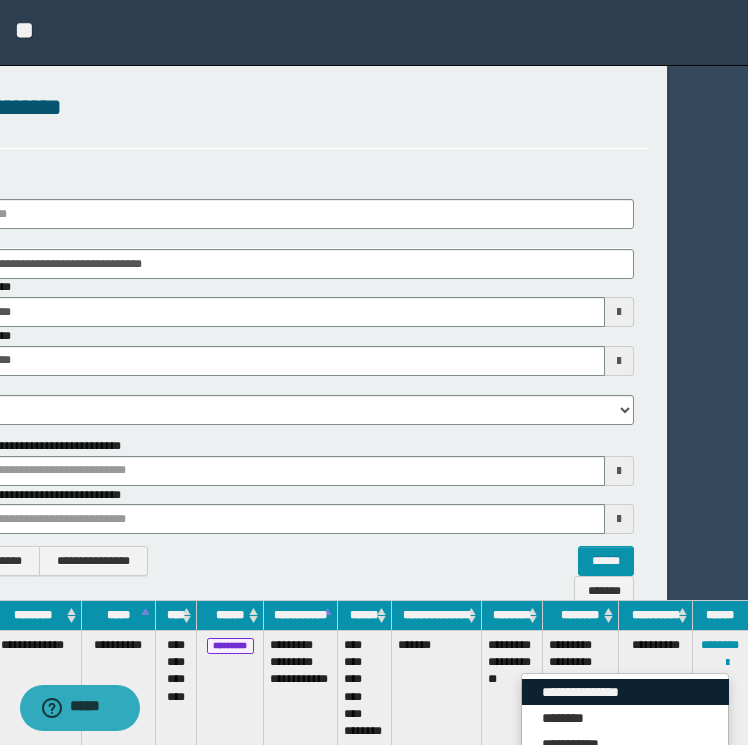 click on "**********" at bounding box center (625, 692) 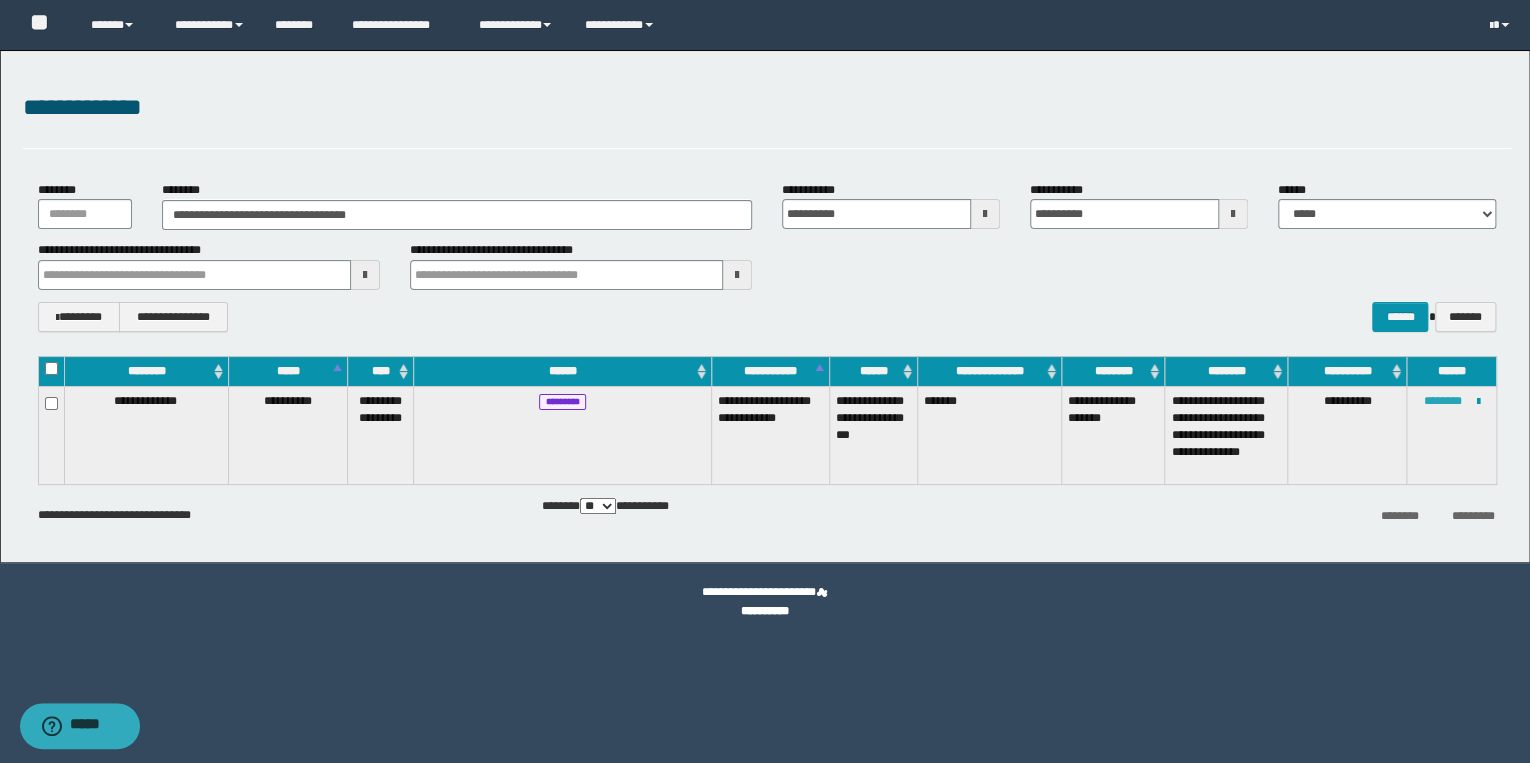 click on "********" at bounding box center (1442, 401) 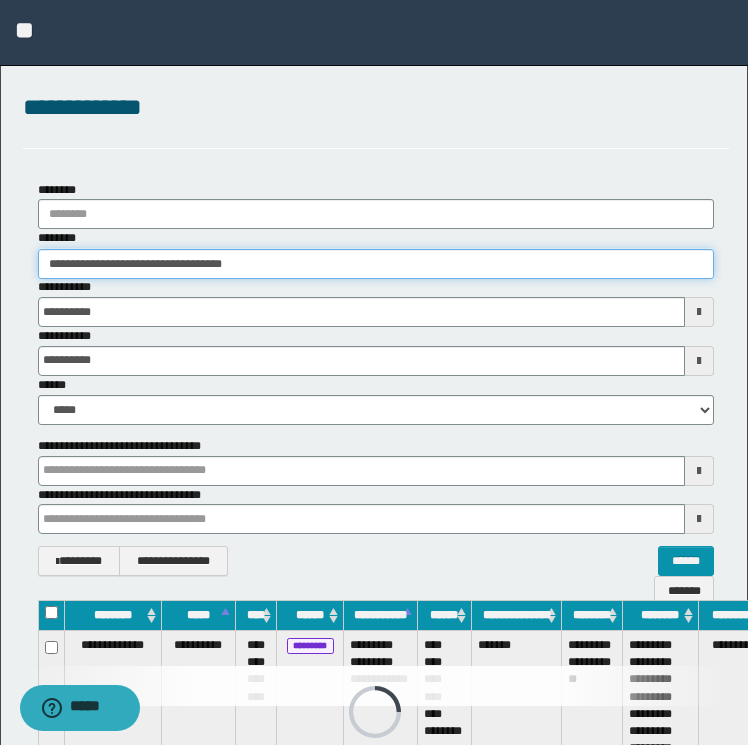 drag, startPoint x: 268, startPoint y: 265, endPoint x: -4, endPoint y: 284, distance: 272.66278 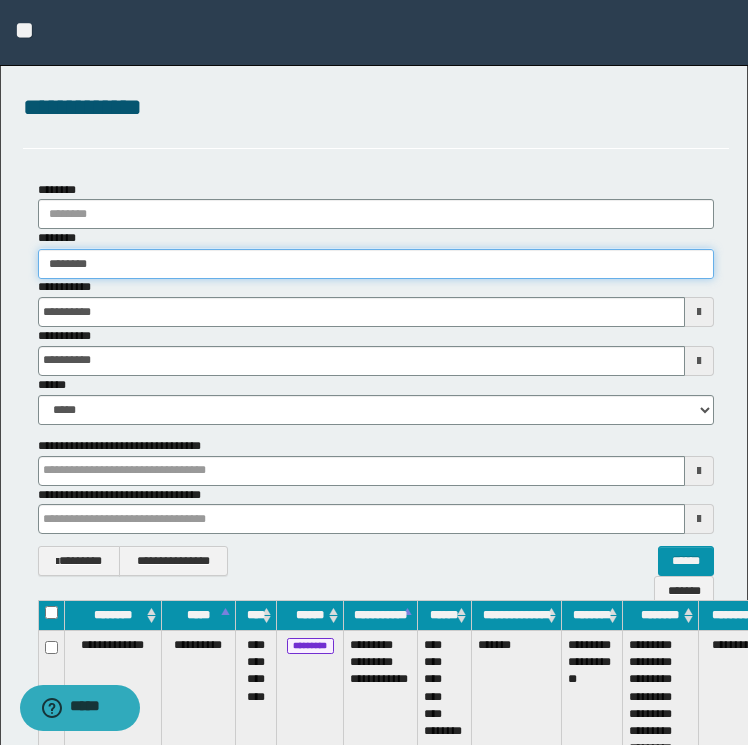 type on "********" 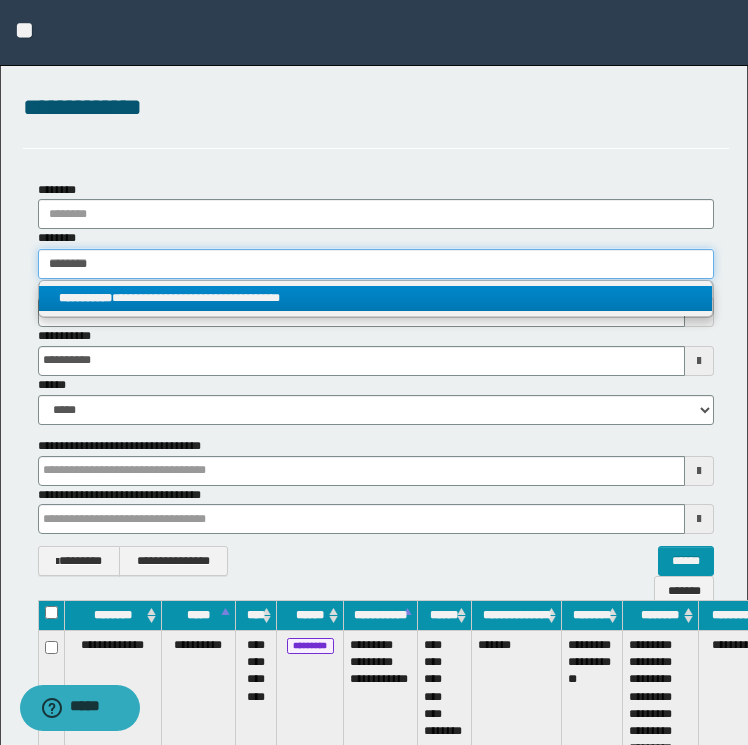 type on "********" 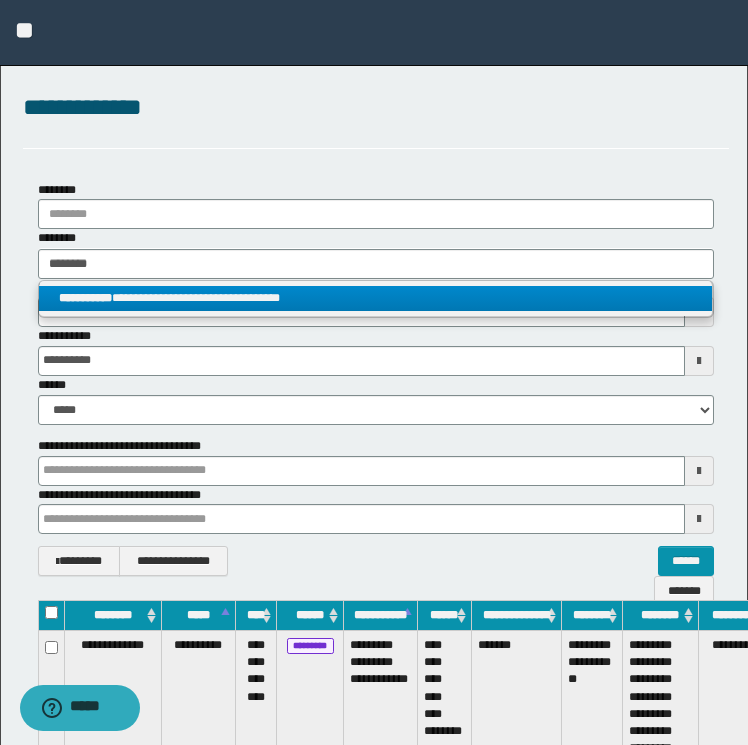 click on "**********" at bounding box center (376, 298) 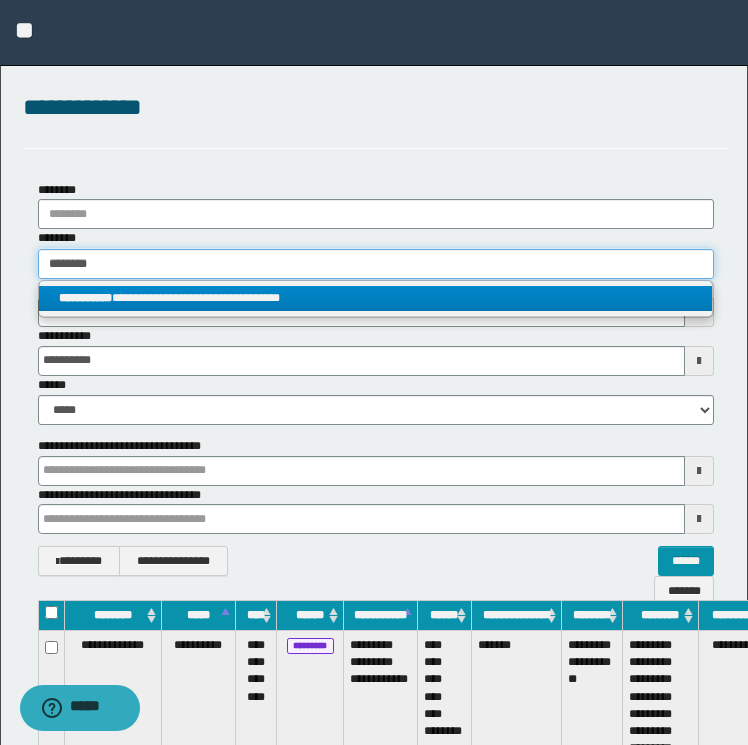 type 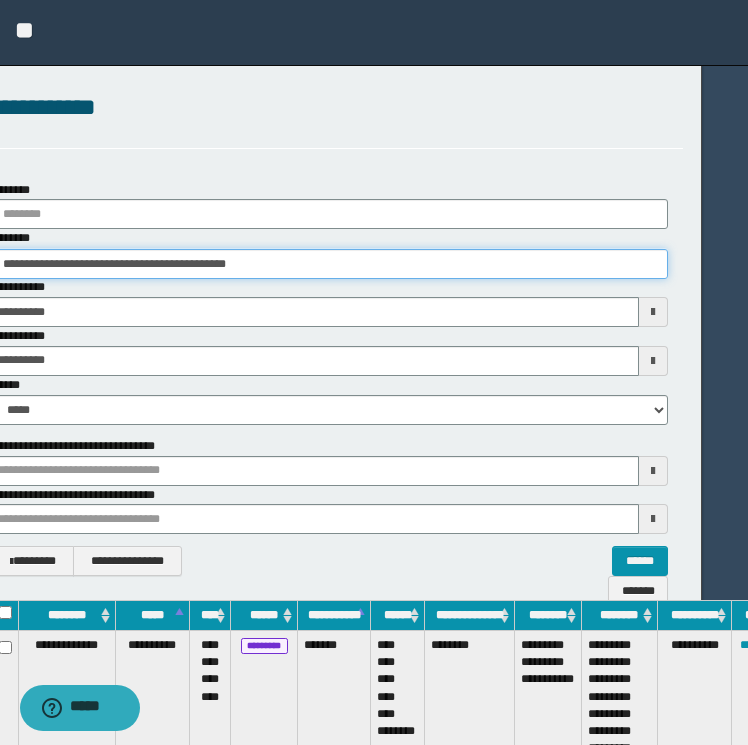 scroll, scrollTop: 0, scrollLeft: 84, axis: horizontal 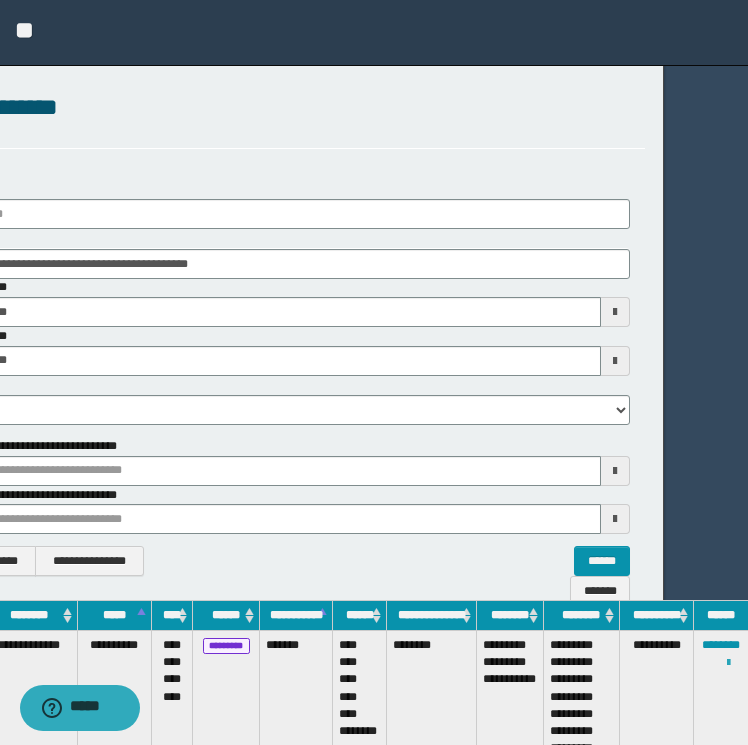 click at bounding box center (728, 663) 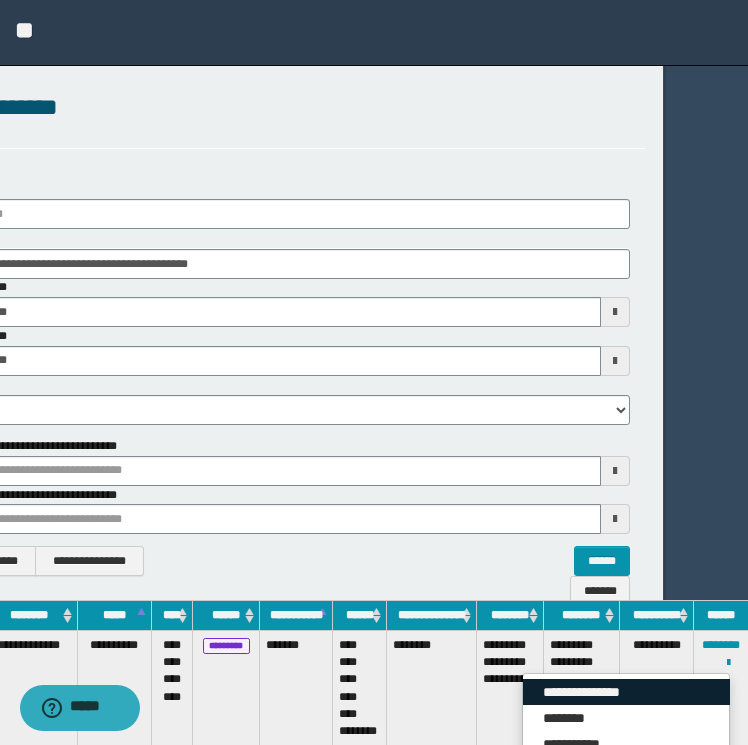 click on "**********" at bounding box center (626, 796) 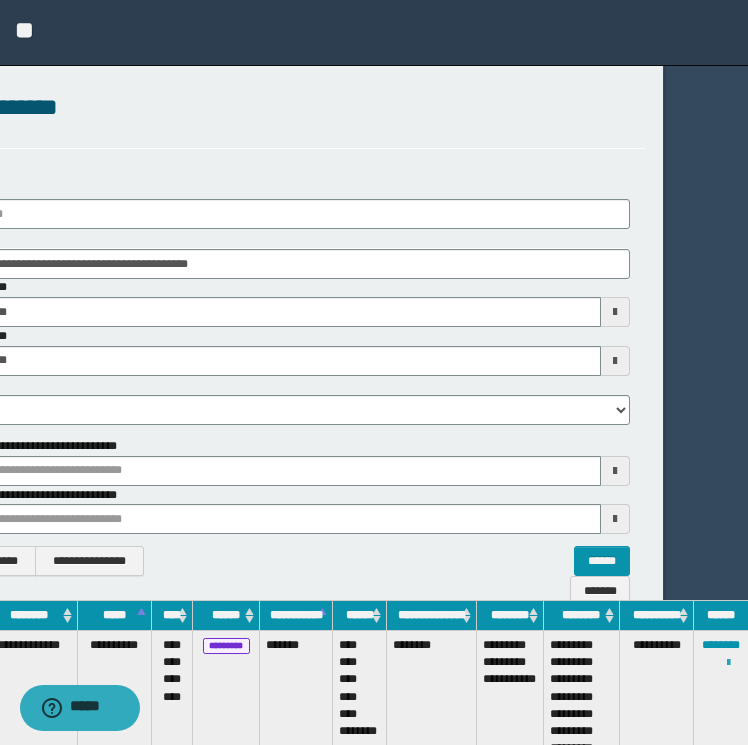 click at bounding box center [728, 663] 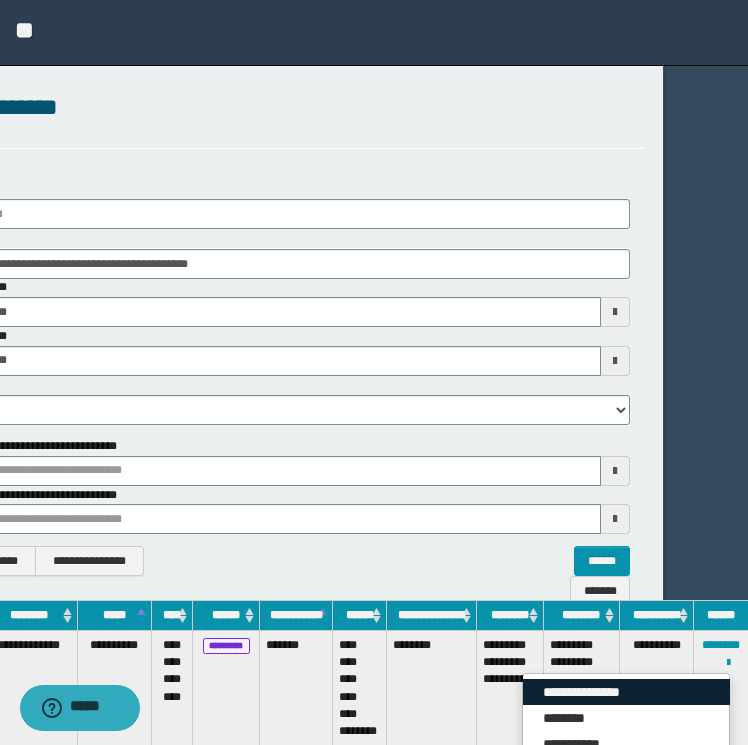 click on "**********" at bounding box center [626, 692] 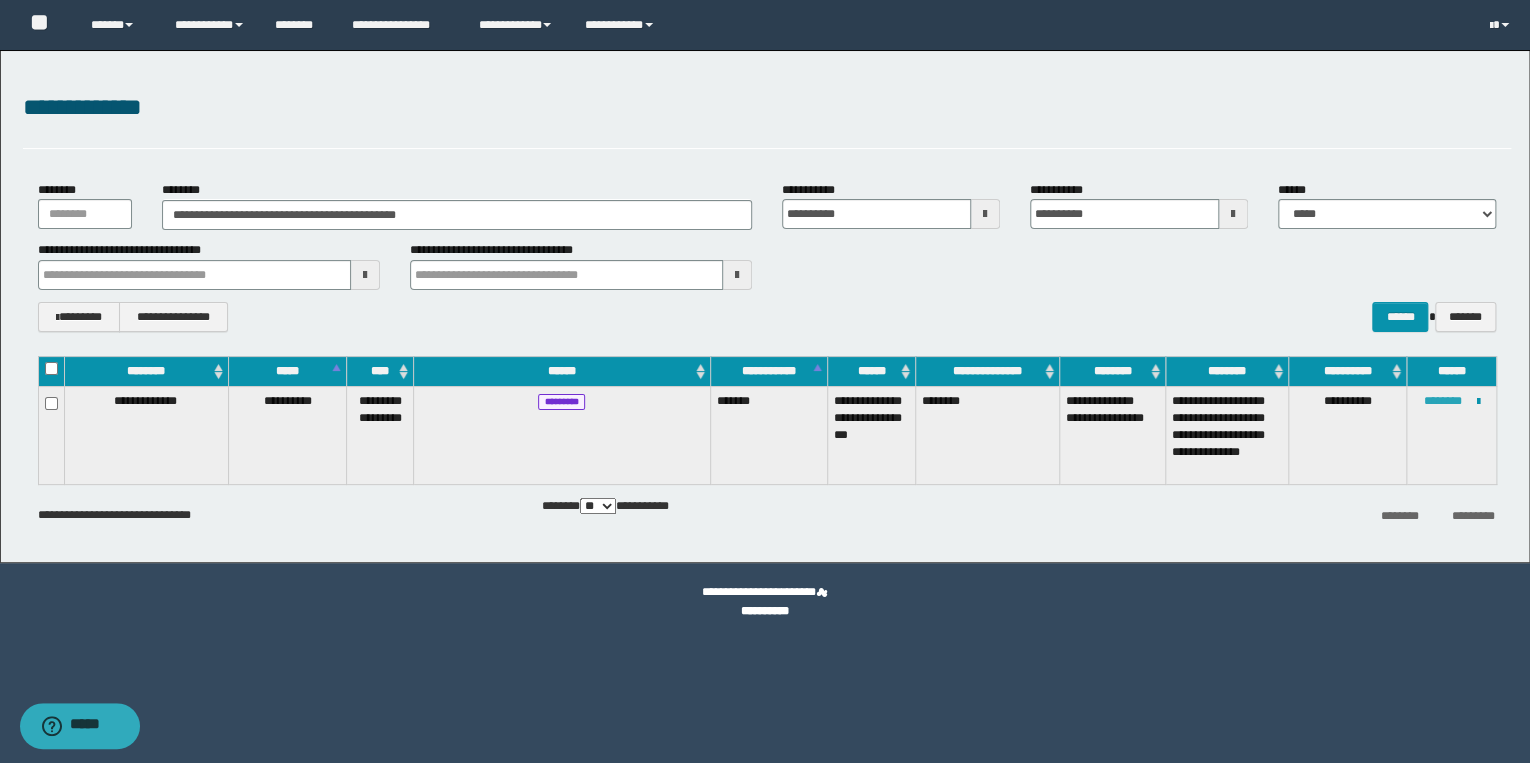 click on "********" at bounding box center (1443, 401) 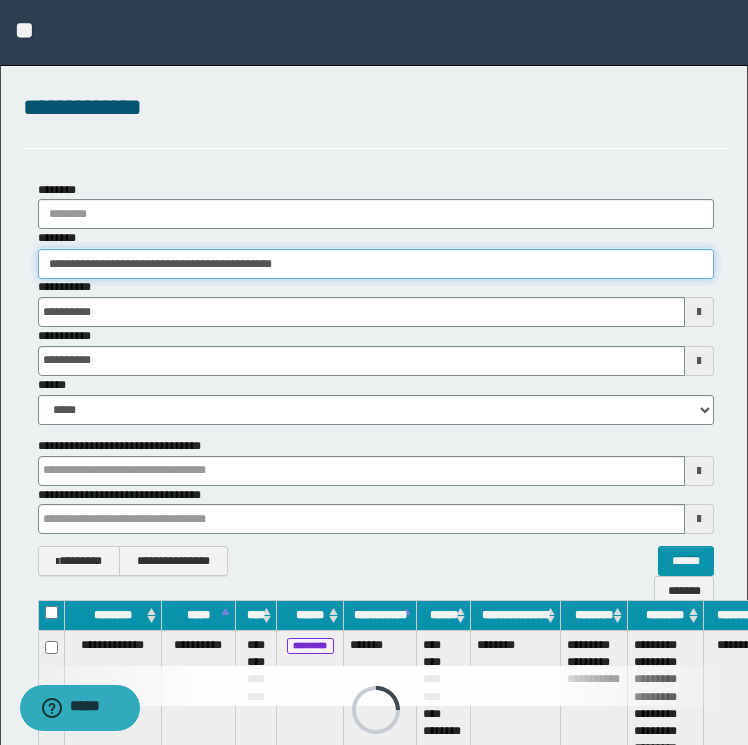 drag, startPoint x: 311, startPoint y: 264, endPoint x: -4, endPoint y: 248, distance: 315.4061 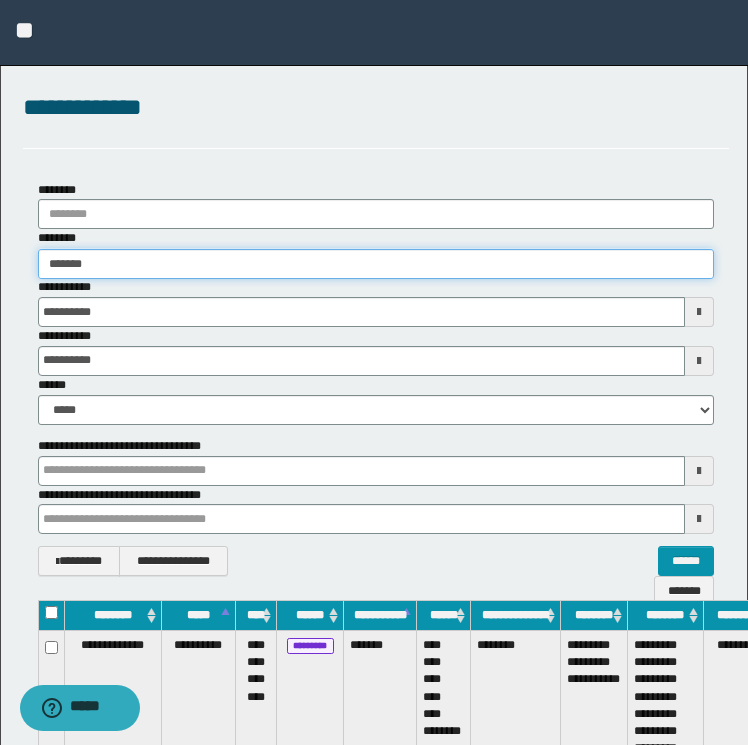 type on "*******" 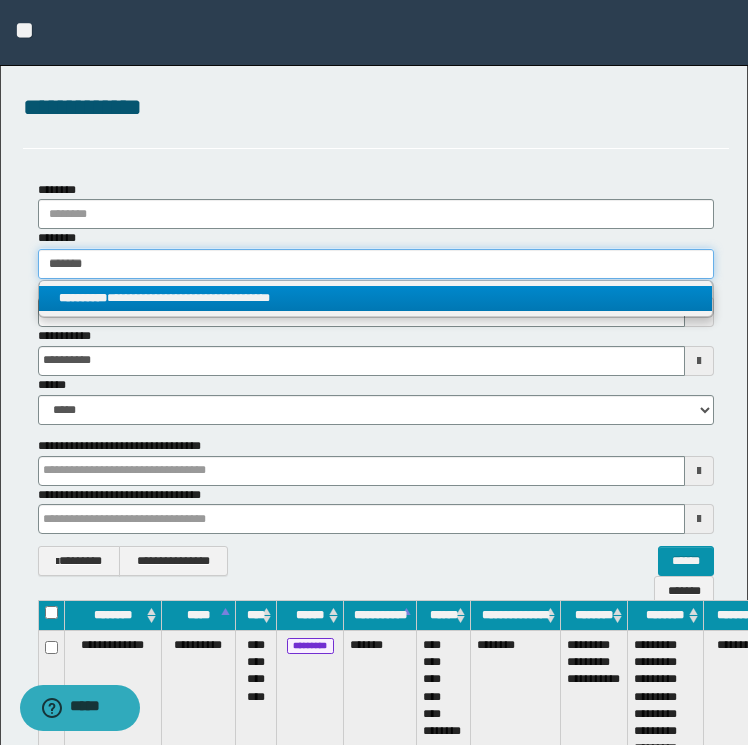 type on "*******" 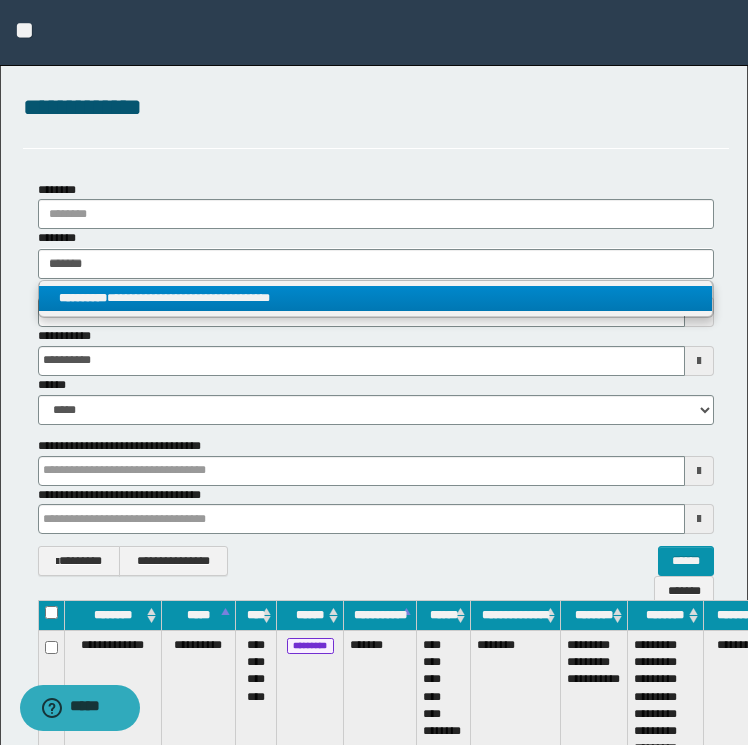 click on "**********" at bounding box center (376, 298) 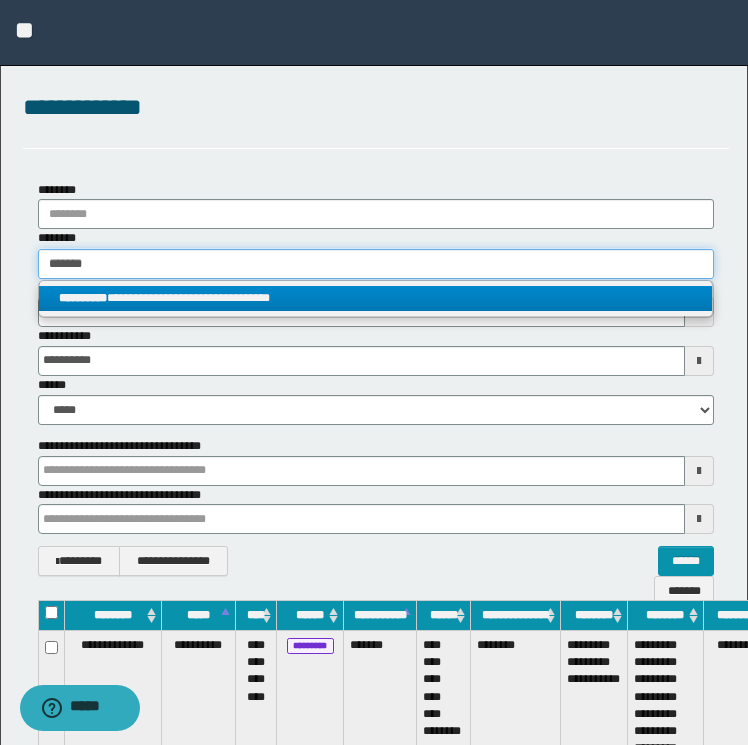 type 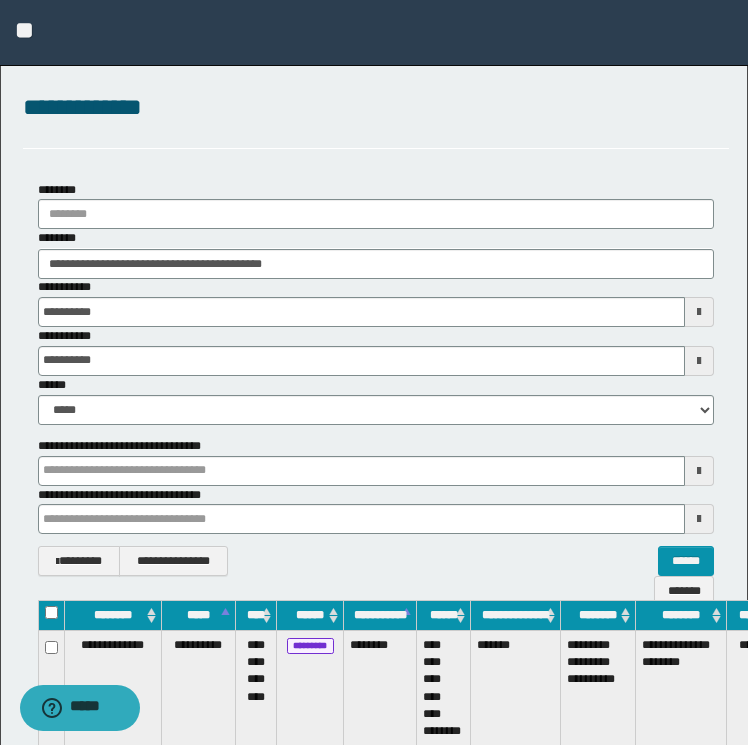 click on "**********" at bounding box center (376, 773) 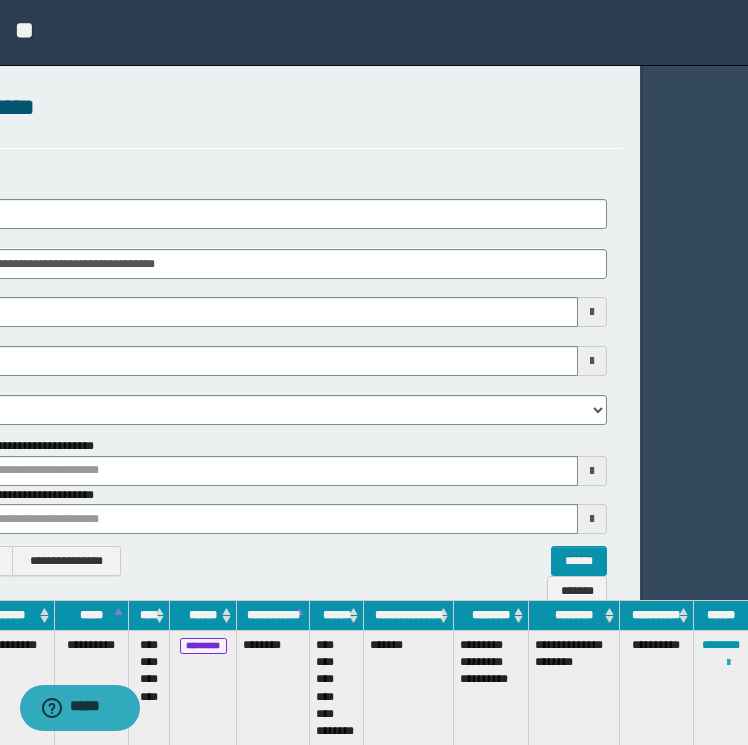 click at bounding box center [728, 663] 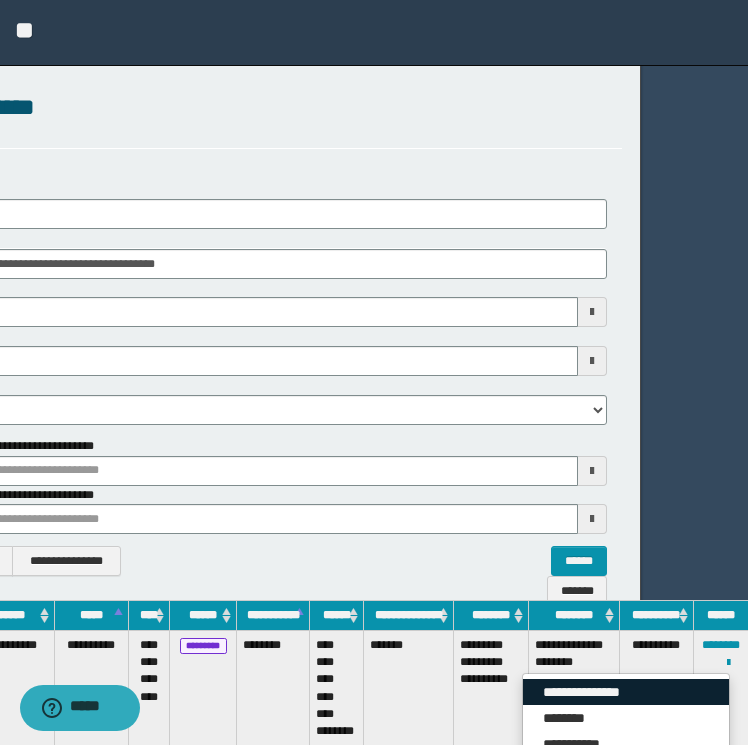 click on "**********" at bounding box center (626, 692) 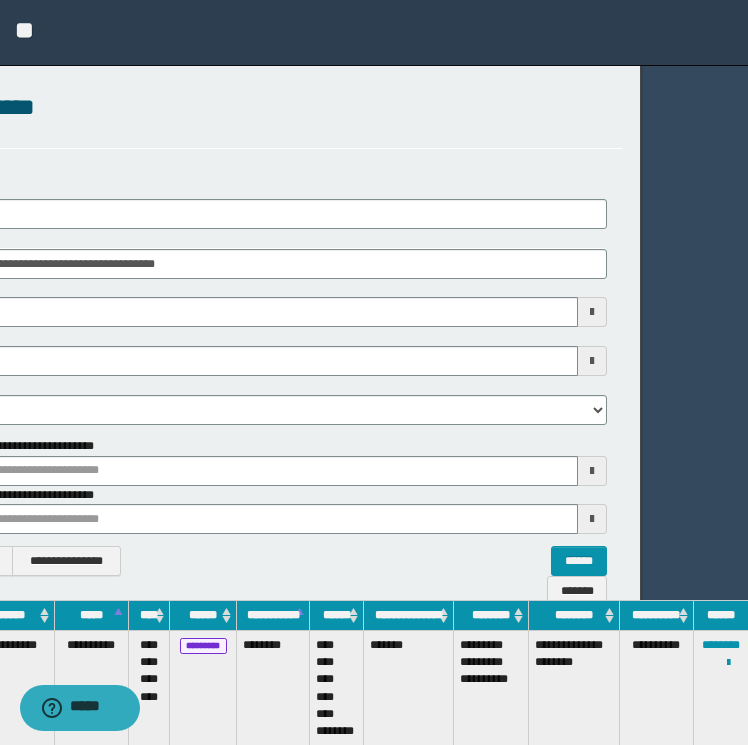 scroll, scrollTop: 0, scrollLeft: 0, axis: both 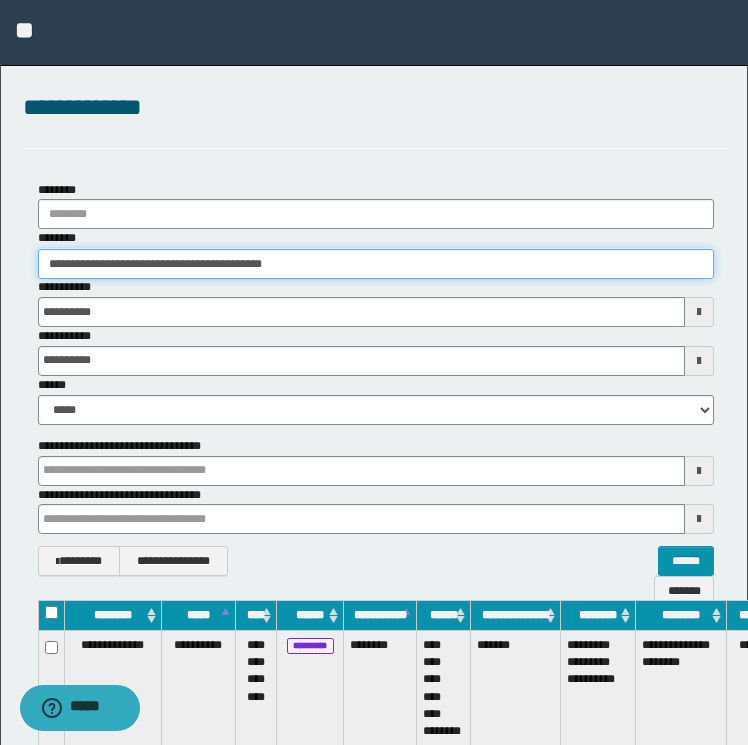 drag, startPoint x: 347, startPoint y: 256, endPoint x: -4, endPoint y: 258, distance: 351.0057 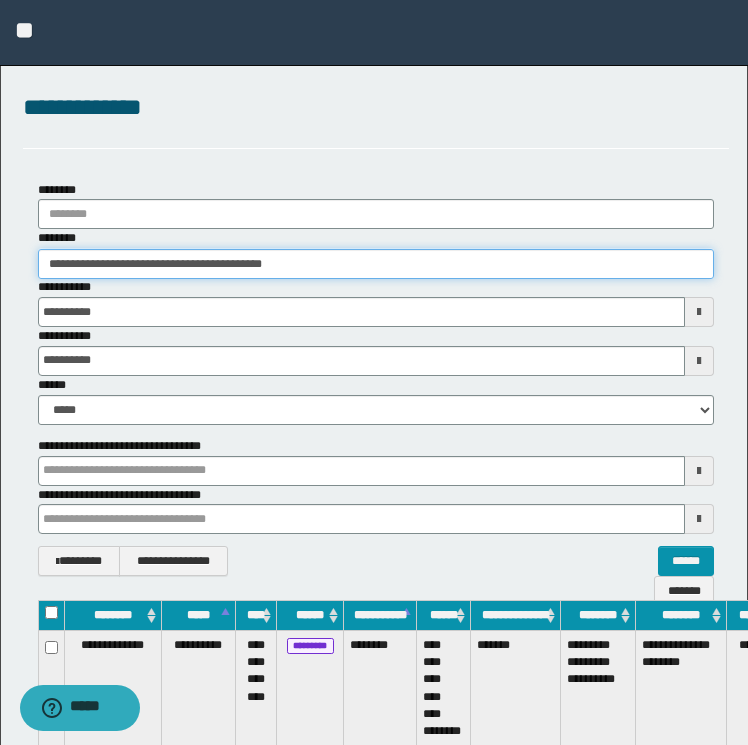 click on "**********" at bounding box center (374, 372) 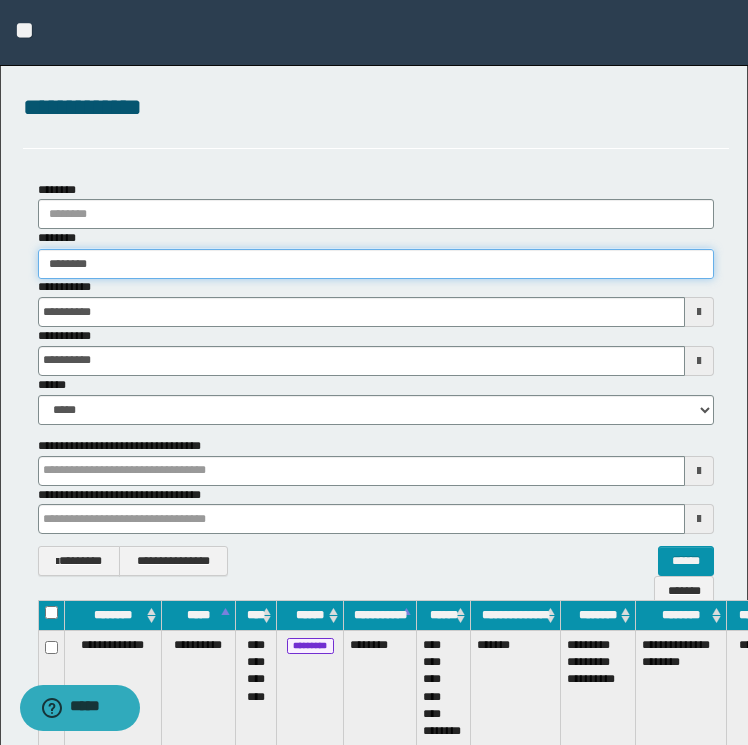 type on "********" 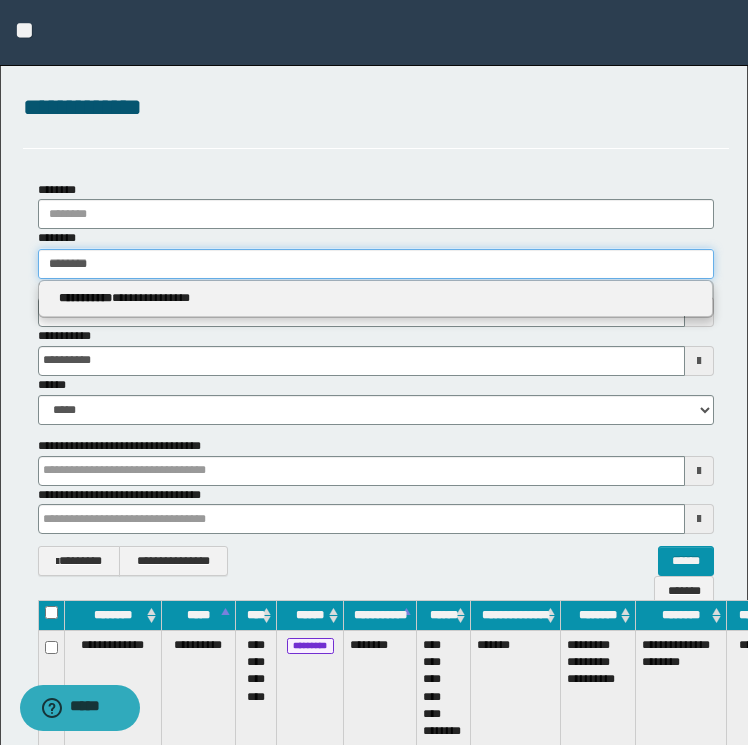type on "********" 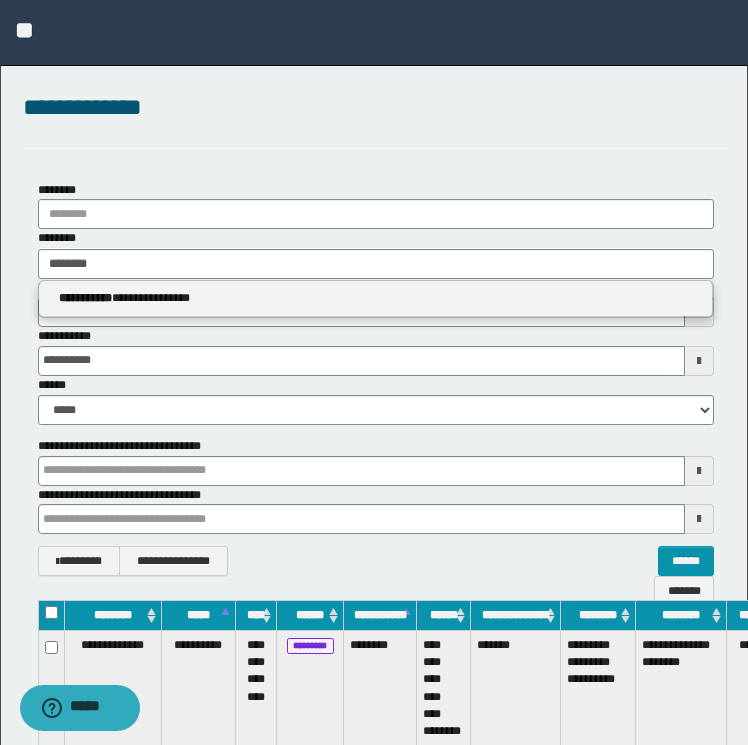 click on "**********" at bounding box center [376, 299] 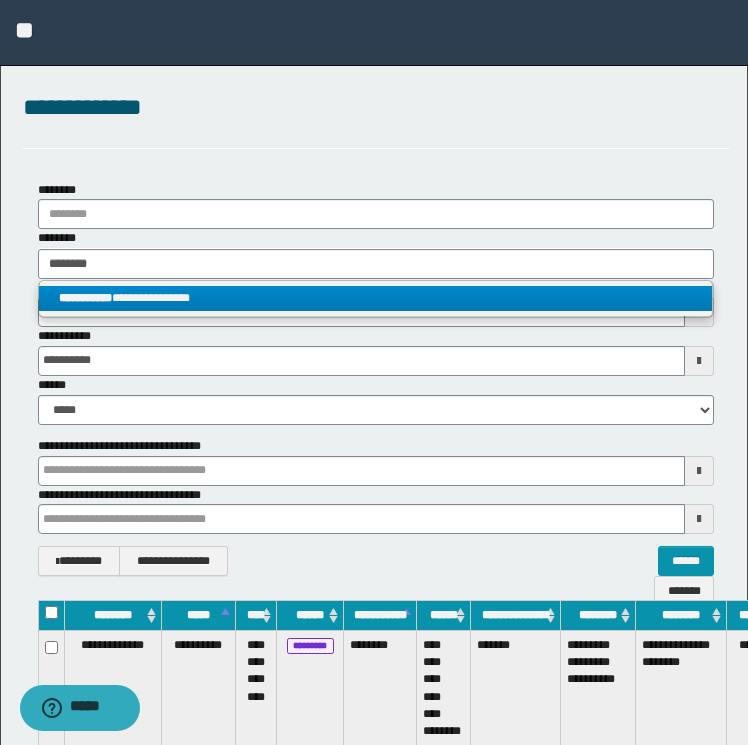 click on "**********" at bounding box center (376, 298) 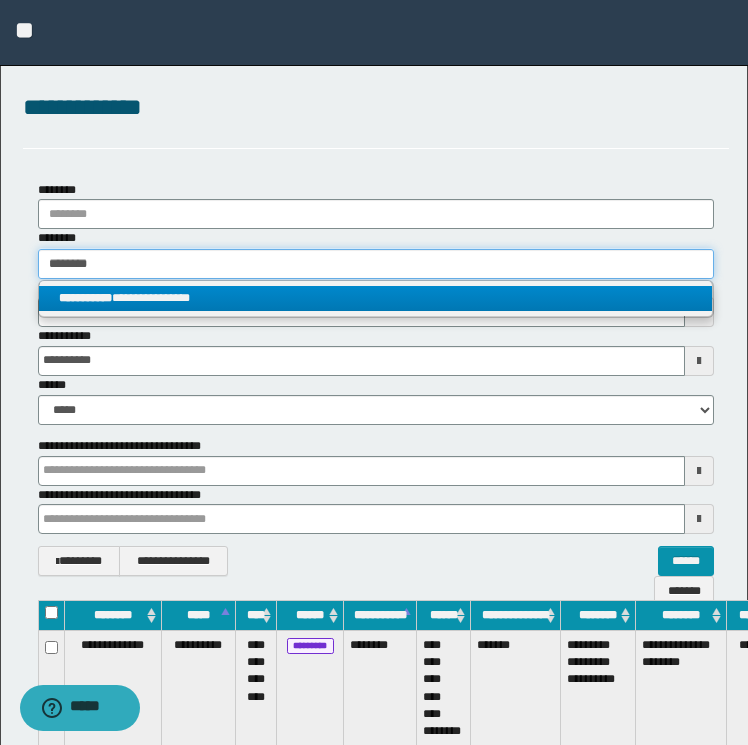 type 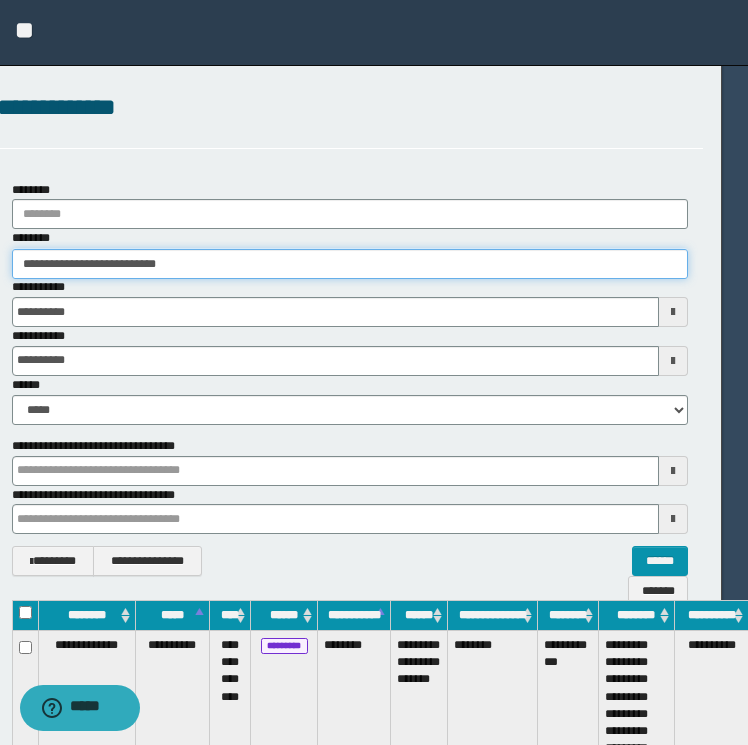 scroll, scrollTop: 0, scrollLeft: 82, axis: horizontal 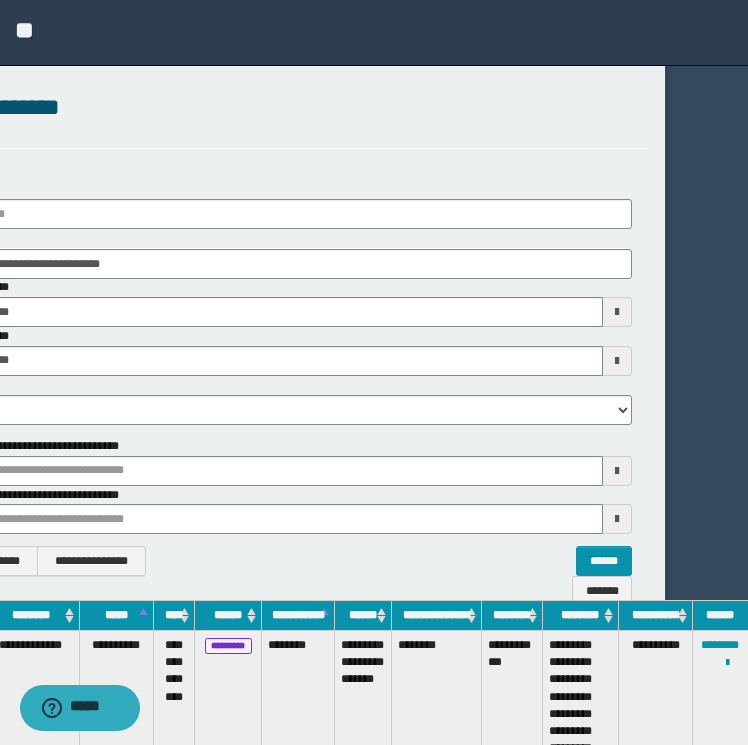 click on "**********" at bounding box center (727, 662) 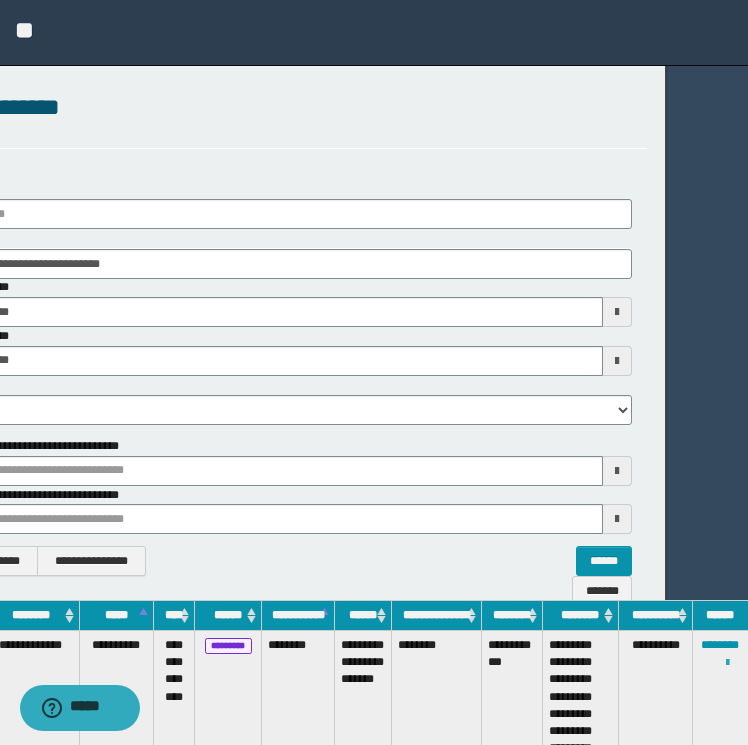 click at bounding box center [727, 663] 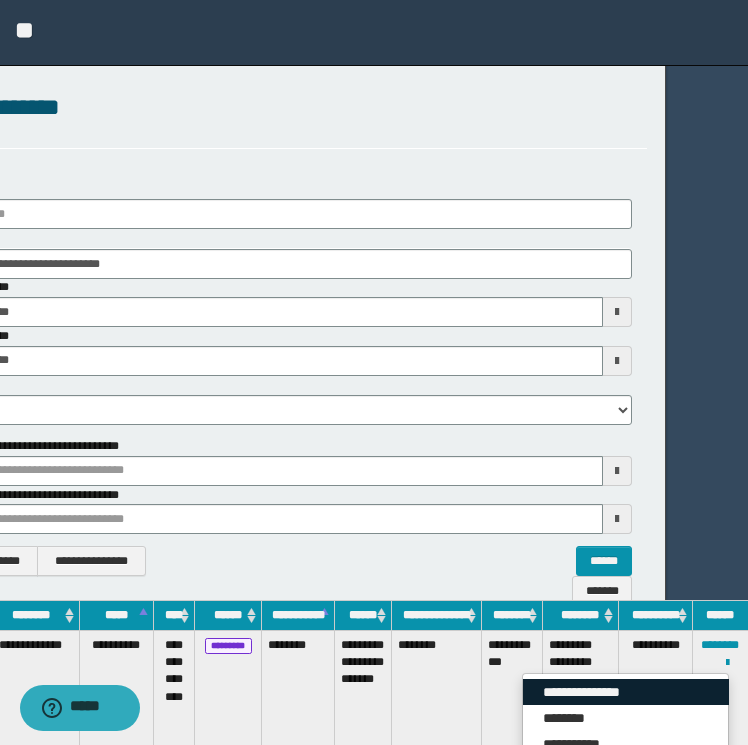 click on "**********" at bounding box center [626, 692] 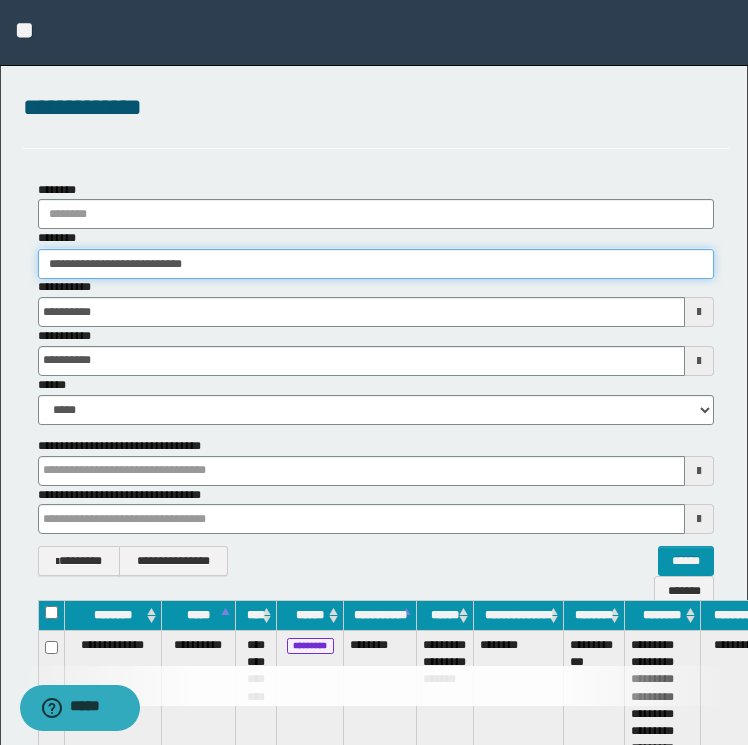 drag, startPoint x: 289, startPoint y: 270, endPoint x: -4, endPoint y: 261, distance: 293.13818 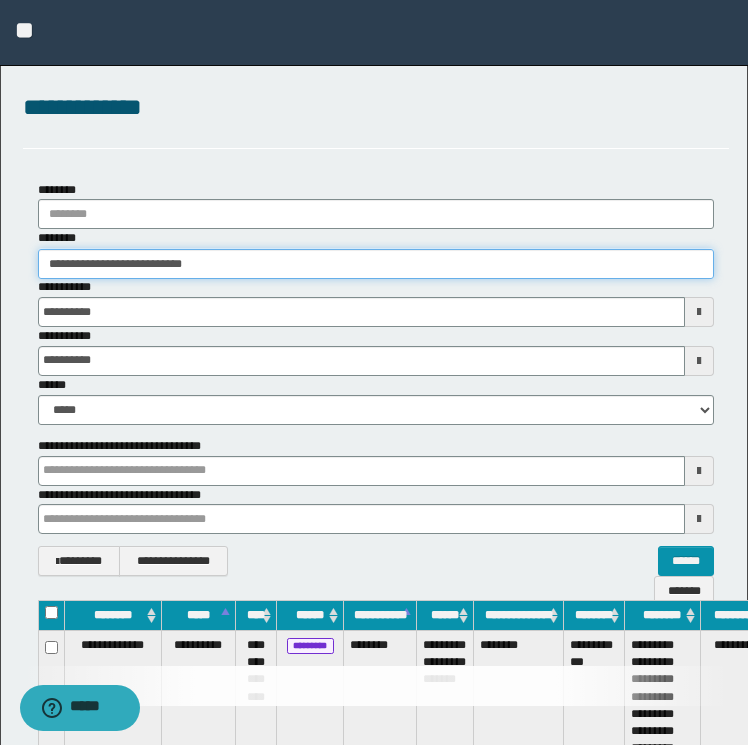 click on "**********" at bounding box center [374, 372] 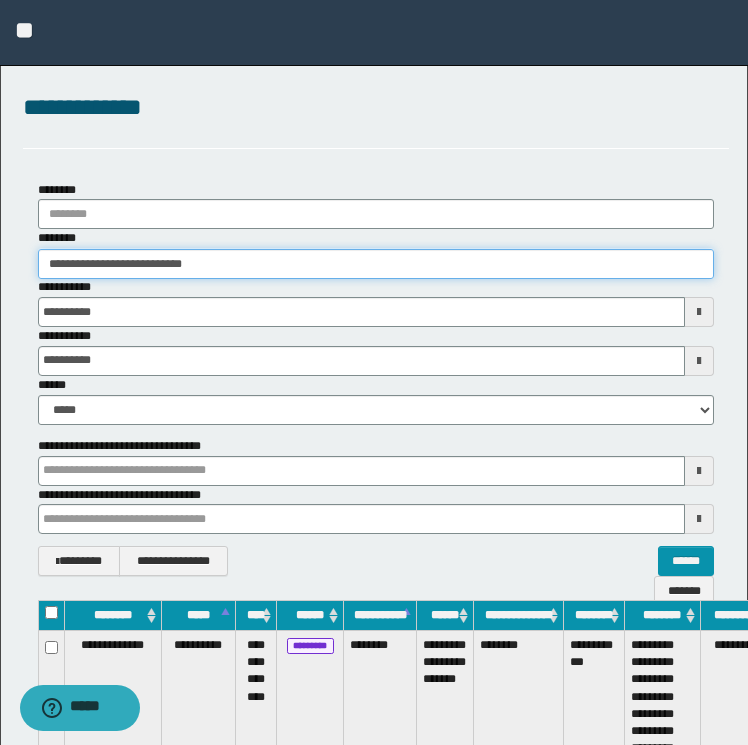 paste 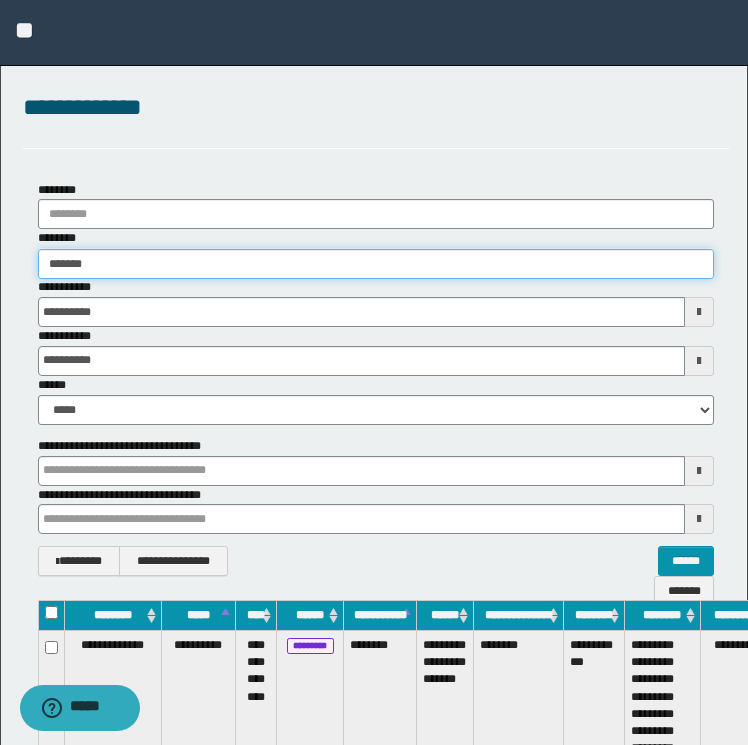 click on "*******" at bounding box center [376, 264] 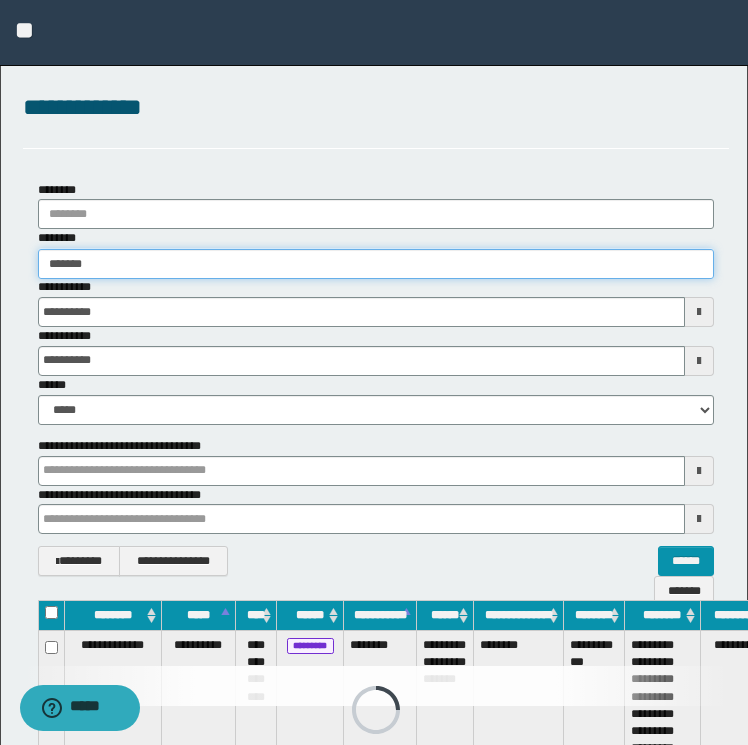 drag, startPoint x: 149, startPoint y: 268, endPoint x: -4, endPoint y: 238, distance: 155.91344 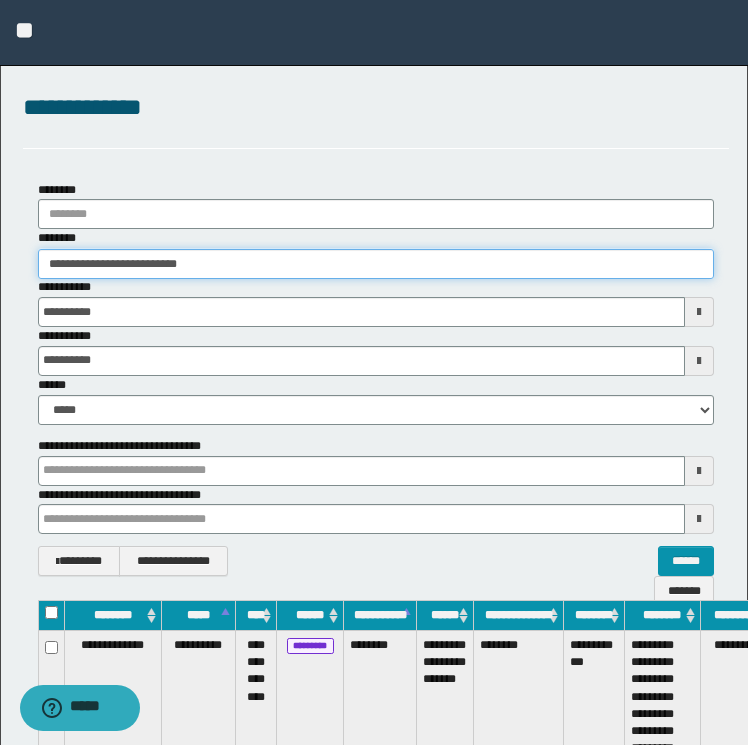 type on "**********" 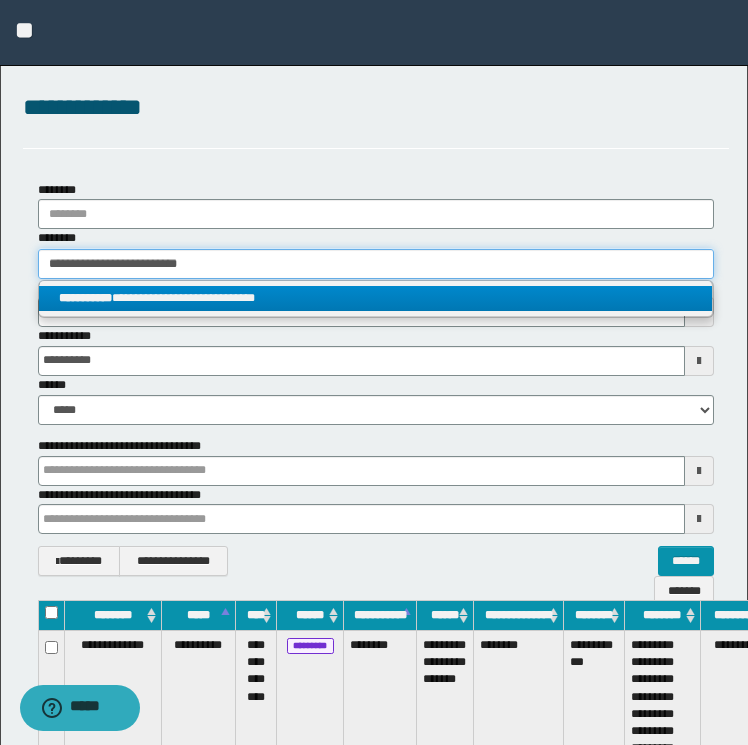 type on "**********" 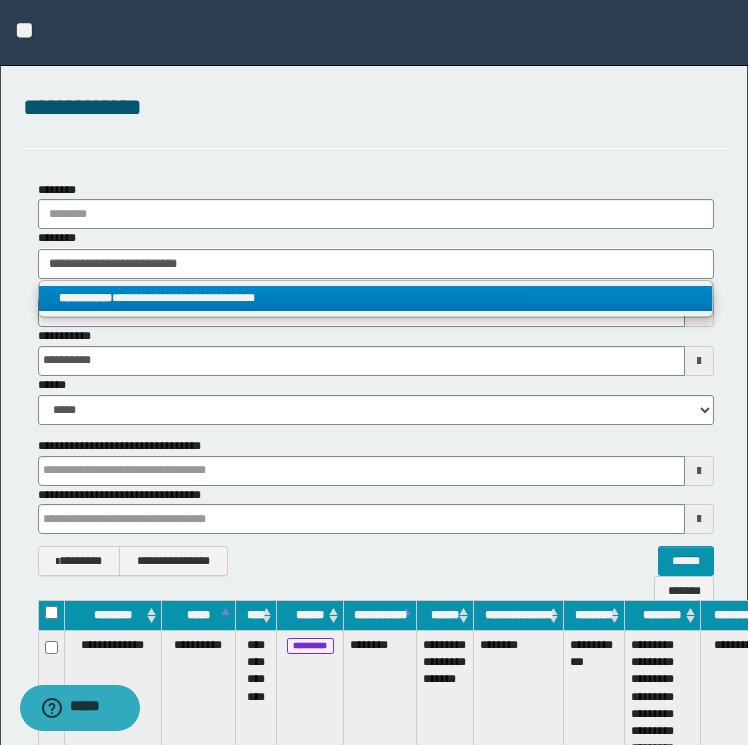 click on "**********" at bounding box center (376, 298) 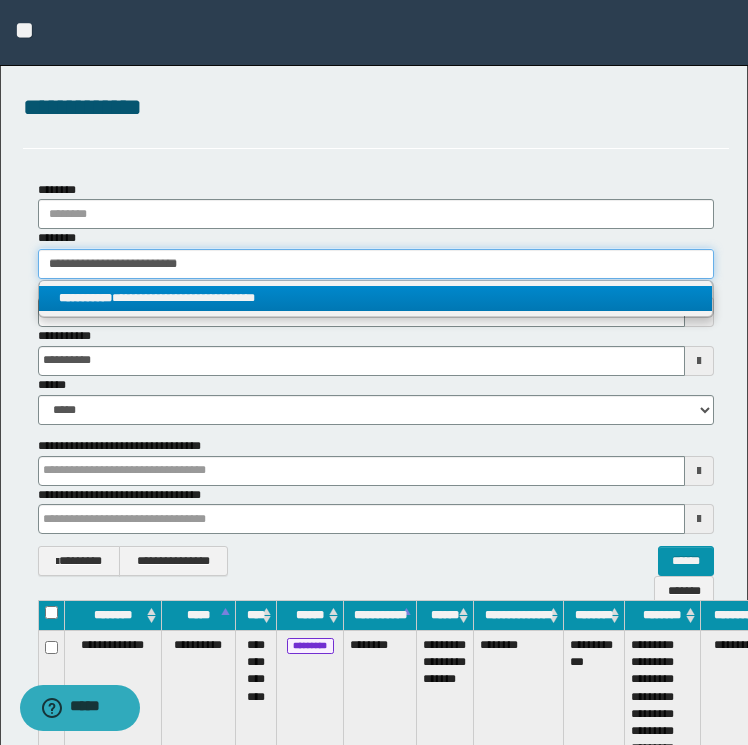 type 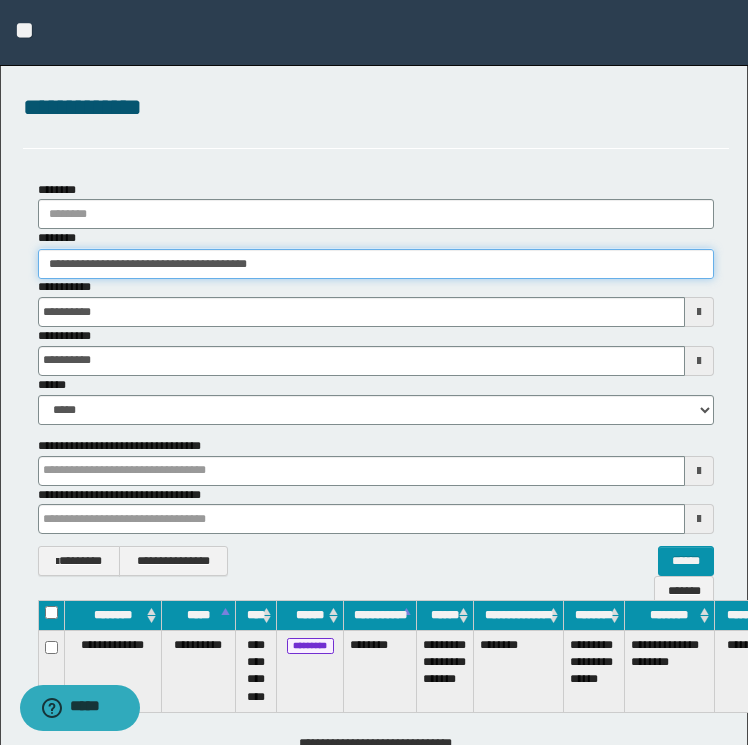 scroll, scrollTop: 0, scrollLeft: 96, axis: horizontal 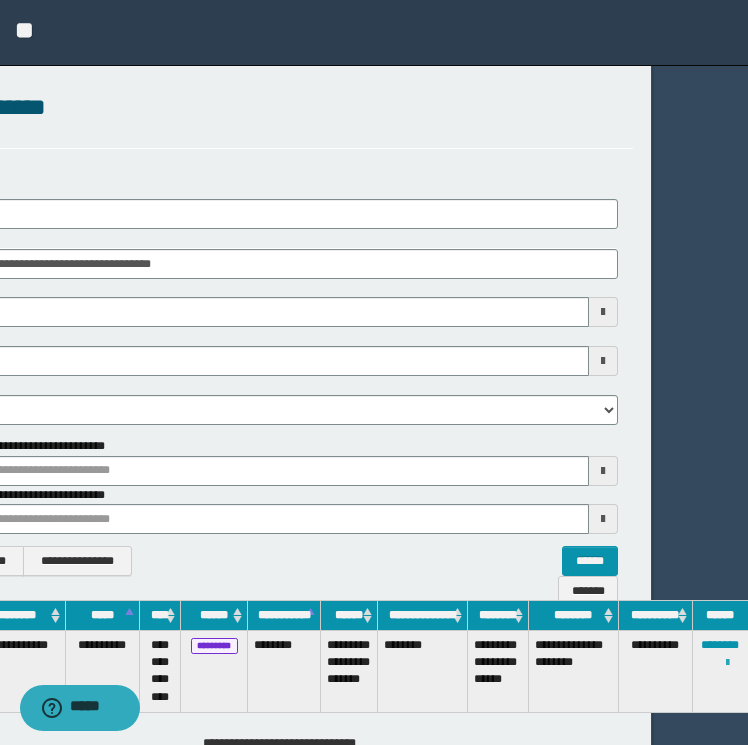 click at bounding box center (727, 663) 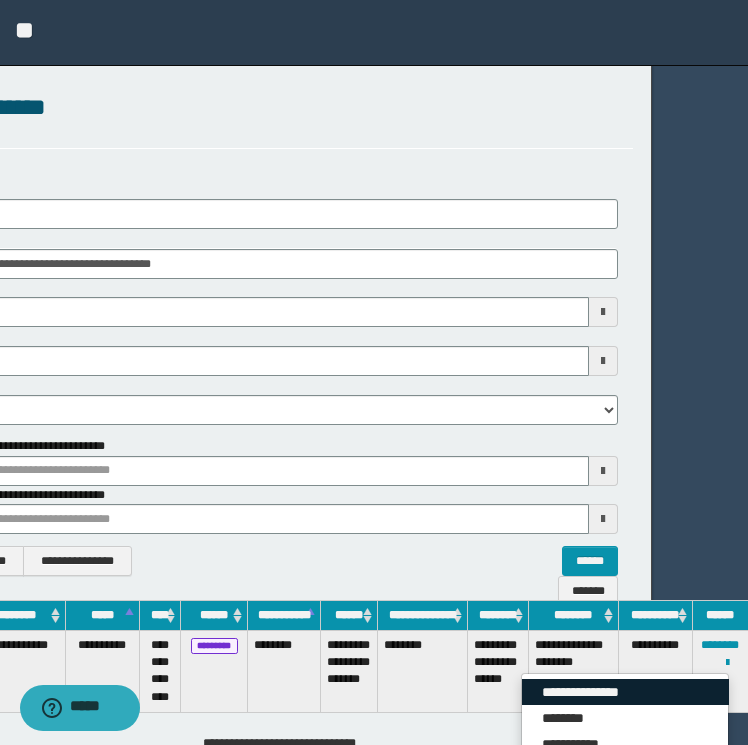 click on "**********" at bounding box center [625, 692] 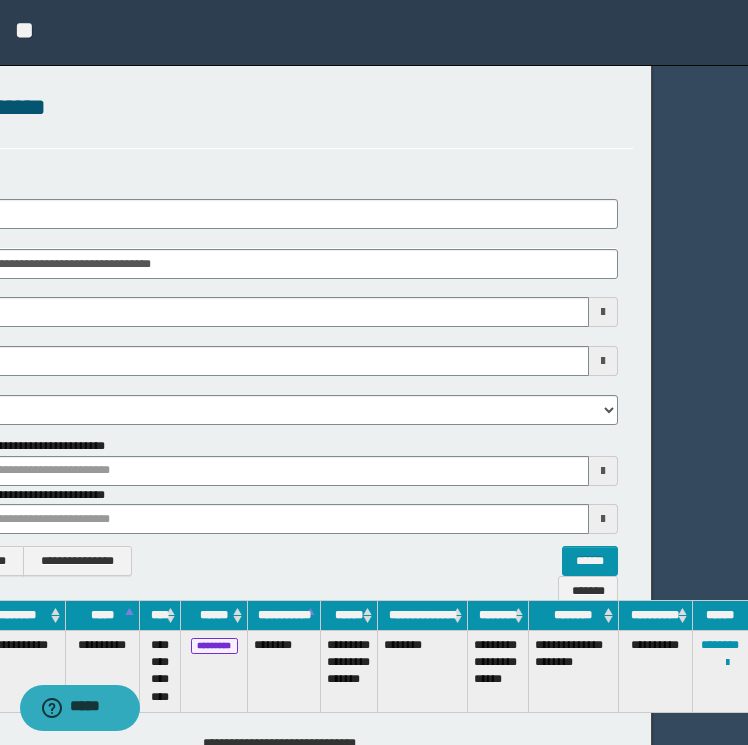 scroll, scrollTop: 0, scrollLeft: 0, axis: both 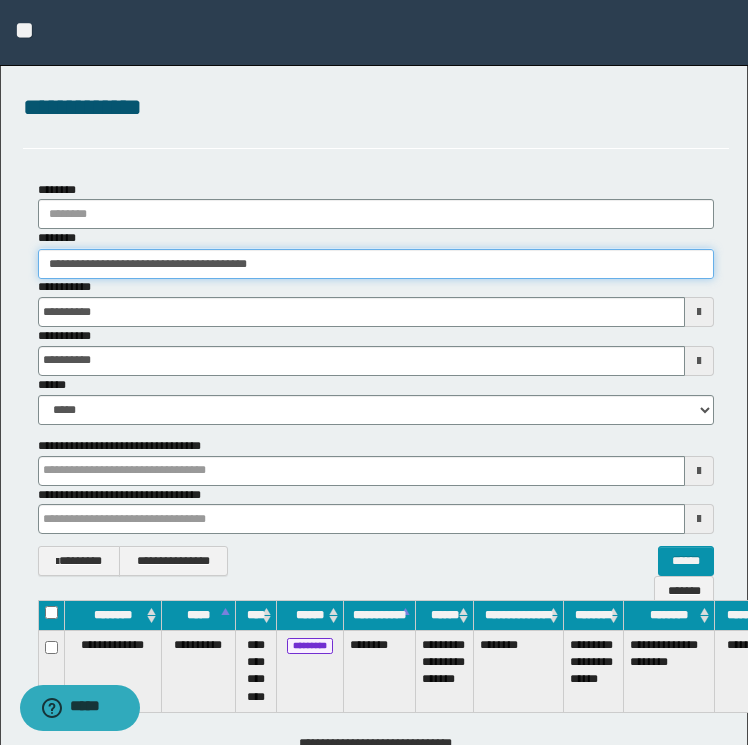 drag, startPoint x: 312, startPoint y: 264, endPoint x: -4, endPoint y: 284, distance: 316.6323 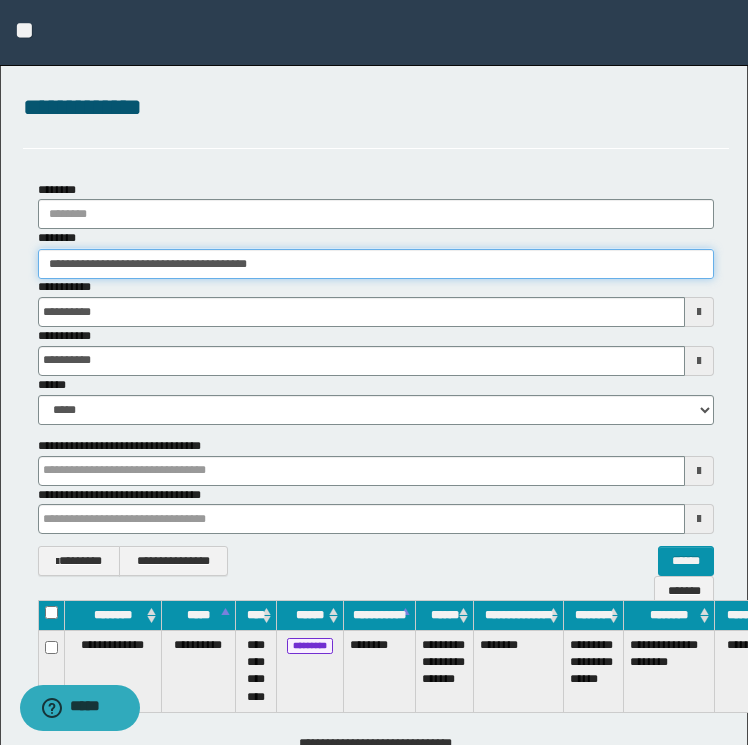 click on "**********" at bounding box center (374, 372) 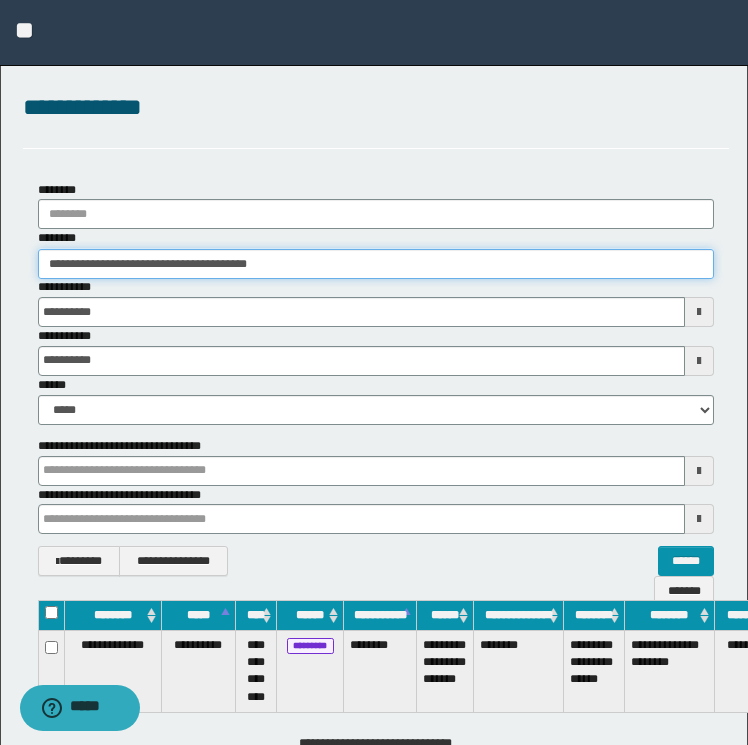 paste 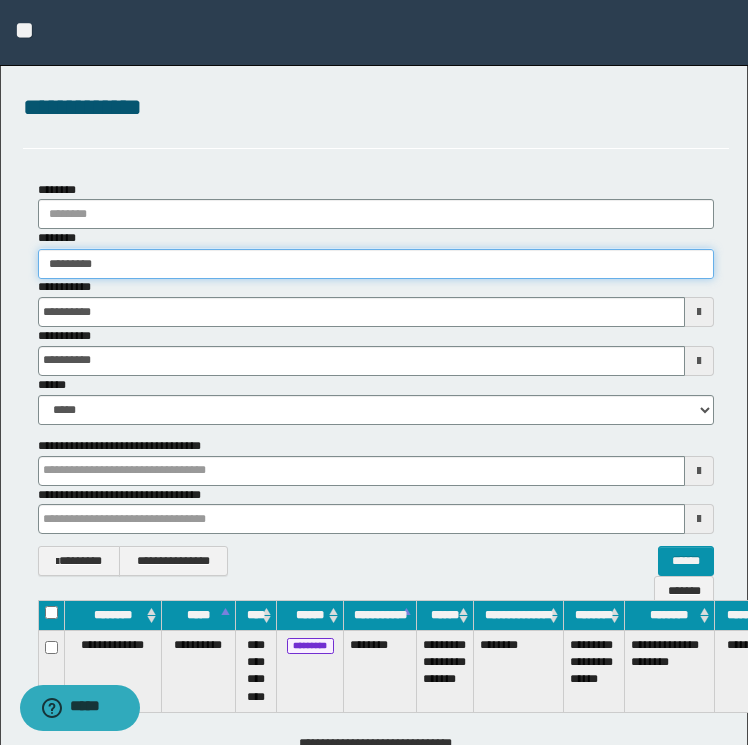 type on "********" 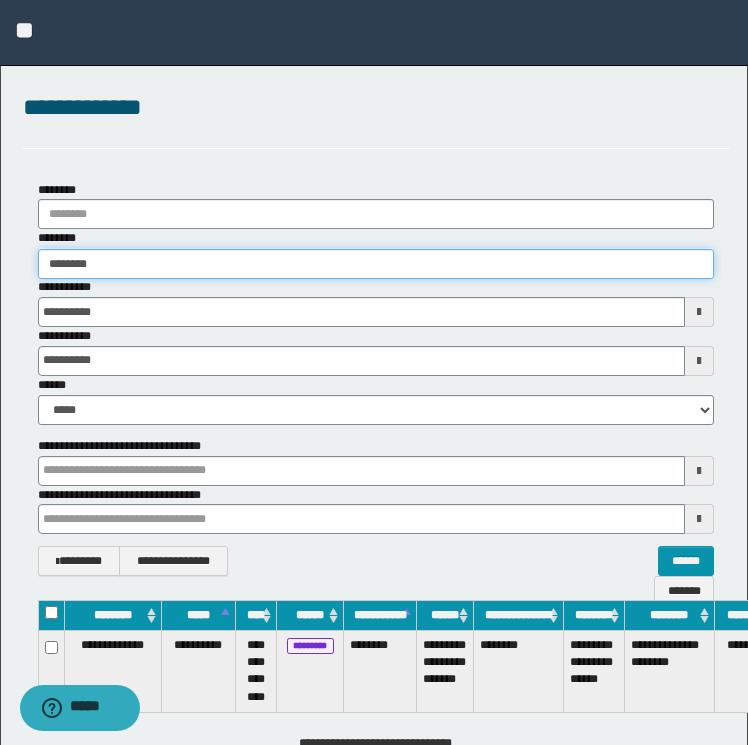 type on "********" 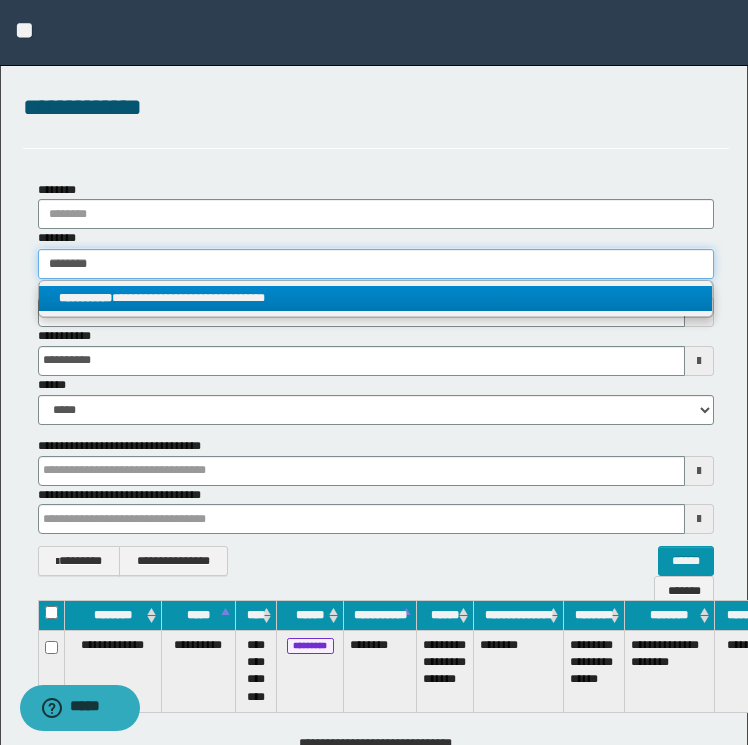 type on "********" 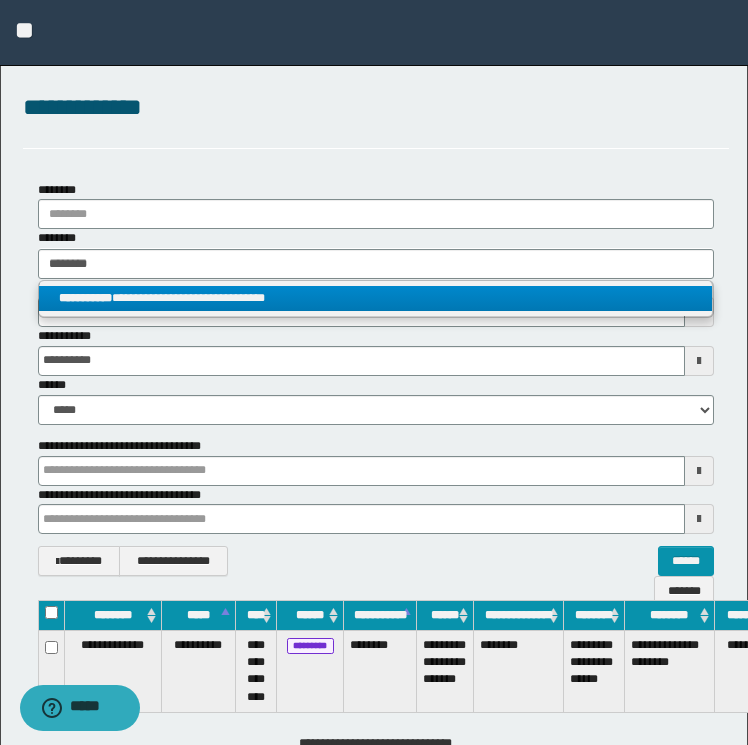 click on "**********" at bounding box center (376, 298) 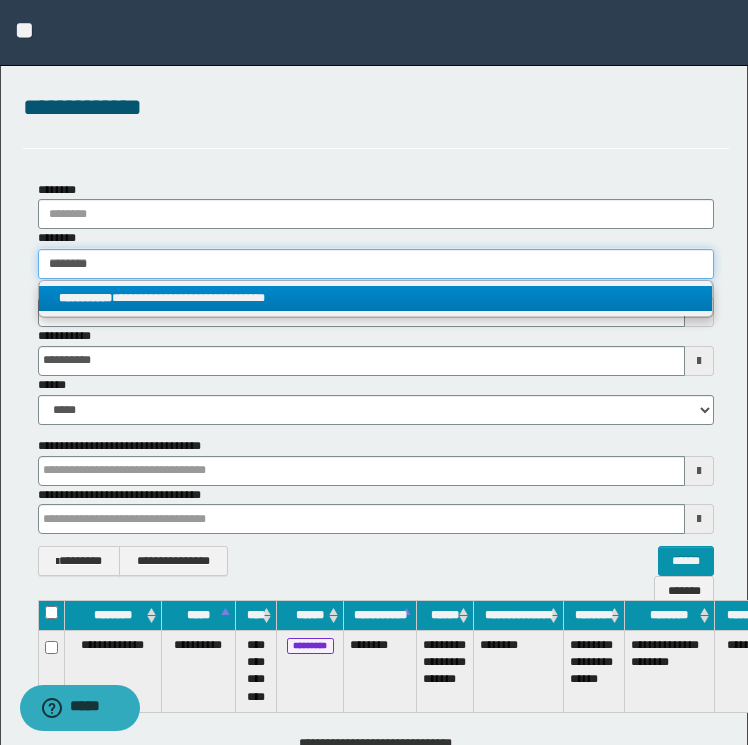 type 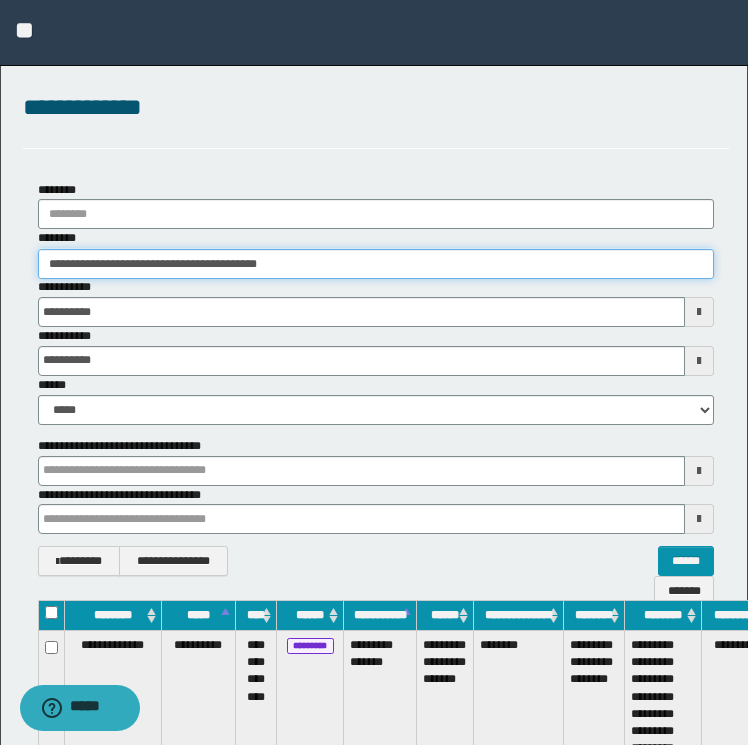 scroll, scrollTop: 0, scrollLeft: 83, axis: horizontal 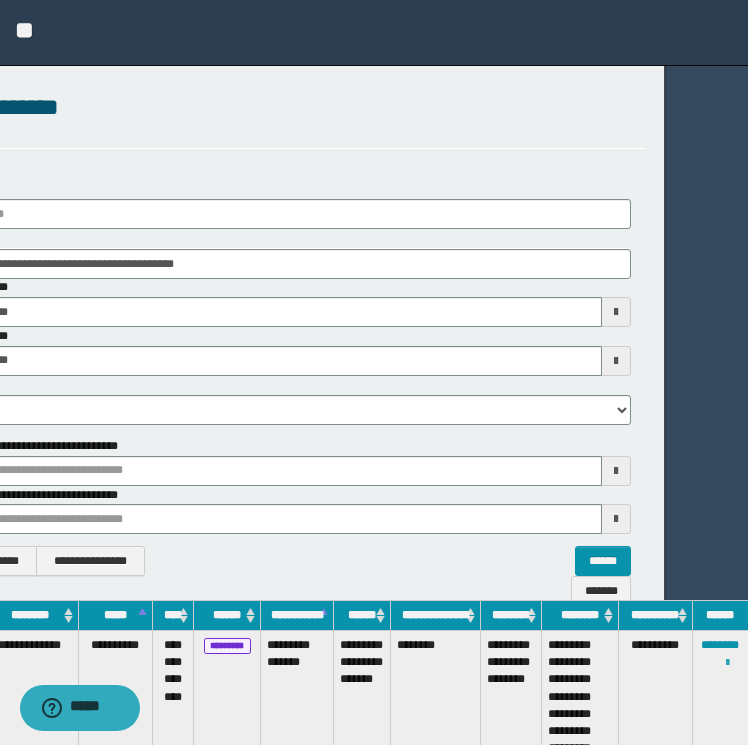 click at bounding box center (727, 663) 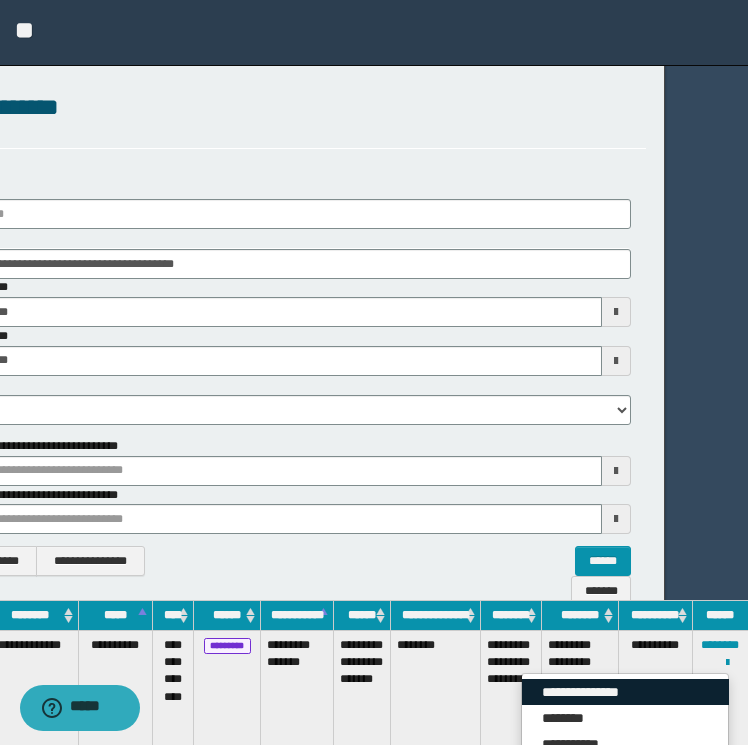 click on "**********" at bounding box center [625, 692] 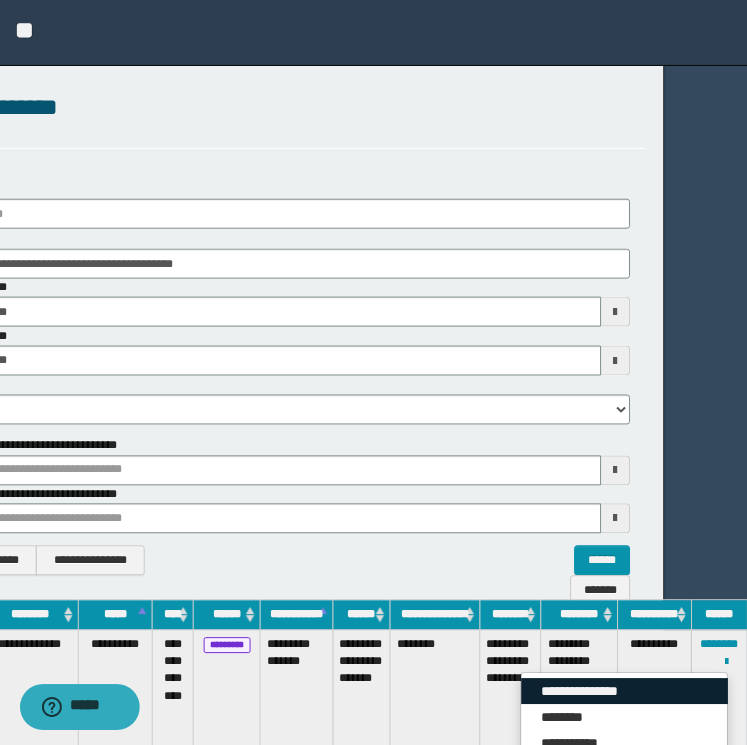 scroll, scrollTop: 0, scrollLeft: 0, axis: both 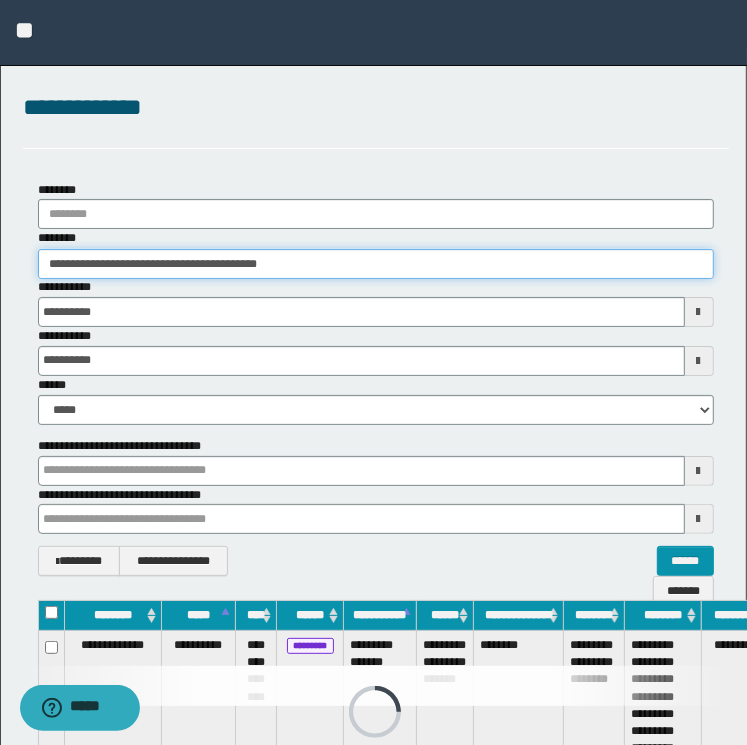 drag, startPoint x: 314, startPoint y: 268, endPoint x: -4, endPoint y: 281, distance: 318.26562 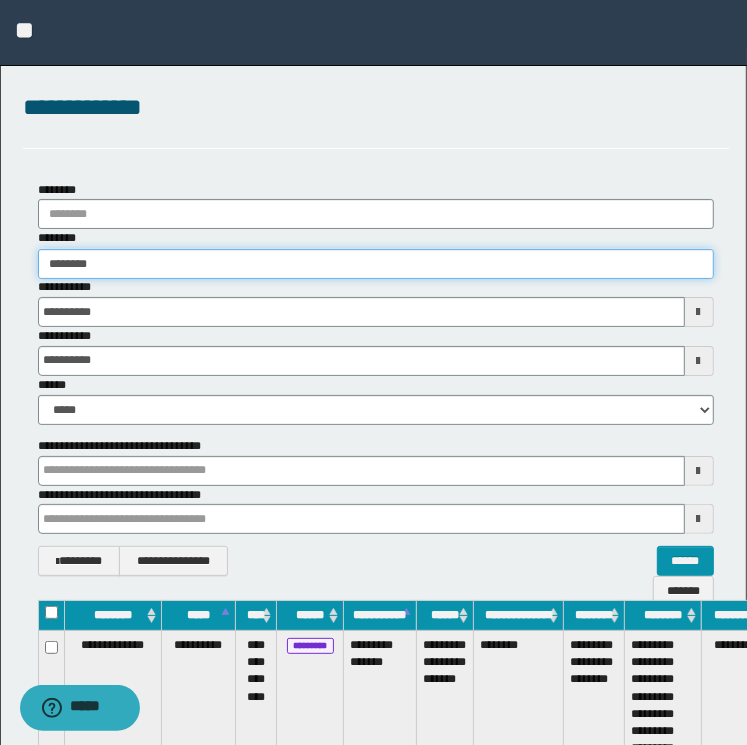 type on "*******" 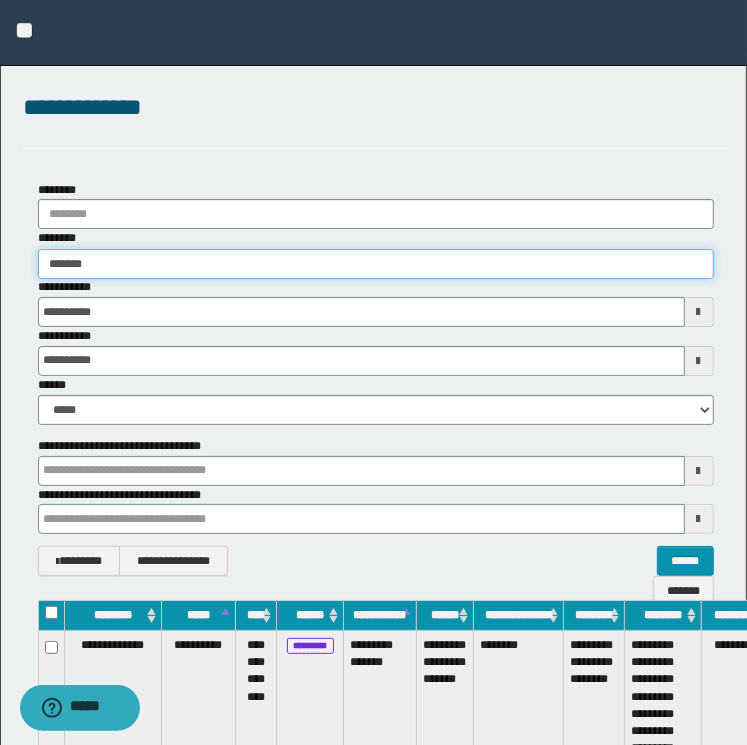 type on "*******" 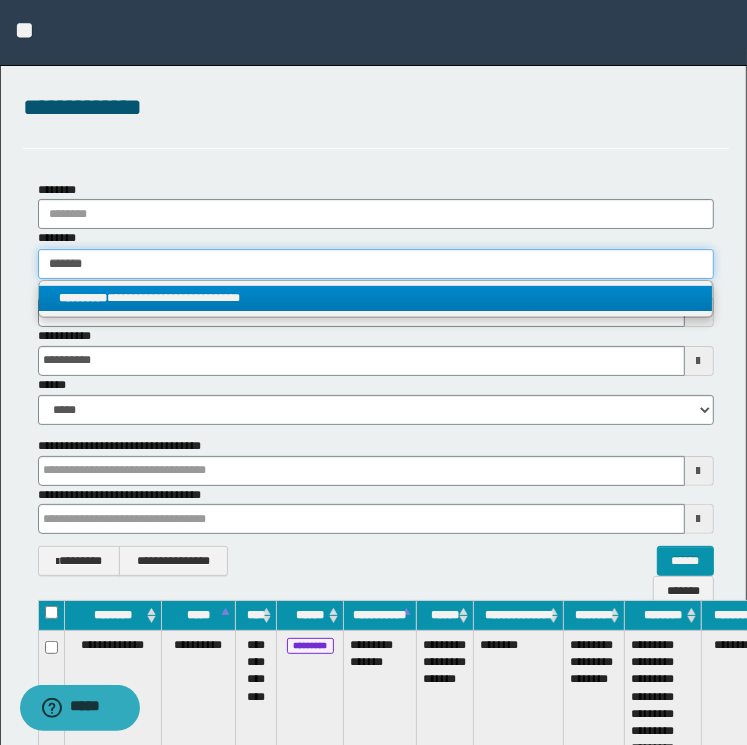 type on "*******" 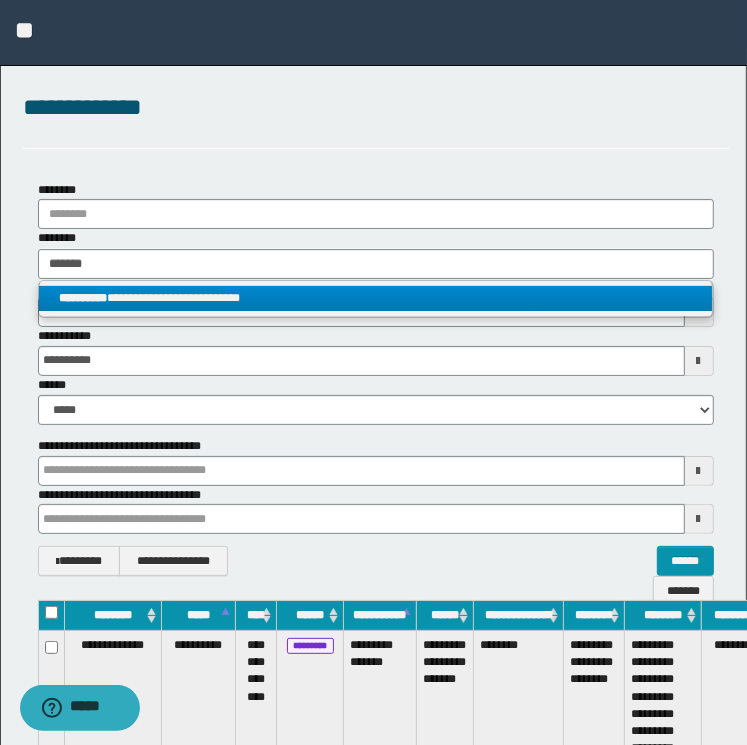 click on "**********" at bounding box center (376, 298) 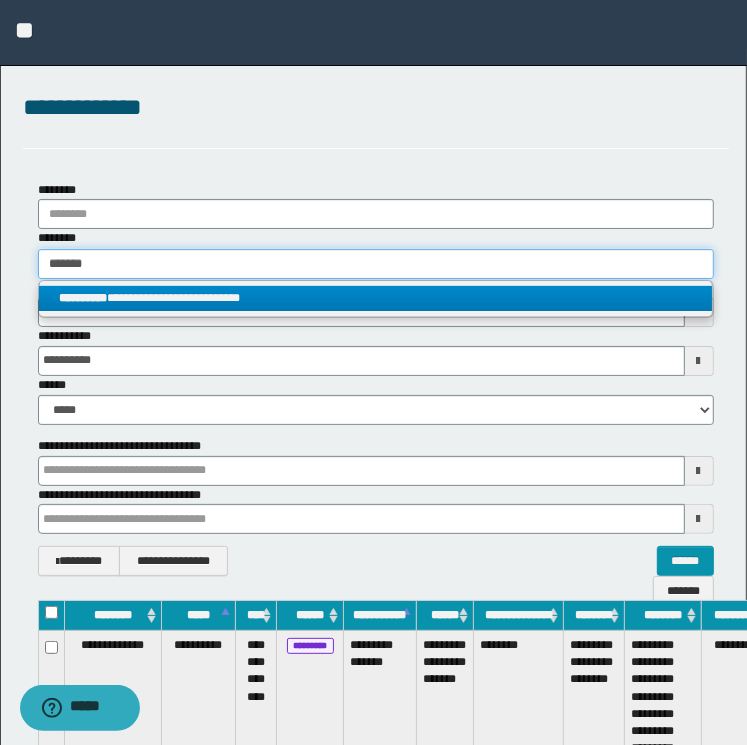 type 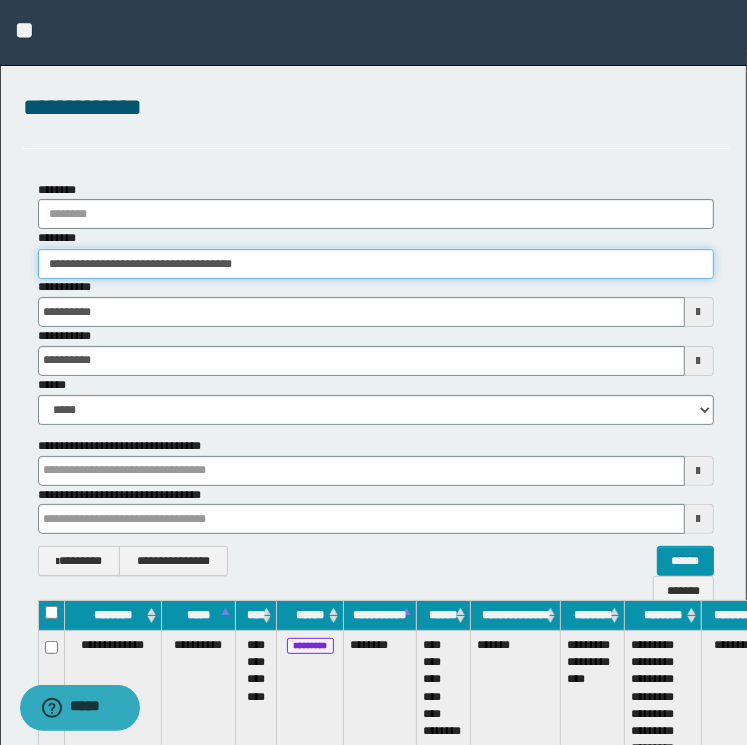 scroll, scrollTop: 0, scrollLeft: 83, axis: horizontal 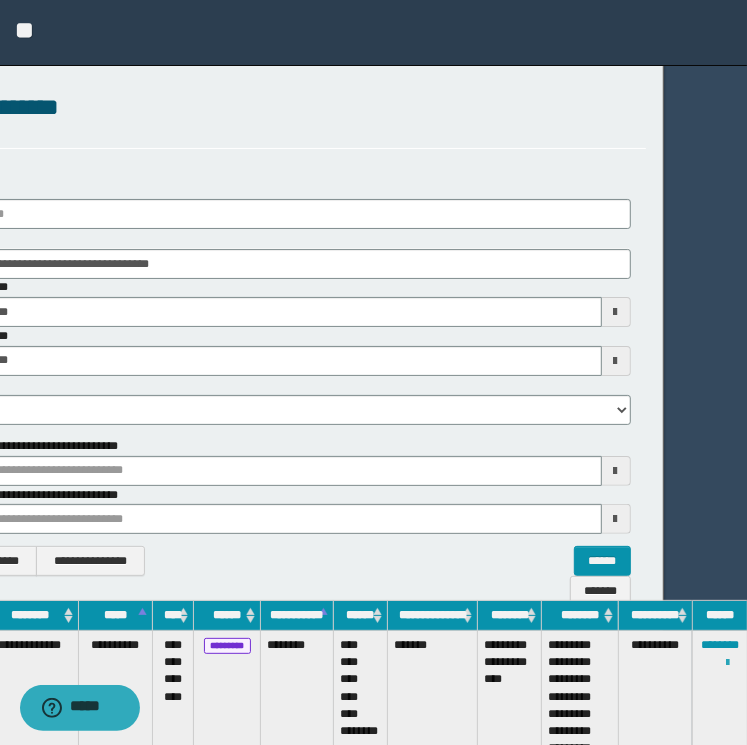 click at bounding box center (727, 663) 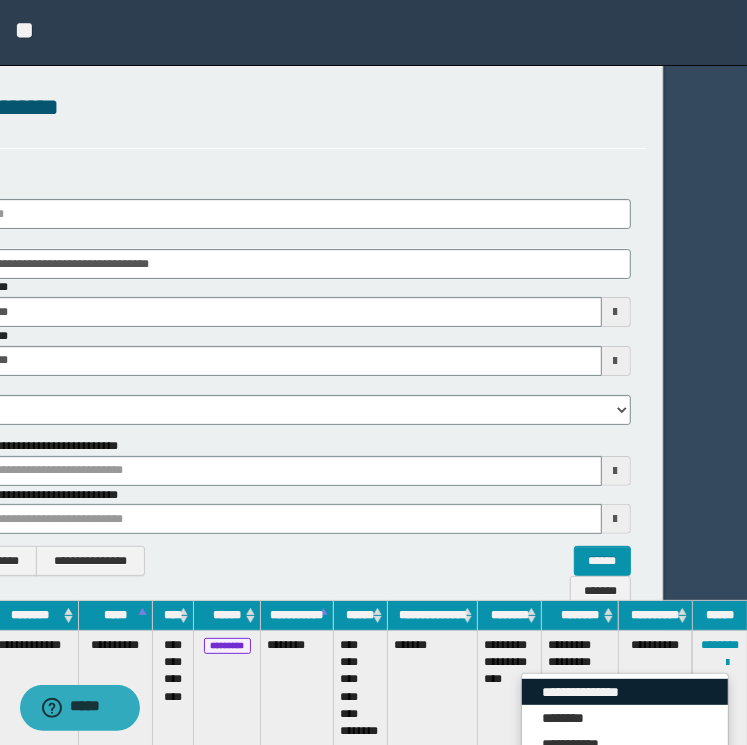 click on "**********" at bounding box center (625, 692) 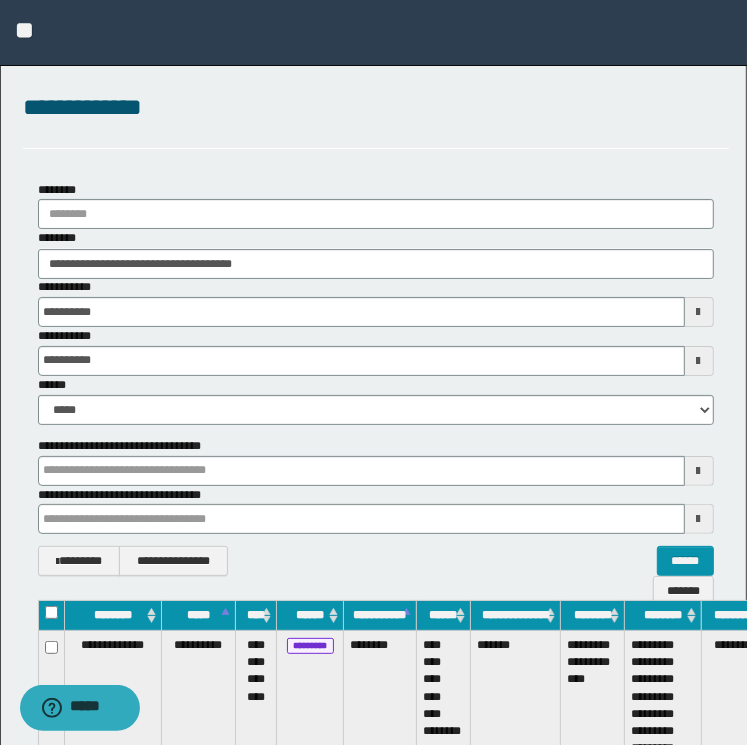 scroll, scrollTop: 0, scrollLeft: 83, axis: horizontal 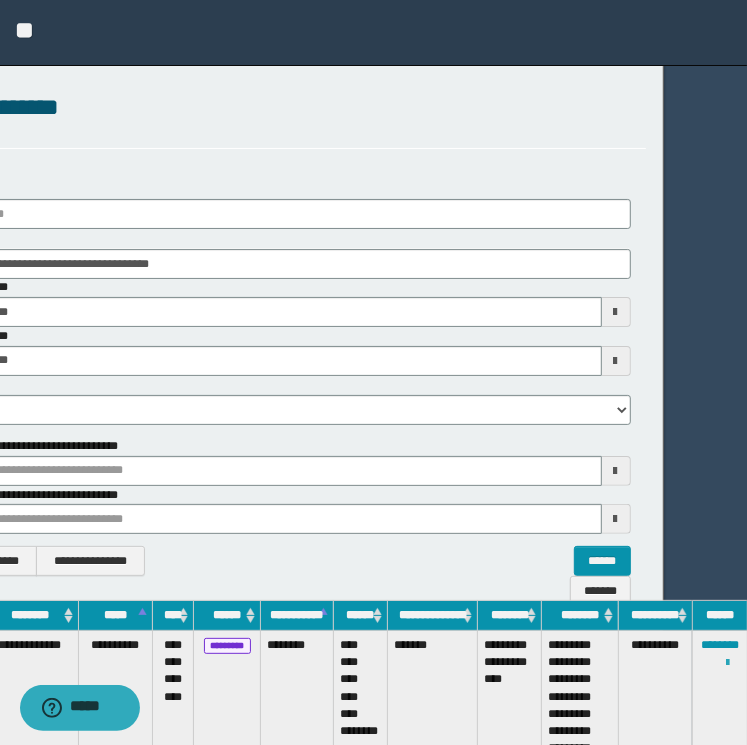 click at bounding box center (727, 663) 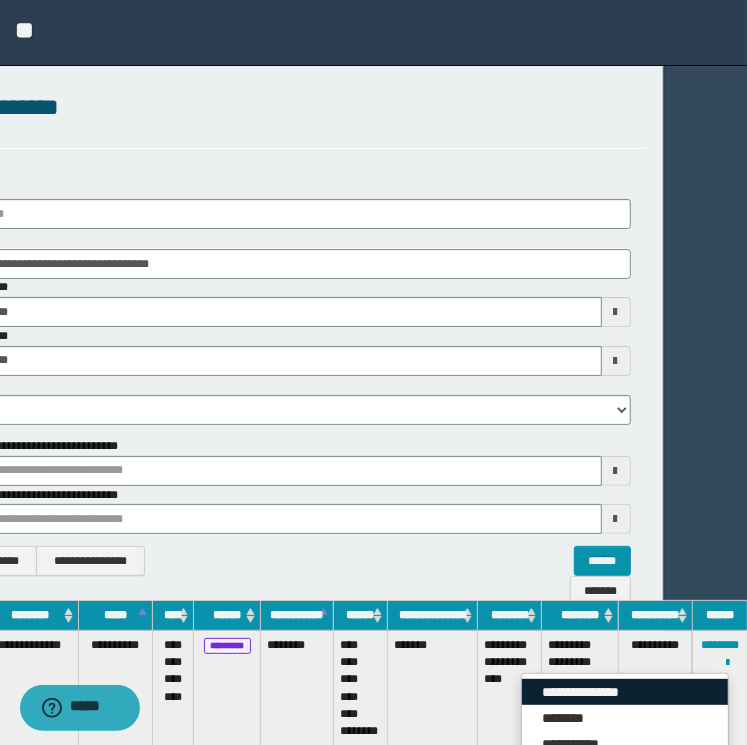 click on "**********" at bounding box center (625, 692) 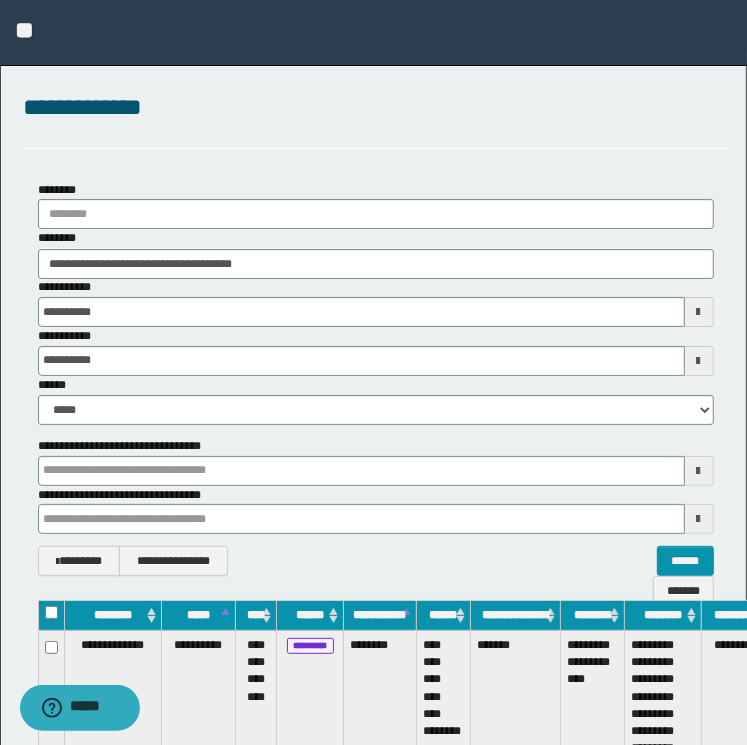 scroll, scrollTop: 0, scrollLeft: 83, axis: horizontal 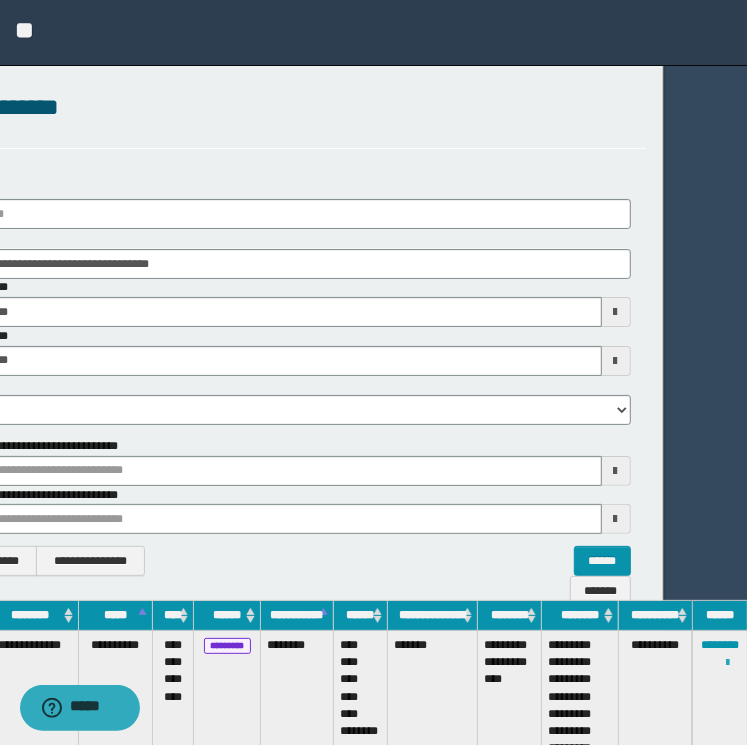 click at bounding box center [727, 663] 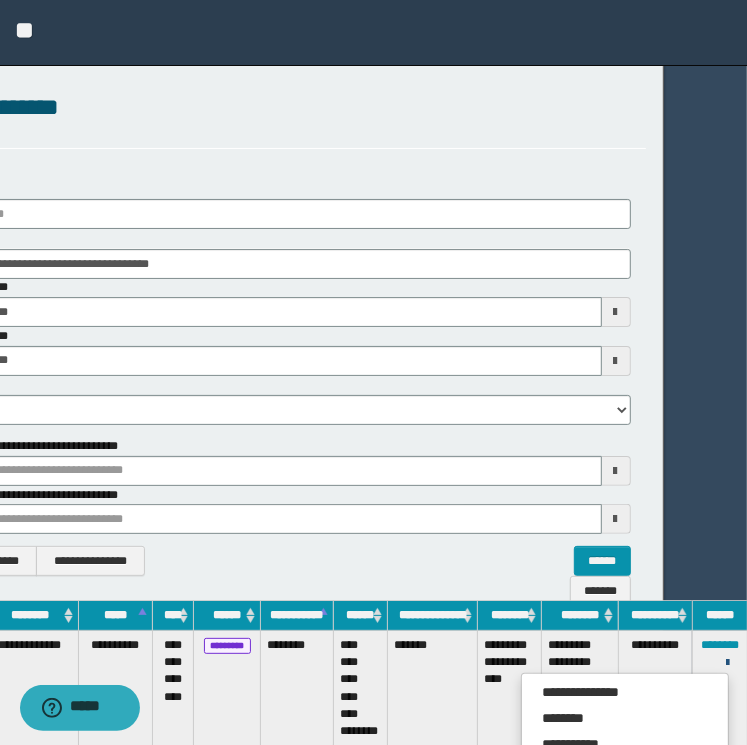 scroll, scrollTop: 0, scrollLeft: 71, axis: horizontal 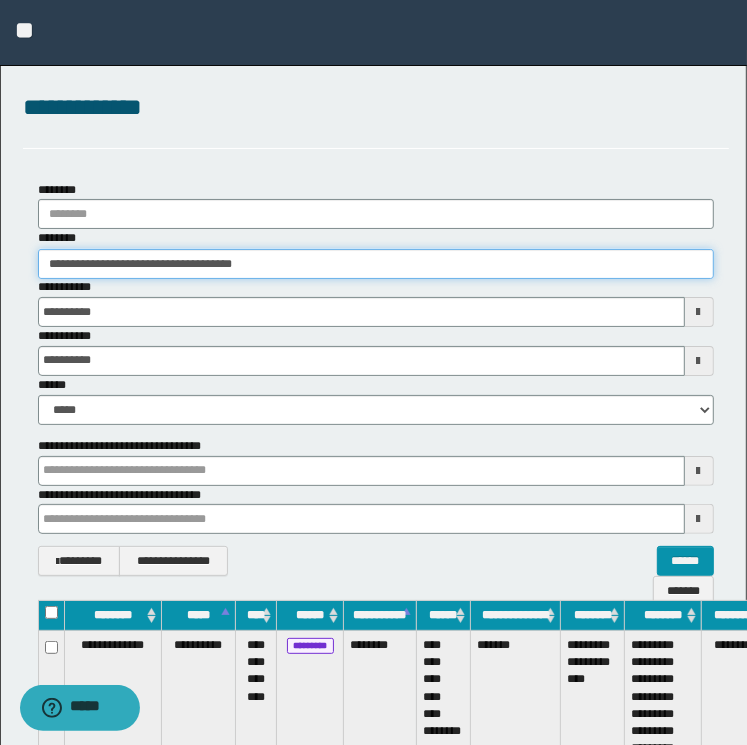 drag, startPoint x: 304, startPoint y: 270, endPoint x: -4, endPoint y: 239, distance: 309.55612 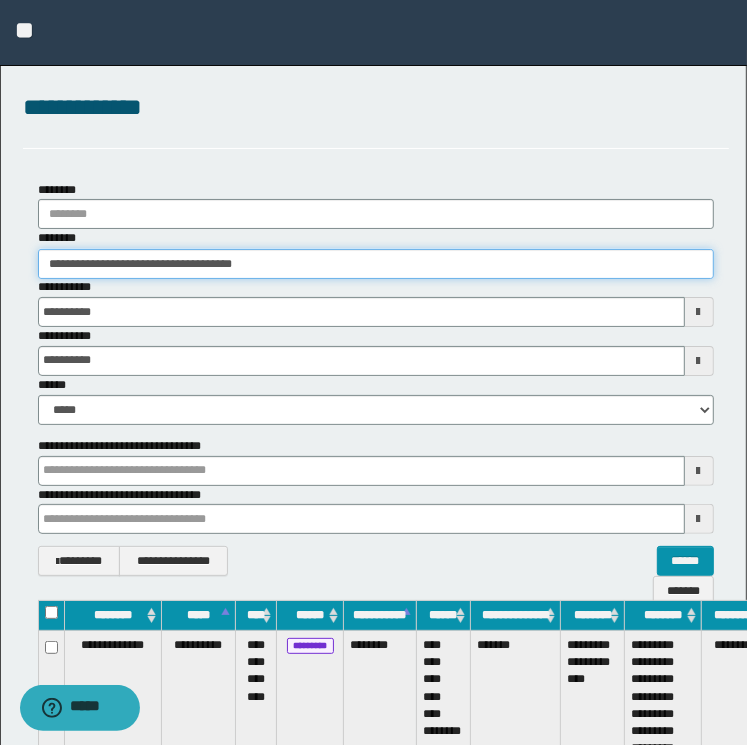 click on "**********" at bounding box center (373, 372) 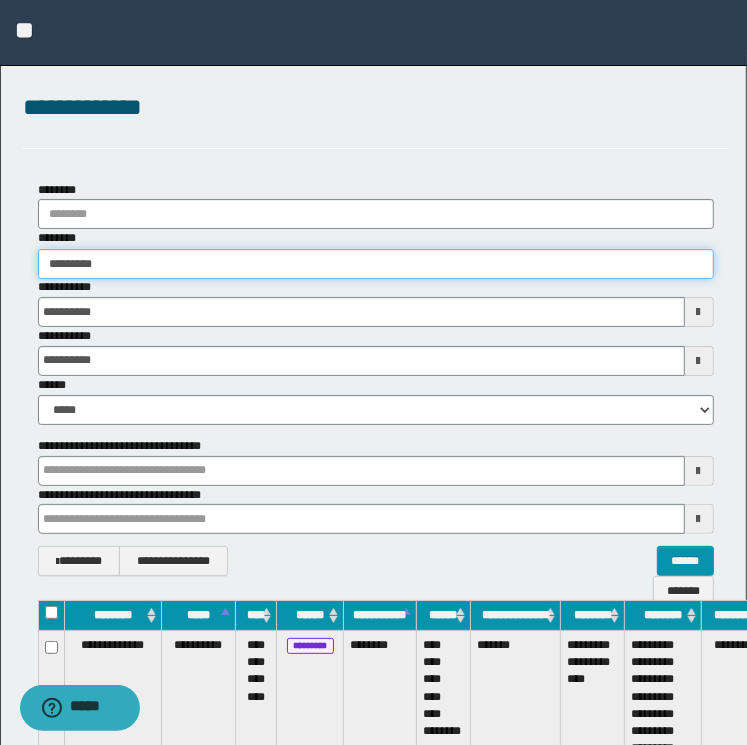 type on "********" 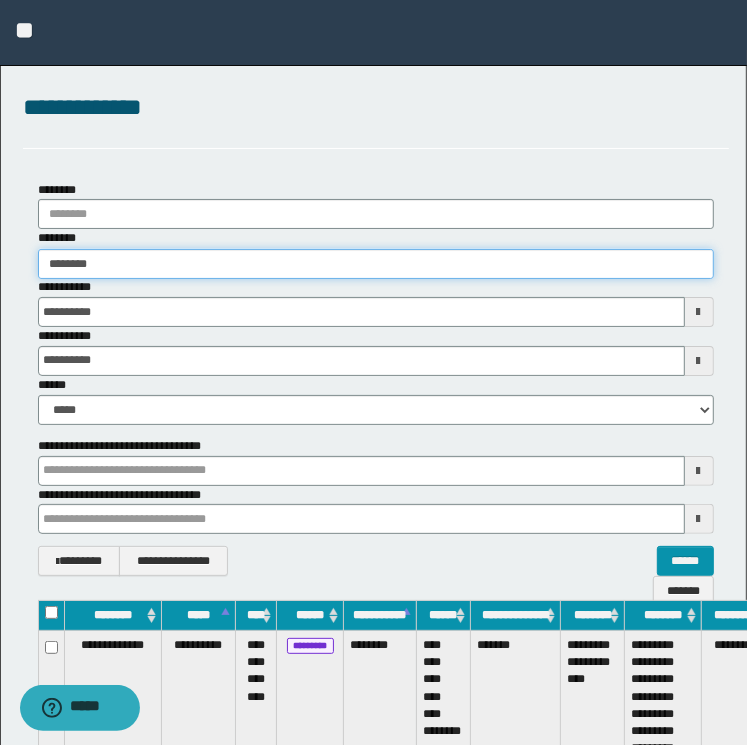type on "********" 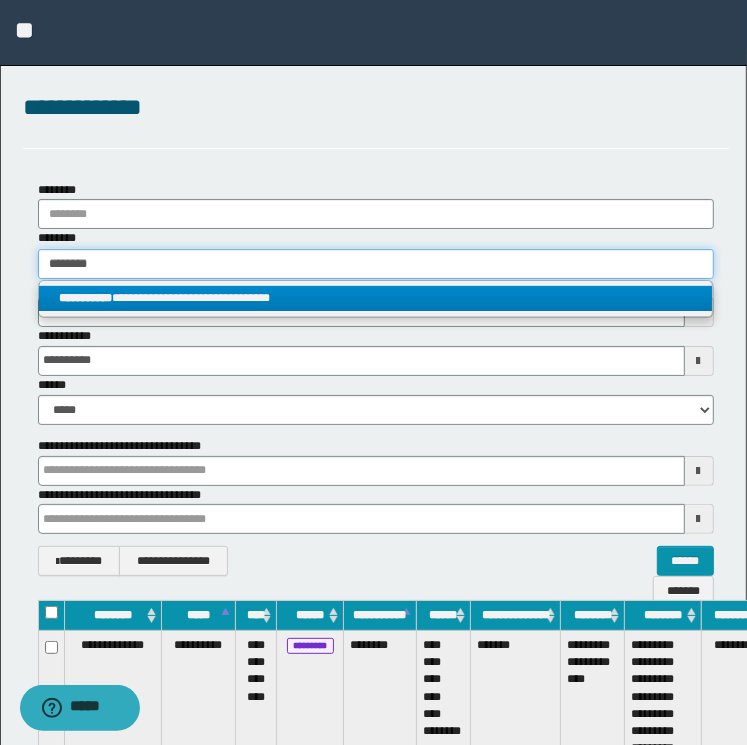 type on "********" 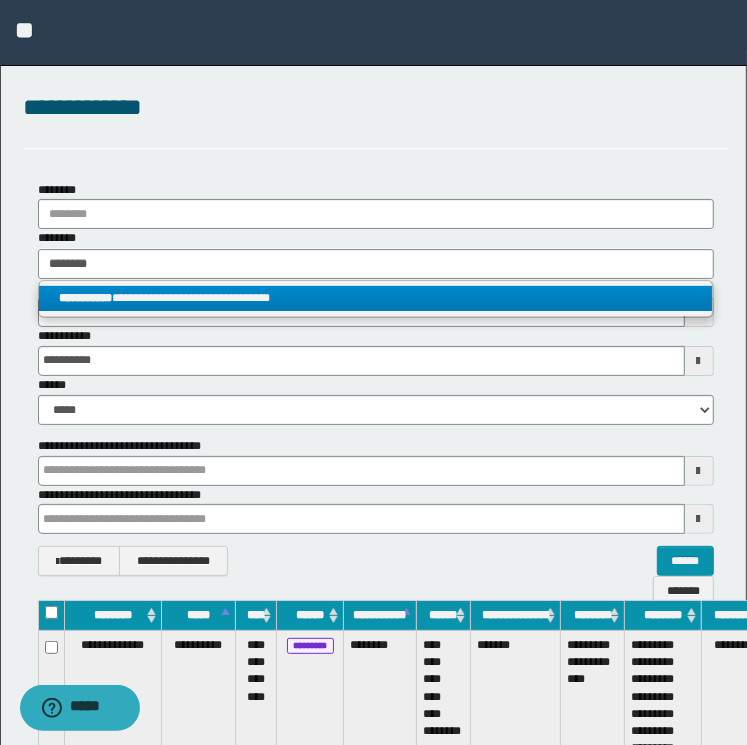 click on "**********" at bounding box center (376, 298) 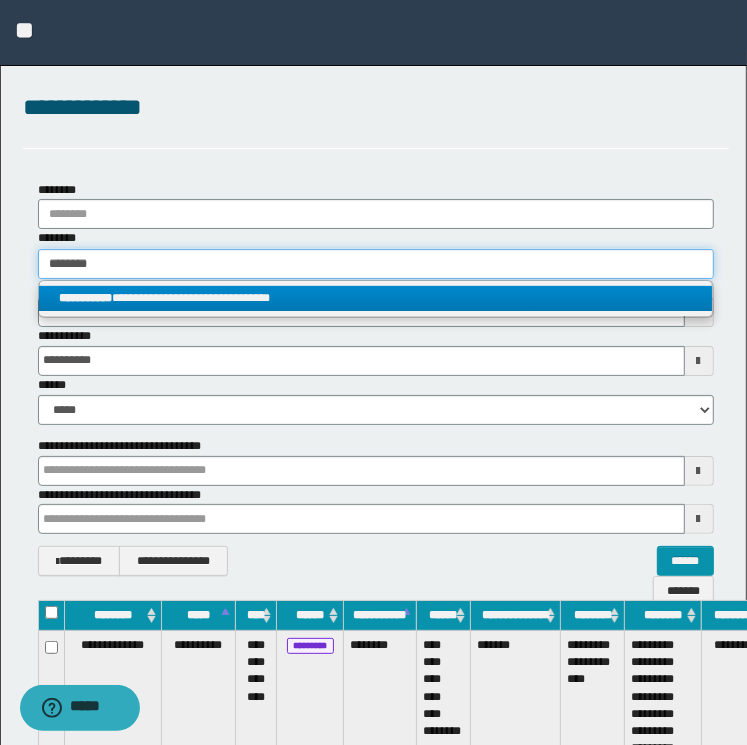 type 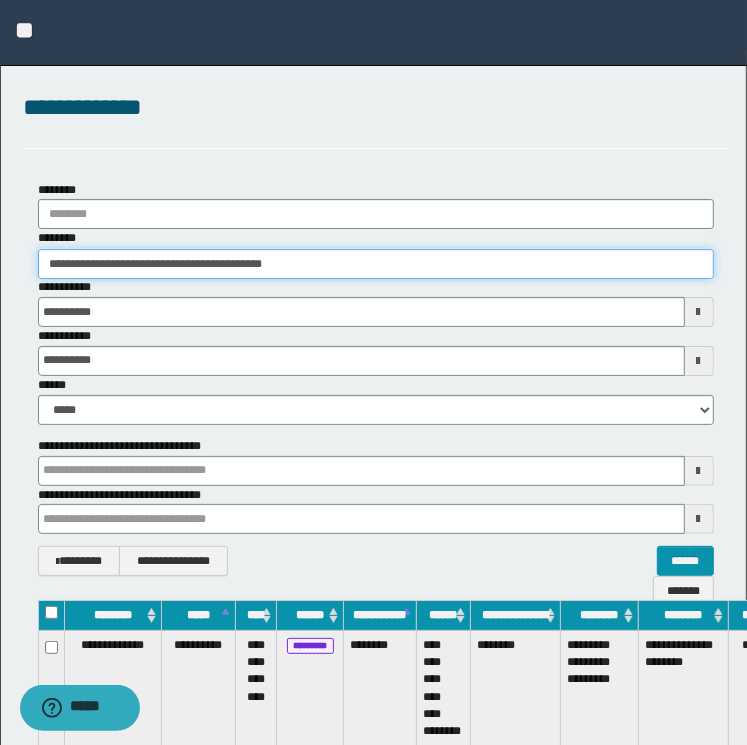 scroll, scrollTop: 0, scrollLeft: 111, axis: horizontal 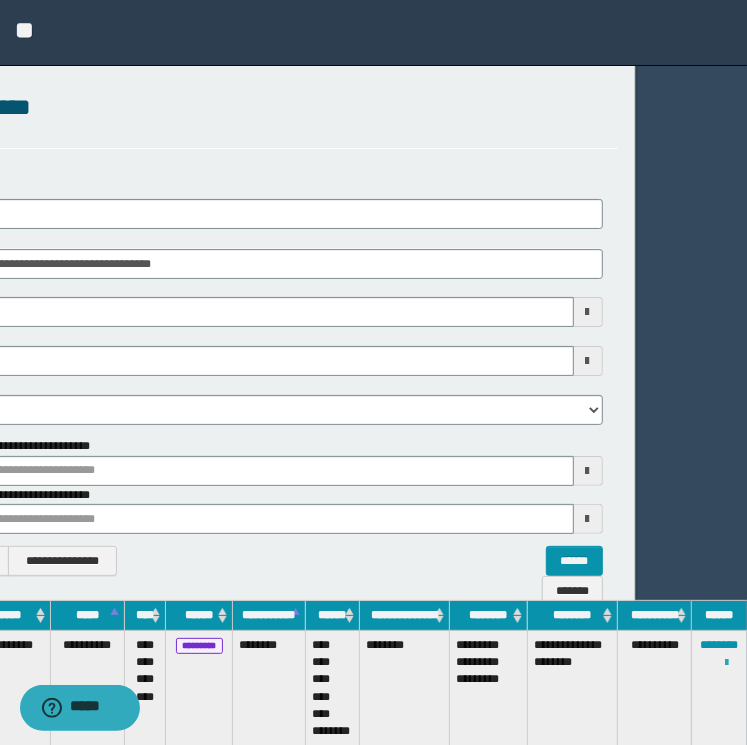 click at bounding box center (727, 662) 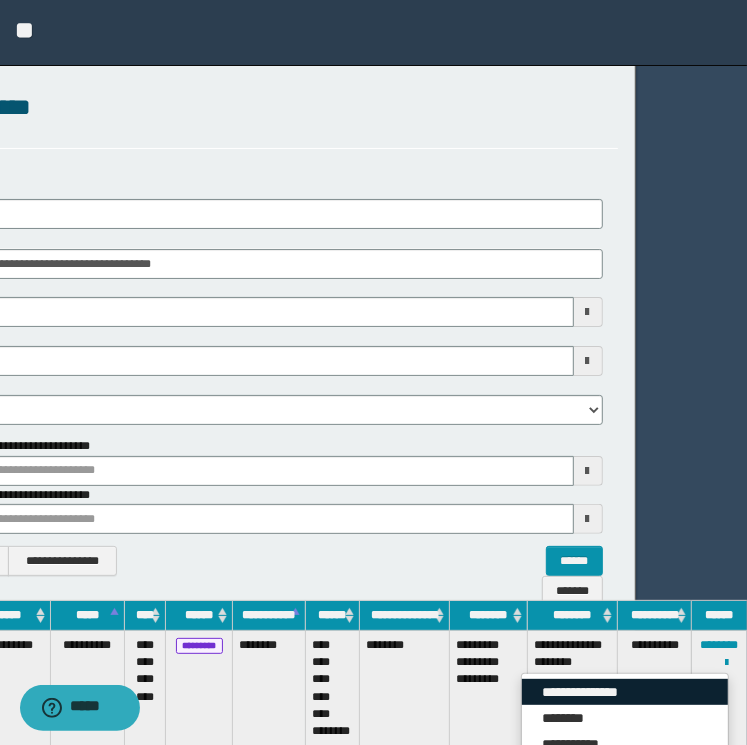click on "**********" at bounding box center [625, 692] 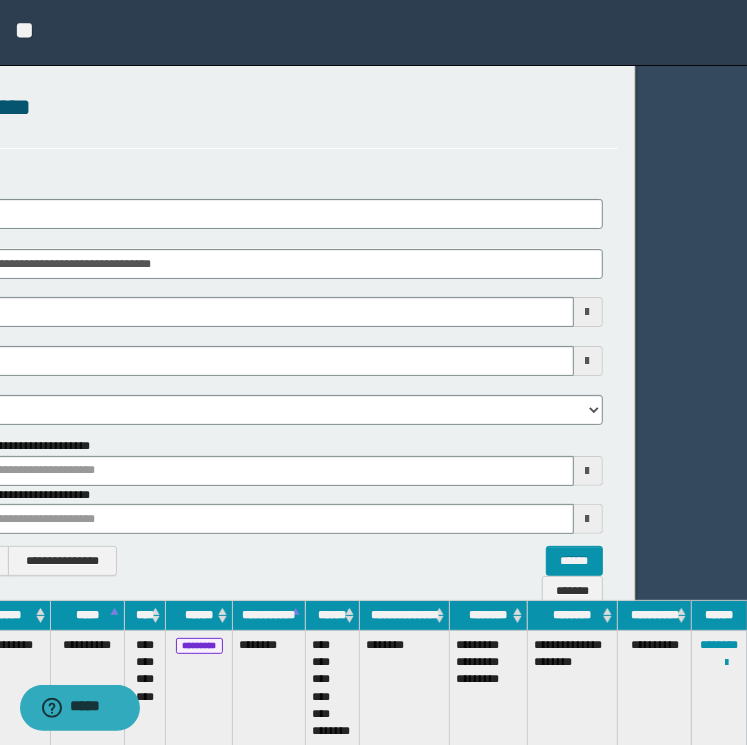 scroll, scrollTop: 0, scrollLeft: 0, axis: both 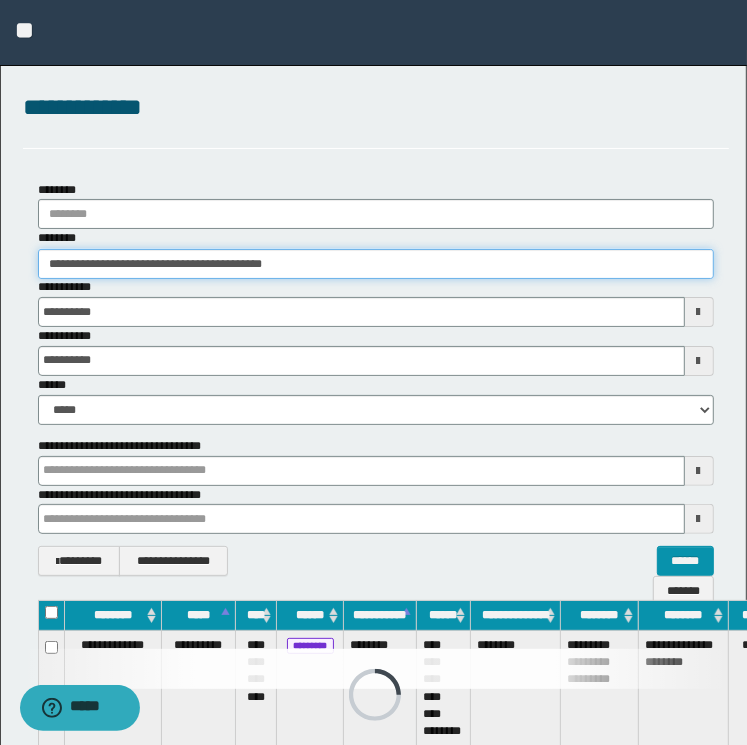 drag, startPoint x: 342, startPoint y: 255, endPoint x: -4, endPoint y: 255, distance: 346 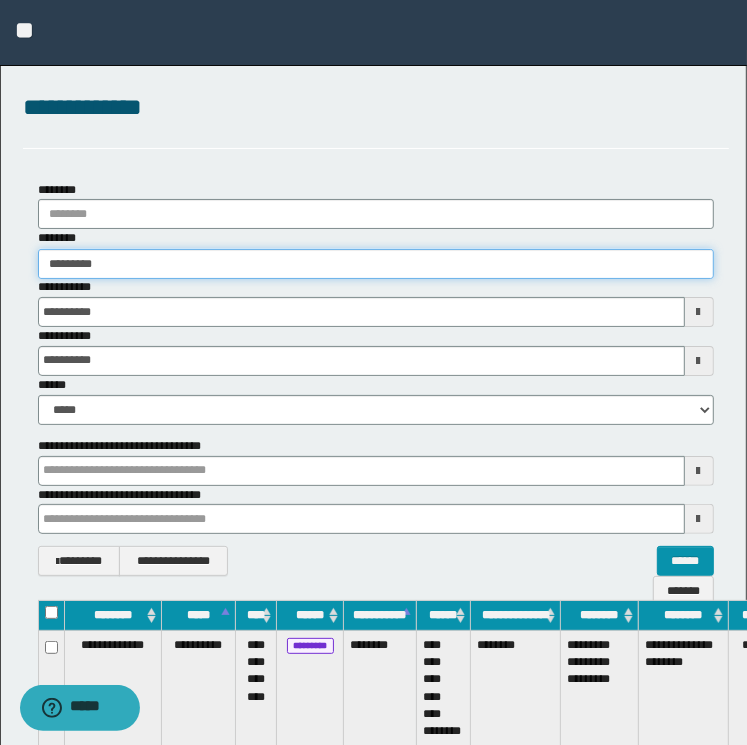 type on "********" 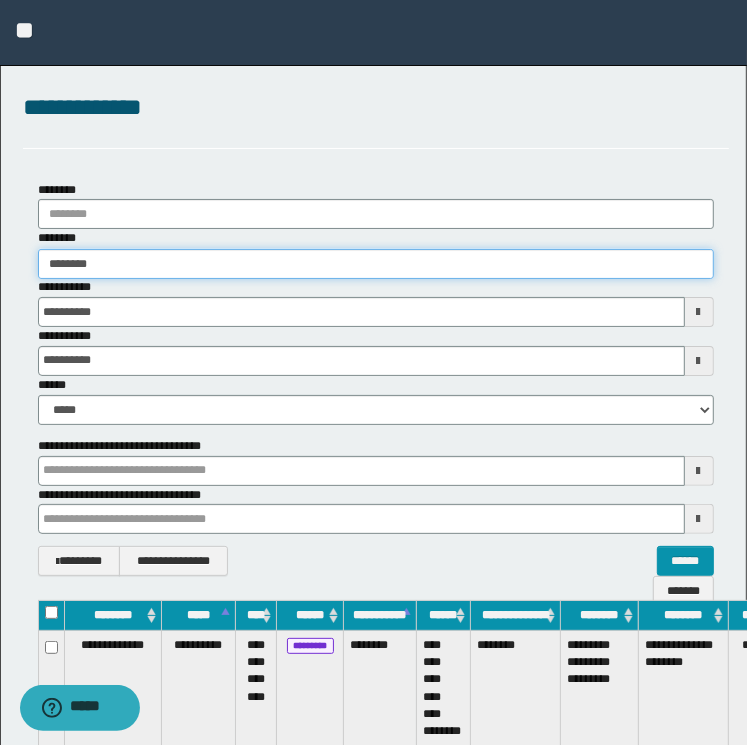 type on "********" 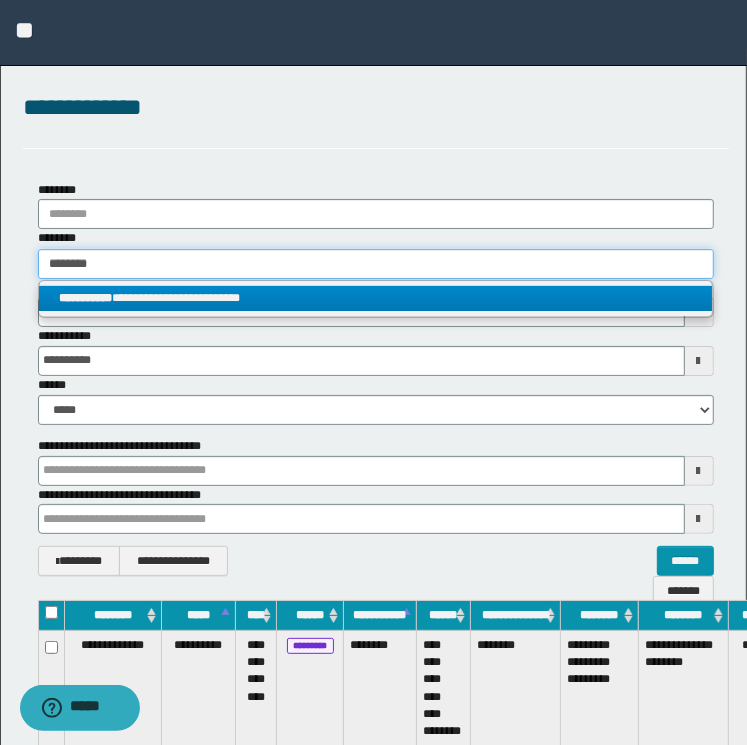 type on "********" 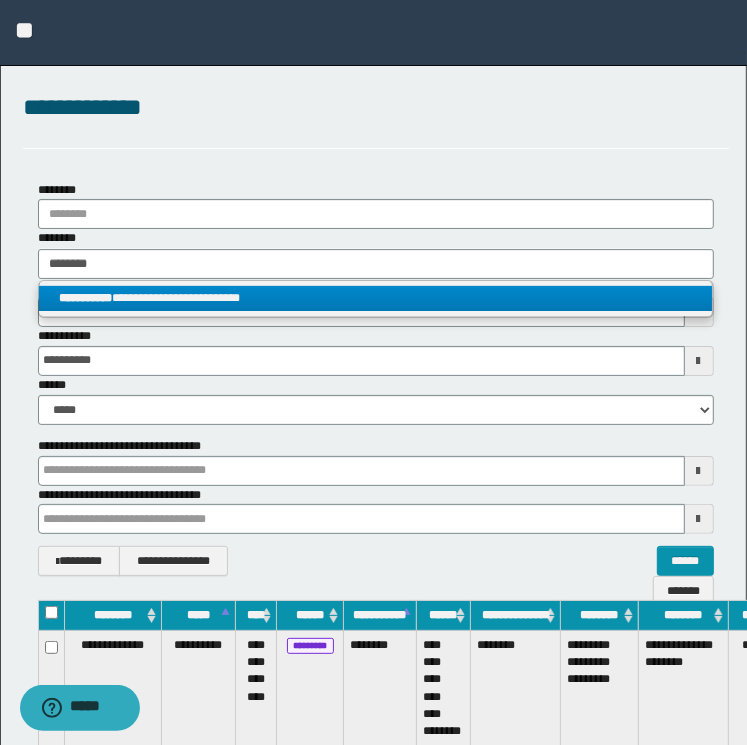 click on "**********" at bounding box center [376, 298] 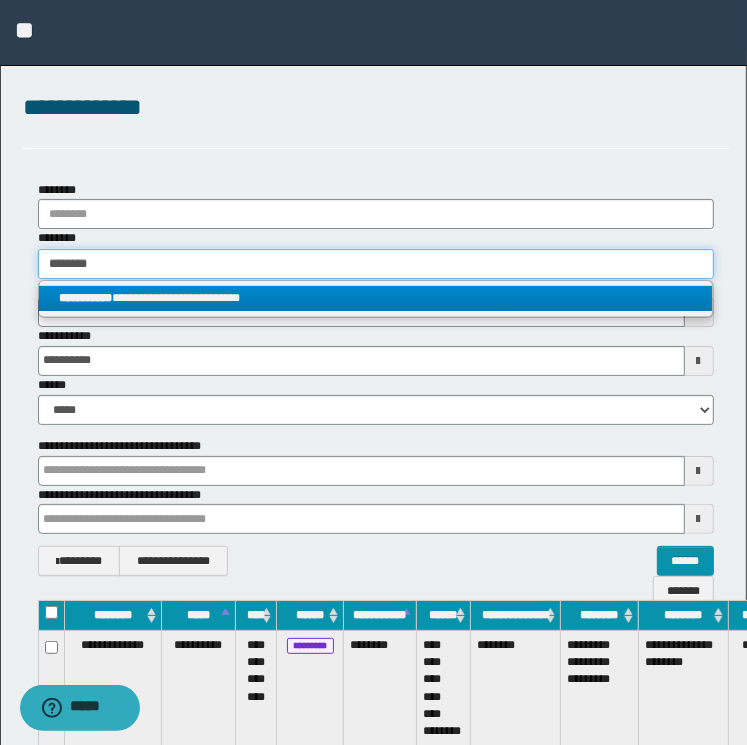 type 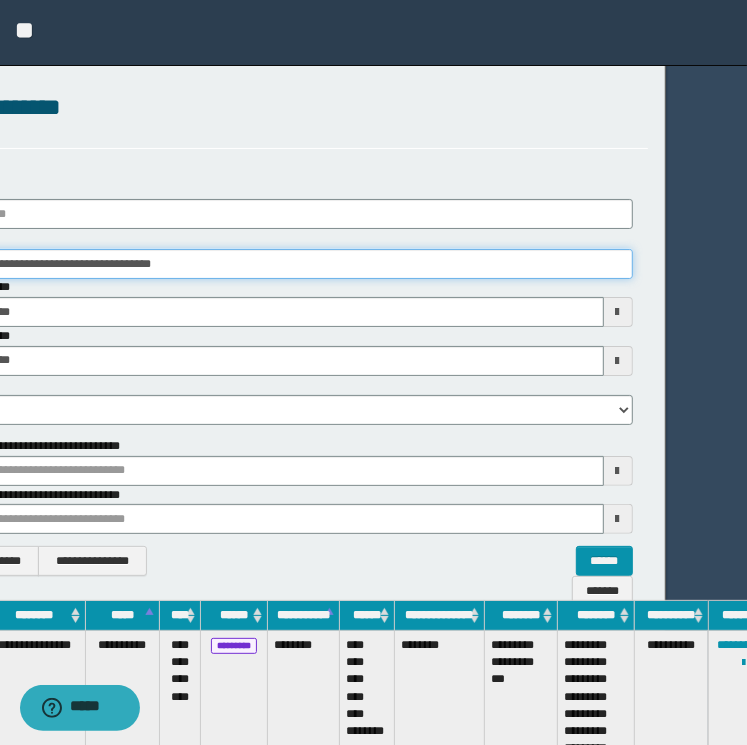 scroll, scrollTop: 0, scrollLeft: 97, axis: horizontal 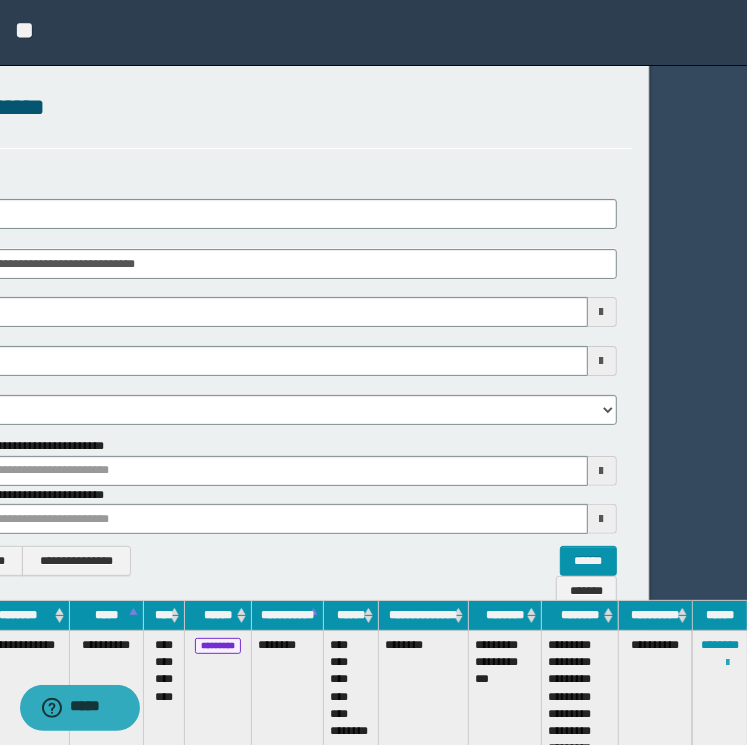 click at bounding box center [727, 663] 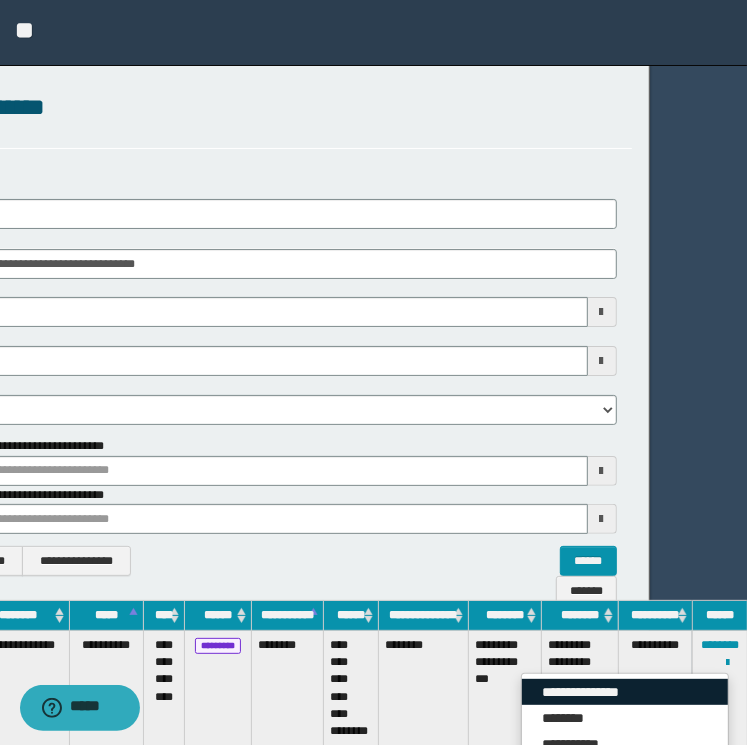 click on "**********" at bounding box center (625, 692) 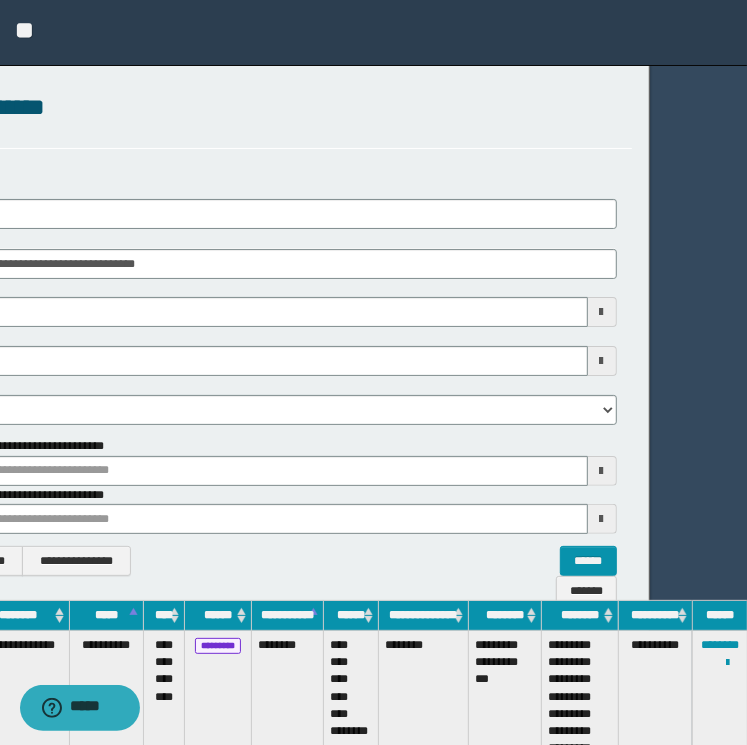 scroll, scrollTop: 0, scrollLeft: 0, axis: both 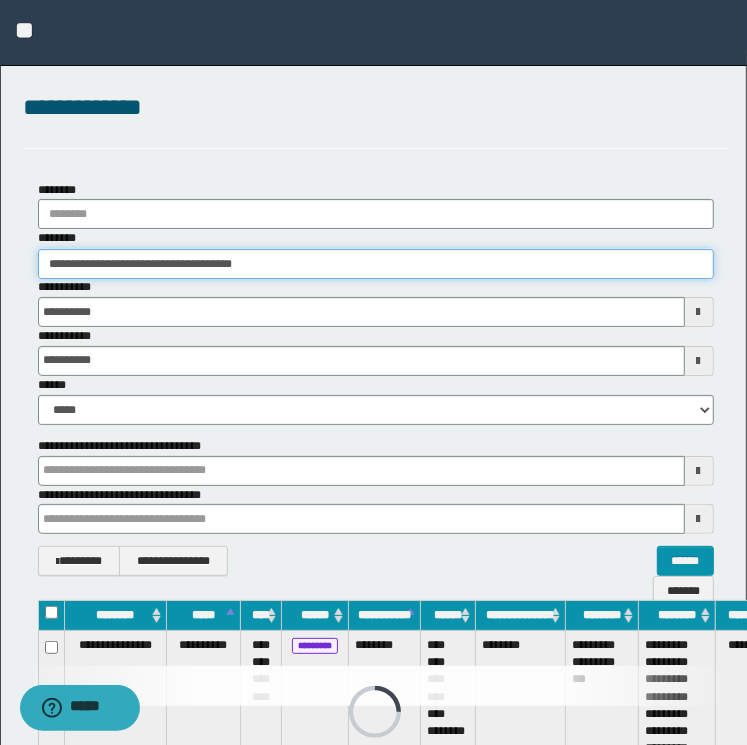 drag, startPoint x: 291, startPoint y: 263, endPoint x: -4, endPoint y: 279, distance: 295.4336 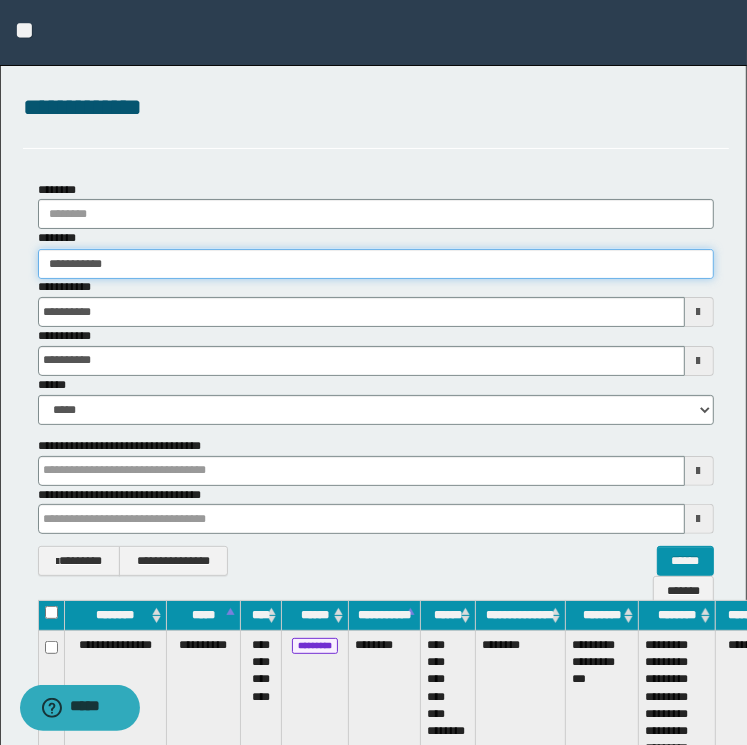 type on "**********" 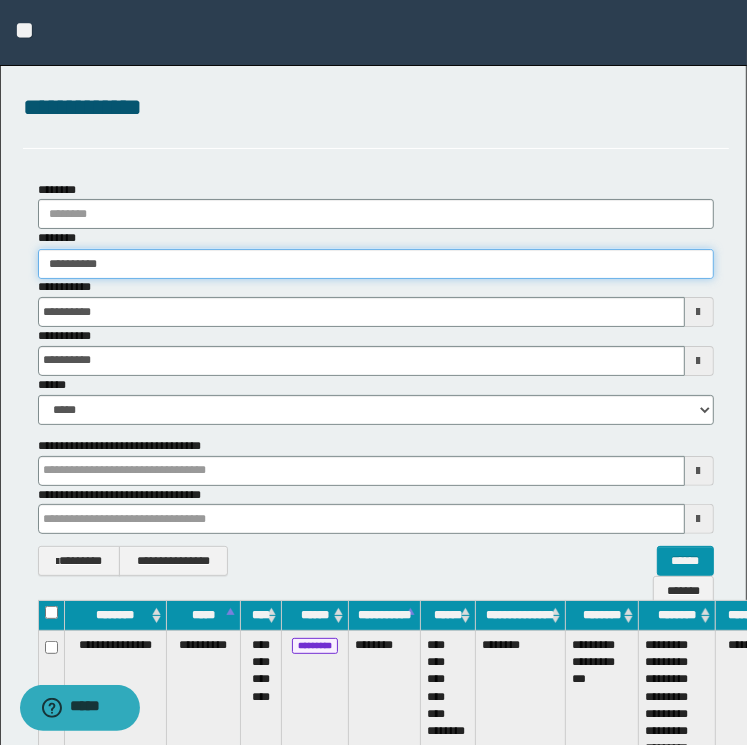 type on "**********" 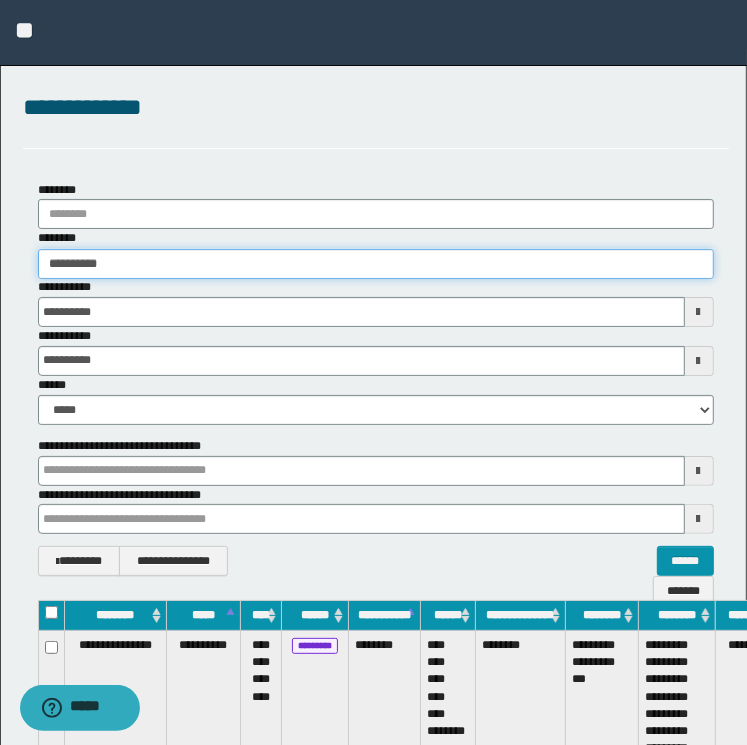 type on "**********" 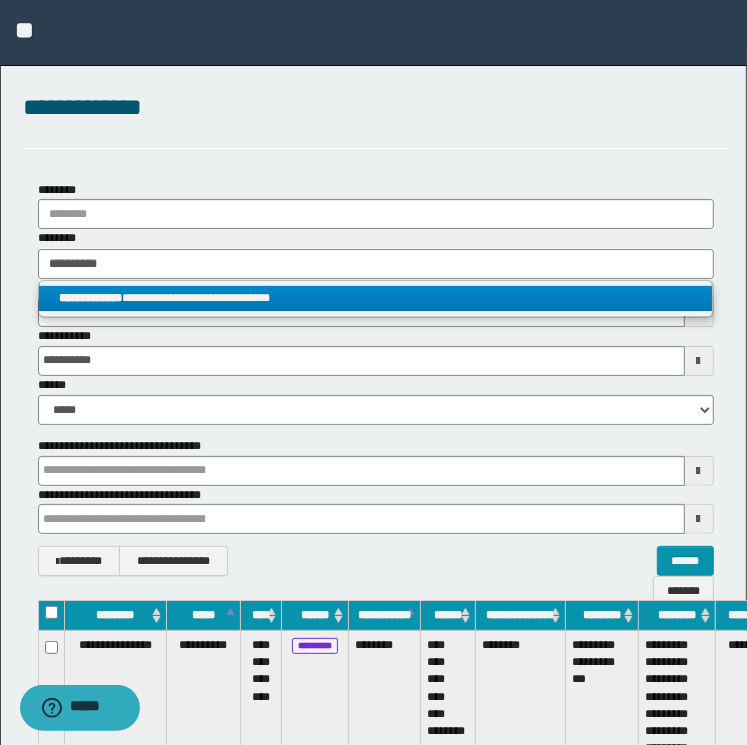 click on "**********" at bounding box center (90, 298) 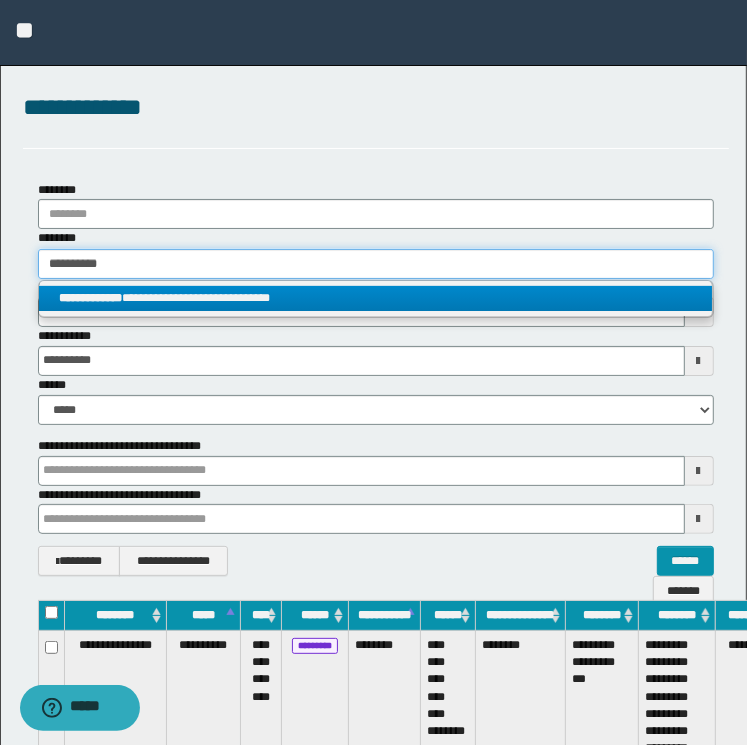 type 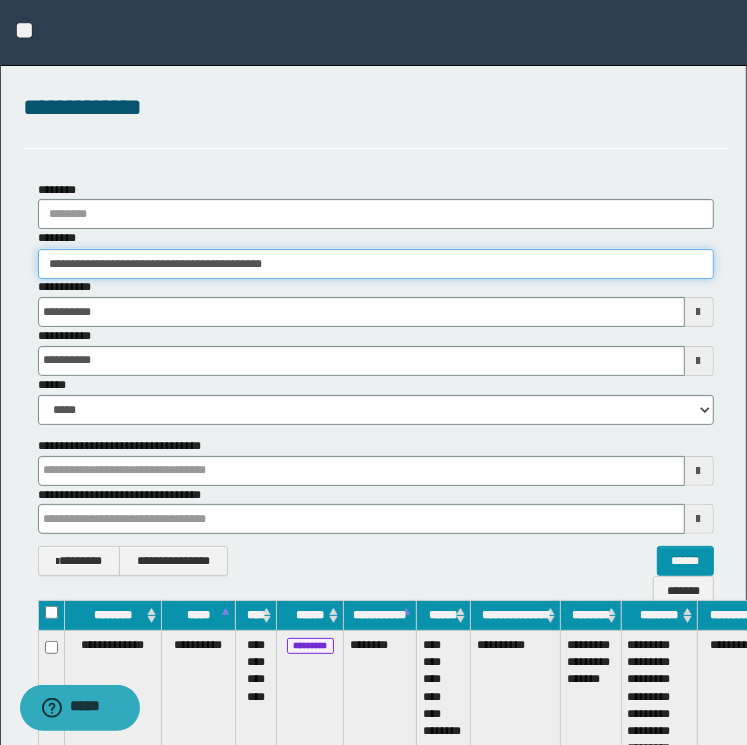 scroll, scrollTop: 0, scrollLeft: 80, axis: horizontal 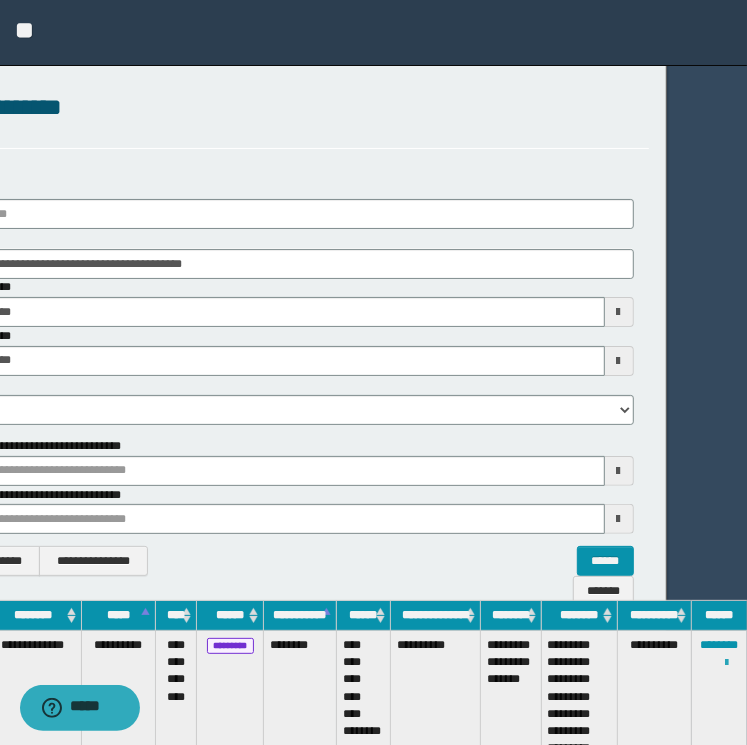 click at bounding box center [726, 663] 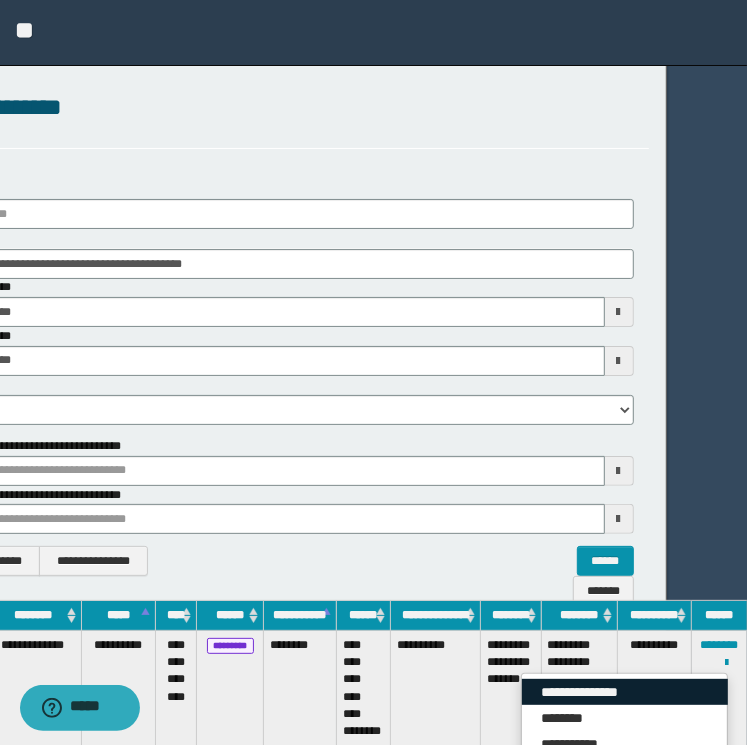 click on "**********" at bounding box center (625, 692) 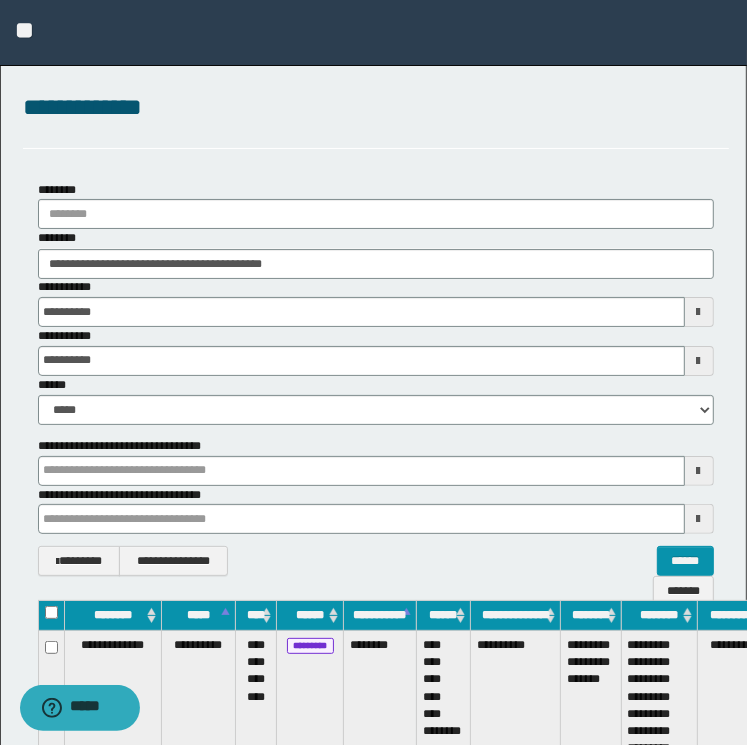 drag, startPoint x: 196, startPoint y: 284, endPoint x: 183, endPoint y: 284, distance: 13 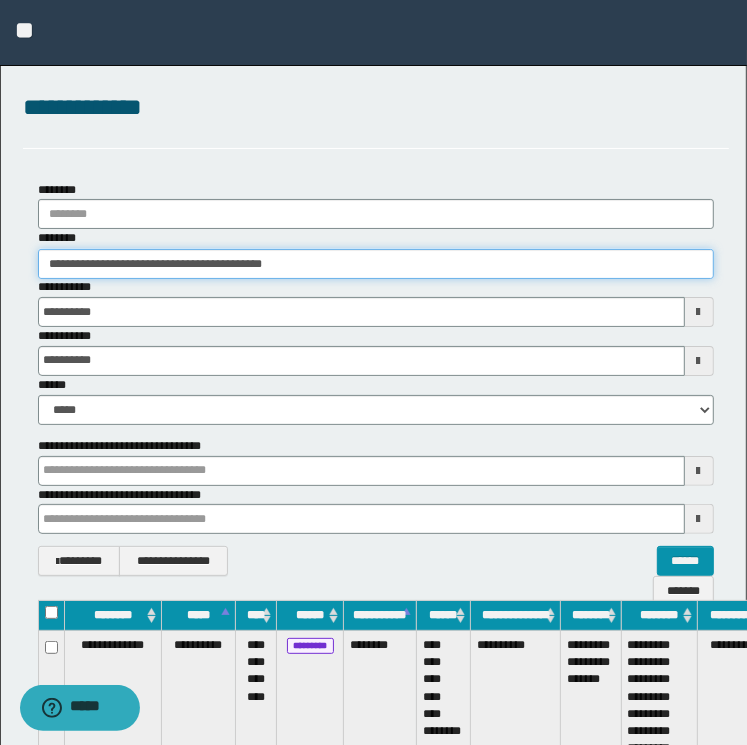 drag, startPoint x: 320, startPoint y: 248, endPoint x: -4, endPoint y: 261, distance: 324.2607 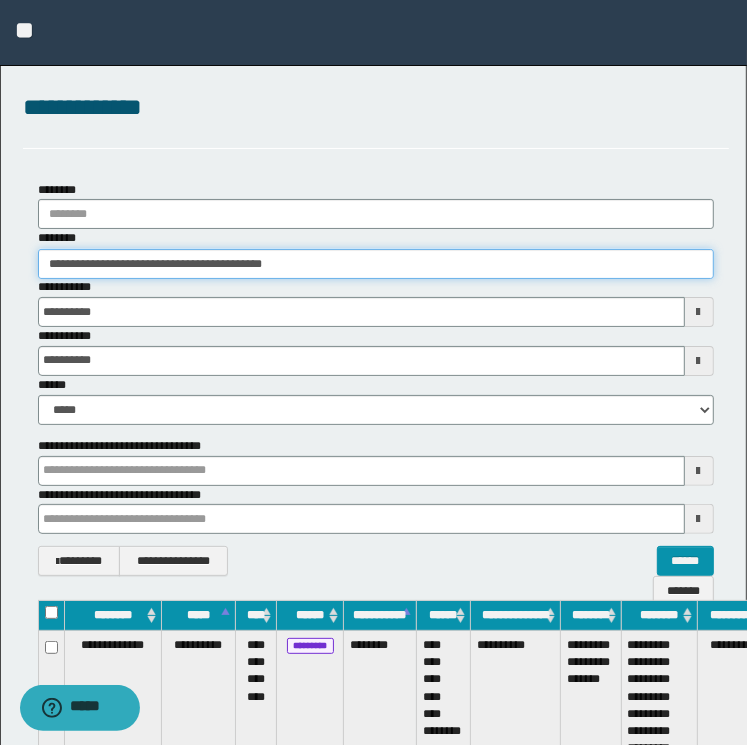 click on "**********" at bounding box center (373, 372) 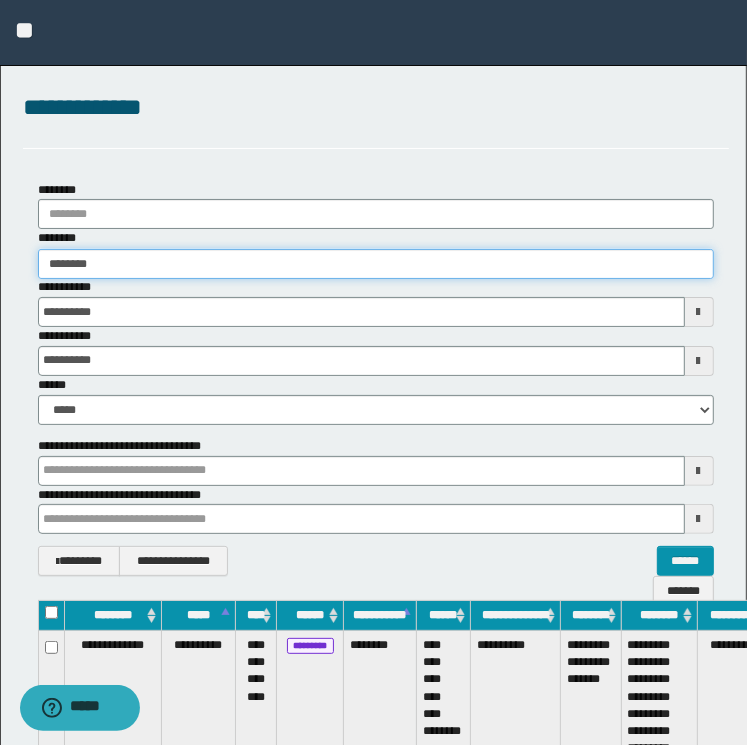 type on "********" 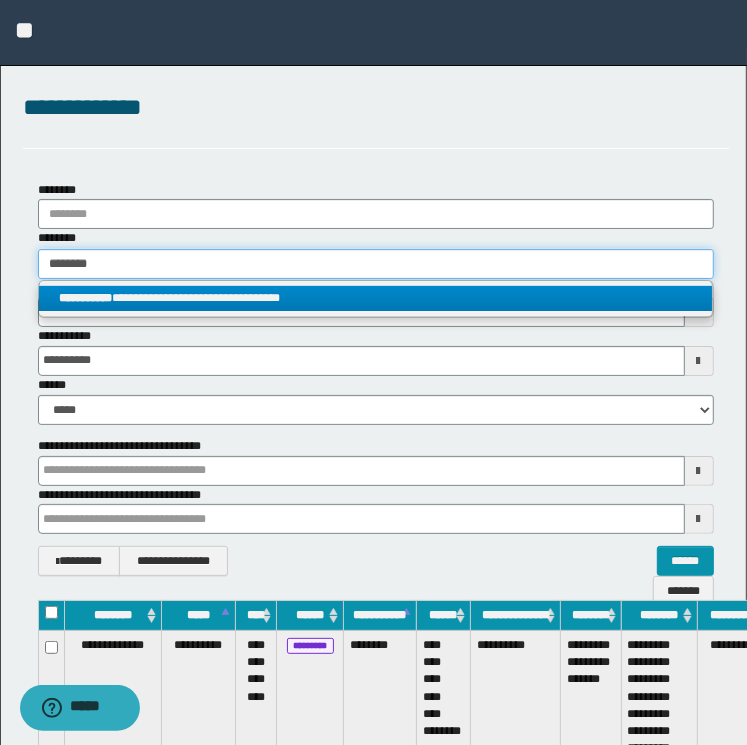 type on "********" 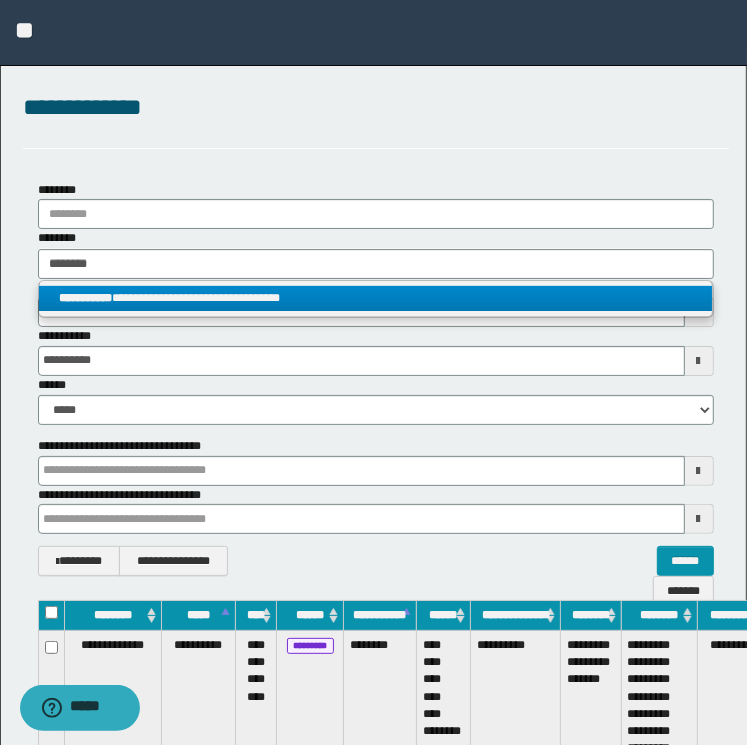 click on "**********" at bounding box center (376, 298) 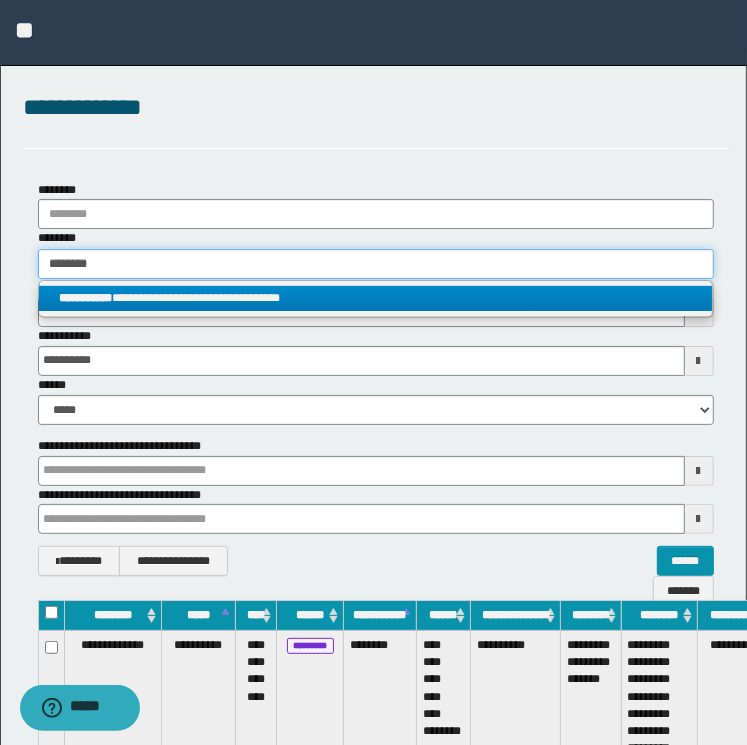 type 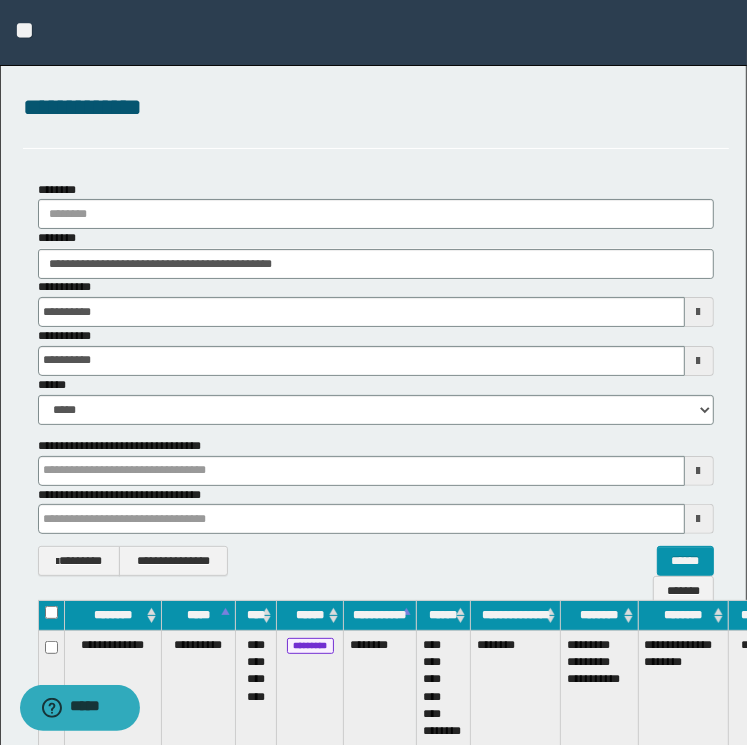 click on "**********" at bounding box center [376, 773] 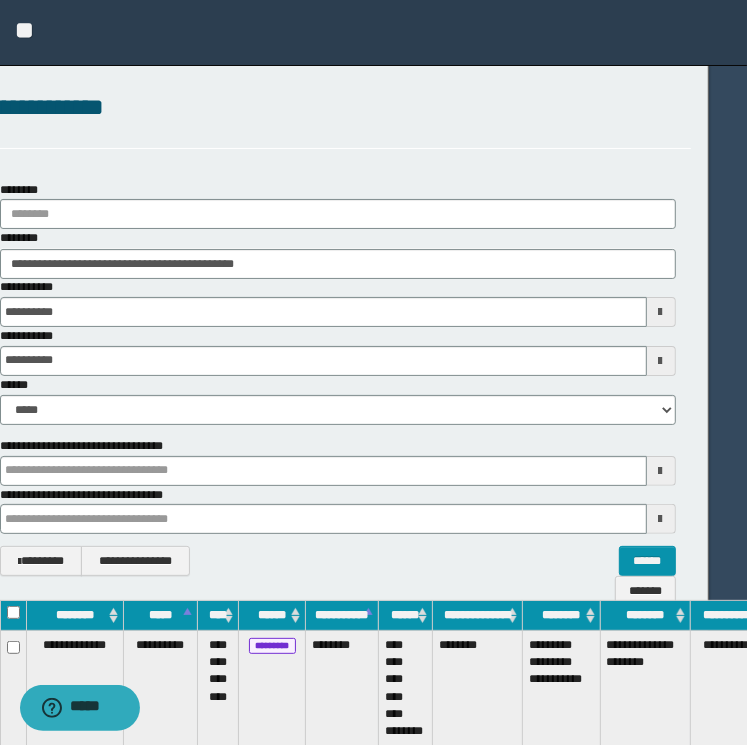 scroll, scrollTop: 0, scrollLeft: 110, axis: horizontal 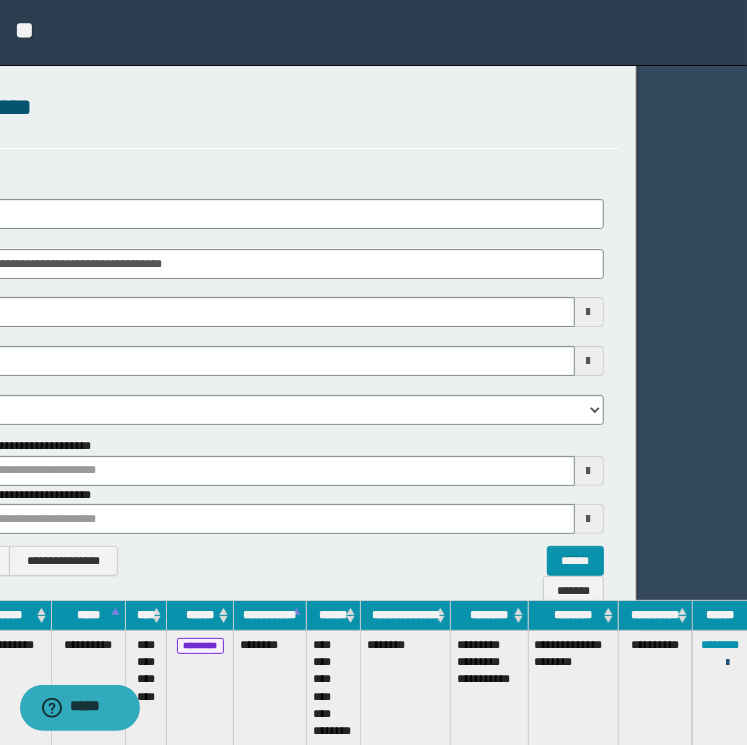 drag, startPoint x: 729, startPoint y: 662, endPoint x: 710, endPoint y: 665, distance: 19.235384 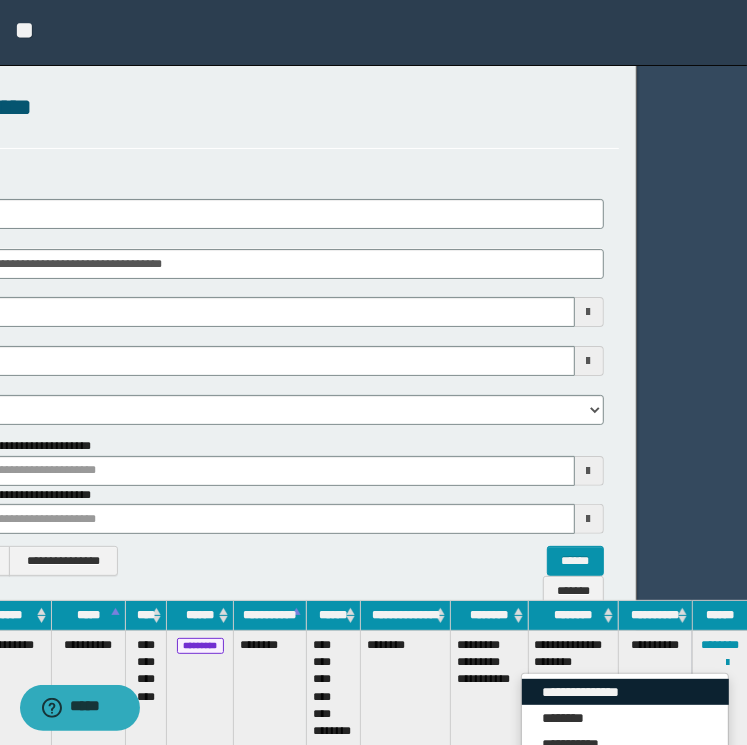 click on "**********" at bounding box center [625, 692] 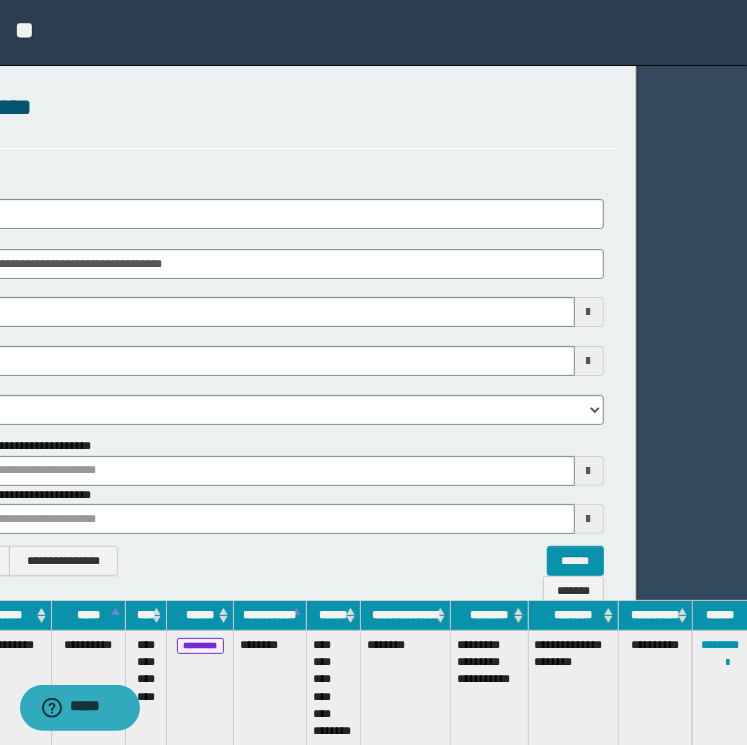 scroll, scrollTop: 0, scrollLeft: 0, axis: both 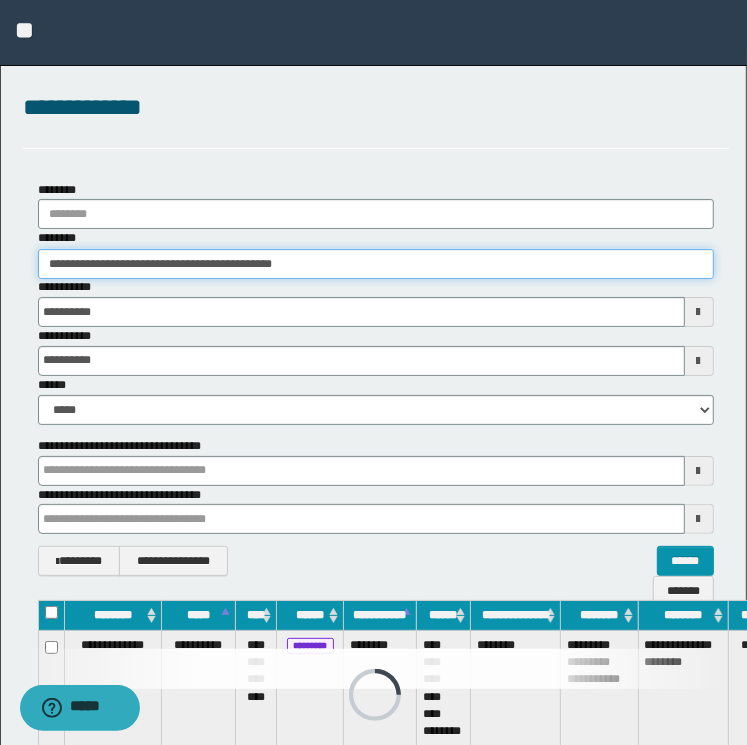 drag, startPoint x: 361, startPoint y: 268, endPoint x: -4, endPoint y: 265, distance: 365.01233 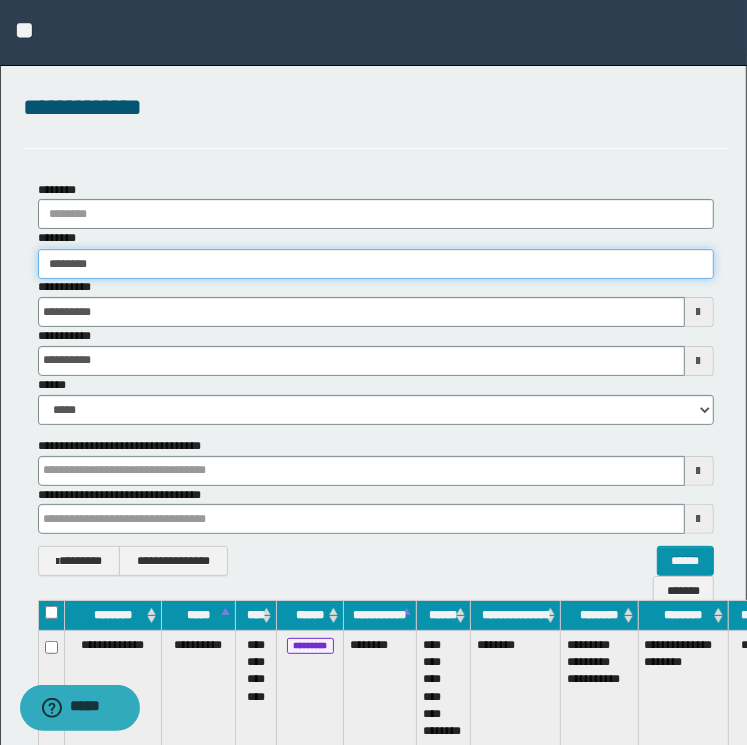 type on "********" 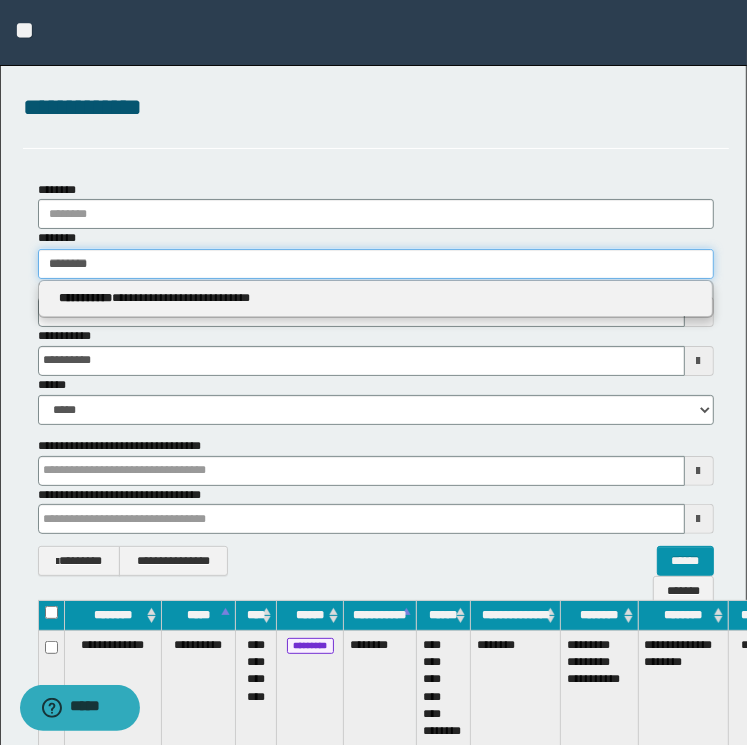 type on "********" 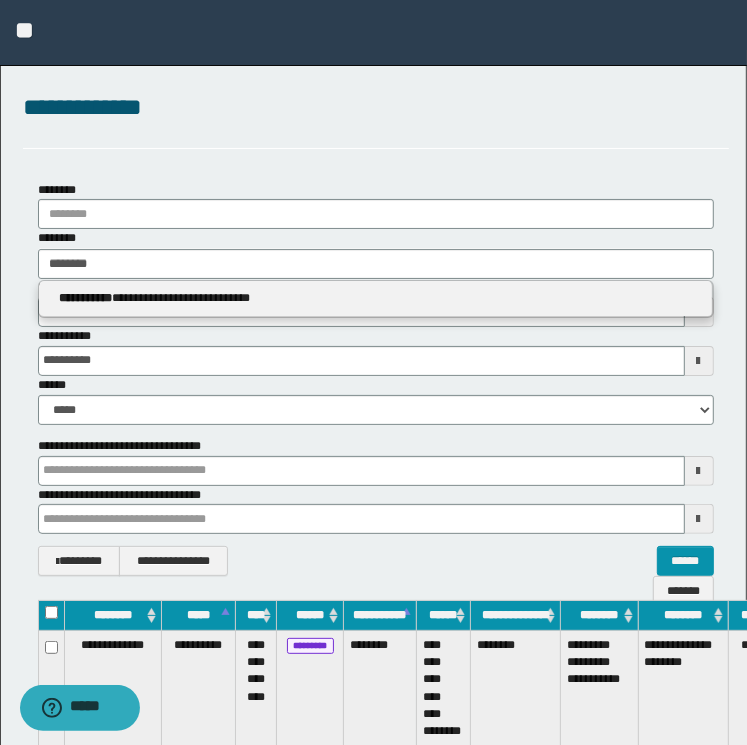 click on "**********" at bounding box center (376, 298) 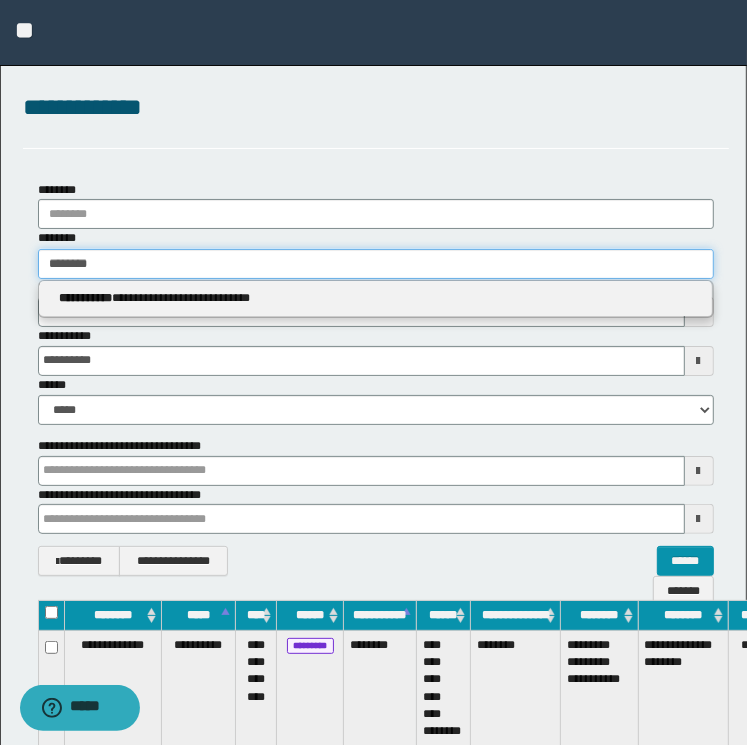 type 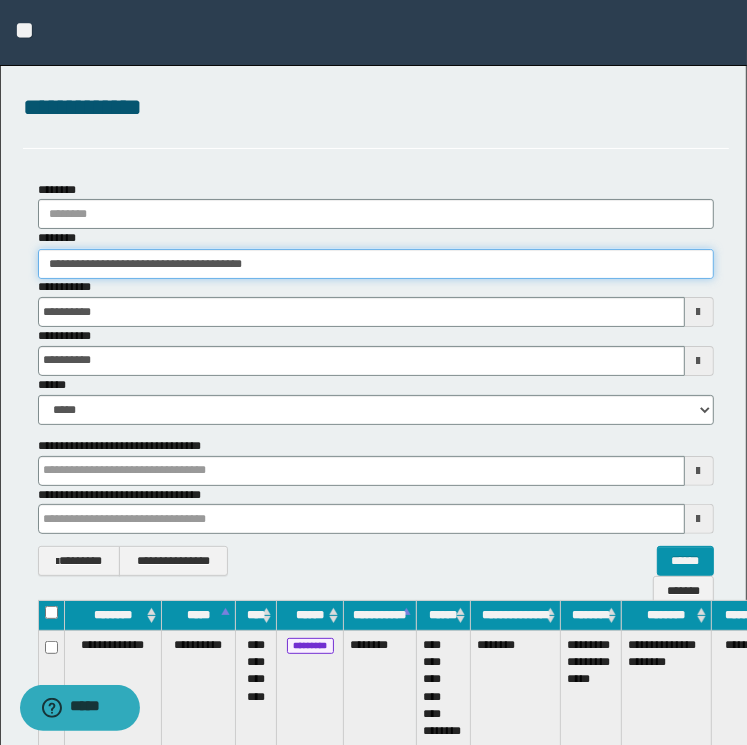 scroll, scrollTop: 0, scrollLeft: 94, axis: horizontal 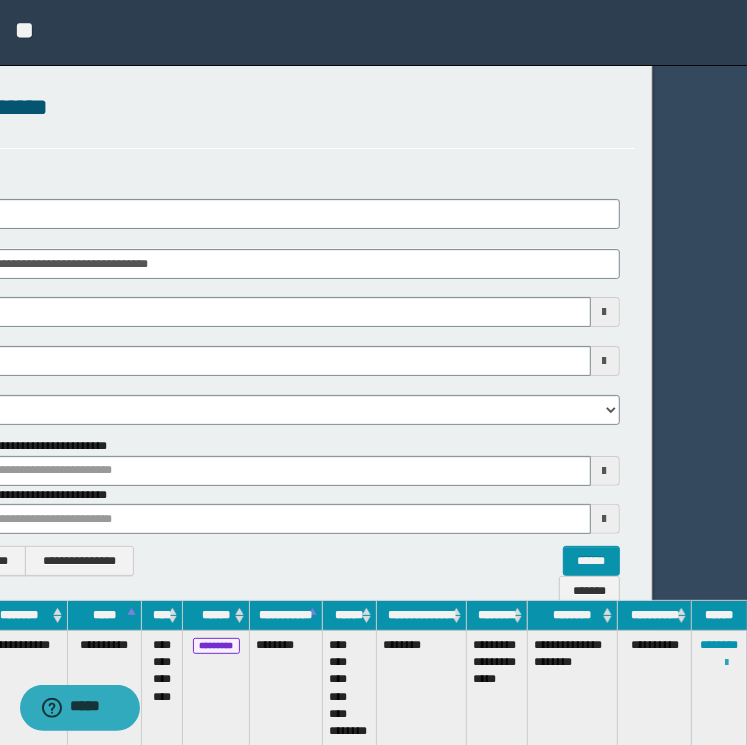 click at bounding box center (727, 663) 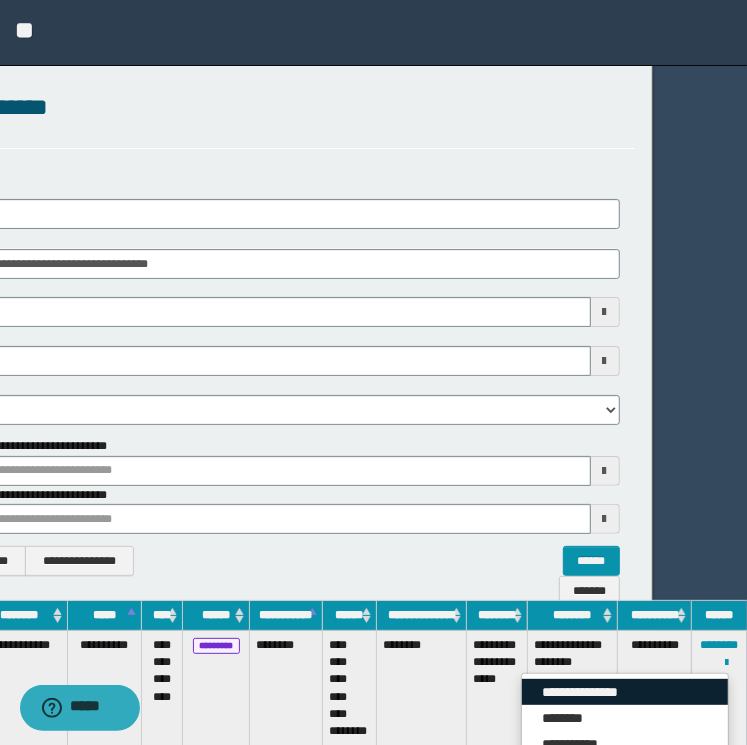 click on "**********" at bounding box center (625, 692) 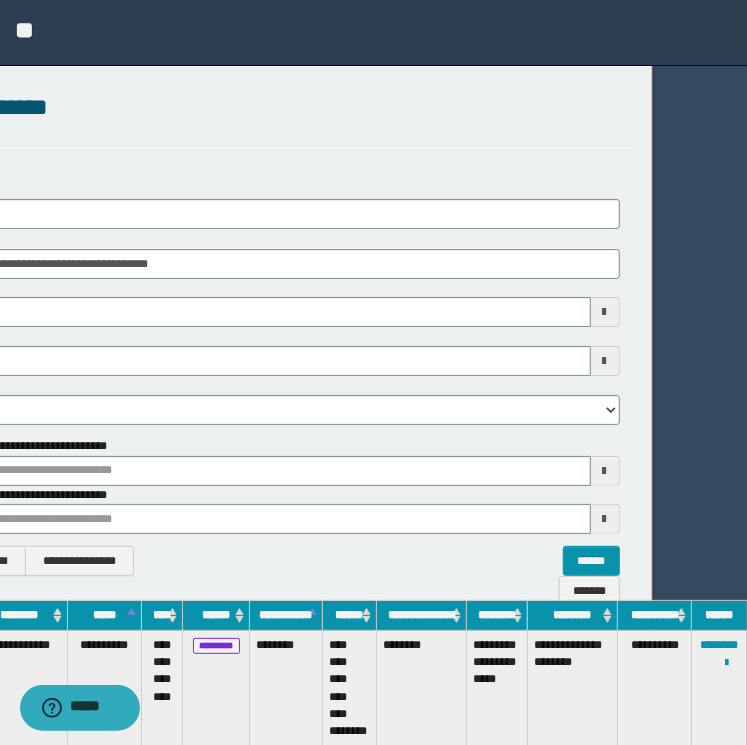 scroll, scrollTop: 0, scrollLeft: 0, axis: both 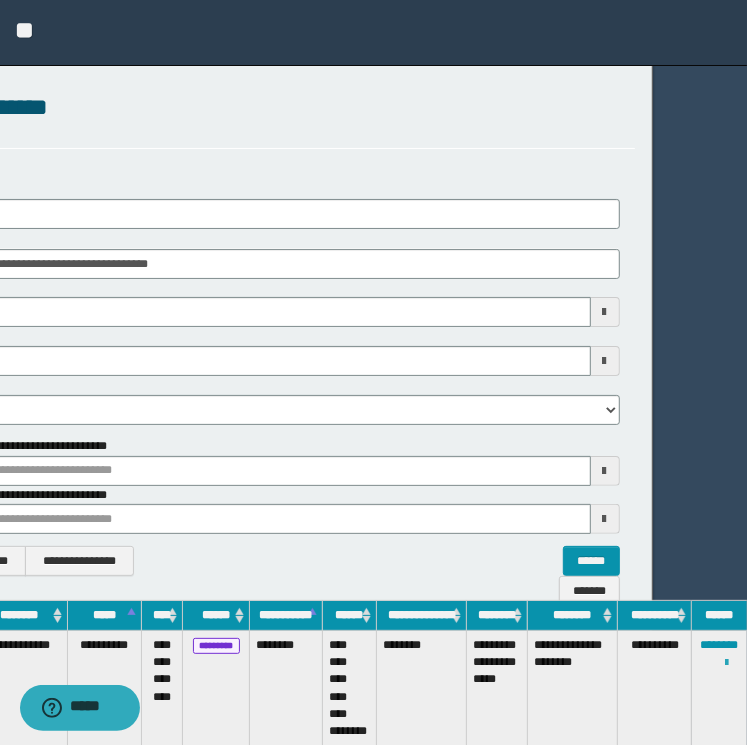 click at bounding box center [727, 663] 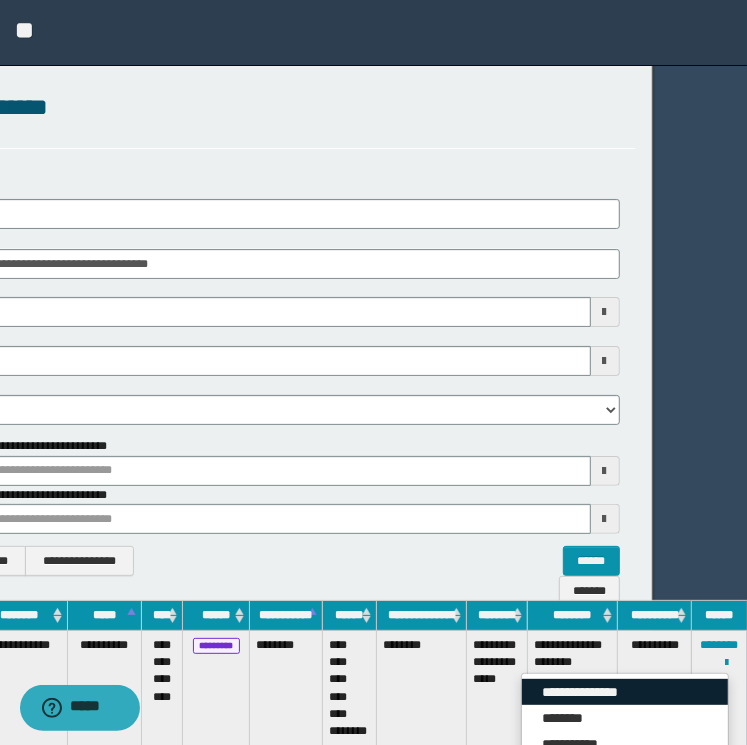 click on "**********" at bounding box center [625, 692] 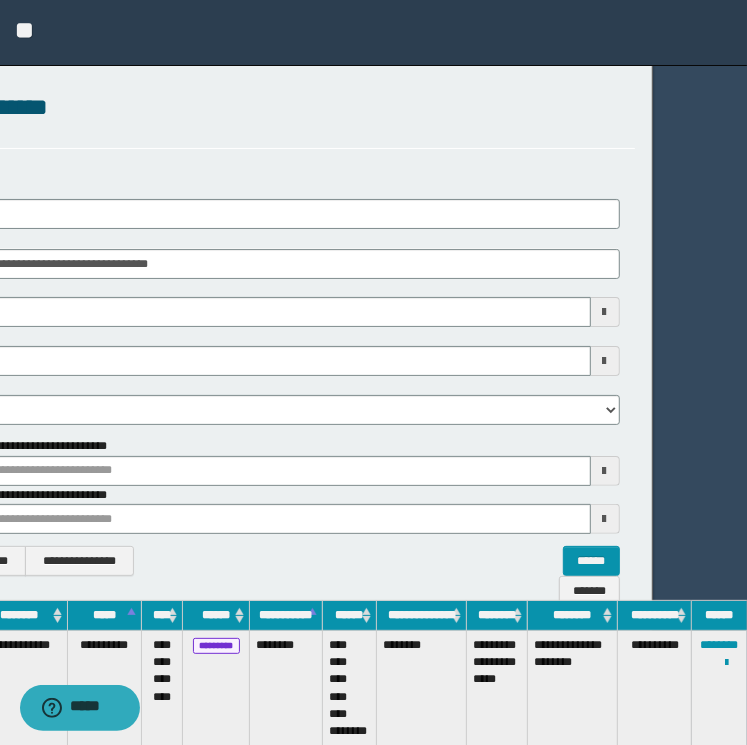 scroll, scrollTop: 0, scrollLeft: 0, axis: both 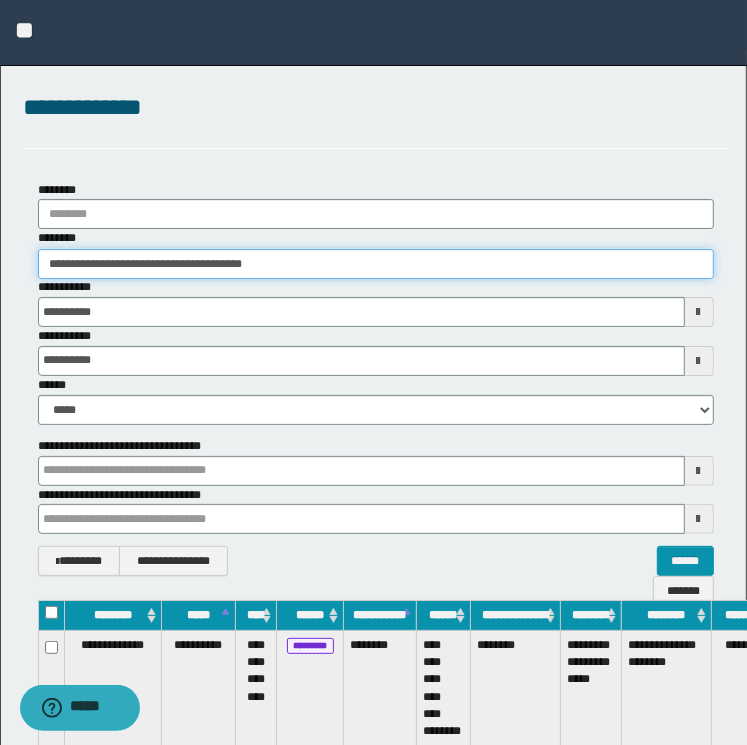 drag, startPoint x: 351, startPoint y: 252, endPoint x: -4, endPoint y: 272, distance: 355.56293 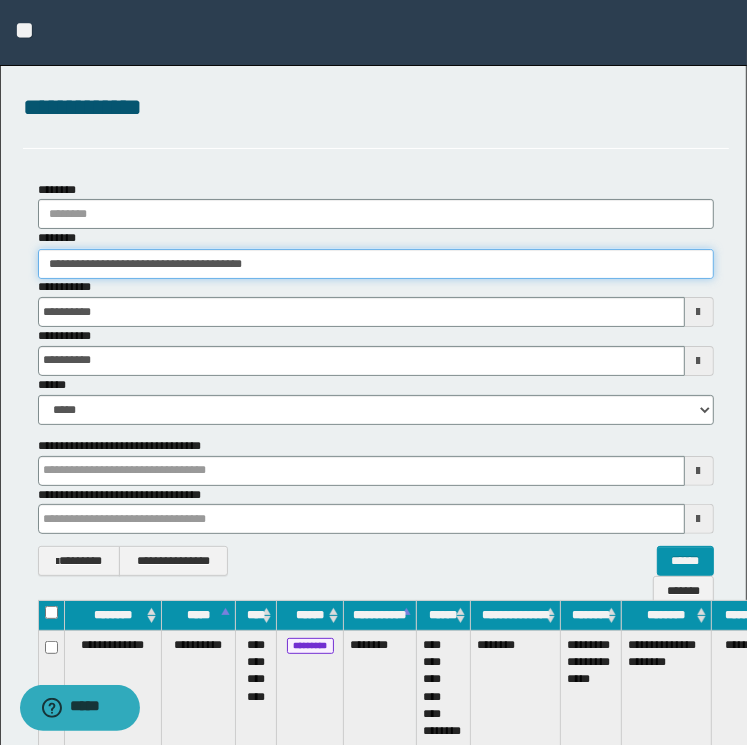 click on "**********" at bounding box center [373, 372] 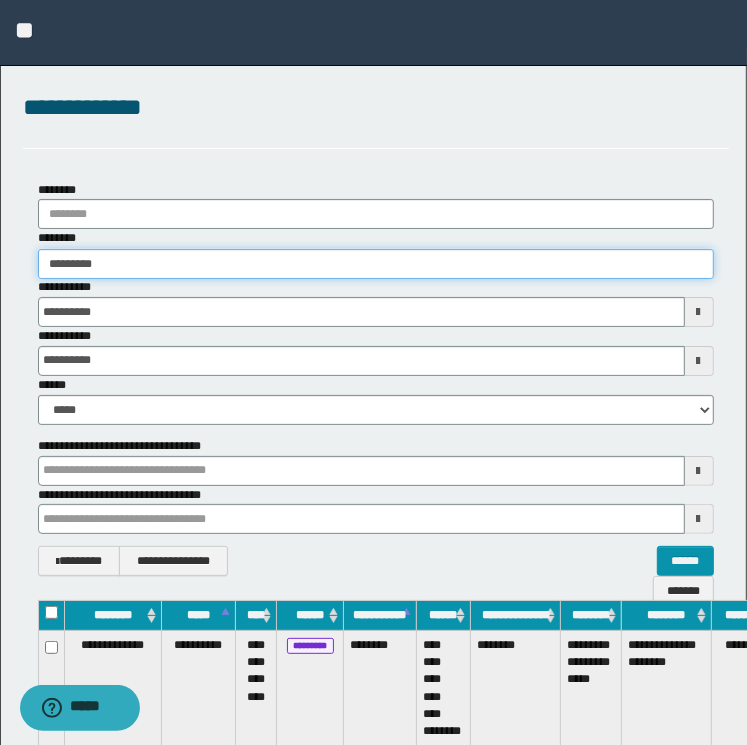type on "********" 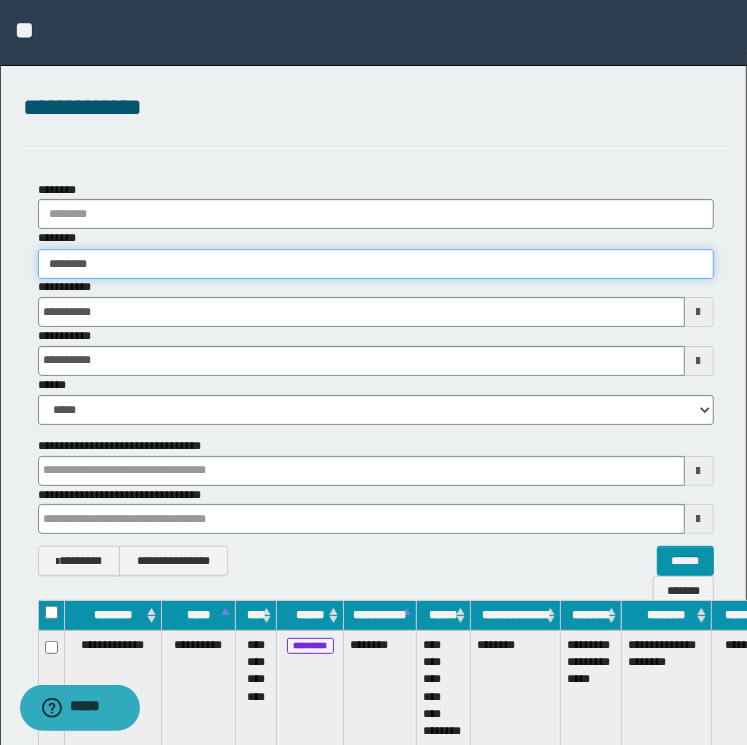 type on "********" 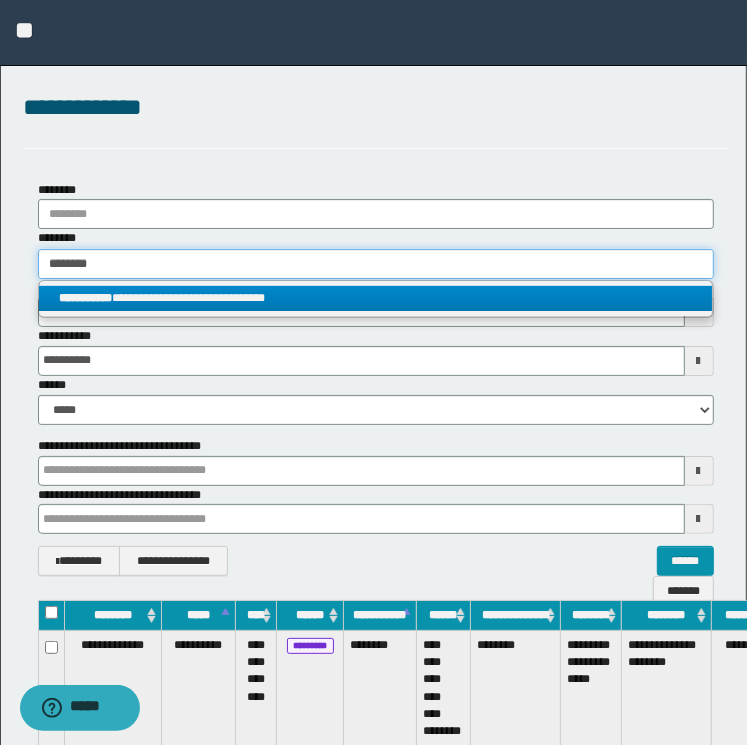 type on "********" 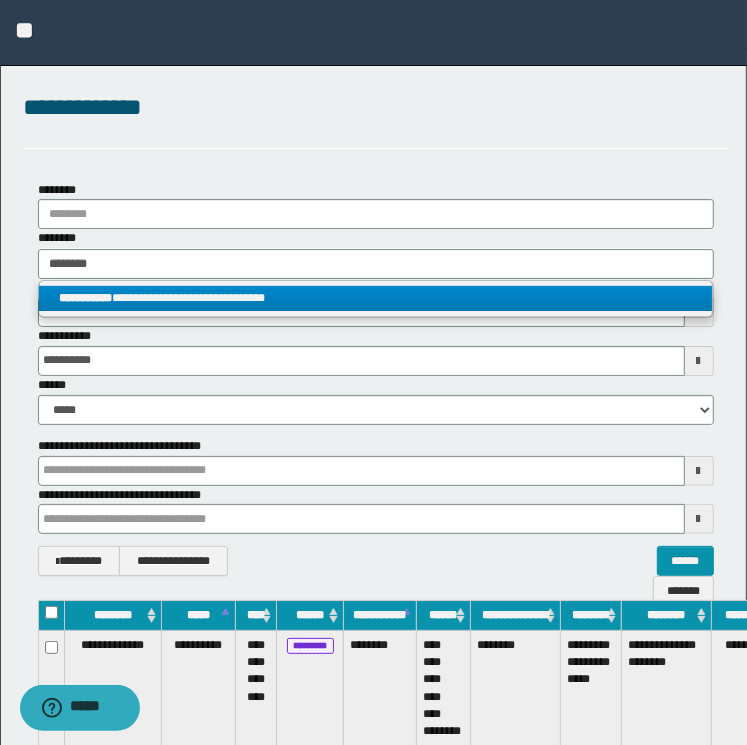 click on "**********" at bounding box center (376, 298) 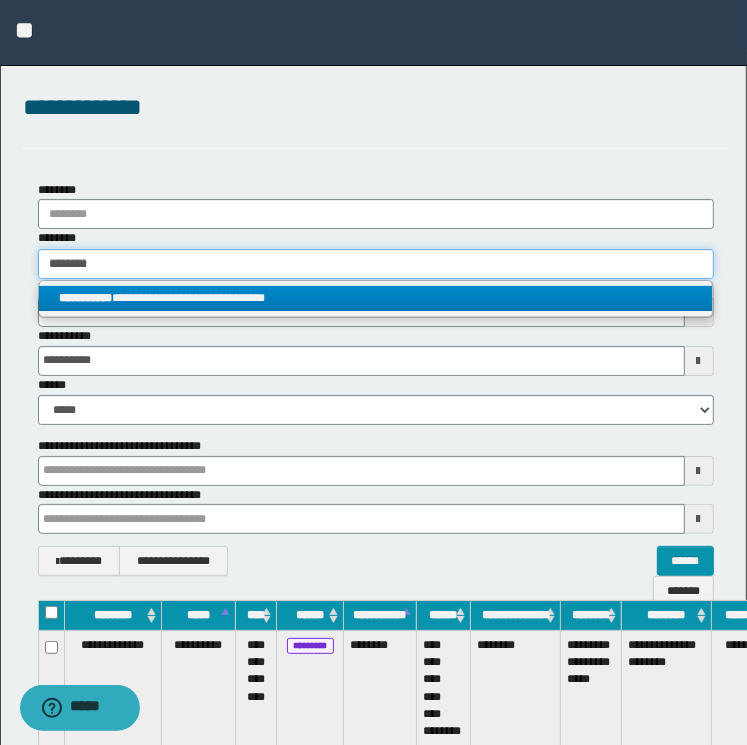 type 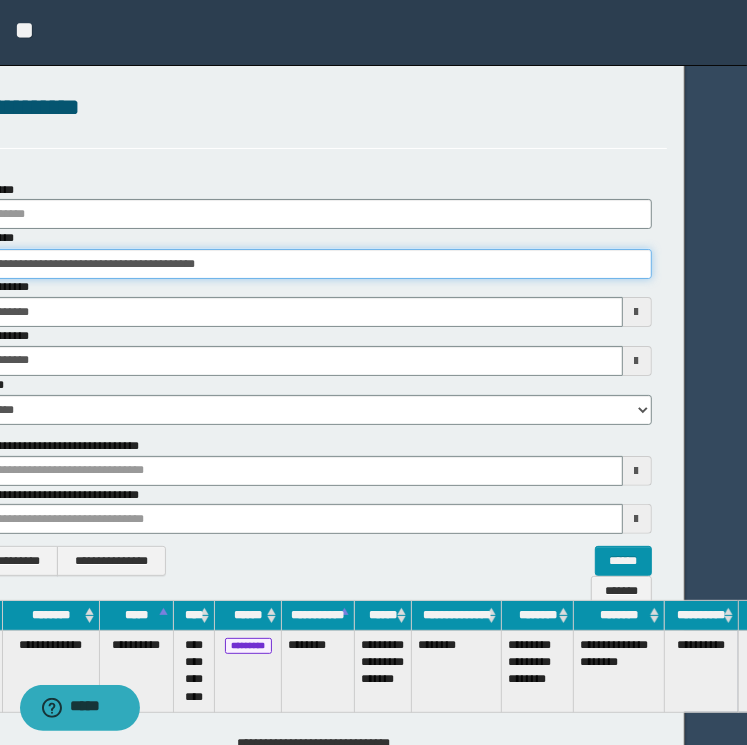 scroll, scrollTop: 0, scrollLeft: 108, axis: horizontal 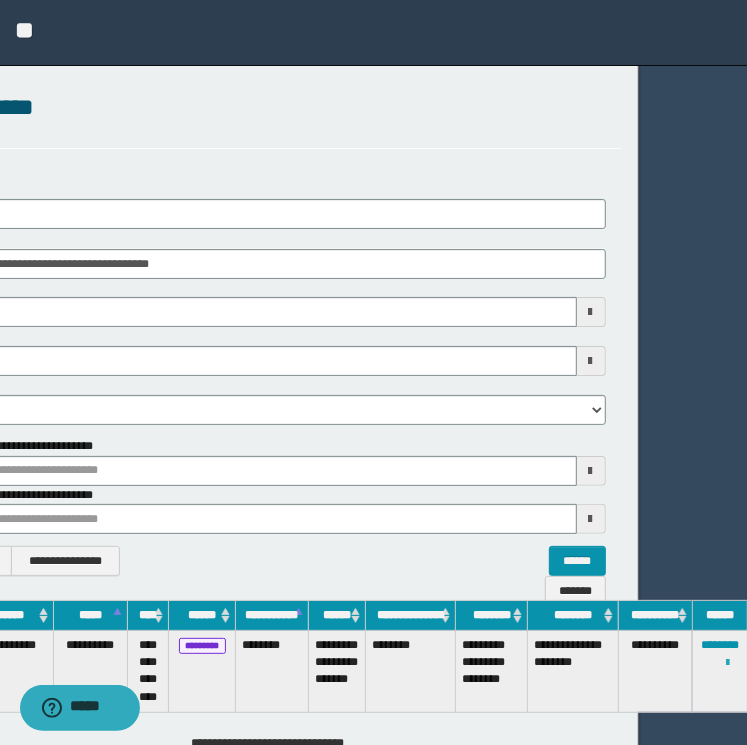click at bounding box center (727, 663) 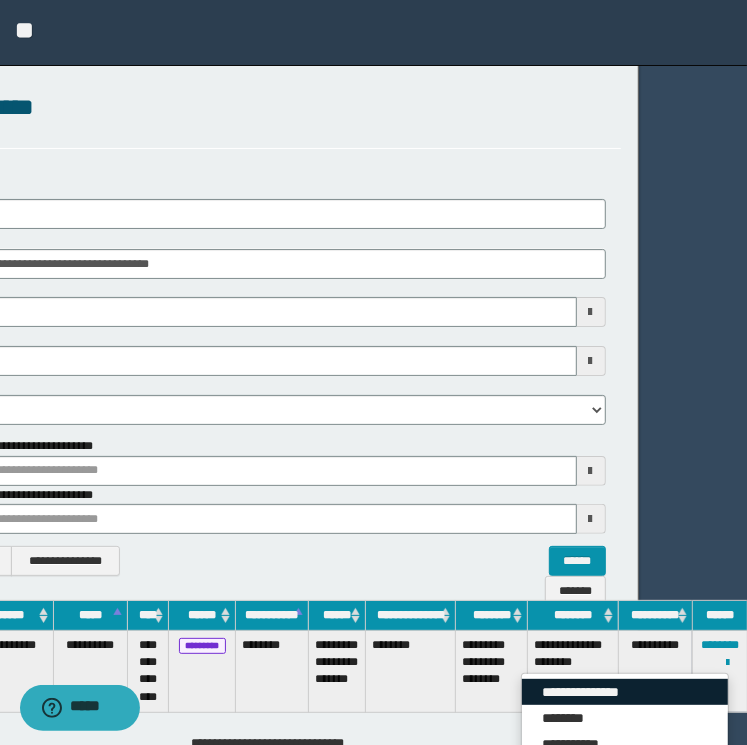 click on "**********" at bounding box center [625, 692] 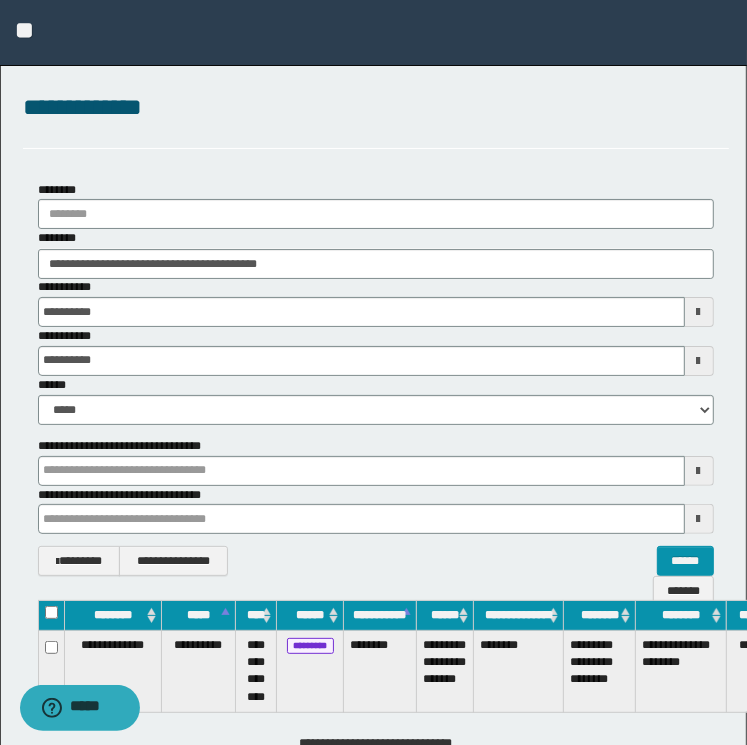 click on "**********" at bounding box center [376, 739] 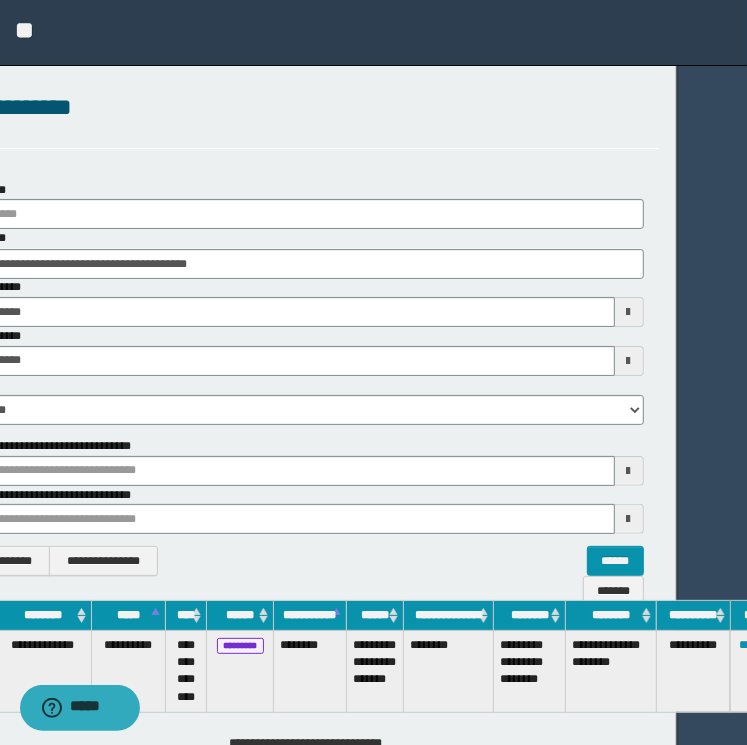 scroll, scrollTop: 0, scrollLeft: 107, axis: horizontal 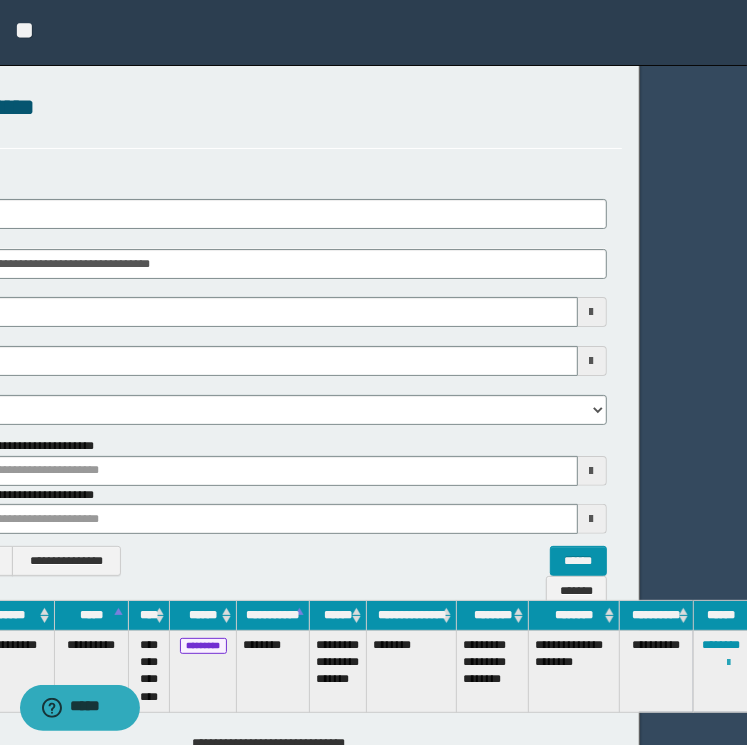 click at bounding box center [728, 663] 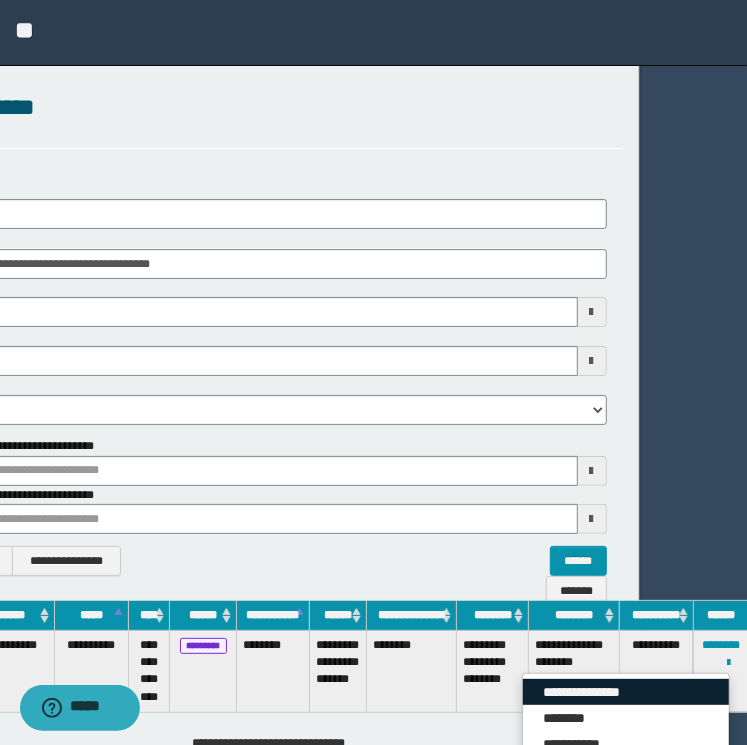 click on "**********" at bounding box center [626, 692] 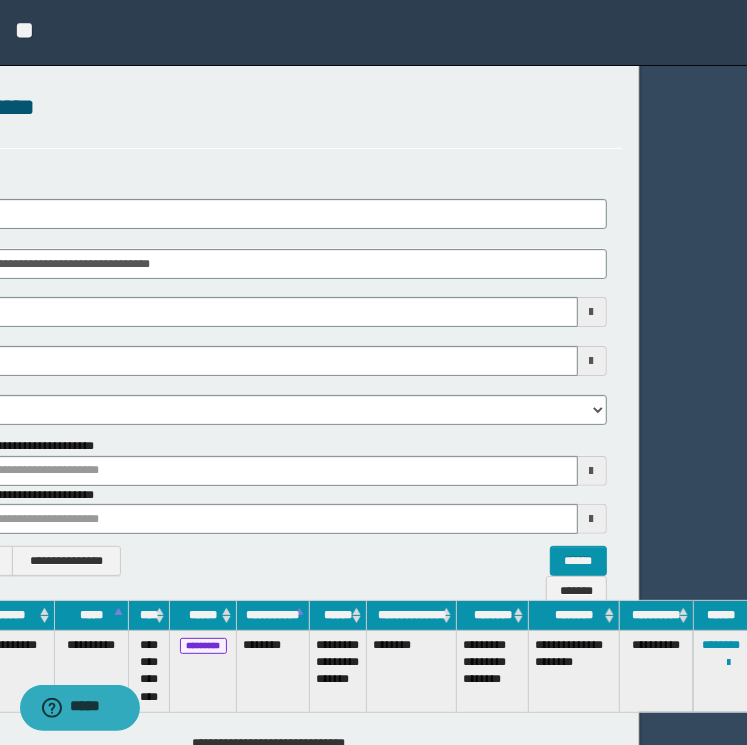 scroll, scrollTop: 0, scrollLeft: 0, axis: both 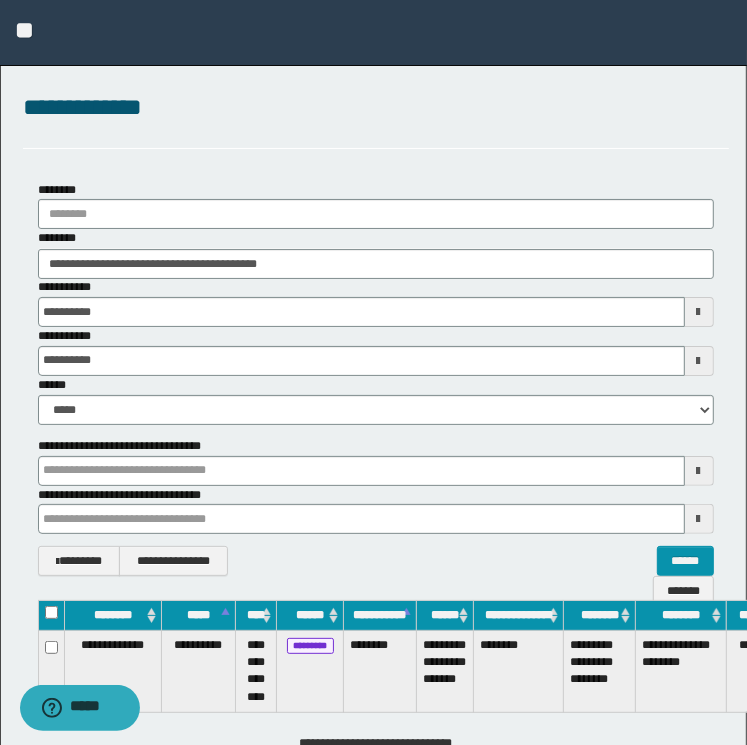 drag, startPoint x: 341, startPoint y: 231, endPoint x: 336, endPoint y: 242, distance: 12.083046 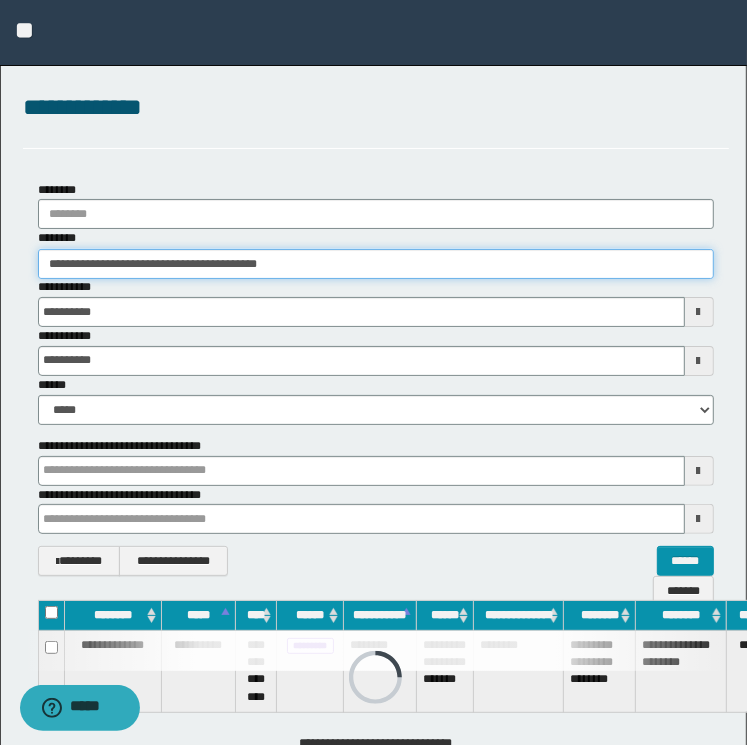 drag, startPoint x: 335, startPoint y: 258, endPoint x: -4, endPoint y: 295, distance: 341.01318 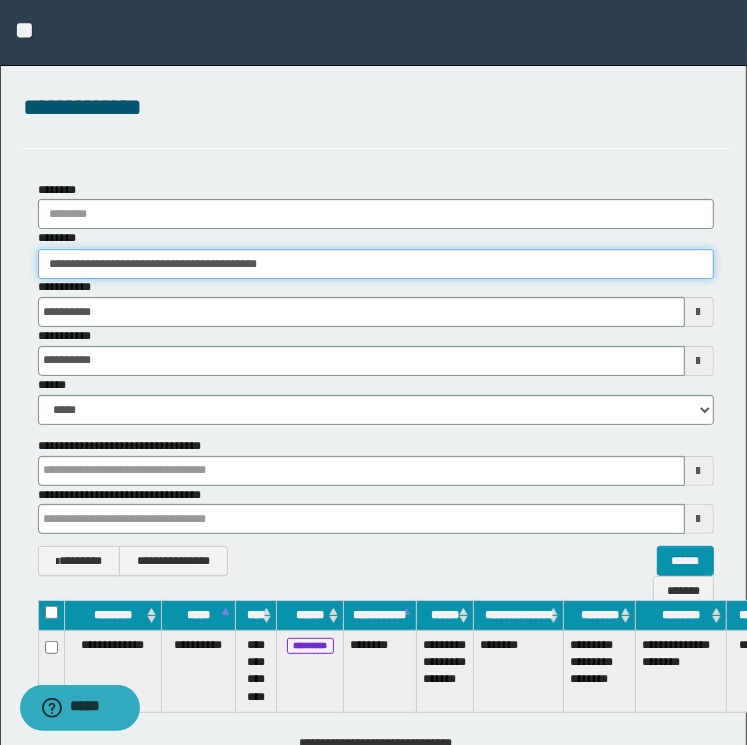 paste 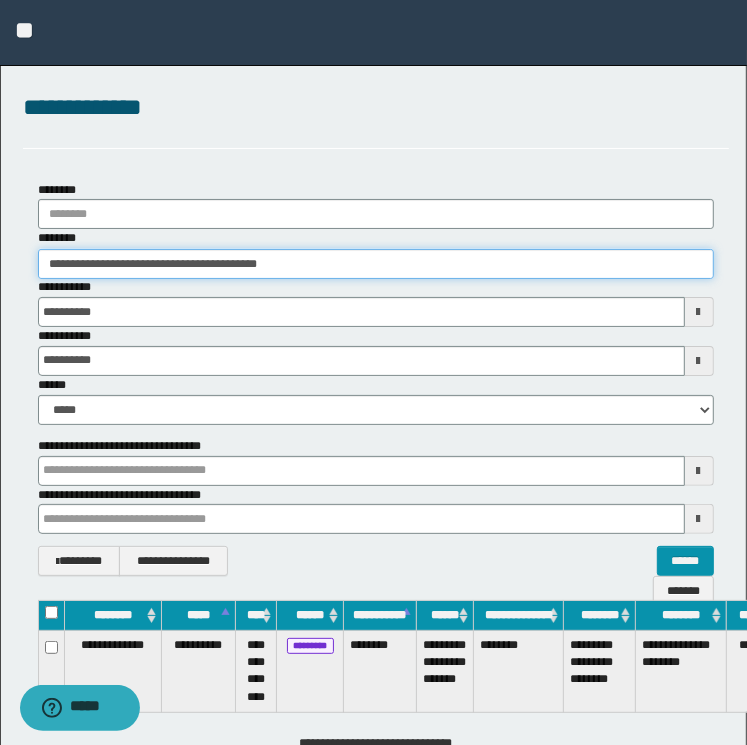 type on "********" 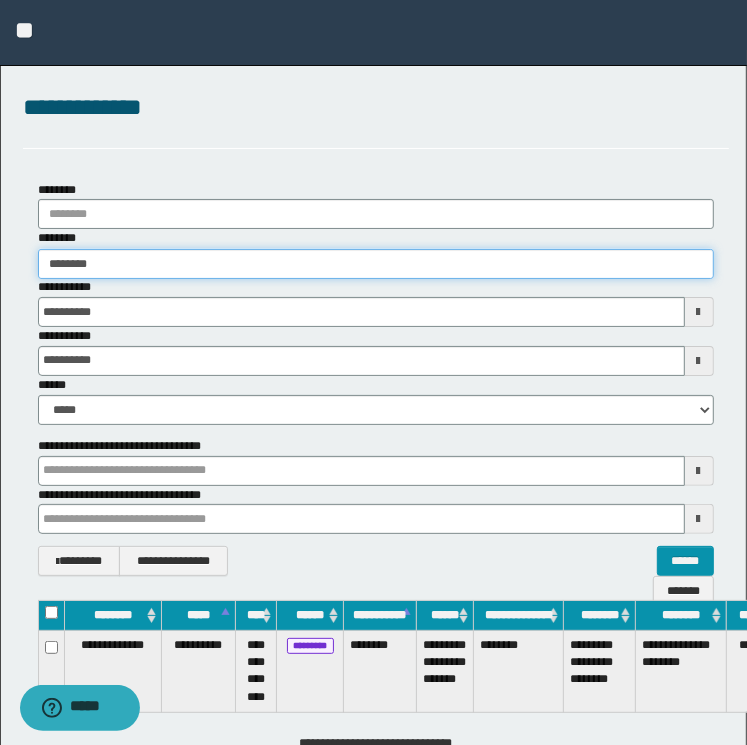 type on "********" 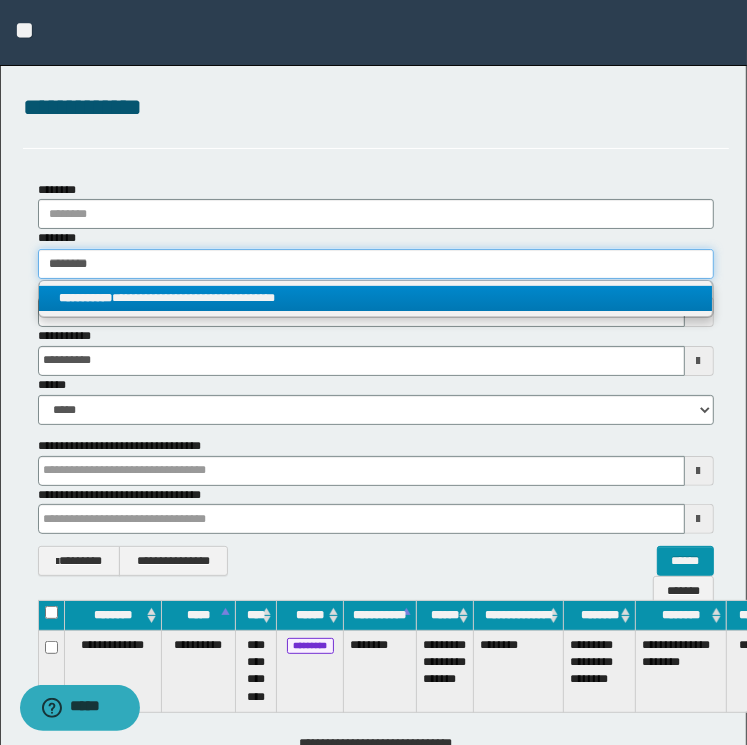 type on "********" 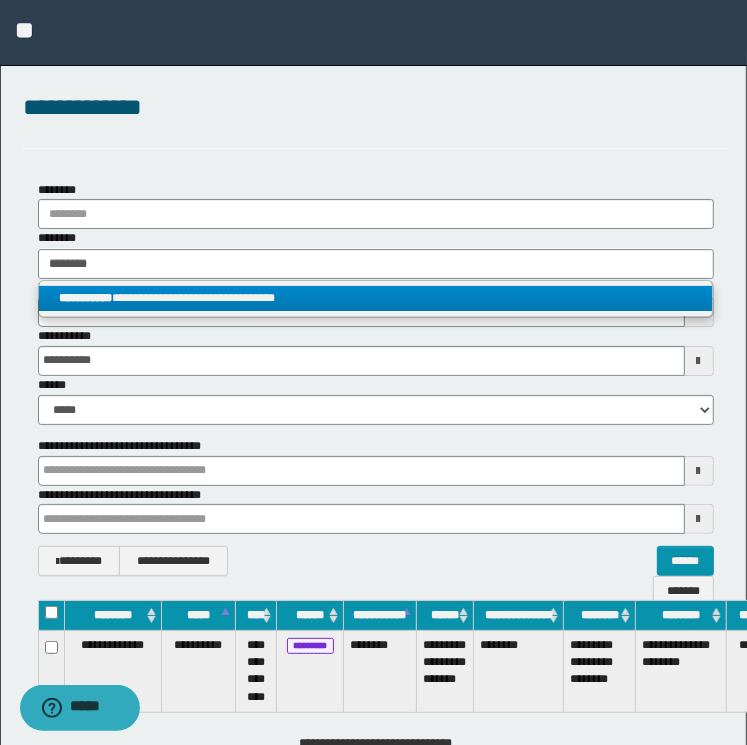 click on "**********" at bounding box center (85, 298) 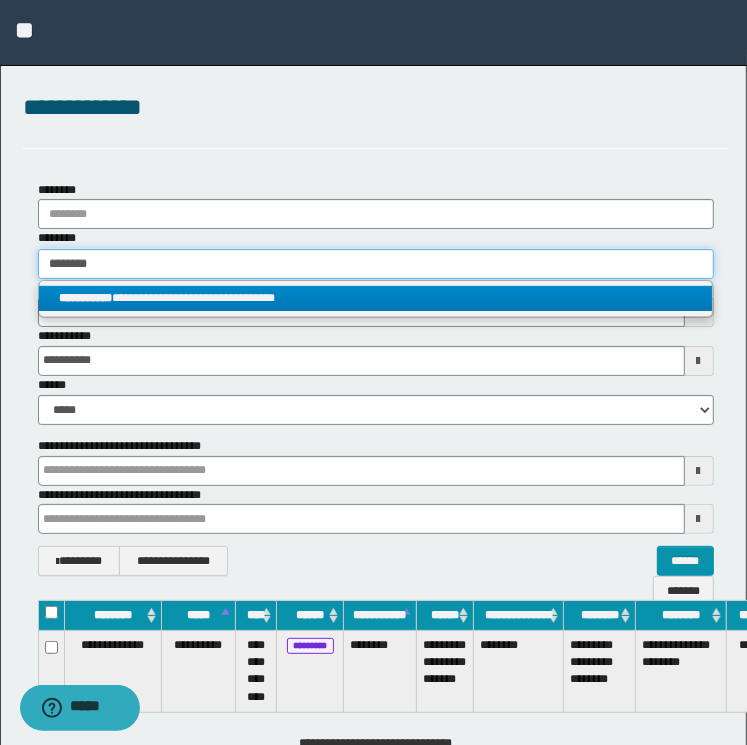 type 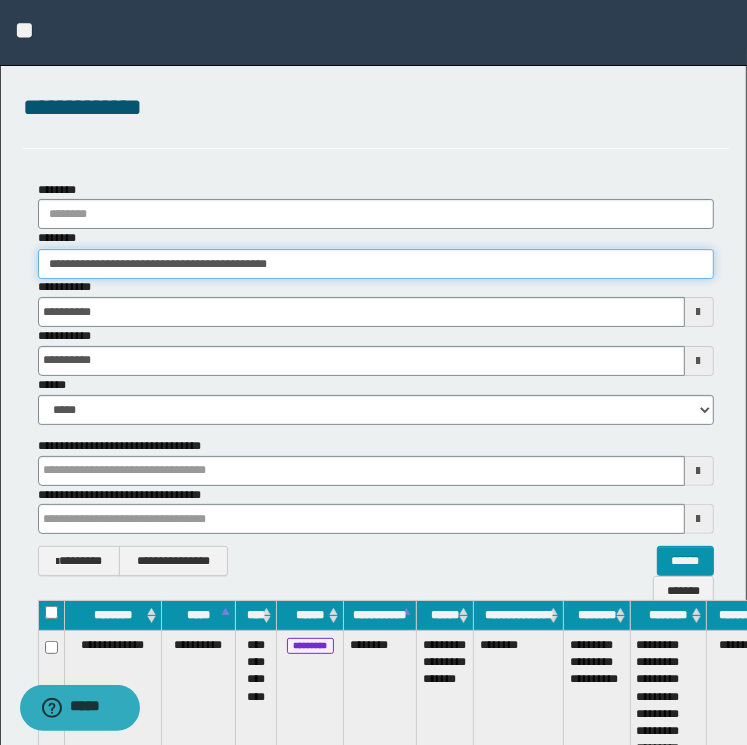 scroll, scrollTop: 0, scrollLeft: 88, axis: horizontal 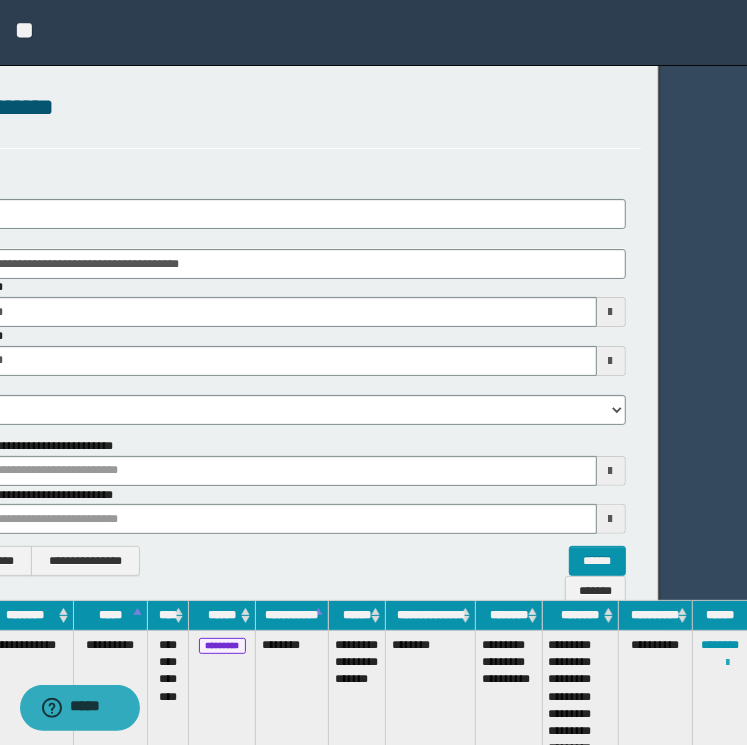 click at bounding box center [727, 663] 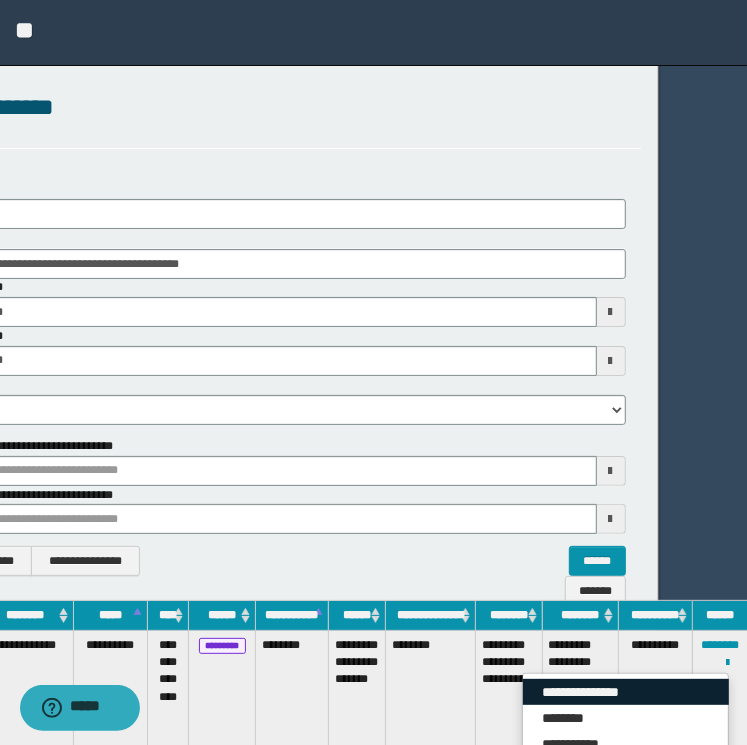 click on "**********" at bounding box center (626, 692) 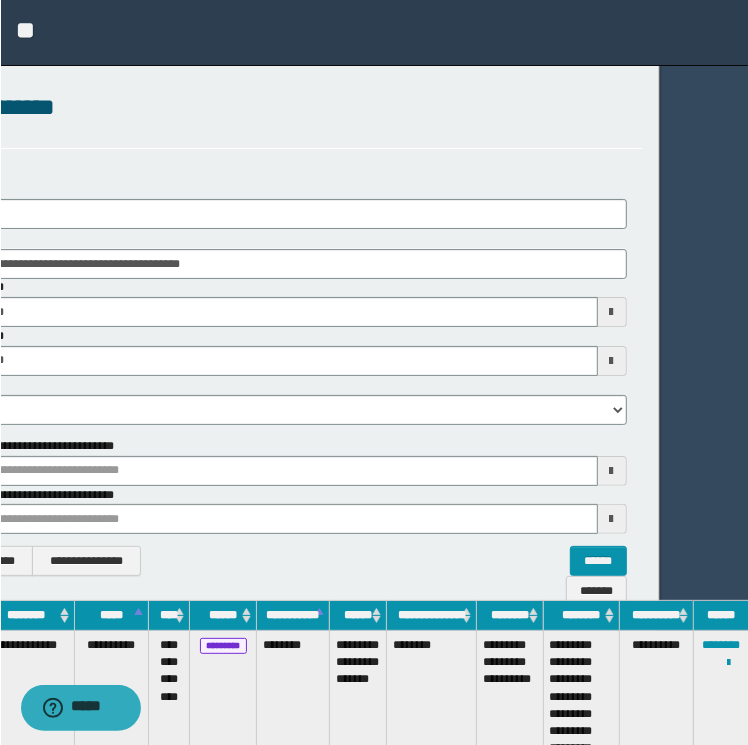 scroll, scrollTop: 0, scrollLeft: 0, axis: both 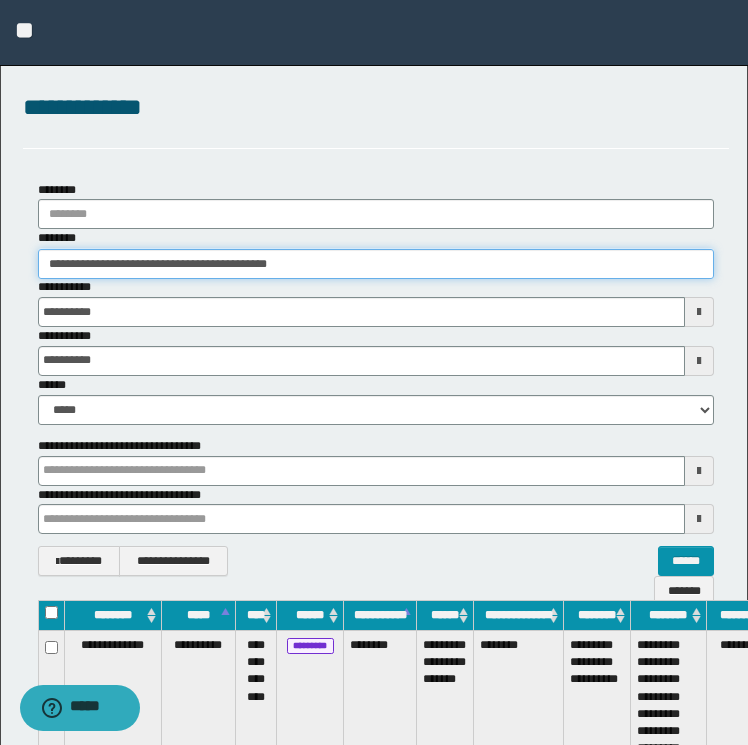 click on "**********" at bounding box center [376, 264] 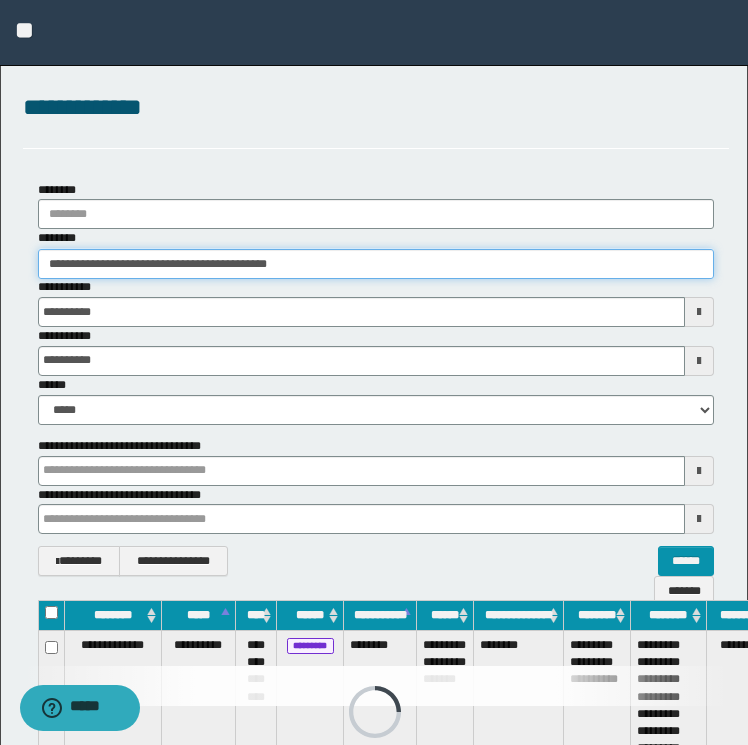 click on "**********" at bounding box center [376, 264] 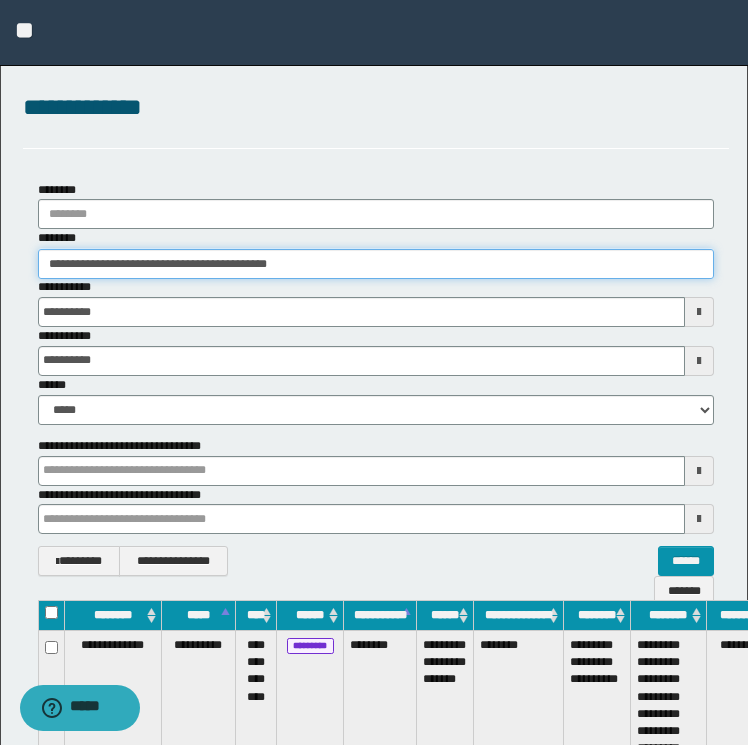 drag, startPoint x: 352, startPoint y: 268, endPoint x: -4, endPoint y: 241, distance: 357.0224 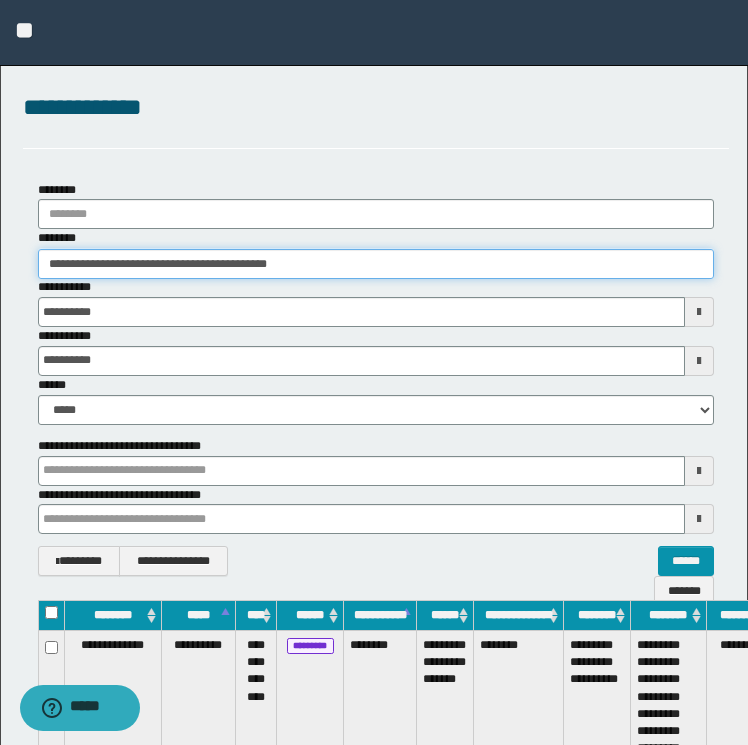 click on "**********" at bounding box center [374, 372] 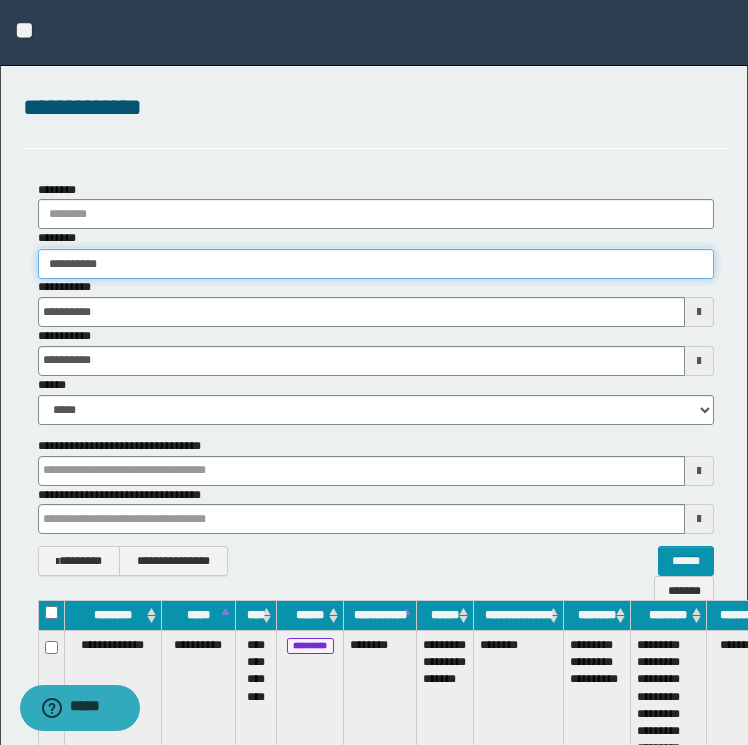 type on "**********" 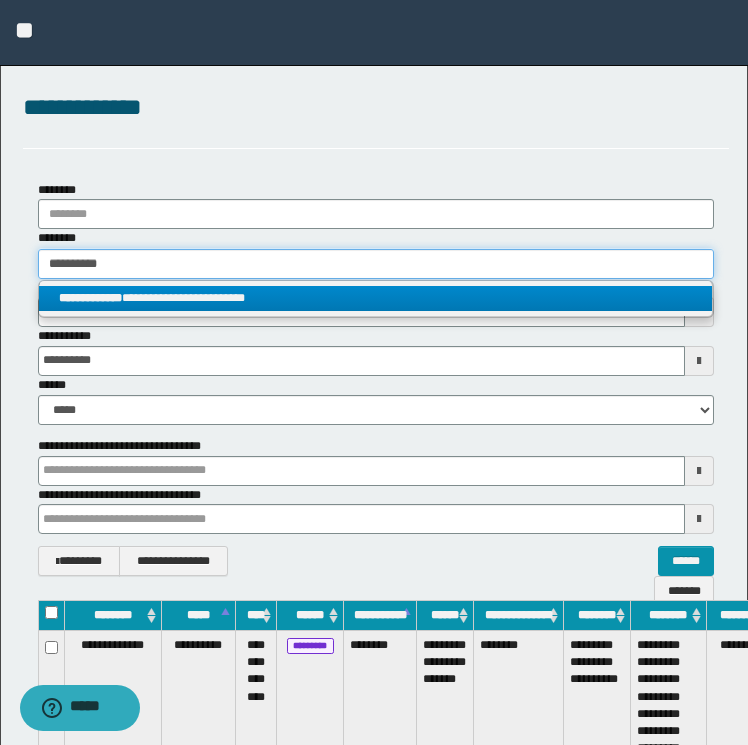 type on "**********" 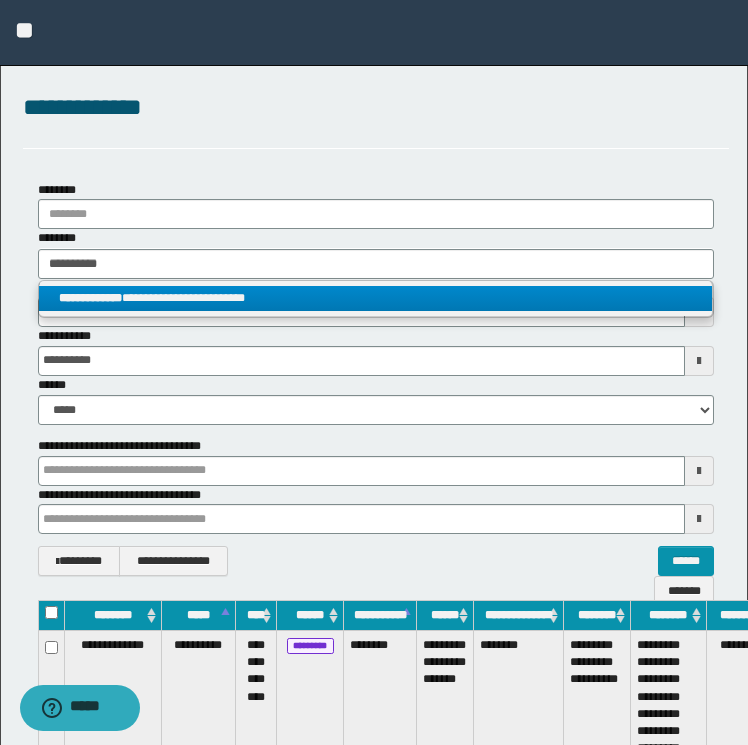 click on "**********" at bounding box center (90, 298) 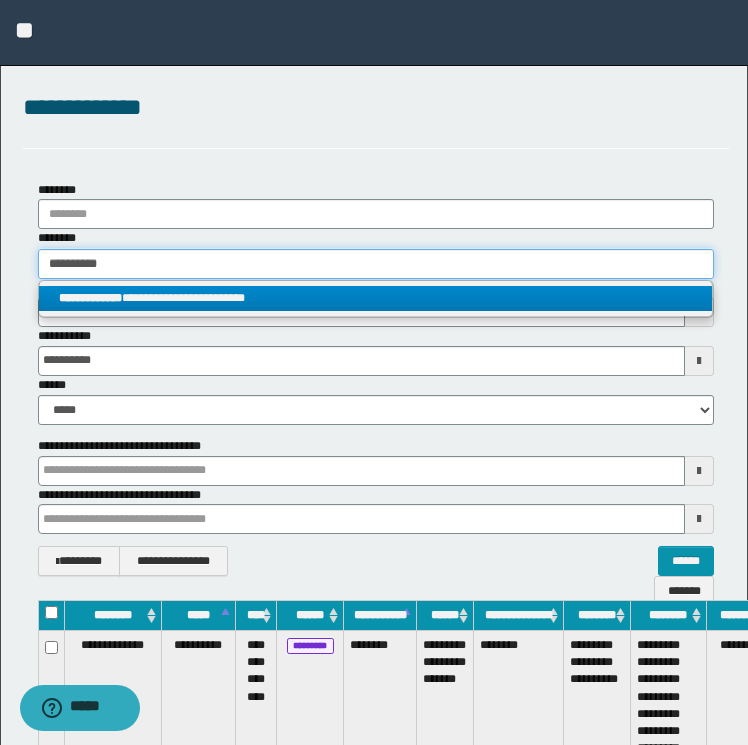 type 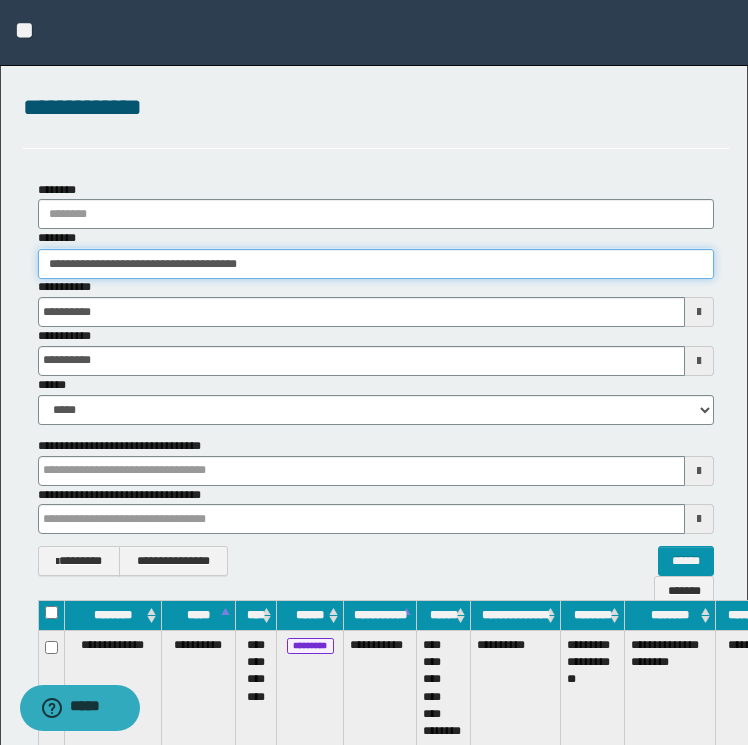 scroll, scrollTop: 0, scrollLeft: 96, axis: horizontal 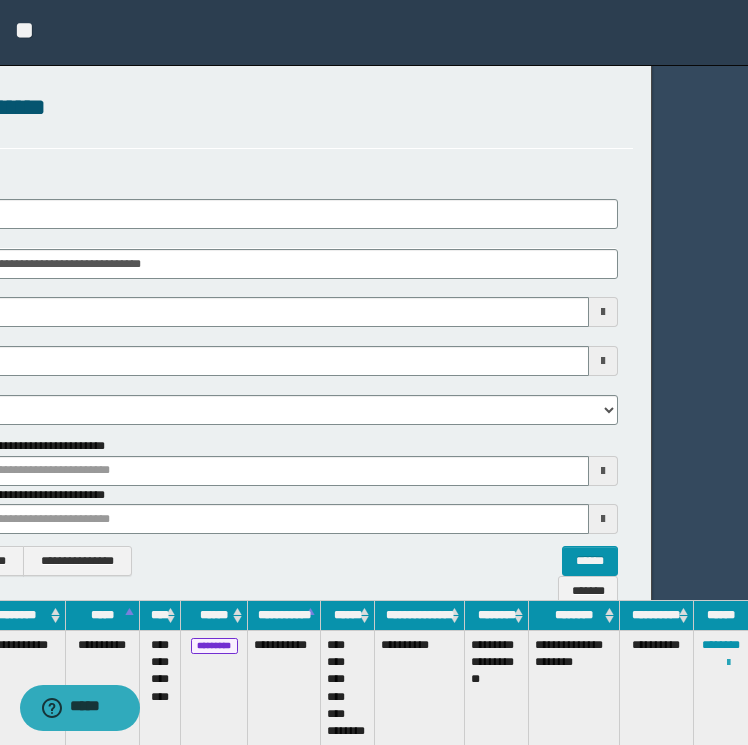 click at bounding box center [728, 663] 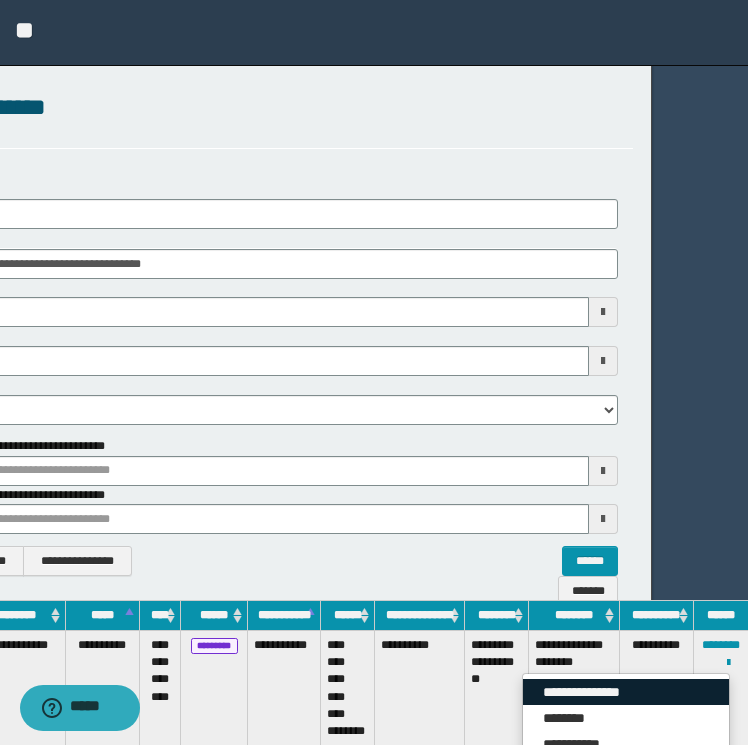 click on "**********" at bounding box center [626, 692] 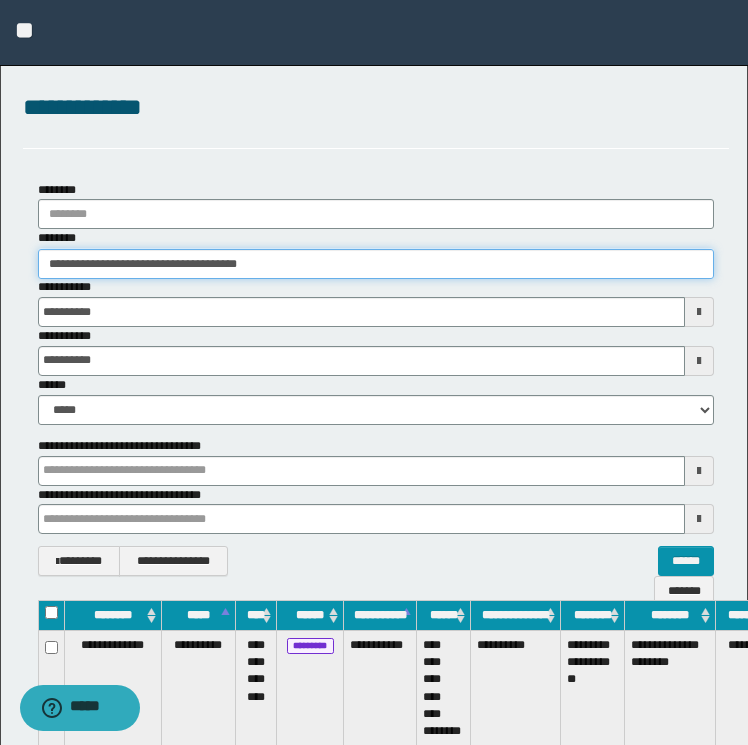 drag, startPoint x: 304, startPoint y: 266, endPoint x: -4, endPoint y: 240, distance: 309.09546 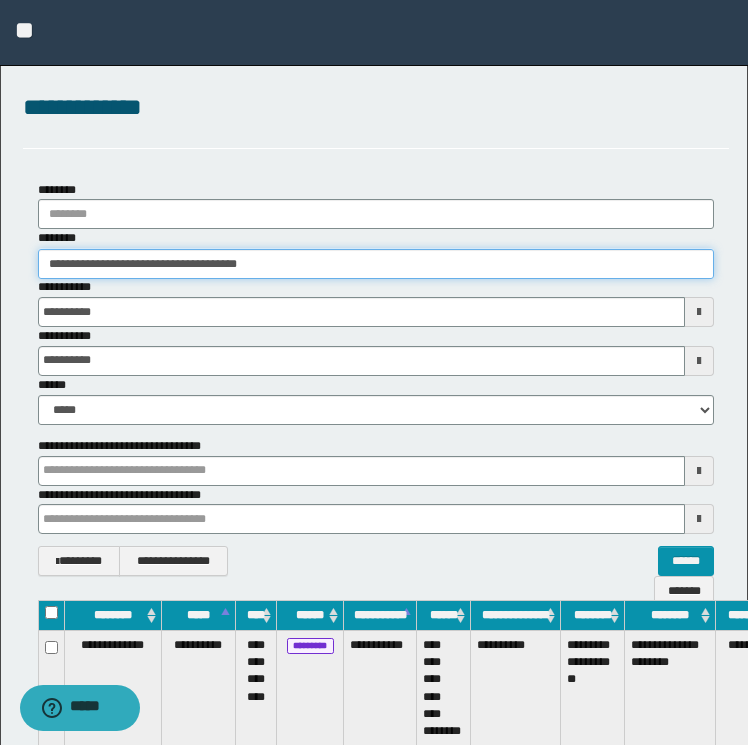 click on "**********" at bounding box center (374, 372) 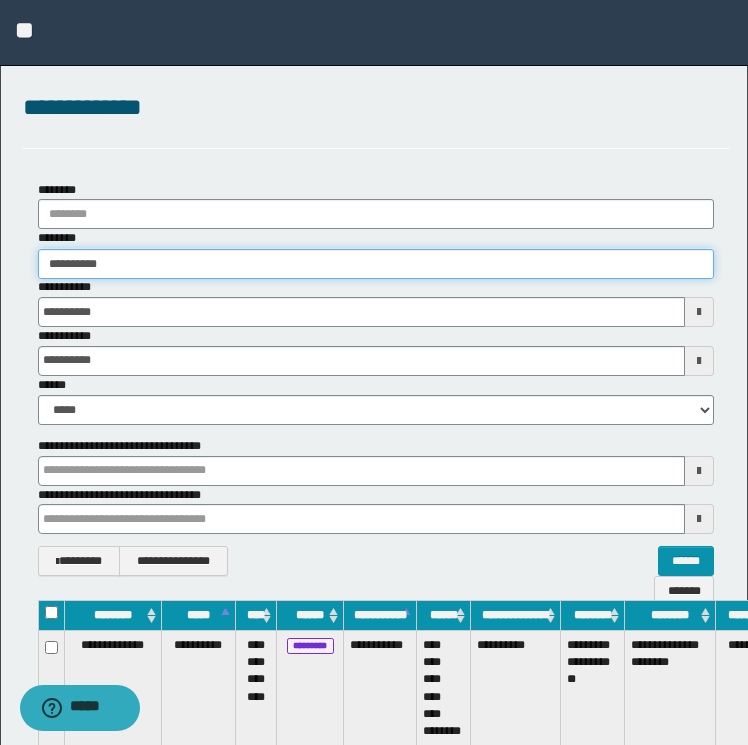 type on "**********" 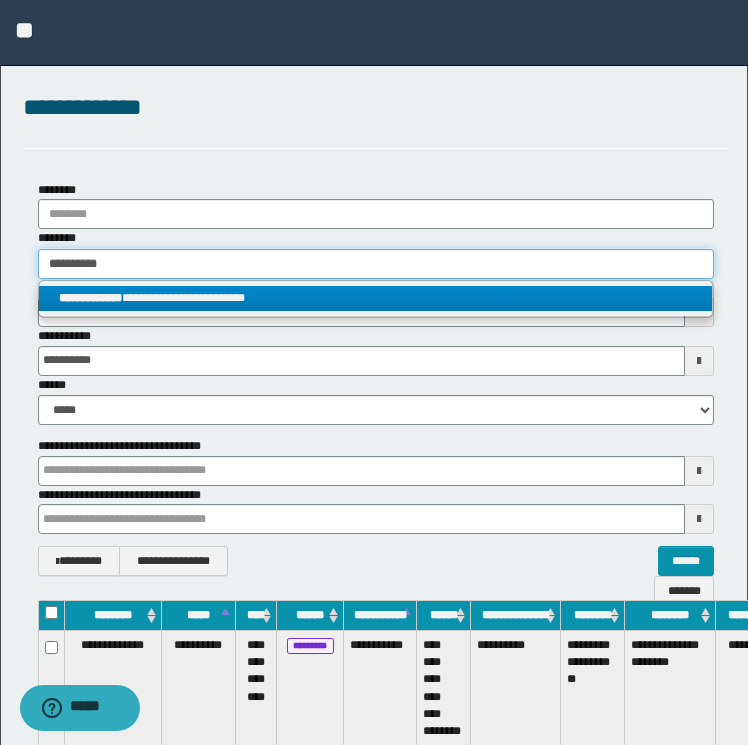 type on "**********" 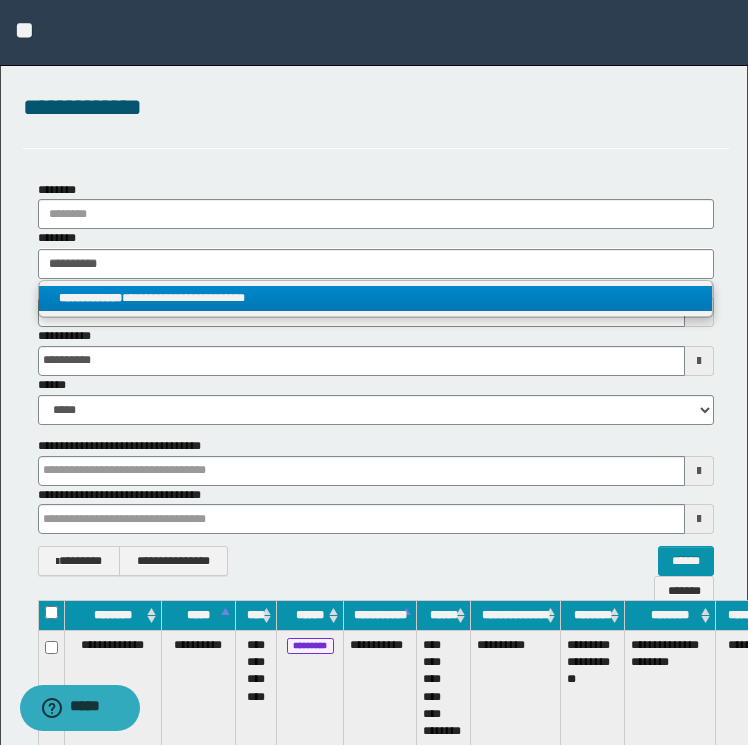 click on "**********" at bounding box center (376, 298) 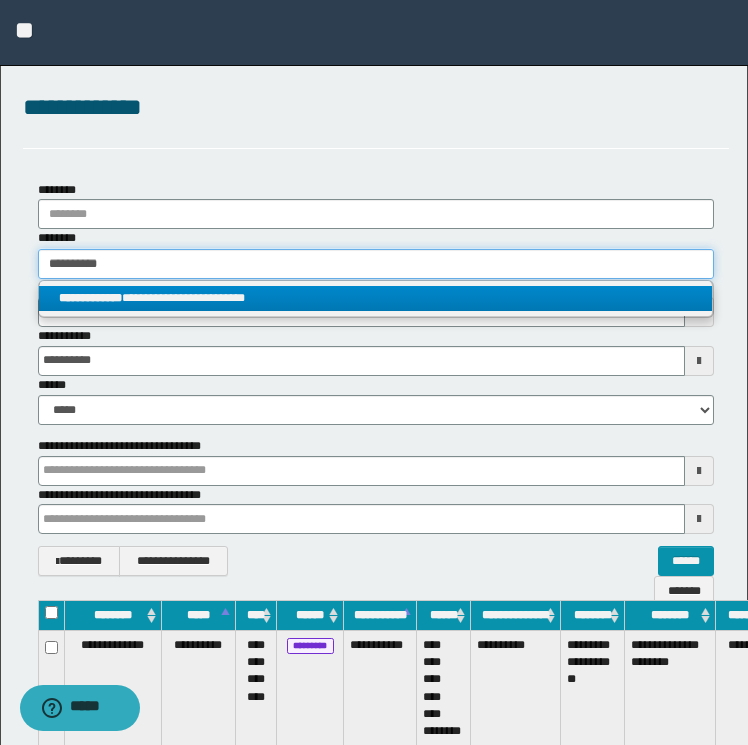 type 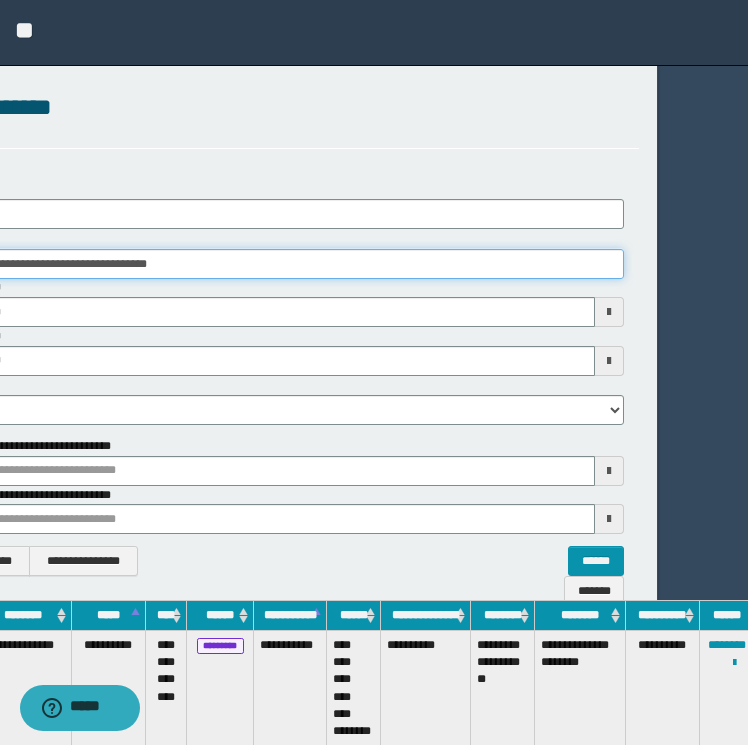 scroll, scrollTop: 0, scrollLeft: 96, axis: horizontal 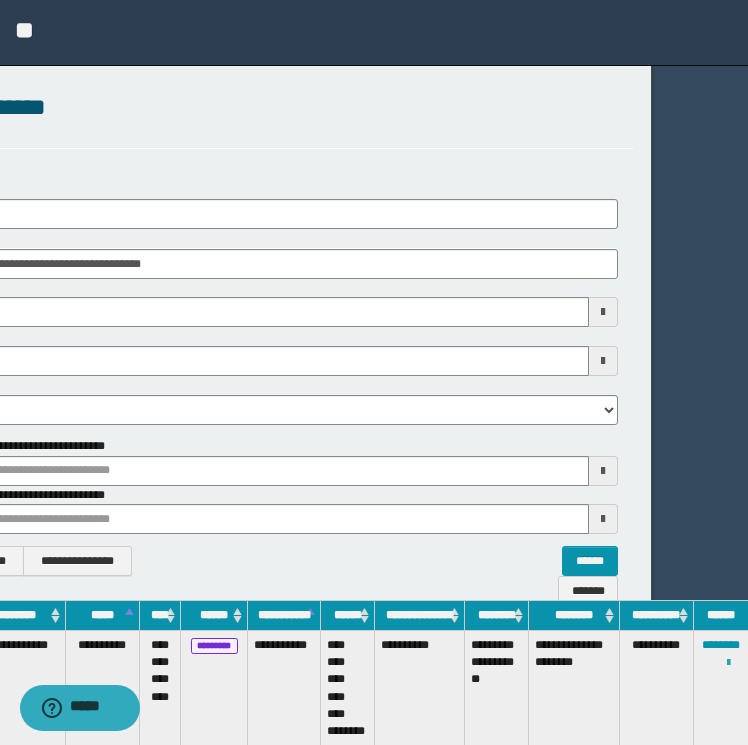 click at bounding box center [728, 663] 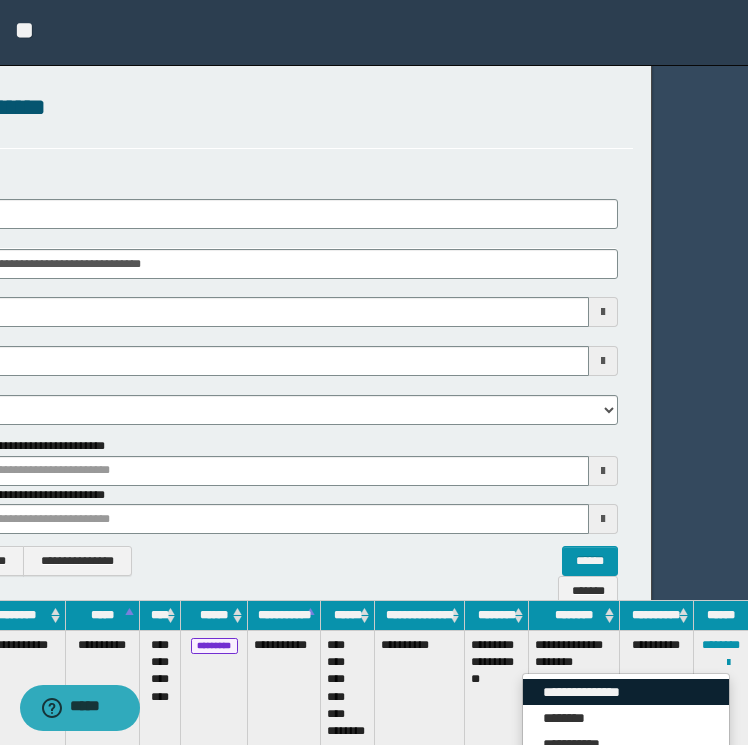 click on "**********" at bounding box center (626, 692) 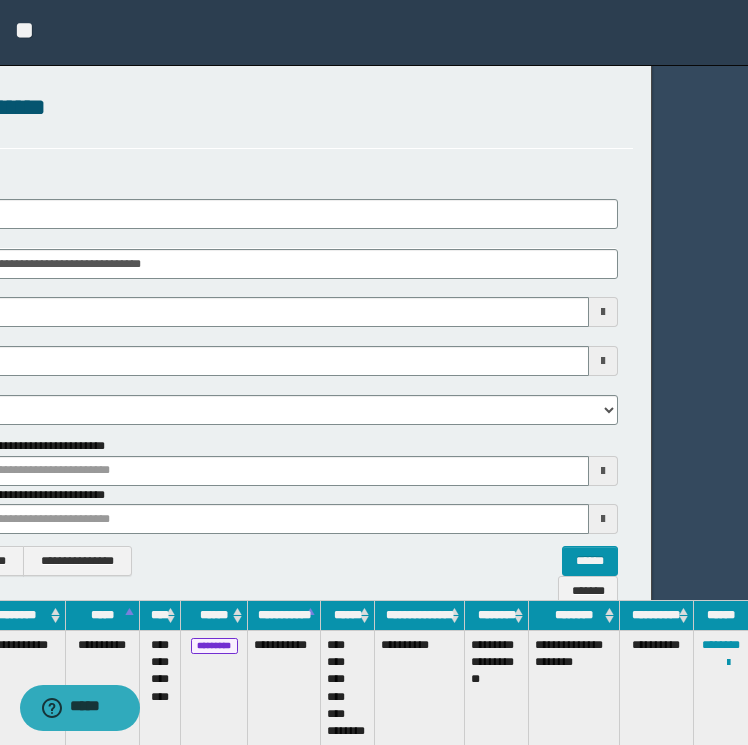 scroll, scrollTop: 0, scrollLeft: 0, axis: both 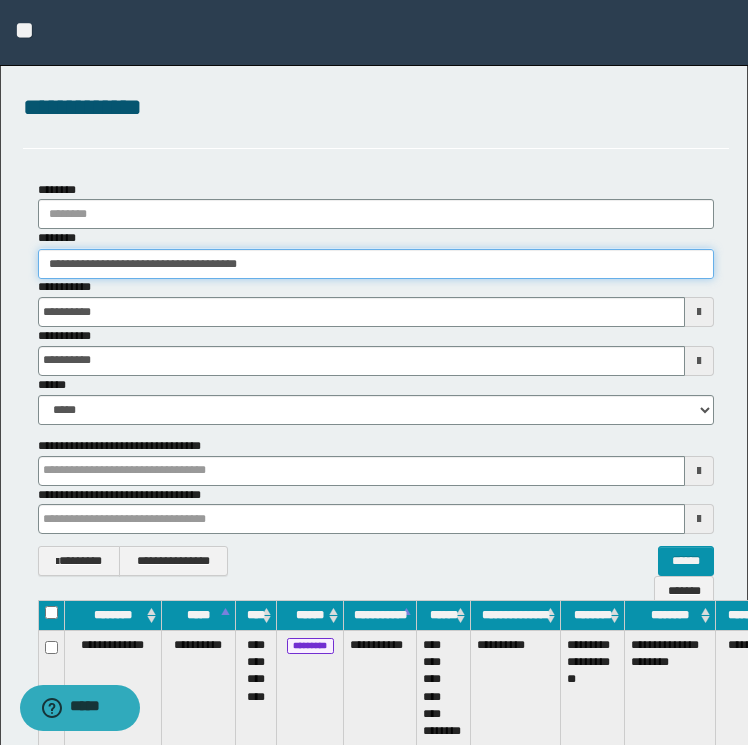 drag, startPoint x: 352, startPoint y: 268, endPoint x: -4, endPoint y: 258, distance: 356.1404 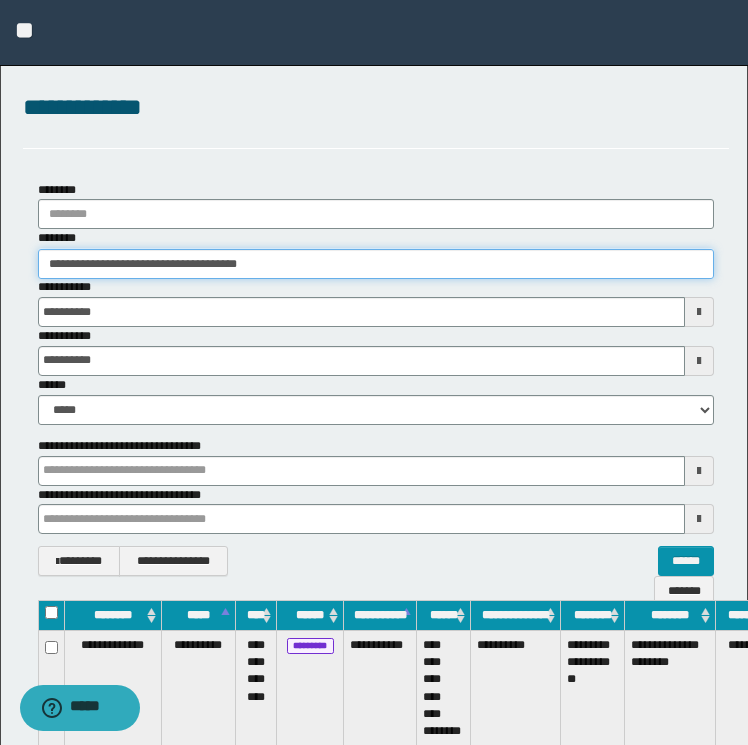 click on "**********" at bounding box center (374, 372) 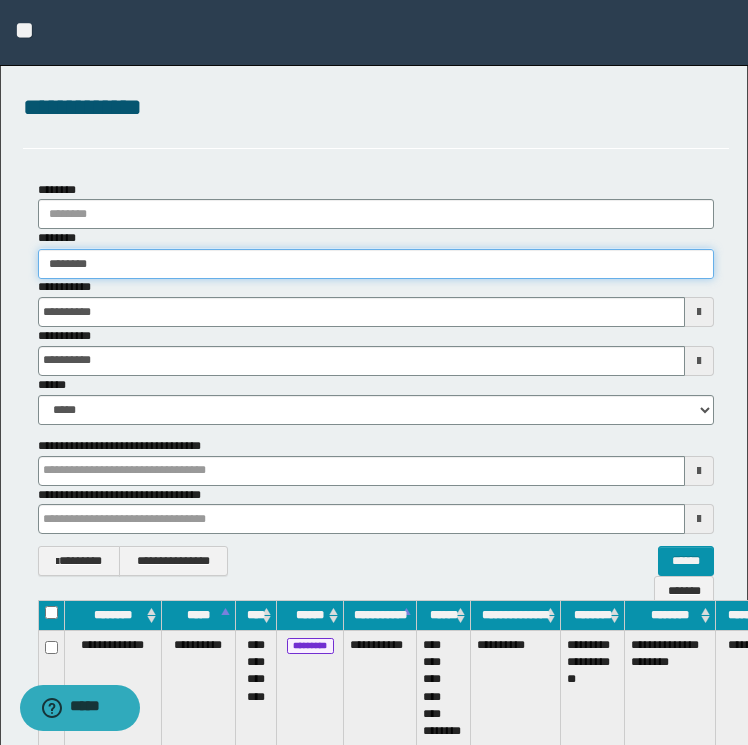 type on "********" 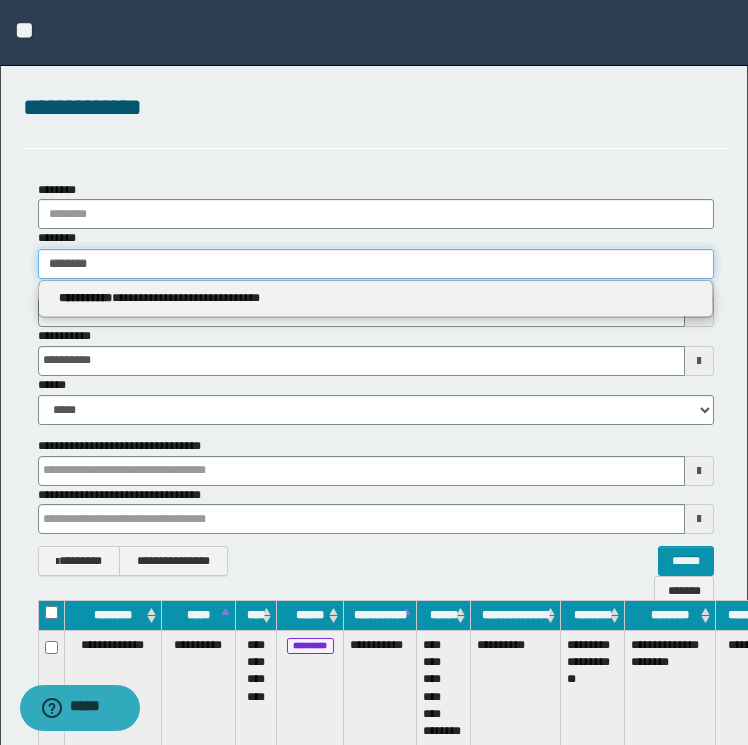 type on "********" 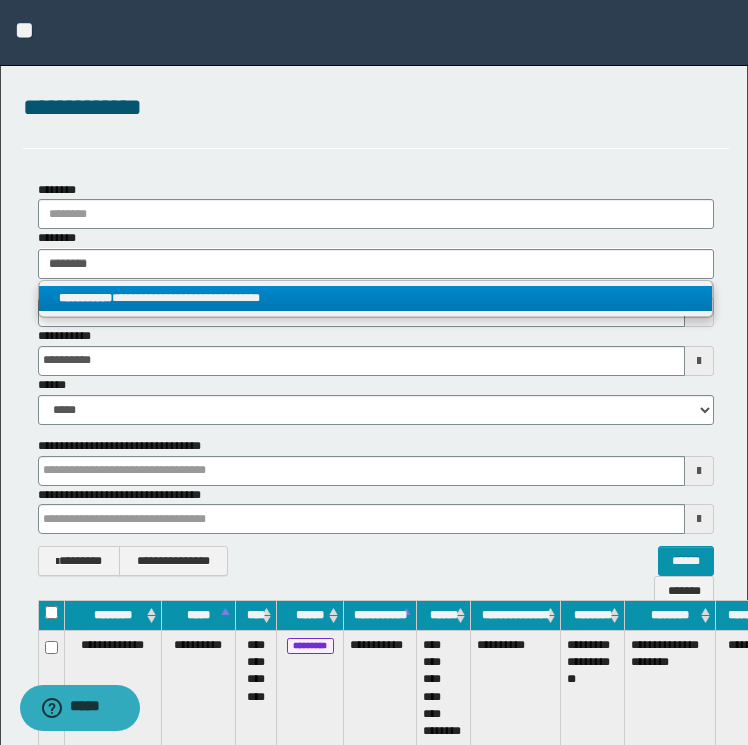 click on "**********" at bounding box center (376, 298) 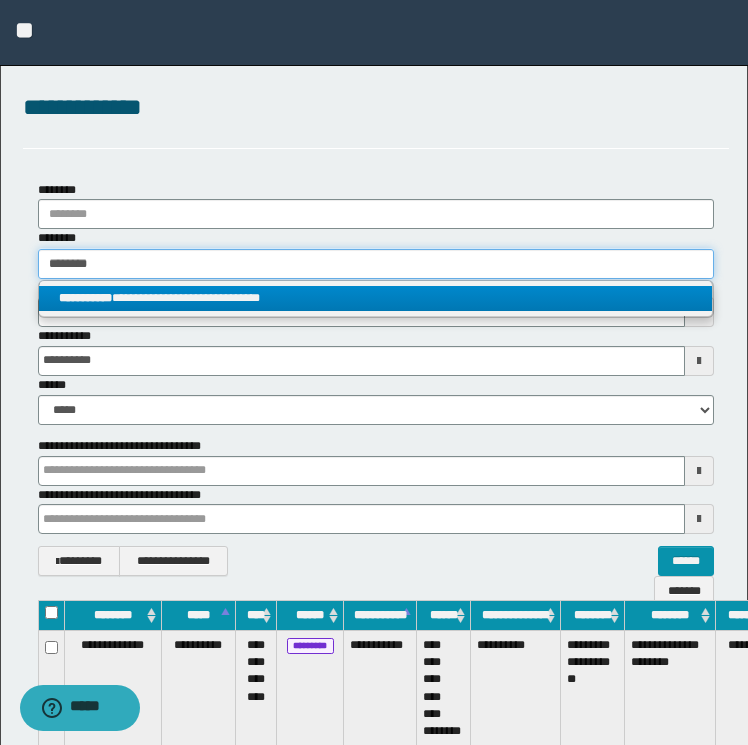 type 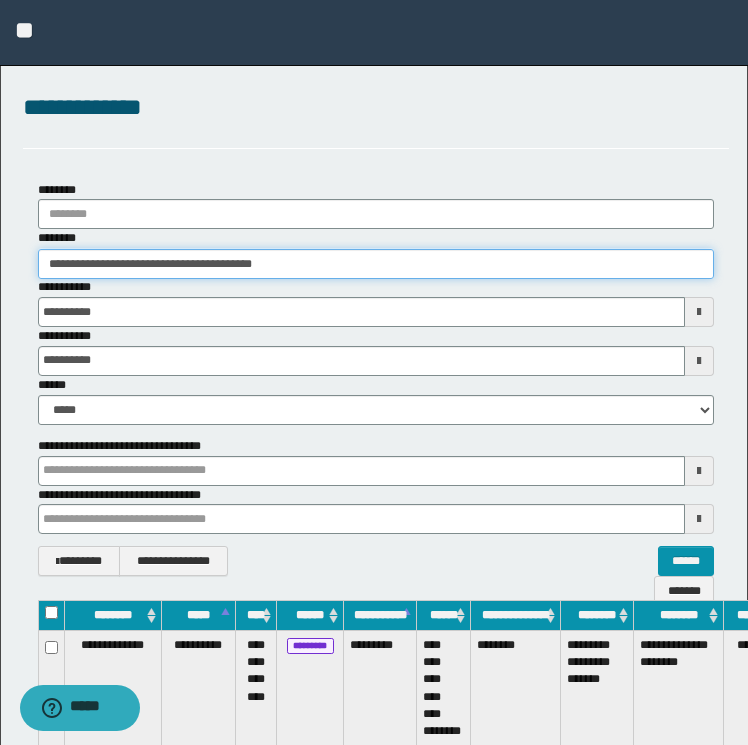scroll, scrollTop: 0, scrollLeft: 105, axis: horizontal 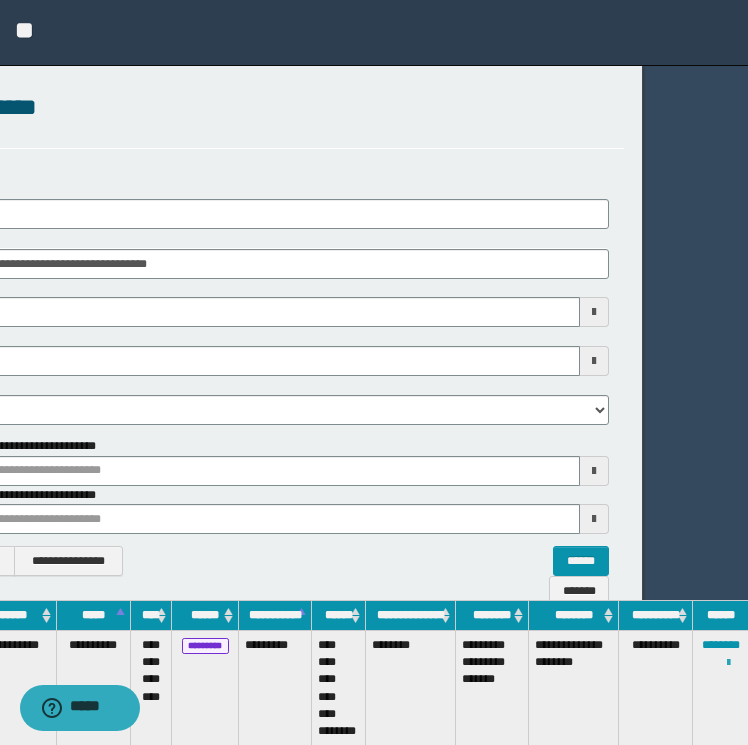 click at bounding box center (728, 663) 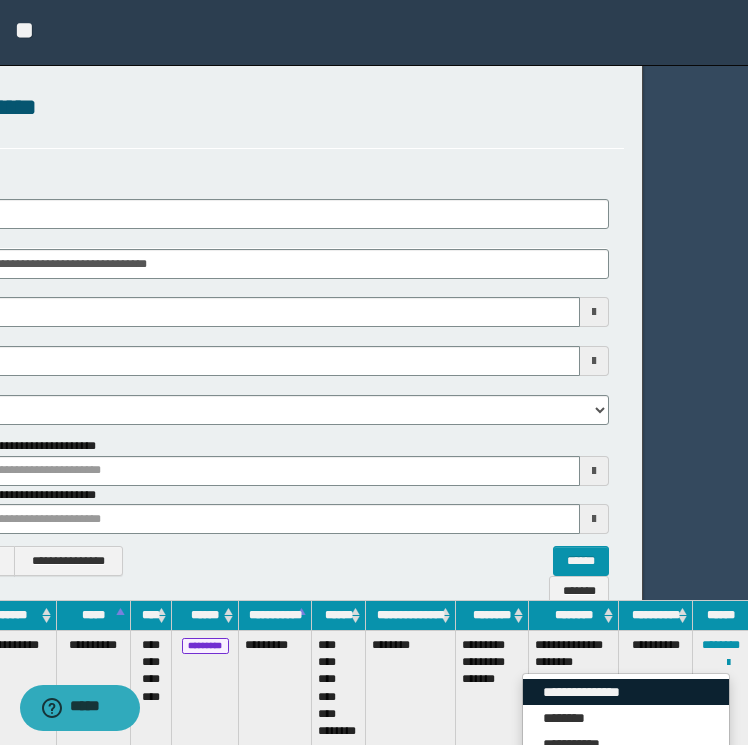 click on "**********" at bounding box center [626, 692] 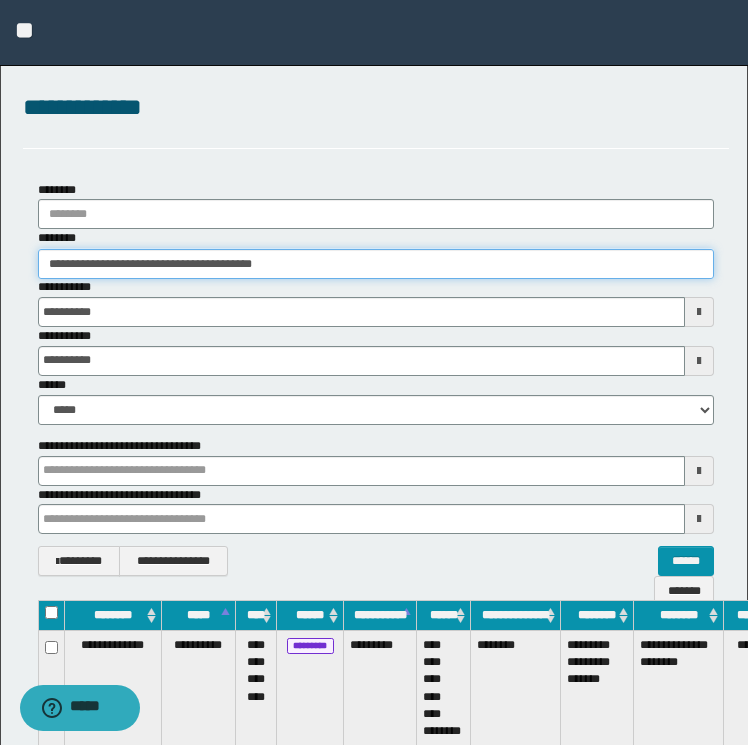 drag, startPoint x: 336, startPoint y: 271, endPoint x: -4, endPoint y: 265, distance: 340.05295 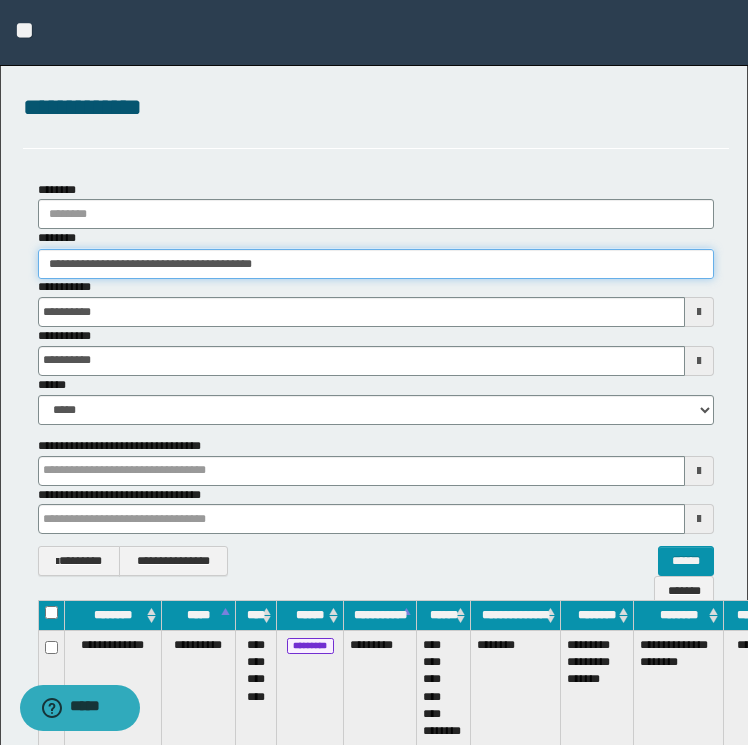 click on "**********" at bounding box center (374, 372) 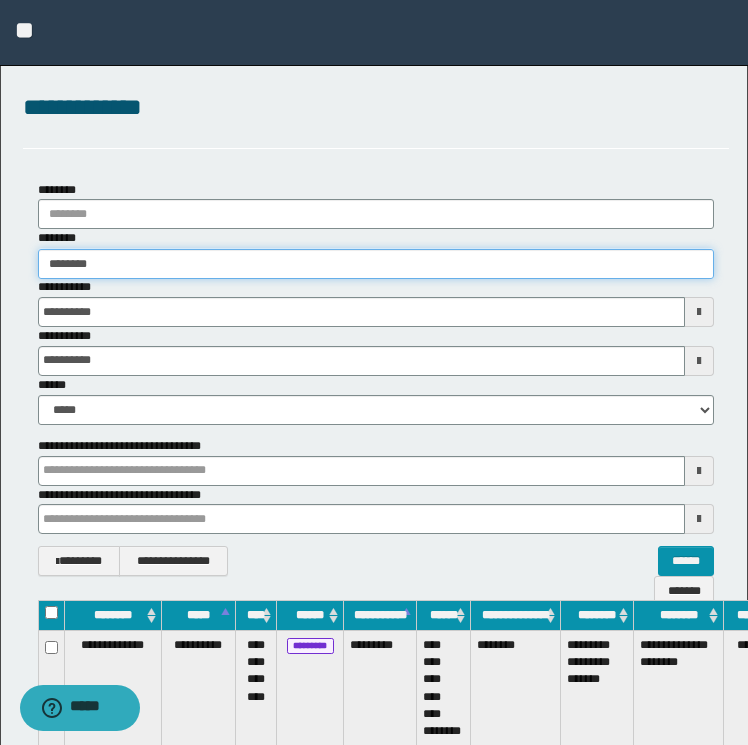 type on "********" 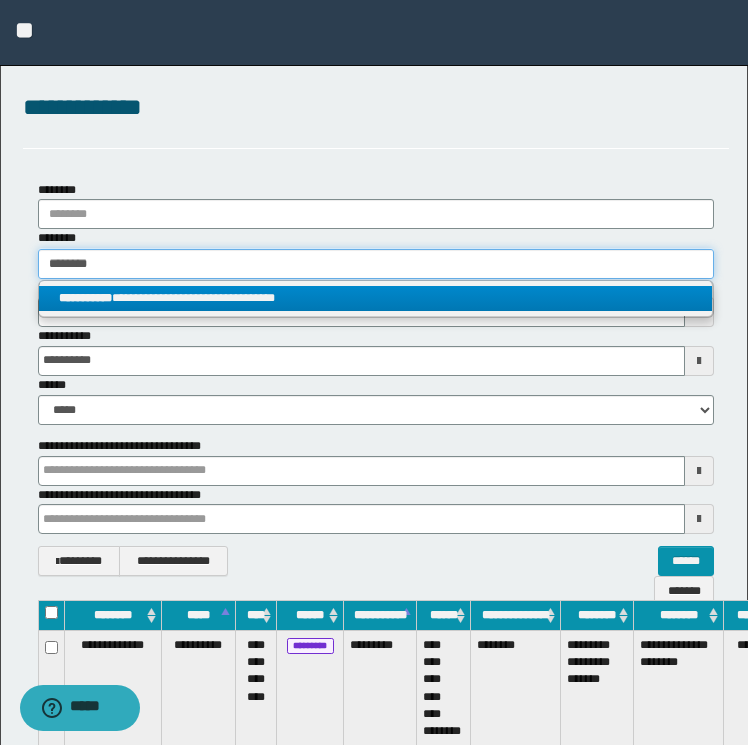 type on "********" 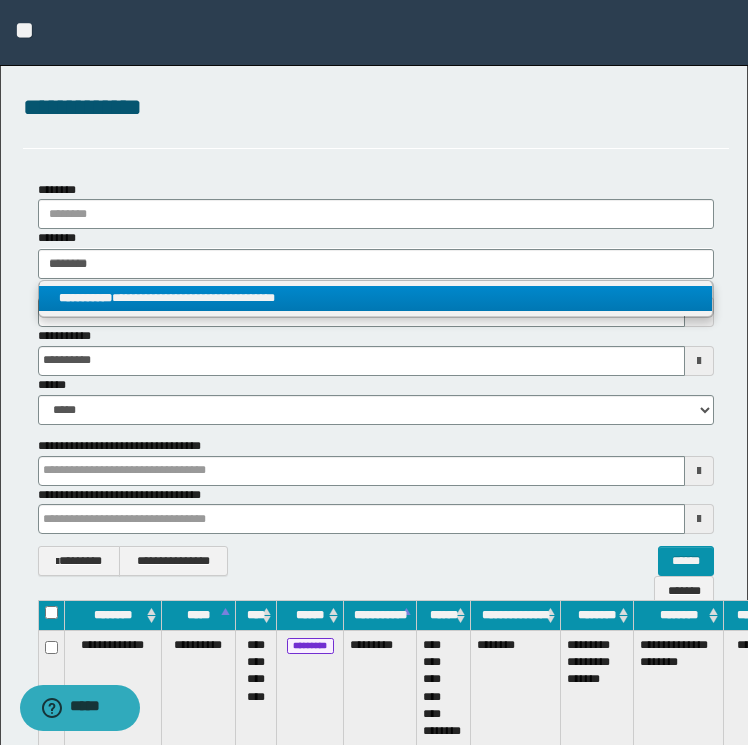 click on "**********" at bounding box center [85, 298] 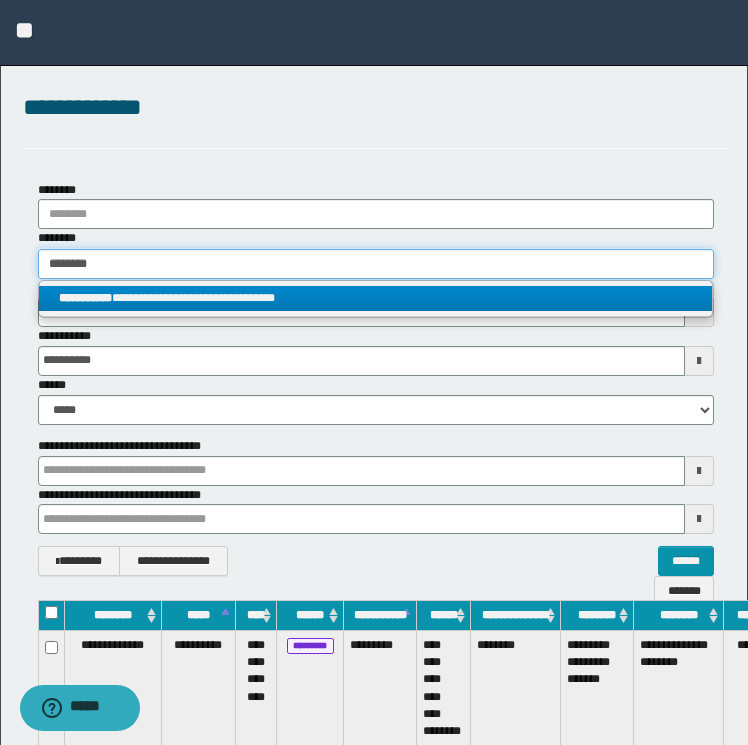 type 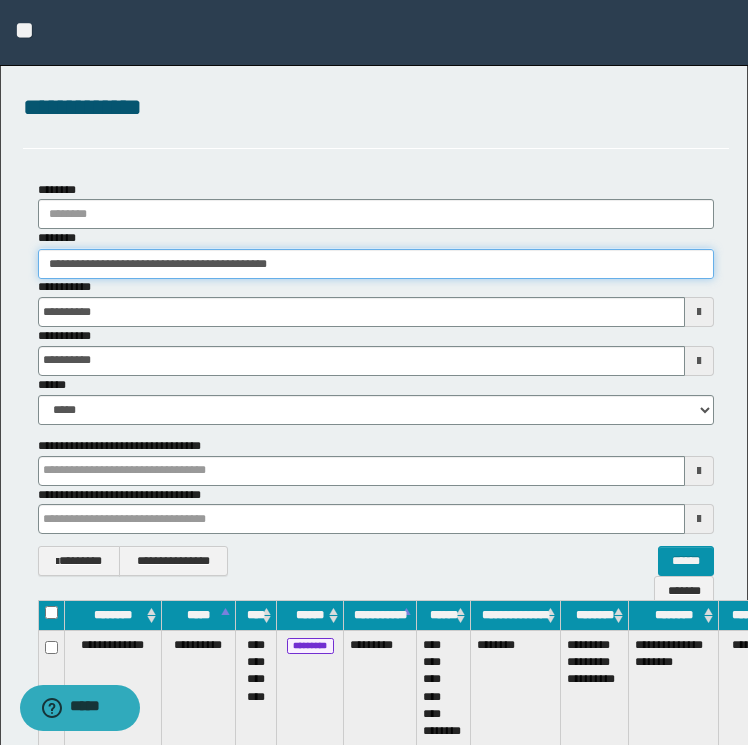 scroll, scrollTop: 0, scrollLeft: 100, axis: horizontal 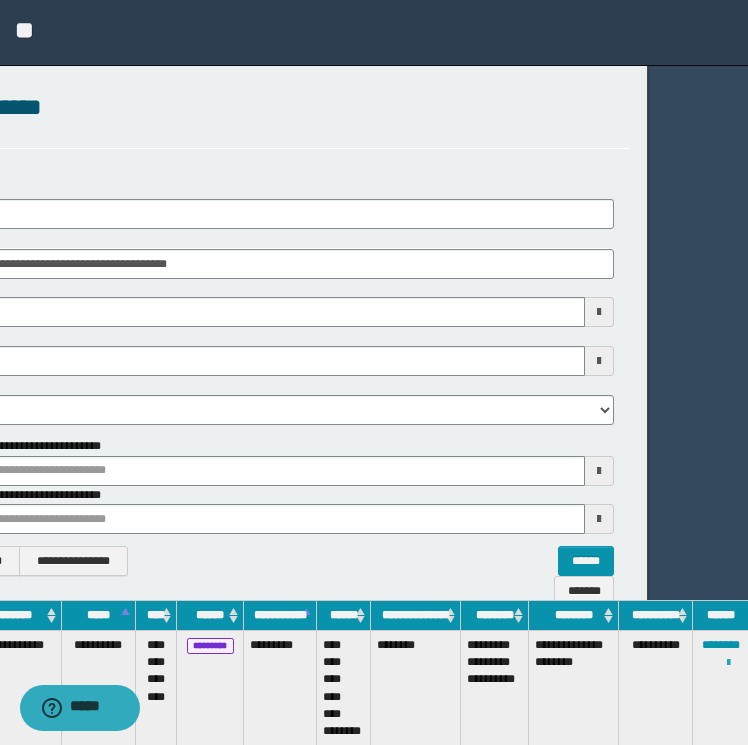 click at bounding box center (728, 663) 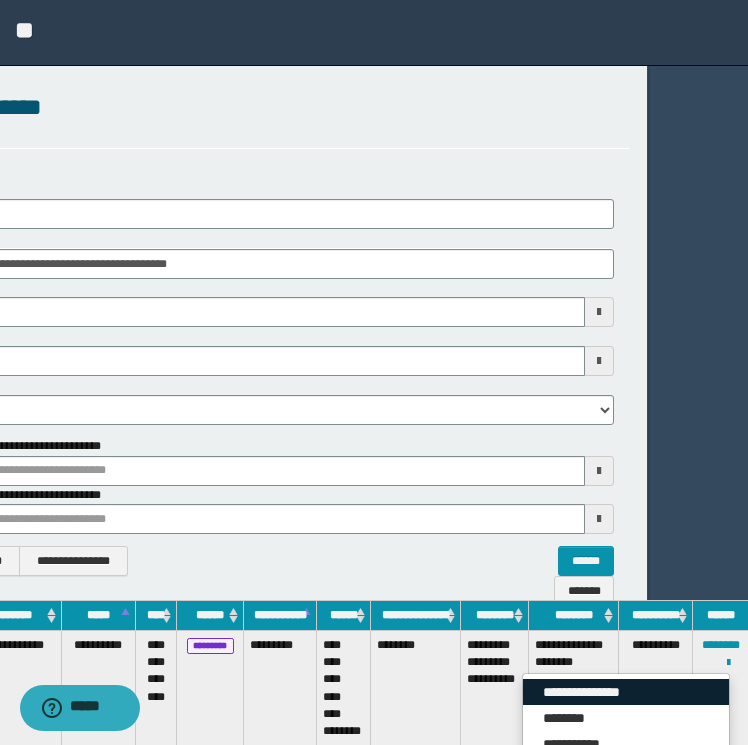 click on "**********" at bounding box center [626, 692] 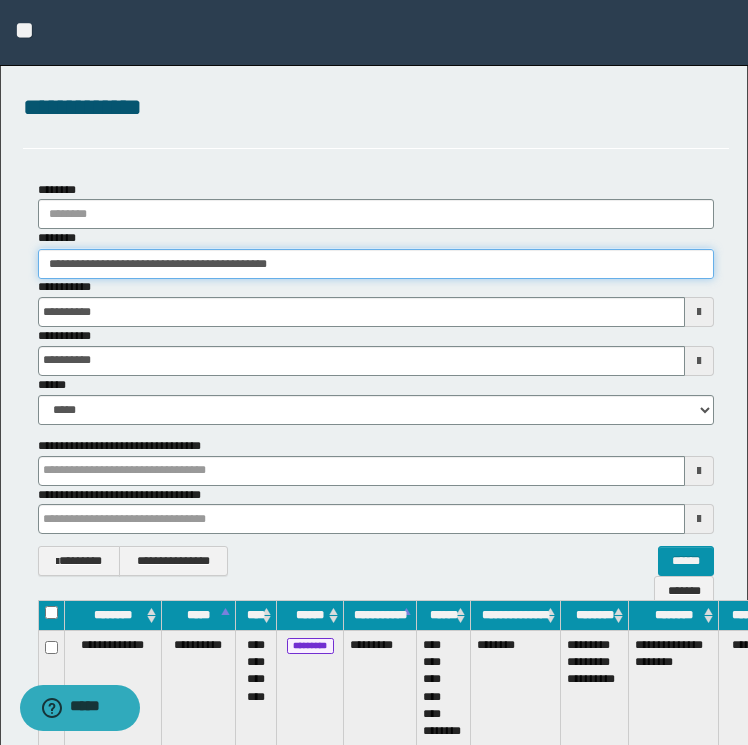 drag, startPoint x: 366, startPoint y: 266, endPoint x: -4, endPoint y: 268, distance: 370.0054 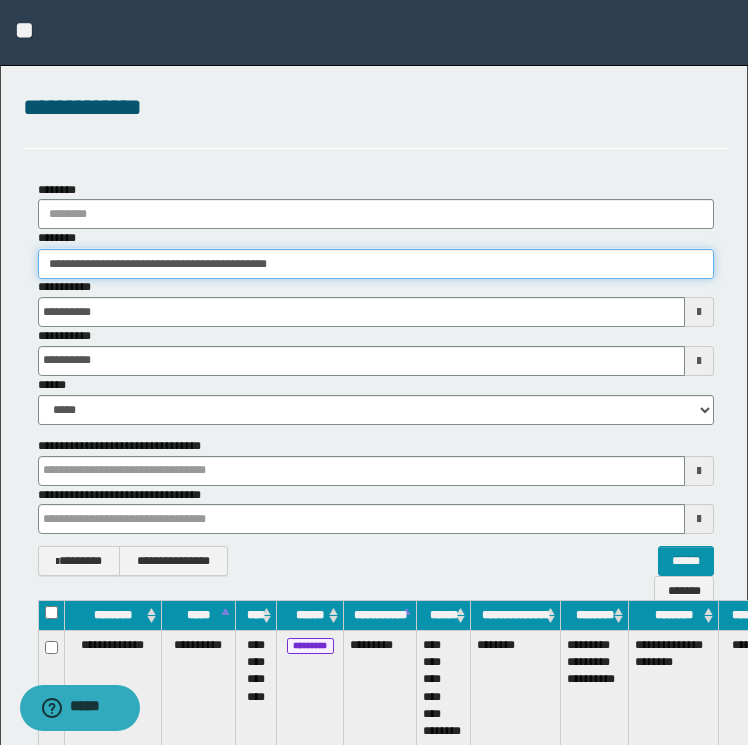 click on "**********" at bounding box center (374, 372) 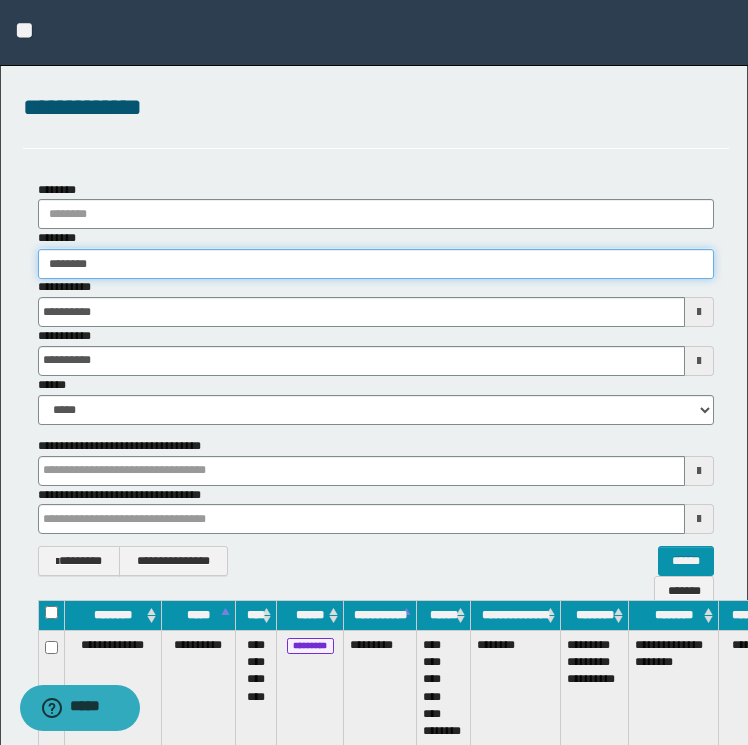 type on "********" 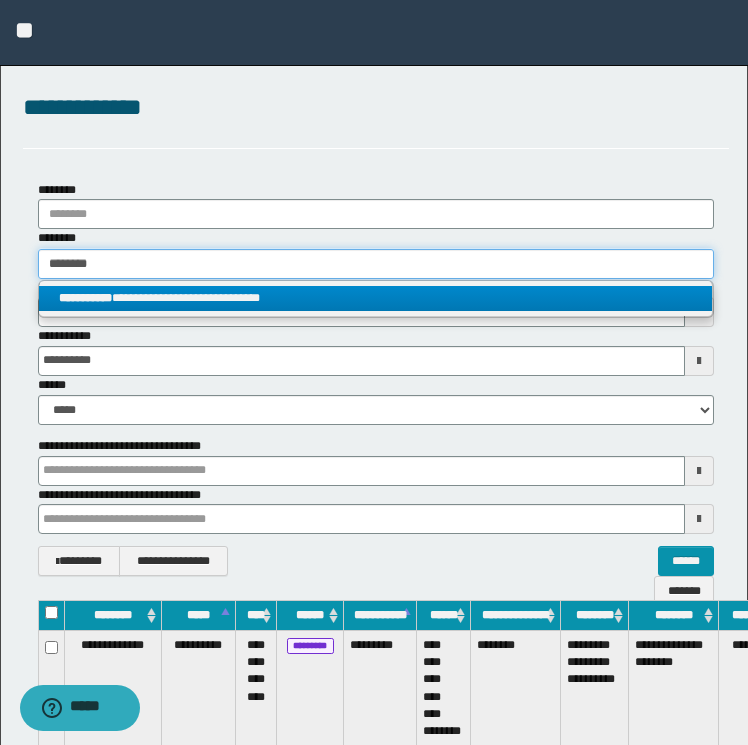 type on "********" 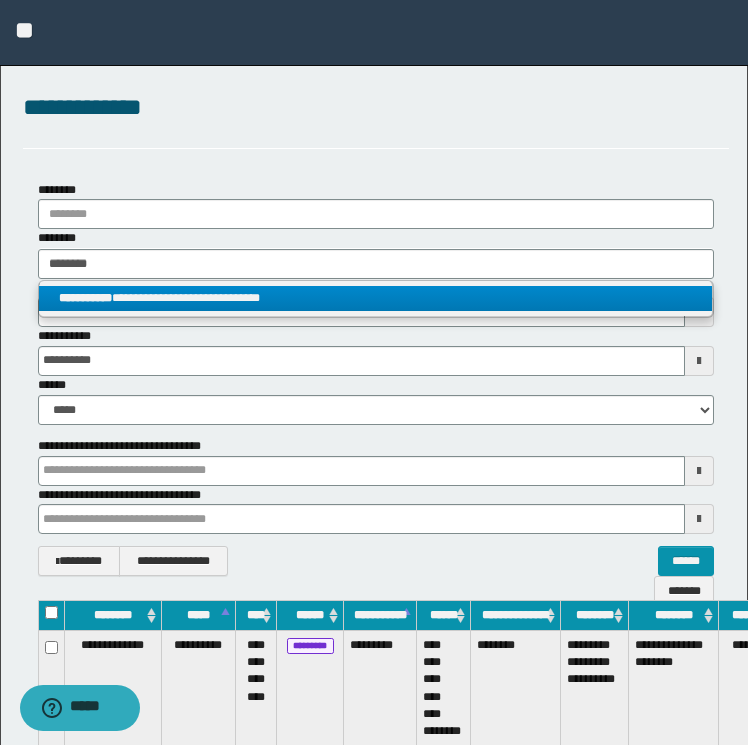 click on "**********" at bounding box center (376, 298) 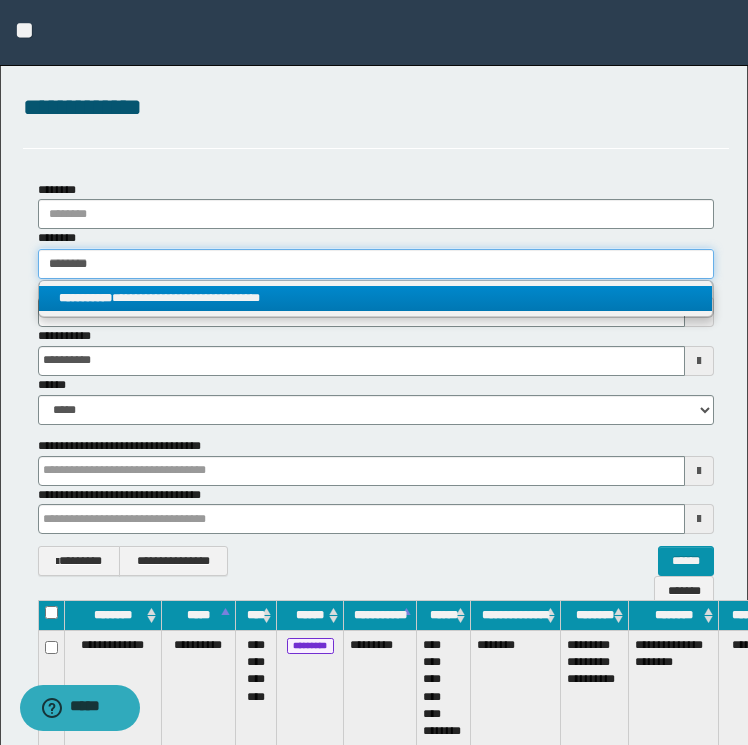 type 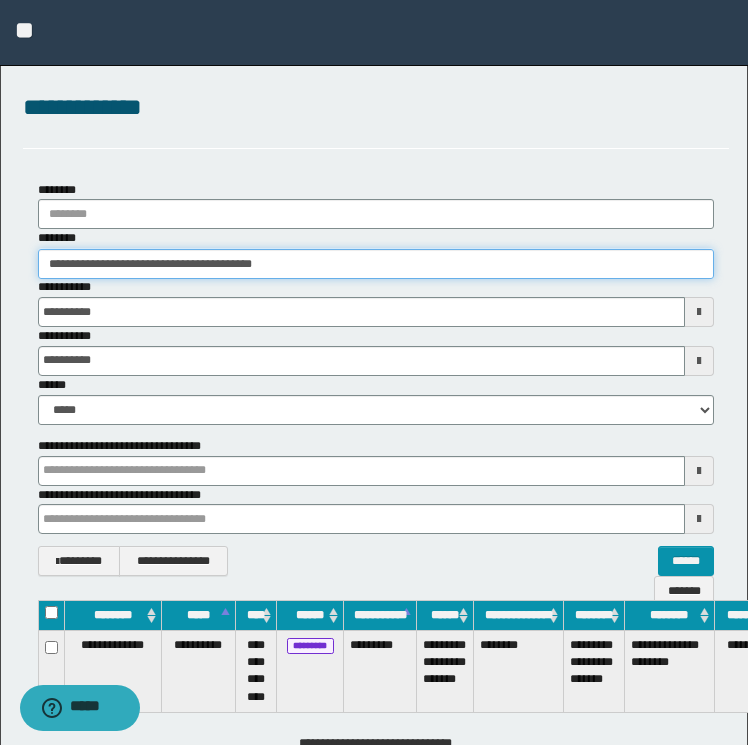 scroll, scrollTop: 0, scrollLeft: 96, axis: horizontal 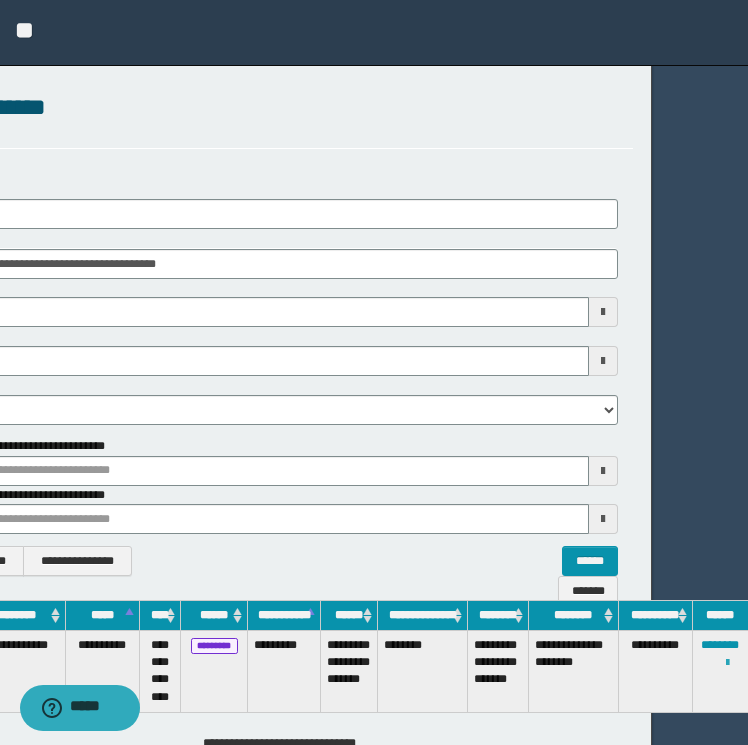 click at bounding box center [727, 663] 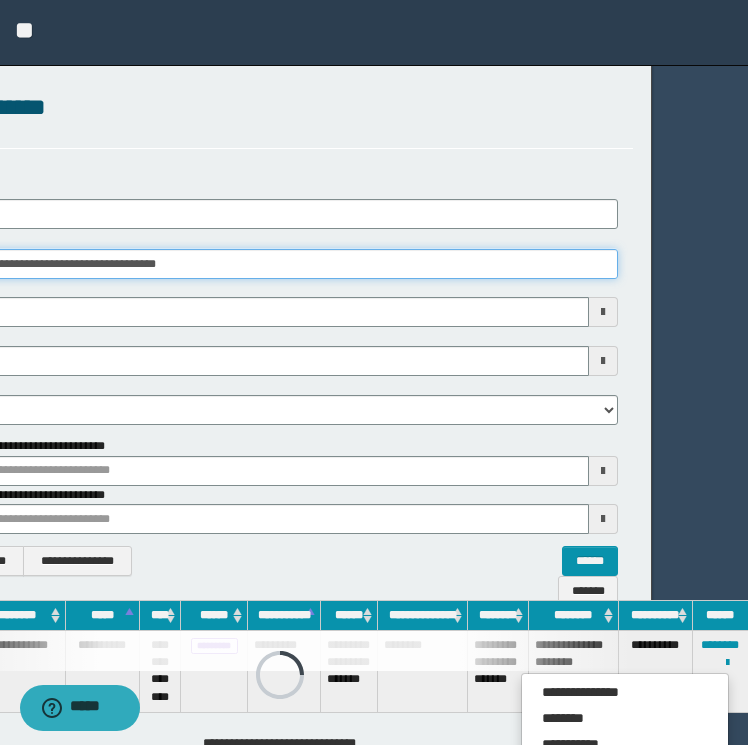 scroll, scrollTop: 0, scrollLeft: 0, axis: both 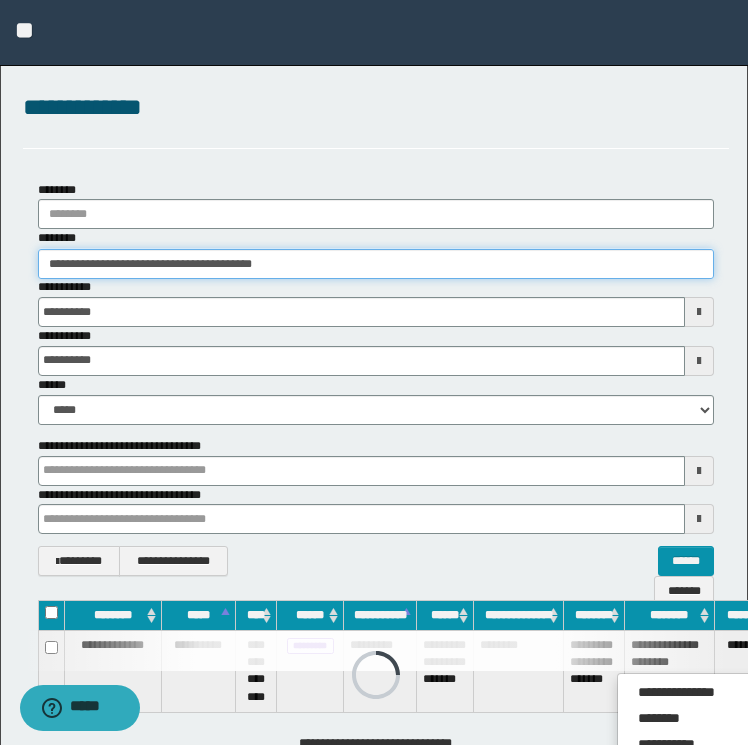 drag, startPoint x: 232, startPoint y: 268, endPoint x: -4, endPoint y: 258, distance: 236.21178 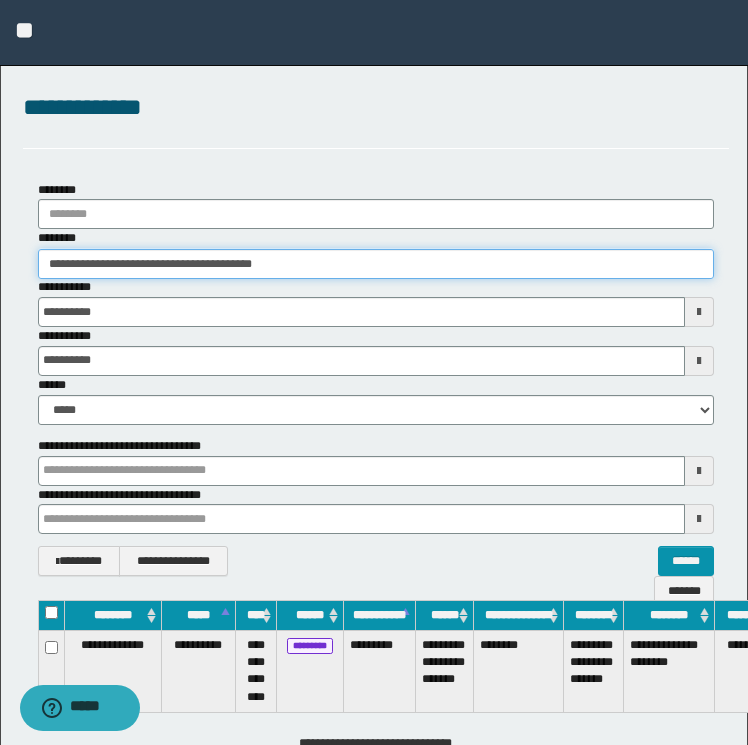 paste 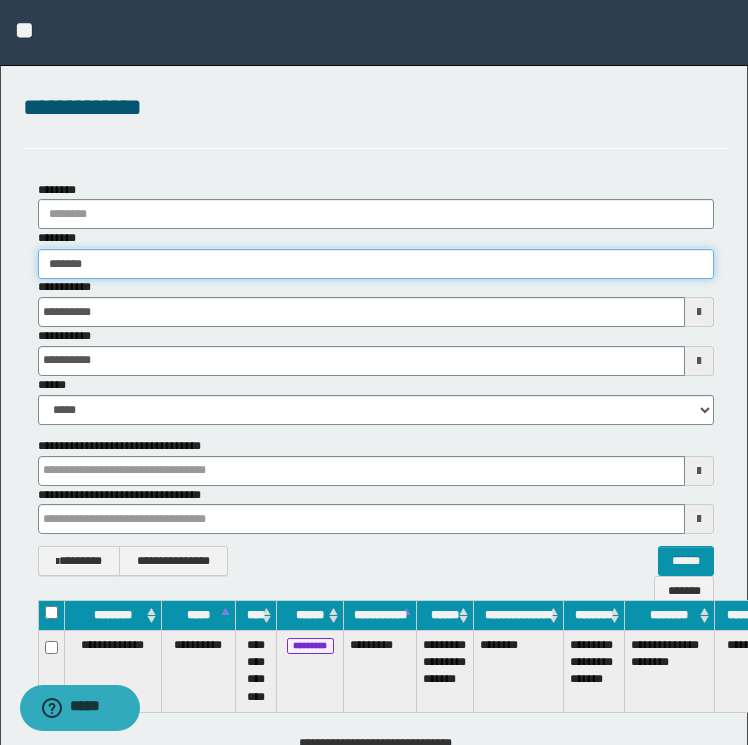 type on "*******" 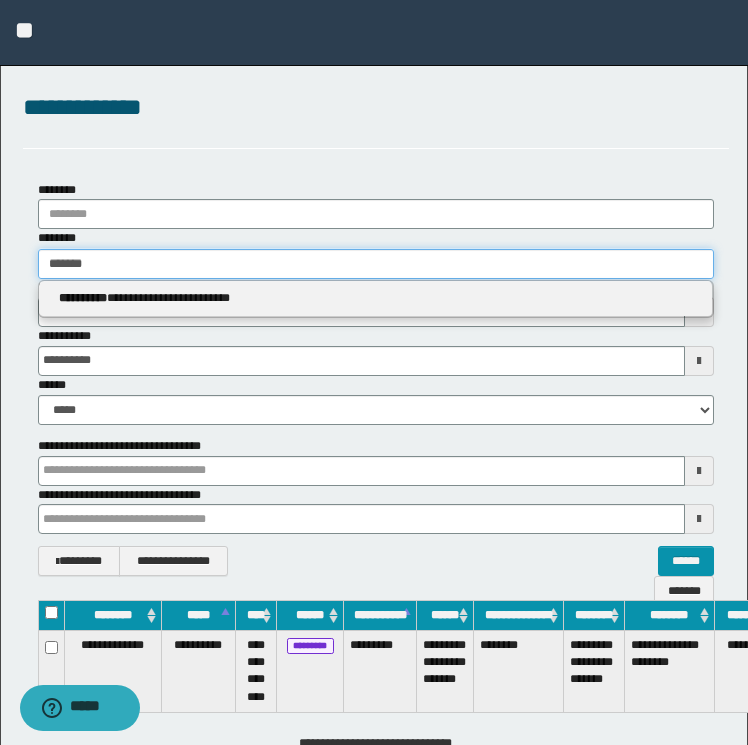 type on "*******" 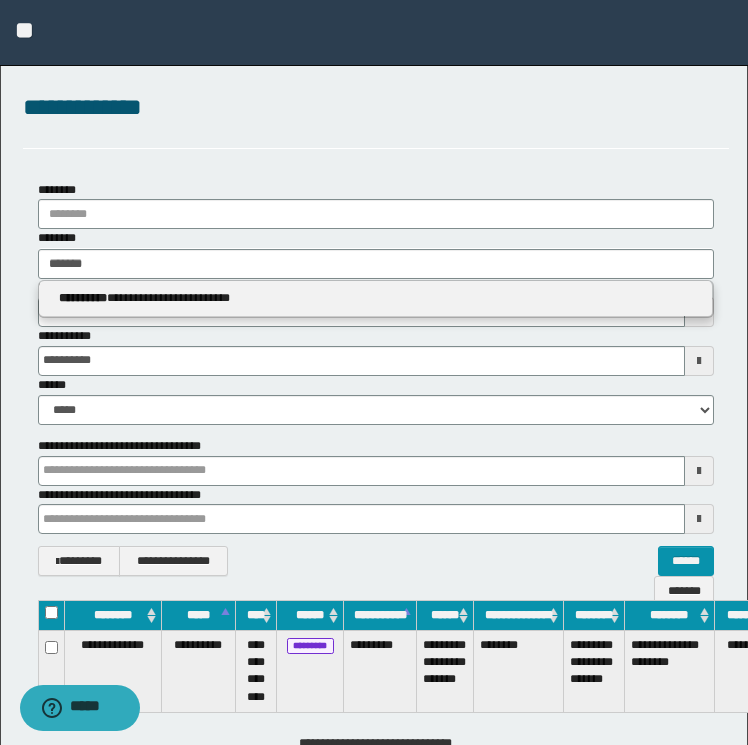 click on "**********" at bounding box center (376, 299) 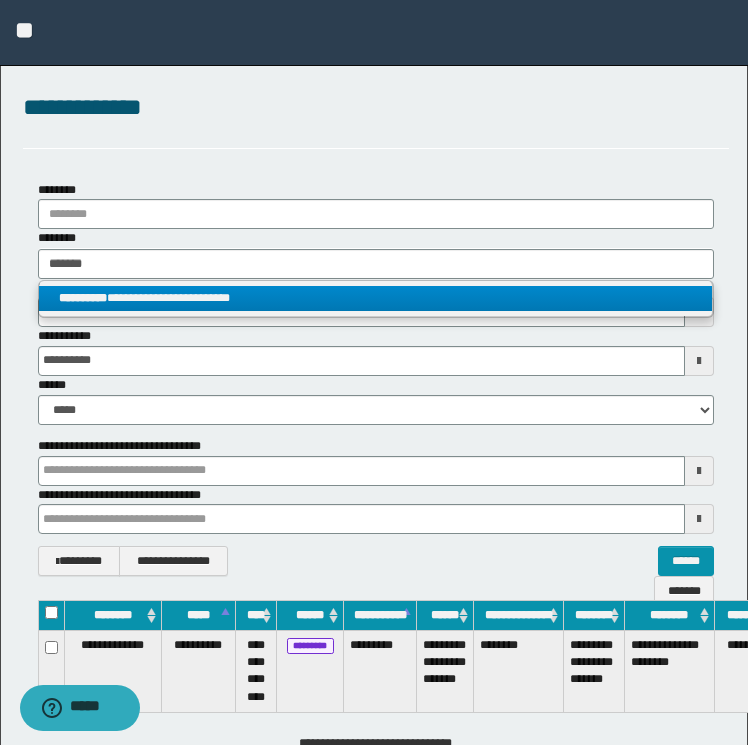 click on "**********" at bounding box center [376, 298] 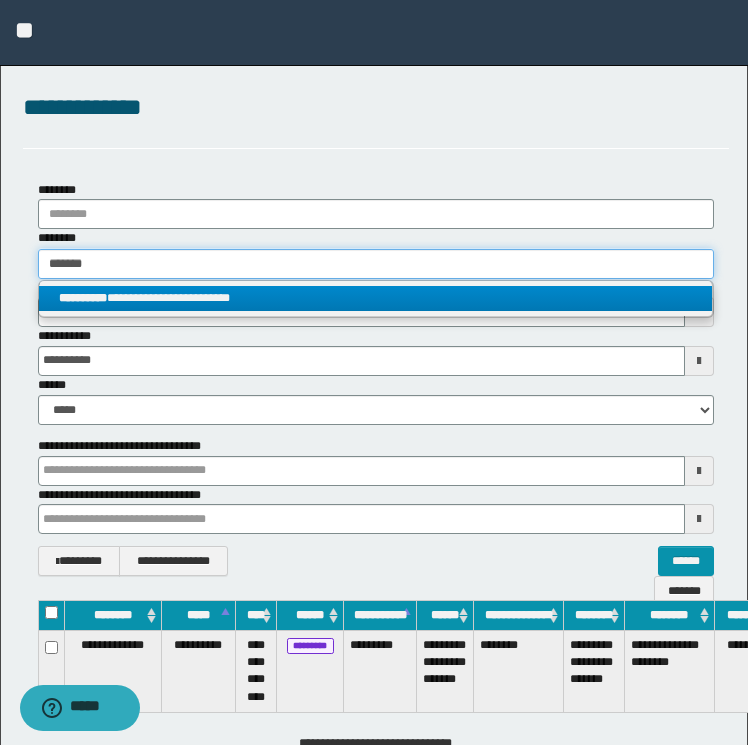 type 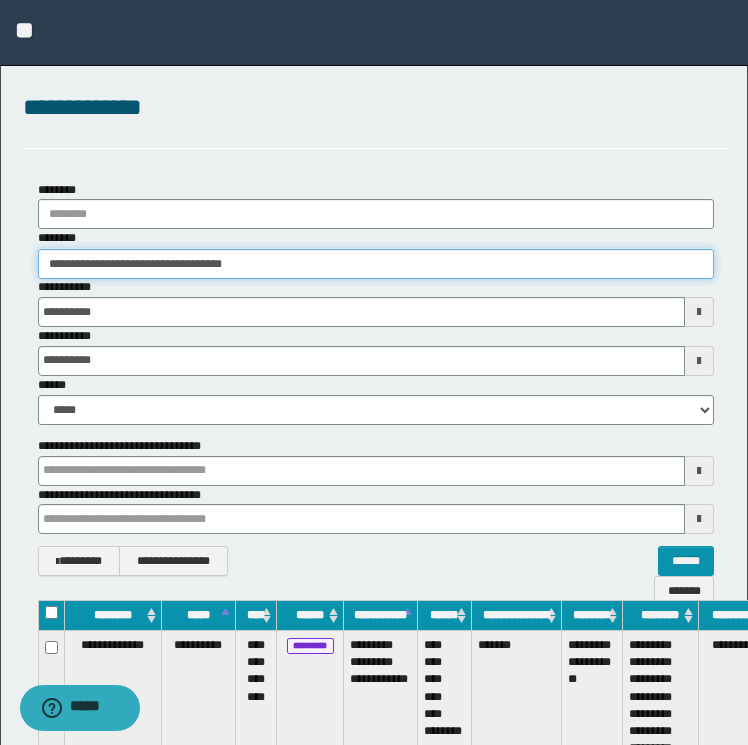 scroll, scrollTop: 0, scrollLeft: 80, axis: horizontal 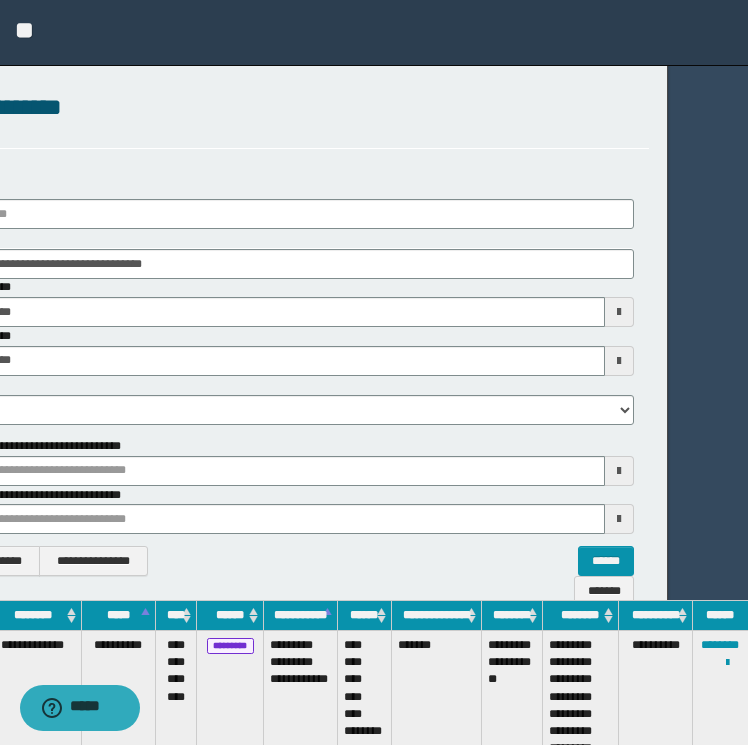 click on "**********" at bounding box center (721, 706) 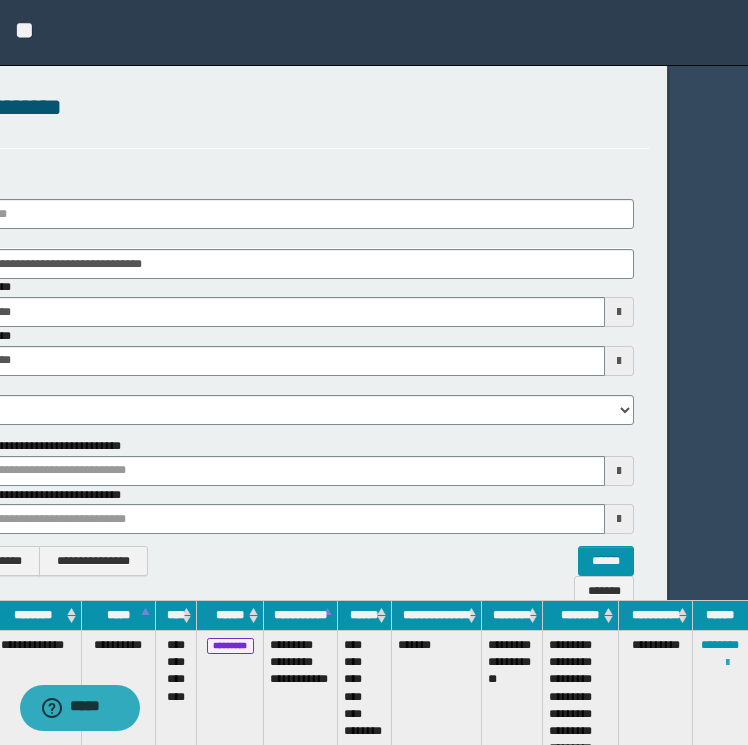 click at bounding box center (727, 663) 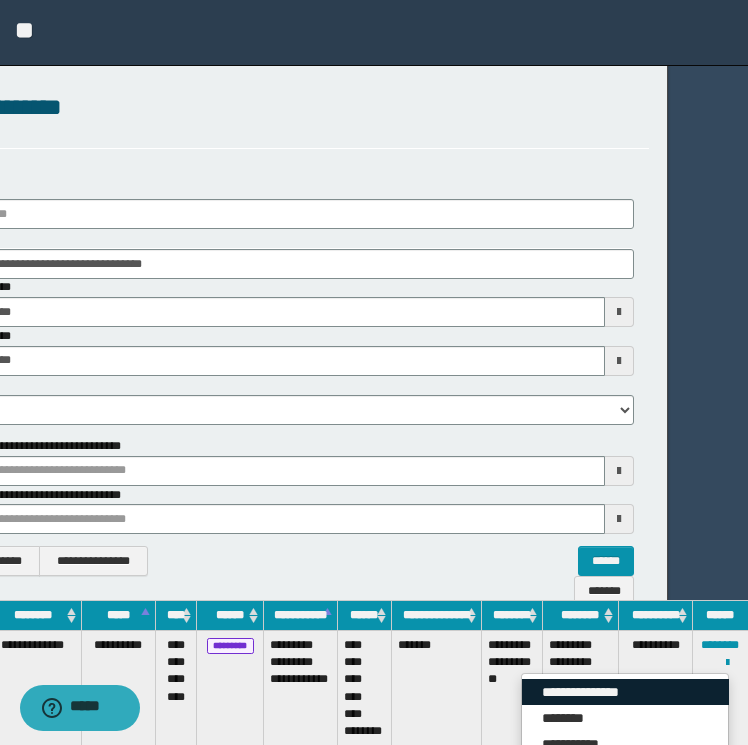 click on "**********" at bounding box center (625, 692) 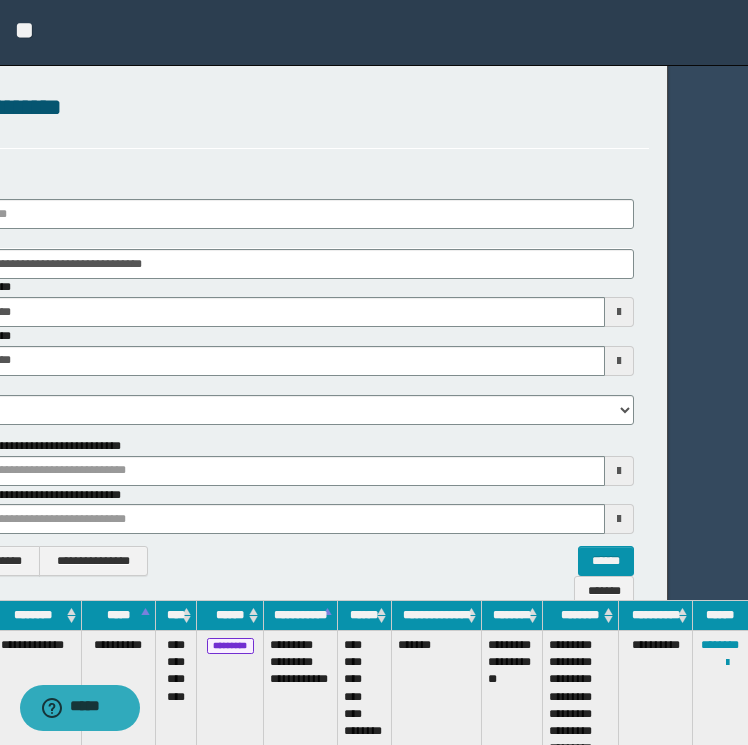 scroll, scrollTop: 0, scrollLeft: 0, axis: both 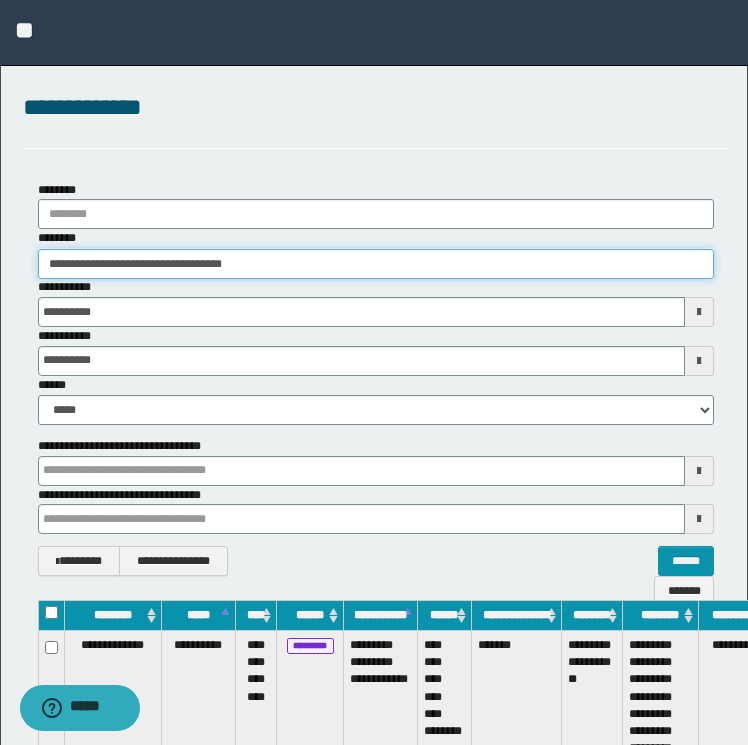 drag, startPoint x: 322, startPoint y: 260, endPoint x: 0, endPoint y: 254, distance: 322.0559 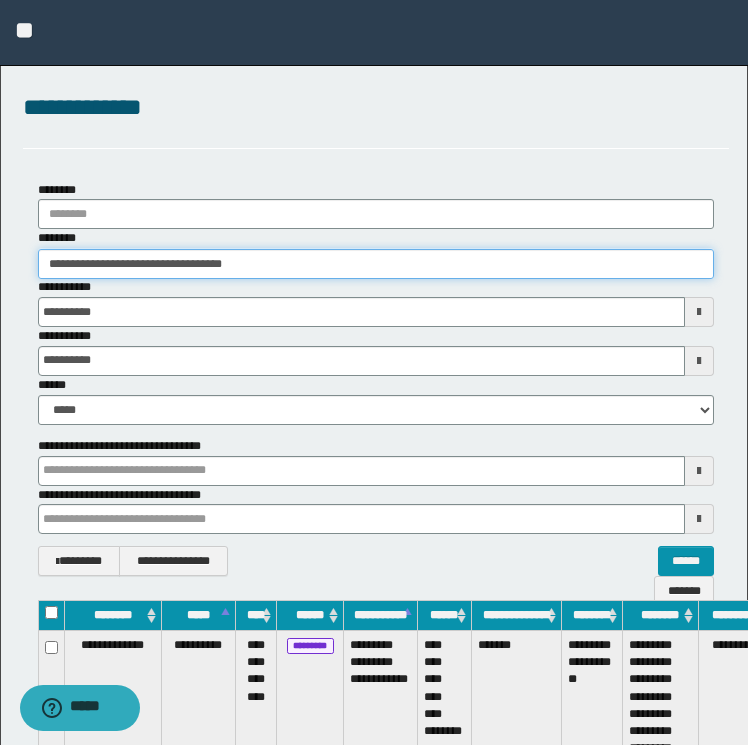 click on "**********" at bounding box center [374, 372] 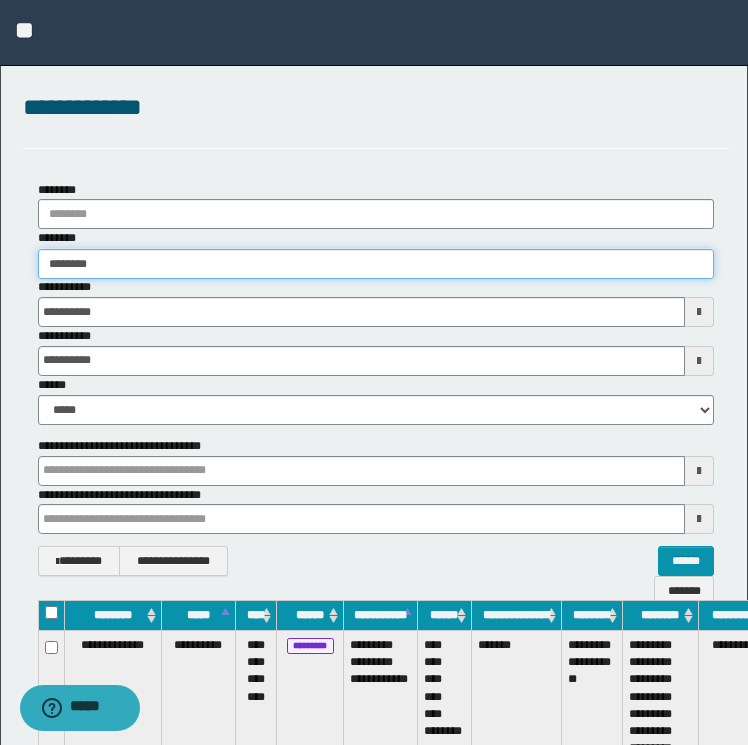 type on "********" 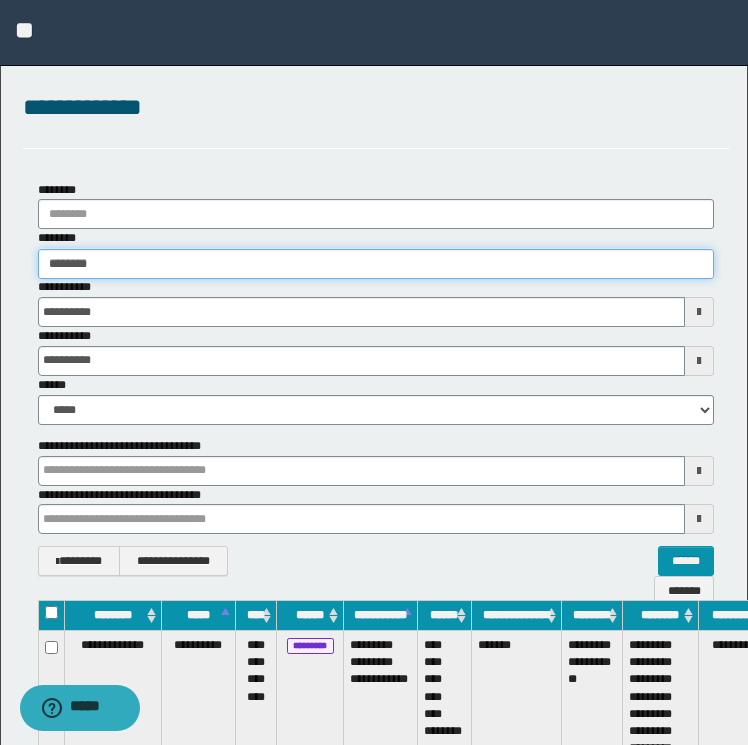 type on "********" 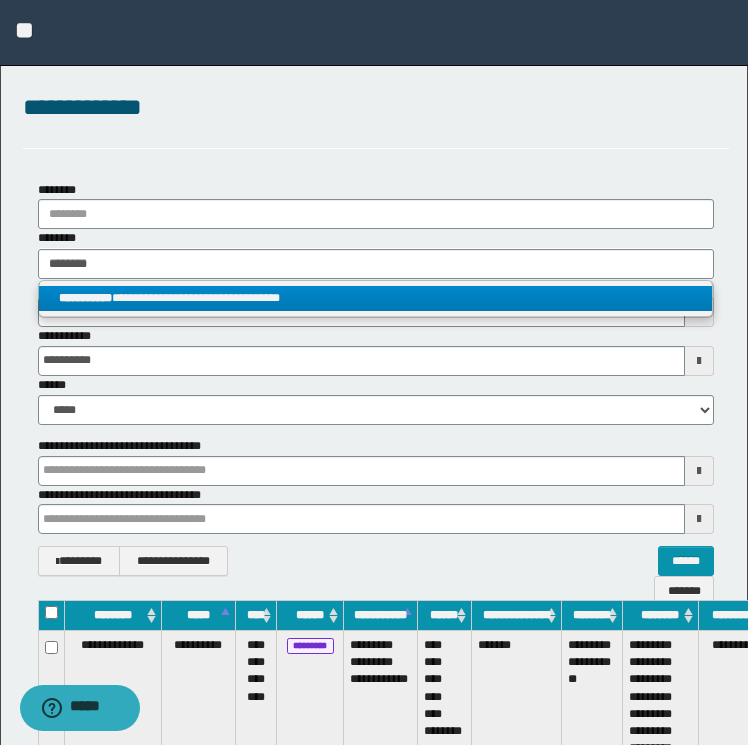 click on "**********" at bounding box center (376, 298) 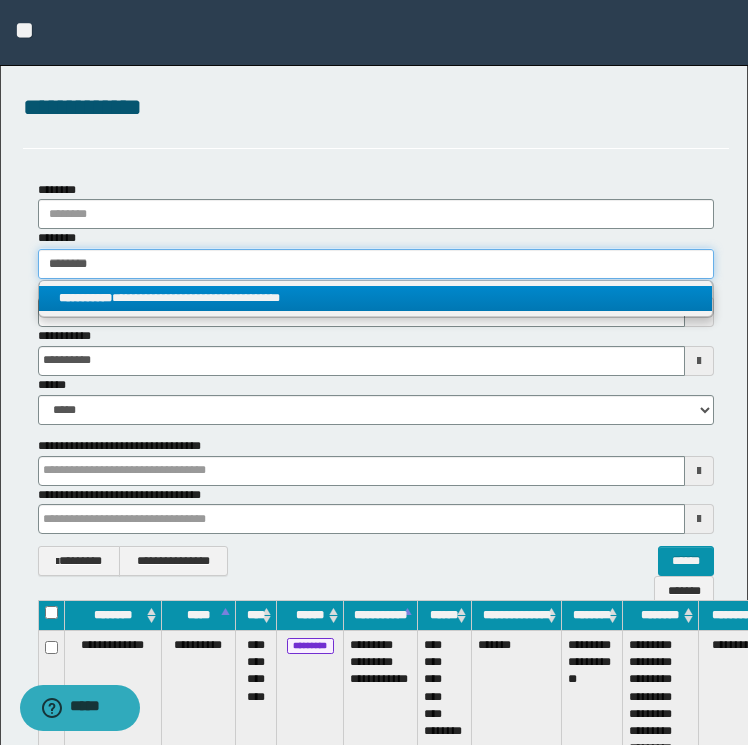 type 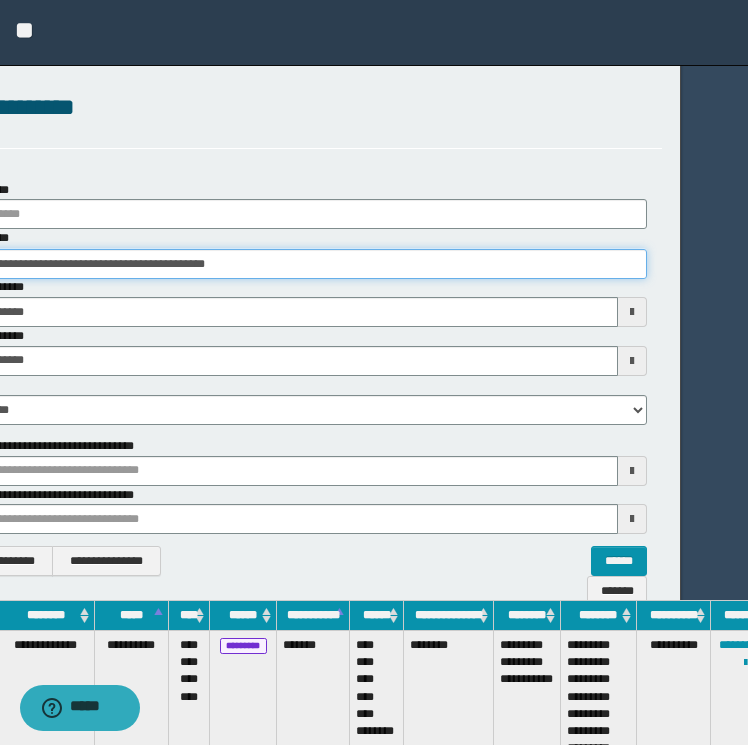 scroll, scrollTop: 0, scrollLeft: 84, axis: horizontal 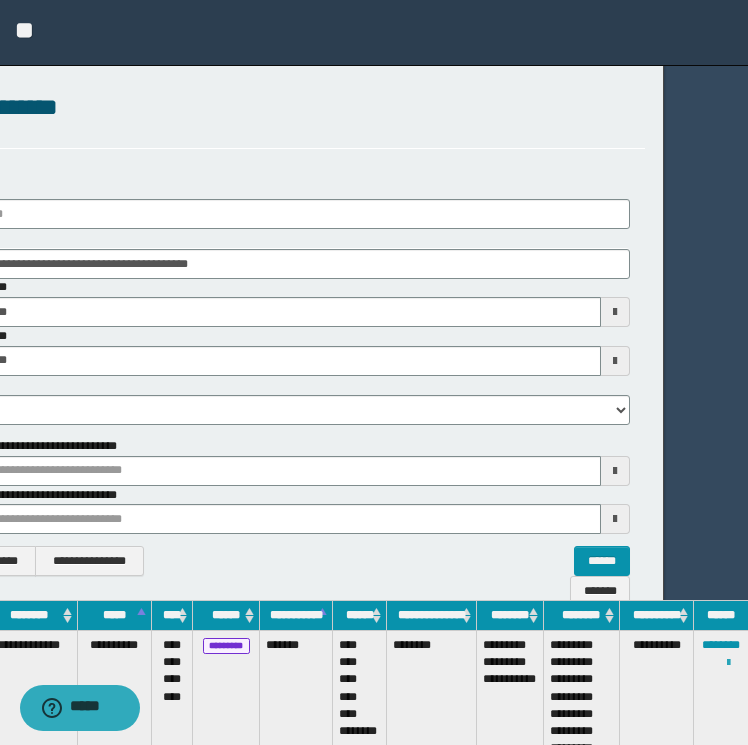 click at bounding box center [728, 663] 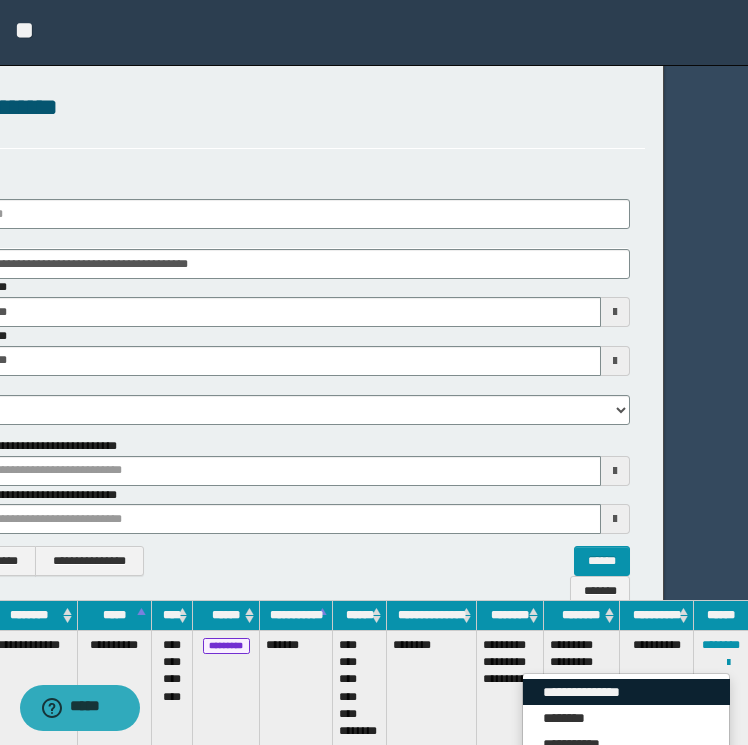 click on "**********" at bounding box center (626, 692) 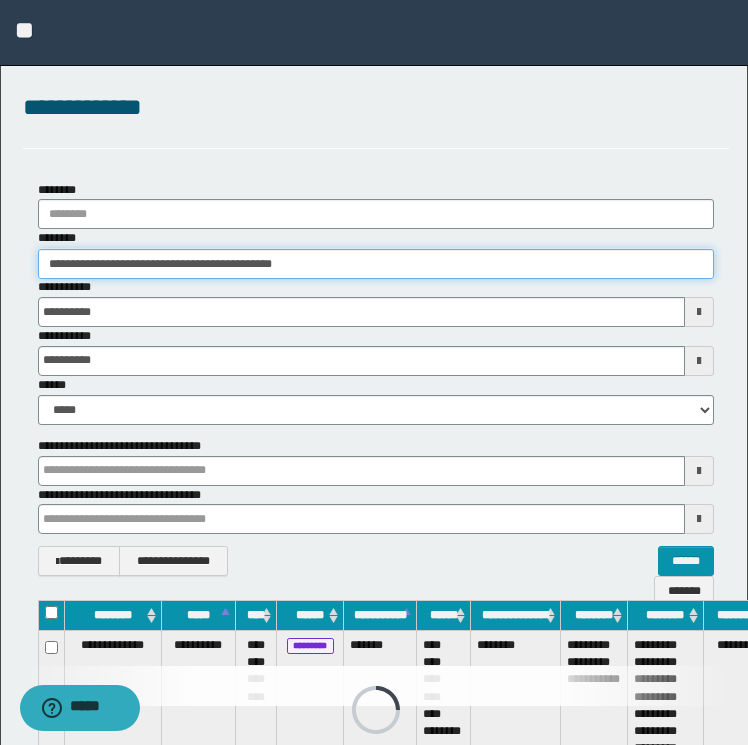 drag, startPoint x: 428, startPoint y: 257, endPoint x: -4, endPoint y: 232, distance: 432.72278 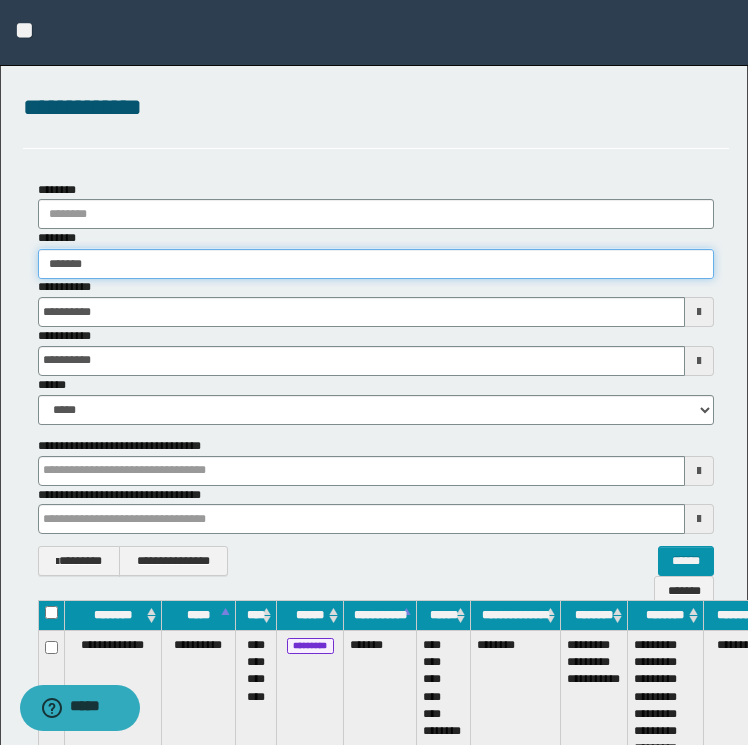 type on "*******" 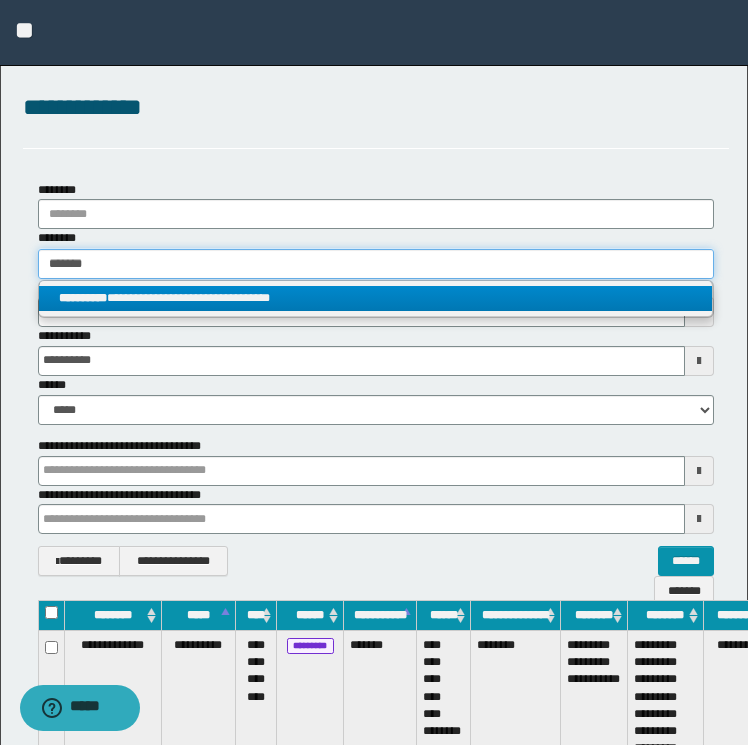 type on "*******" 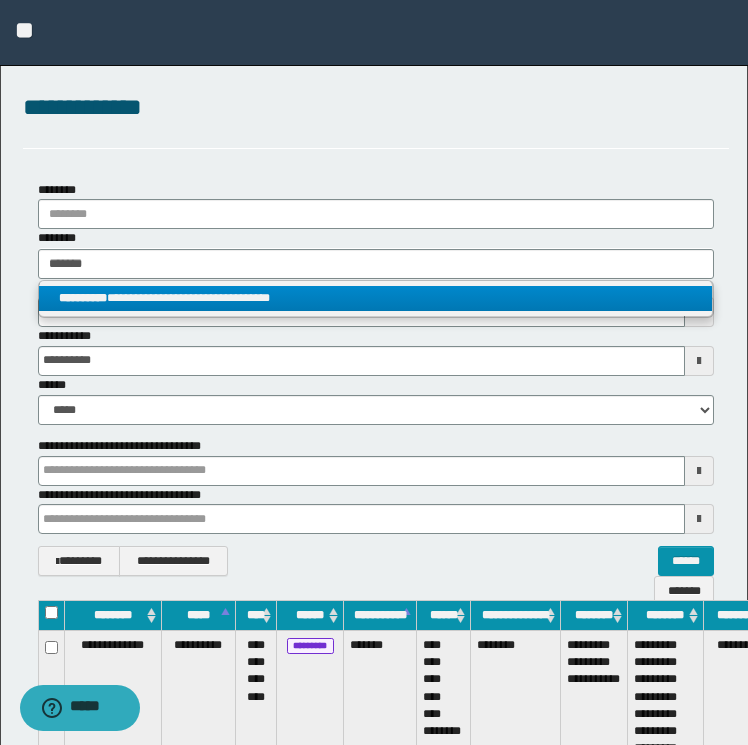 click on "**********" at bounding box center (376, 298) 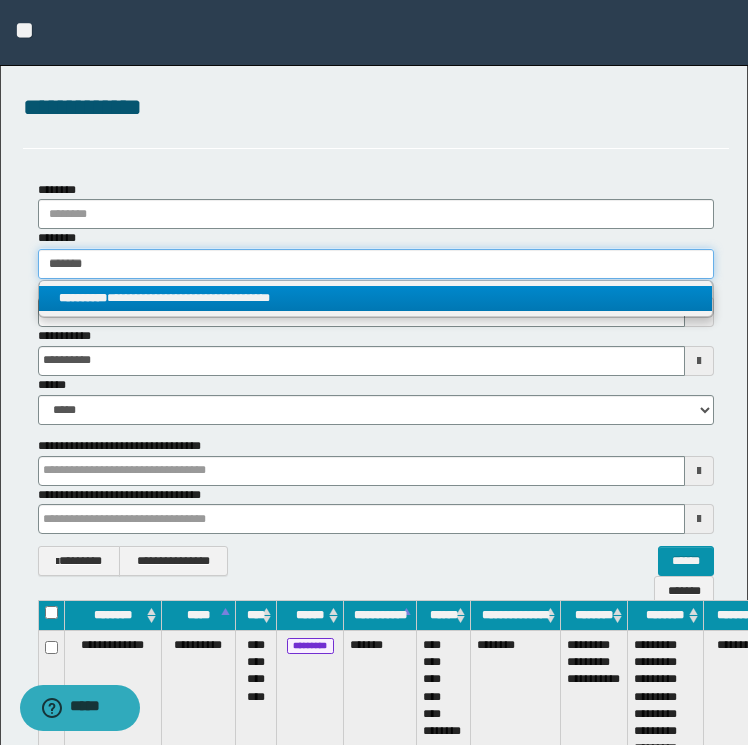 type 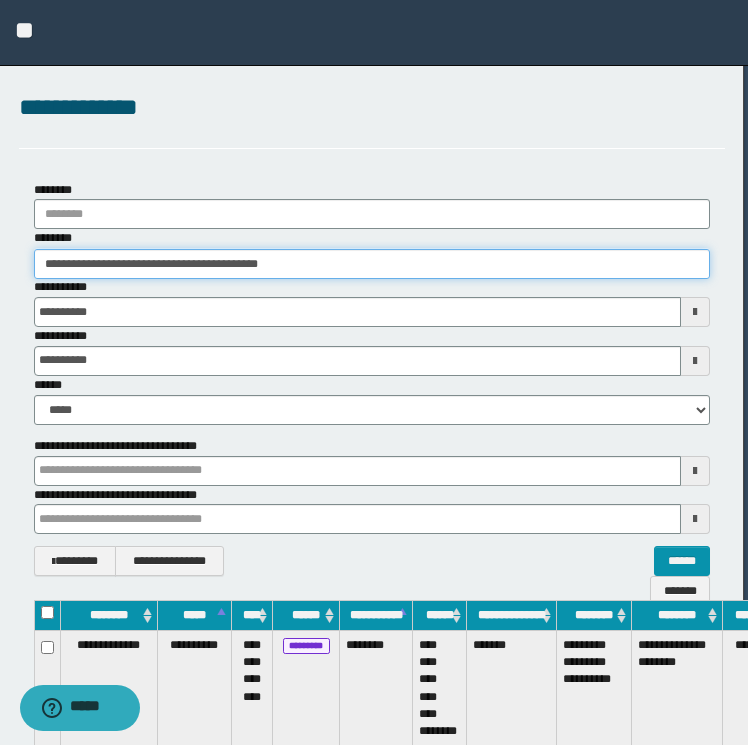 scroll, scrollTop: 0, scrollLeft: 107, axis: horizontal 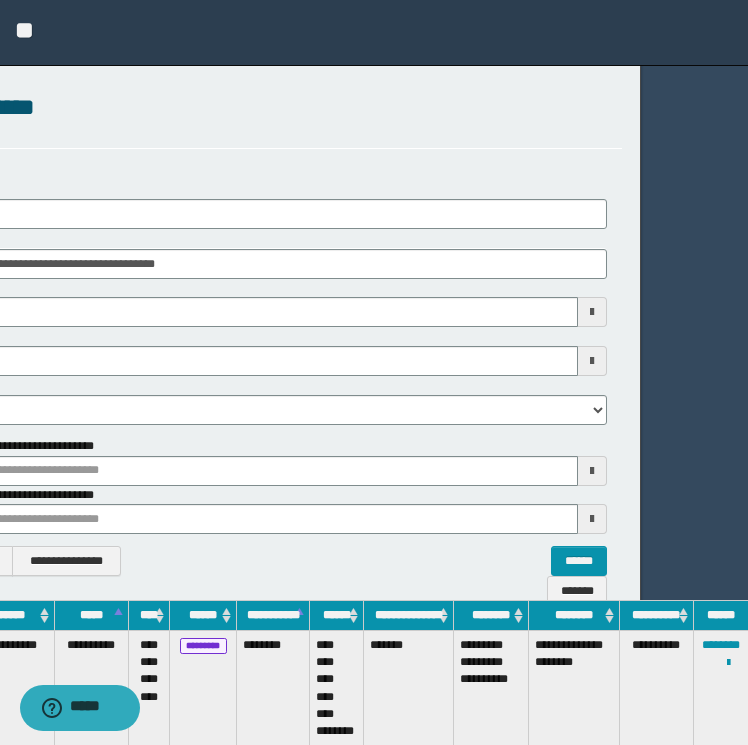 click on "**********" at bounding box center (721, 689) 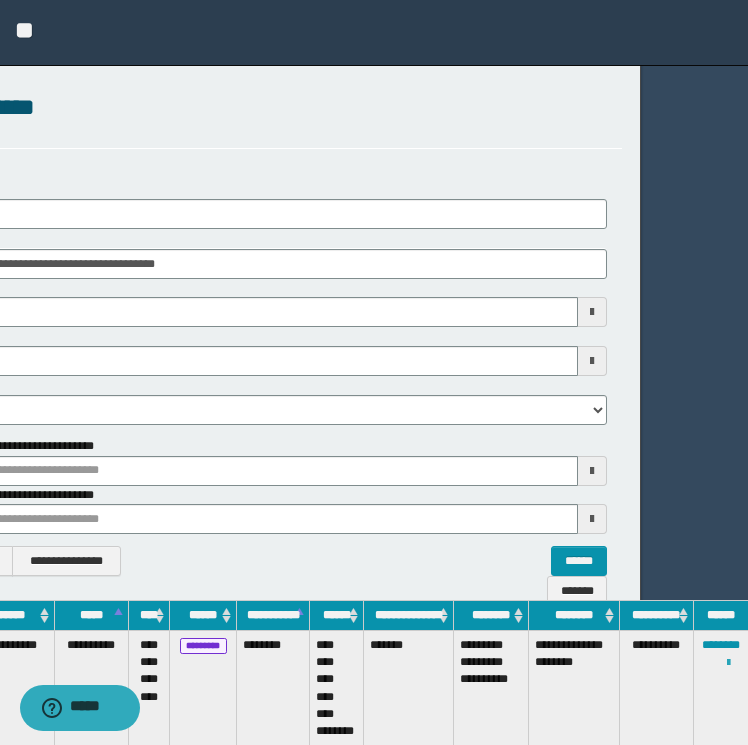 click at bounding box center [728, 663] 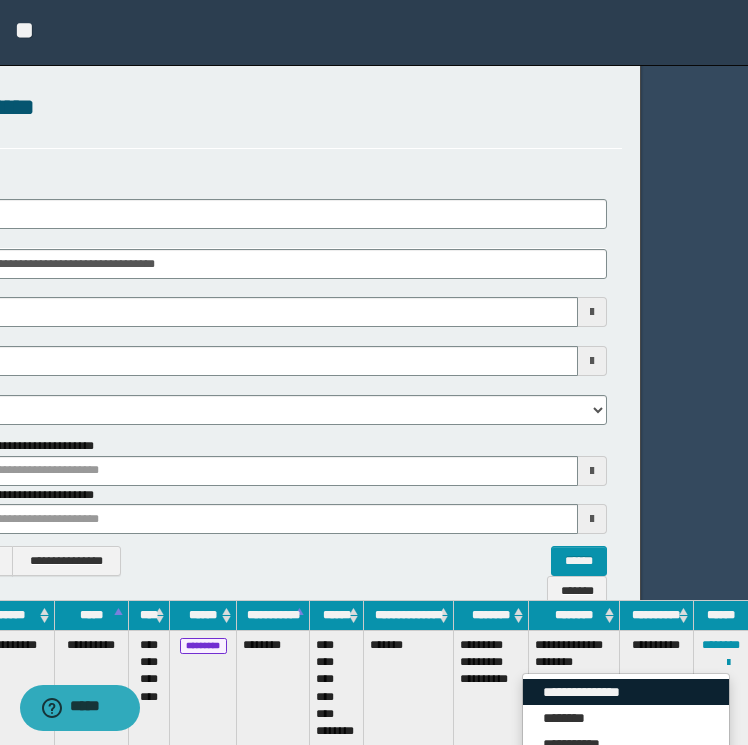 click on "**********" at bounding box center [626, 692] 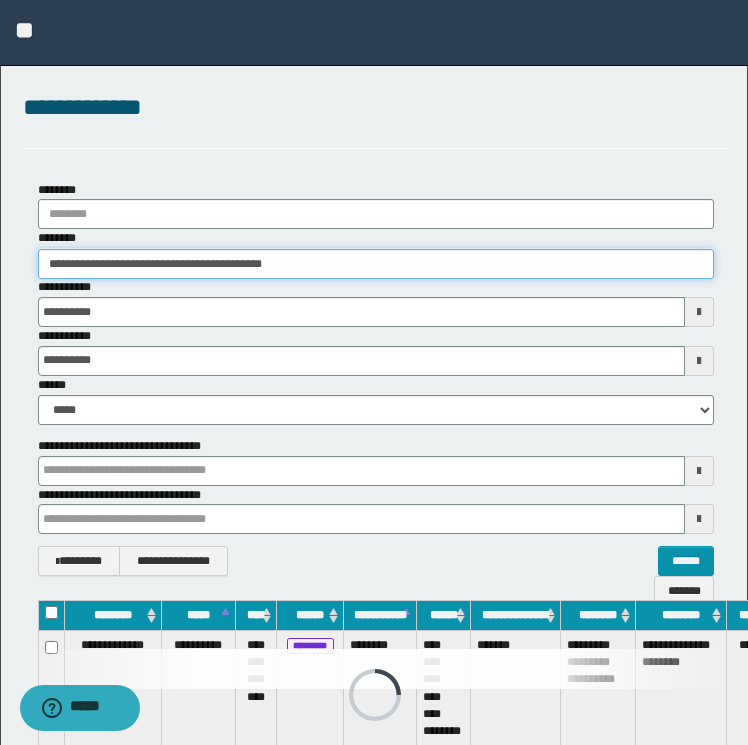 drag, startPoint x: 344, startPoint y: 268, endPoint x: -4, endPoint y: 260, distance: 348.09195 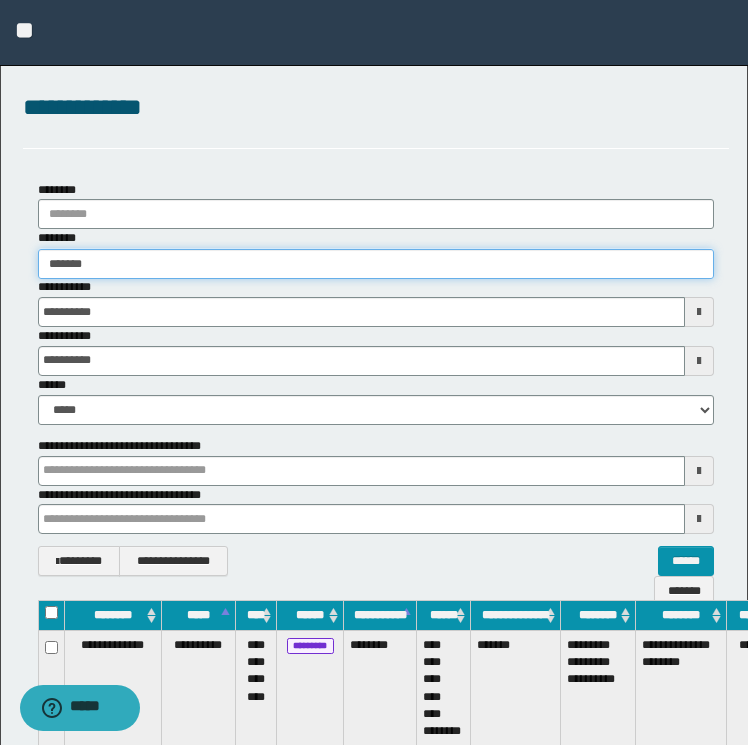 type on "*******" 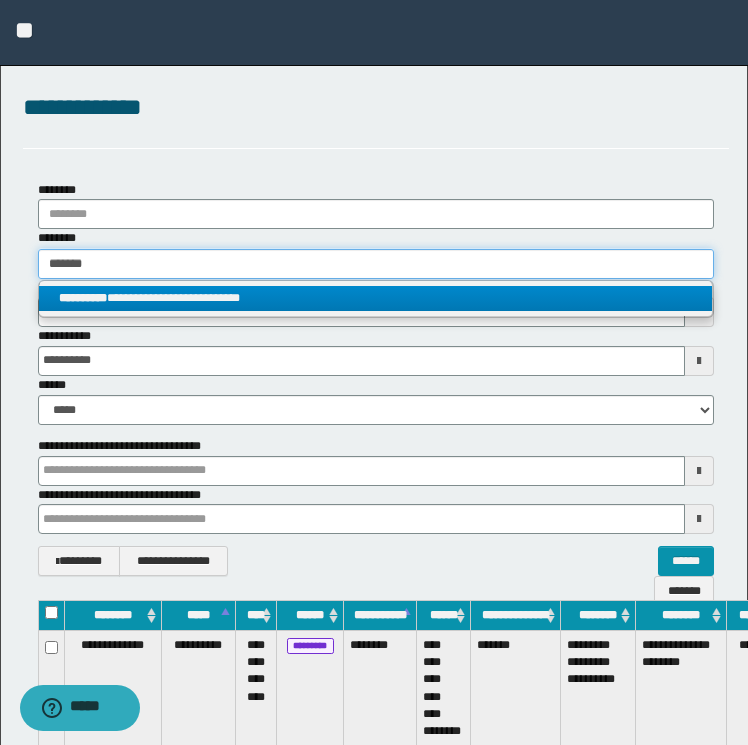 type on "*******" 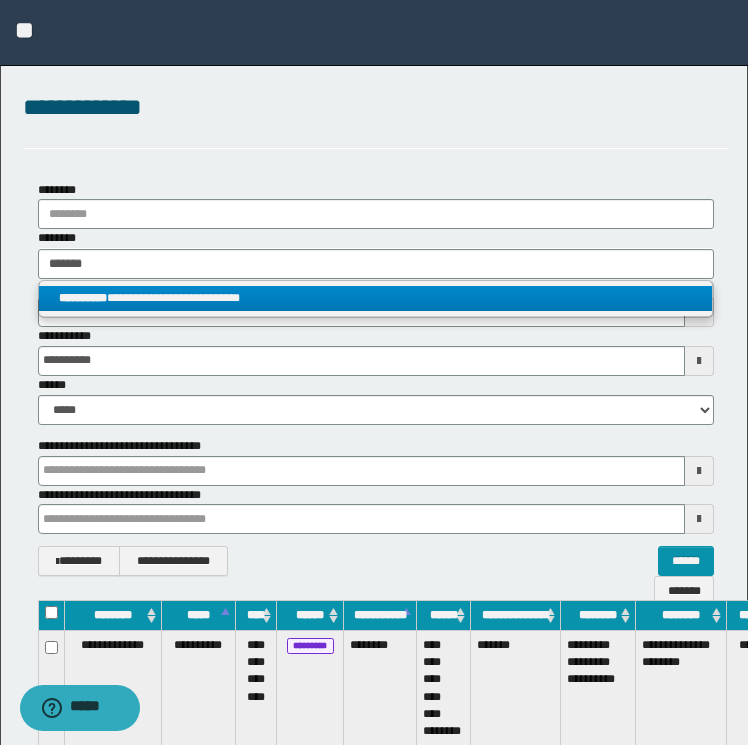 click on "**********" at bounding box center [376, 298] 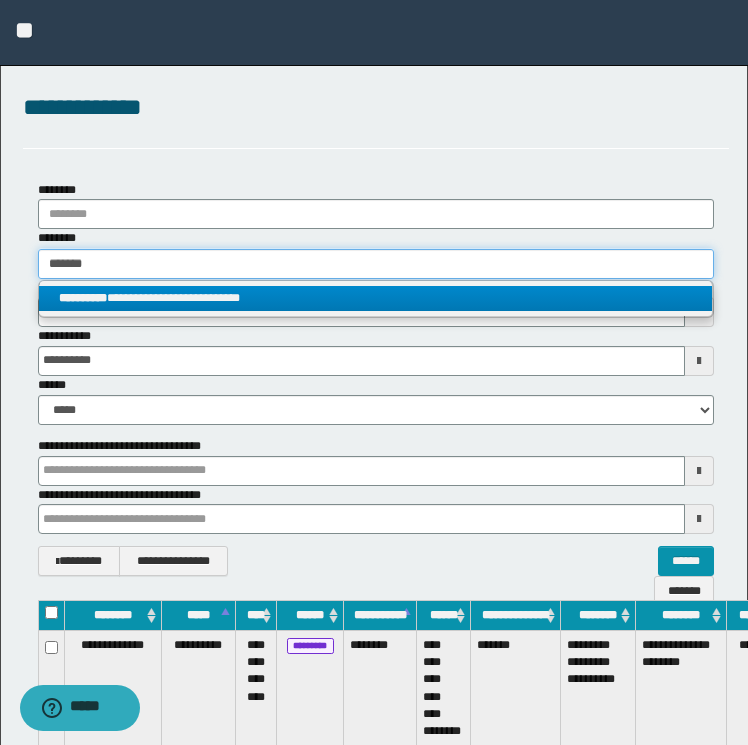 type 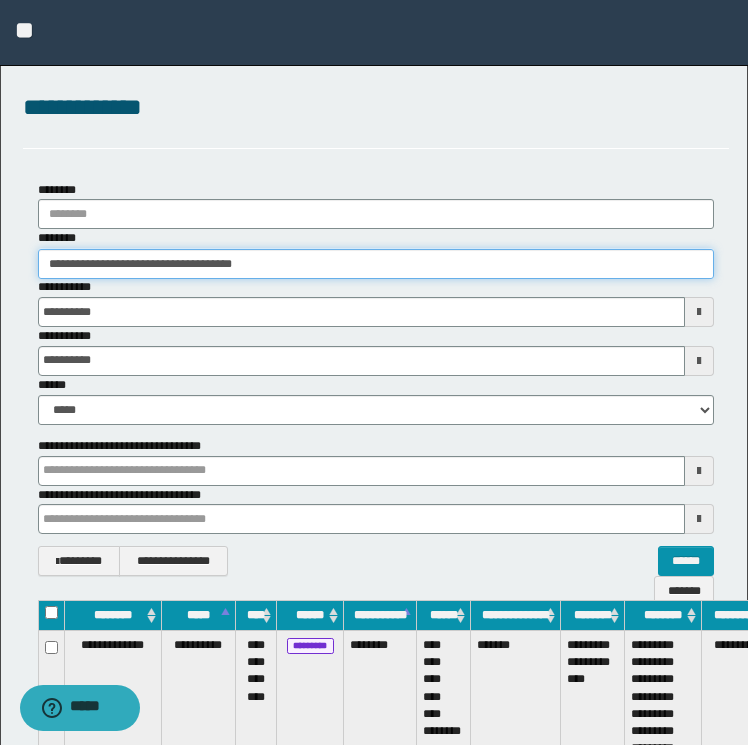 scroll, scrollTop: 0, scrollLeft: 82, axis: horizontal 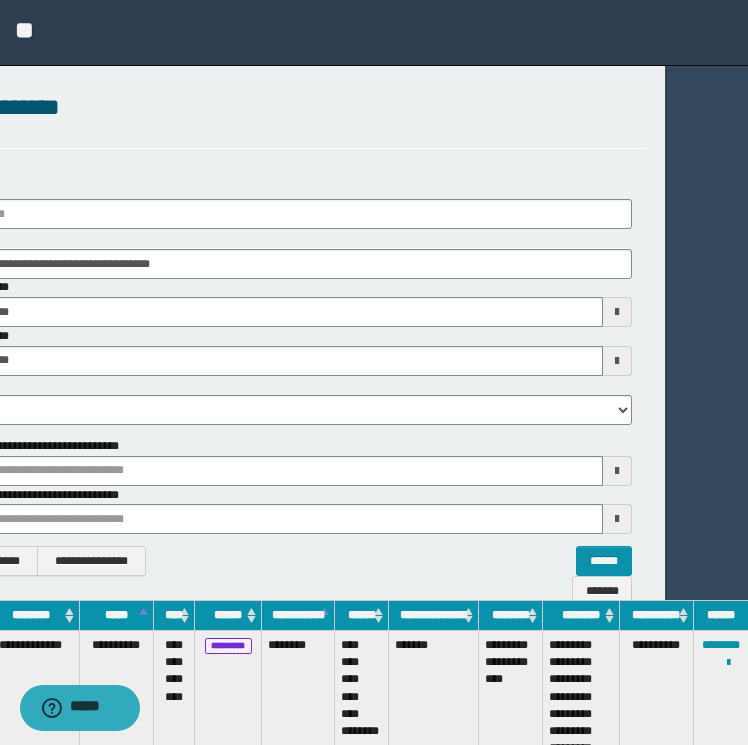 click on "**********" at bounding box center [721, 706] 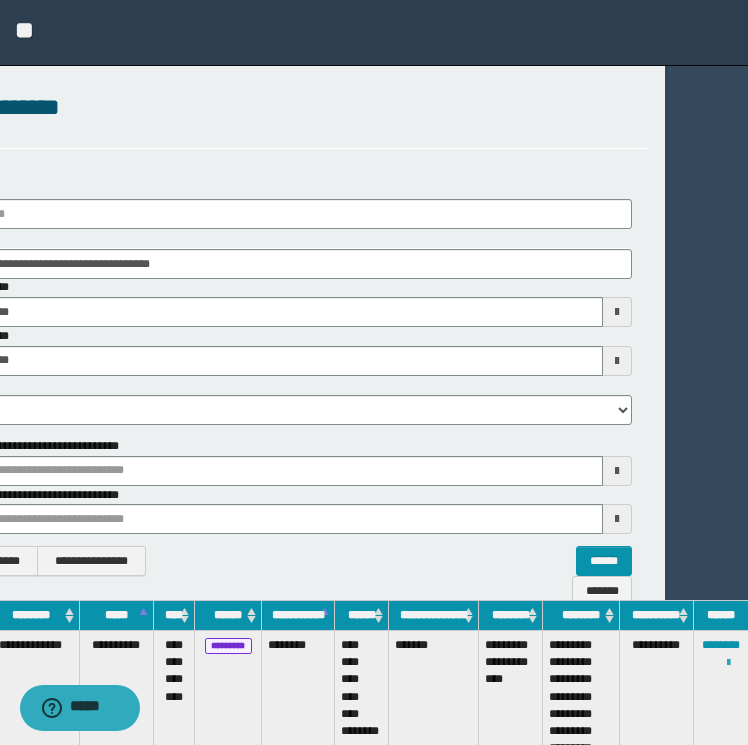 click at bounding box center [728, 663] 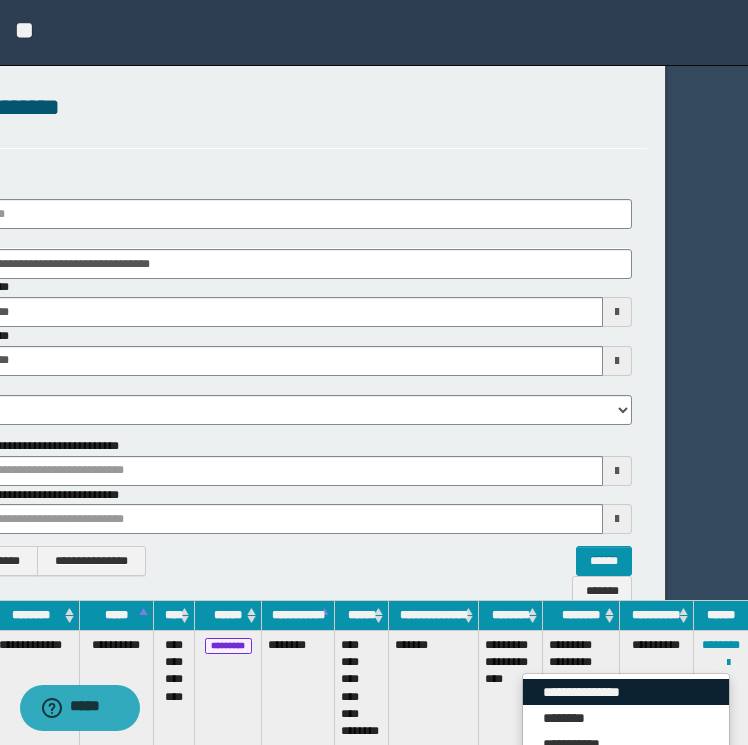 click on "**********" at bounding box center [626, 692] 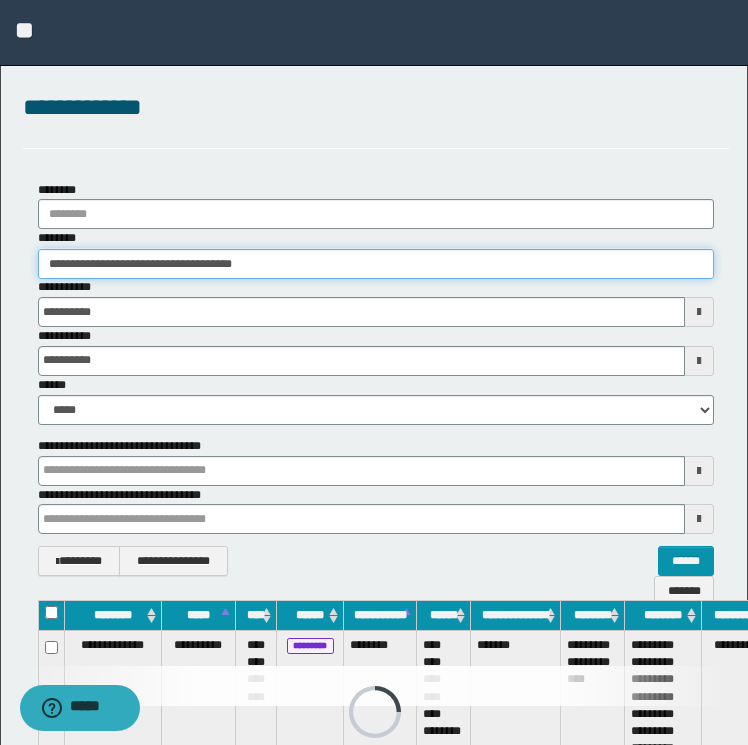 drag, startPoint x: 375, startPoint y: 265, endPoint x: -4, endPoint y: 272, distance: 379.06464 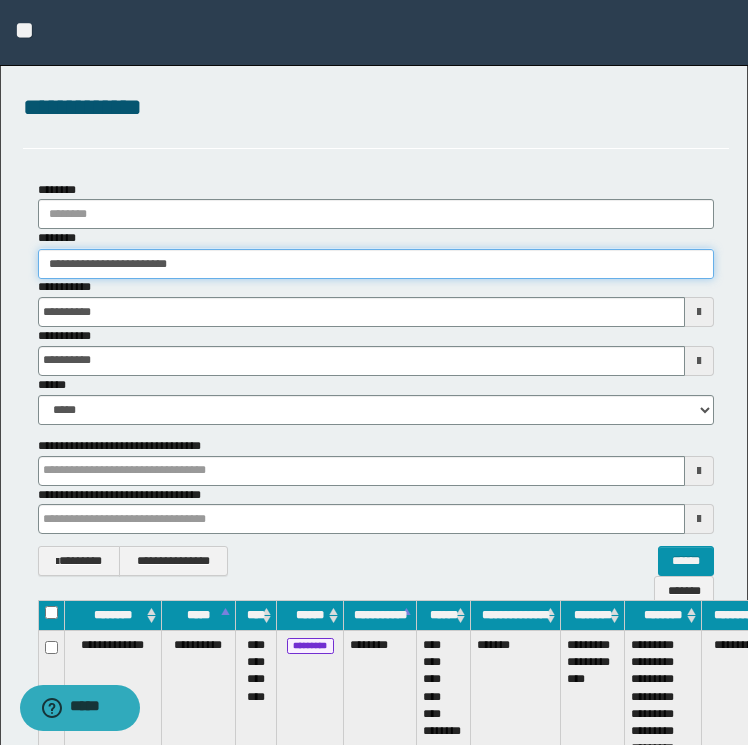 type on "**********" 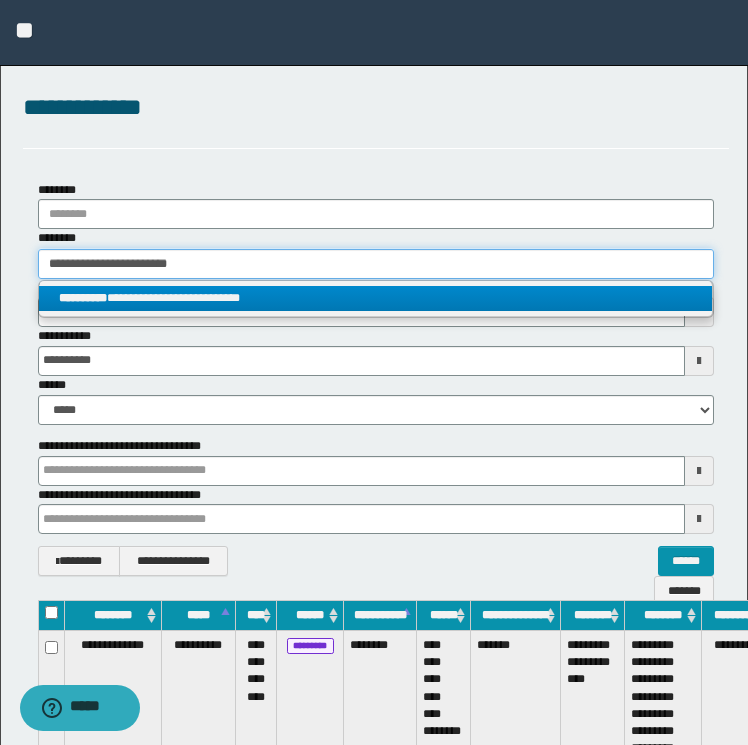 type on "**********" 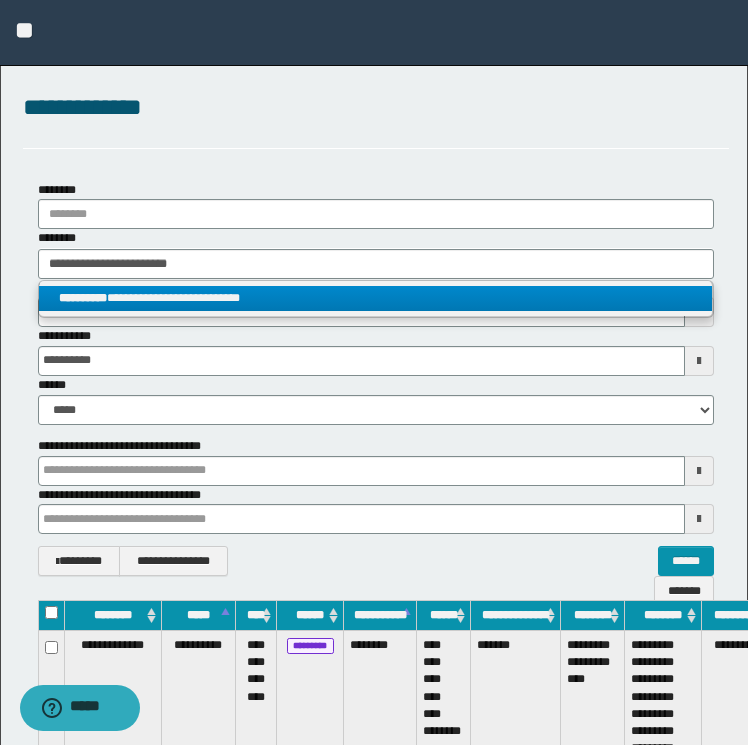 click on "**********" at bounding box center (376, 298) 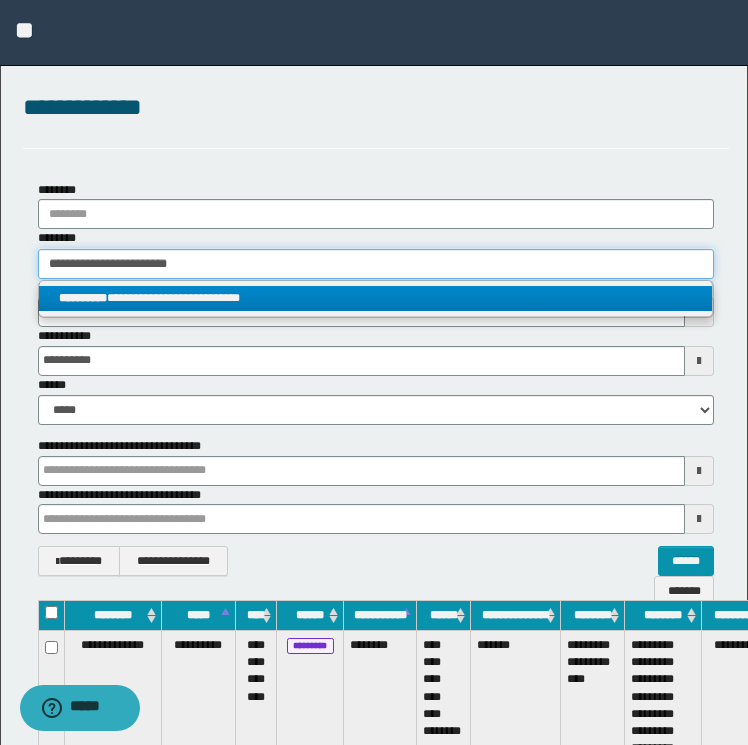 type 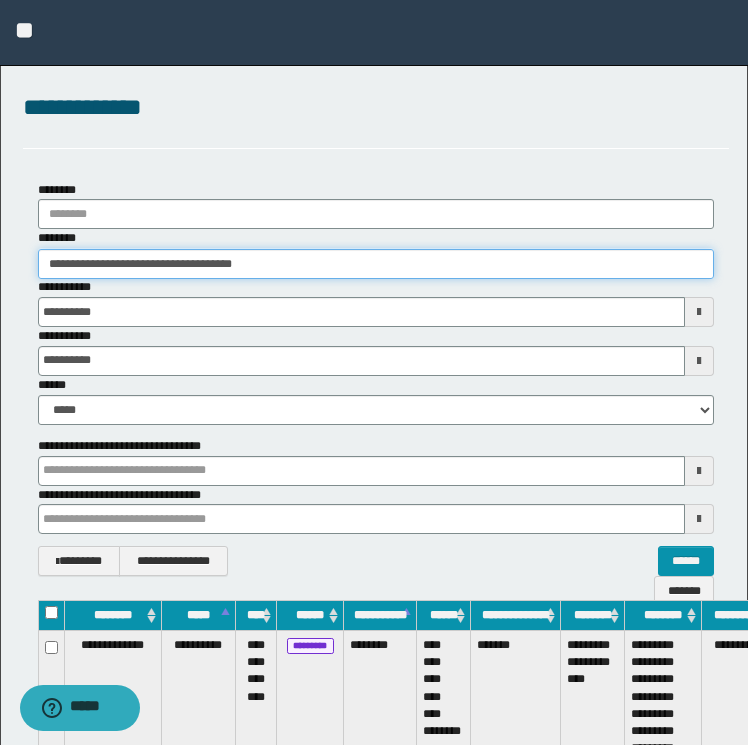 scroll, scrollTop: 0, scrollLeft: 82, axis: horizontal 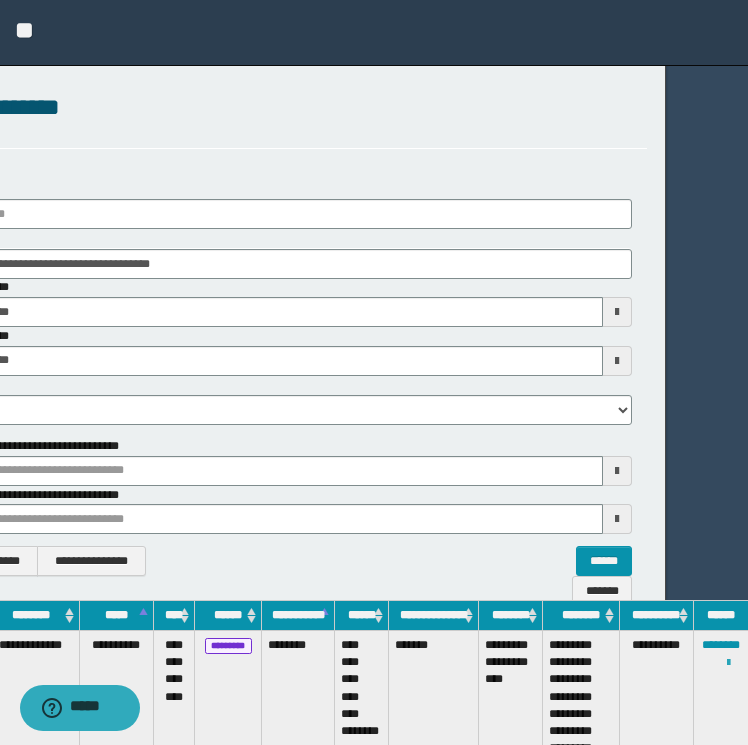 click at bounding box center (728, 663) 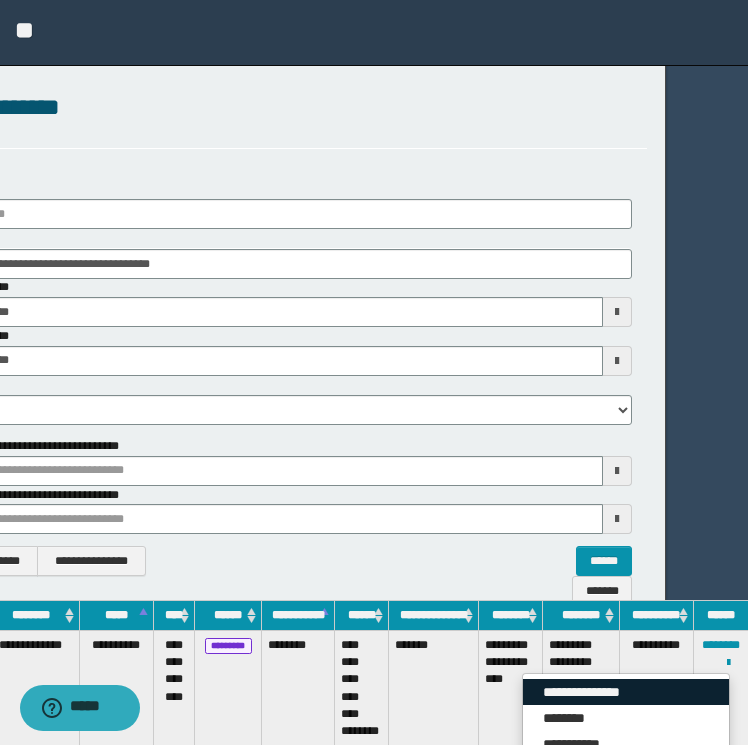 click on "**********" at bounding box center [626, 692] 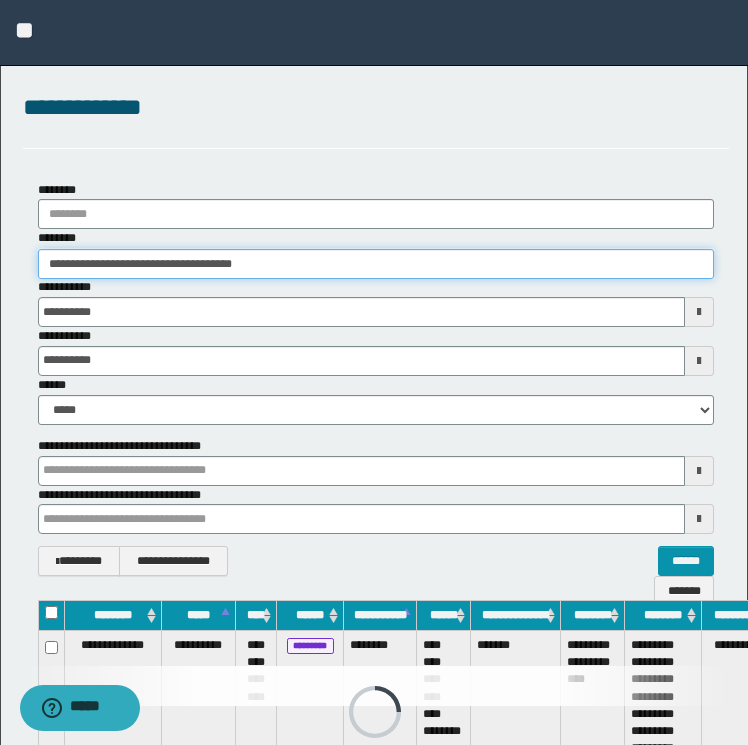 drag, startPoint x: 339, startPoint y: 254, endPoint x: -4, endPoint y: 242, distance: 343.20984 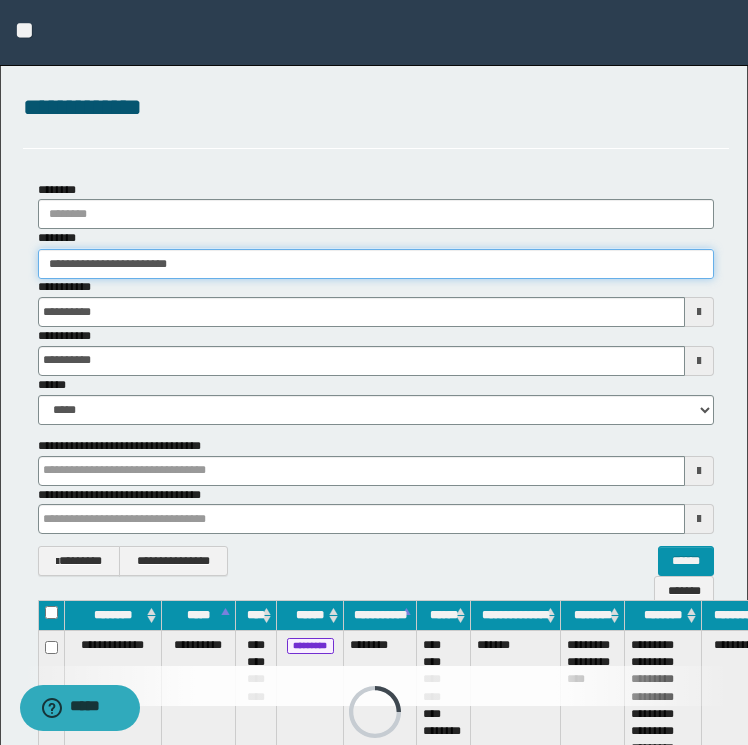 type on "**********" 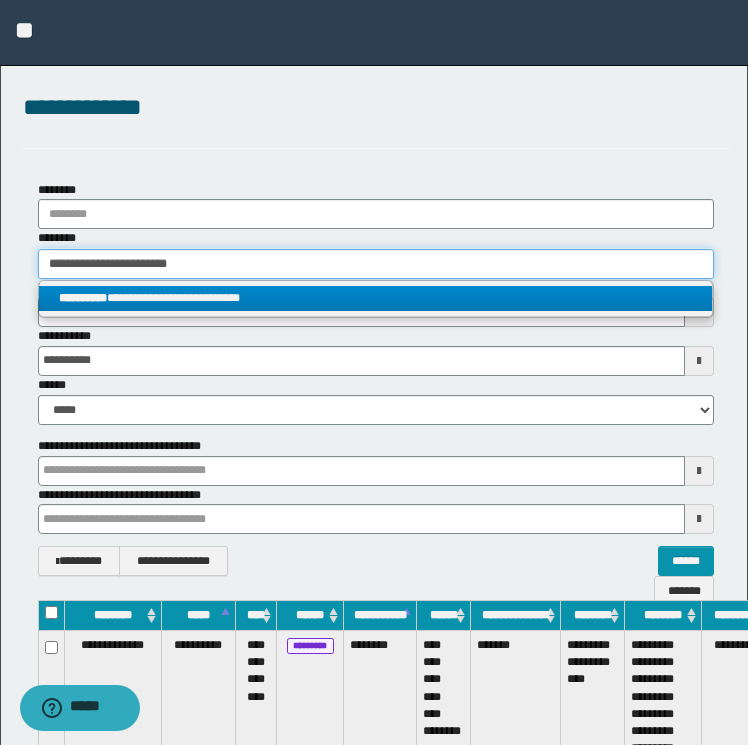 type on "**********" 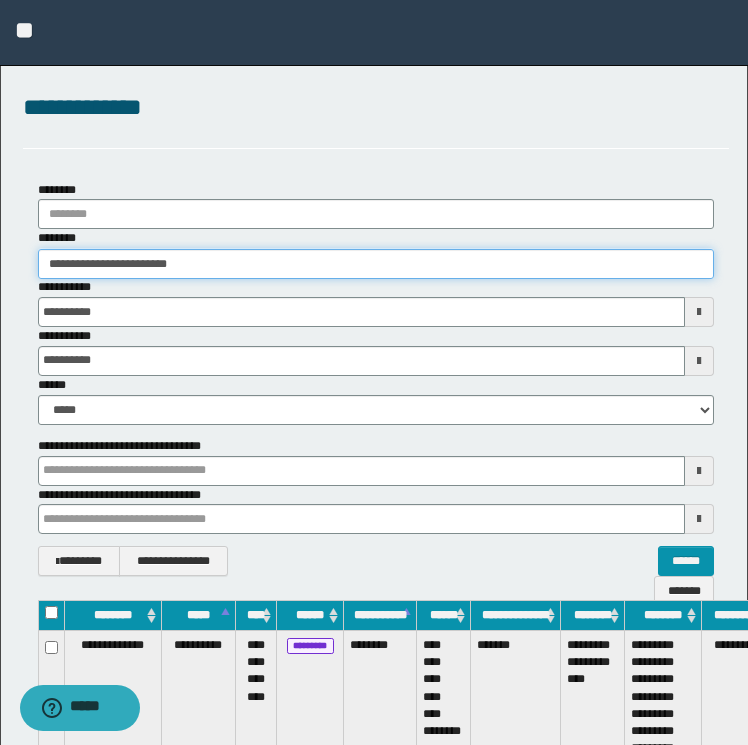 type on "**********" 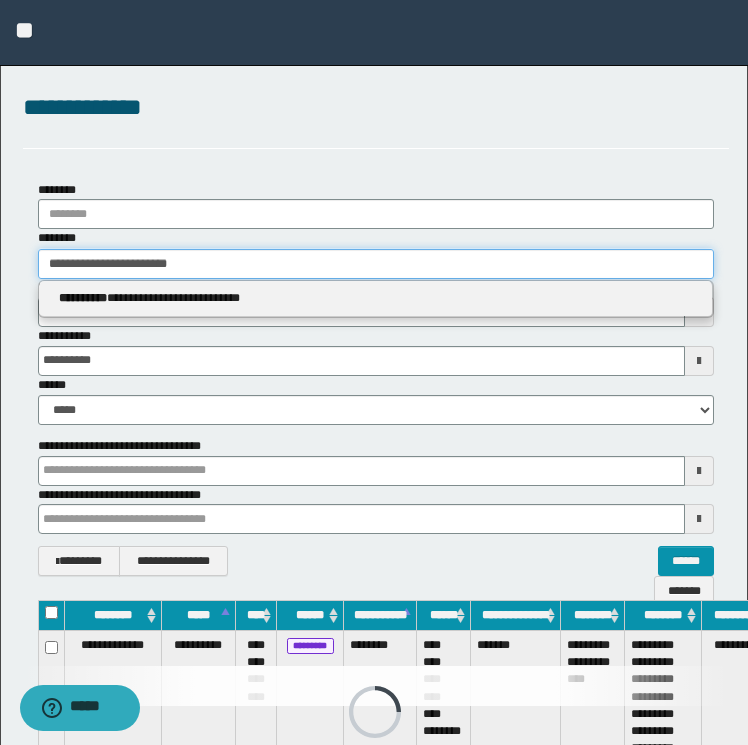 drag, startPoint x: 289, startPoint y: 255, endPoint x: -4, endPoint y: 236, distance: 293.6154 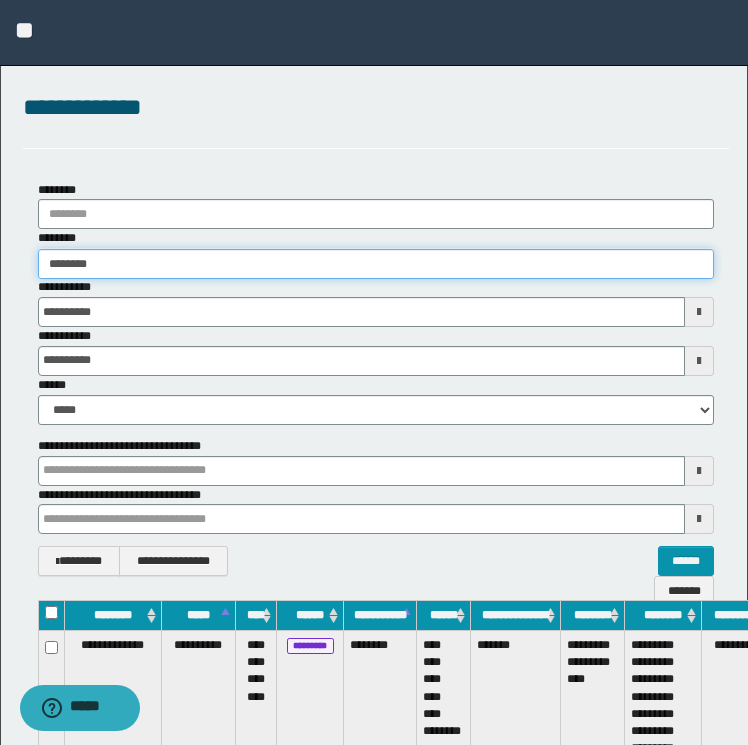type on "********" 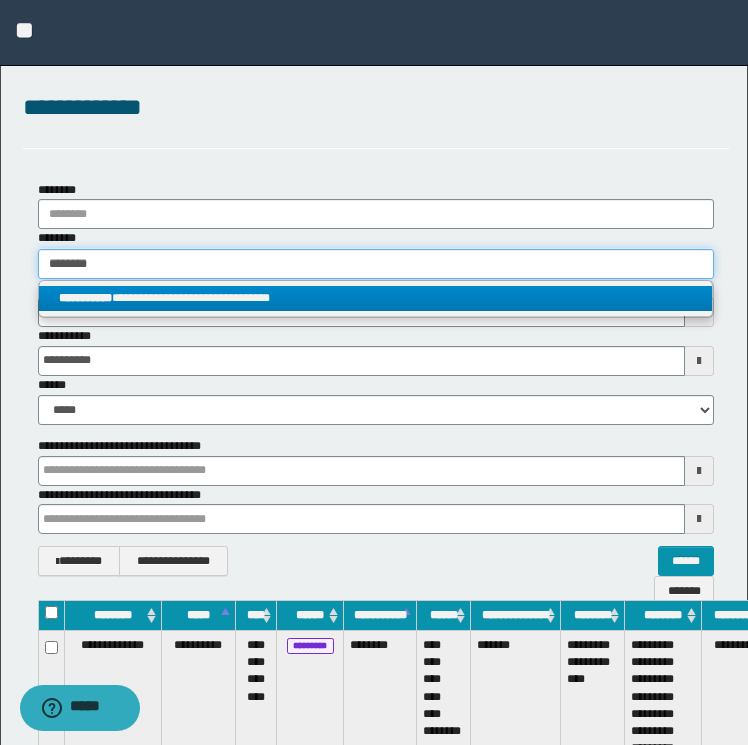 type on "********" 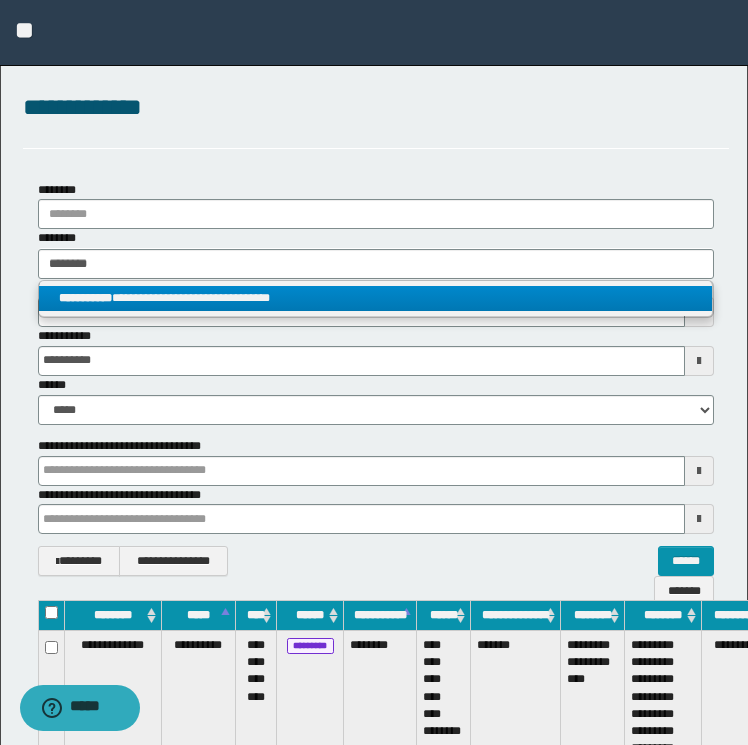 click on "**********" at bounding box center (376, 298) 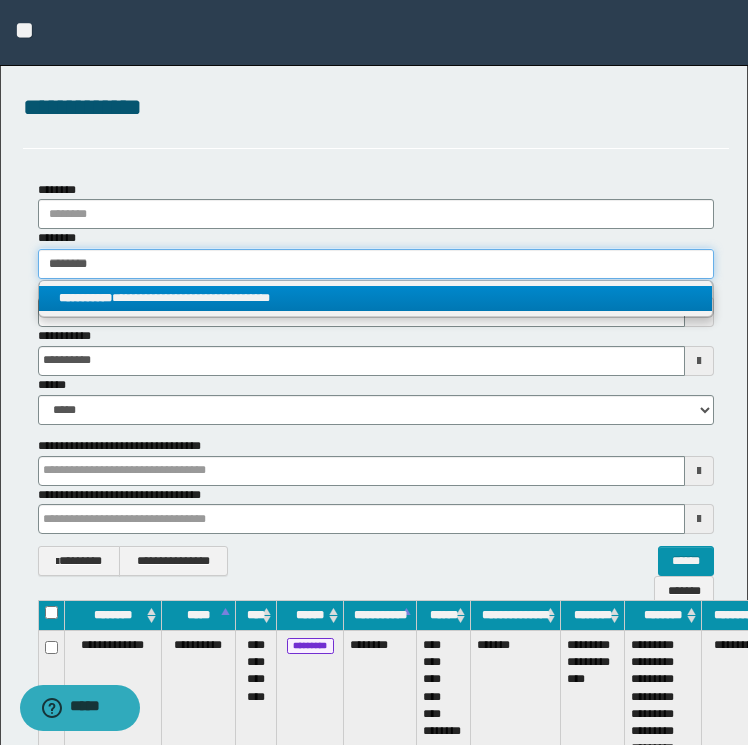 type 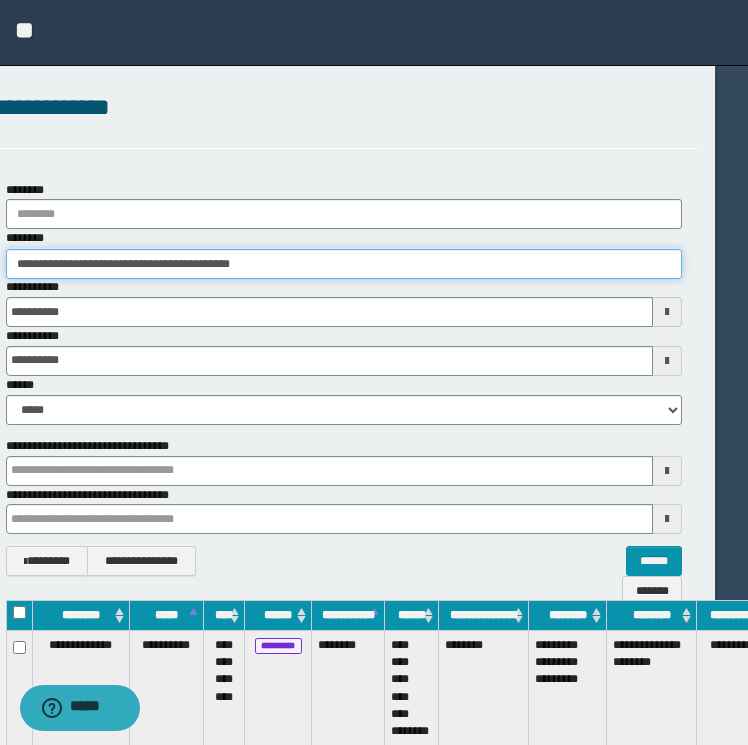 scroll, scrollTop: 0, scrollLeft: 110, axis: horizontal 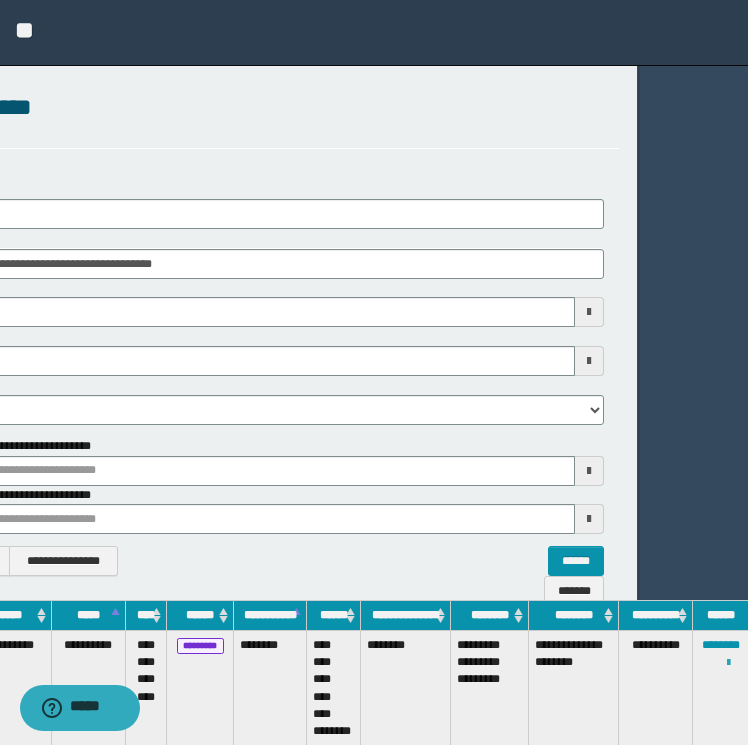 click at bounding box center (728, 663) 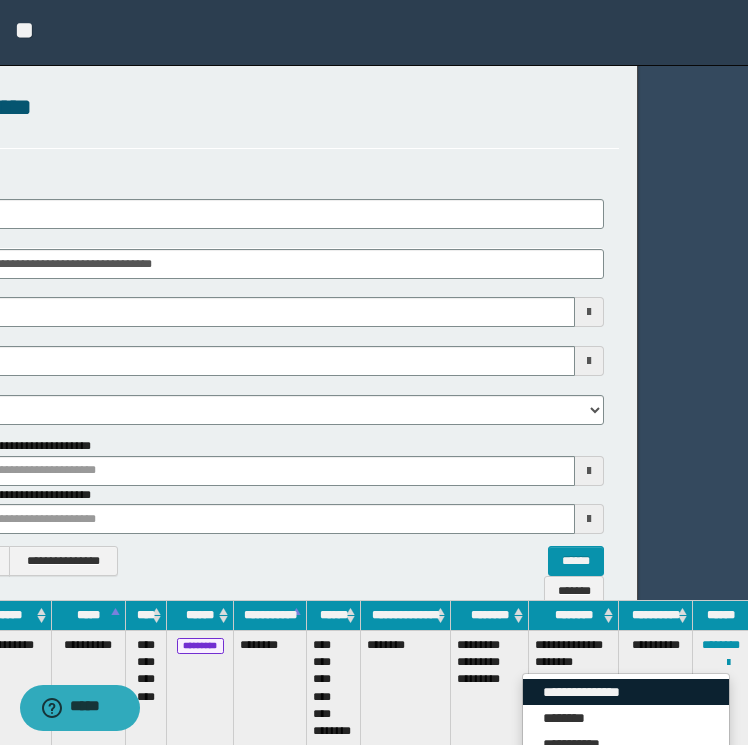 click on "**********" at bounding box center (626, 692) 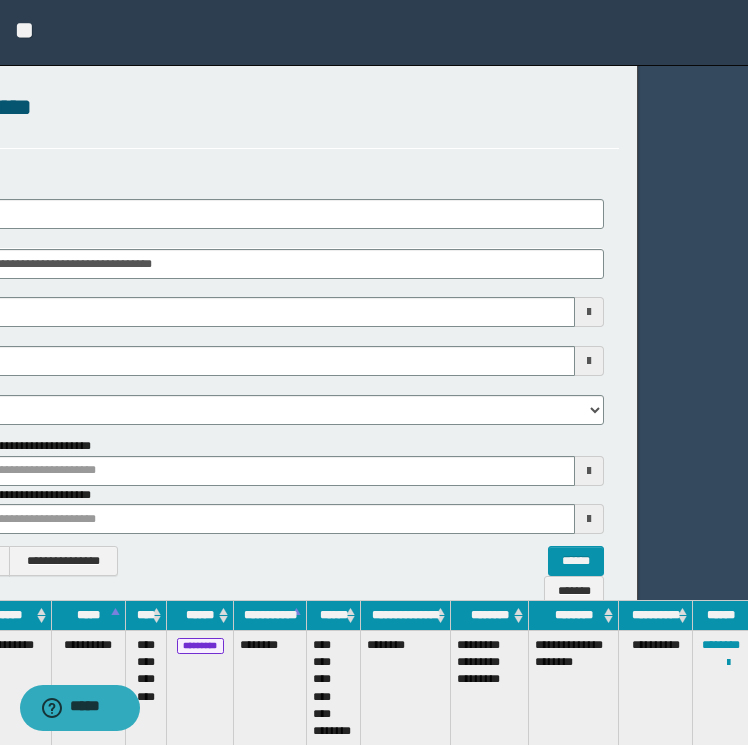 scroll, scrollTop: 0, scrollLeft: 0, axis: both 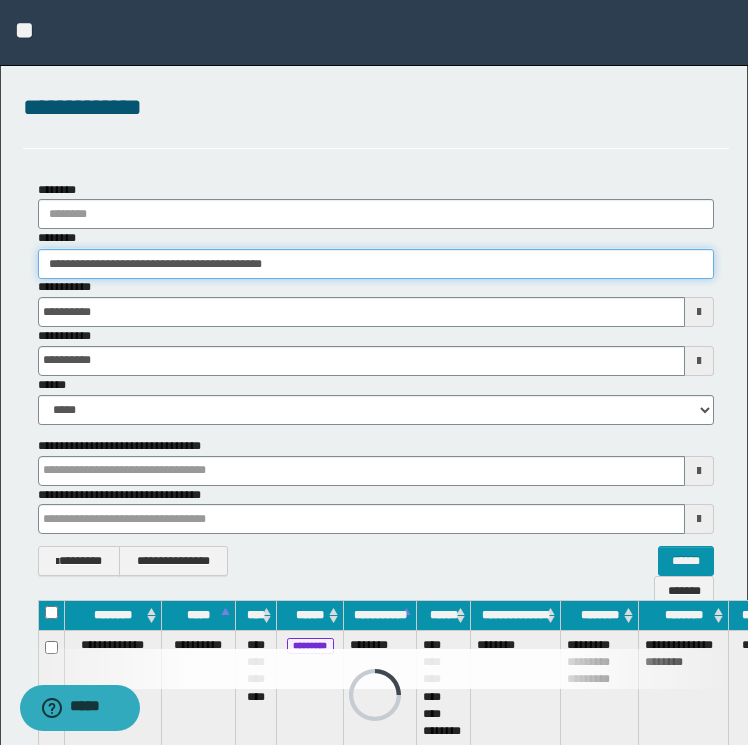drag, startPoint x: 356, startPoint y: 254, endPoint x: -4, endPoint y: 261, distance: 360.06805 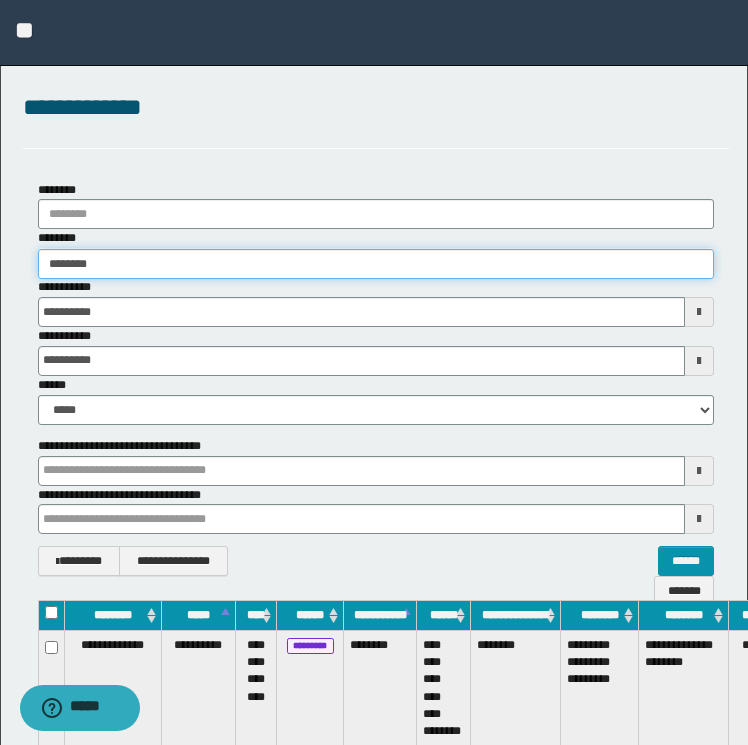 type on "********" 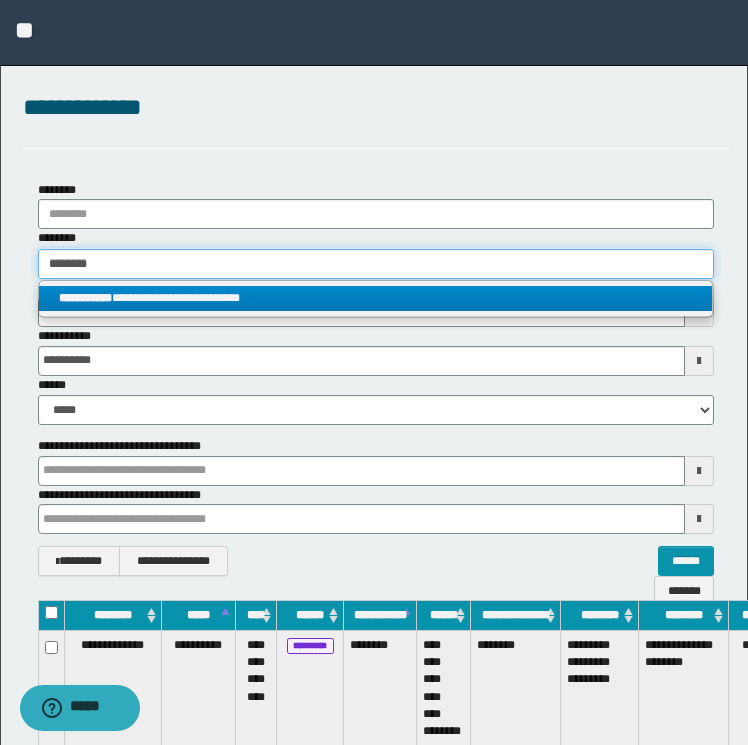 type on "********" 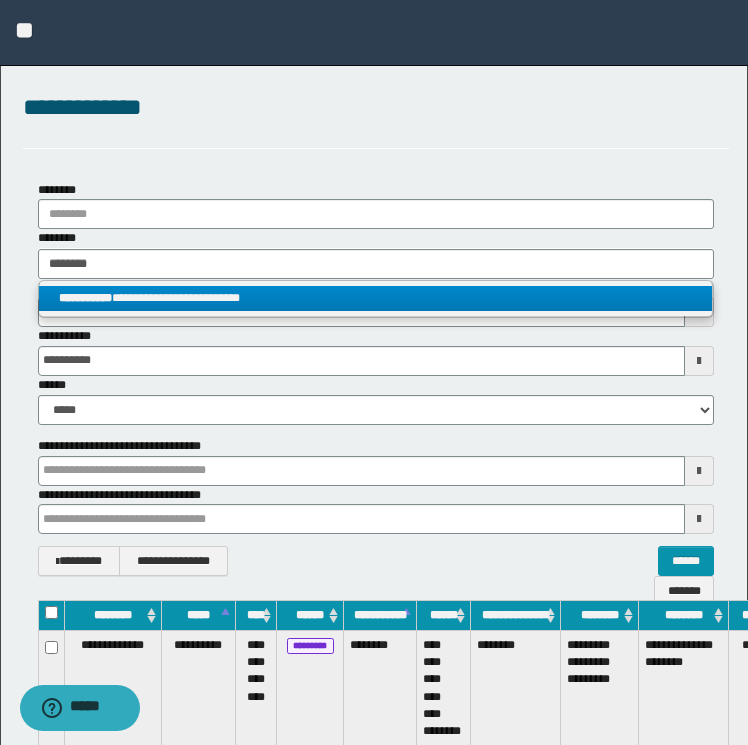 click on "**********" at bounding box center [376, 298] 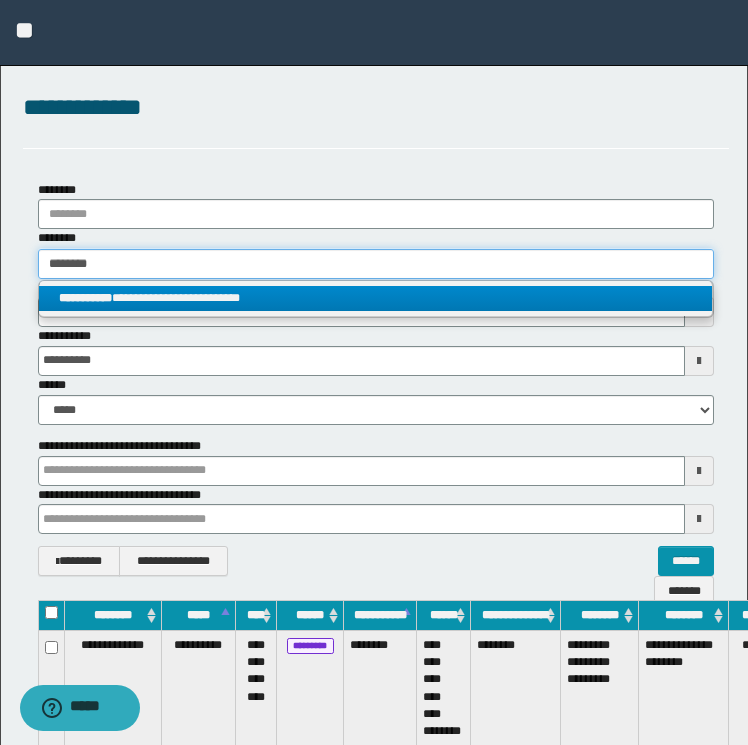type 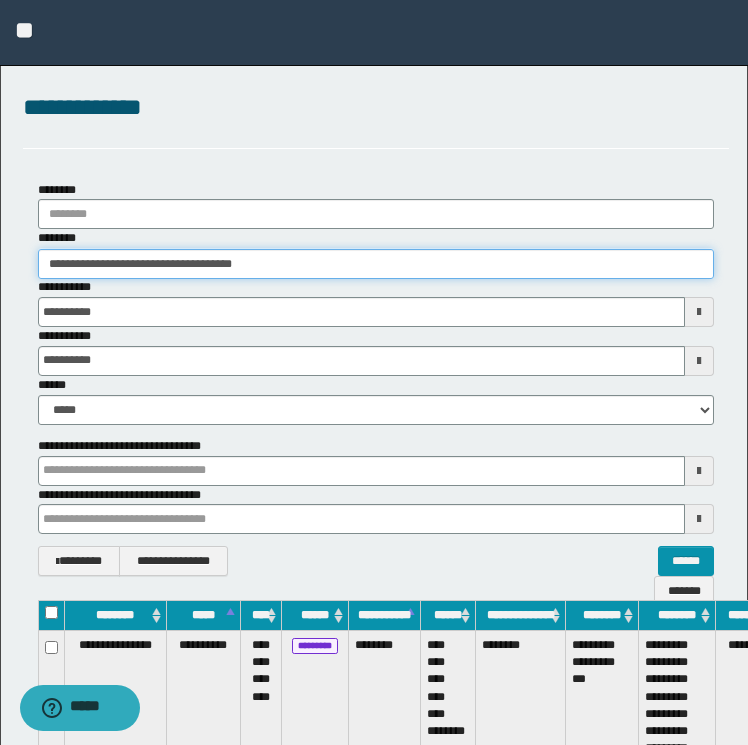 scroll, scrollTop: 0, scrollLeft: 96, axis: horizontal 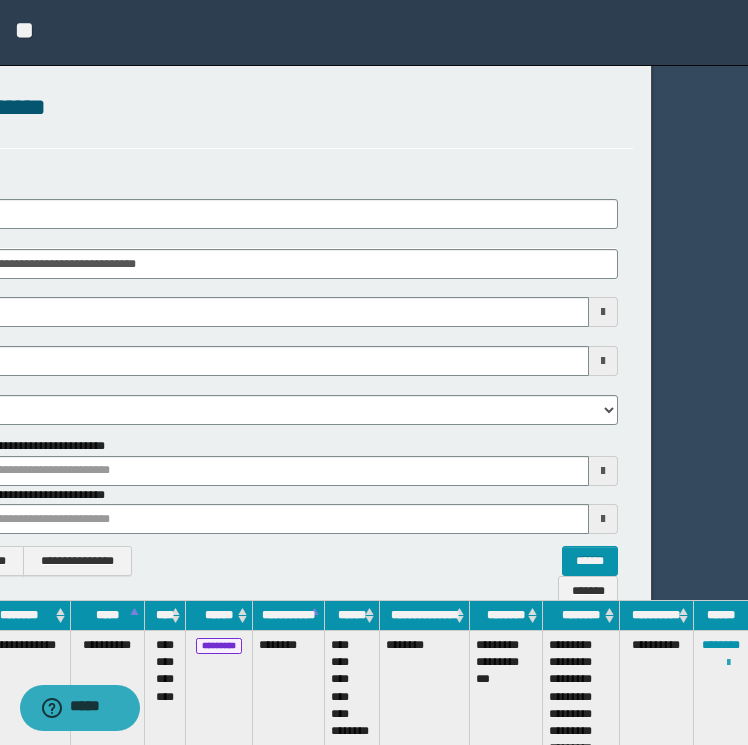 click at bounding box center (728, 663) 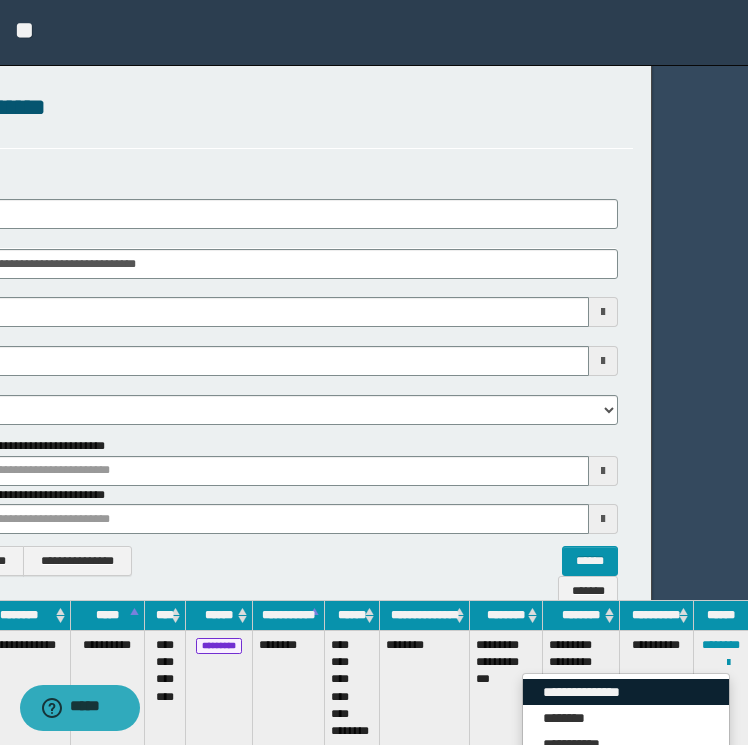 click on "**********" at bounding box center [626, 692] 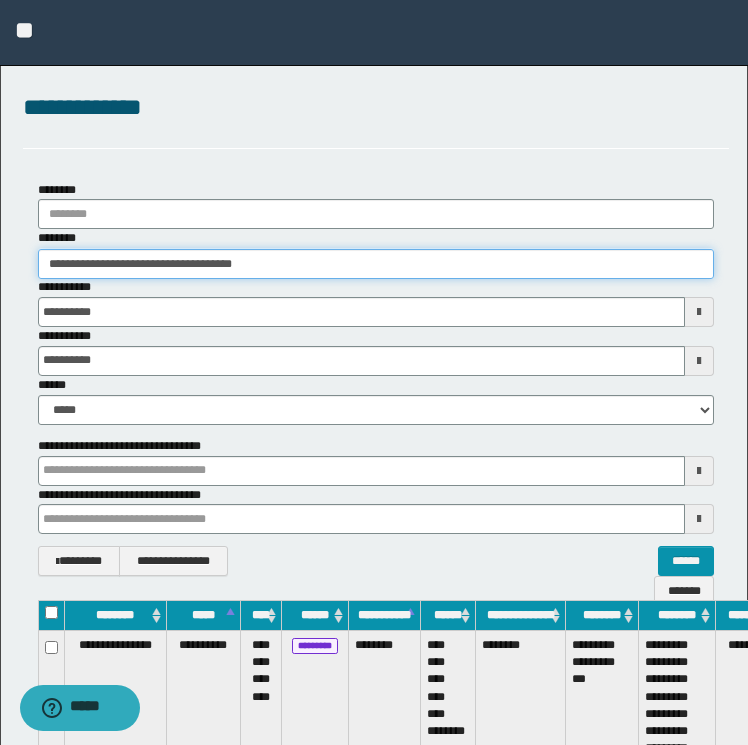 drag, startPoint x: 341, startPoint y: 267, endPoint x: -4, endPoint y: 259, distance: 345.09274 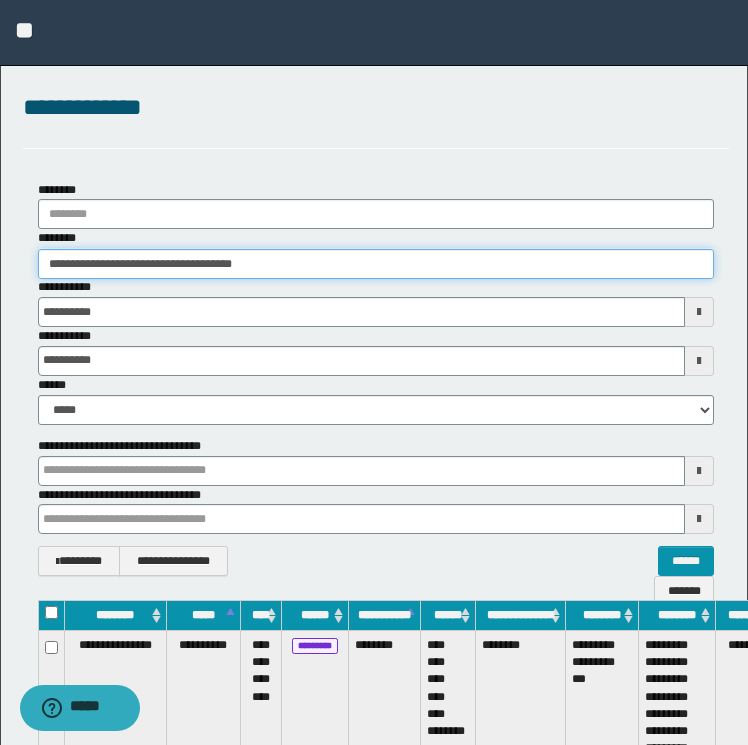 click on "**********" at bounding box center (374, 372) 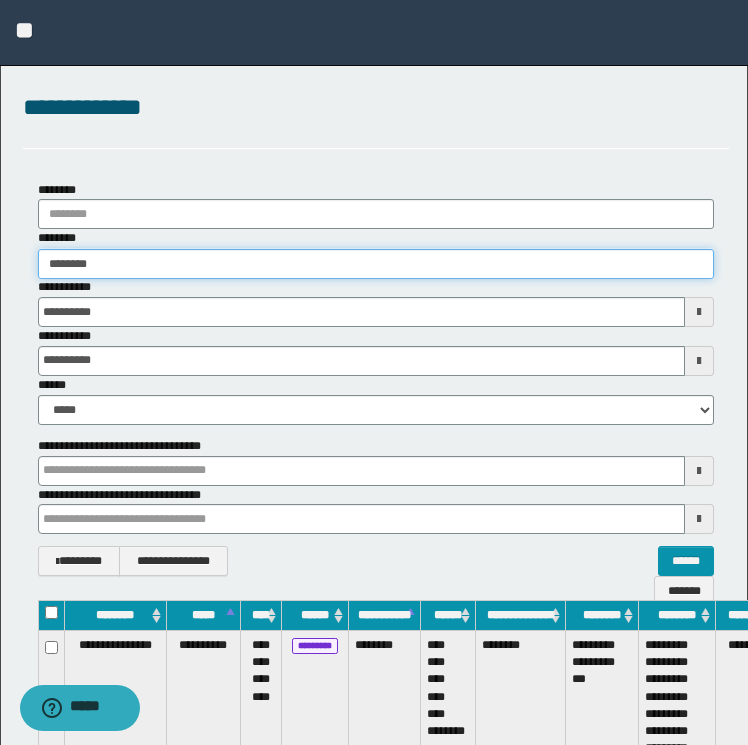 type on "********" 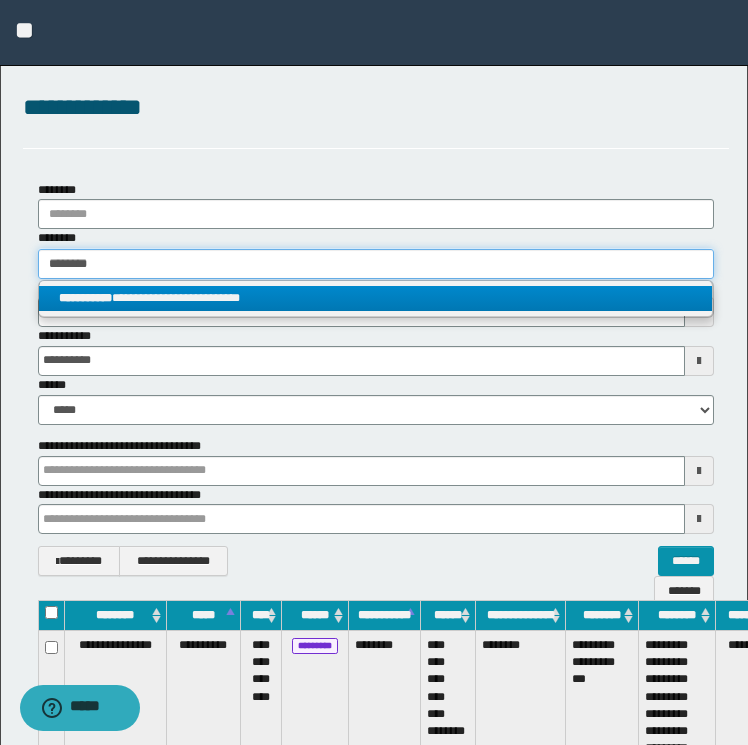 click on "********" at bounding box center [376, 264] 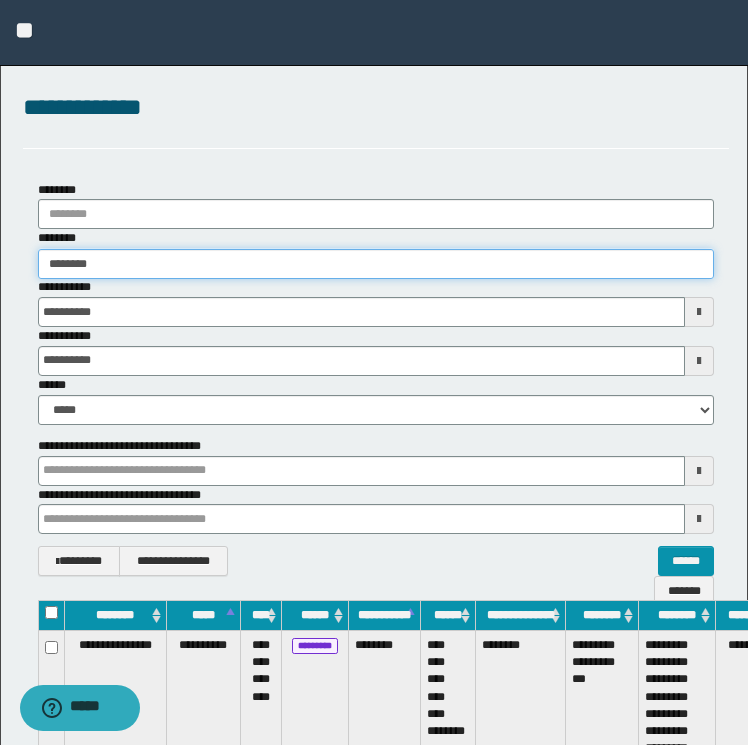 type on "********" 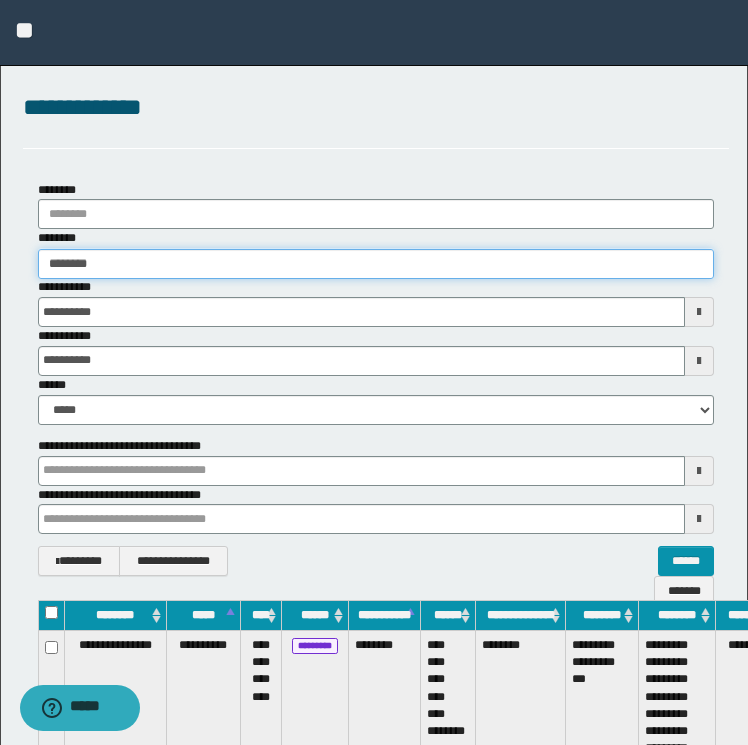 click on "********" at bounding box center (376, 264) 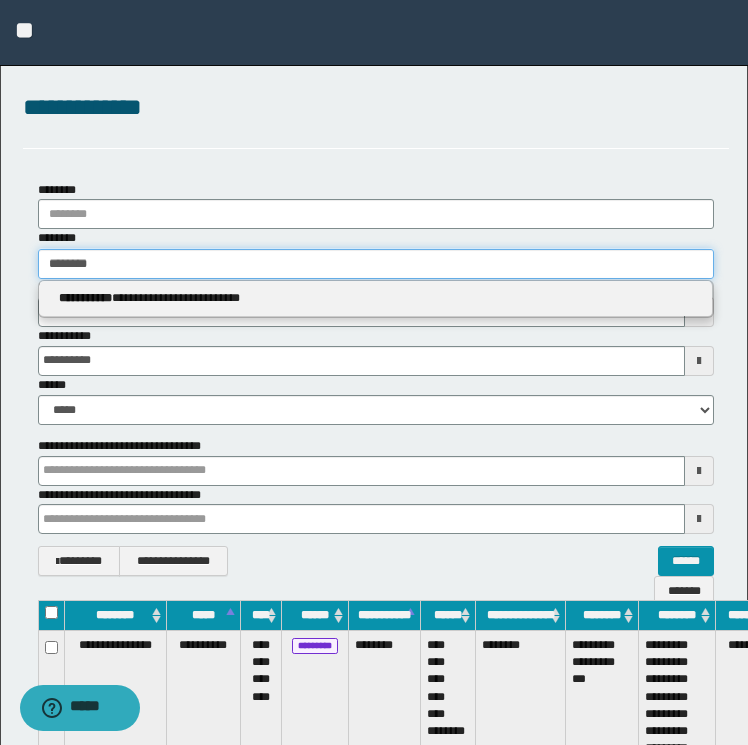 drag, startPoint x: 266, startPoint y: 268, endPoint x: -4, endPoint y: 232, distance: 272.38943 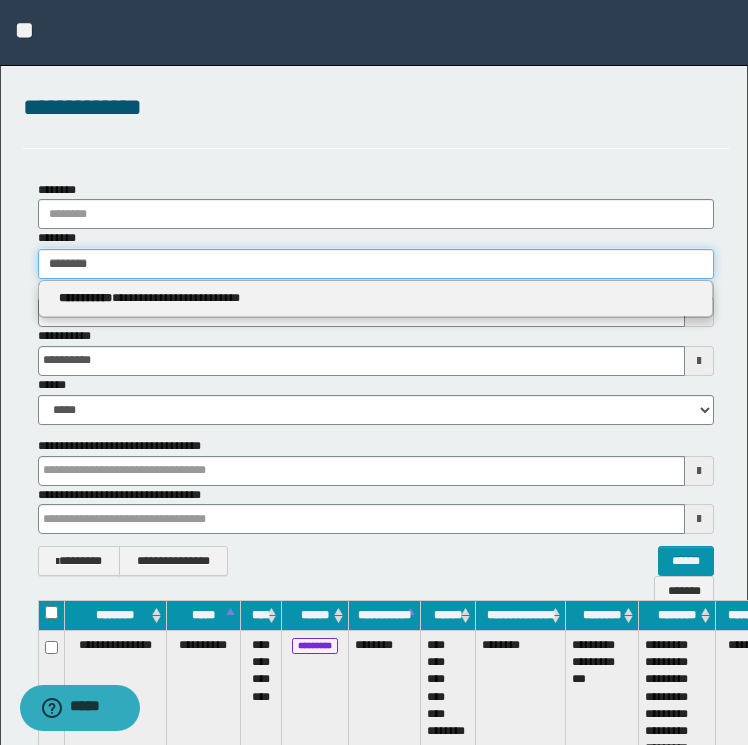 click on "**********" at bounding box center [374, 372] 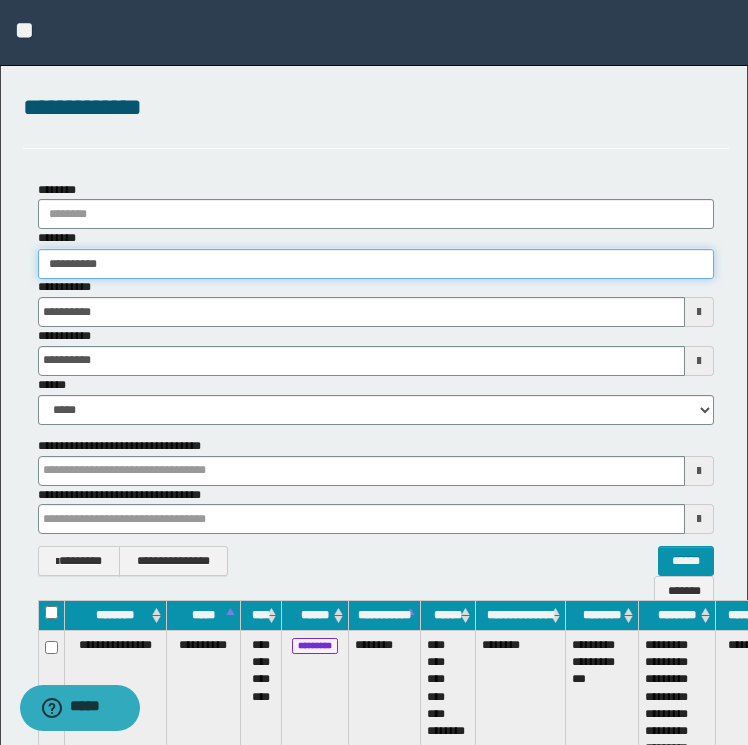 type on "**********" 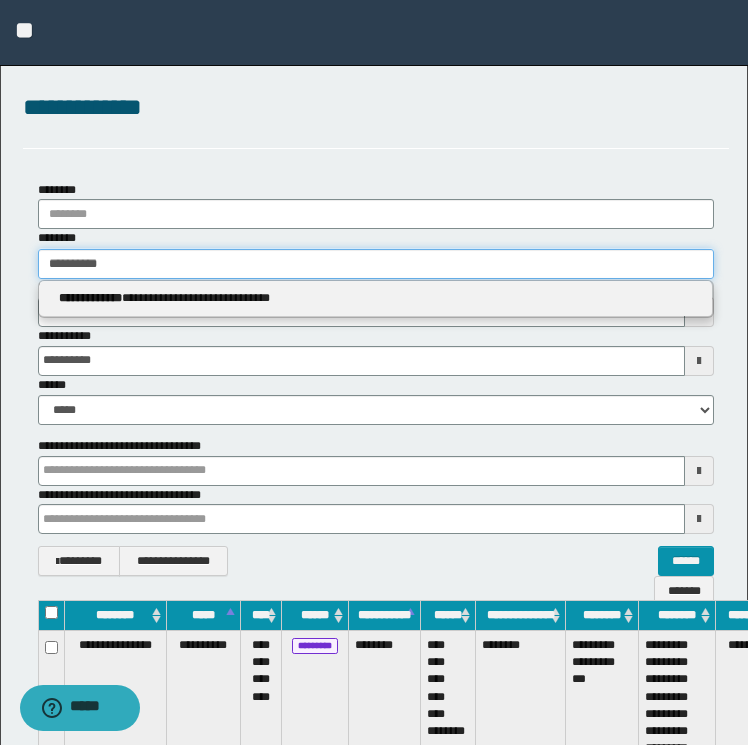 type on "**********" 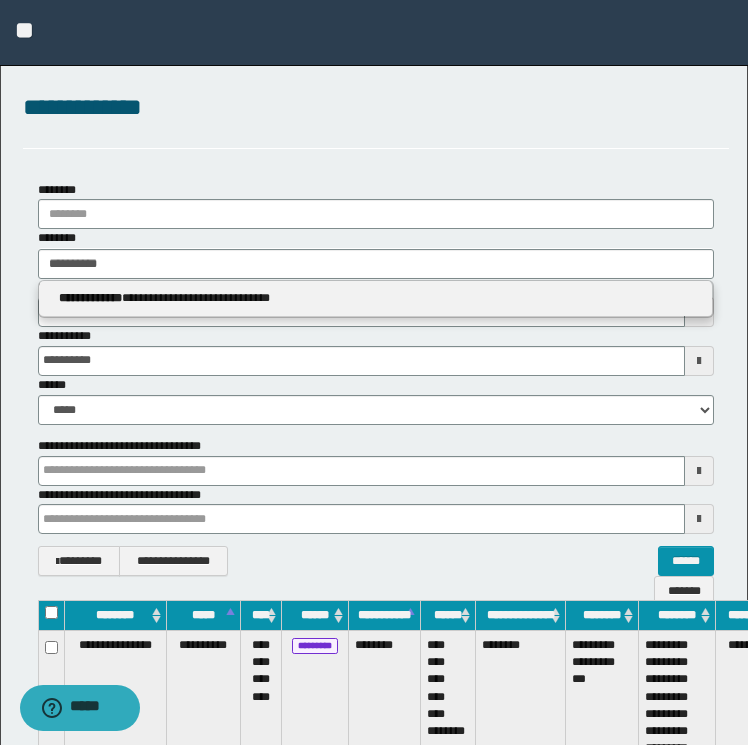 click on "**********" at bounding box center (376, 299) 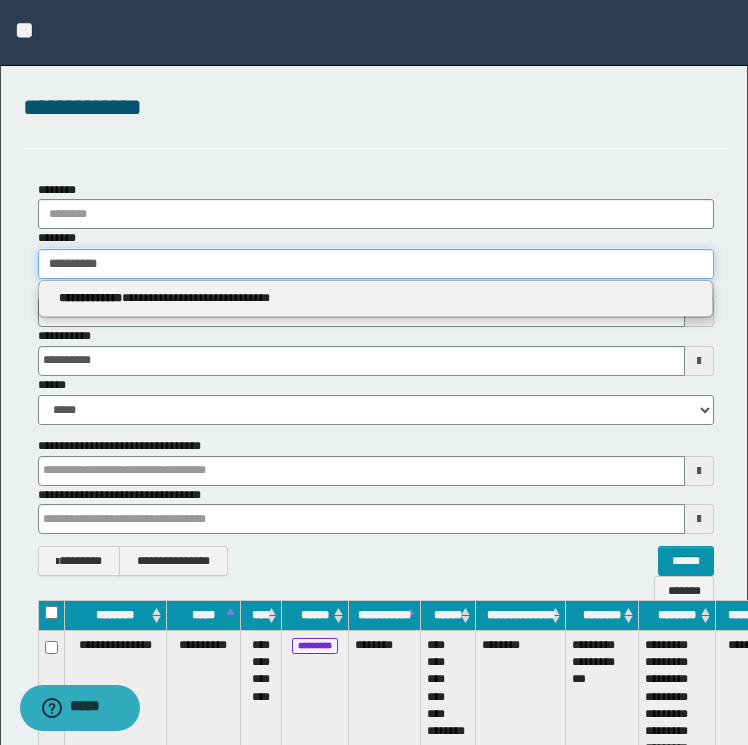 type 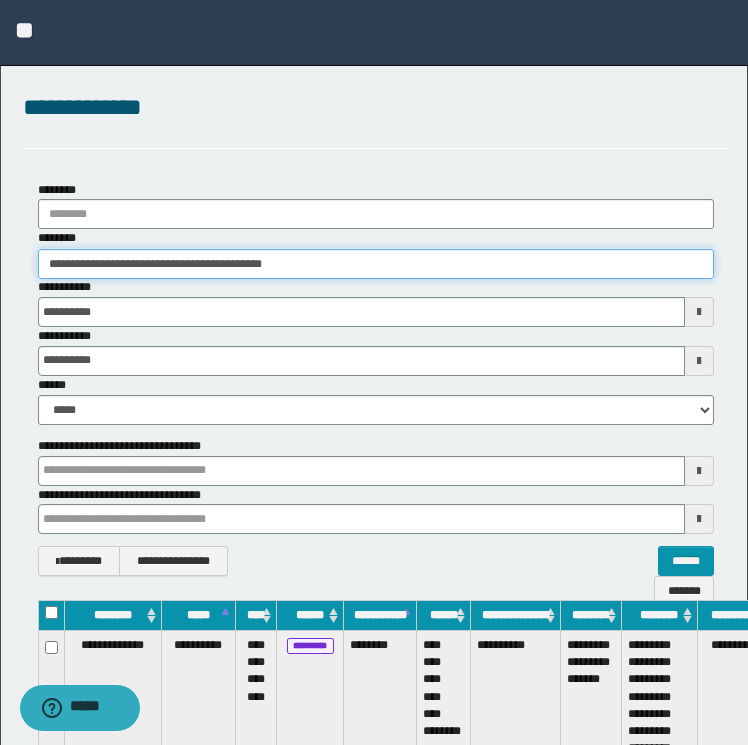 scroll, scrollTop: 0, scrollLeft: 79, axis: horizontal 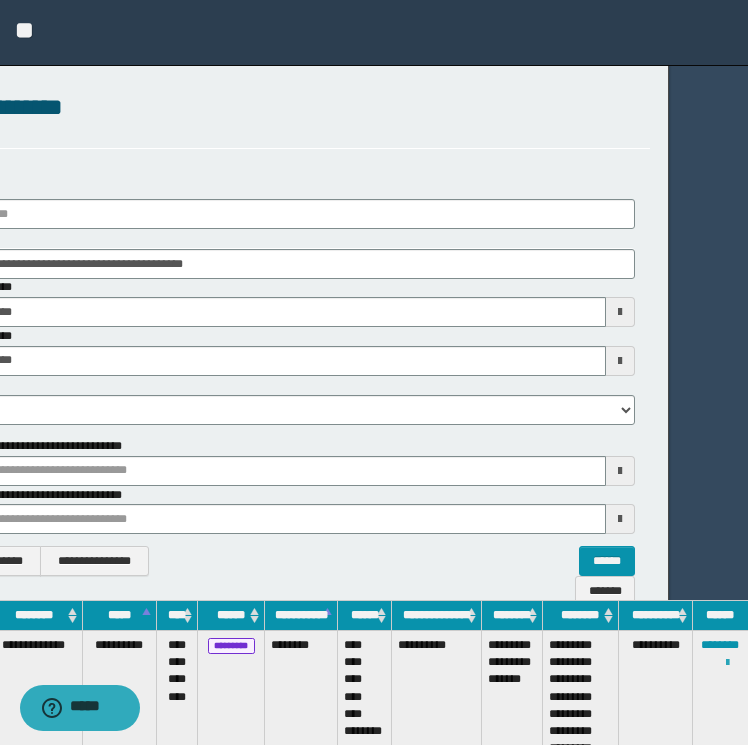 click at bounding box center [727, 663] 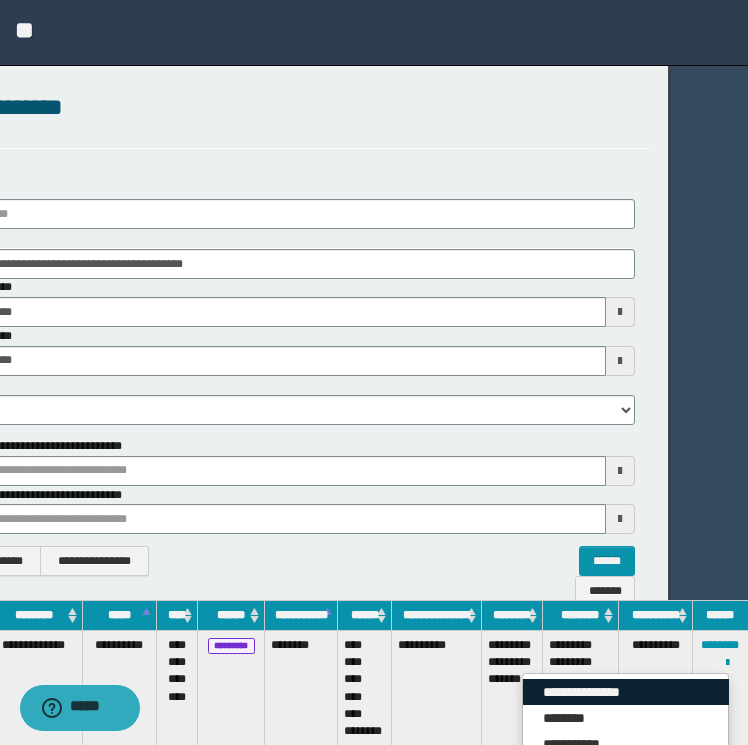 click on "**********" at bounding box center (626, 692) 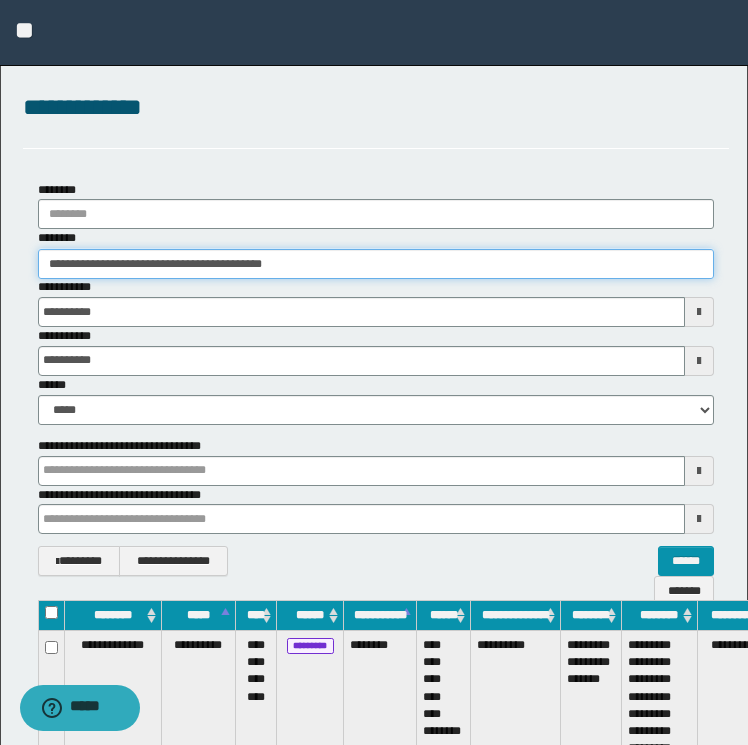 drag, startPoint x: 321, startPoint y: 270, endPoint x: -4, endPoint y: 267, distance: 325.01385 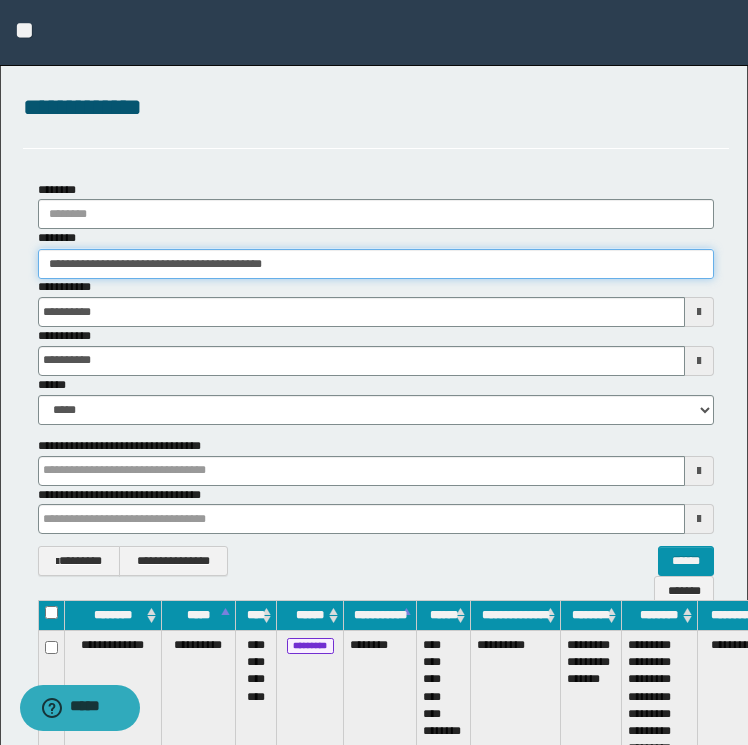 click on "**********" at bounding box center [374, 372] 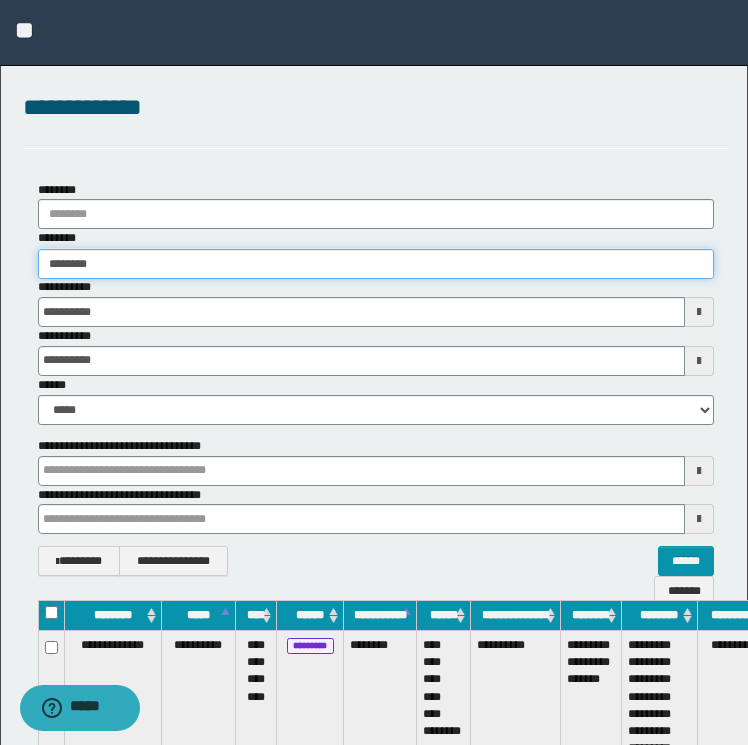 type on "********" 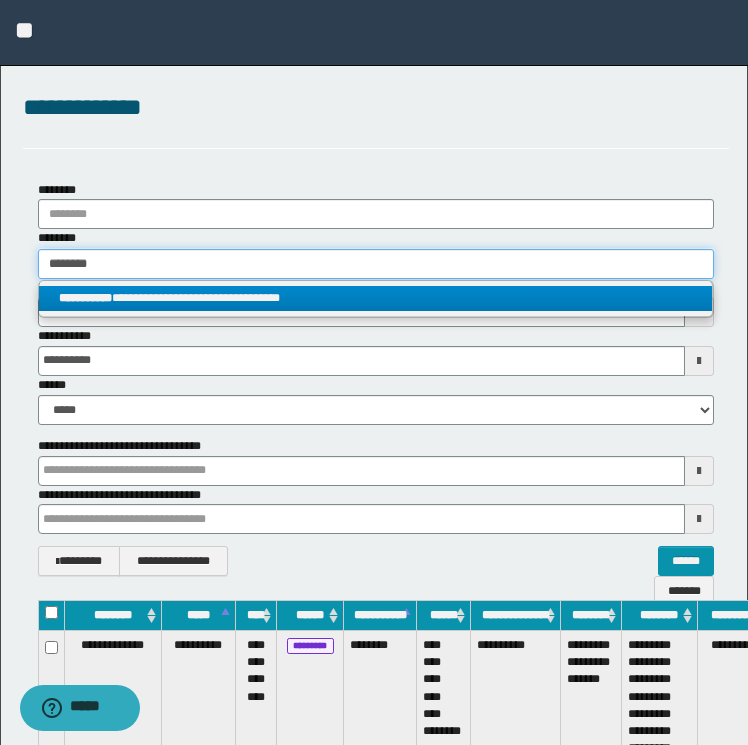type on "********" 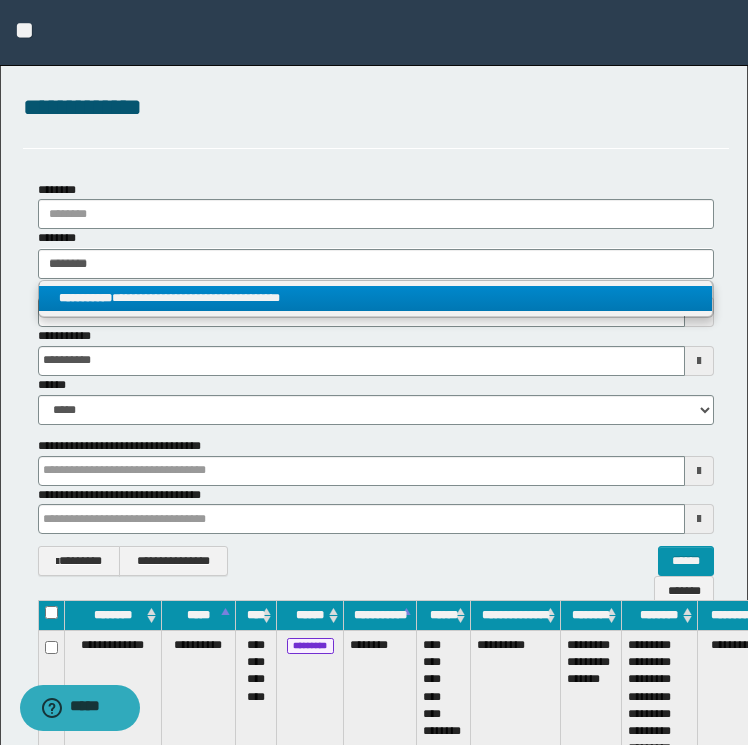 click on "**********" at bounding box center (85, 298) 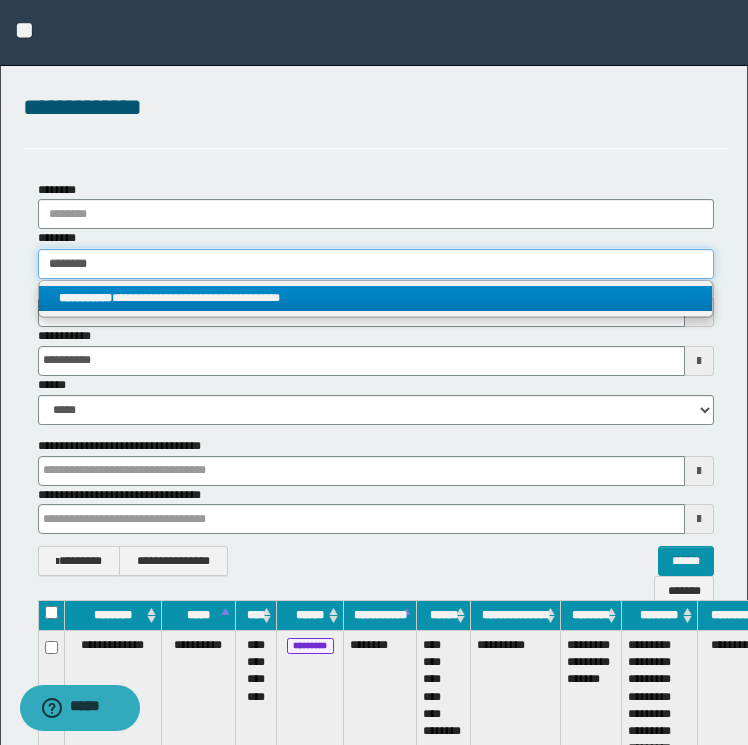type 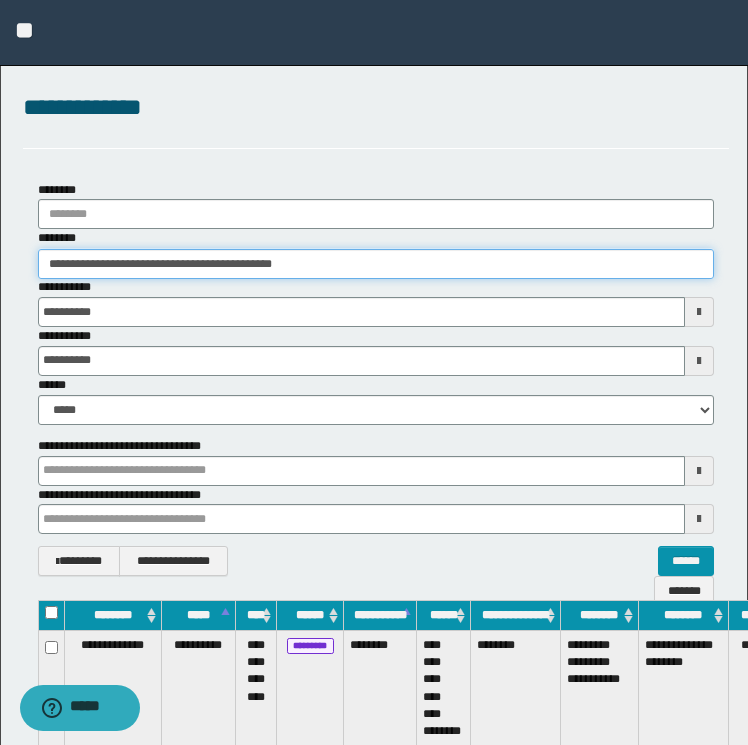 scroll, scrollTop: 0, scrollLeft: 109, axis: horizontal 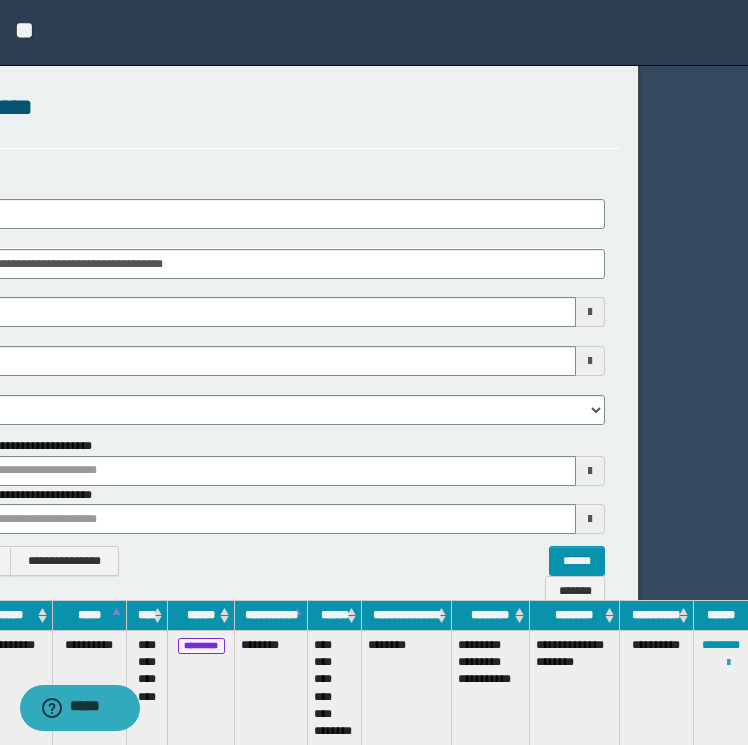 click at bounding box center (728, 663) 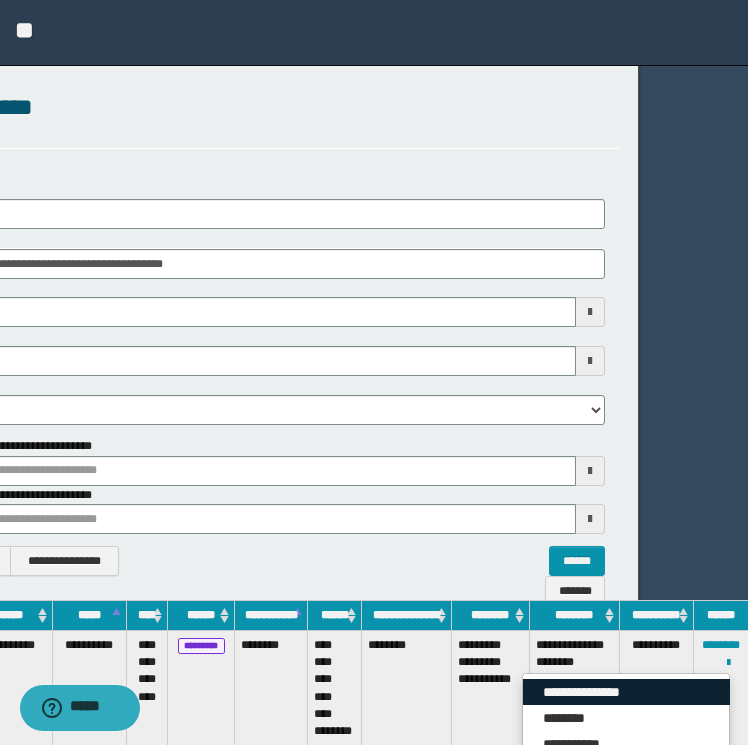 click on "**********" at bounding box center [626, 692] 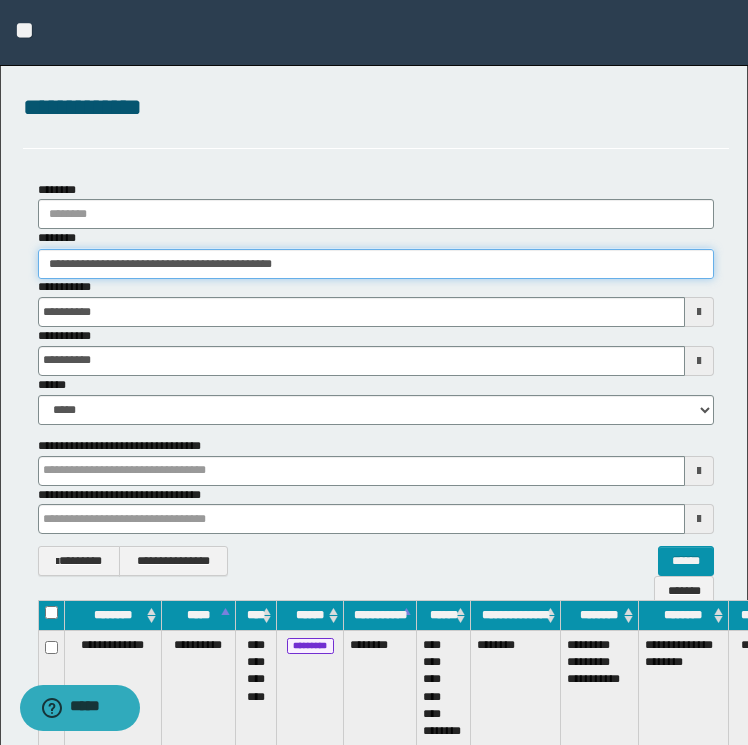 drag, startPoint x: 347, startPoint y: 256, endPoint x: -4, endPoint y: 251, distance: 351.0356 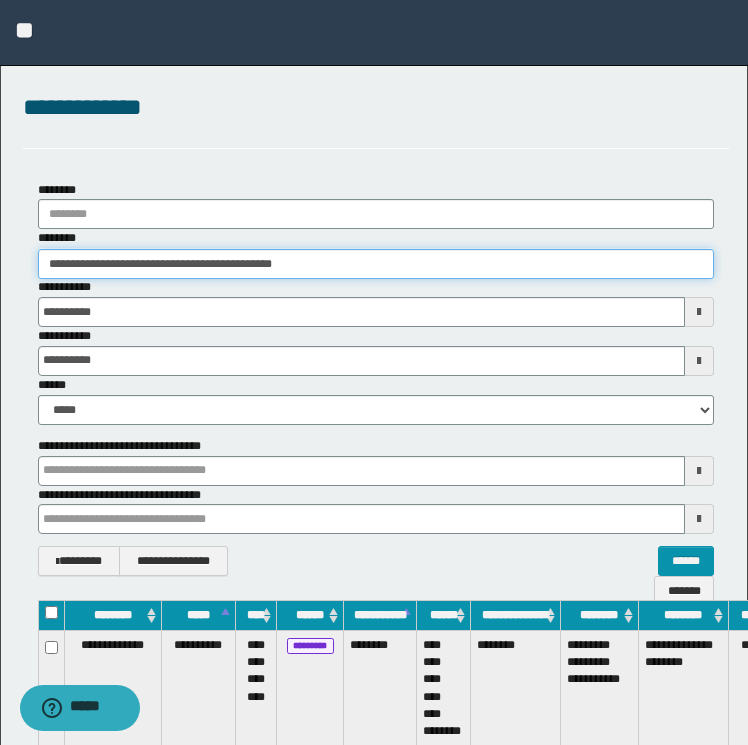 click on "**********" at bounding box center [374, 372] 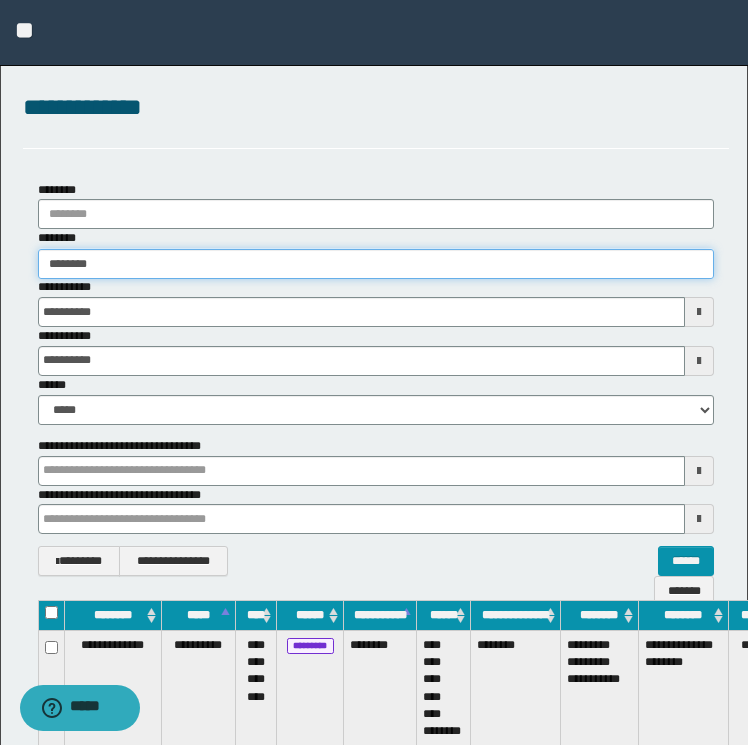 type on "********" 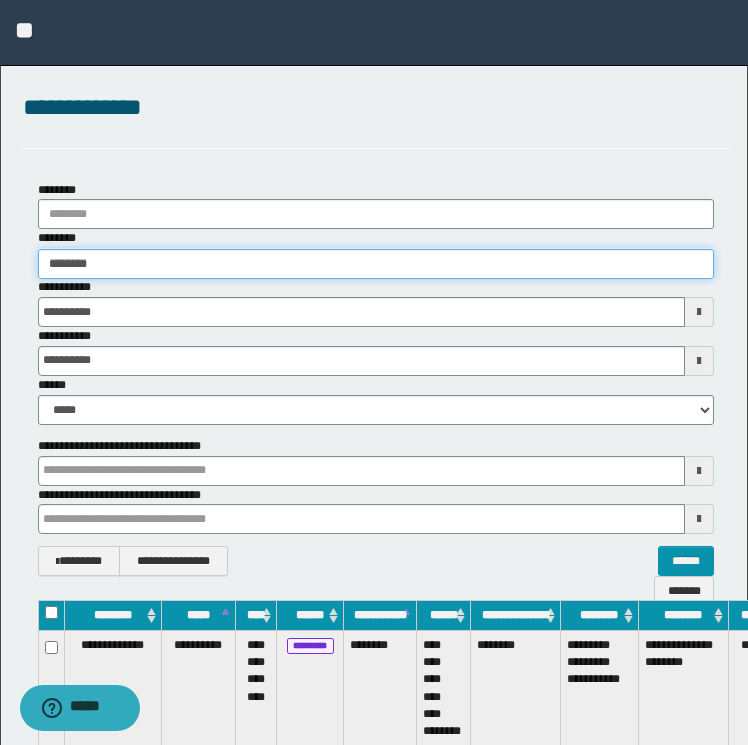 type on "********" 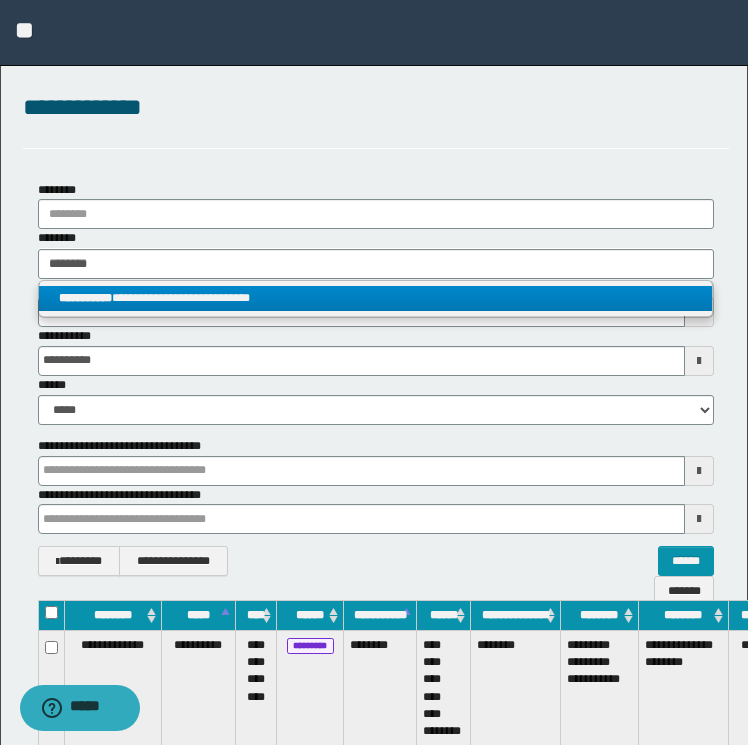 click on "**********" at bounding box center (376, 298) 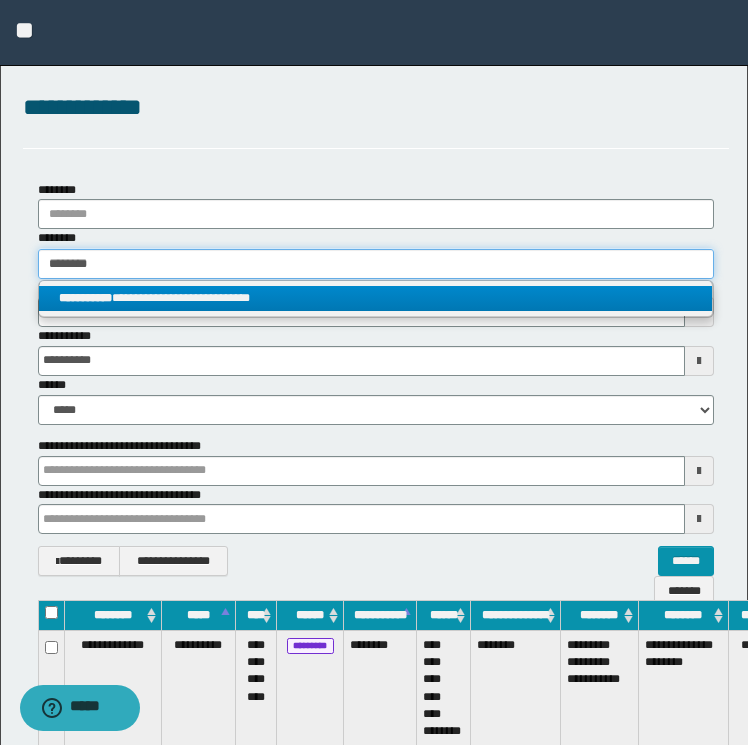 type 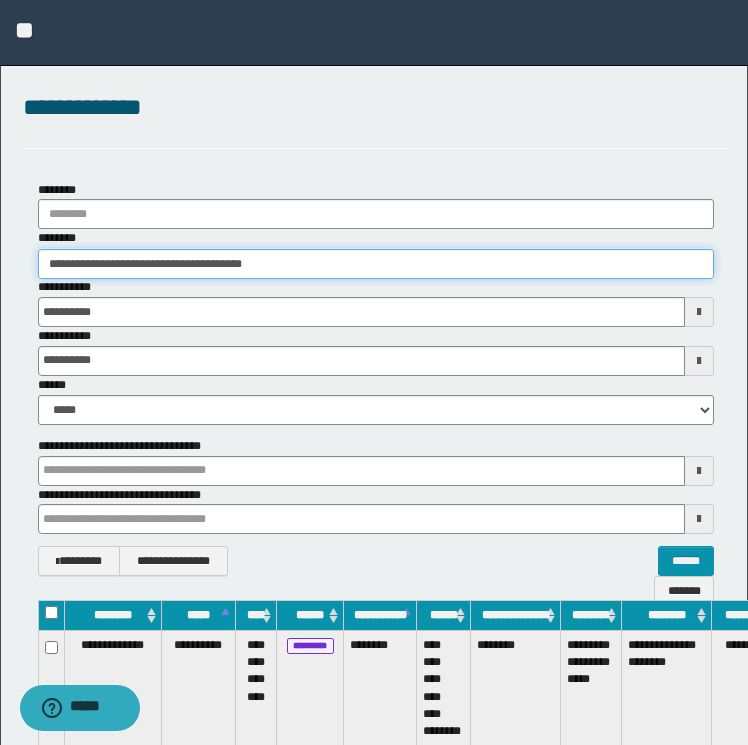 scroll, scrollTop: 0, scrollLeft: 93, axis: horizontal 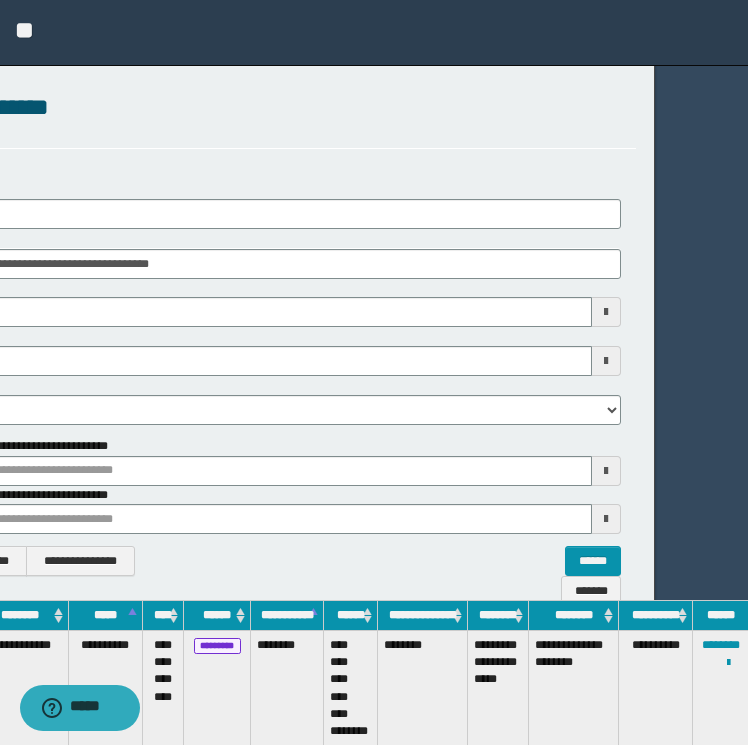 click on "**********" at bounding box center (721, 689) 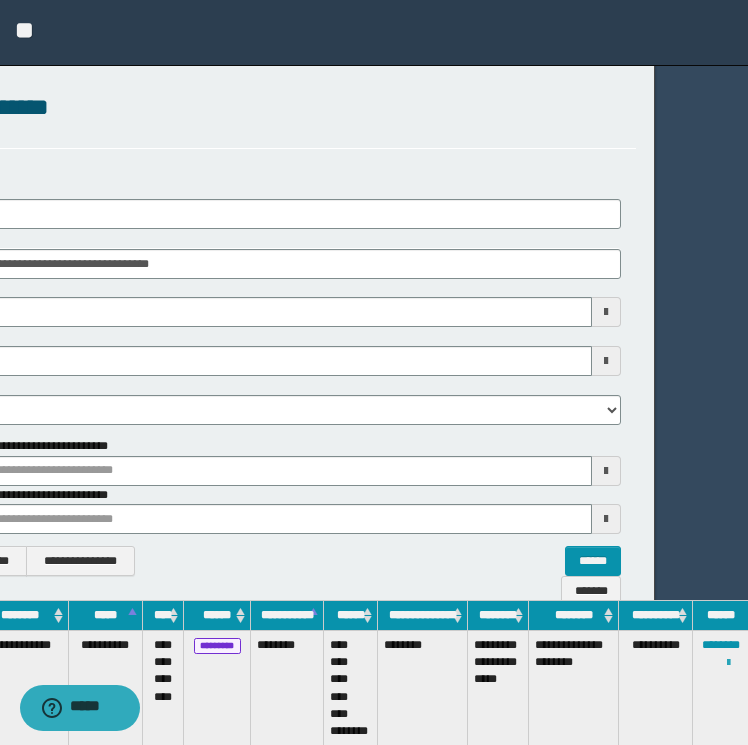 click at bounding box center (728, 663) 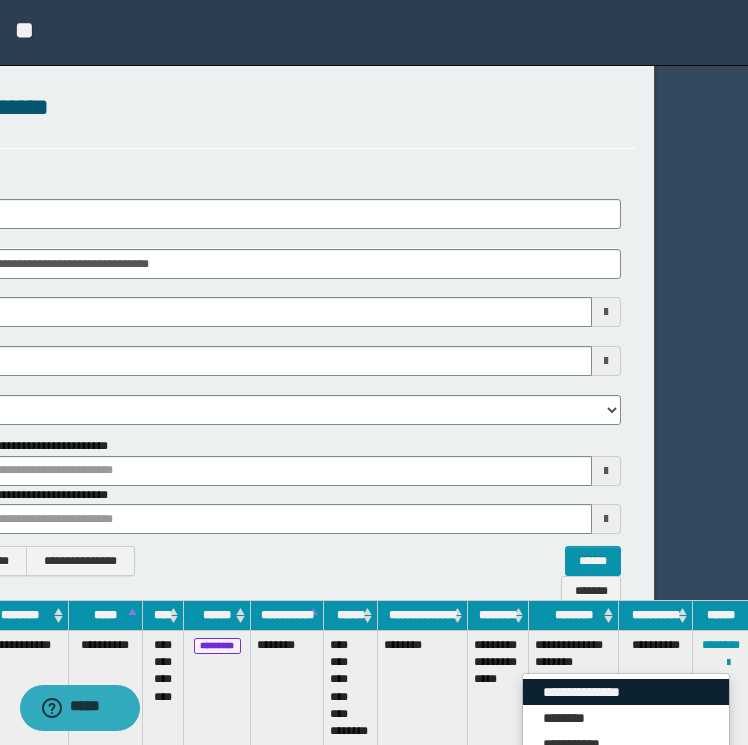click on "**********" at bounding box center (626, 692) 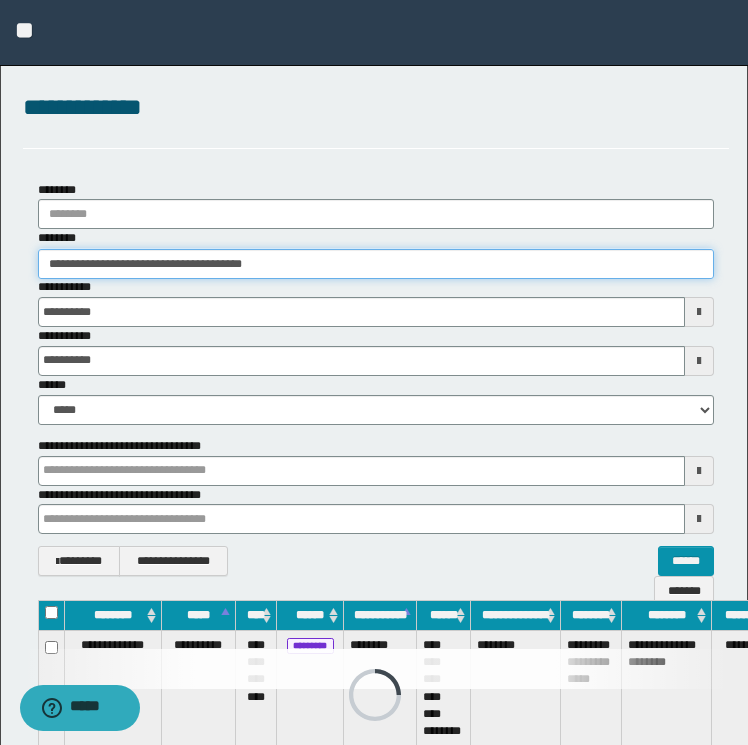 drag, startPoint x: 354, startPoint y: 272, endPoint x: -4, endPoint y: 234, distance: 360.0111 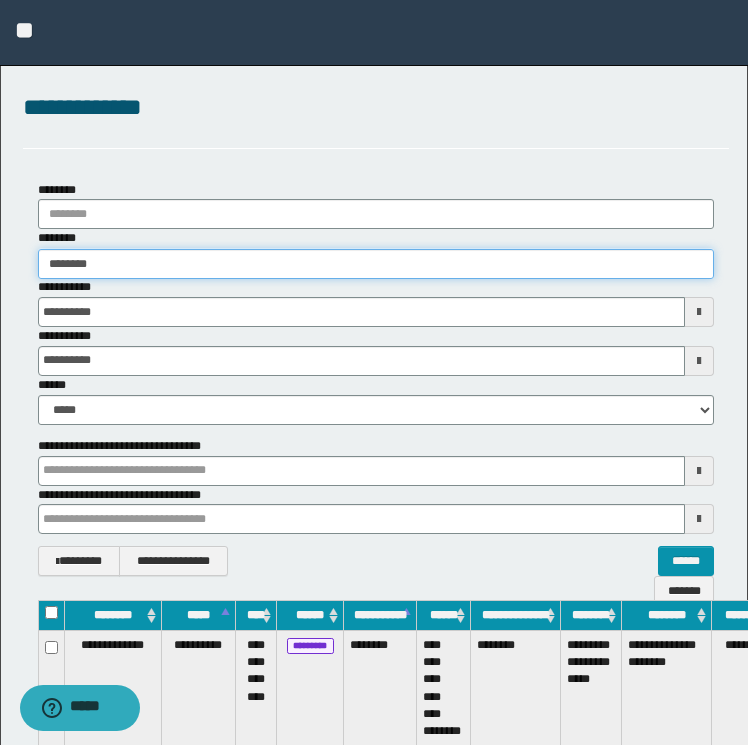 type on "********" 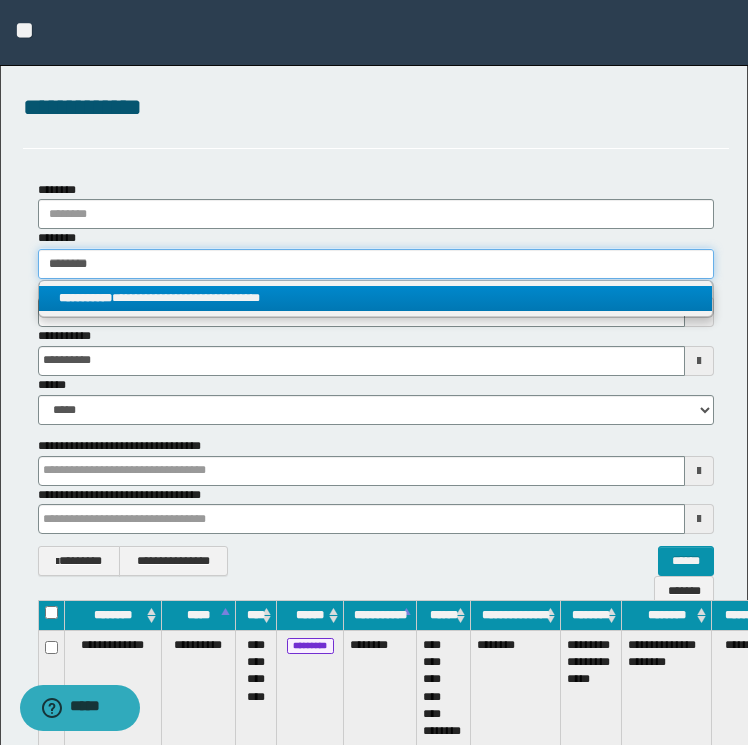 type on "********" 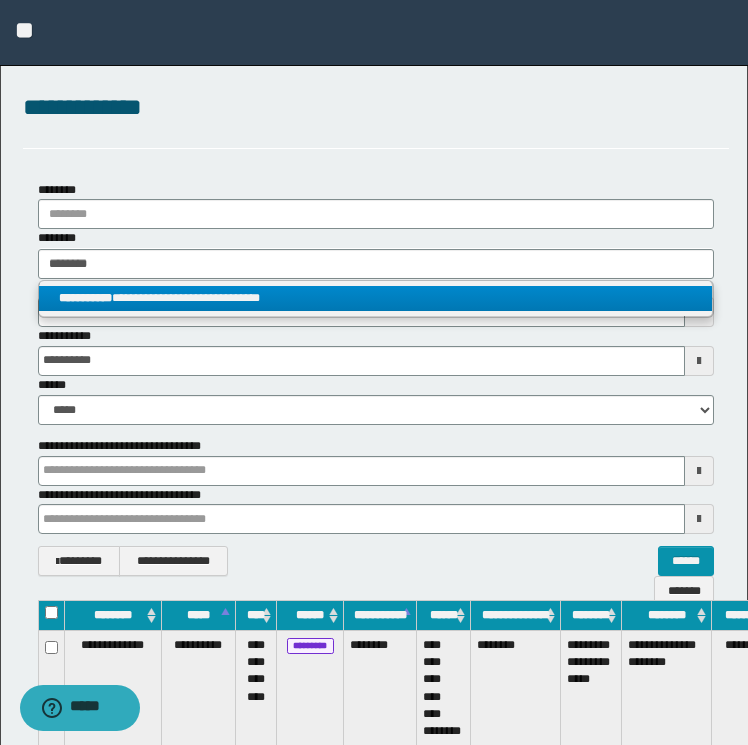 click on "**********" at bounding box center [376, 298] 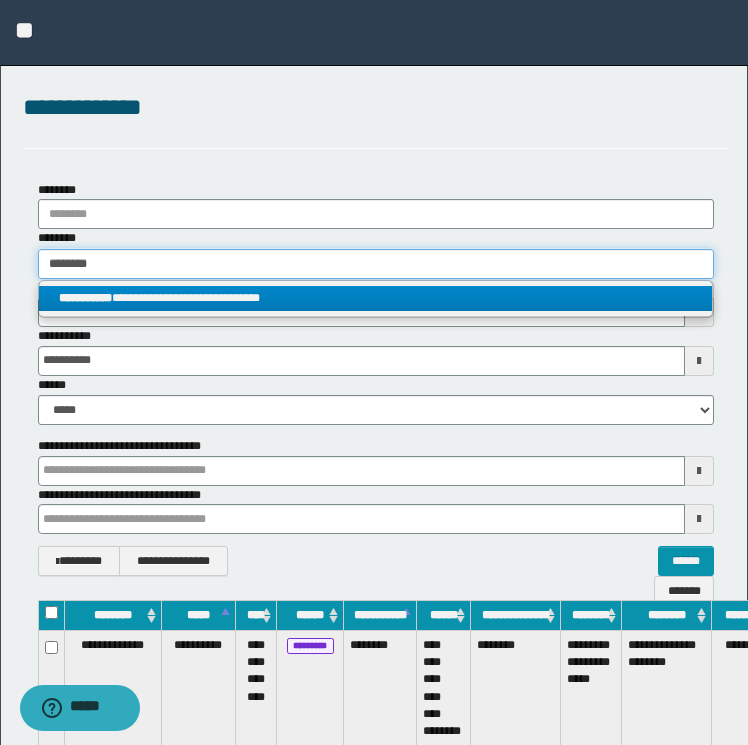 type 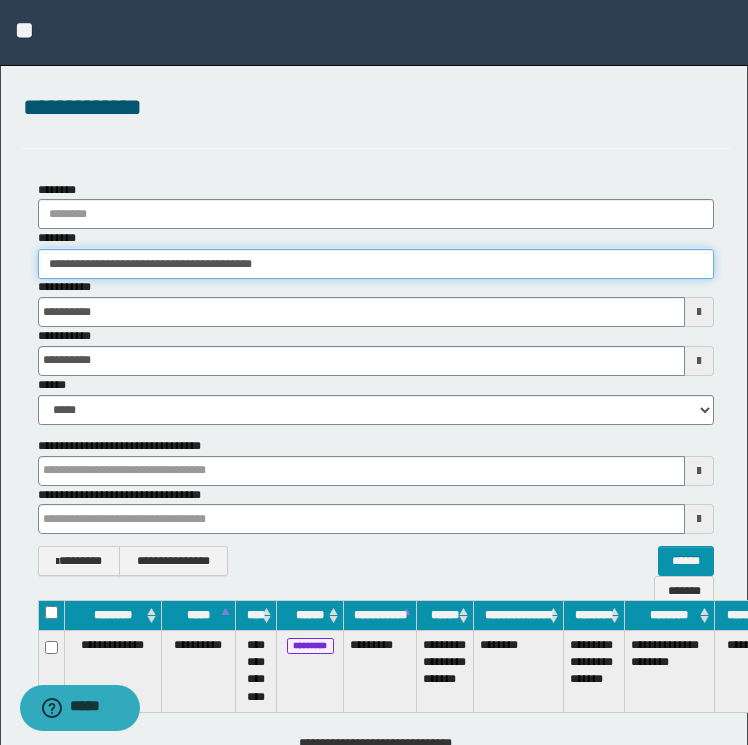 scroll, scrollTop: 0, scrollLeft: 96, axis: horizontal 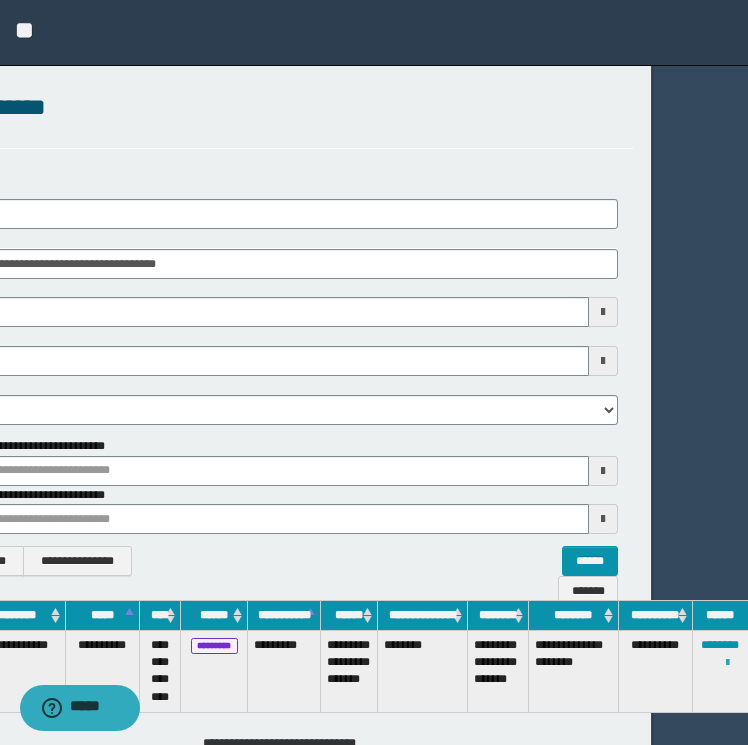 click at bounding box center [727, 663] 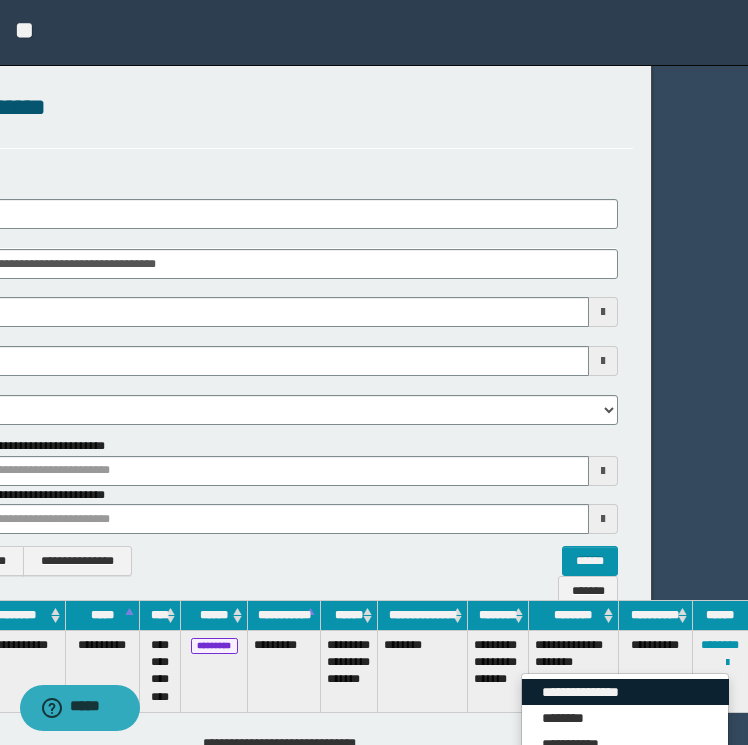click on "**********" at bounding box center (625, 692) 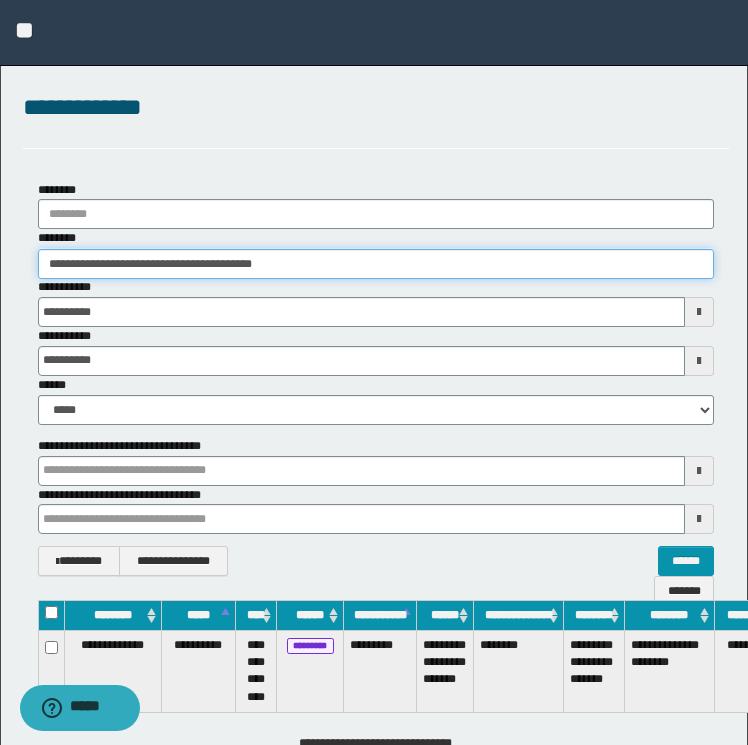 drag, startPoint x: 312, startPoint y: 256, endPoint x: -4, endPoint y: 271, distance: 316.3558 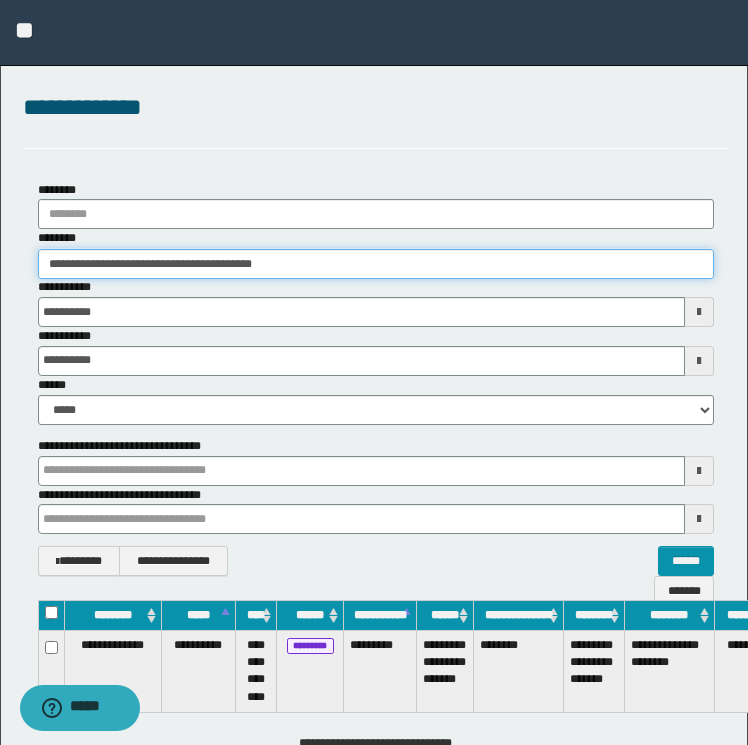 click on "**********" at bounding box center [374, 372] 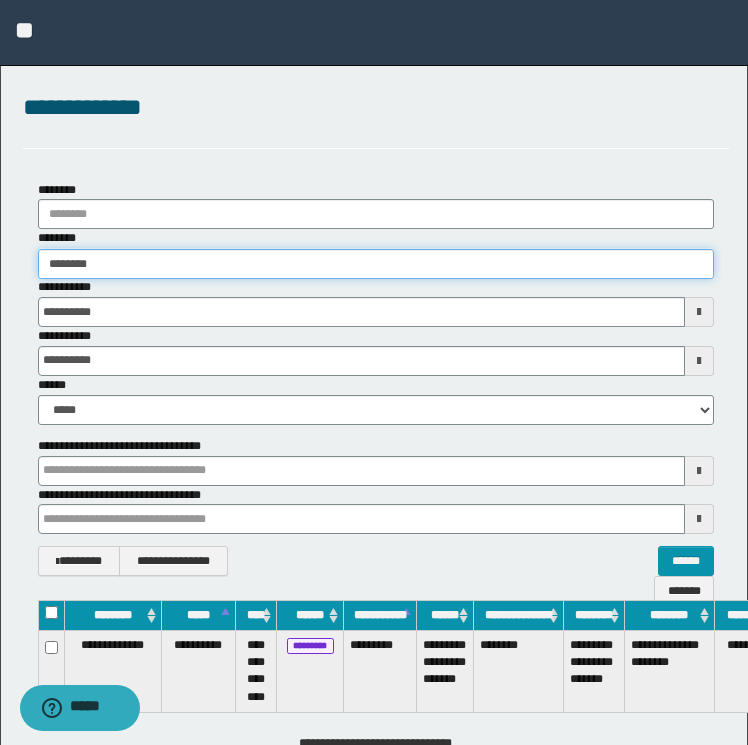 type on "********" 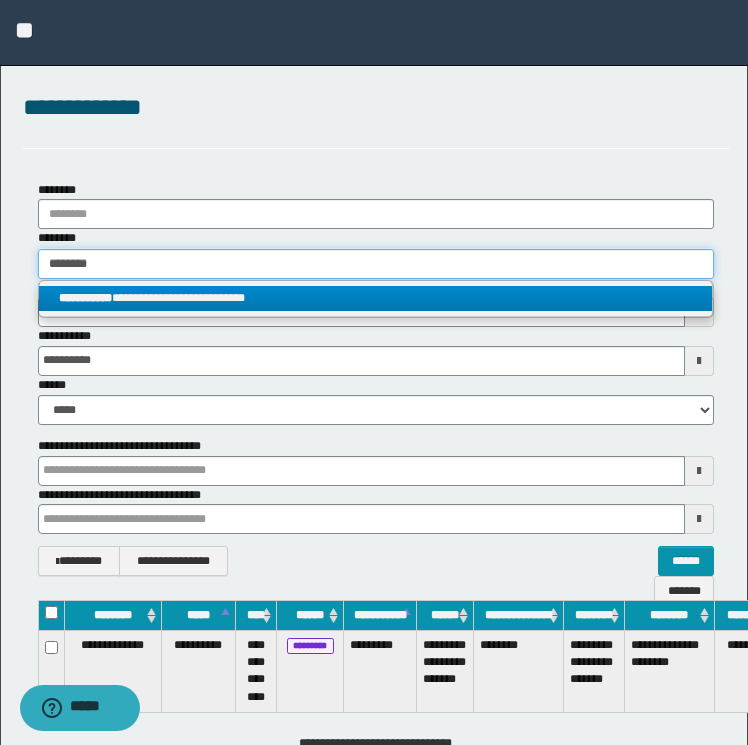 type on "********" 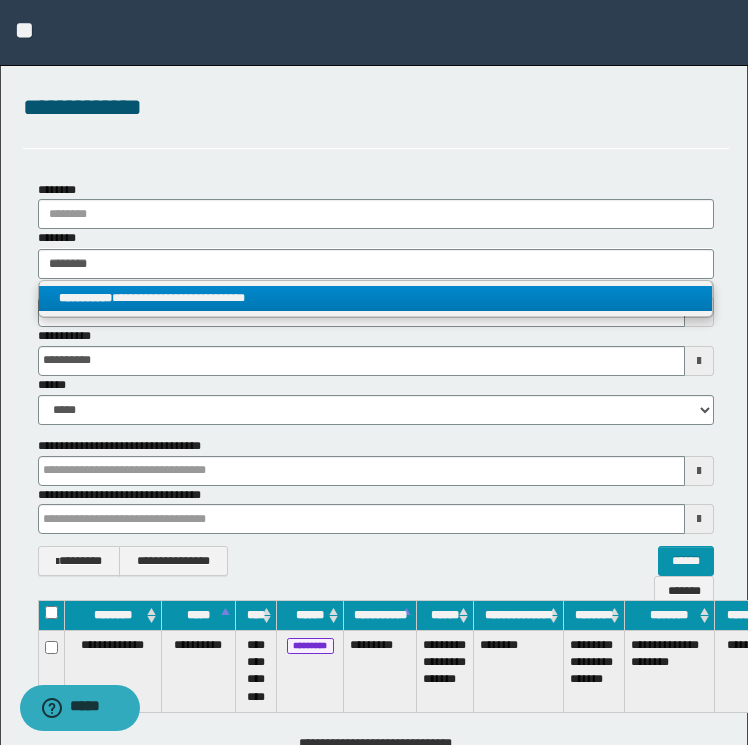 click on "**********" at bounding box center (376, 298) 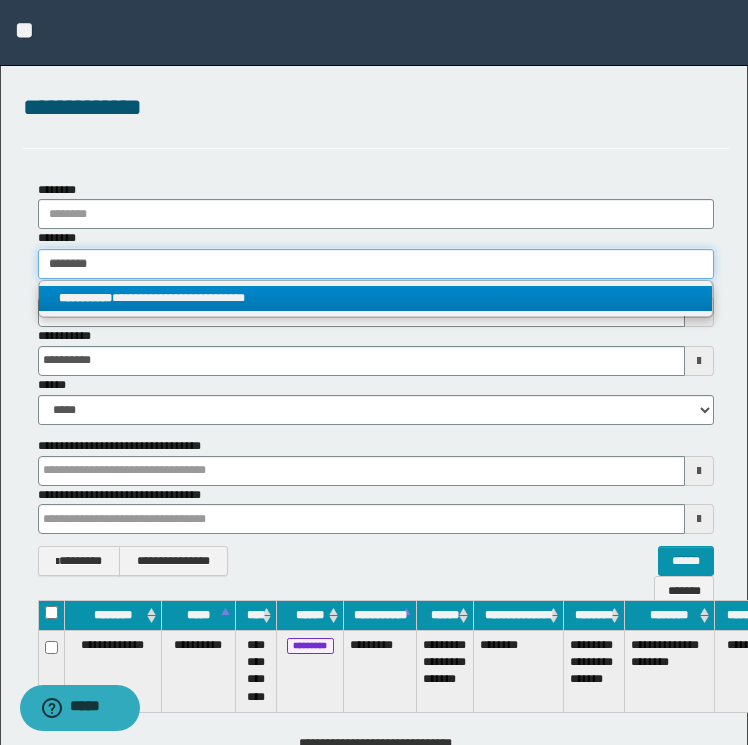 type 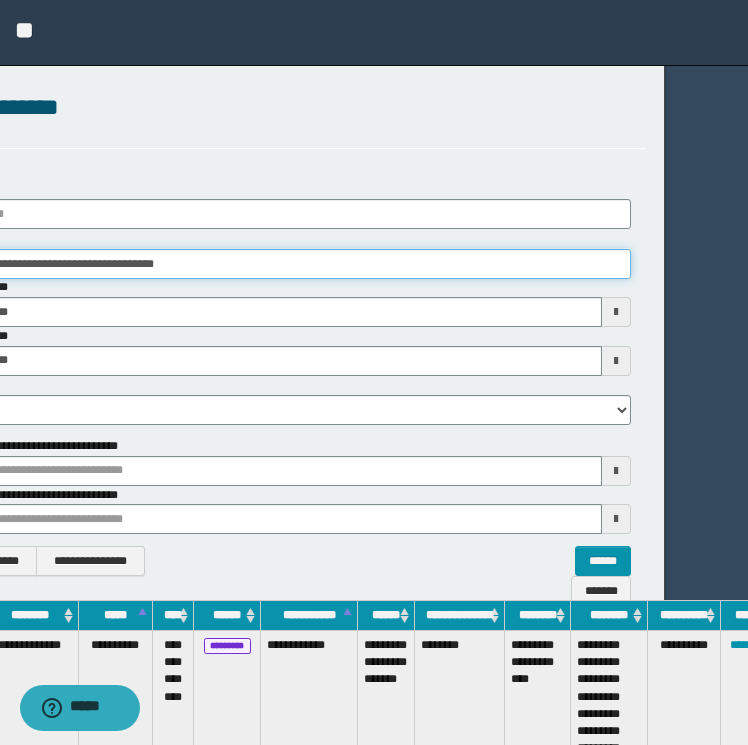 scroll, scrollTop: 0, scrollLeft: 111, axis: horizontal 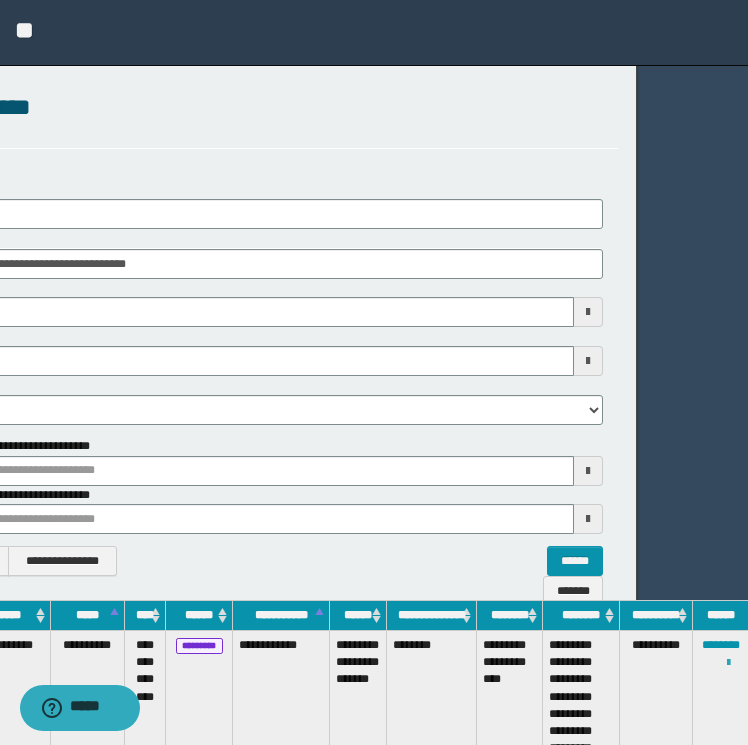 click at bounding box center [728, 663] 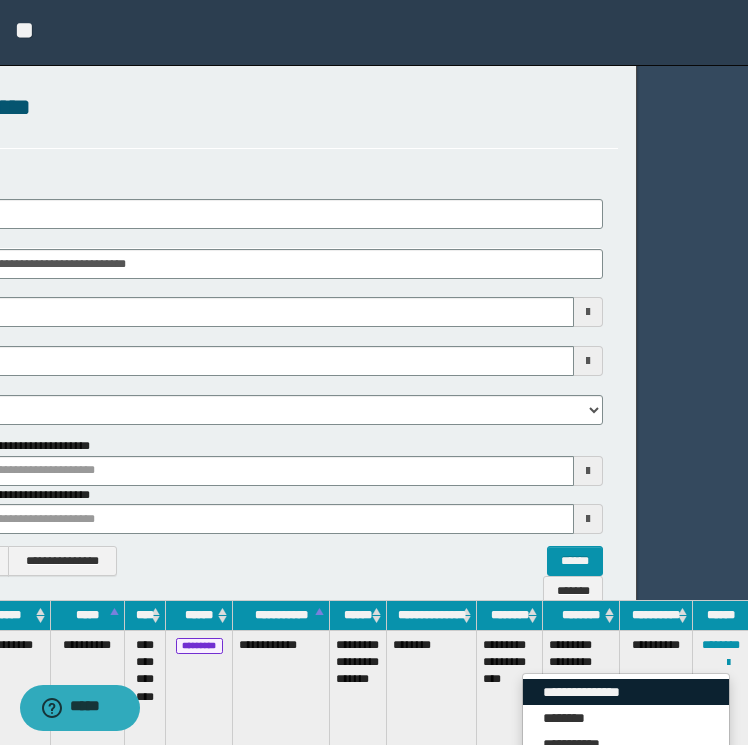 click on "**********" at bounding box center (626, 692) 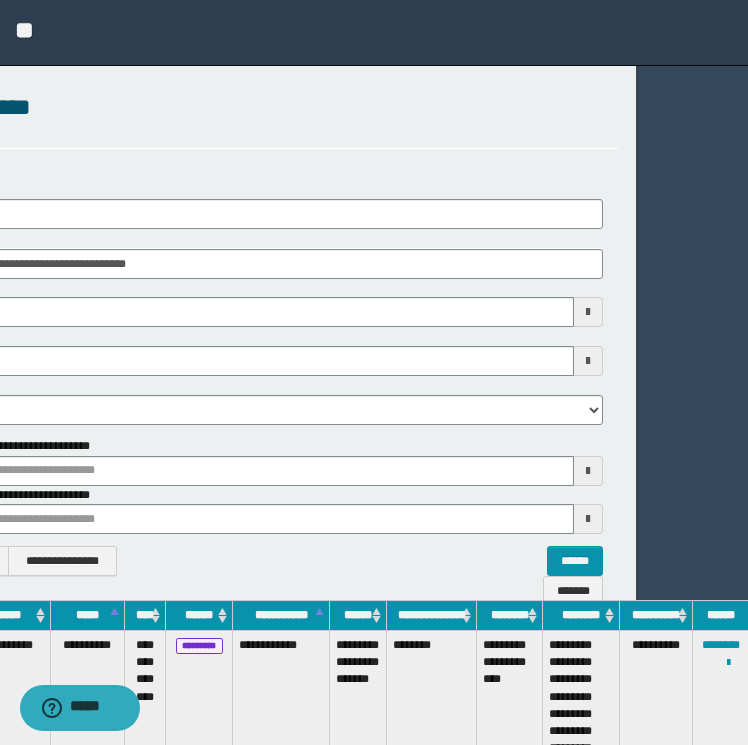 scroll, scrollTop: 0, scrollLeft: 0, axis: both 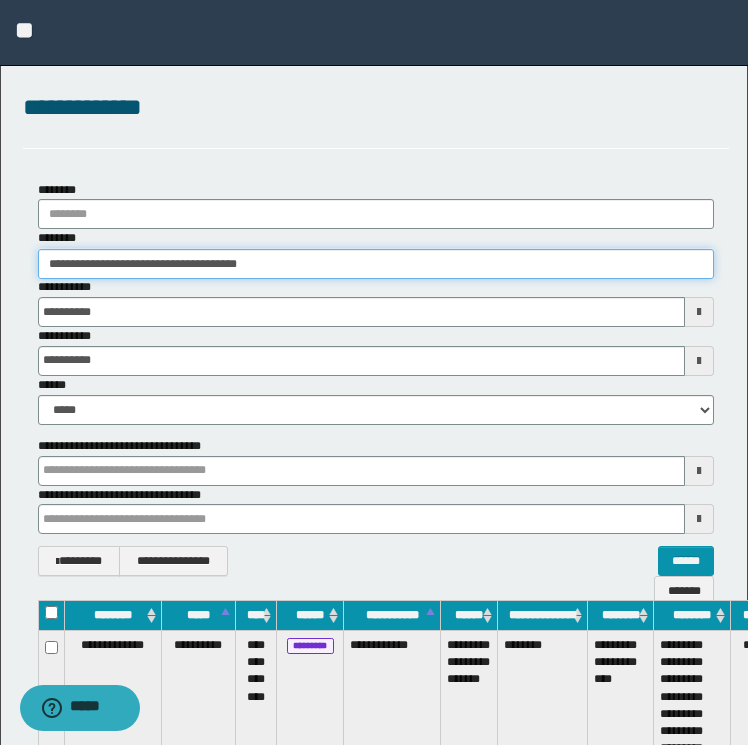 drag, startPoint x: 311, startPoint y: 253, endPoint x: -4, endPoint y: 247, distance: 315.05713 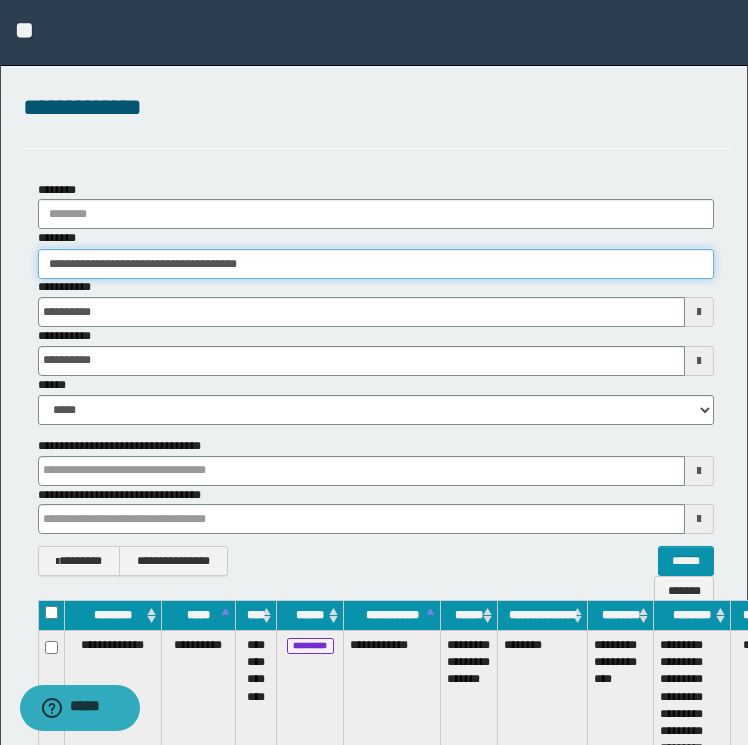 click on "**********" at bounding box center (374, 372) 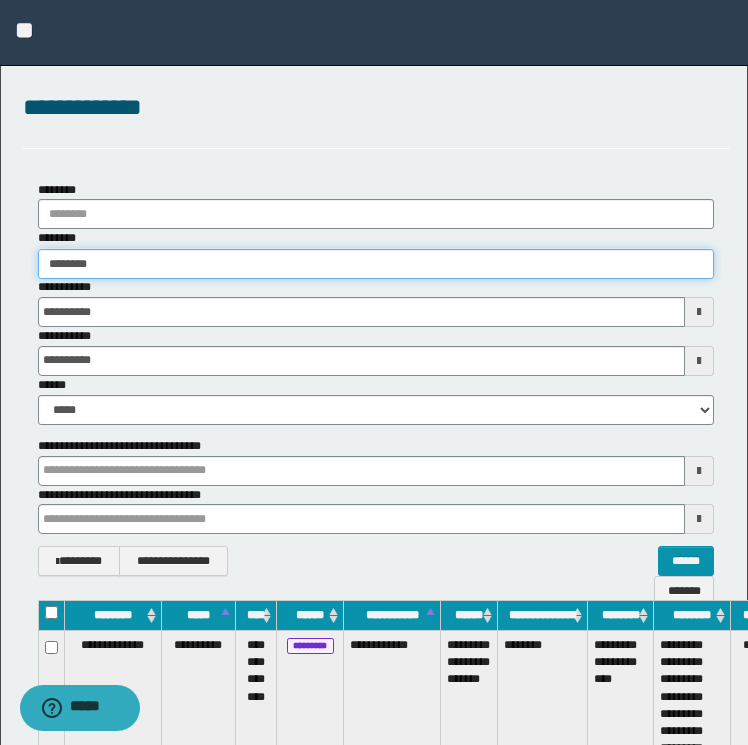 type on "********" 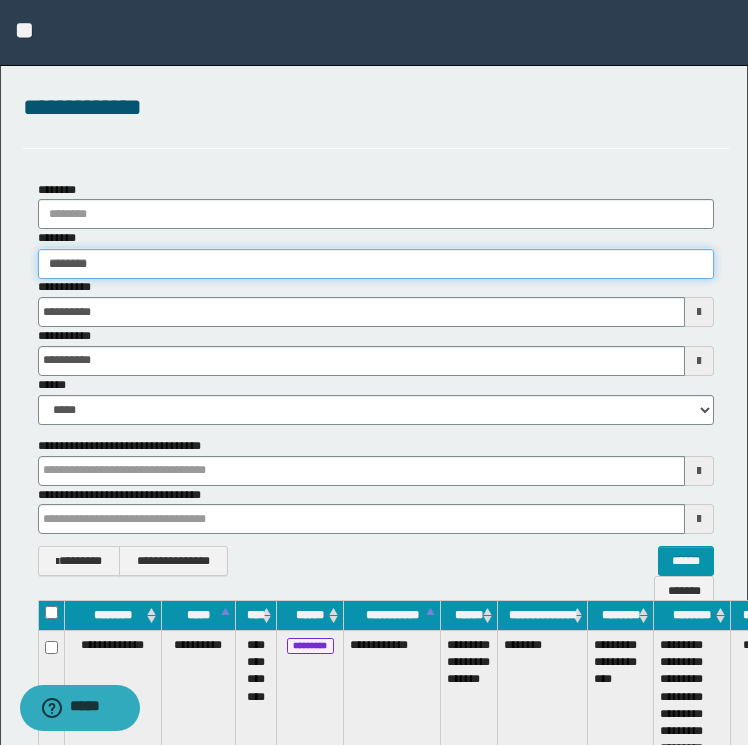 type on "********" 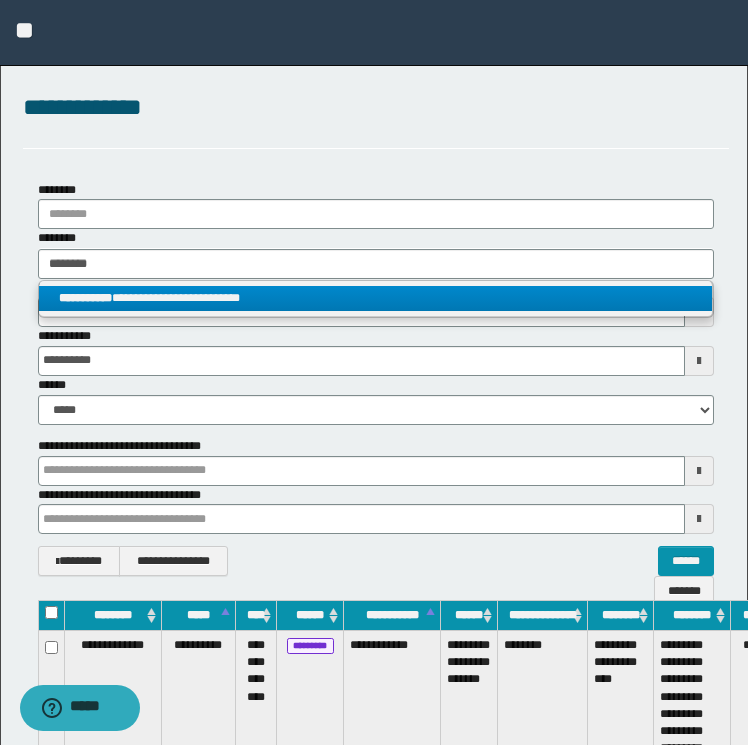 click on "**********" at bounding box center [376, 298] 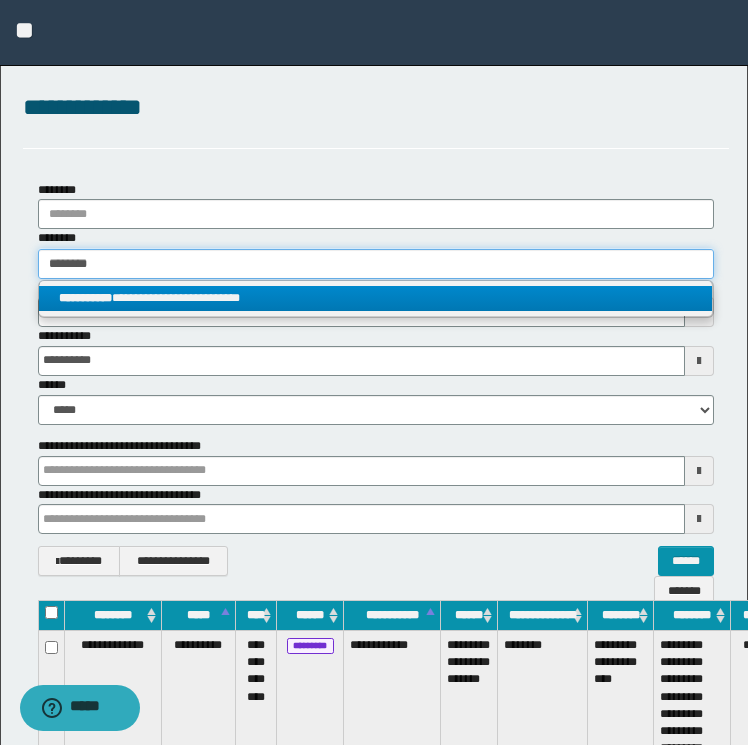 type 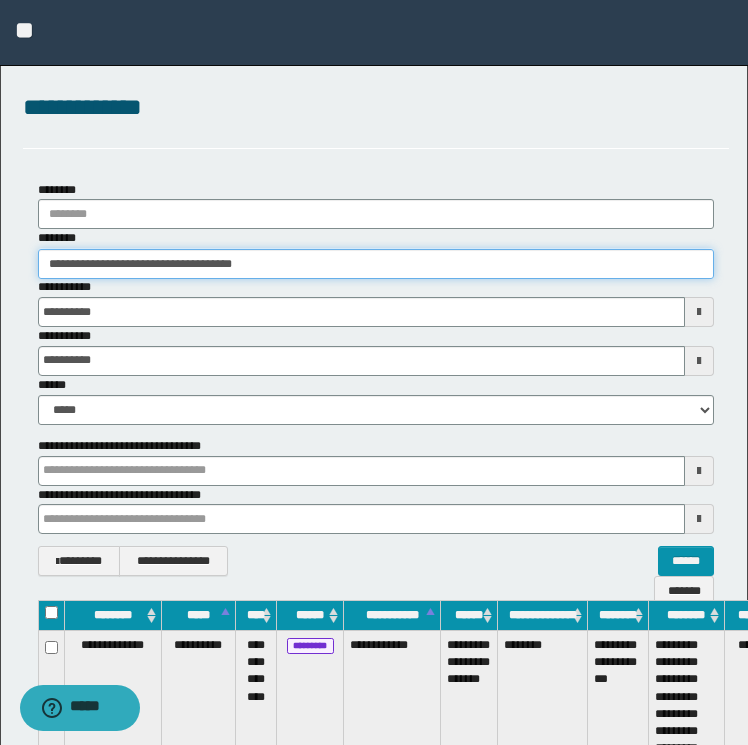scroll, scrollTop: 0, scrollLeft: 106, axis: horizontal 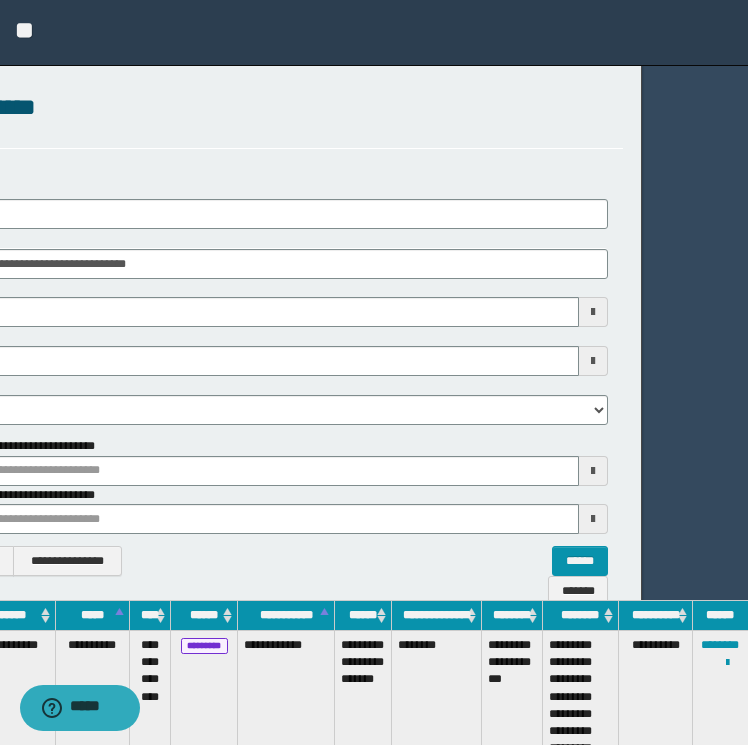 click on "**********" at bounding box center (721, 706) 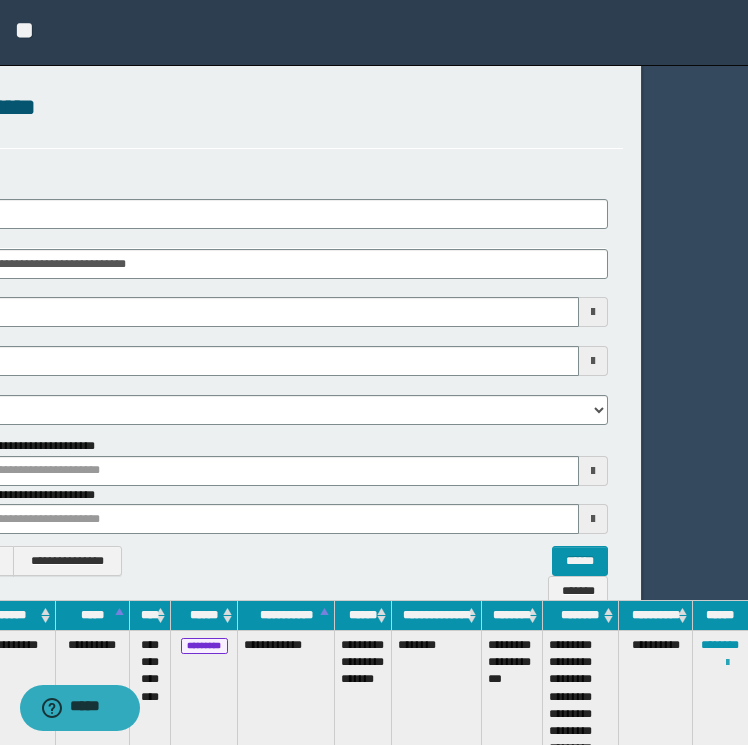 click at bounding box center (727, 663) 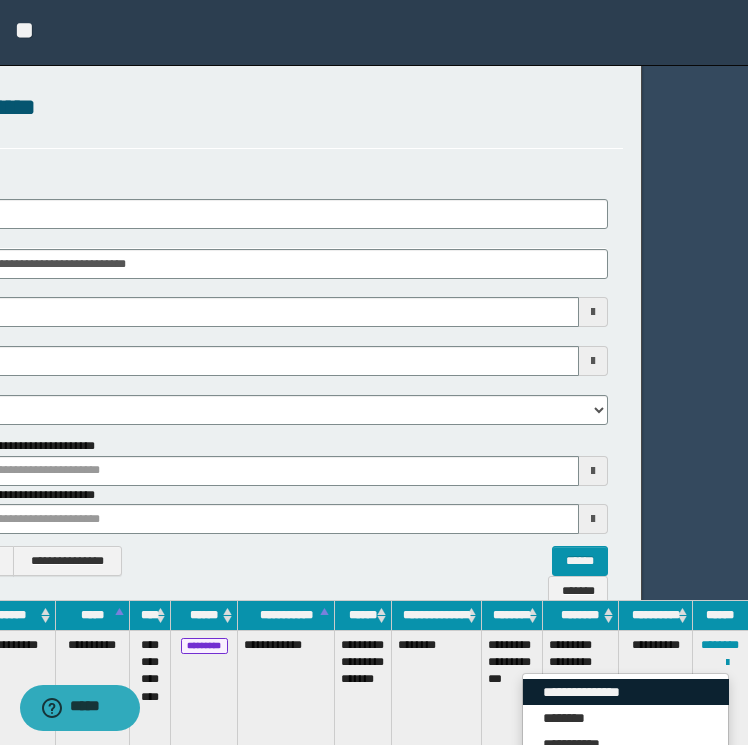 click on "**********" at bounding box center (626, 692) 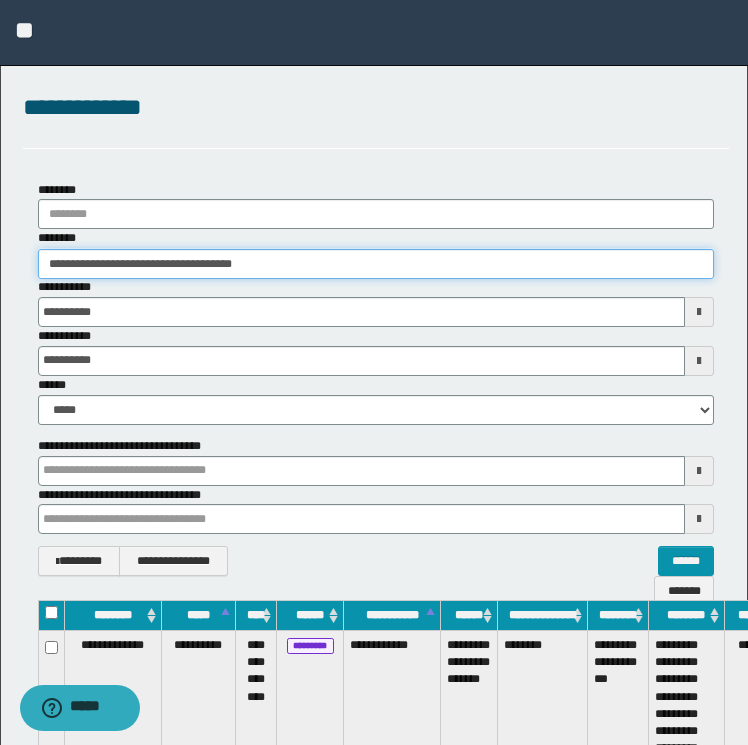 drag, startPoint x: 288, startPoint y: 272, endPoint x: -4, endPoint y: 262, distance: 292.17117 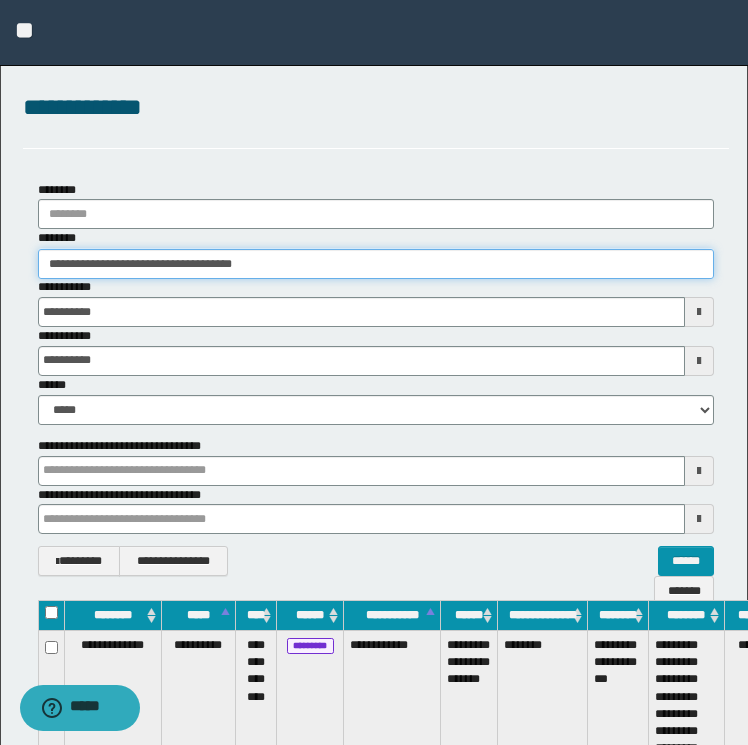 click on "**********" at bounding box center (374, 372) 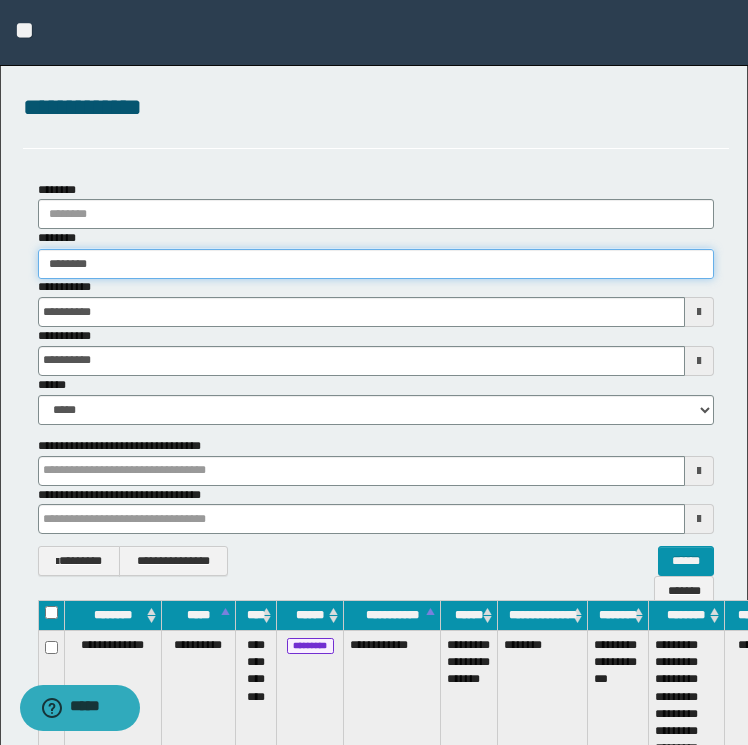 type on "********" 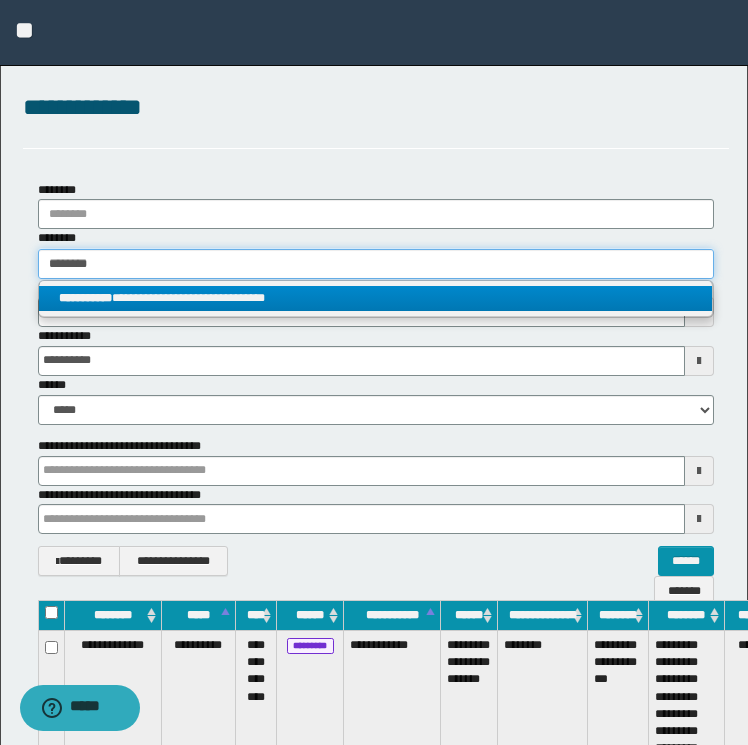 type on "********" 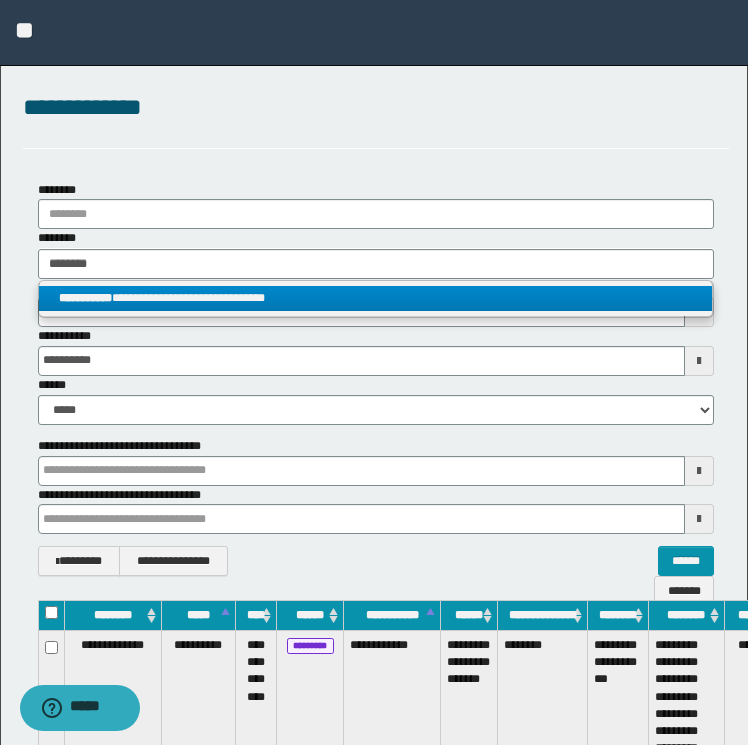 click on "**********" at bounding box center [376, 298] 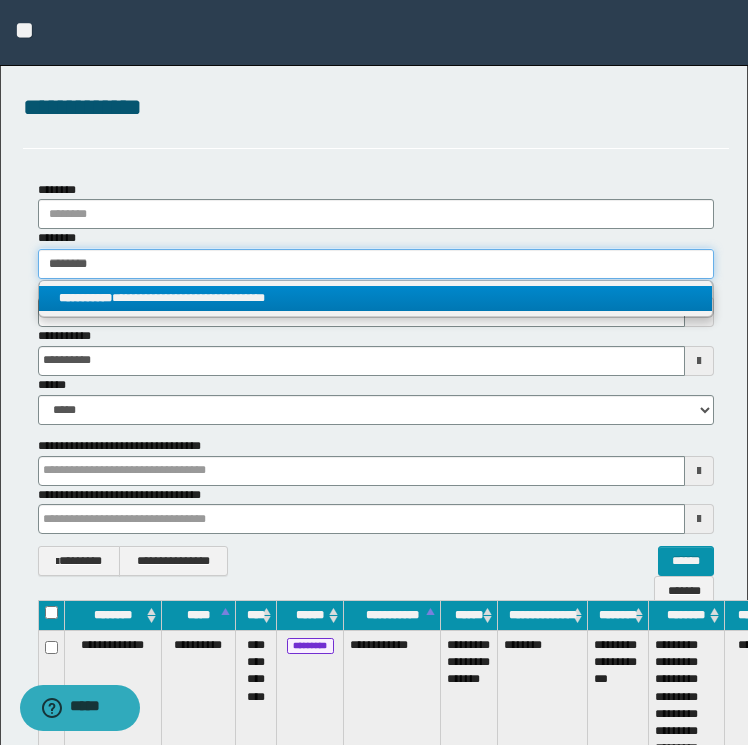 type 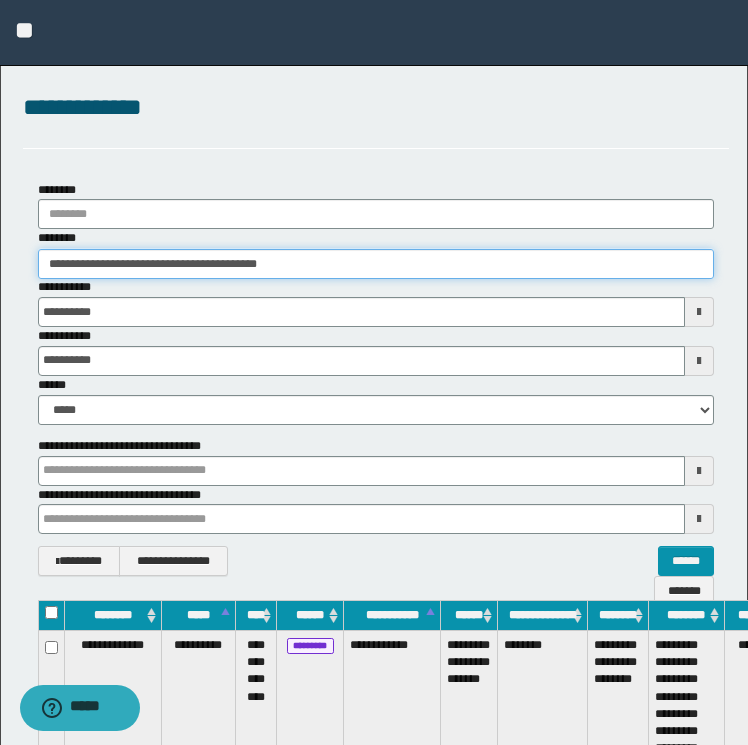 scroll, scrollTop: 0, scrollLeft: 106, axis: horizontal 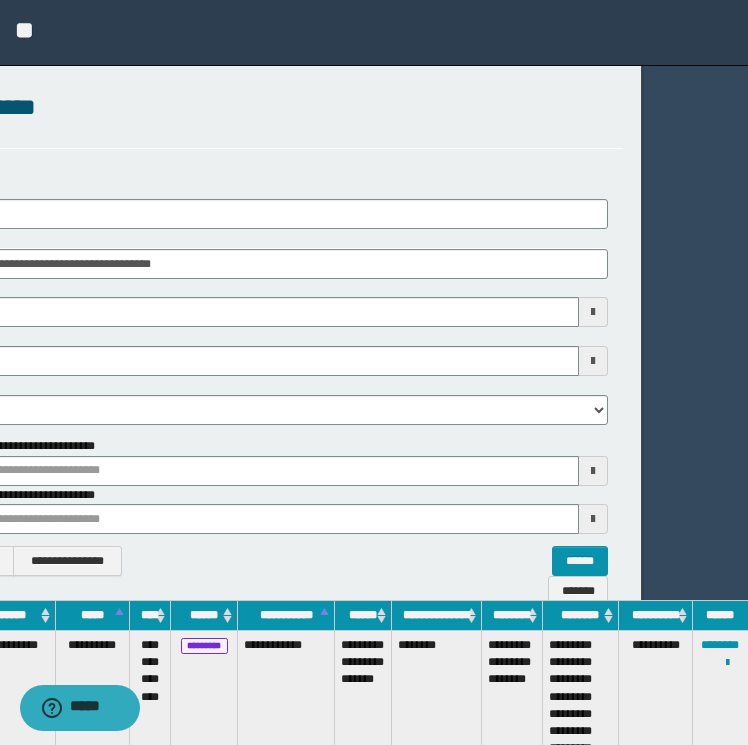 click on "**********" at bounding box center (727, 662) 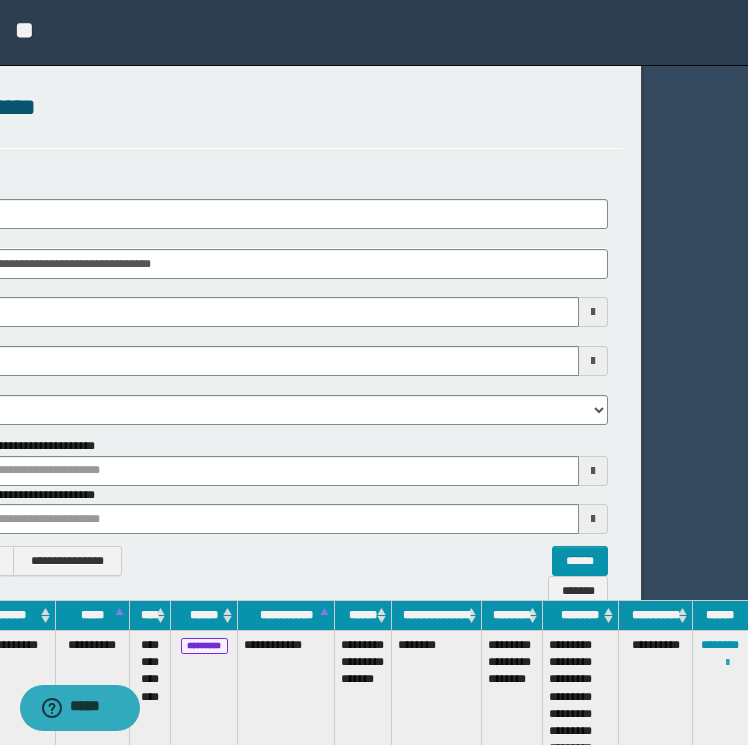 click at bounding box center [727, 663] 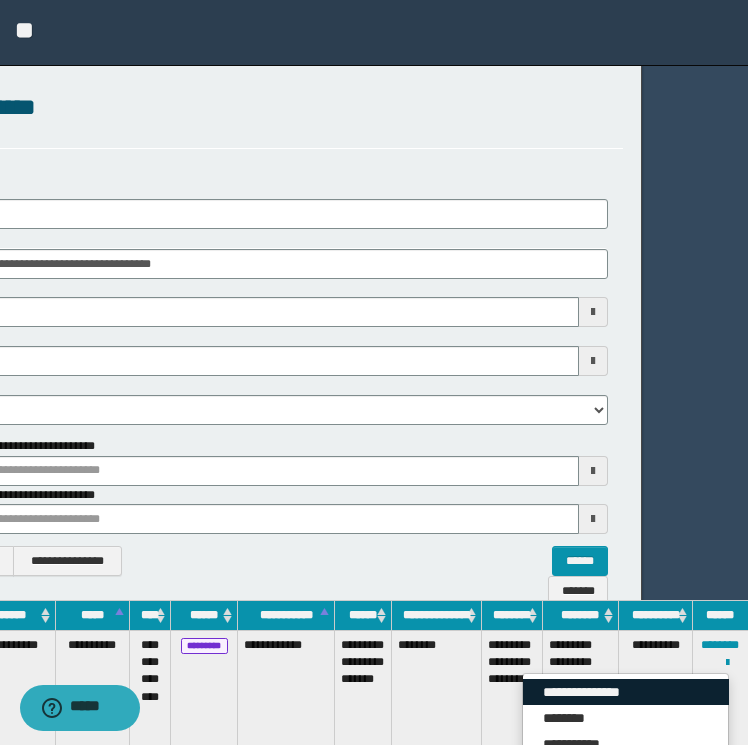 click on "**********" at bounding box center [626, 692] 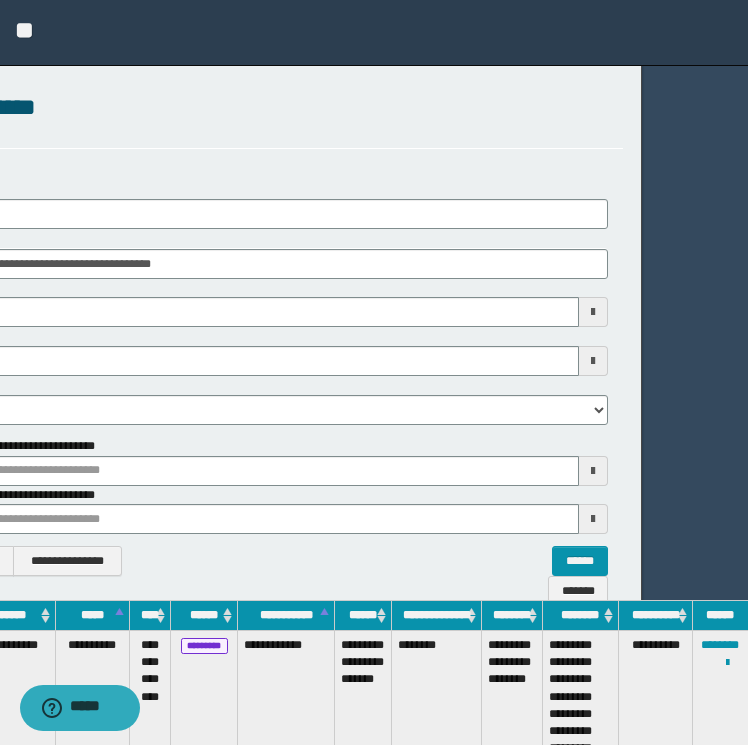 scroll, scrollTop: 0, scrollLeft: 0, axis: both 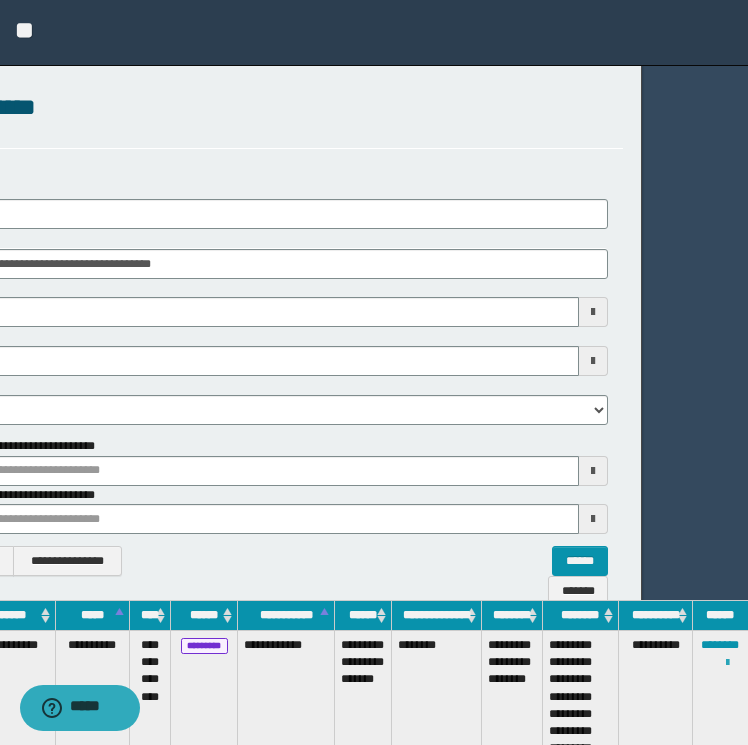 click at bounding box center [727, 663] 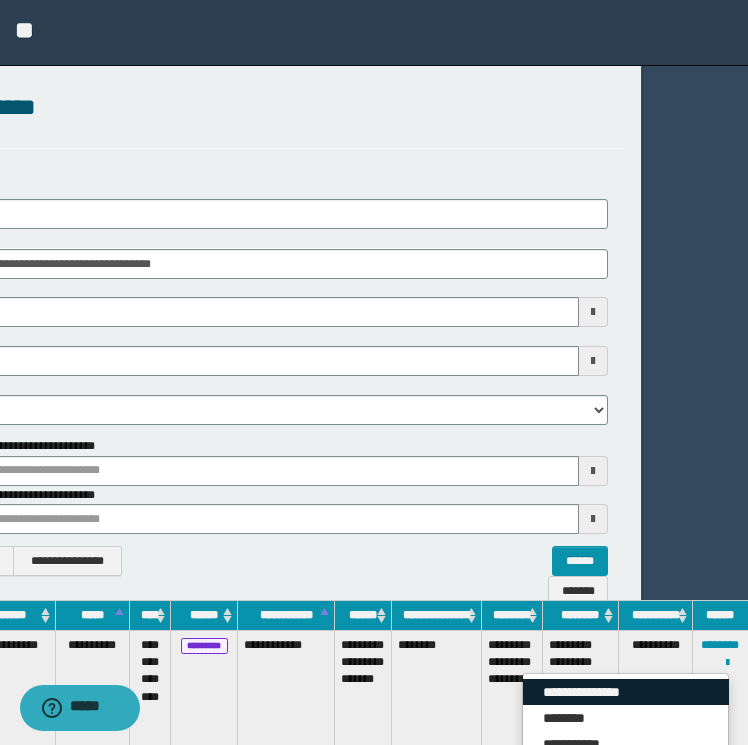 click on "**********" at bounding box center [626, 692] 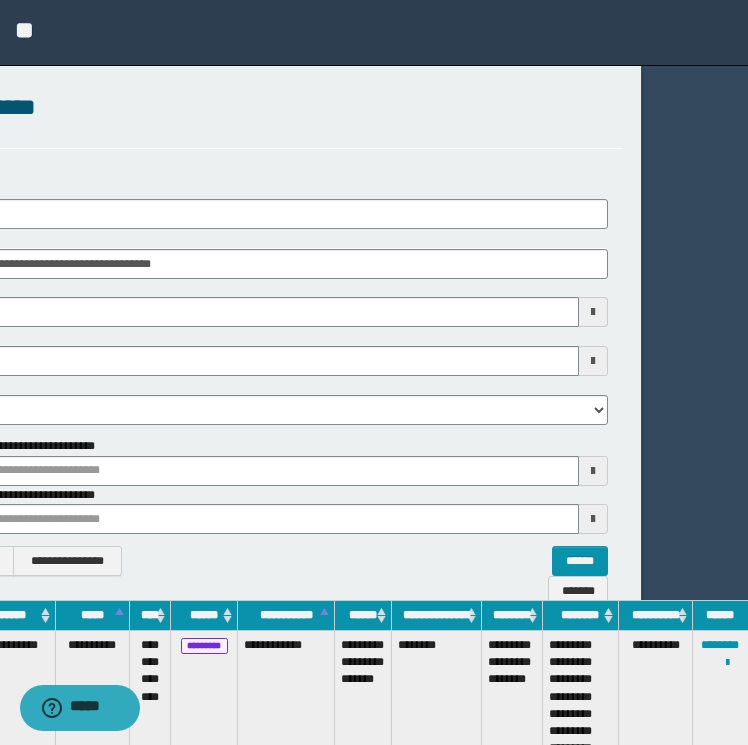 scroll, scrollTop: 0, scrollLeft: 0, axis: both 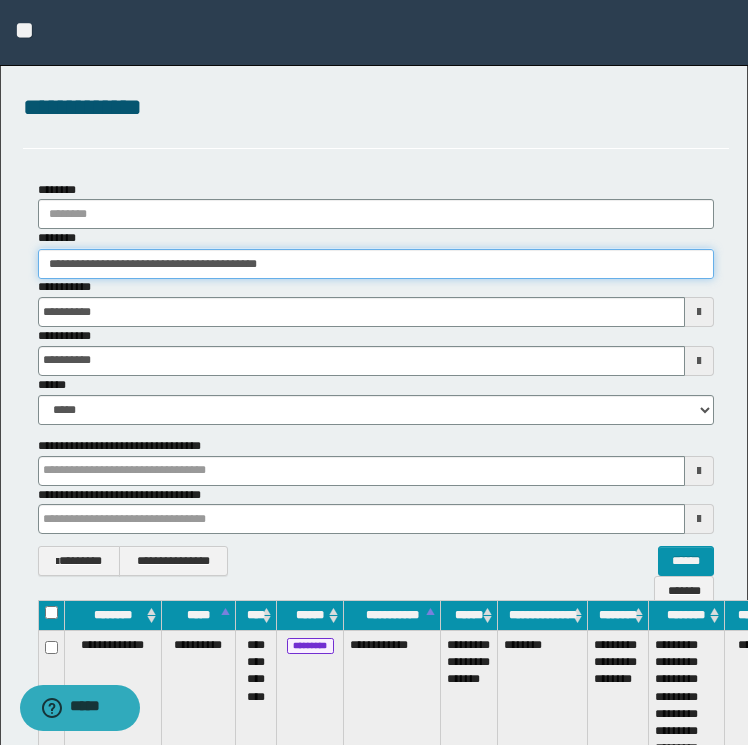 drag, startPoint x: 310, startPoint y: 252, endPoint x: -4, endPoint y: 259, distance: 314.078 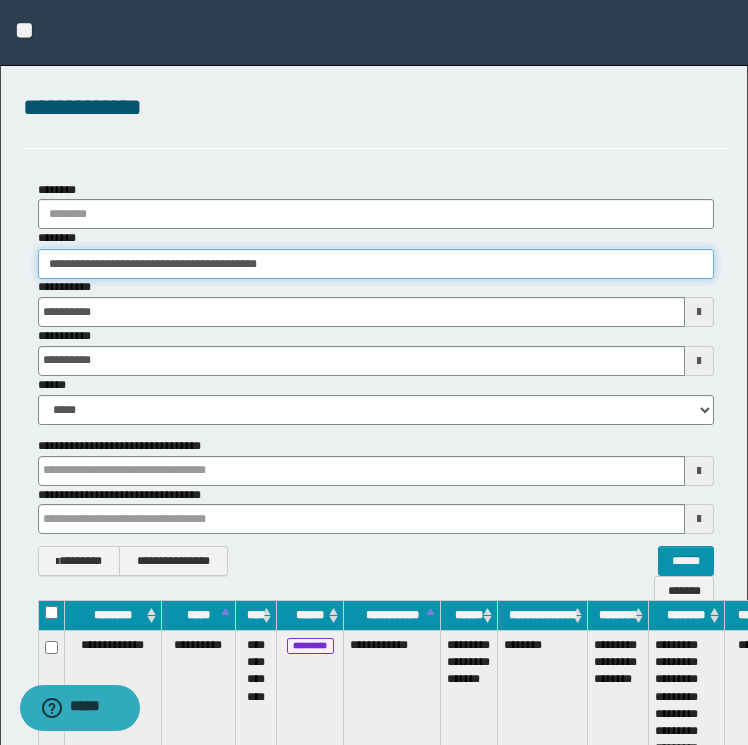 click on "**********" at bounding box center [374, 372] 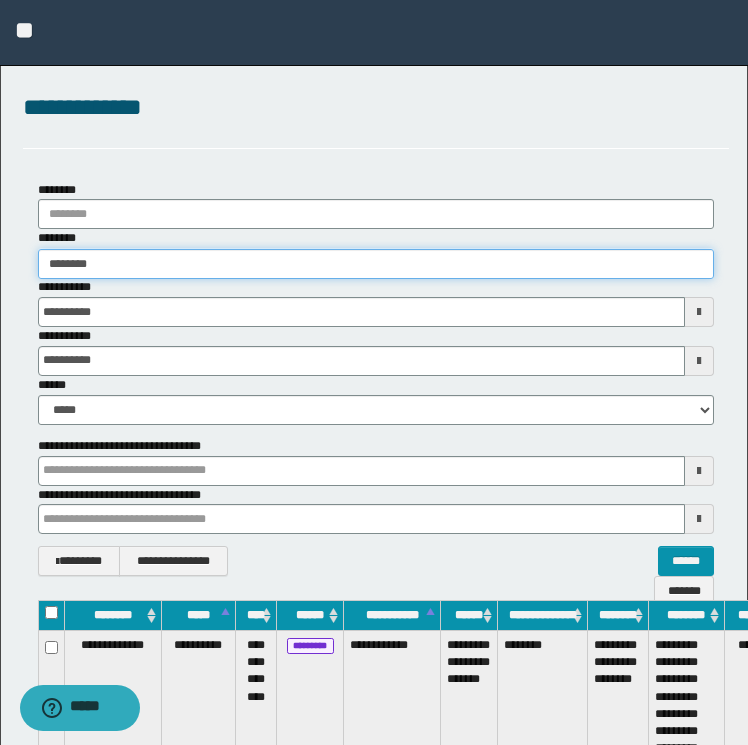 type on "********" 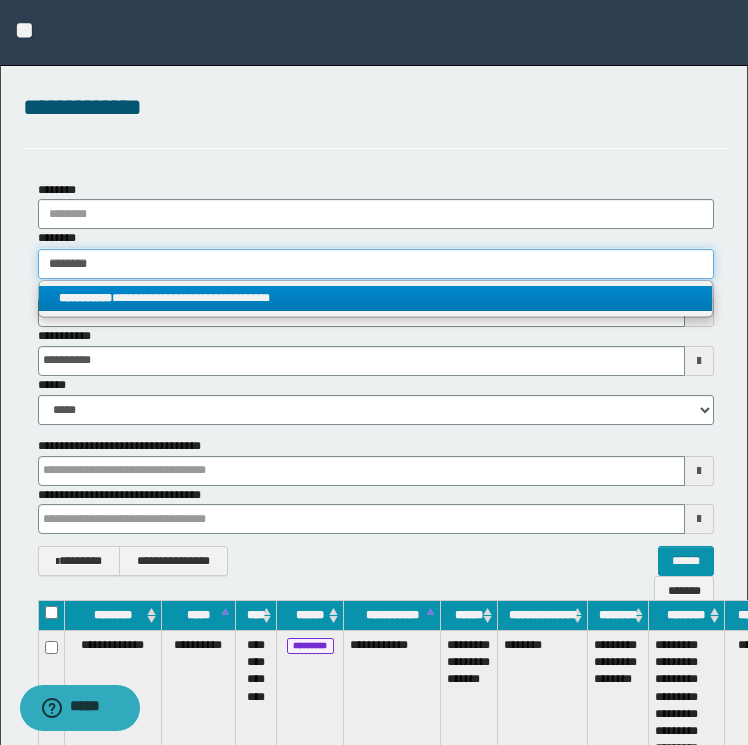 type on "********" 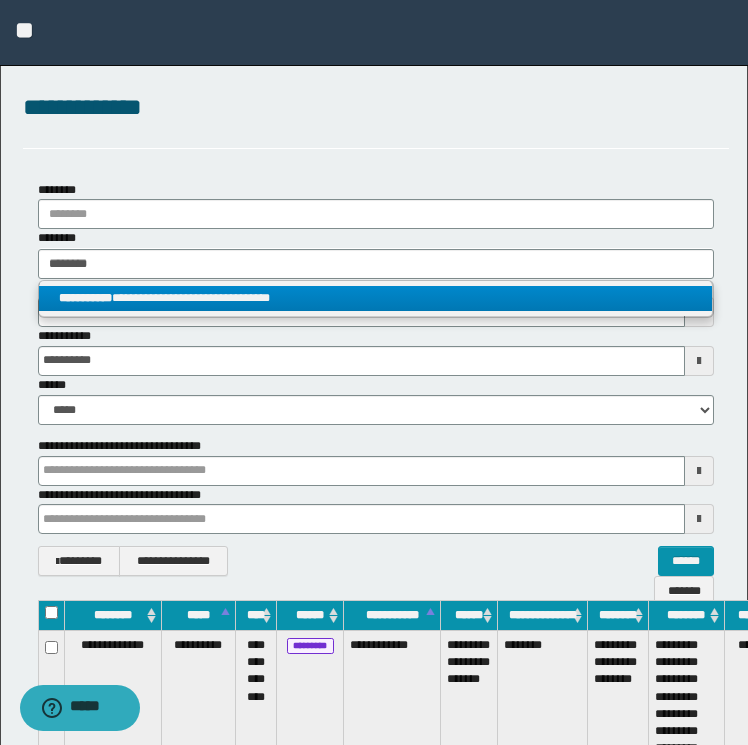 click on "**********" at bounding box center [376, 298] 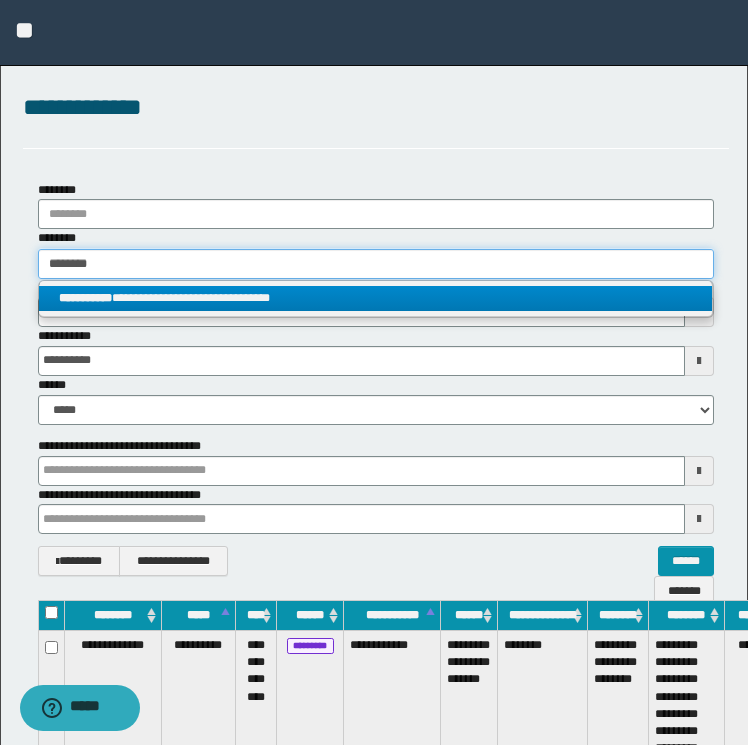 type 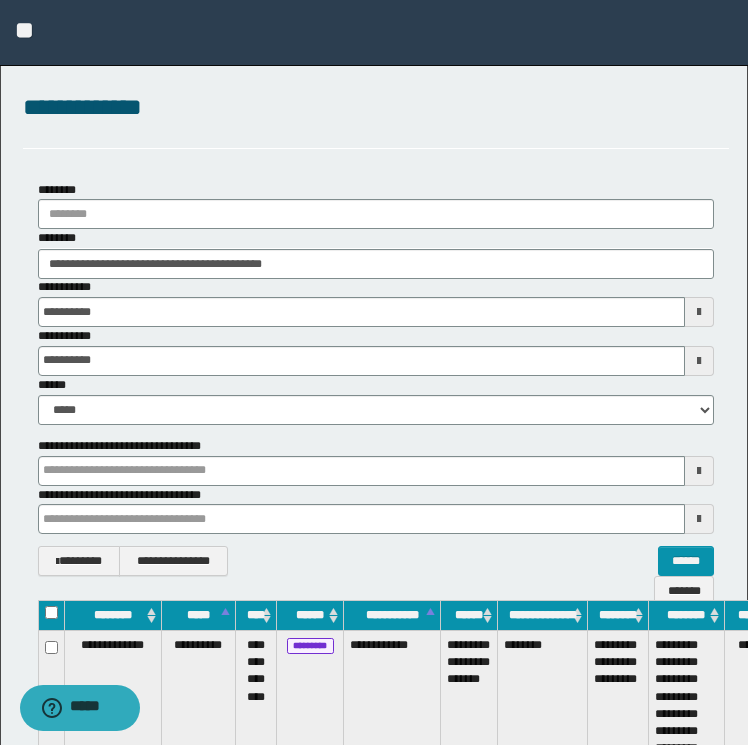 click on "**********" at bounding box center (392, 706) 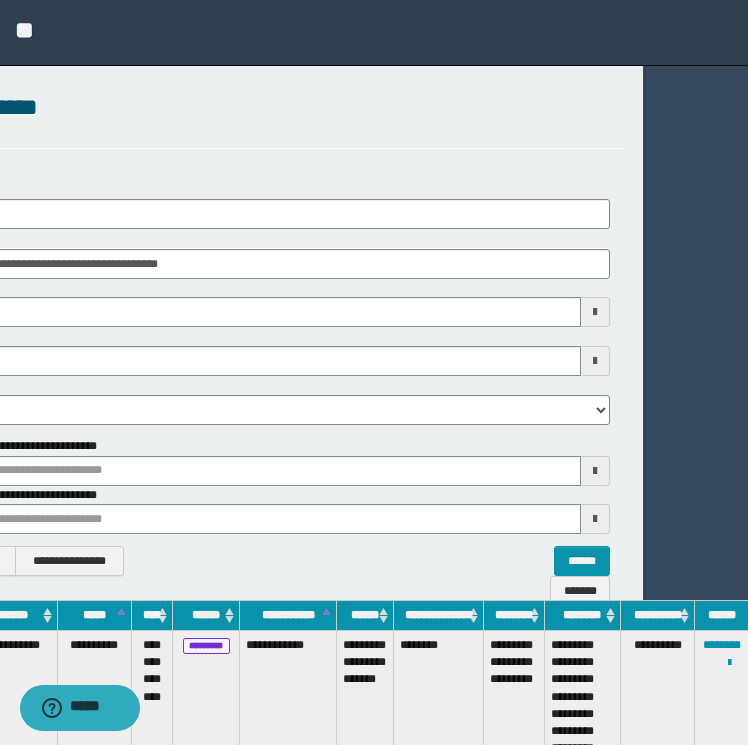 scroll, scrollTop: 0, scrollLeft: 106, axis: horizontal 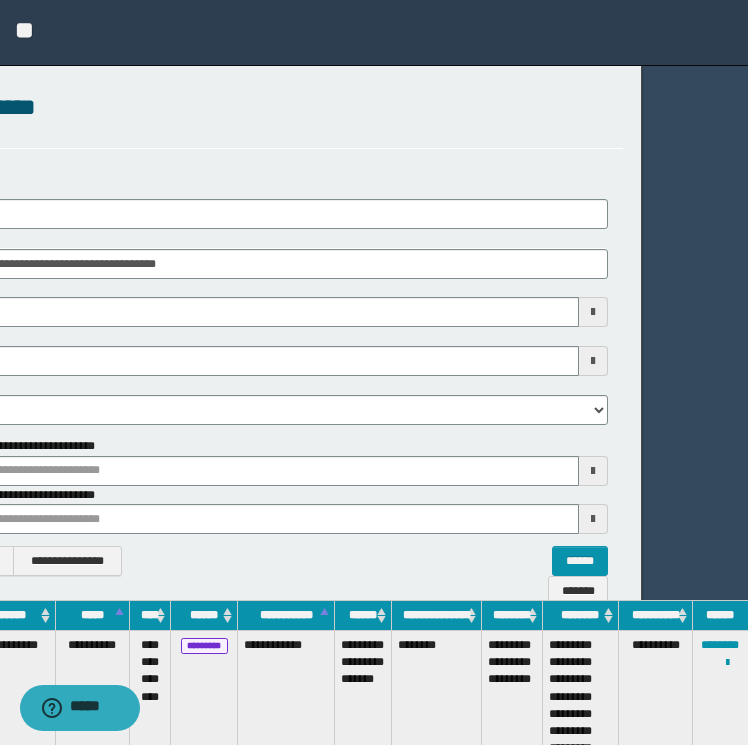 click on "**********" at bounding box center [721, 706] 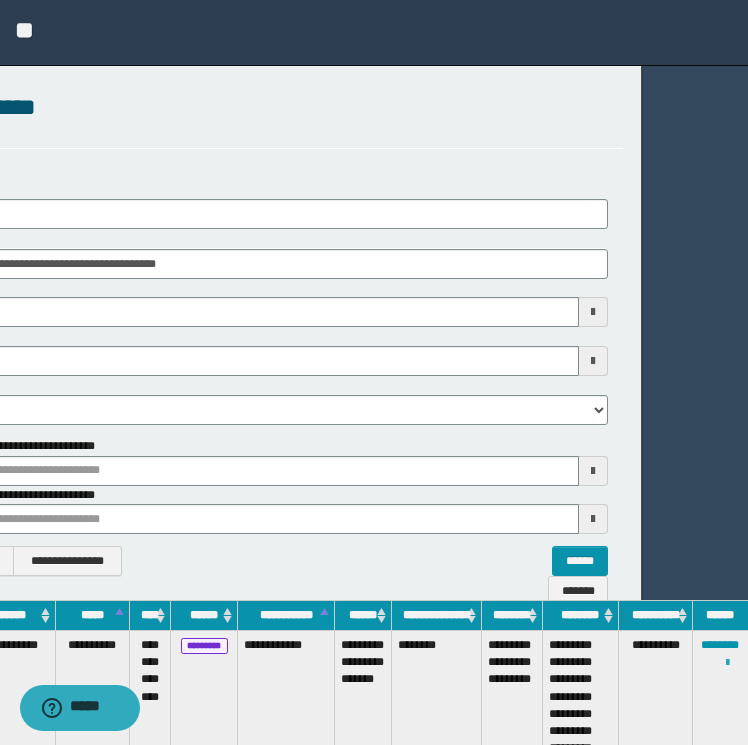 click at bounding box center [727, 663] 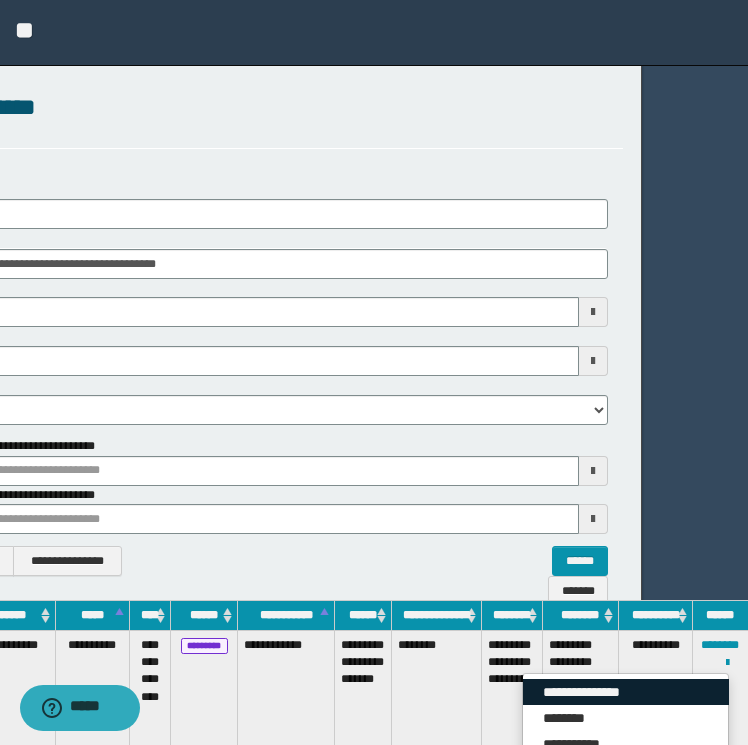 click on "**********" at bounding box center [626, 692] 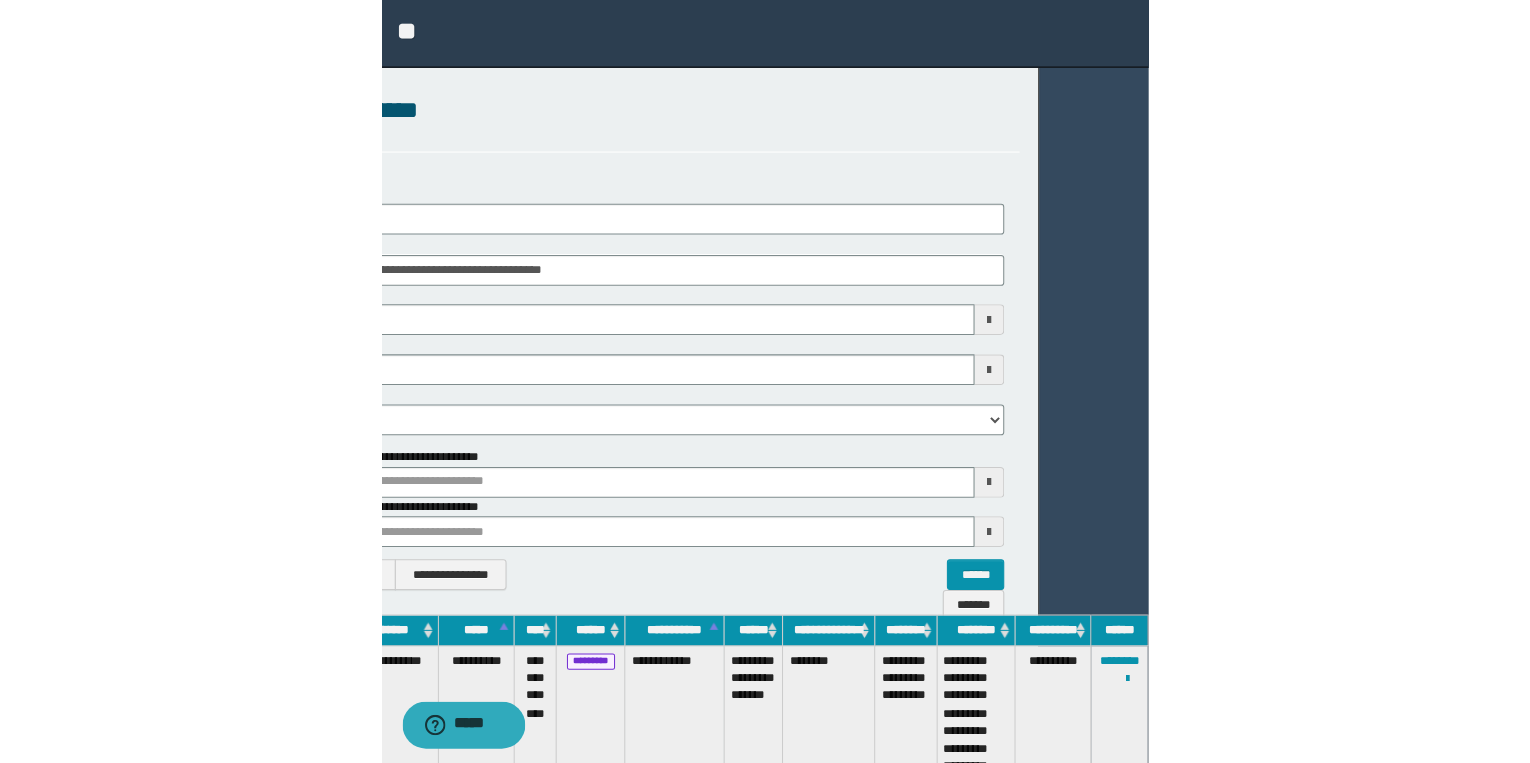 scroll, scrollTop: 0, scrollLeft: 0, axis: both 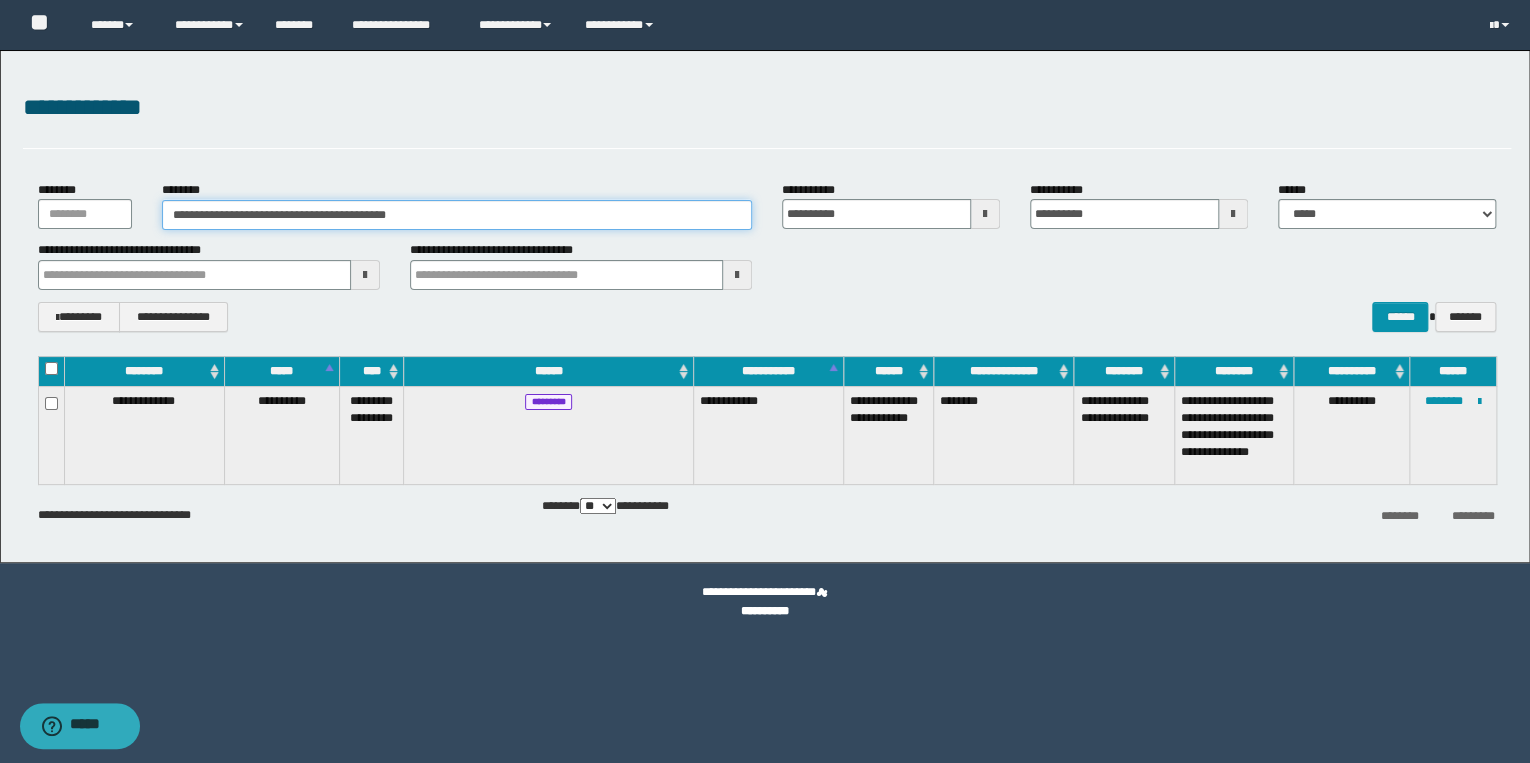 drag, startPoint x: 412, startPoint y: 222, endPoint x: -4, endPoint y: 198, distance: 416.69174 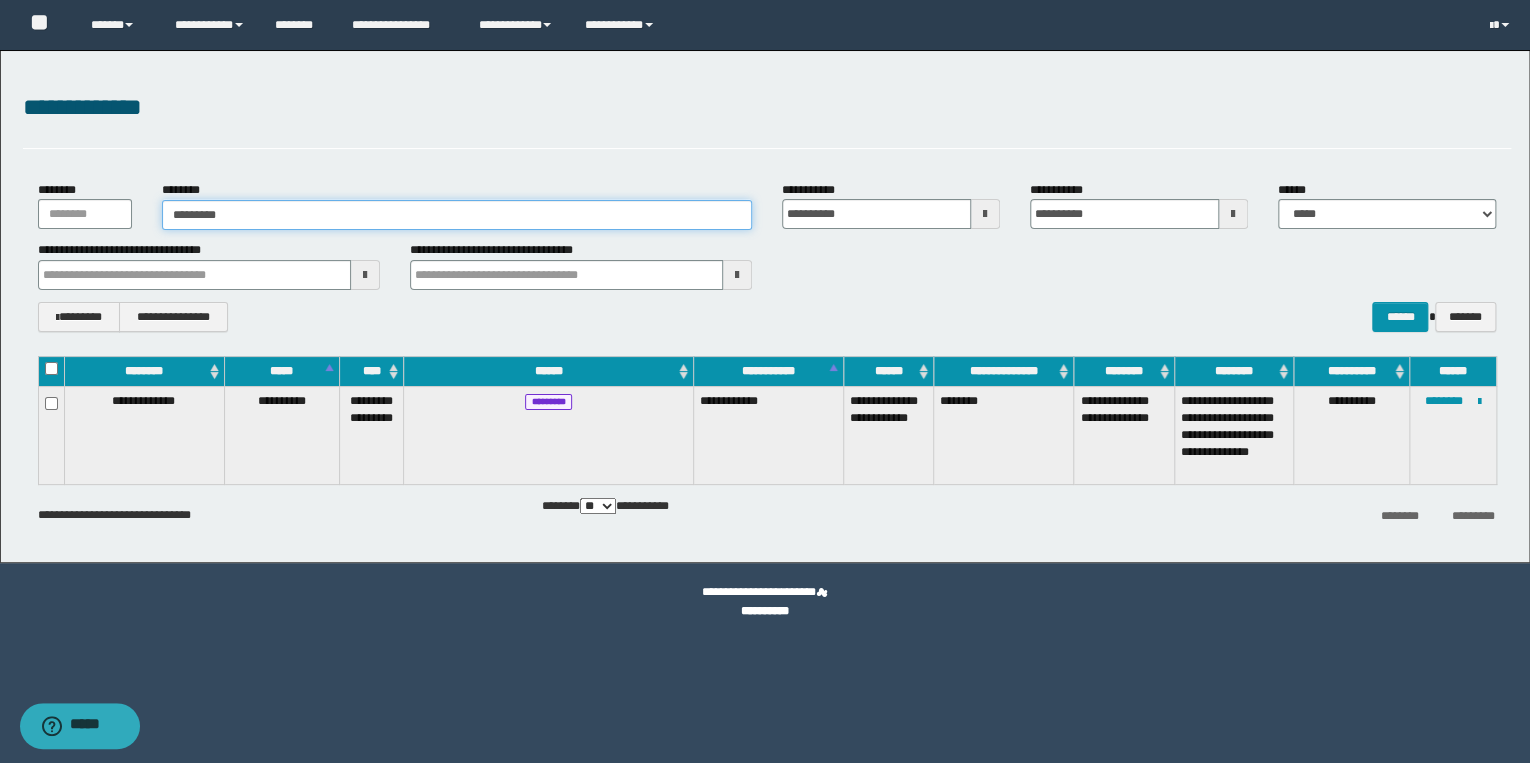 type on "********" 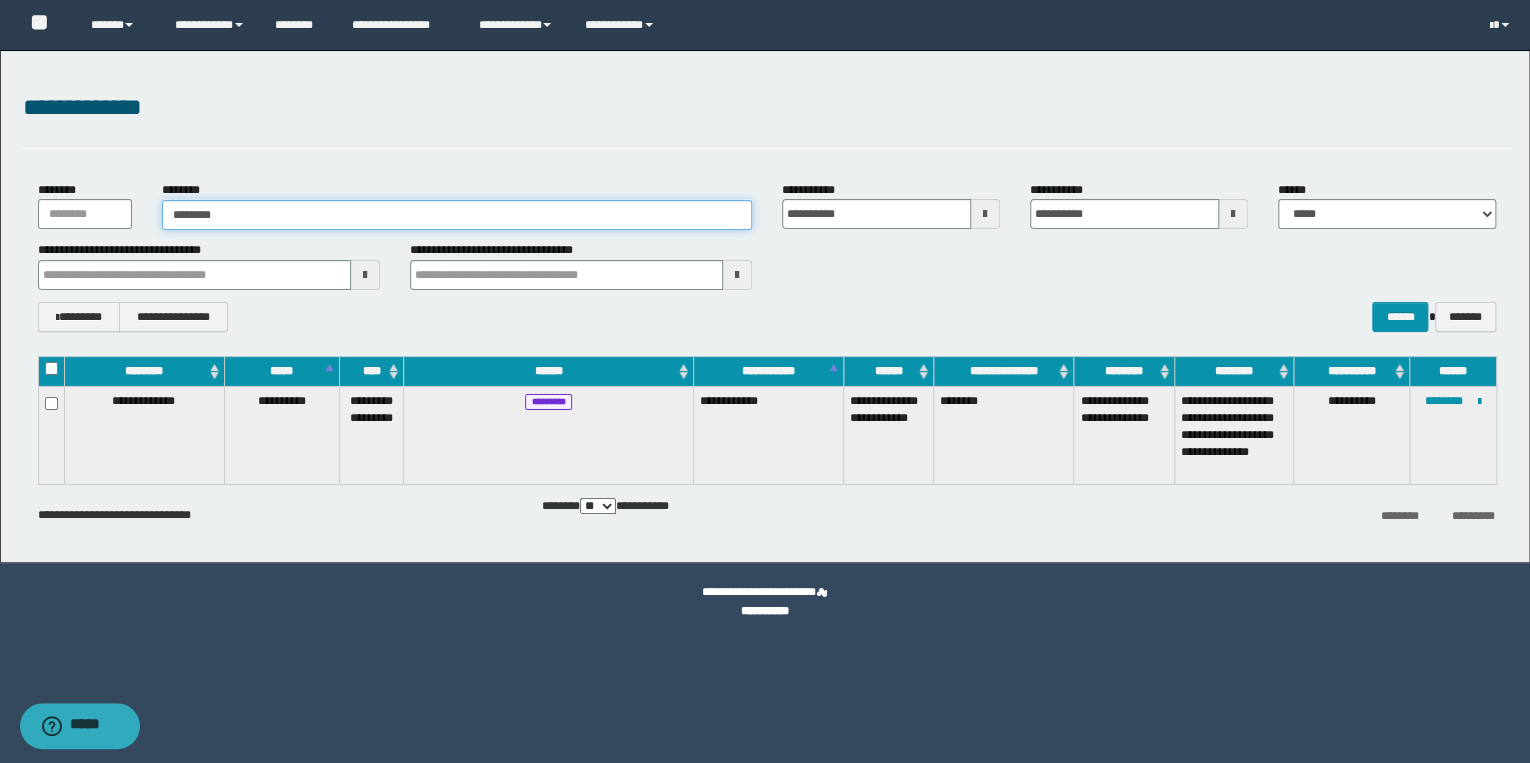 type on "********" 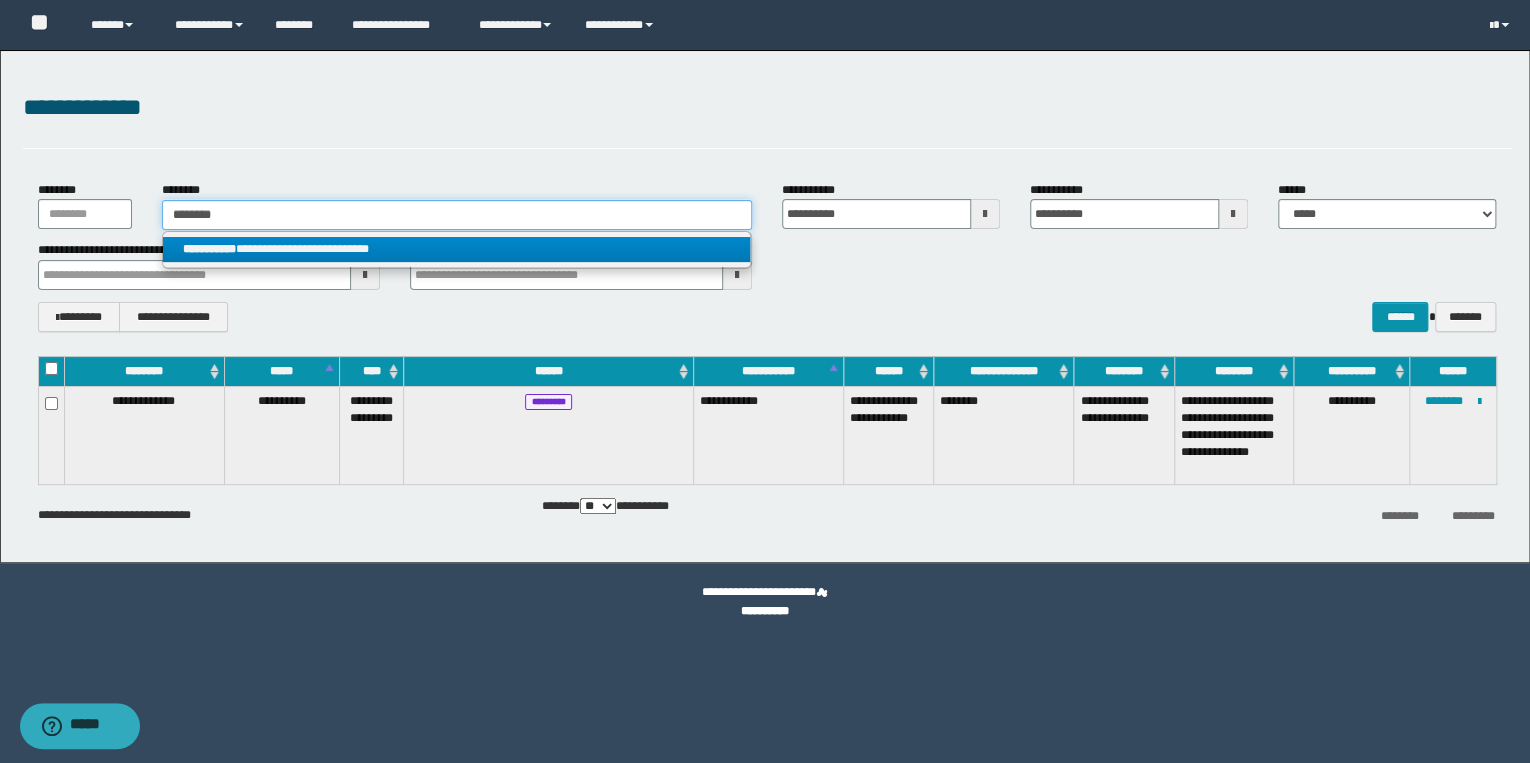 type on "********" 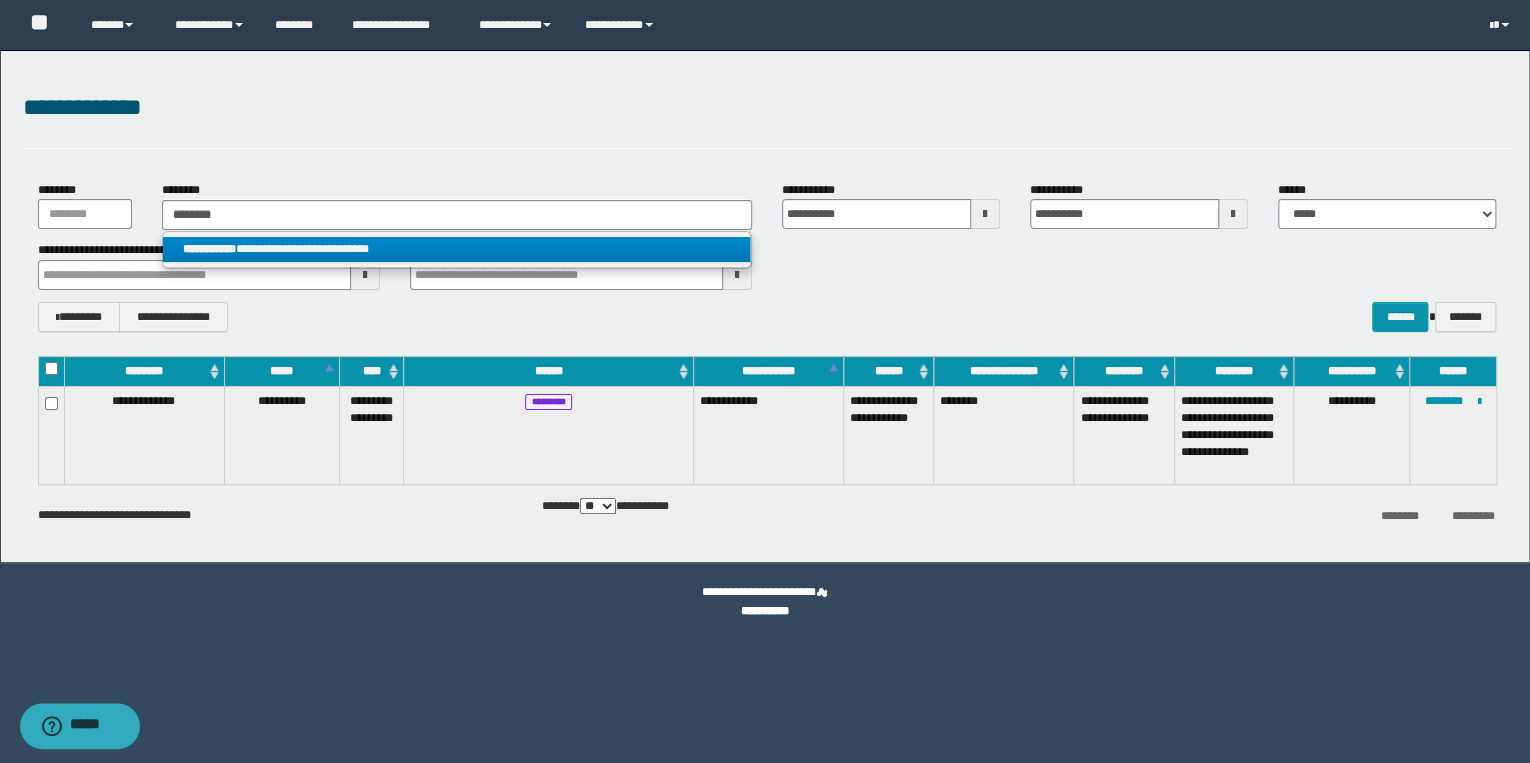 click on "**********" at bounding box center (457, 249) 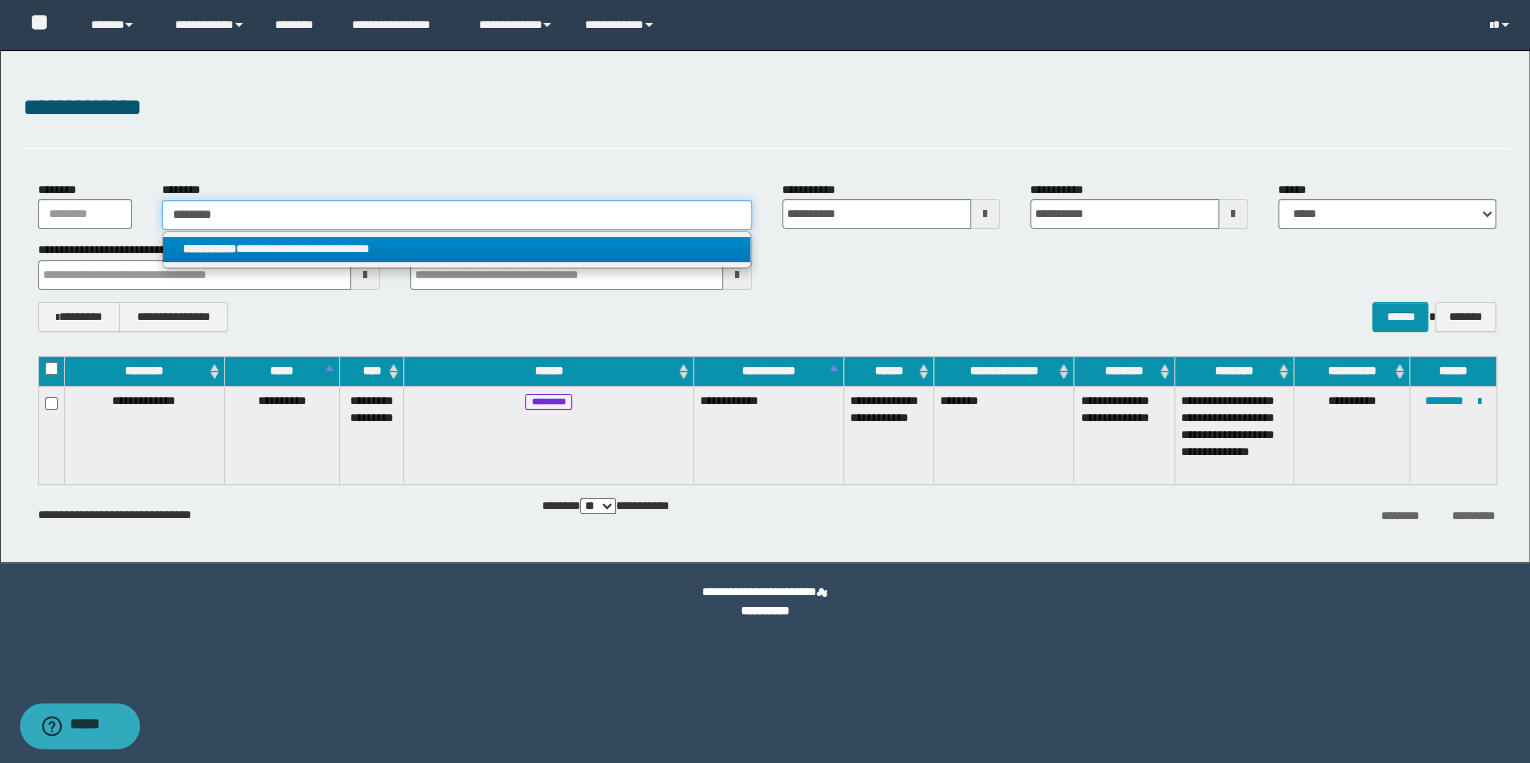 type 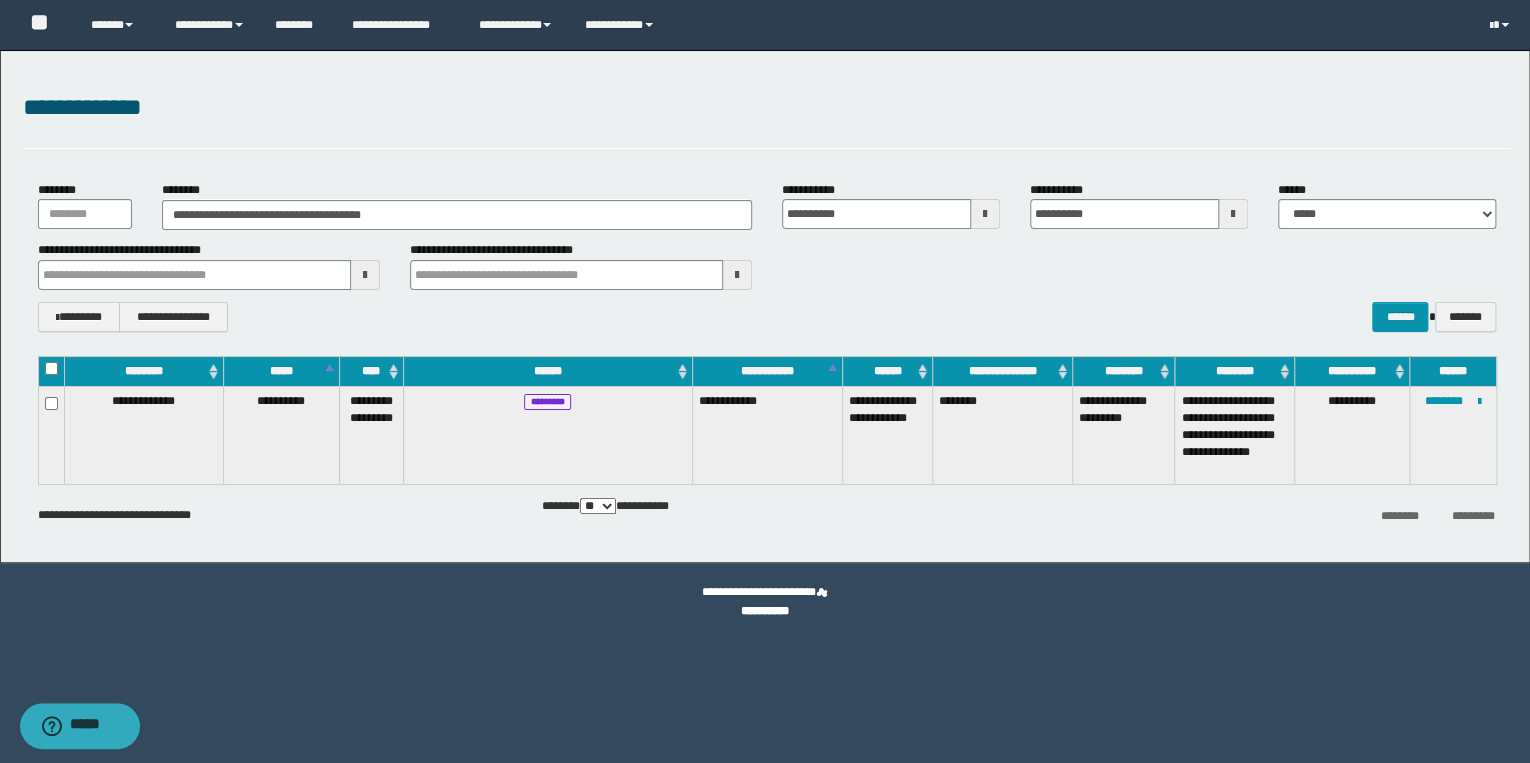 click on "**********" at bounding box center [1452, 435] 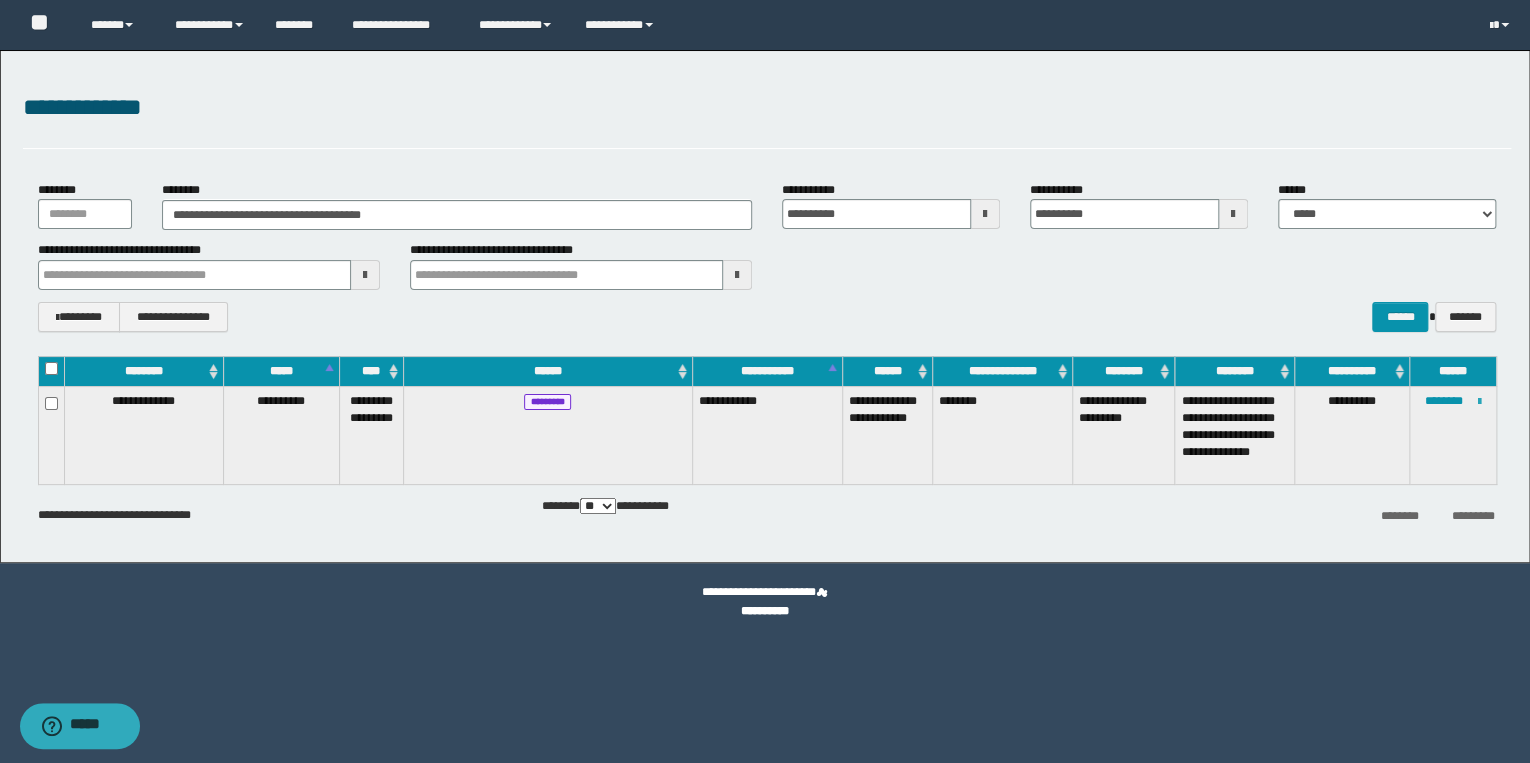 click at bounding box center [1479, 402] 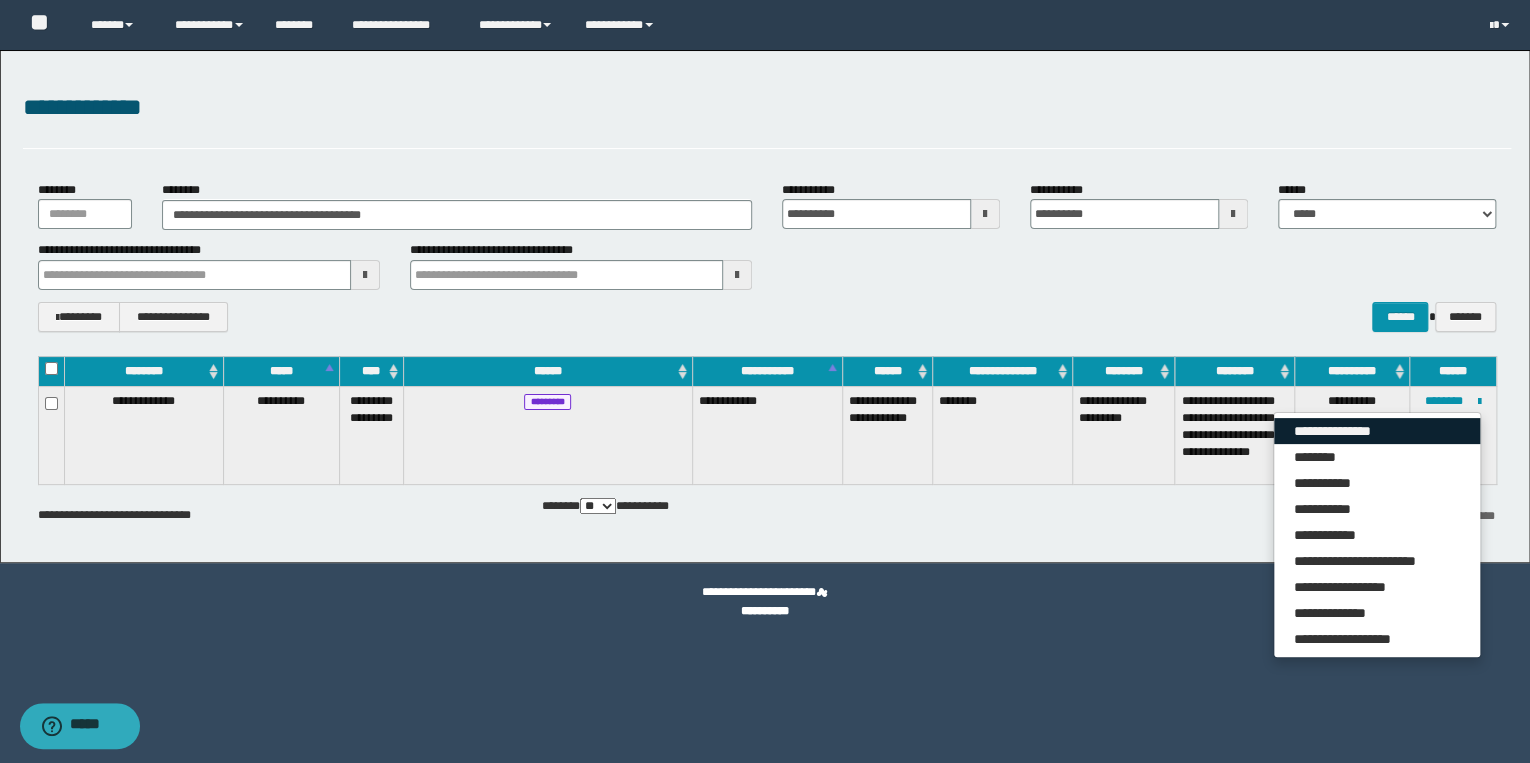 click on "**********" at bounding box center (1377, 431) 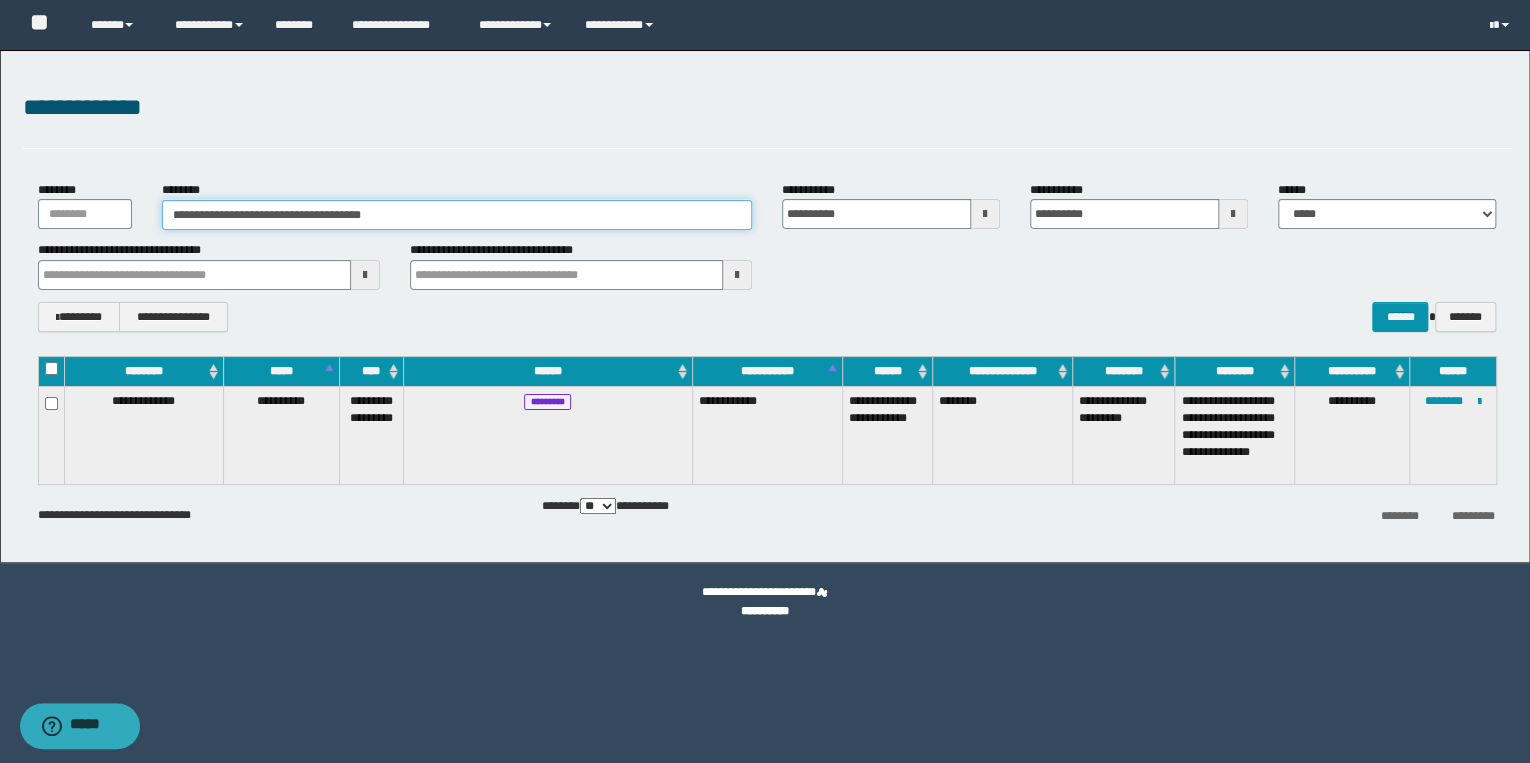 drag, startPoint x: 476, startPoint y: 228, endPoint x: 0, endPoint y: 220, distance: 476.06723 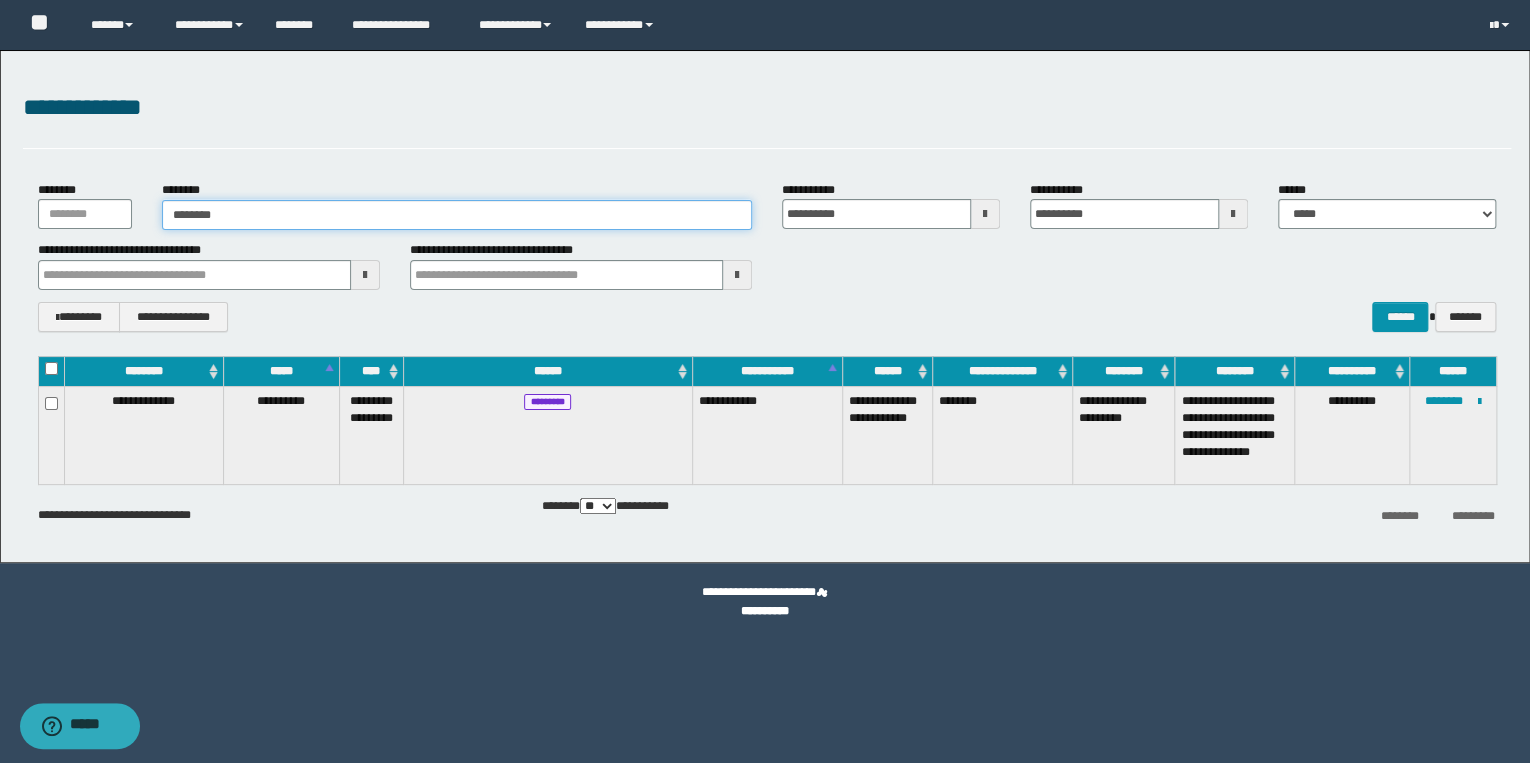 type on "********" 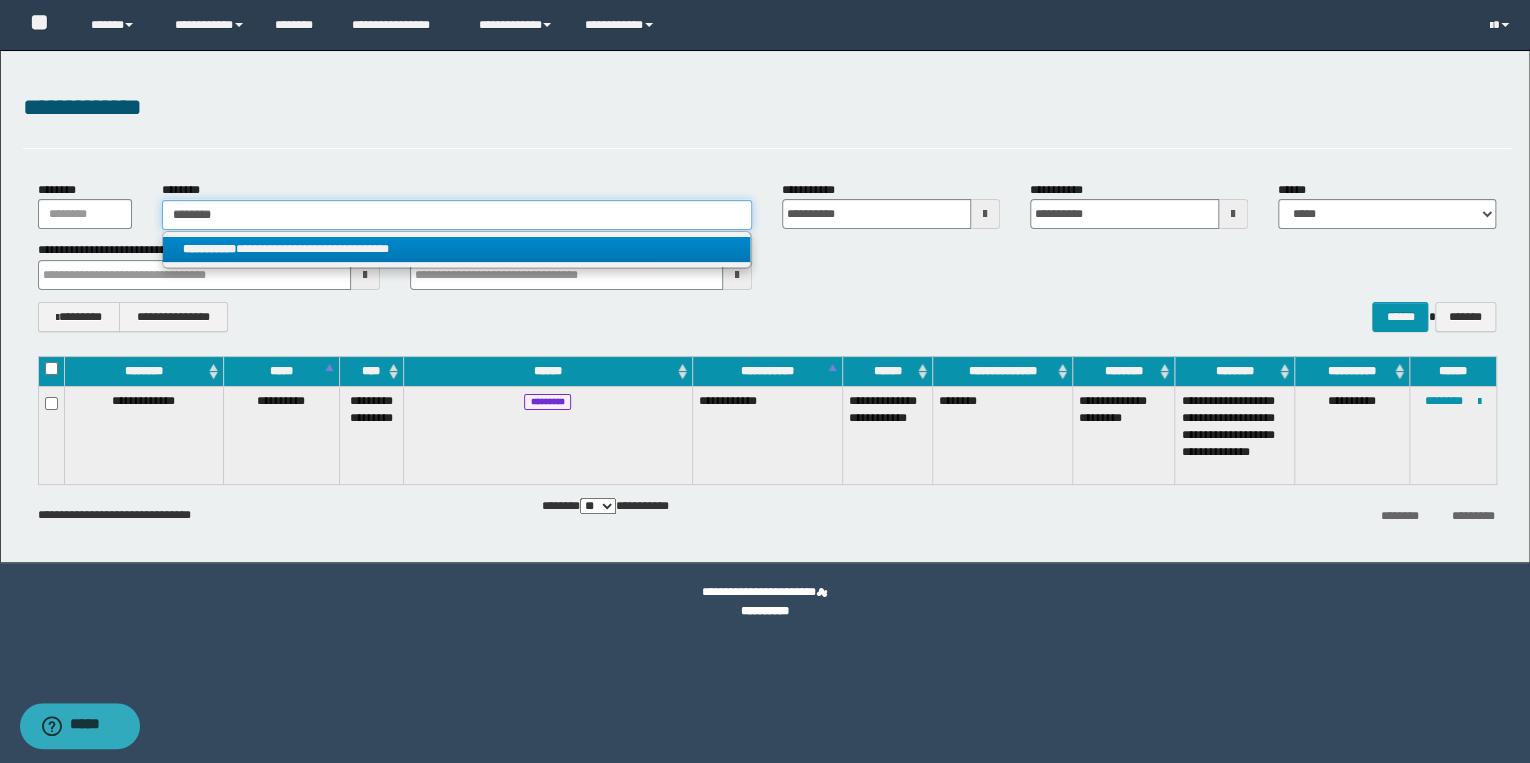 type on "********" 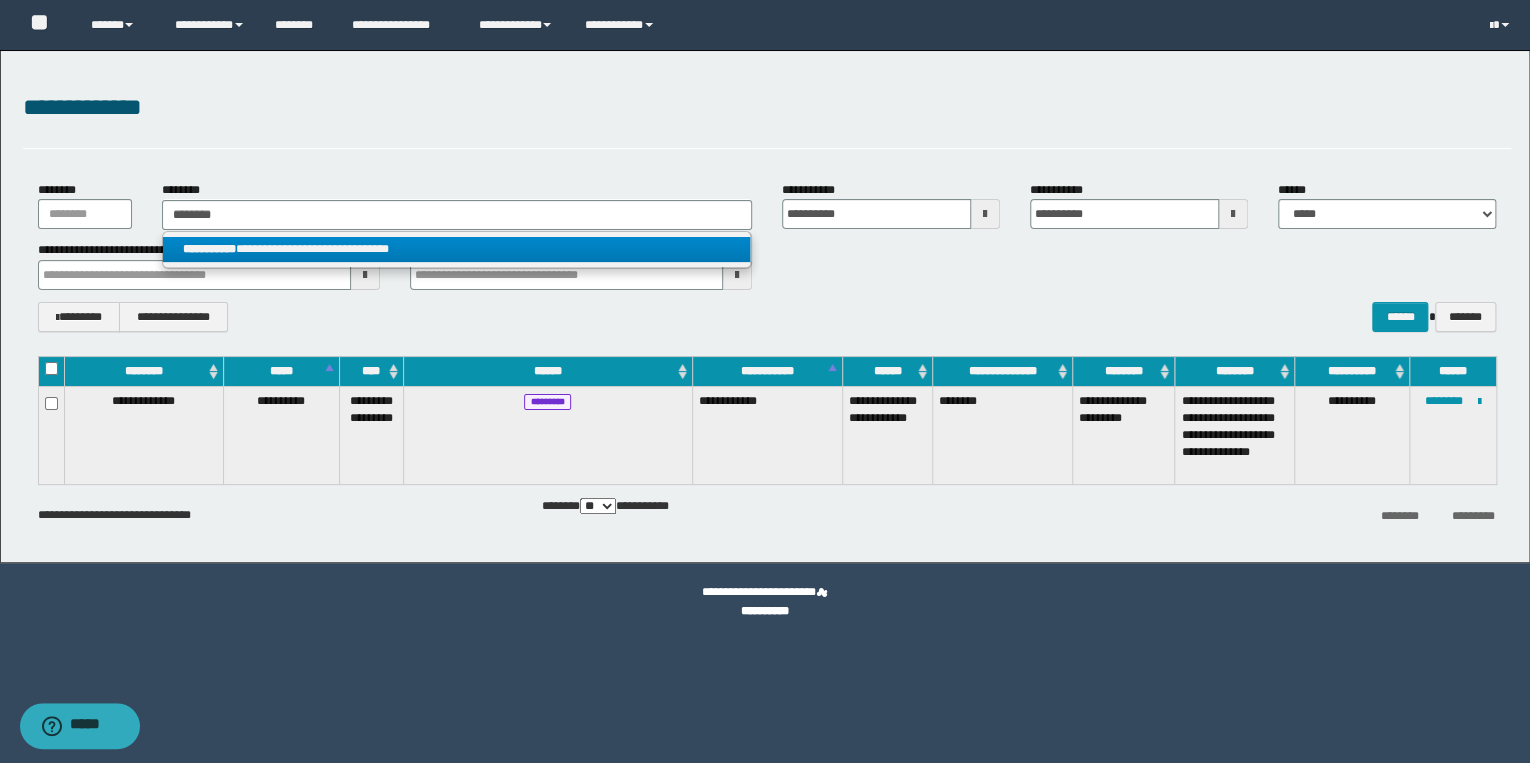 click on "**********" at bounding box center (209, 249) 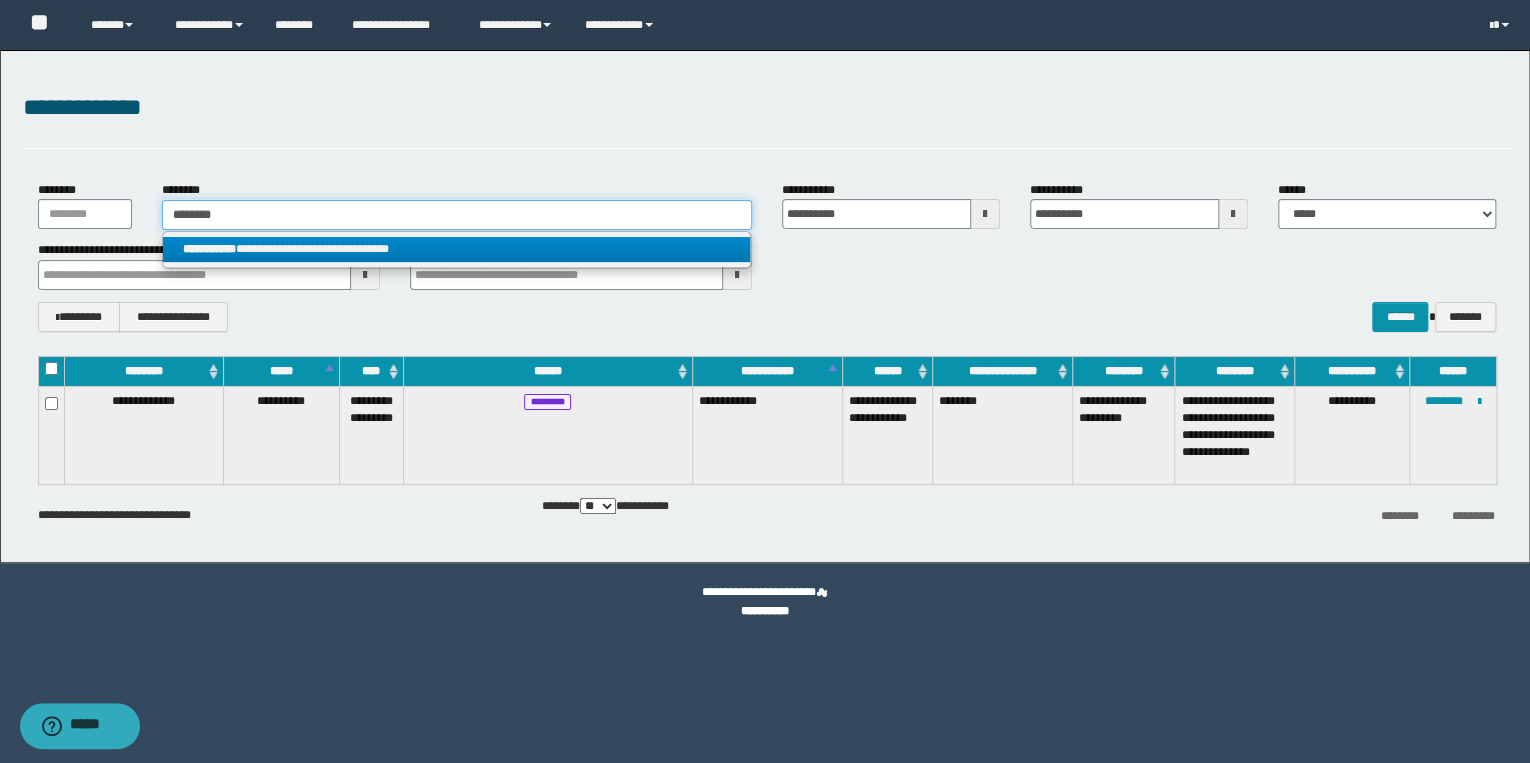 type 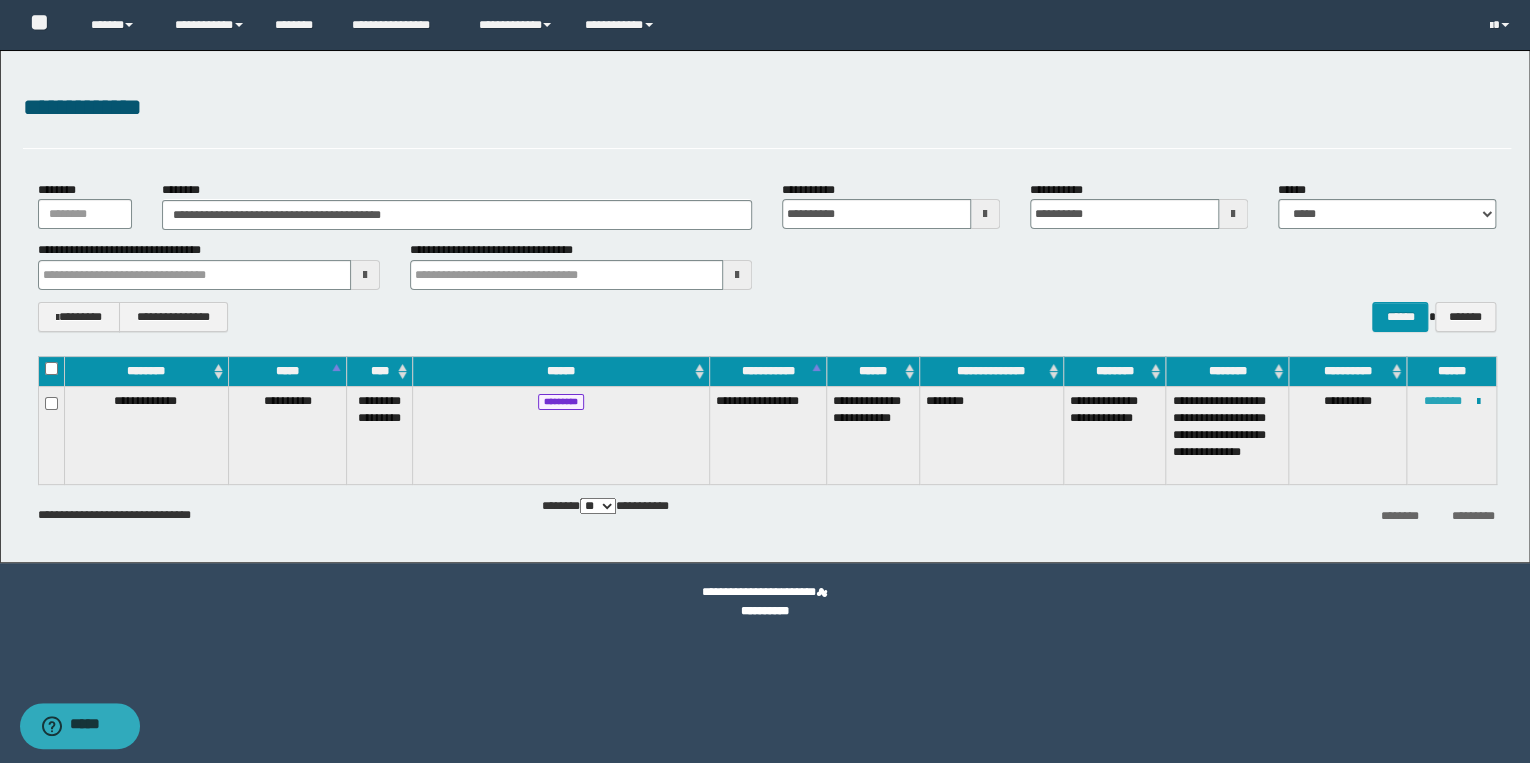 click on "********" at bounding box center (1443, 401) 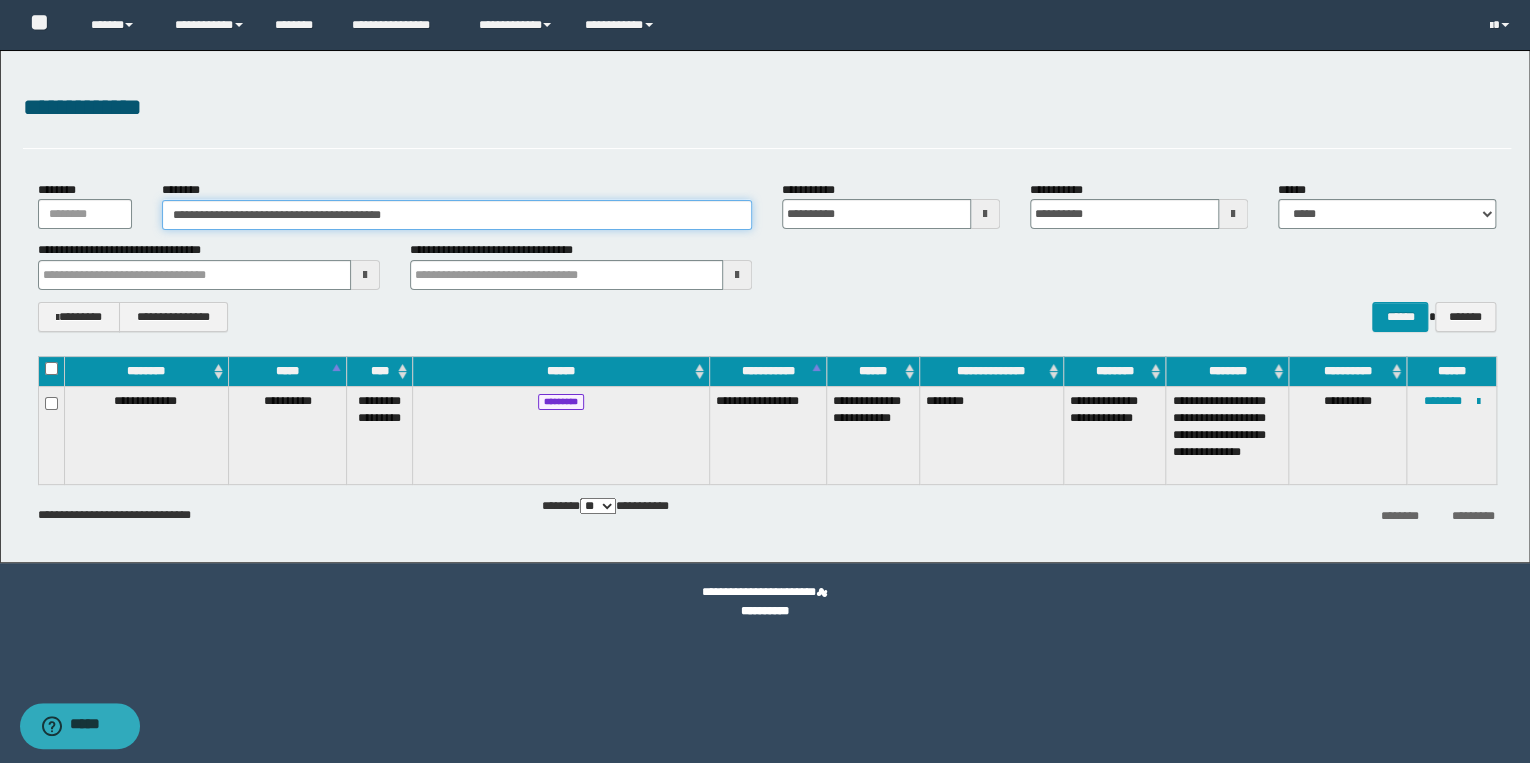 click on "**********" at bounding box center [457, 215] 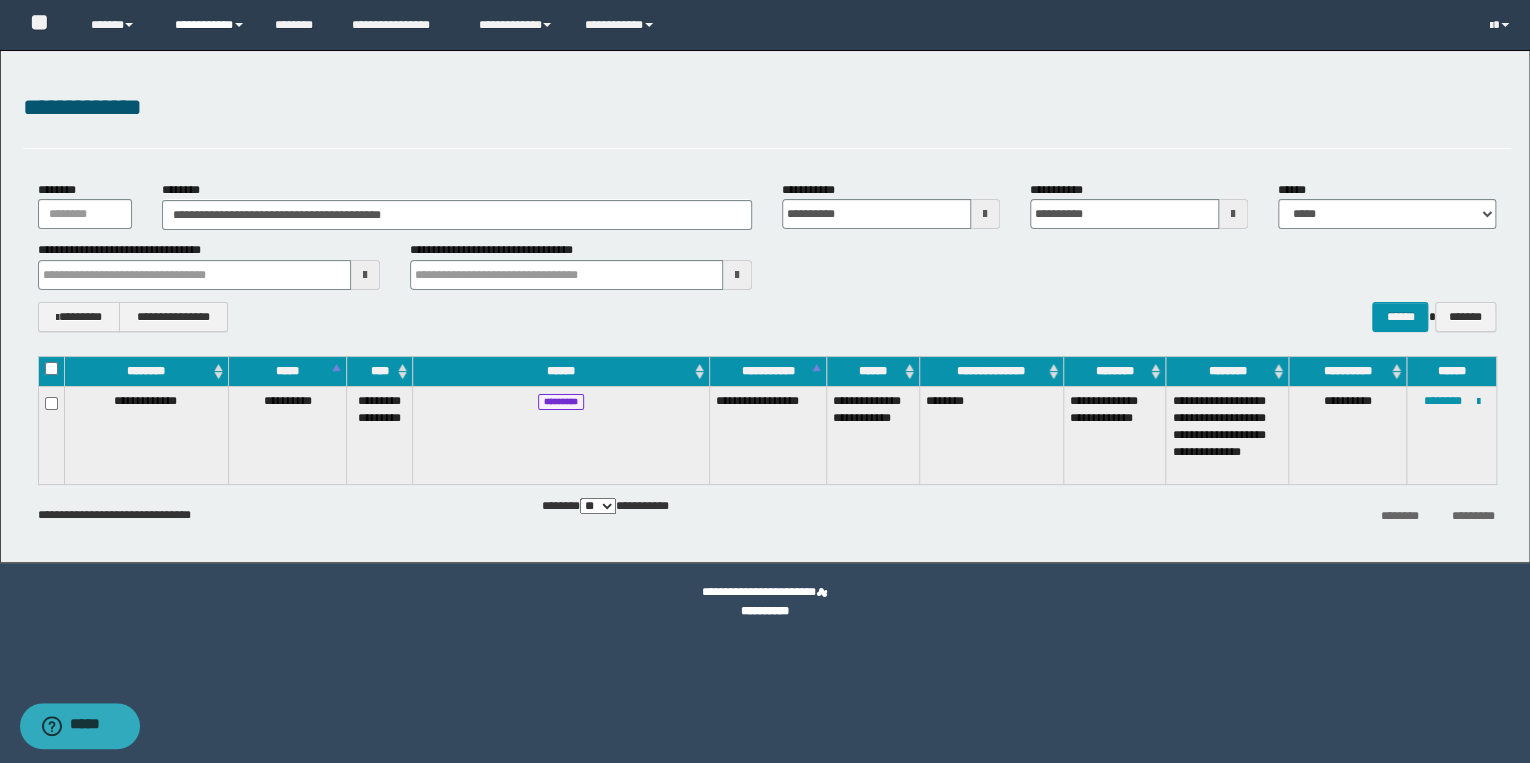 click on "**********" at bounding box center [210, 25] 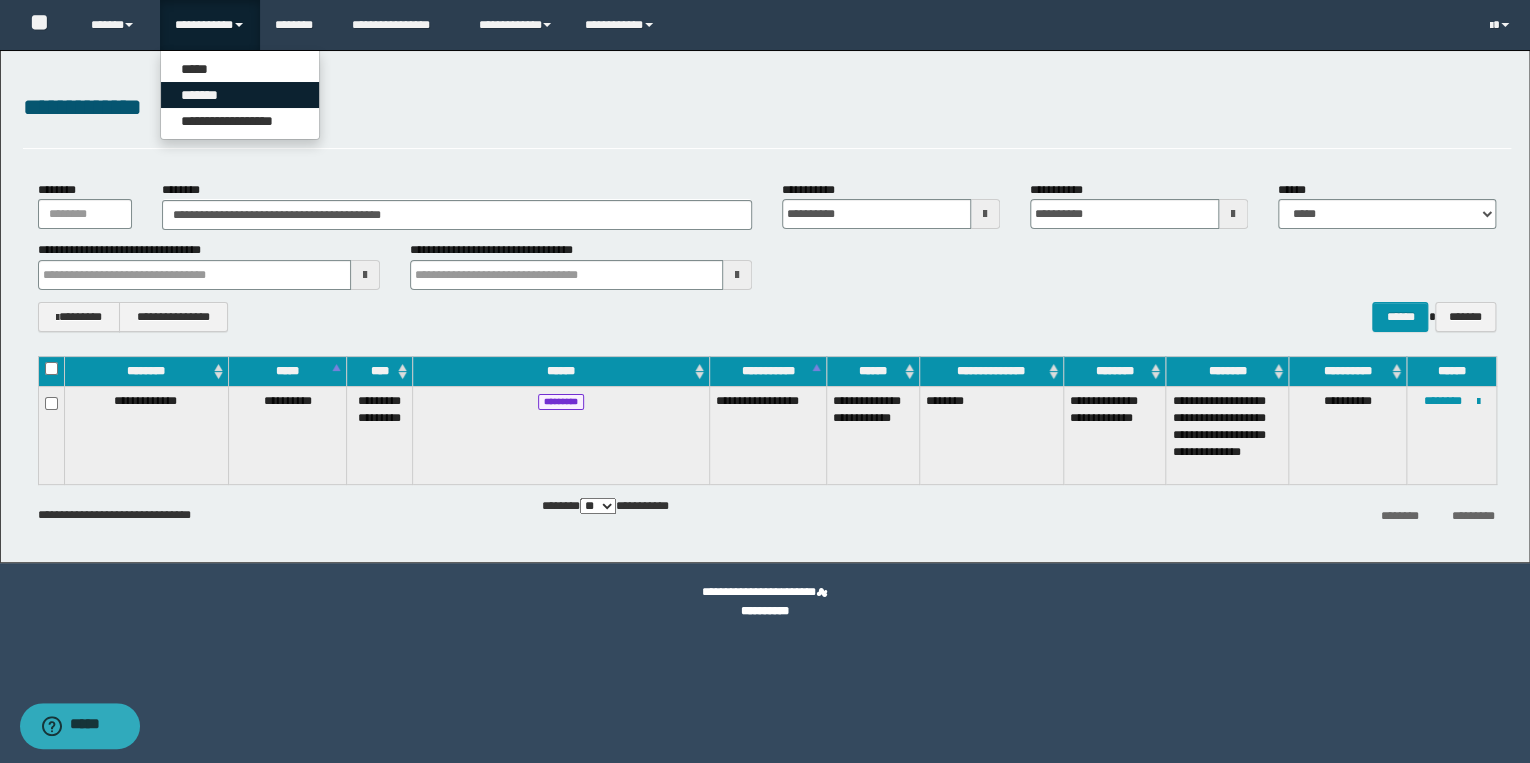click on "*******" at bounding box center [240, 95] 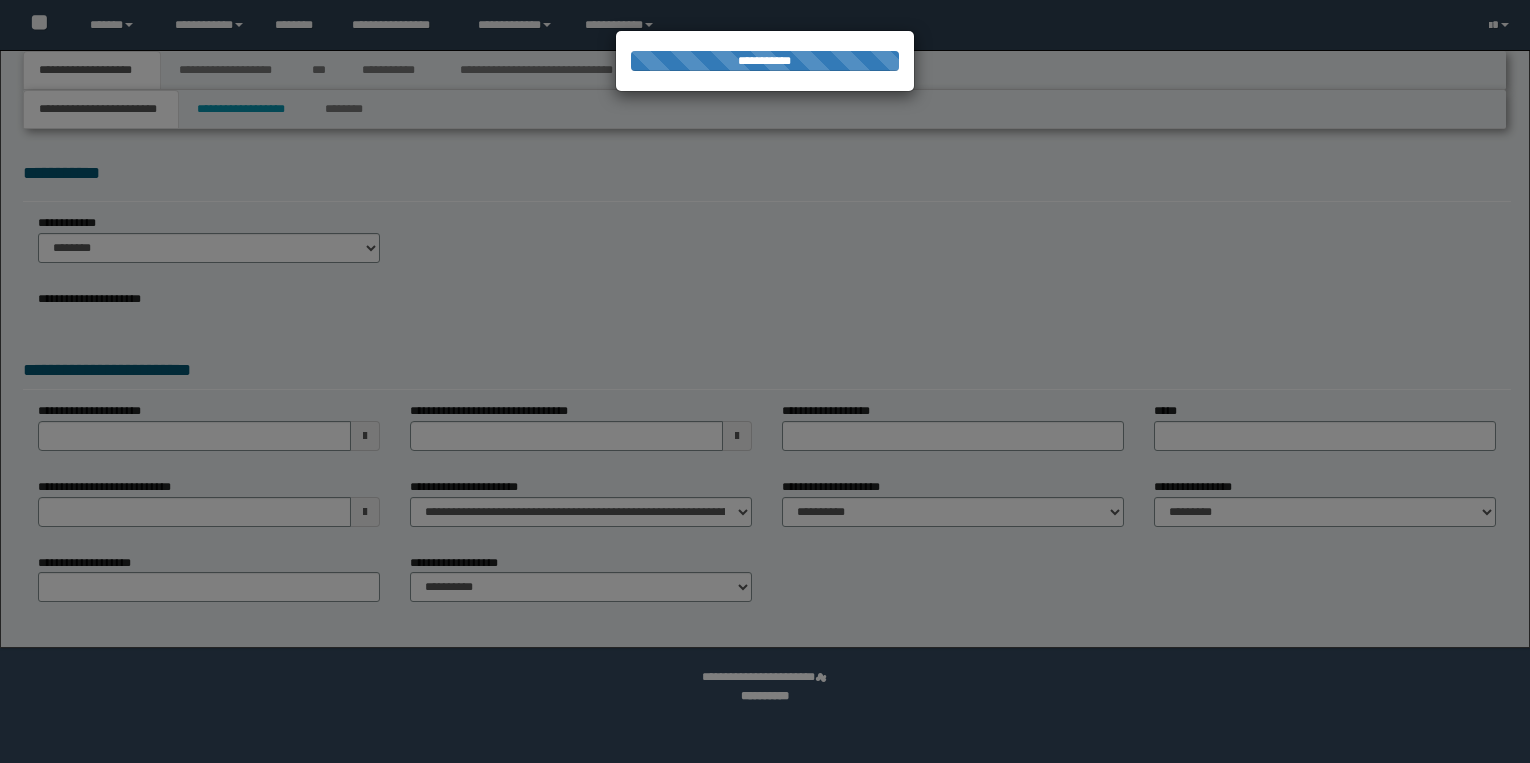 scroll, scrollTop: 0, scrollLeft: 0, axis: both 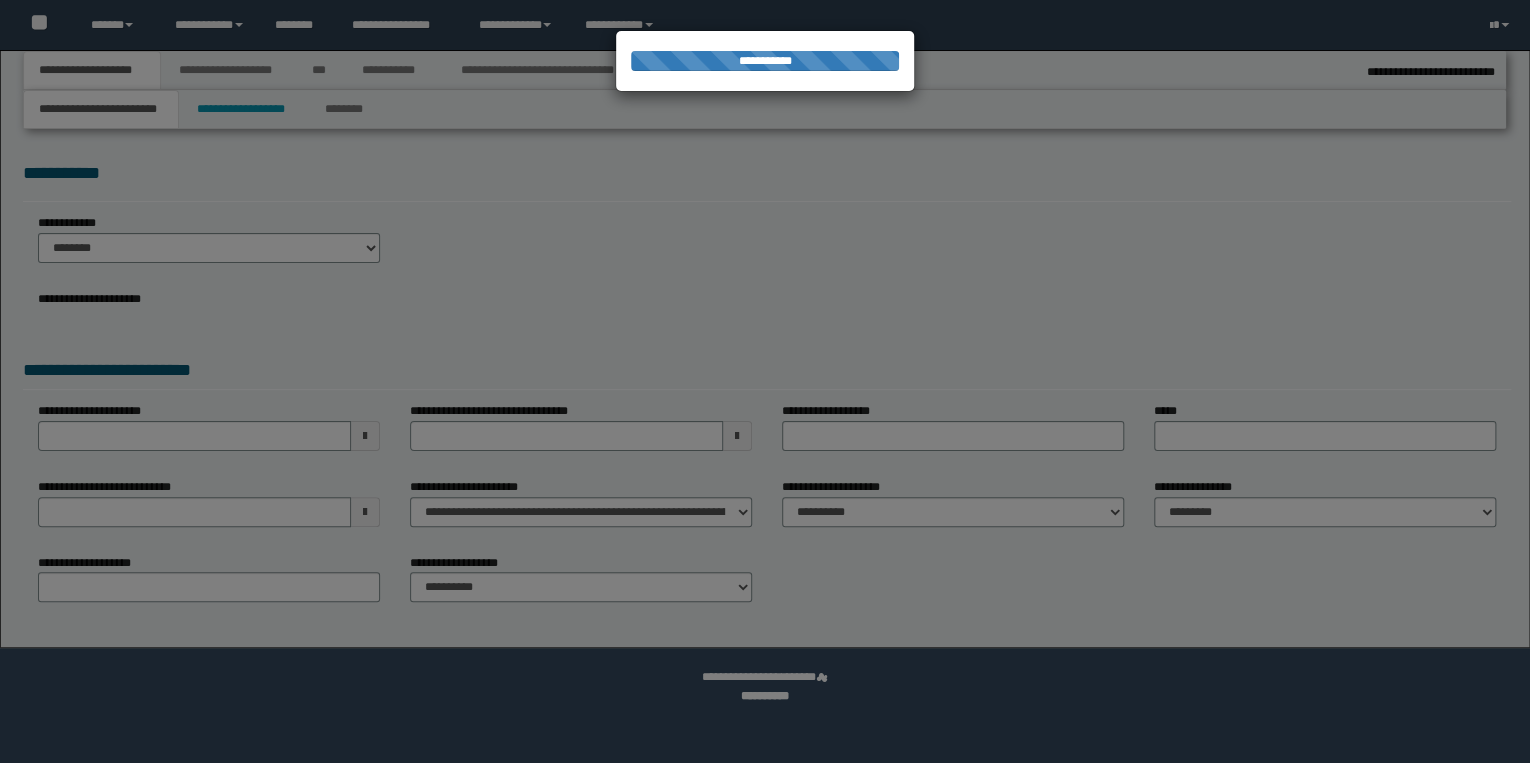 select on "**" 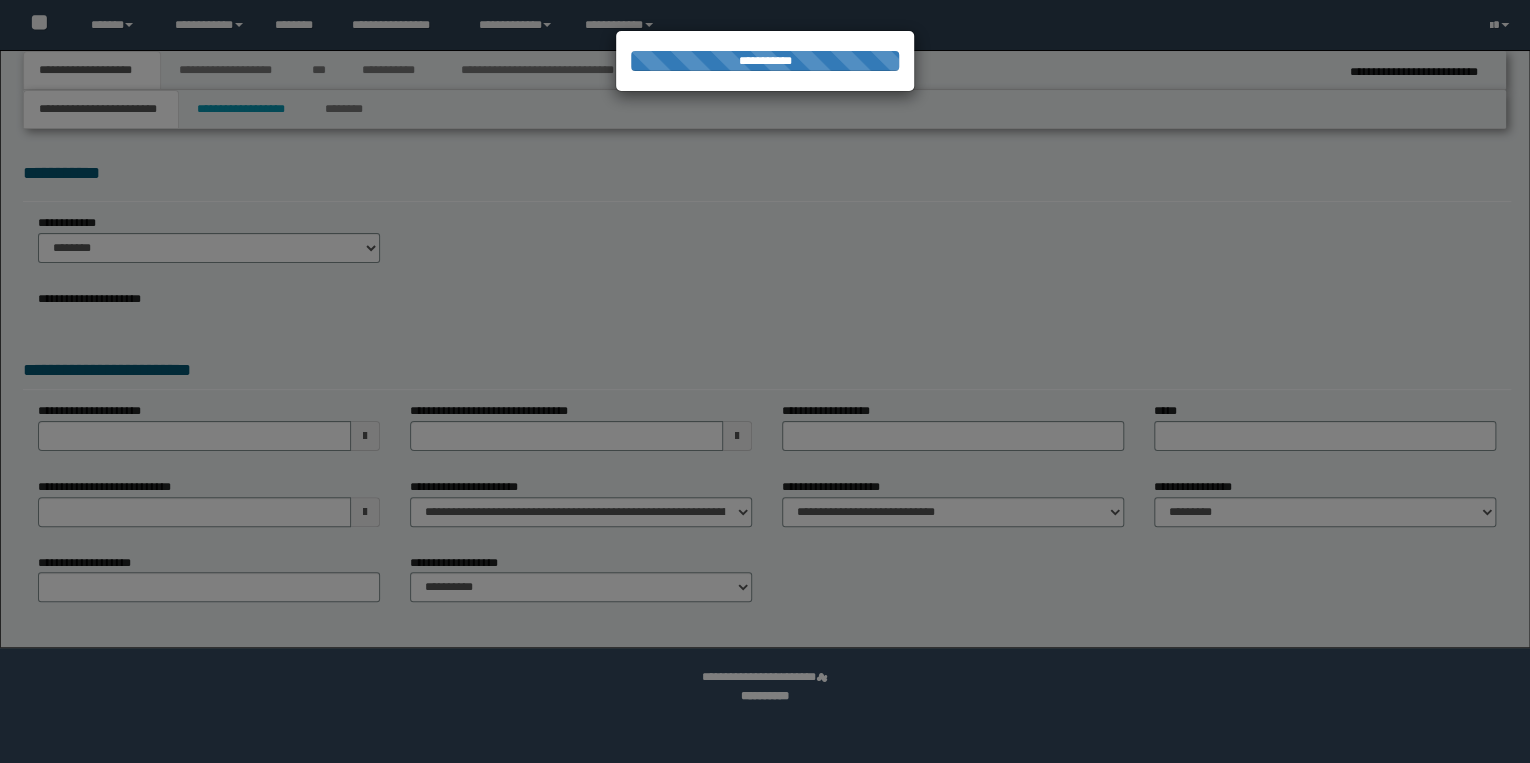 scroll, scrollTop: 0, scrollLeft: 0, axis: both 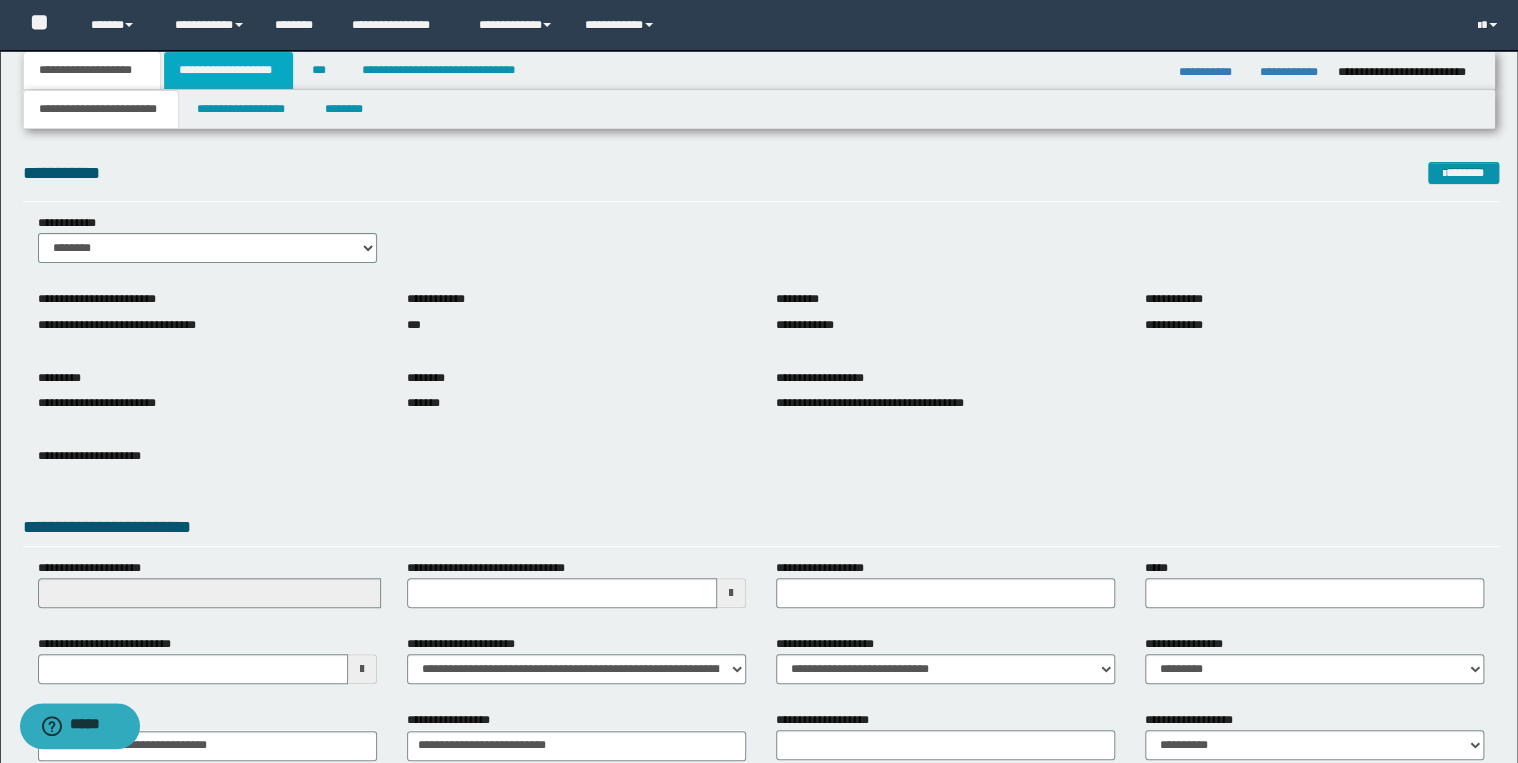 click on "**********" at bounding box center [228, 70] 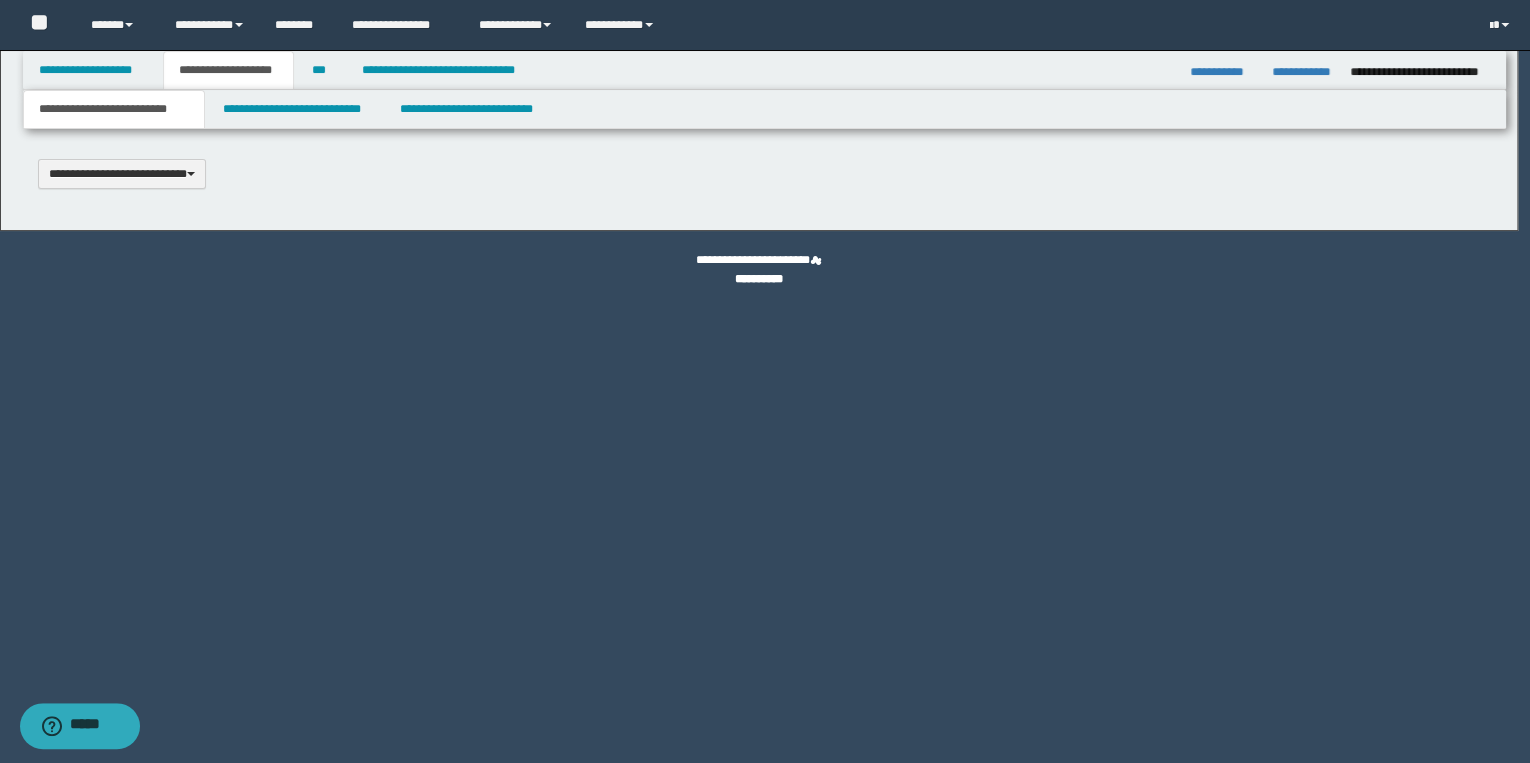 scroll, scrollTop: 0, scrollLeft: 0, axis: both 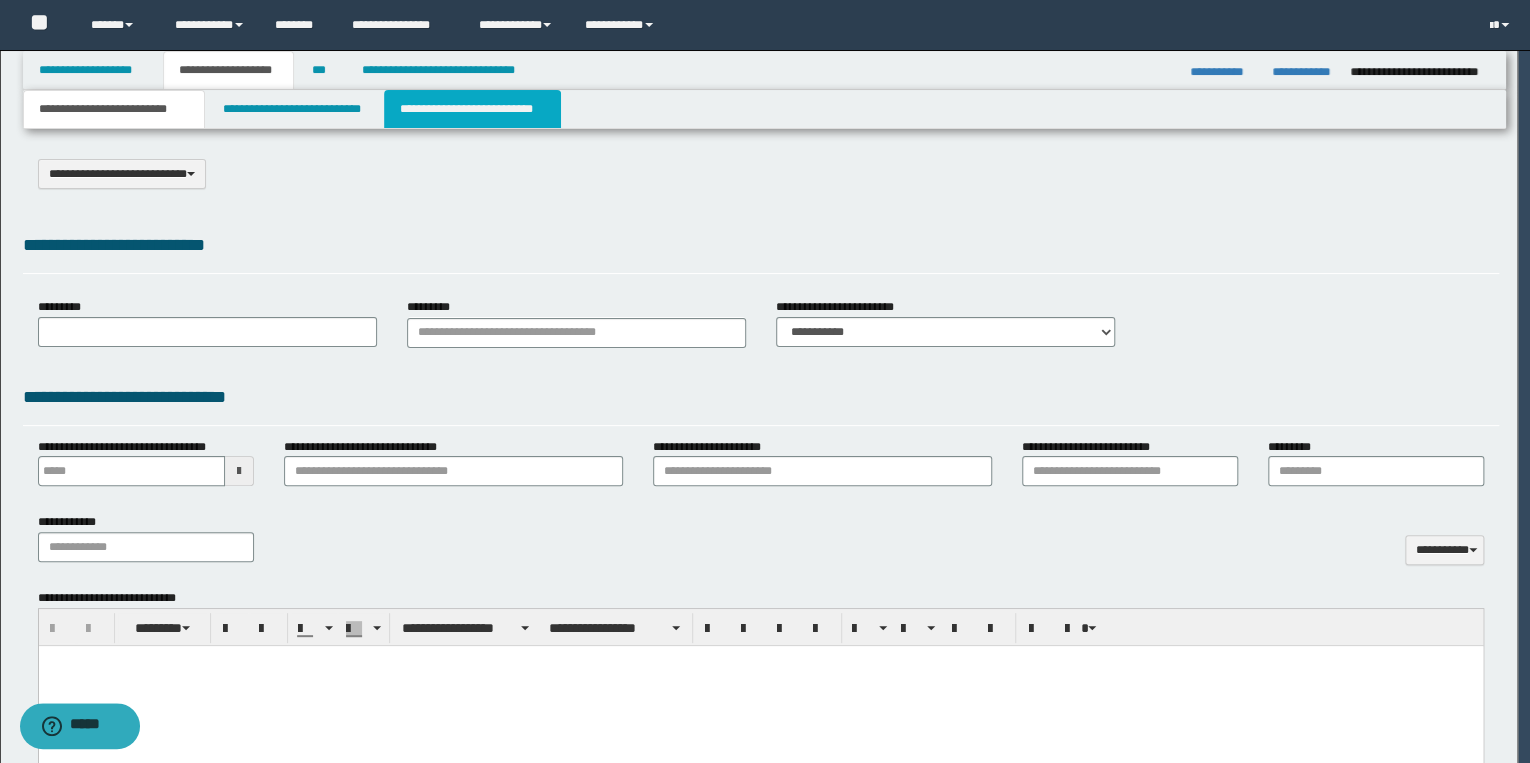 type on "**********" 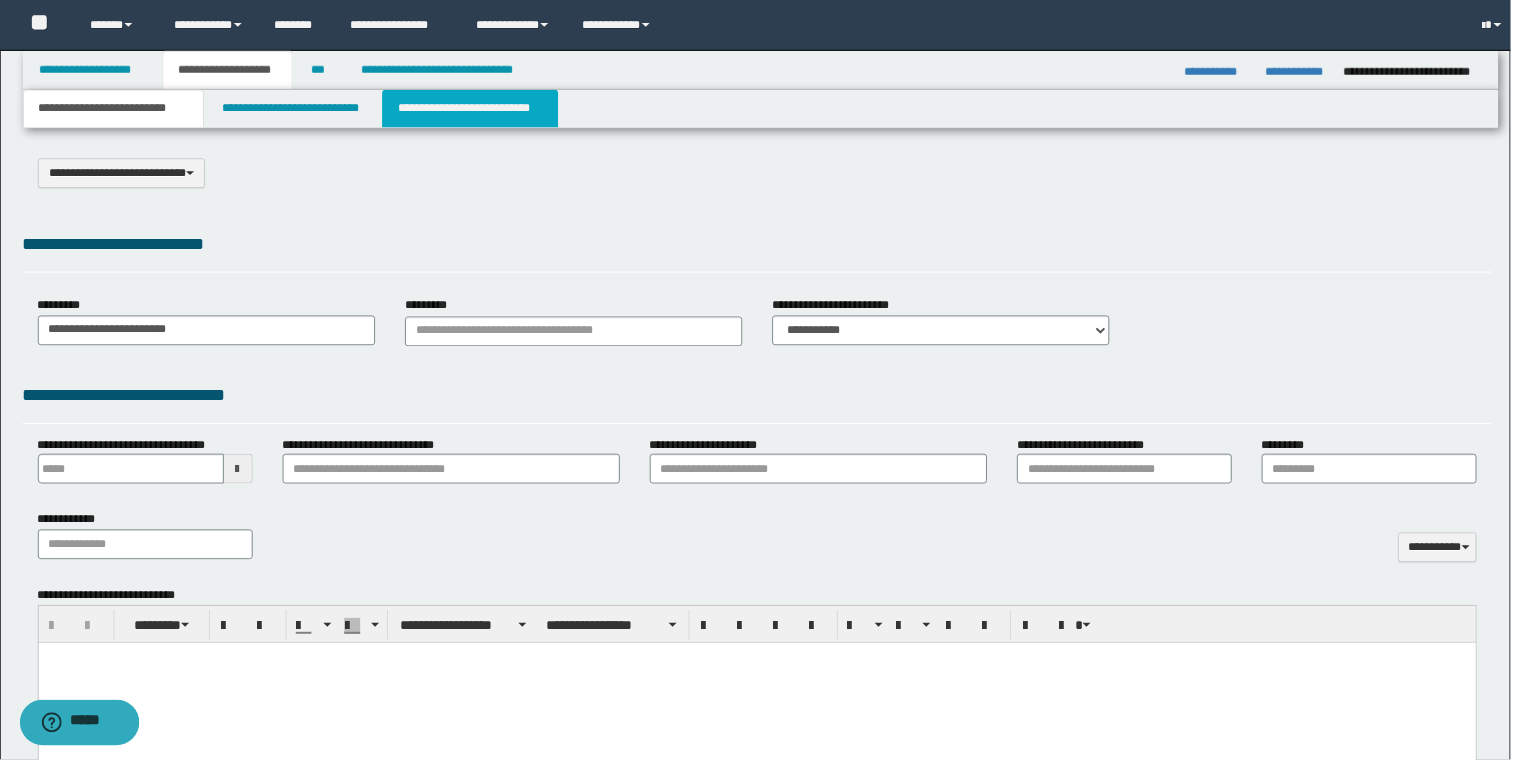 click on "**********" at bounding box center [472, 109] 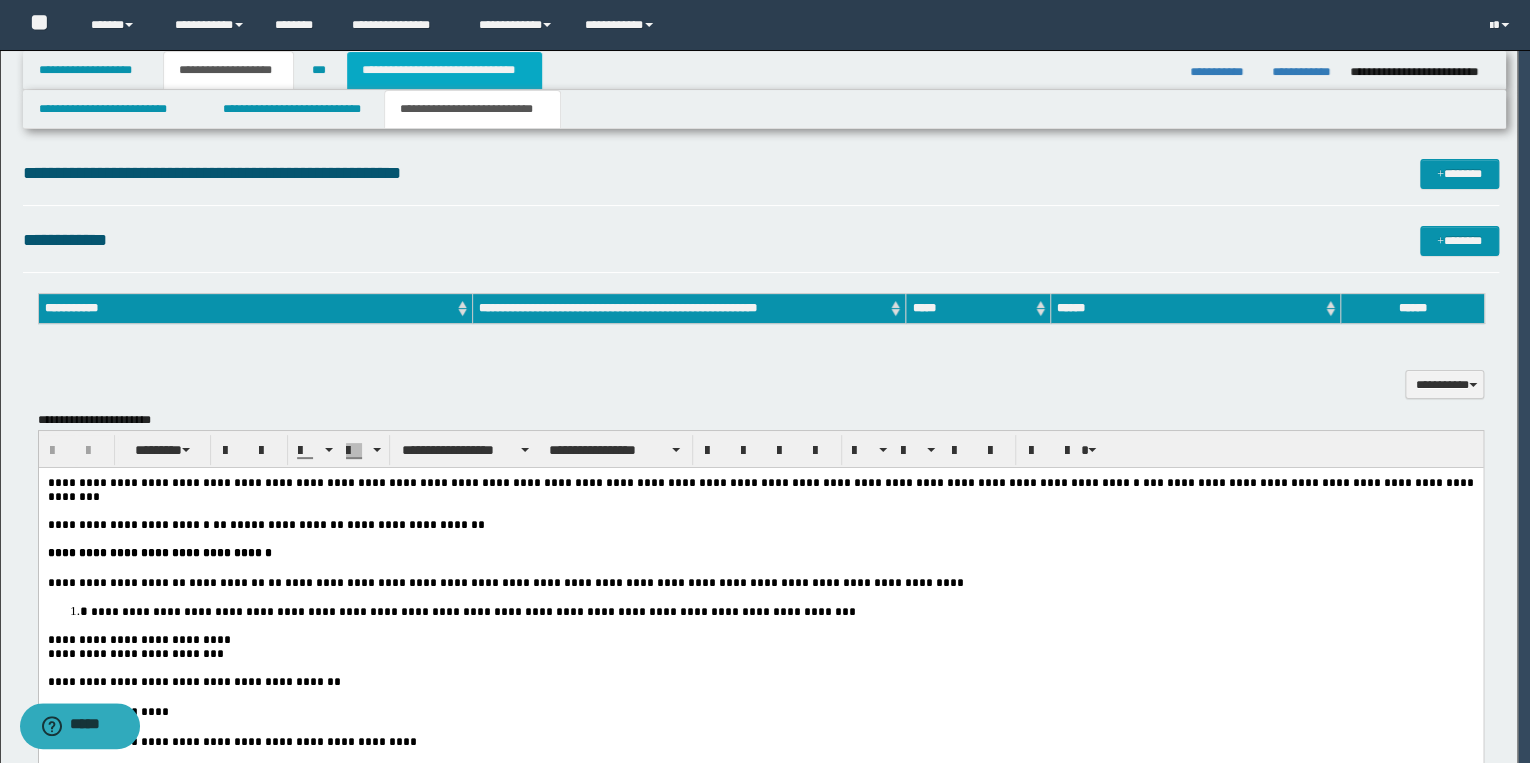 scroll, scrollTop: 0, scrollLeft: 0, axis: both 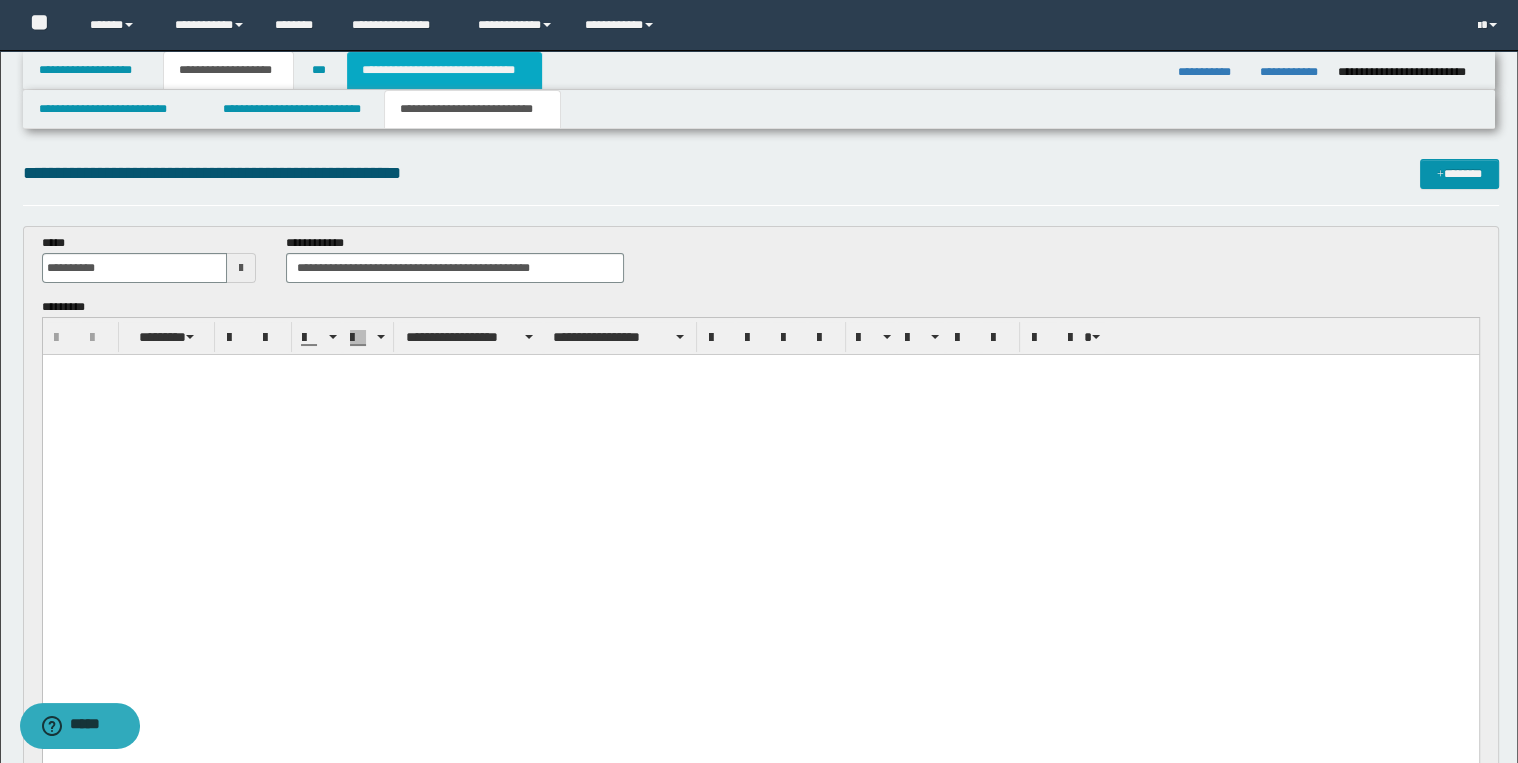 click on "**********" at bounding box center [444, 70] 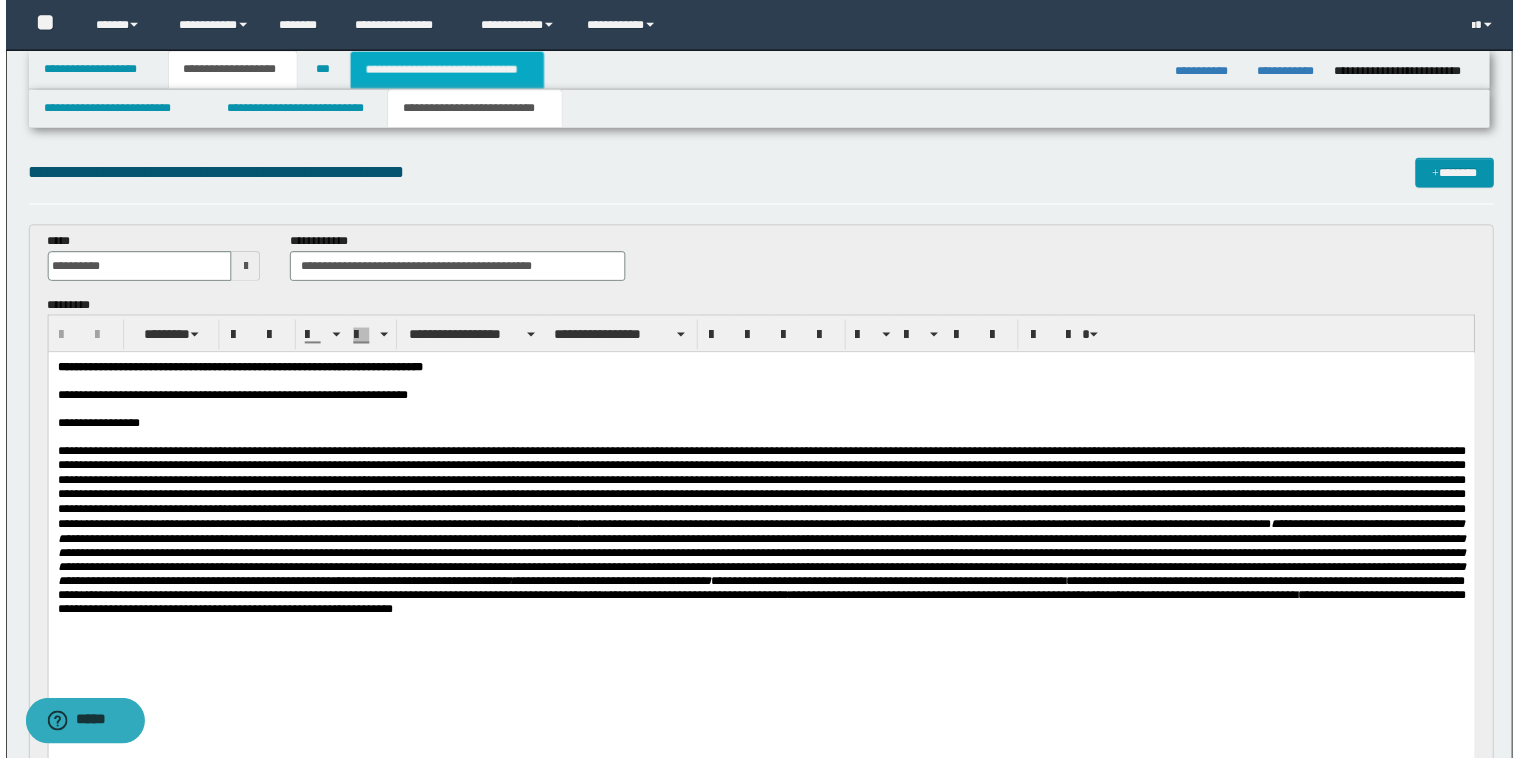scroll, scrollTop: 0, scrollLeft: 0, axis: both 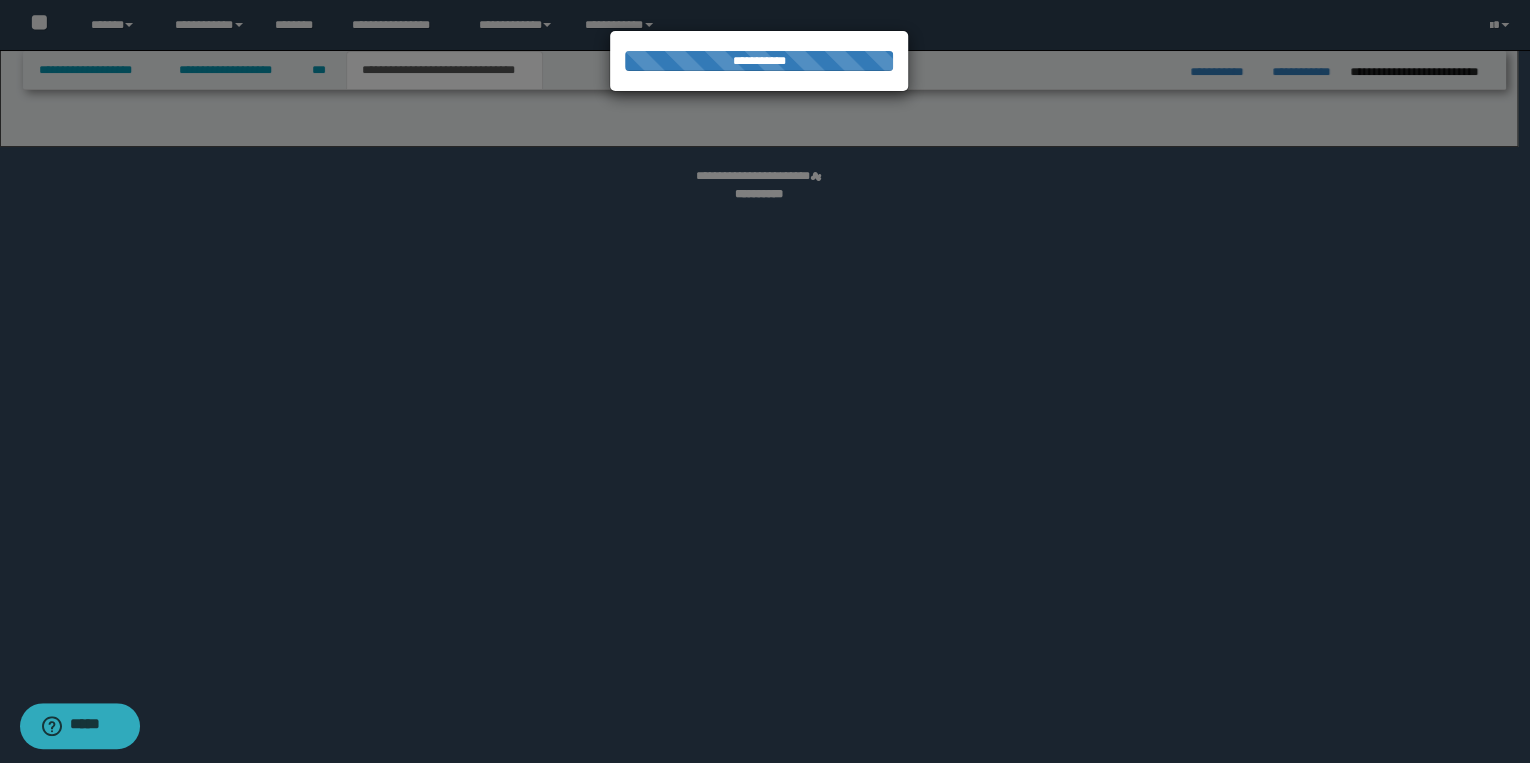 select on "*" 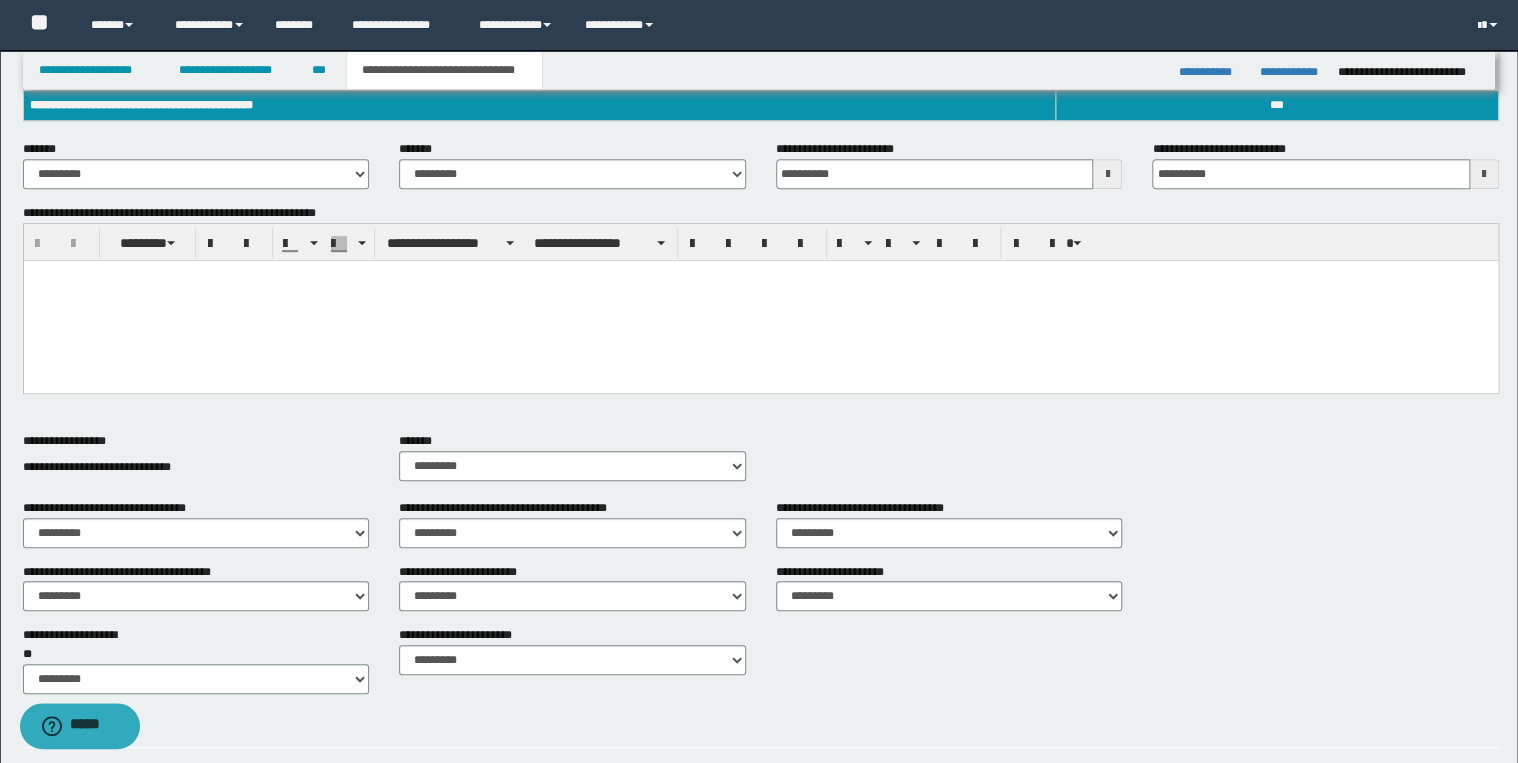 scroll, scrollTop: 560, scrollLeft: 0, axis: vertical 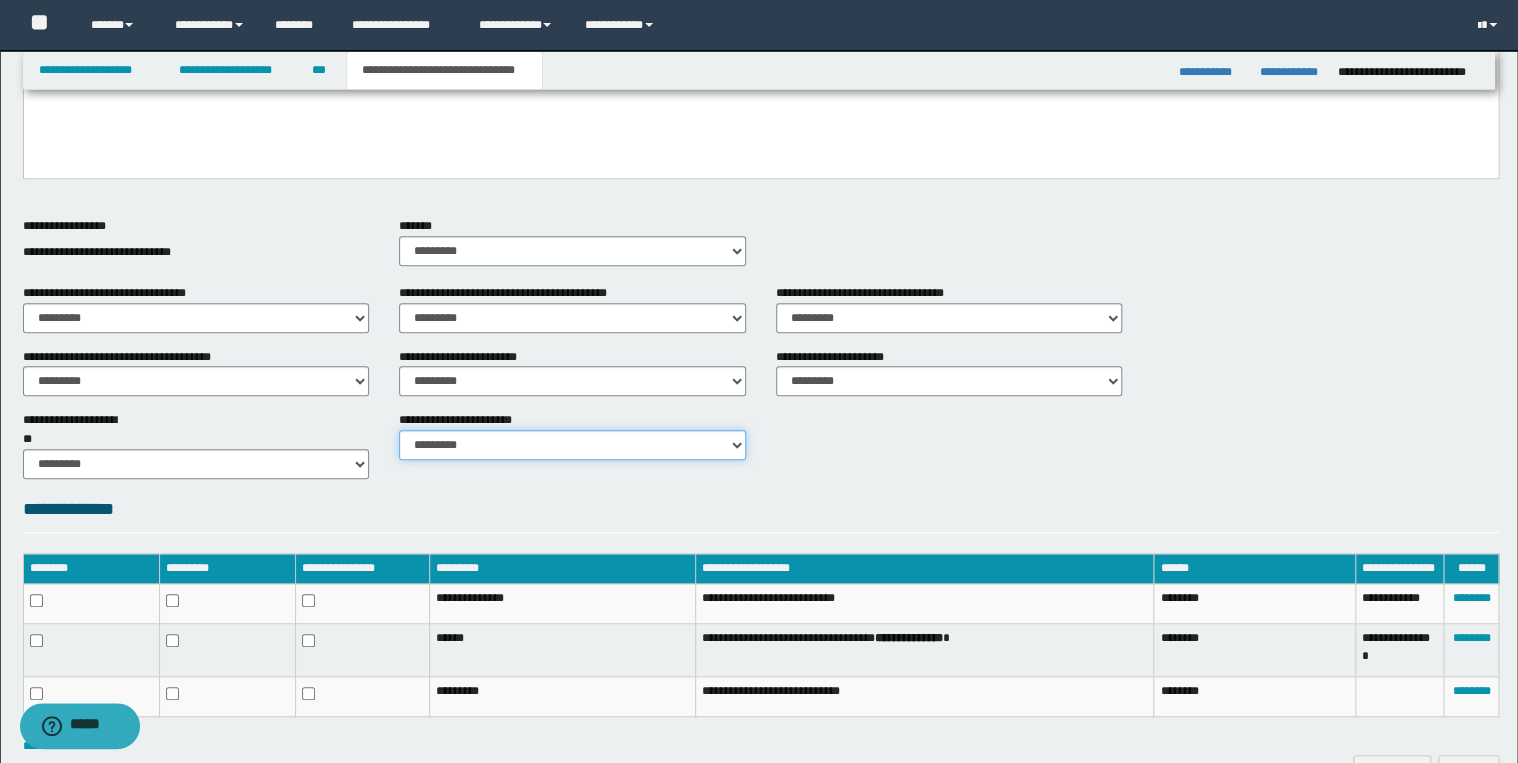 click on "*********
*********
*********" at bounding box center (572, 445) 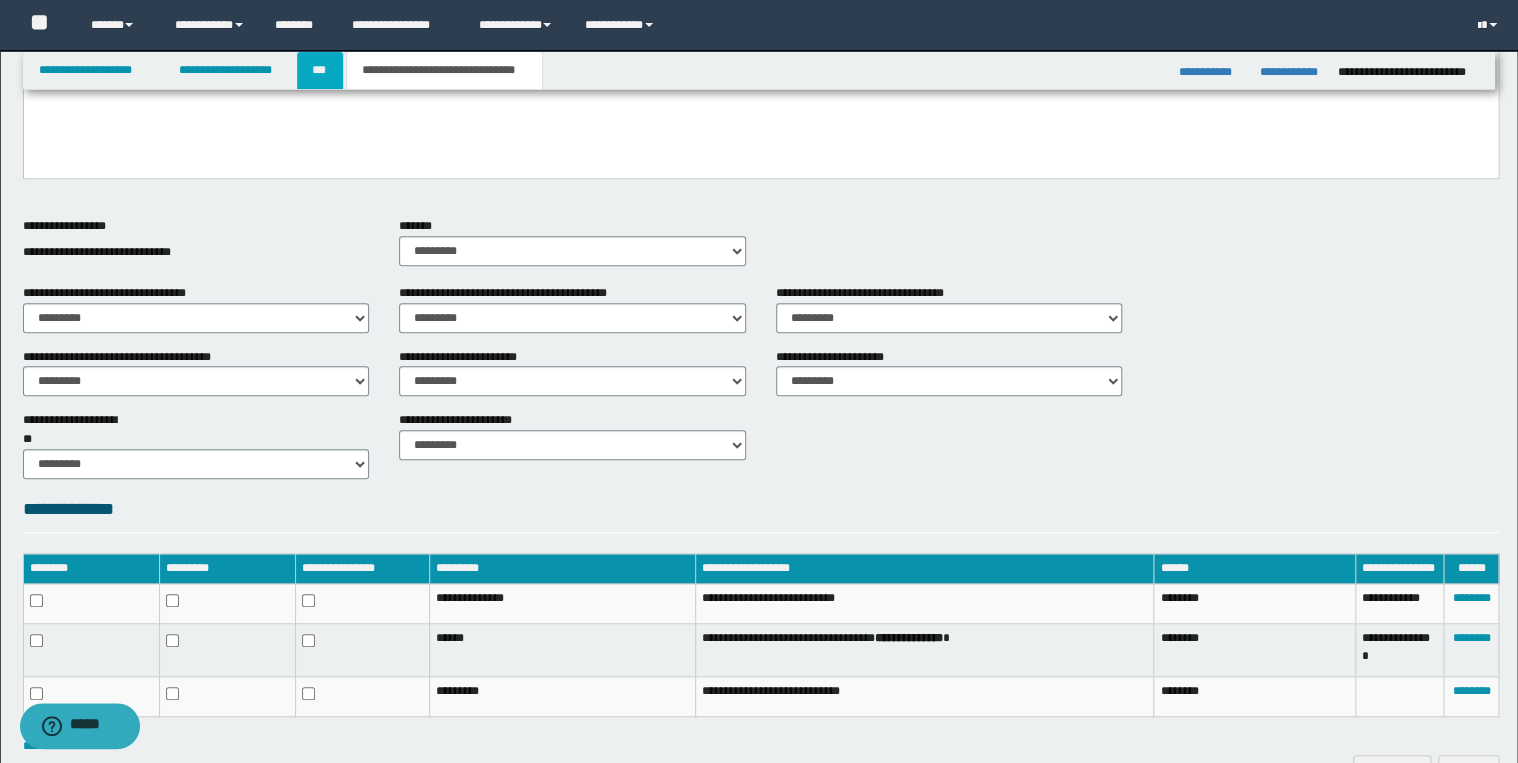 click on "***" at bounding box center (320, 70) 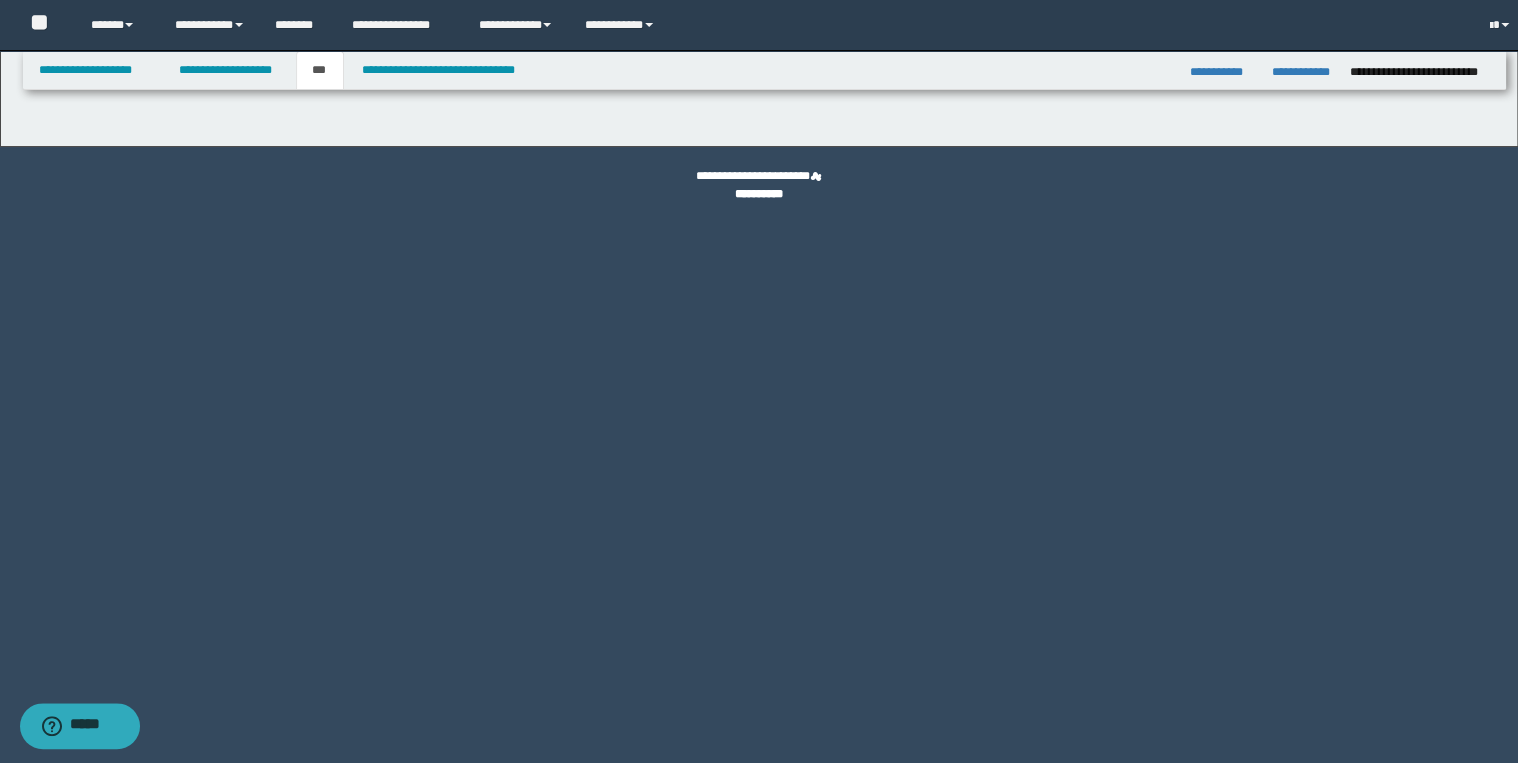 scroll, scrollTop: 0, scrollLeft: 0, axis: both 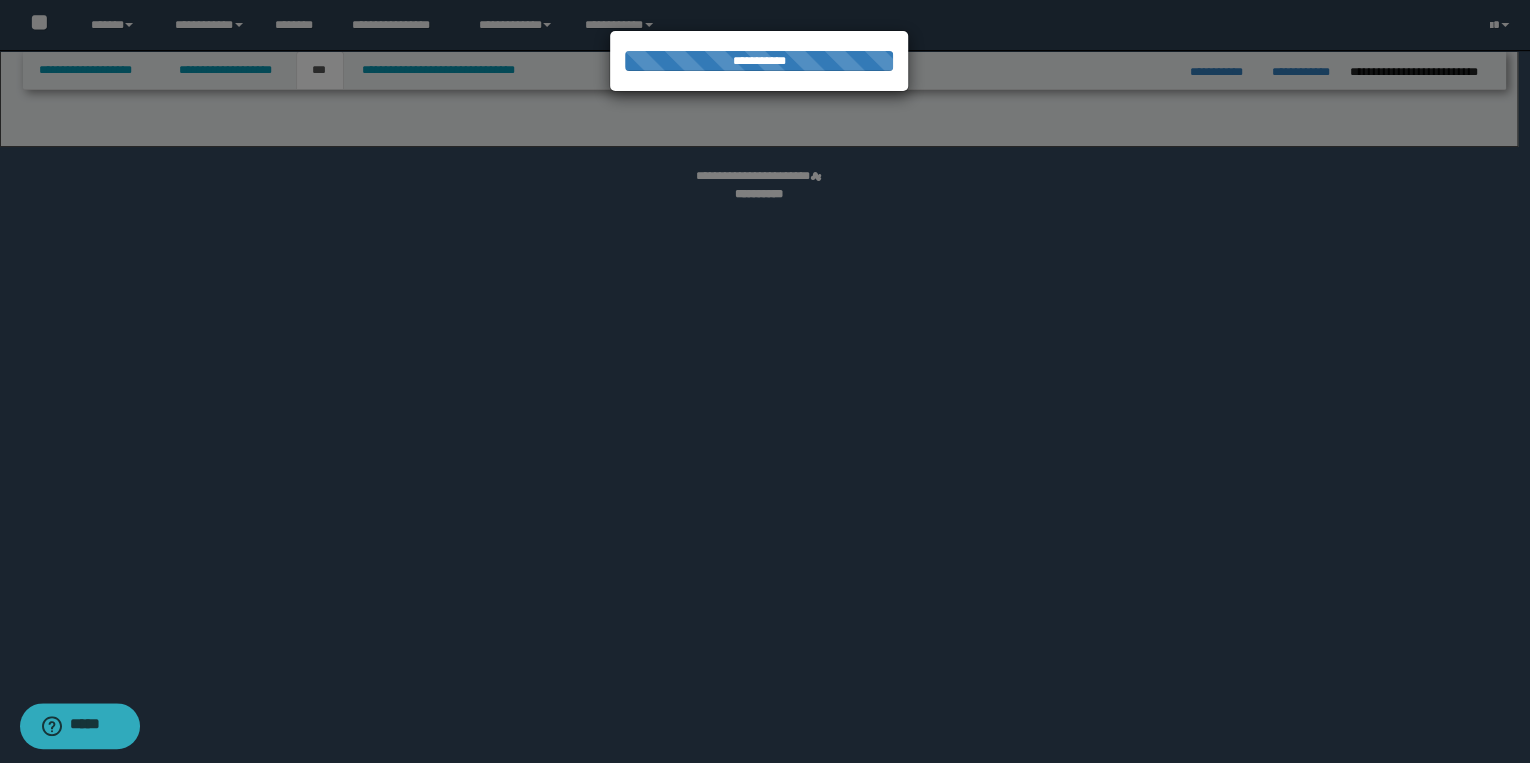 select on "*" 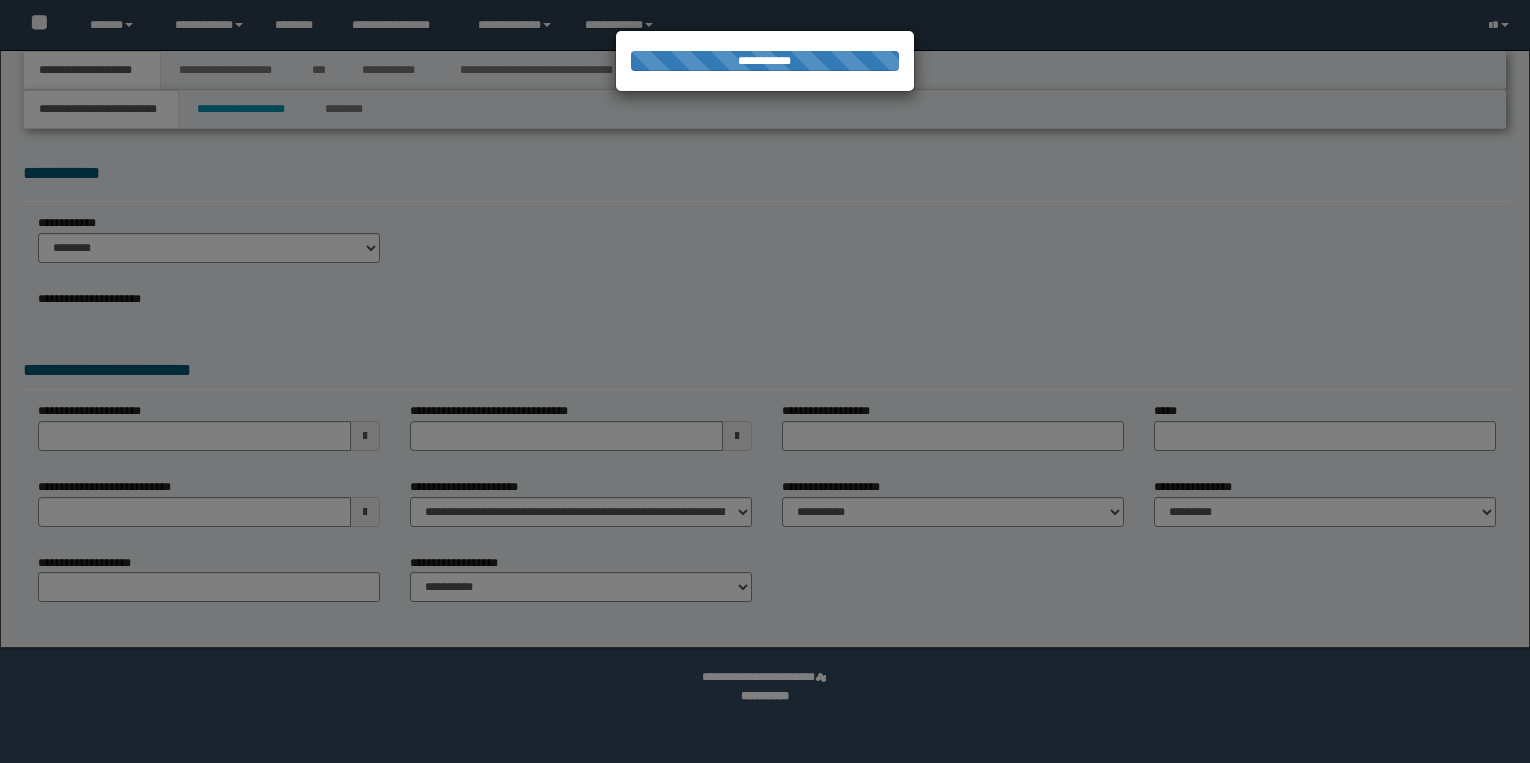 scroll, scrollTop: 0, scrollLeft: 0, axis: both 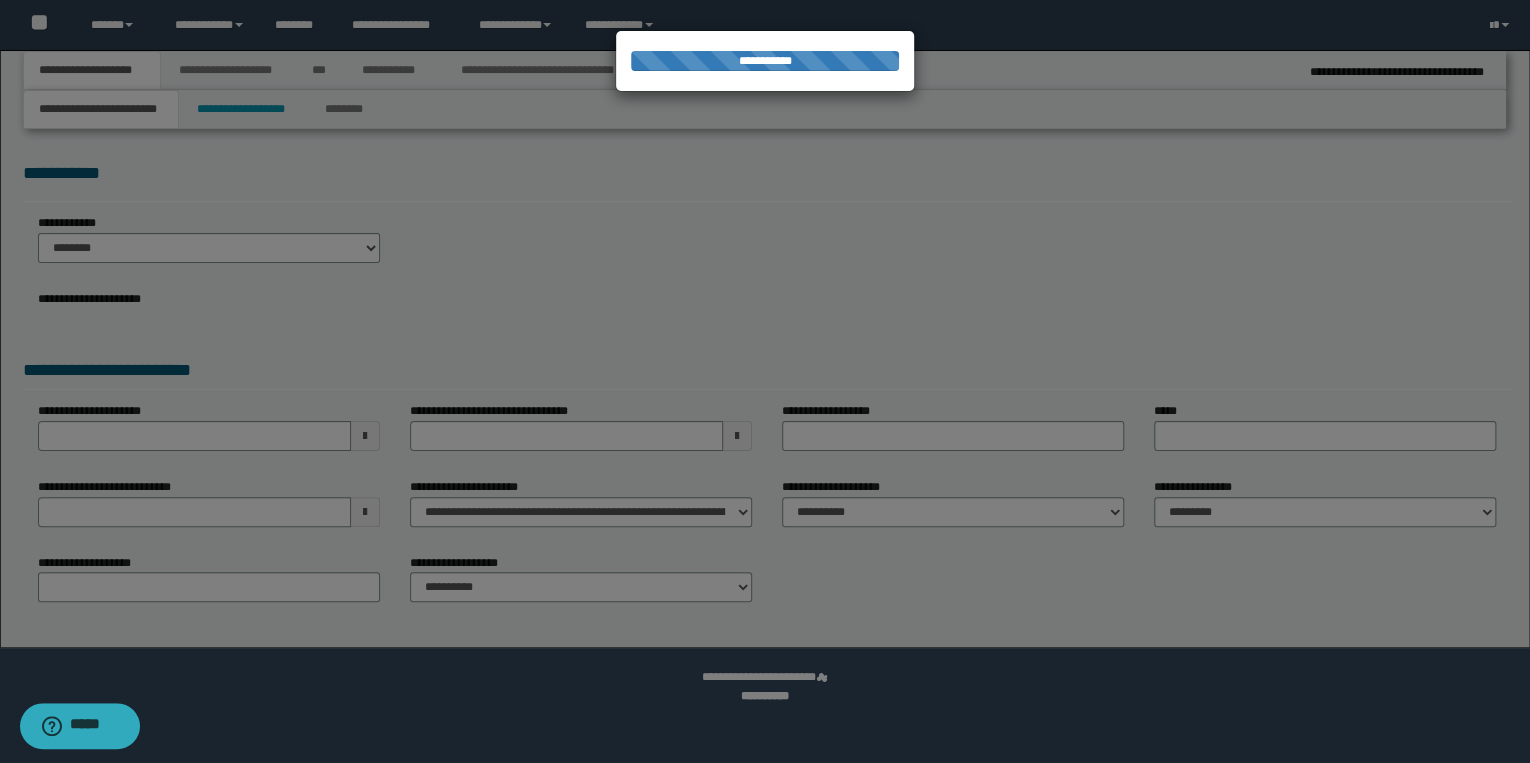 select on "**" 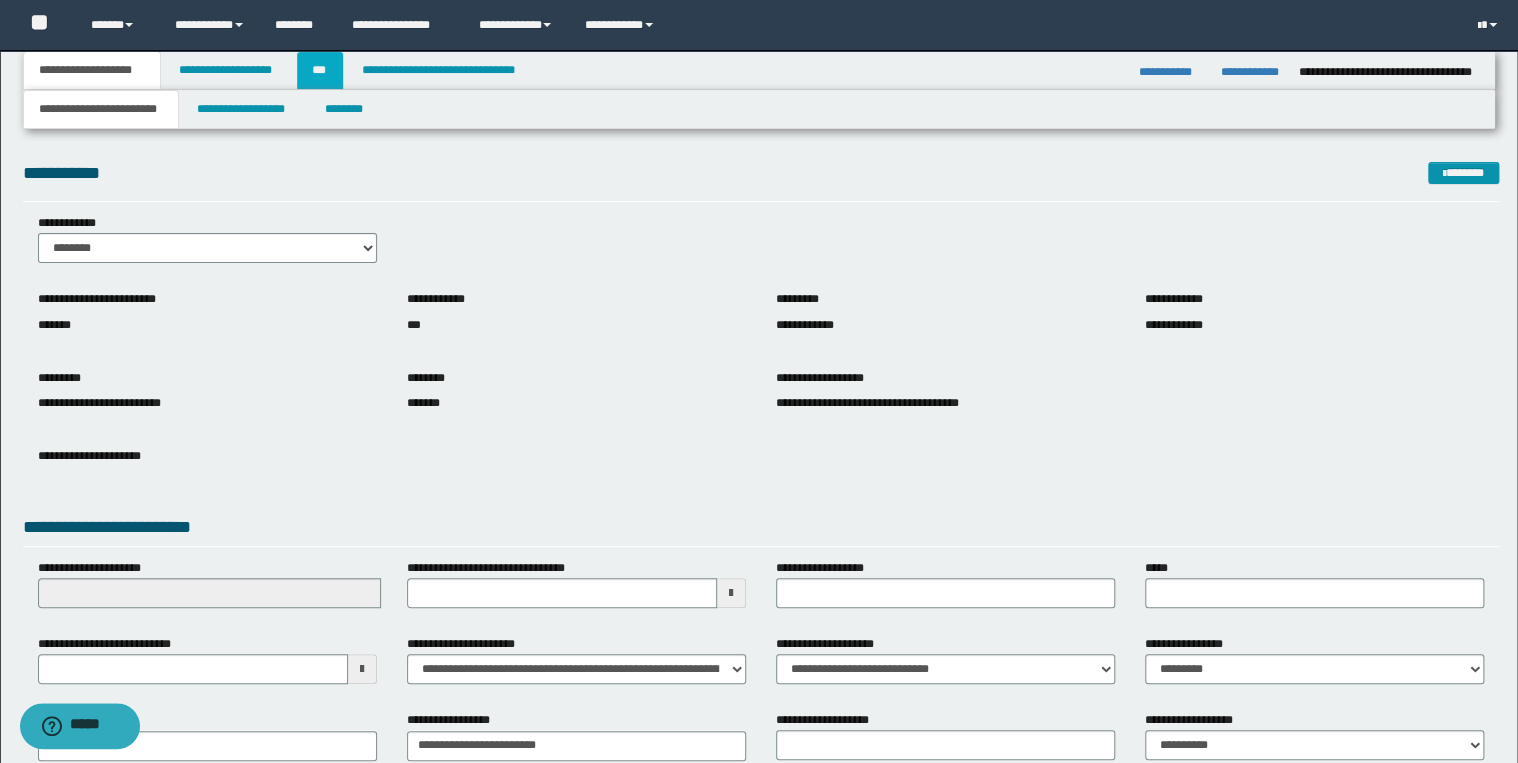 click on "***" at bounding box center [320, 70] 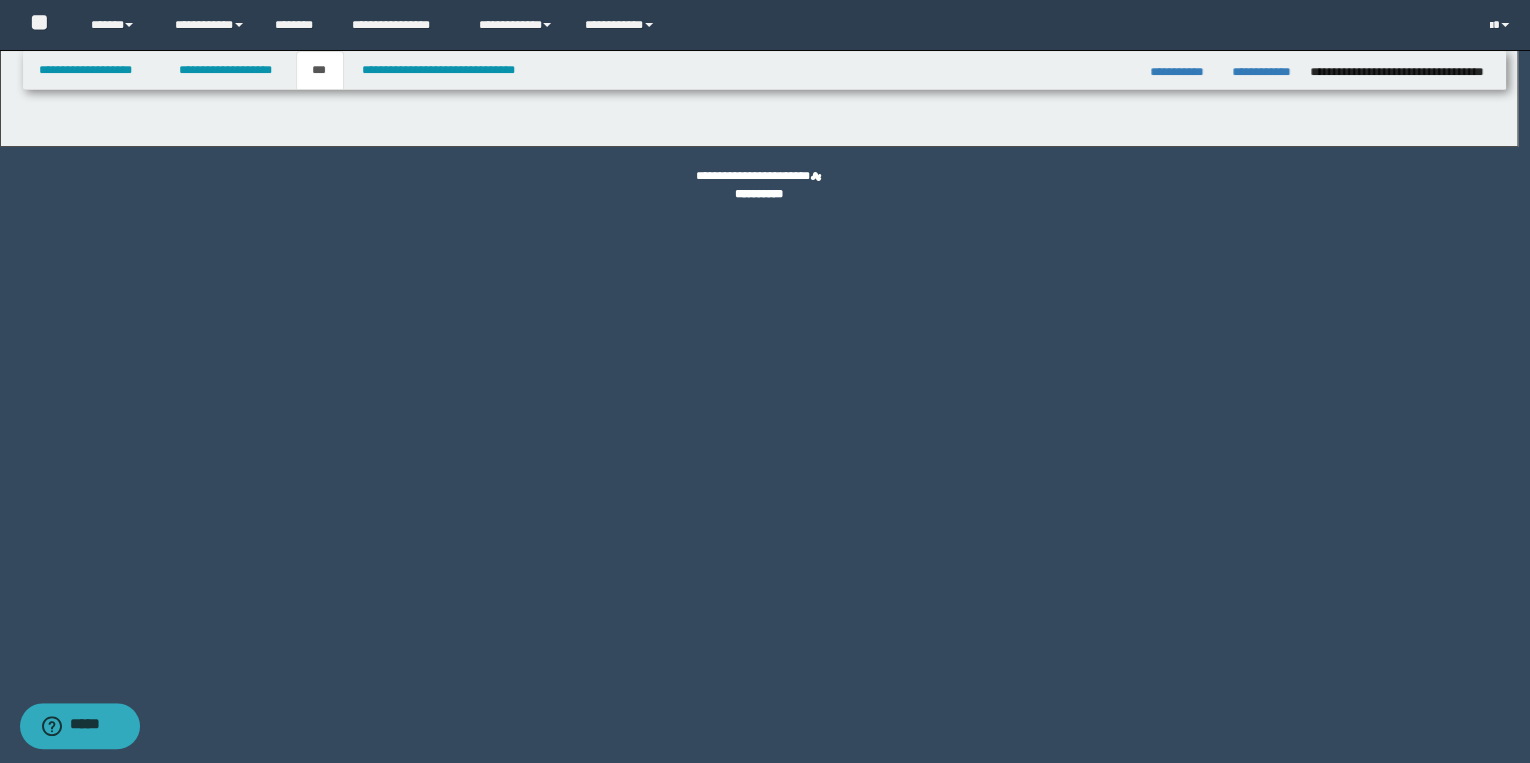select on "***" 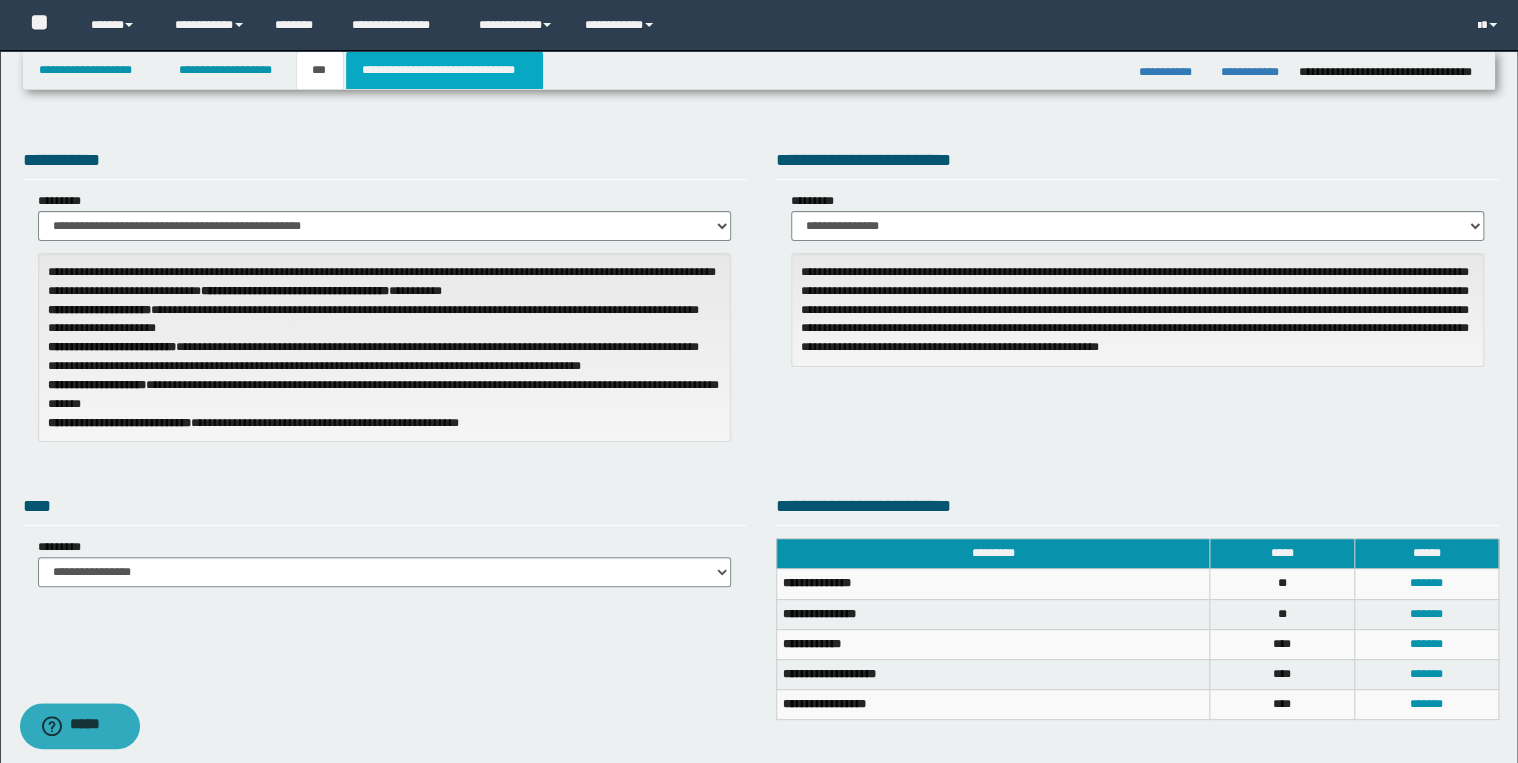 click on "**********" at bounding box center (444, 70) 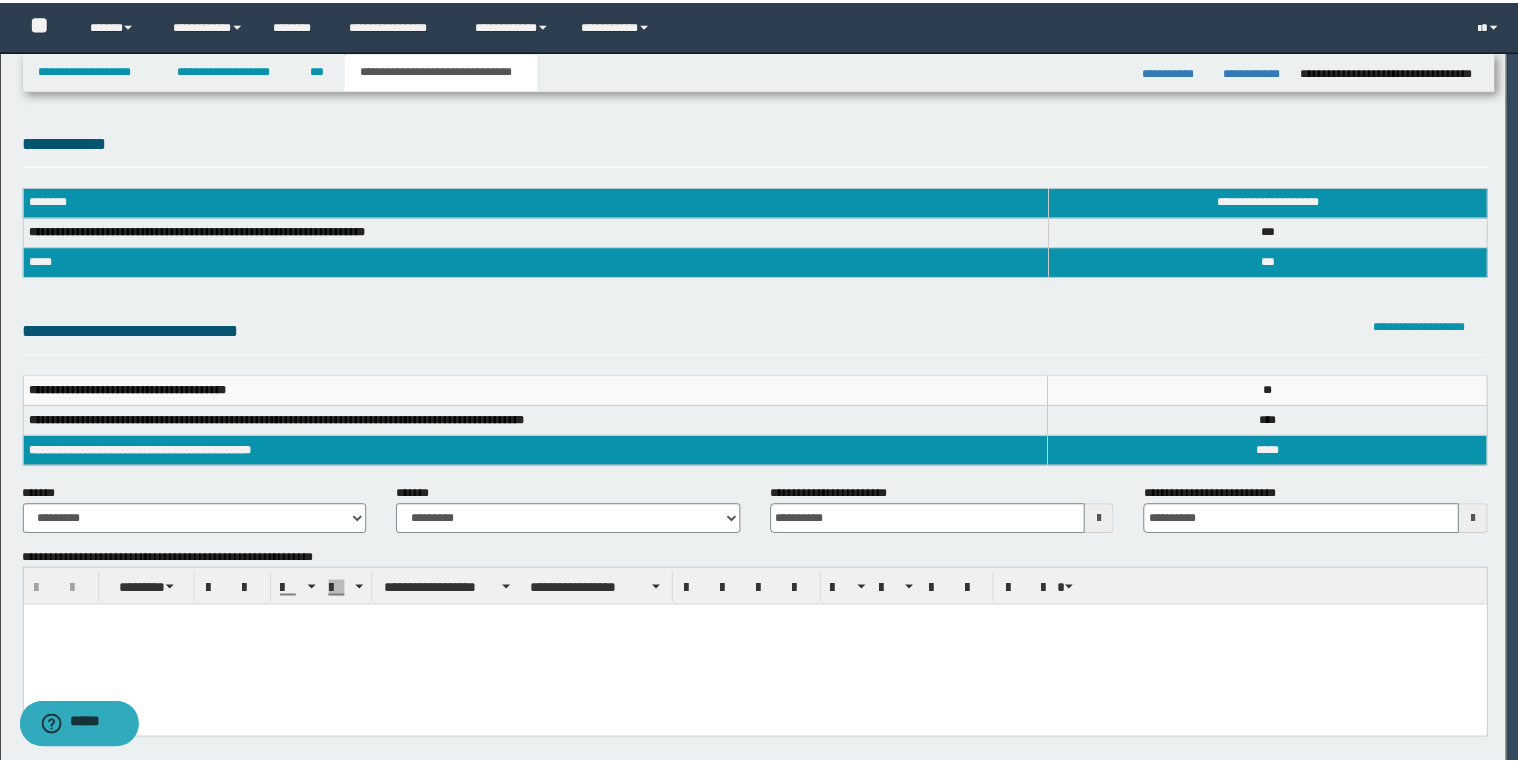 scroll, scrollTop: 0, scrollLeft: 0, axis: both 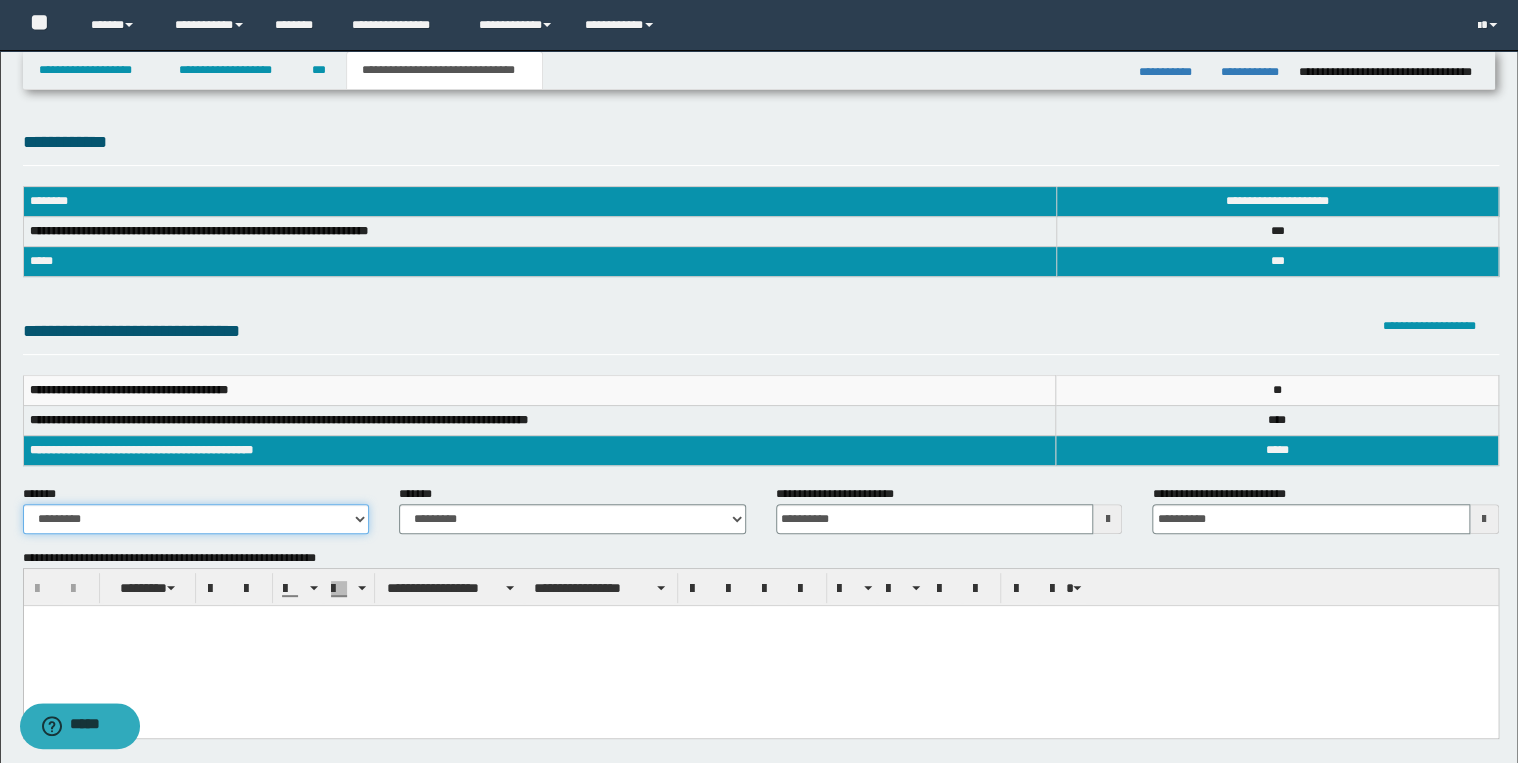 click on "**********" at bounding box center [196, 519] 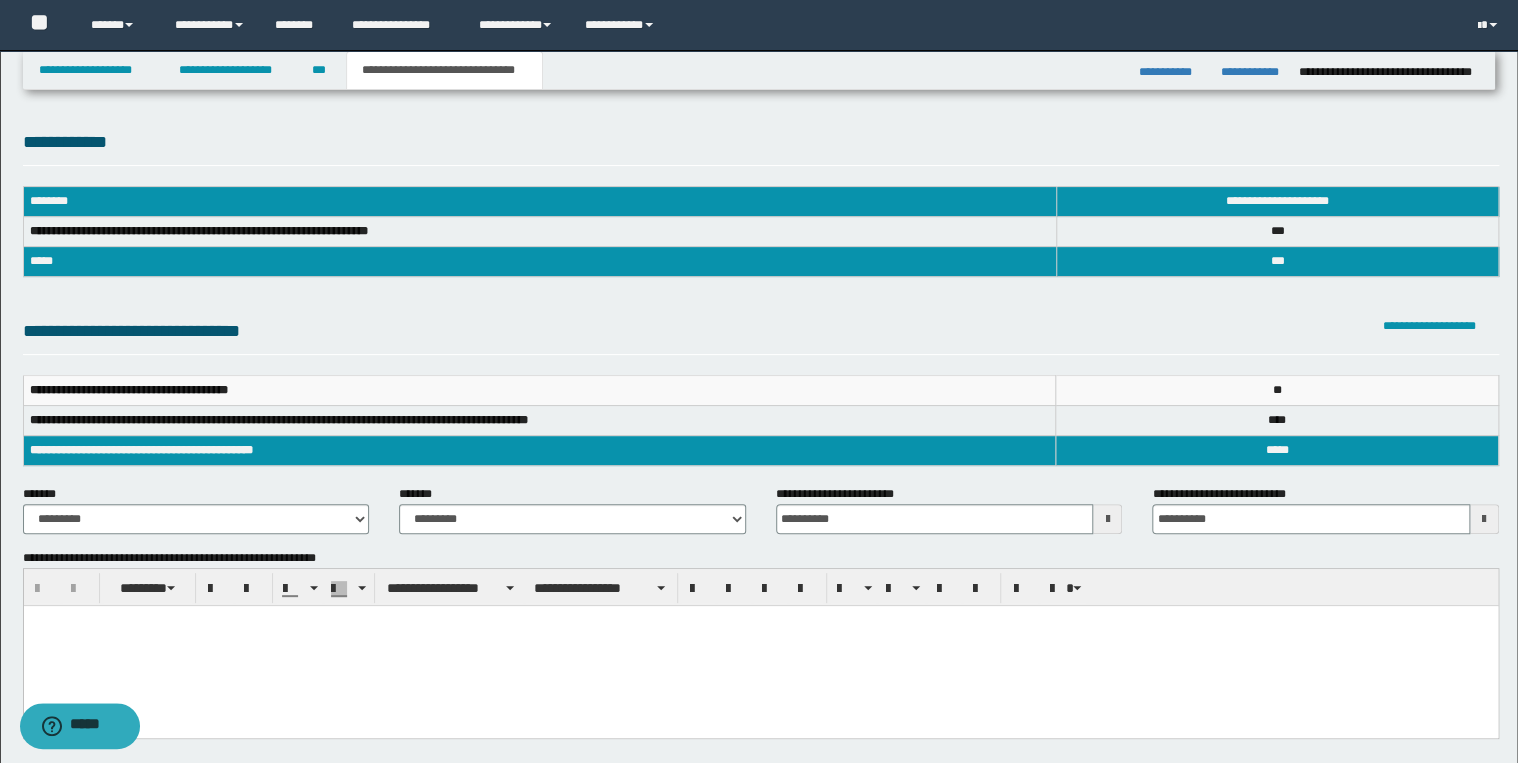 click on "**********" at bounding box center (572, 517) 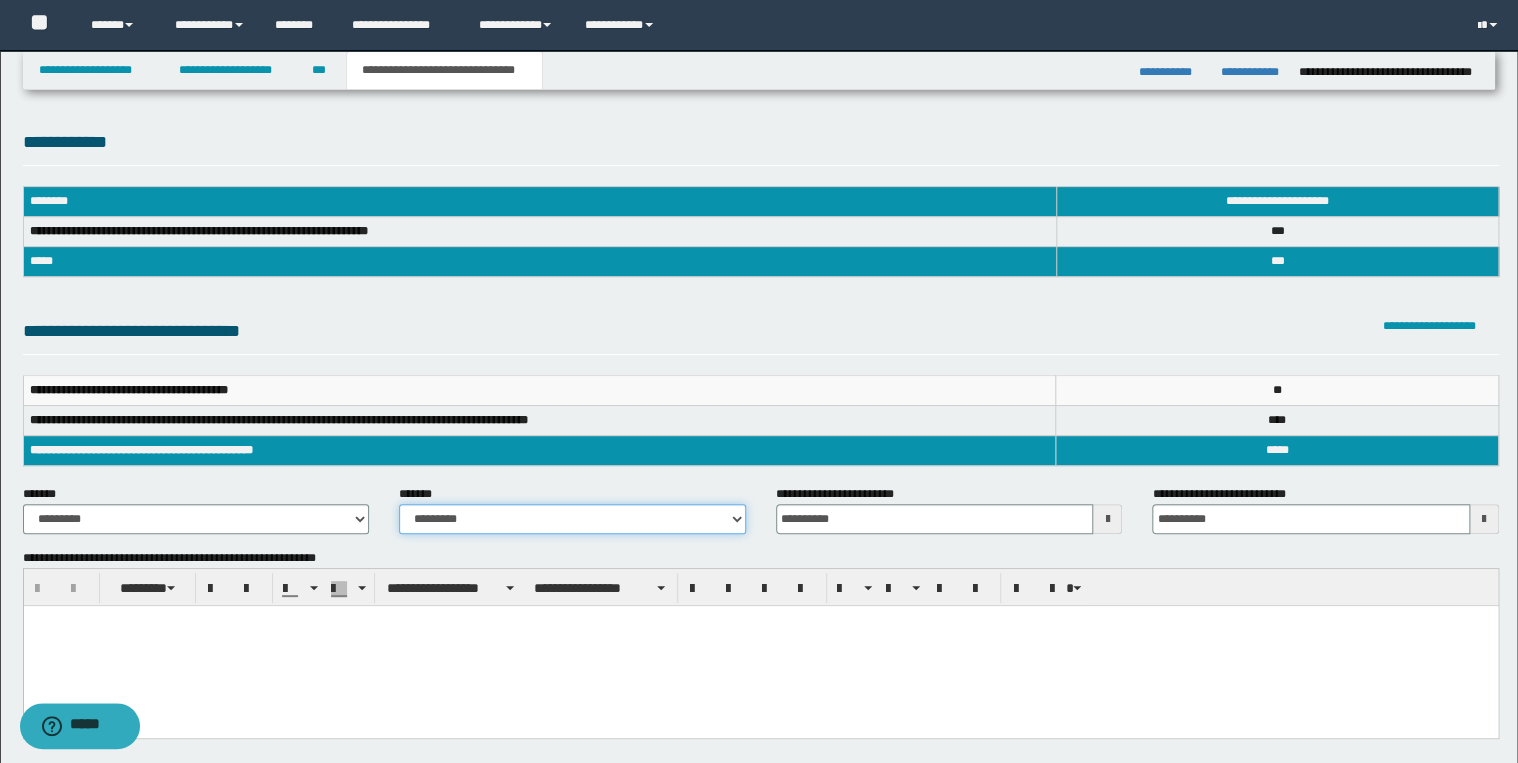click on "**********" at bounding box center (572, 519) 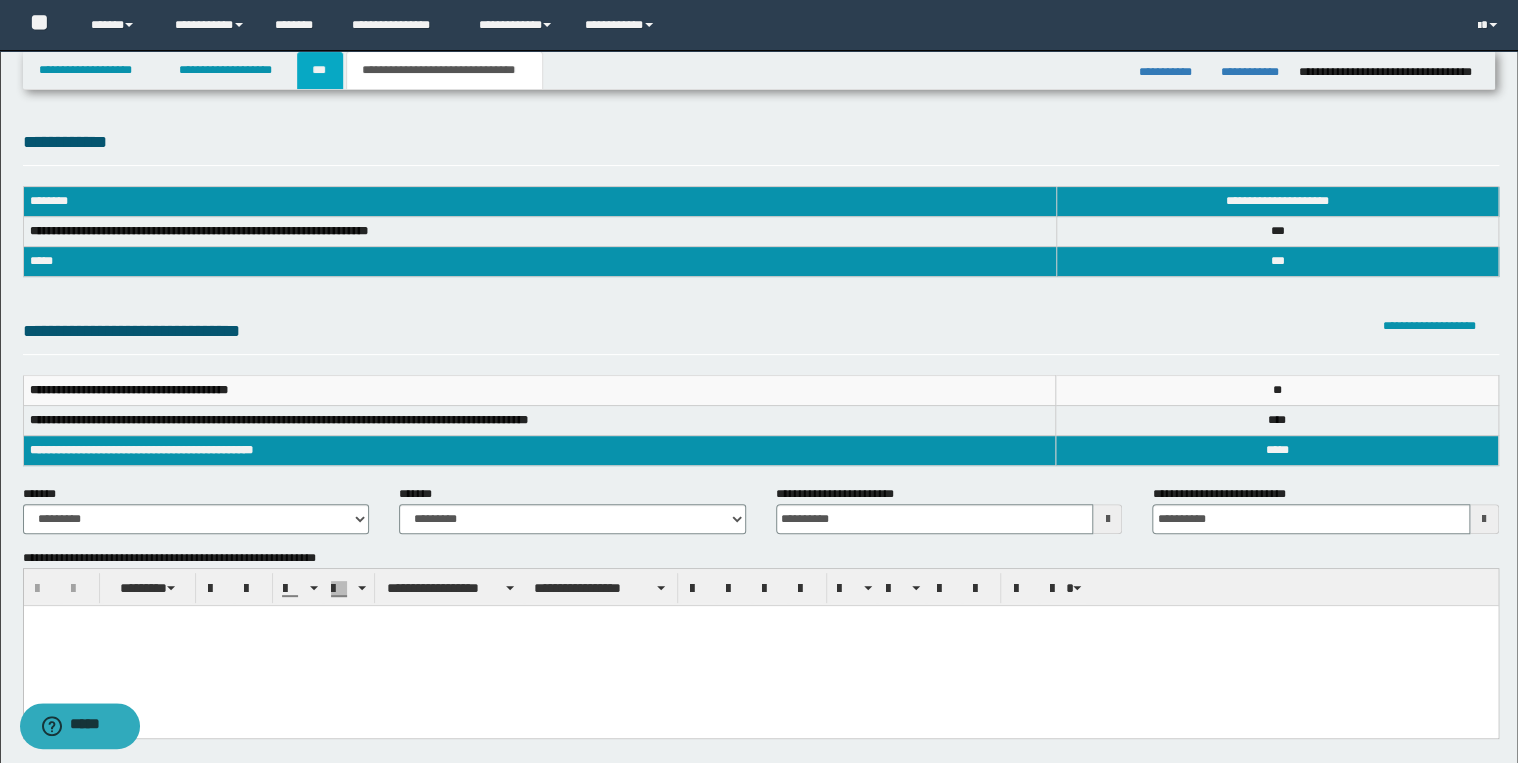 click on "***" at bounding box center [320, 70] 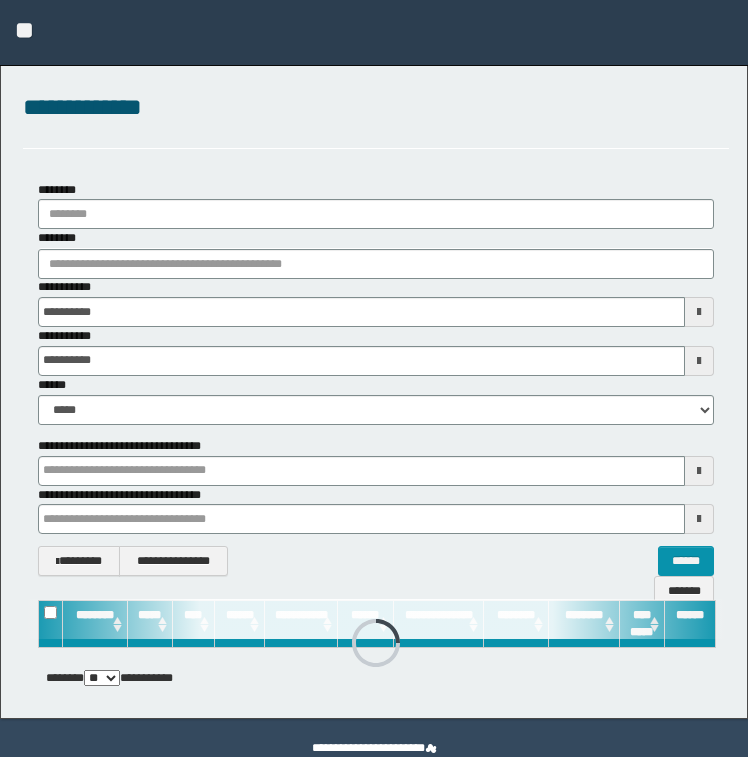 scroll, scrollTop: 0, scrollLeft: 0, axis: both 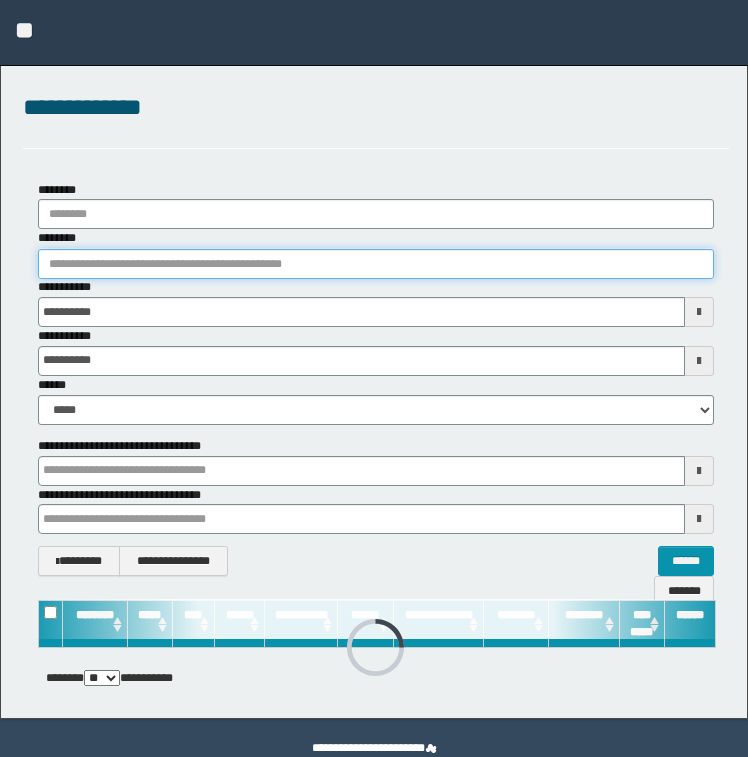 click on "********" at bounding box center [376, 264] 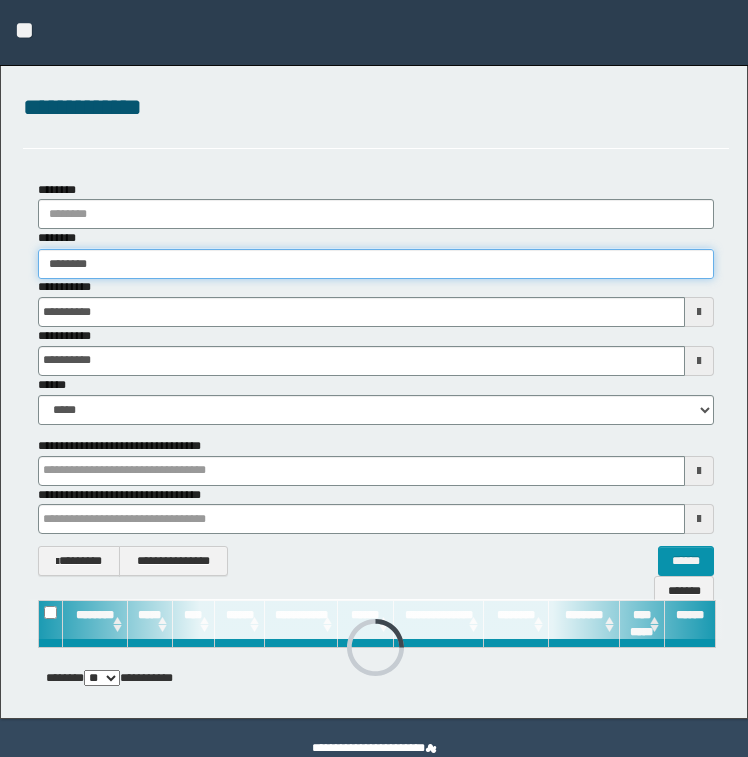 type on "********" 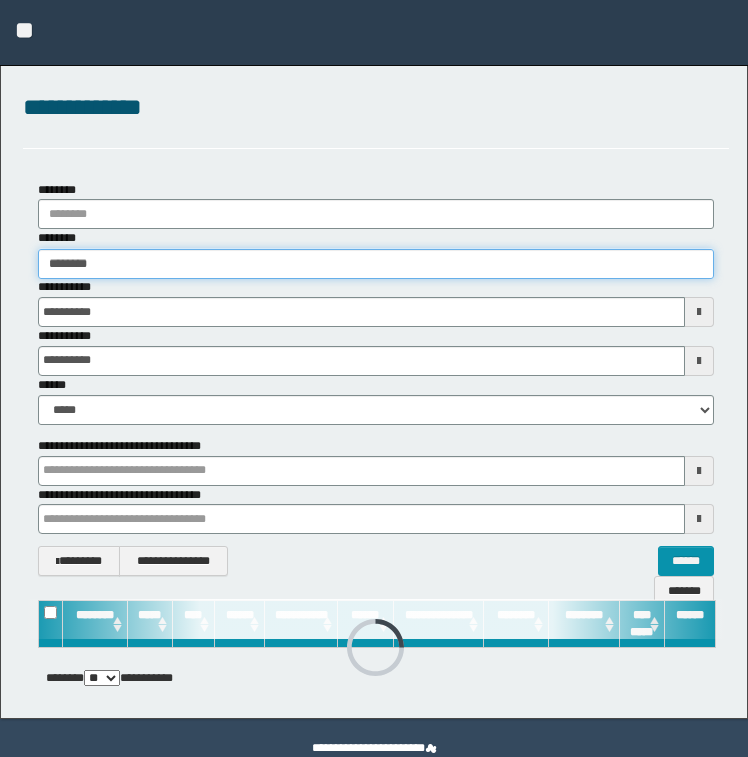 type on "********" 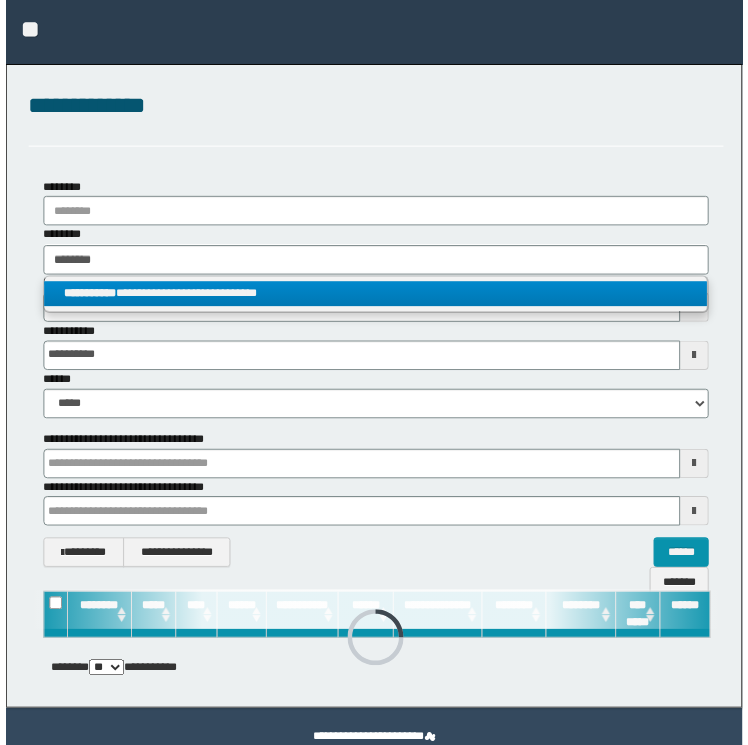 scroll, scrollTop: 0, scrollLeft: 0, axis: both 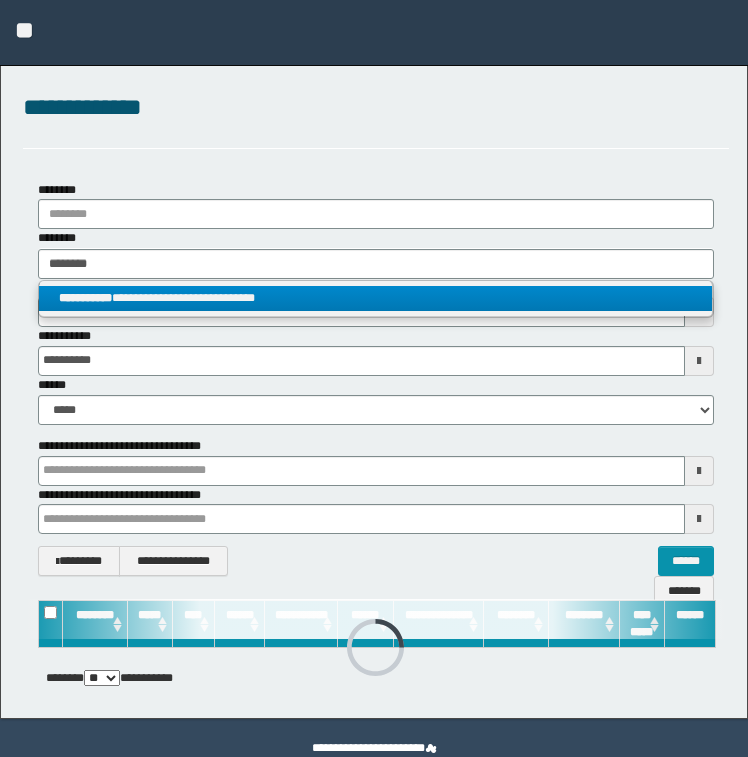 click on "**********" at bounding box center [376, 298] 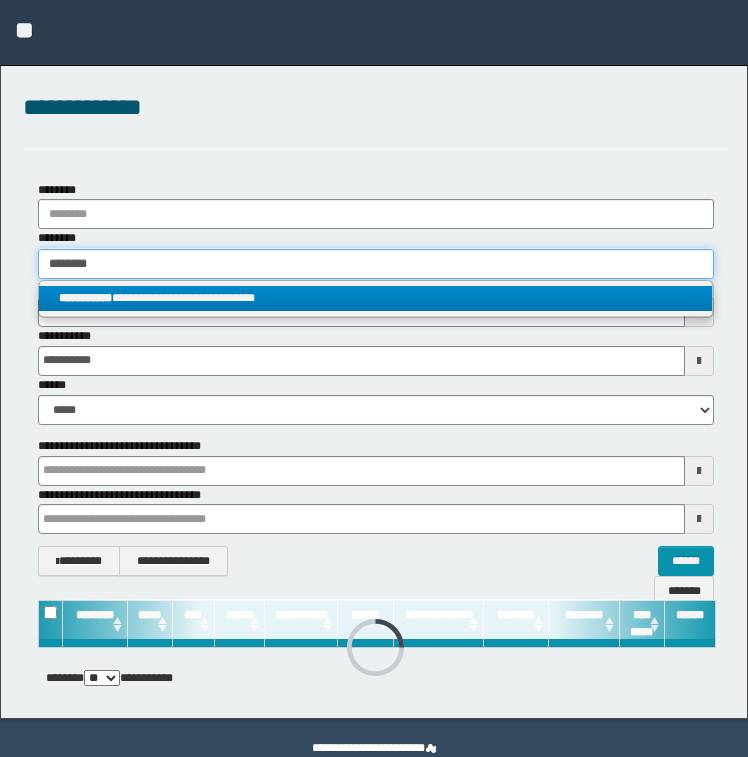 type 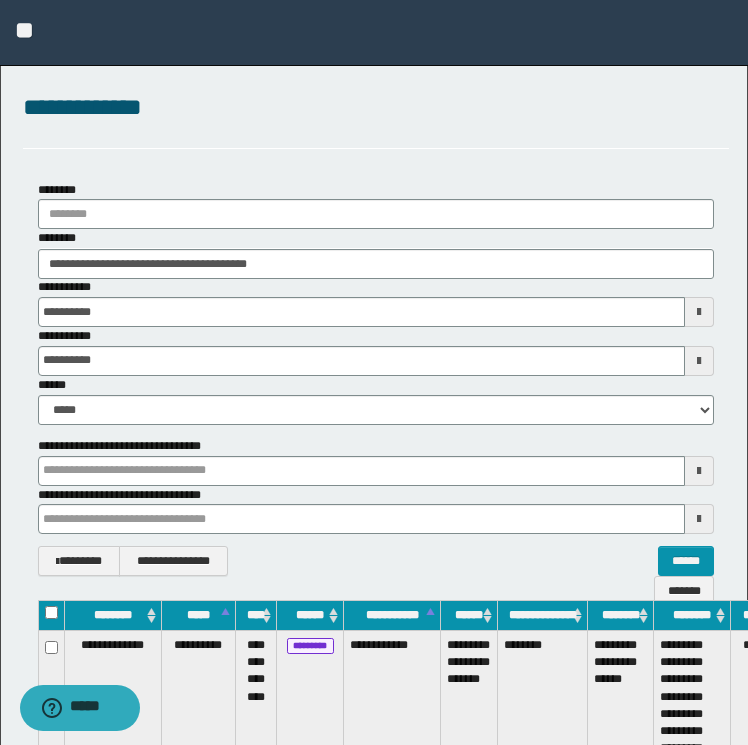 click on "**********" at bounding box center (469, 706) 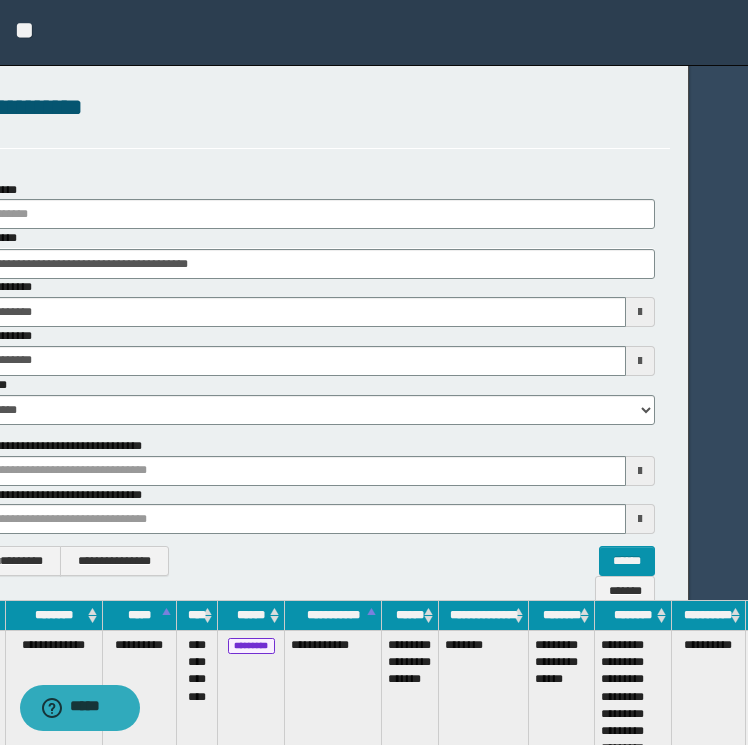 scroll, scrollTop: 0, scrollLeft: 112, axis: horizontal 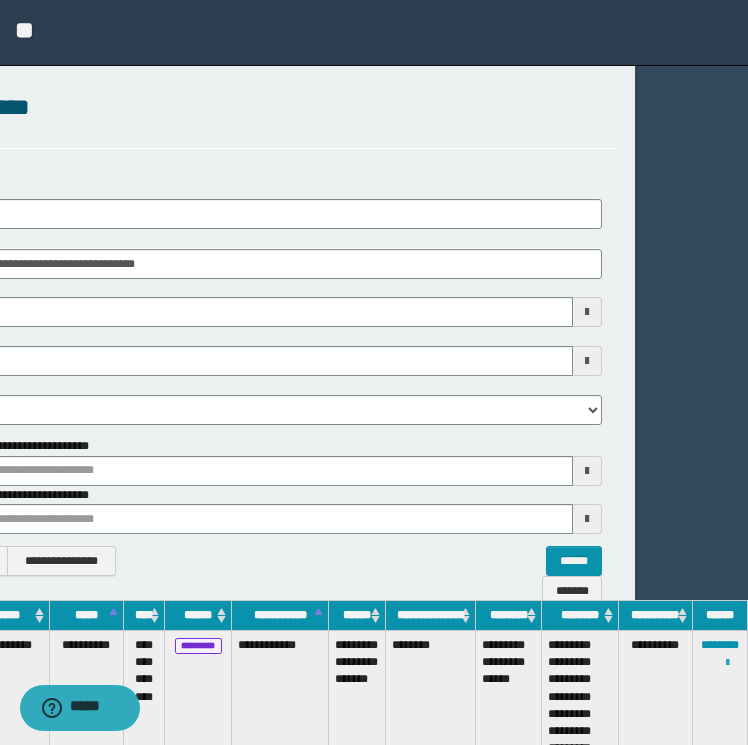 click at bounding box center (727, 663) 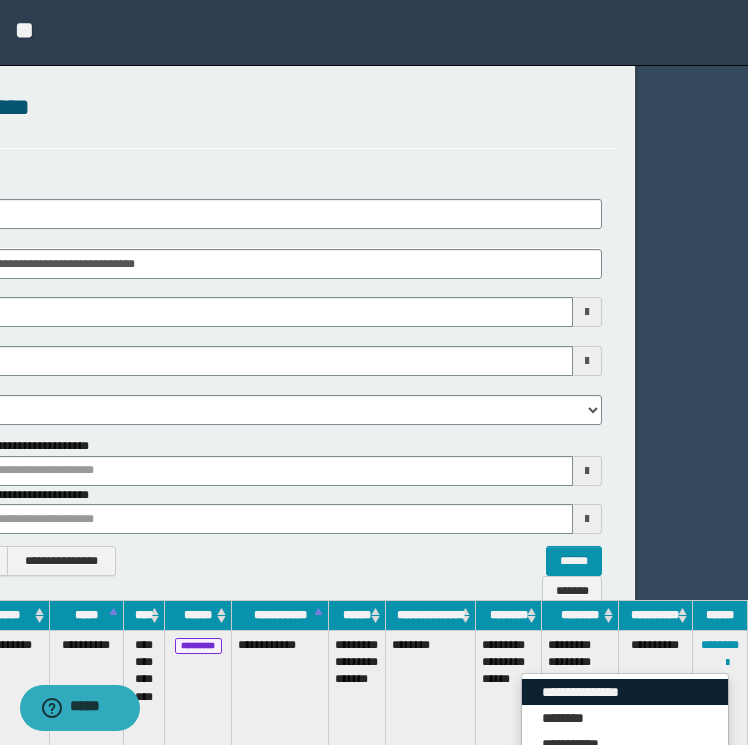 click on "**********" at bounding box center (625, 692) 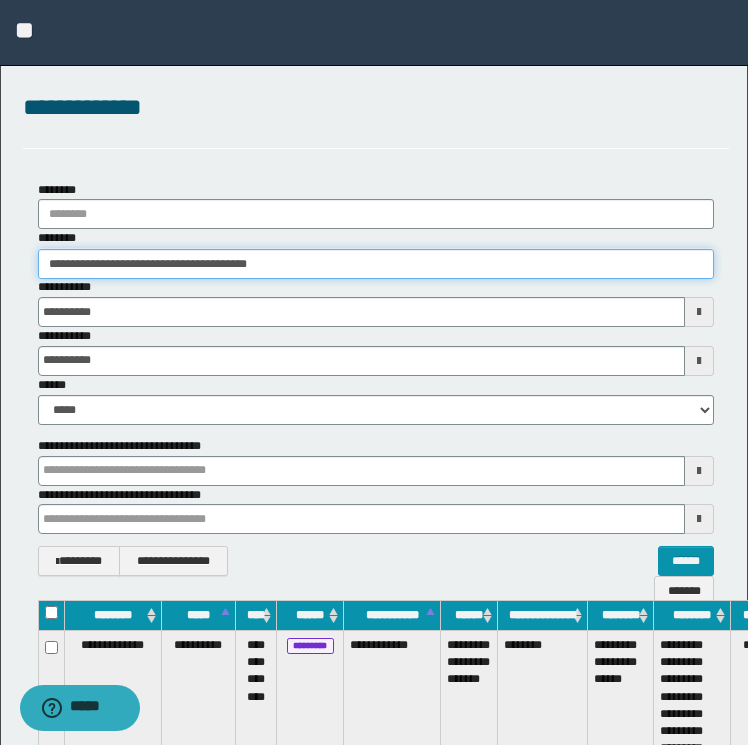 click on "**********" at bounding box center [376, 264] 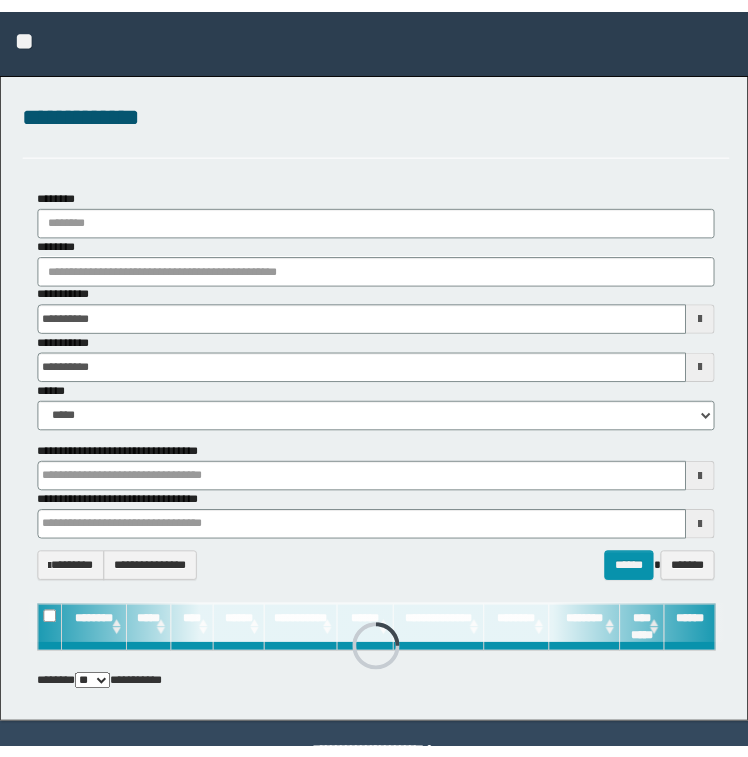 scroll, scrollTop: 0, scrollLeft: 0, axis: both 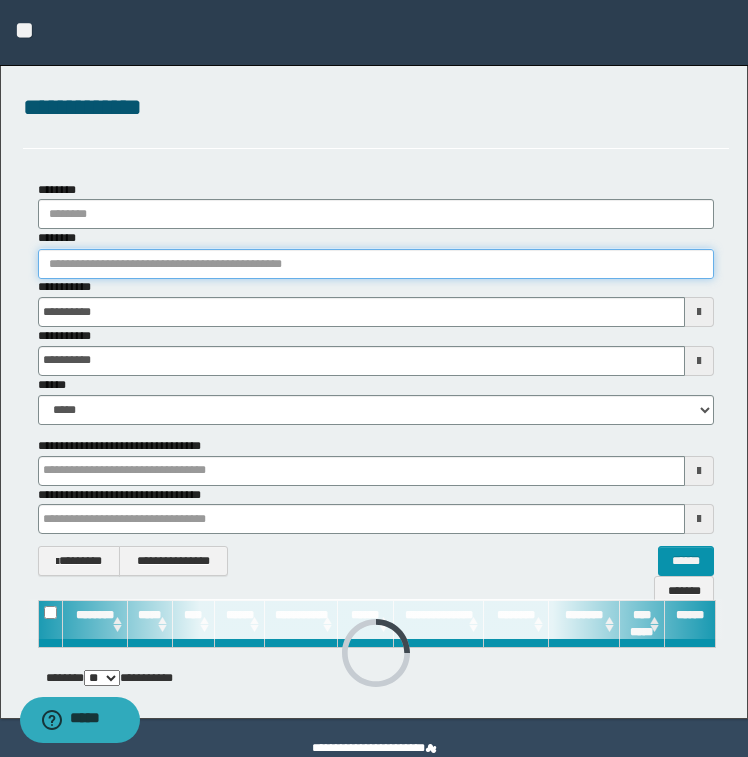 click on "********" at bounding box center (376, 264) 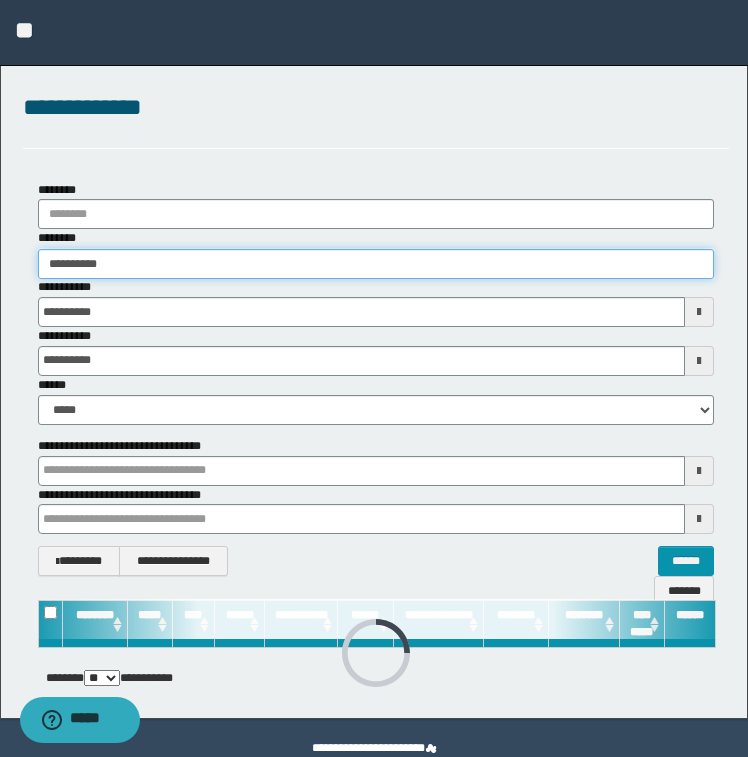 type on "**********" 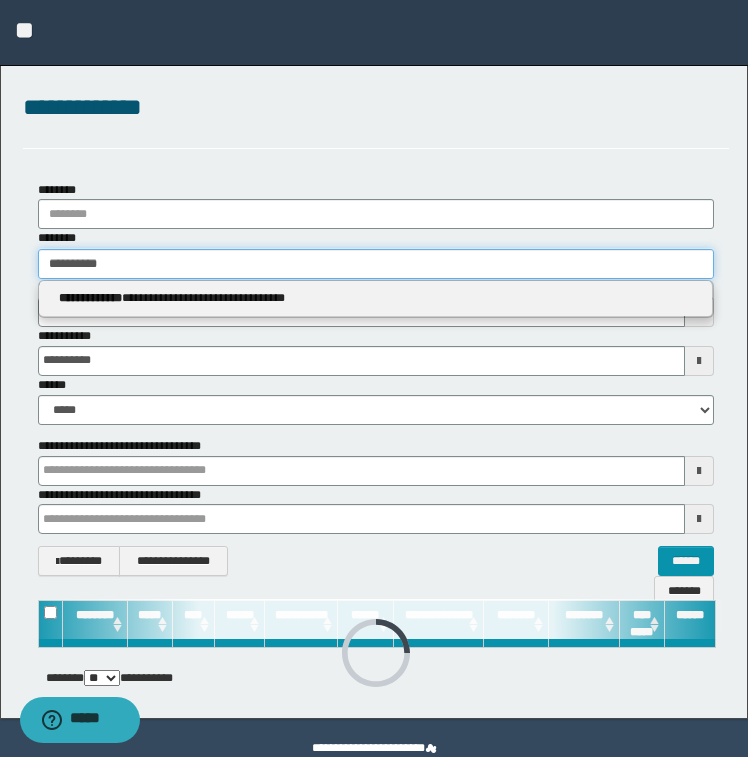 type on "**********" 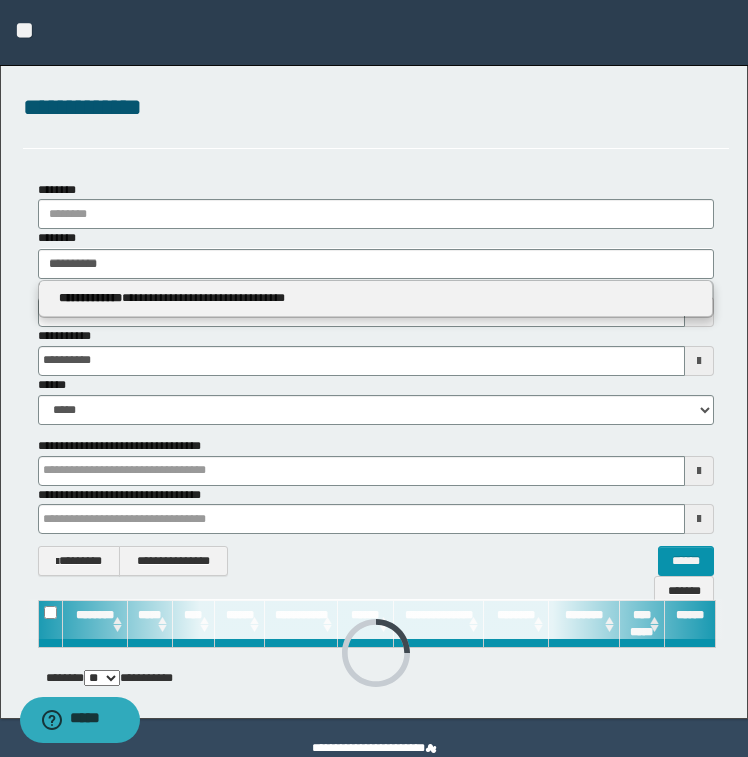 click on "**********" at bounding box center [376, 299] 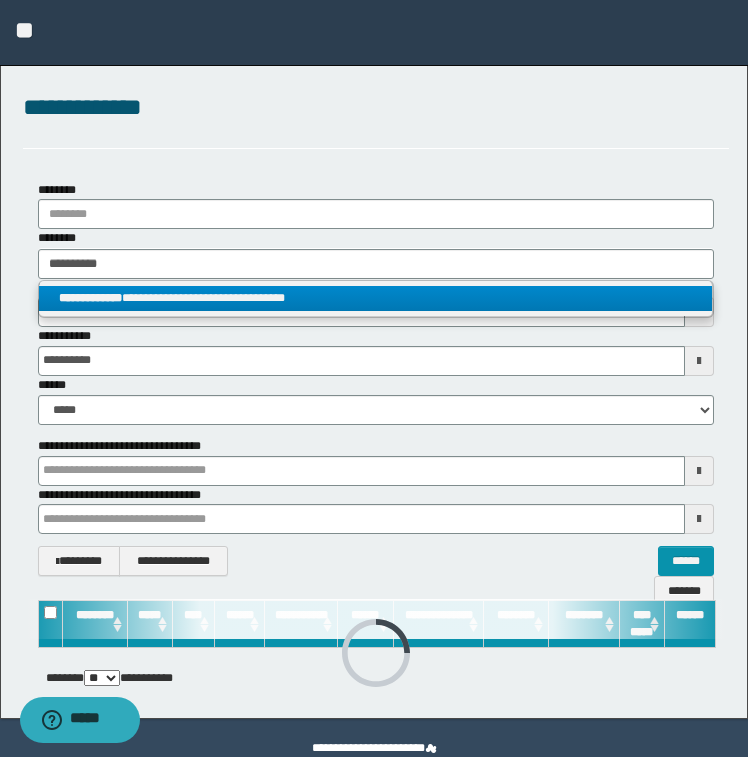 click on "**********" at bounding box center [376, 298] 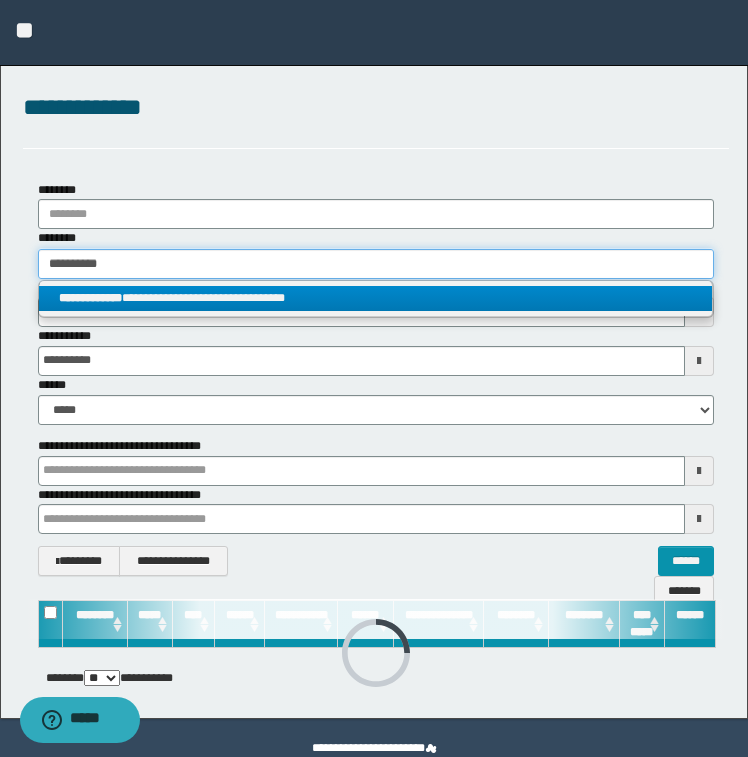 type 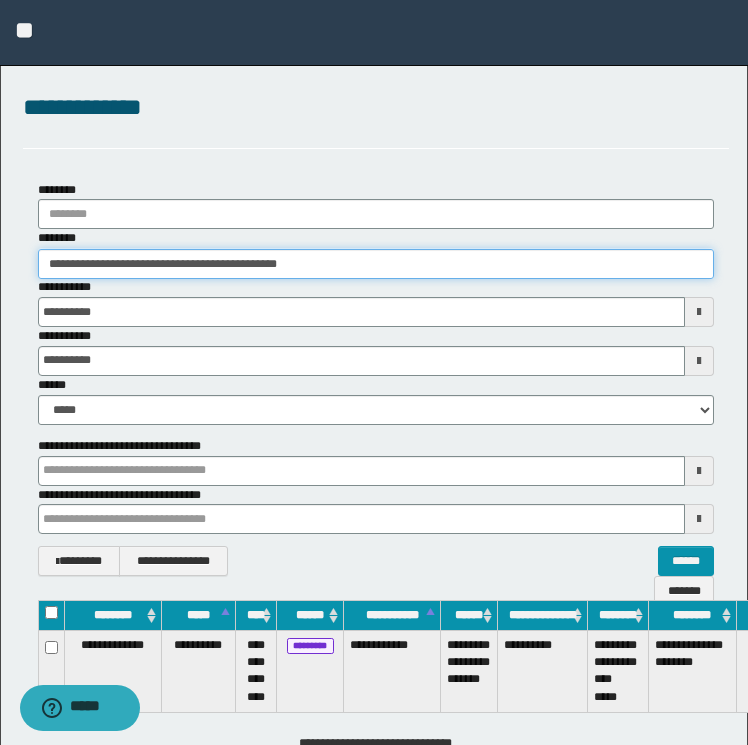 scroll, scrollTop: 0, scrollLeft: 117, axis: horizontal 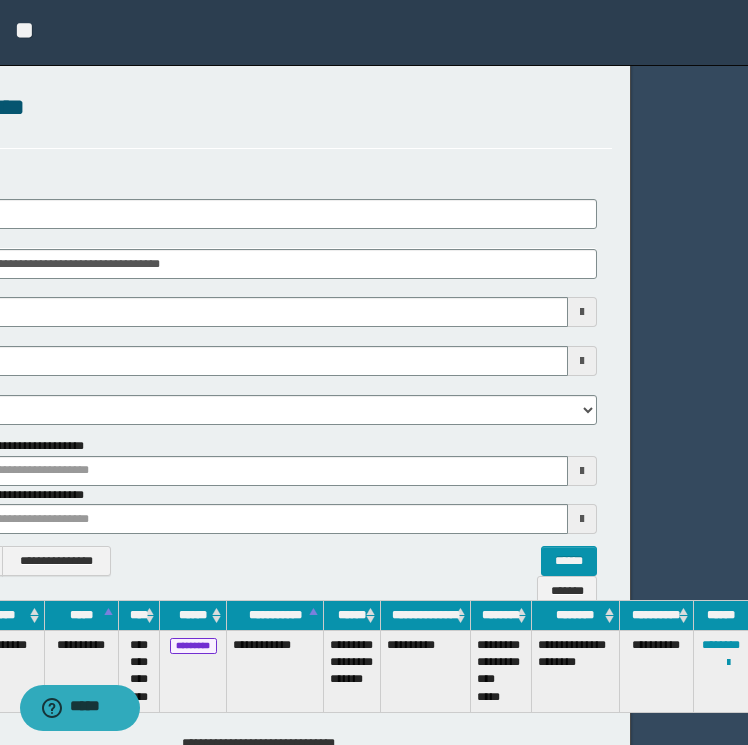 click on "**********" at bounding box center (721, 672) 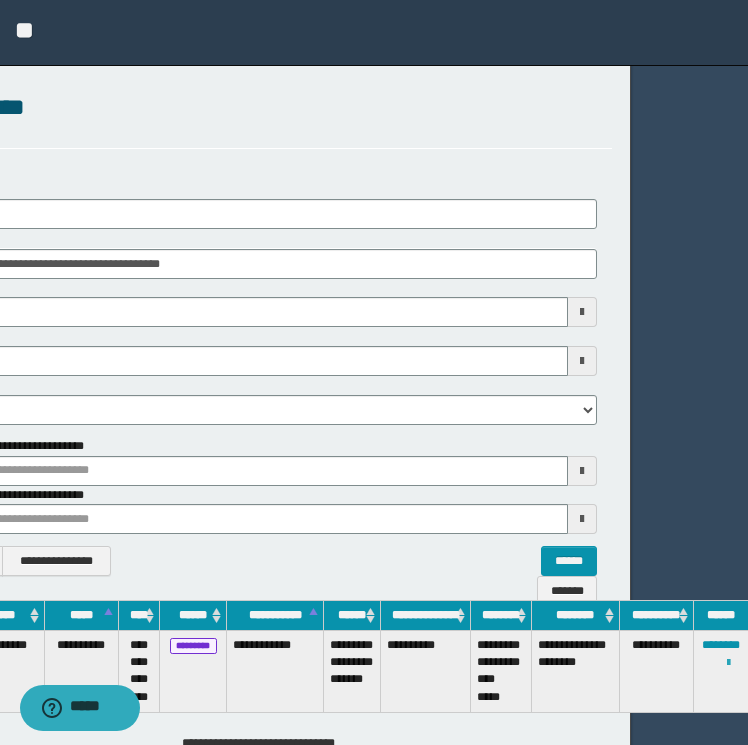click at bounding box center [728, 663] 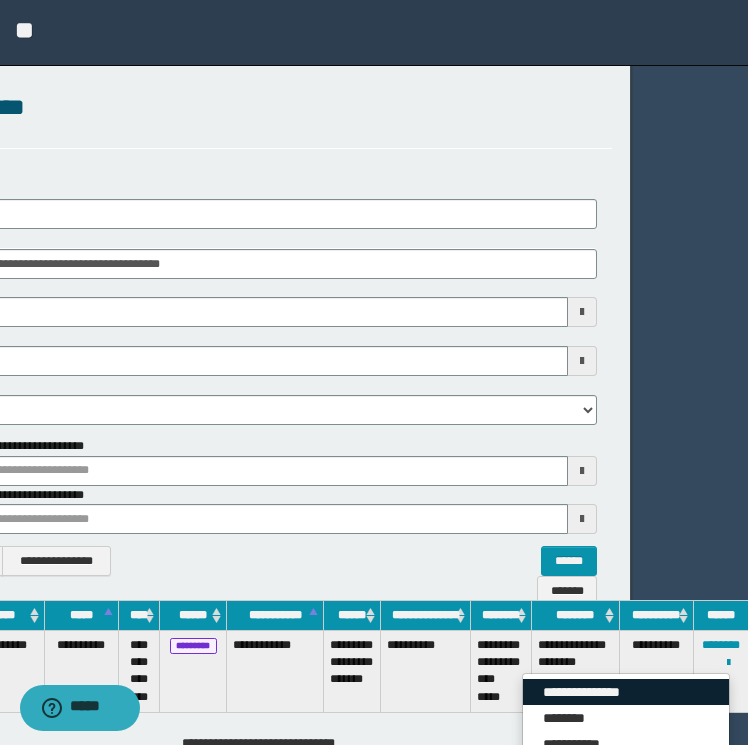 click on "**********" at bounding box center [626, 692] 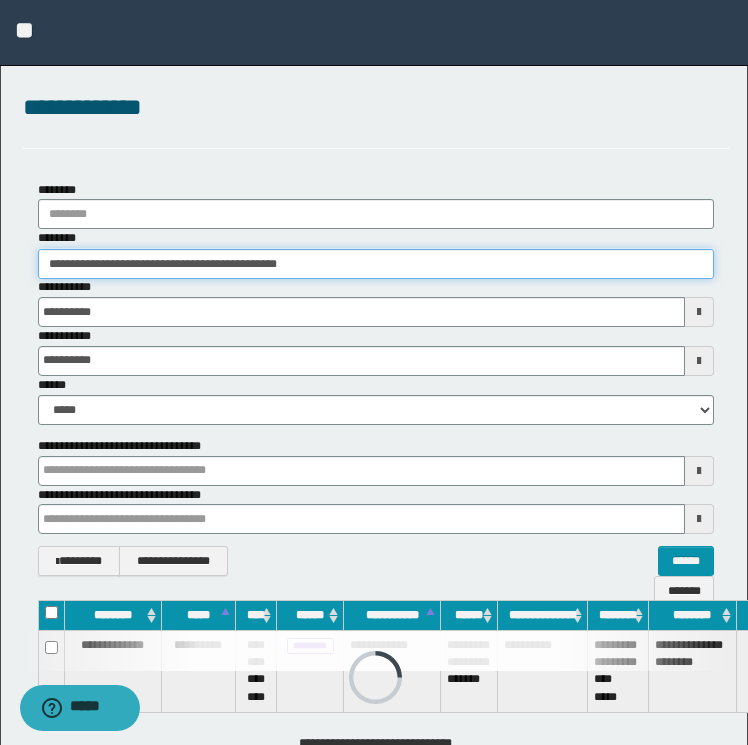 drag, startPoint x: 344, startPoint y: 262, endPoint x: -4, endPoint y: 222, distance: 350.29132 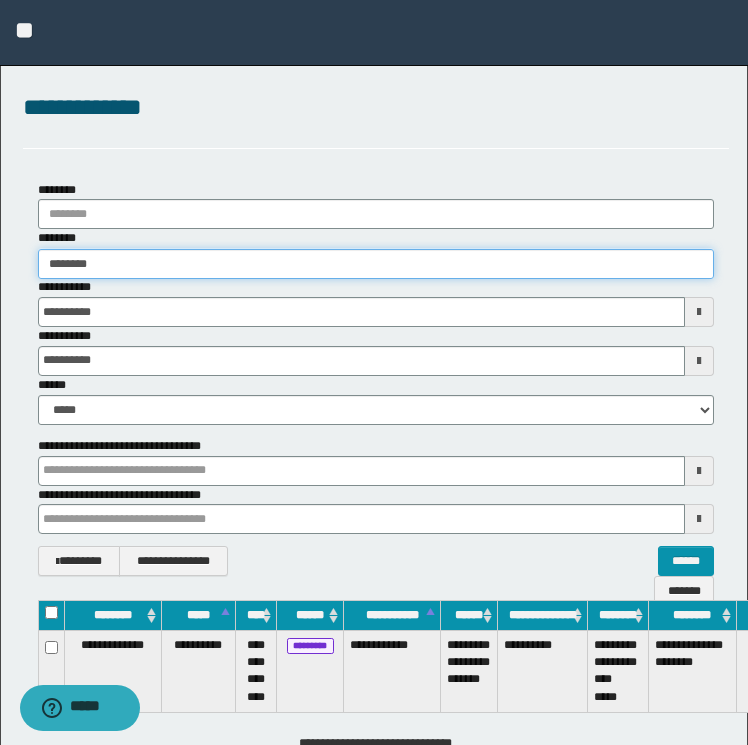 type on "********" 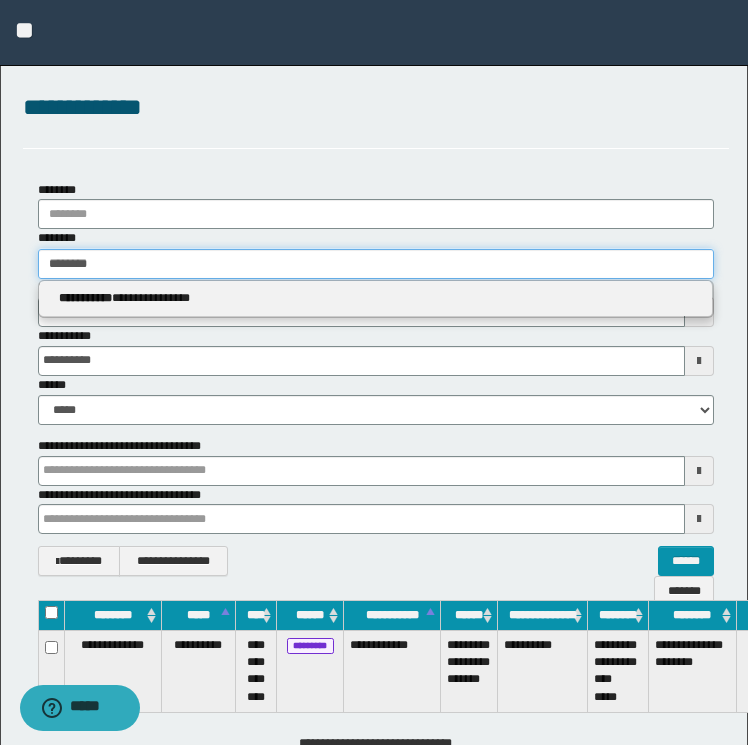type on "********" 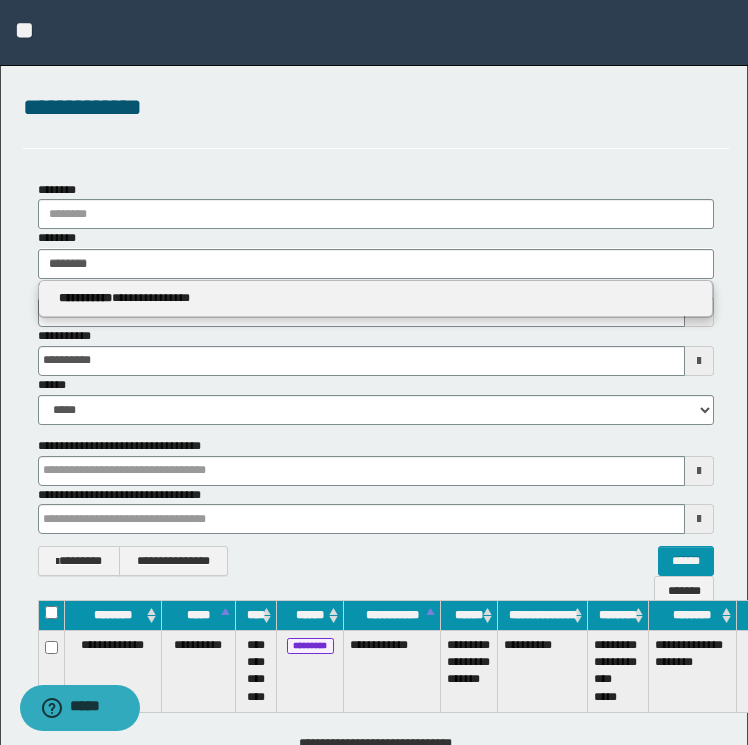 click on "**********" at bounding box center [376, 299] 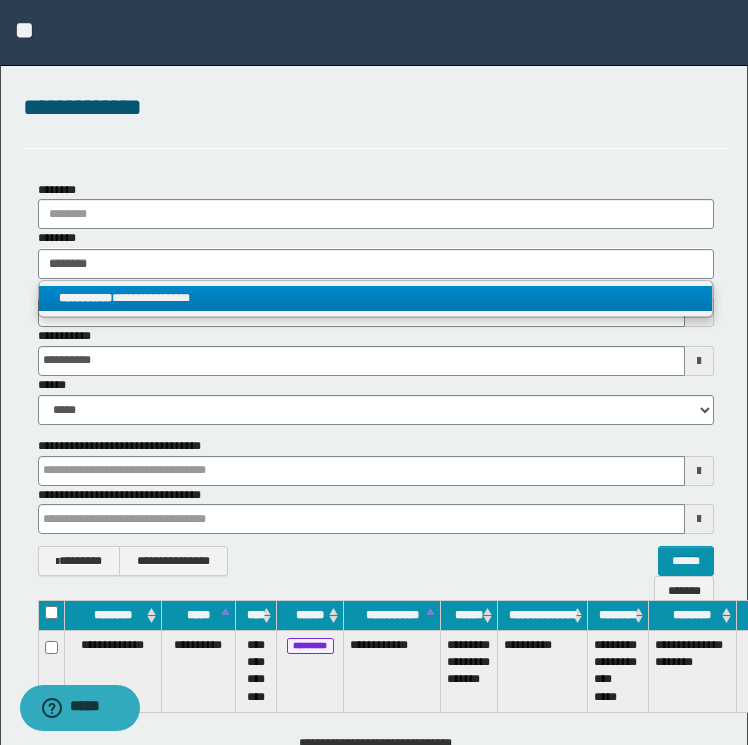 click on "**********" at bounding box center [376, 298] 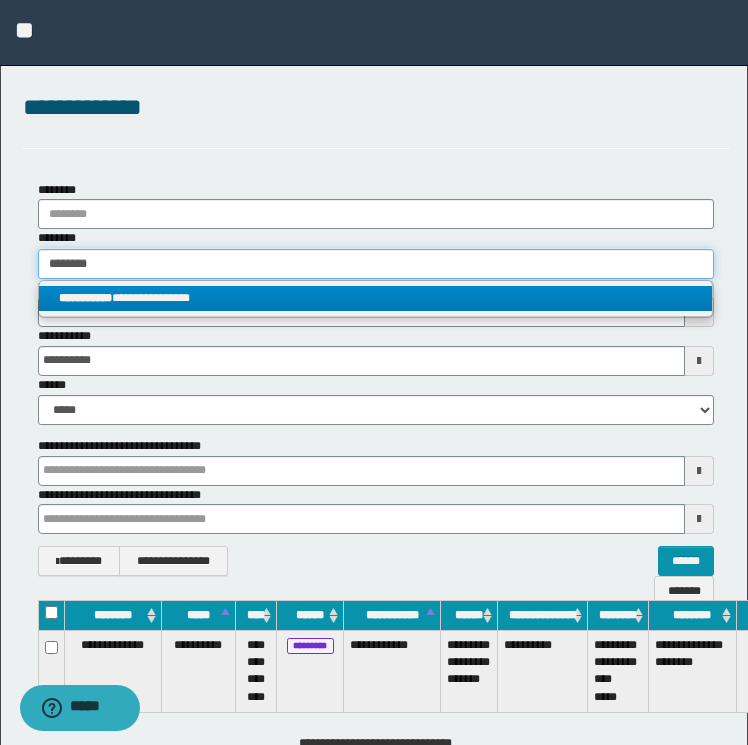 type 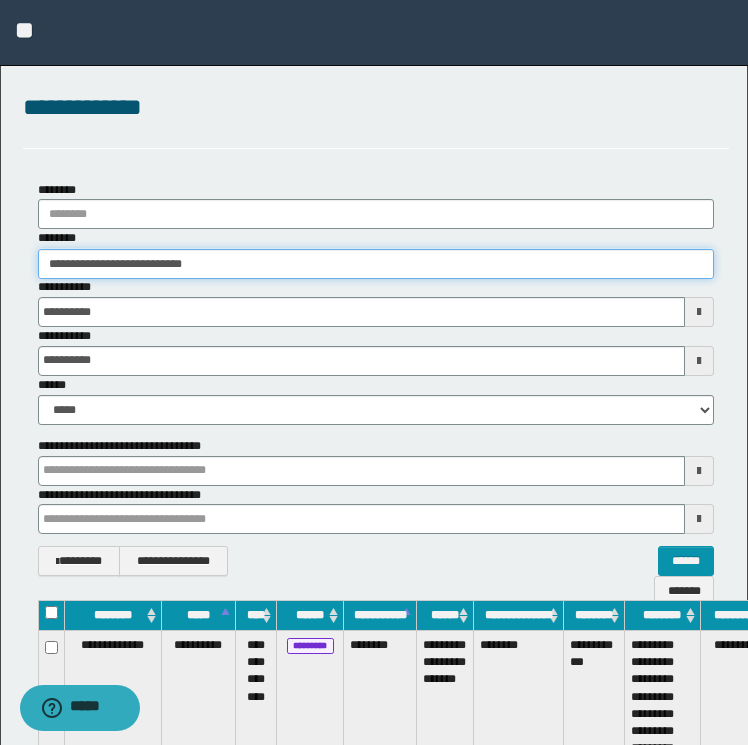 scroll, scrollTop: 0, scrollLeft: 82, axis: horizontal 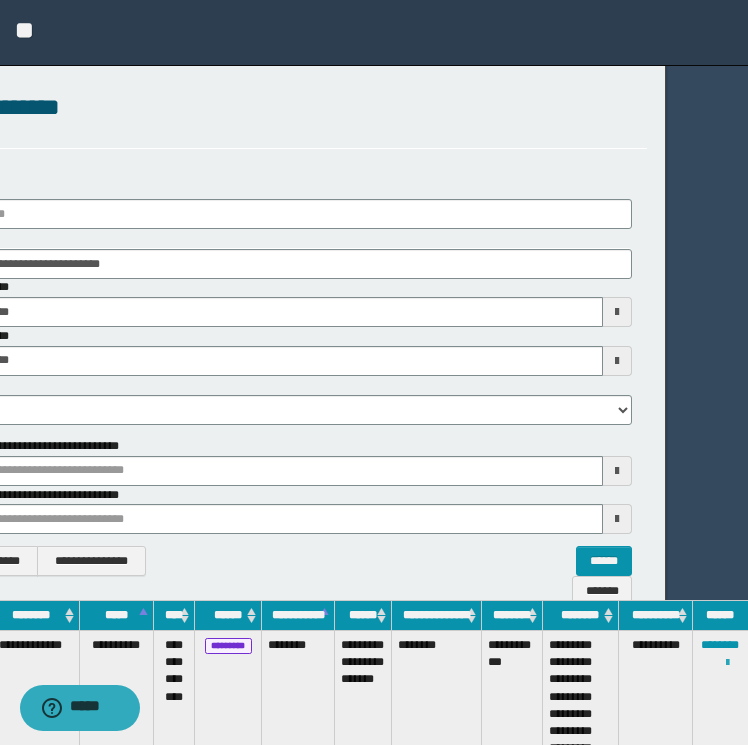 click at bounding box center (727, 663) 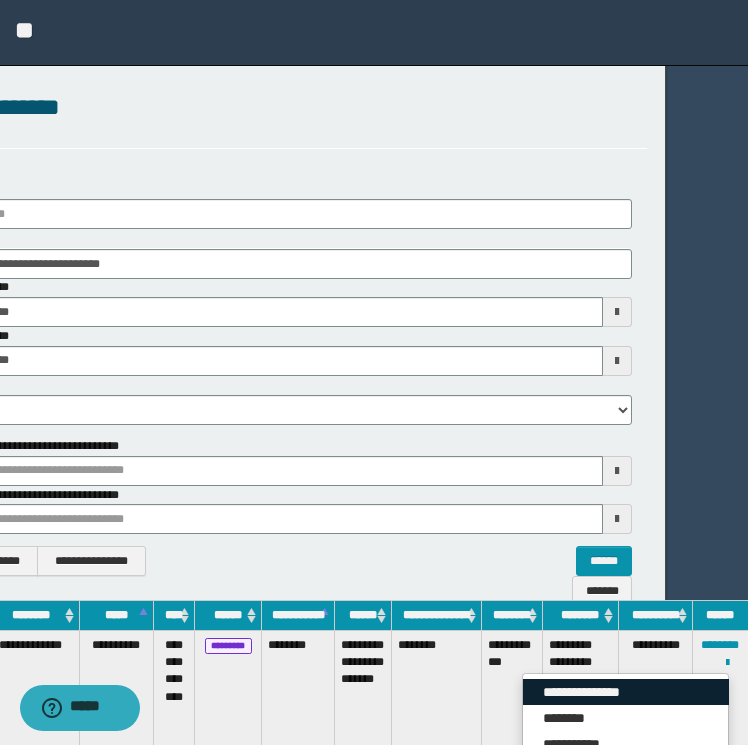 click on "**********" at bounding box center [626, 692] 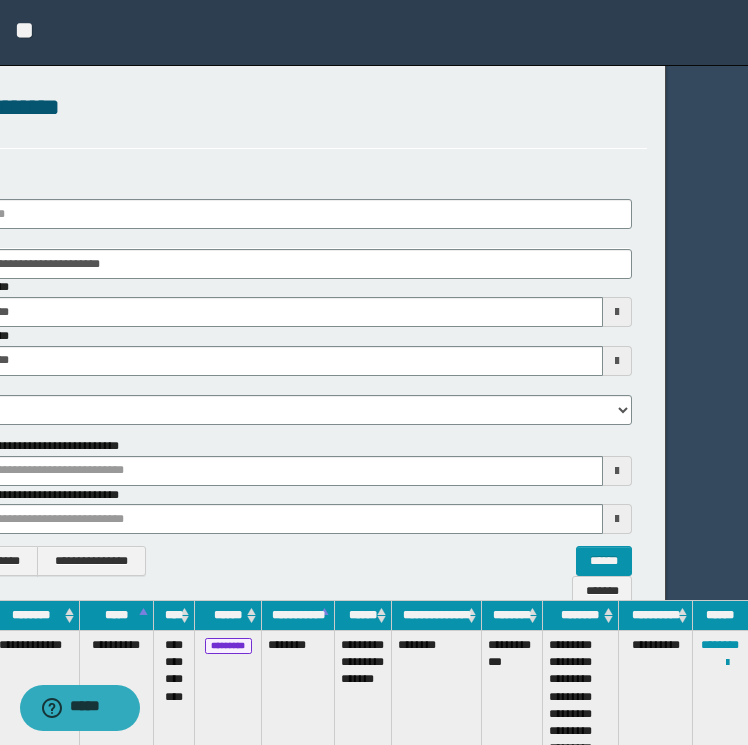 scroll, scrollTop: 0, scrollLeft: 0, axis: both 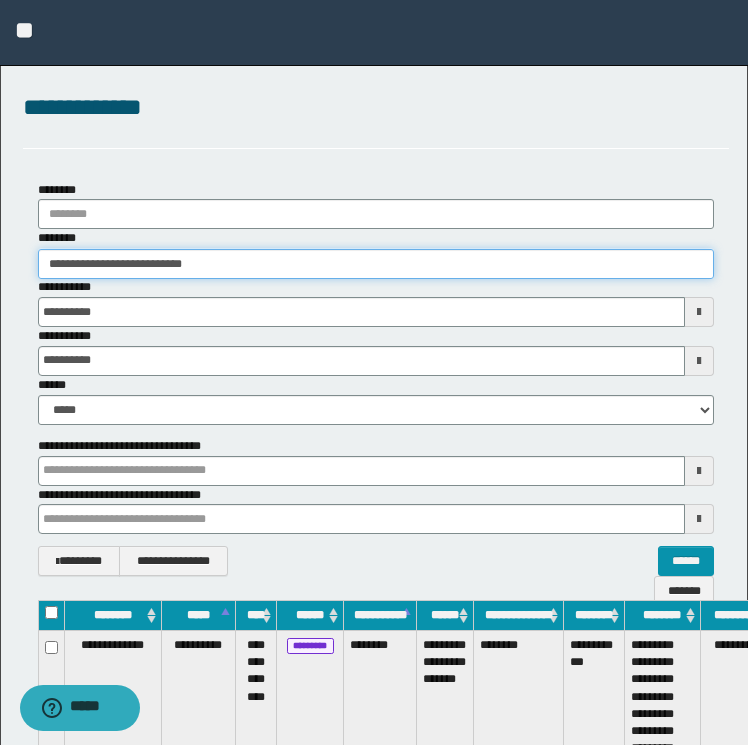 drag, startPoint x: 281, startPoint y: 267, endPoint x: -4, endPoint y: 244, distance: 285.92657 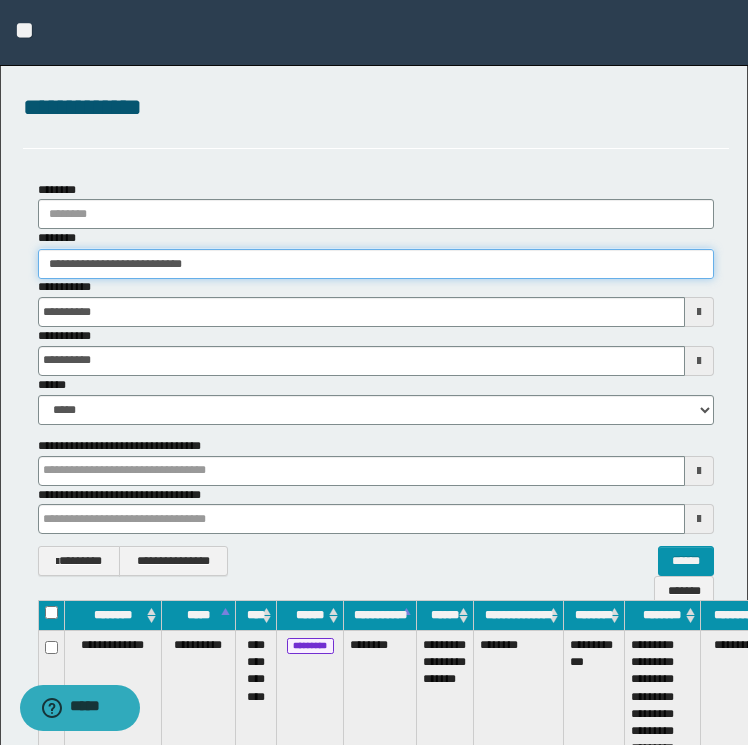 click on "**********" at bounding box center (374, 372) 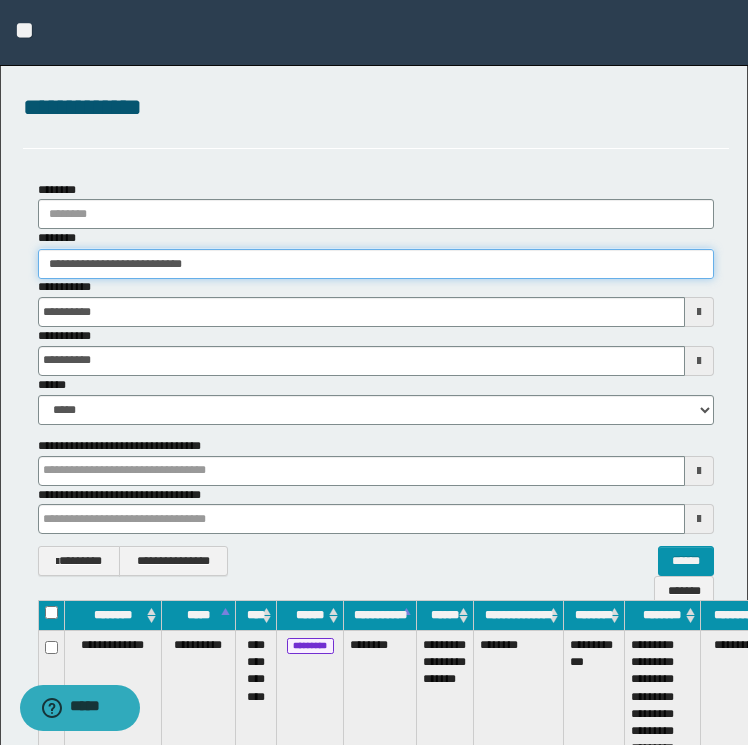 type on "********" 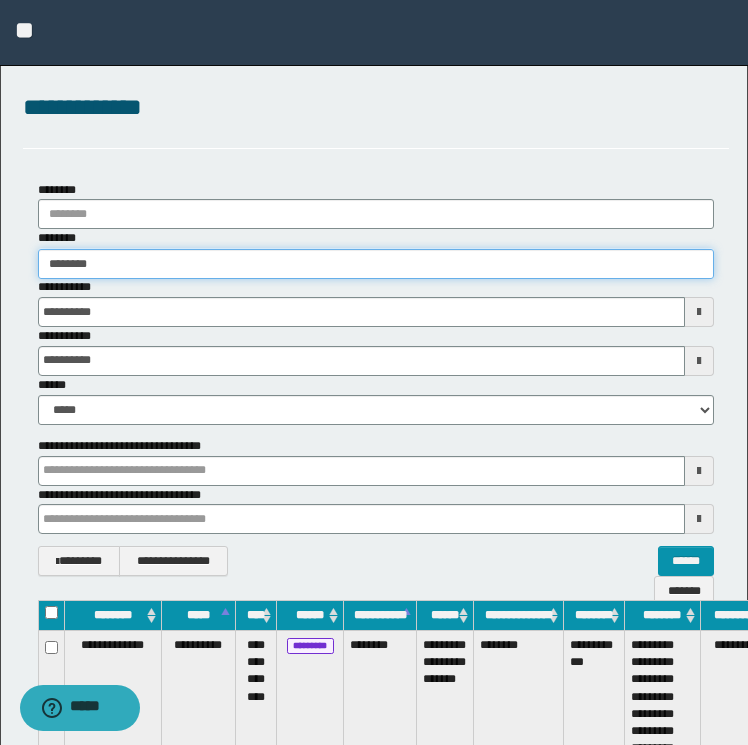 type on "********" 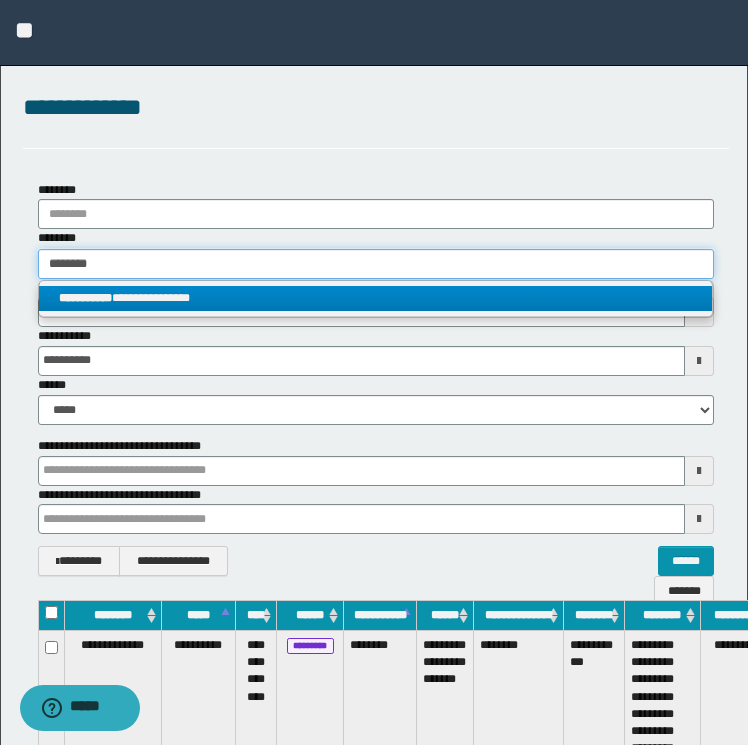 type on "********" 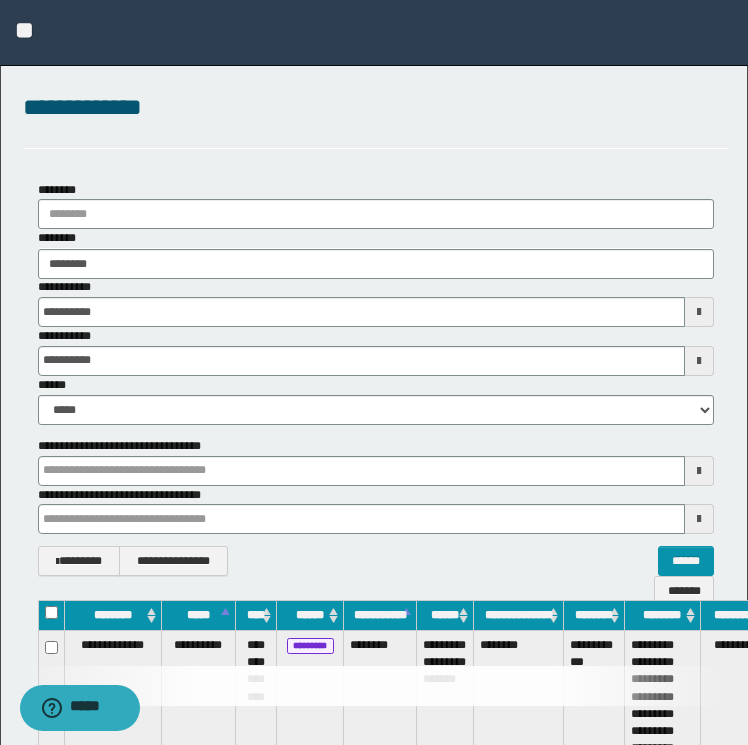 click on "**********" at bounding box center (376, 253) 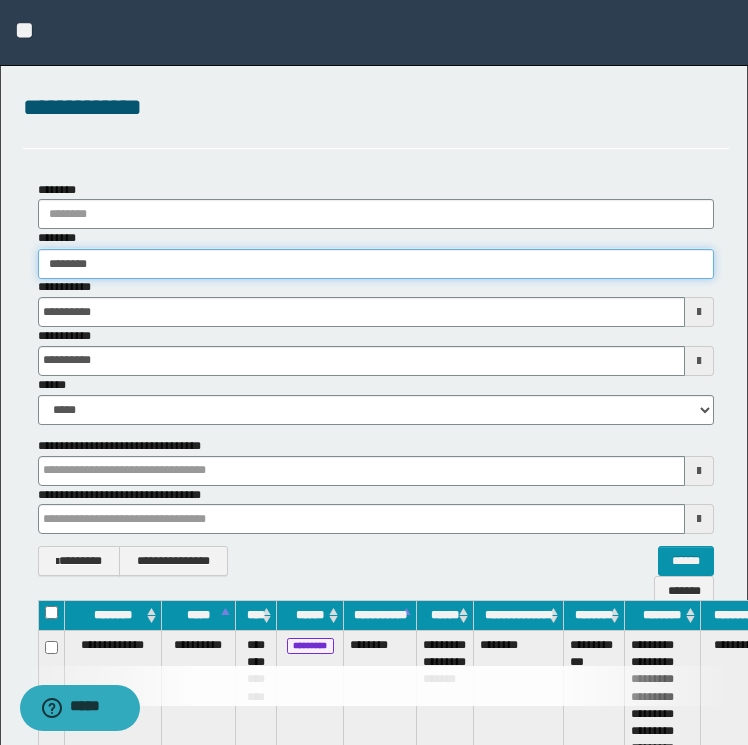 type on "********" 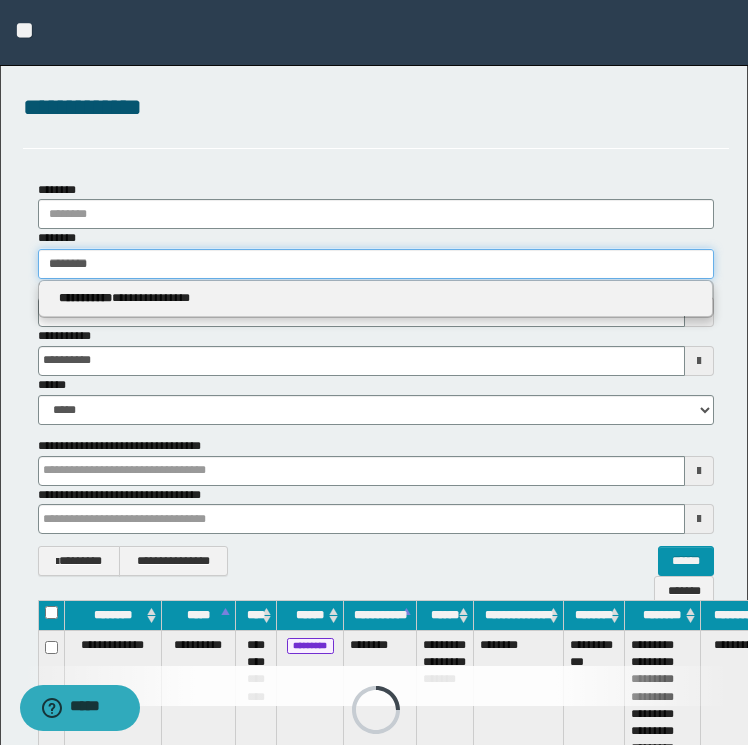 click on "********" at bounding box center (376, 264) 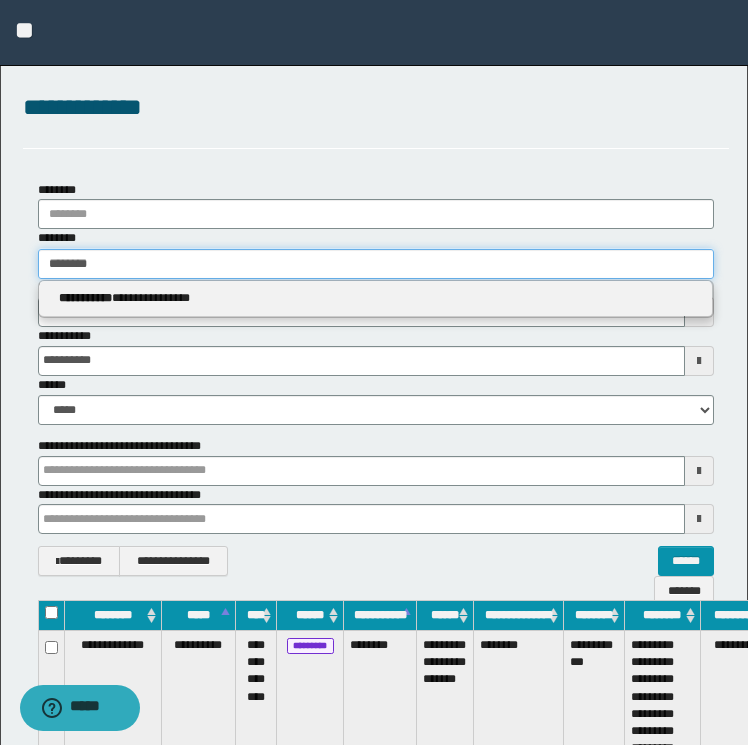 click on "********" at bounding box center (376, 264) 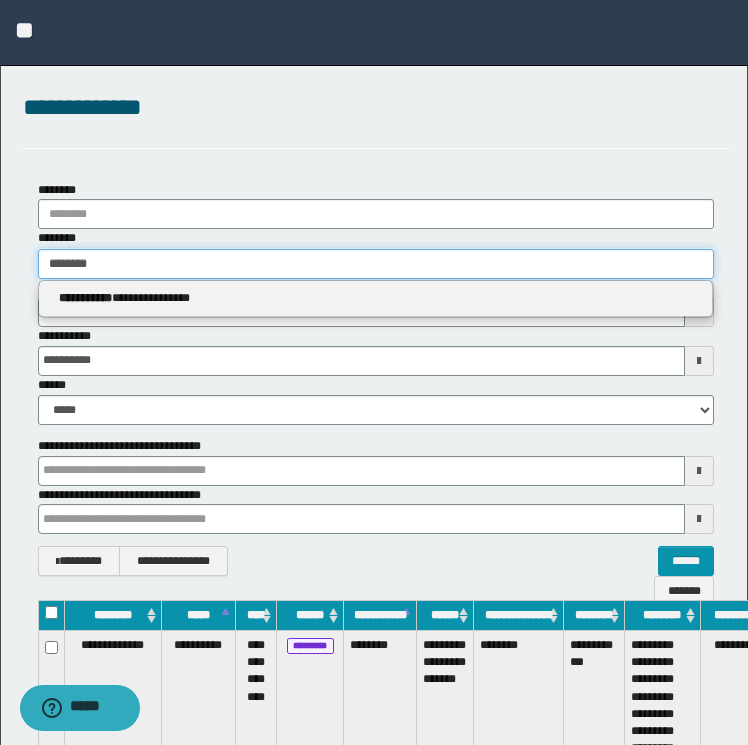paste 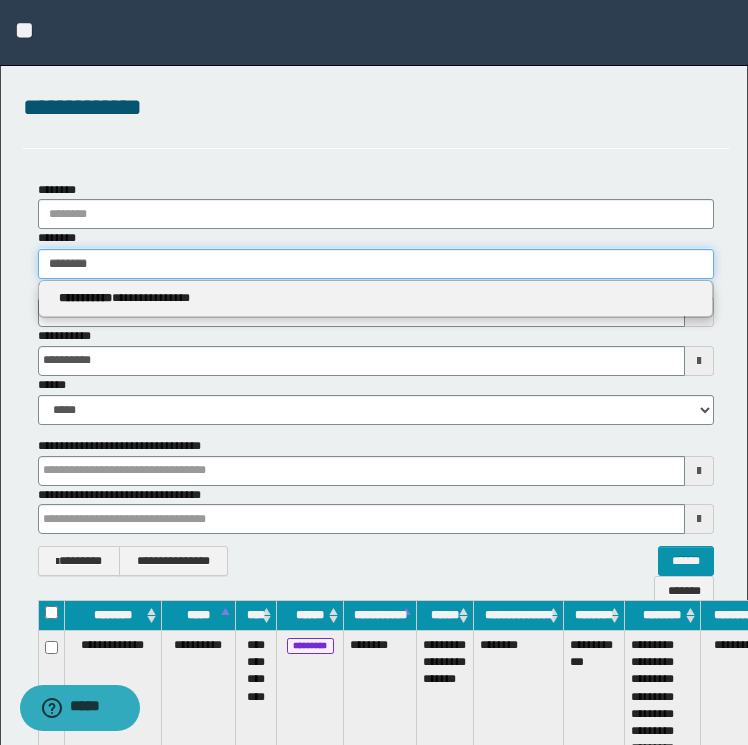 type on "********" 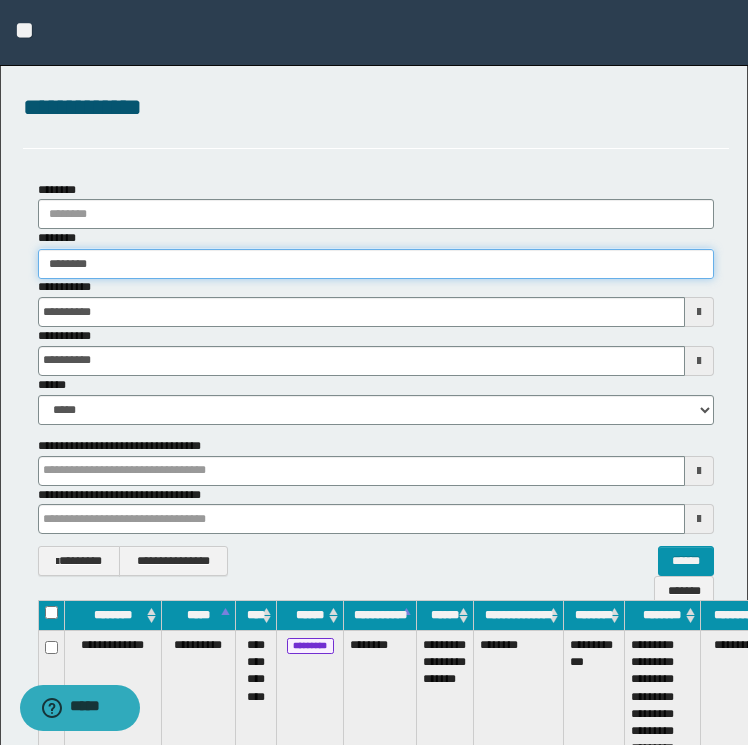 type on "********" 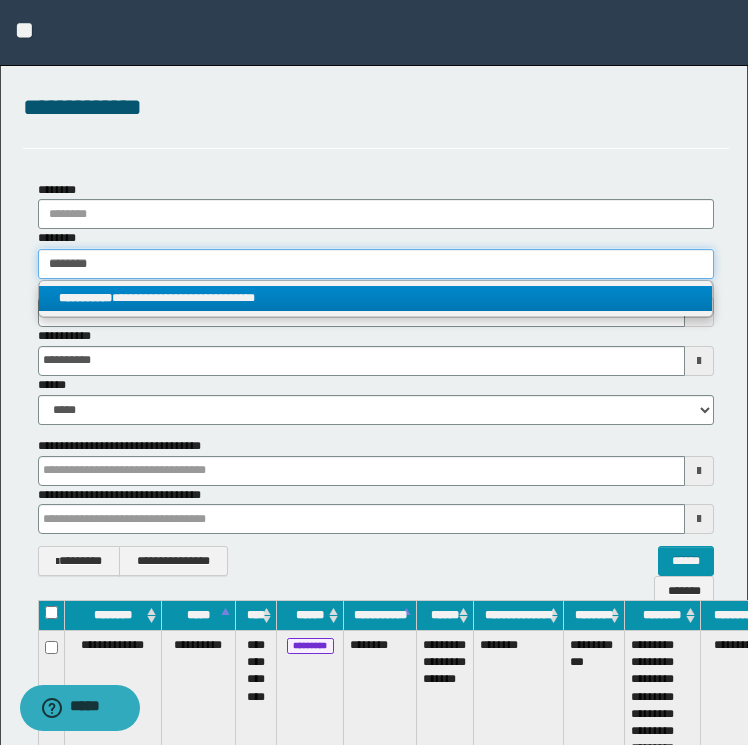 type on "********" 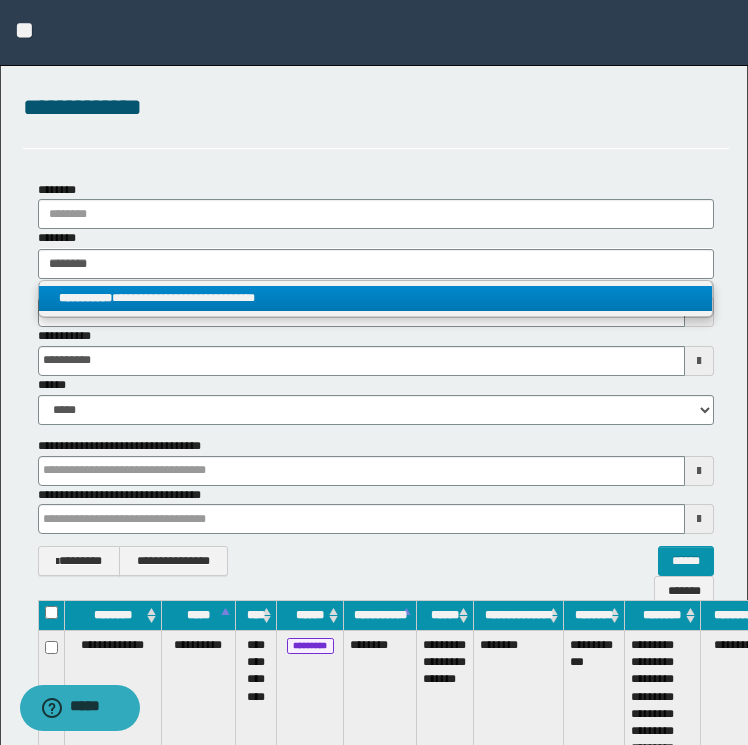 click on "**********" at bounding box center (376, 298) 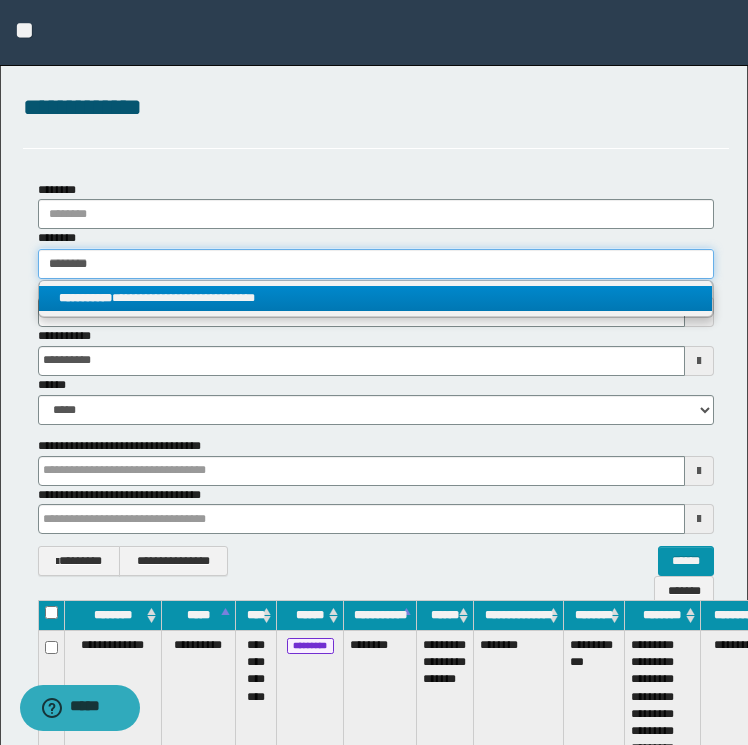 type 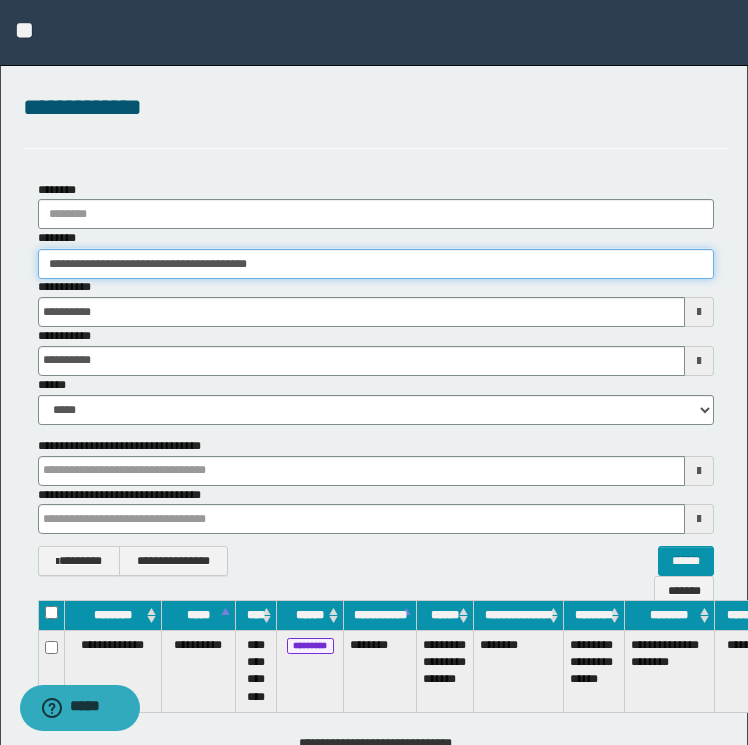 scroll, scrollTop: 0, scrollLeft: 96, axis: horizontal 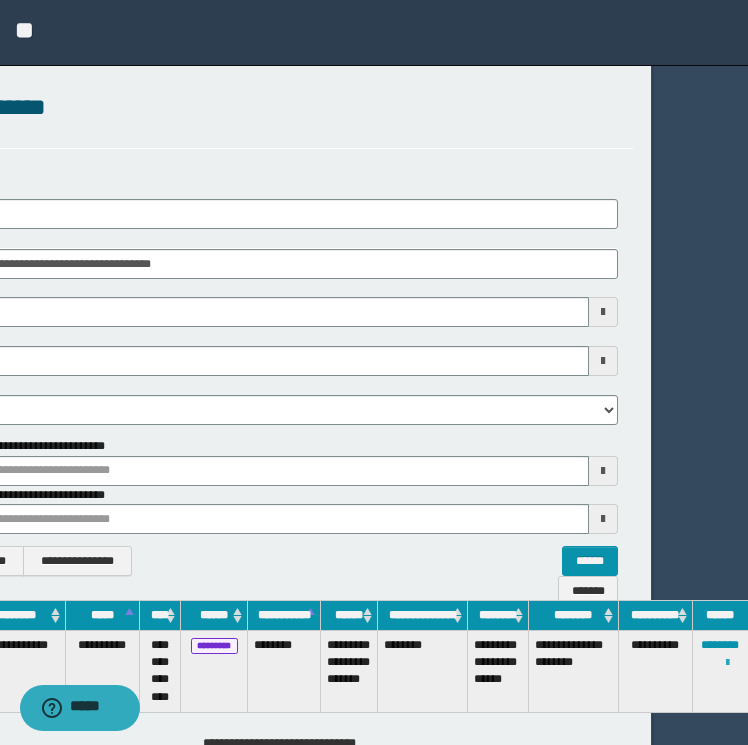 click at bounding box center [727, 663] 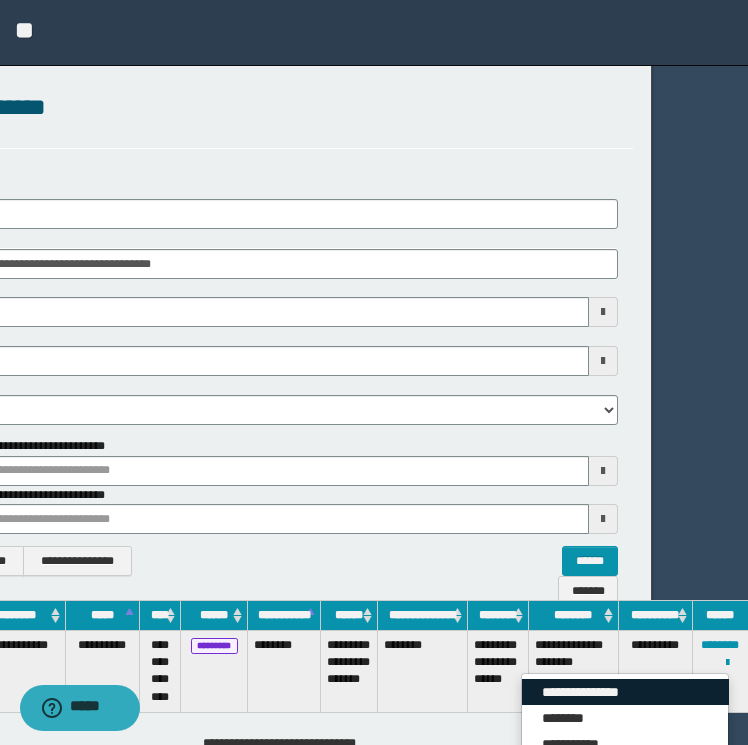 click on "**********" at bounding box center [625, 692] 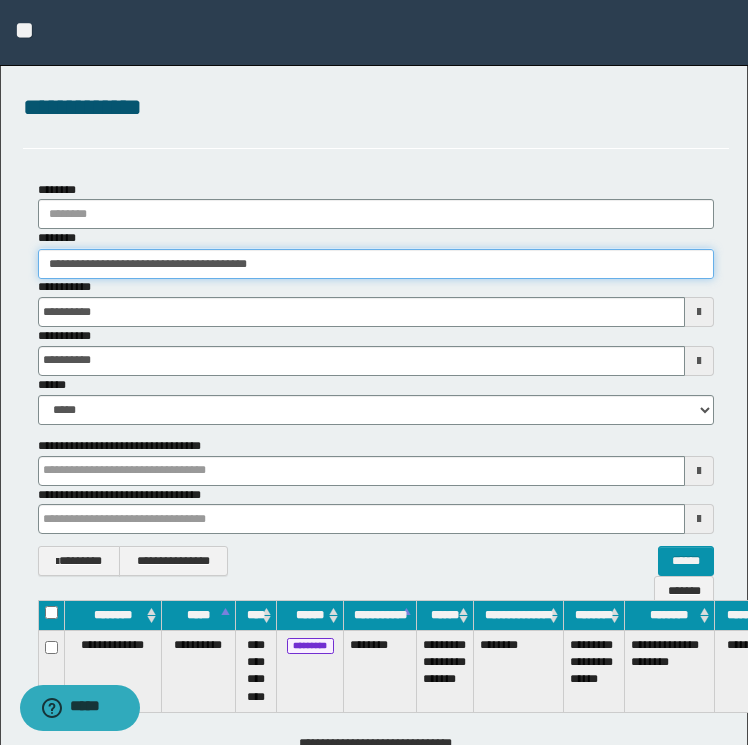 drag, startPoint x: 297, startPoint y: 276, endPoint x: -4, endPoint y: 252, distance: 301.9553 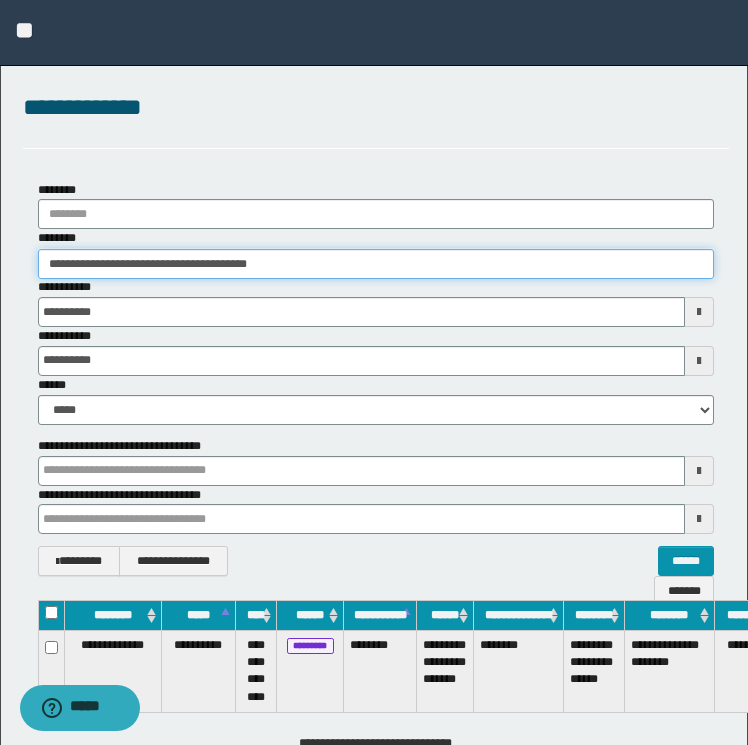 paste 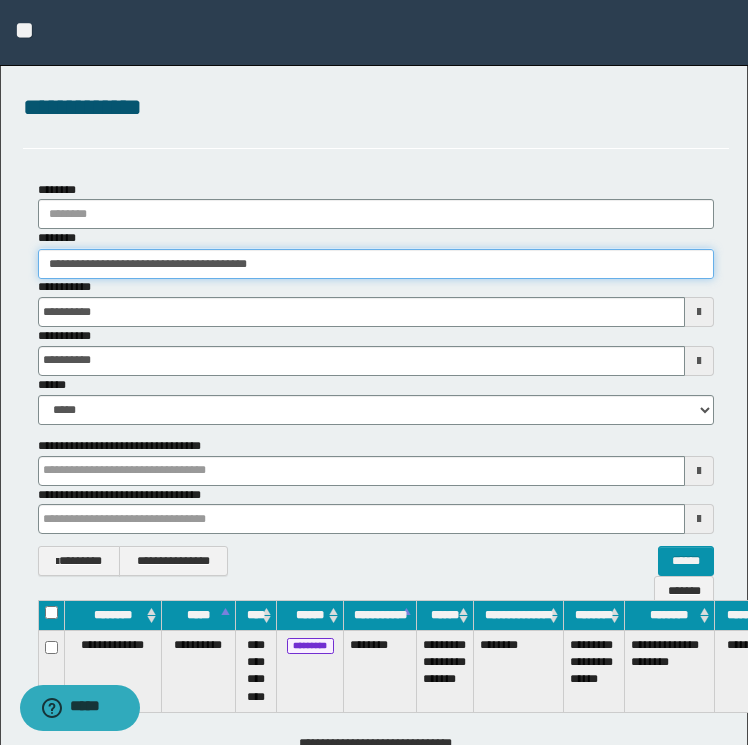 type on "********" 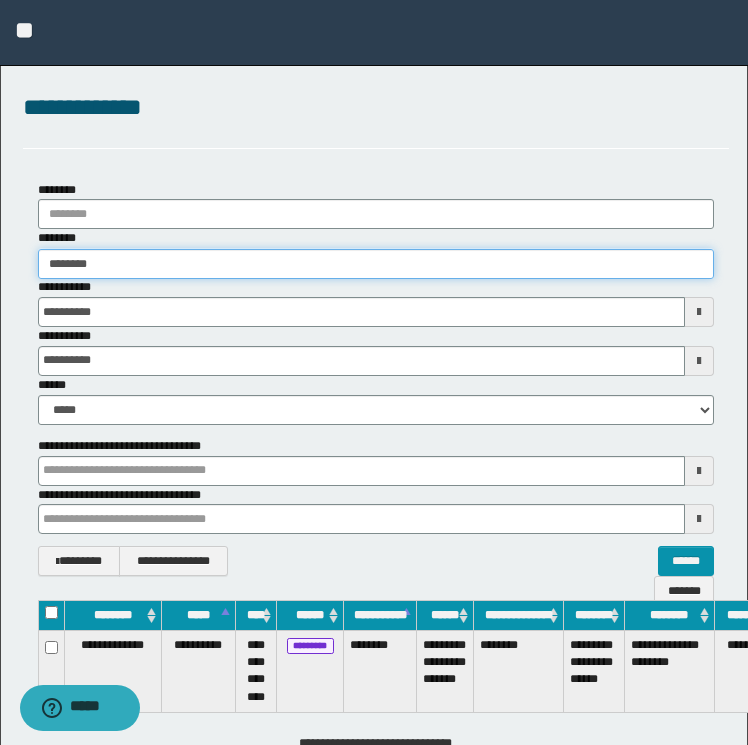 type on "********" 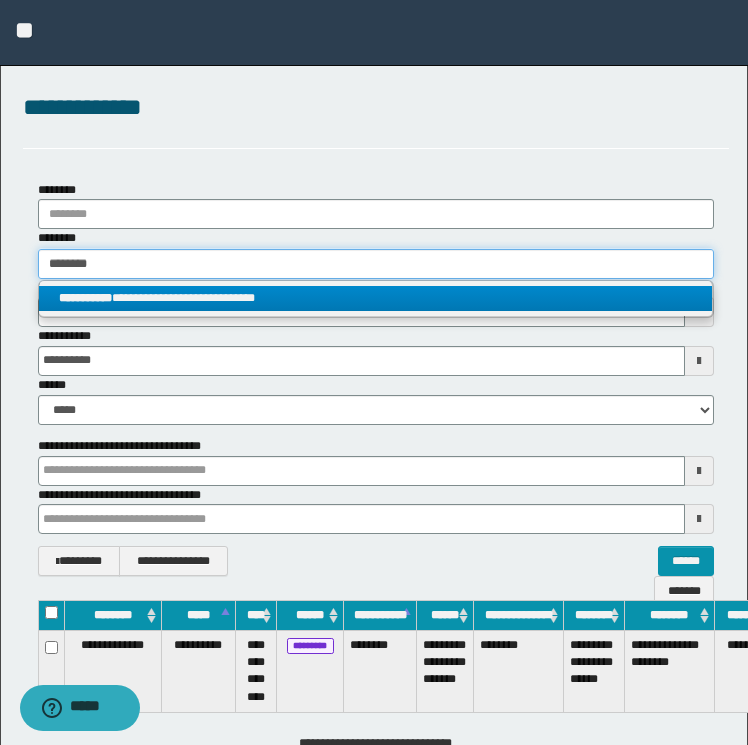 type on "********" 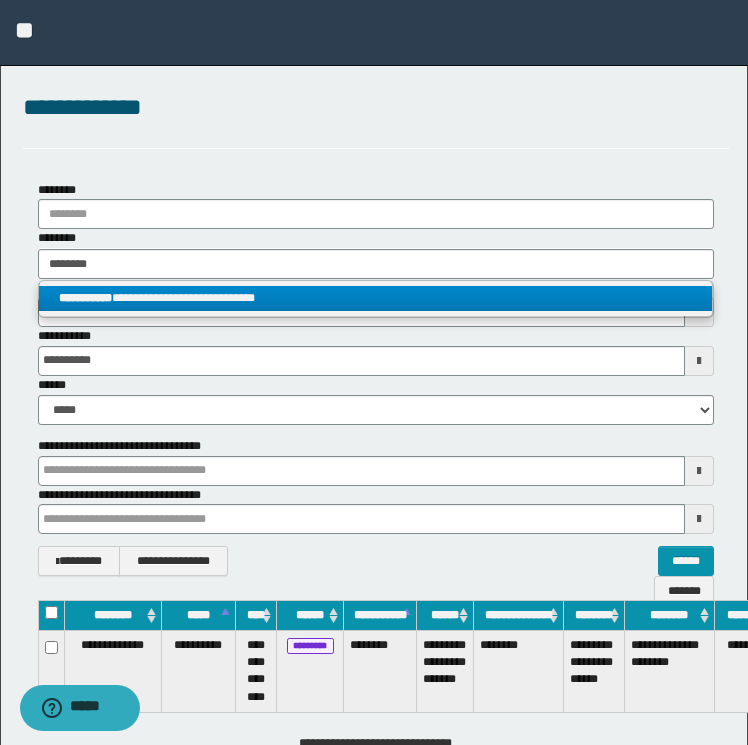 click on "**********" at bounding box center (376, 351) 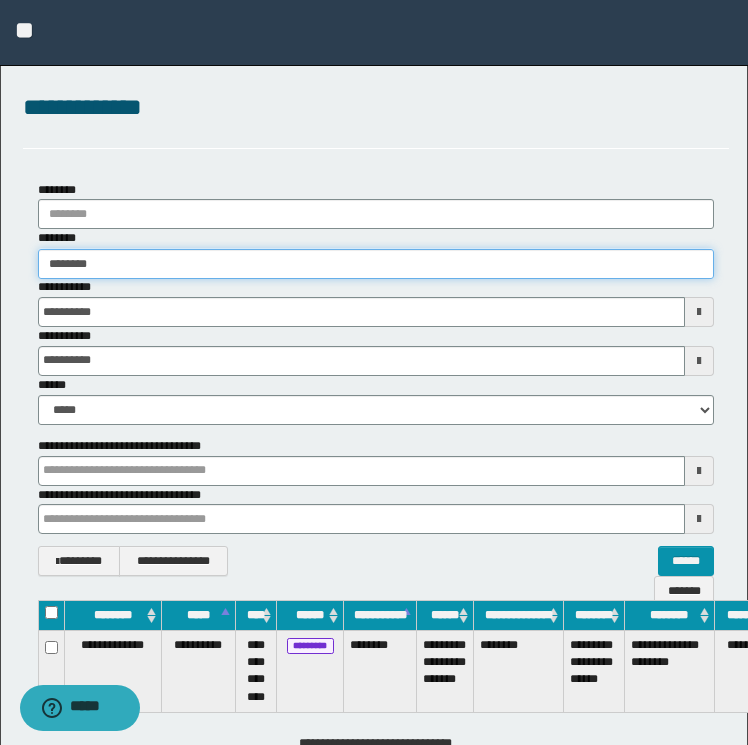 type on "********" 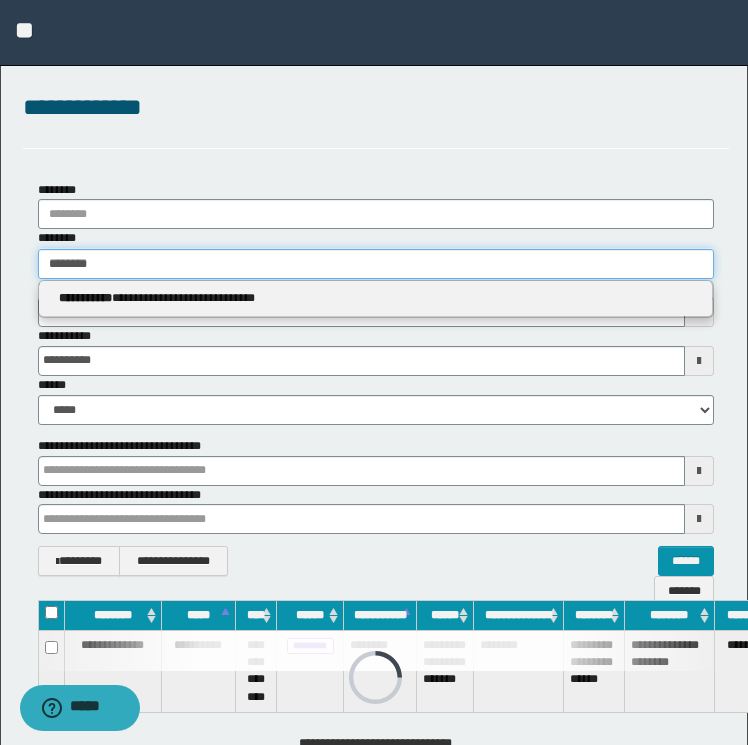 drag, startPoint x: 222, startPoint y: 262, endPoint x: -4, endPoint y: 256, distance: 226.07964 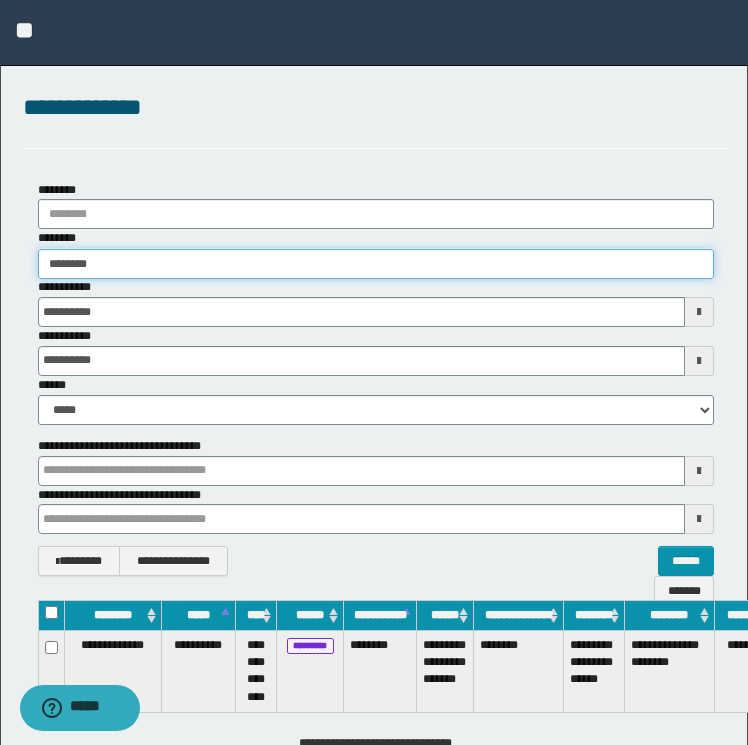 type on "********" 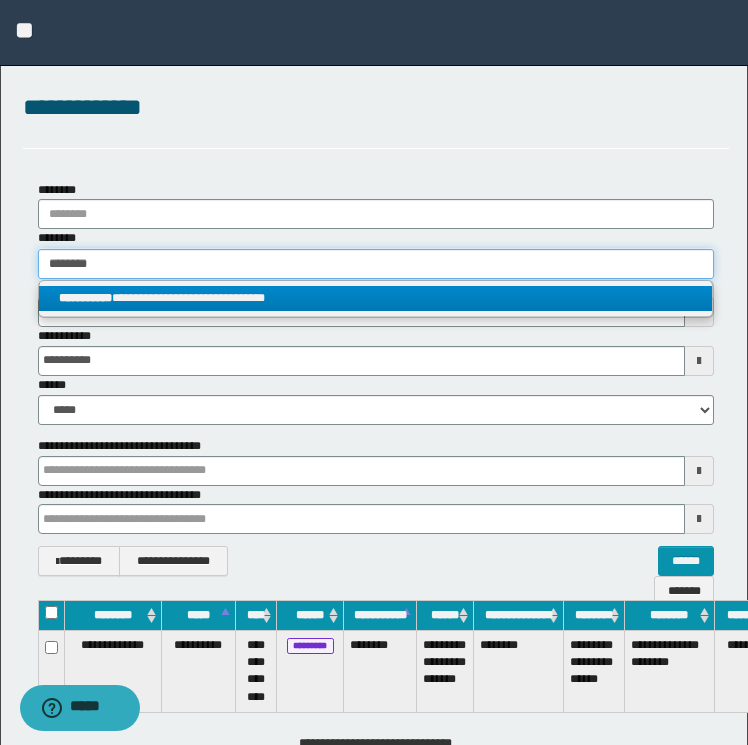 type on "********" 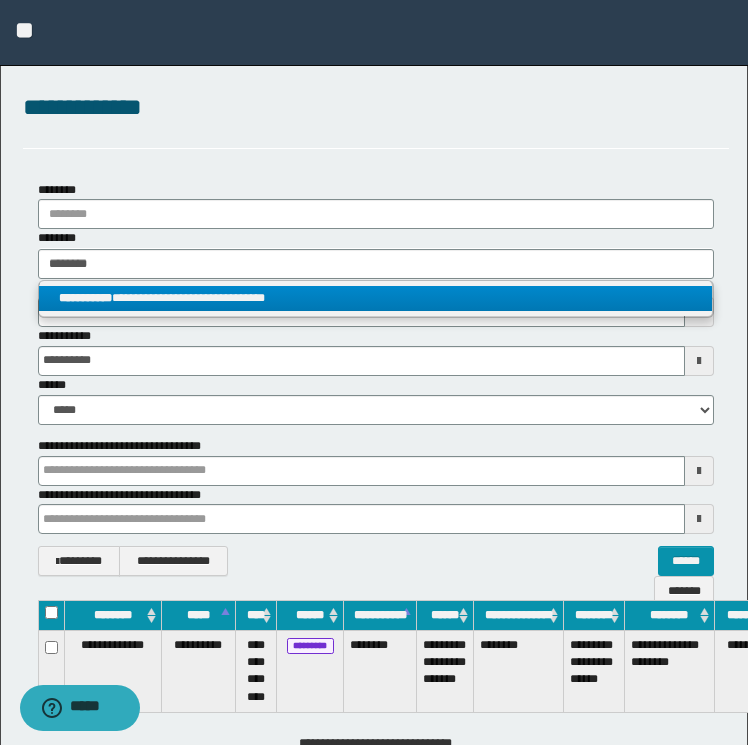 click on "**********" at bounding box center [376, 298] 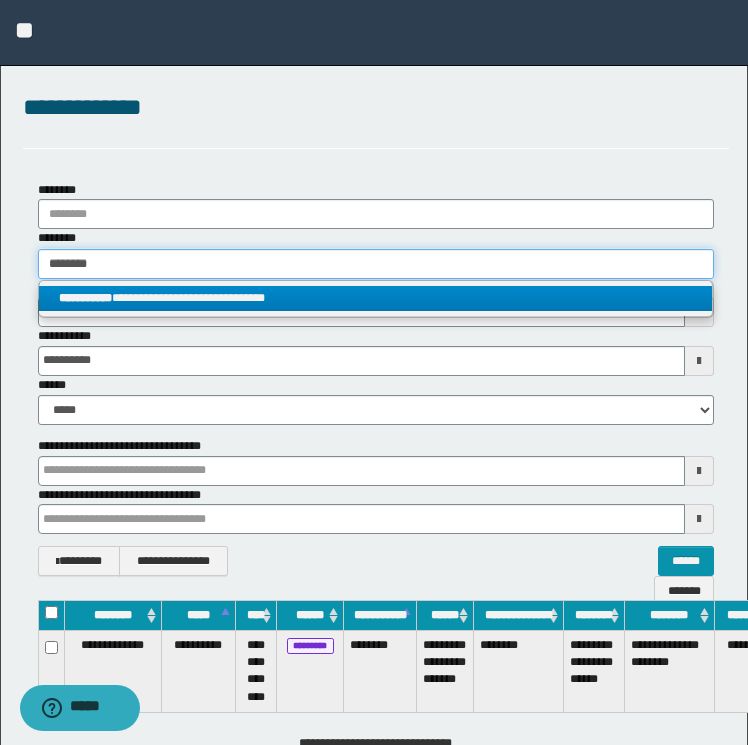 type 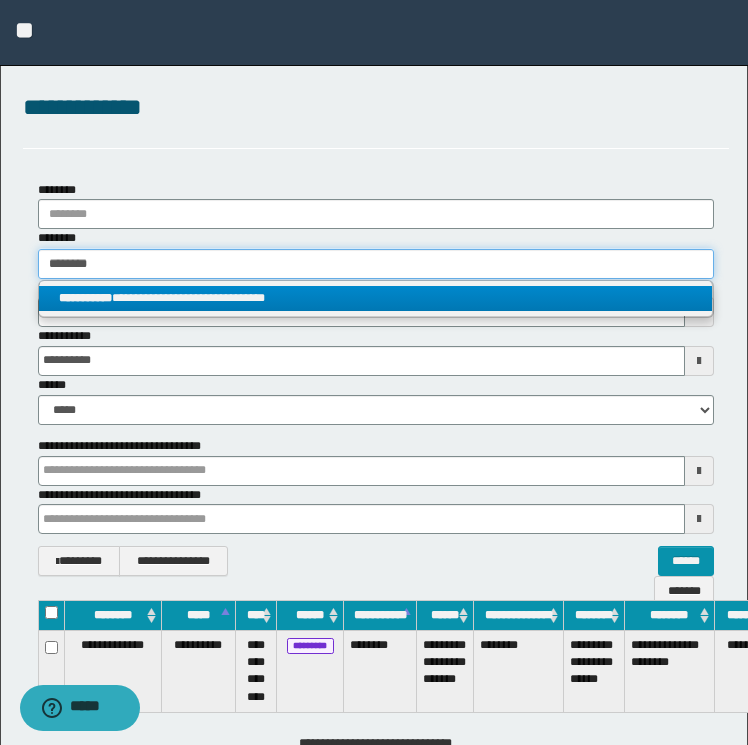 type on "**********" 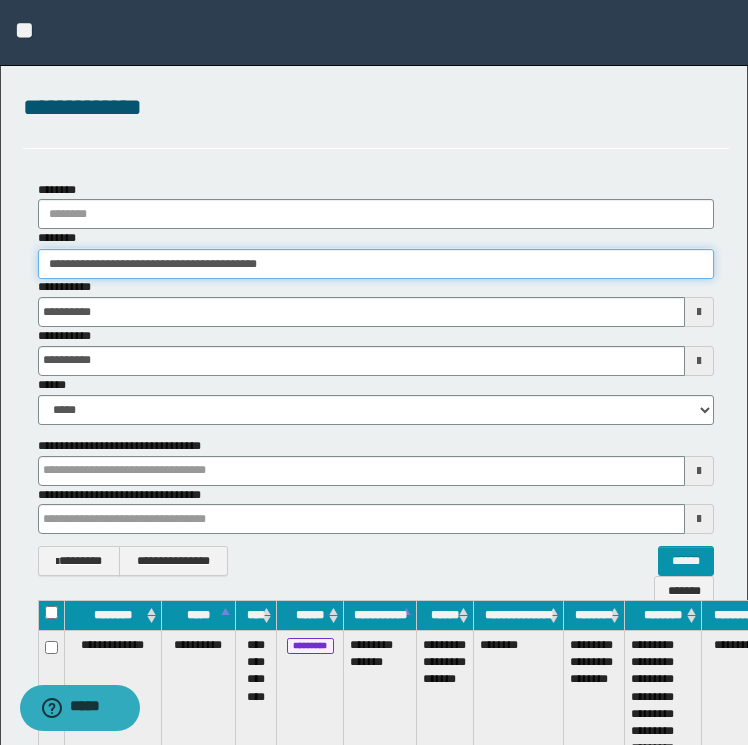 scroll, scrollTop: 0, scrollLeft: 83, axis: horizontal 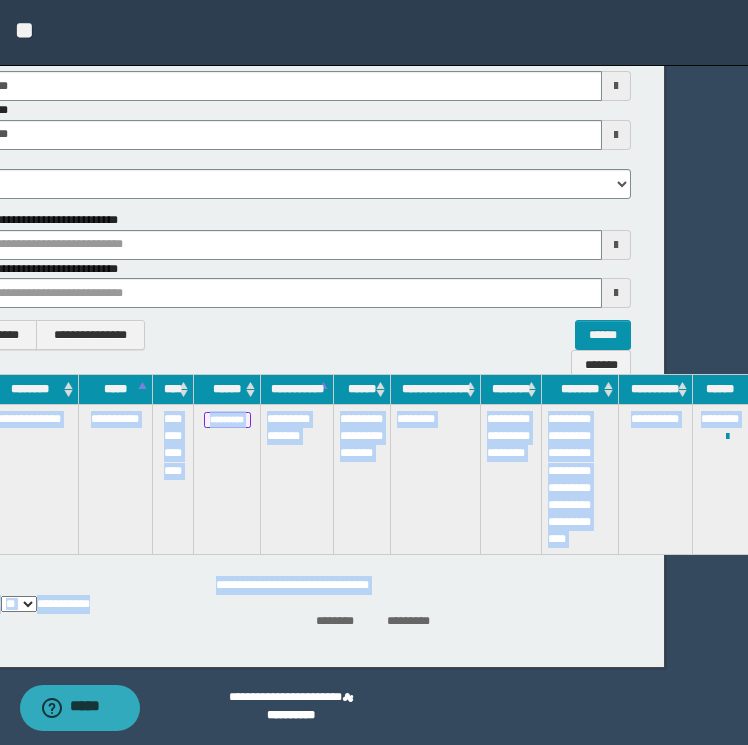 drag, startPoint x: 674, startPoint y: 743, endPoint x: 502, endPoint y: 748, distance: 172.07266 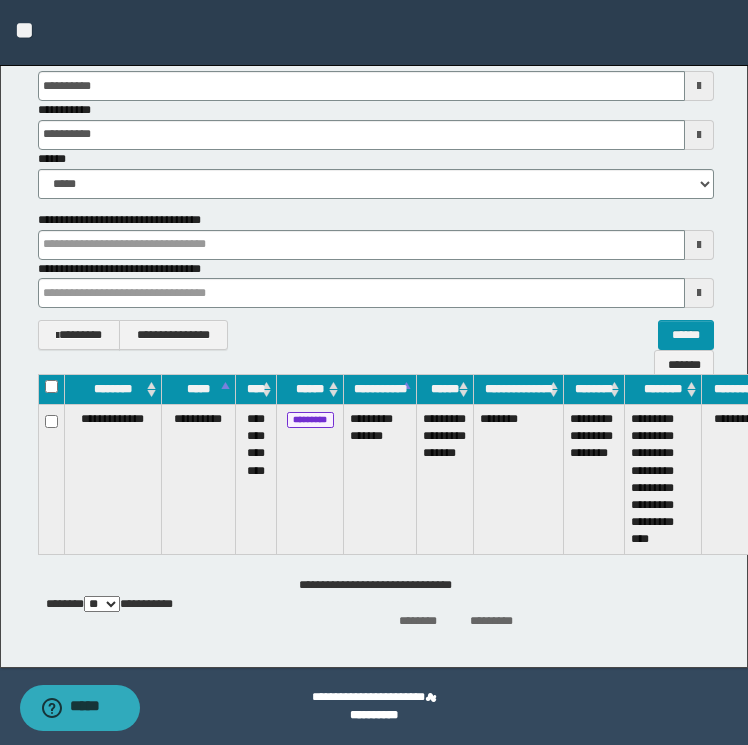 scroll, scrollTop: 226, scrollLeft: 83, axis: both 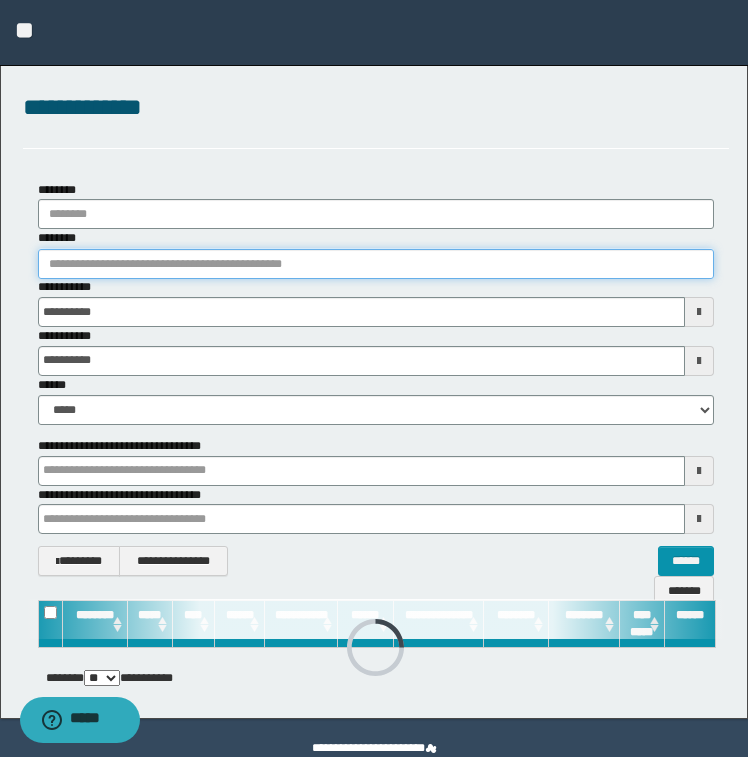 click on "********" at bounding box center (376, 264) 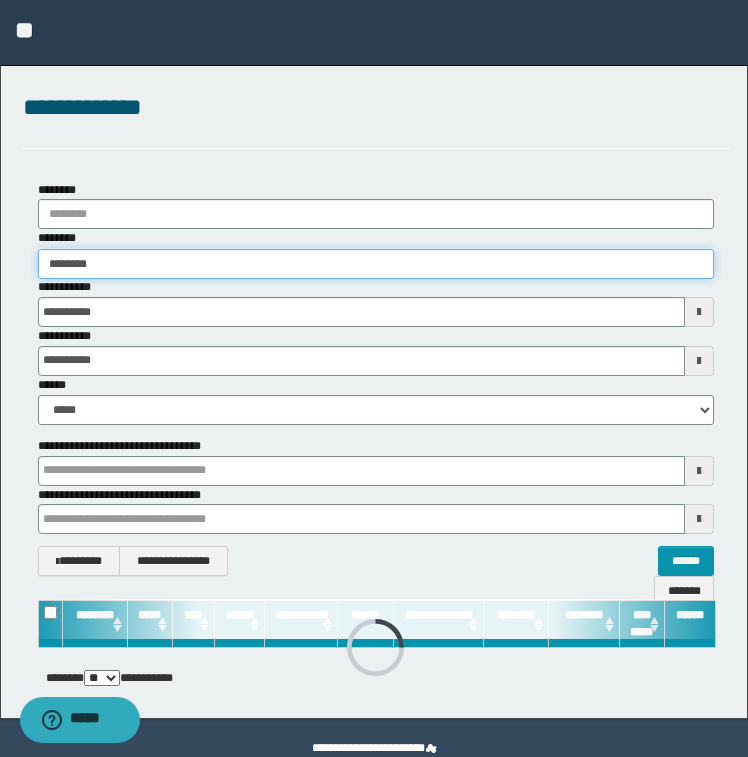 type on "********" 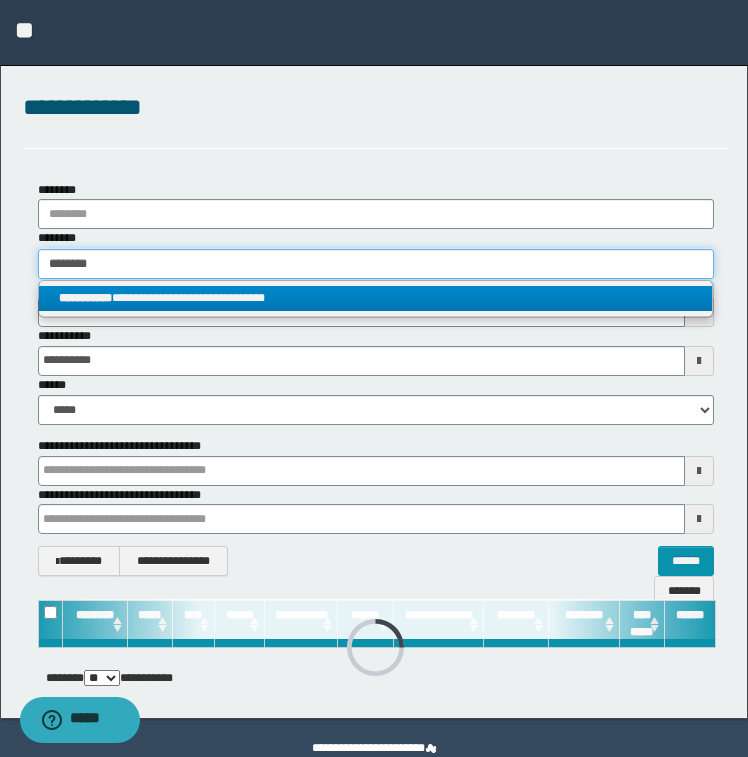 type on "********" 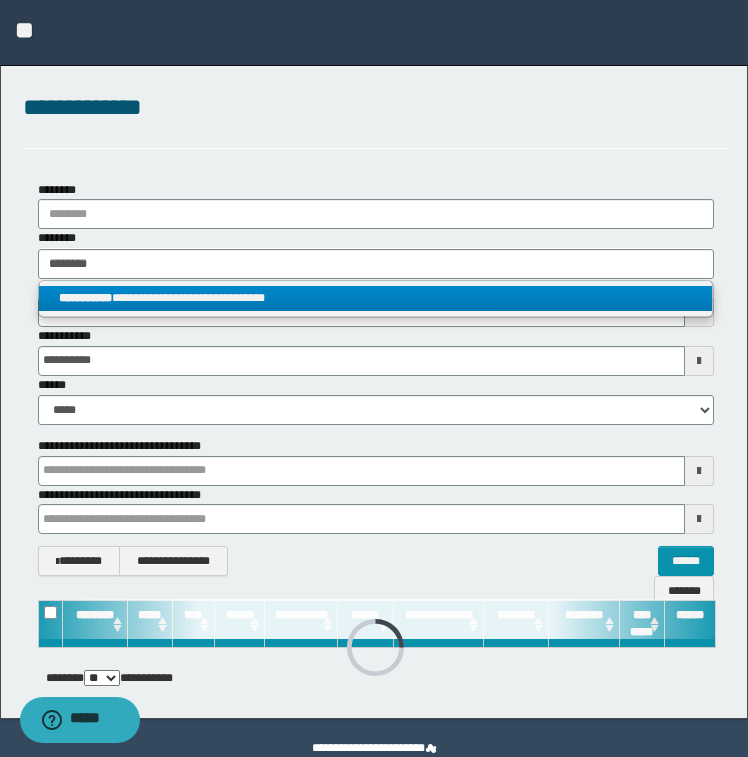 click on "**********" at bounding box center [376, 298] 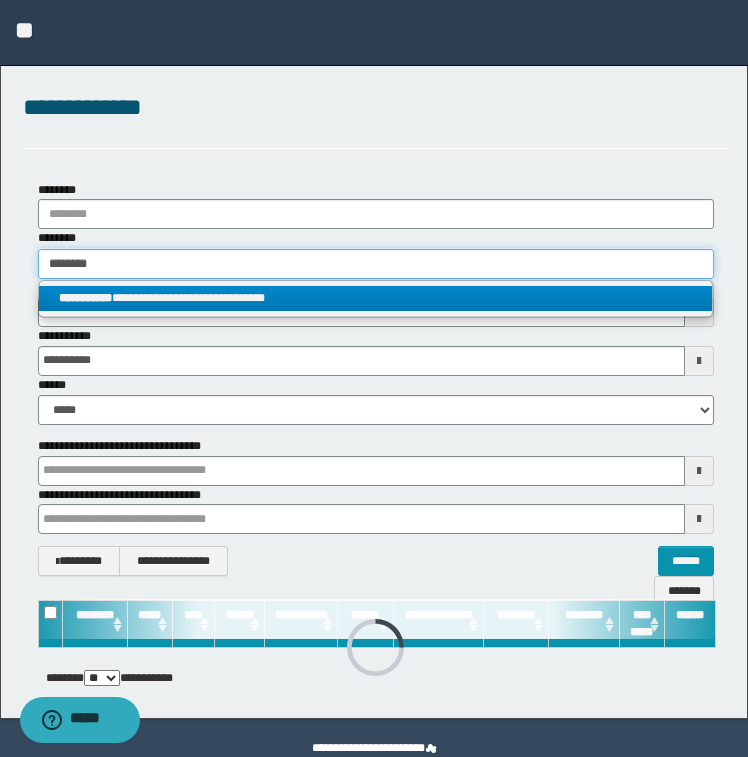 type 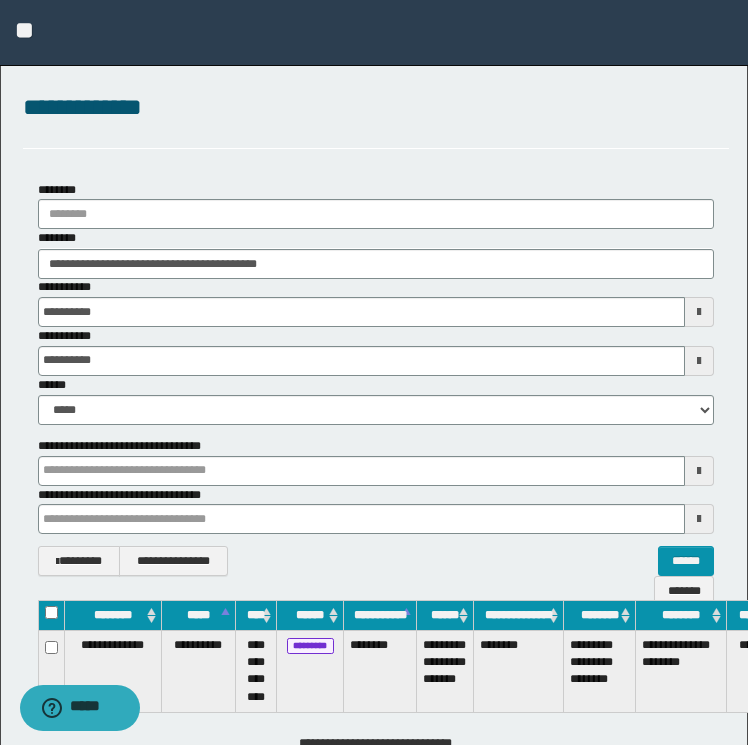 click on "**********" at bounding box center (376, 739) 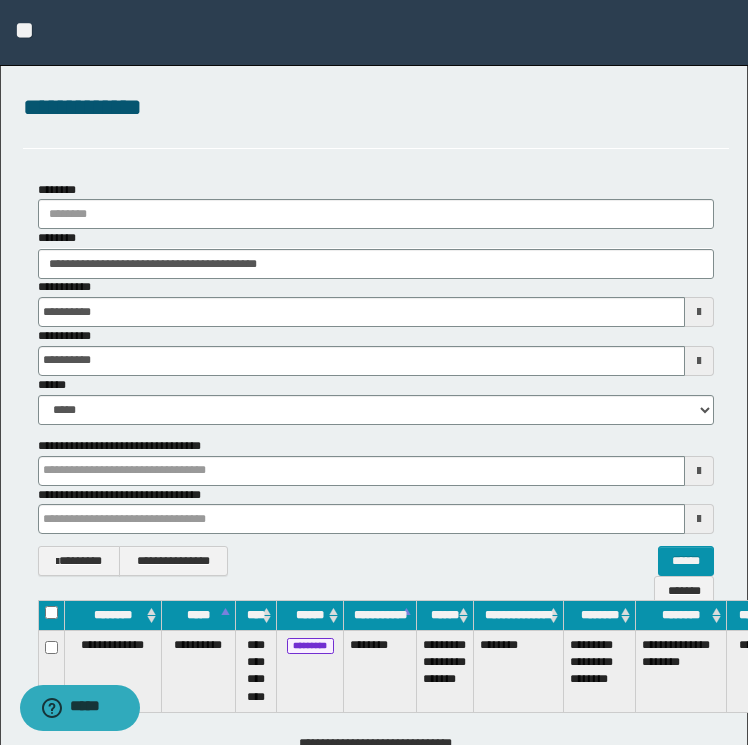 drag, startPoint x: 514, startPoint y: 740, endPoint x: 628, endPoint y: 741, distance: 114.00439 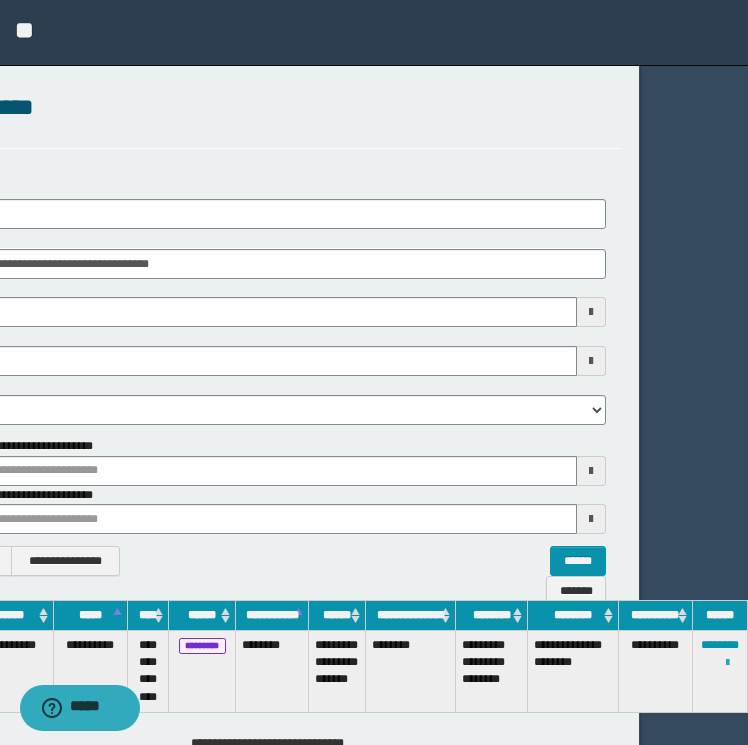 click at bounding box center (727, 663) 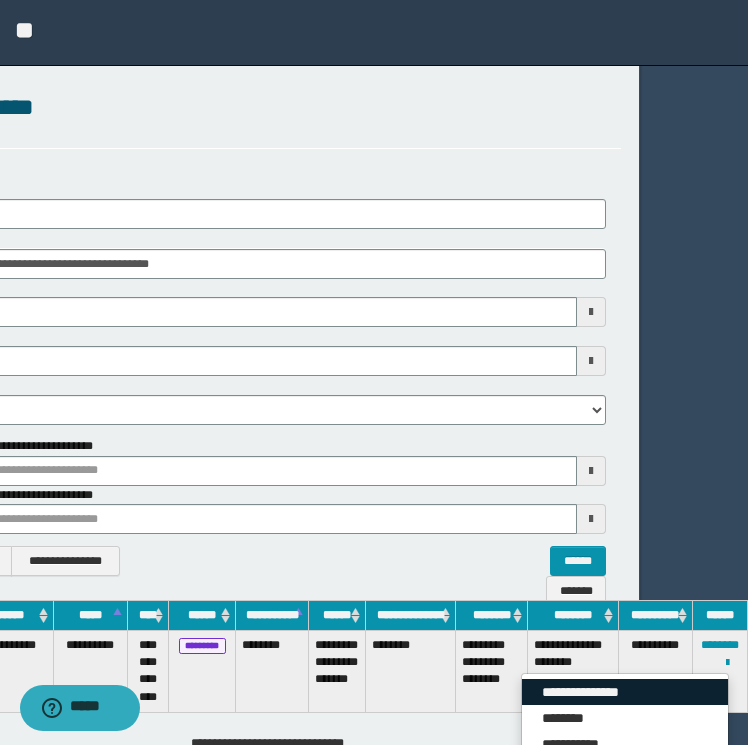click on "**********" at bounding box center (625, 692) 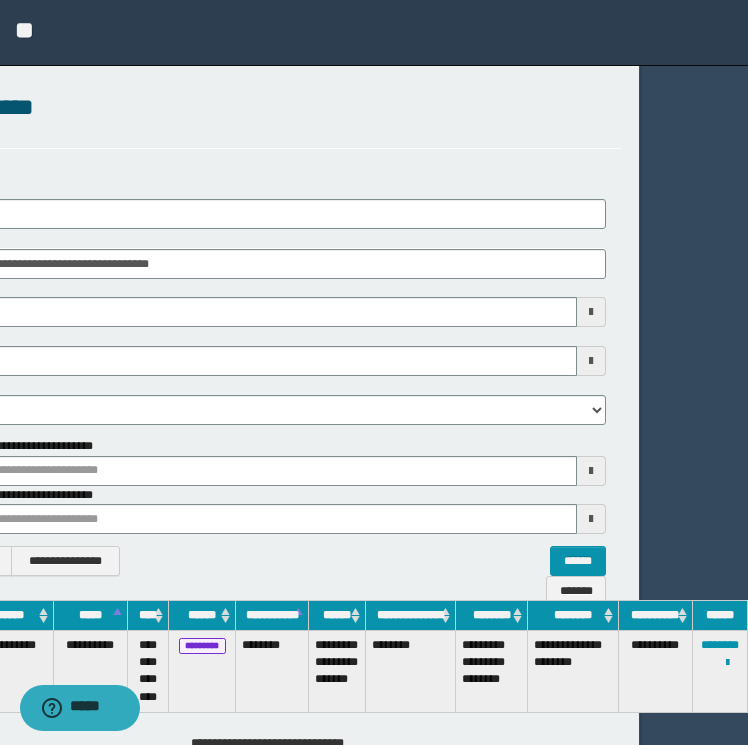 scroll, scrollTop: 0, scrollLeft: 0, axis: both 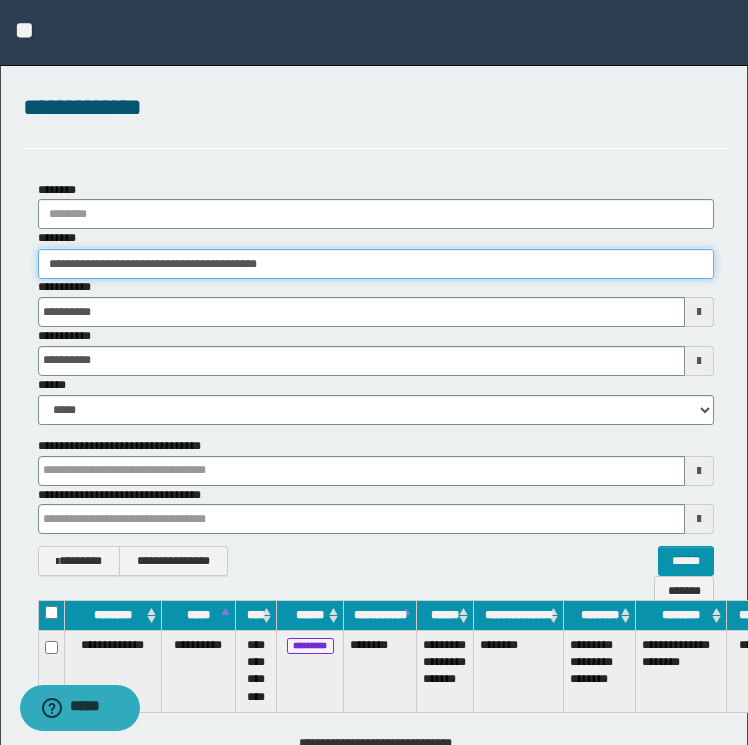 drag, startPoint x: 375, startPoint y: 251, endPoint x: -4, endPoint y: 244, distance: 379.06464 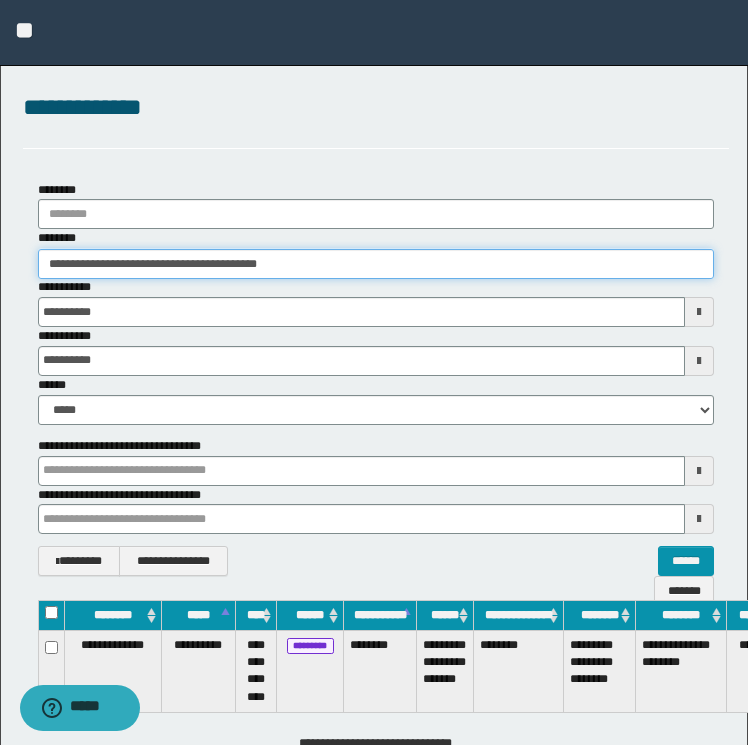 click on "**********" at bounding box center (374, 372) 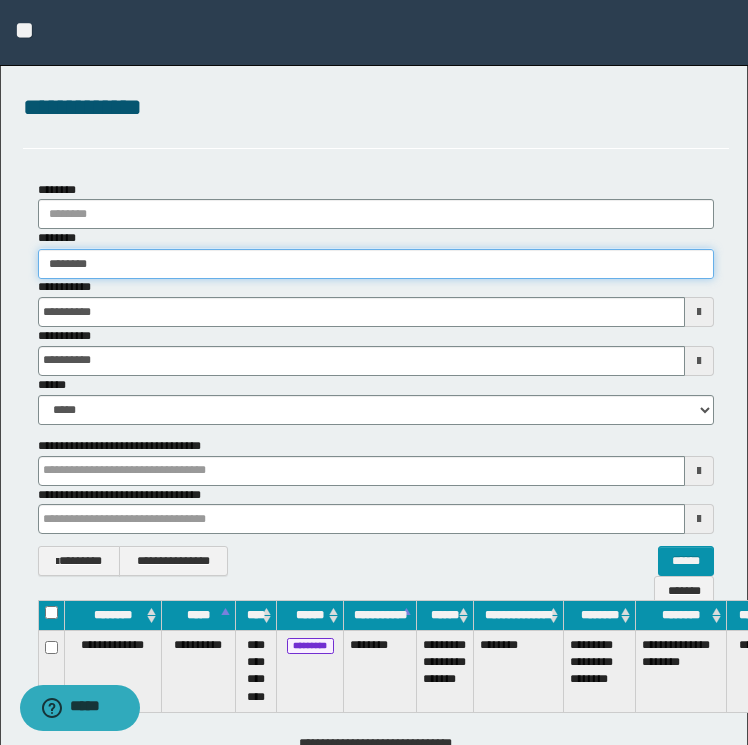 type on "********" 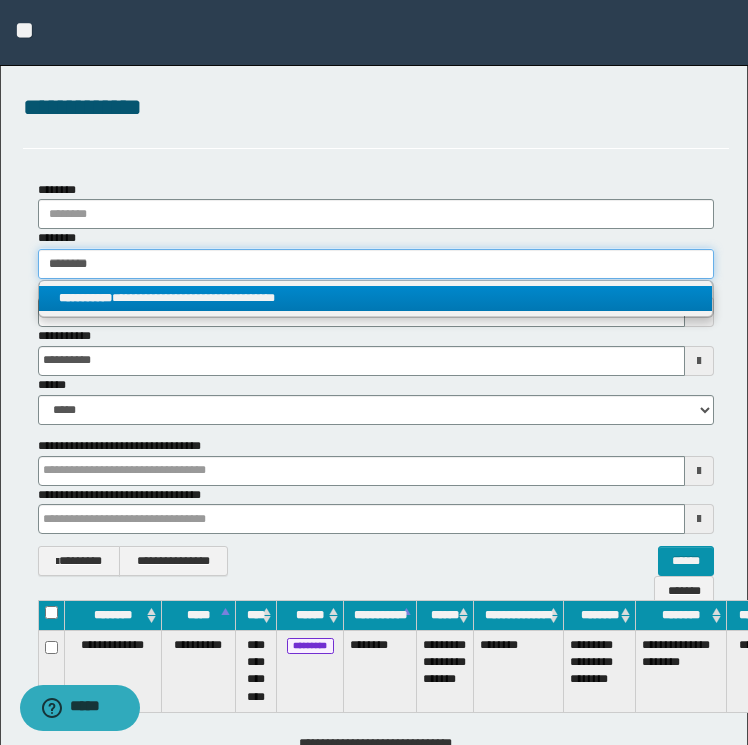 type on "********" 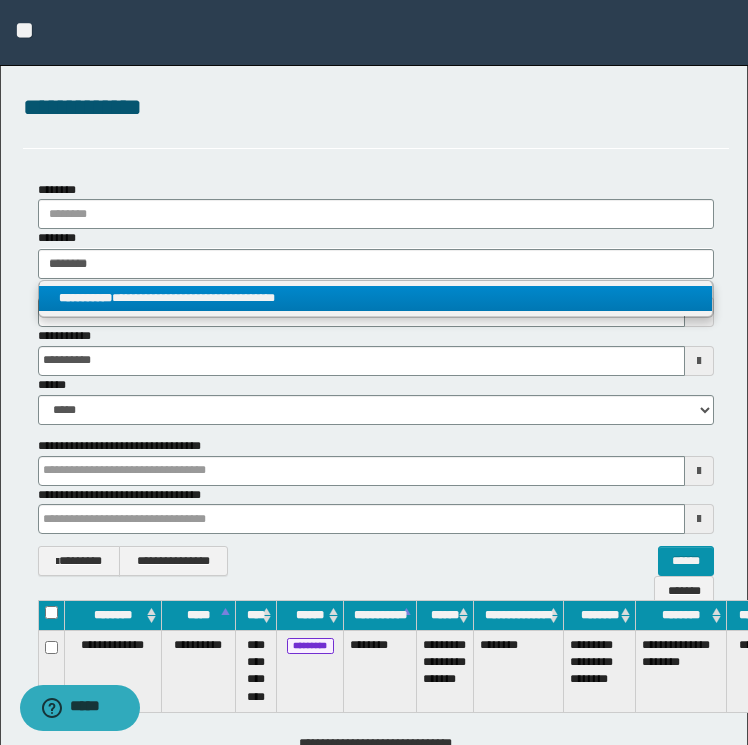 click on "**********" at bounding box center [376, 298] 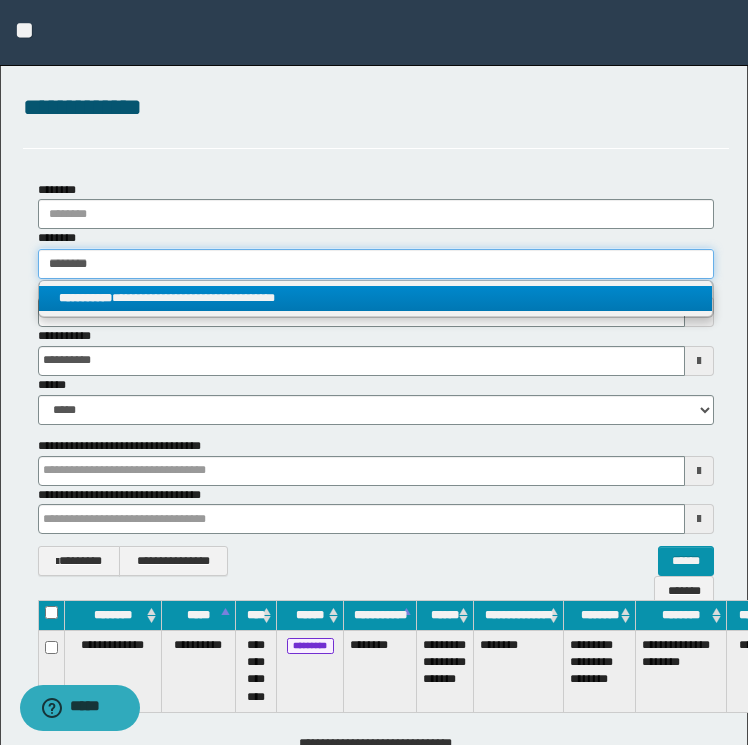 type 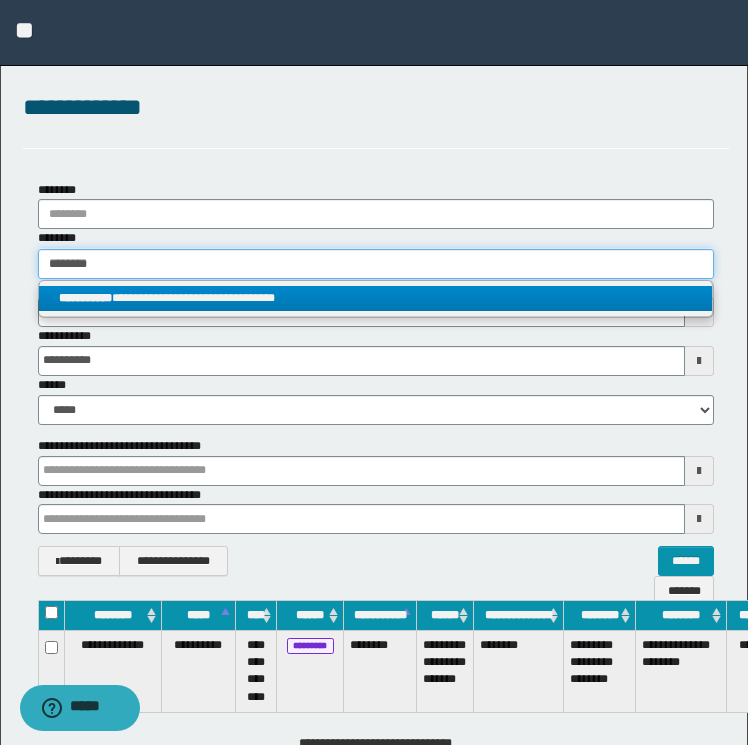 type on "**********" 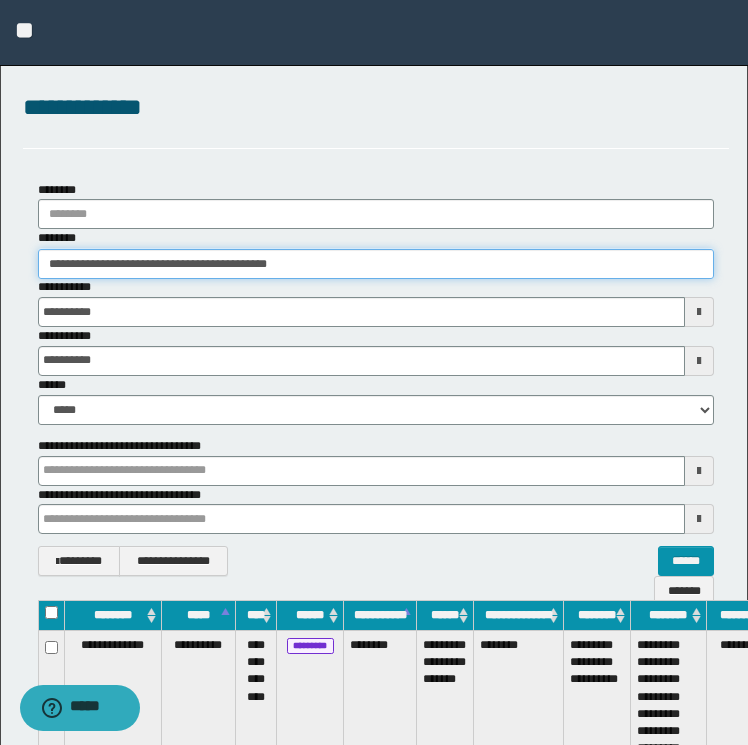 scroll, scrollTop: 0, scrollLeft: 88, axis: horizontal 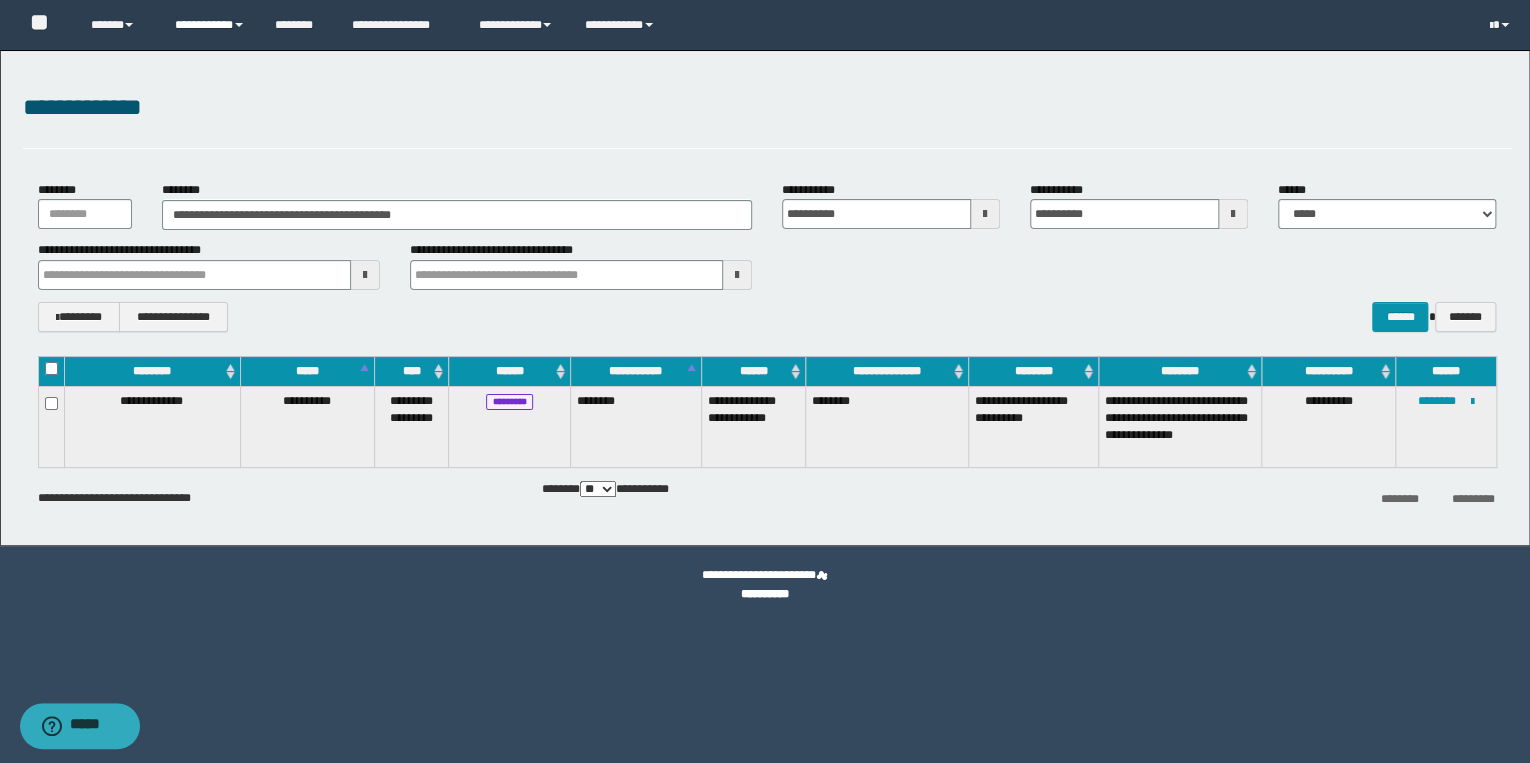 click on "**********" at bounding box center [210, 25] 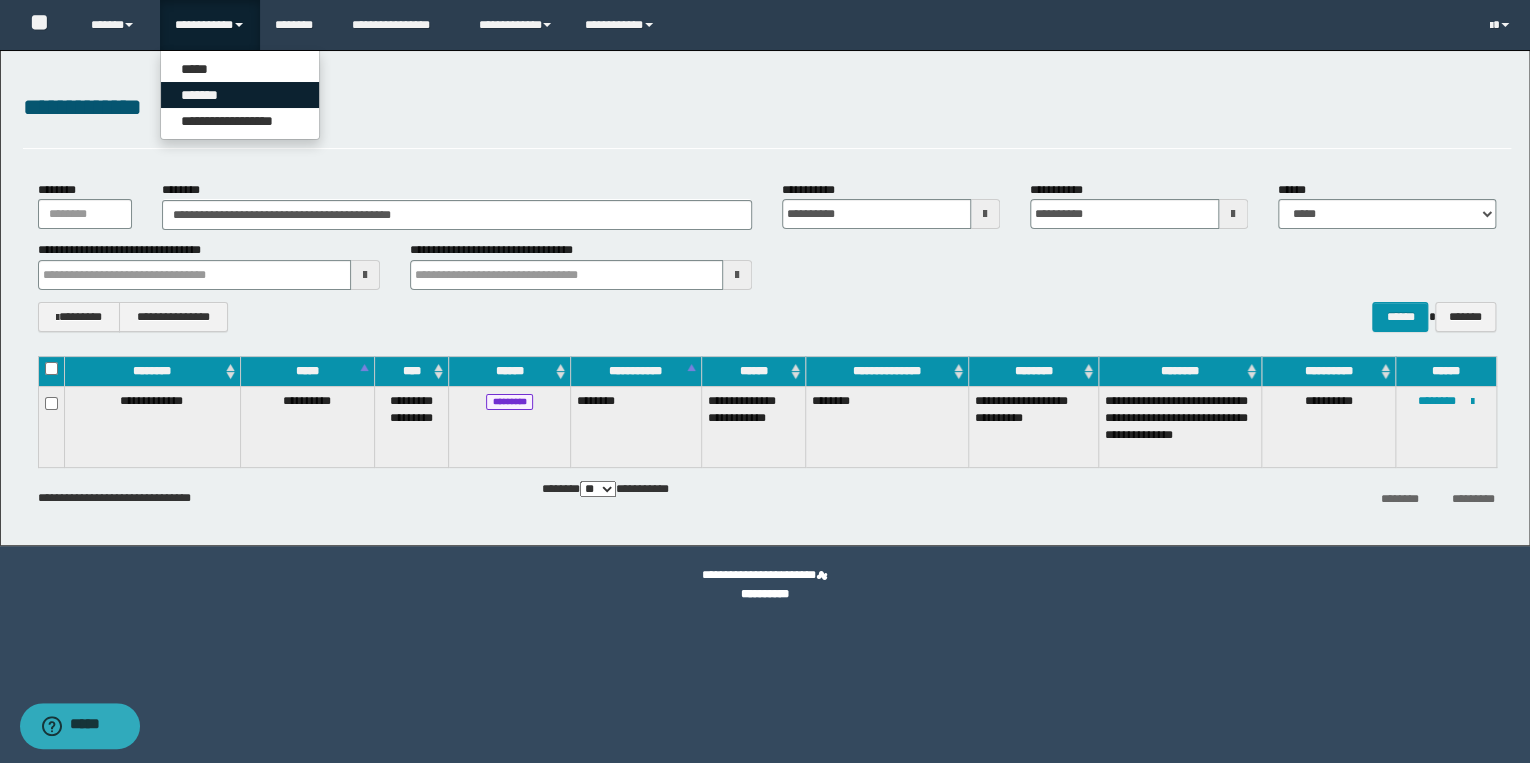 click on "*******" at bounding box center (240, 95) 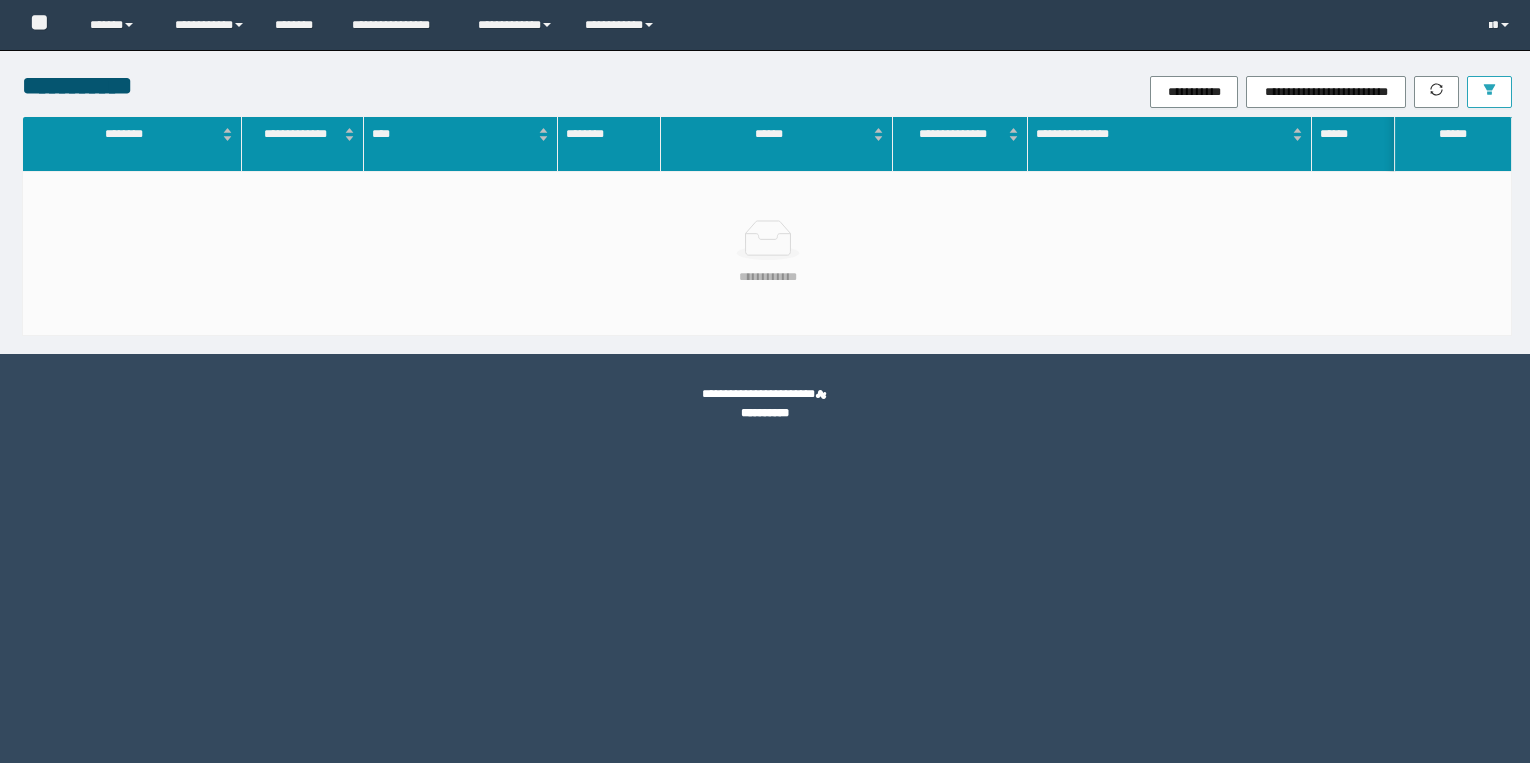 scroll, scrollTop: 0, scrollLeft: 0, axis: both 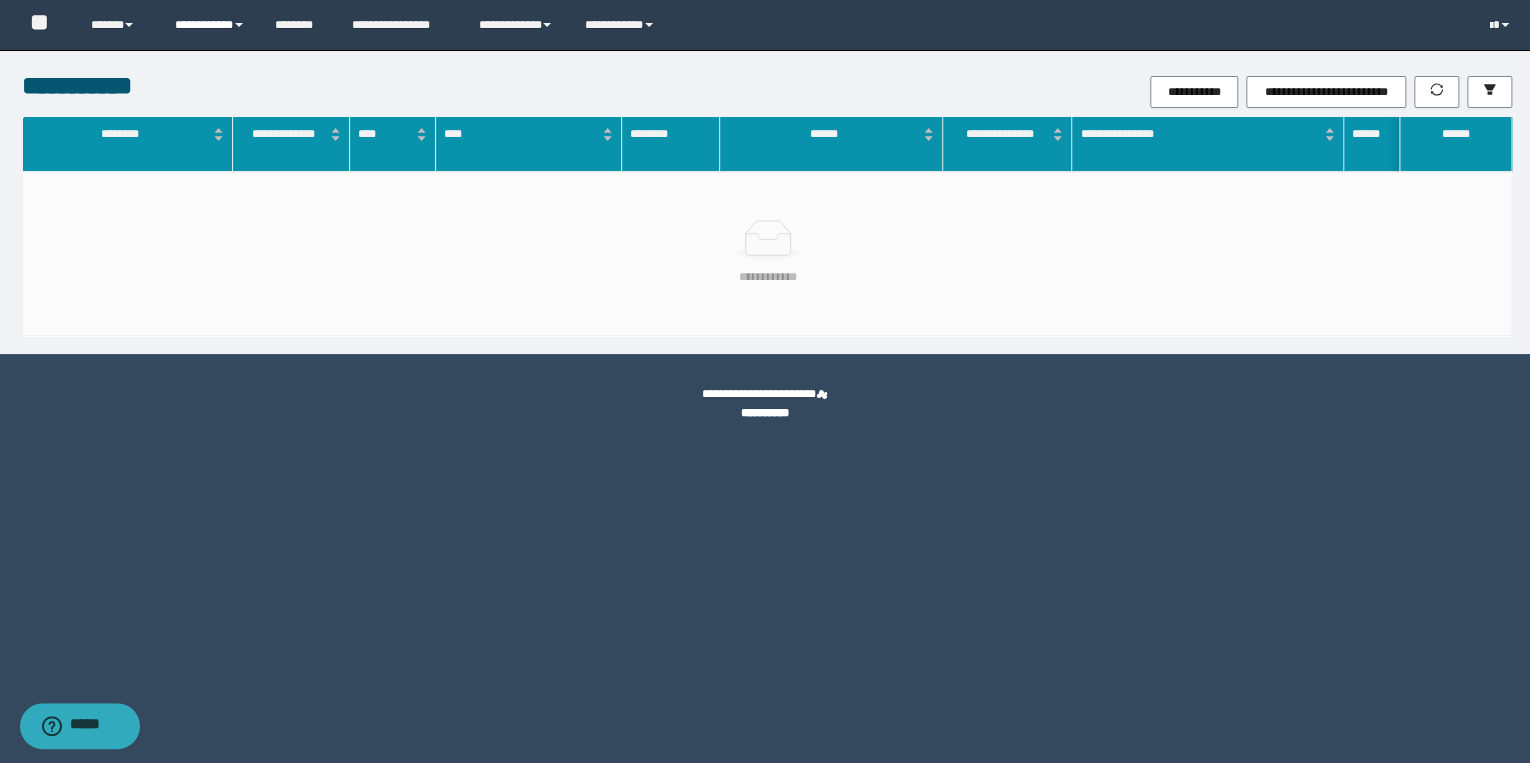 click on "**********" at bounding box center [210, 25] 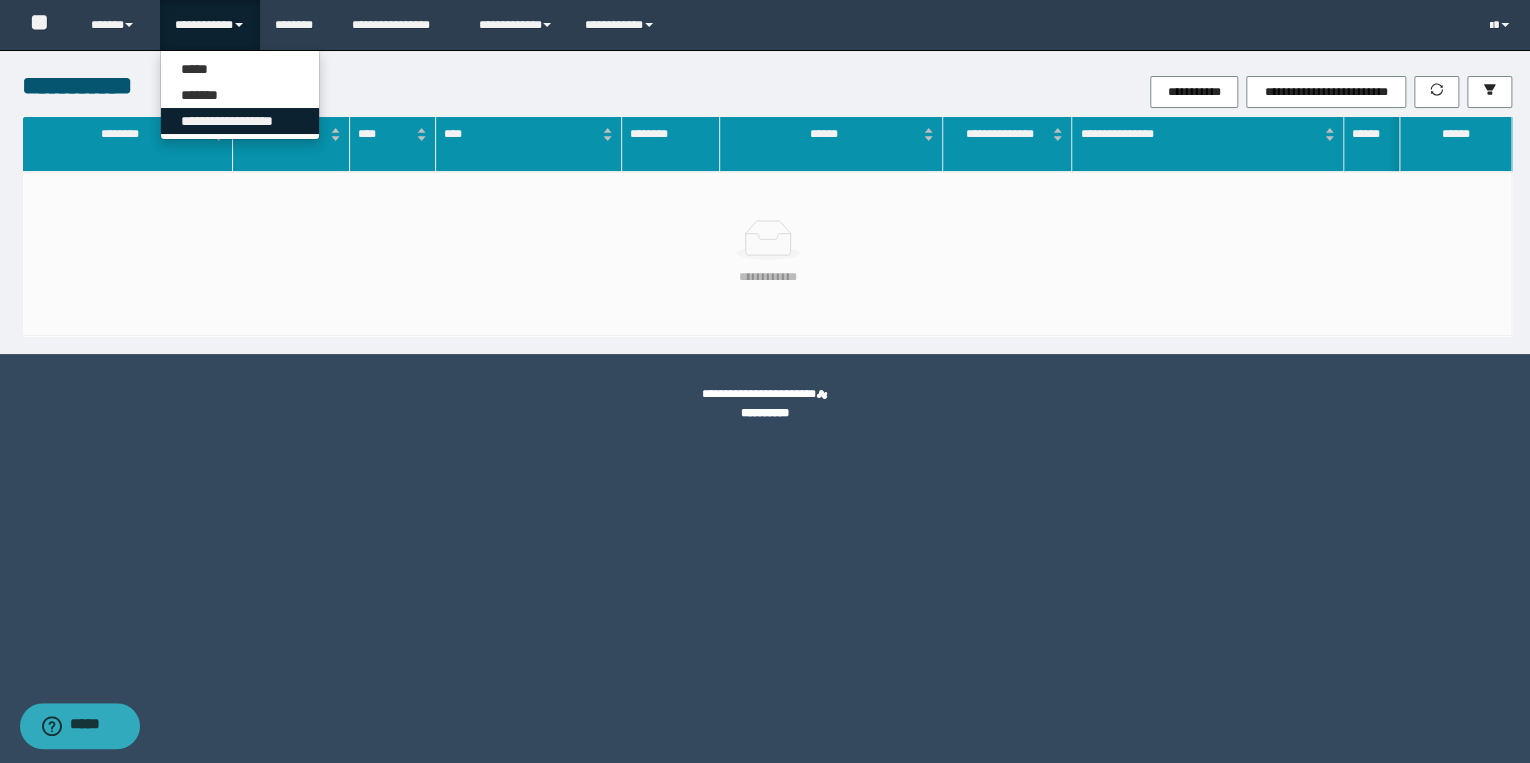 click on "**********" at bounding box center (240, 121) 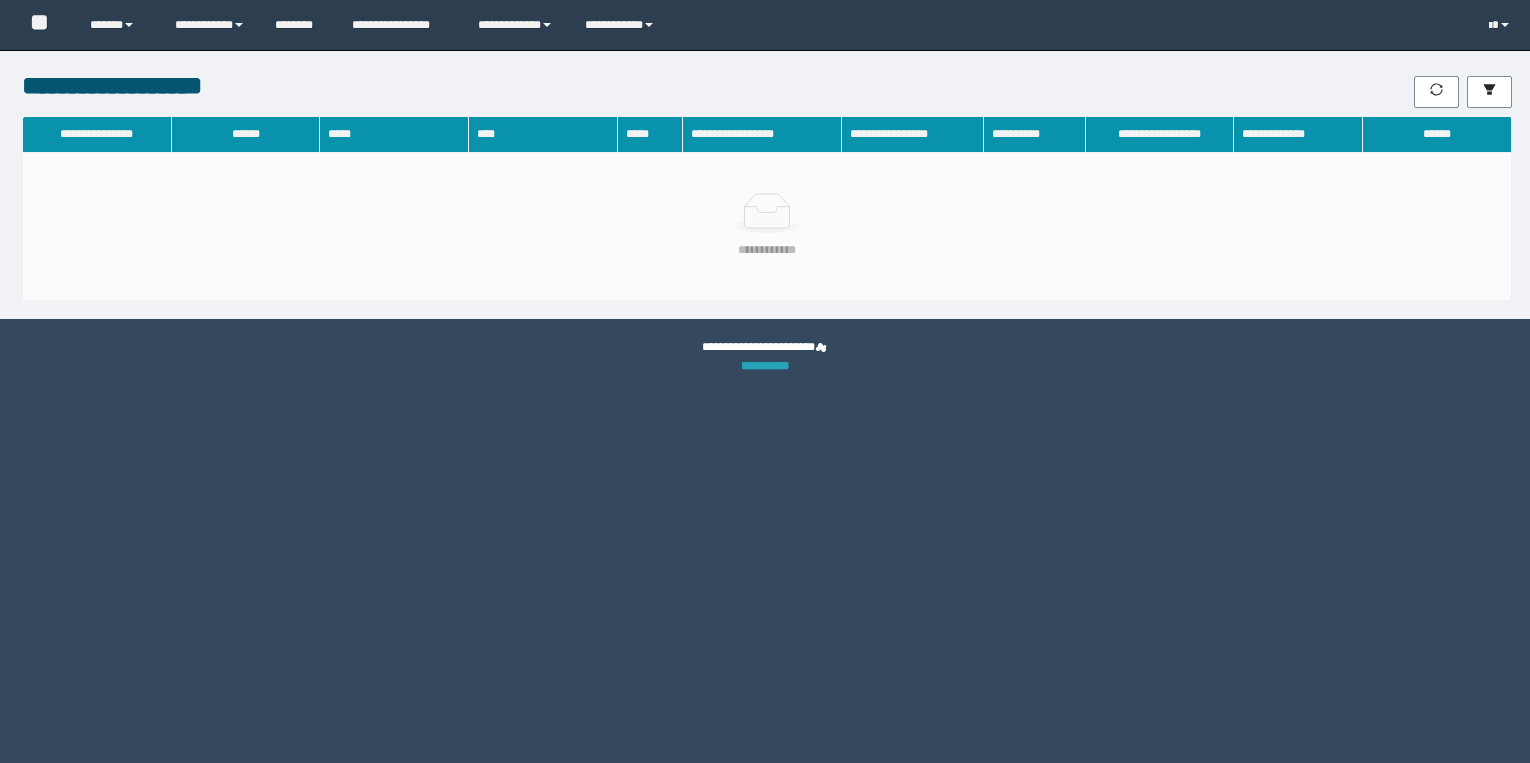 scroll, scrollTop: 0, scrollLeft: 0, axis: both 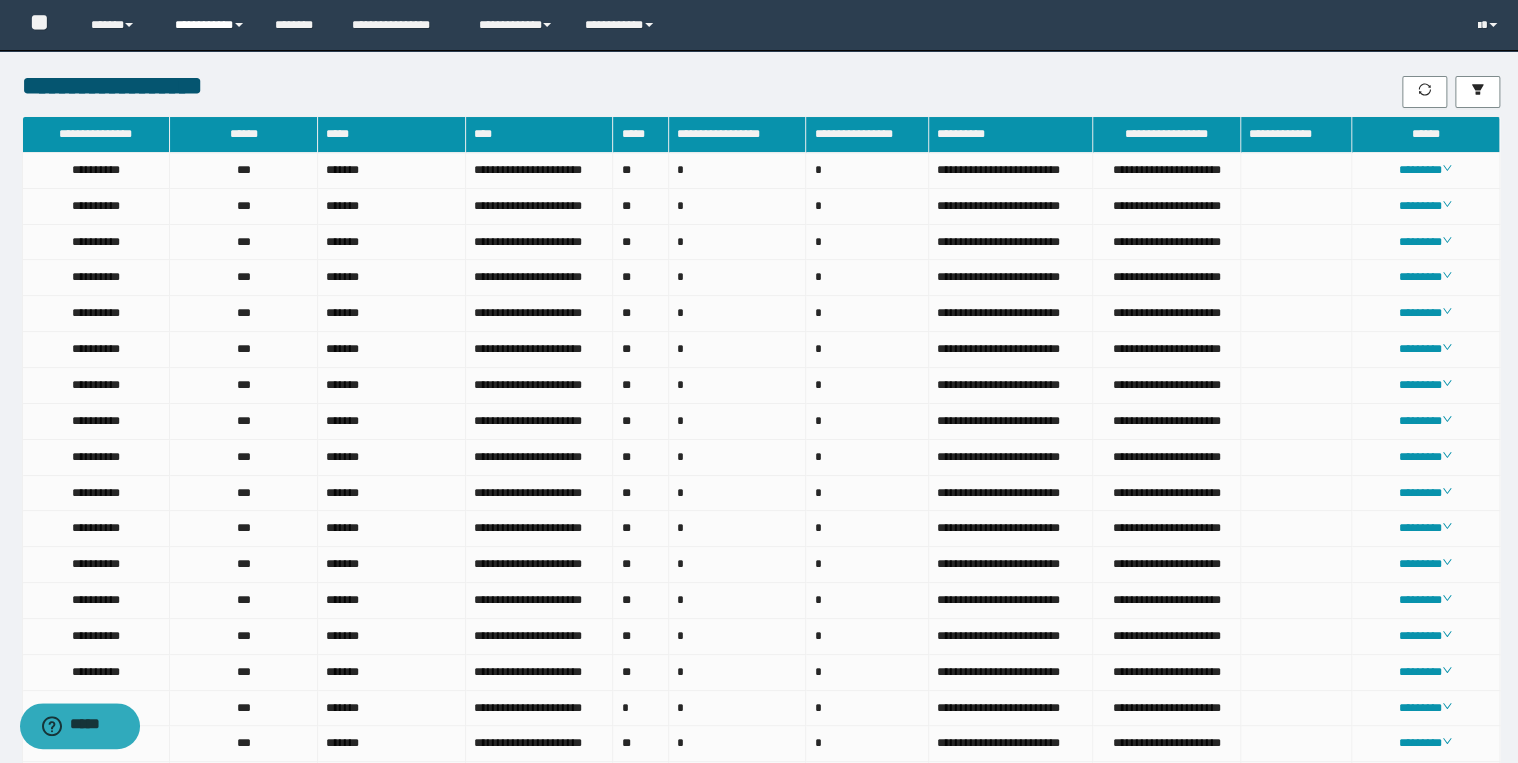 click on "**********" at bounding box center (210, 25) 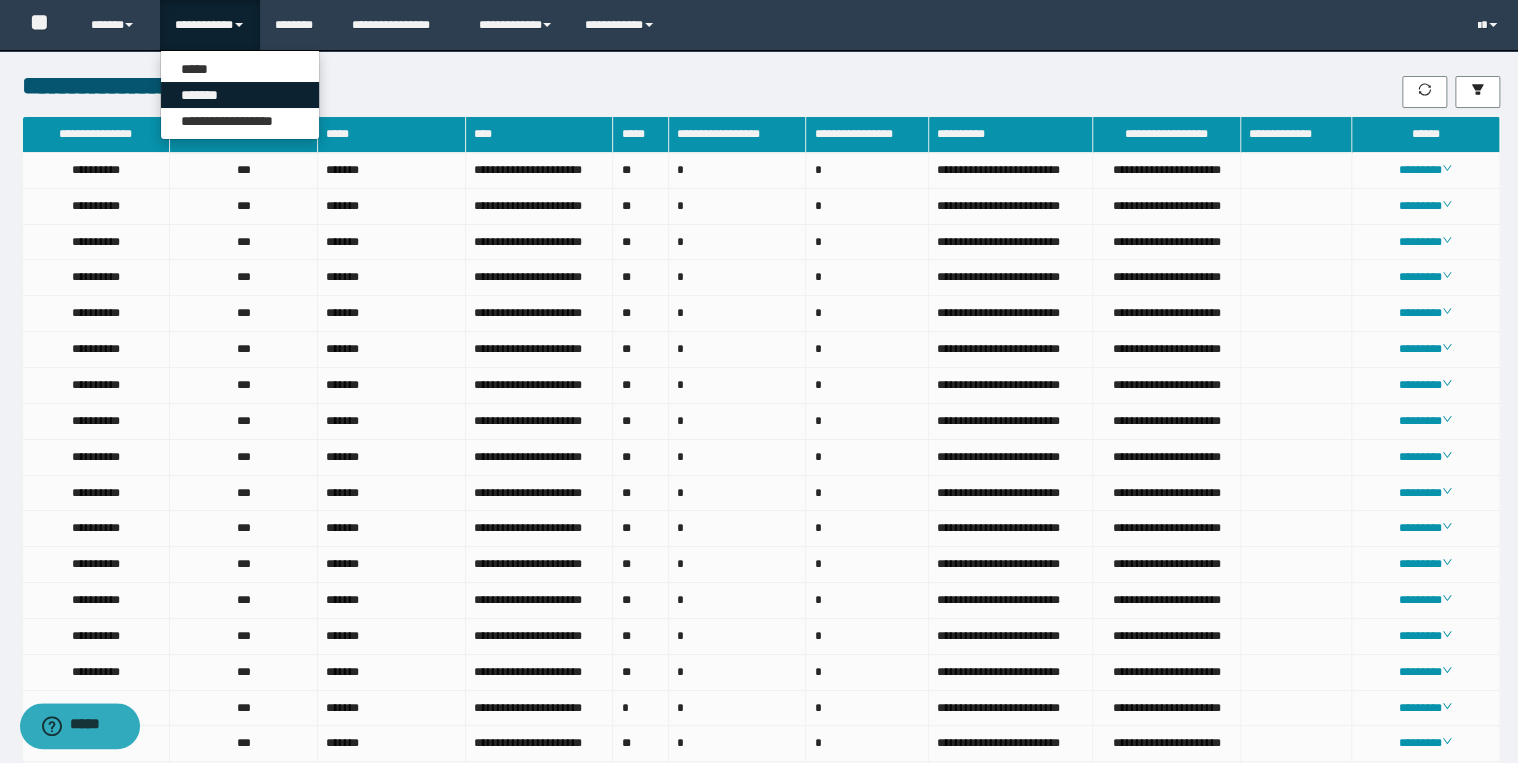 click on "*******" at bounding box center [240, 95] 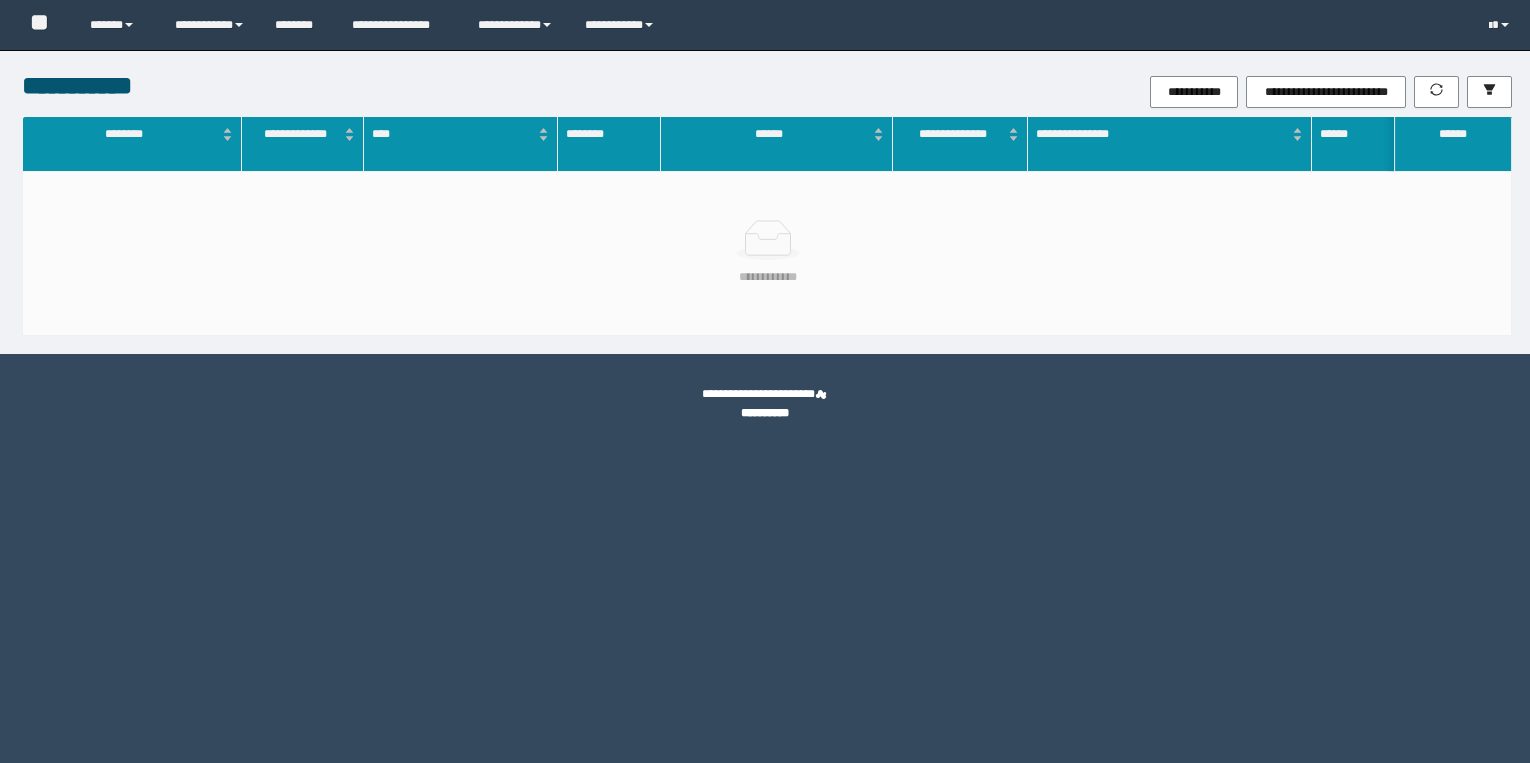 scroll, scrollTop: 0, scrollLeft: 0, axis: both 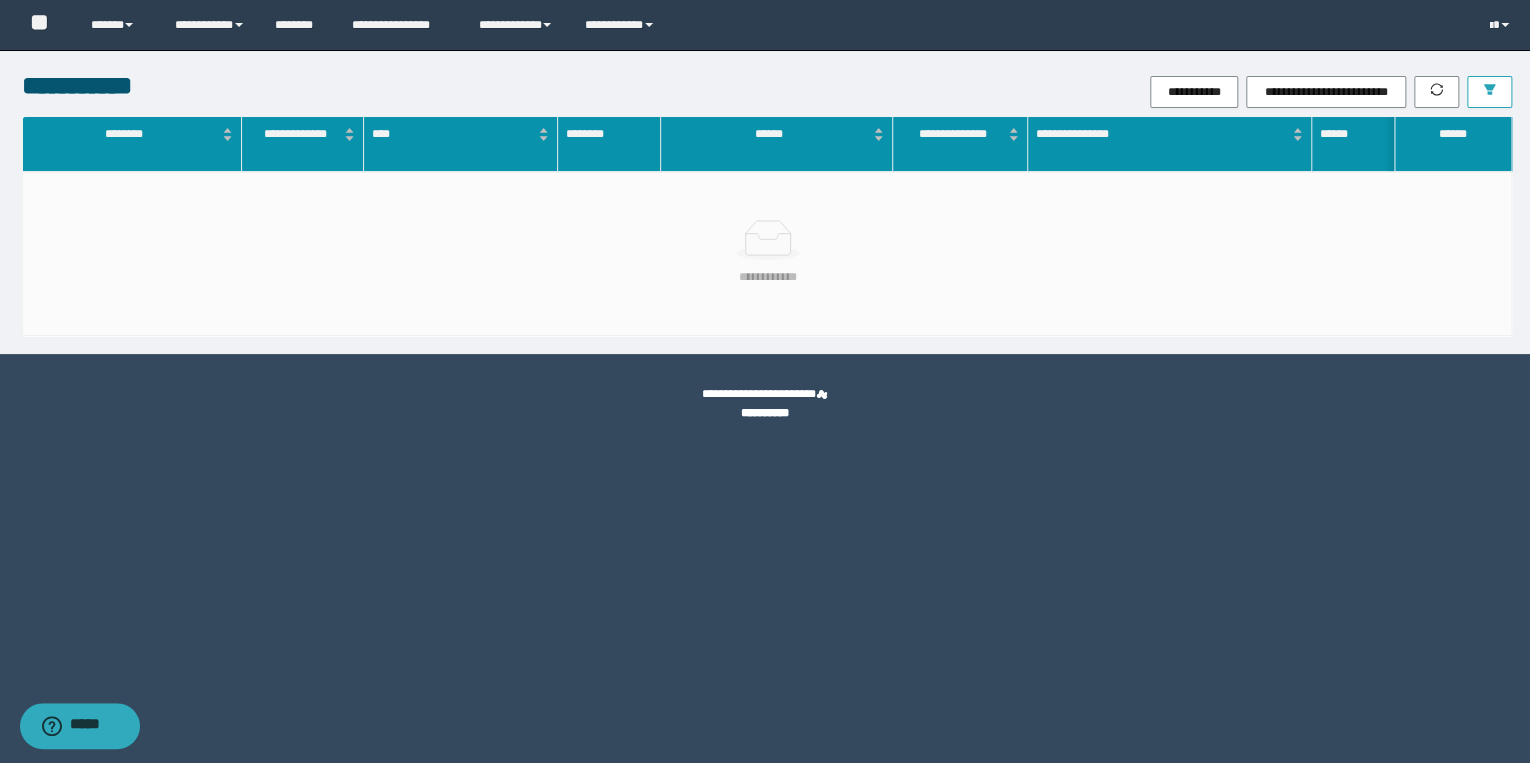 click 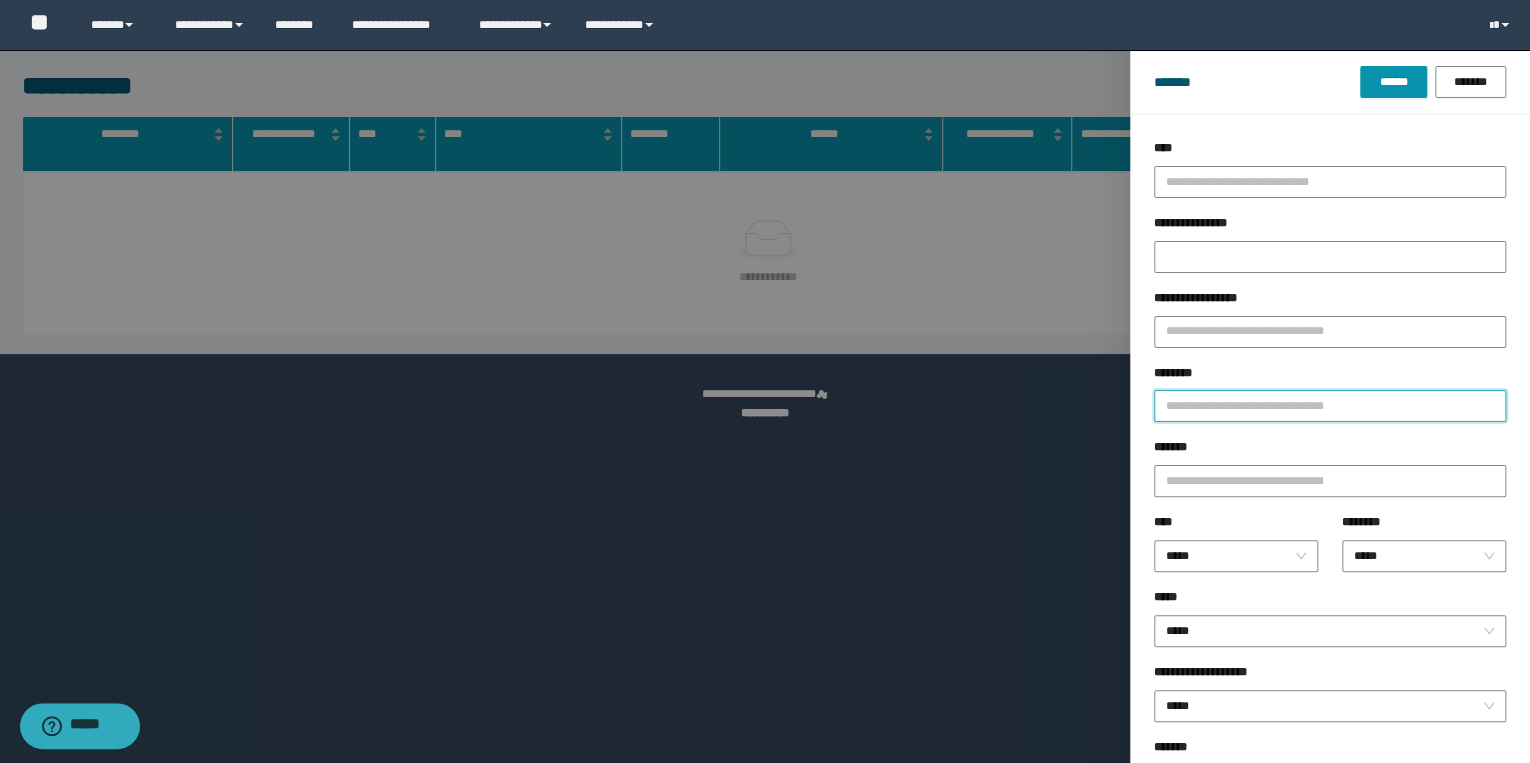 click on "********" at bounding box center (1330, 406) 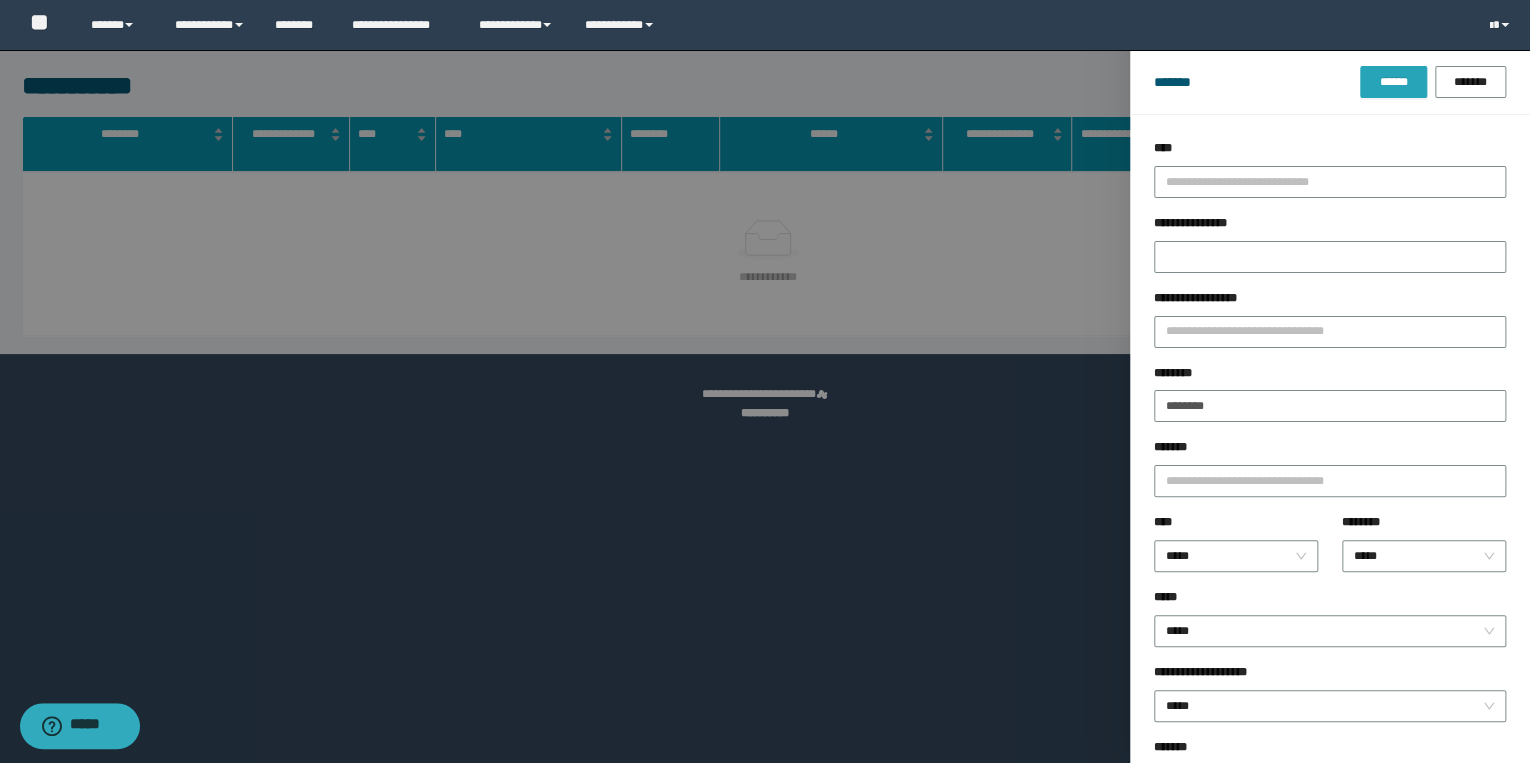 click on "******" at bounding box center (1393, 82) 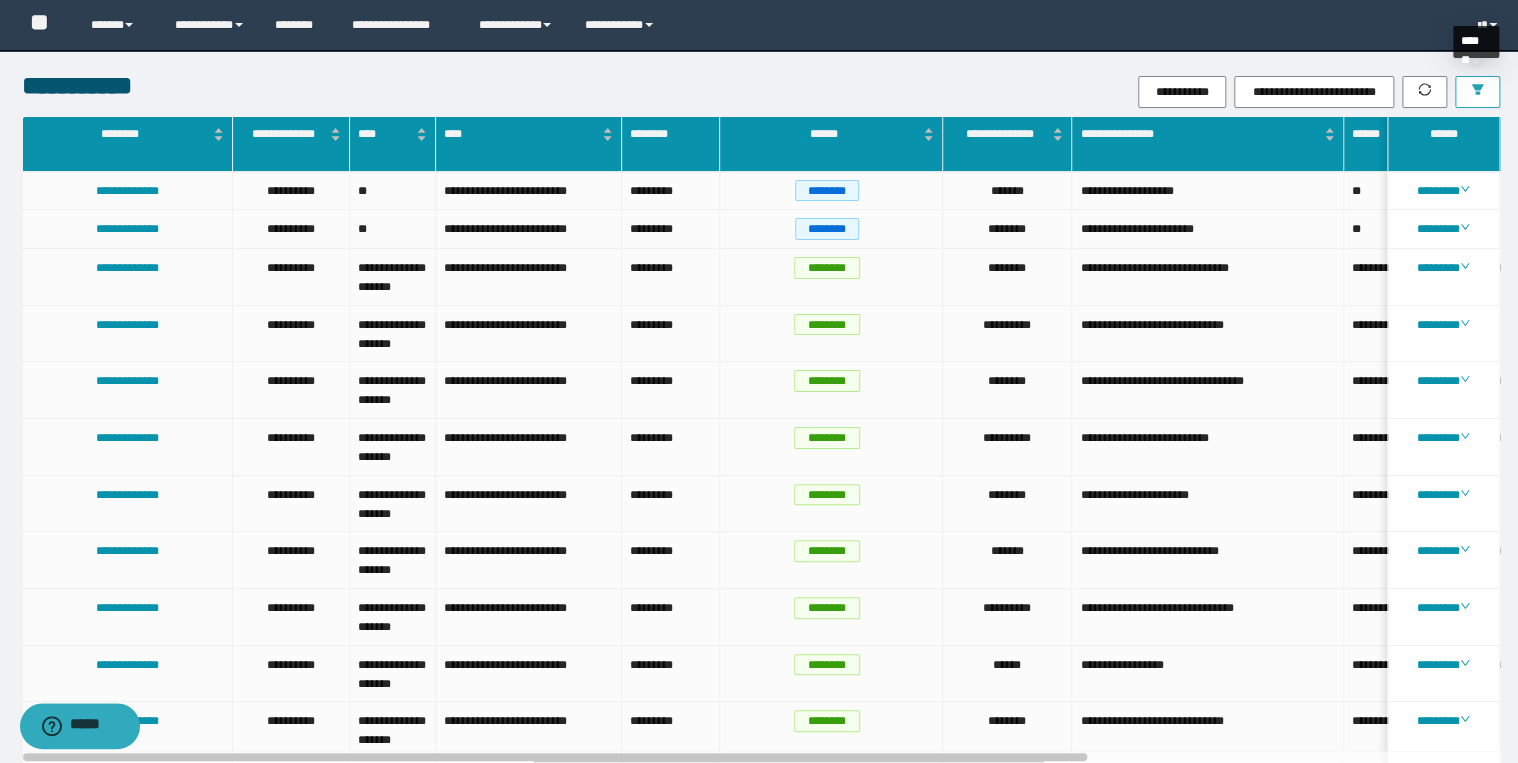 click at bounding box center (1477, 92) 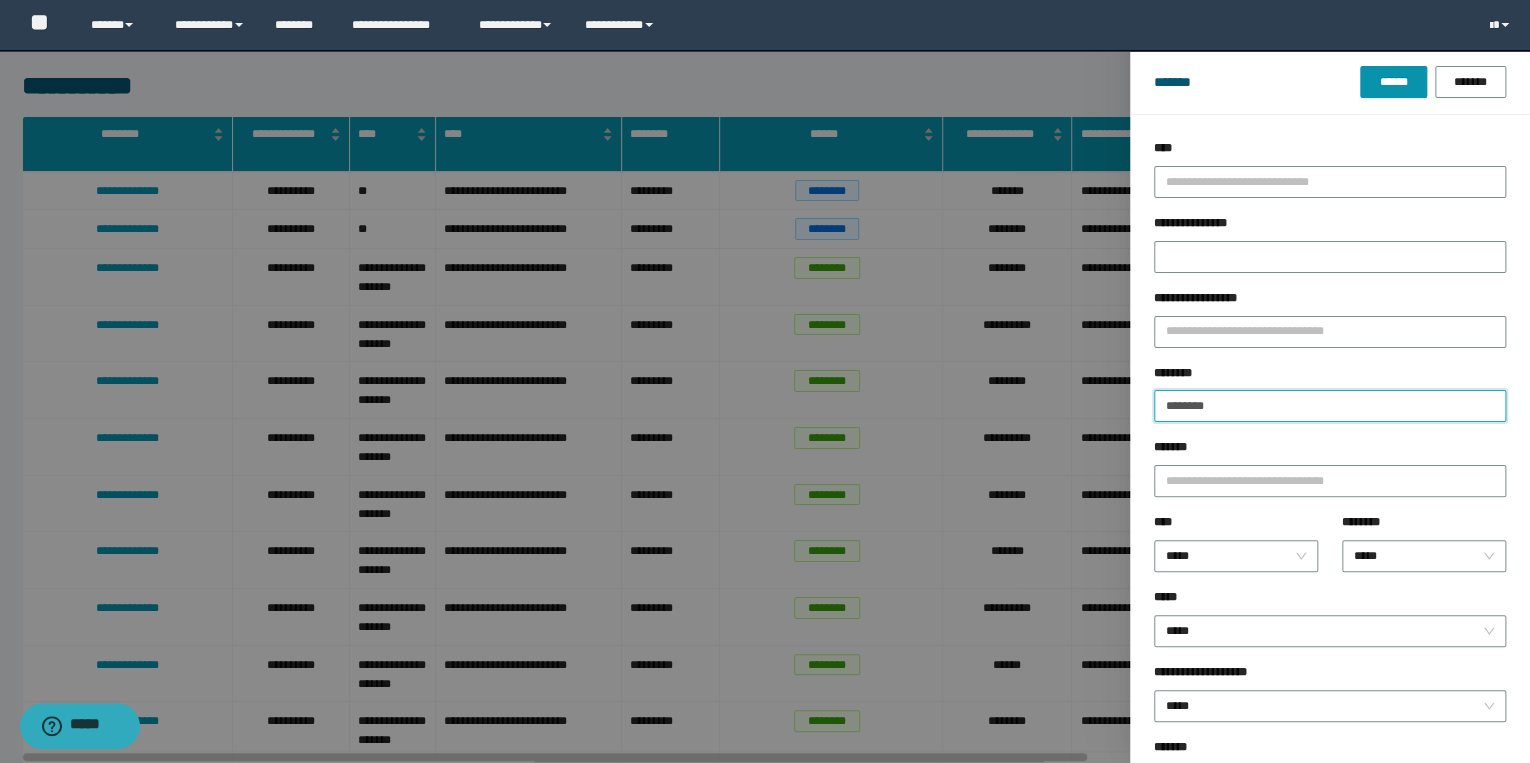 click on "********" at bounding box center [1330, 406] 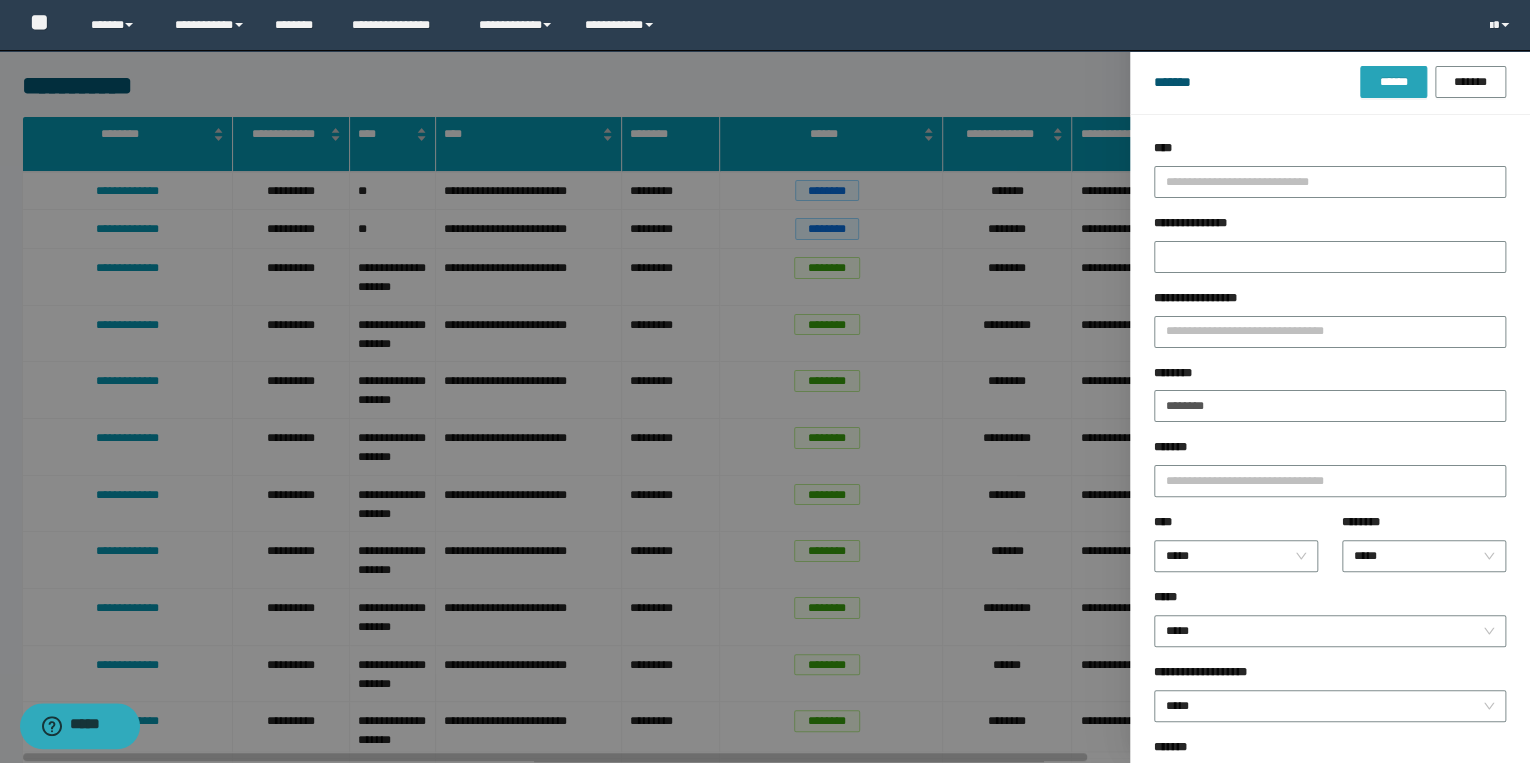 click on "******" at bounding box center [1393, 82] 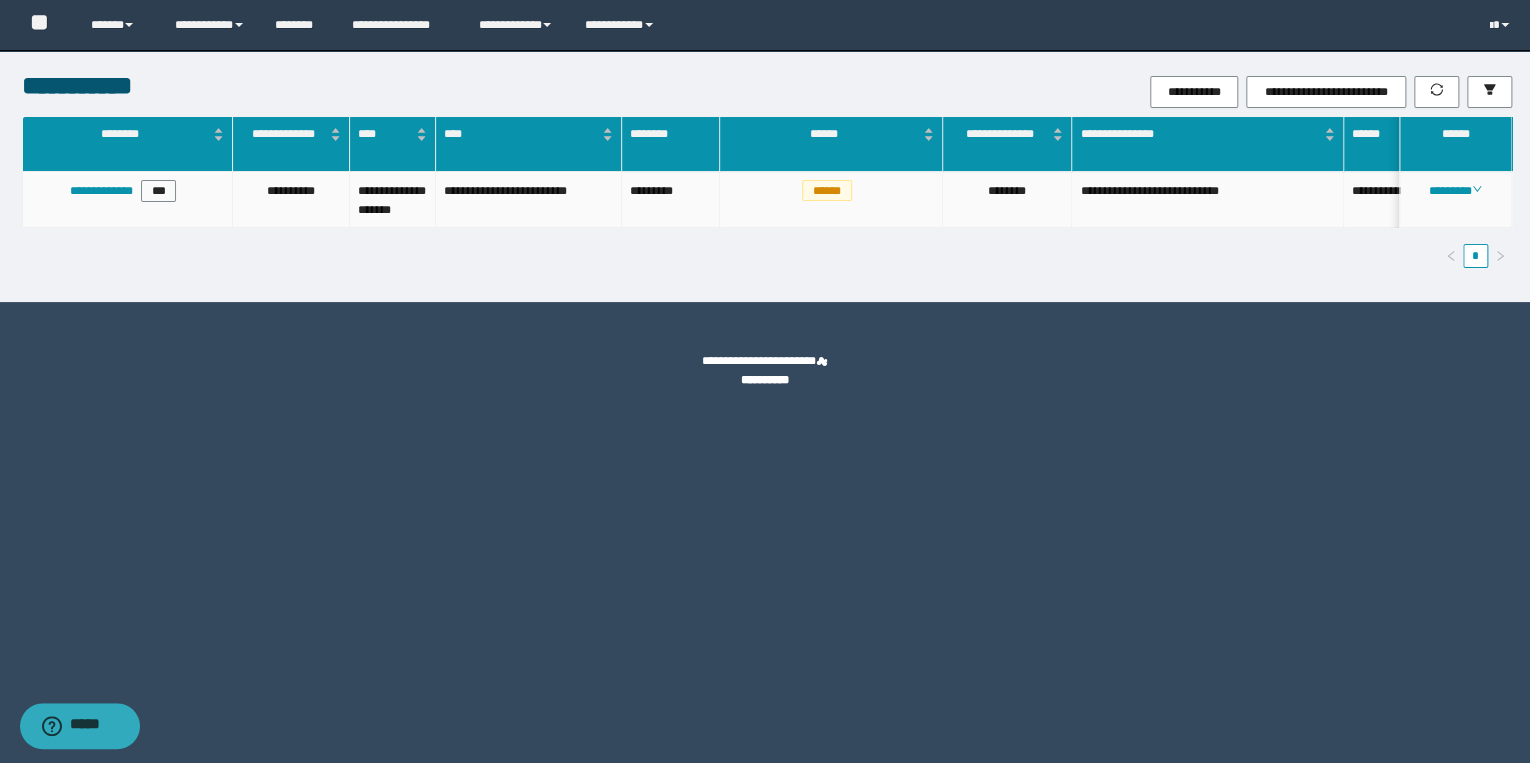 click on "********" at bounding box center (1455, 200) 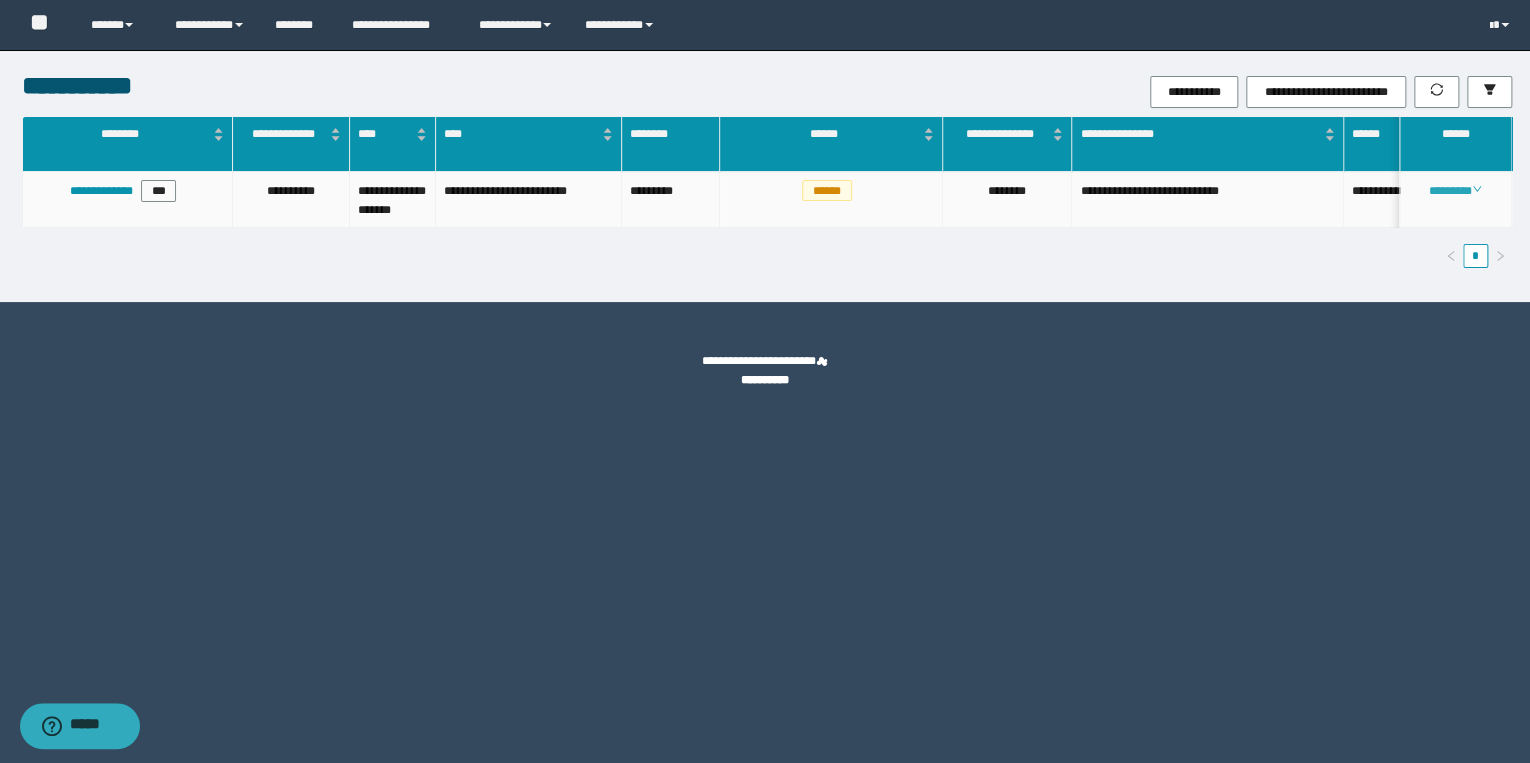 click on "********" at bounding box center [1455, 191] 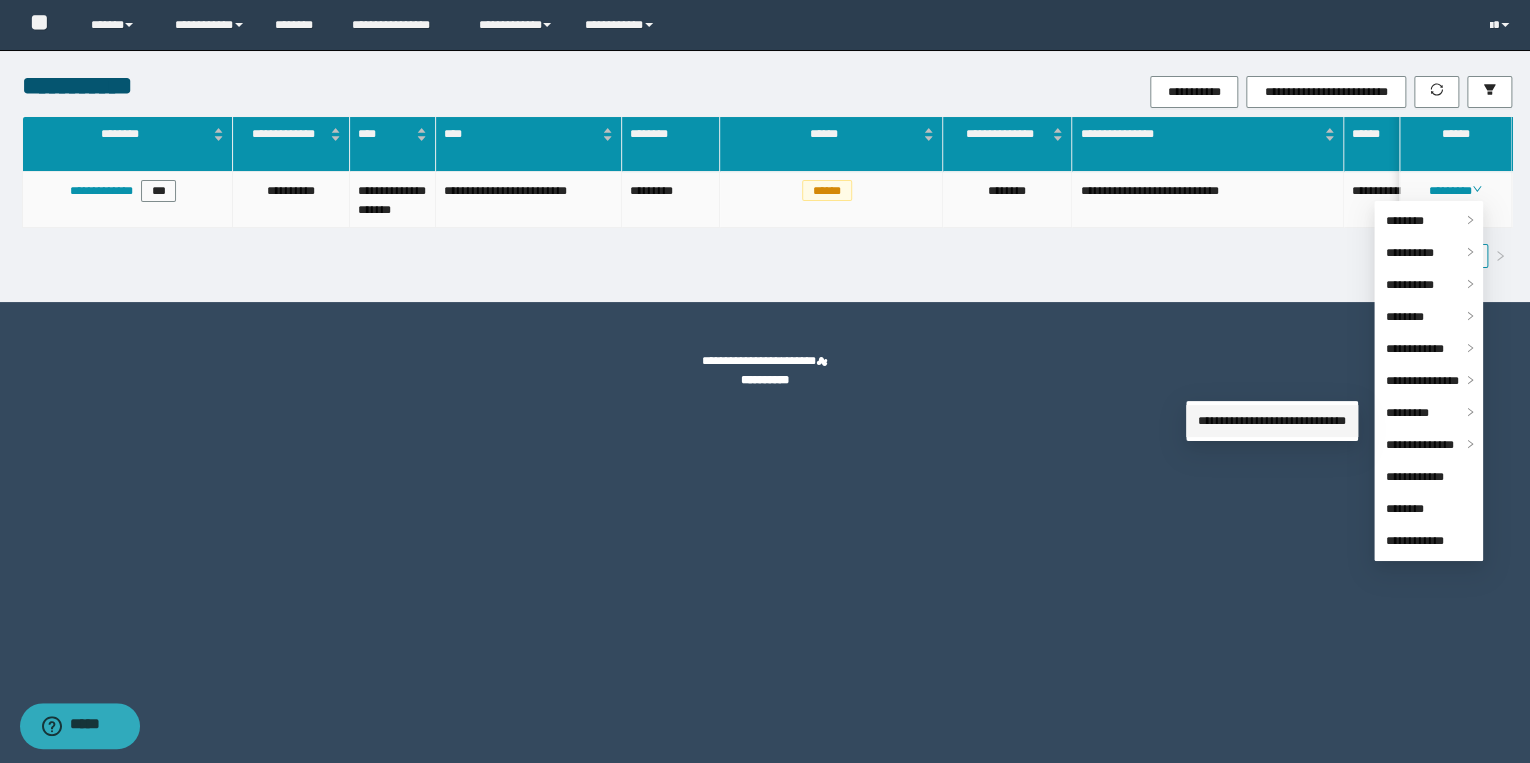click on "**********" at bounding box center (1272, 421) 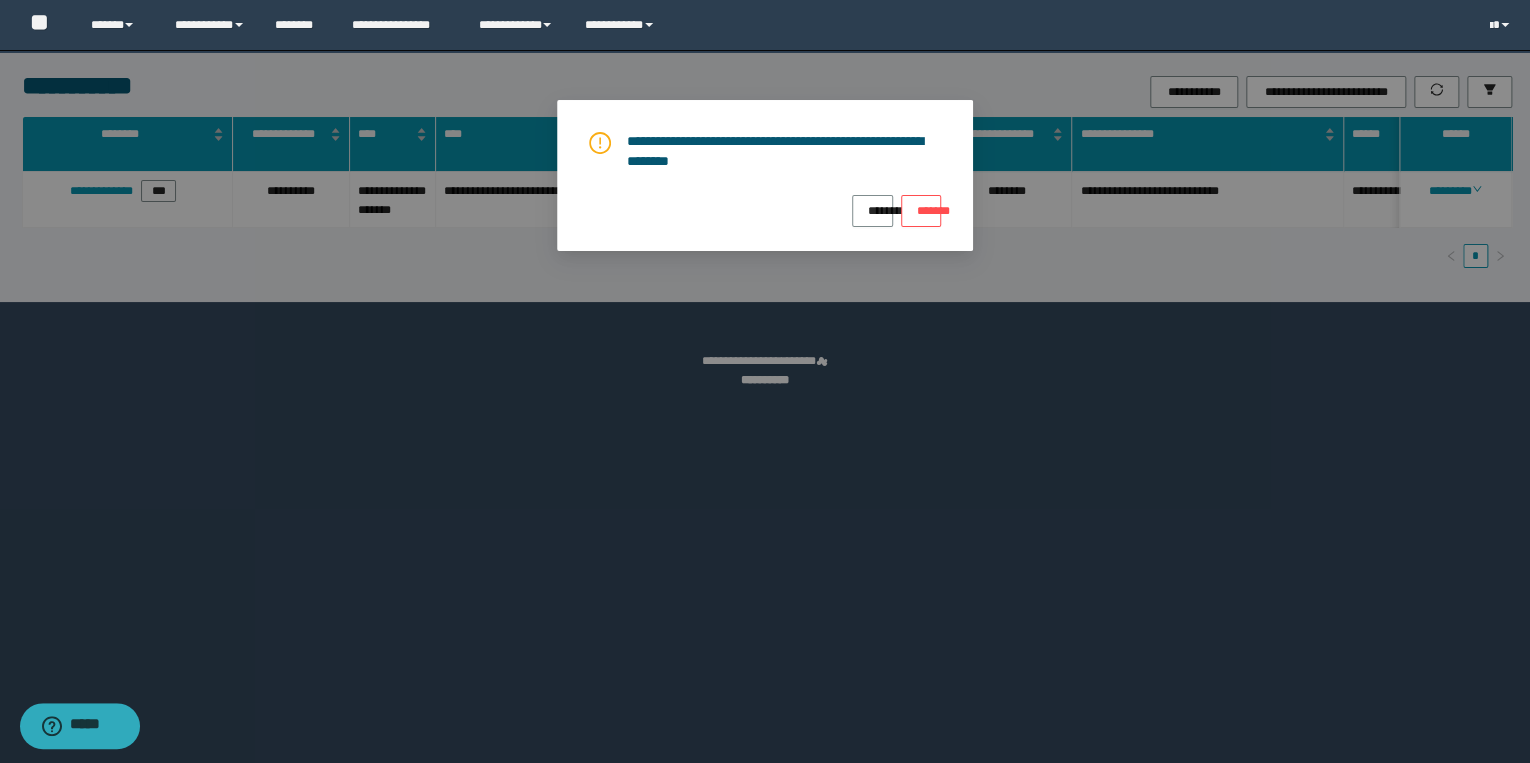 click on "**********" at bounding box center [765, 175] 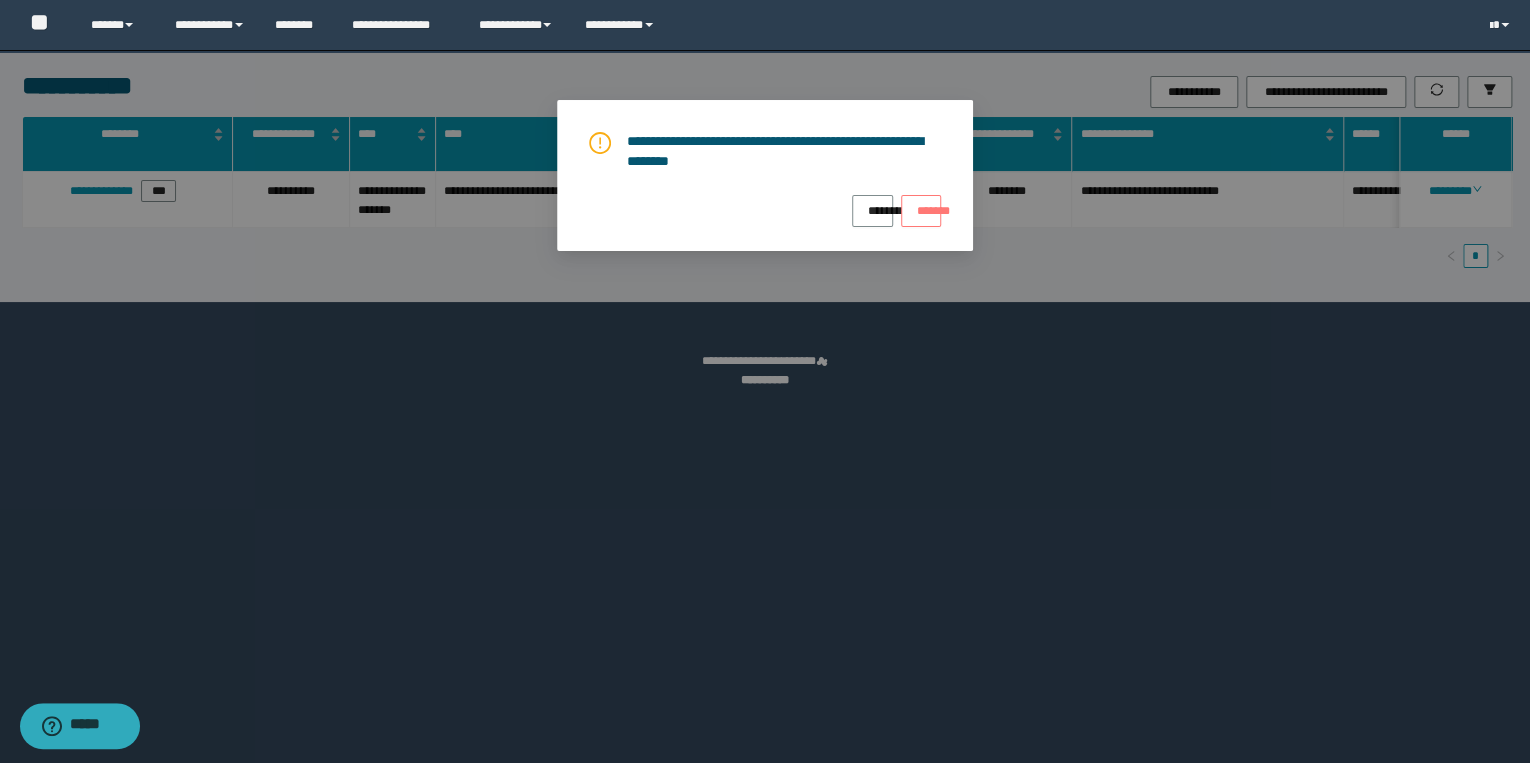 click on "*******" at bounding box center (921, 211) 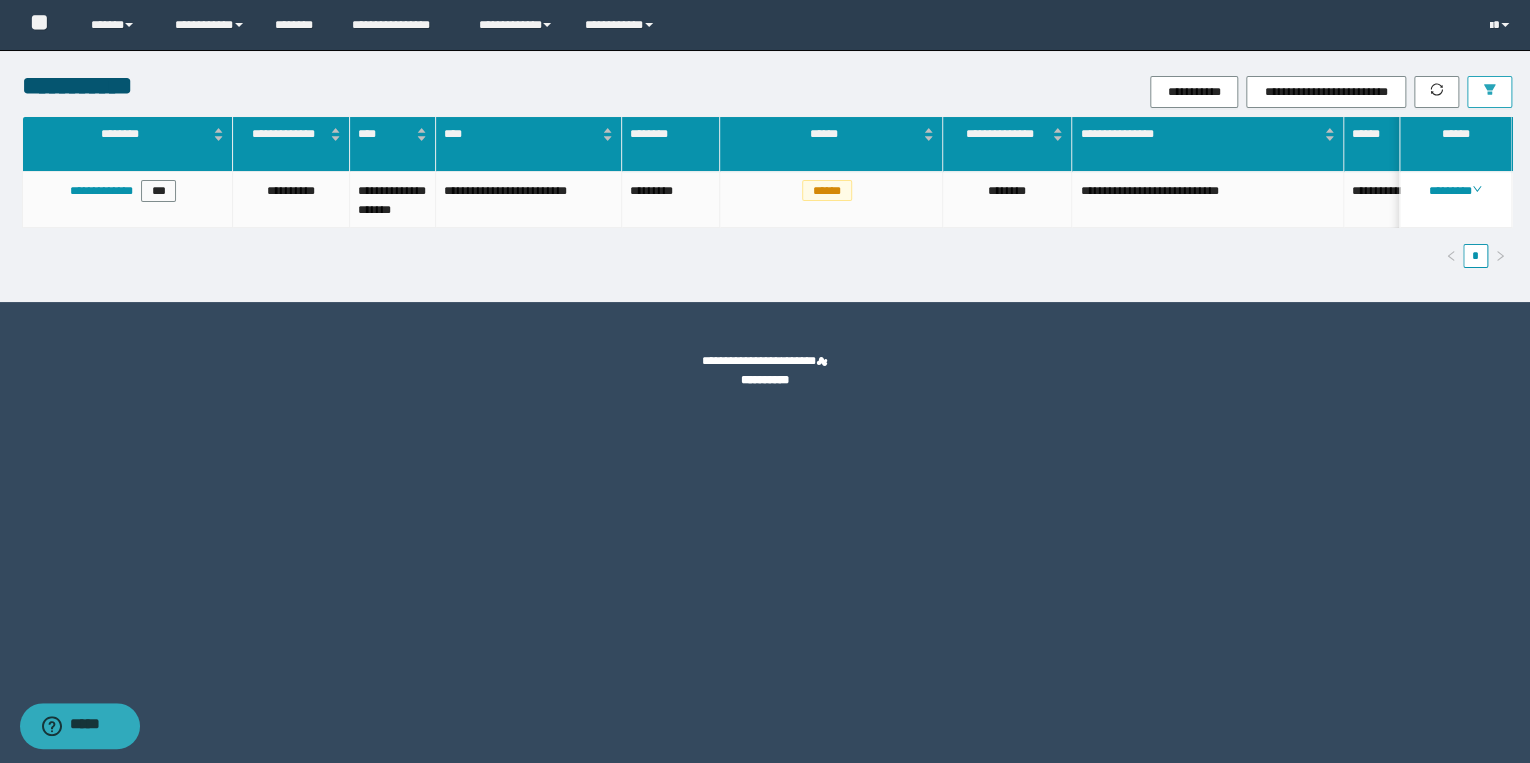click at bounding box center (1489, 92) 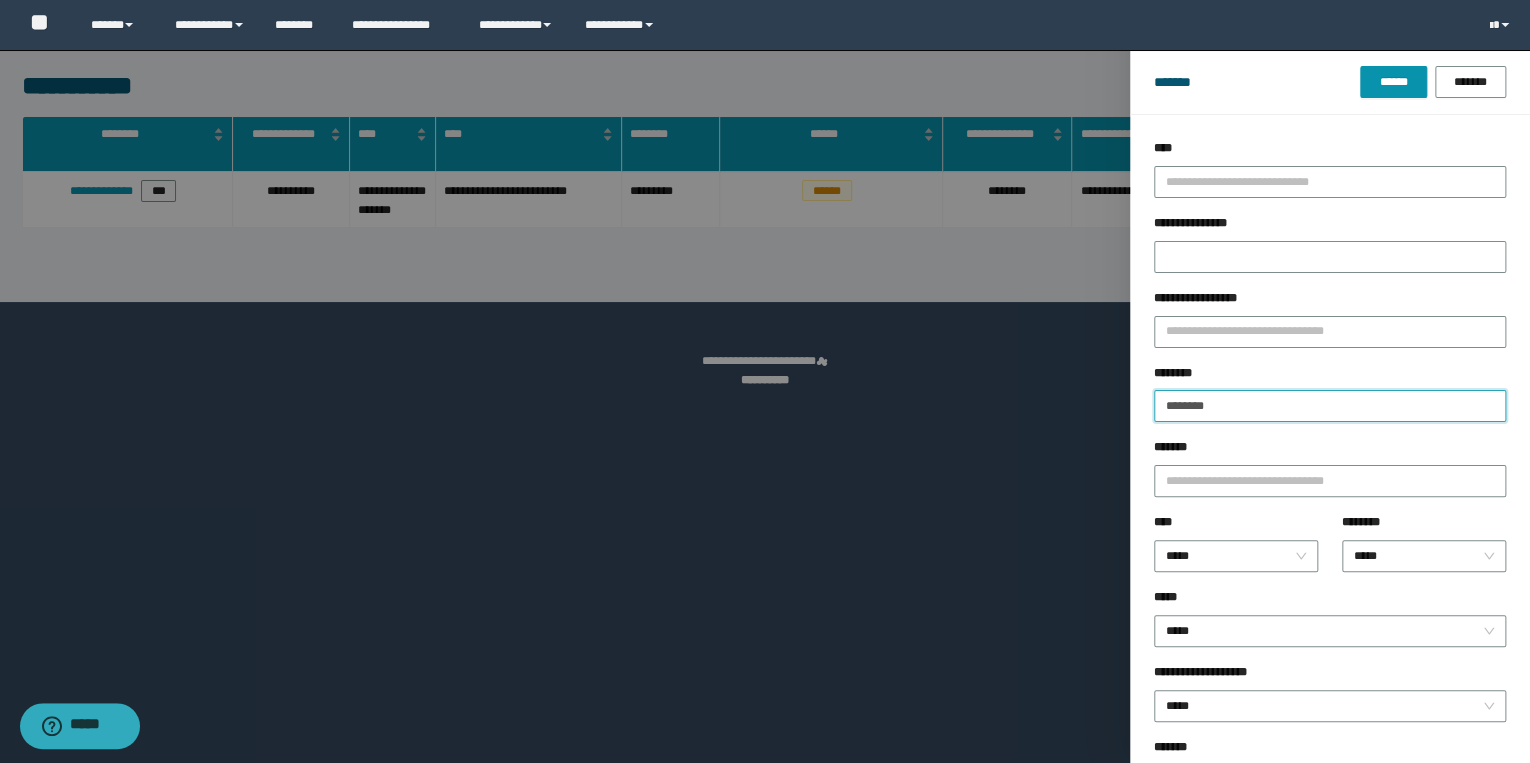 drag, startPoint x: 1260, startPoint y: 397, endPoint x: 1055, endPoint y: 407, distance: 205.24376 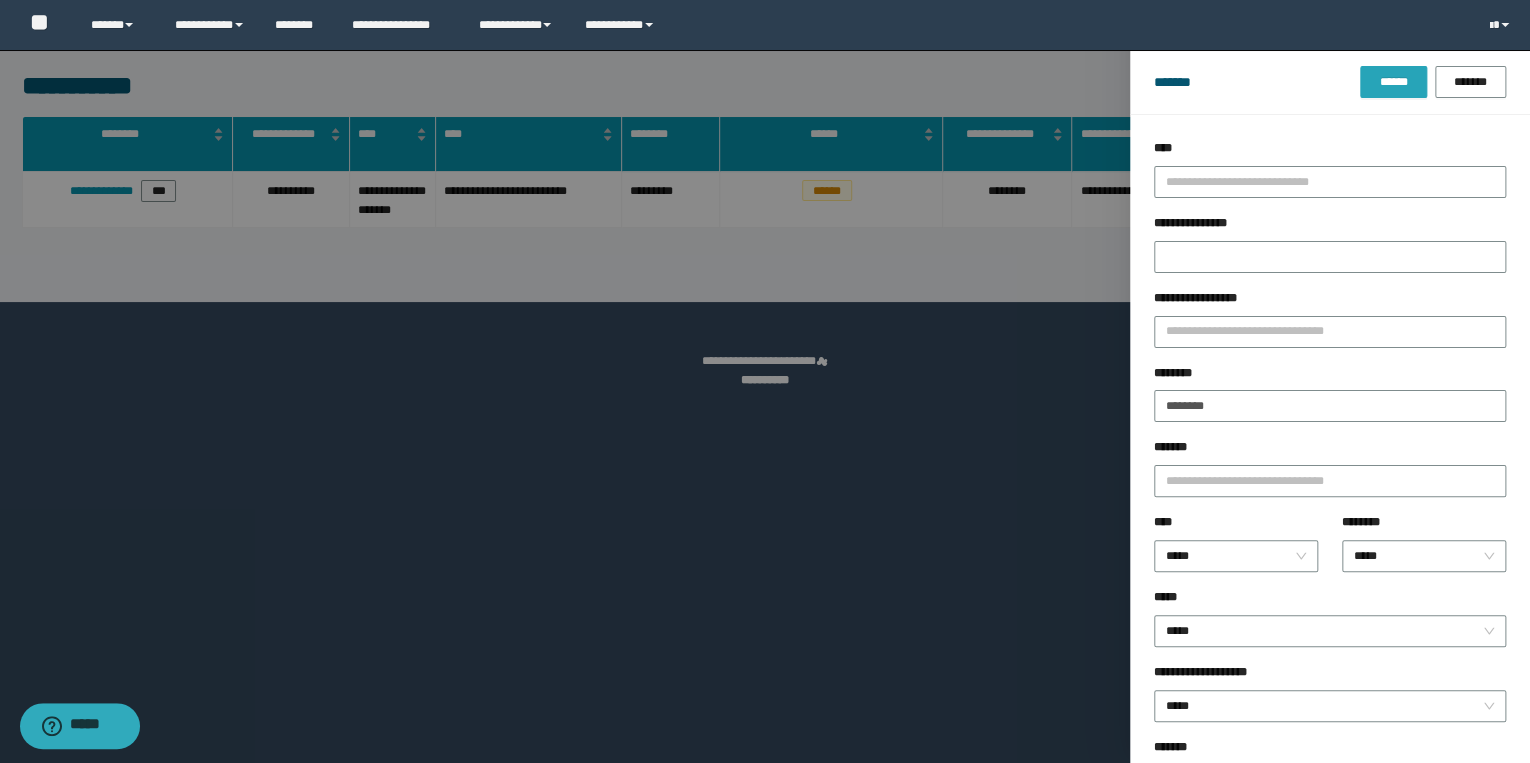 click on "******" at bounding box center [1393, 82] 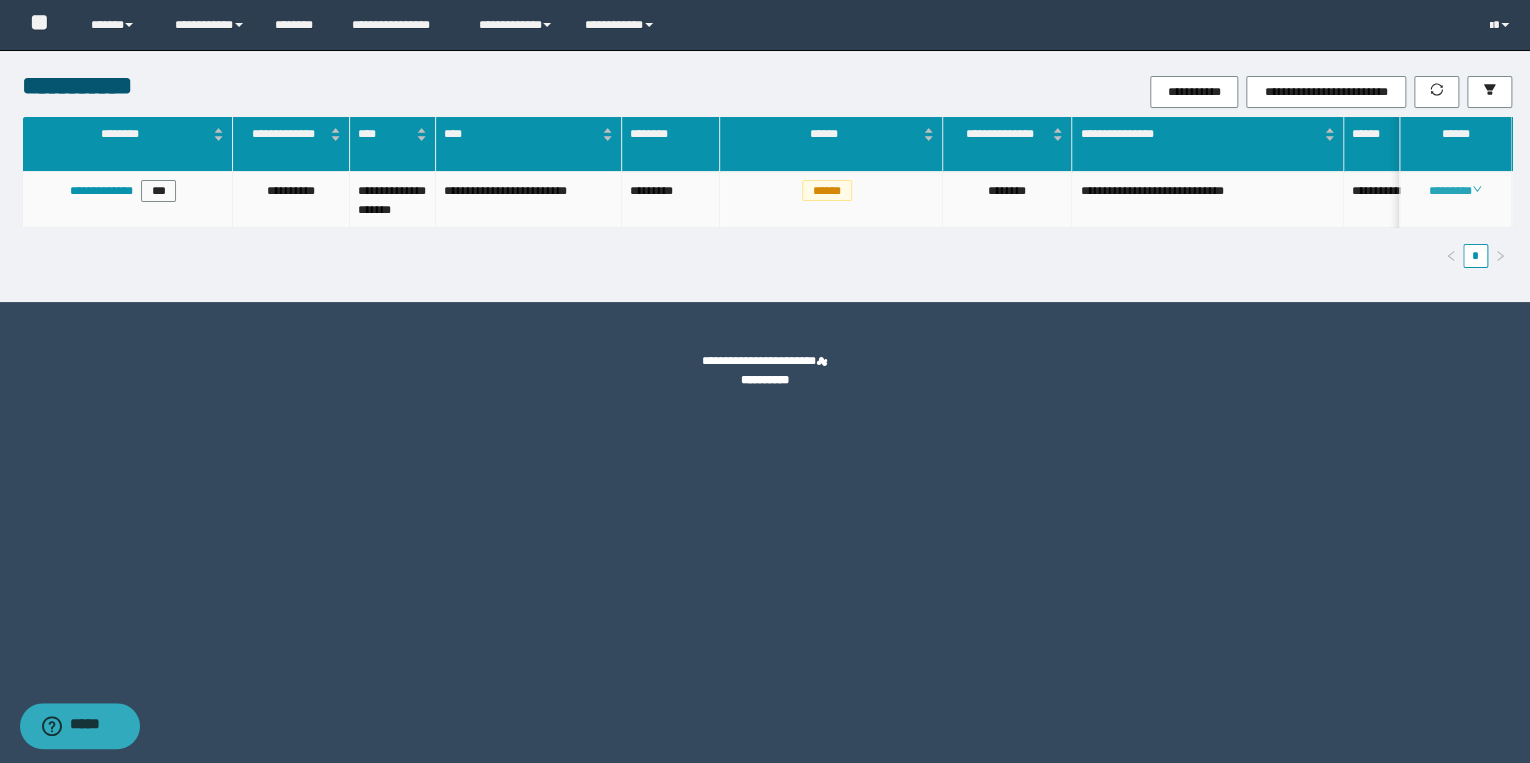 click on "********" at bounding box center (1455, 191) 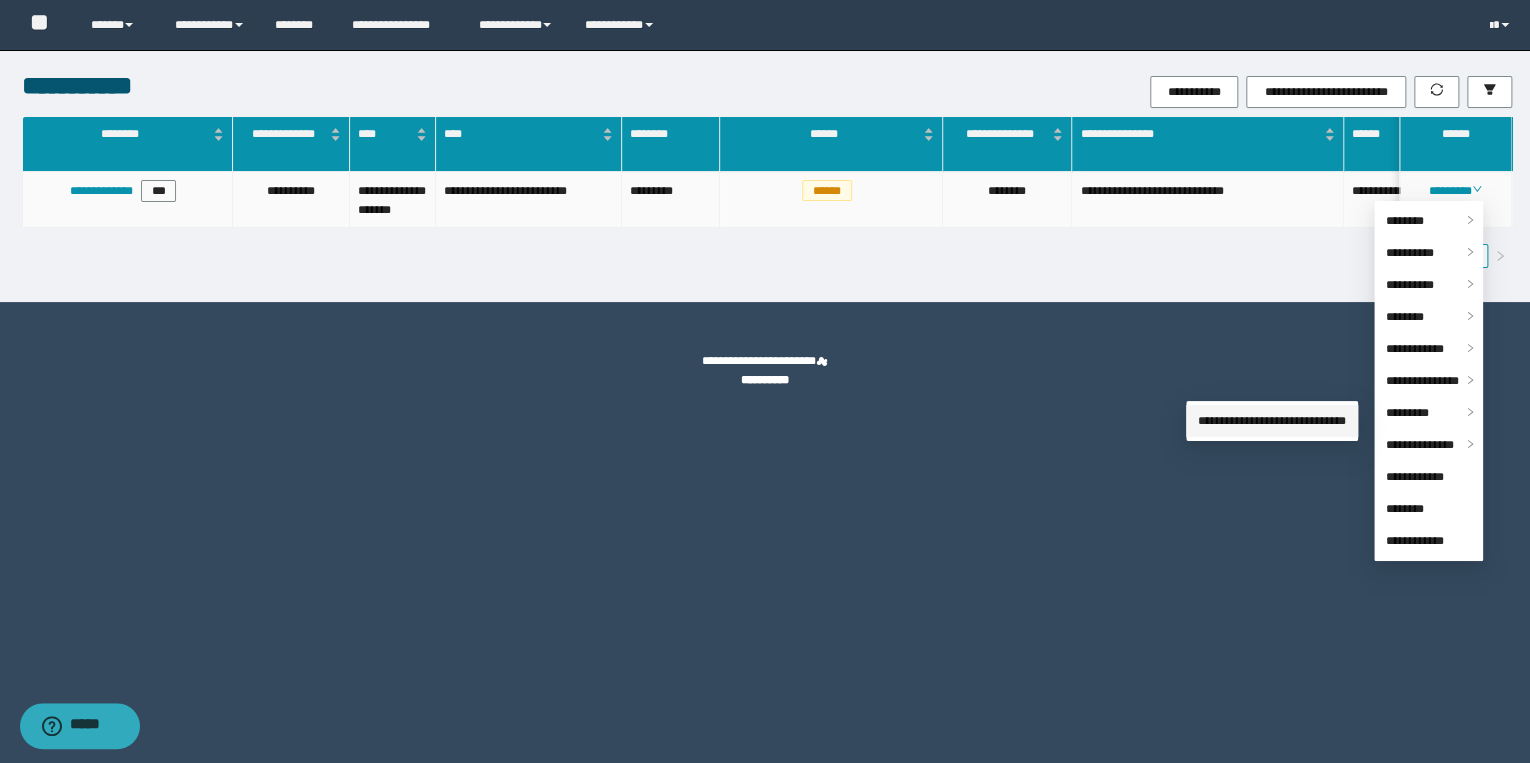 click on "**********" at bounding box center (1272, 421) 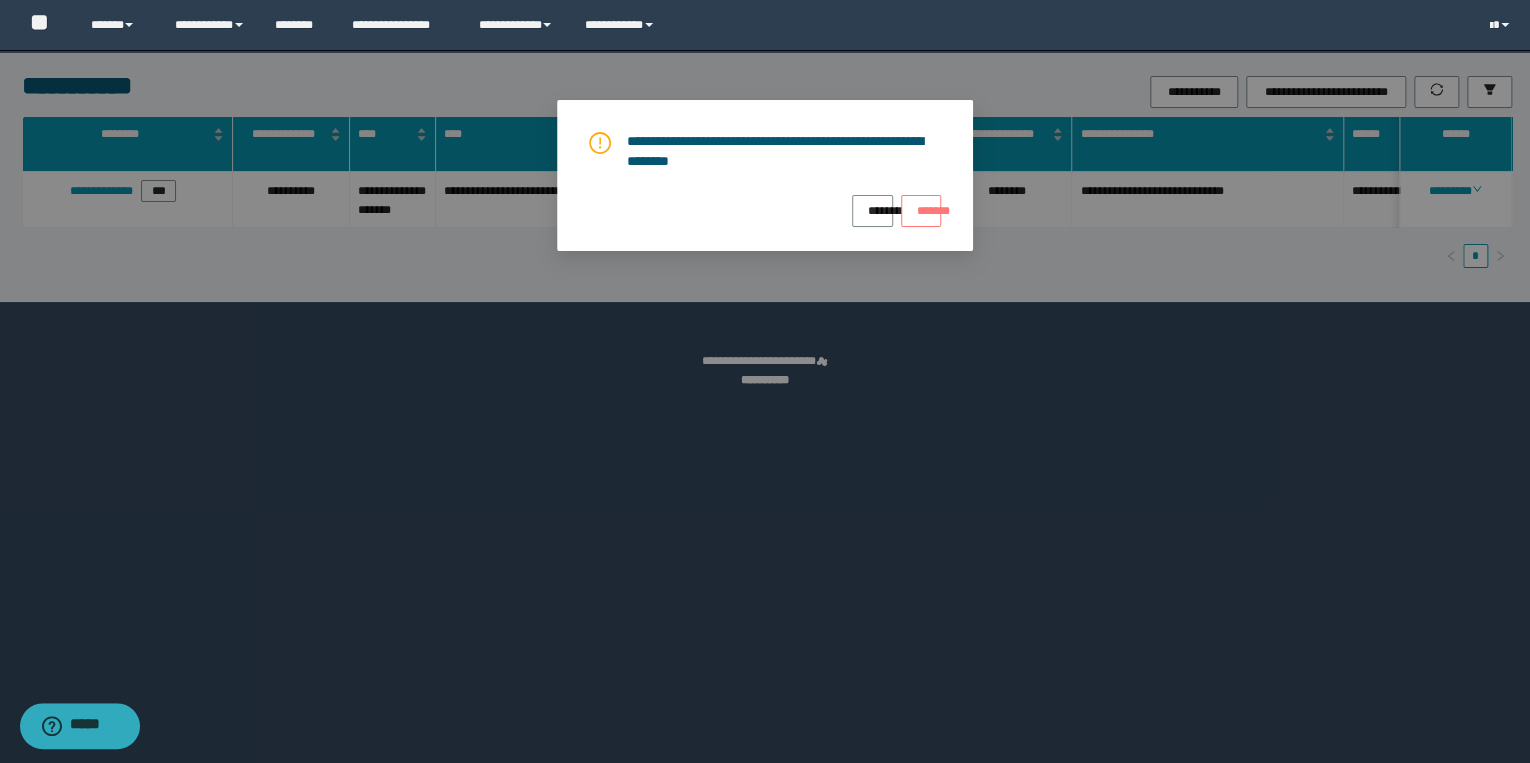 click on "*******" at bounding box center [921, 211] 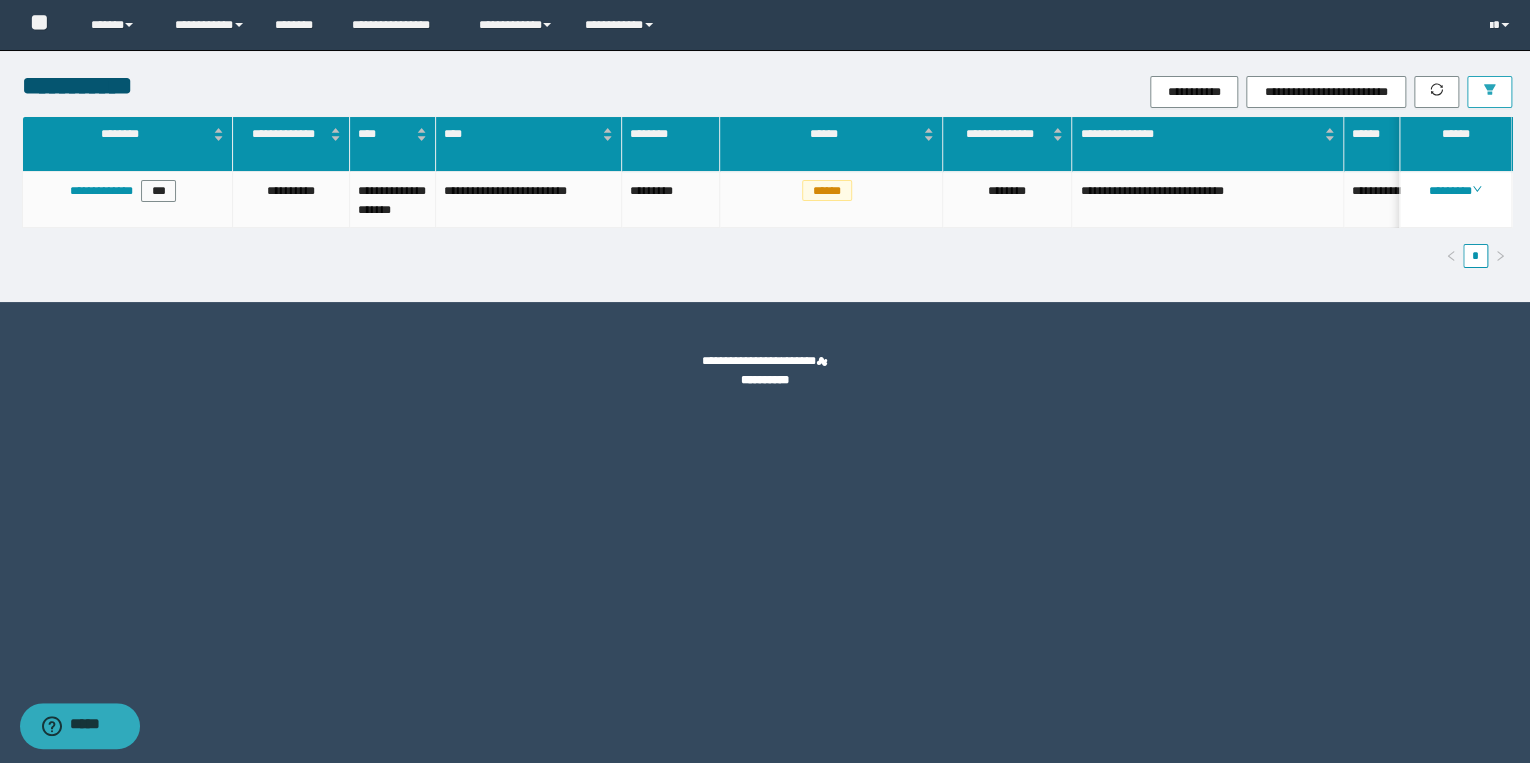 click 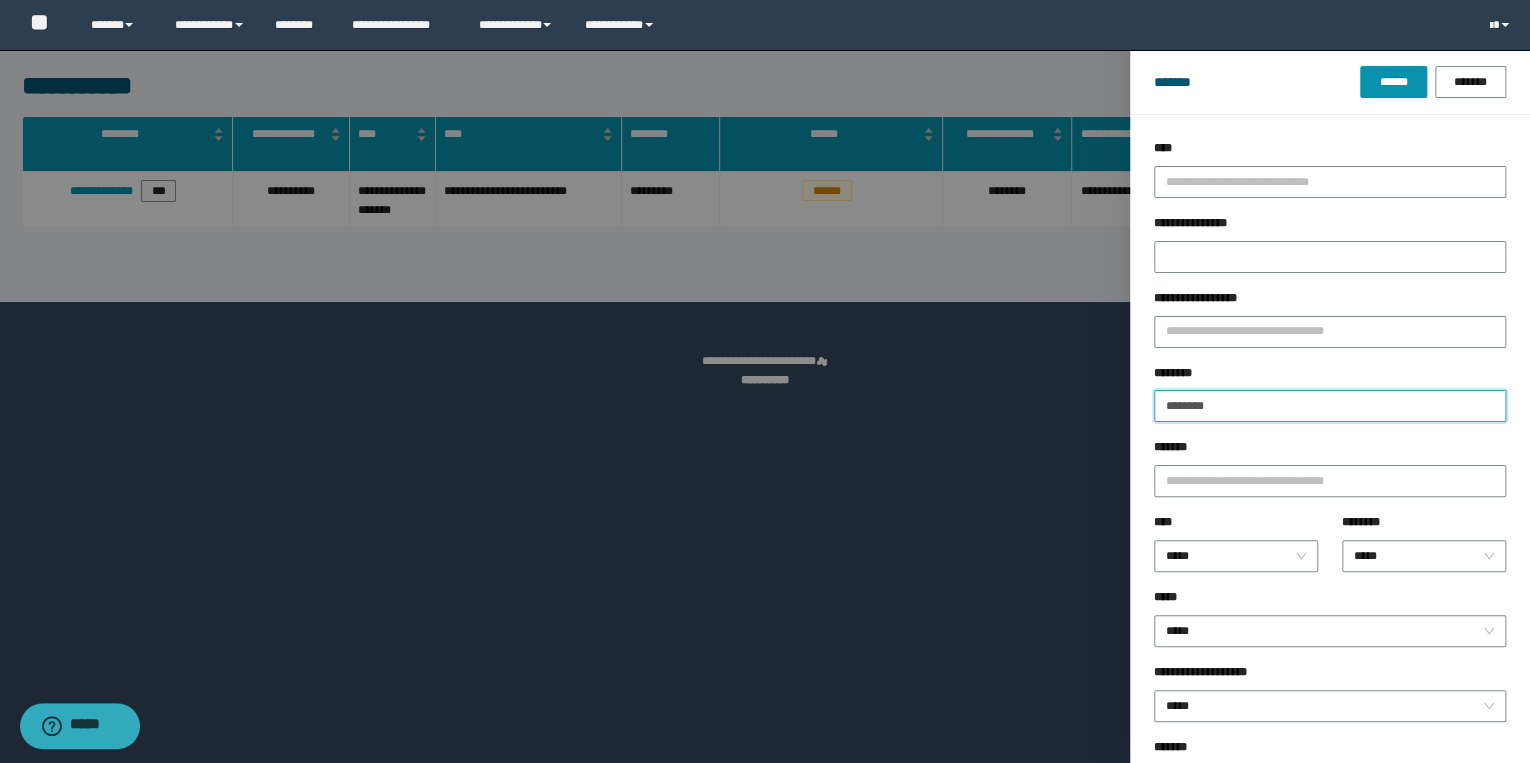 drag, startPoint x: 1247, startPoint y: 406, endPoint x: 1036, endPoint y: 397, distance: 211.19185 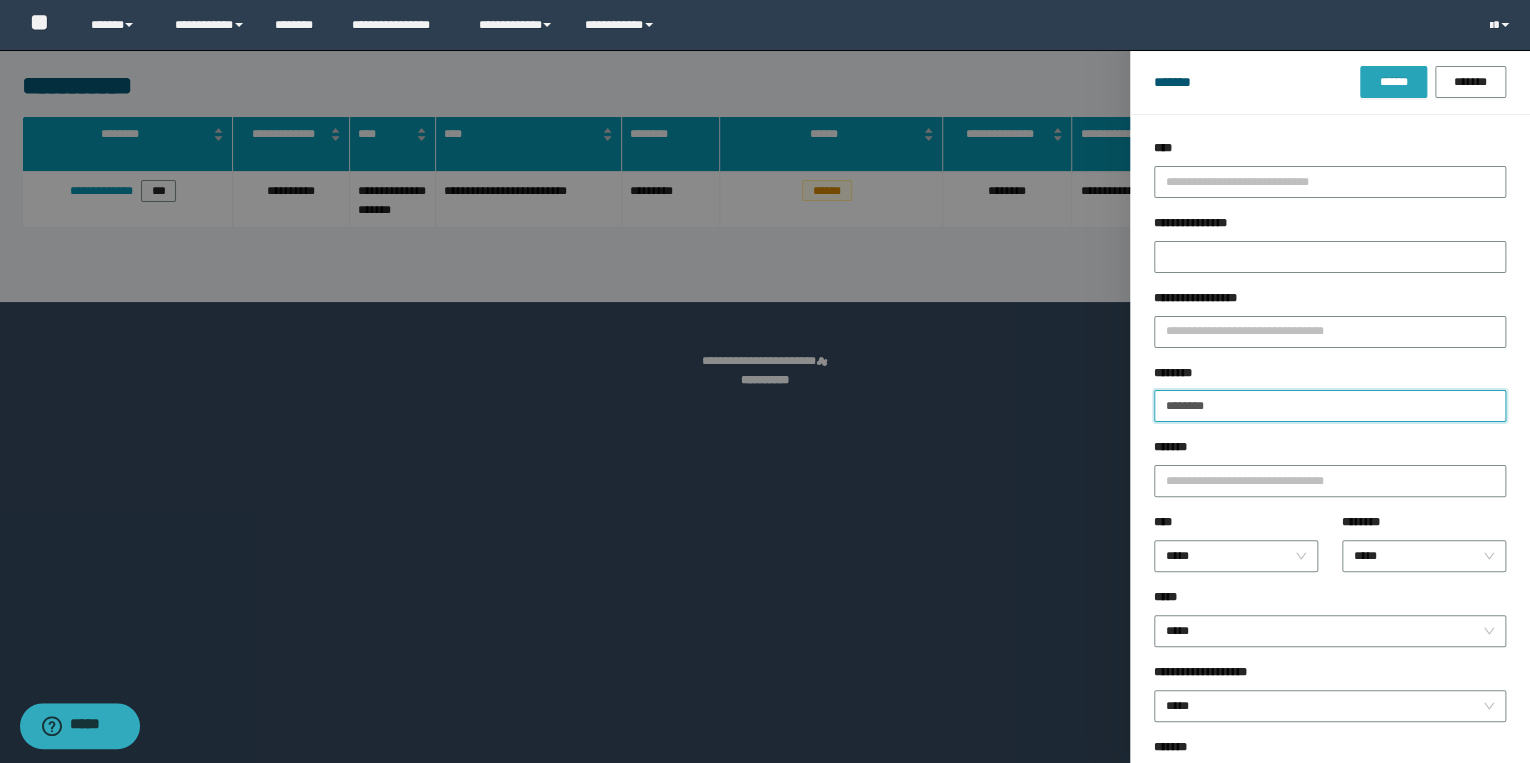 type on "********" 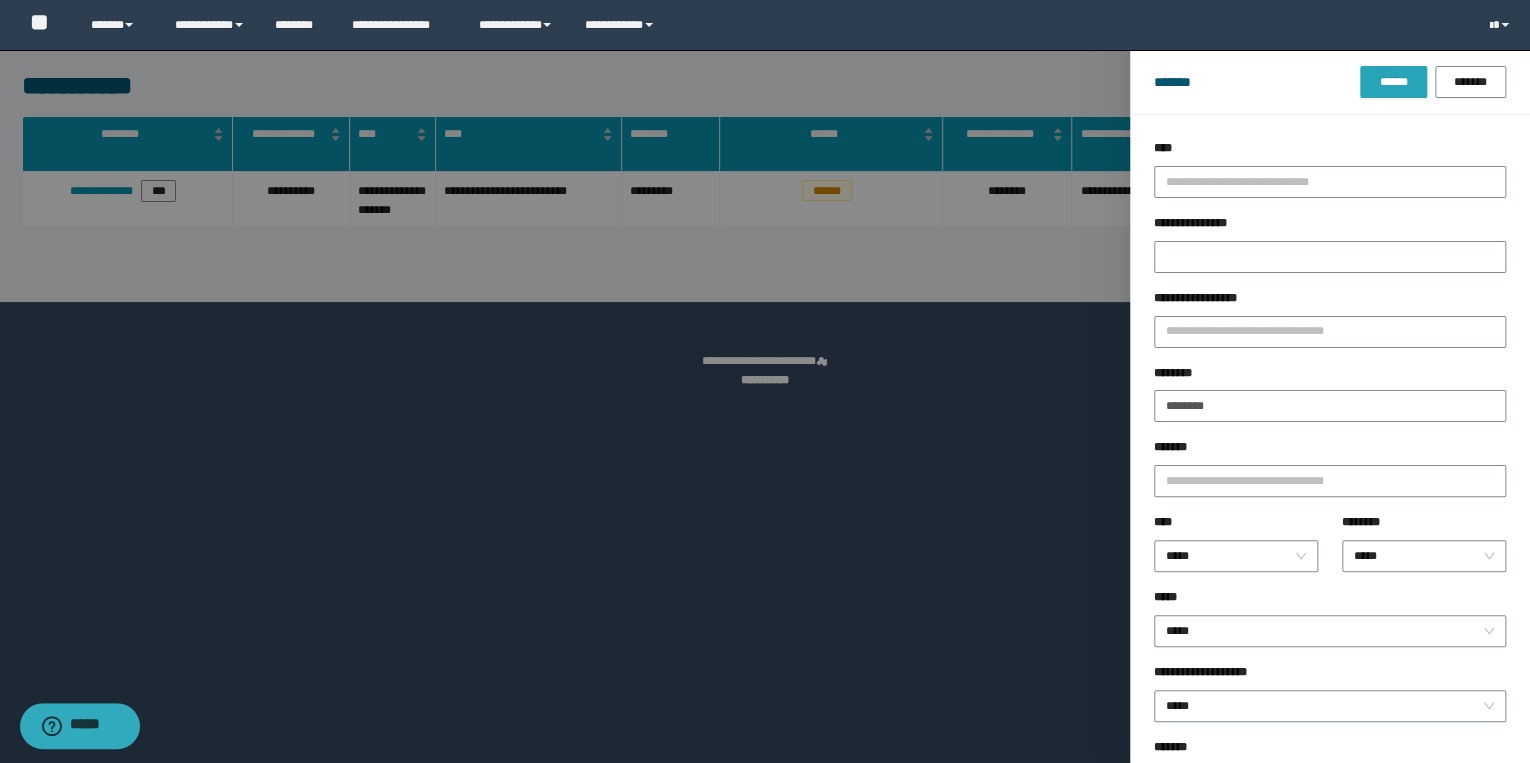 click on "******" at bounding box center (1393, 82) 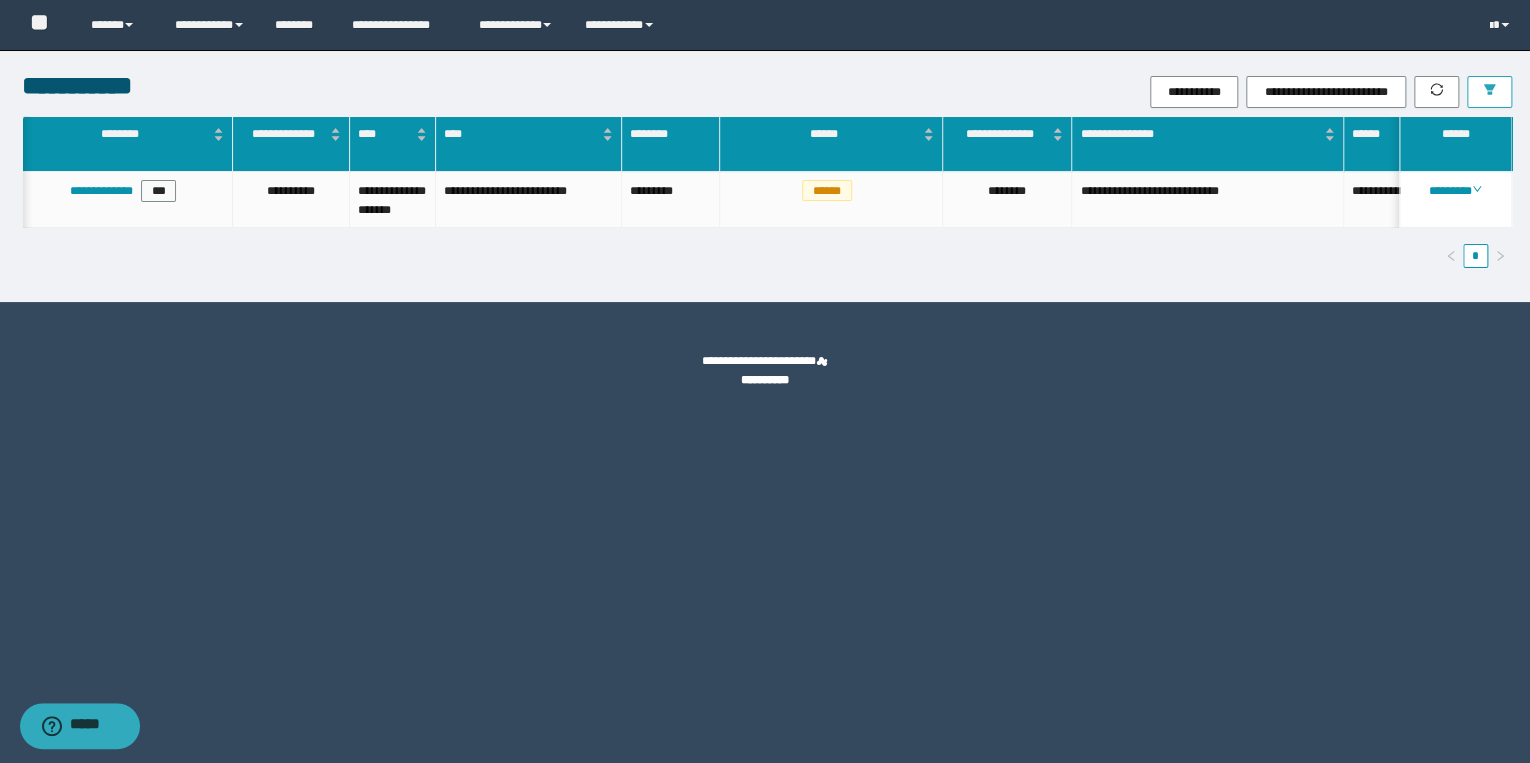 scroll, scrollTop: 0, scrollLeft: 412, axis: horizontal 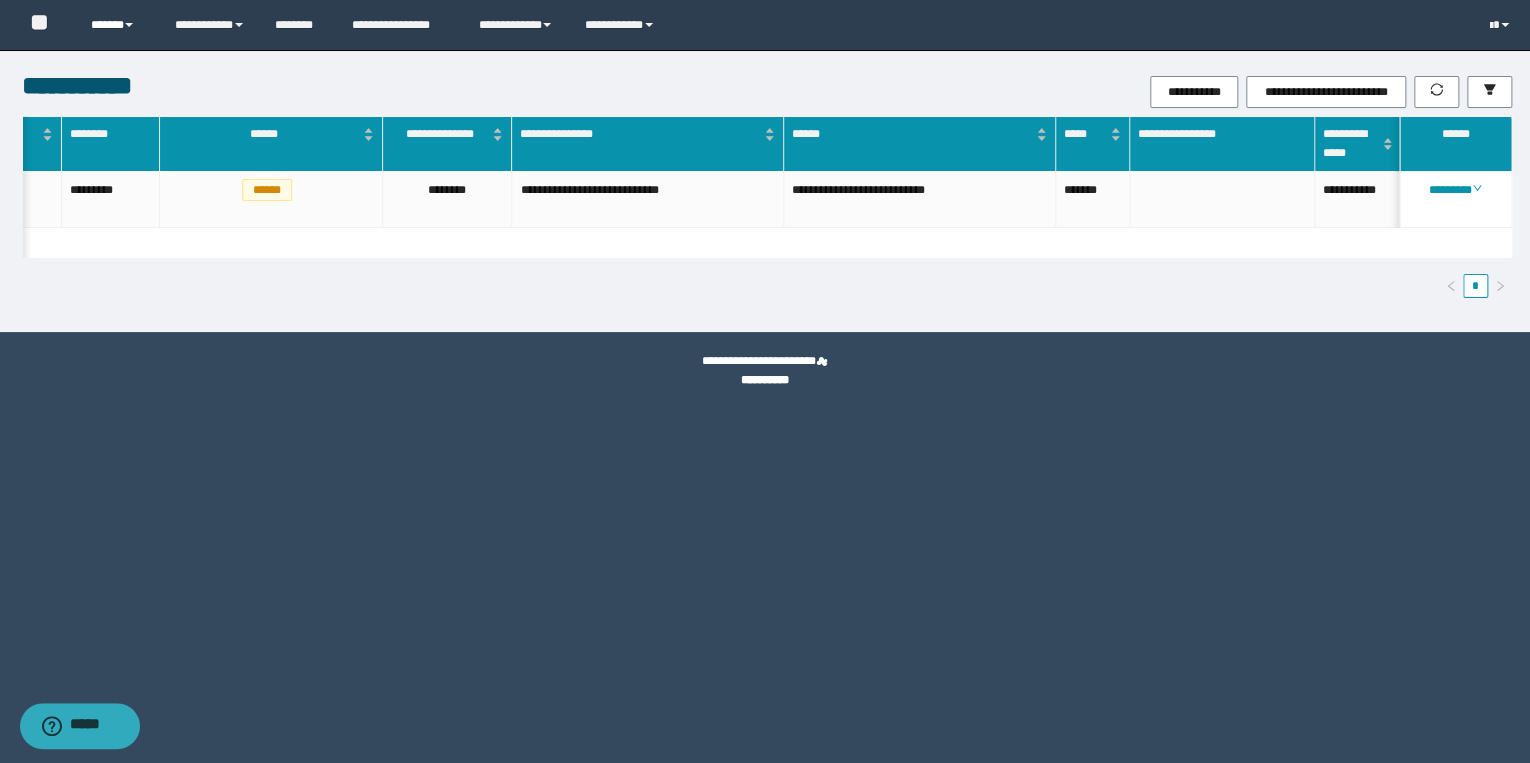 click on "******" at bounding box center (117, 25) 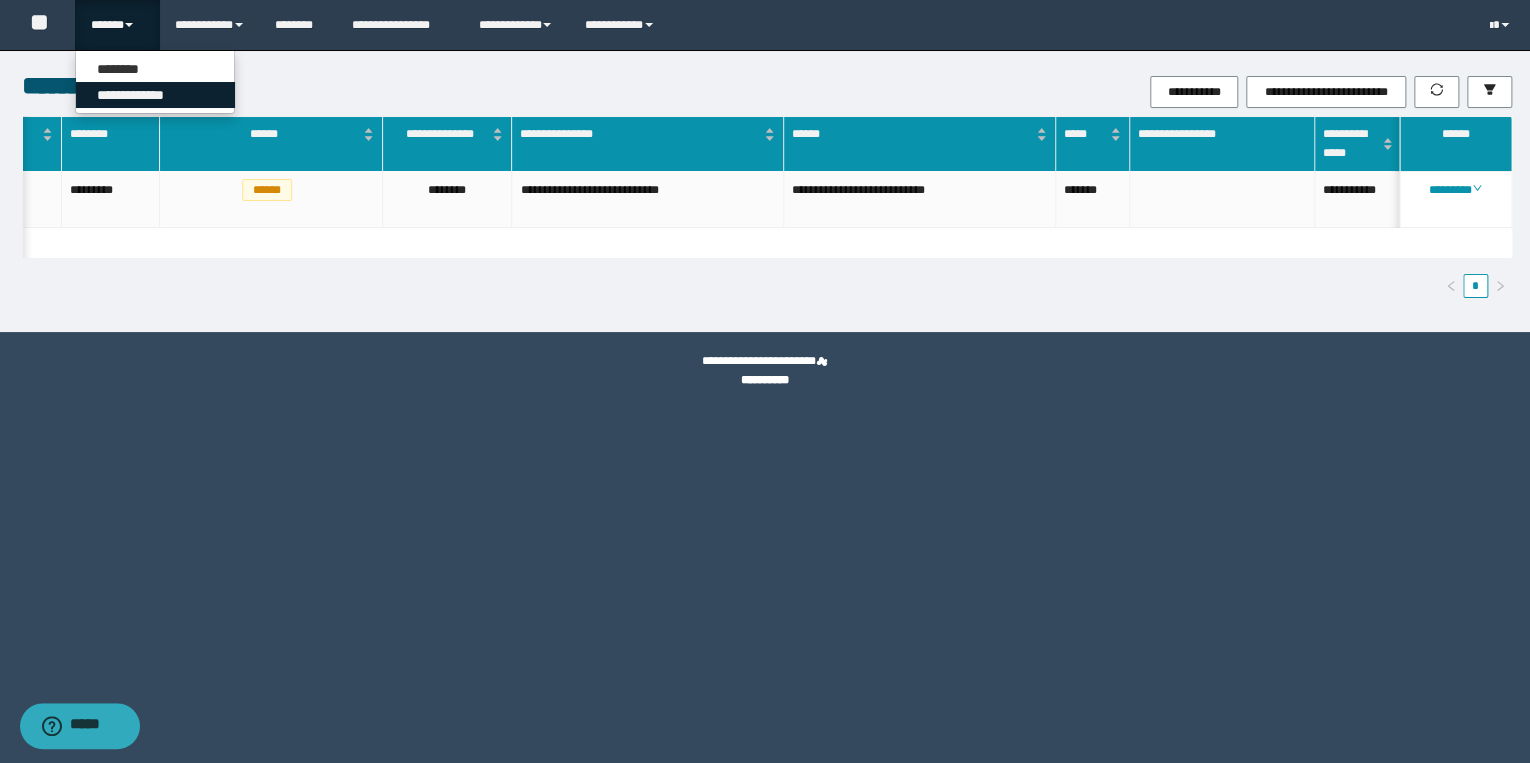 click on "**********" at bounding box center [155, 95] 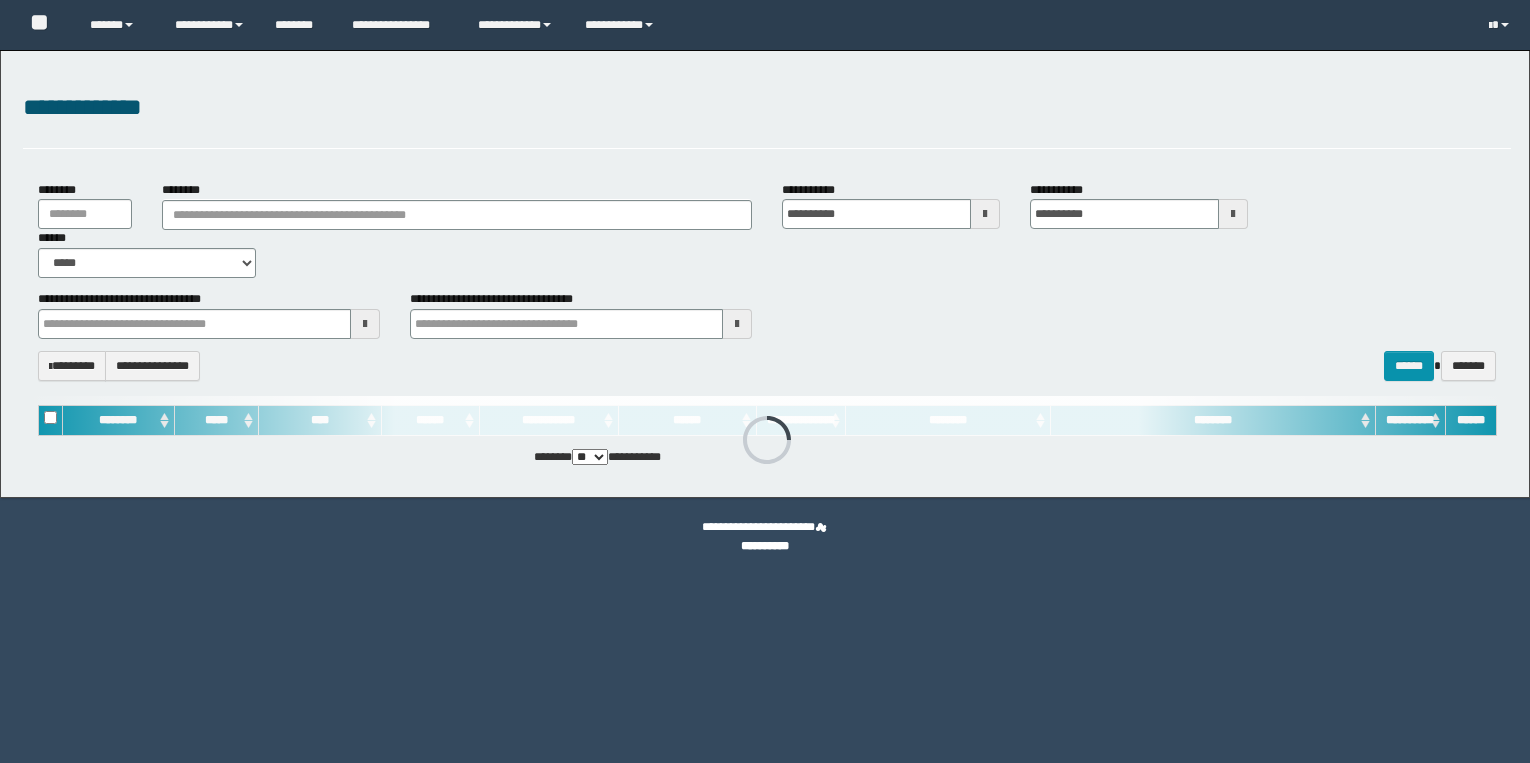 scroll, scrollTop: 0, scrollLeft: 0, axis: both 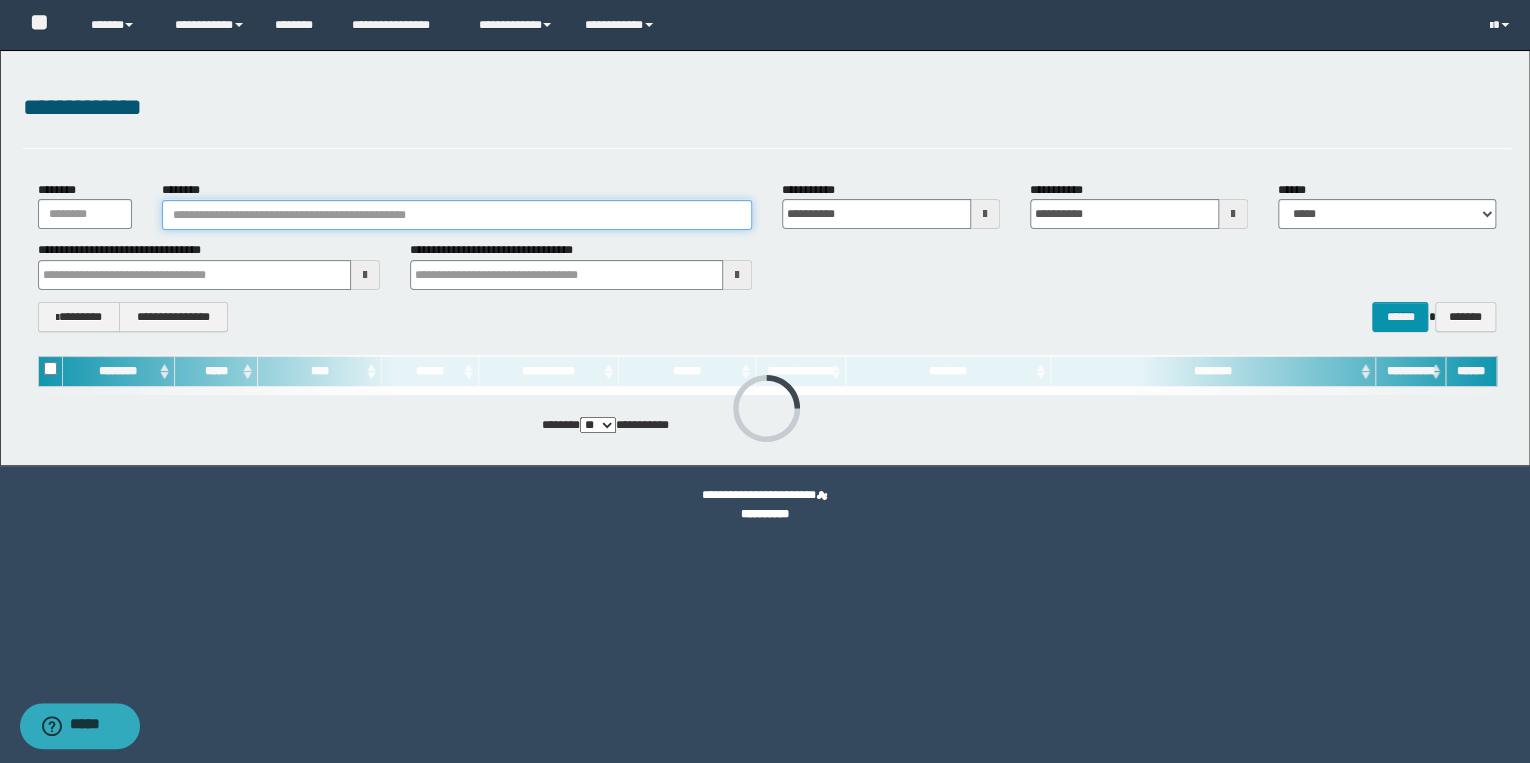 click on "********" at bounding box center (457, 215) 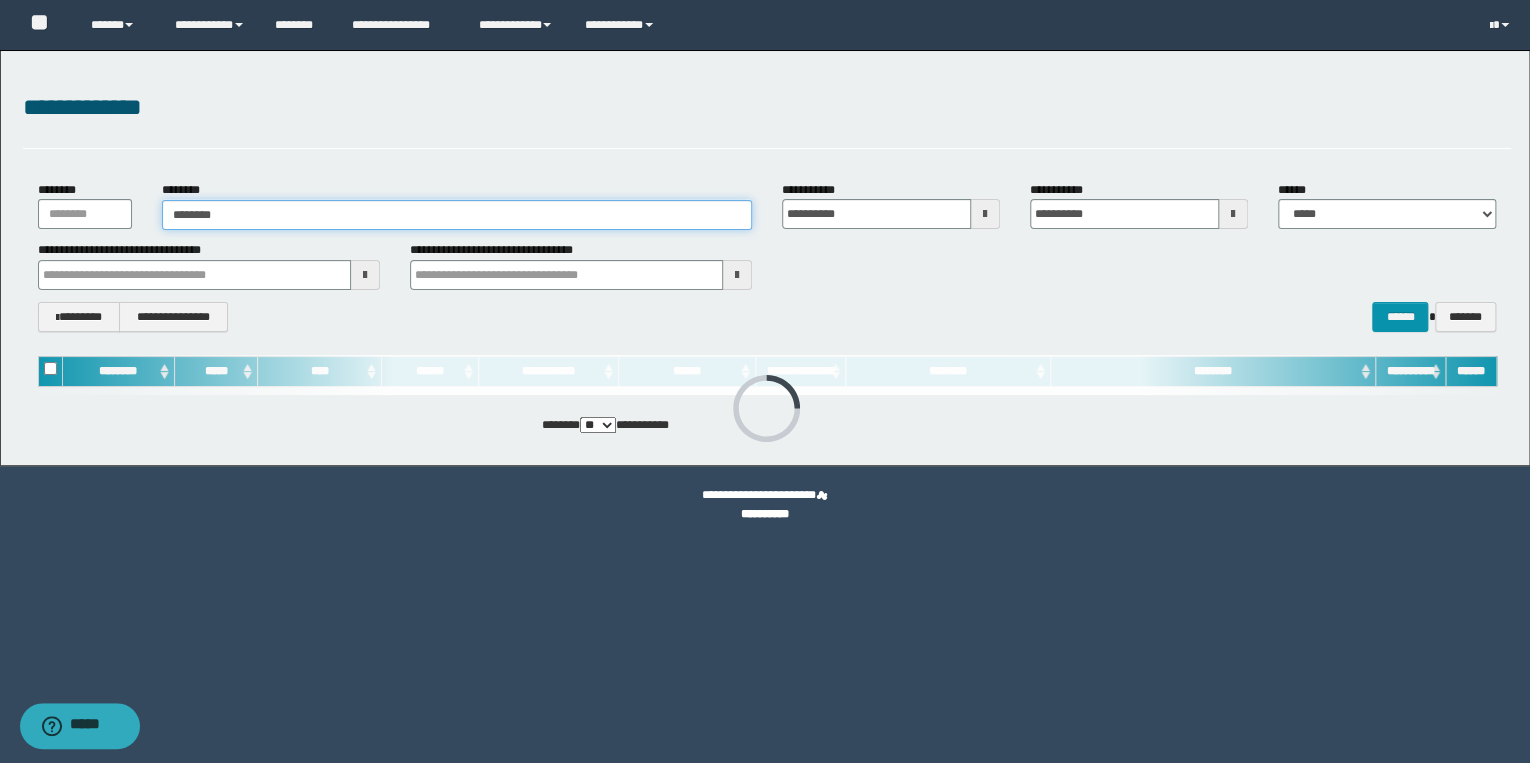 type on "********" 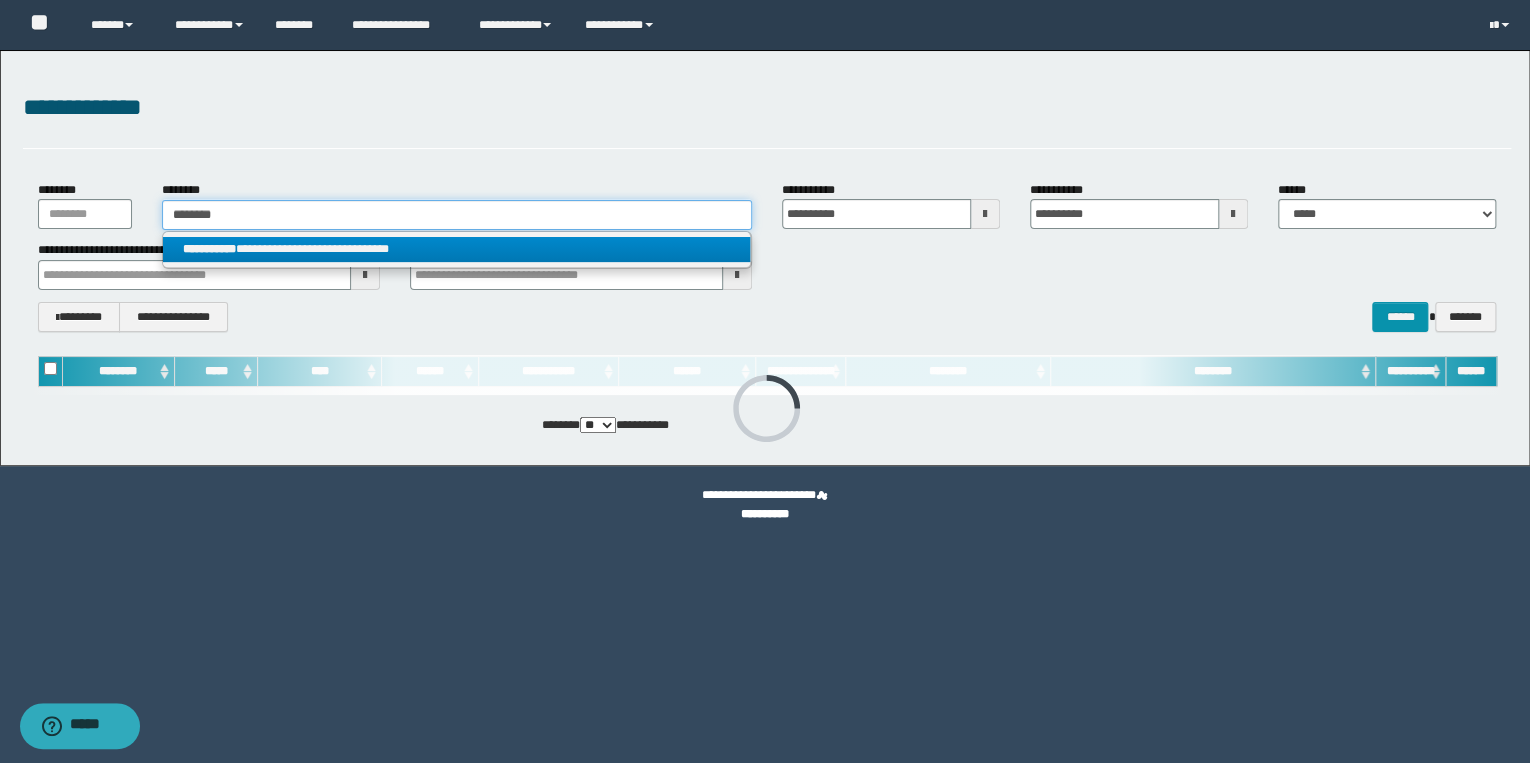 type on "********" 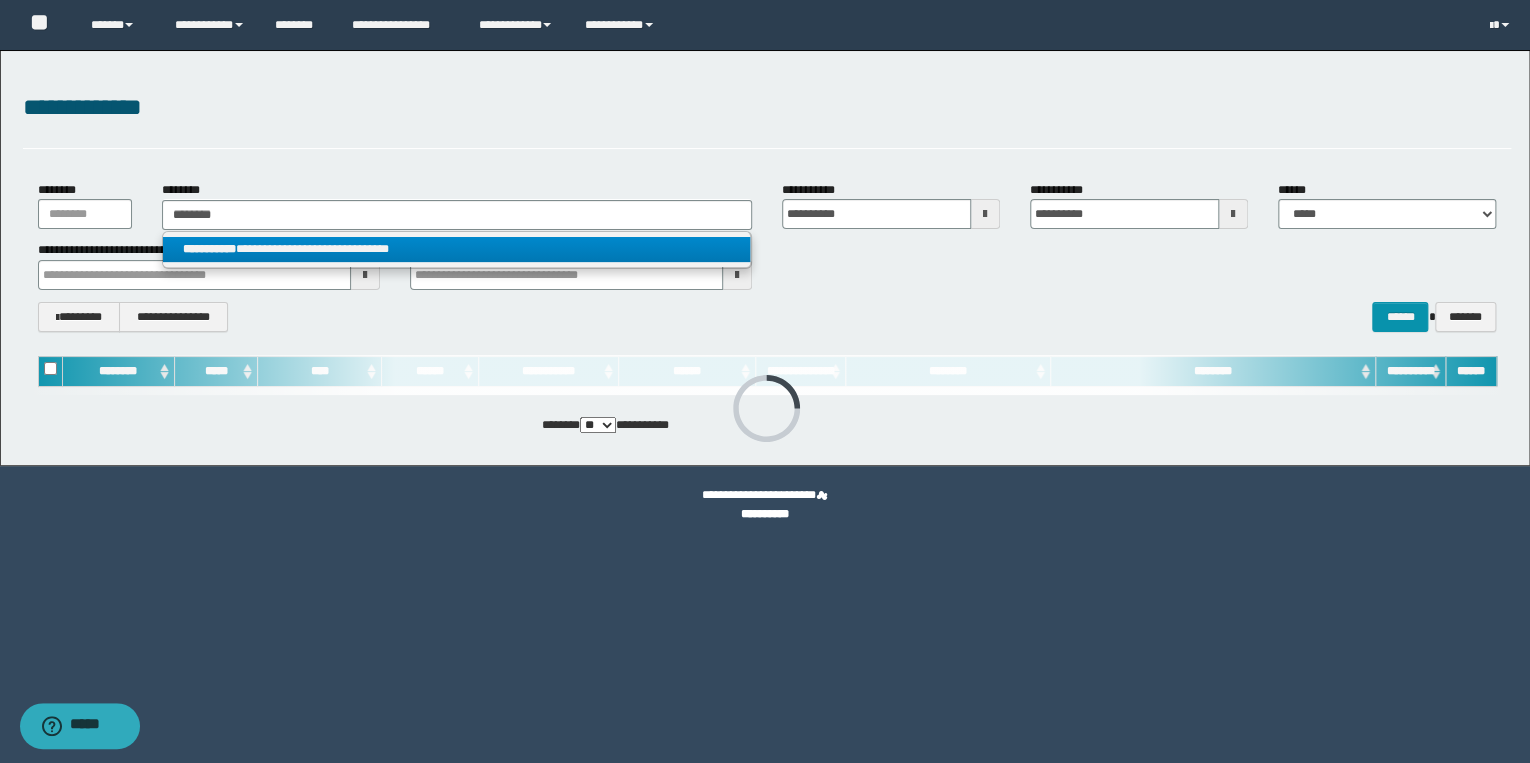 click on "**********" at bounding box center (457, 249) 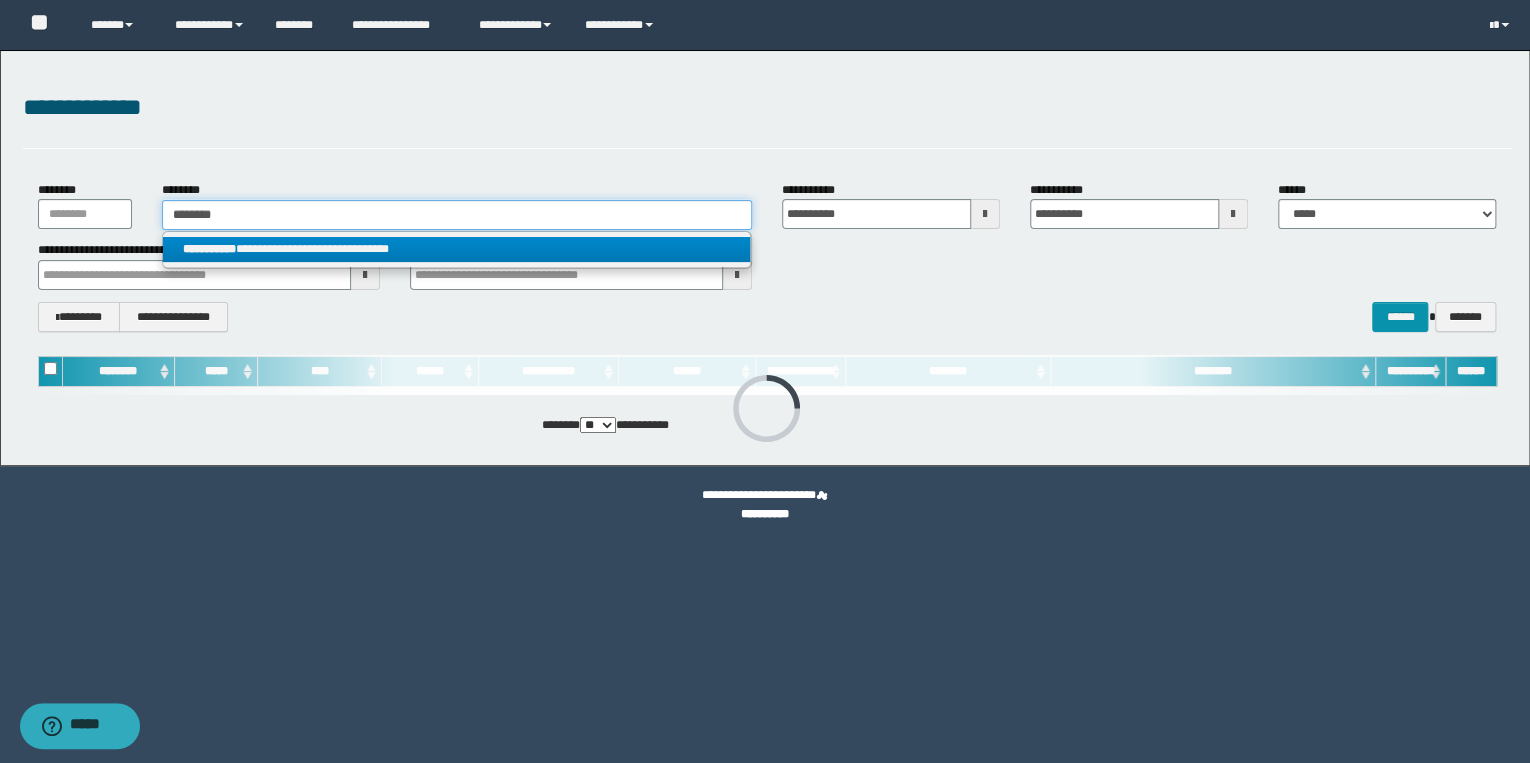 type 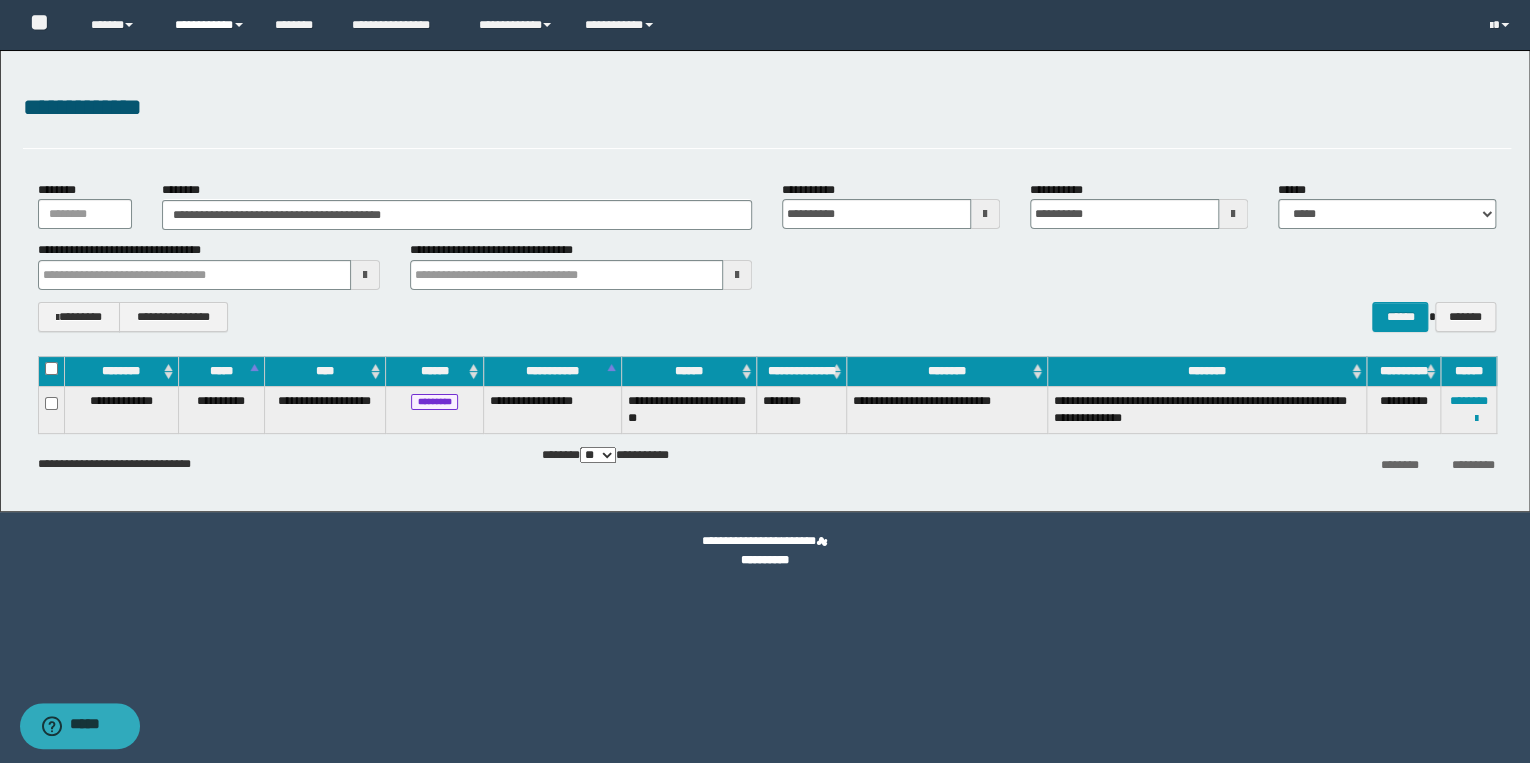 click on "**********" at bounding box center [210, 25] 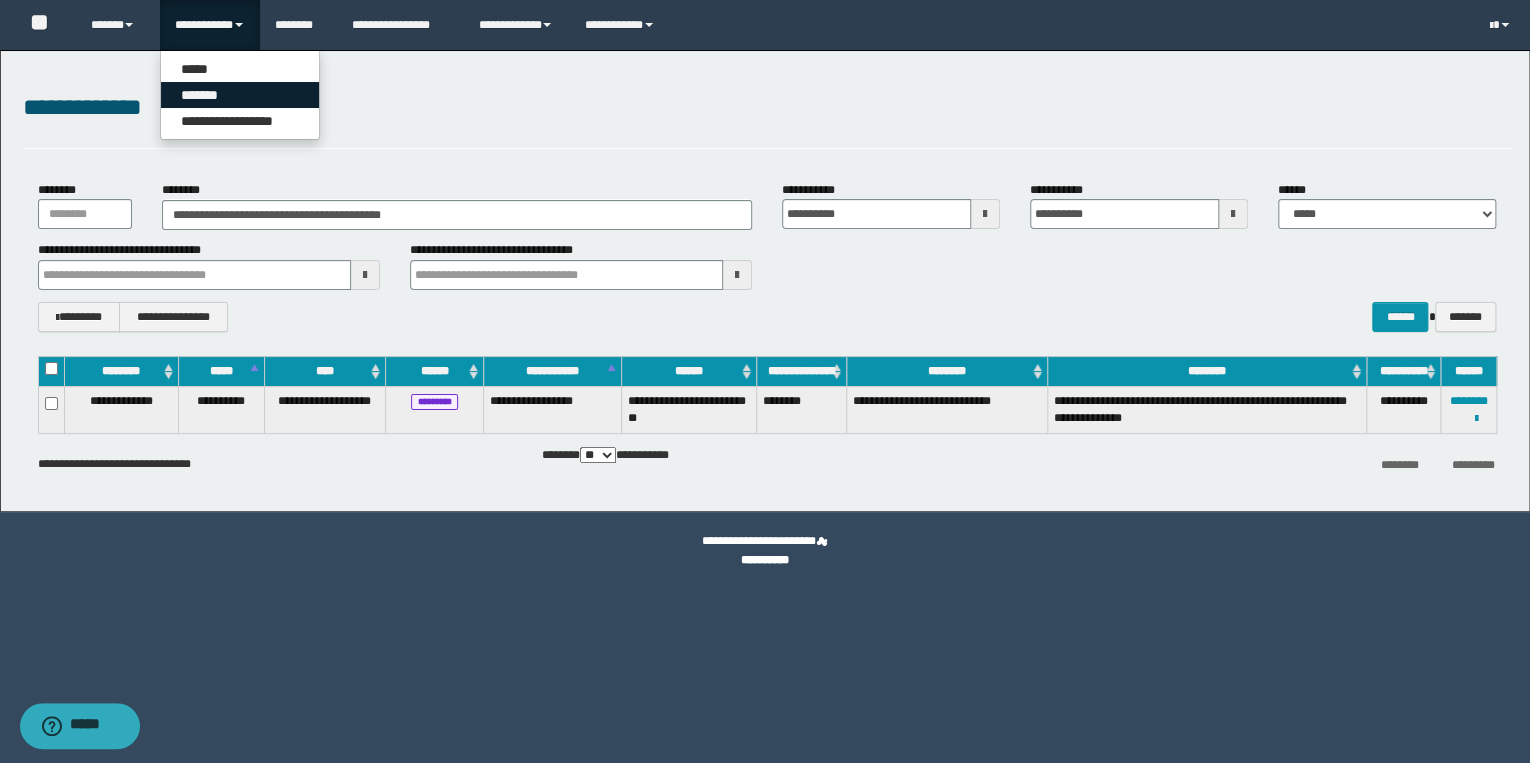 click on "*******" at bounding box center (240, 95) 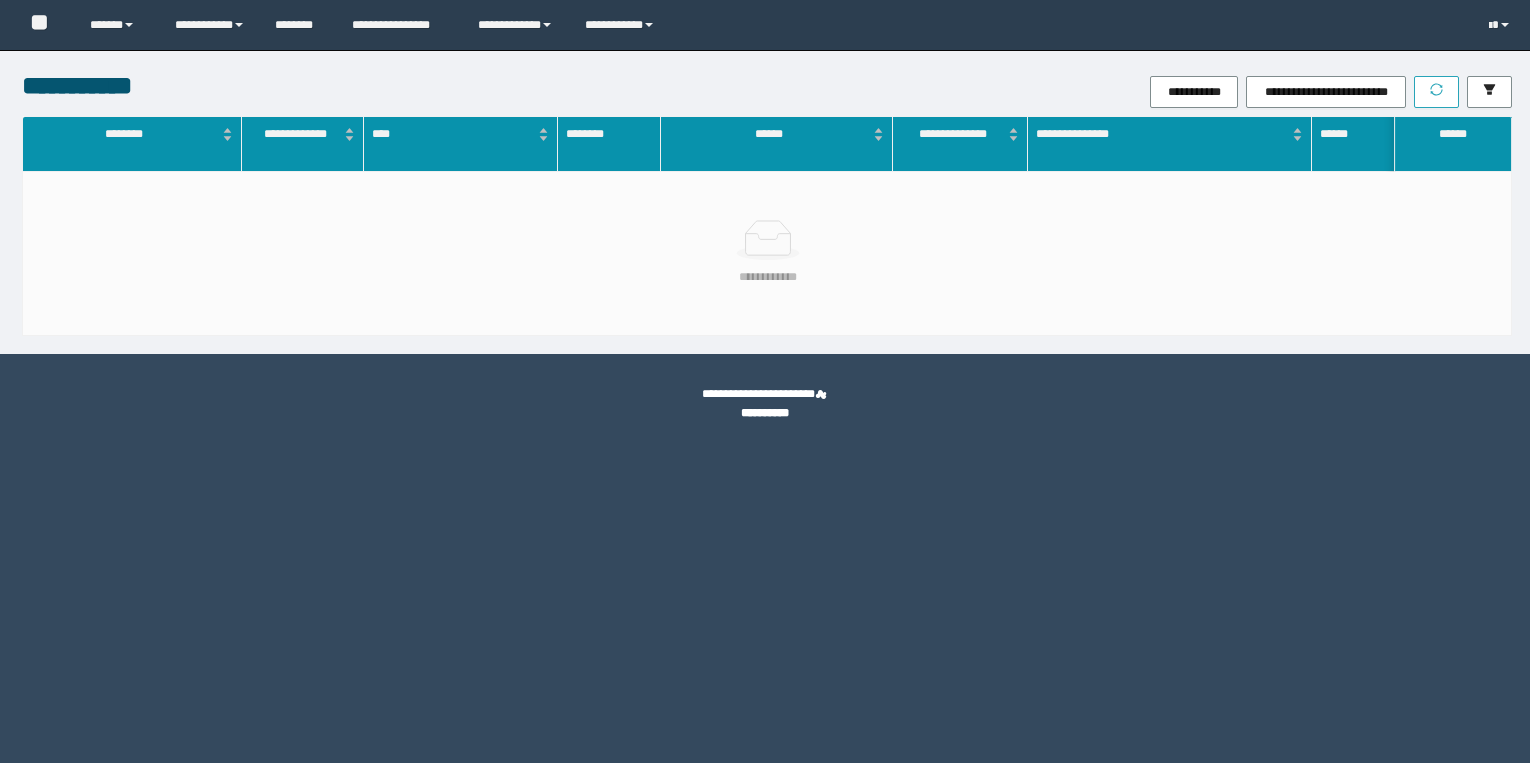 scroll, scrollTop: 0, scrollLeft: 0, axis: both 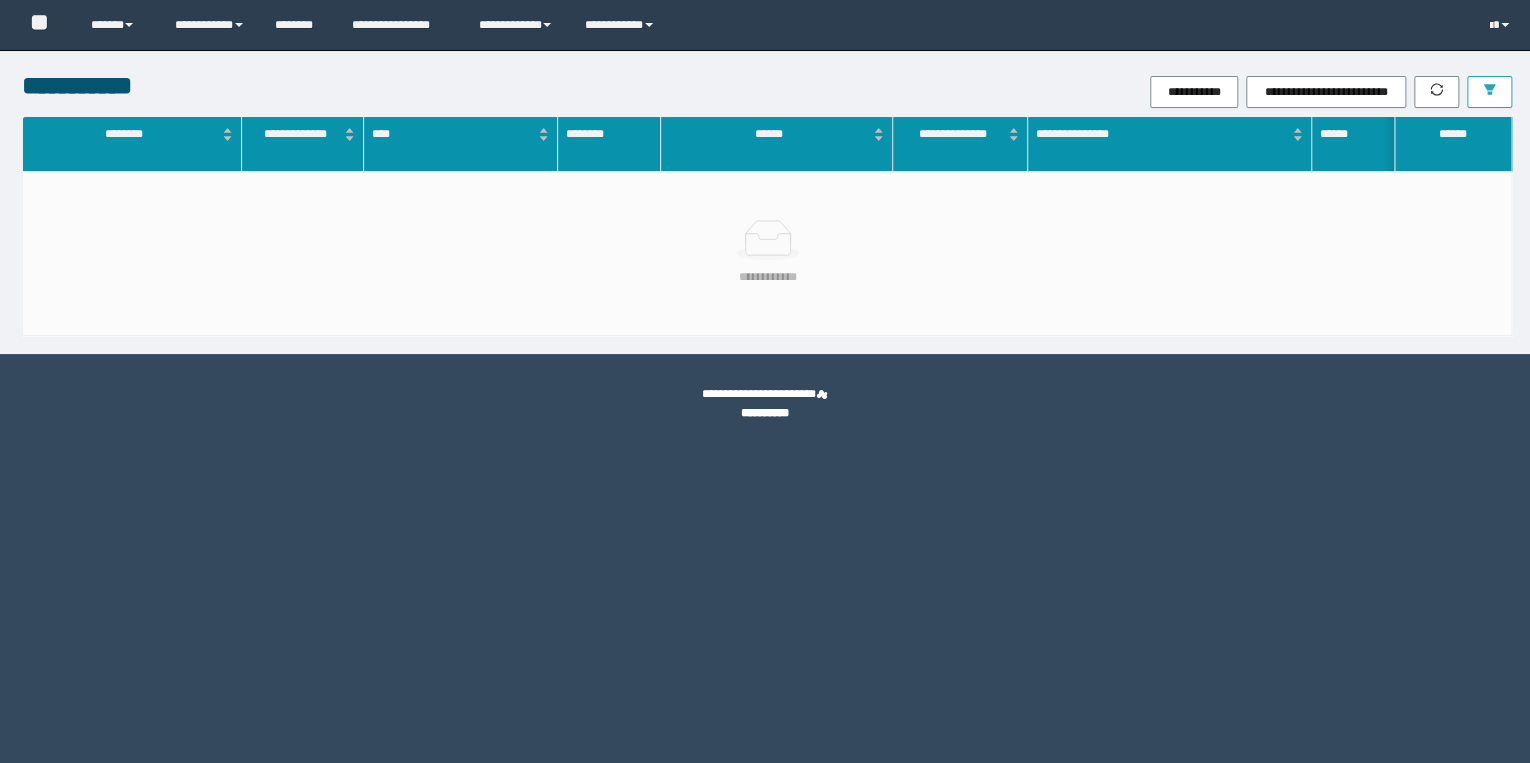 click at bounding box center (1489, 92) 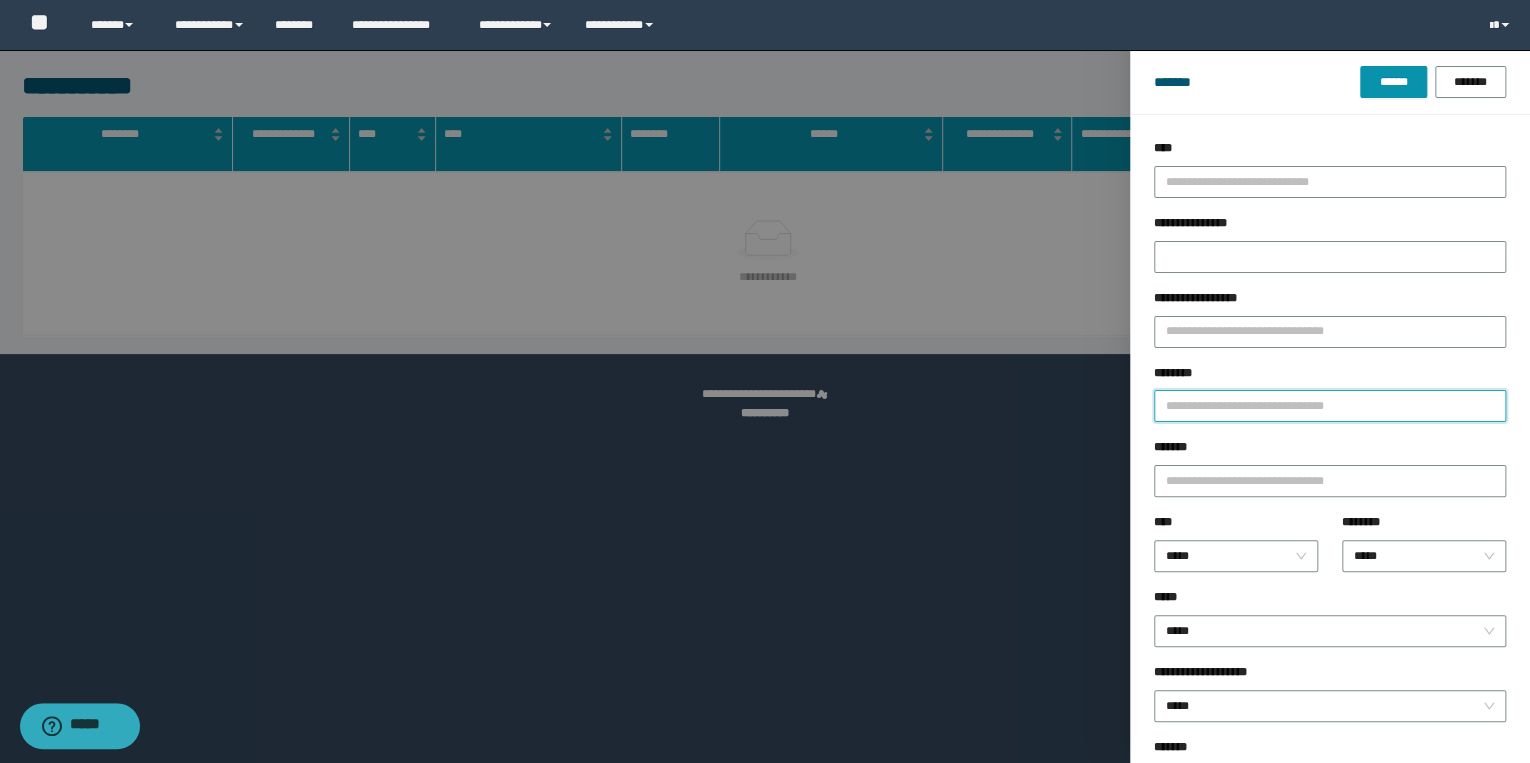 click on "********" at bounding box center (1330, 406) 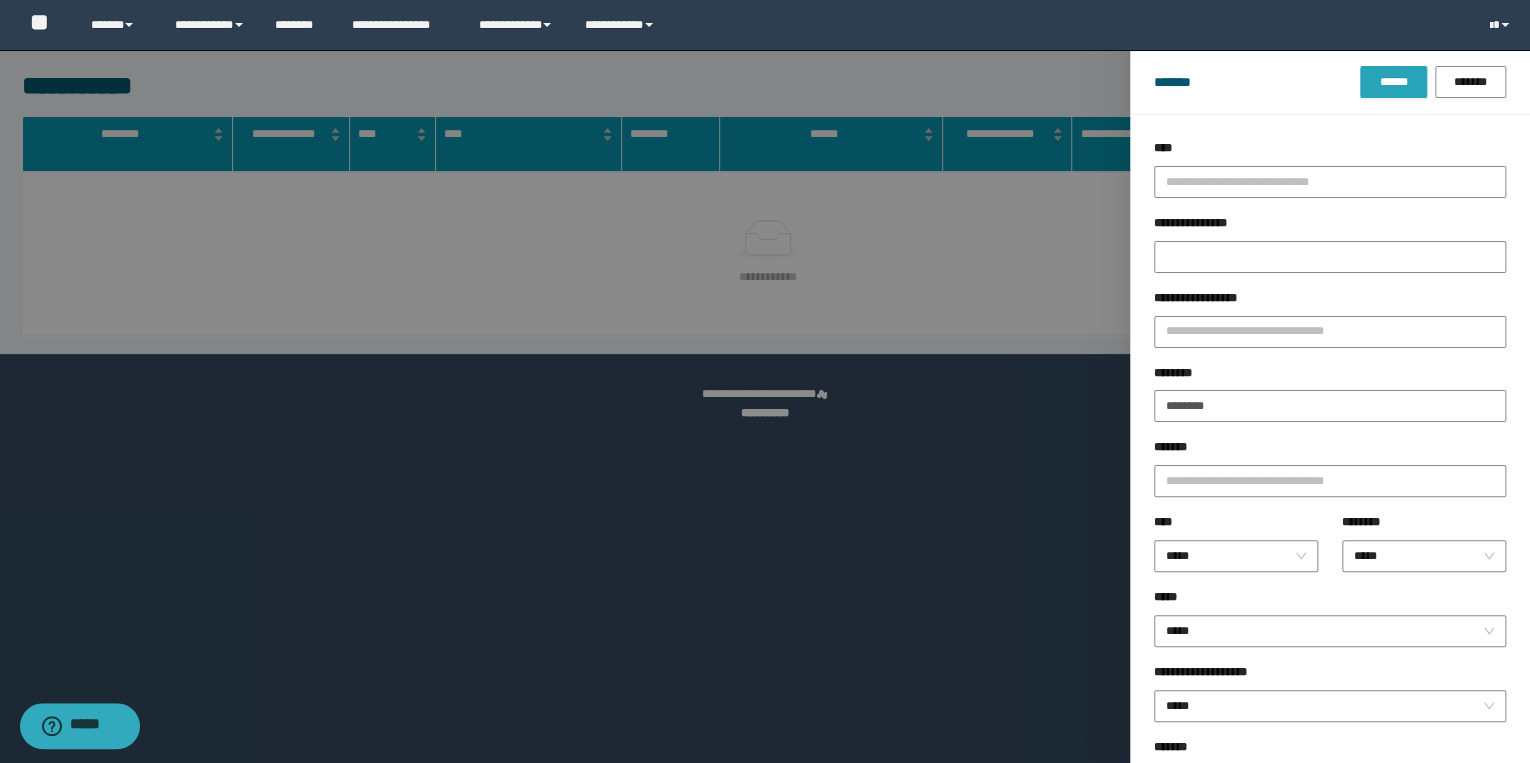 click on "******" at bounding box center (1393, 82) 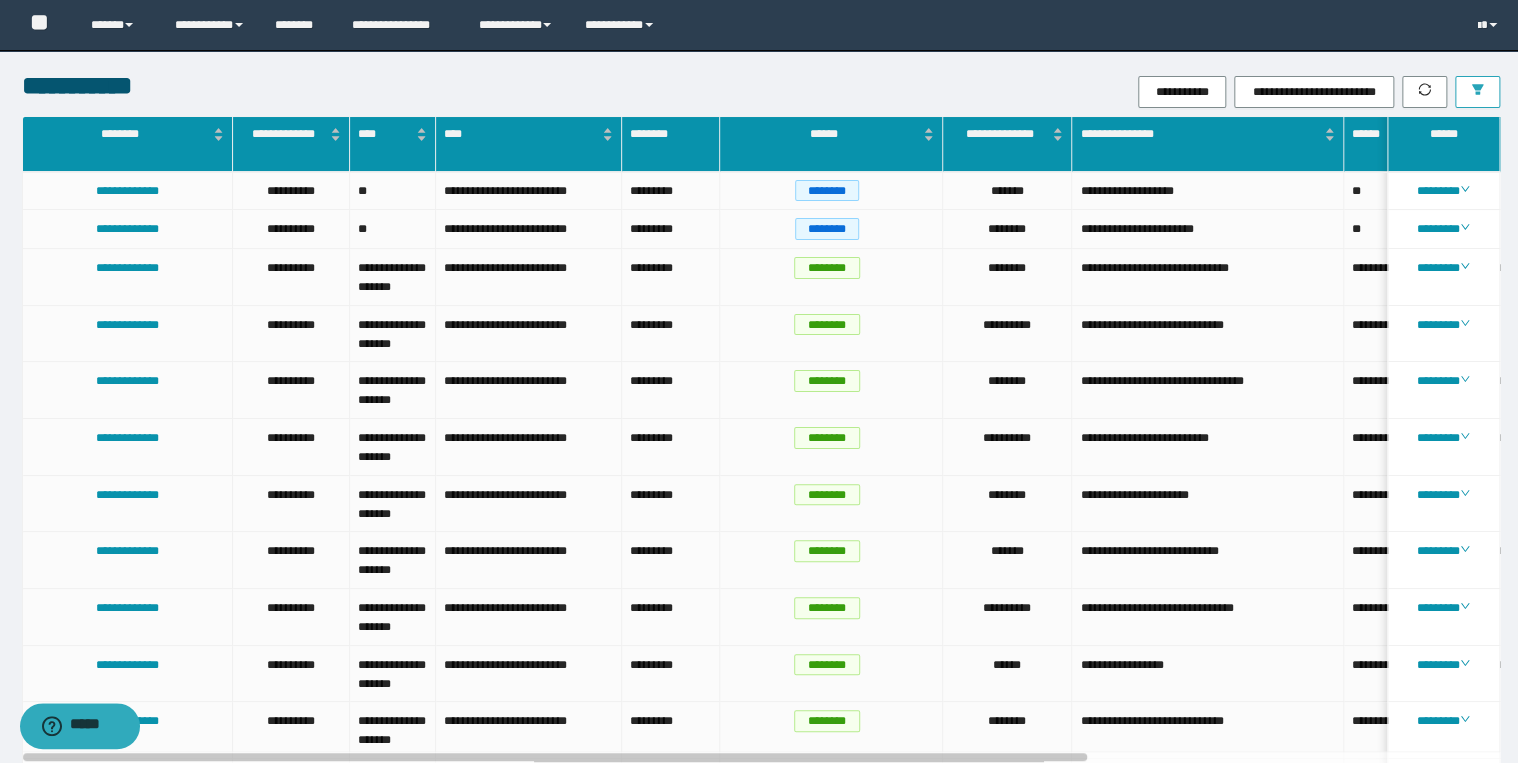 click at bounding box center (1477, 92) 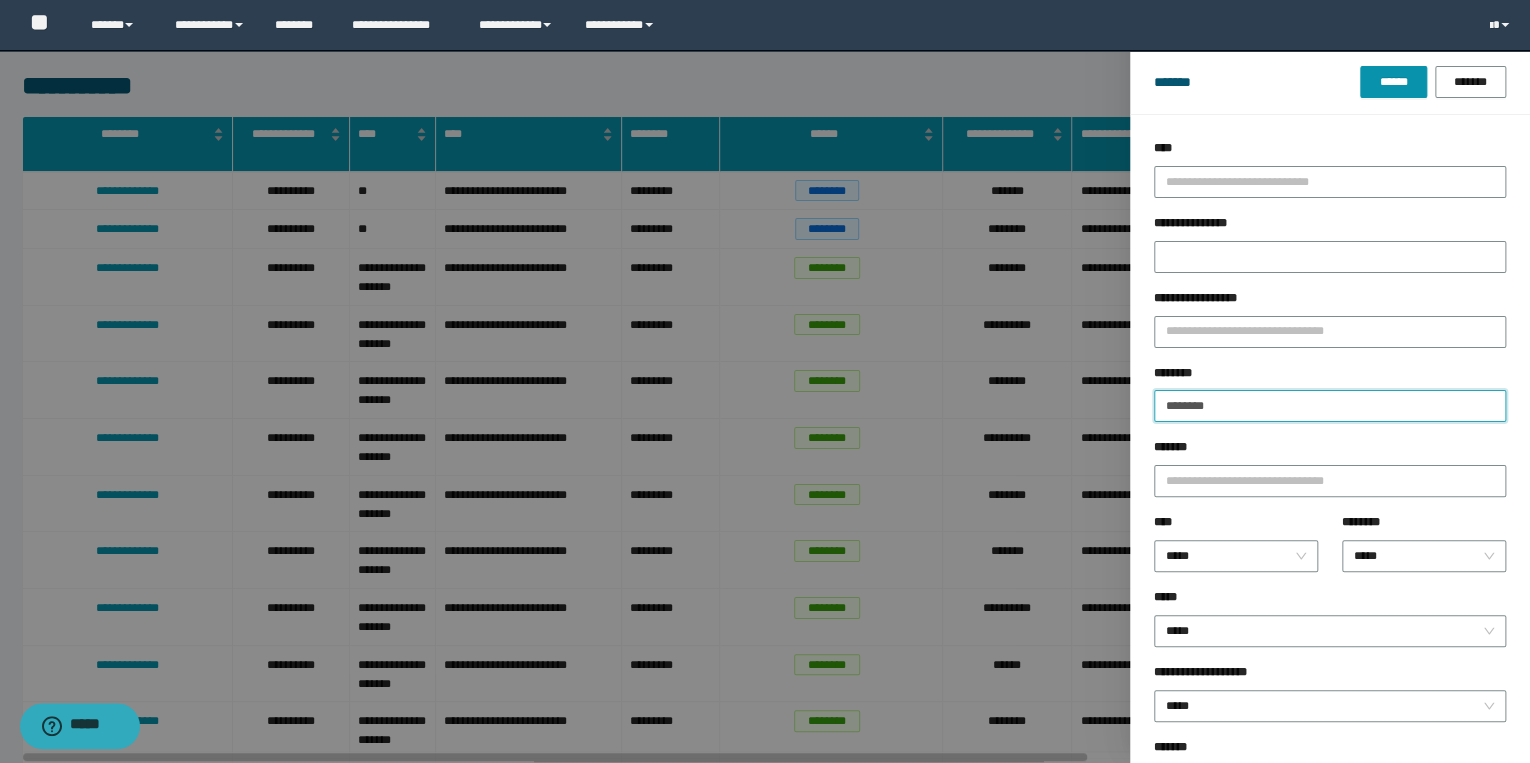 click on "********" at bounding box center [1330, 406] 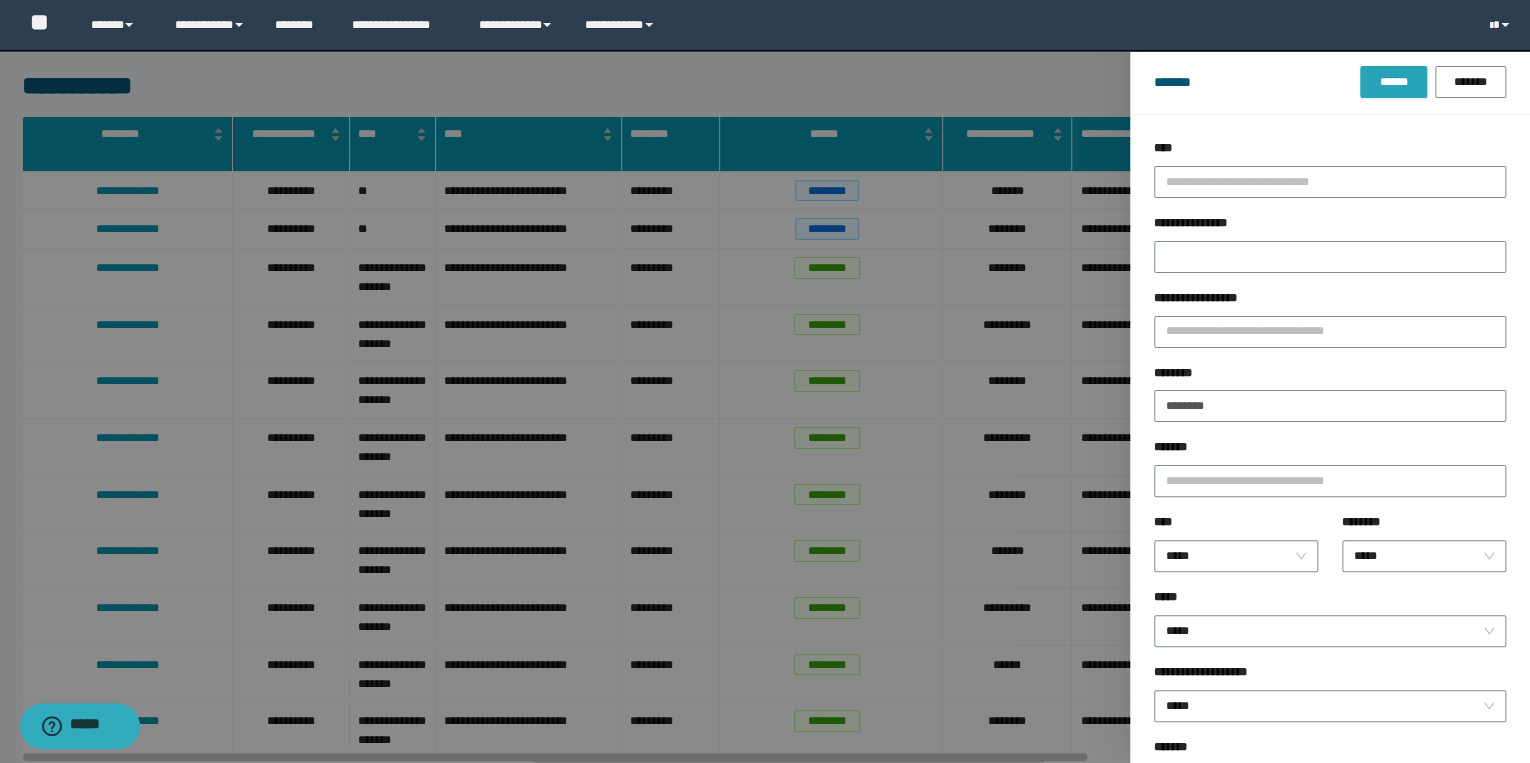 click on "******" at bounding box center (1393, 82) 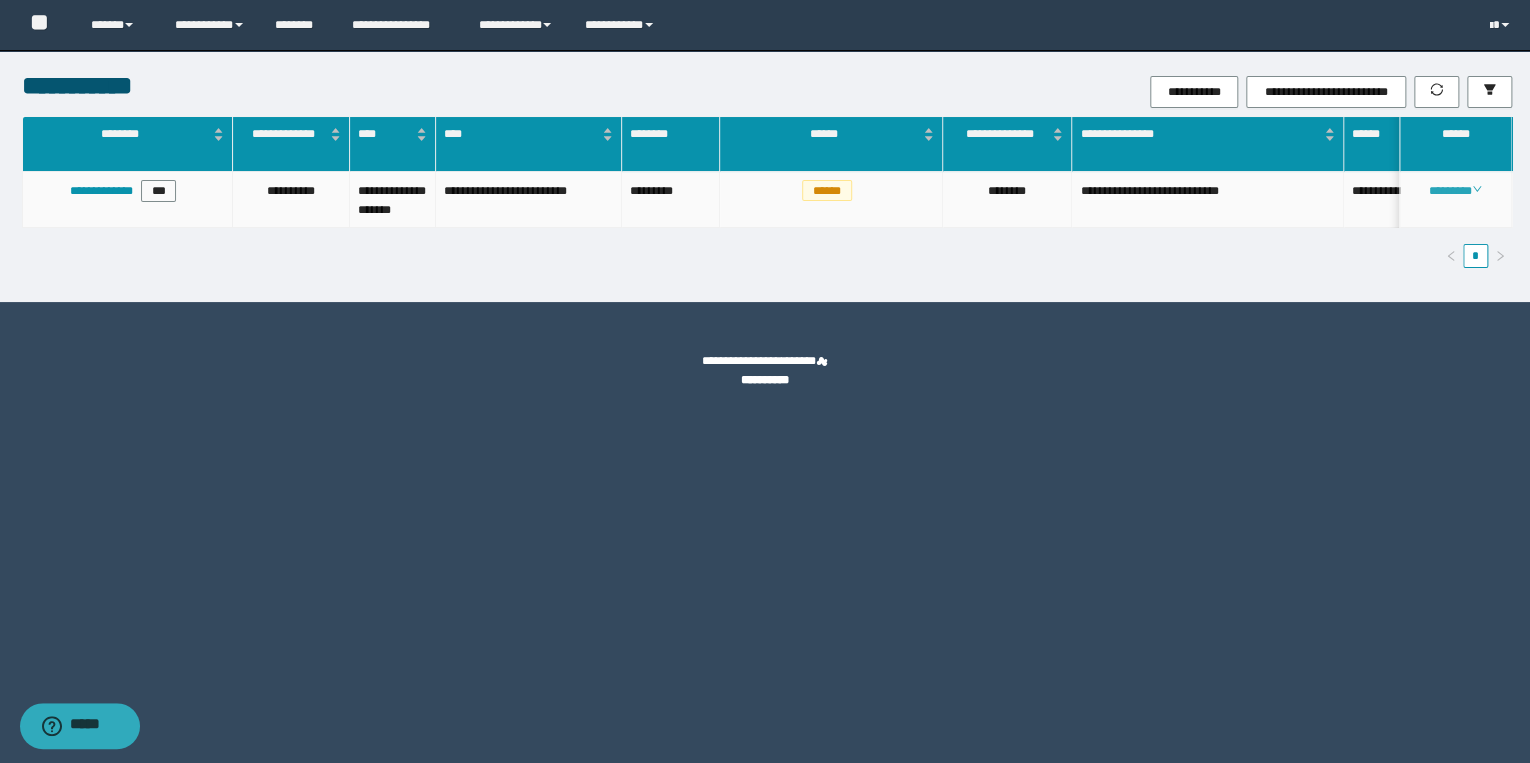 click on "********" at bounding box center (1455, 191) 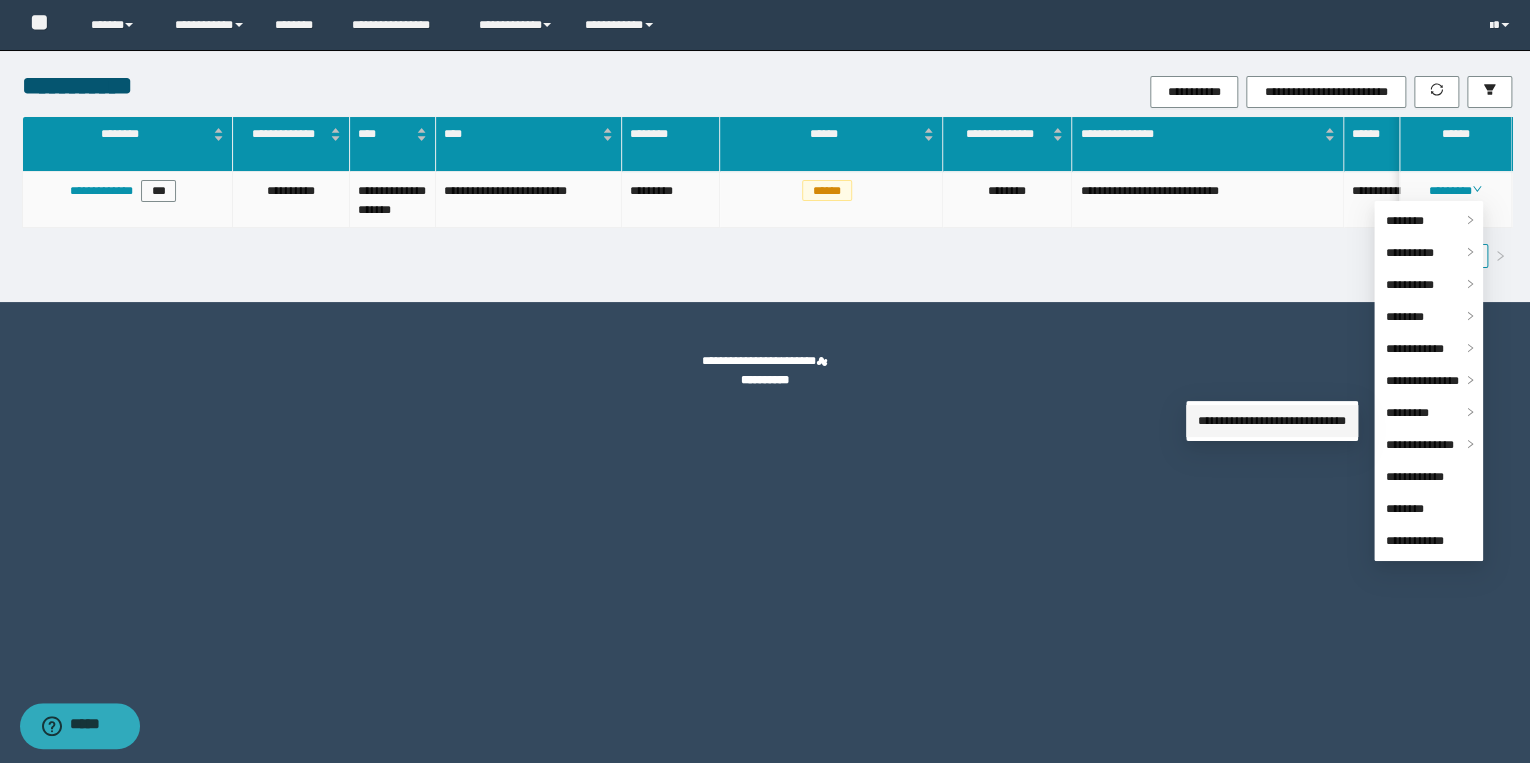 click on "**********" at bounding box center [1272, 421] 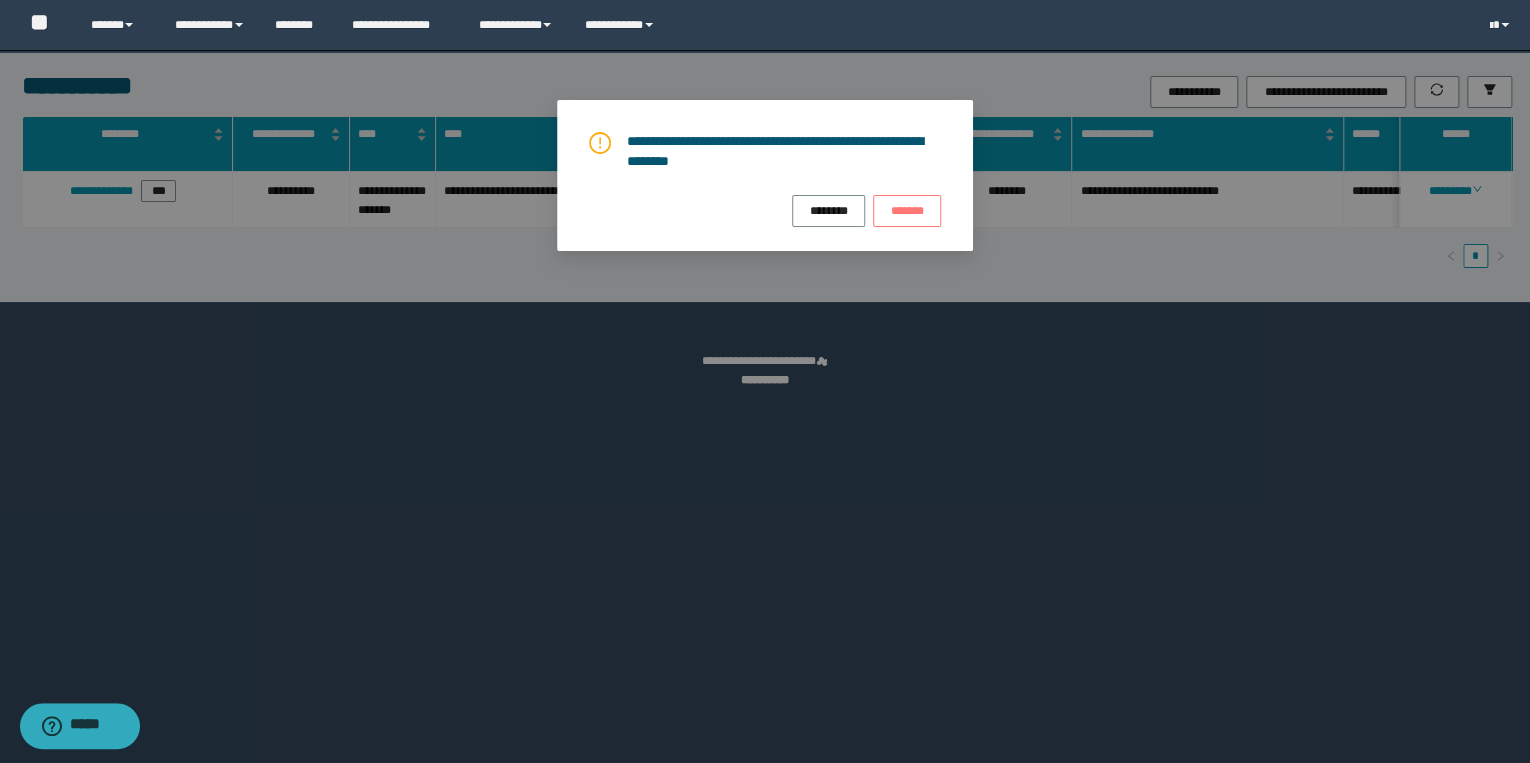 click on "*******" at bounding box center [907, 210] 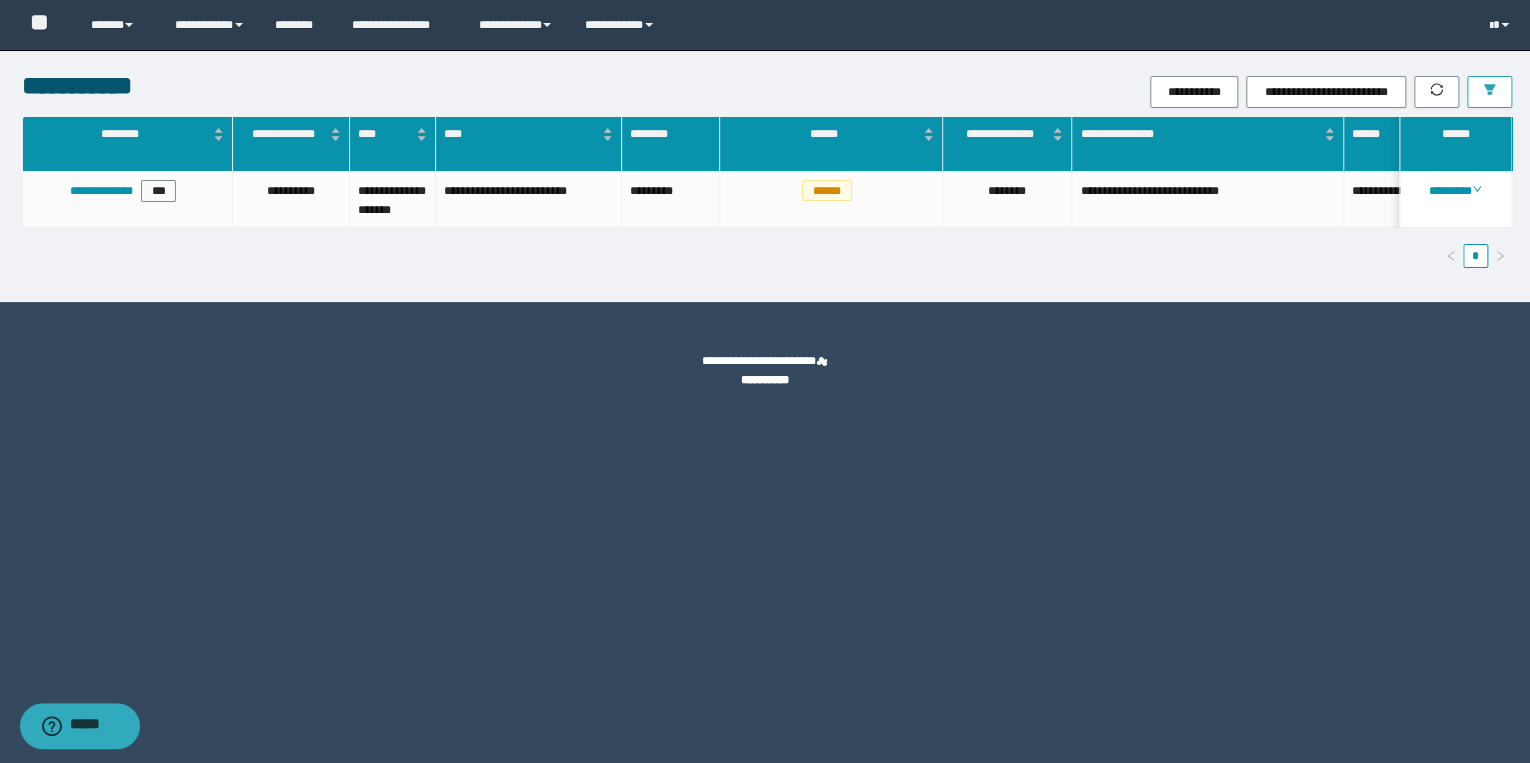 click 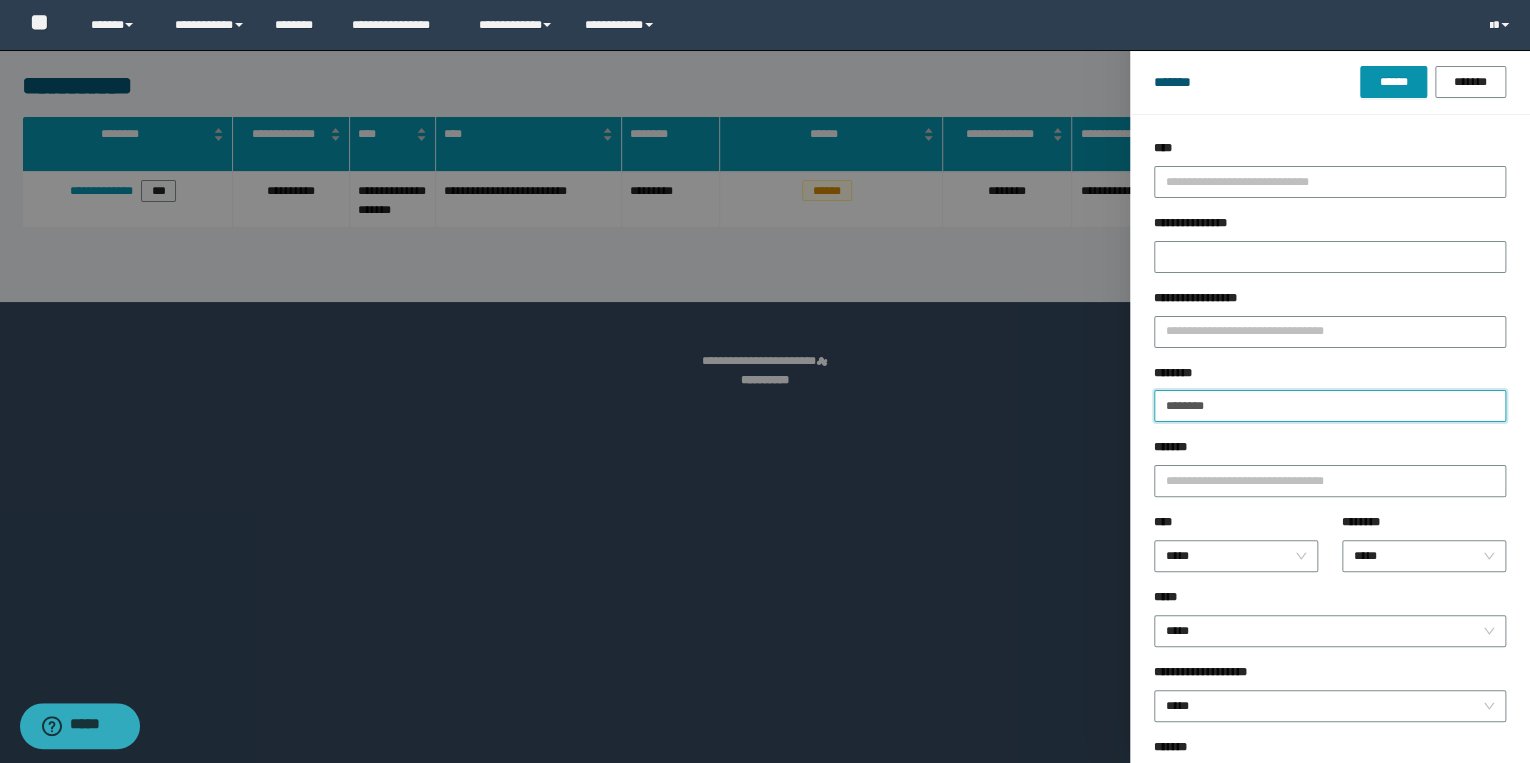 drag, startPoint x: 1272, startPoint y: 411, endPoint x: 982, endPoint y: 397, distance: 290.33774 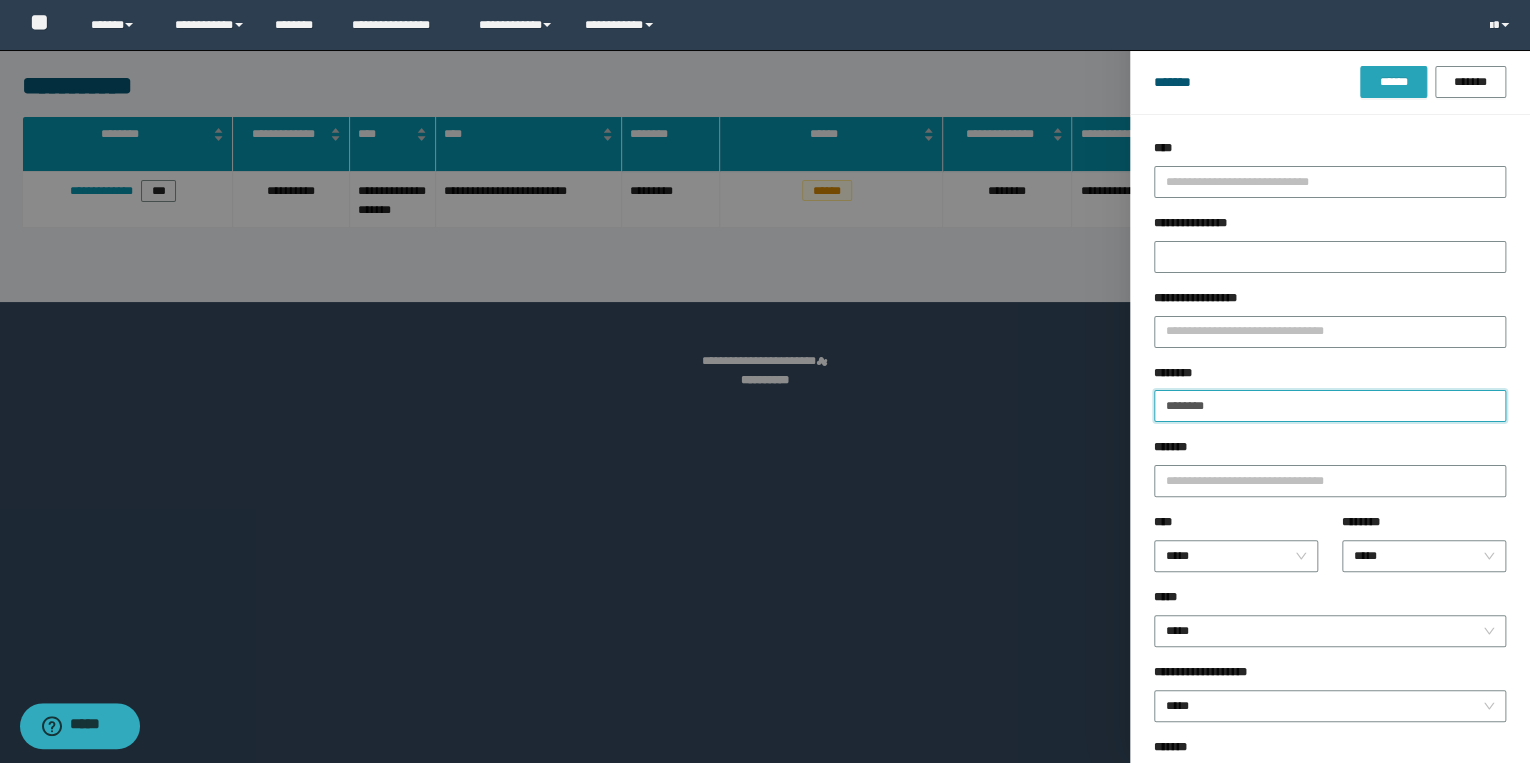 type on "********" 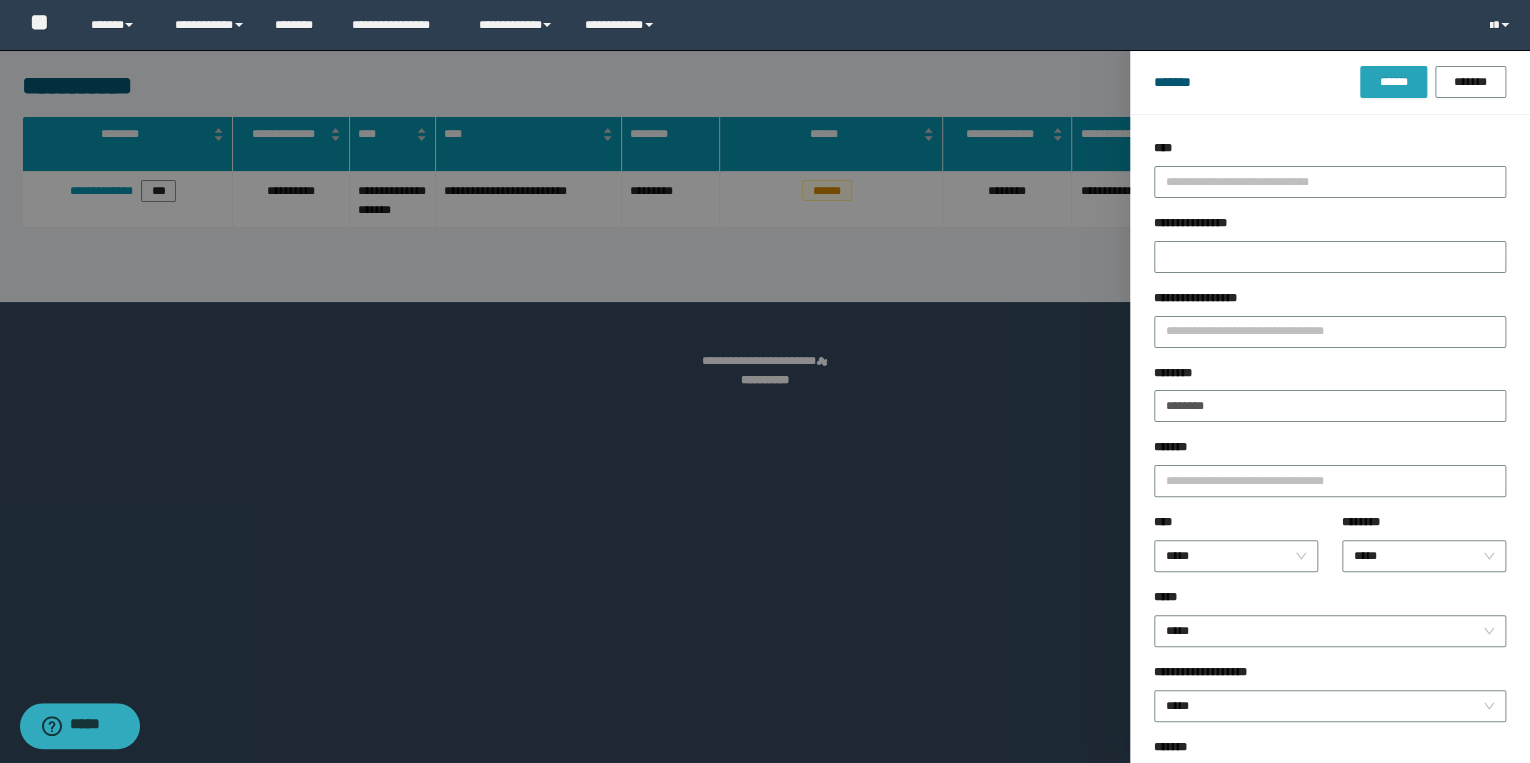 click on "******" at bounding box center (1393, 82) 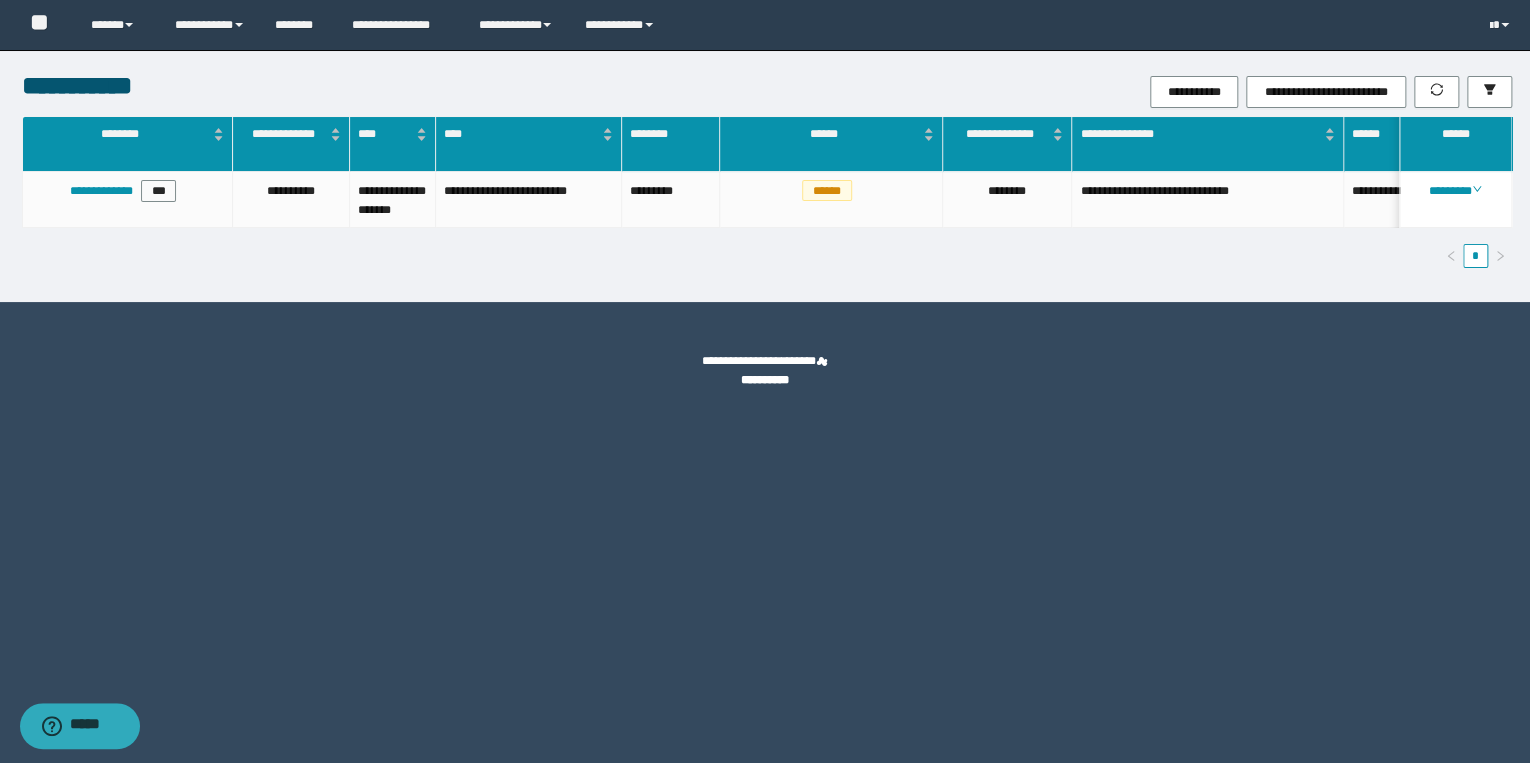 click on "**********" at bounding box center [767, 192] 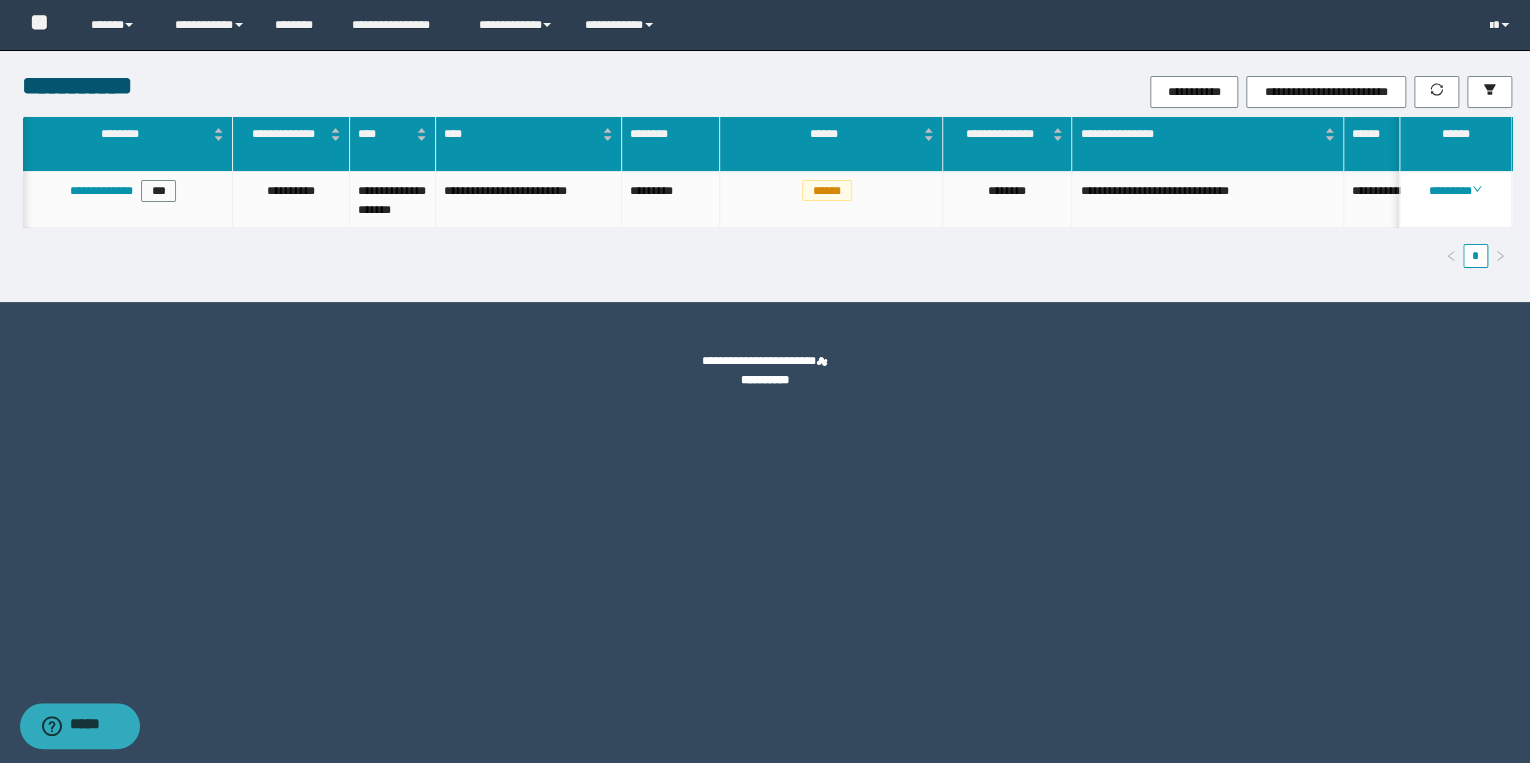 scroll, scrollTop: 0, scrollLeft: 428, axis: horizontal 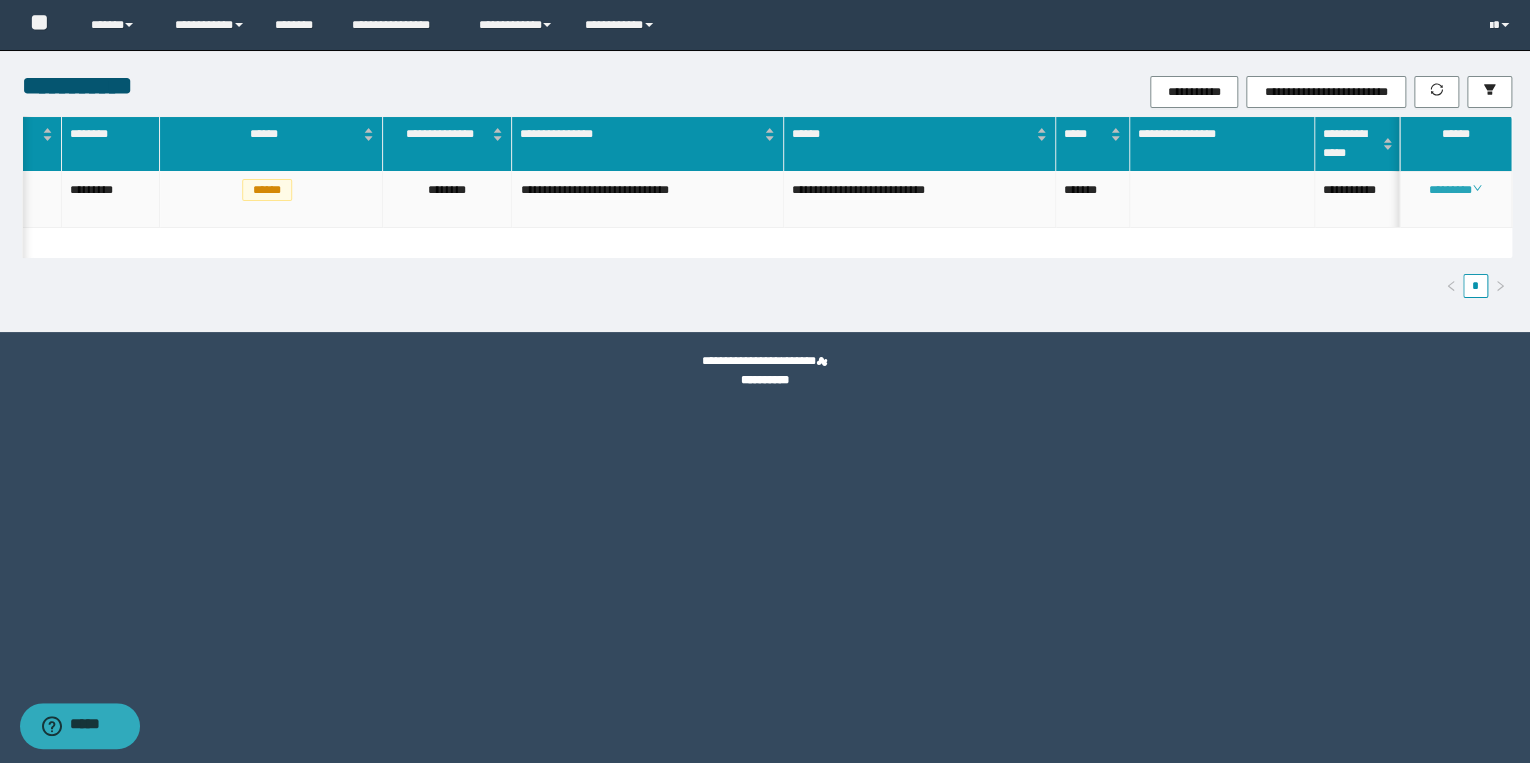click on "********" at bounding box center (1455, 190) 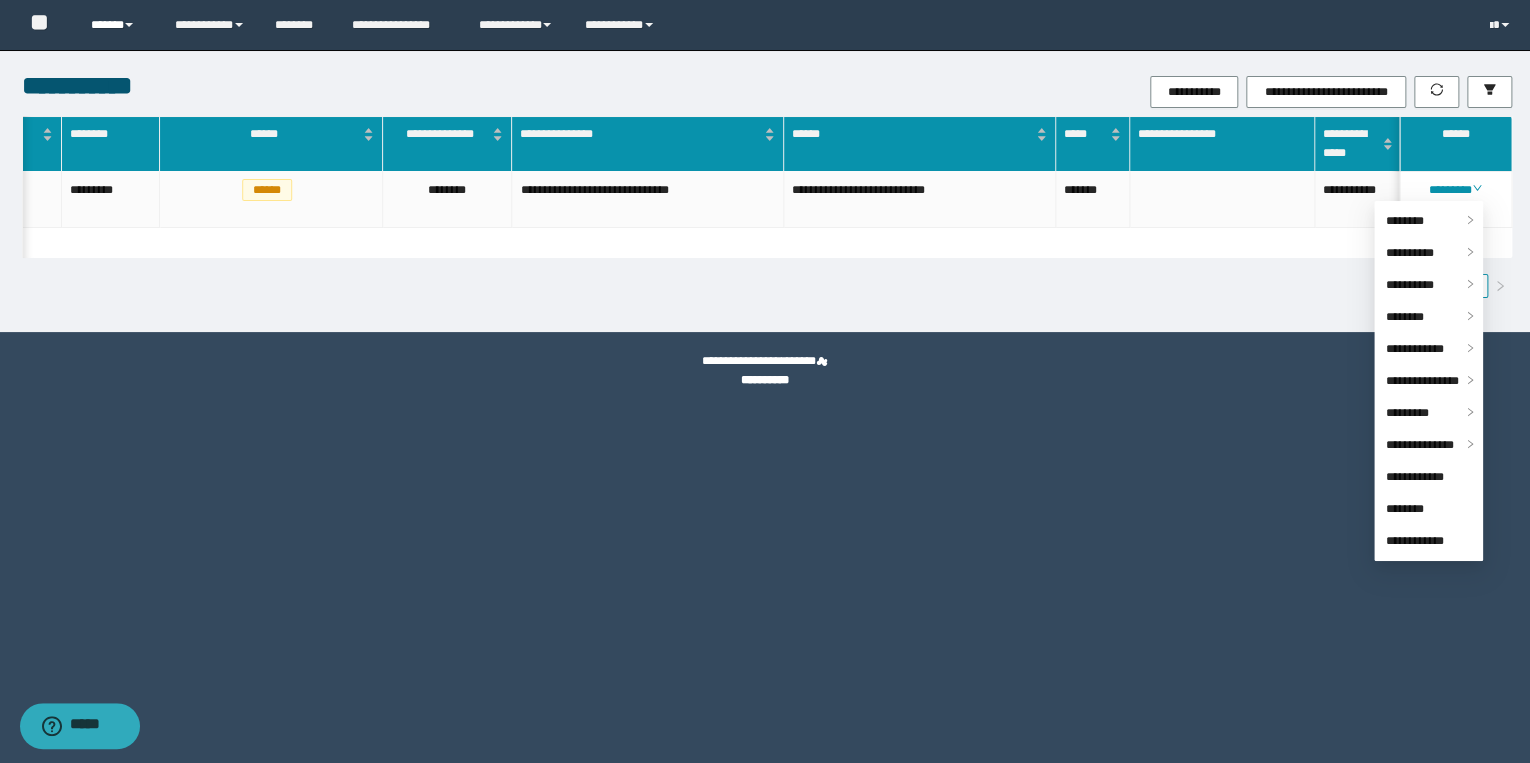 click on "******" at bounding box center (117, 25) 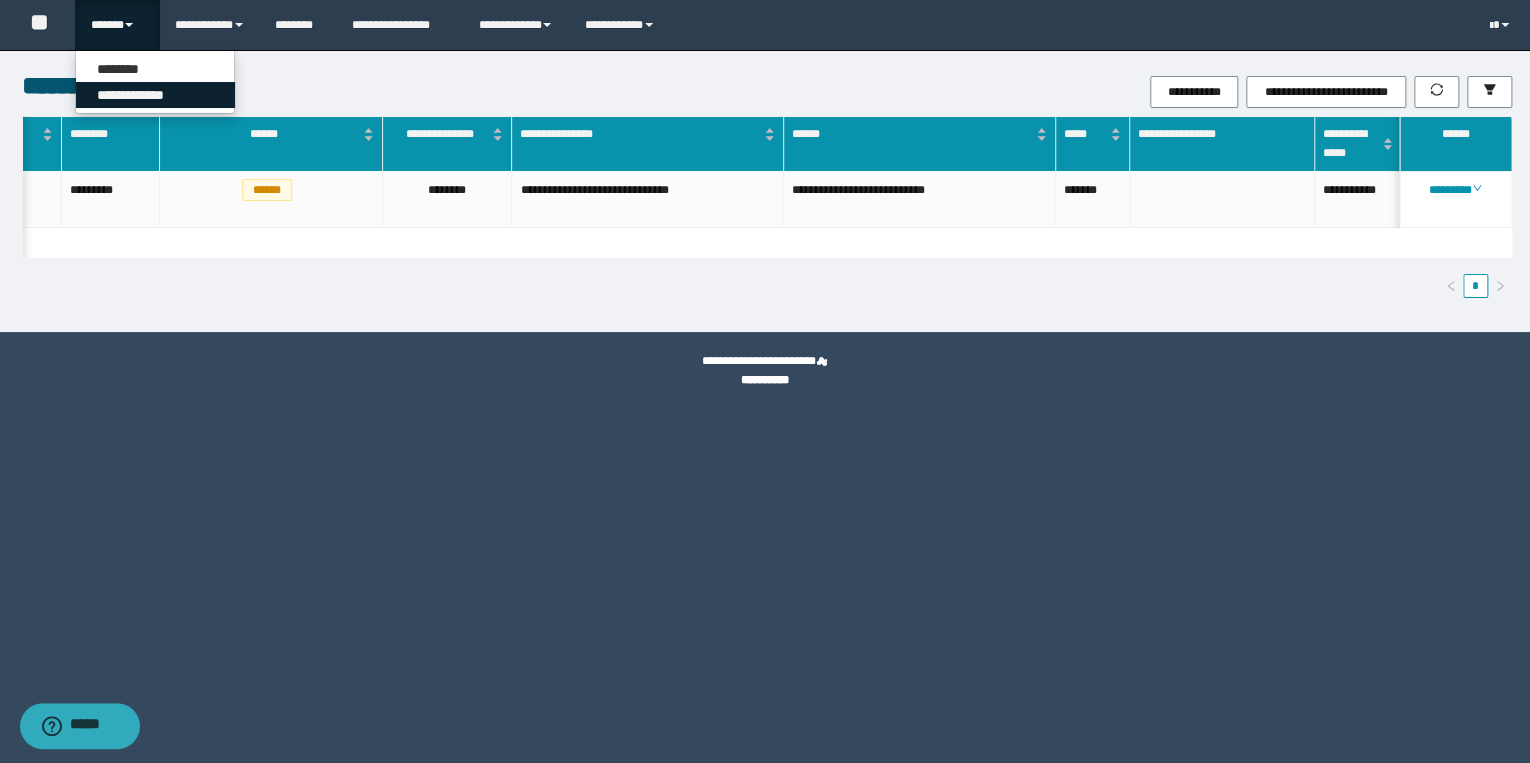click on "**********" at bounding box center (155, 95) 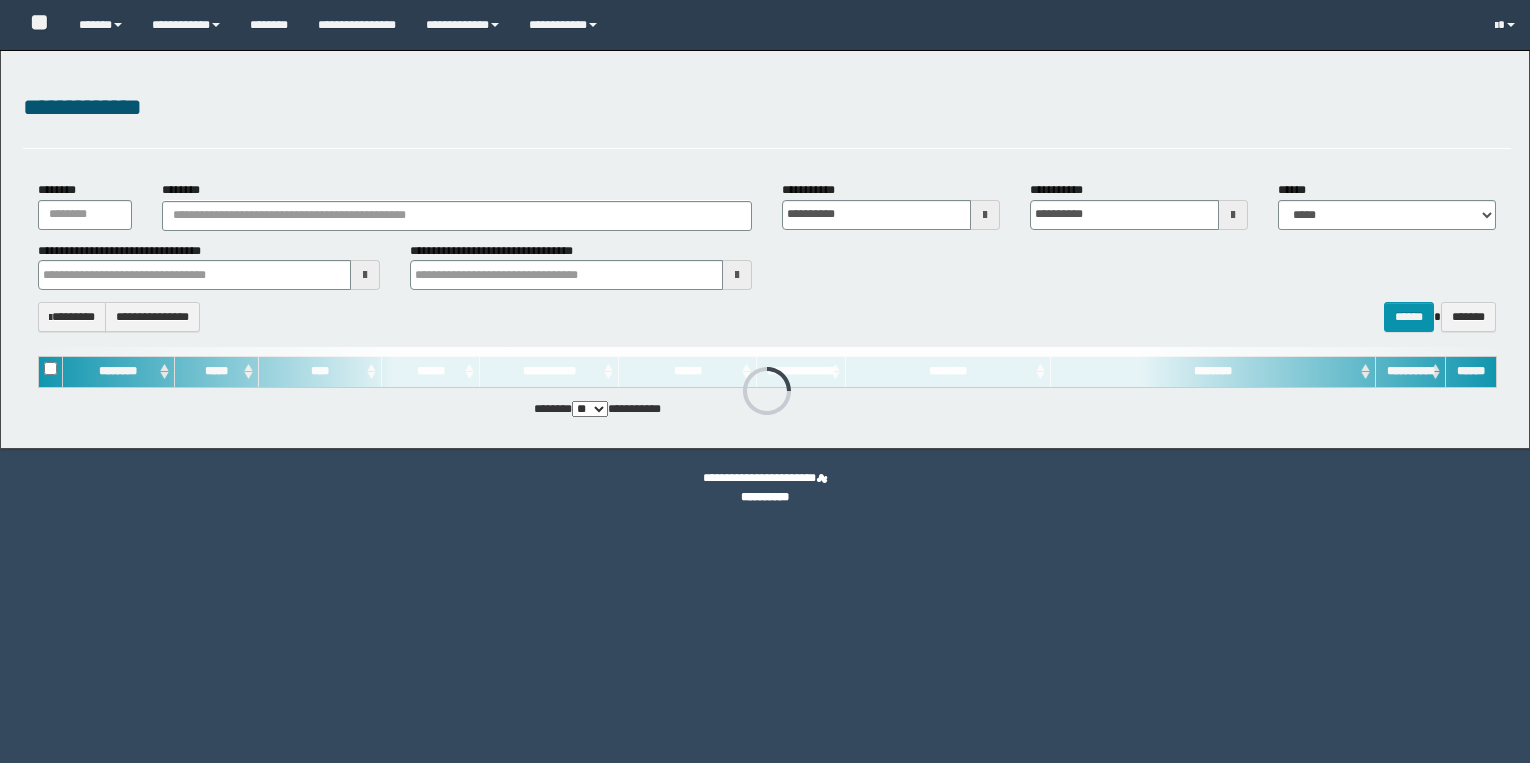 scroll, scrollTop: 0, scrollLeft: 0, axis: both 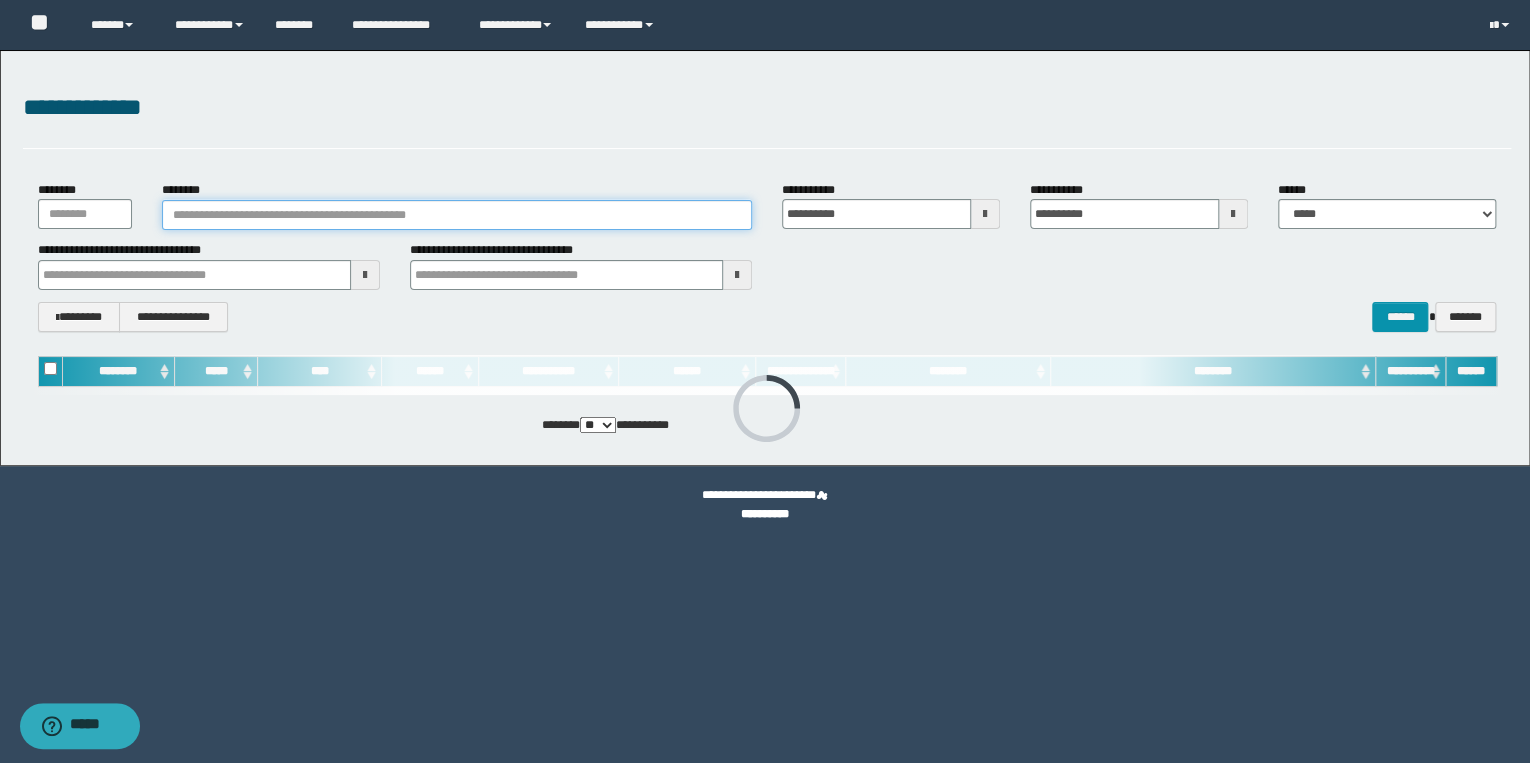 click on "********" at bounding box center (457, 215) 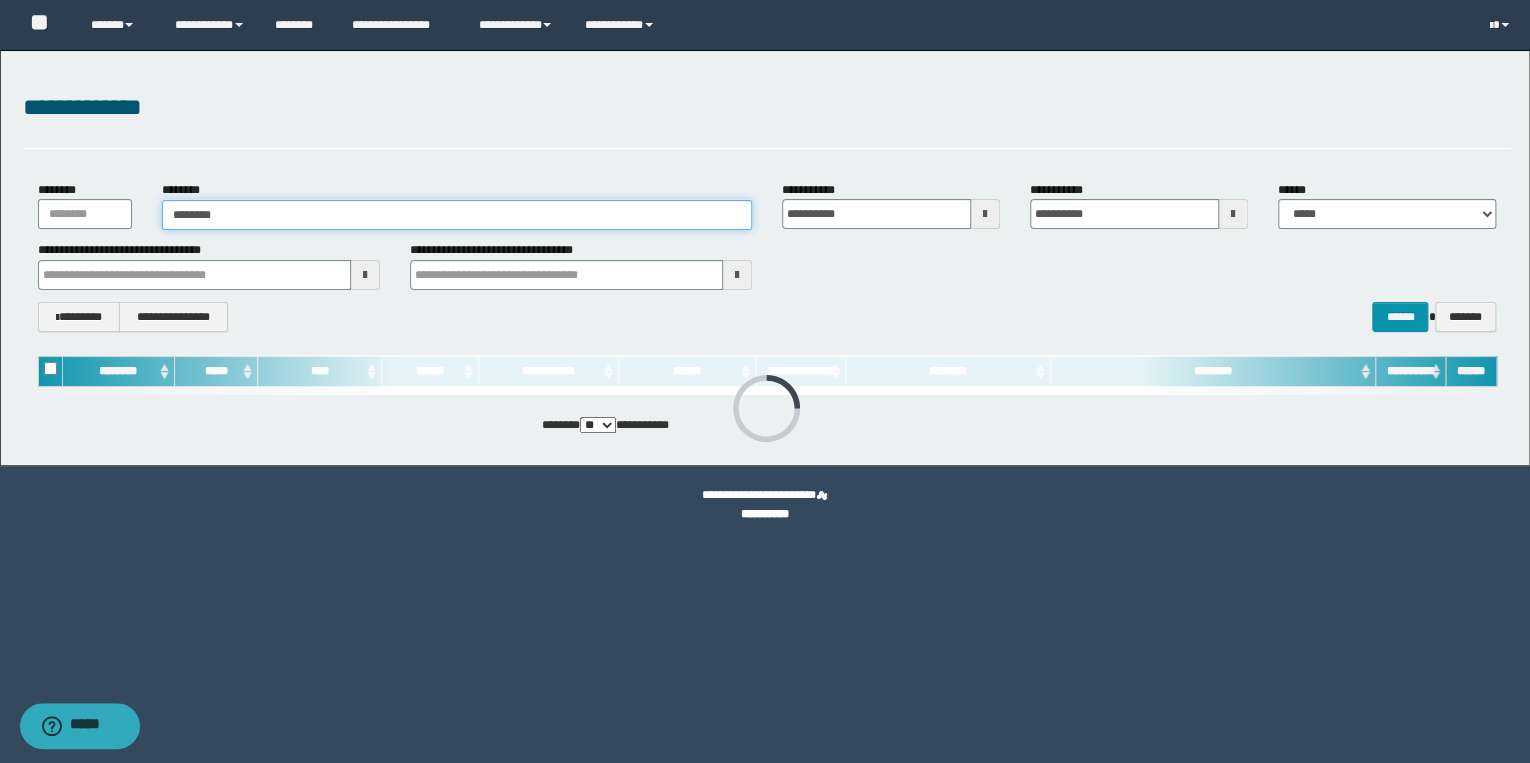 type on "********" 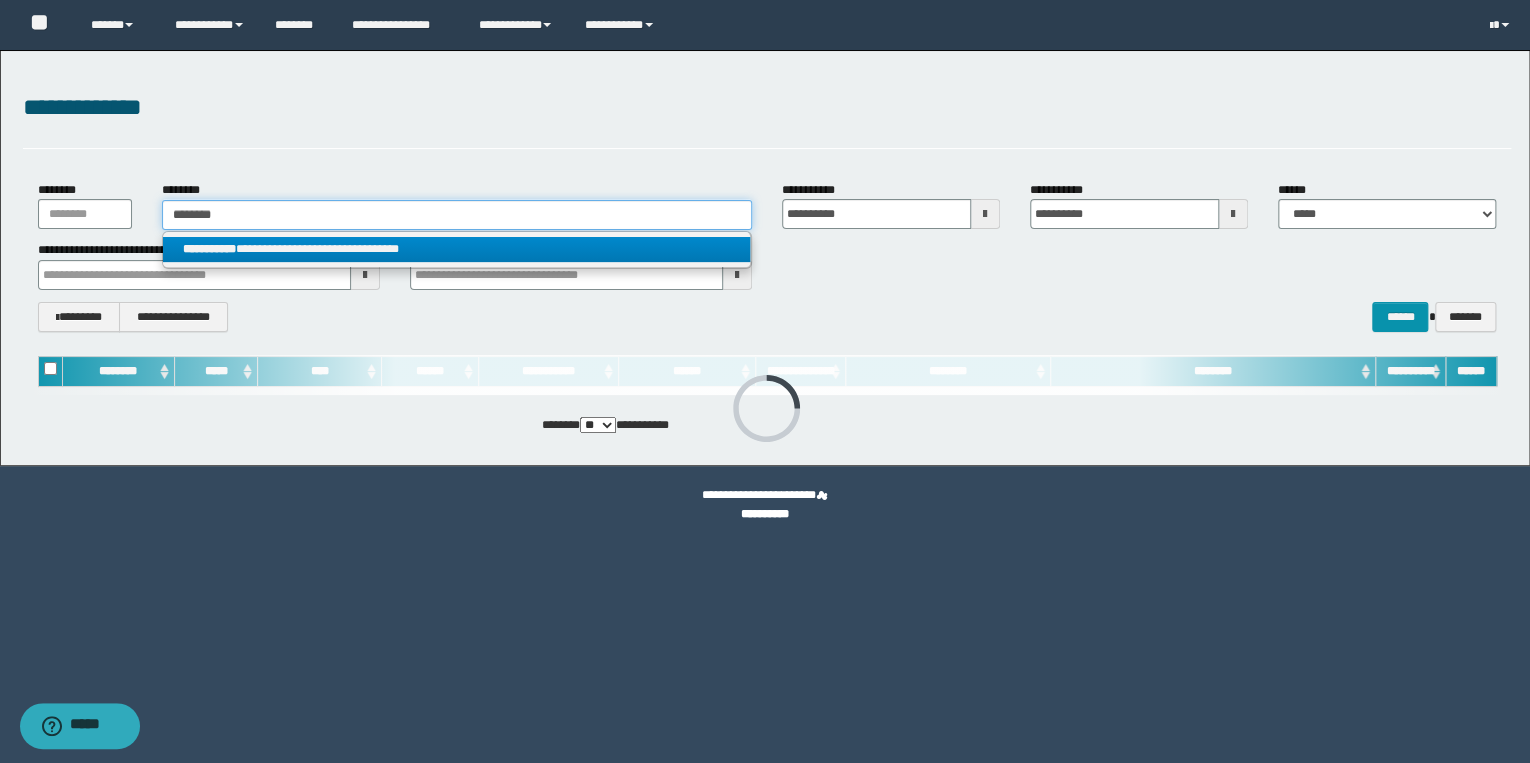 type on "********" 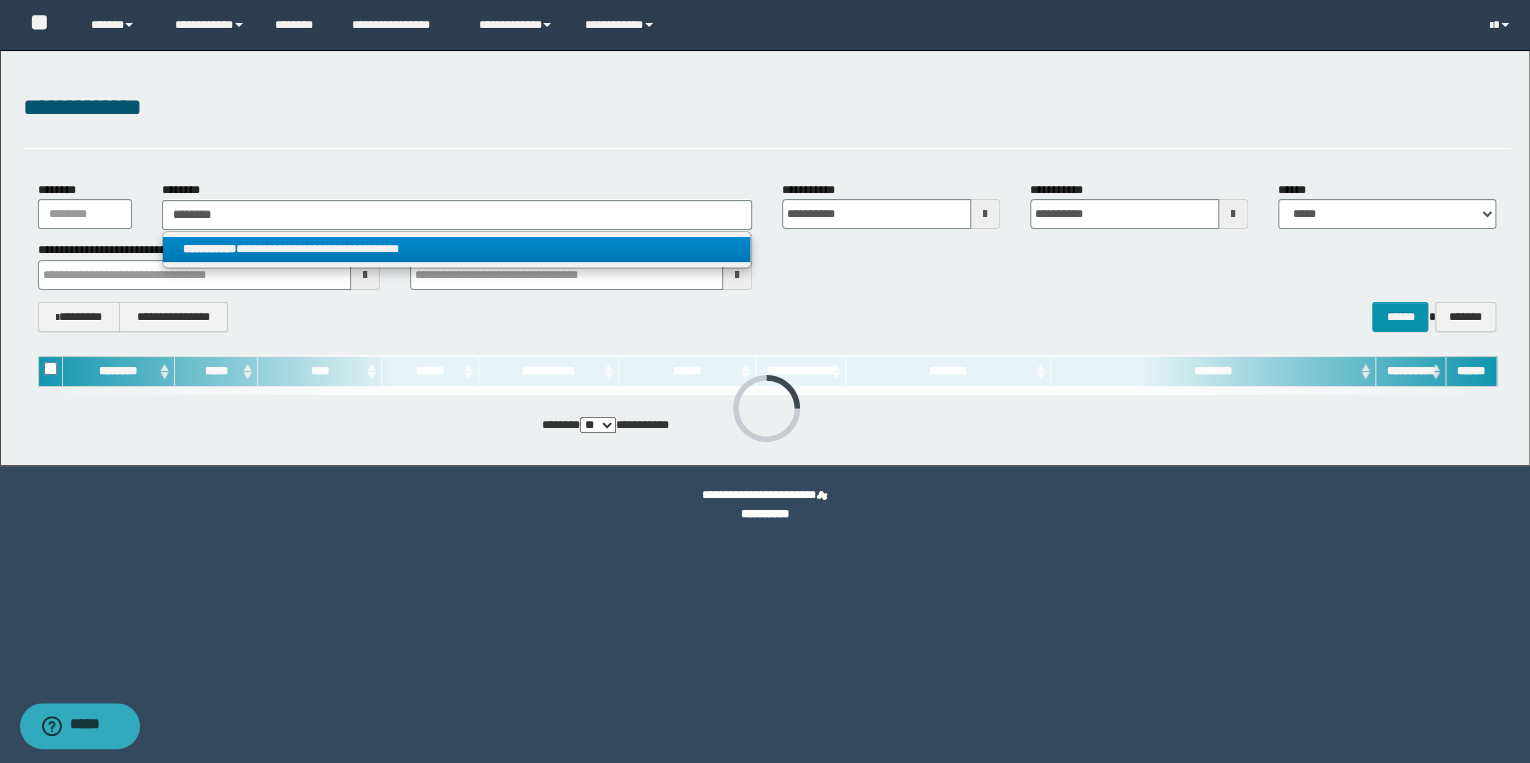 click on "**********" at bounding box center [457, 249] 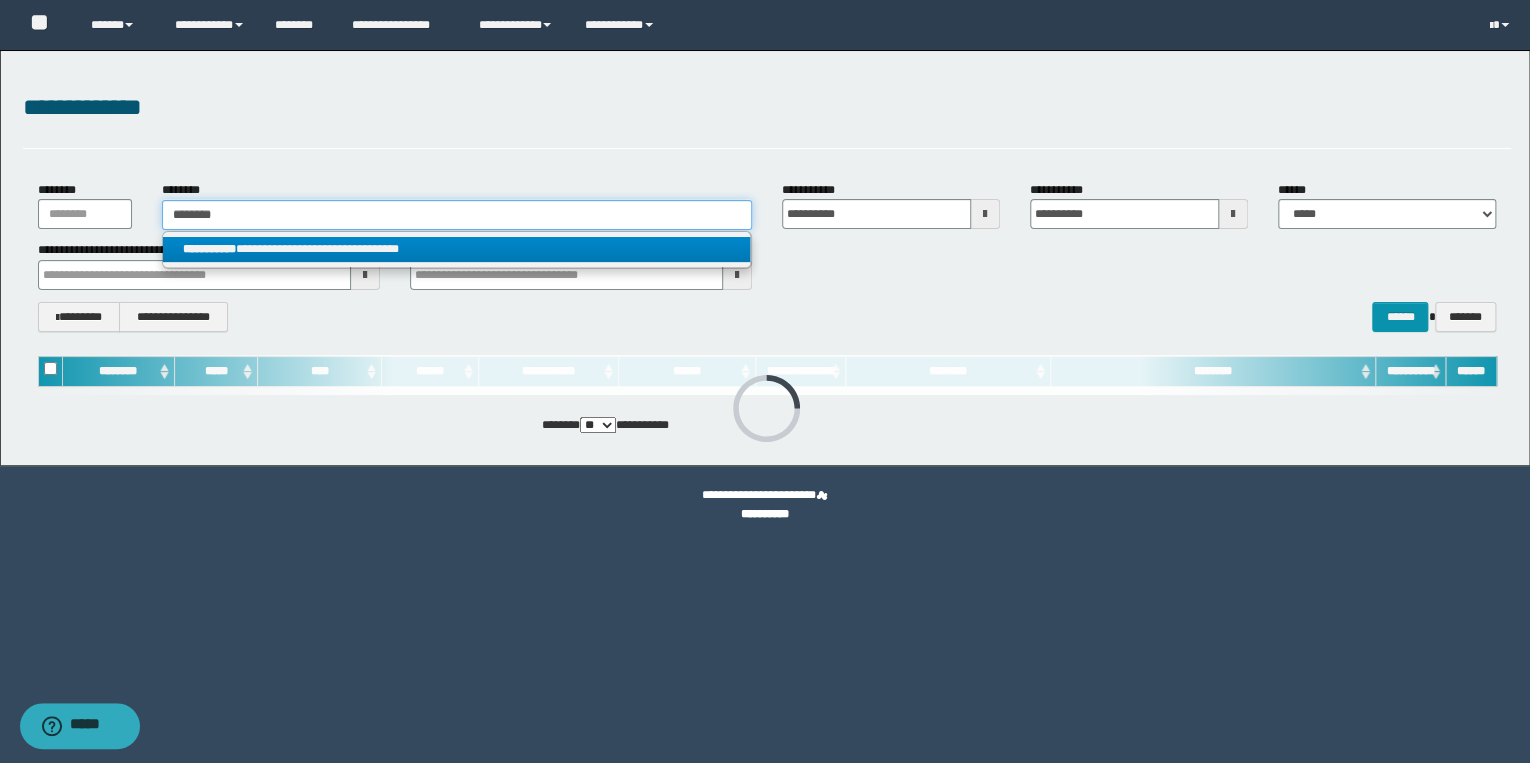 type 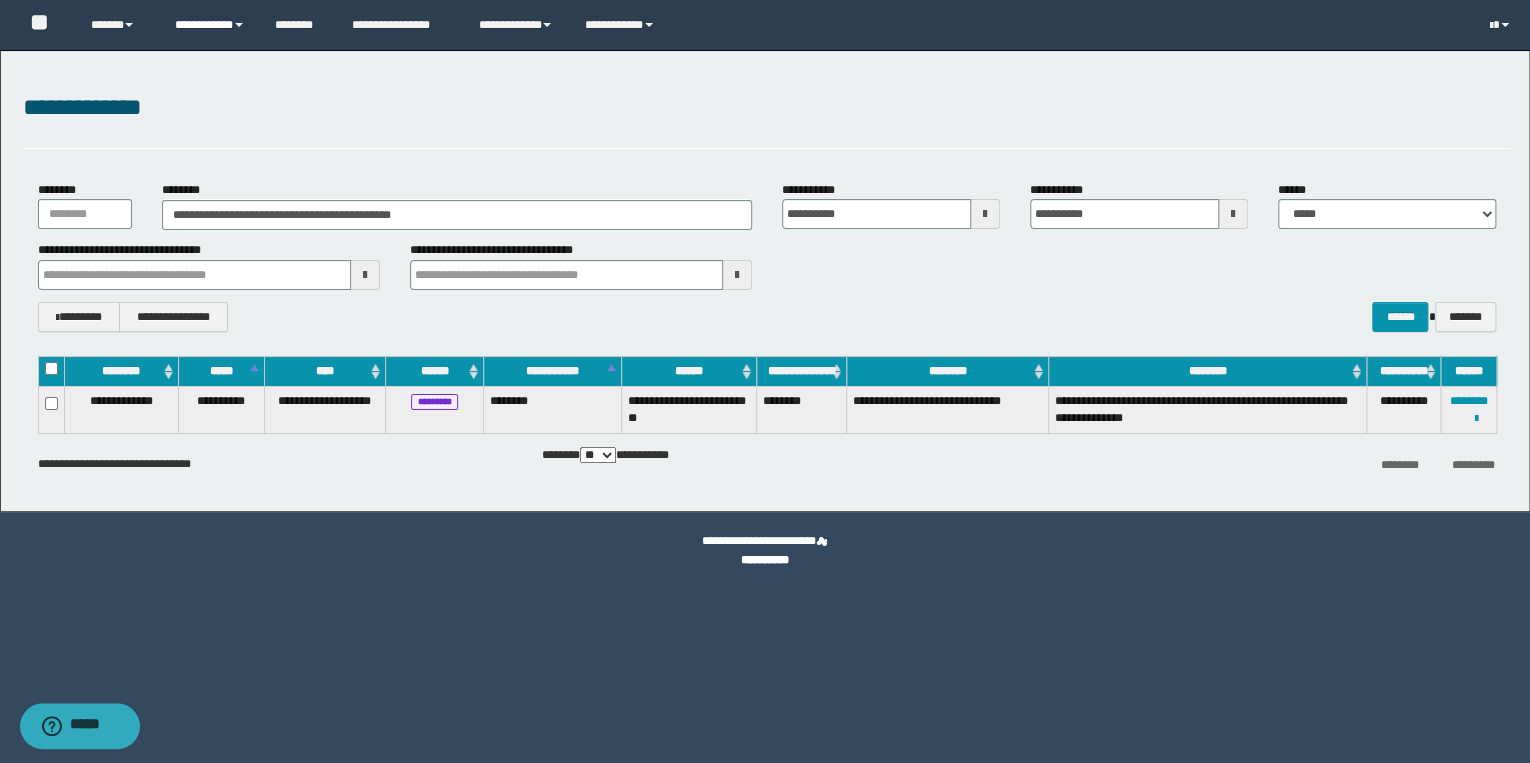 click on "**********" at bounding box center [210, 25] 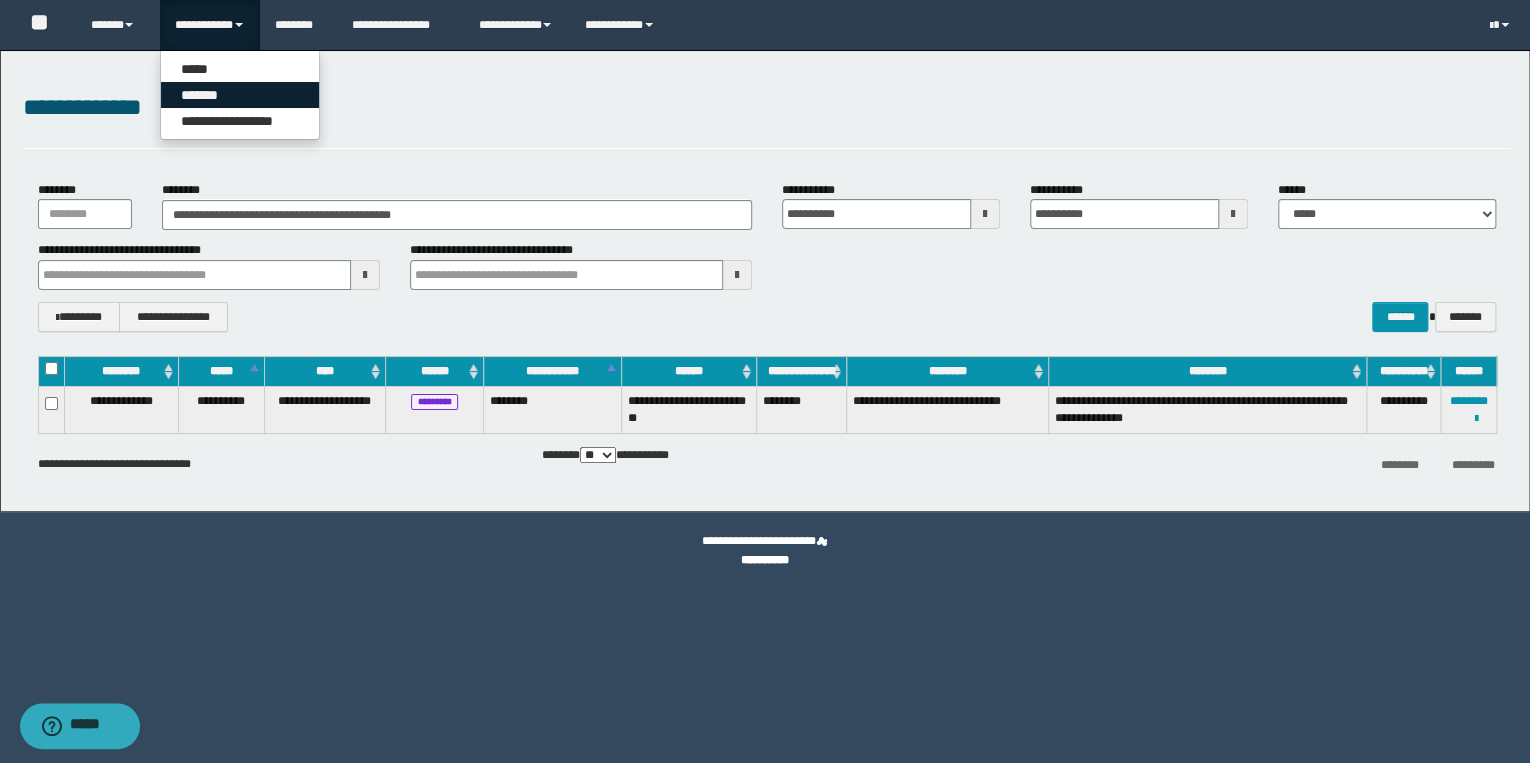click on "*******" at bounding box center [240, 95] 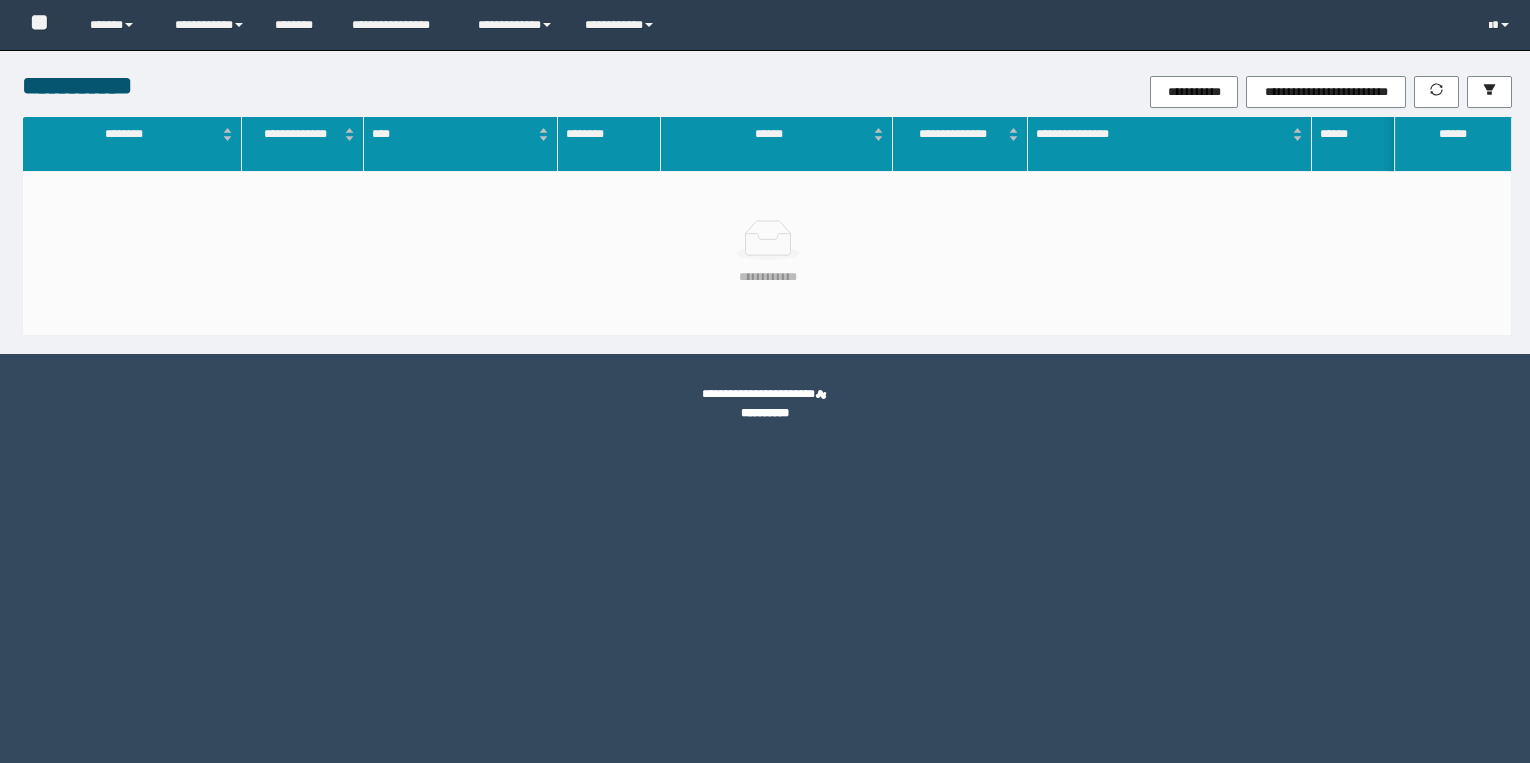scroll, scrollTop: 0, scrollLeft: 0, axis: both 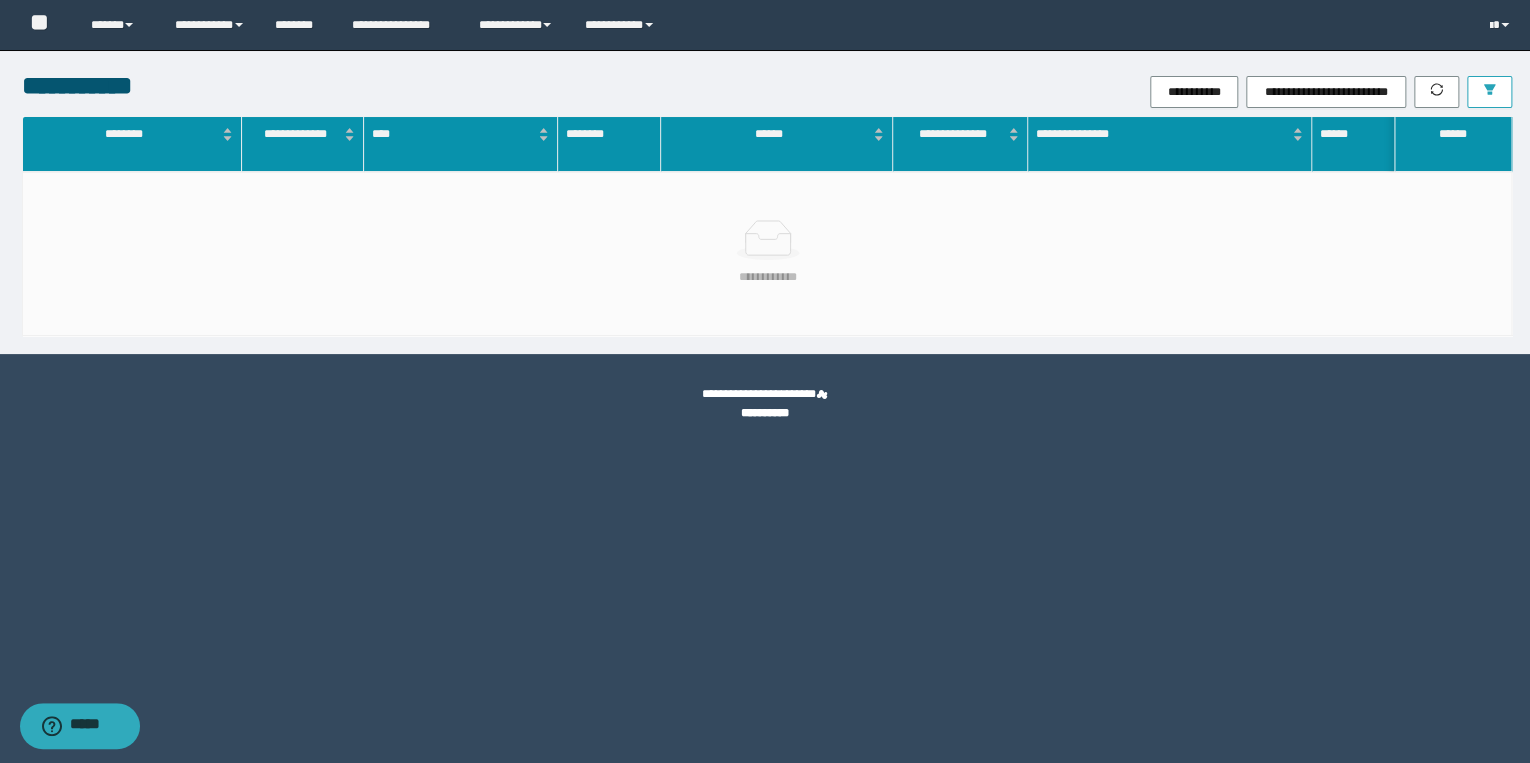click at bounding box center (1489, 92) 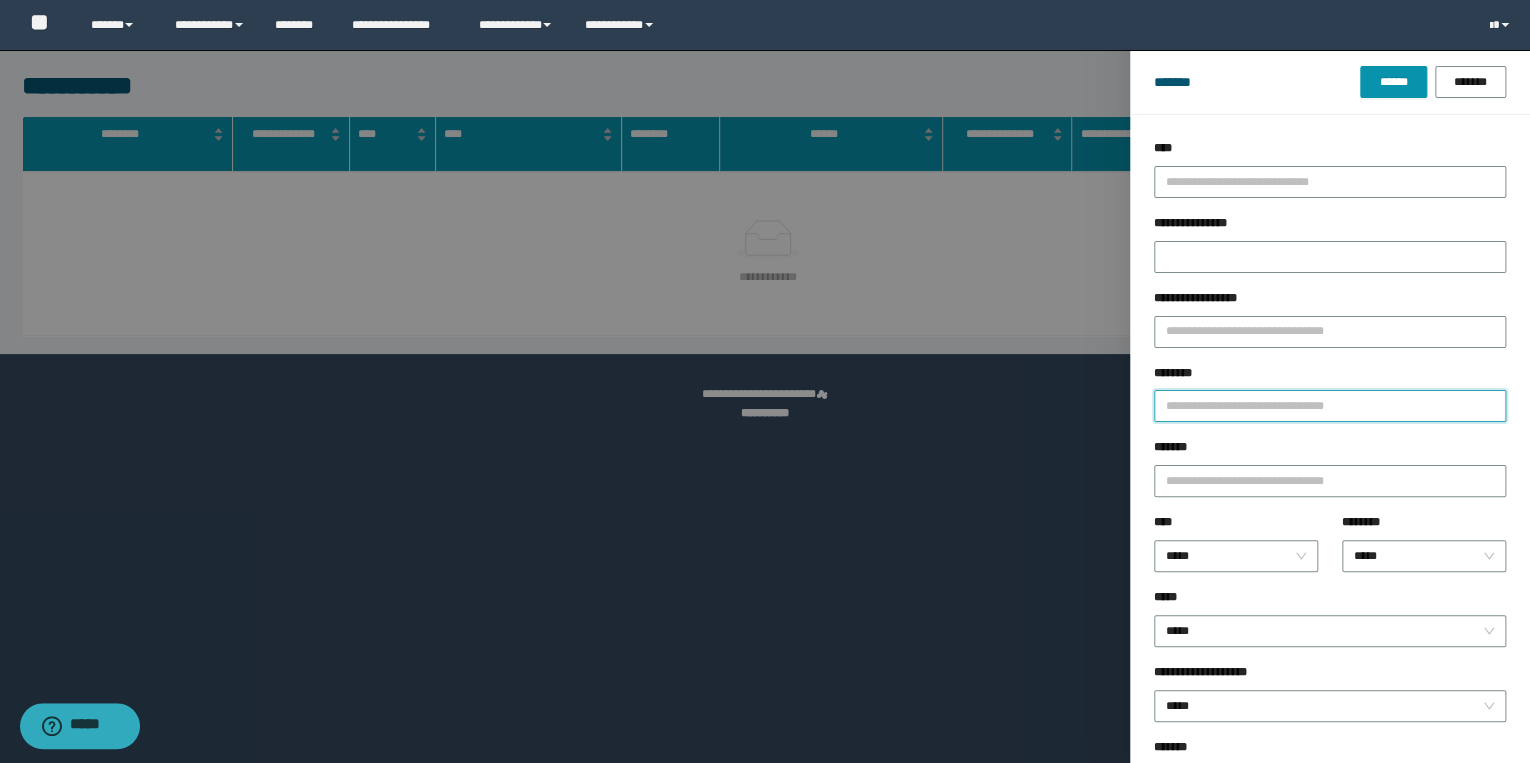 click on "********" at bounding box center [1330, 406] 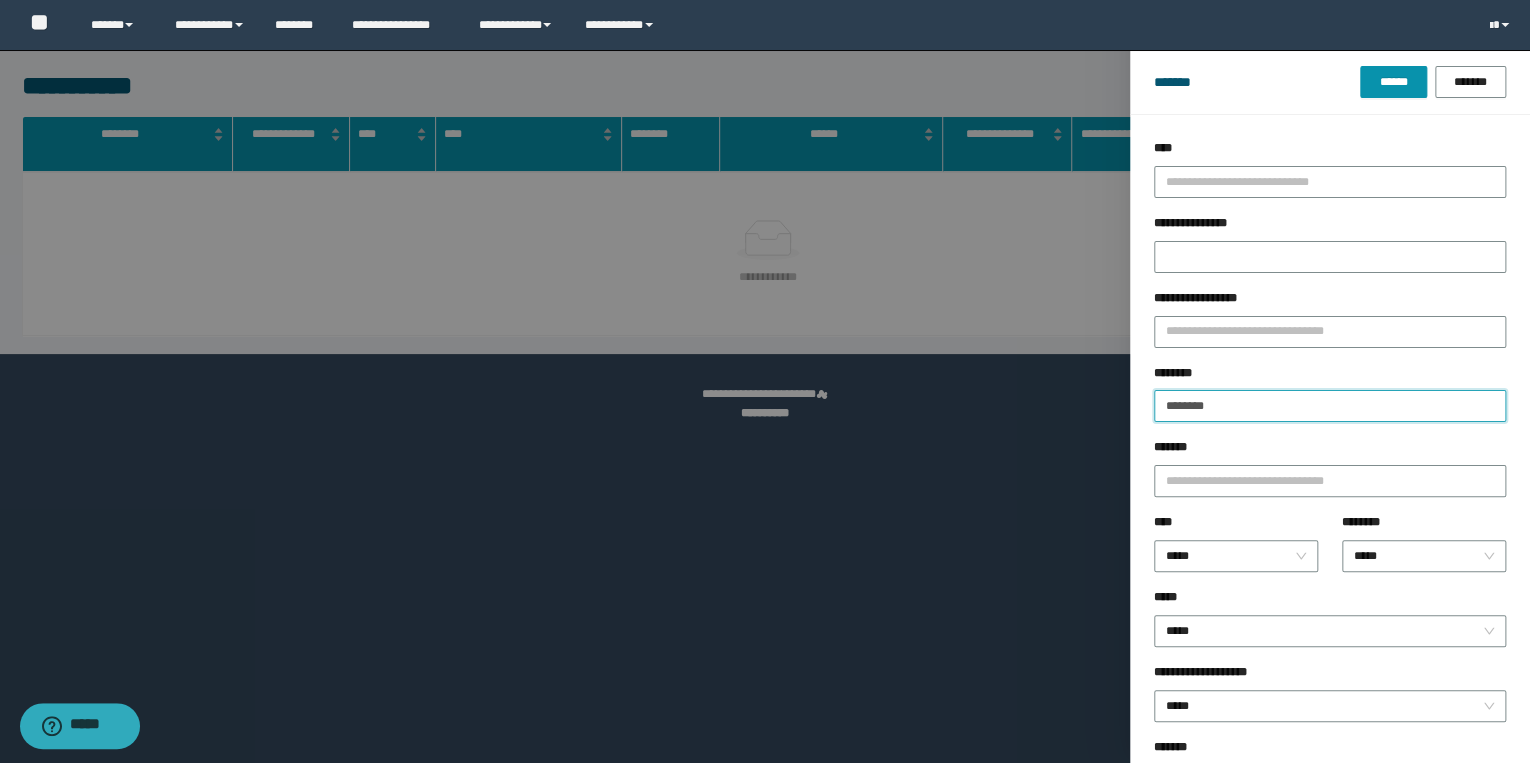 type on "********" 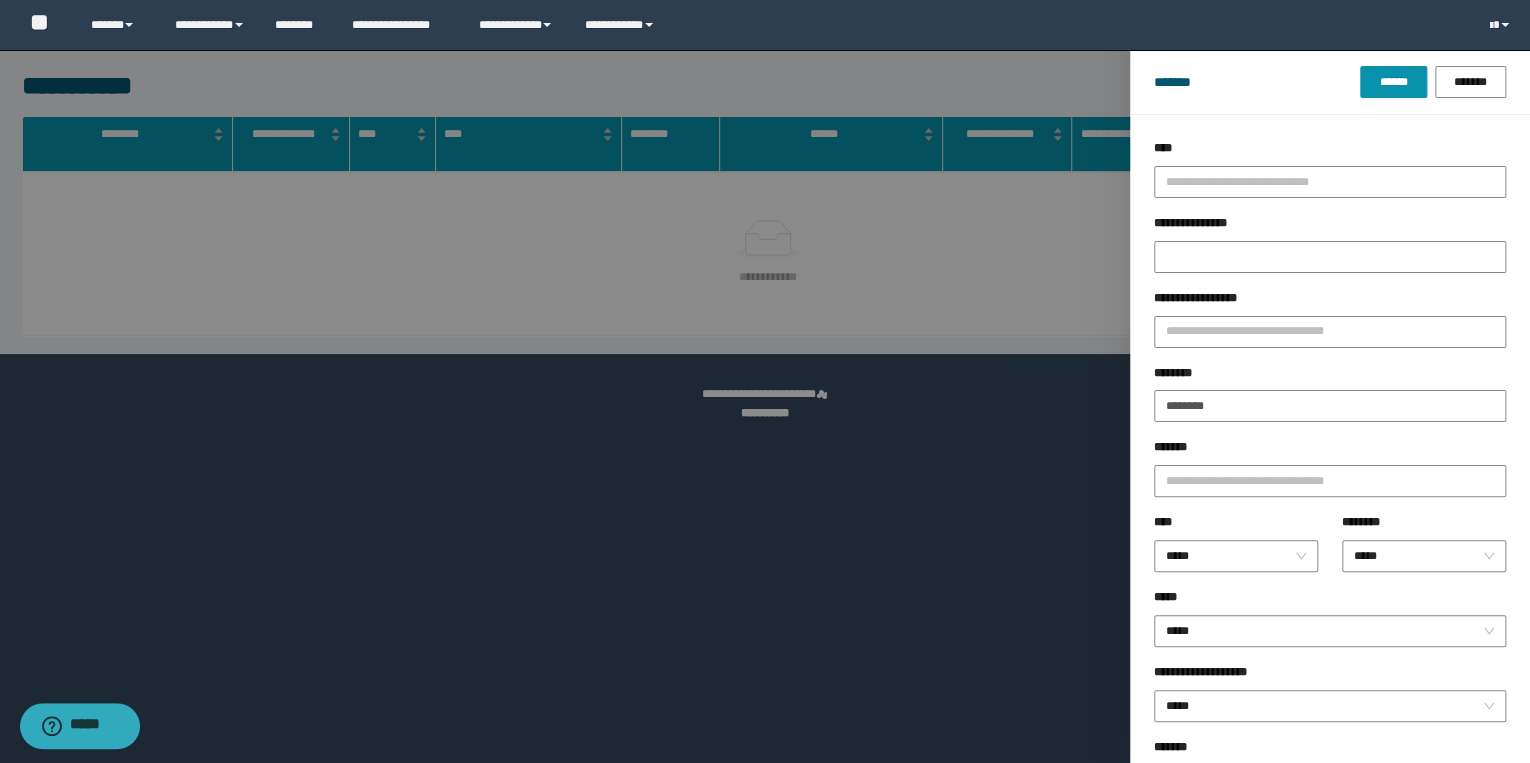 click on "******* ****** *******" at bounding box center [1330, 82] 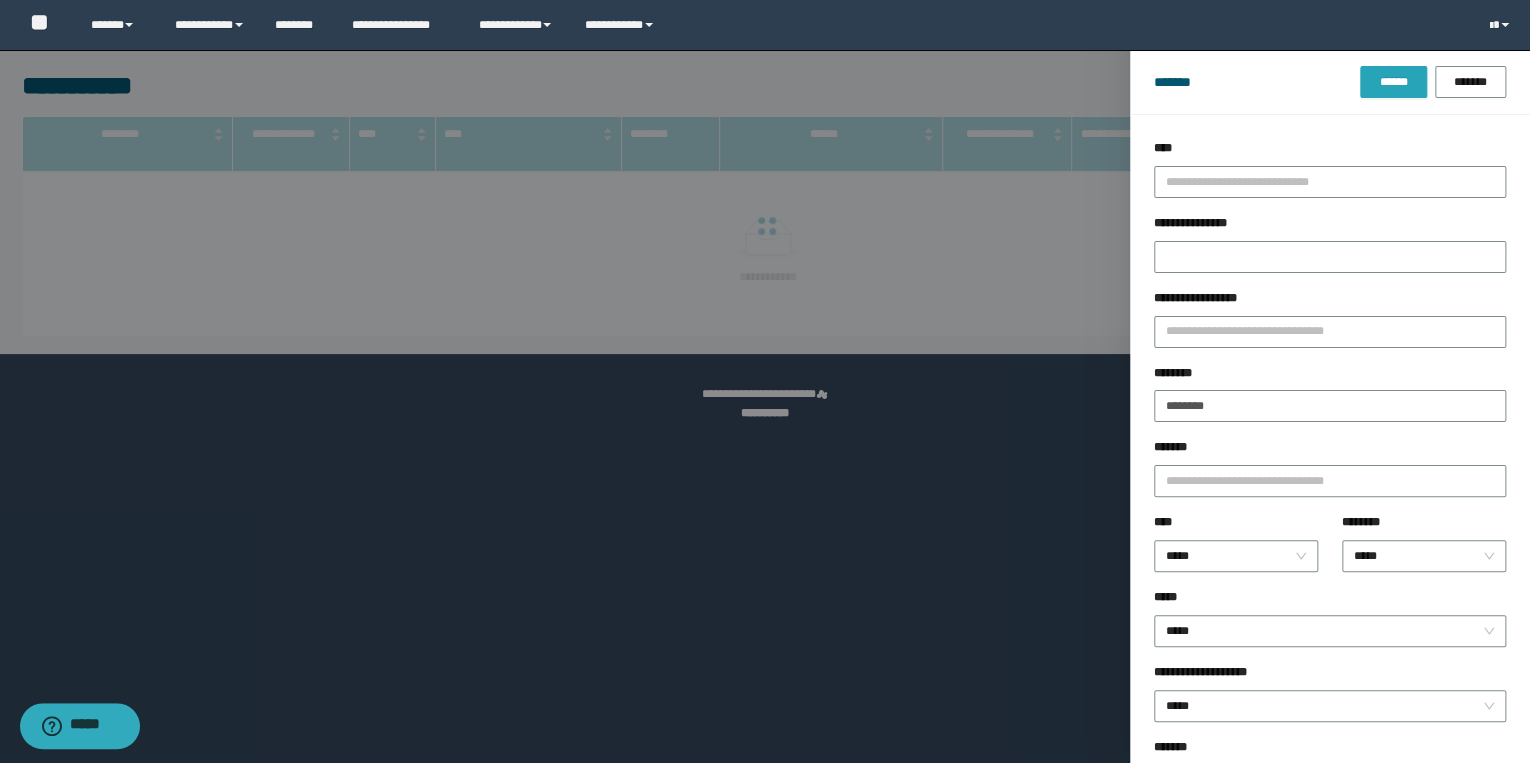 click on "******" at bounding box center [1393, 82] 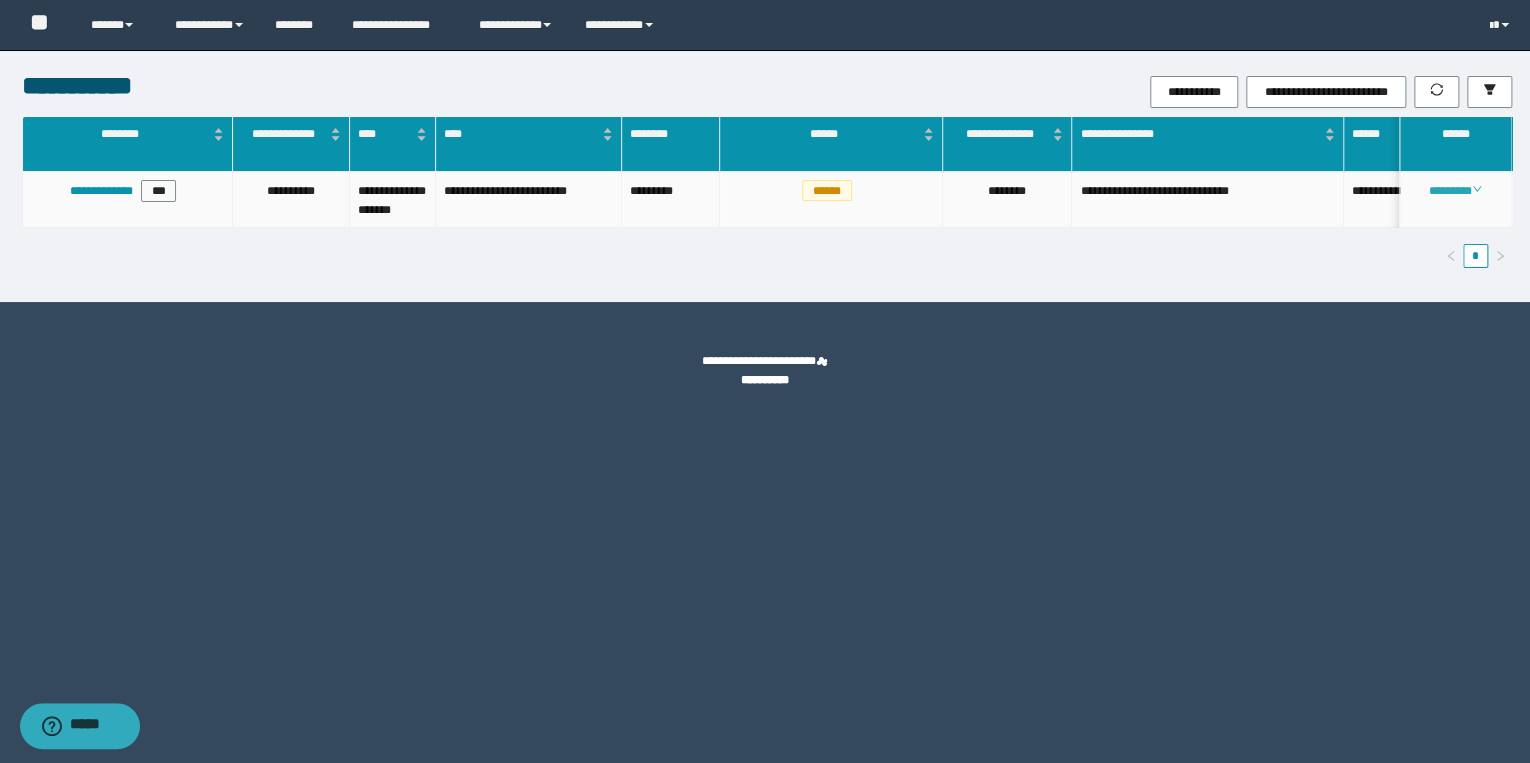 click on "********" at bounding box center [1455, 191] 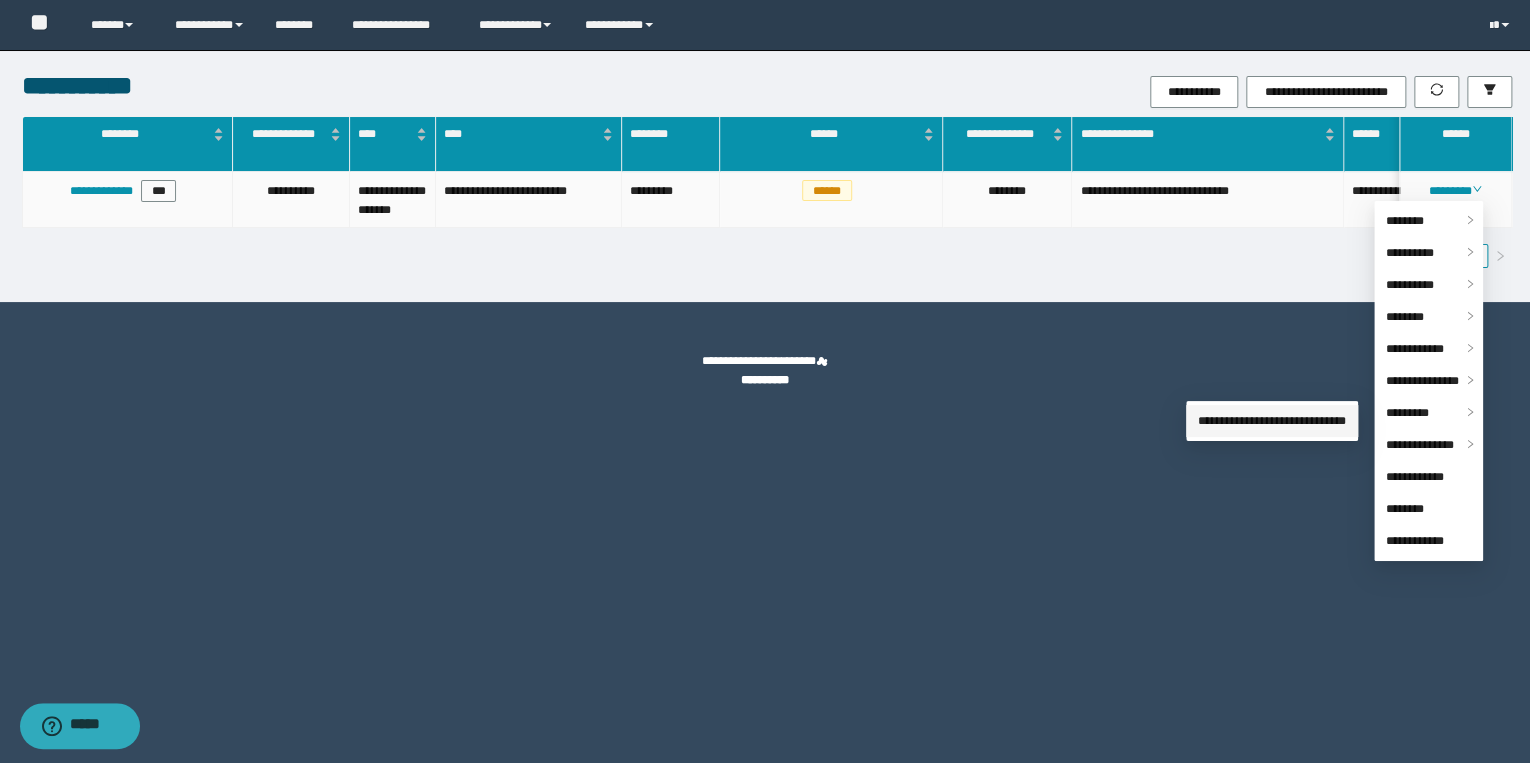 click on "**********" at bounding box center [1272, 421] 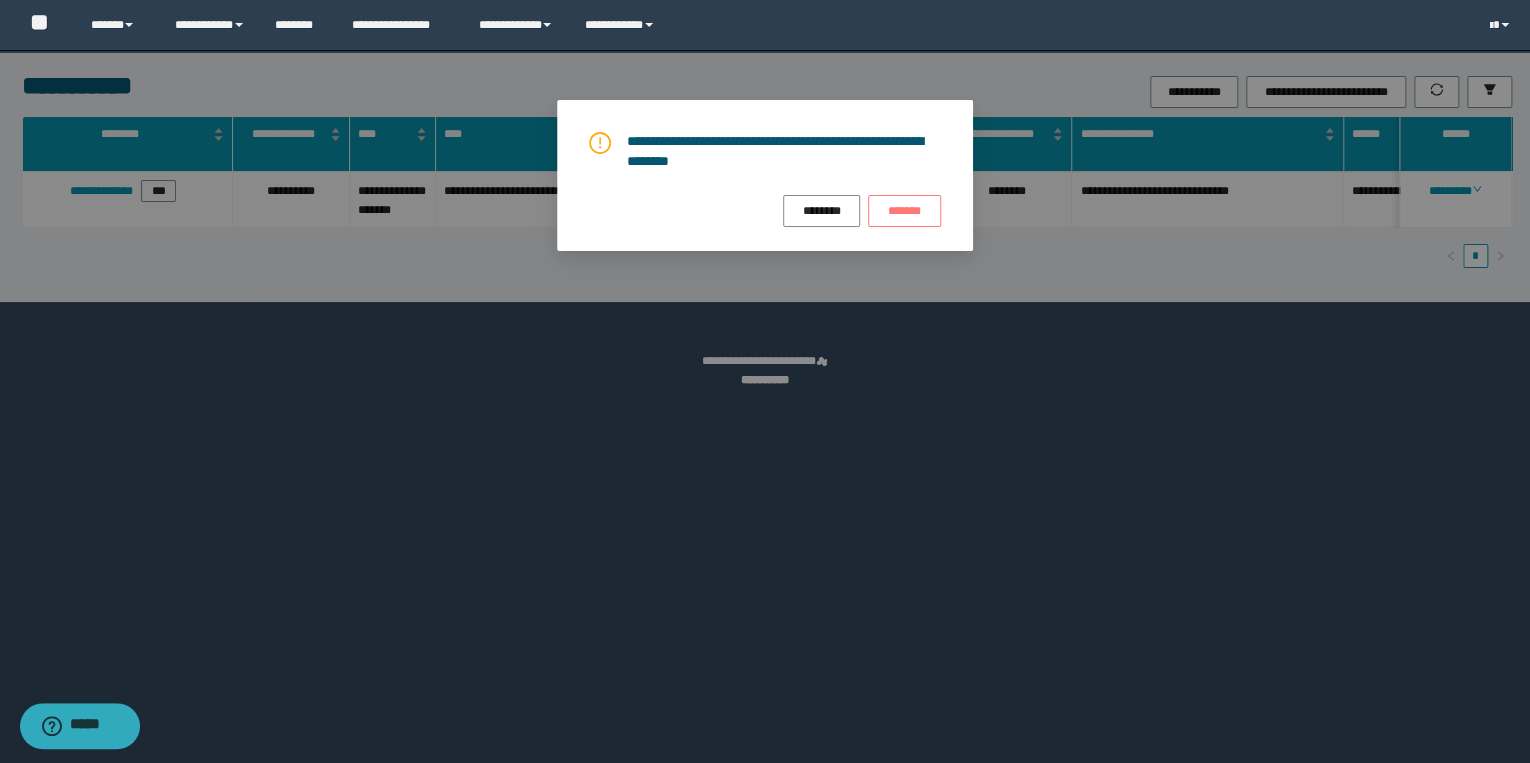click on "*******" at bounding box center (904, 211) 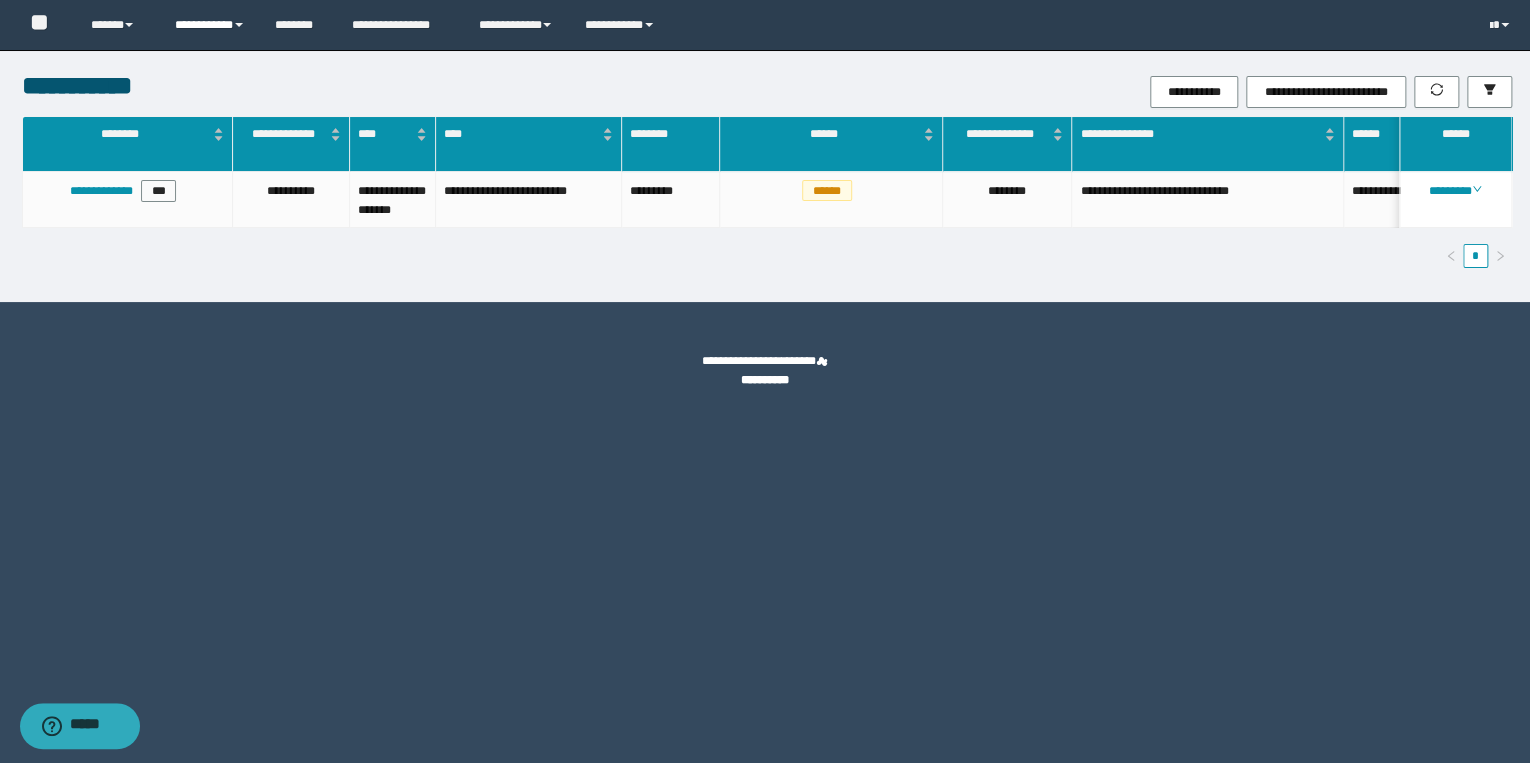 click on "**********" at bounding box center [210, 25] 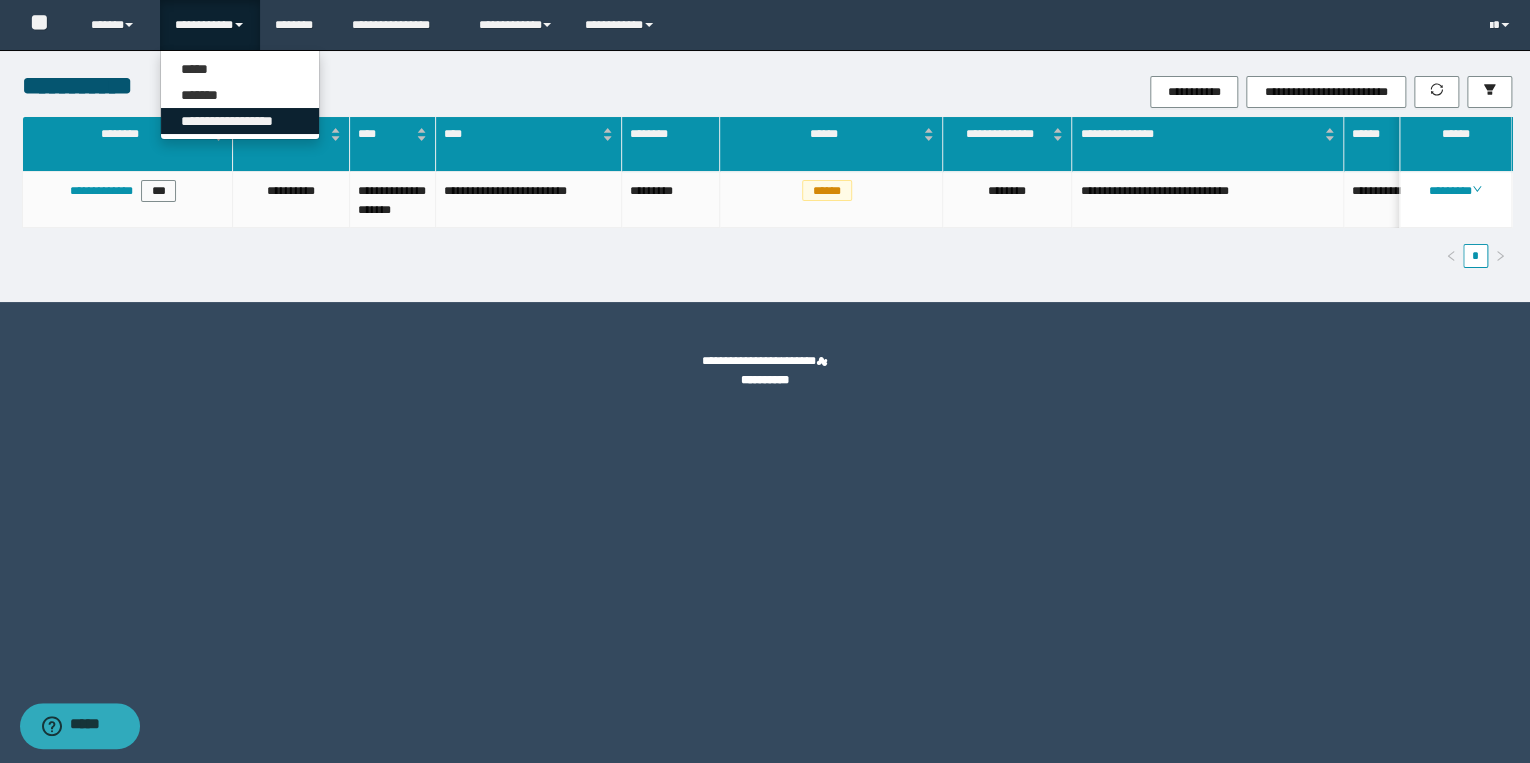click on "**********" at bounding box center [240, 121] 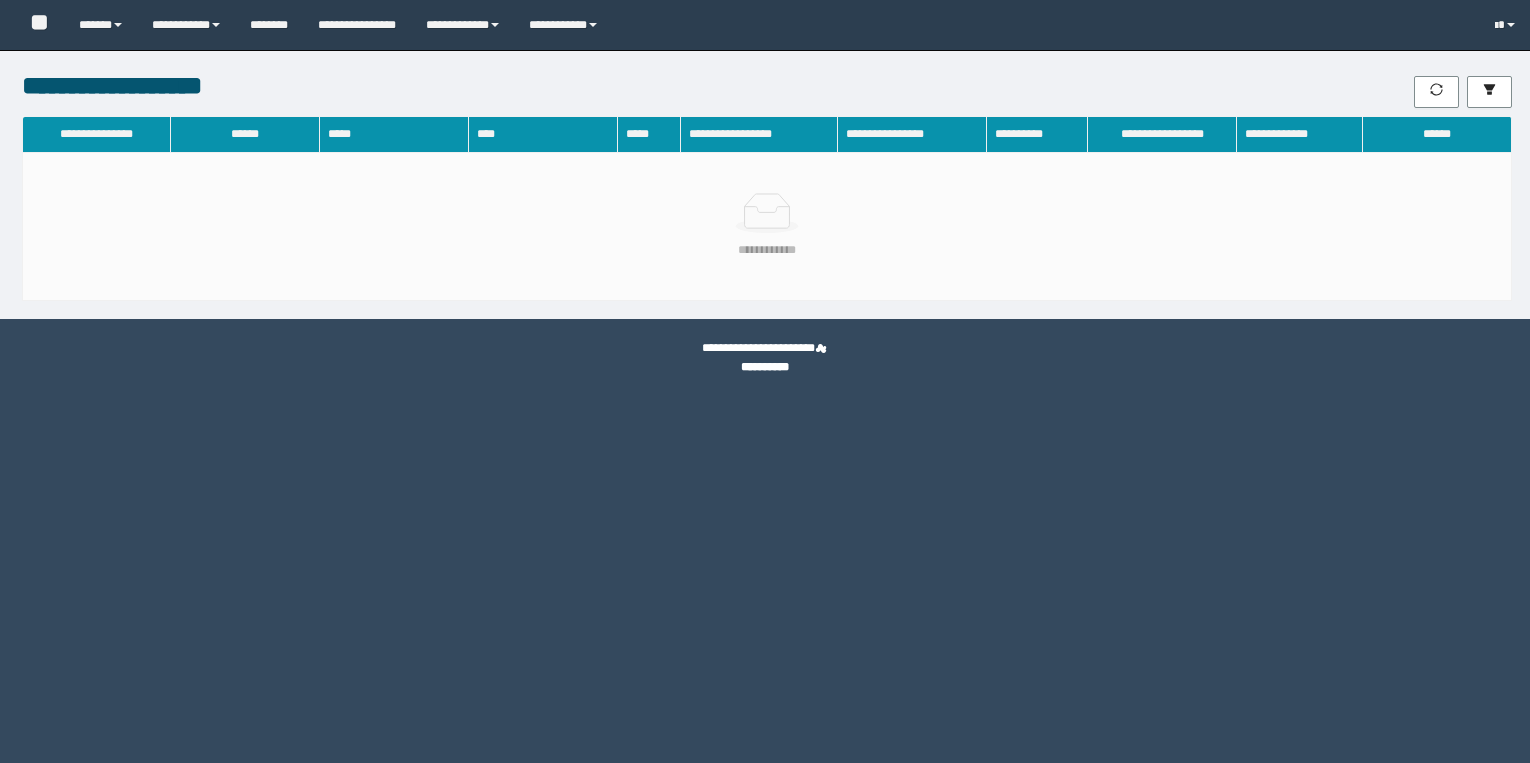 scroll, scrollTop: 0, scrollLeft: 0, axis: both 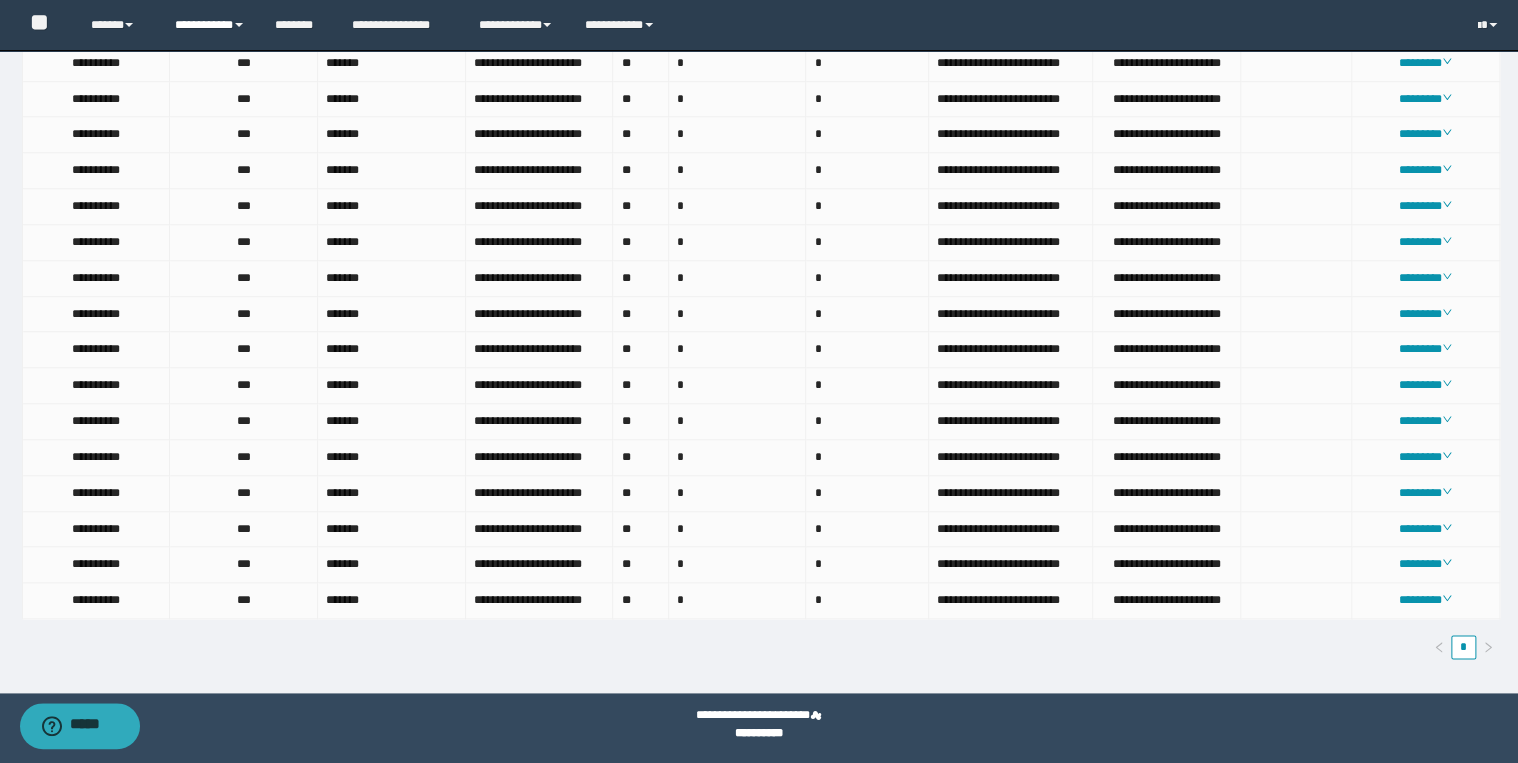 click on "**********" at bounding box center (210, 25) 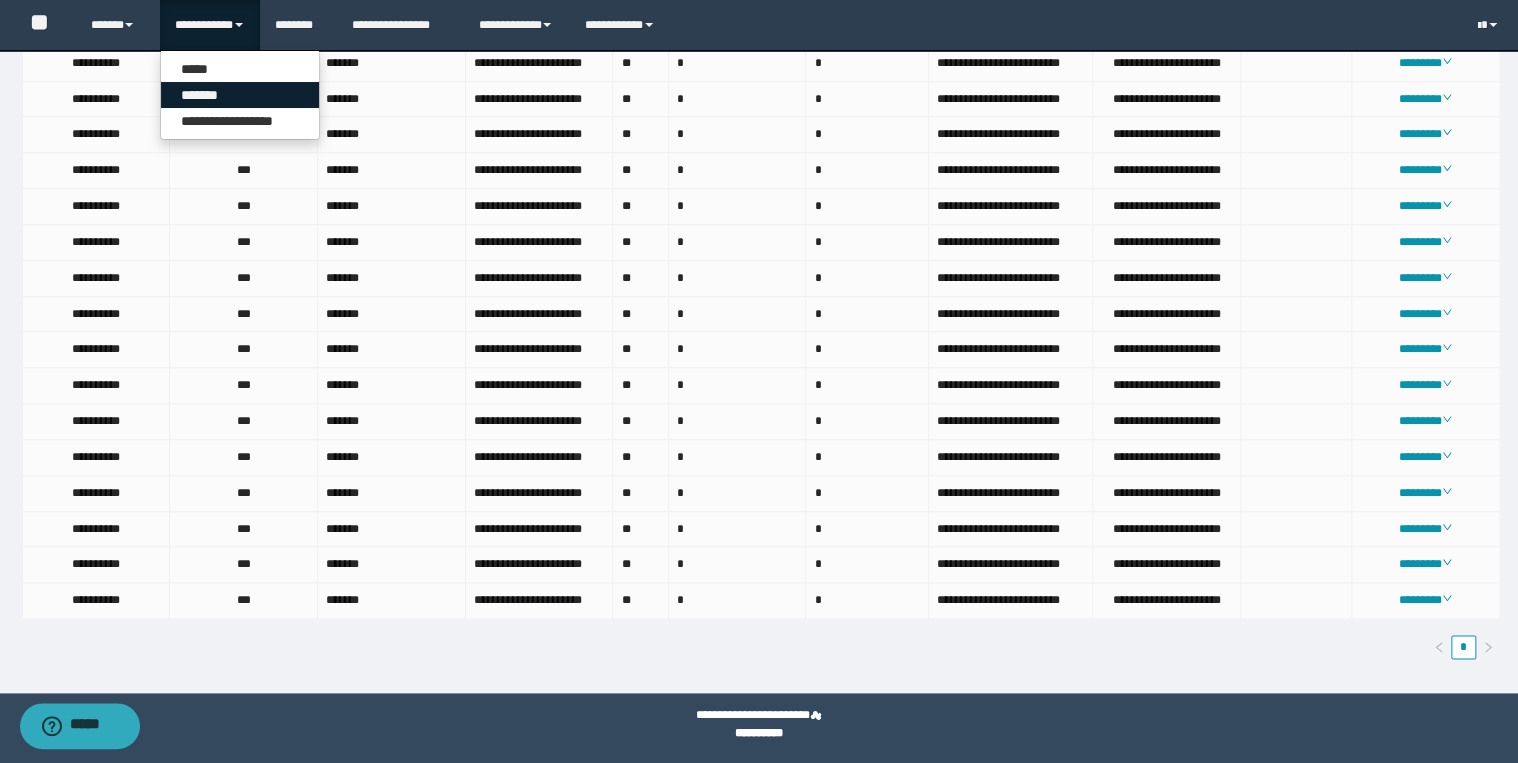 click on "*******" at bounding box center (240, 95) 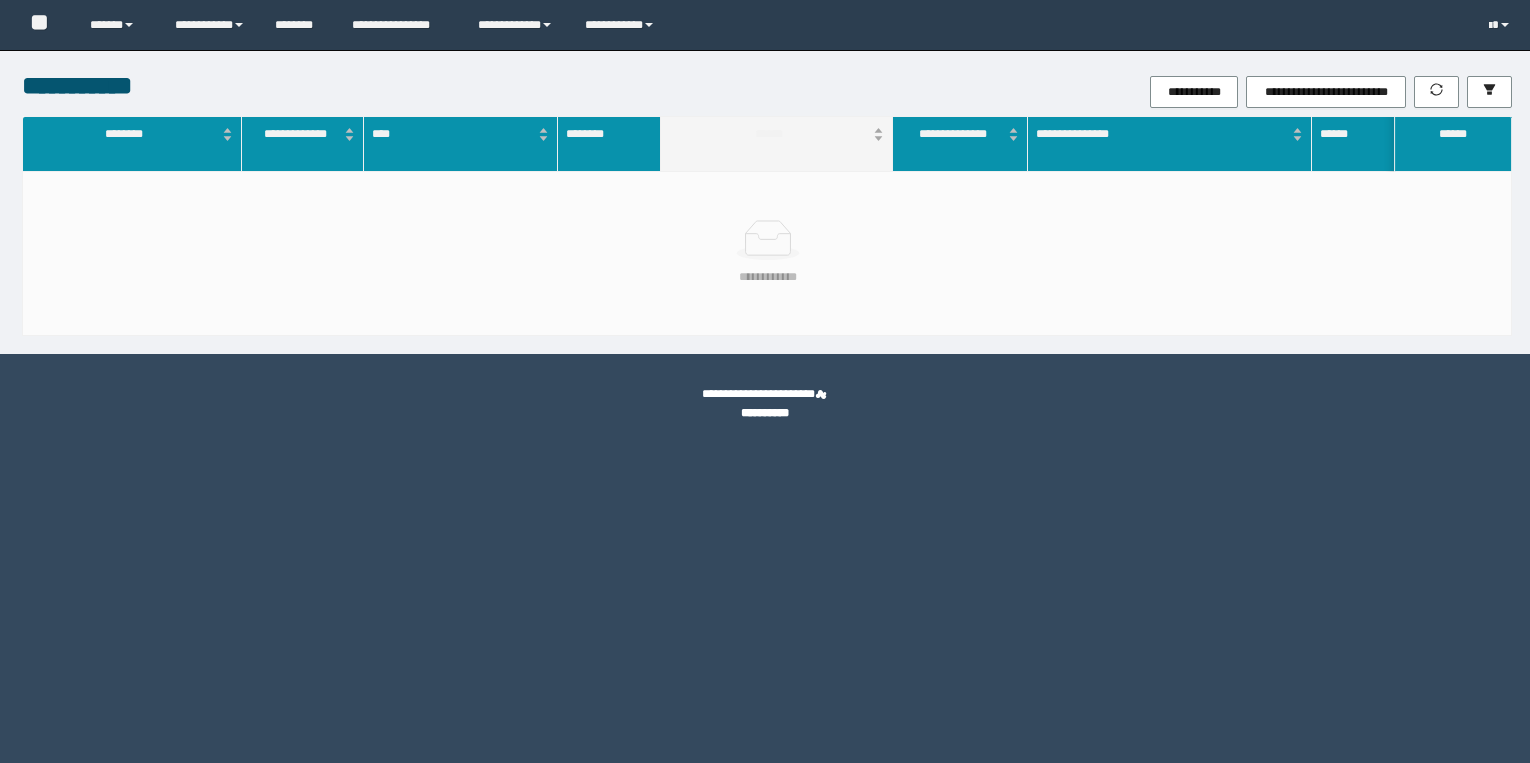 scroll, scrollTop: 0, scrollLeft: 0, axis: both 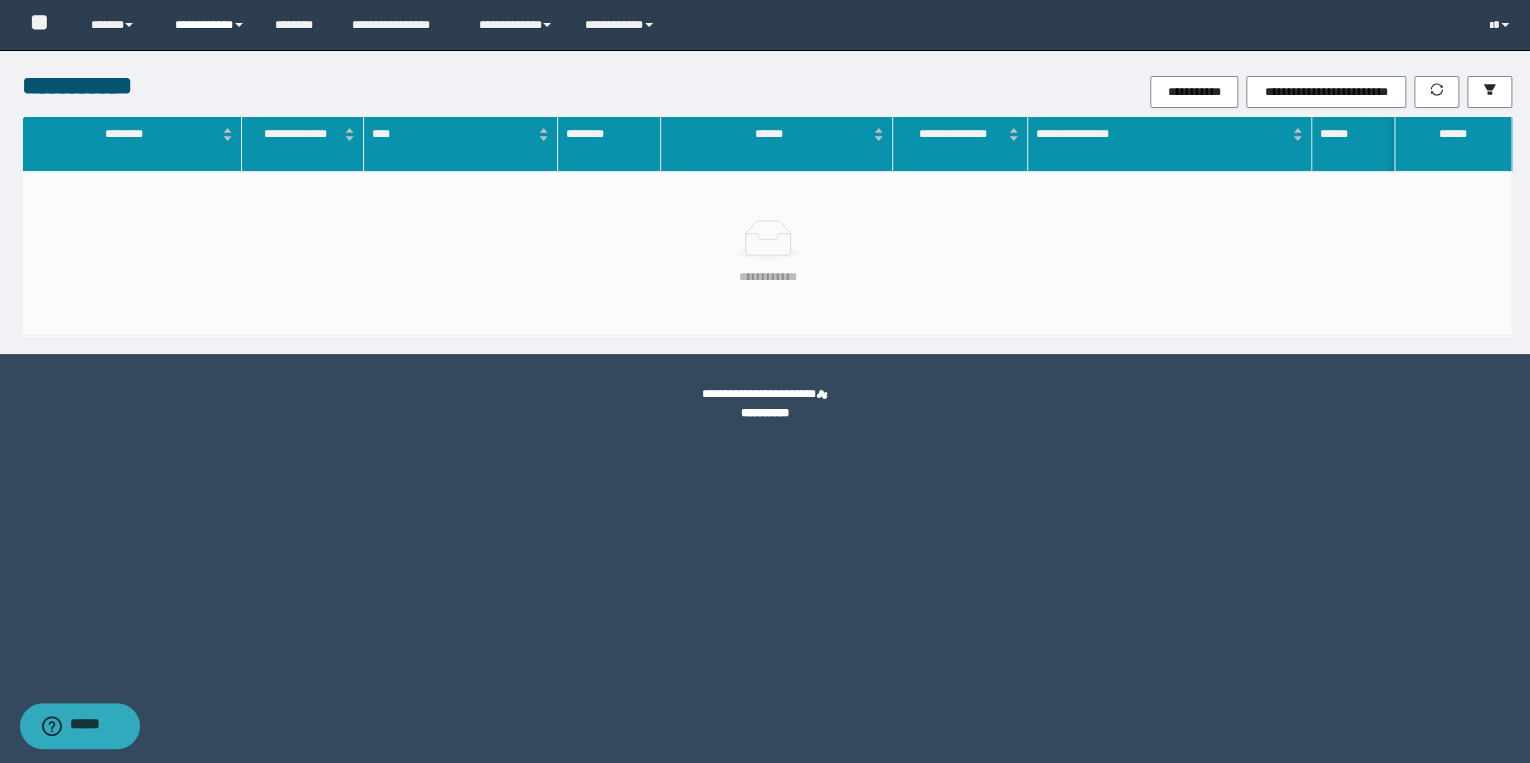 click on "**********" at bounding box center (210, 25) 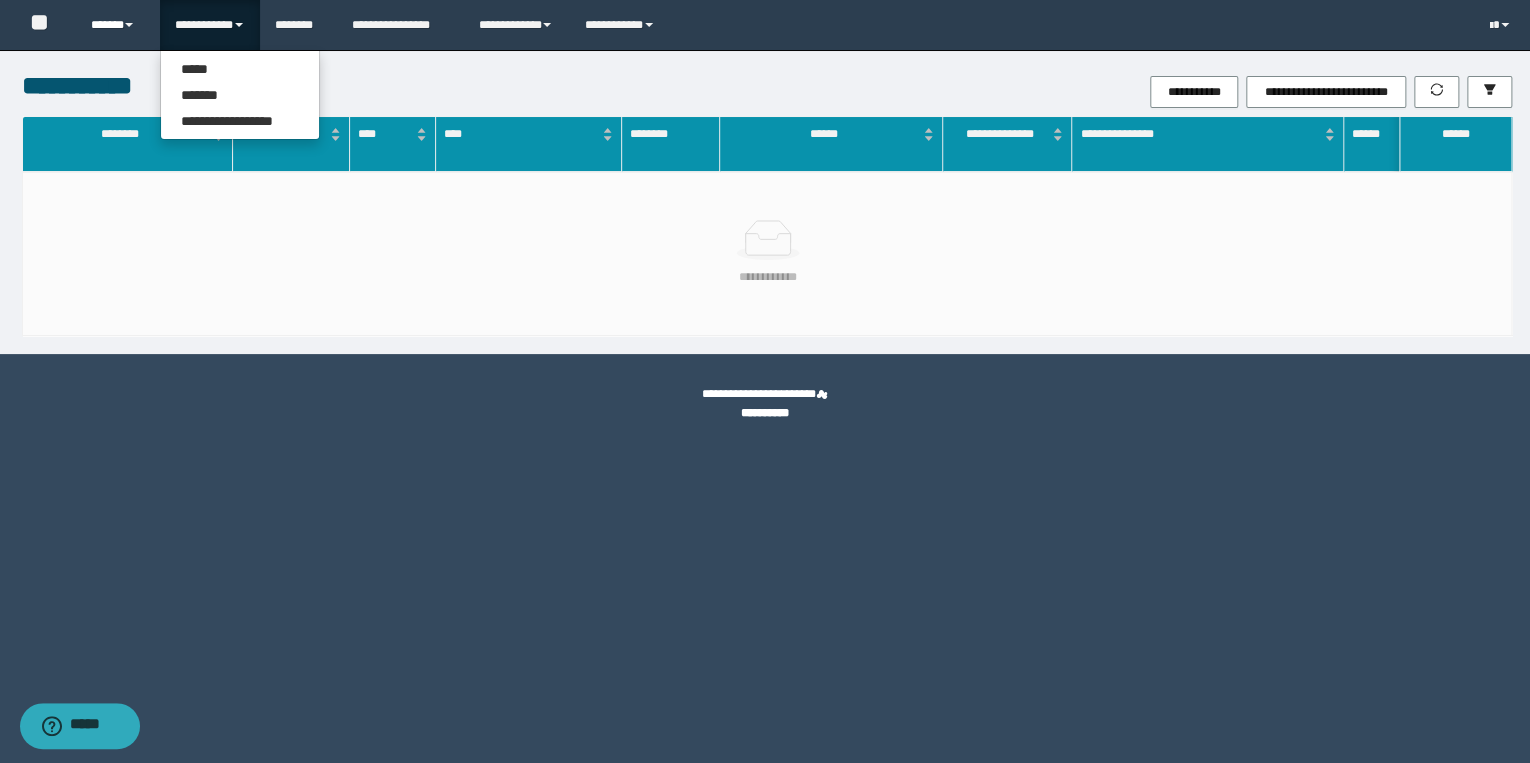 click on "******" at bounding box center [117, 25] 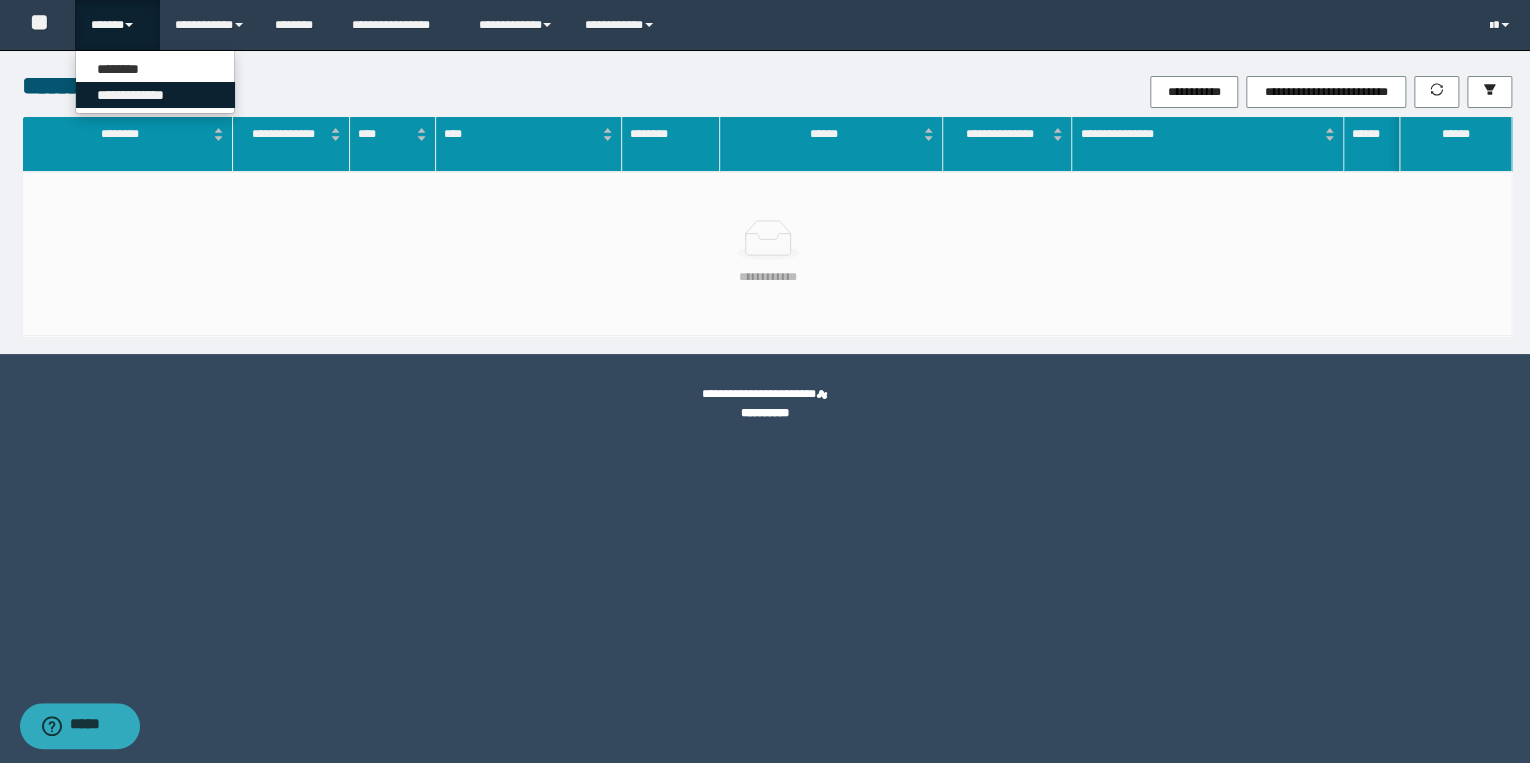 click on "**********" at bounding box center (155, 95) 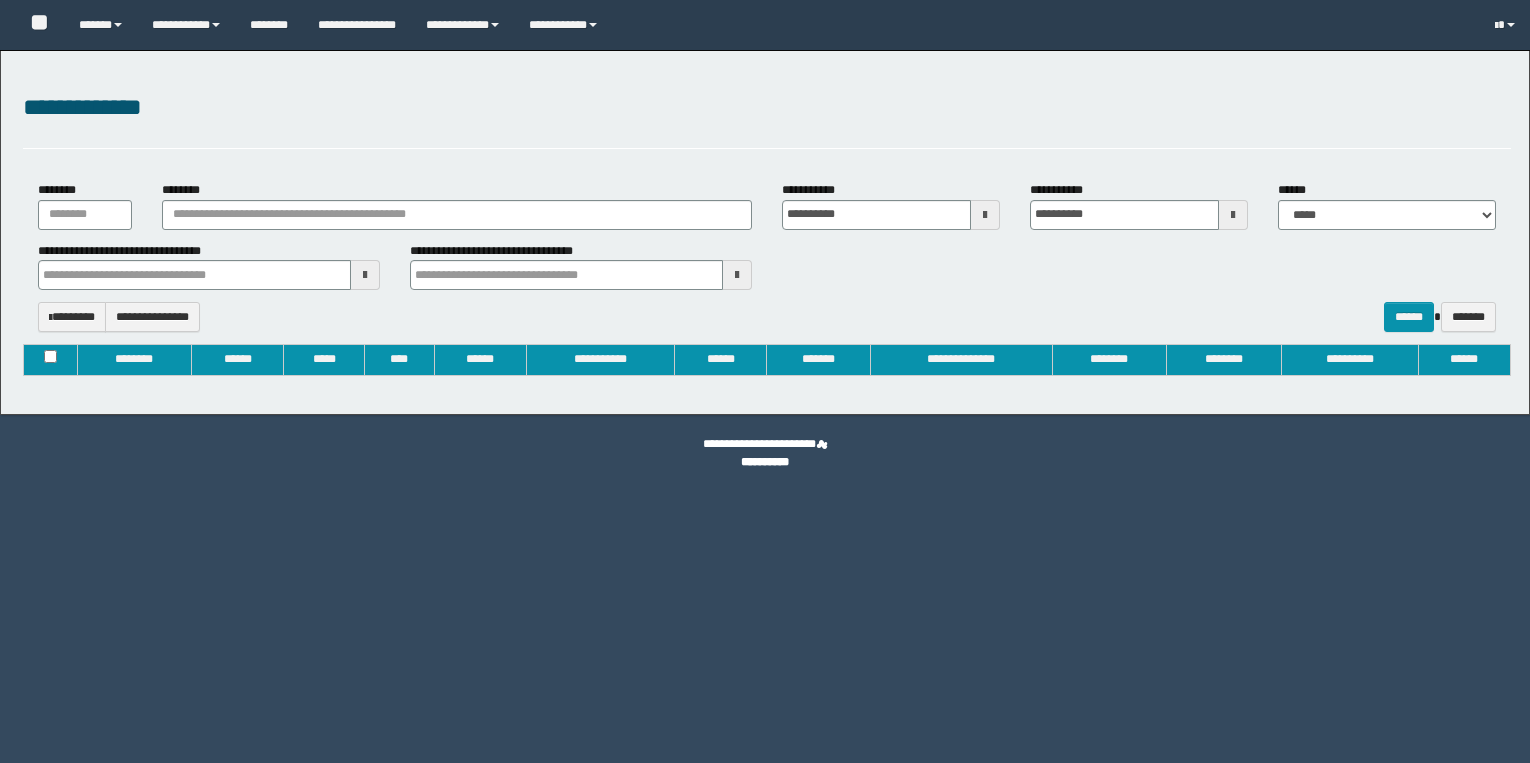 type on "**********" 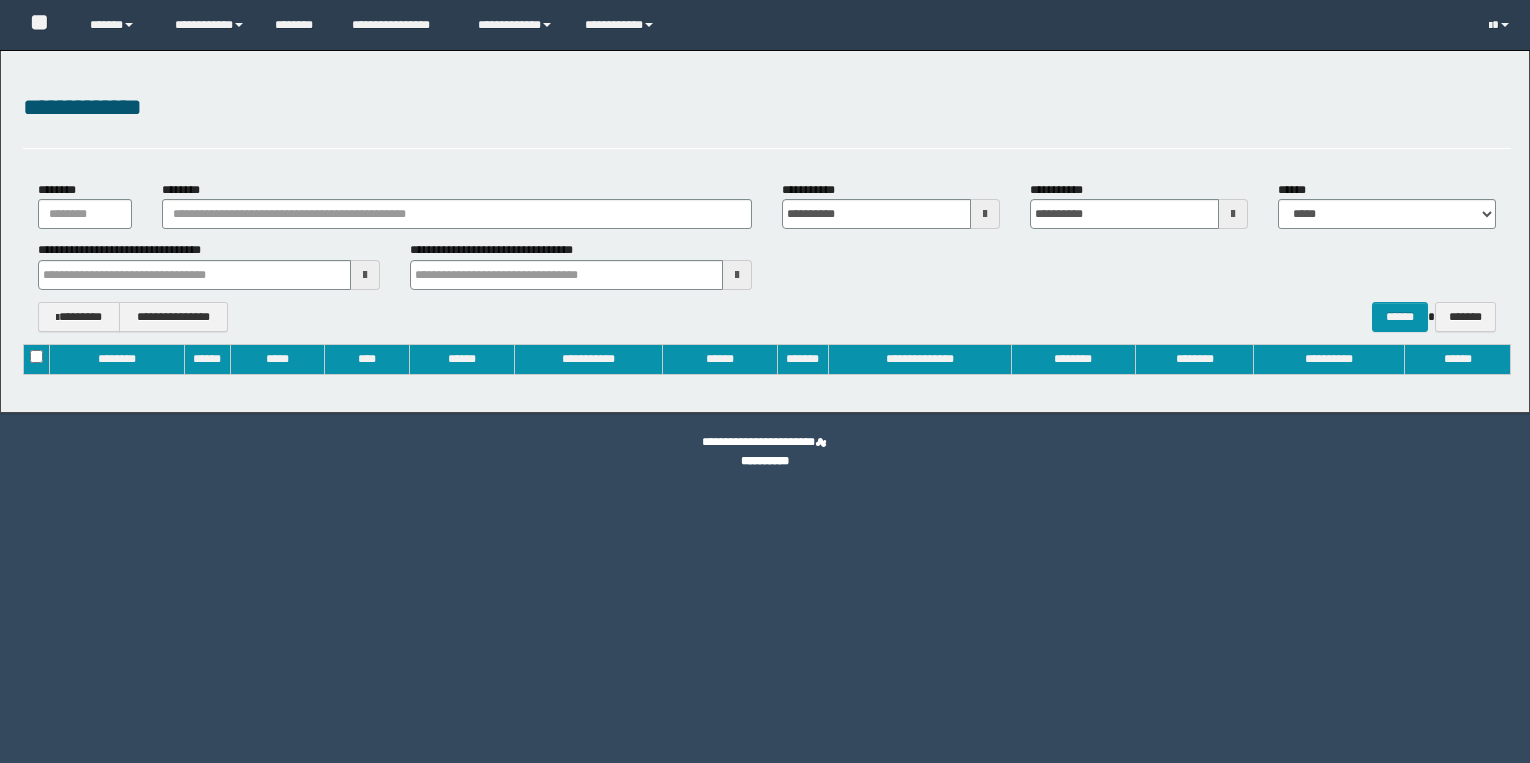 scroll, scrollTop: 0, scrollLeft: 0, axis: both 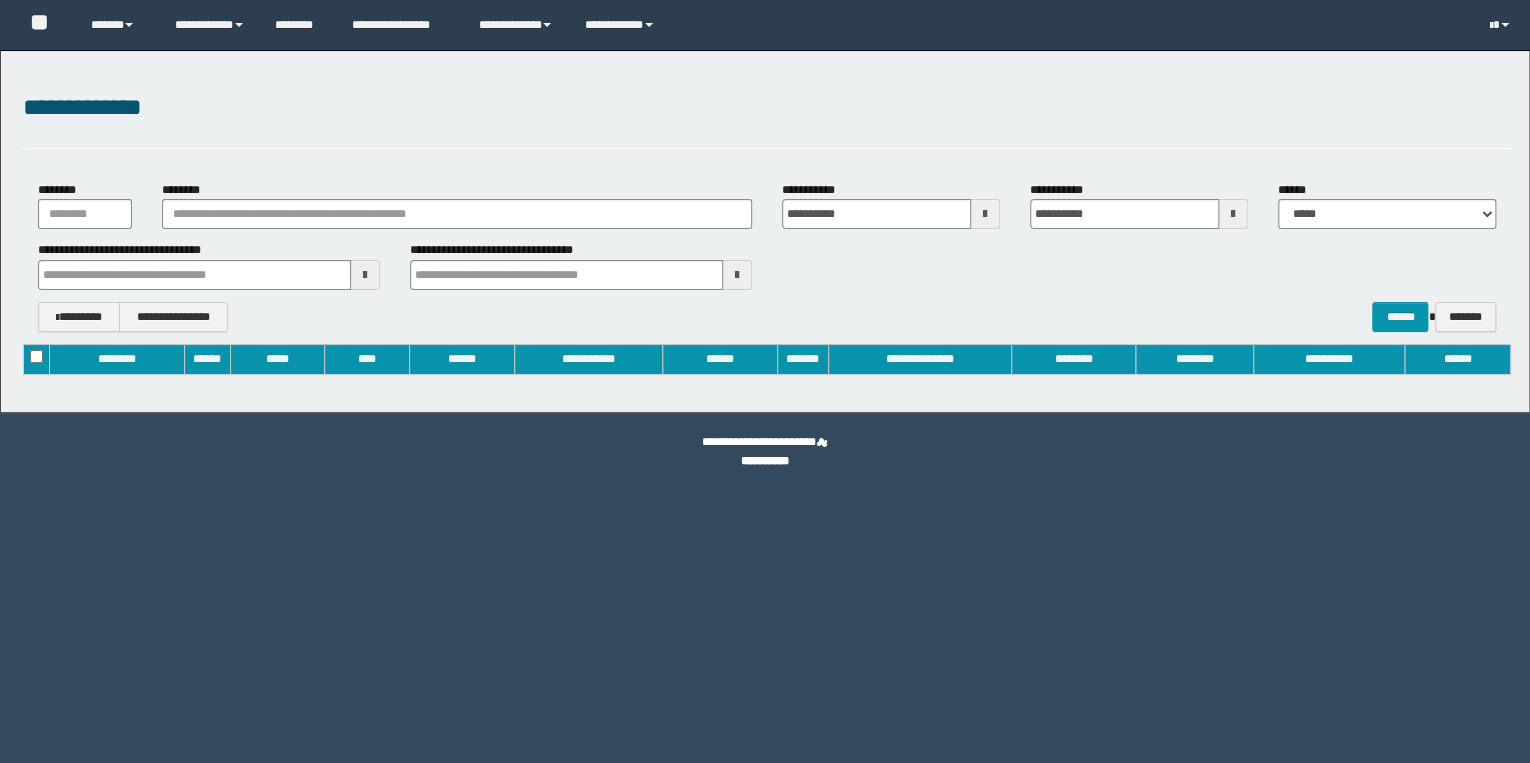 type 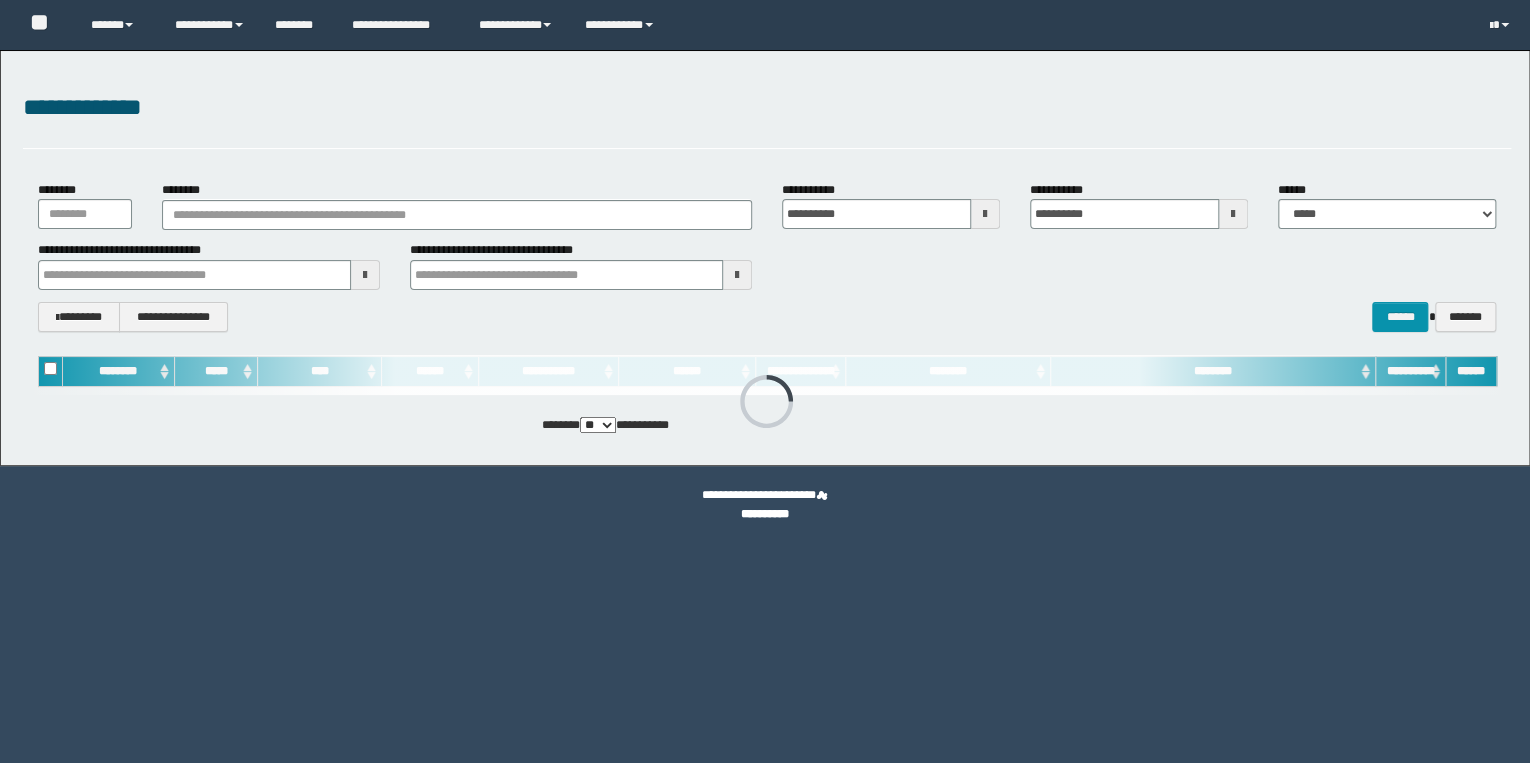 scroll, scrollTop: 0, scrollLeft: 0, axis: both 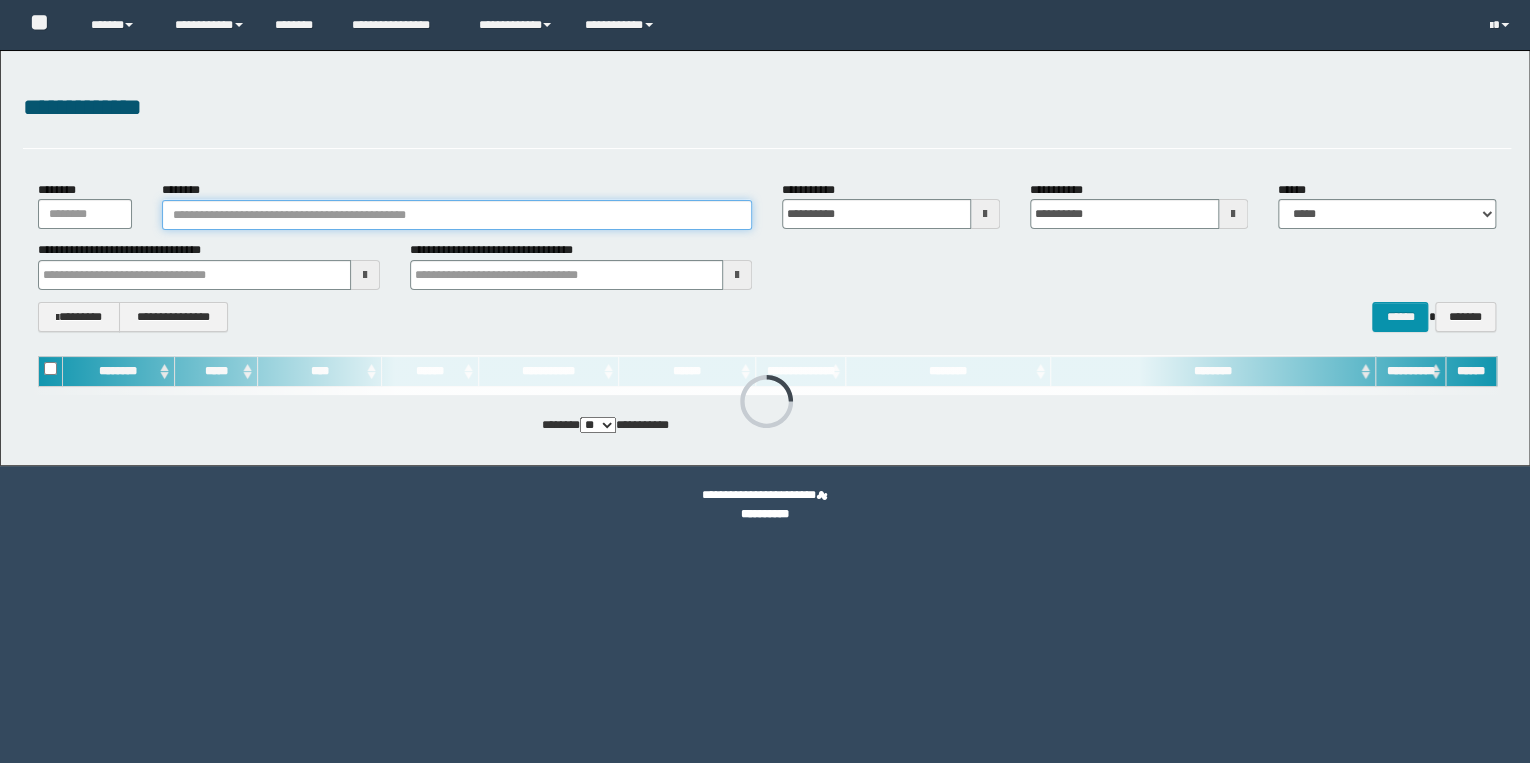 click on "********" at bounding box center [457, 215] 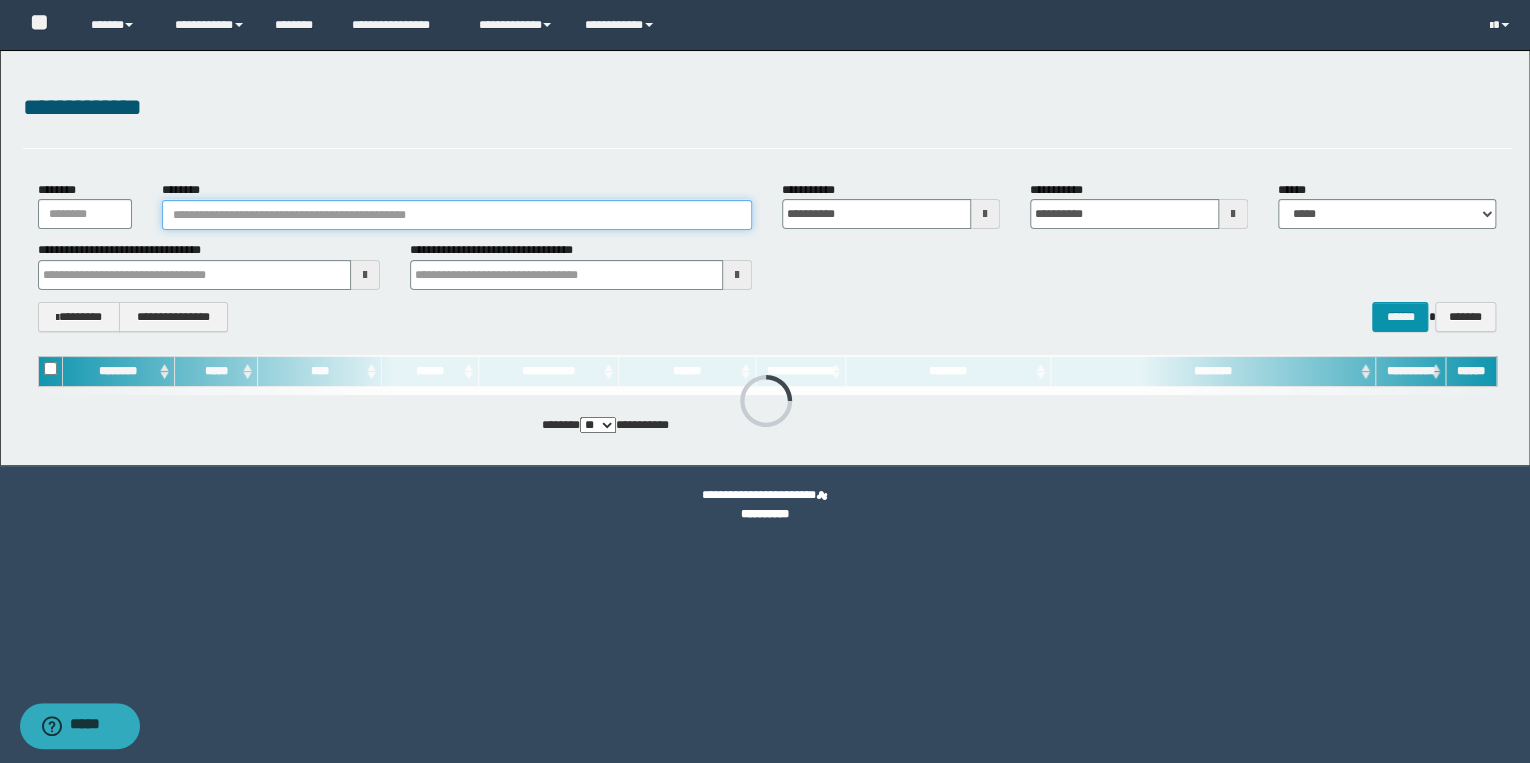 paste on "********" 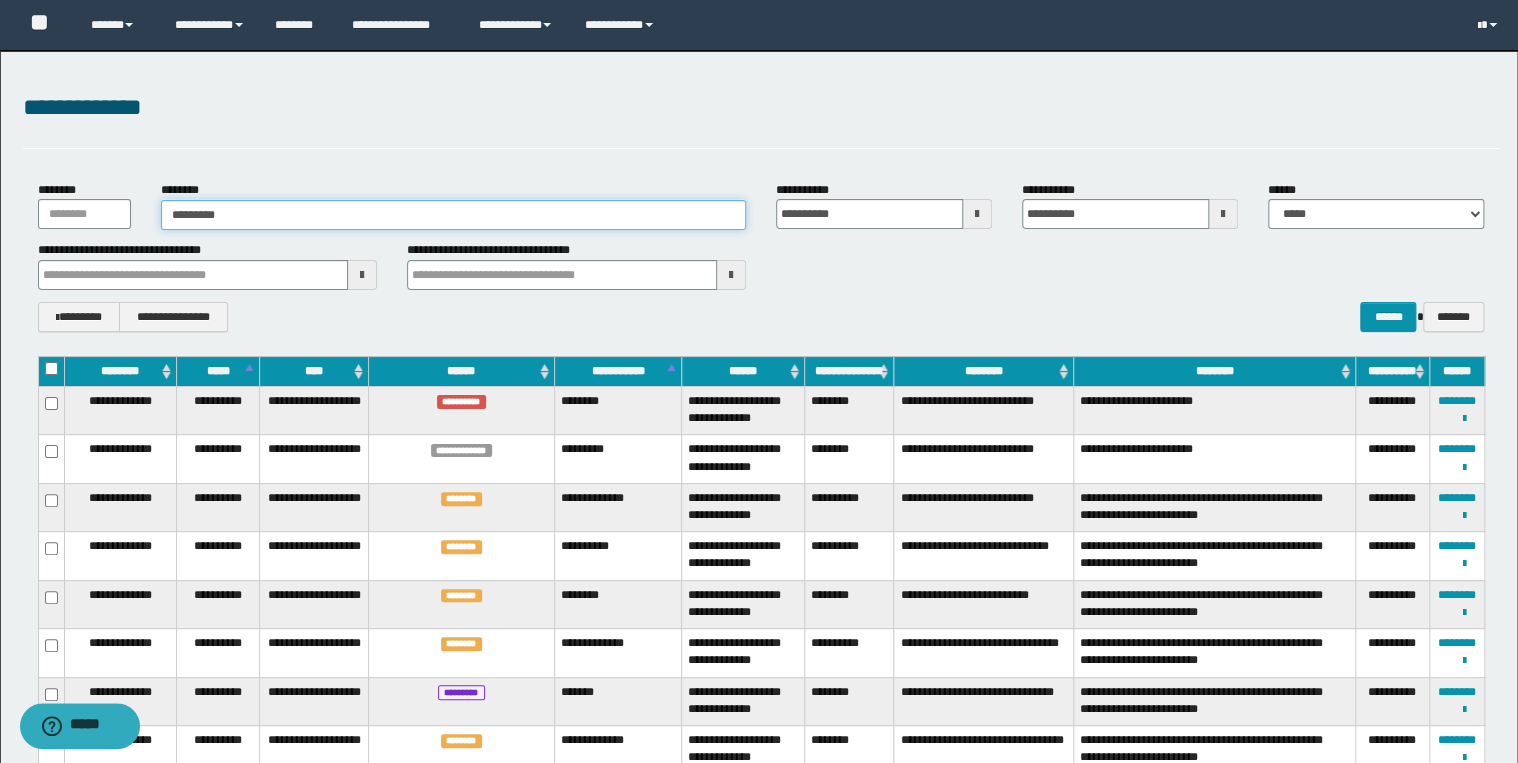 click on "********" at bounding box center (453, 215) 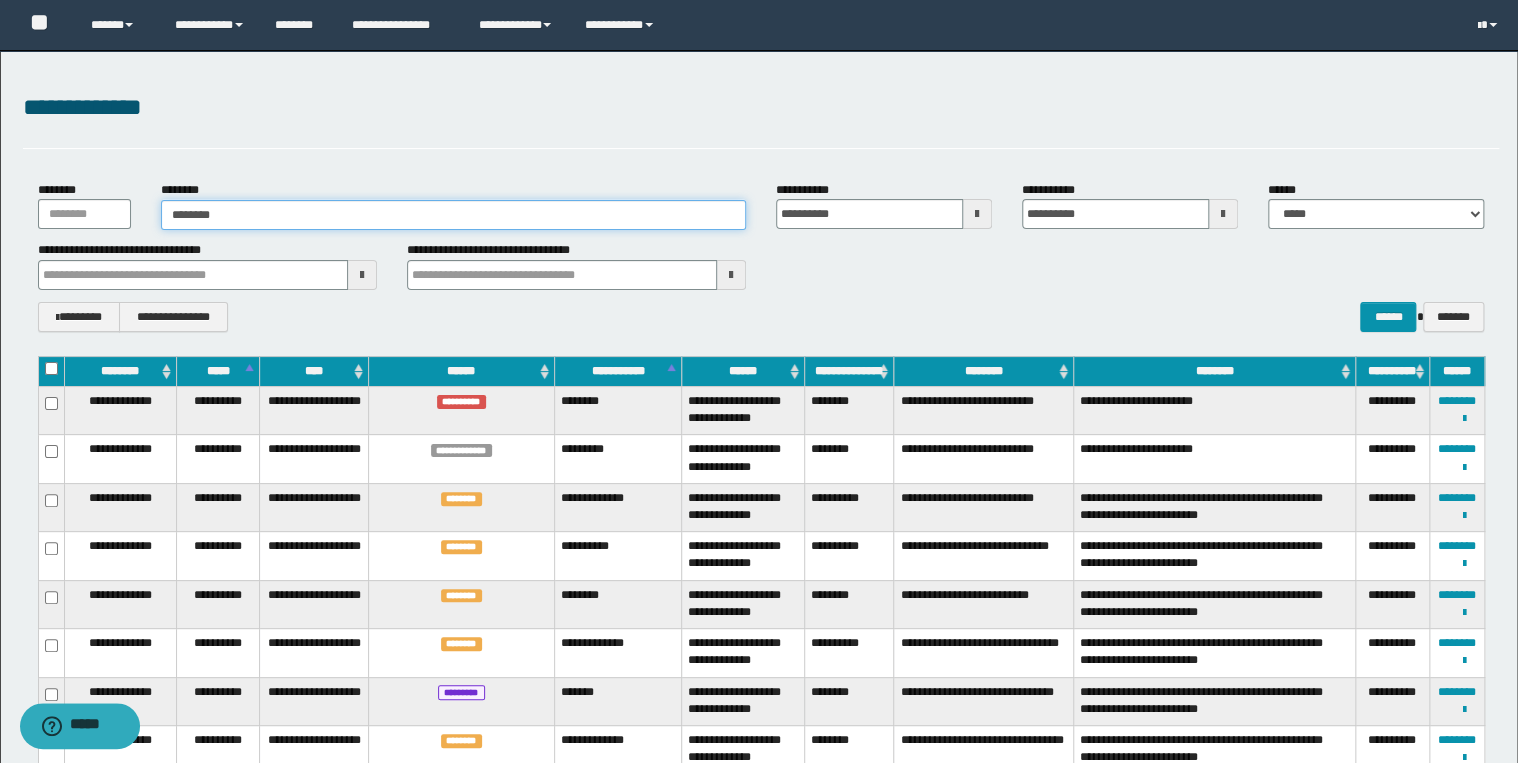 click on "********" at bounding box center [453, 215] 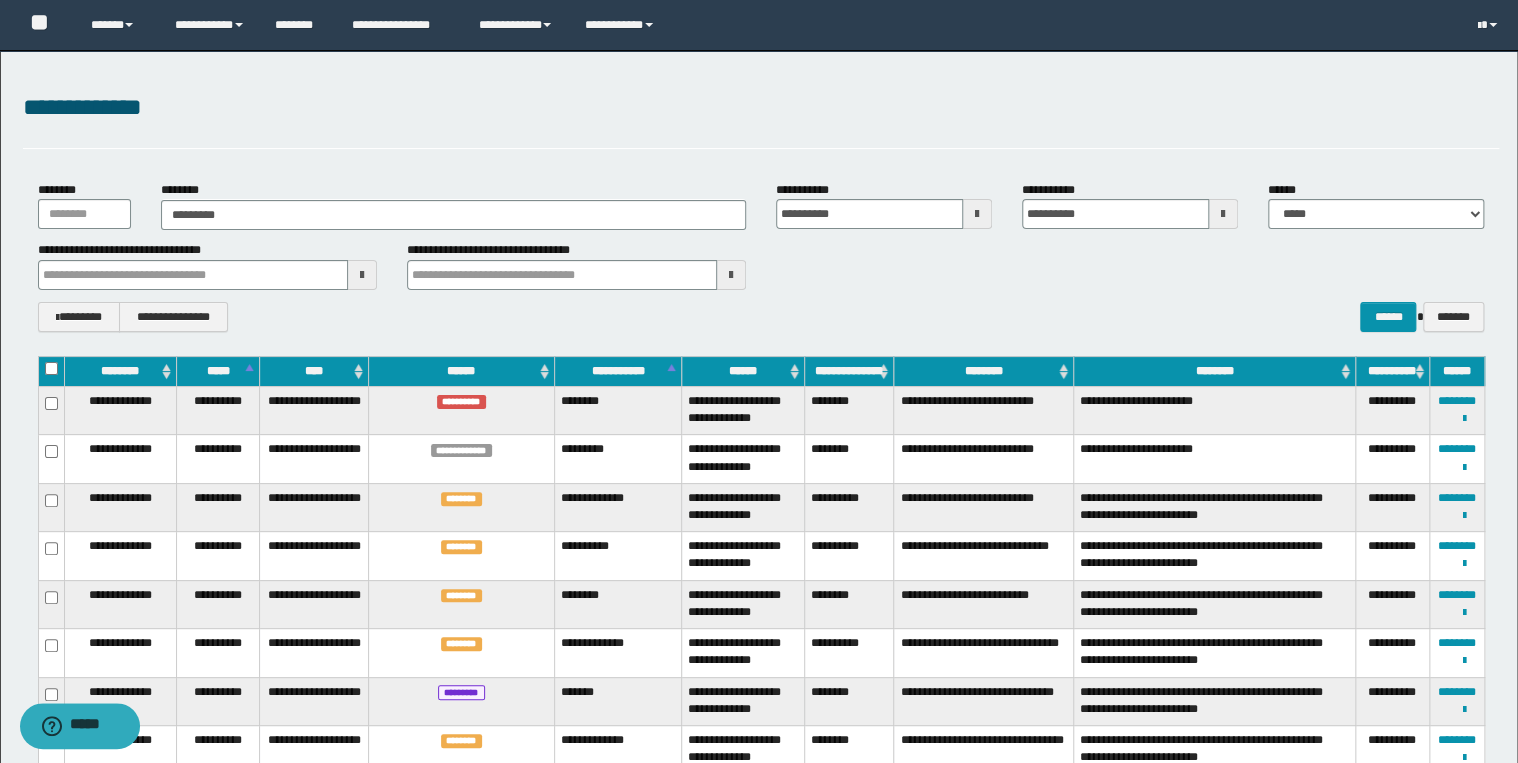 click on "**********" at bounding box center [759, 1468] 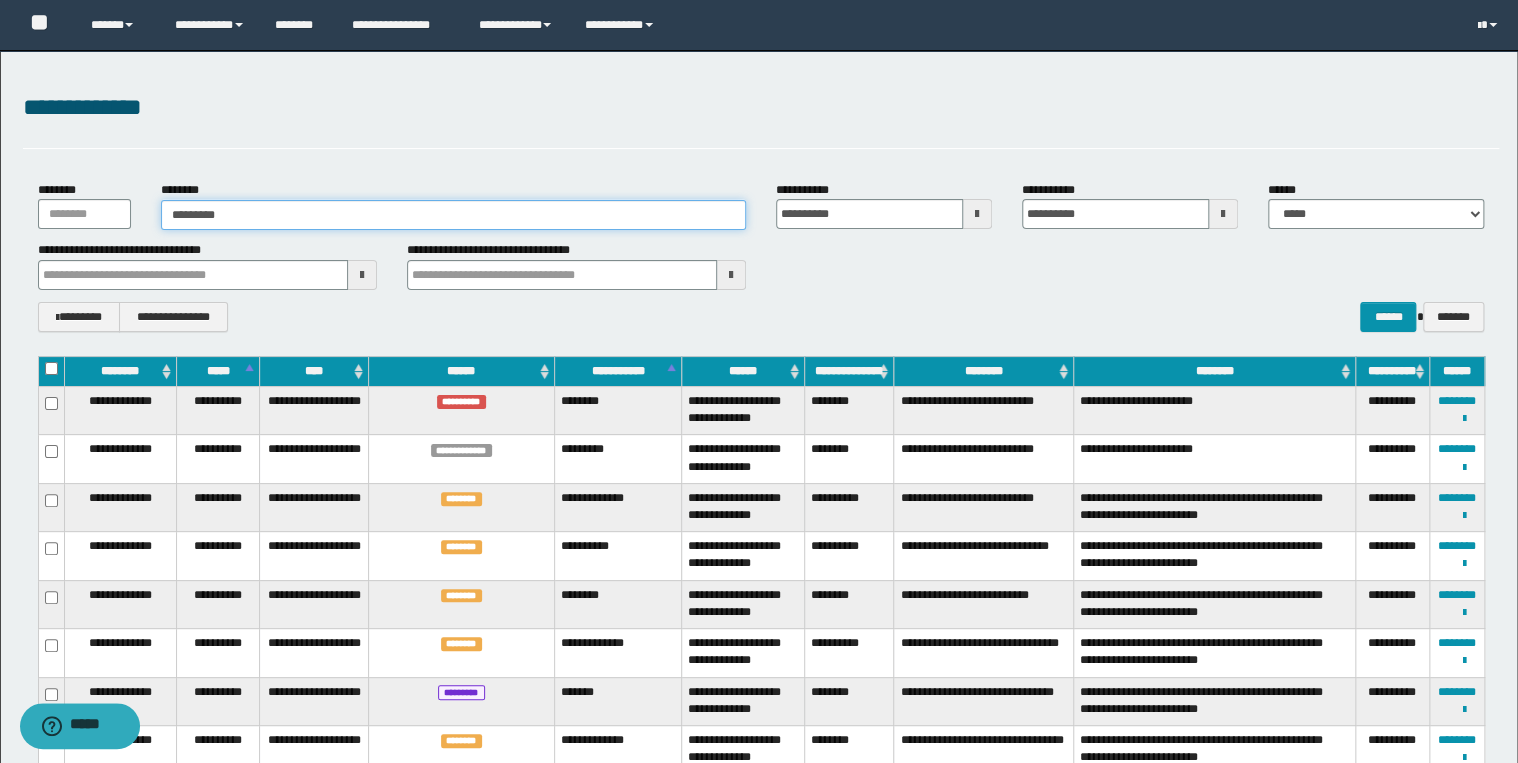 drag, startPoint x: 226, startPoint y: 214, endPoint x: 108, endPoint y: 209, distance: 118.10589 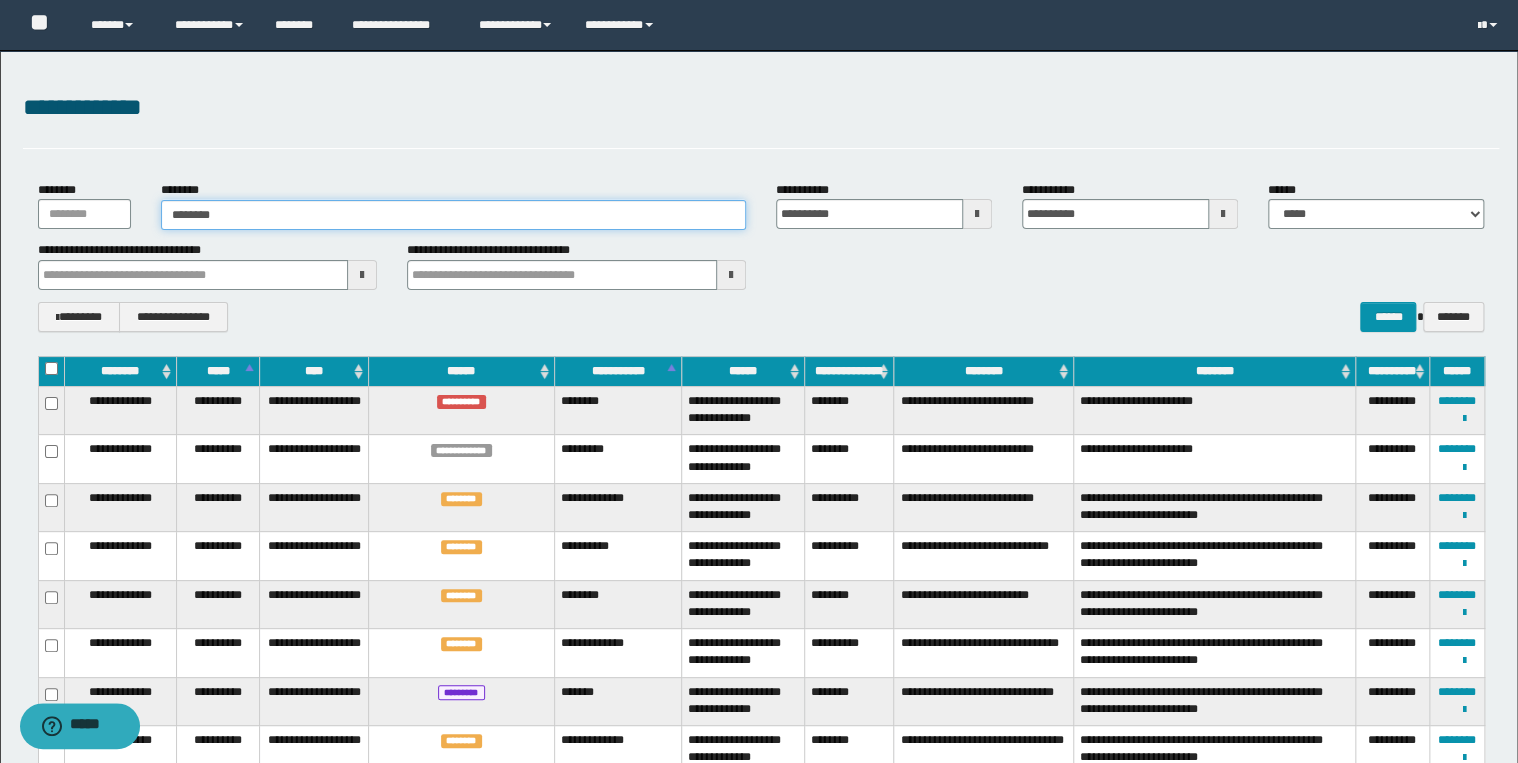 drag, startPoint x: 227, startPoint y: 213, endPoint x: 138, endPoint y: 208, distance: 89.140335 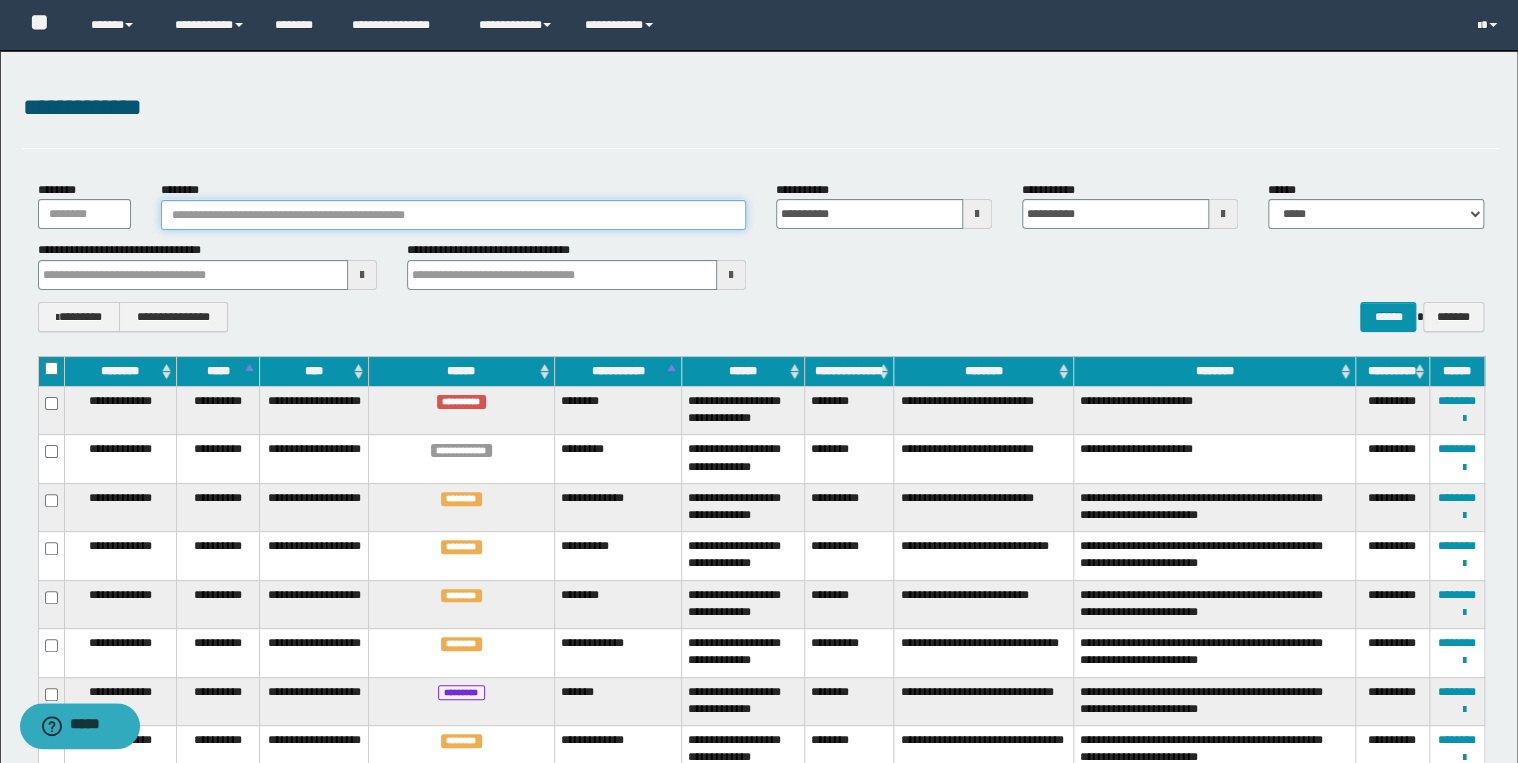 paste on "********" 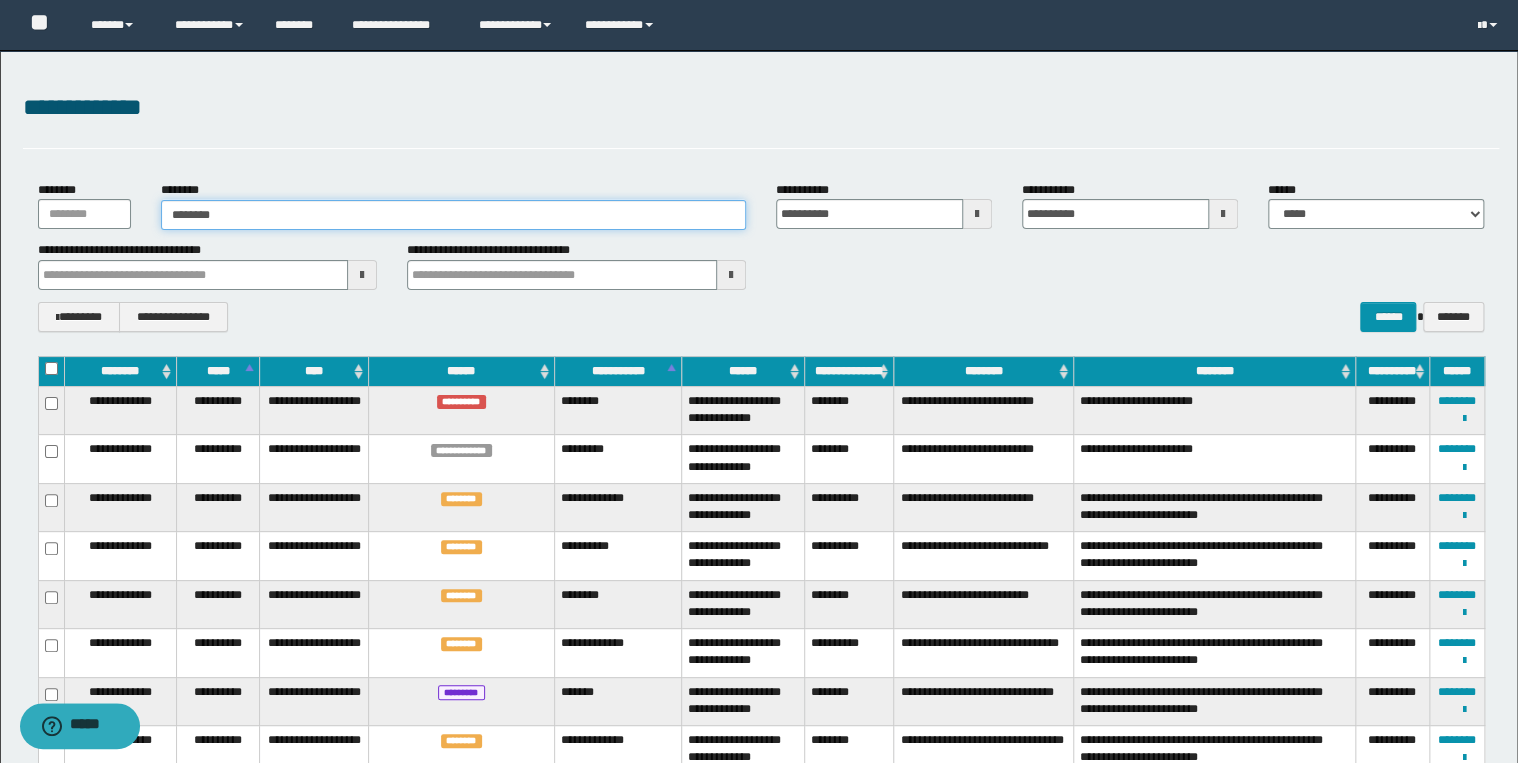 type on "********" 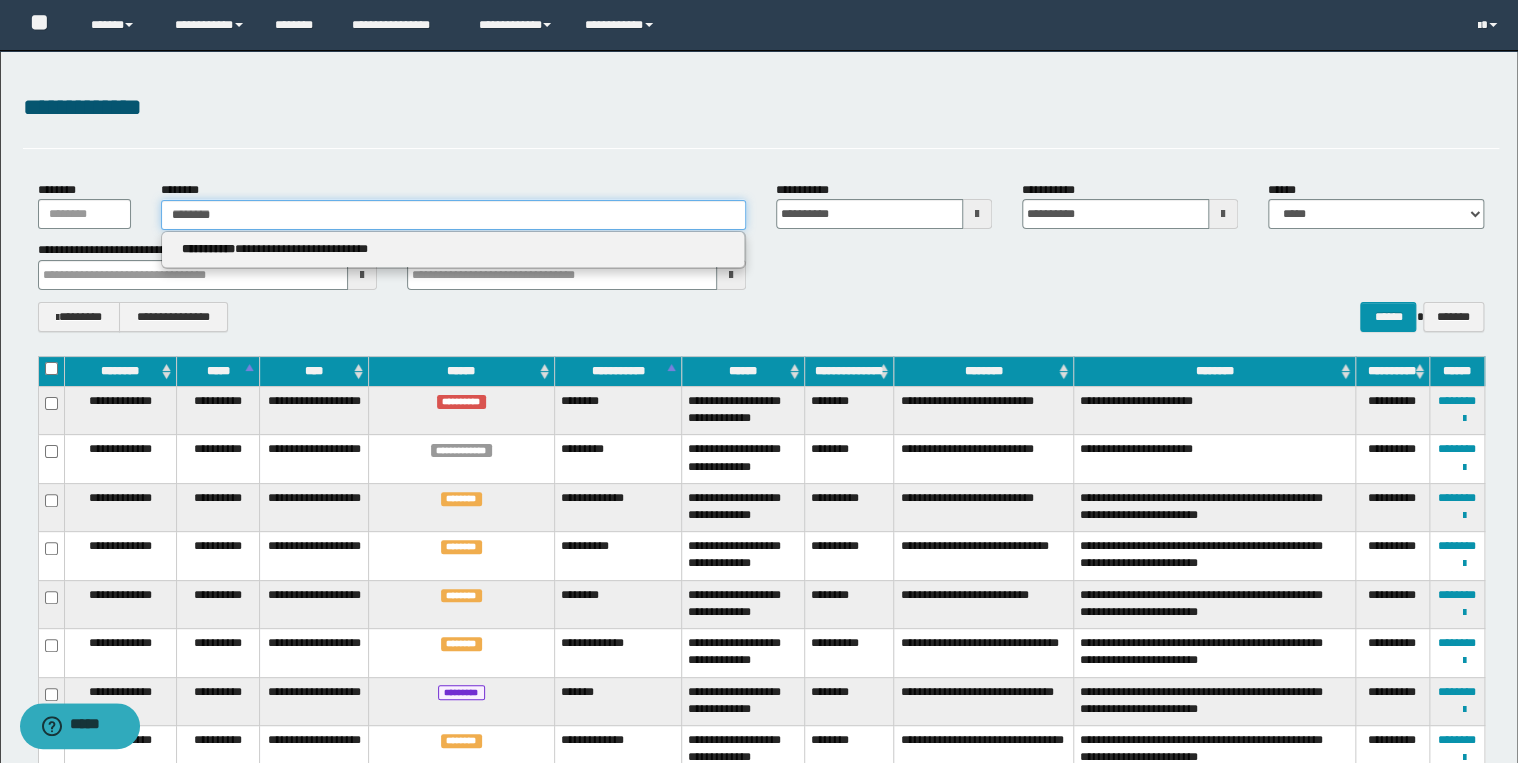 type on "********" 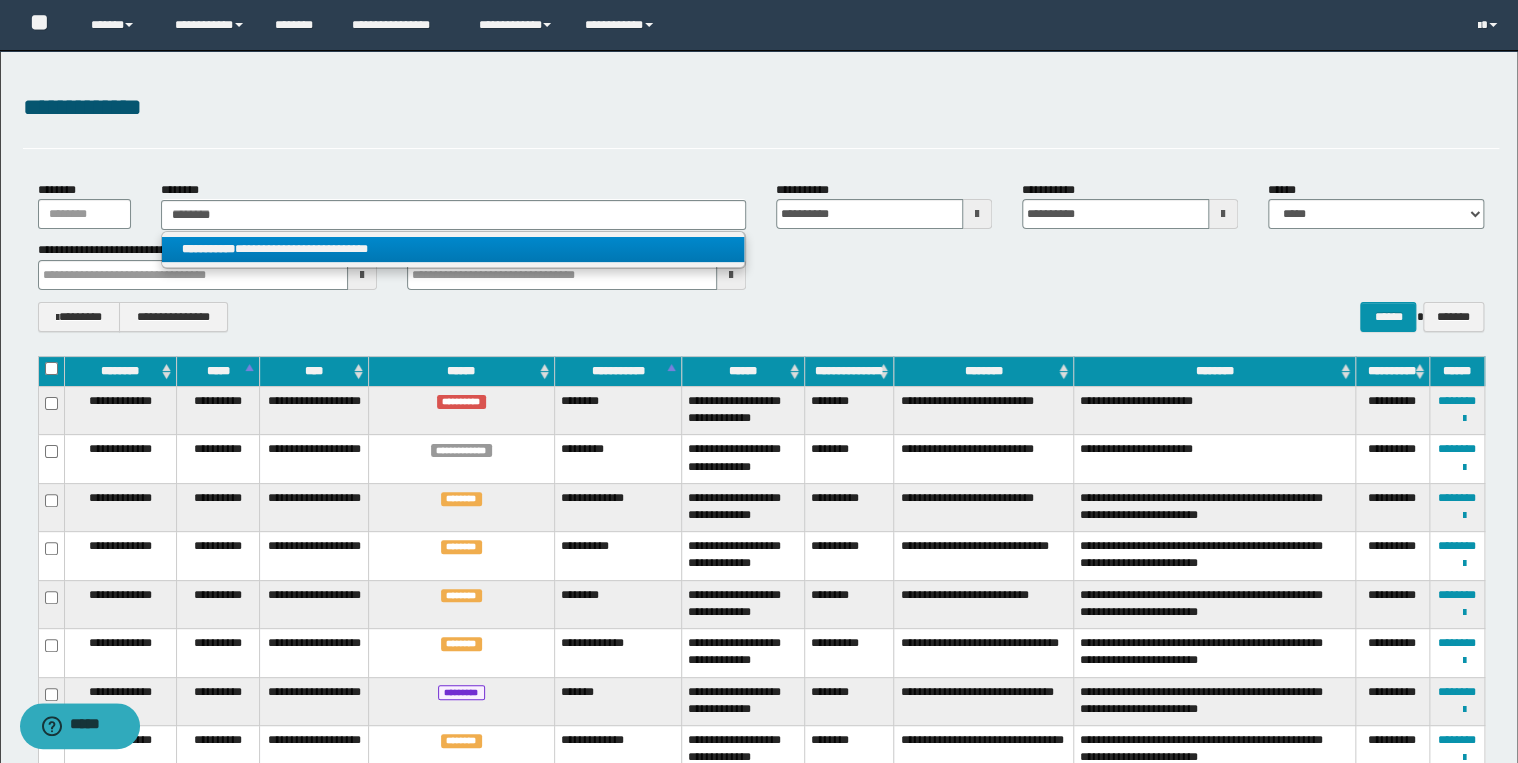 click on "**********" at bounding box center [208, 249] 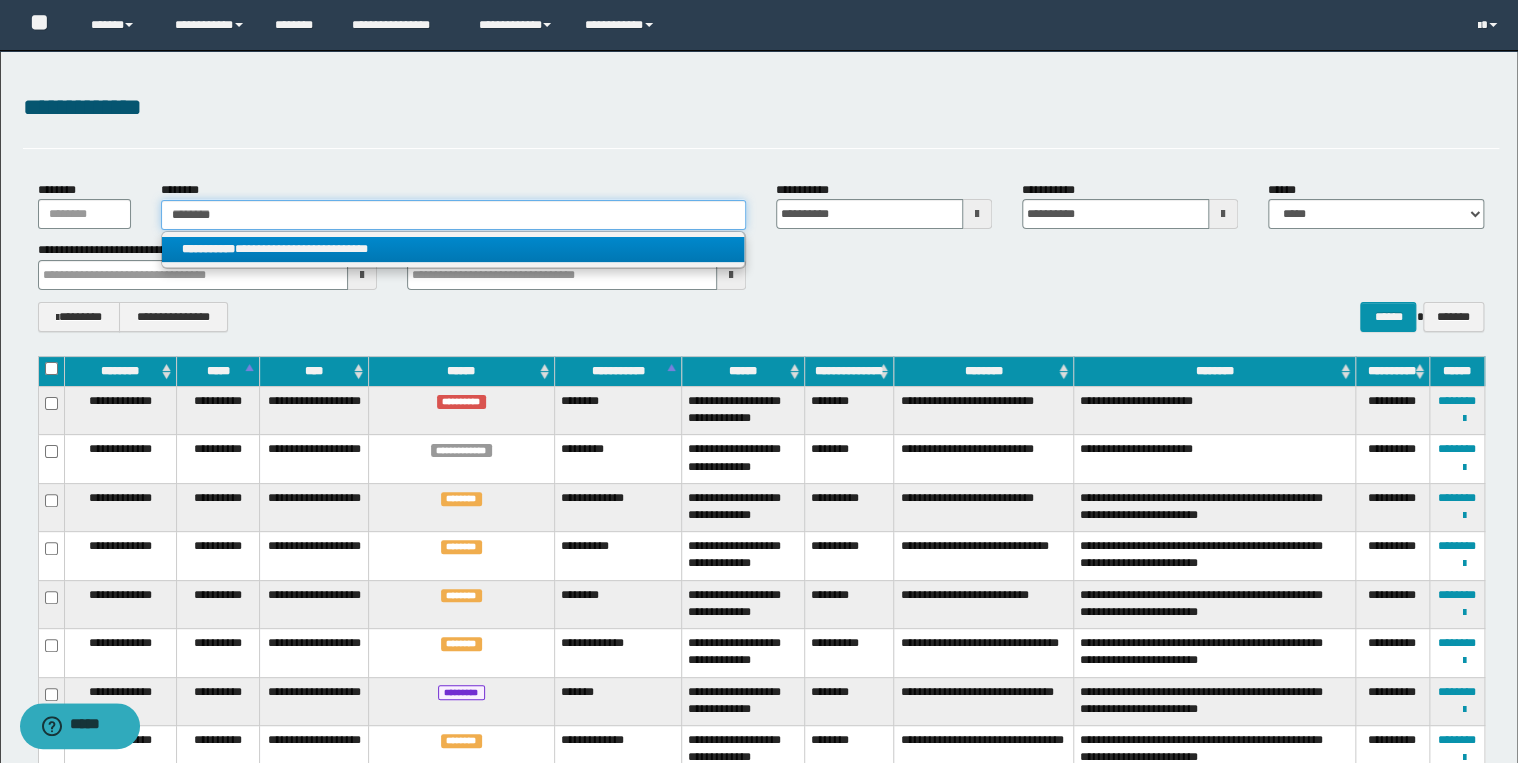 type 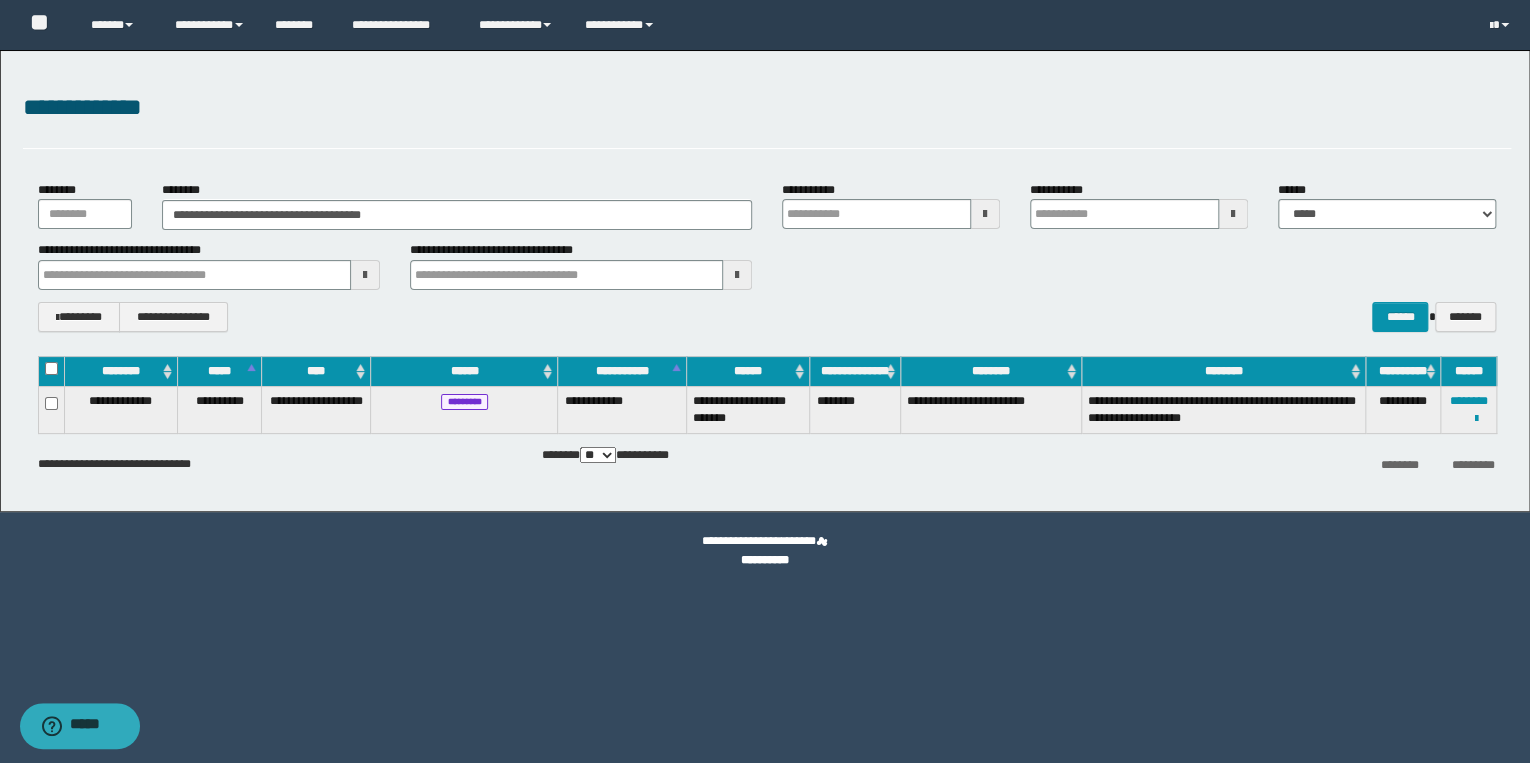 click on "**********" at bounding box center [1468, 409] 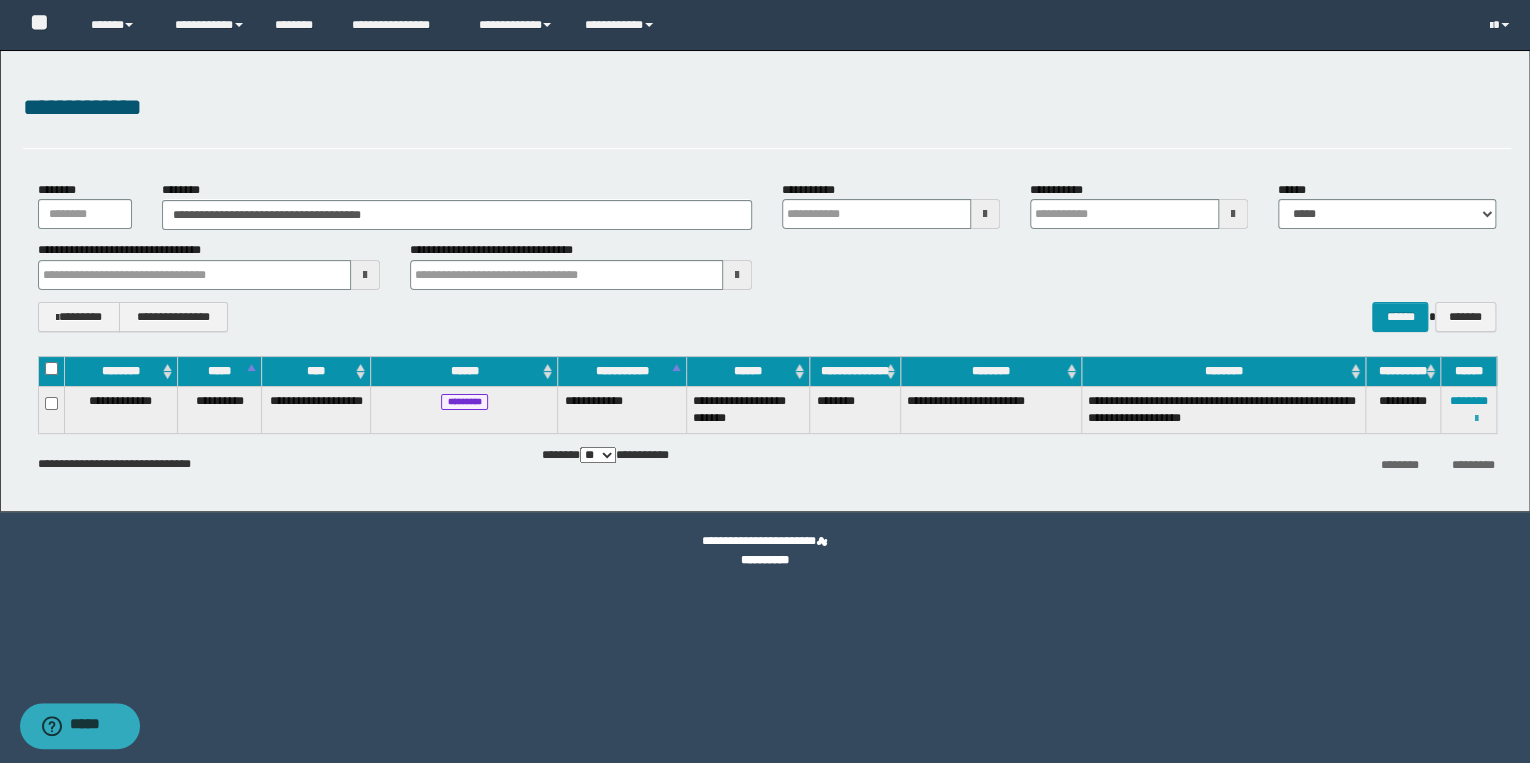 click at bounding box center [1475, 419] 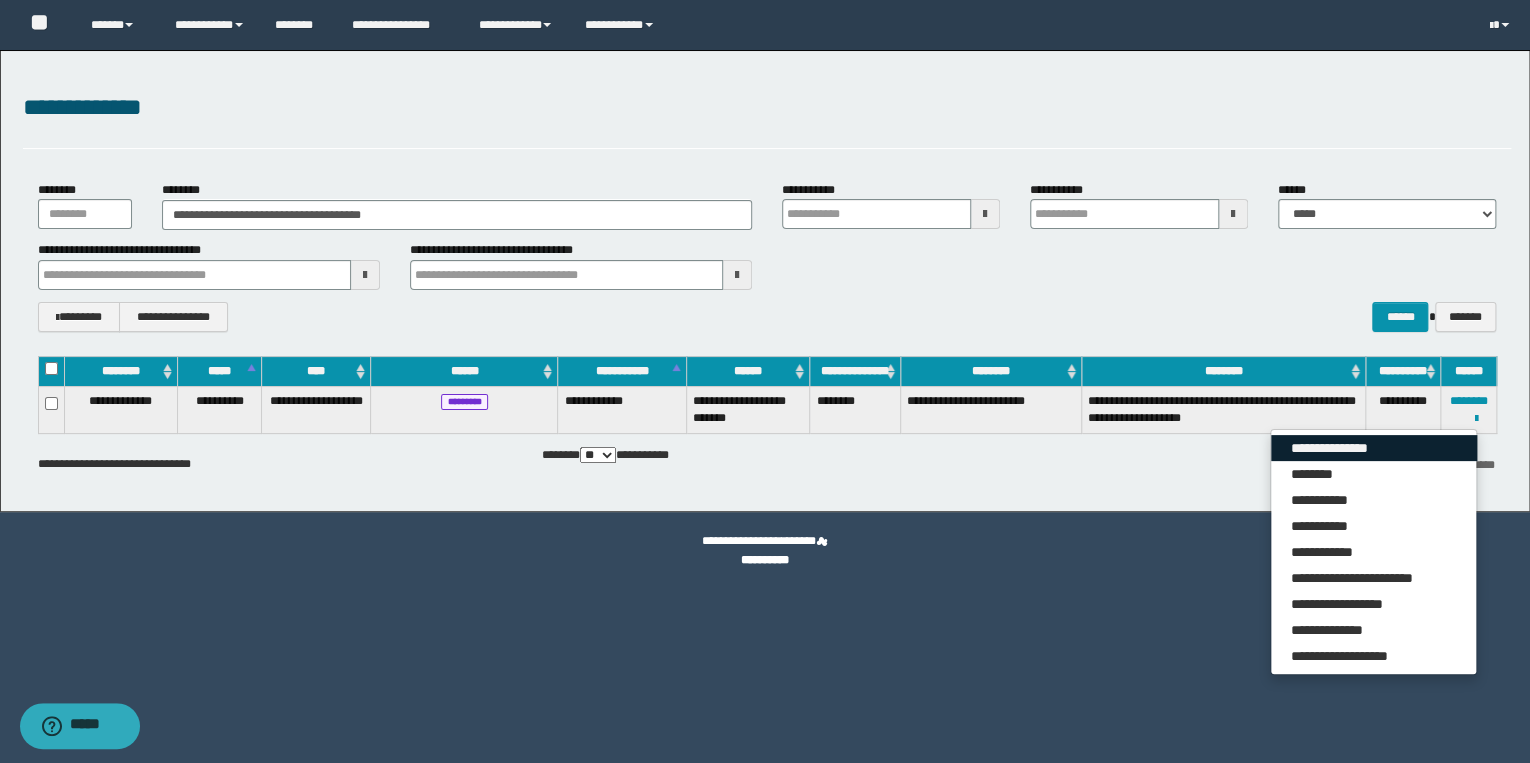 click on "**********" at bounding box center [1374, 448] 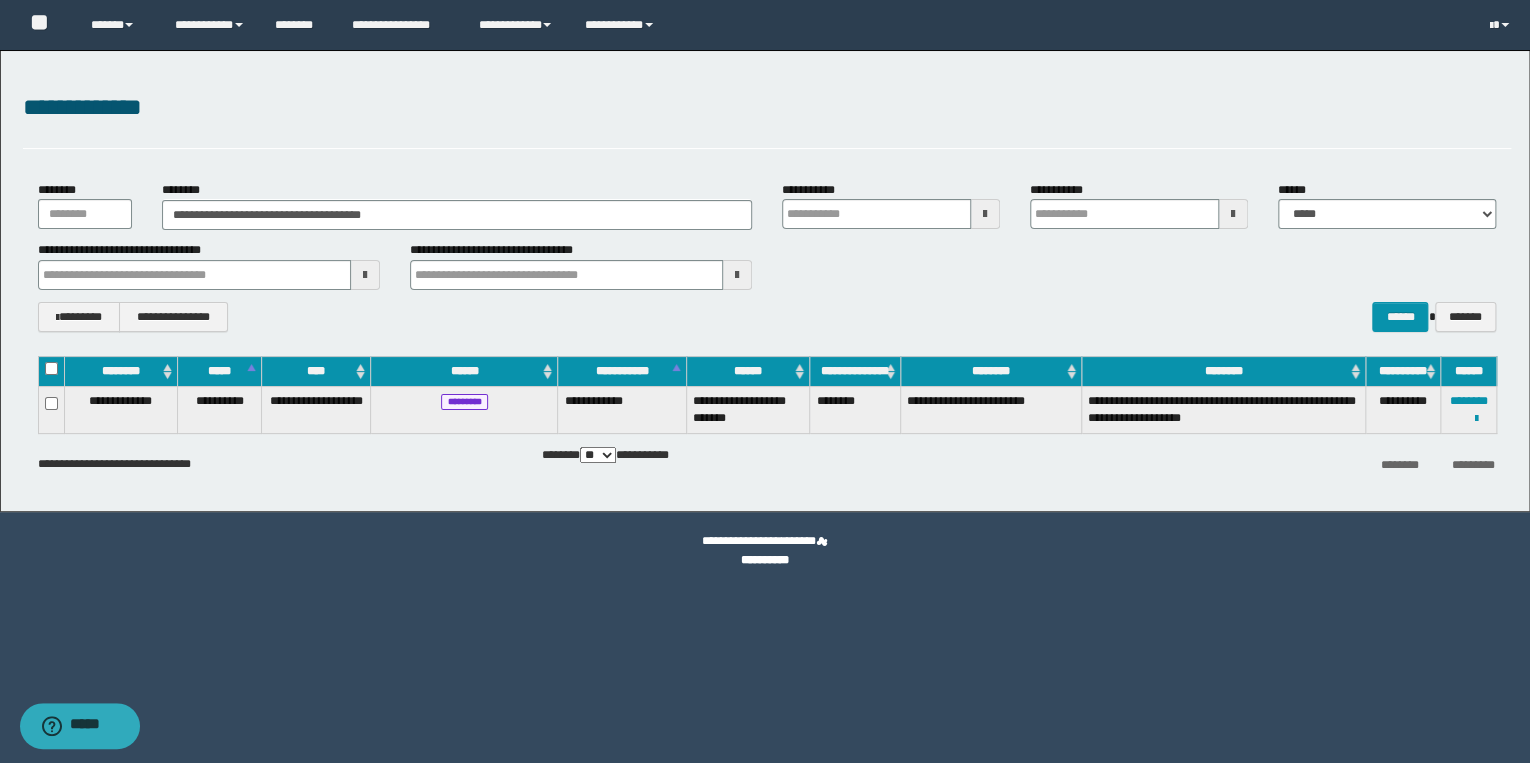 type 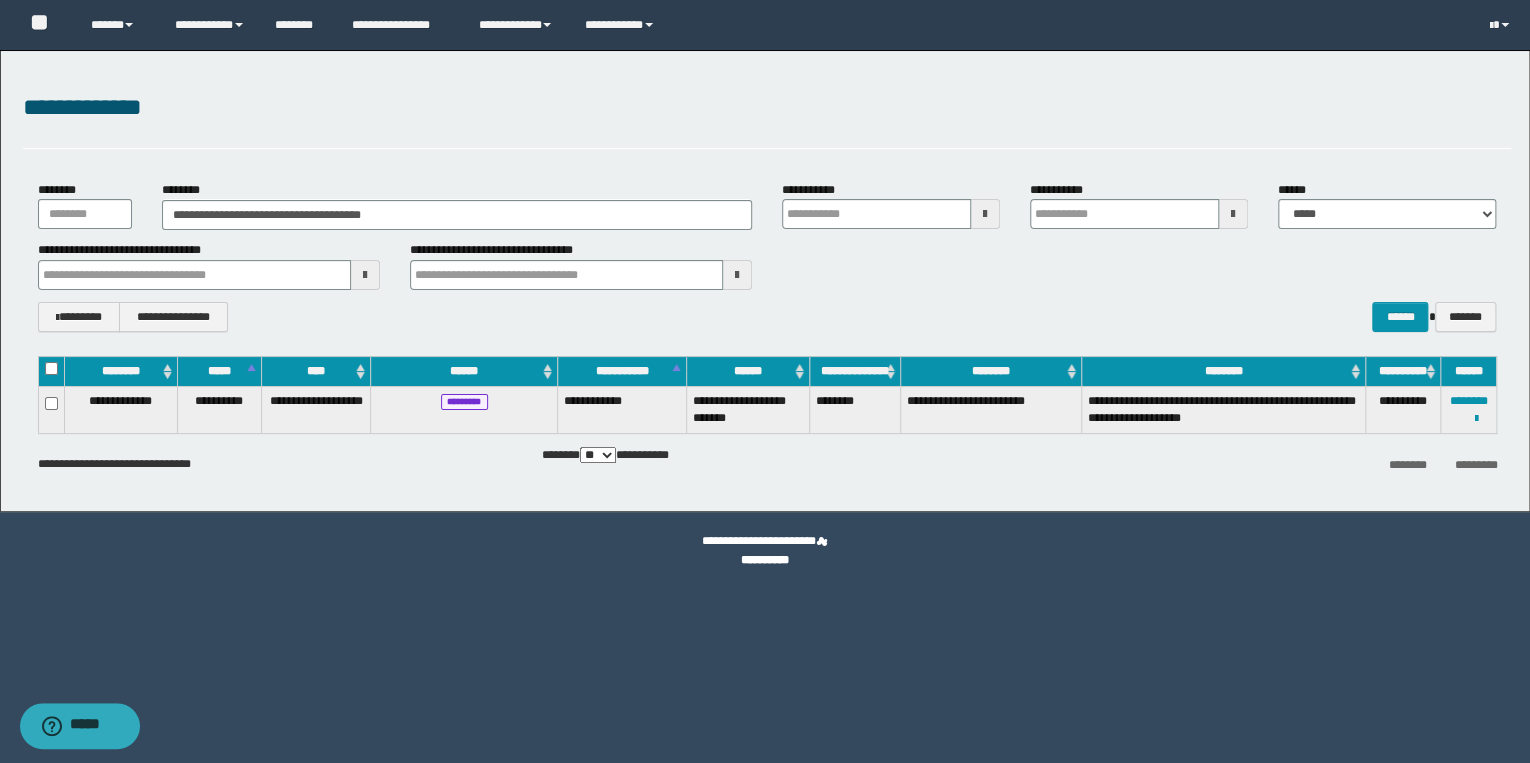 type 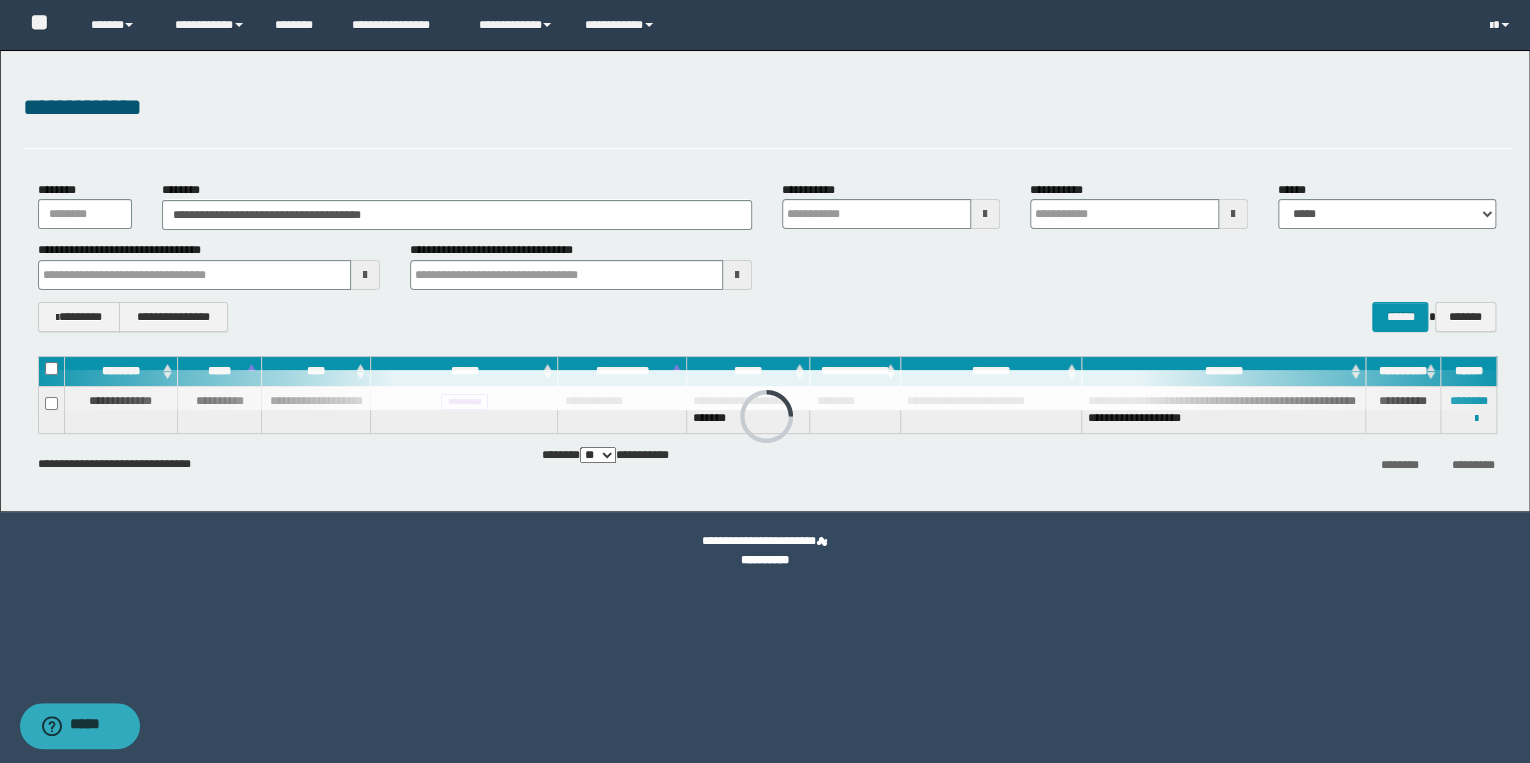 type 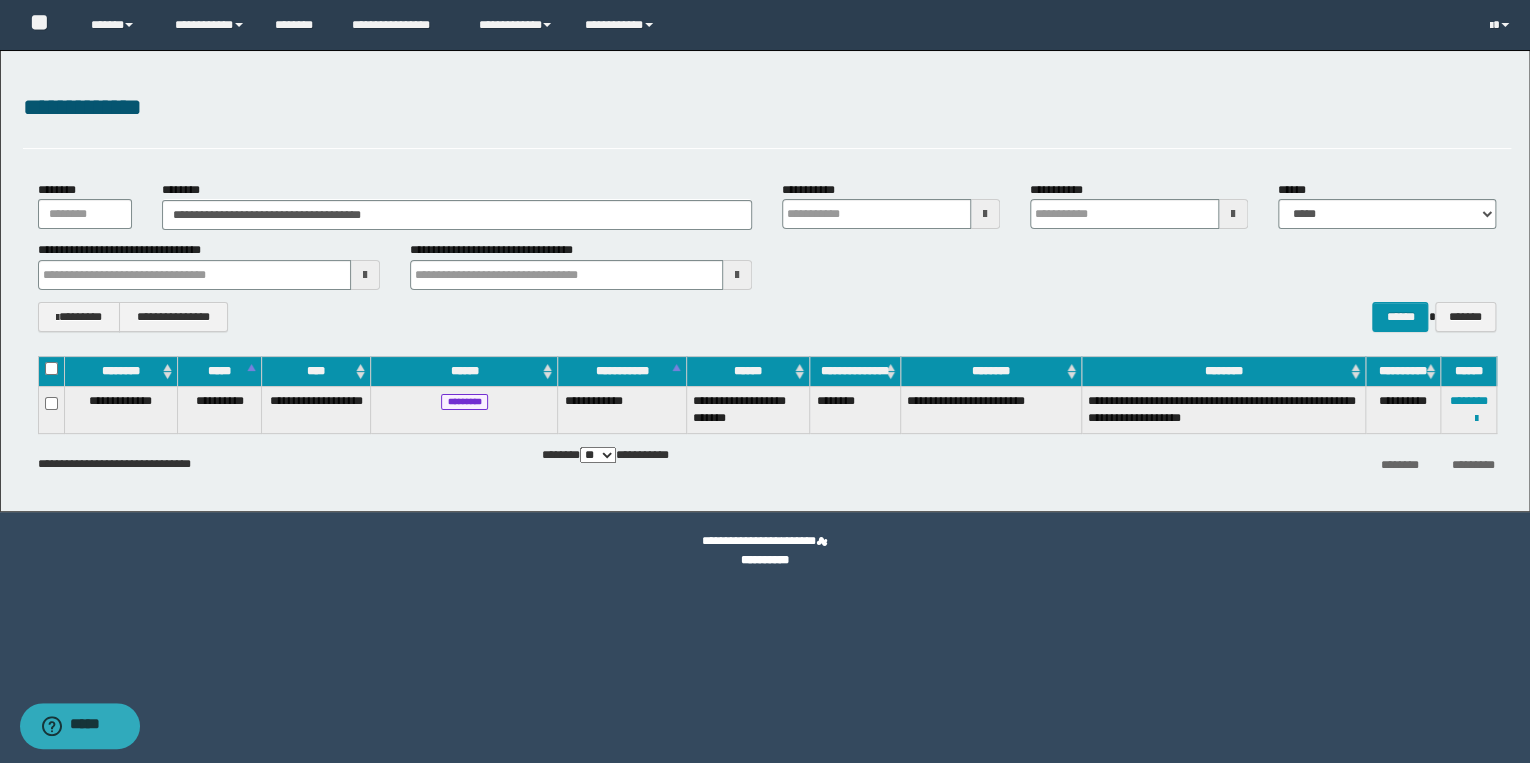 type 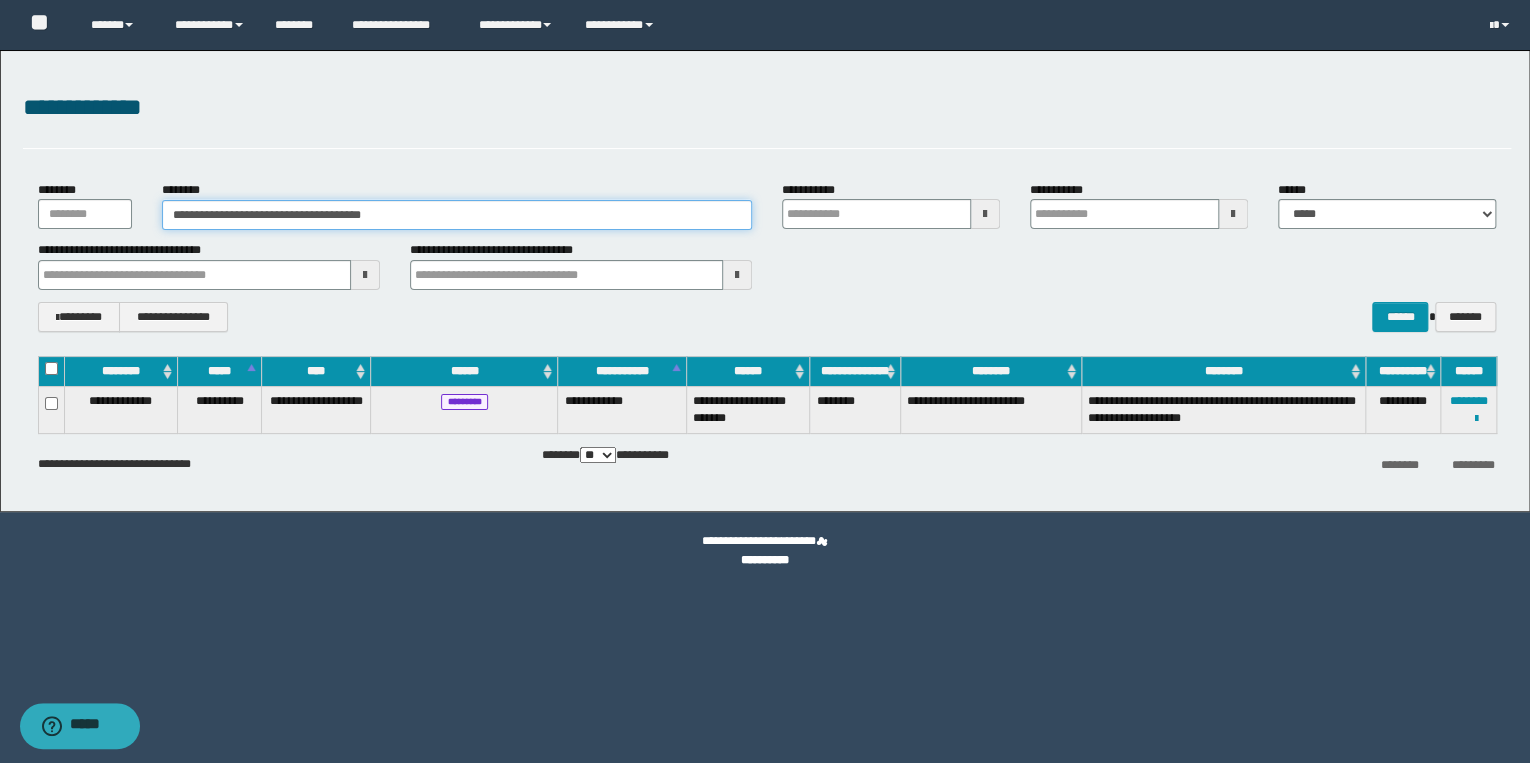drag, startPoint x: 384, startPoint y: 217, endPoint x: 328, endPoint y: 219, distance: 56.0357 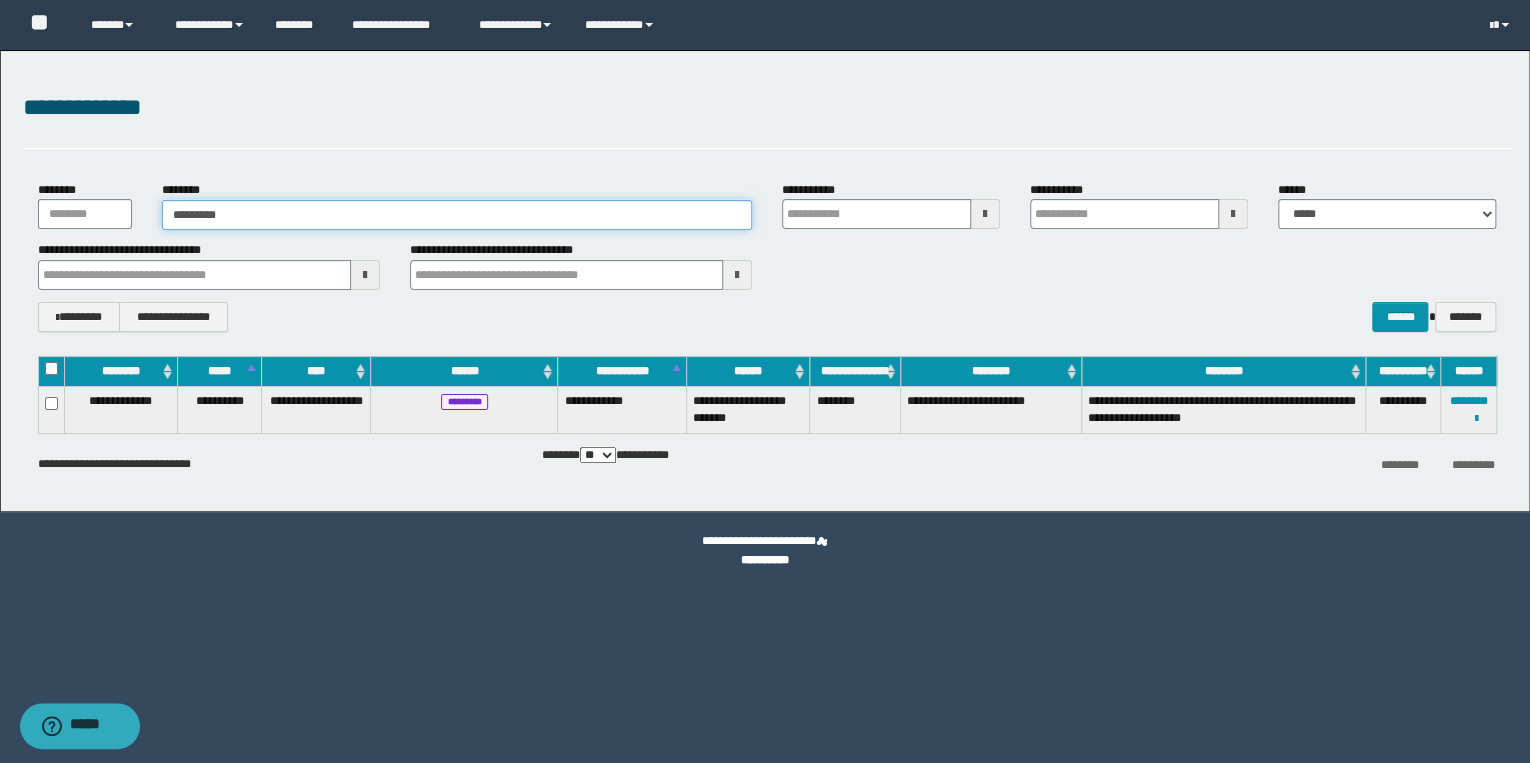 type on "********" 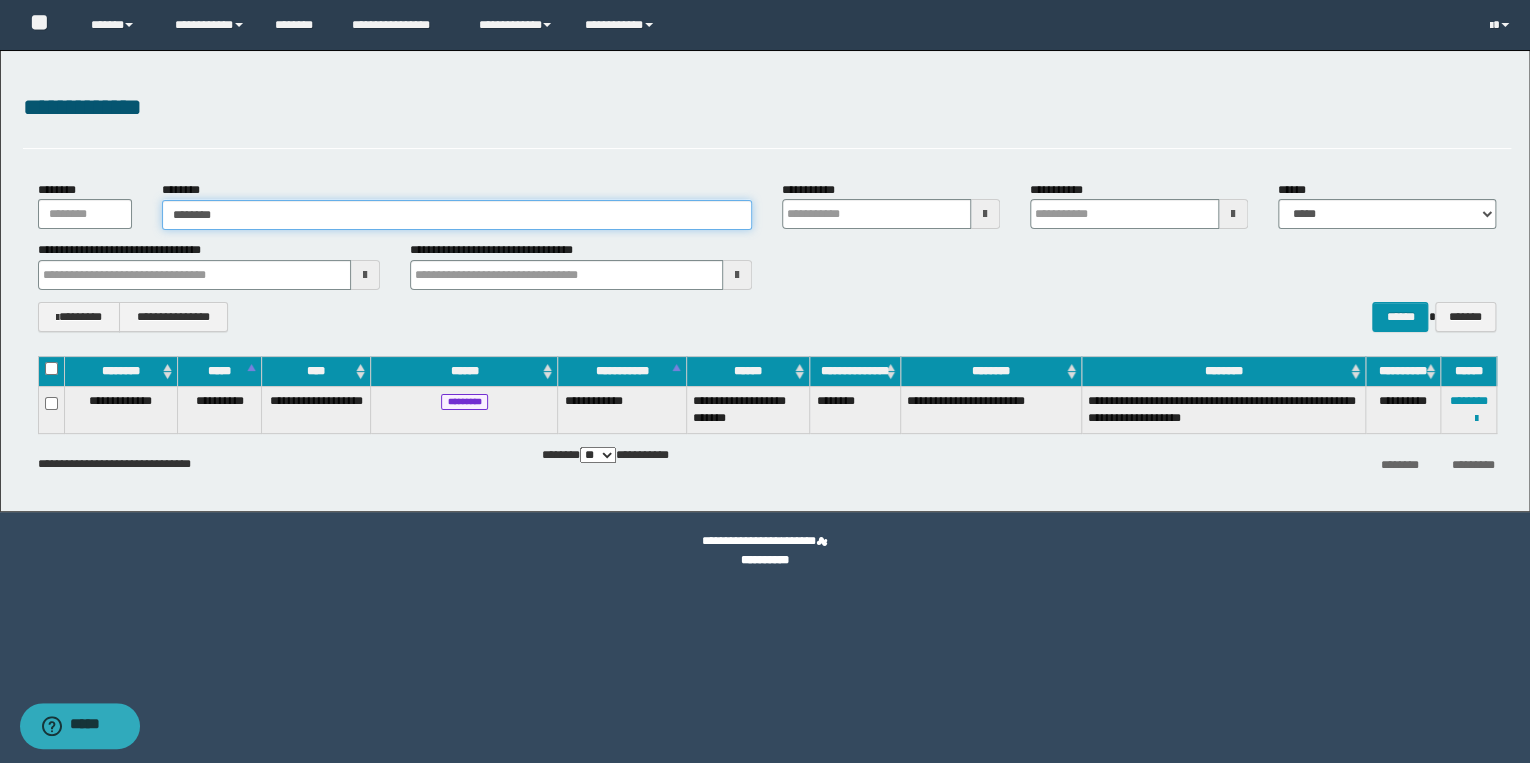 type on "********" 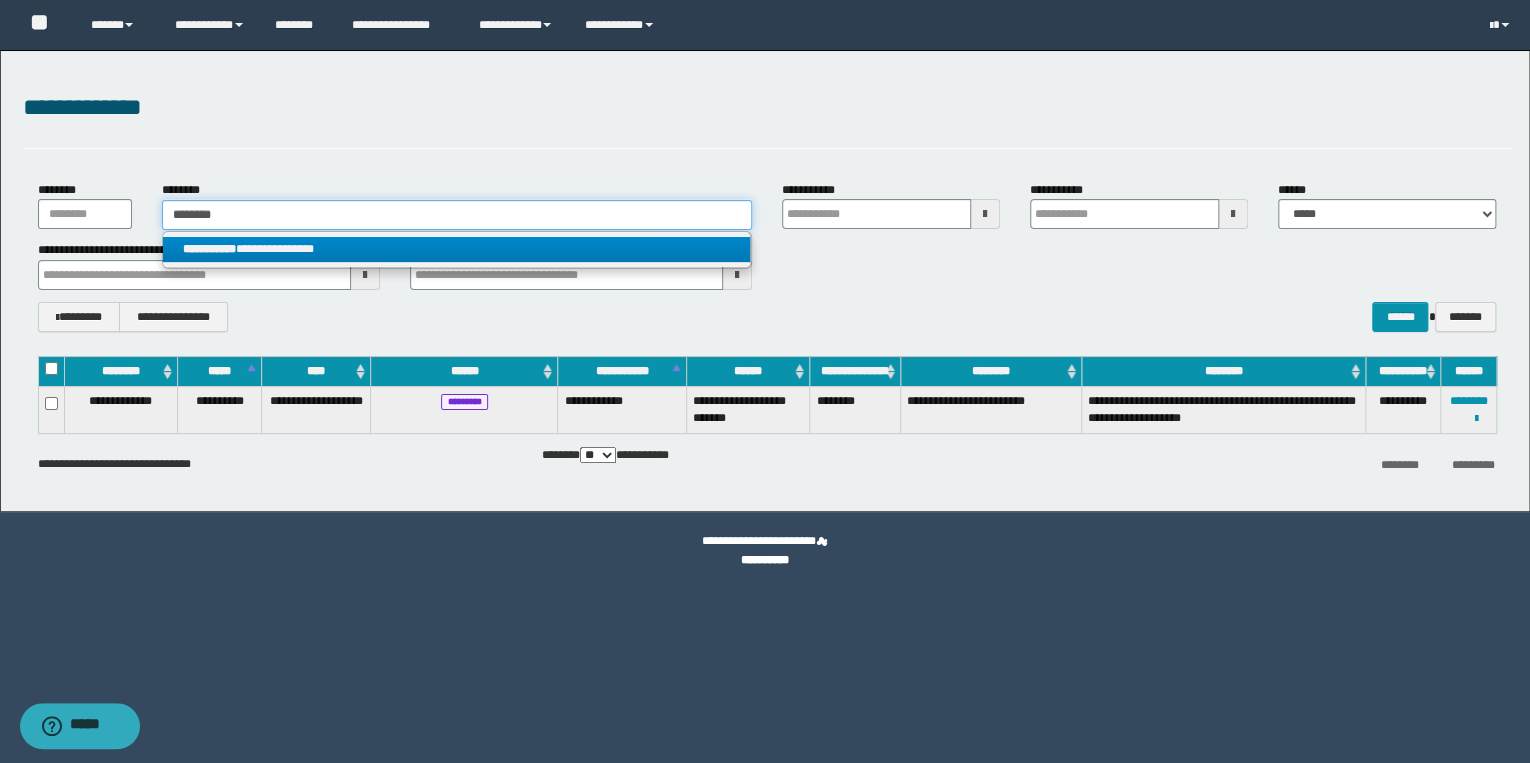 type on "********" 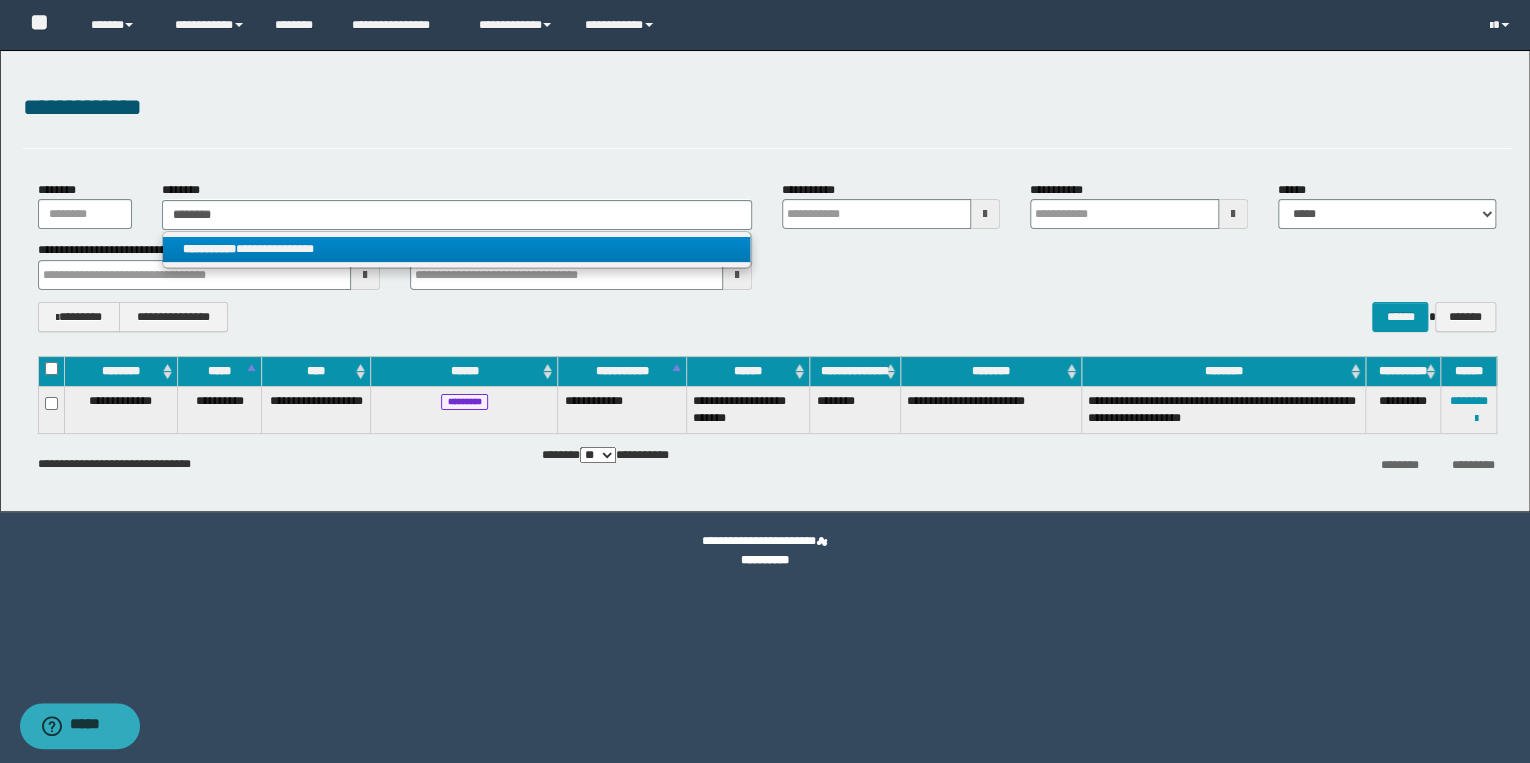 click on "**********" at bounding box center (457, 249) 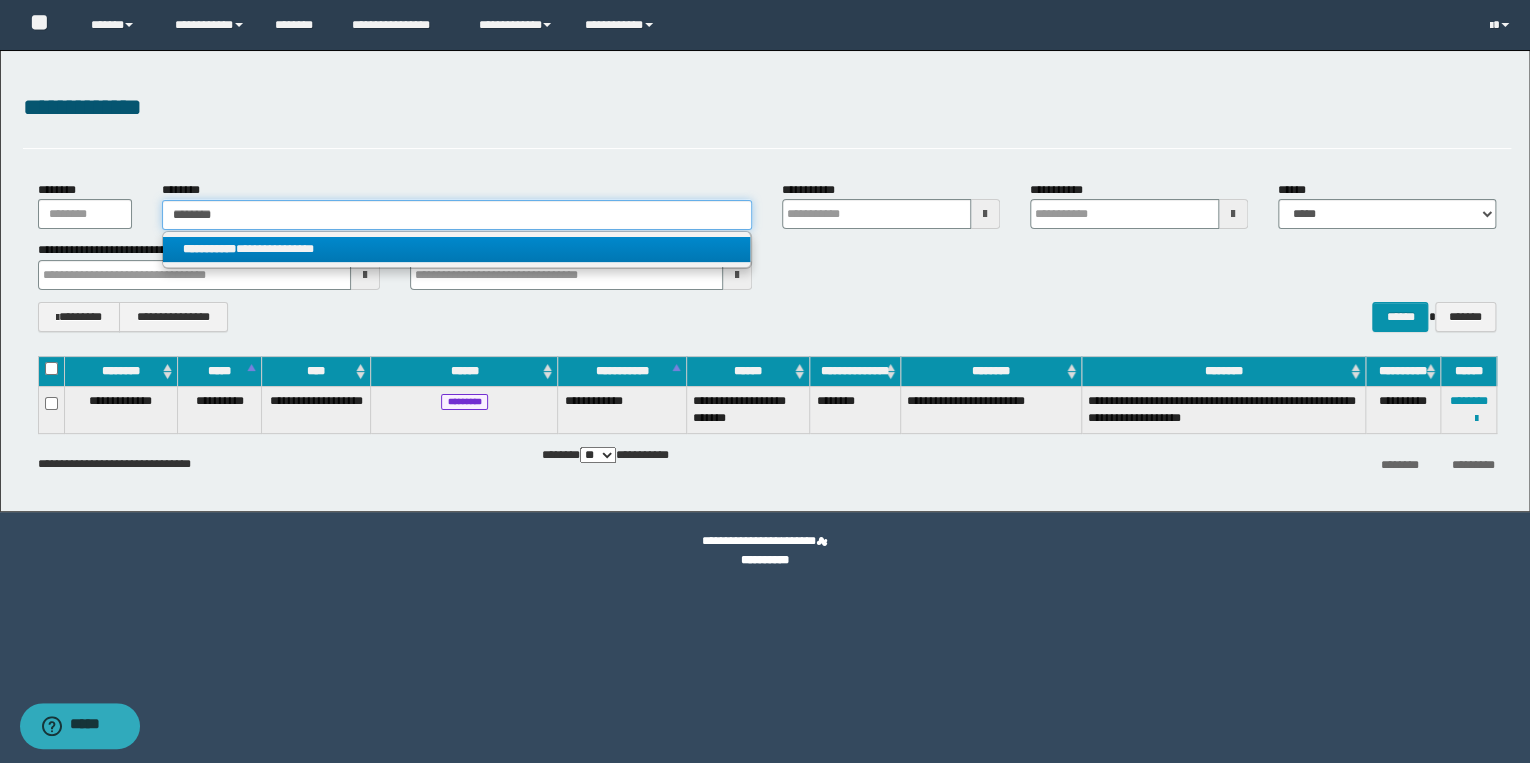 type 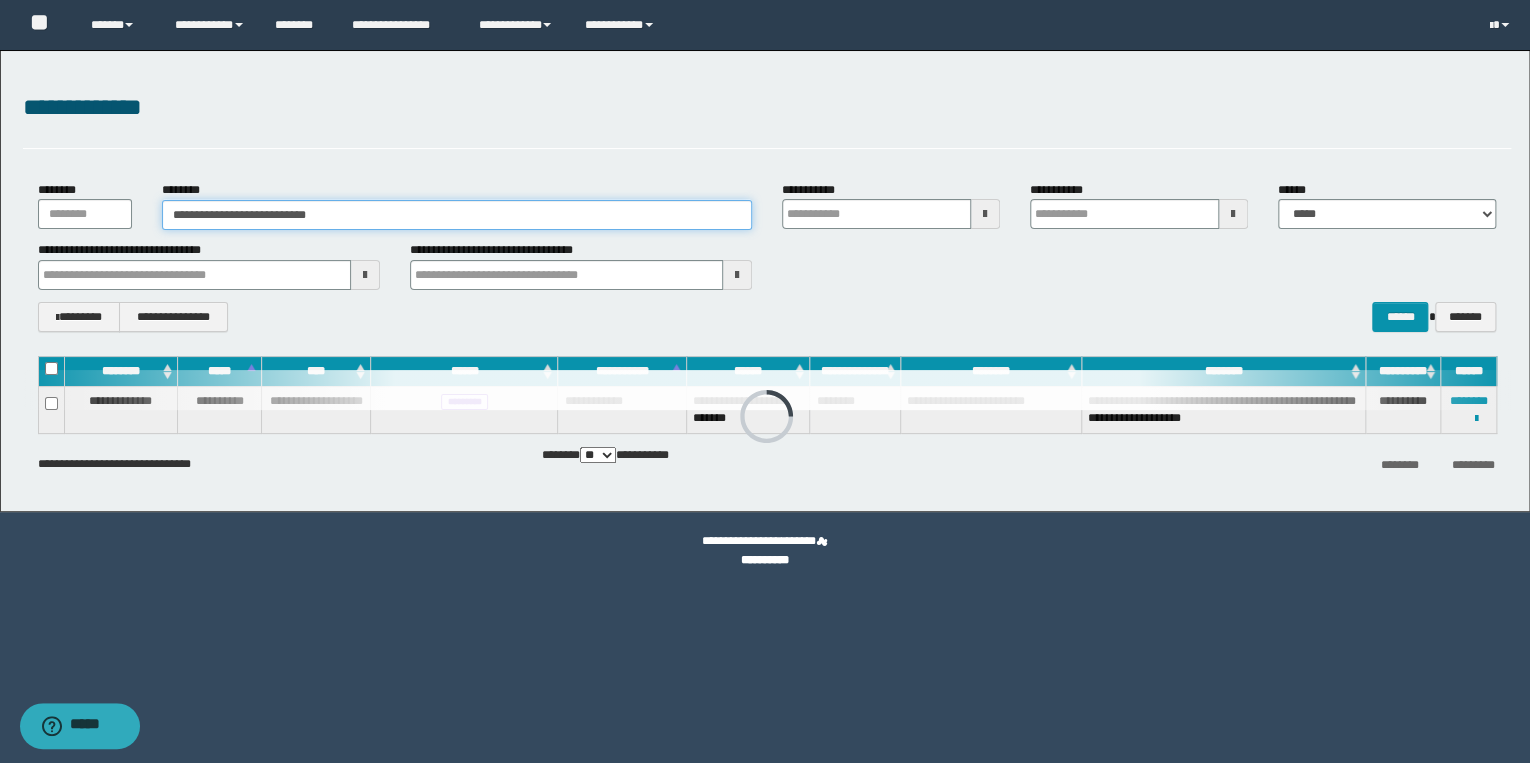 type 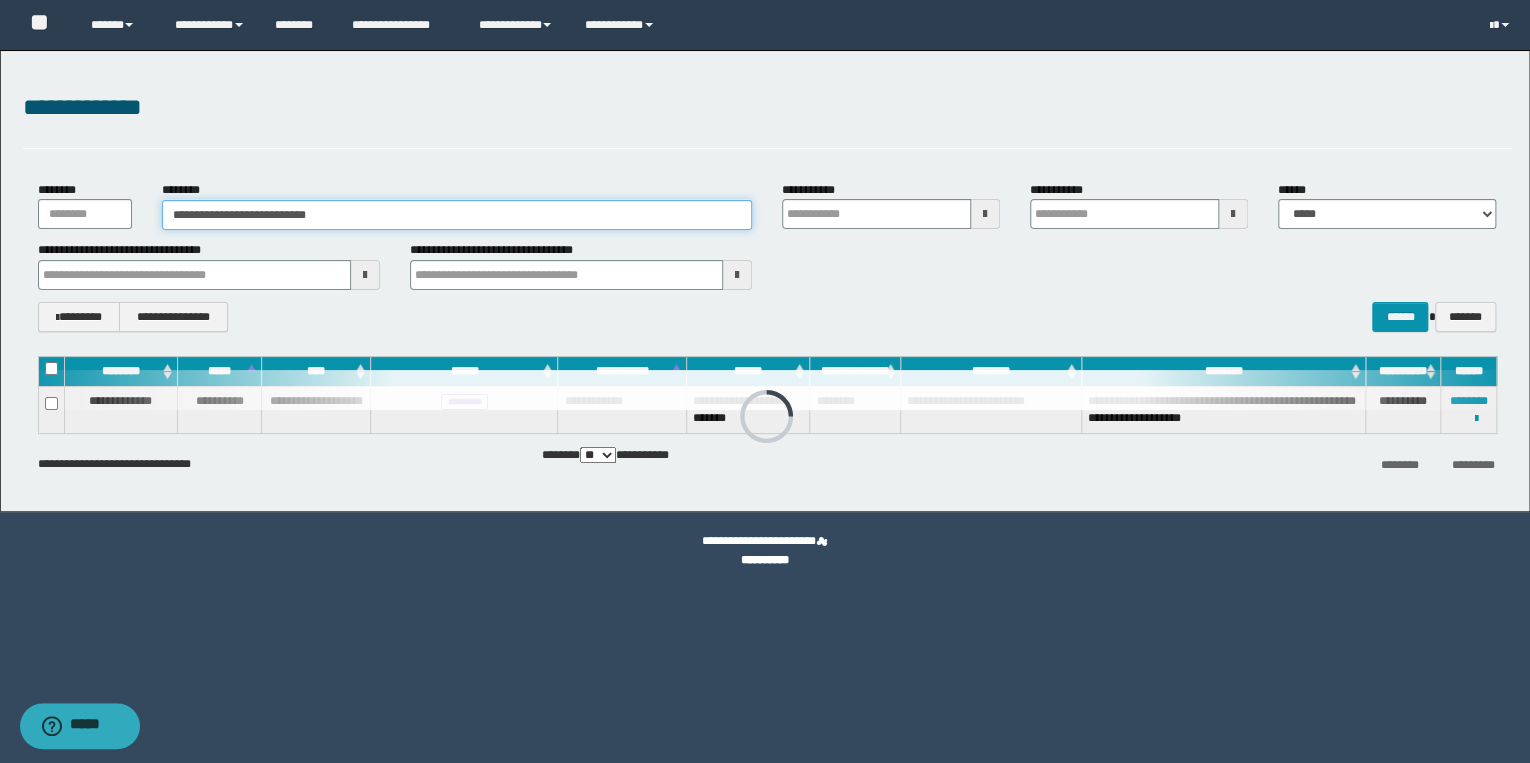 type 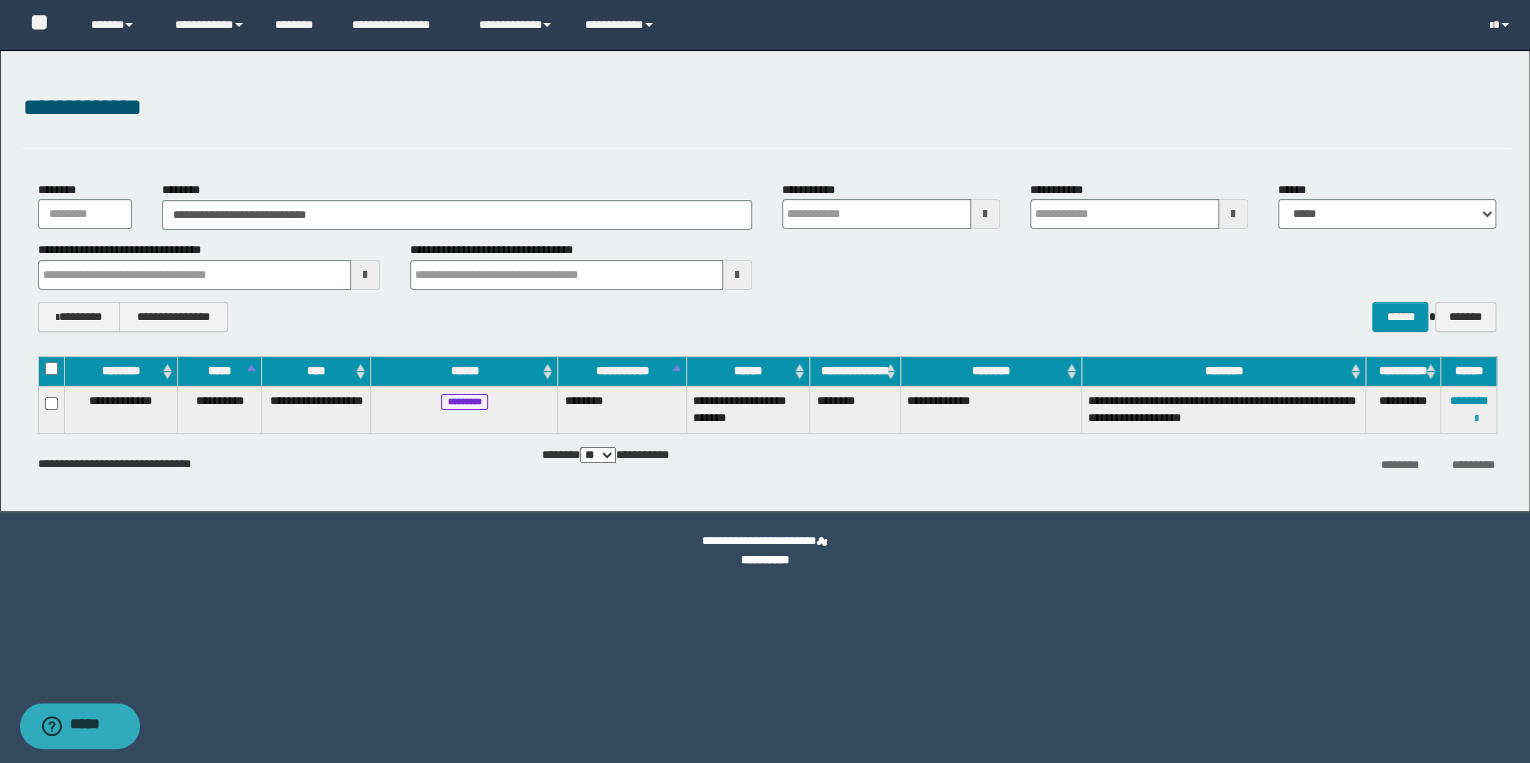 click at bounding box center (1475, 419) 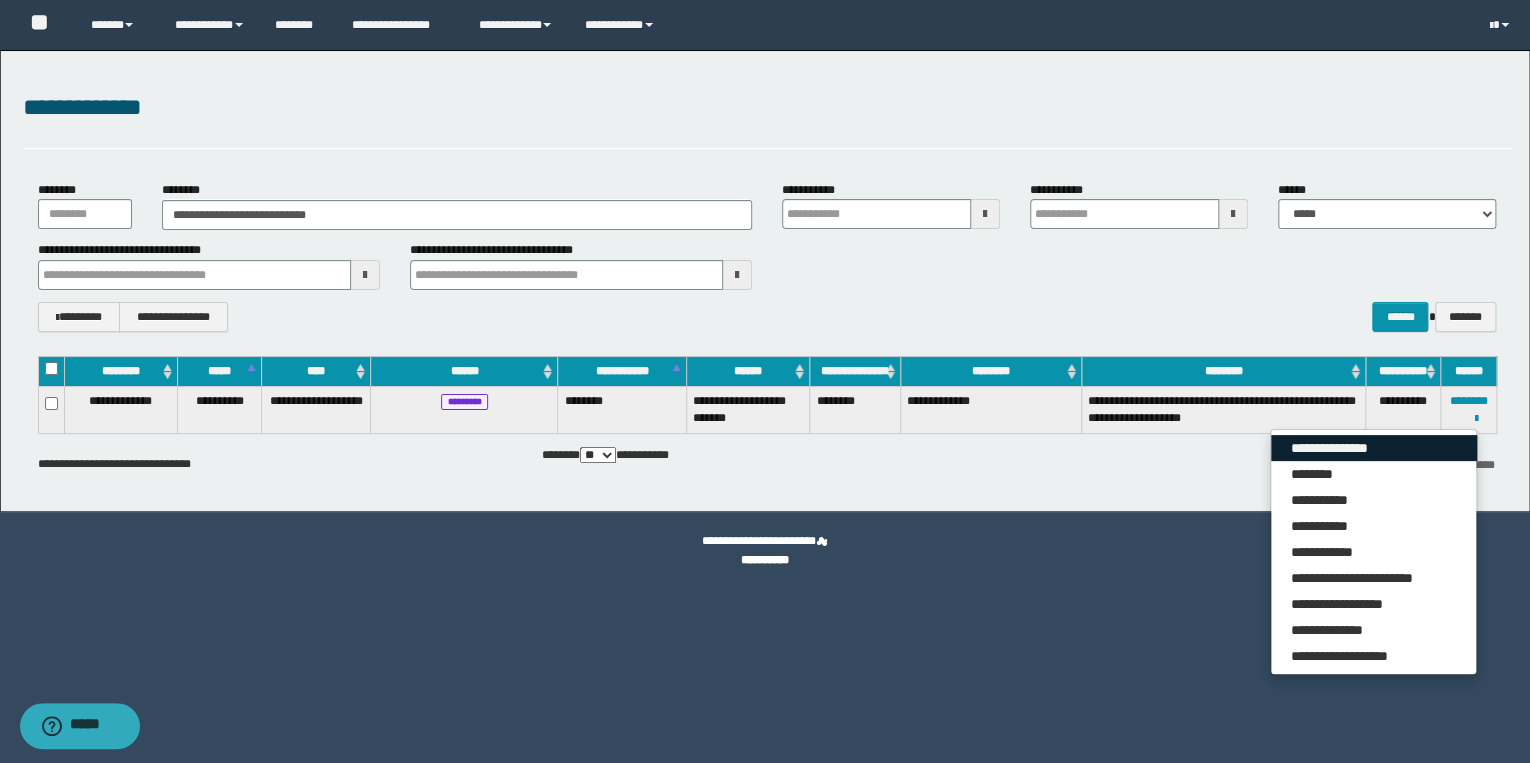 click on "**********" at bounding box center [1374, 448] 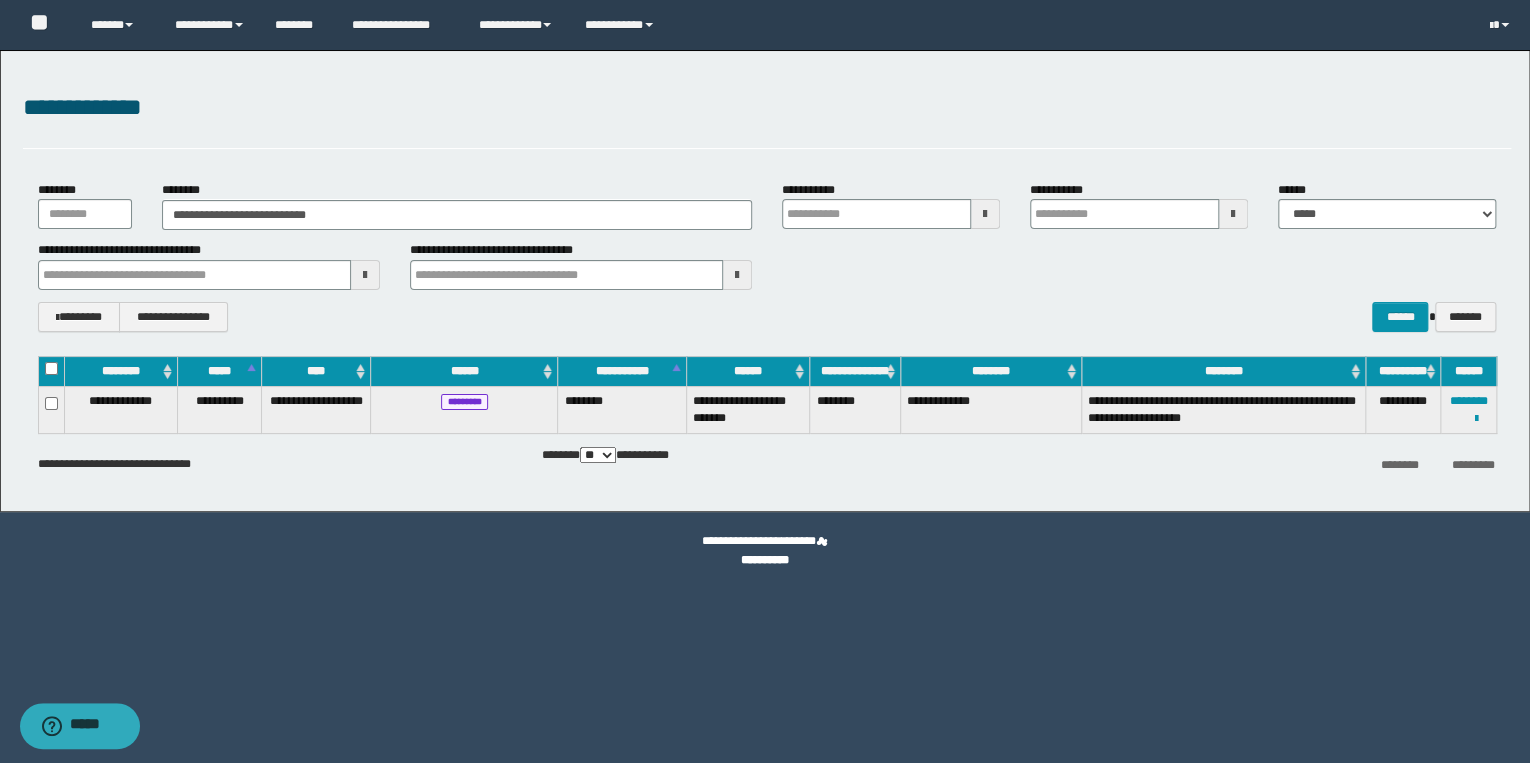 type 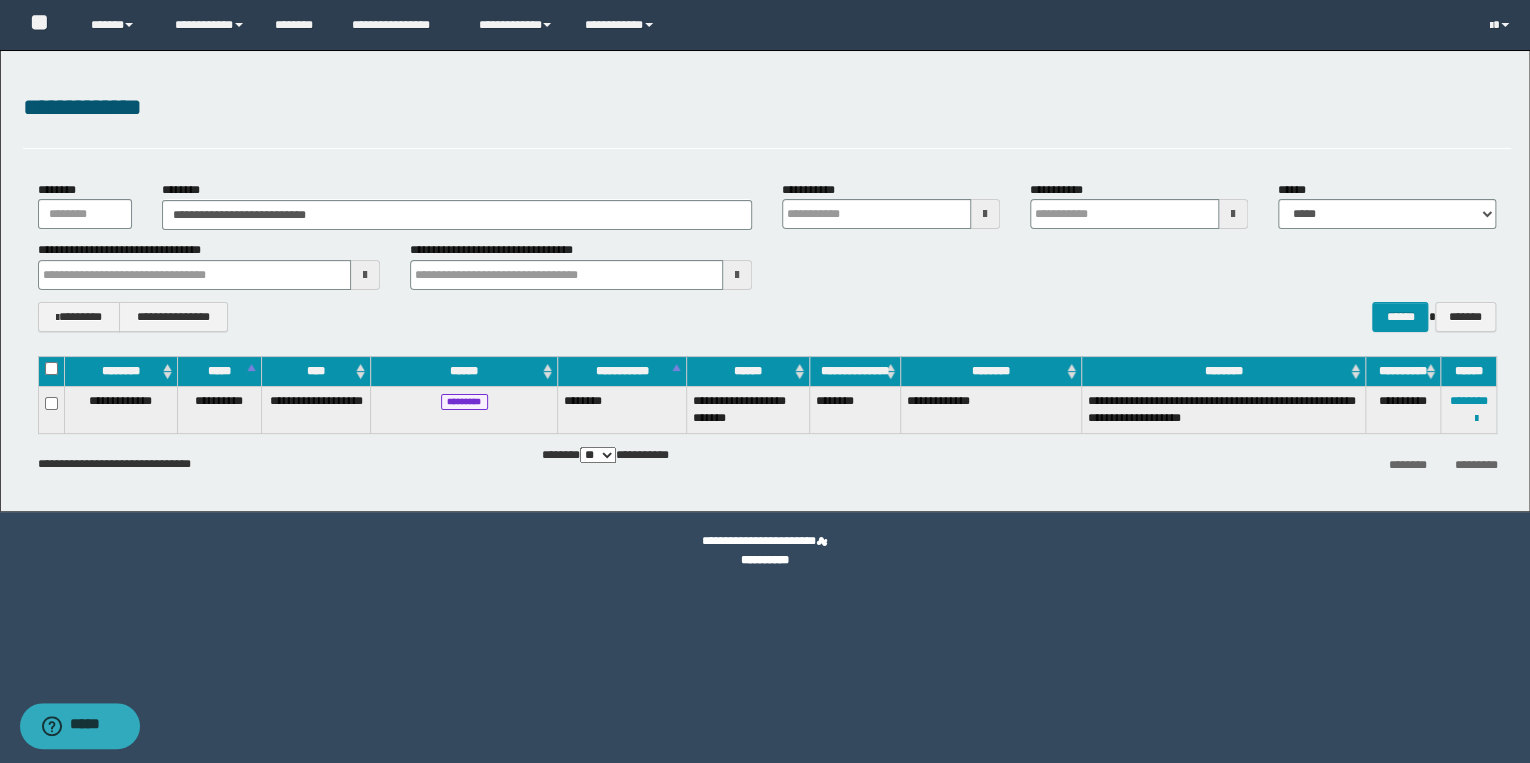 type 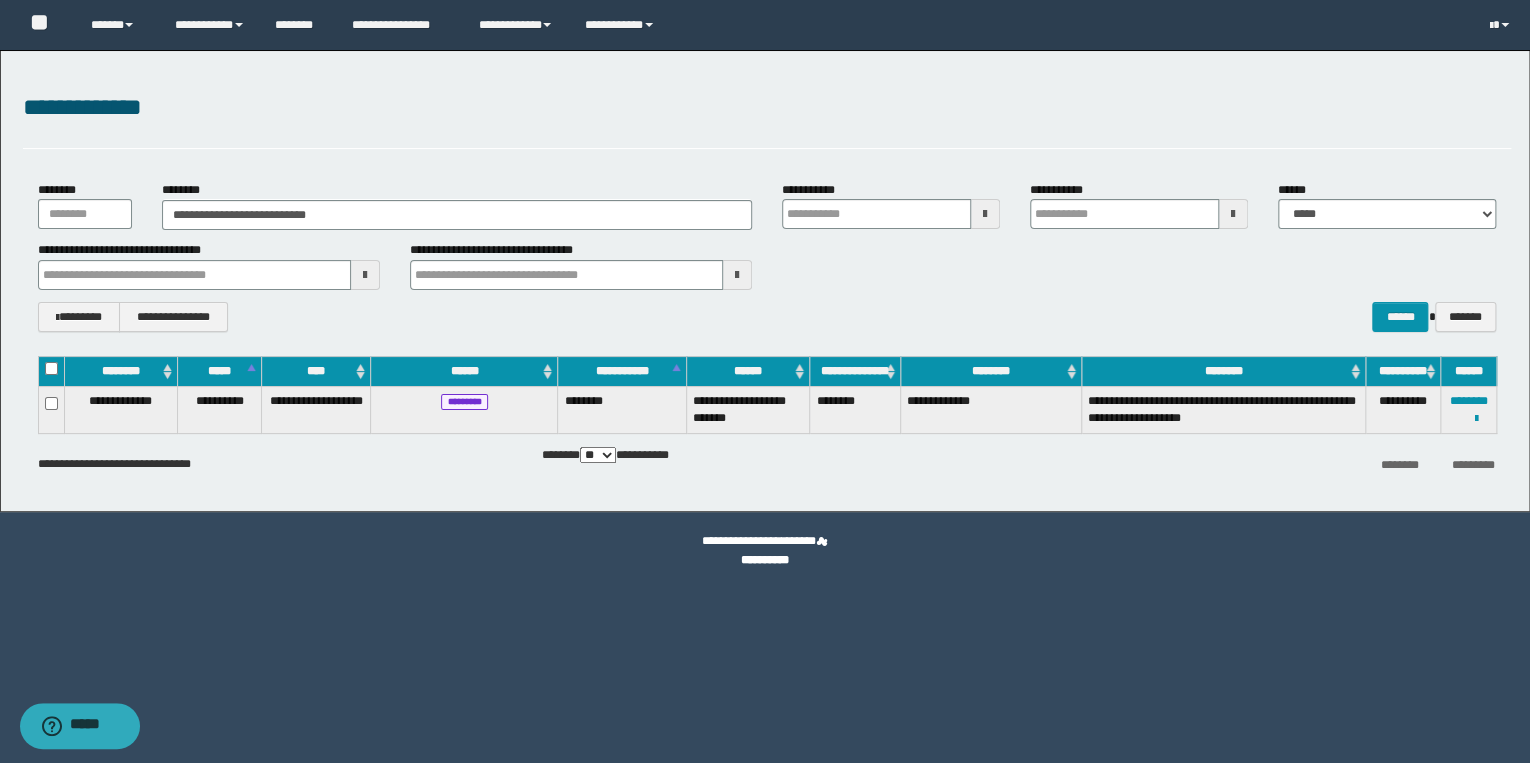 type 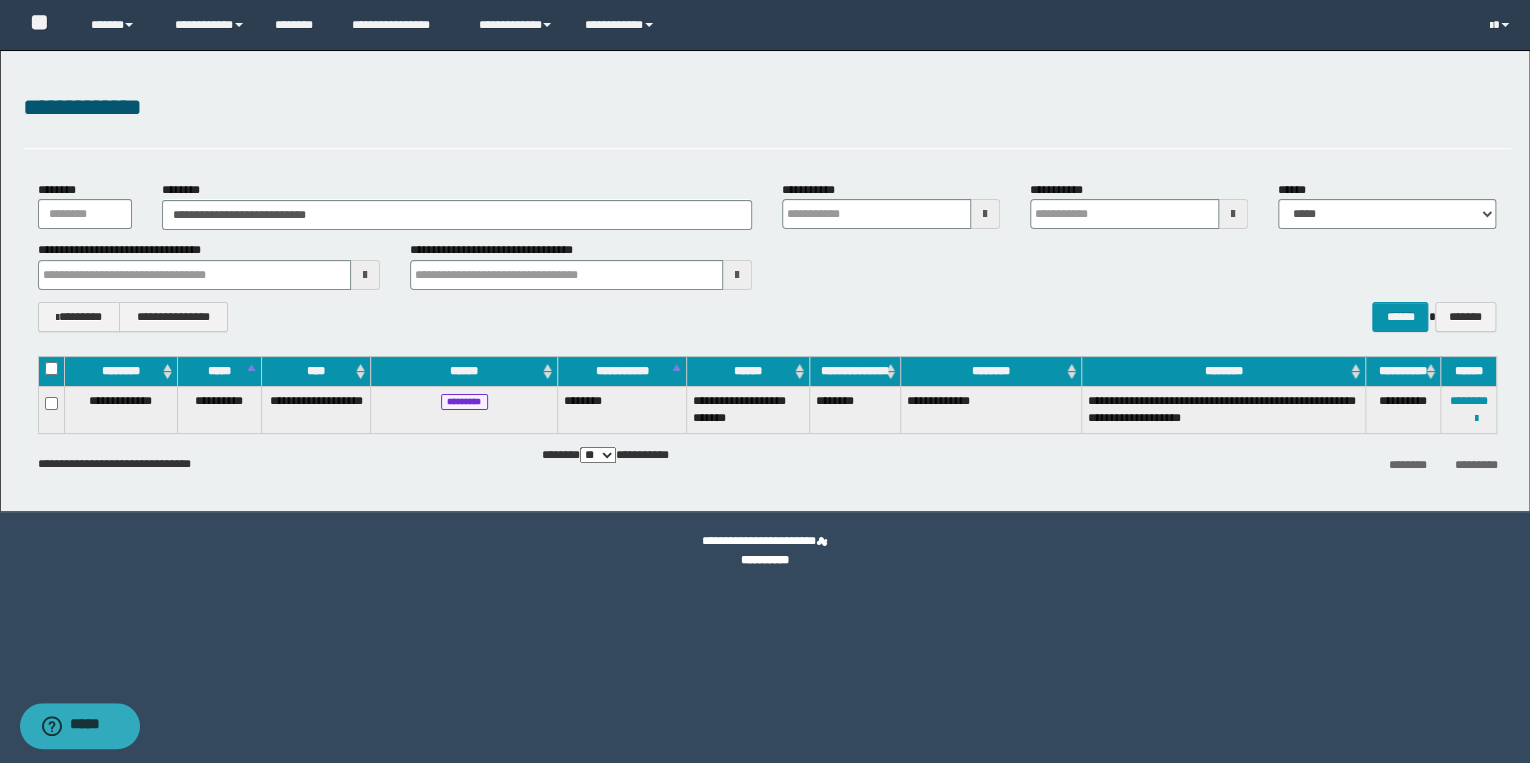 type 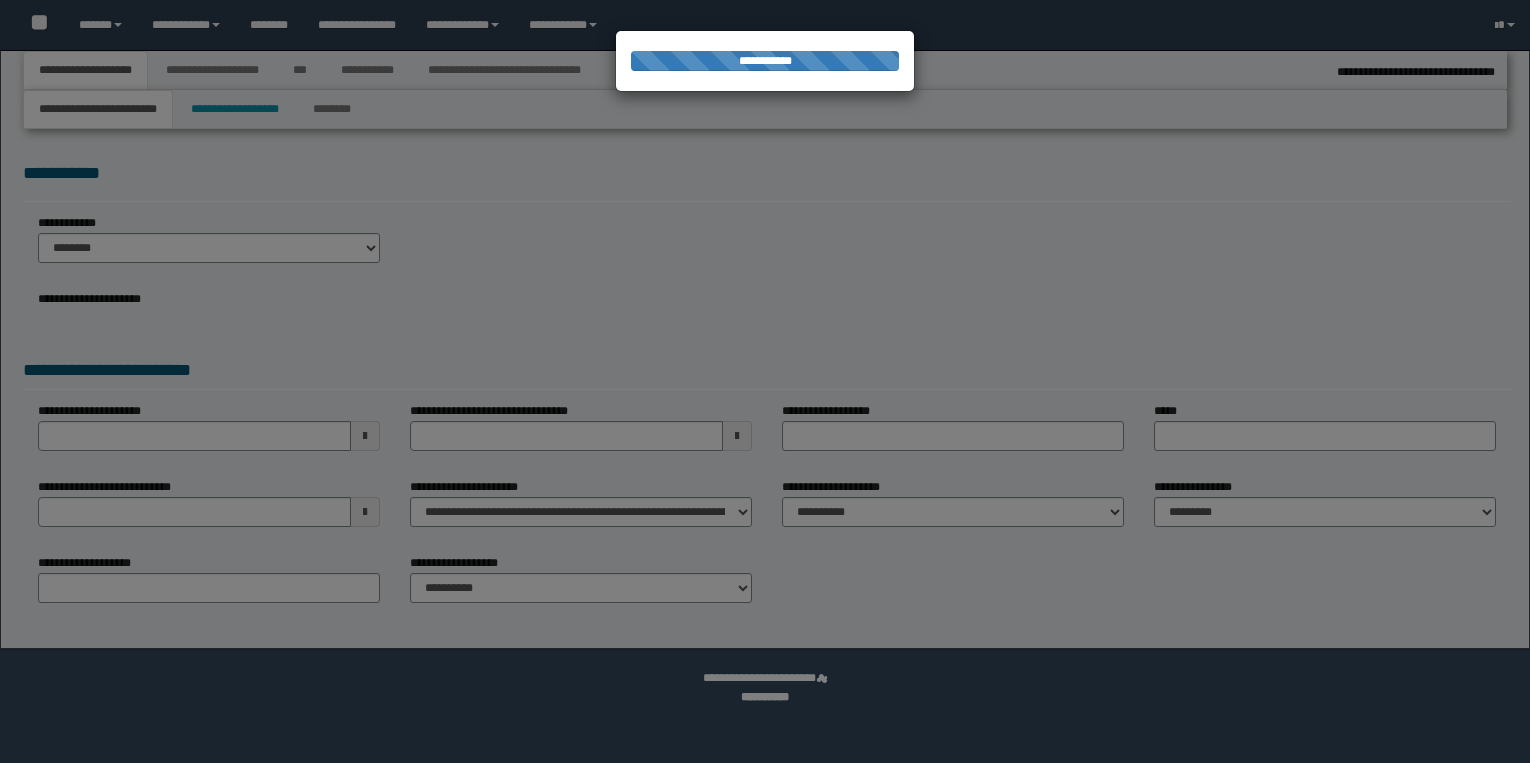 select on "**" 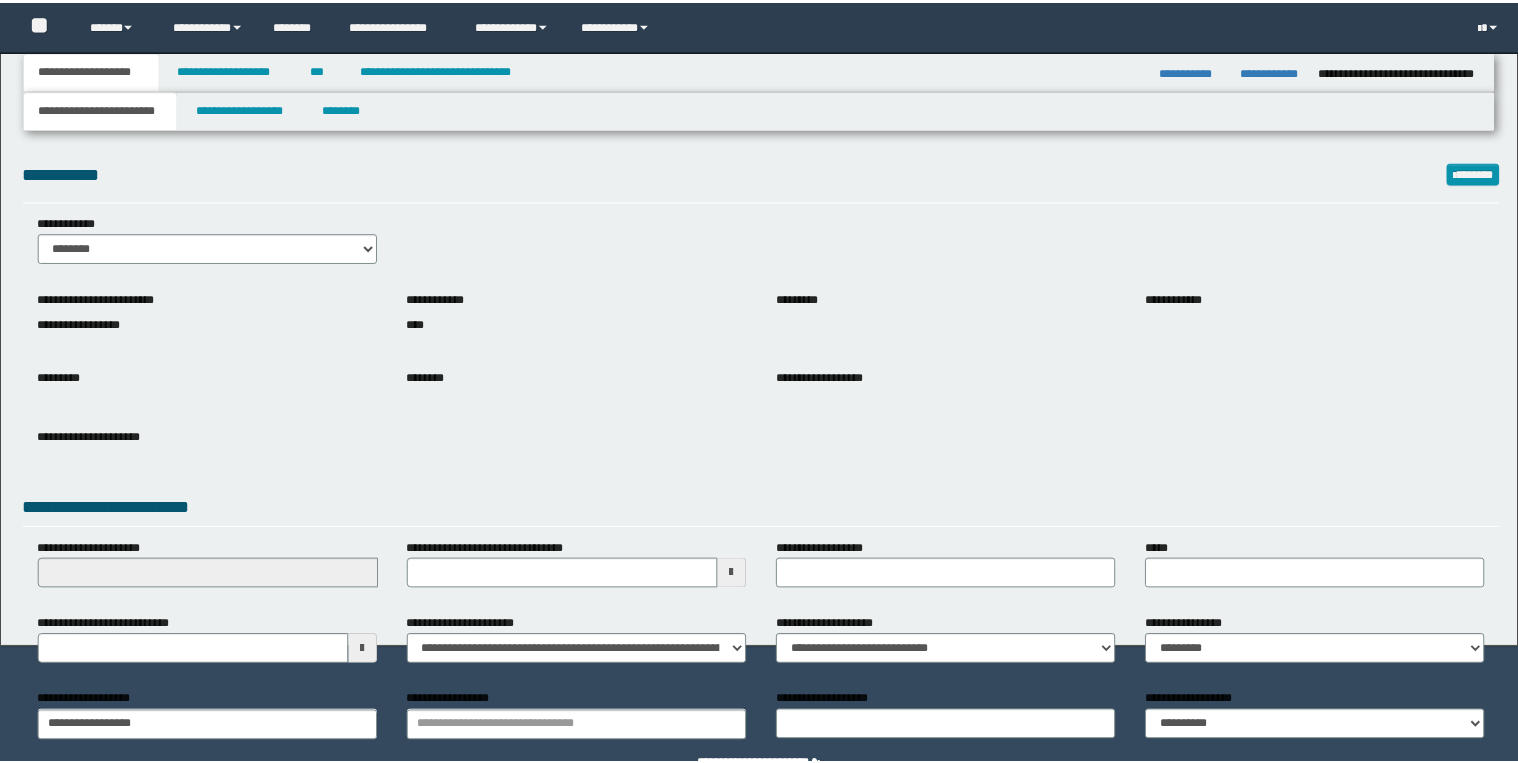 scroll, scrollTop: 0, scrollLeft: 0, axis: both 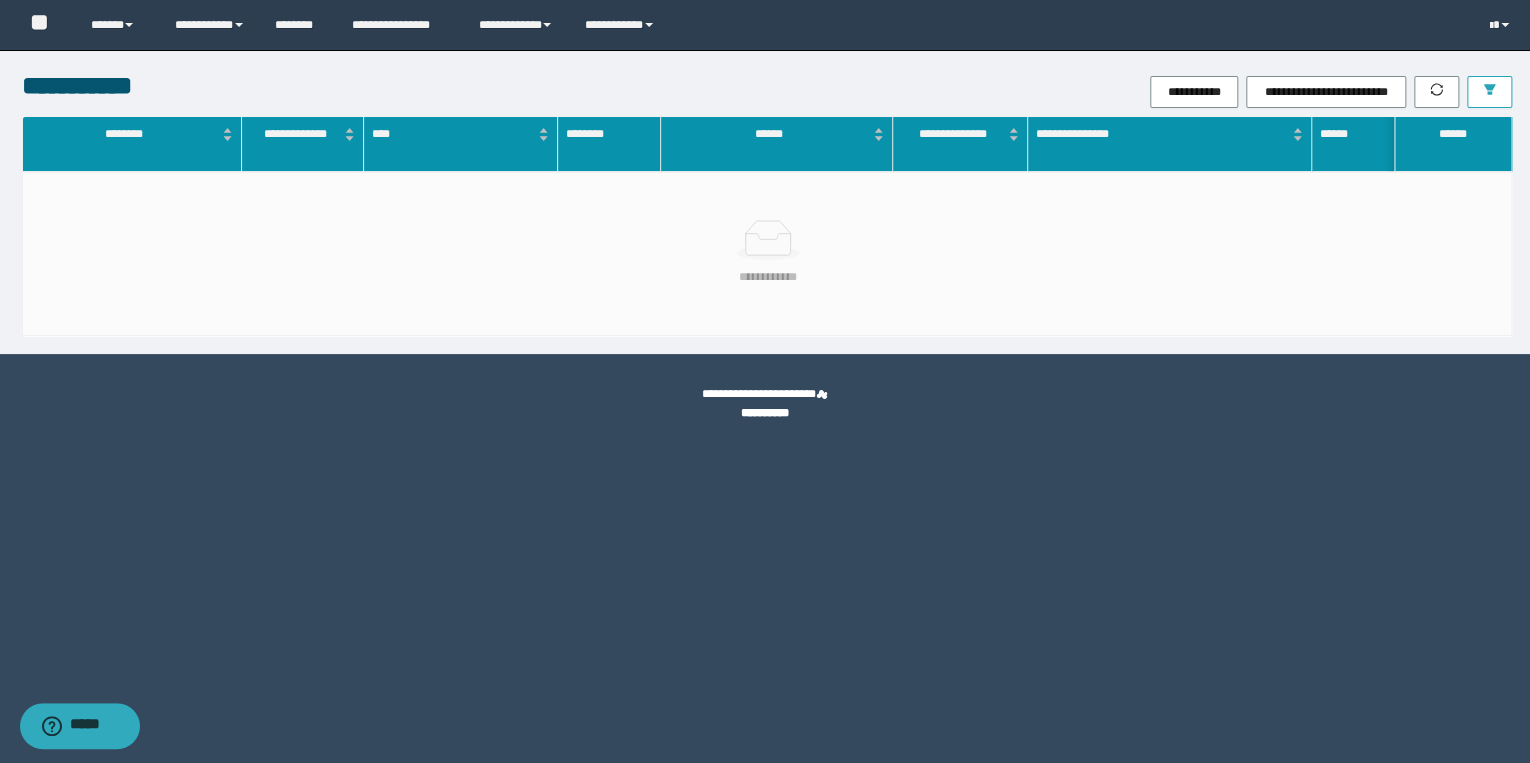 click at bounding box center [1489, 92] 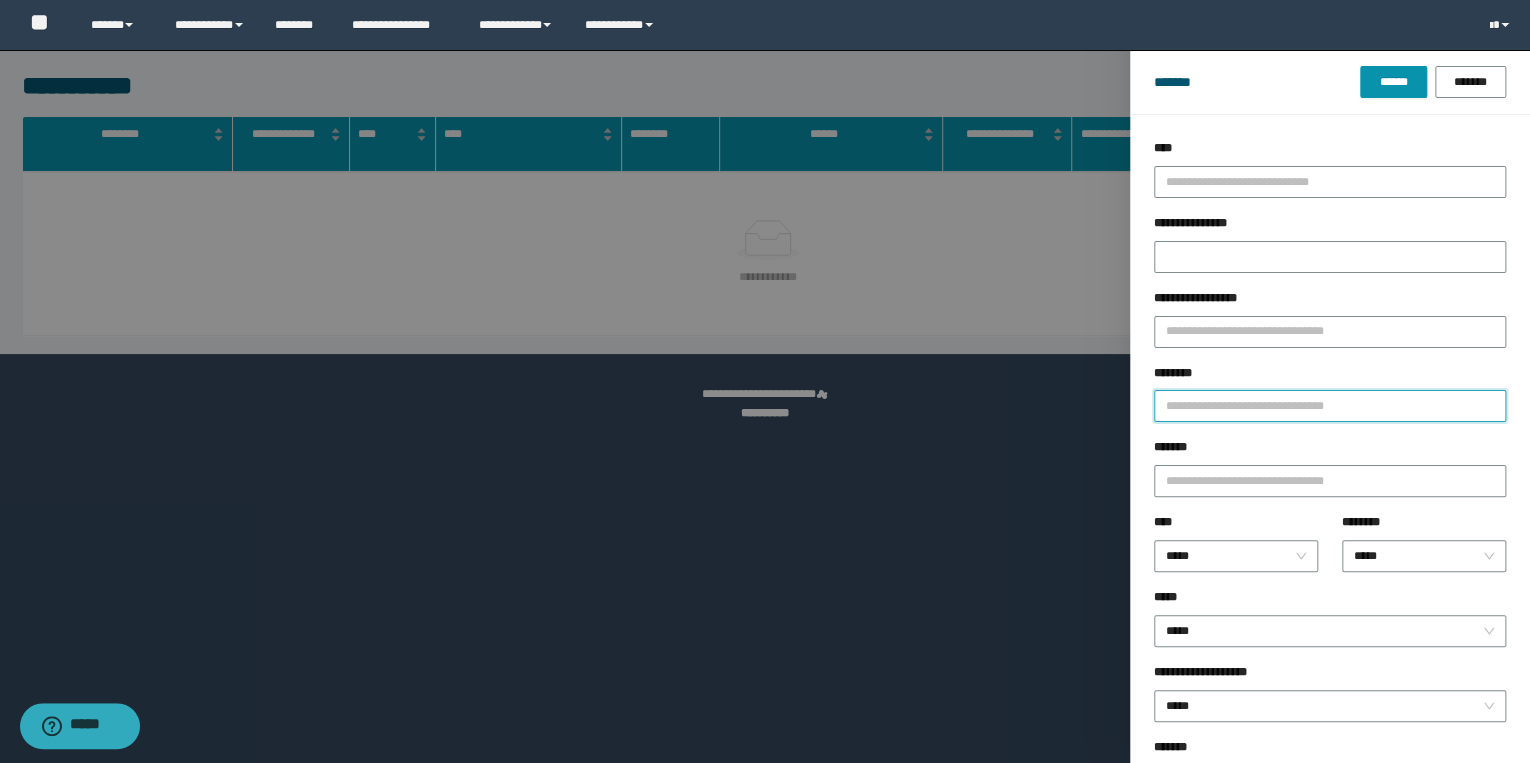 click on "********" at bounding box center [1330, 406] 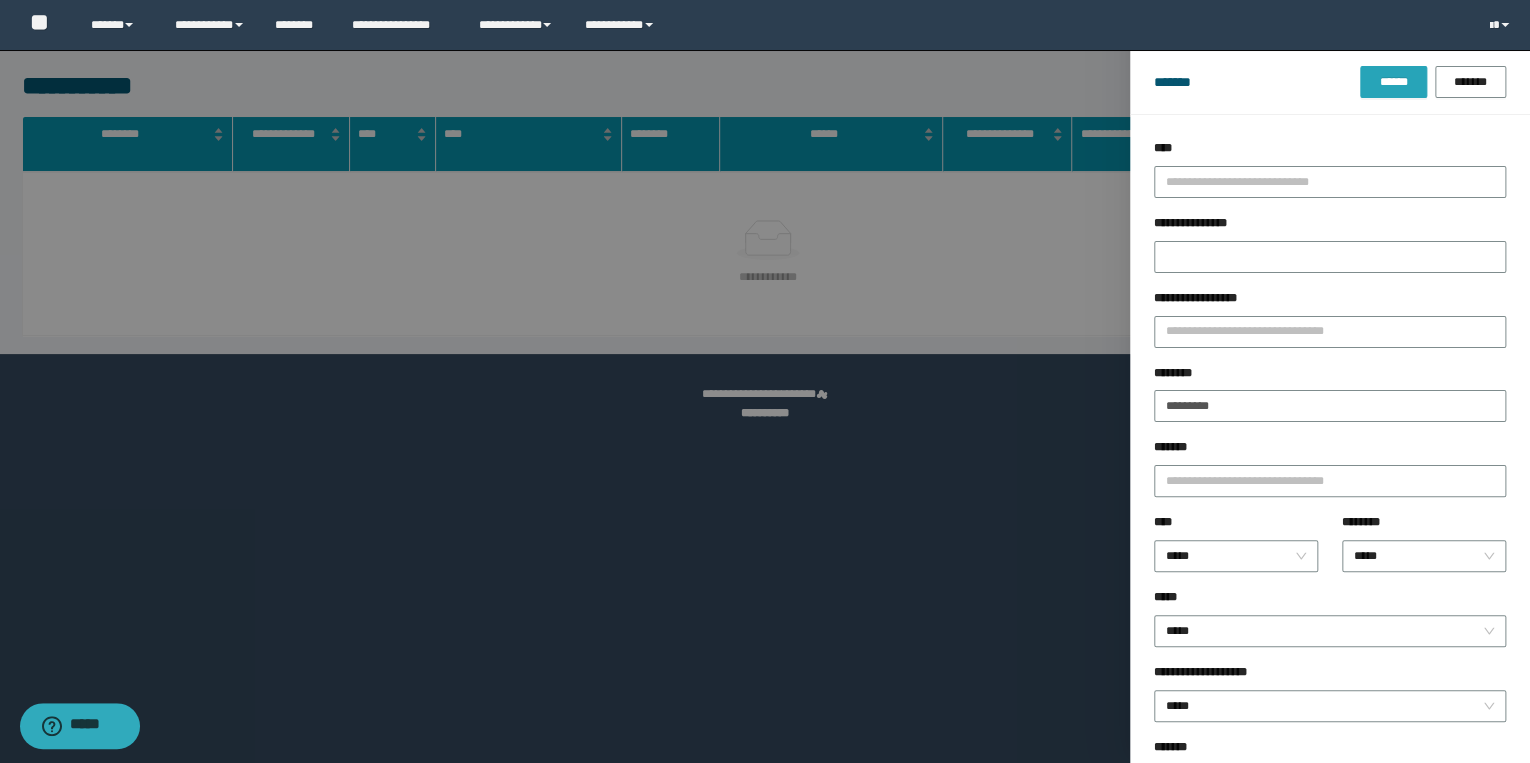 click on "******" at bounding box center (1393, 82) 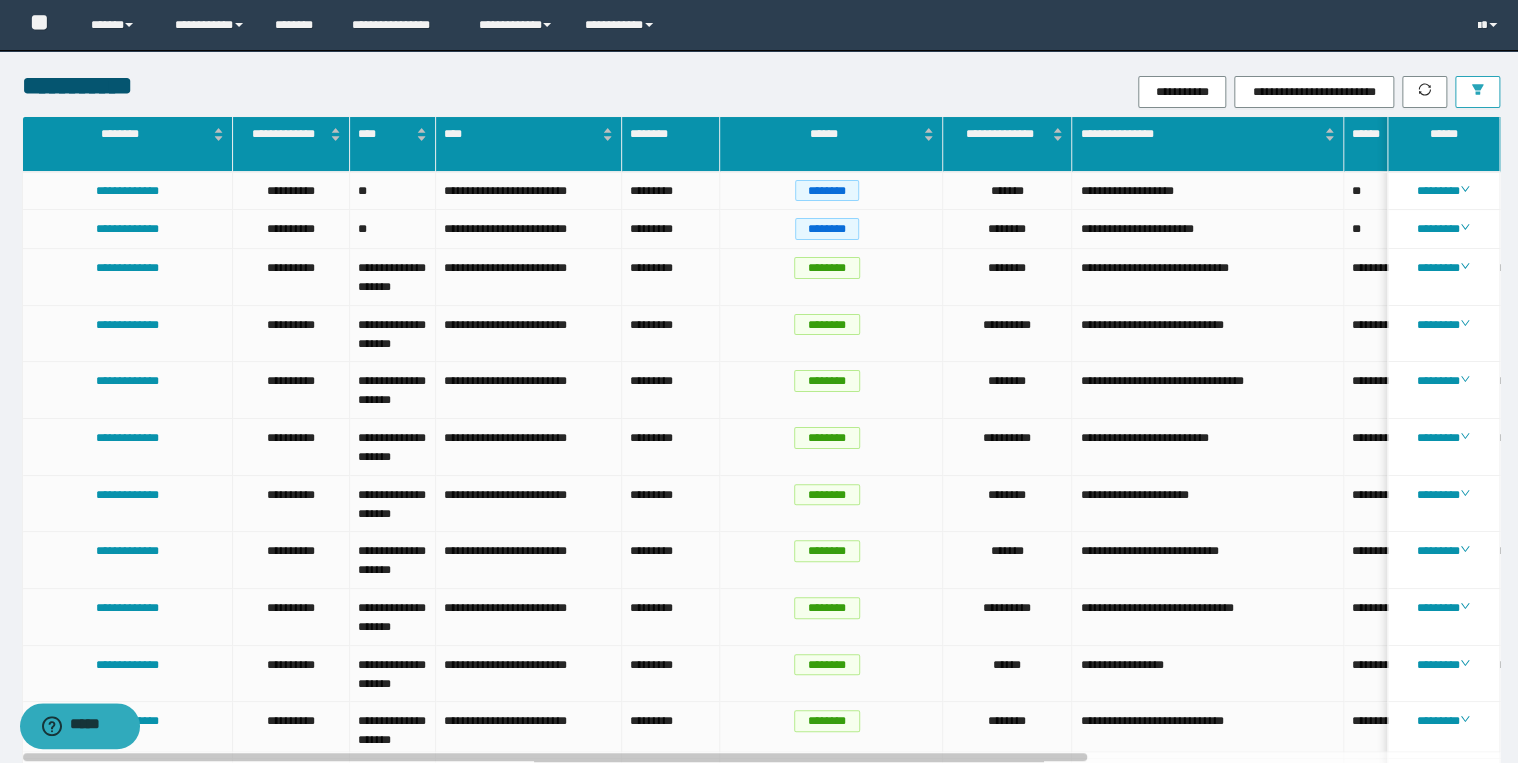 click 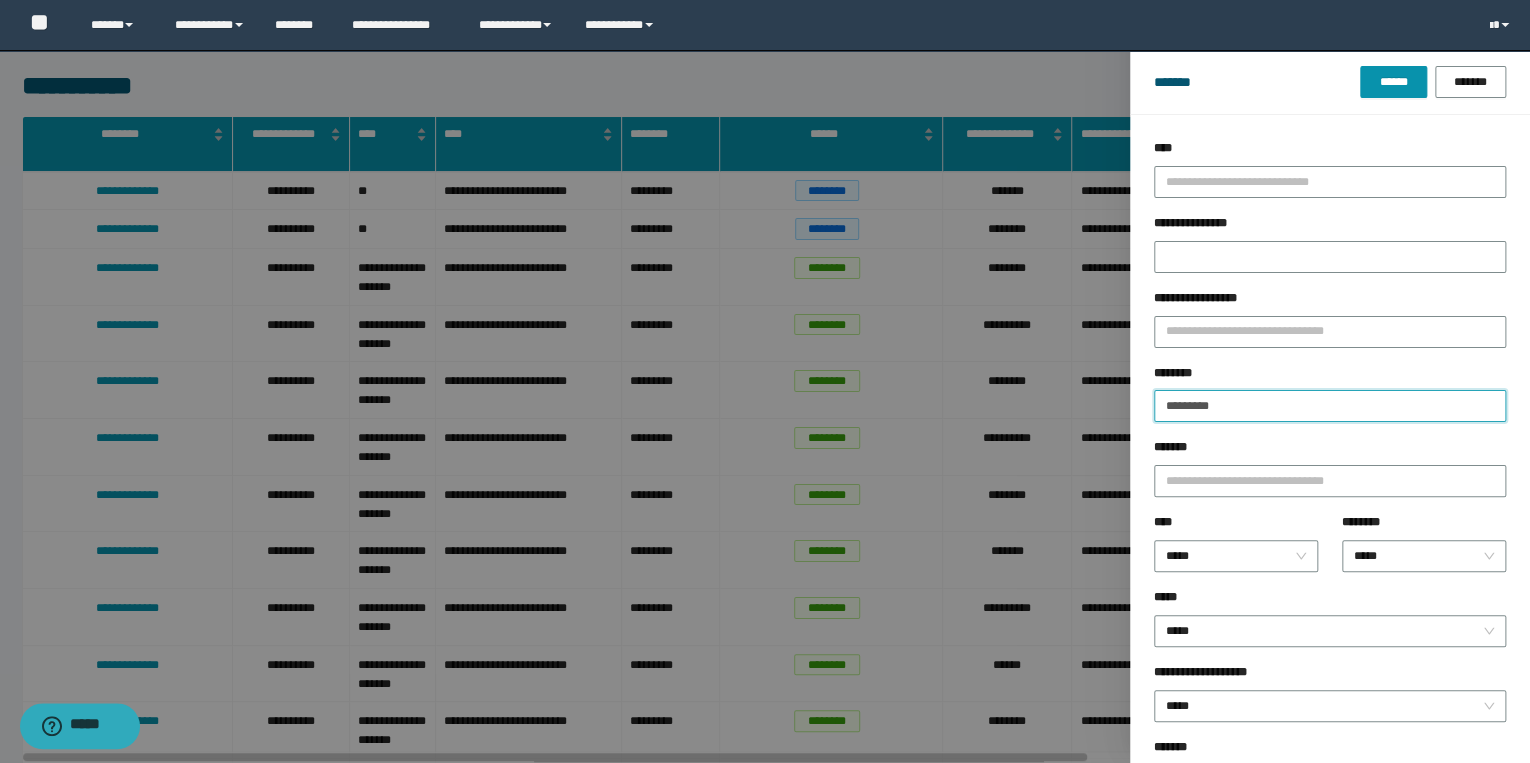 click on "********" at bounding box center (1330, 406) 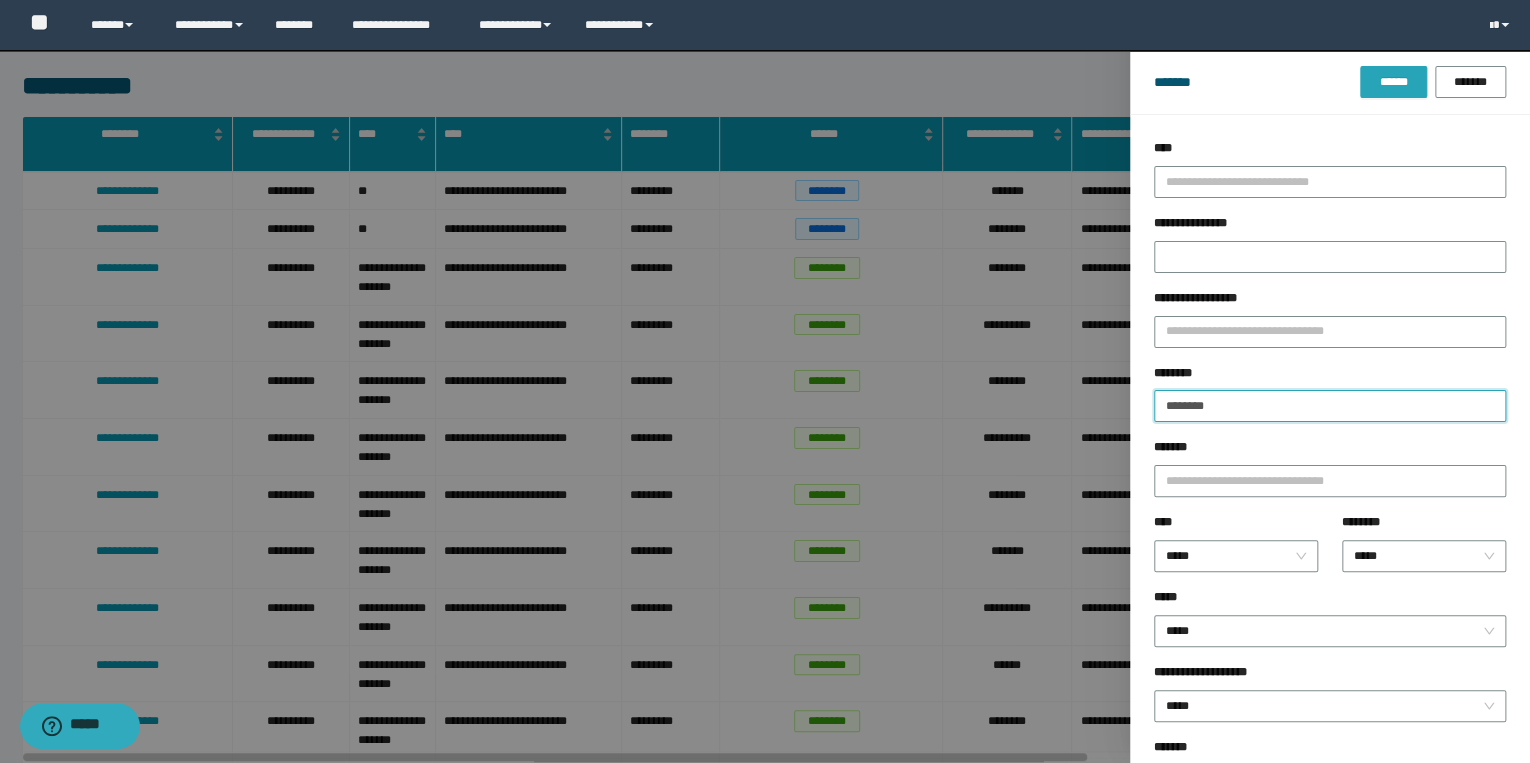 type on "********" 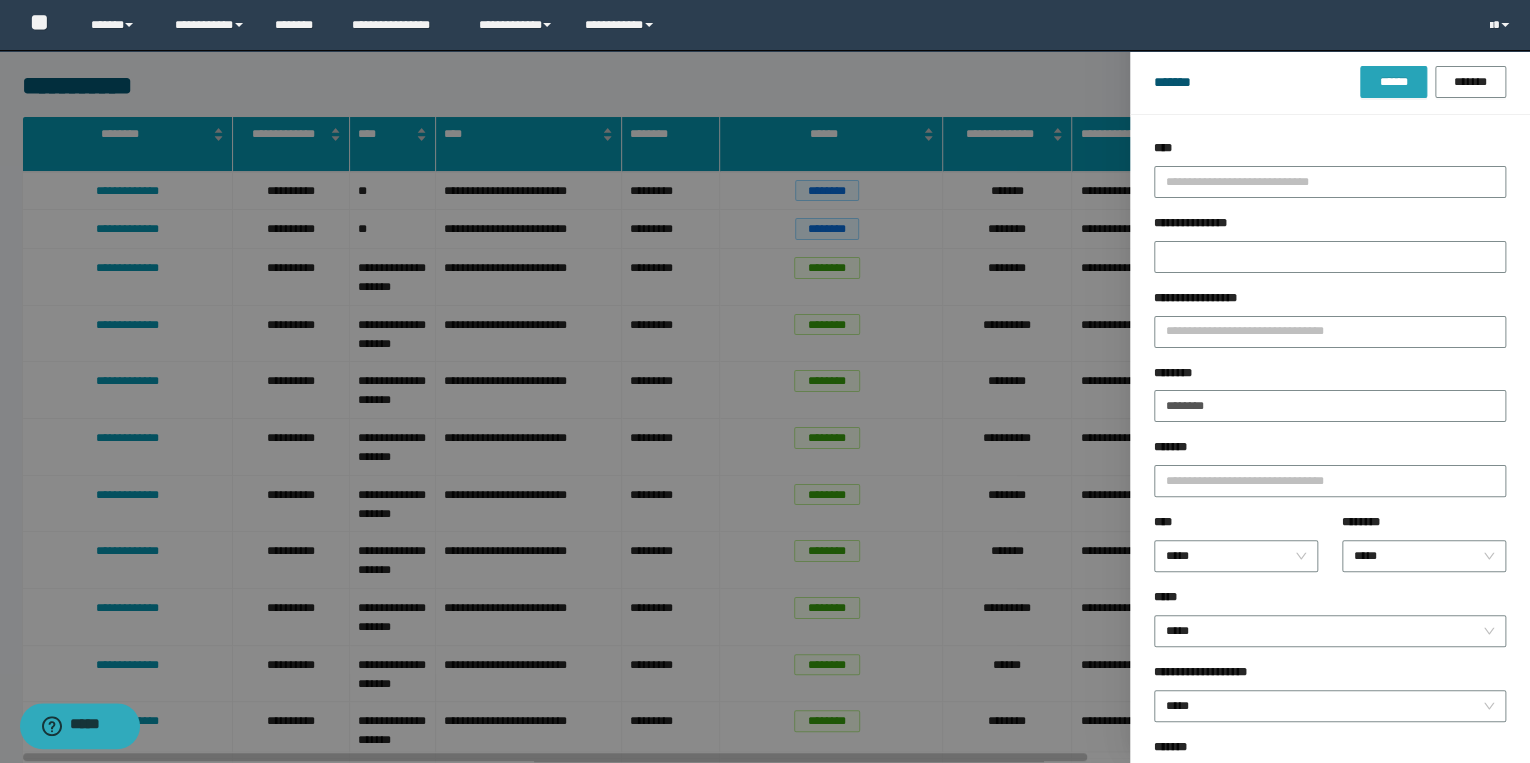 click on "******" at bounding box center (1393, 82) 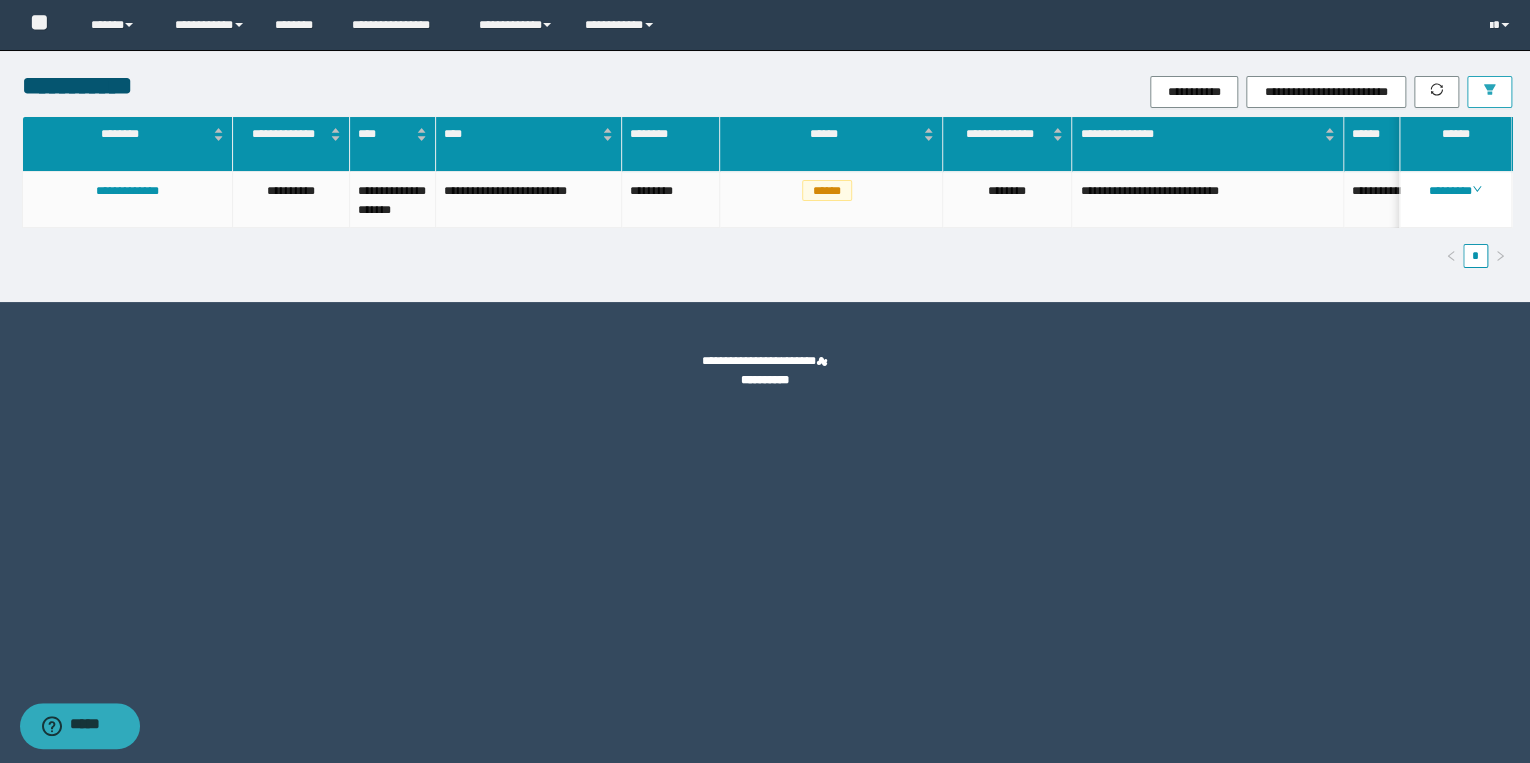 type 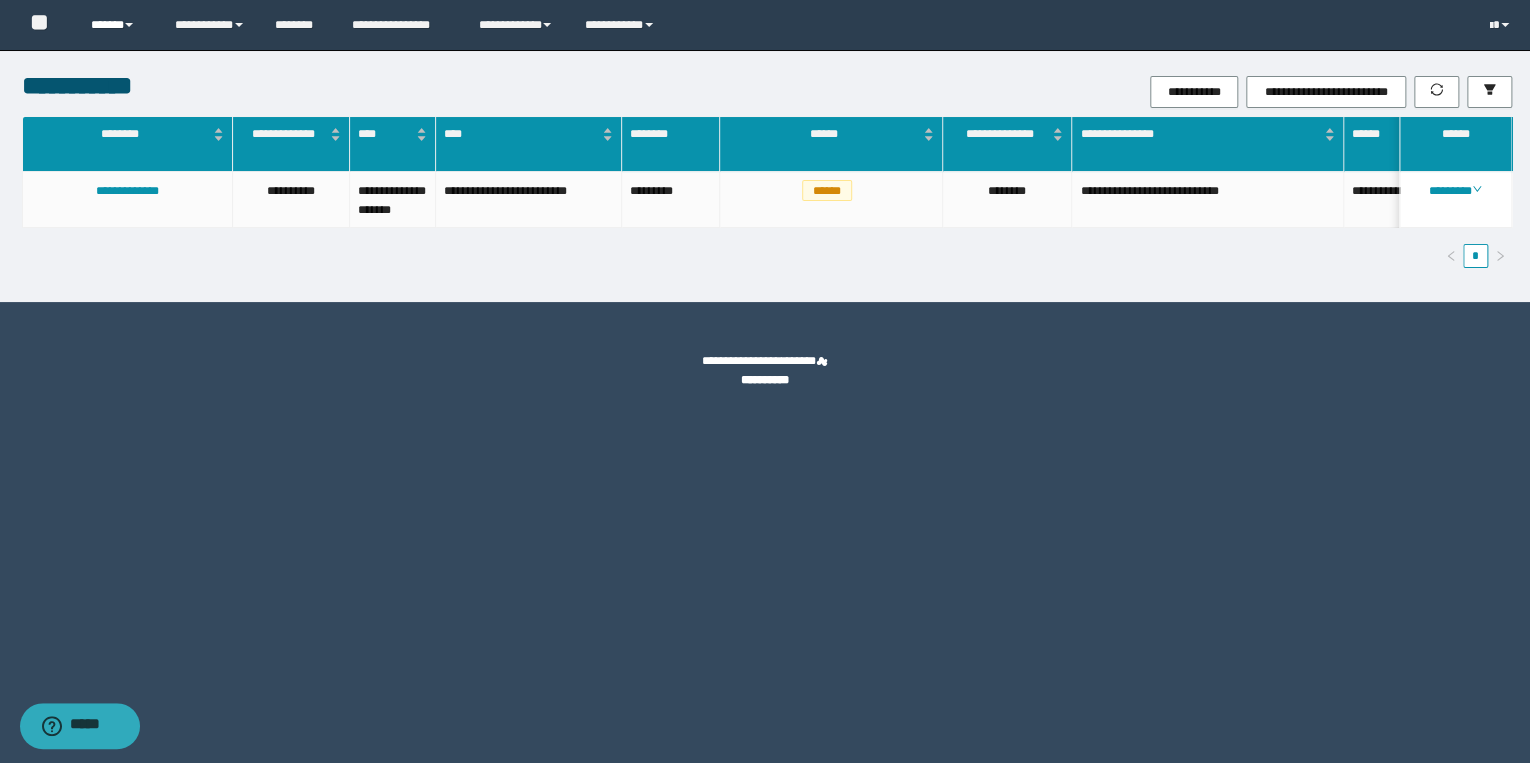 drag, startPoint x: 134, startPoint y: 21, endPoint x: 158, endPoint y: 25, distance: 24.33105 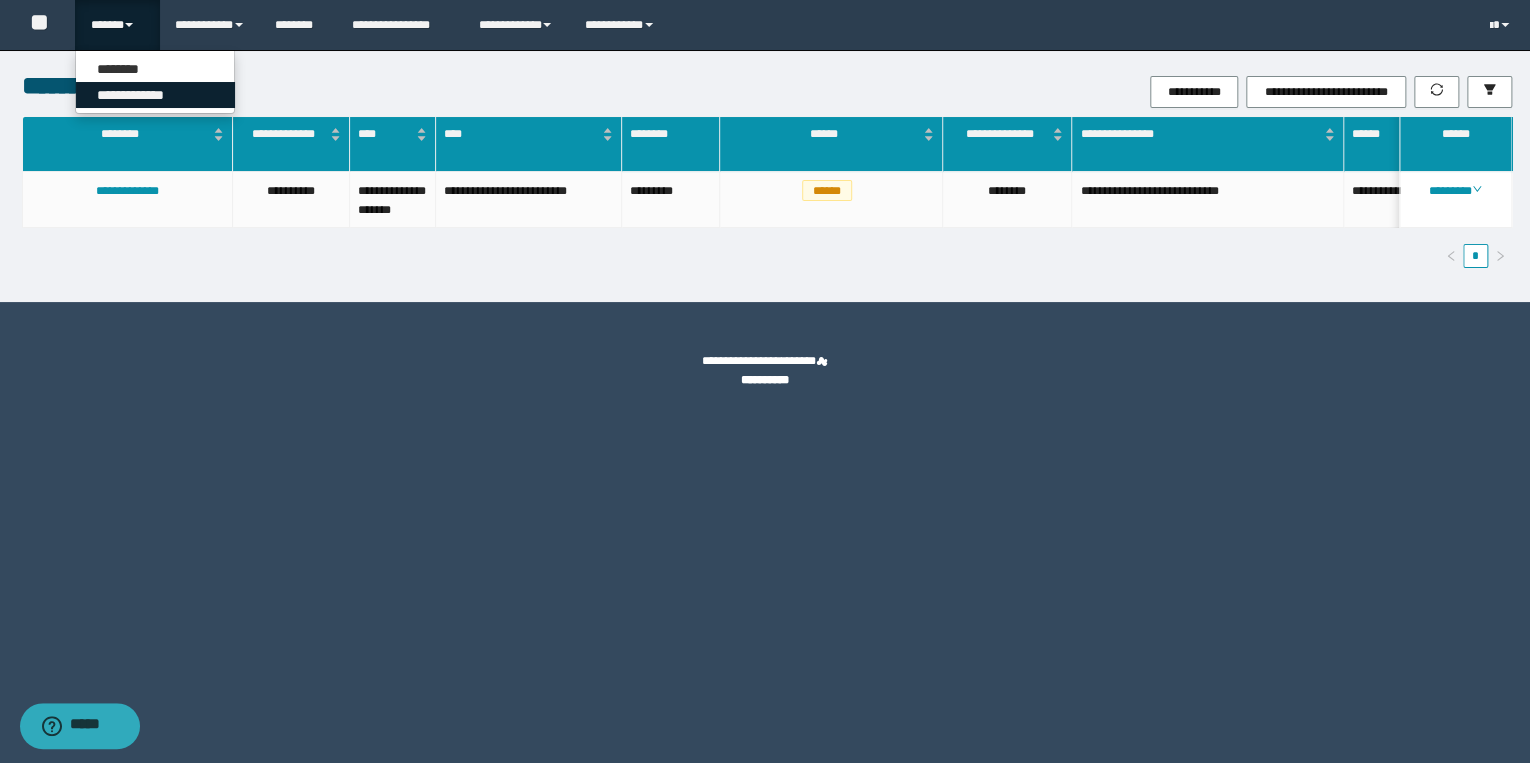 click on "**********" at bounding box center [155, 95] 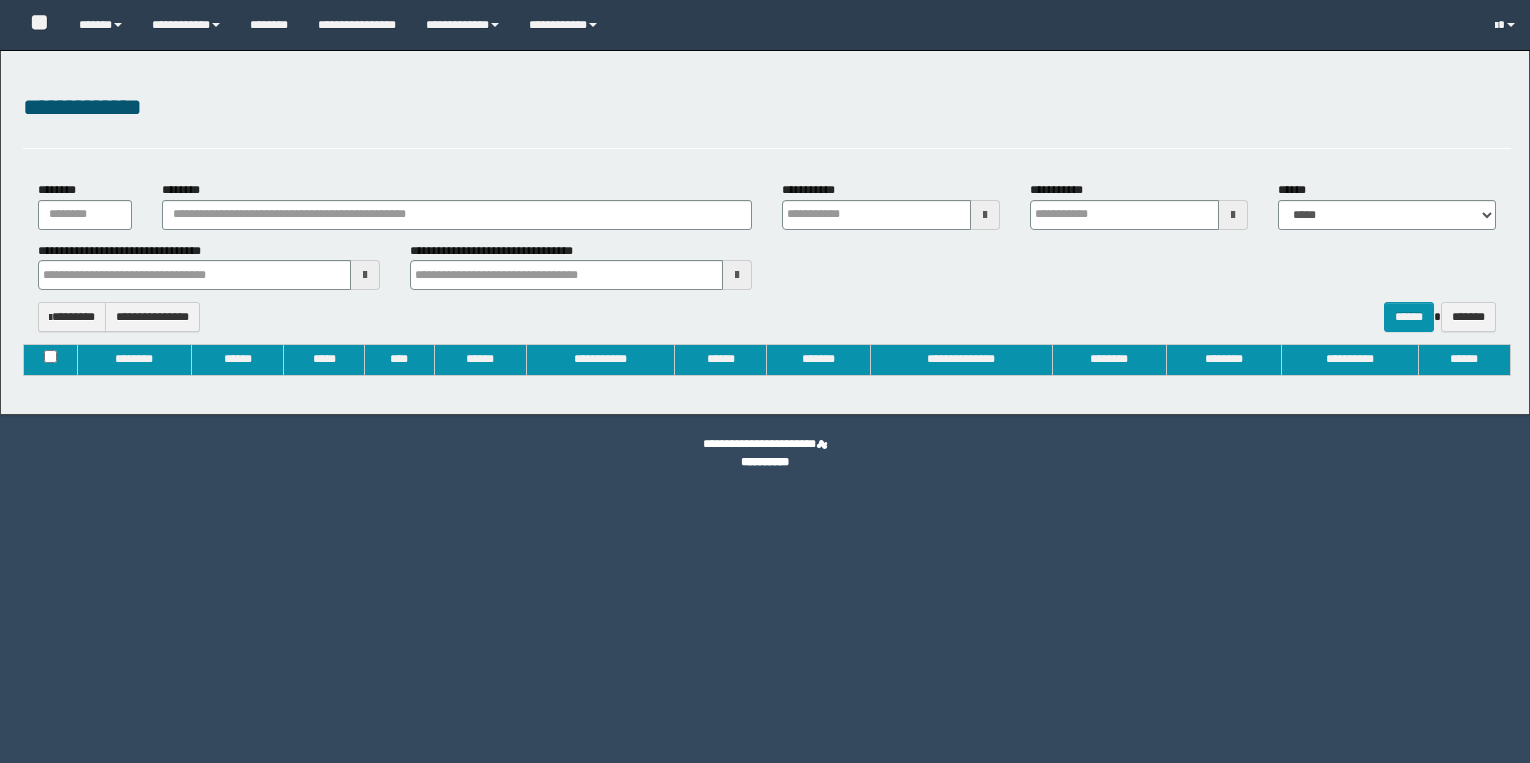 type on "**********" 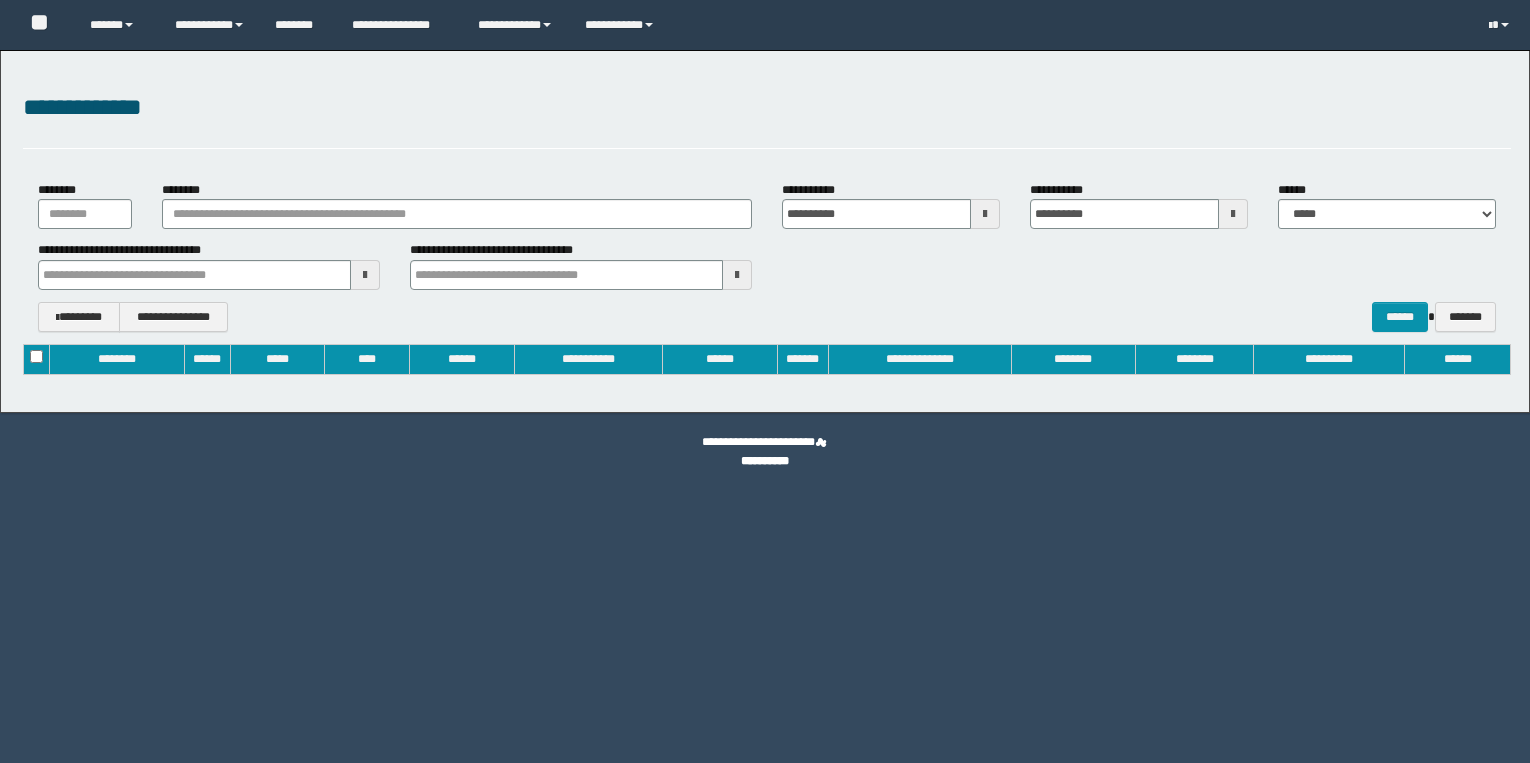 scroll, scrollTop: 0, scrollLeft: 0, axis: both 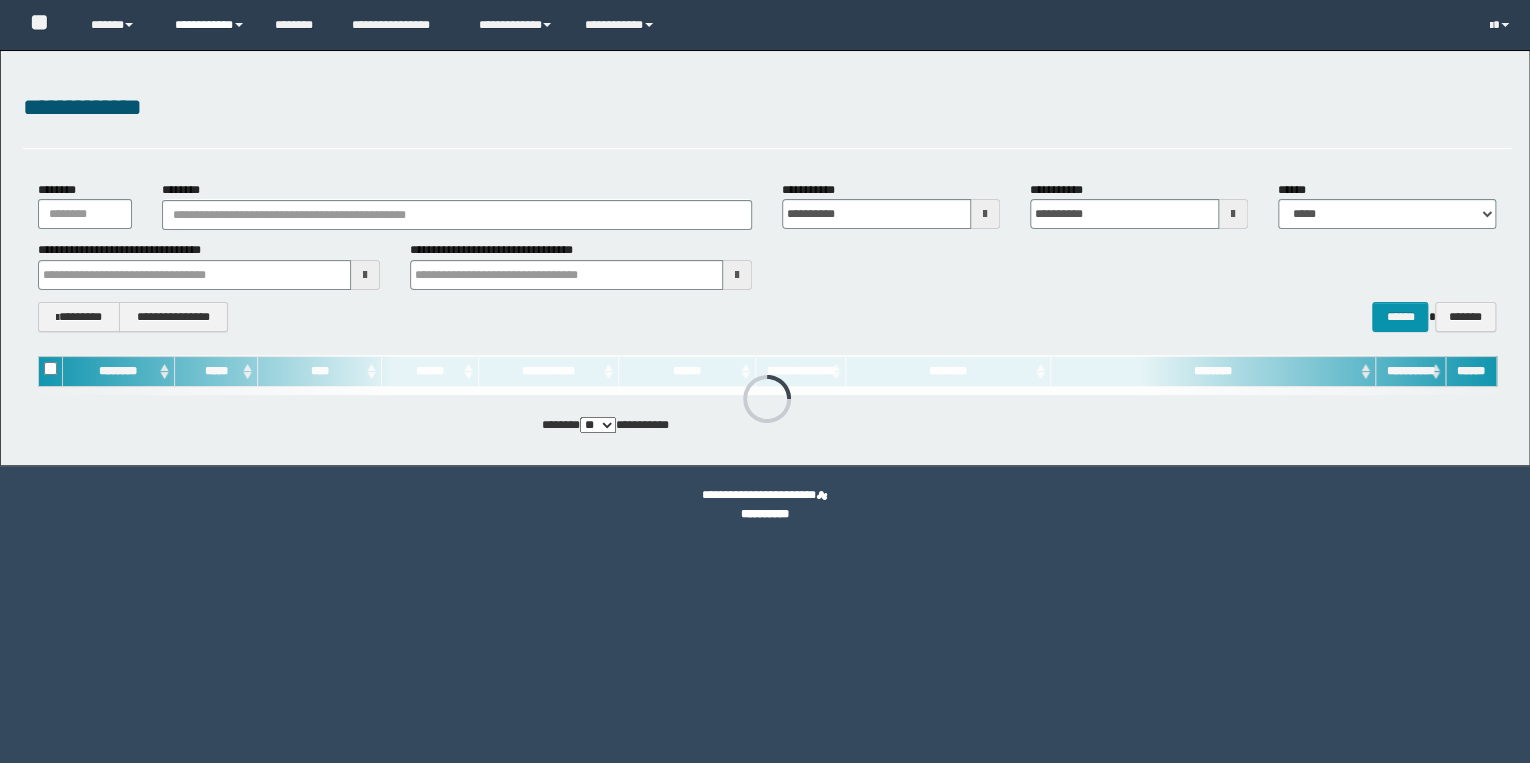 click on "**********" at bounding box center [210, 25] 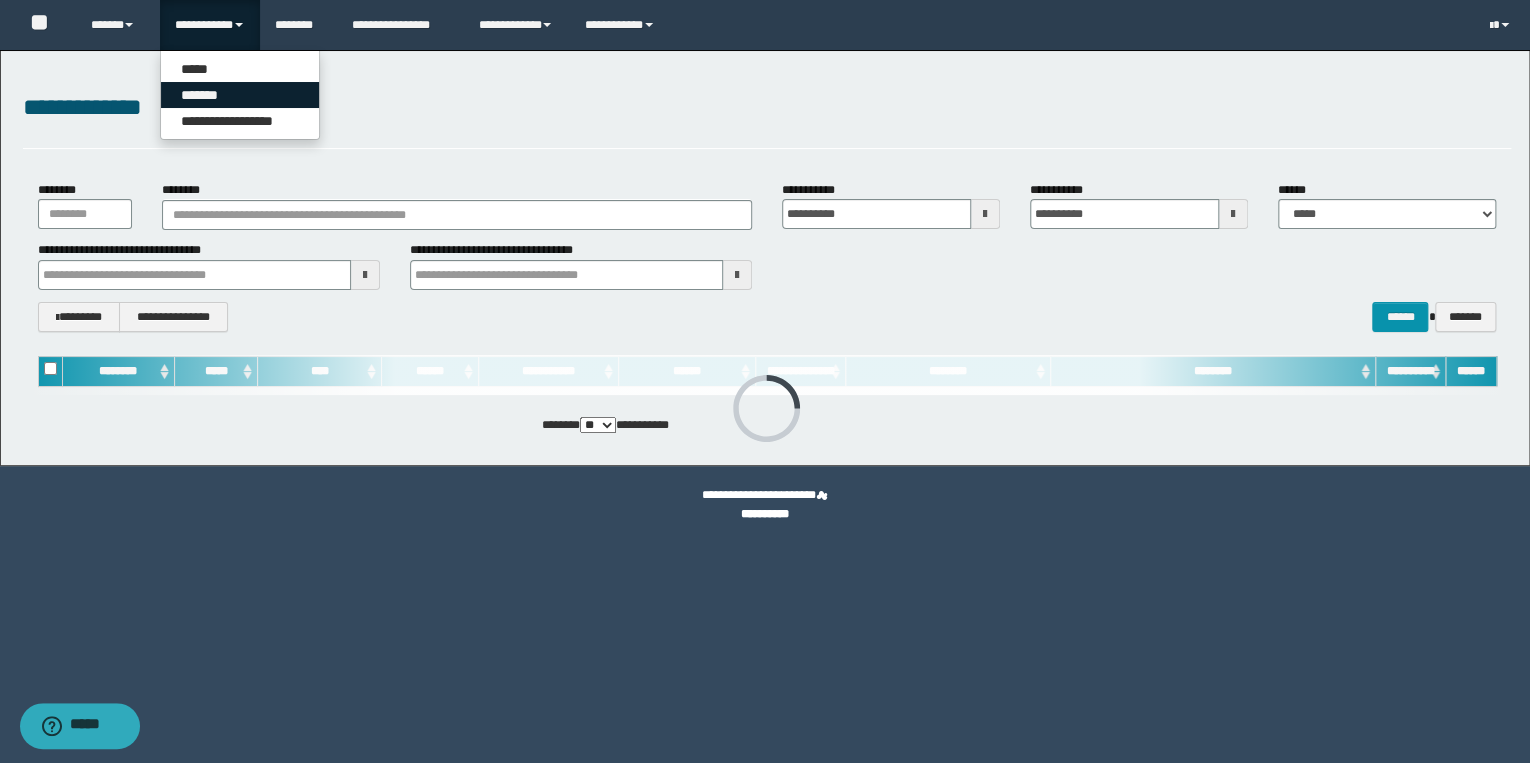 click on "*******" at bounding box center [240, 95] 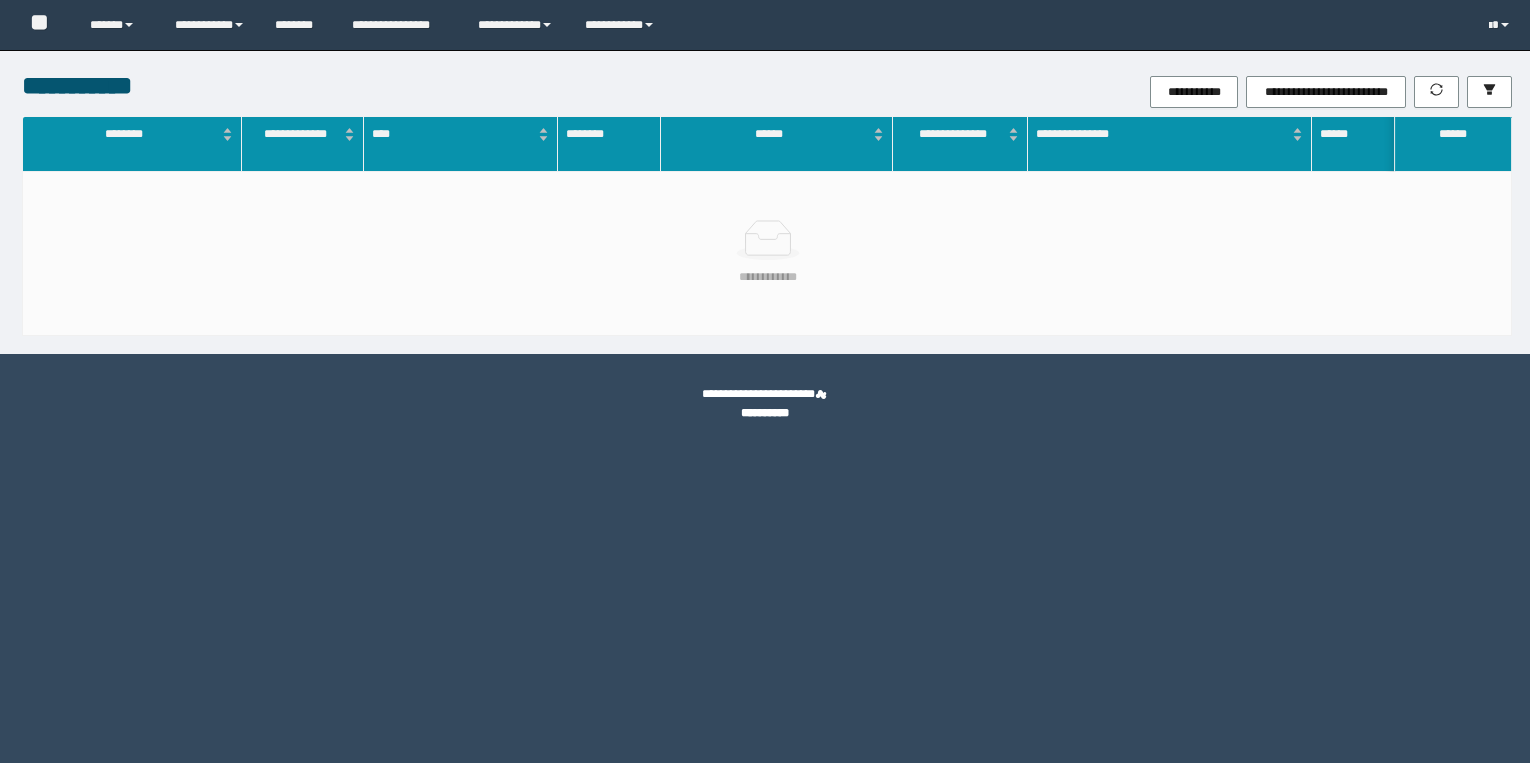 scroll, scrollTop: 0, scrollLeft: 0, axis: both 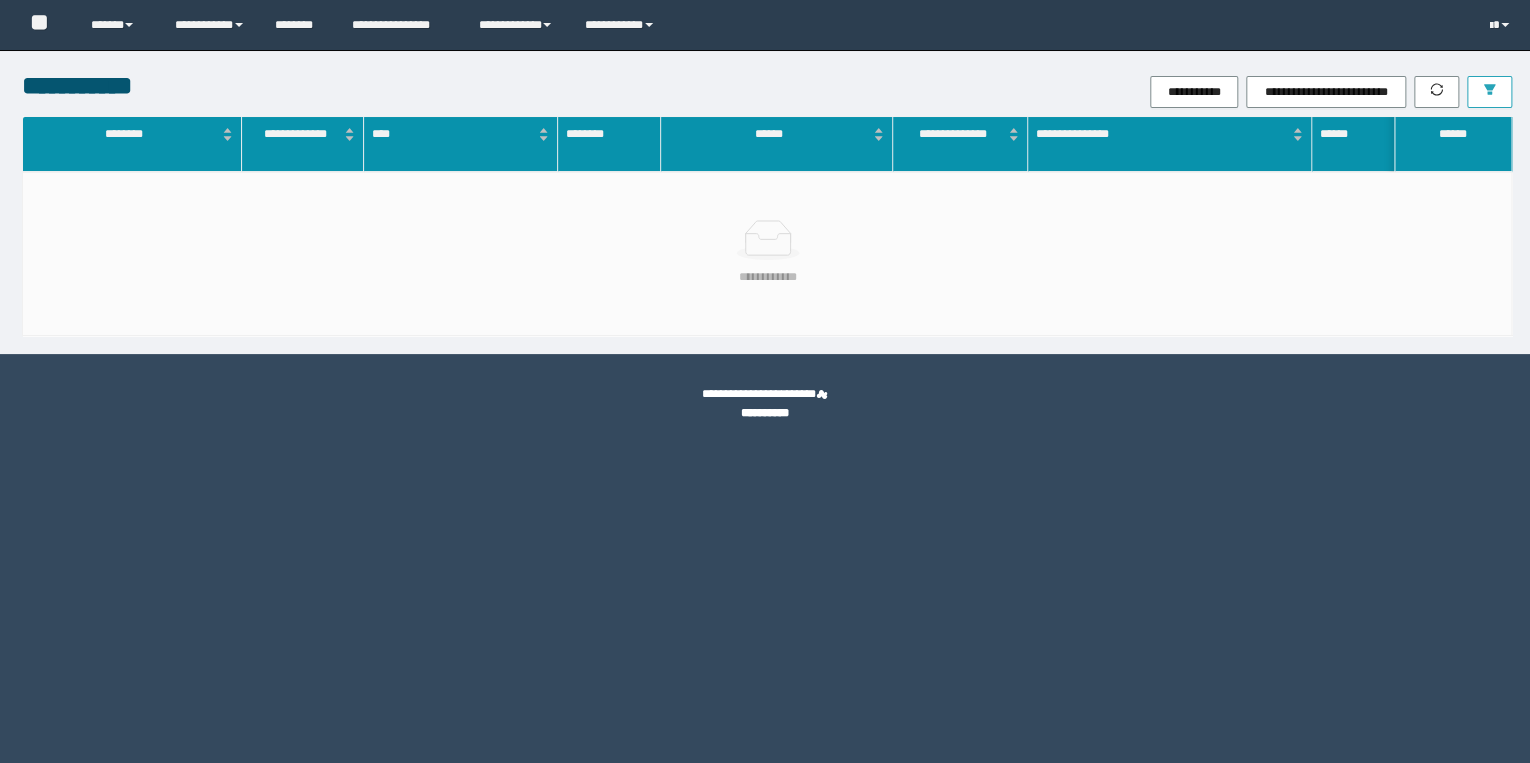 click at bounding box center (1489, 92) 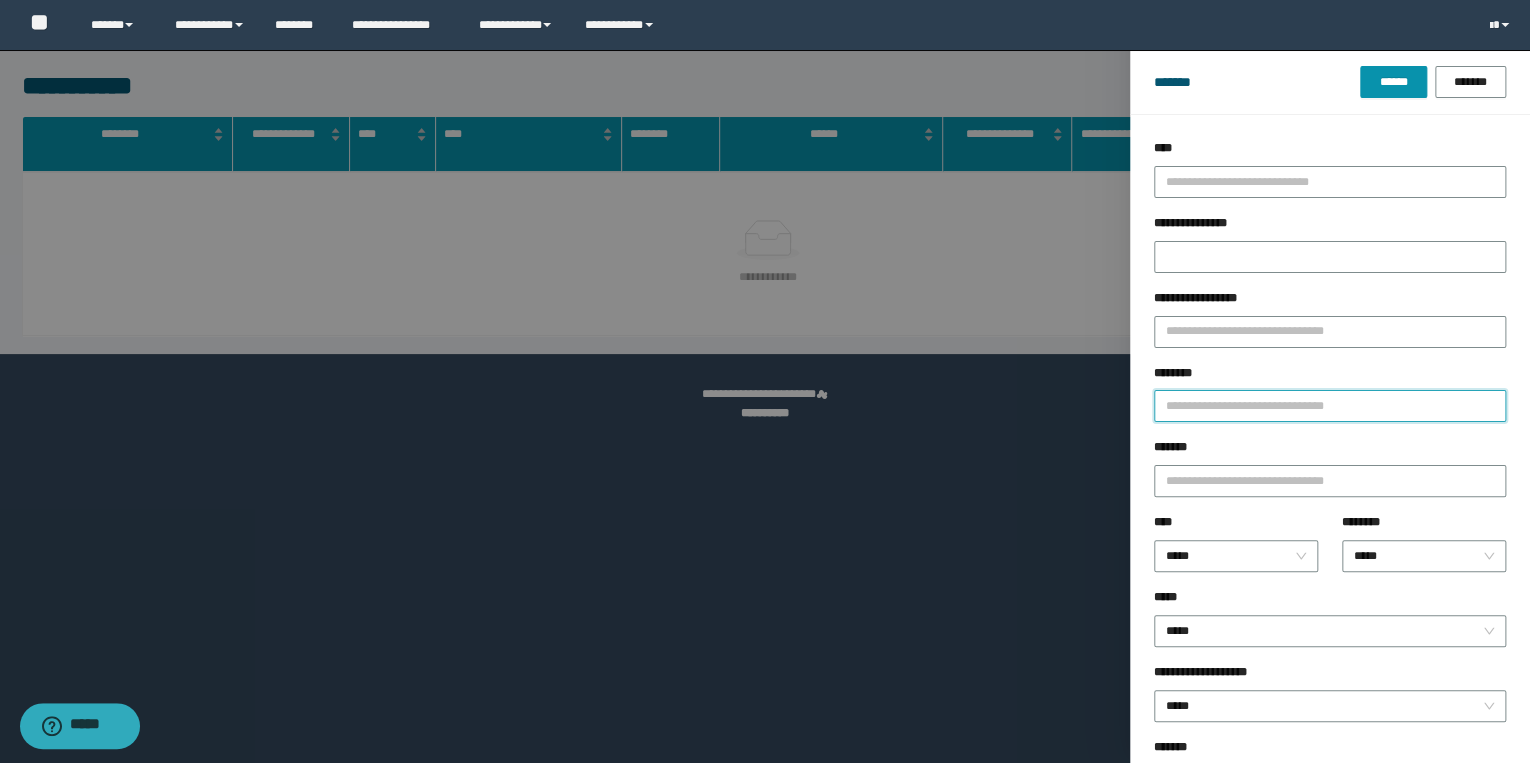click on "********" at bounding box center [1330, 406] 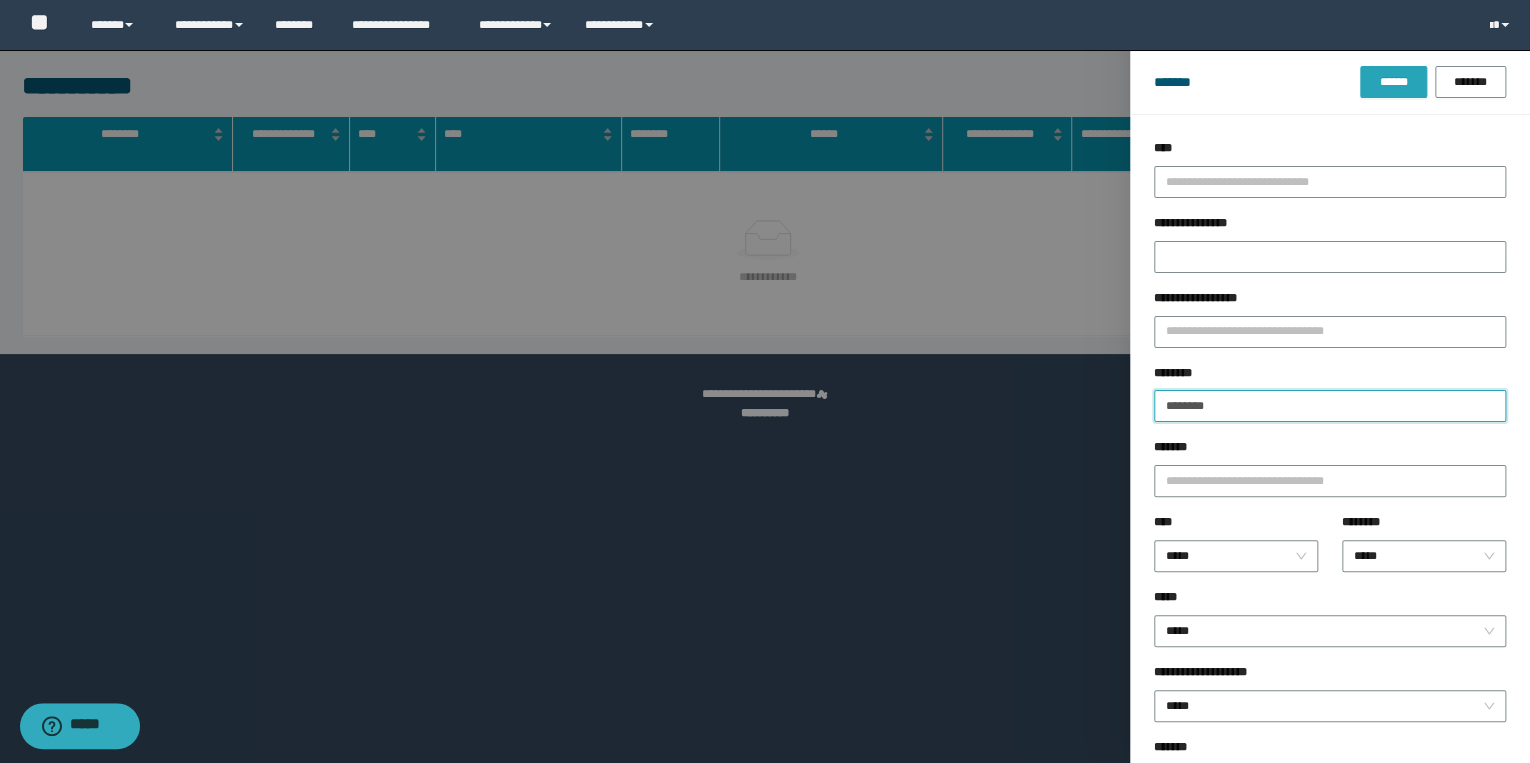 type on "********" 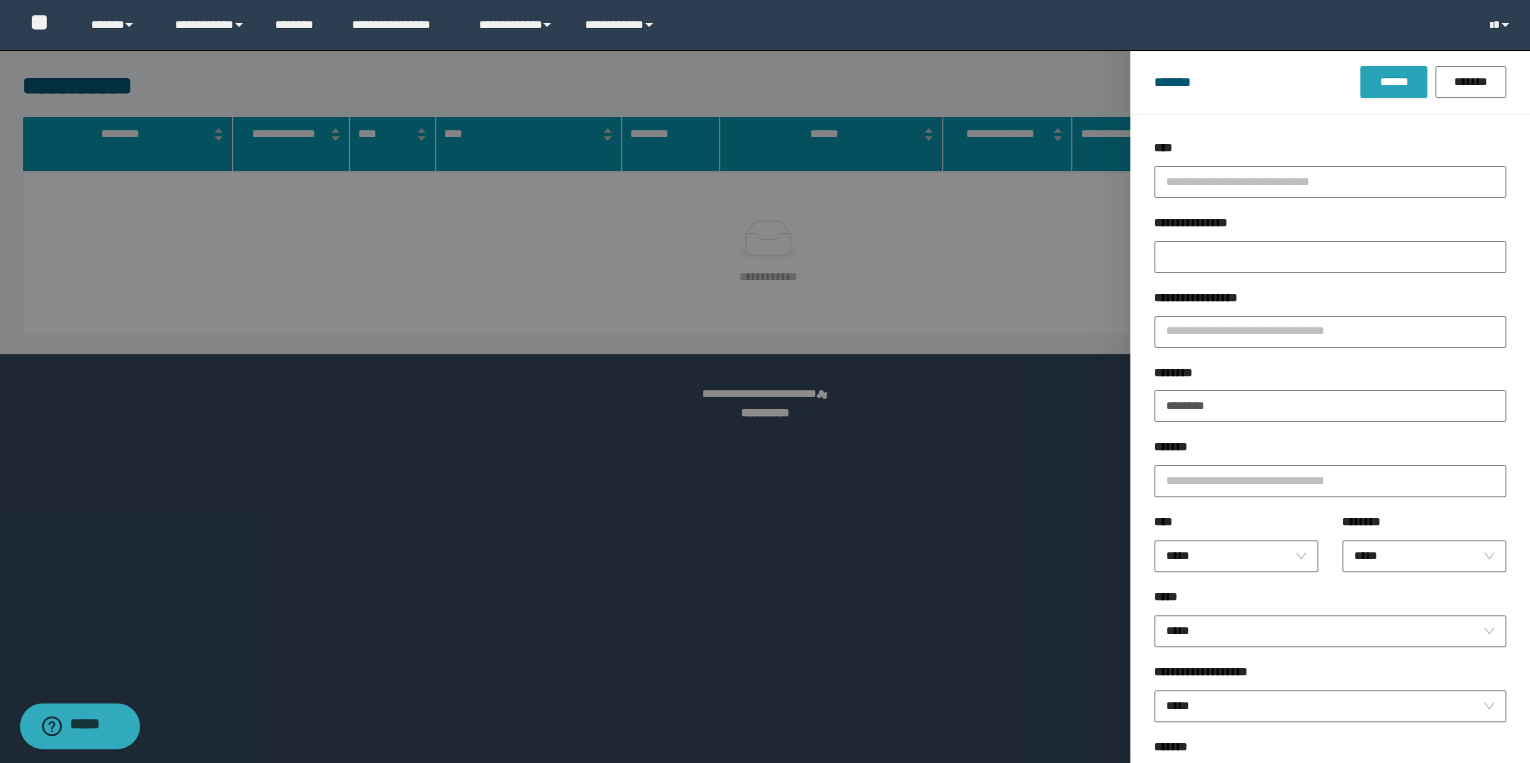 click on "******" at bounding box center [1393, 82] 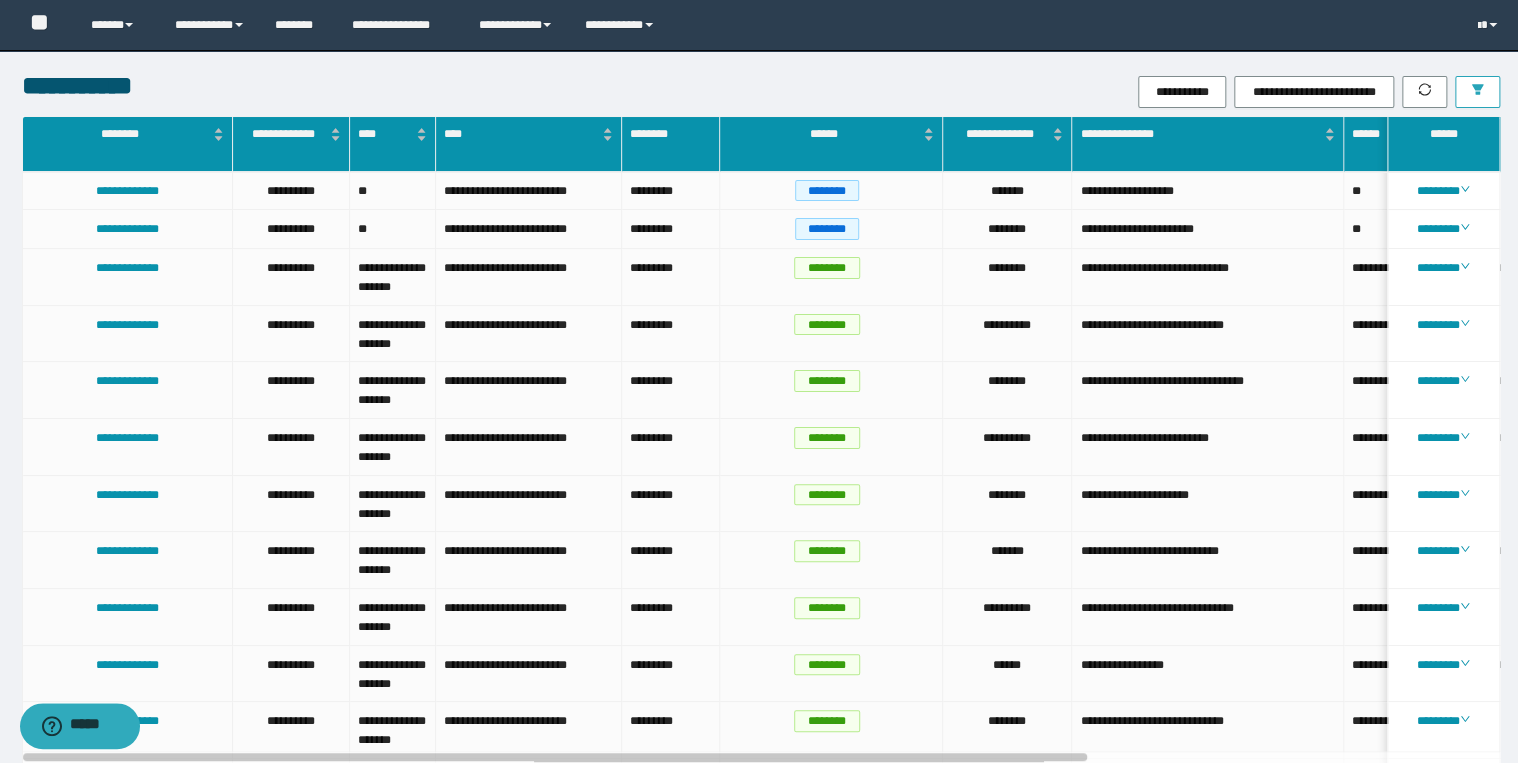 click at bounding box center [1477, 92] 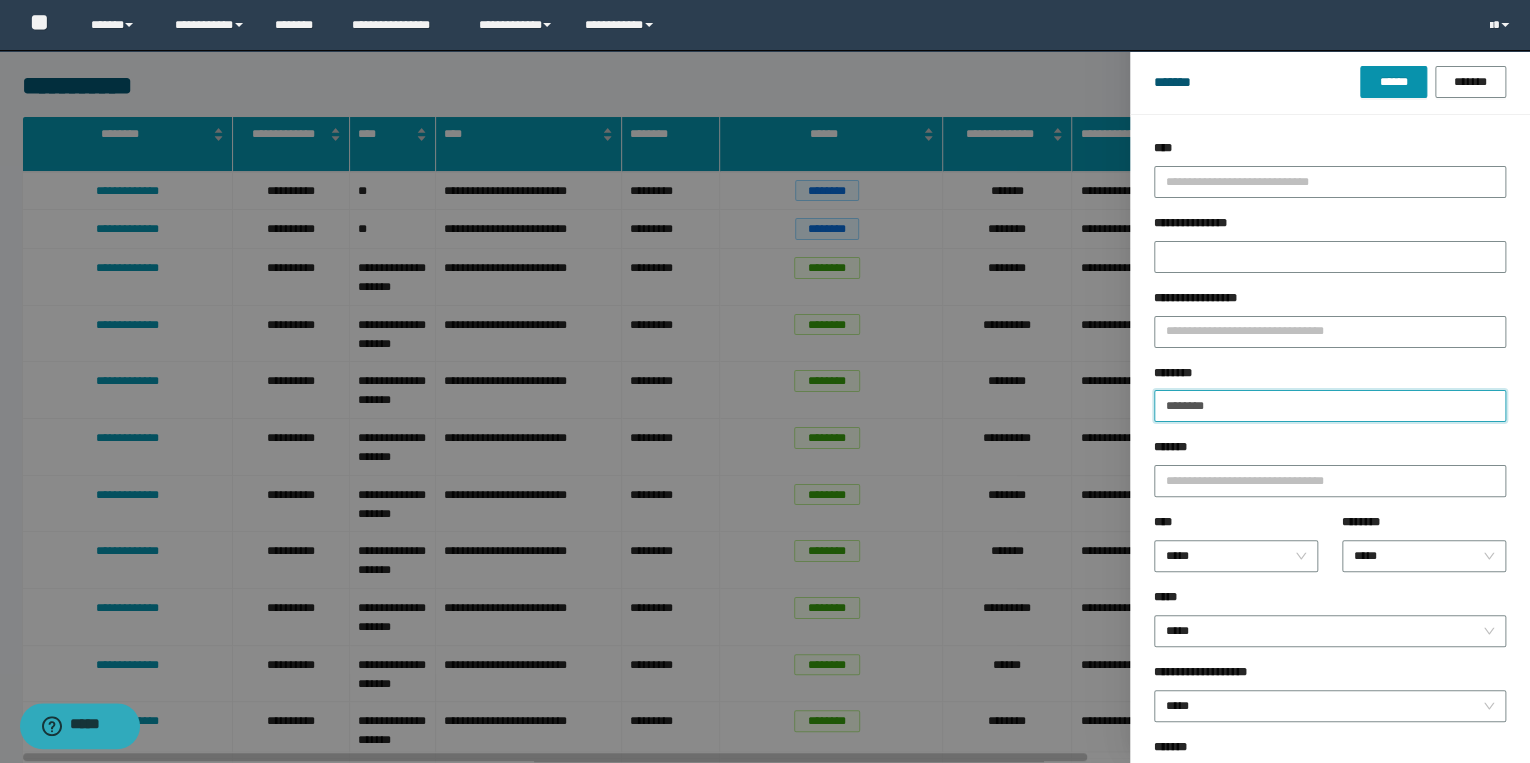 click on "********" at bounding box center (1330, 406) 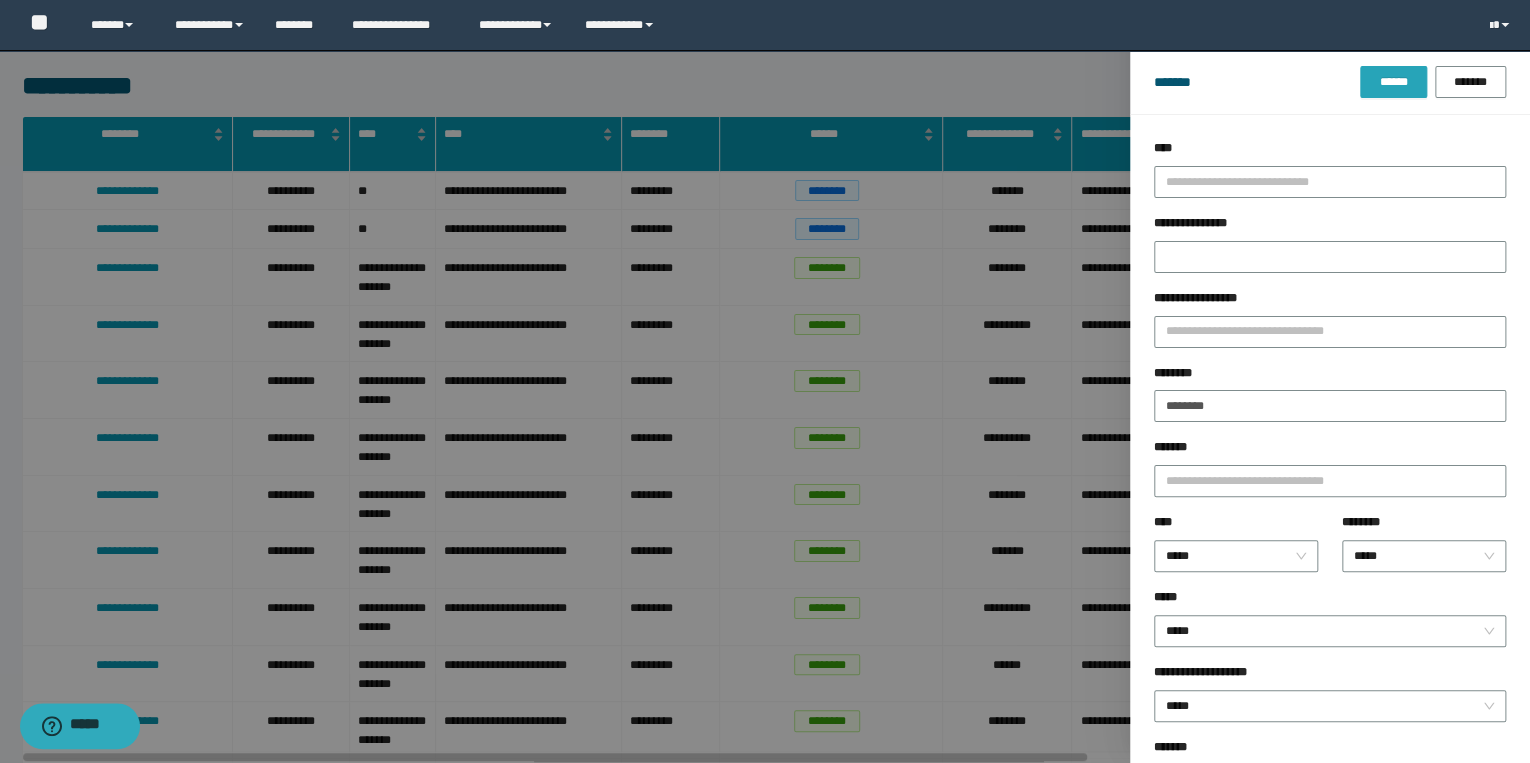 click on "******" at bounding box center [1393, 82] 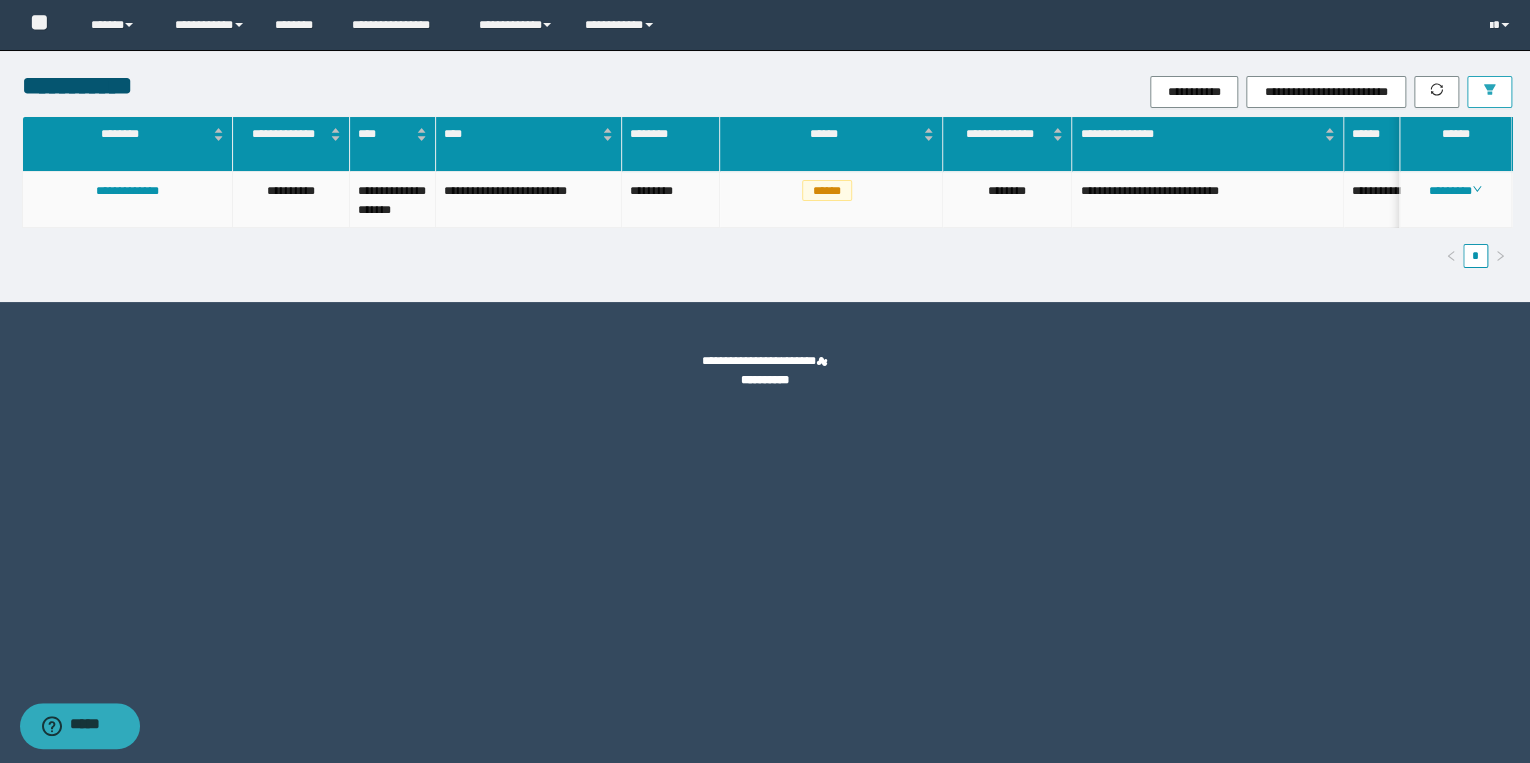 type 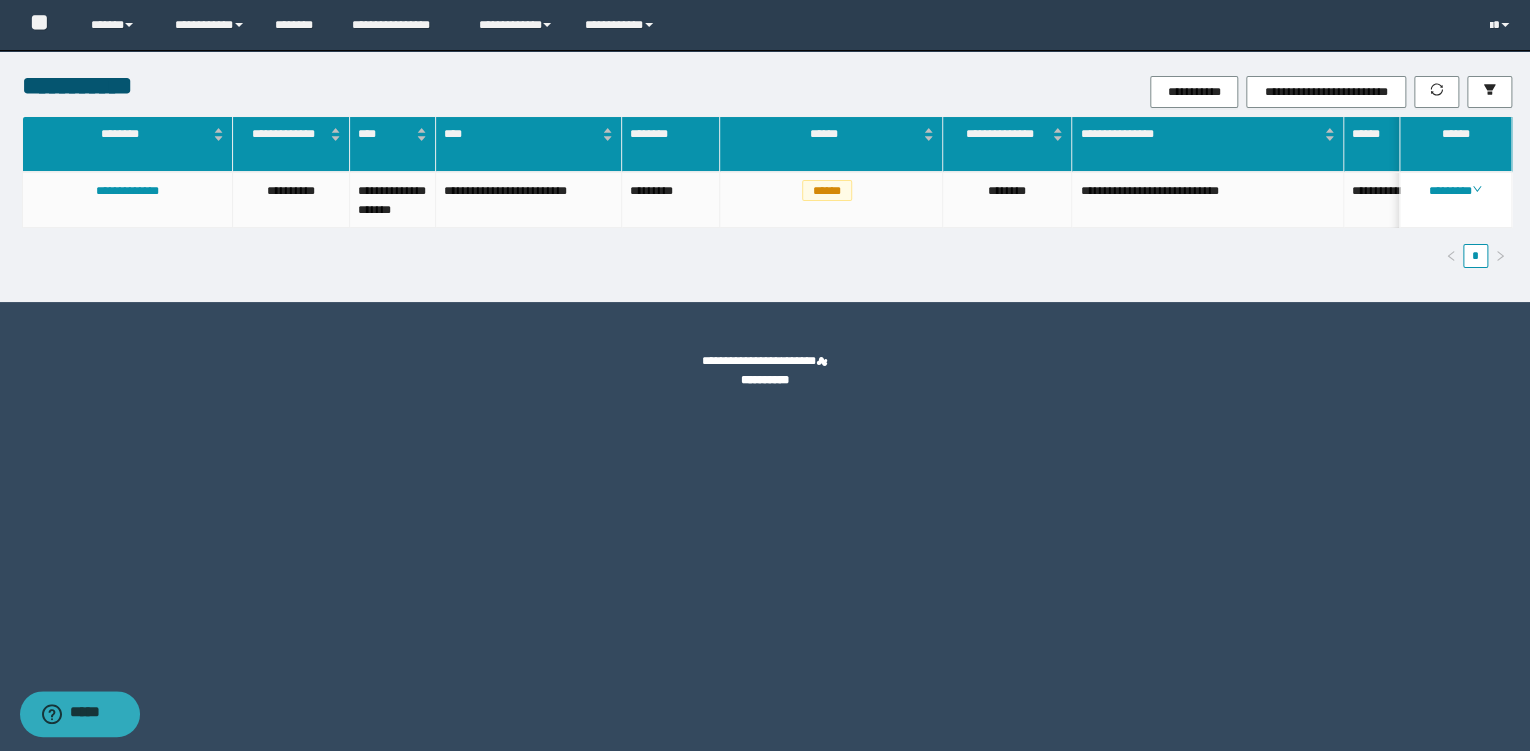 click on "**********" at bounding box center (765, 176) 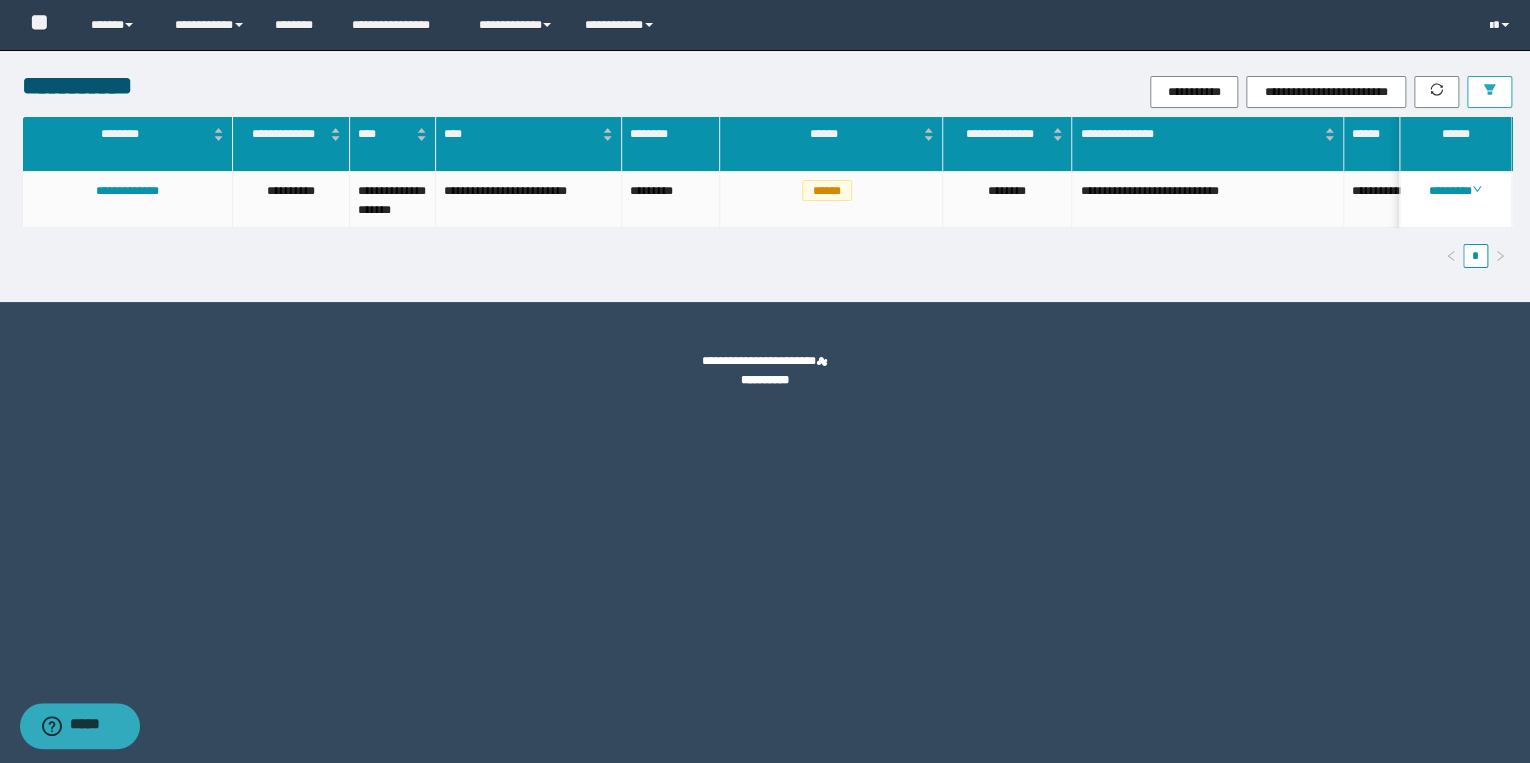 click at bounding box center (1489, 92) 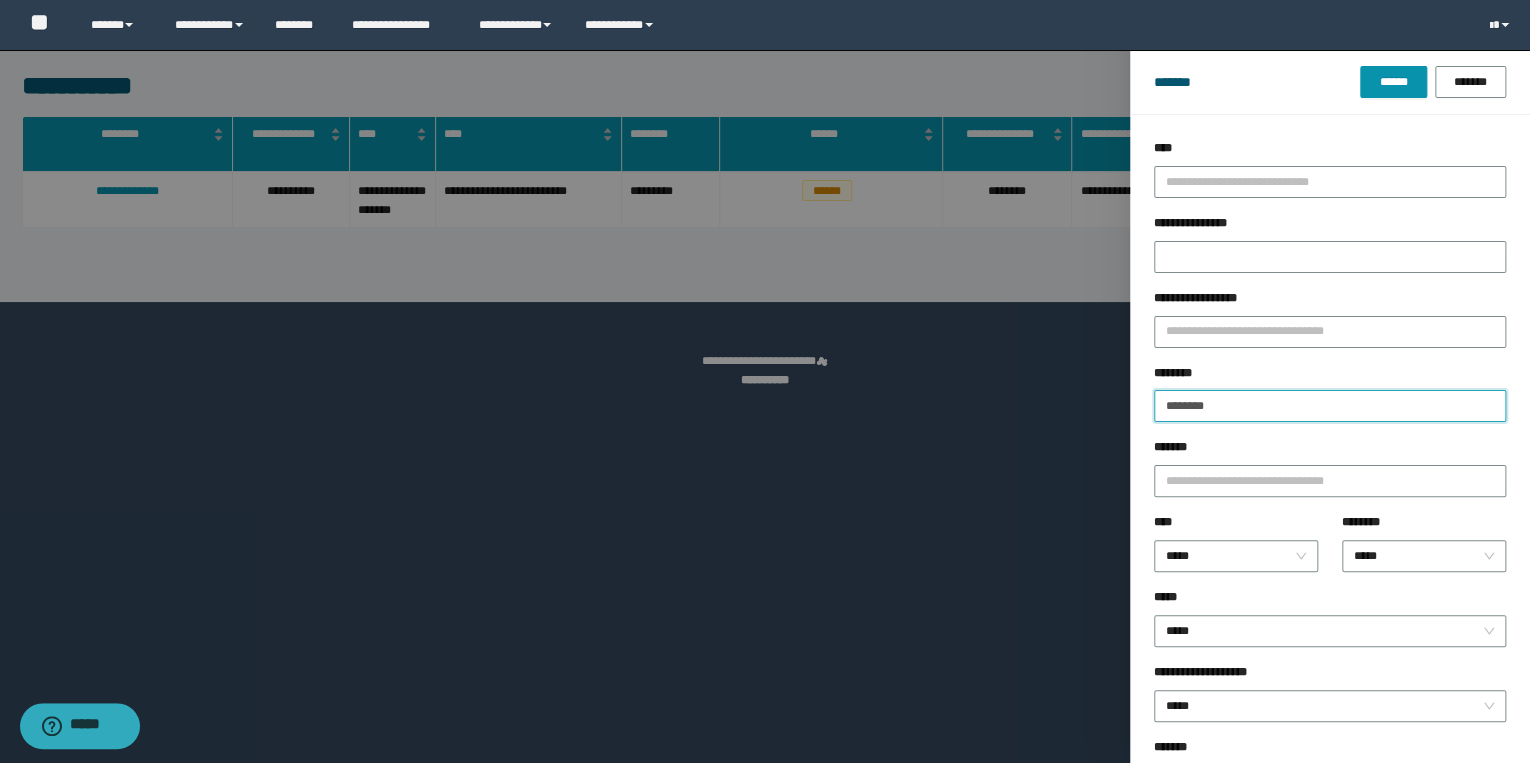 drag, startPoint x: 1234, startPoint y: 399, endPoint x: 976, endPoint y: 401, distance: 258.00775 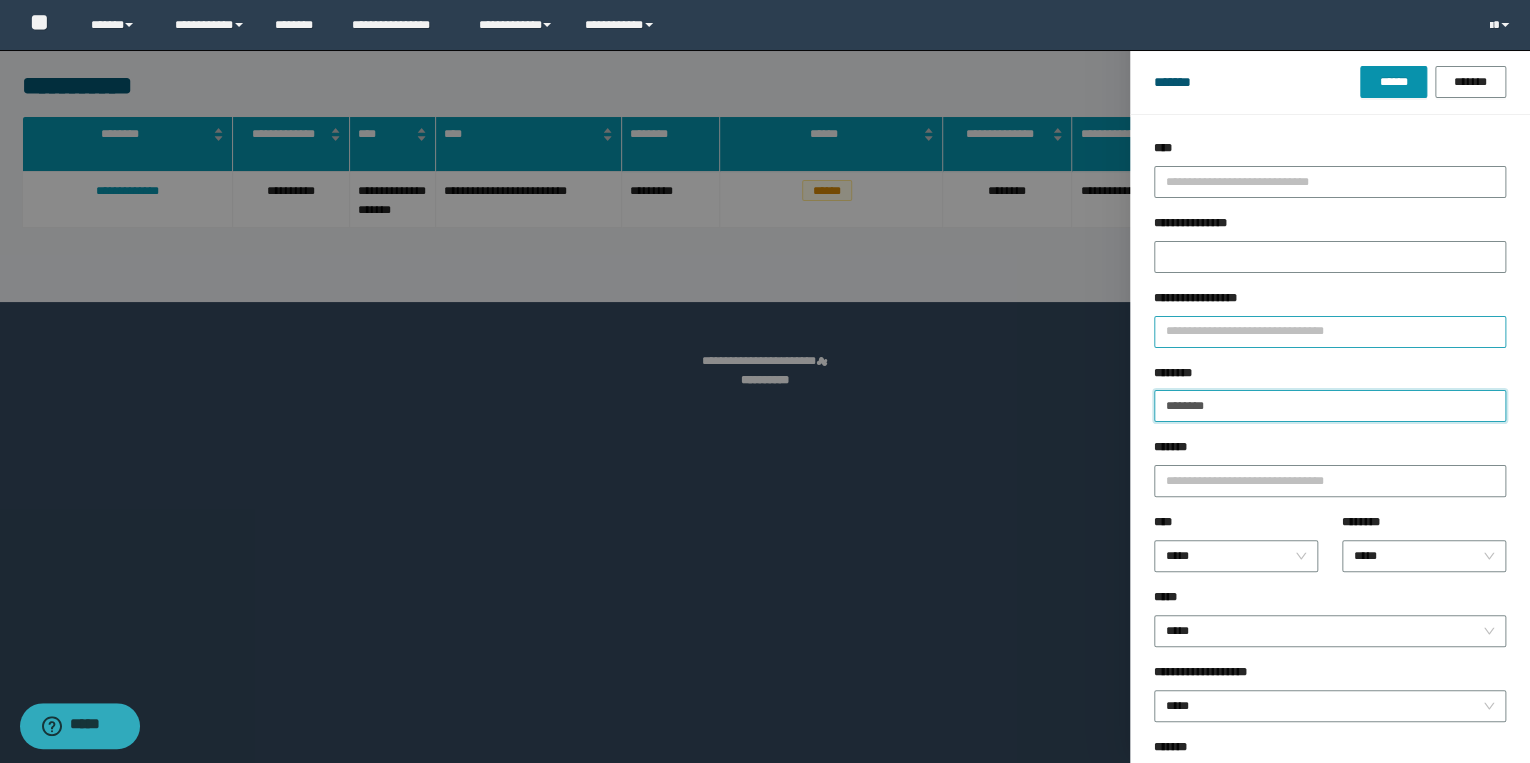 paste 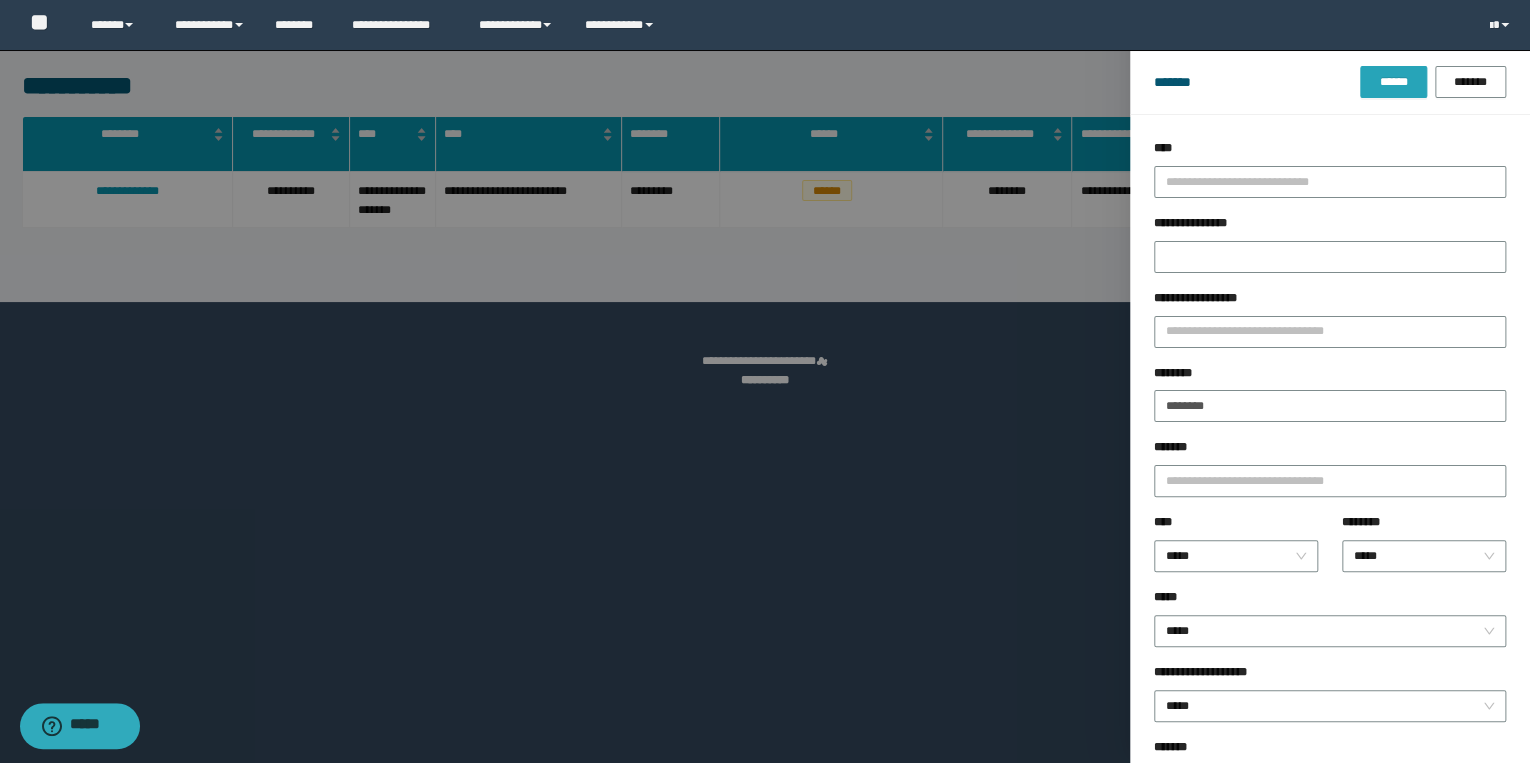 click on "******" at bounding box center [1393, 82] 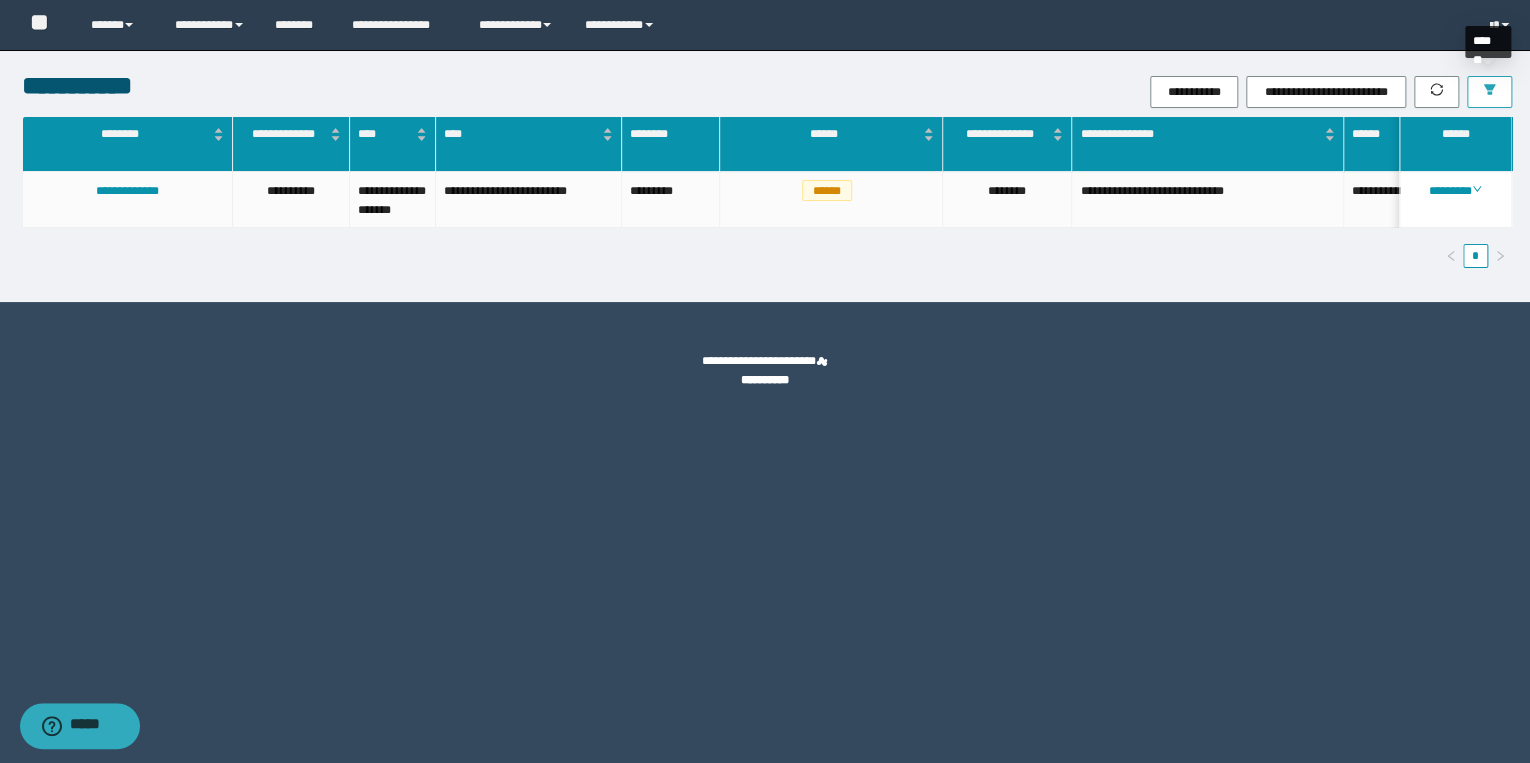 click at bounding box center (1489, 92) 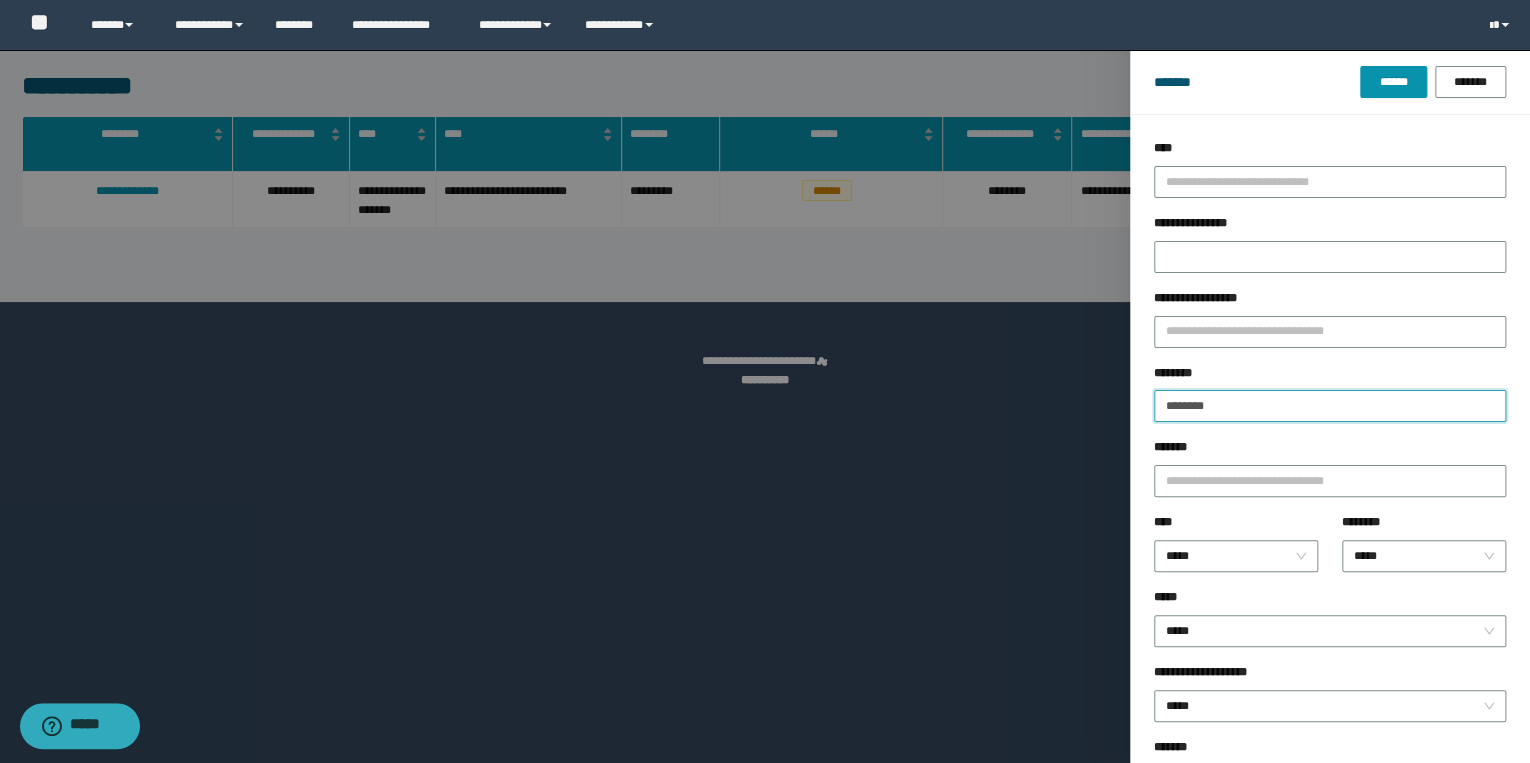 drag, startPoint x: 1220, startPoint y: 411, endPoint x: 988, endPoint y: 404, distance: 232.10558 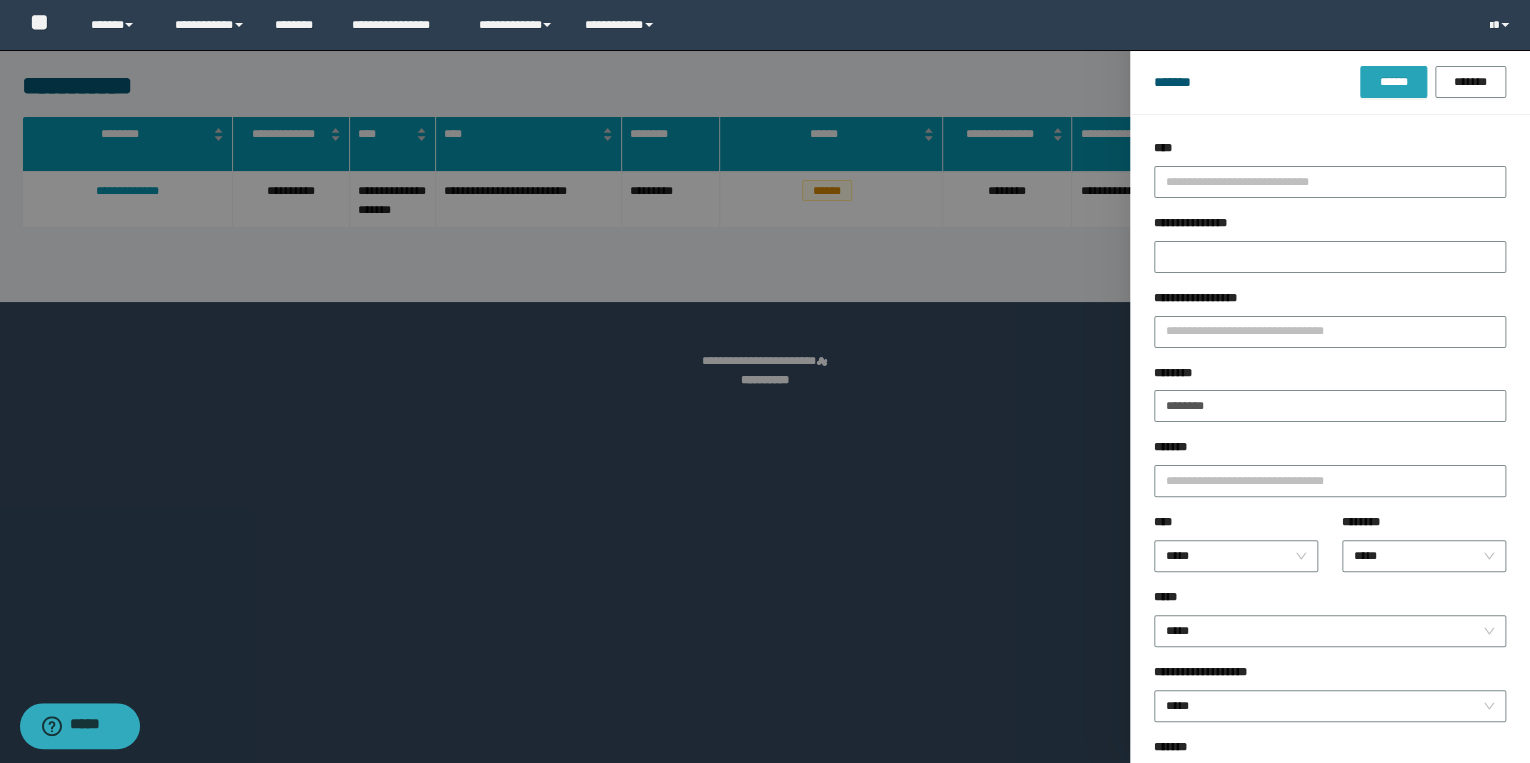 click on "******" at bounding box center (1393, 82) 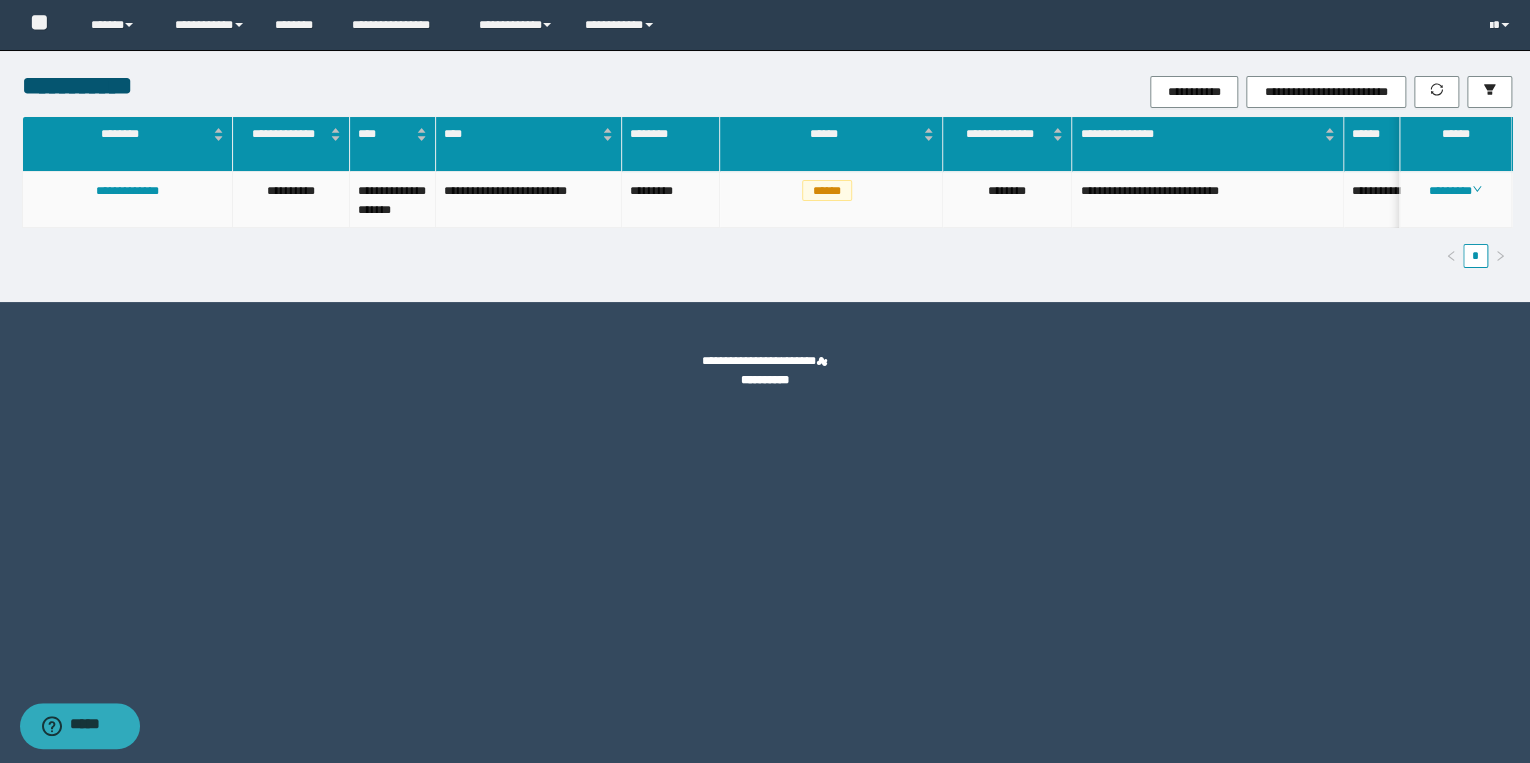 click on "******" at bounding box center (831, 200) 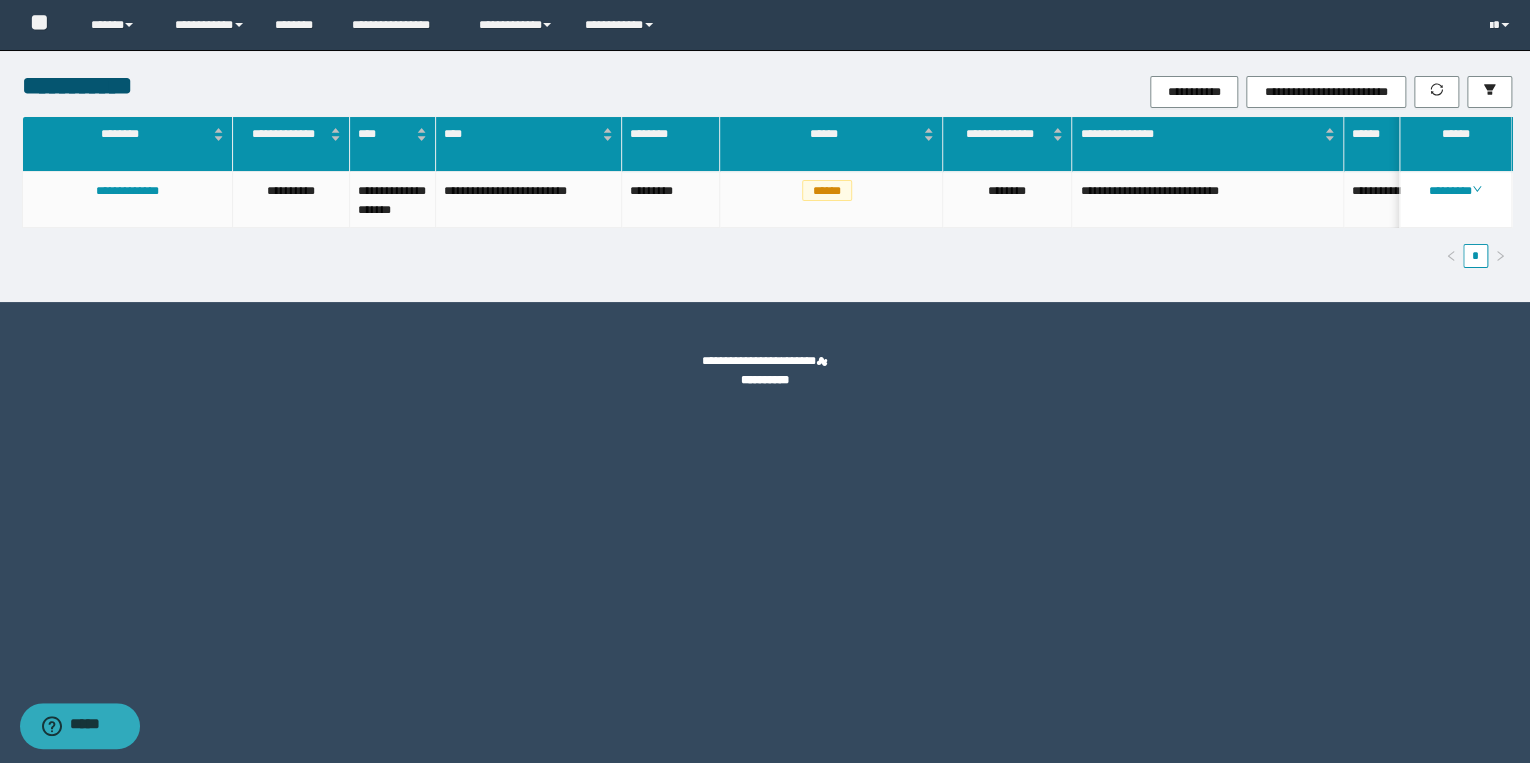 scroll, scrollTop: 0, scrollLeft: 557, axis: horizontal 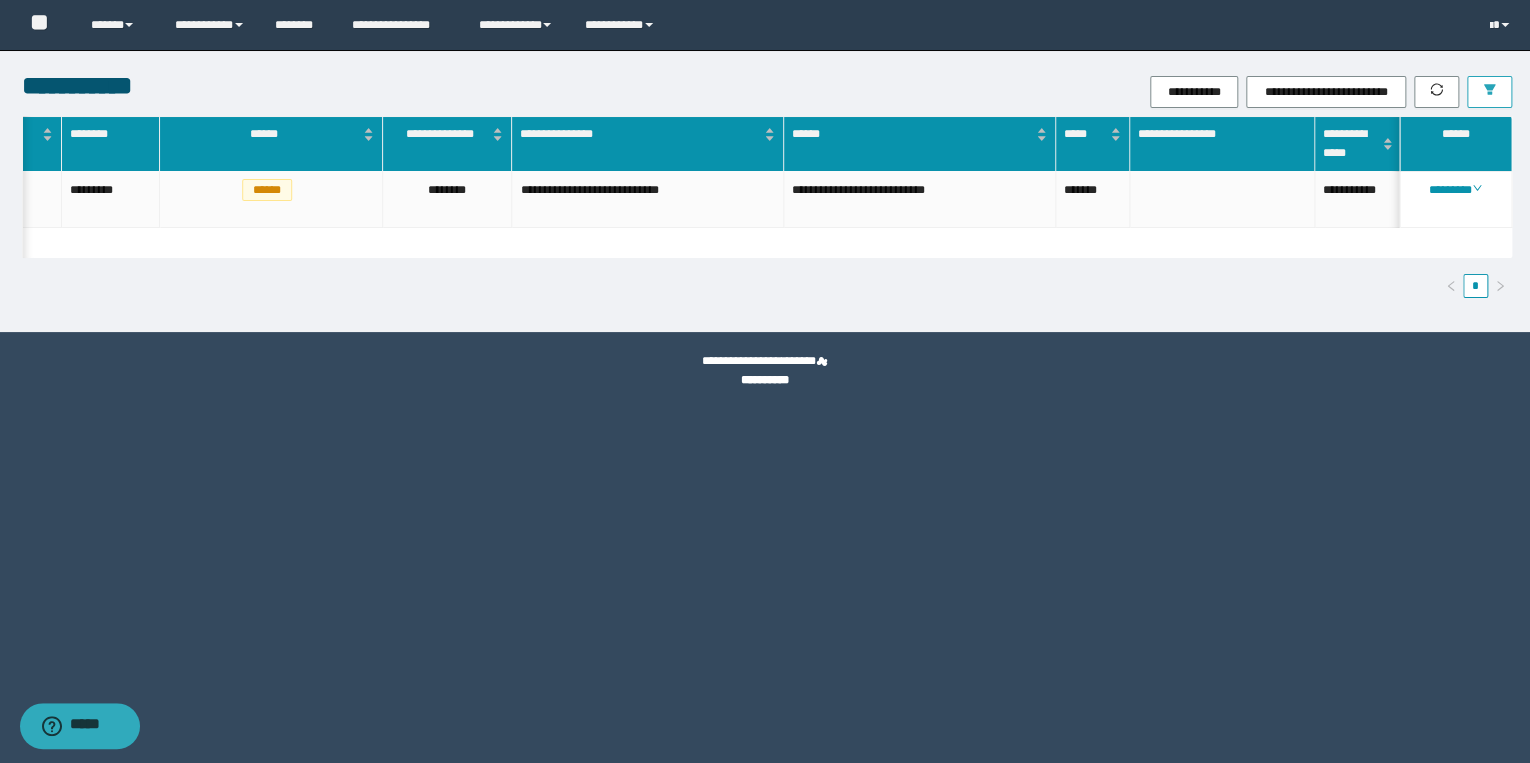 click at bounding box center (1489, 92) 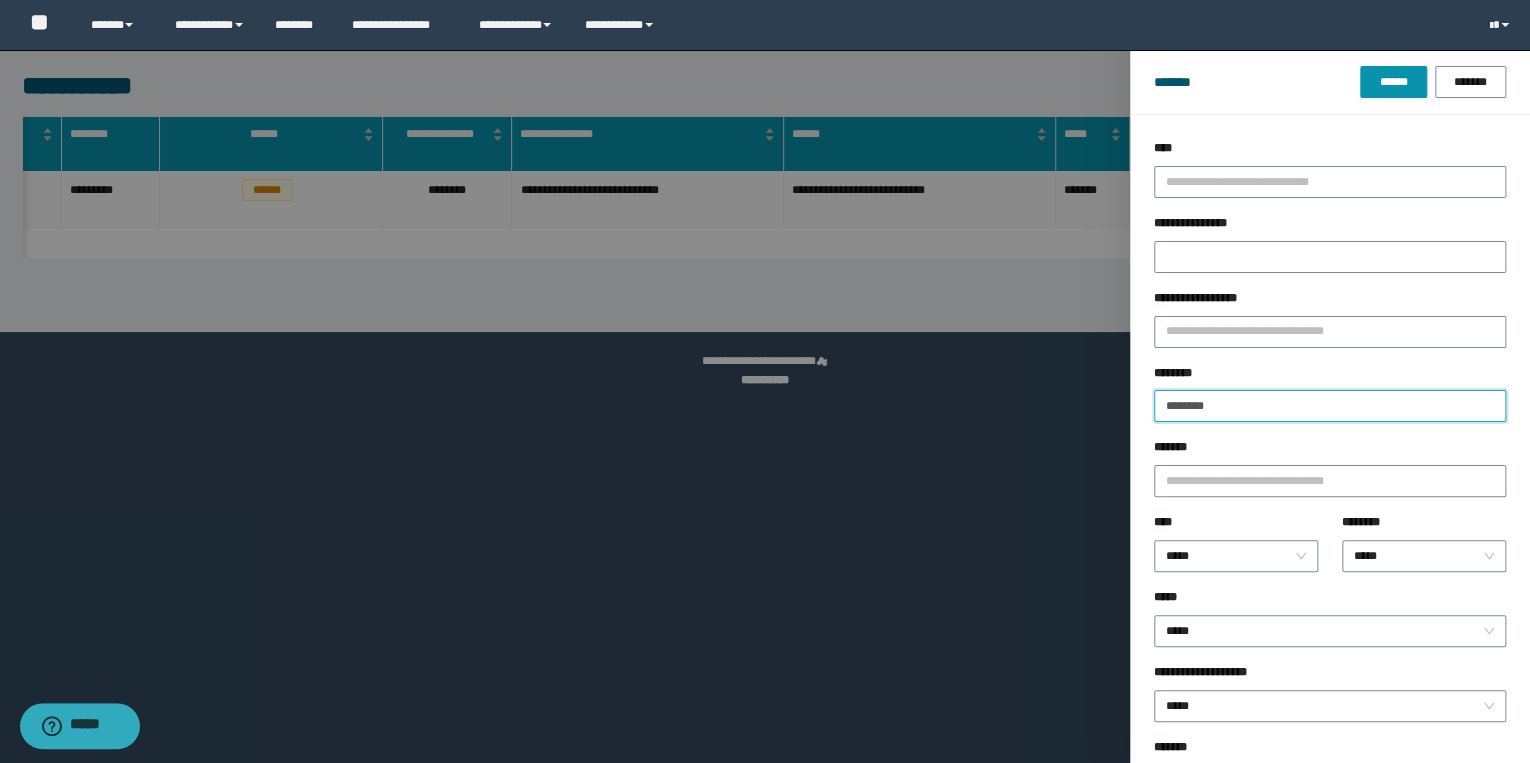 drag, startPoint x: 1246, startPoint y: 411, endPoint x: 1009, endPoint y: 387, distance: 238.2121 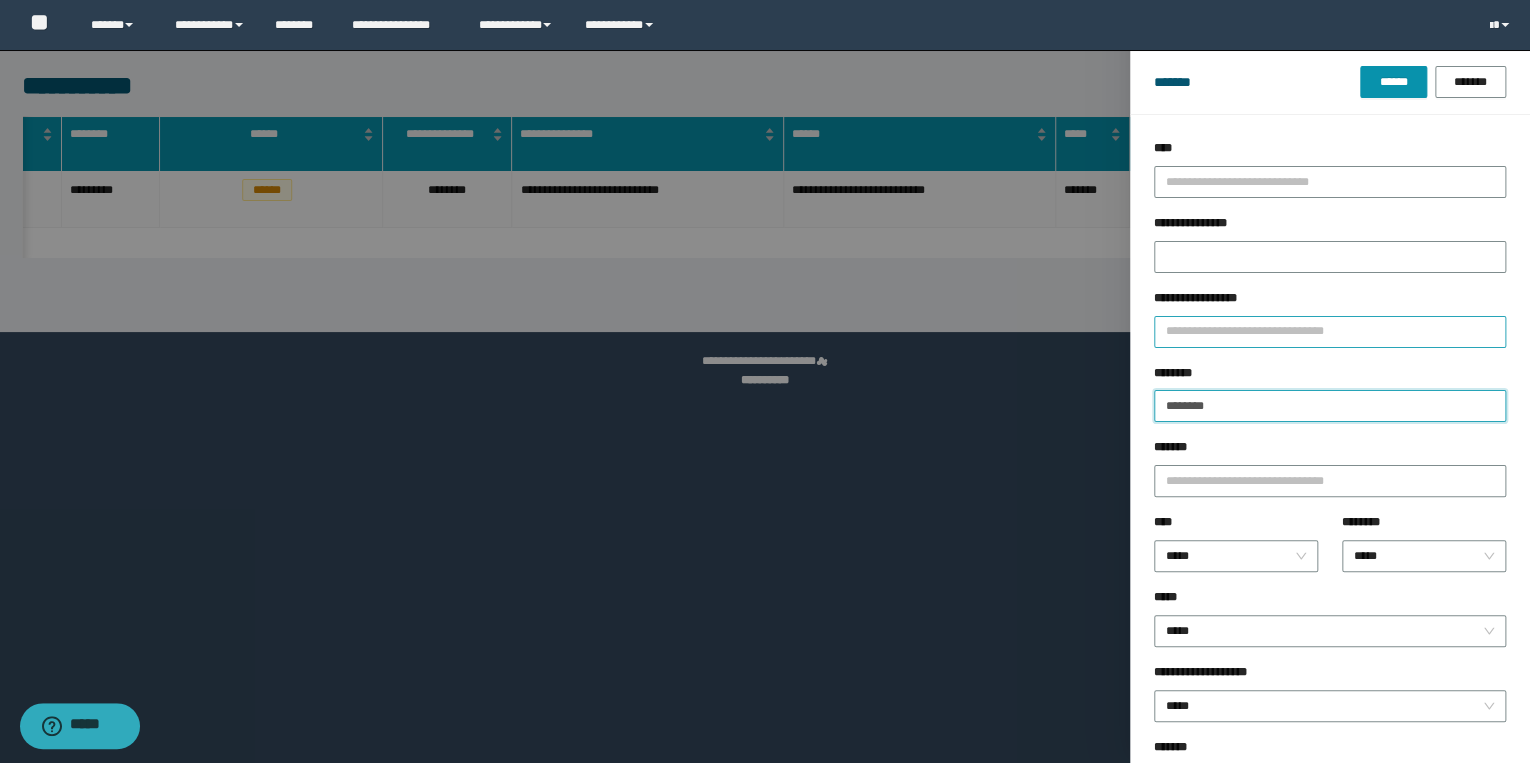paste 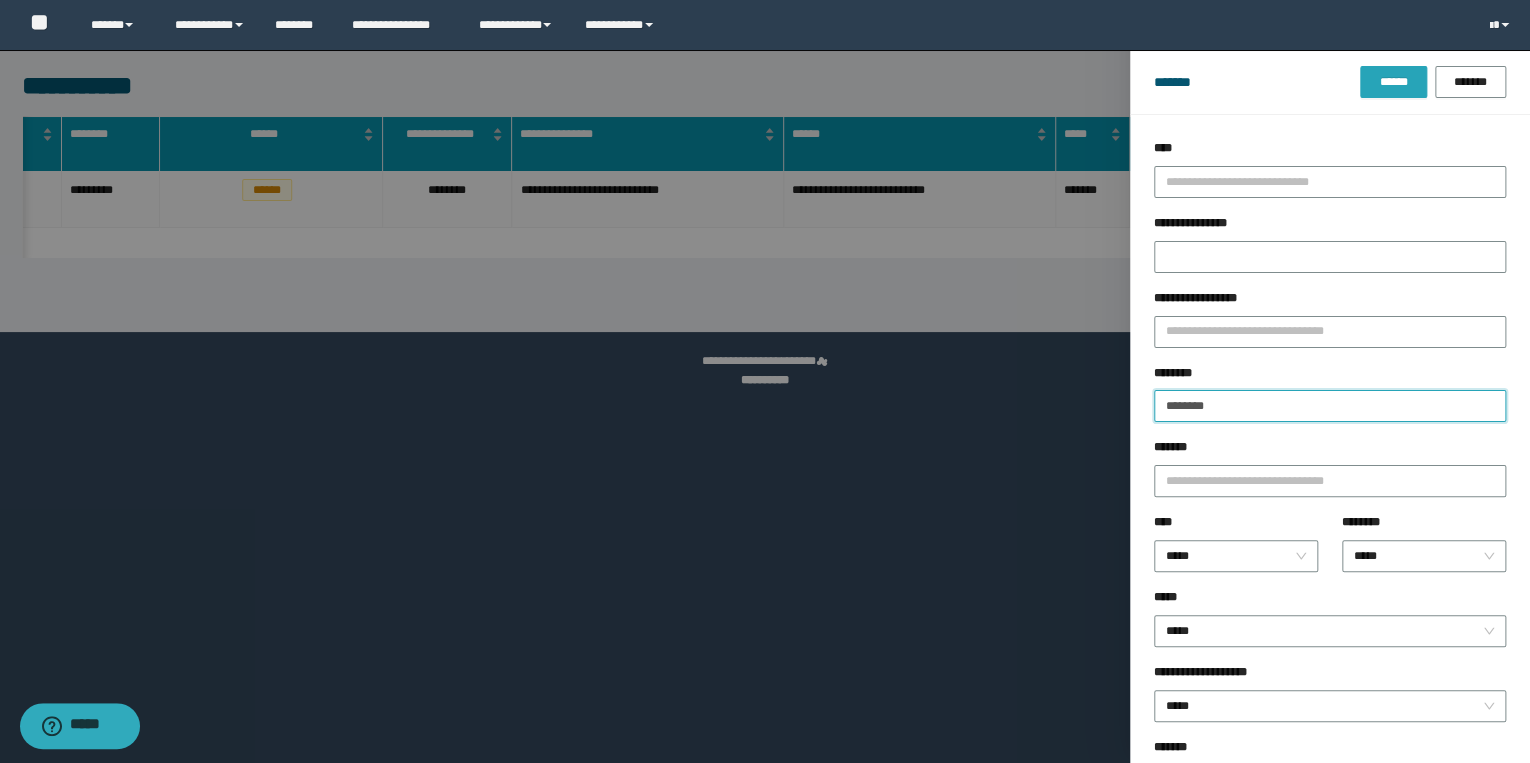 type on "********" 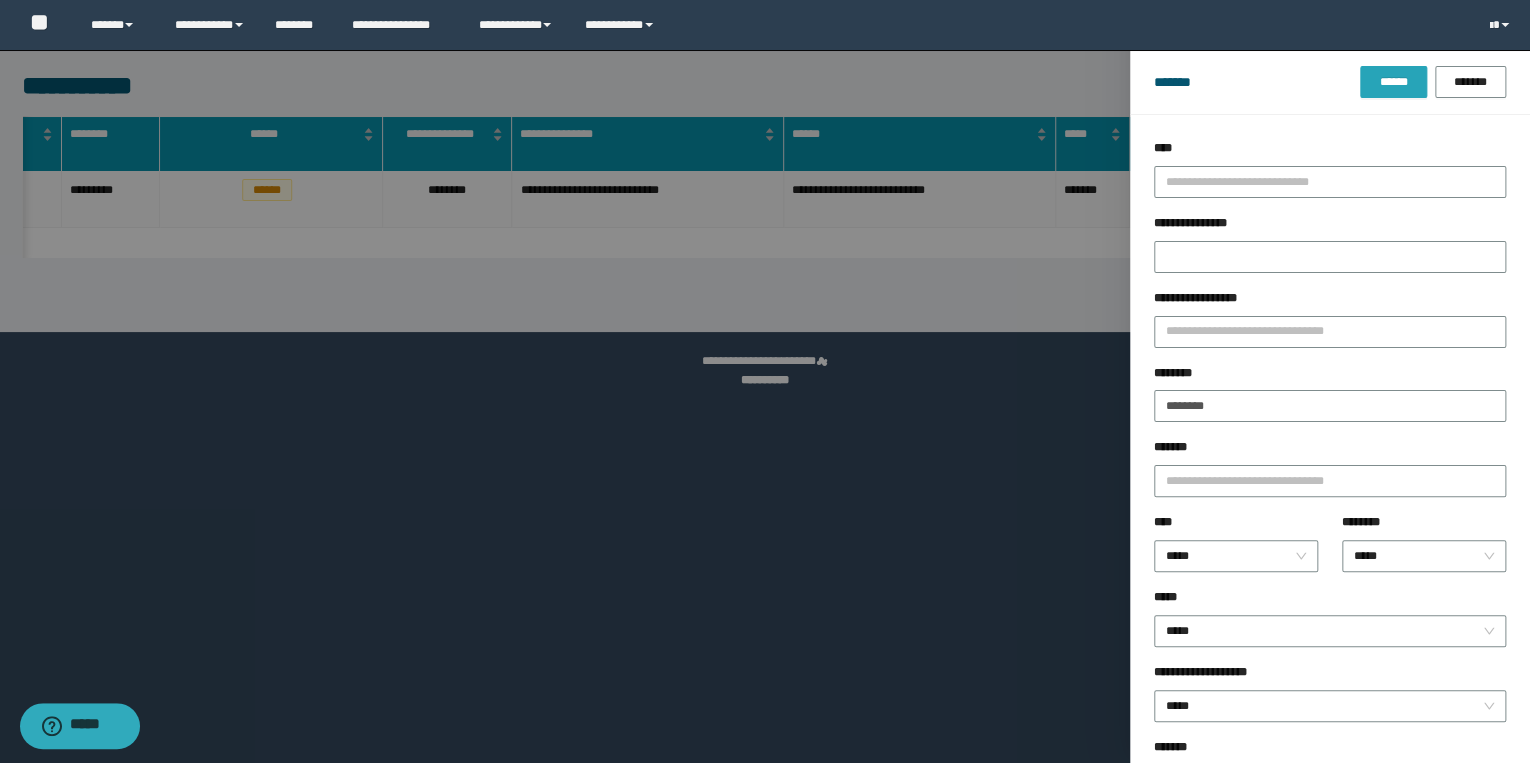 click on "******" at bounding box center (1393, 82) 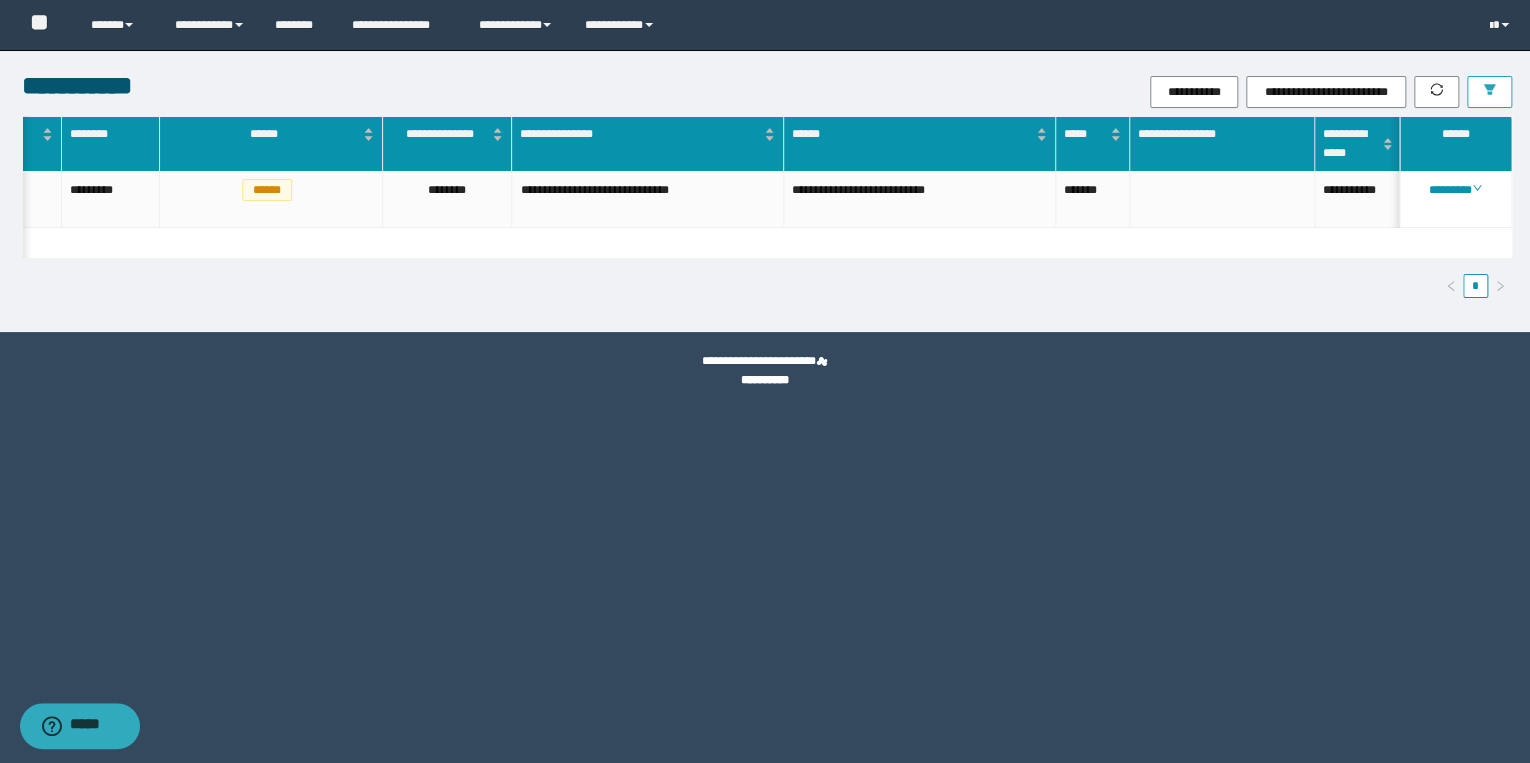 scroll, scrollTop: 0, scrollLeft: 143, axis: horizontal 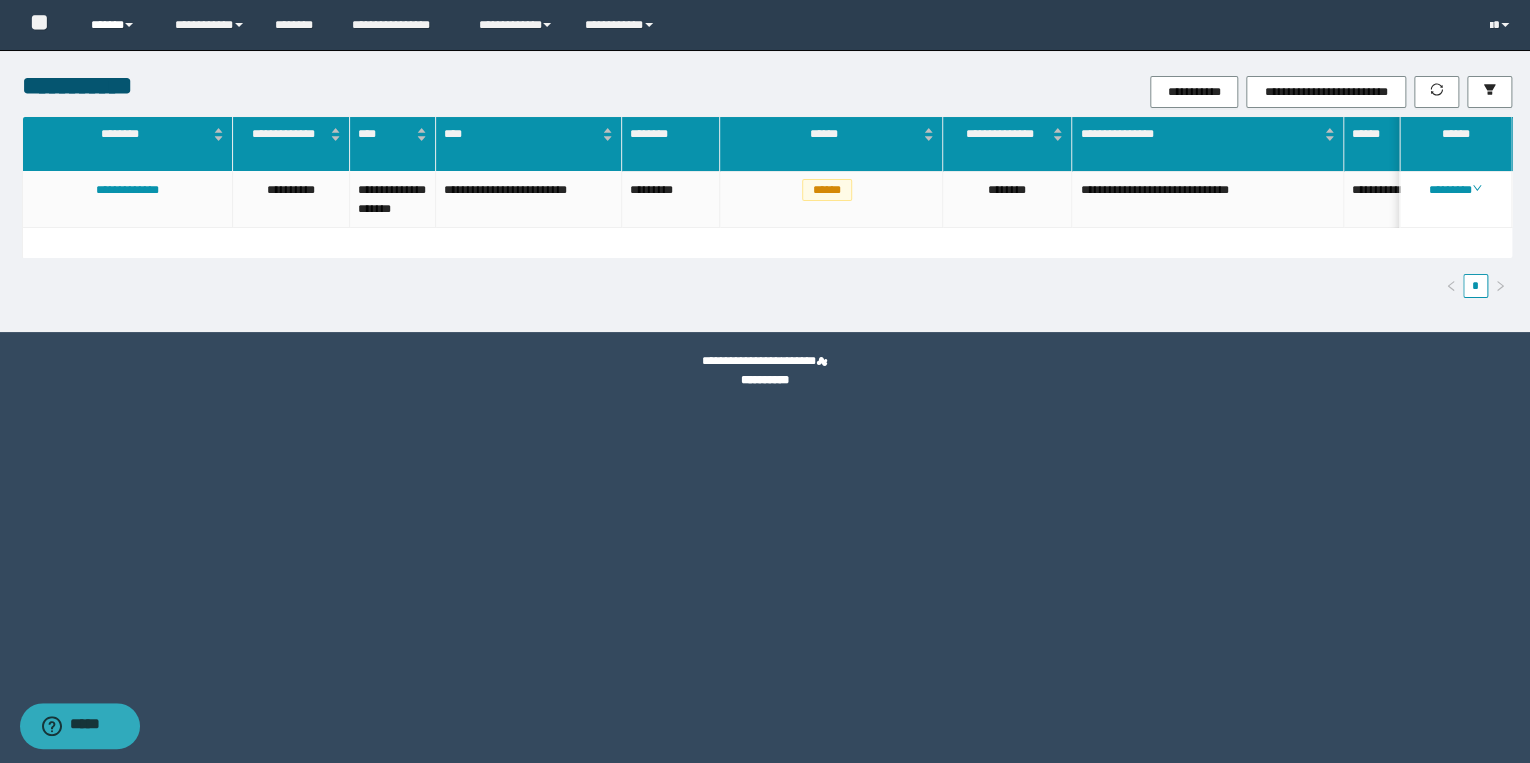 click on "******" at bounding box center (117, 25) 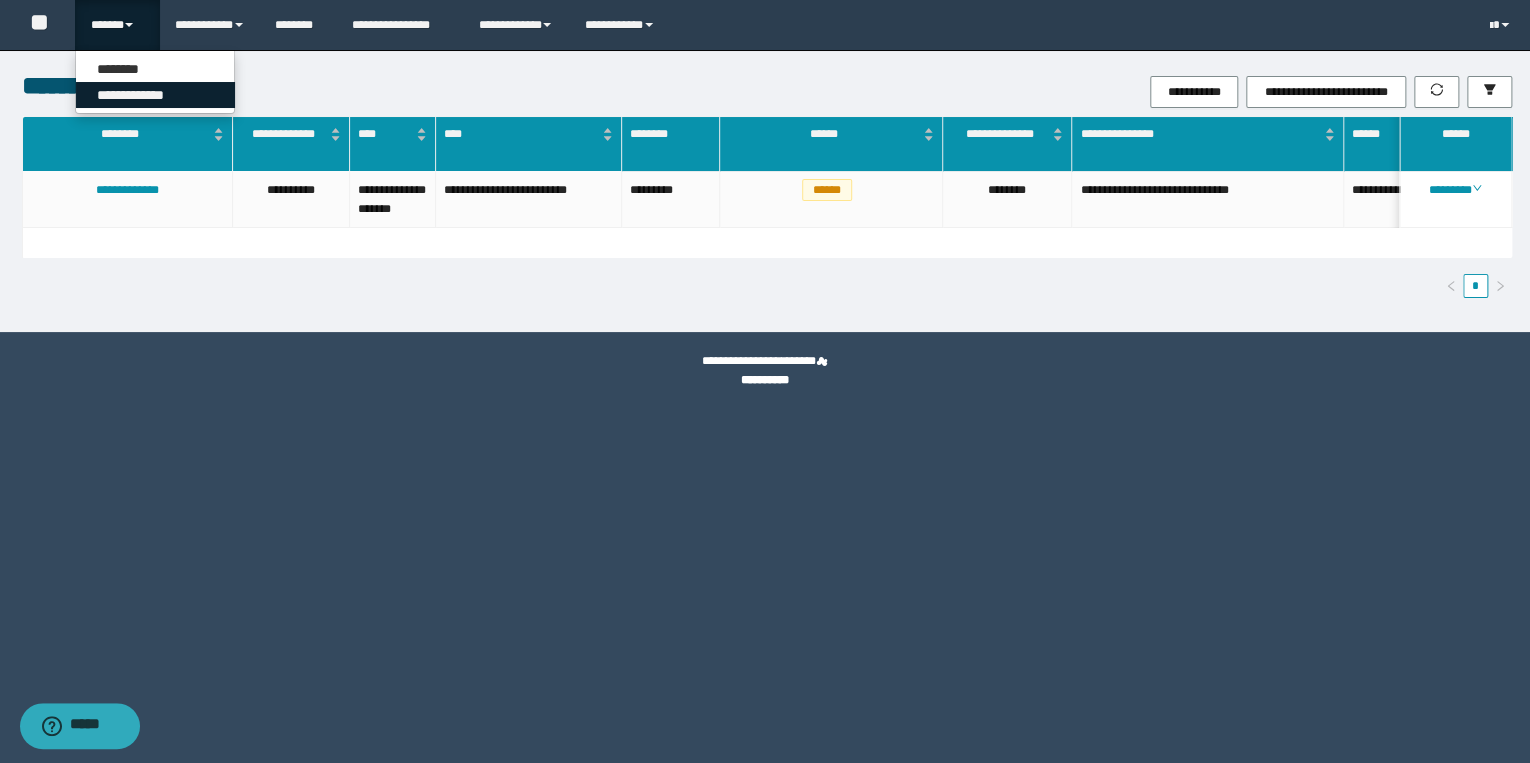 click on "**********" at bounding box center (155, 95) 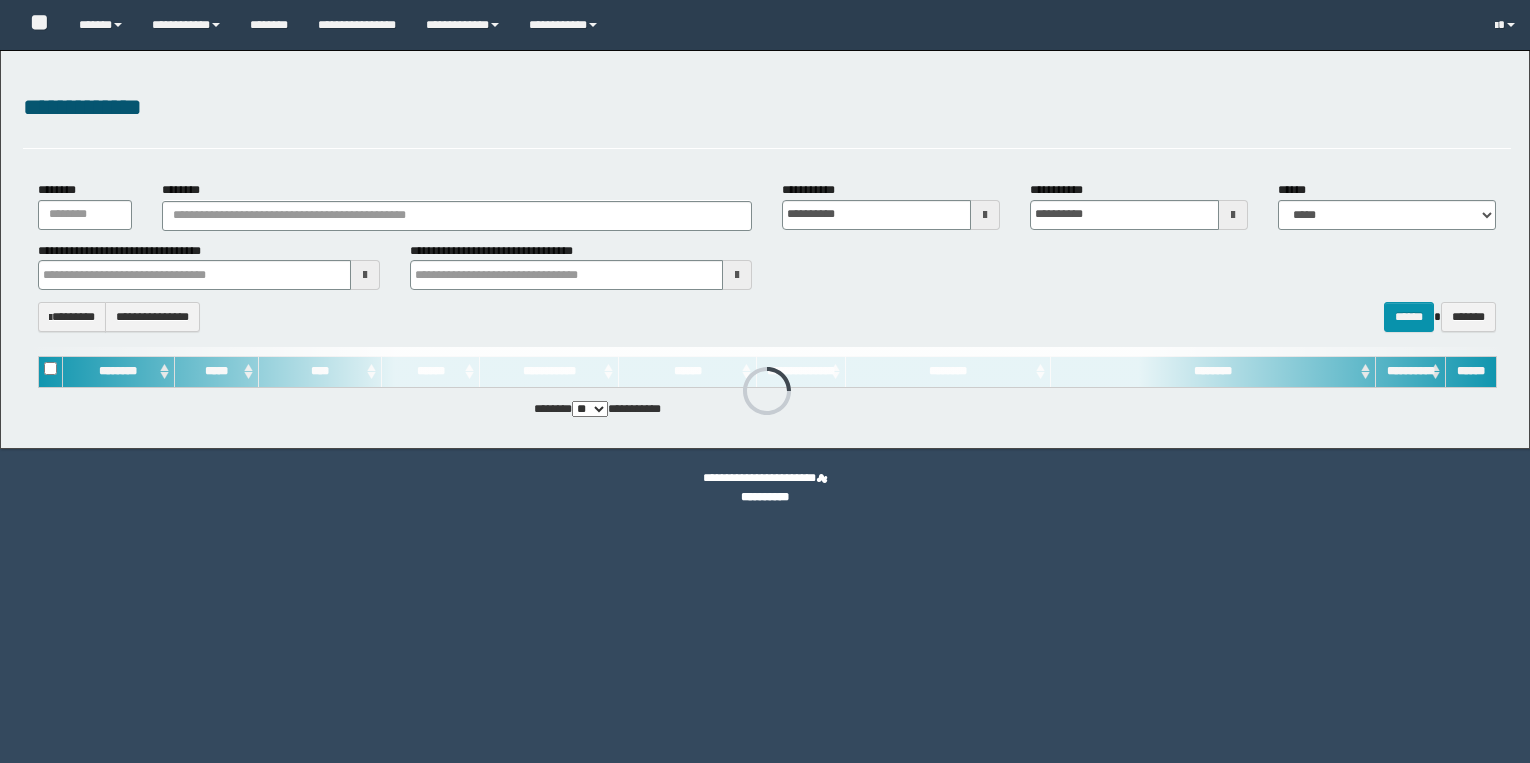 scroll, scrollTop: 0, scrollLeft: 0, axis: both 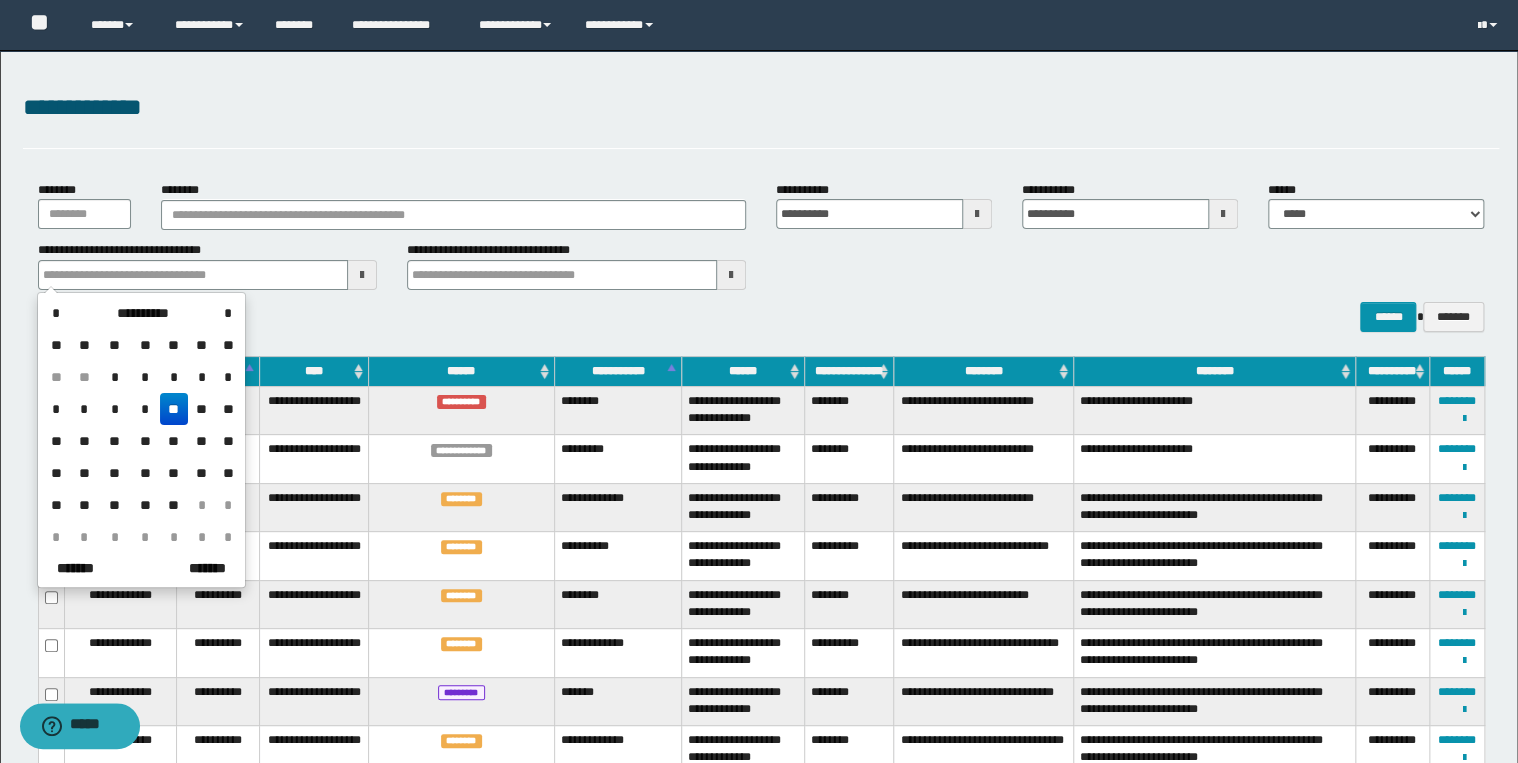 click at bounding box center [731, 275] 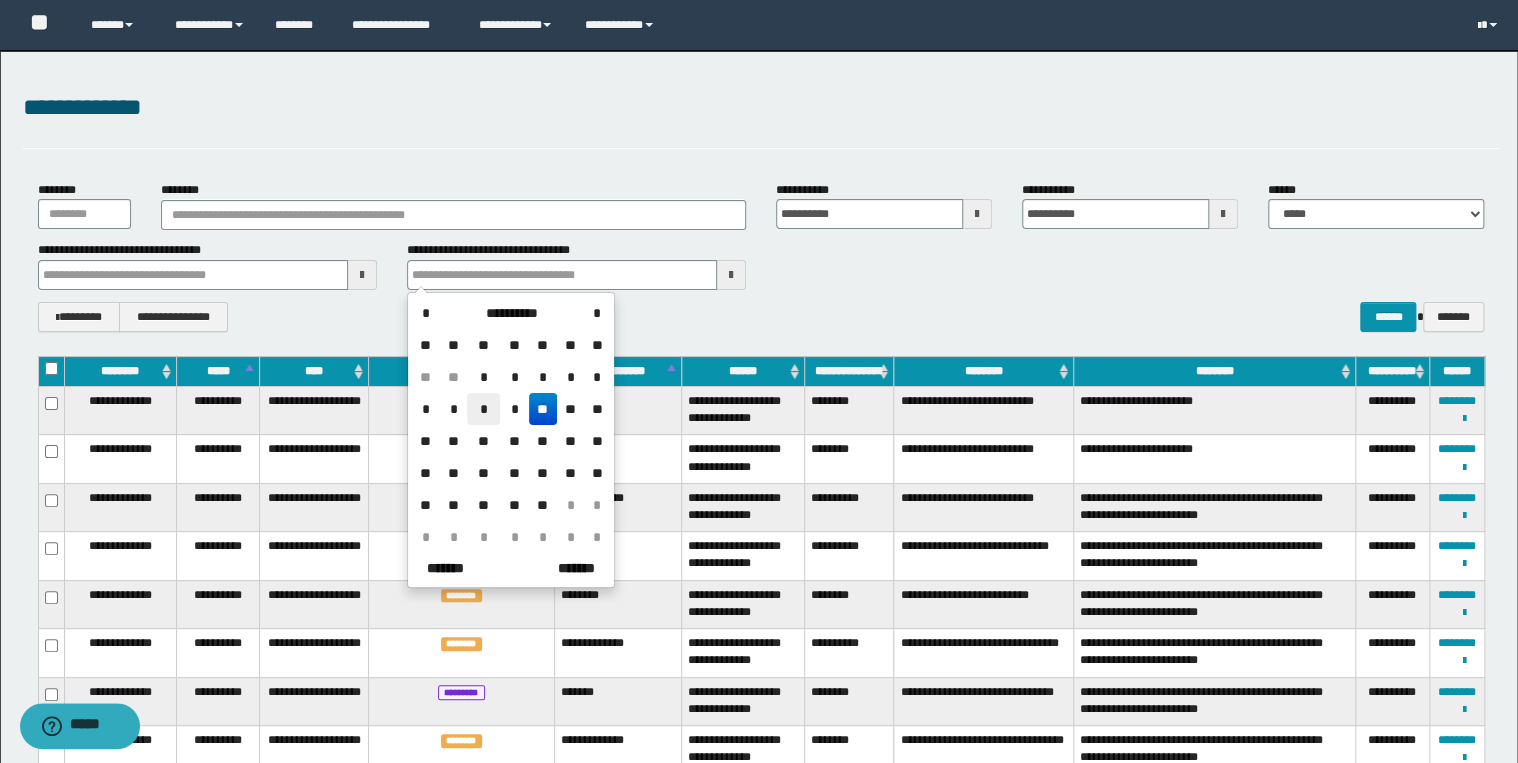 click on "*" at bounding box center (483, 409) 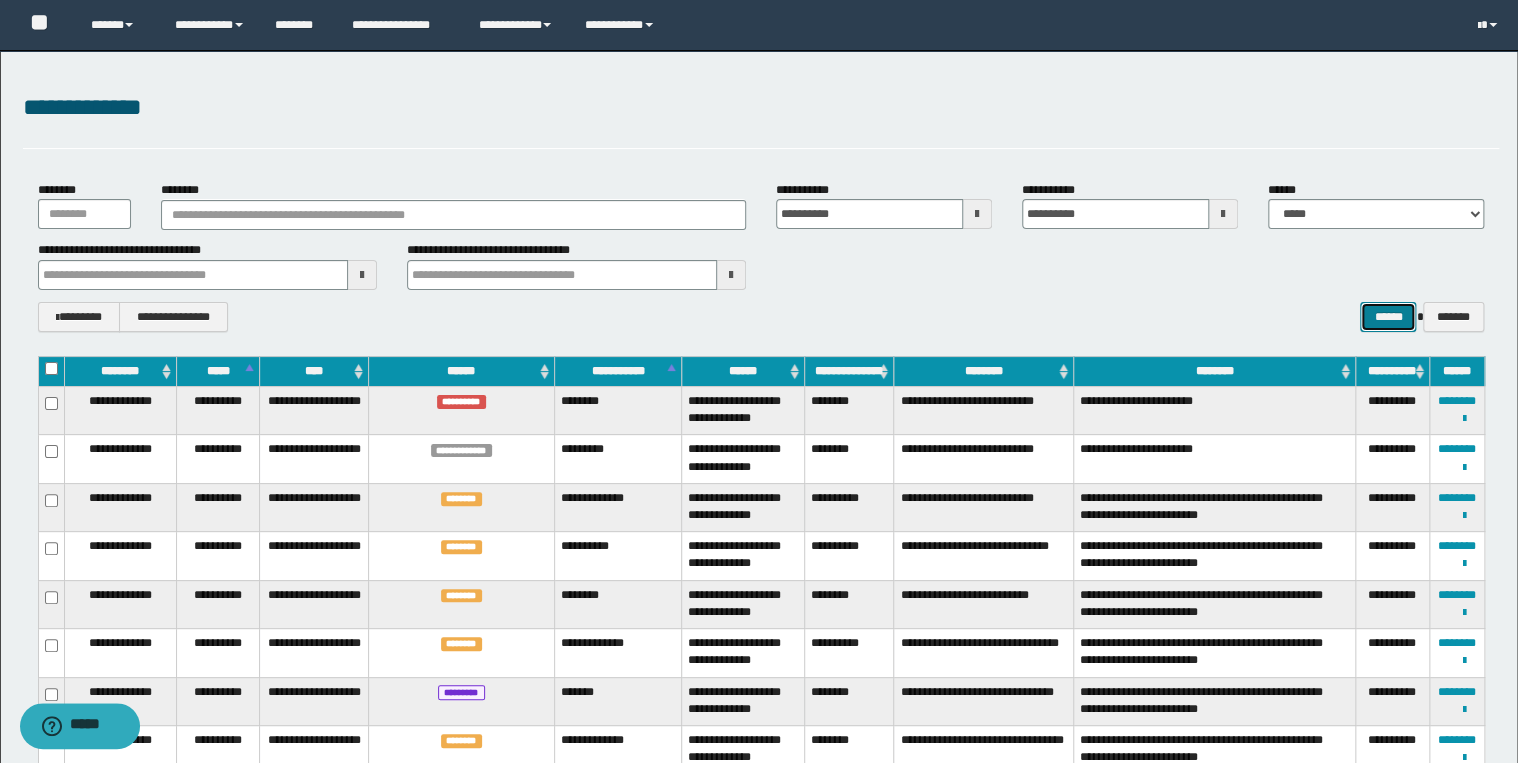 click on "******" at bounding box center (1388, 317) 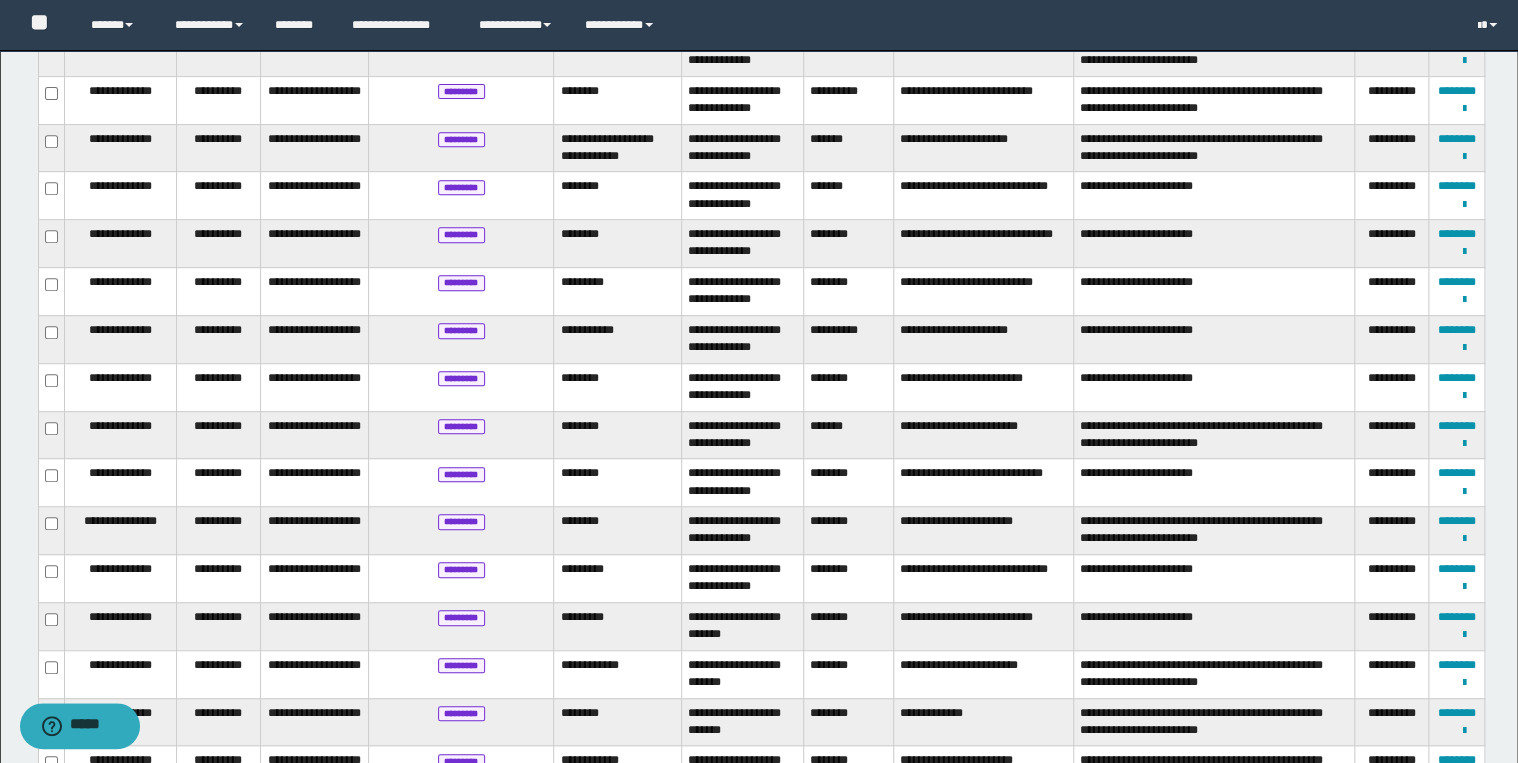 scroll, scrollTop: 832, scrollLeft: 0, axis: vertical 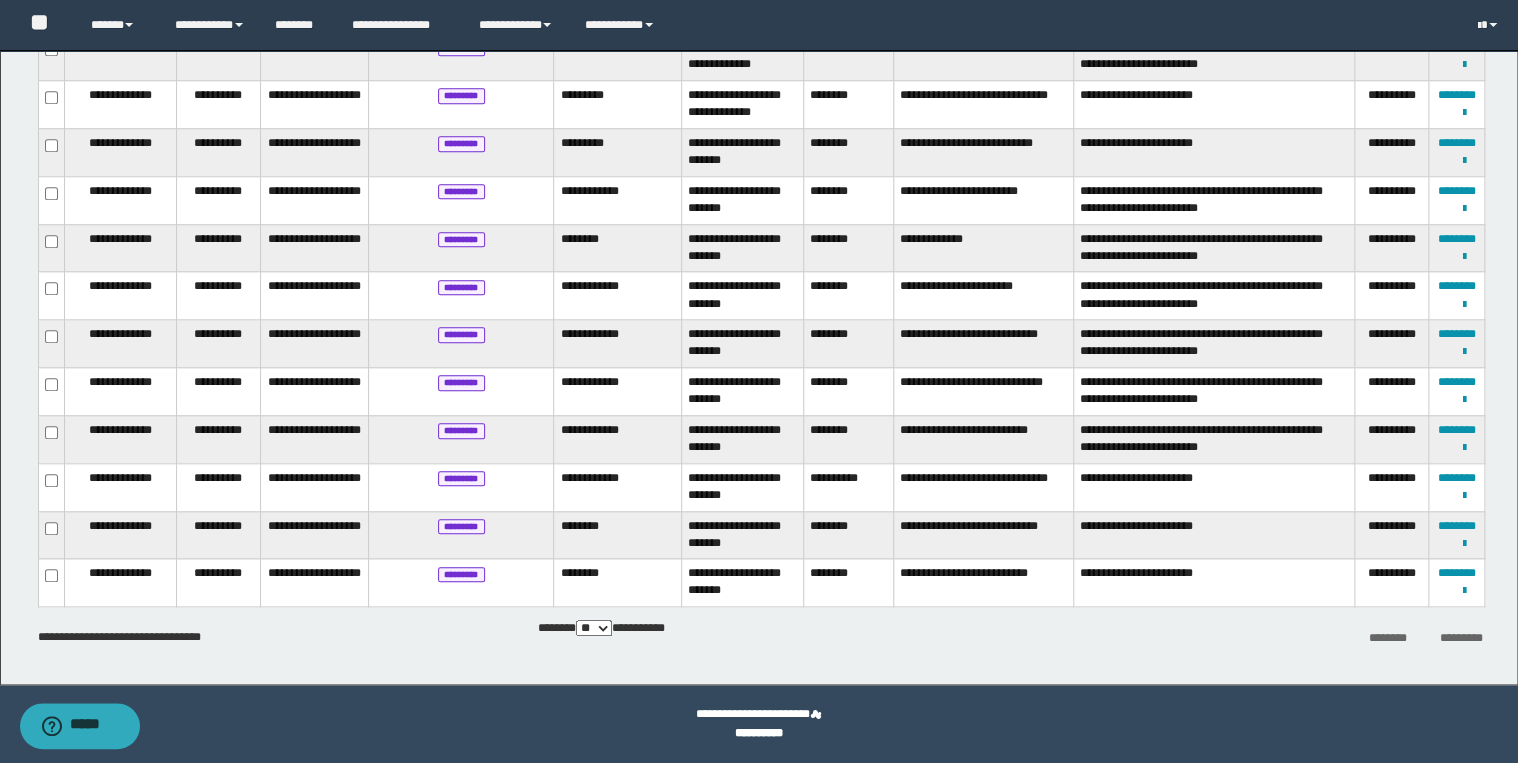 click on "**********" at bounding box center [761, 95] 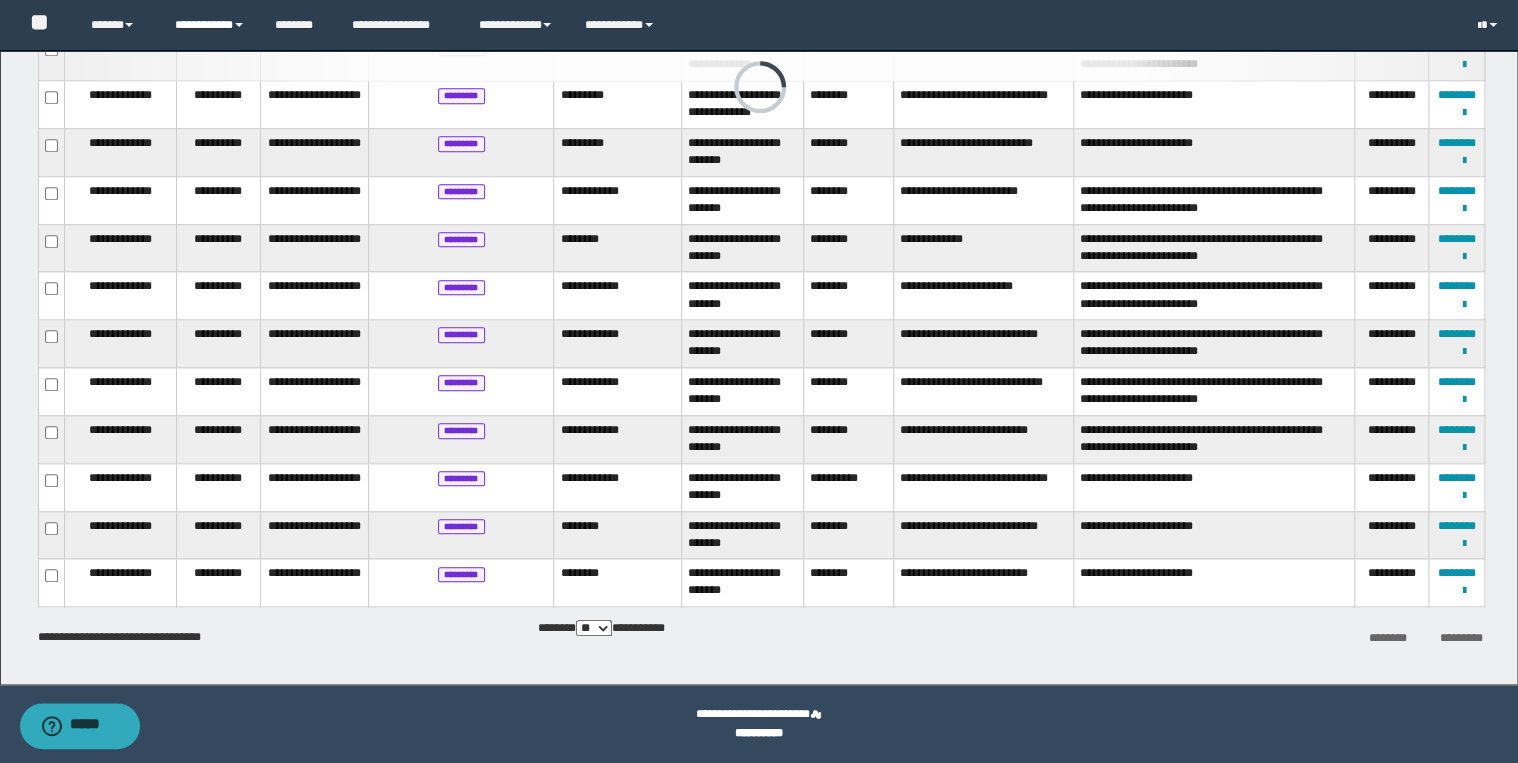 click on "**********" at bounding box center (210, 25) 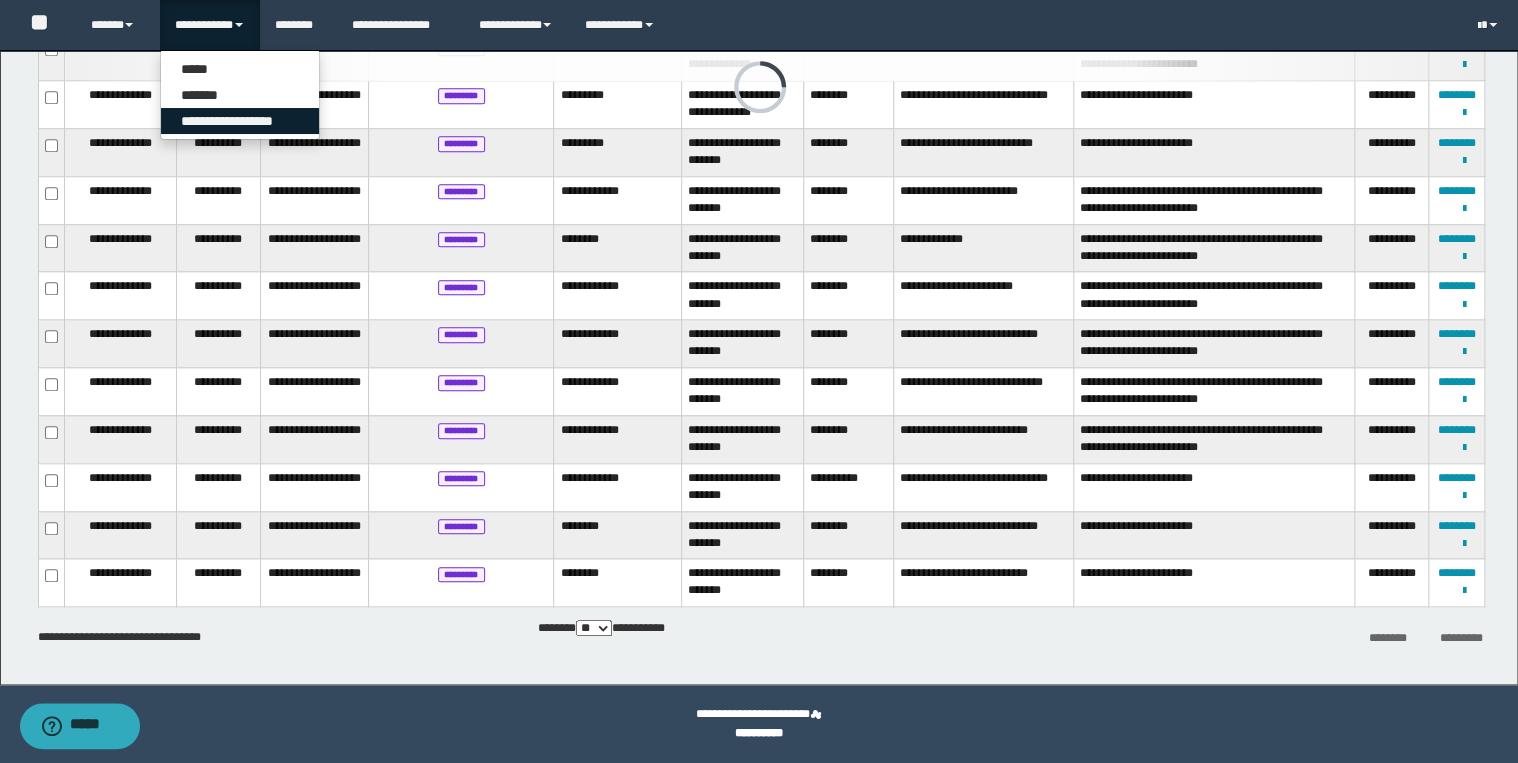 click on "**********" at bounding box center [240, 121] 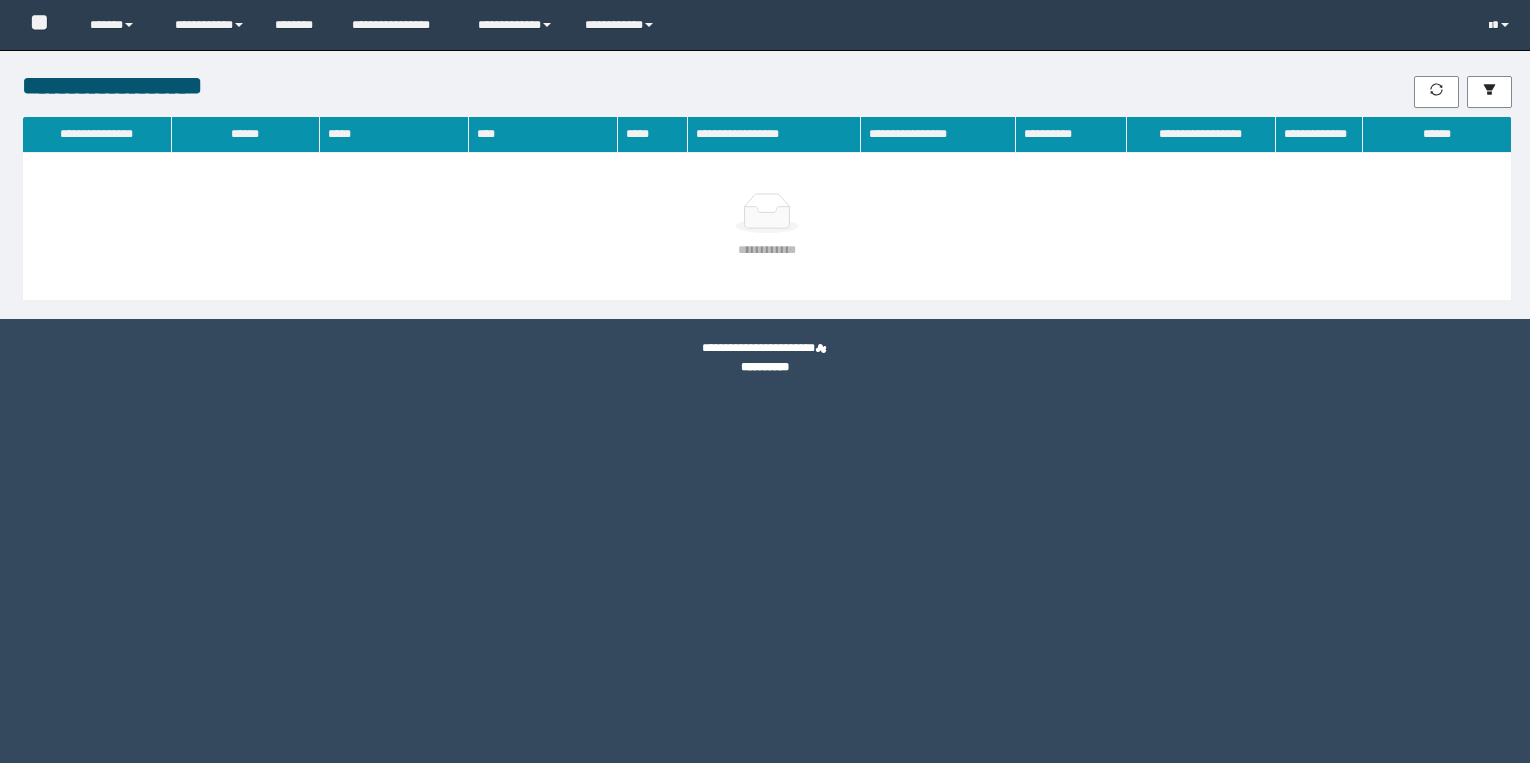scroll, scrollTop: 0, scrollLeft: 0, axis: both 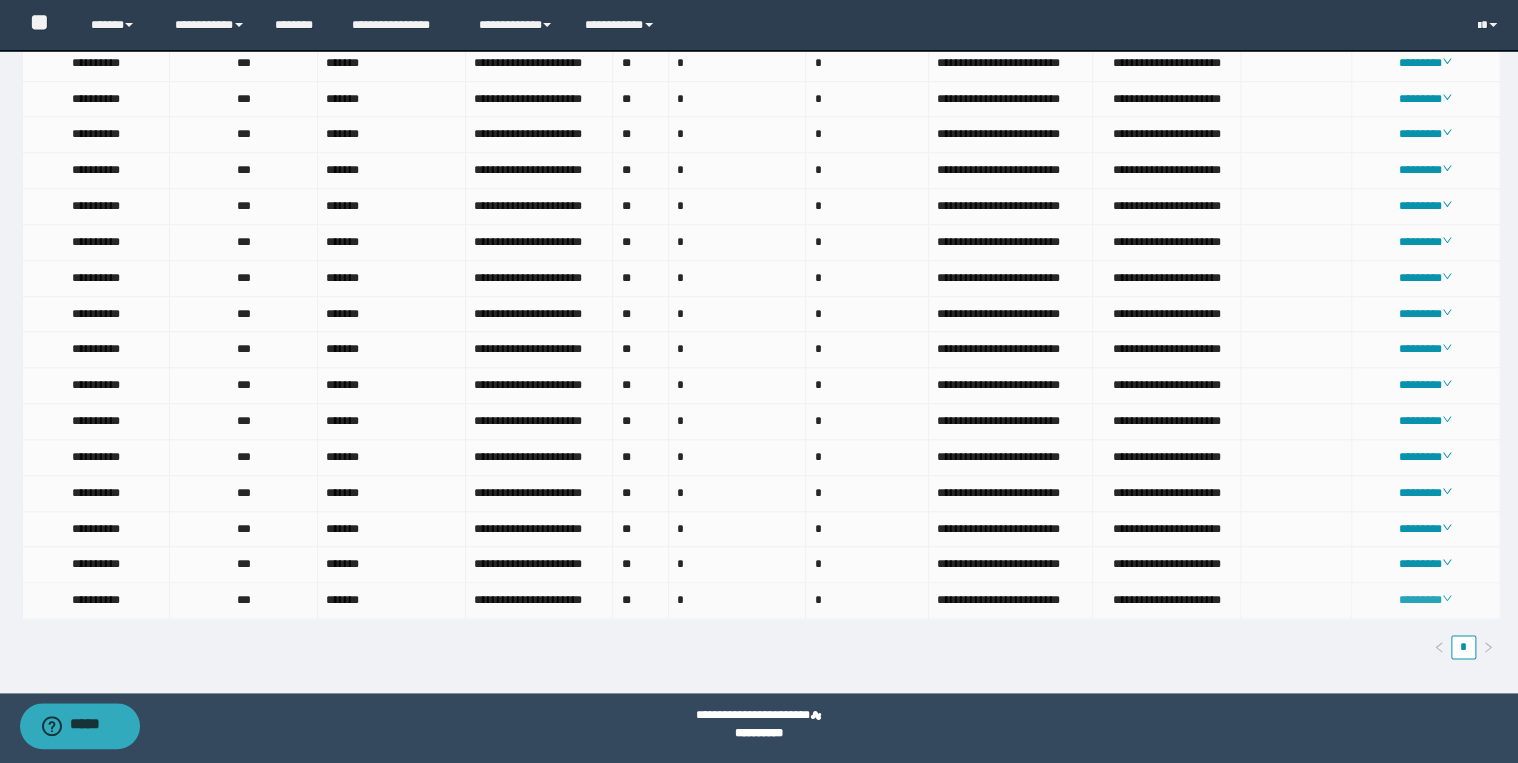 click on "********" at bounding box center (1425, 600) 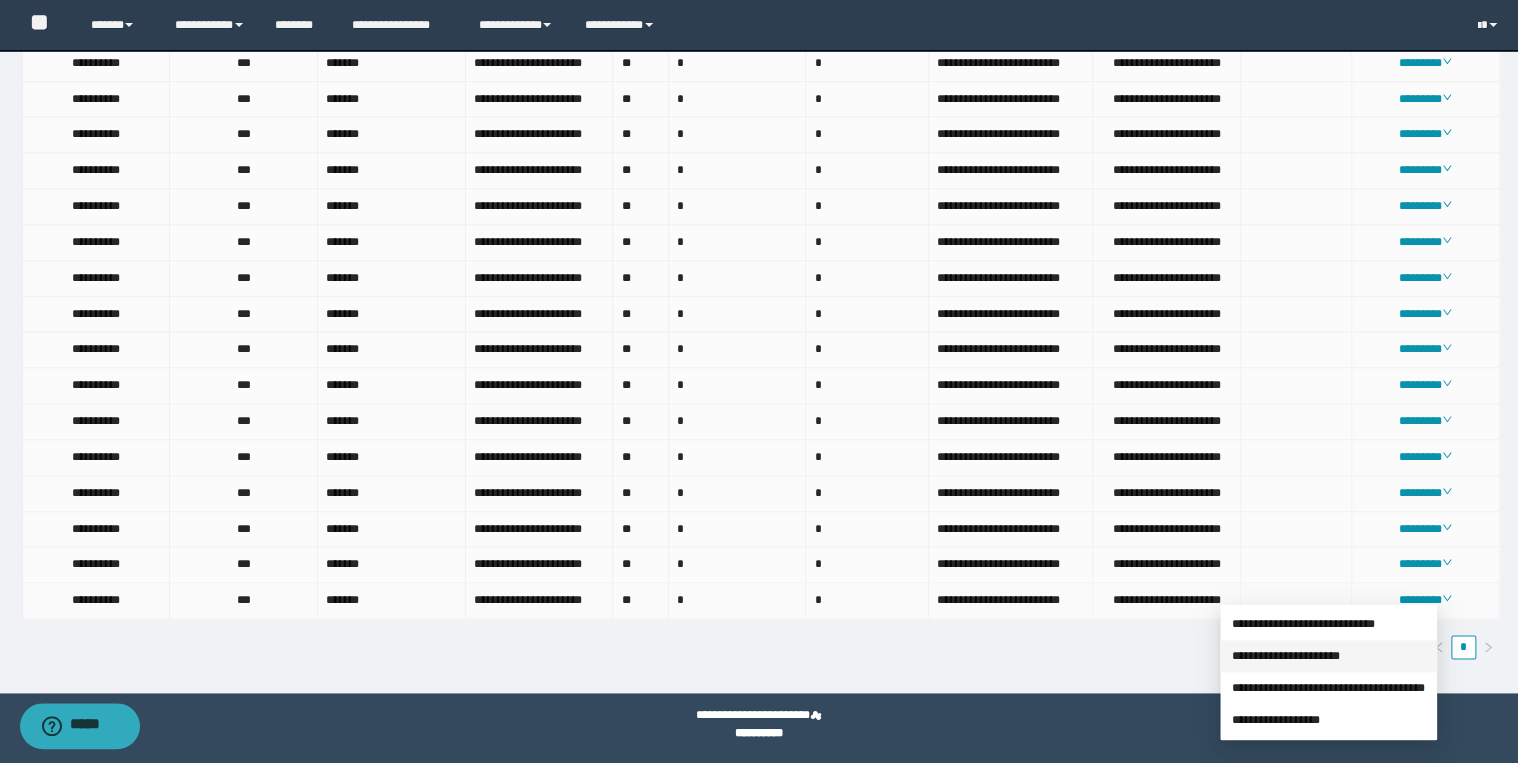 click on "**********" at bounding box center (1286, 656) 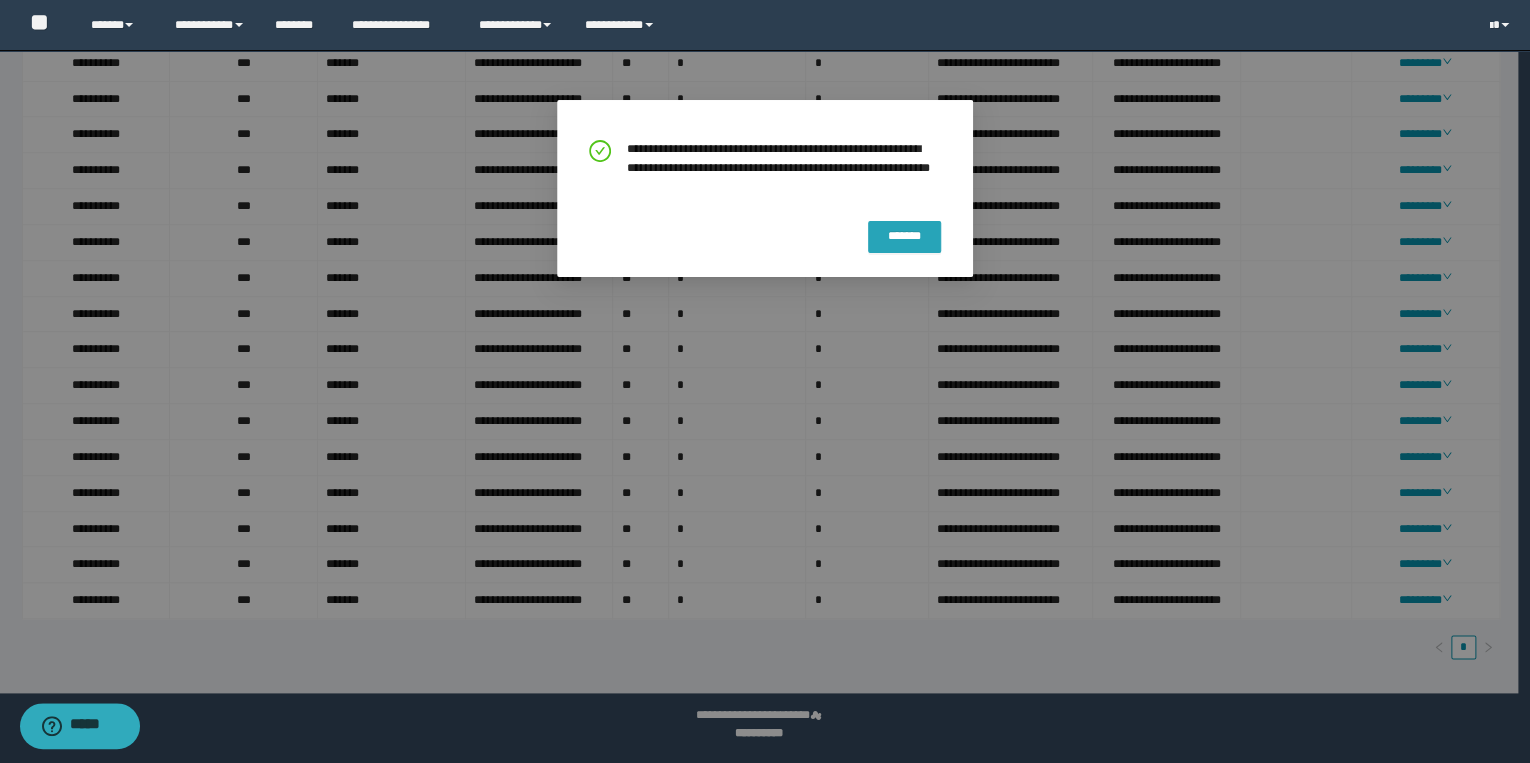 click on "*******" at bounding box center [904, 236] 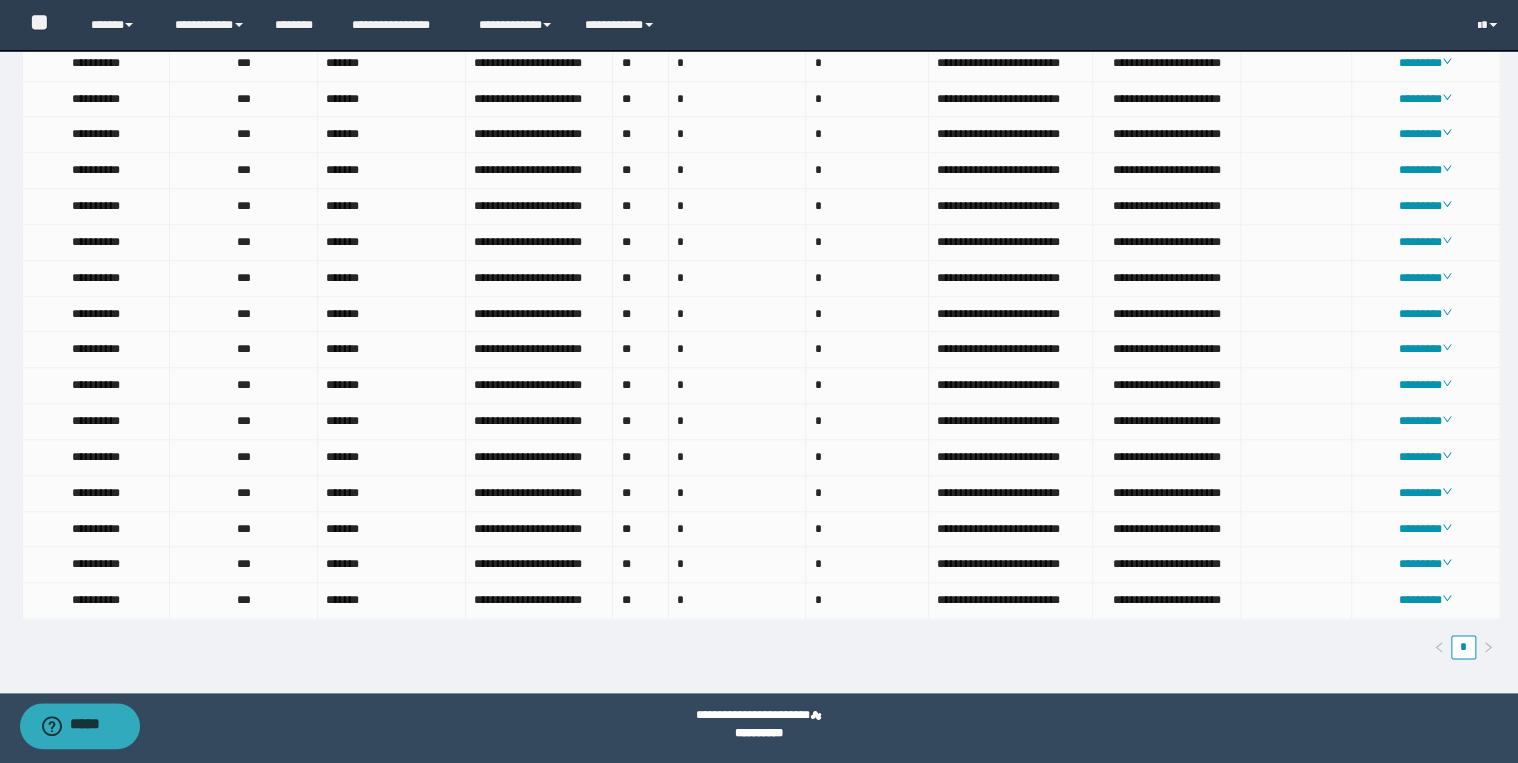 click on "*" at bounding box center (761, 647) 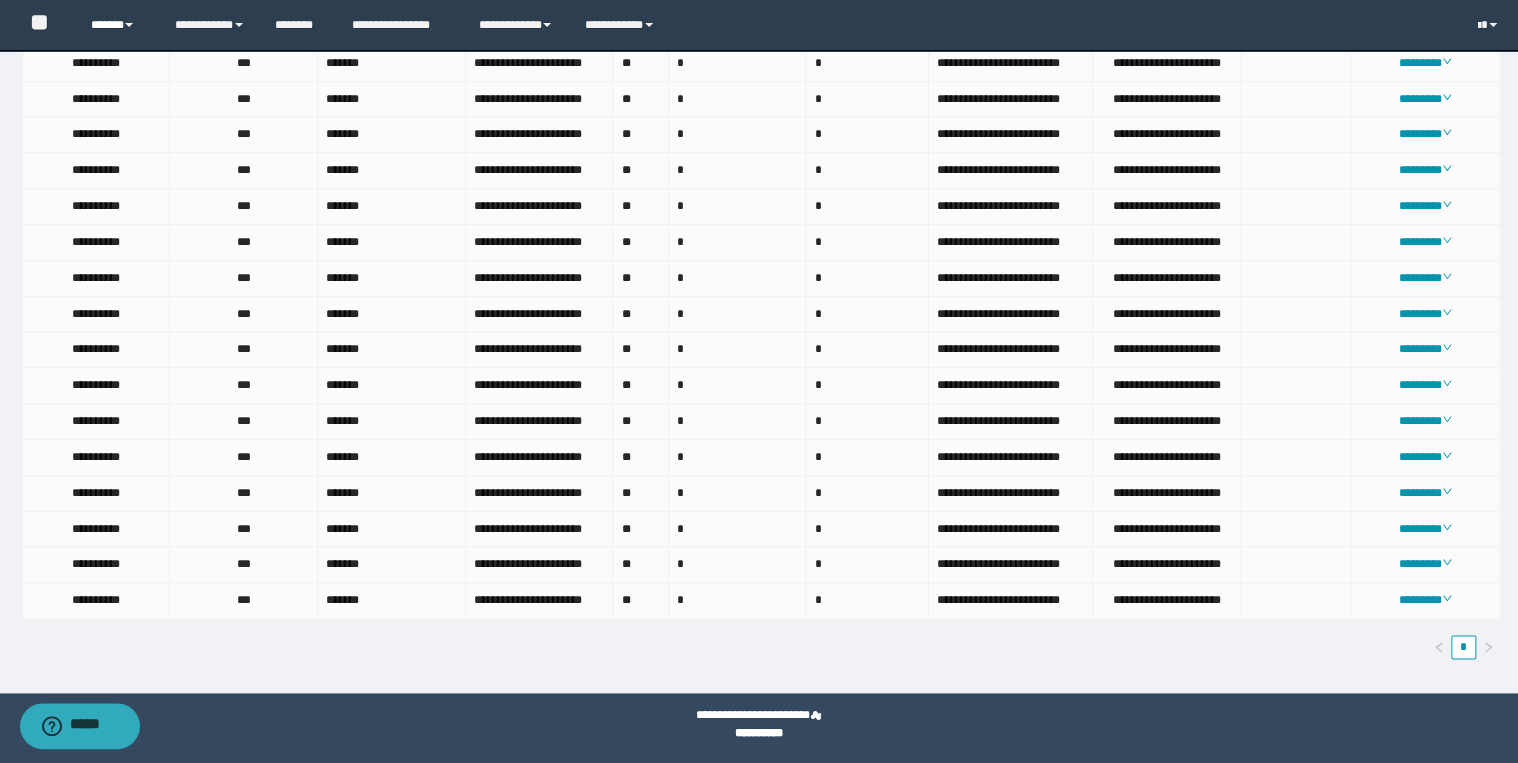 click on "******" at bounding box center [117, 25] 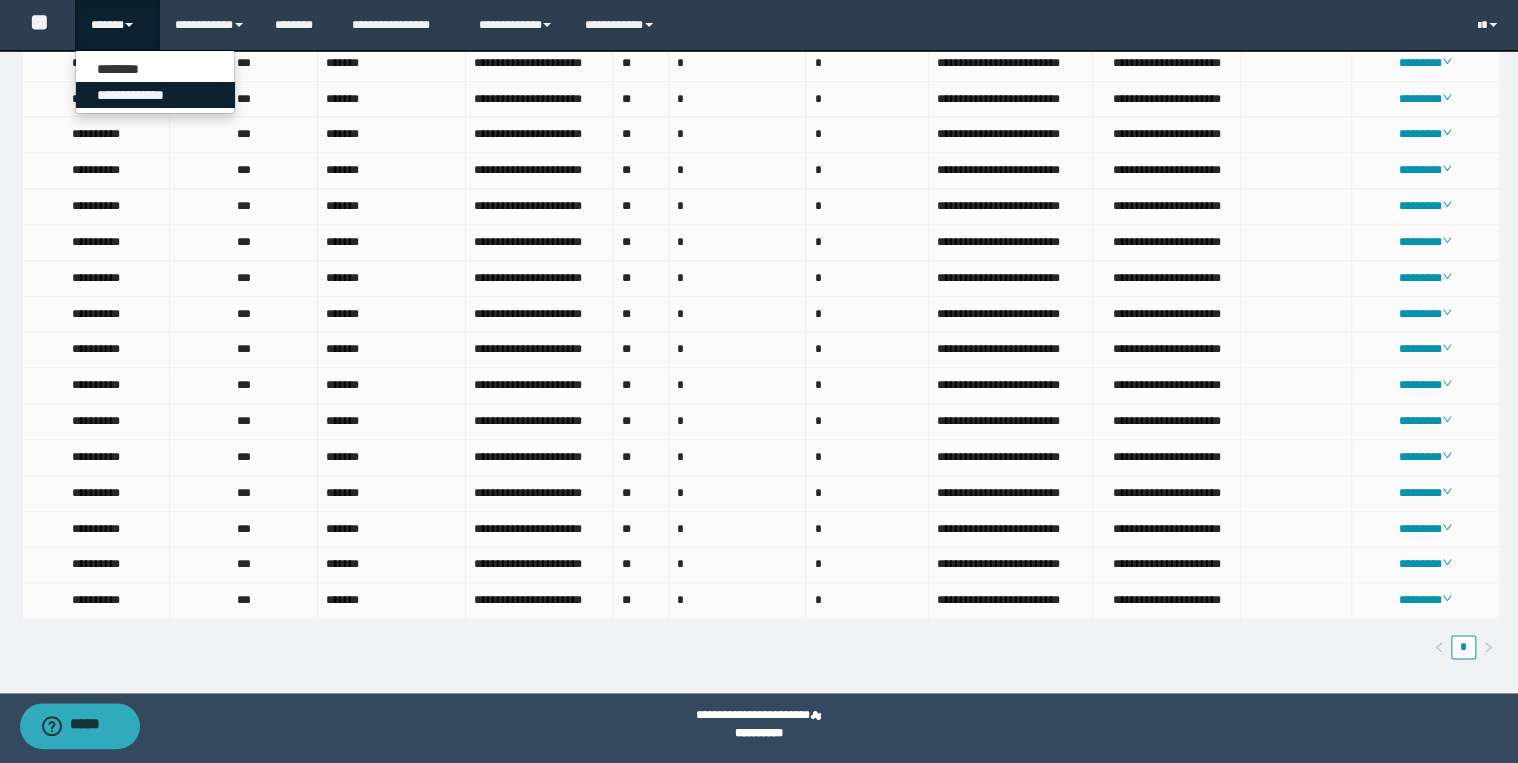 click on "**********" at bounding box center (155, 95) 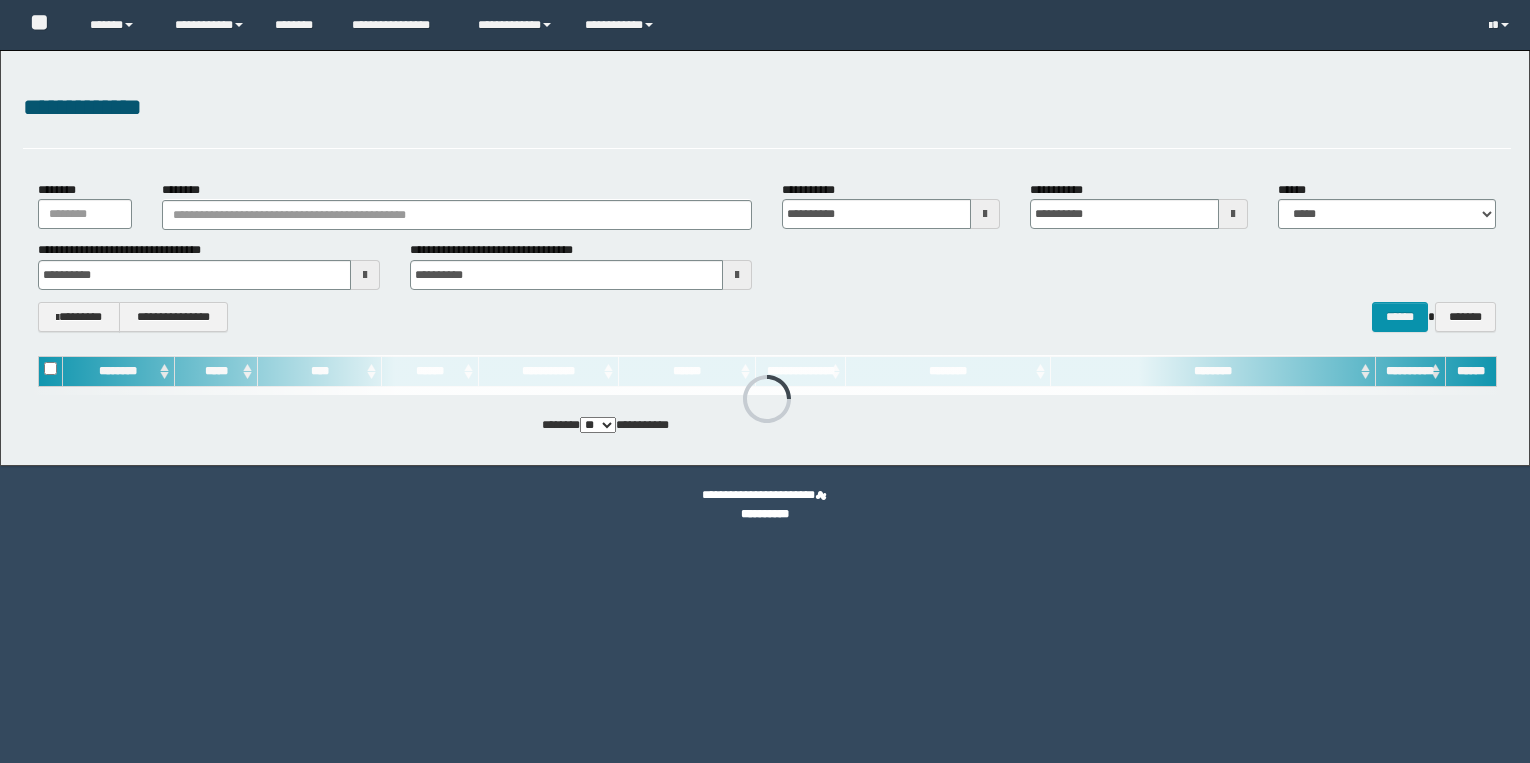 scroll, scrollTop: 0, scrollLeft: 0, axis: both 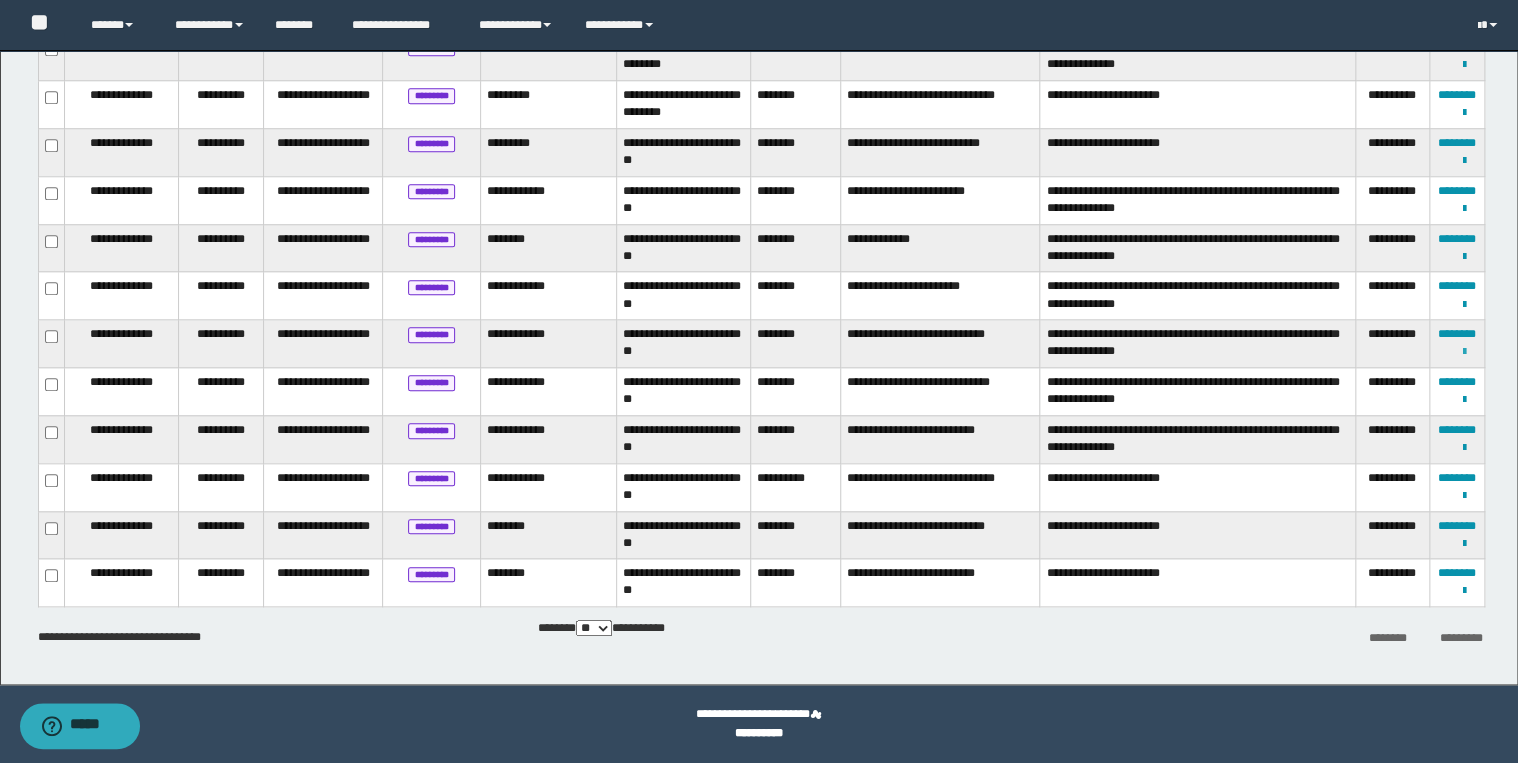 click at bounding box center [1464, 352] 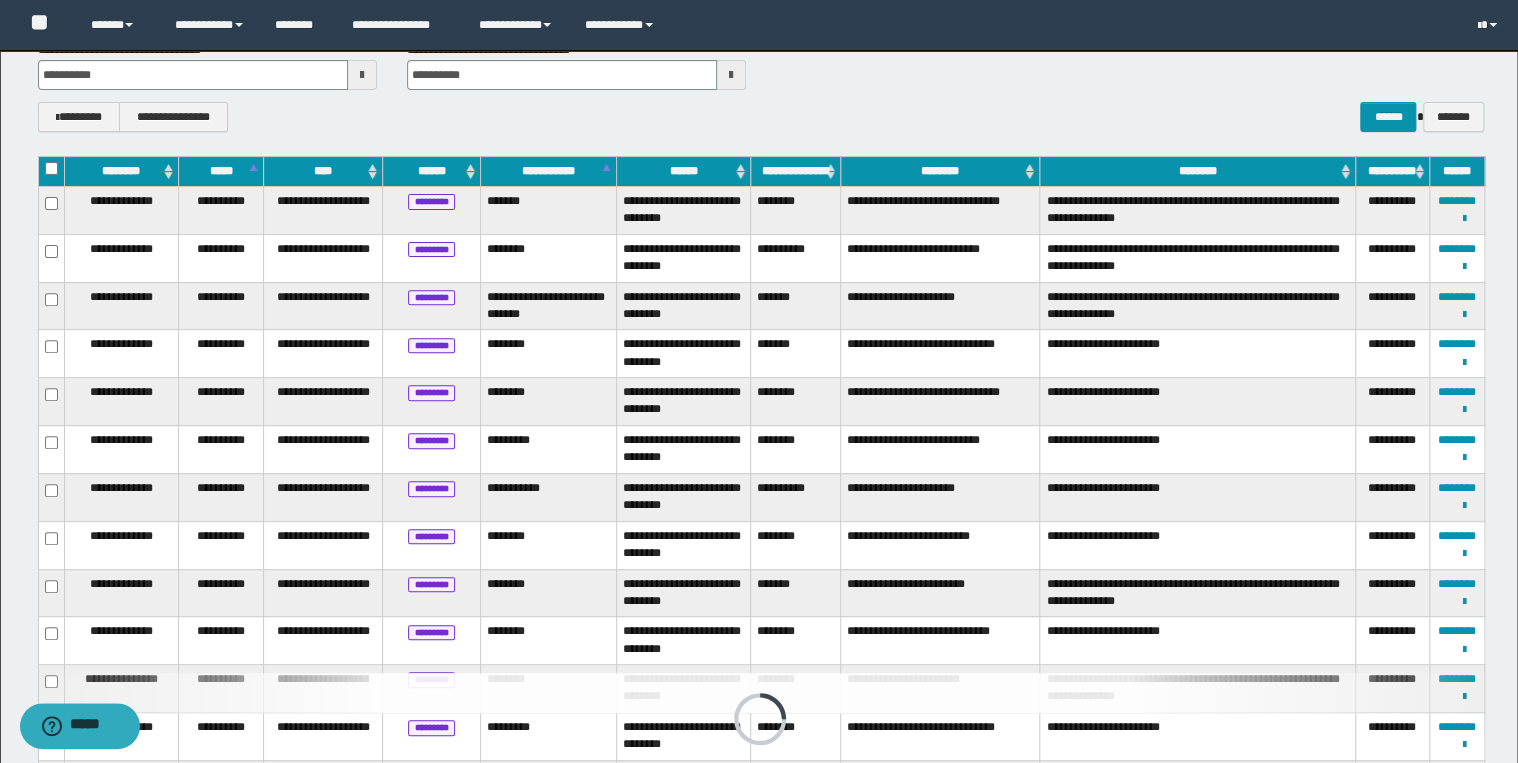 scroll, scrollTop: 0, scrollLeft: 0, axis: both 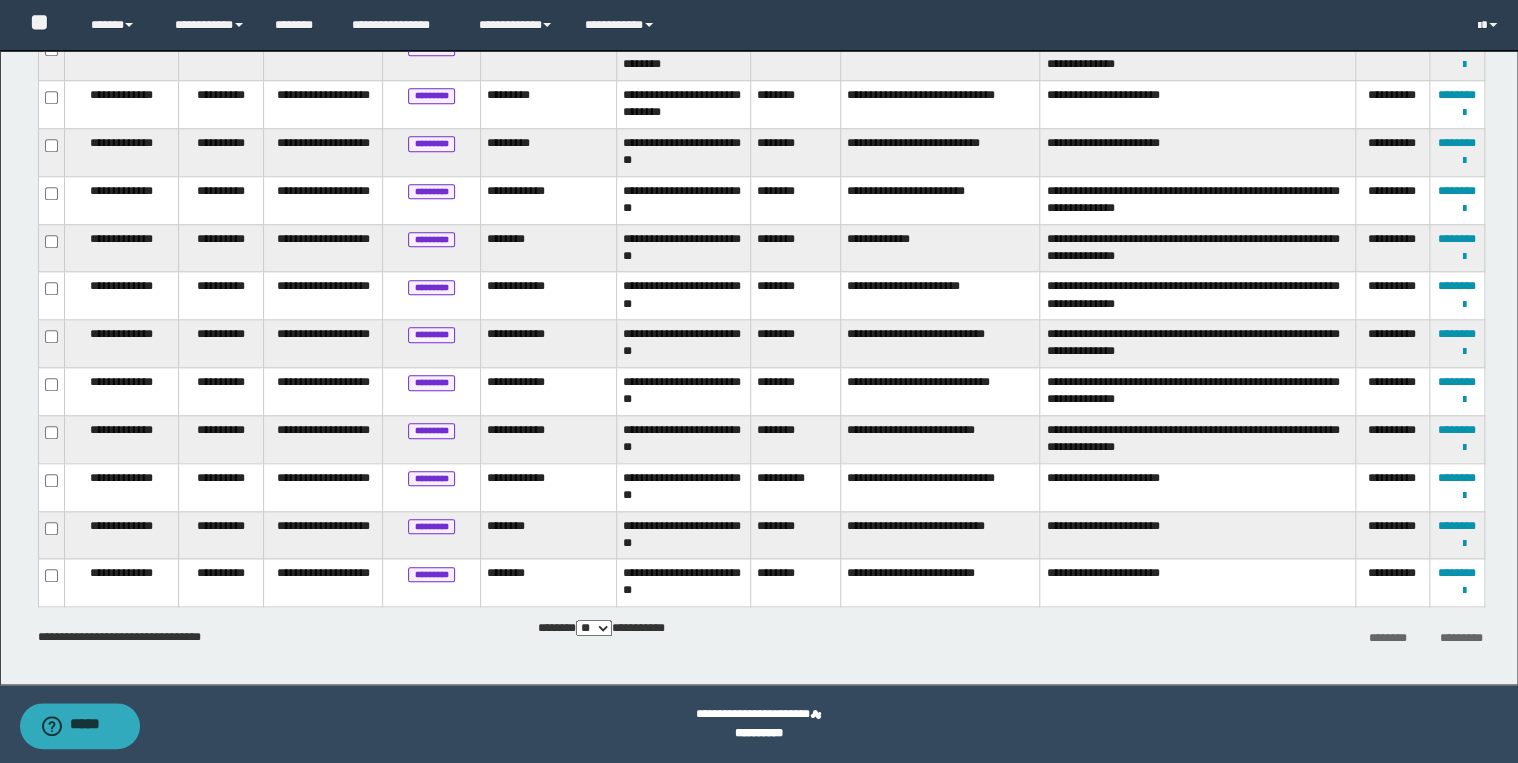click on "**********" at bounding box center [761, 95] 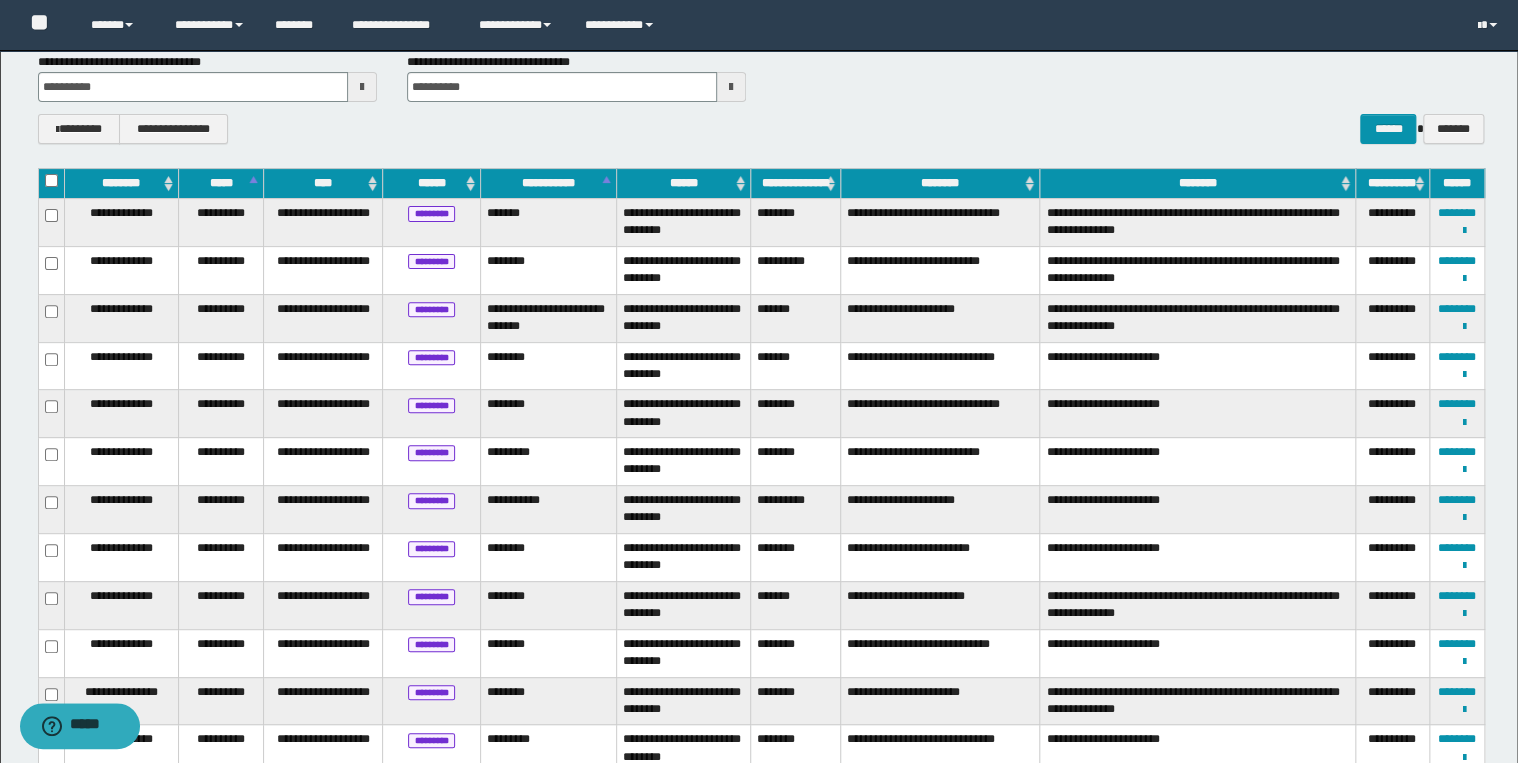 scroll, scrollTop: 0, scrollLeft: 0, axis: both 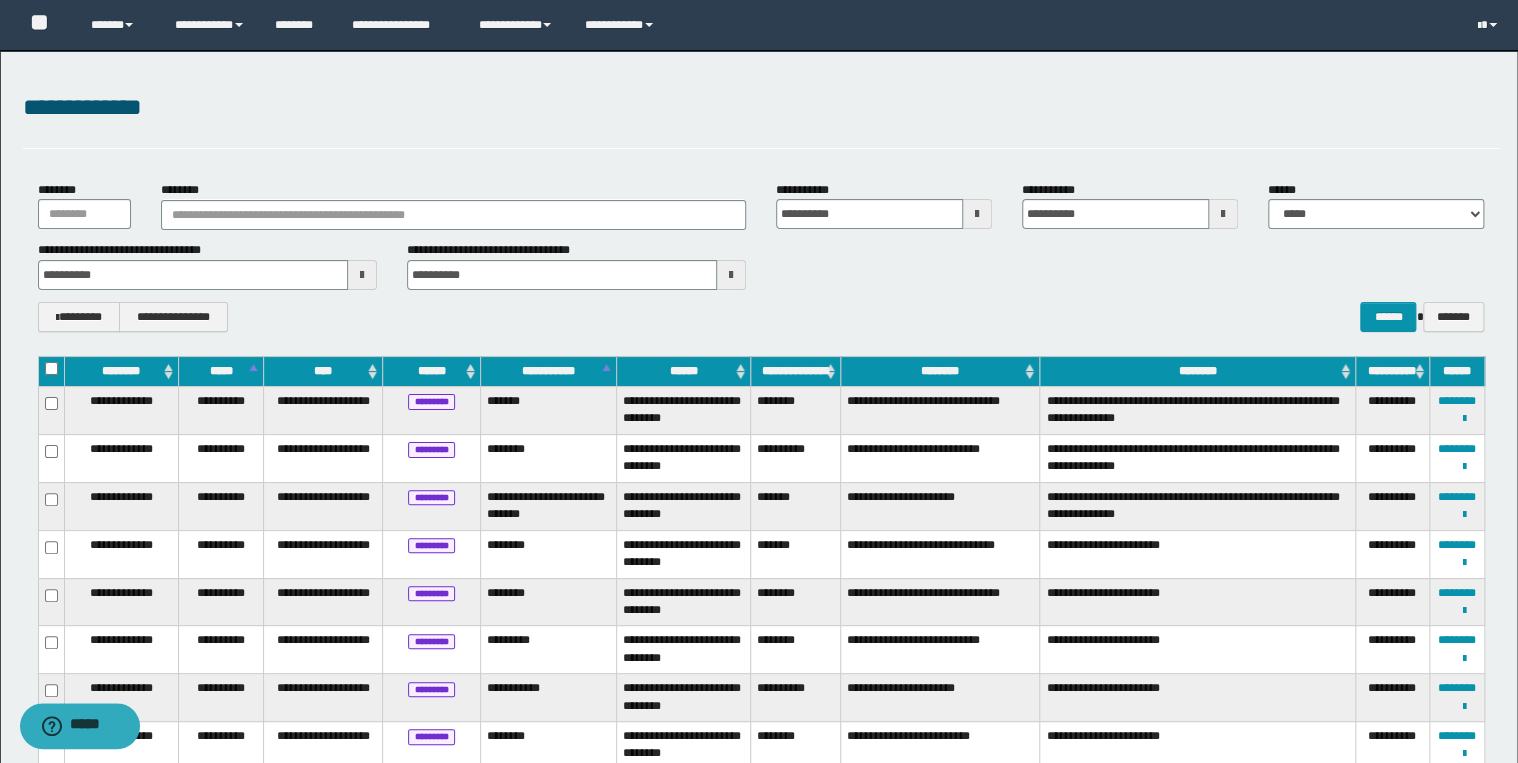 click on "**********" at bounding box center [761, 265] 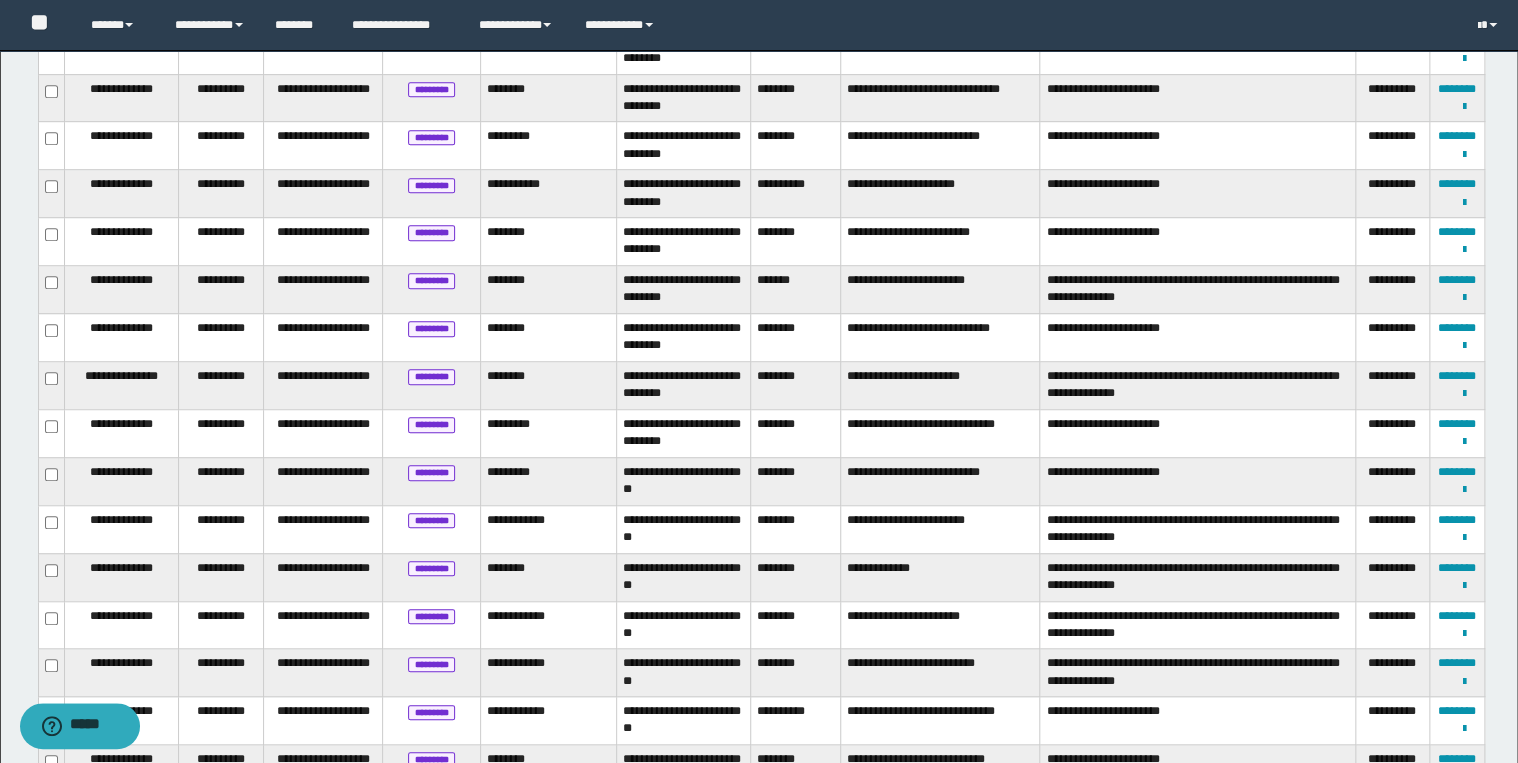 scroll, scrollTop: 0, scrollLeft: 0, axis: both 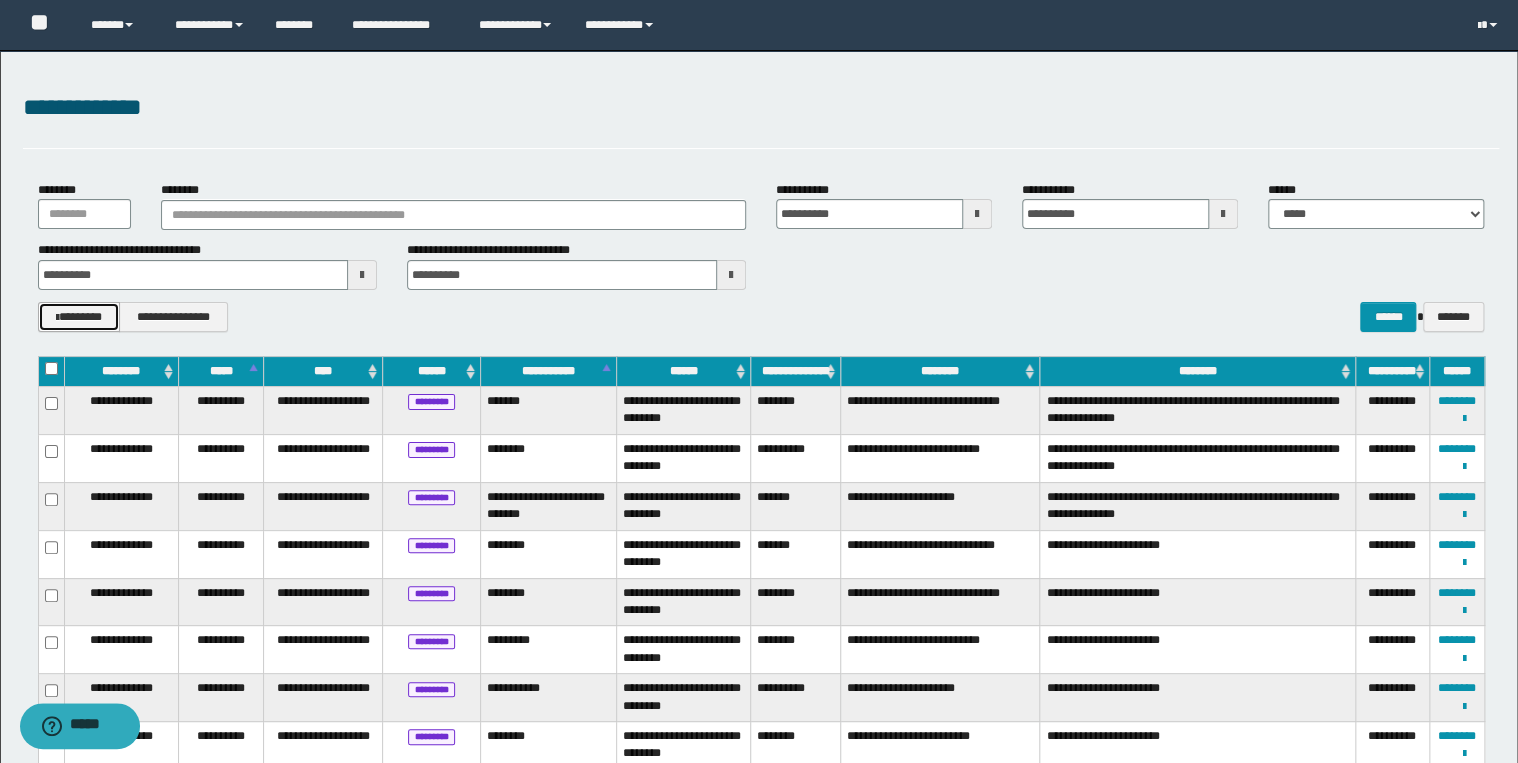 click at bounding box center [57, 318] 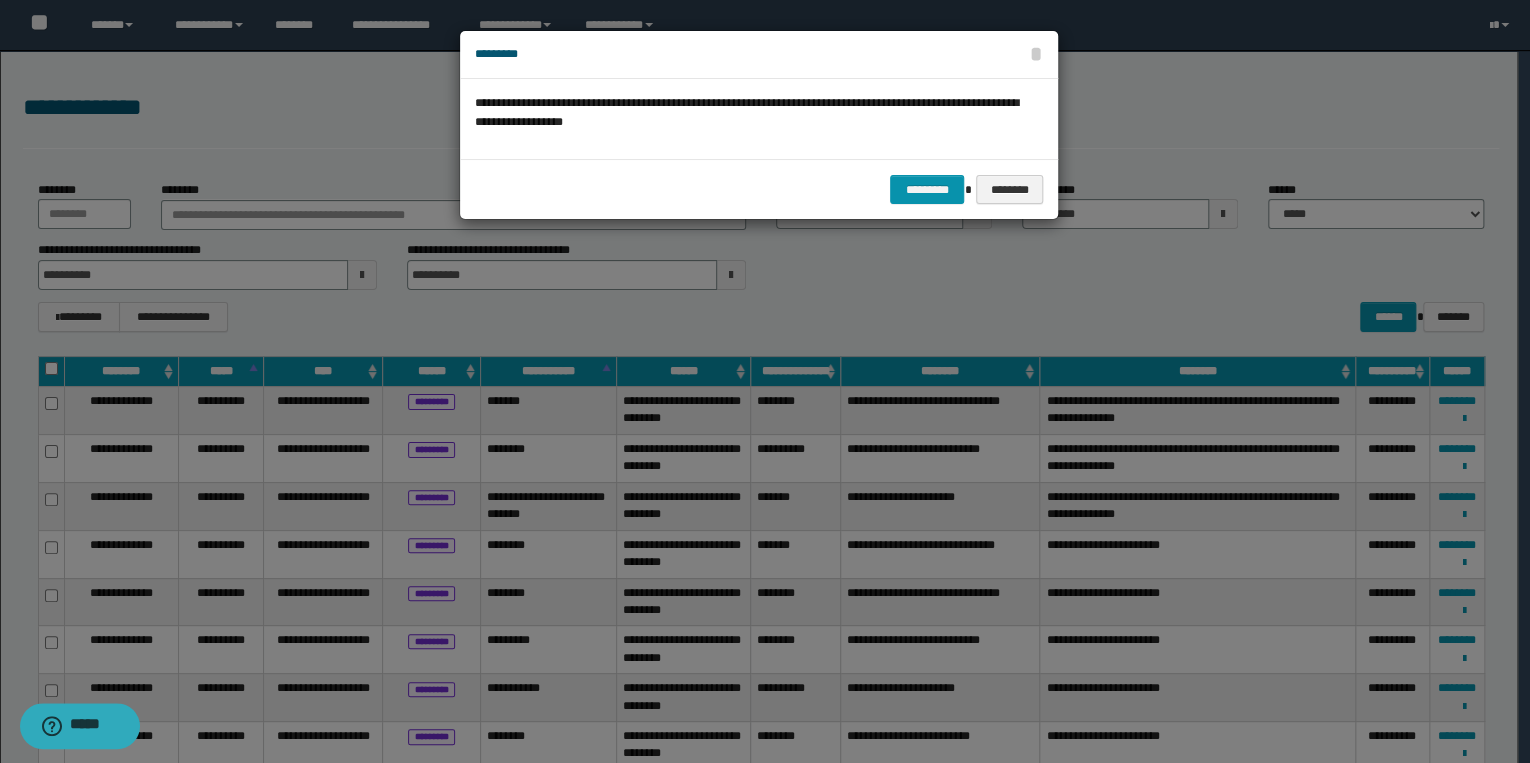 click at bounding box center [765, 381] 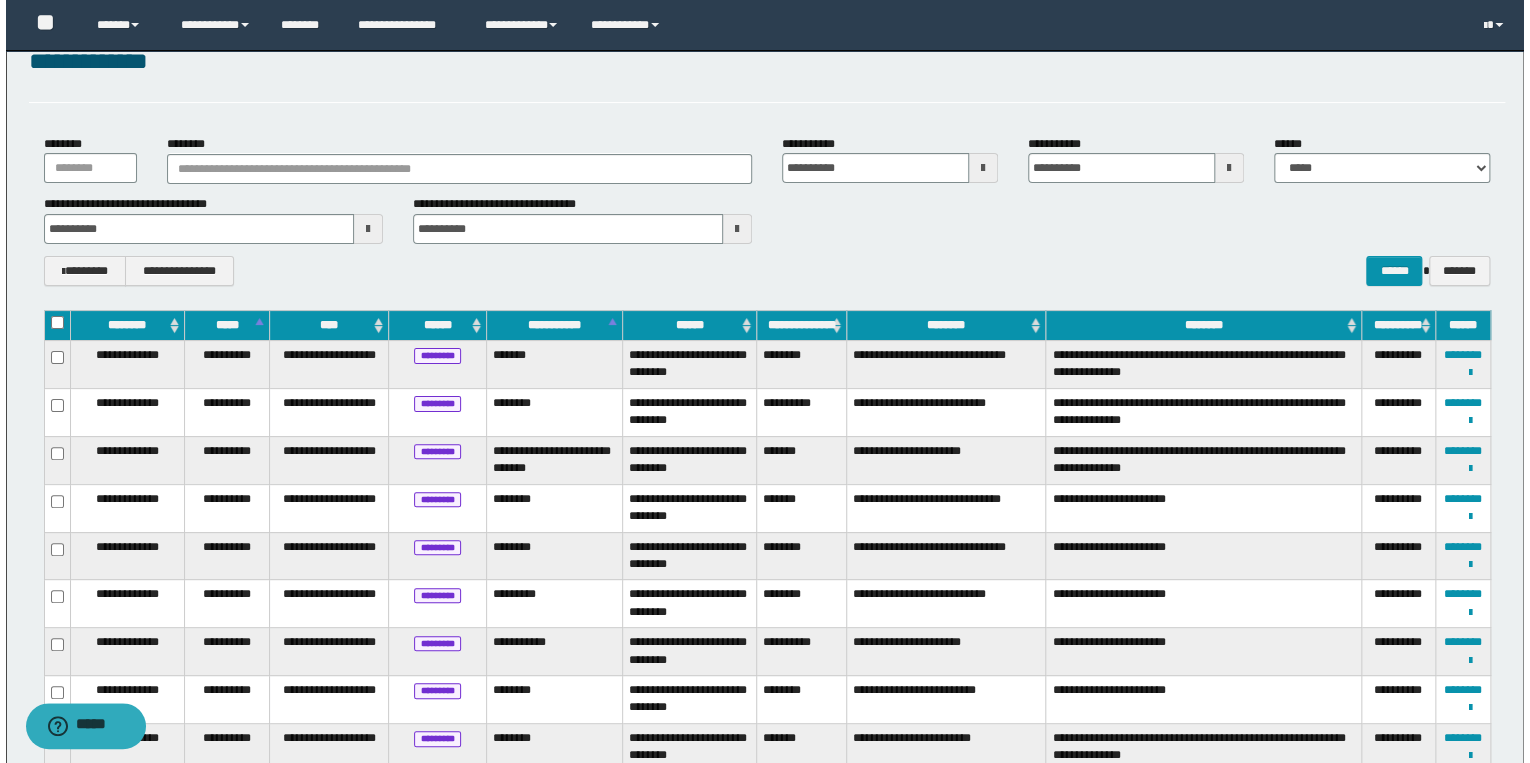 scroll, scrollTop: 0, scrollLeft: 0, axis: both 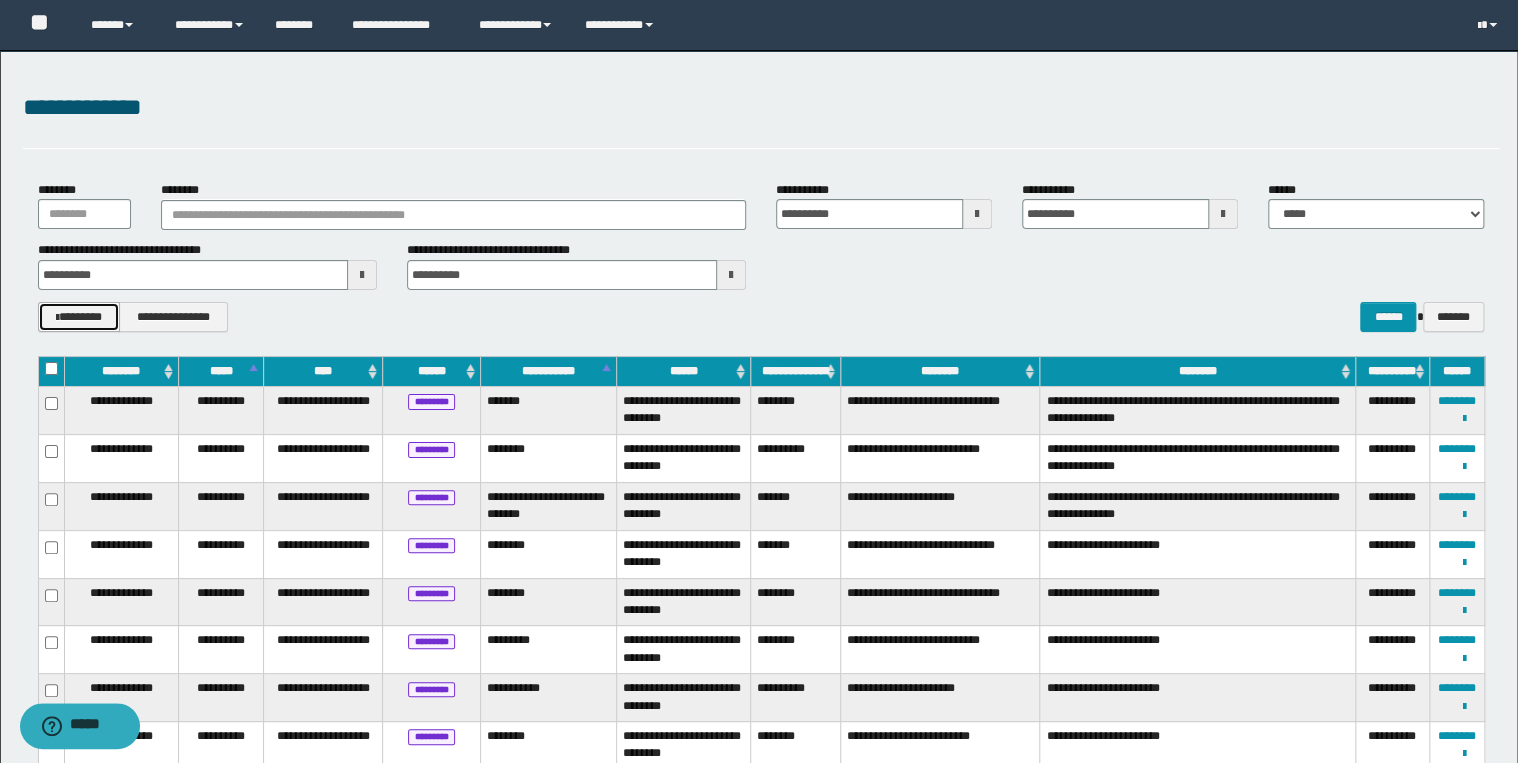 click on "********" at bounding box center [79, 317] 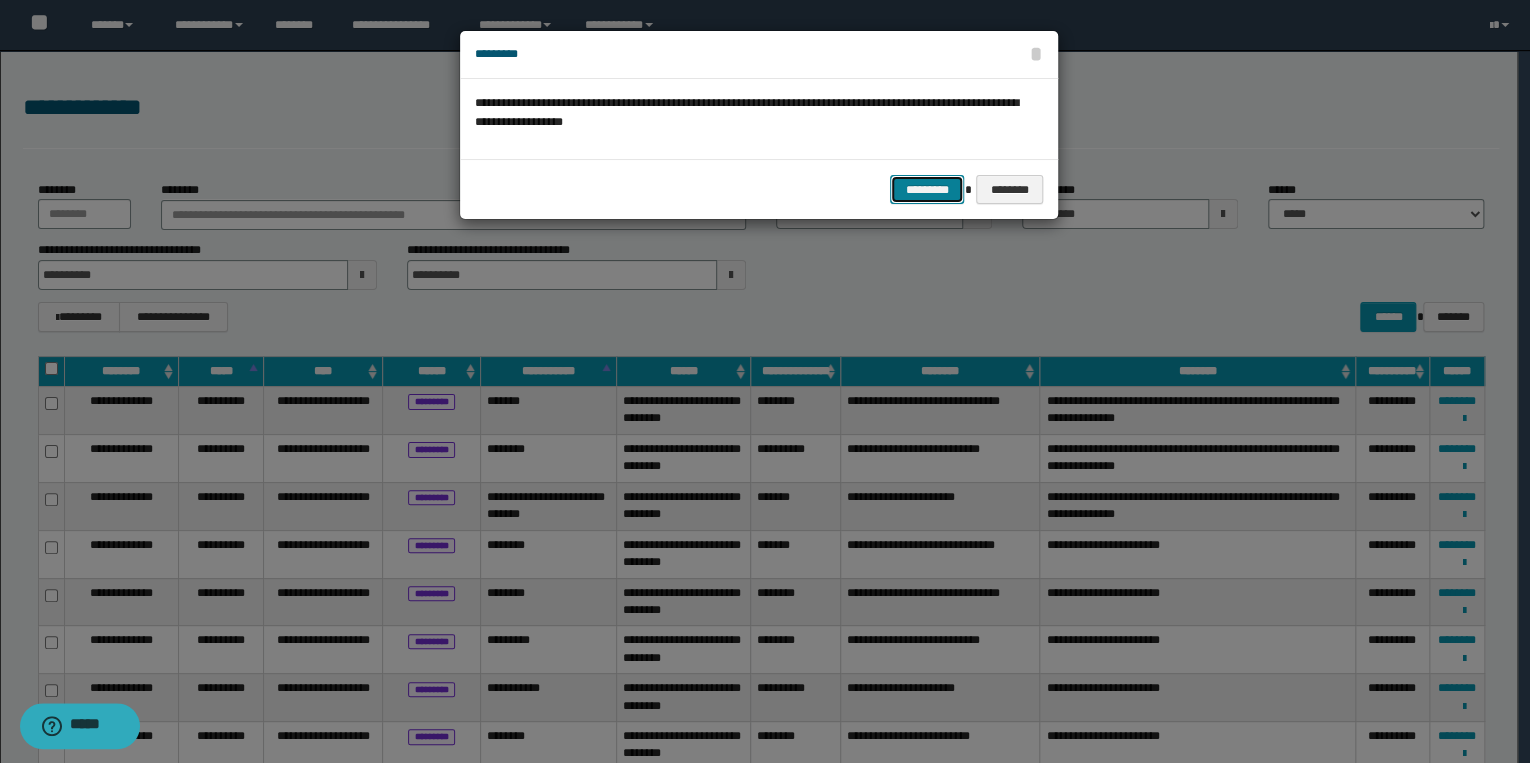click on "*********" at bounding box center [927, 190] 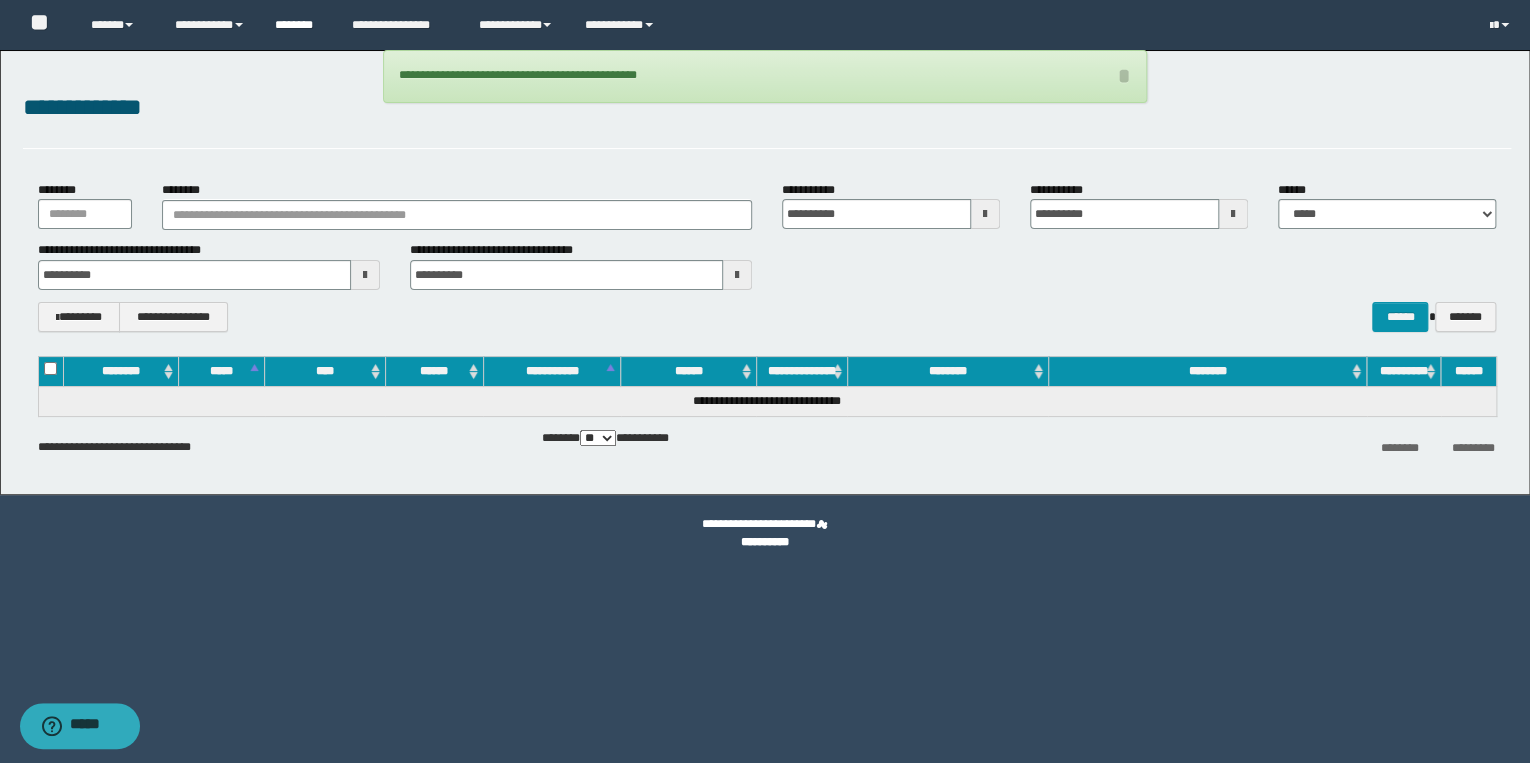 click on "********" at bounding box center (298, 25) 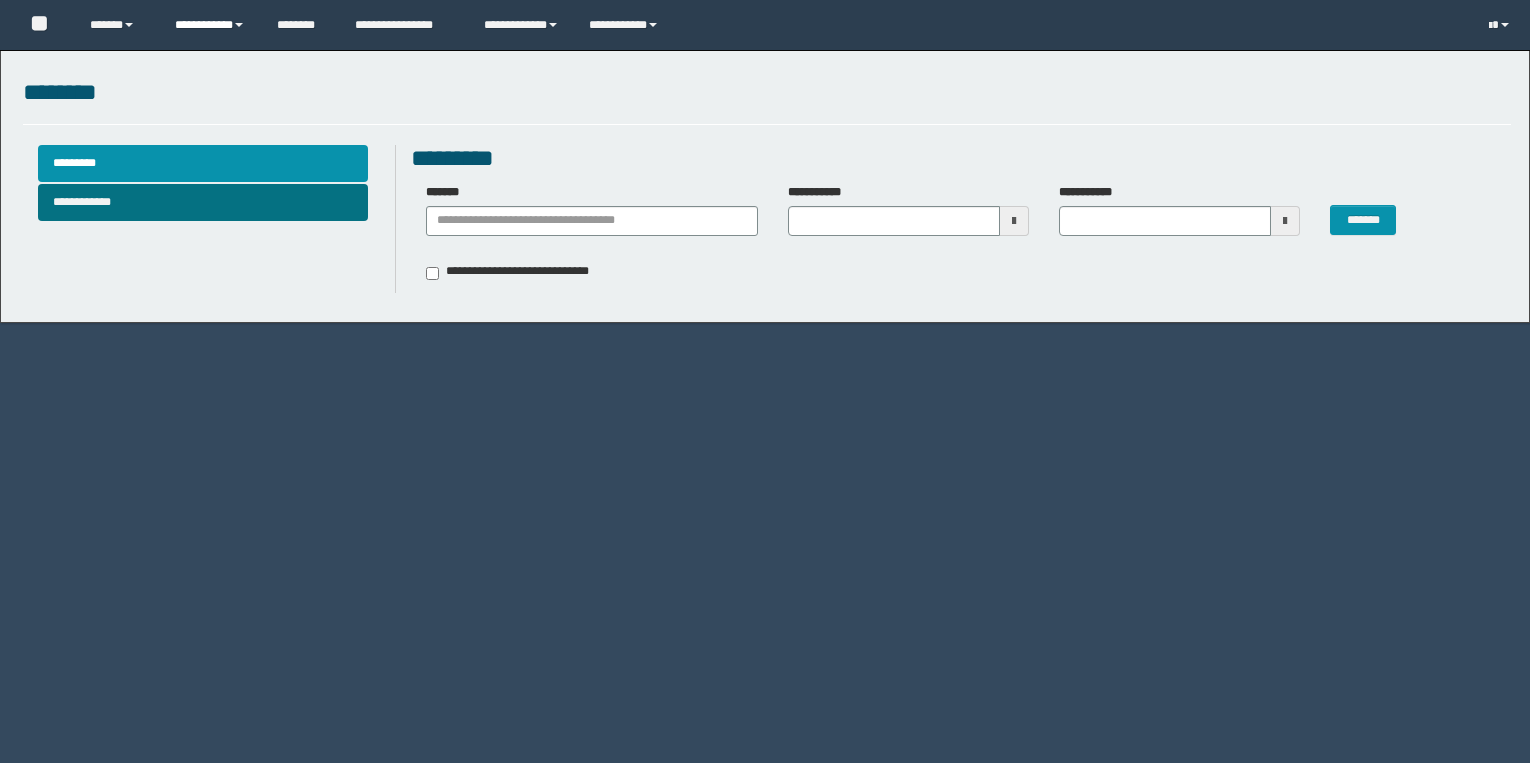 scroll, scrollTop: 0, scrollLeft: 0, axis: both 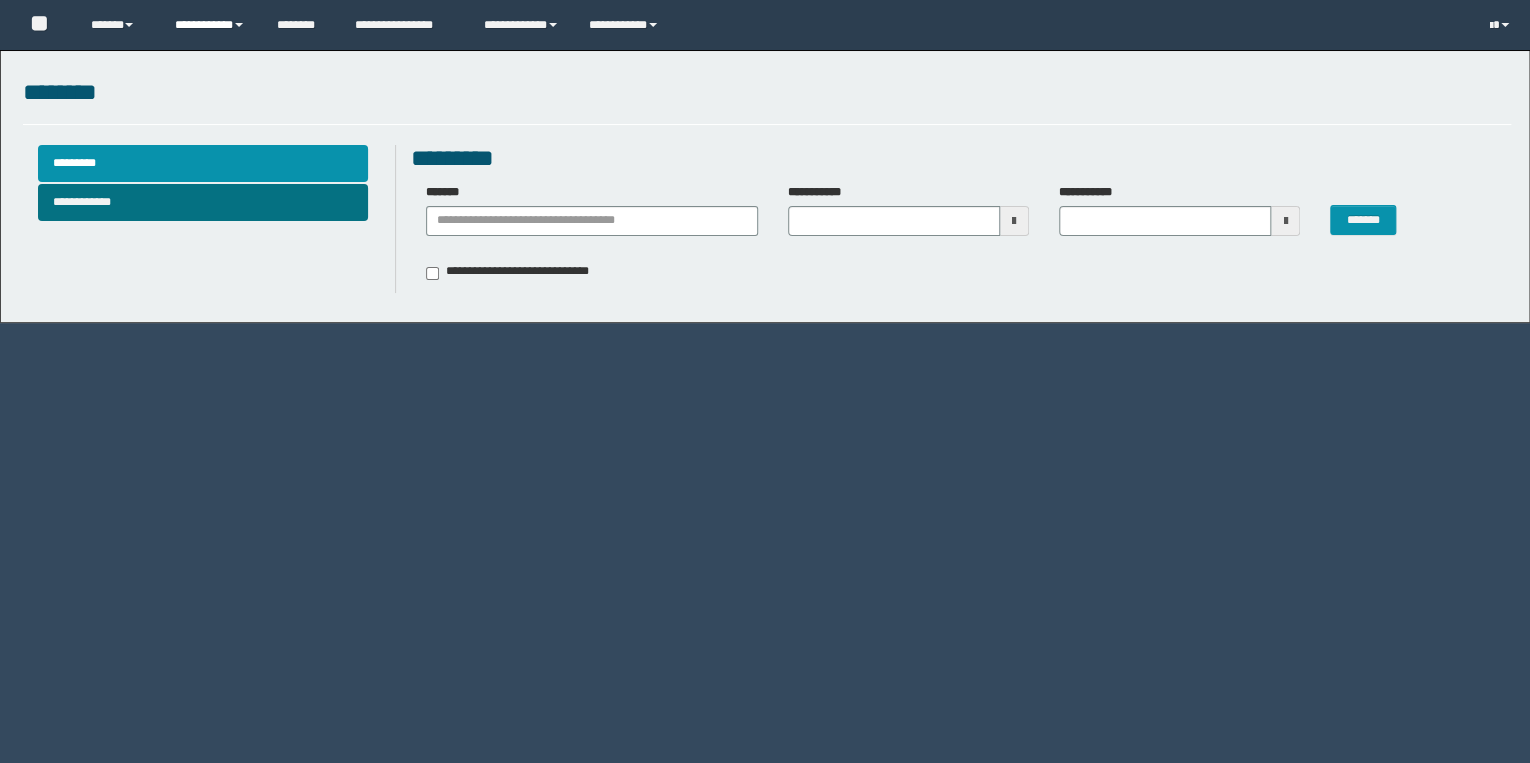 type 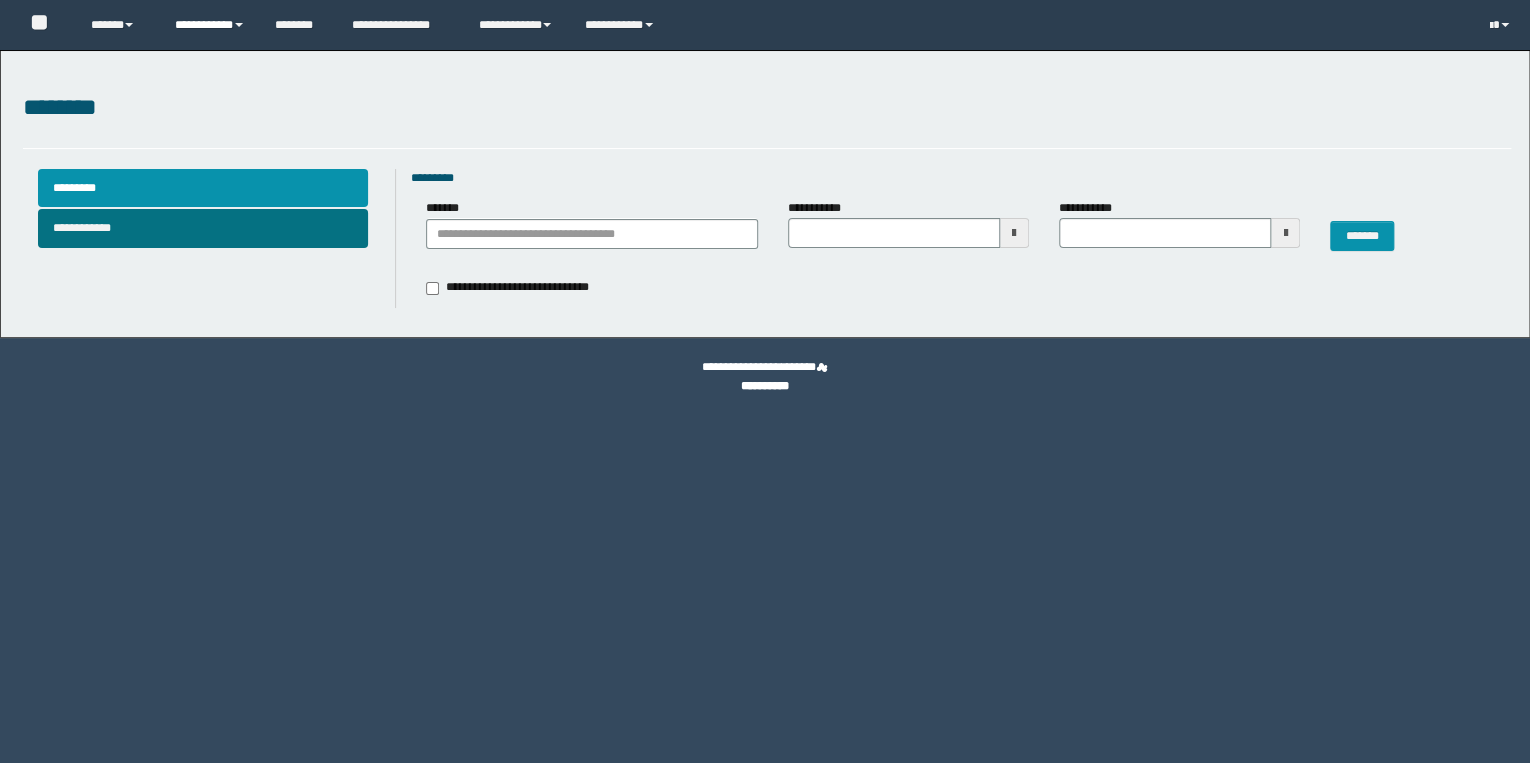 click on "**********" at bounding box center [210, 25] 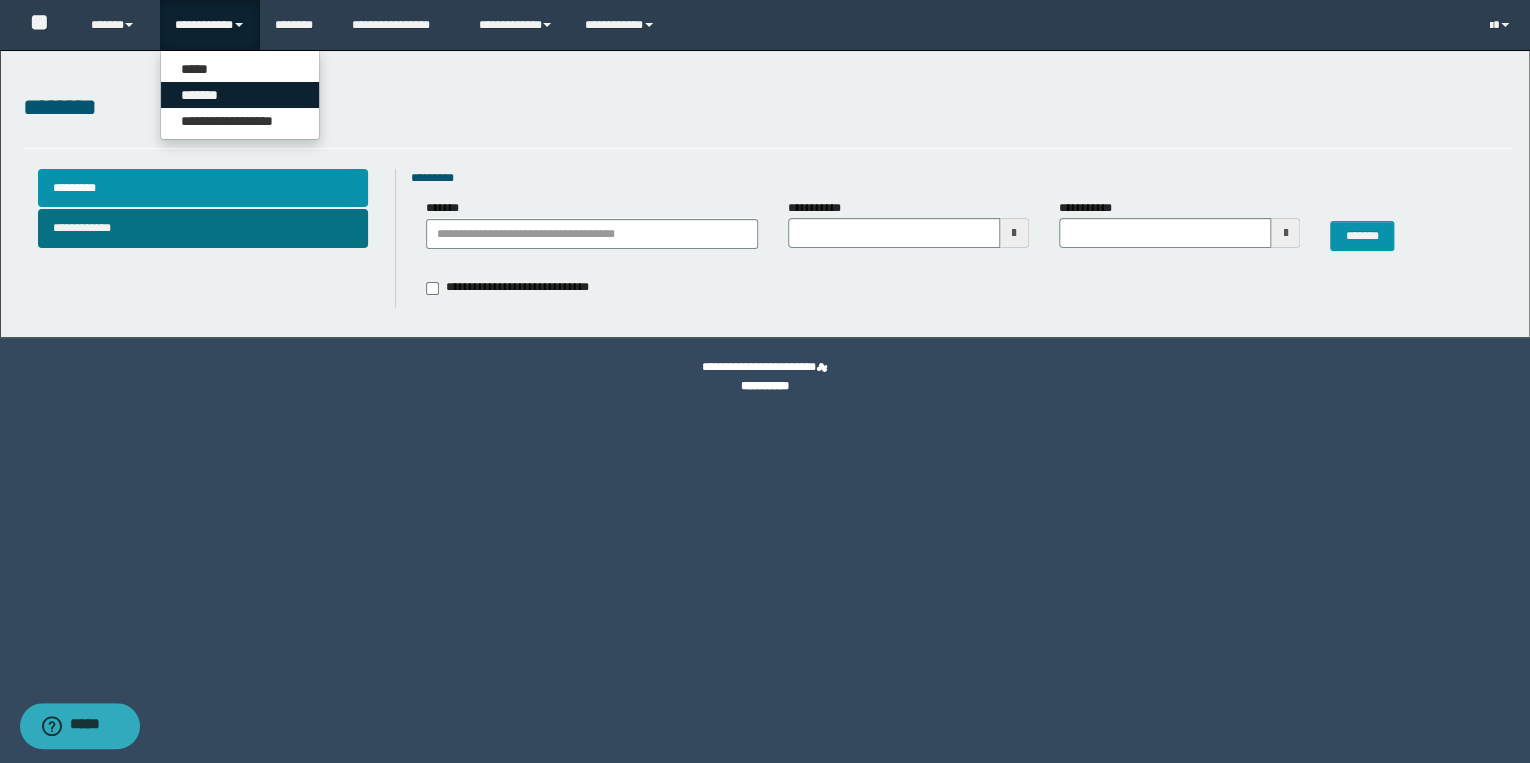 click on "*******" at bounding box center [240, 95] 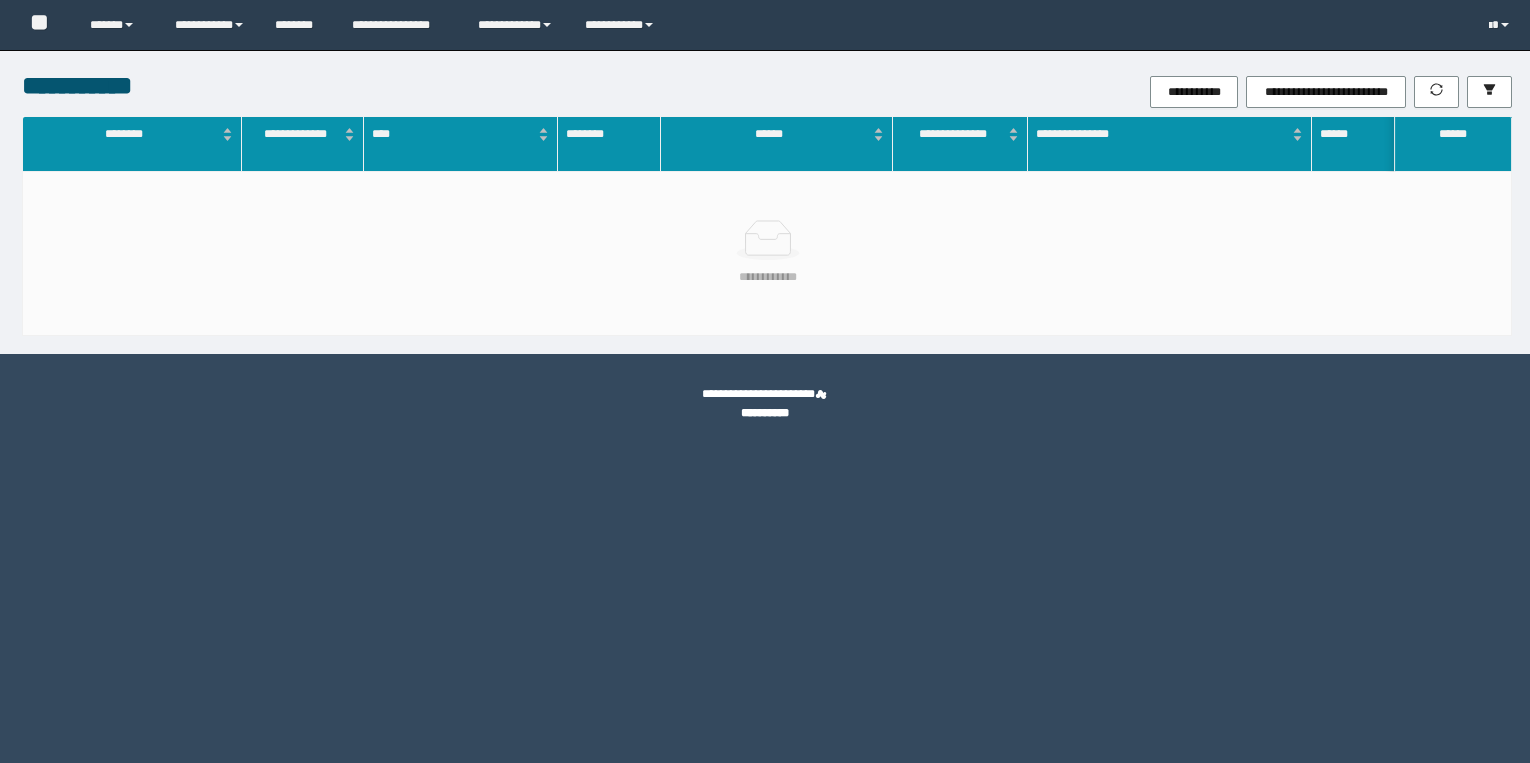 scroll, scrollTop: 0, scrollLeft: 0, axis: both 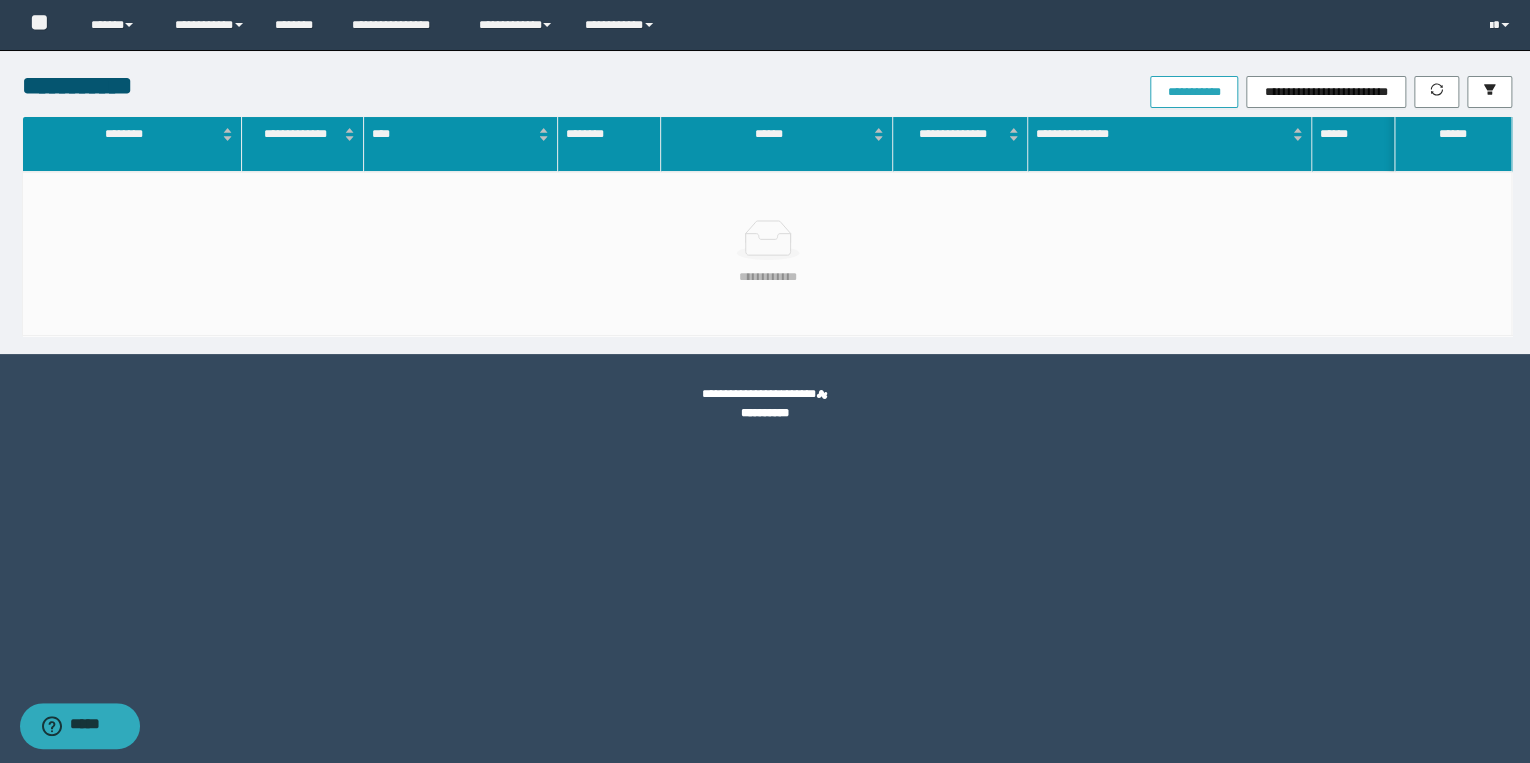 click on "**********" at bounding box center (1194, 92) 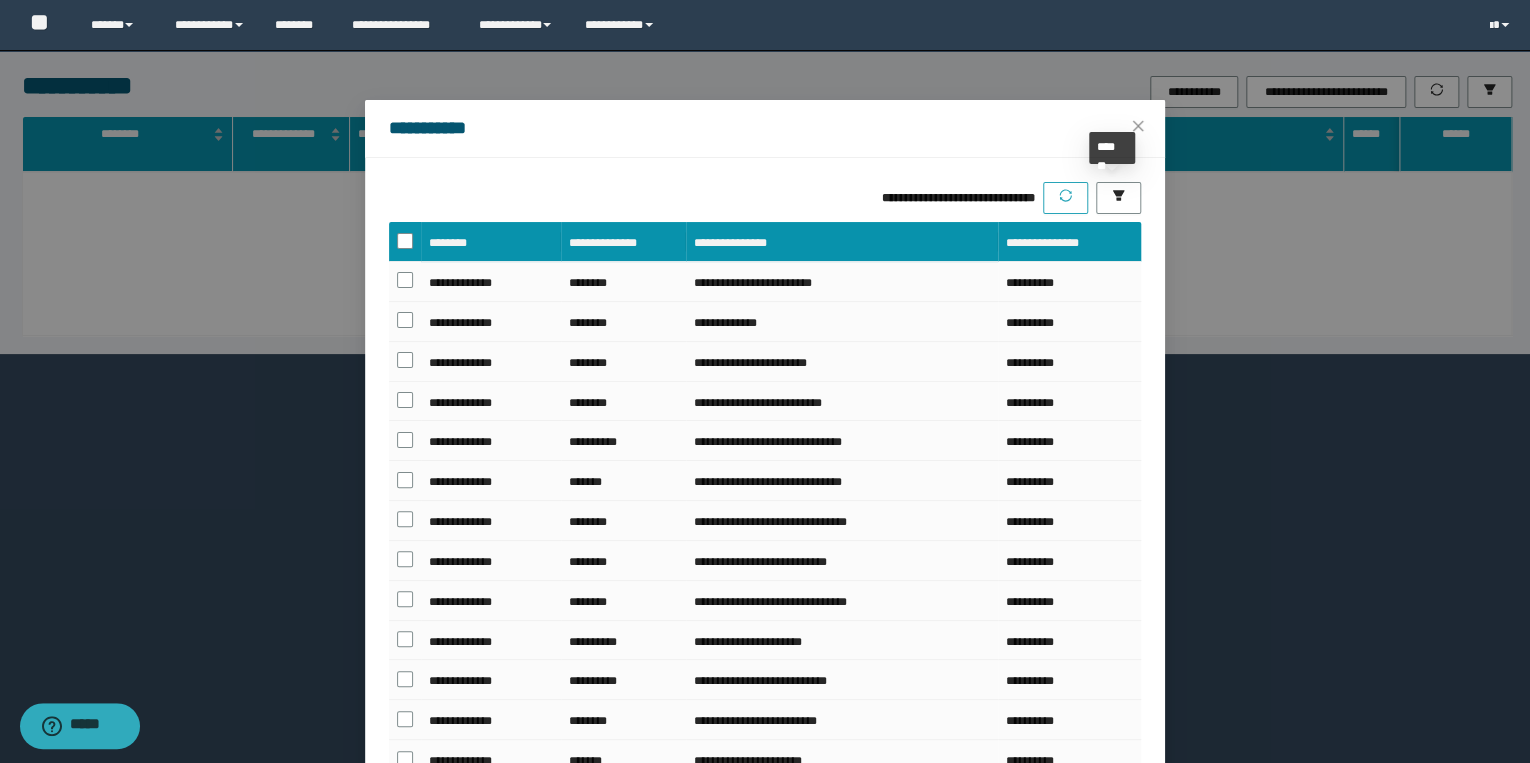 click at bounding box center (1065, 198) 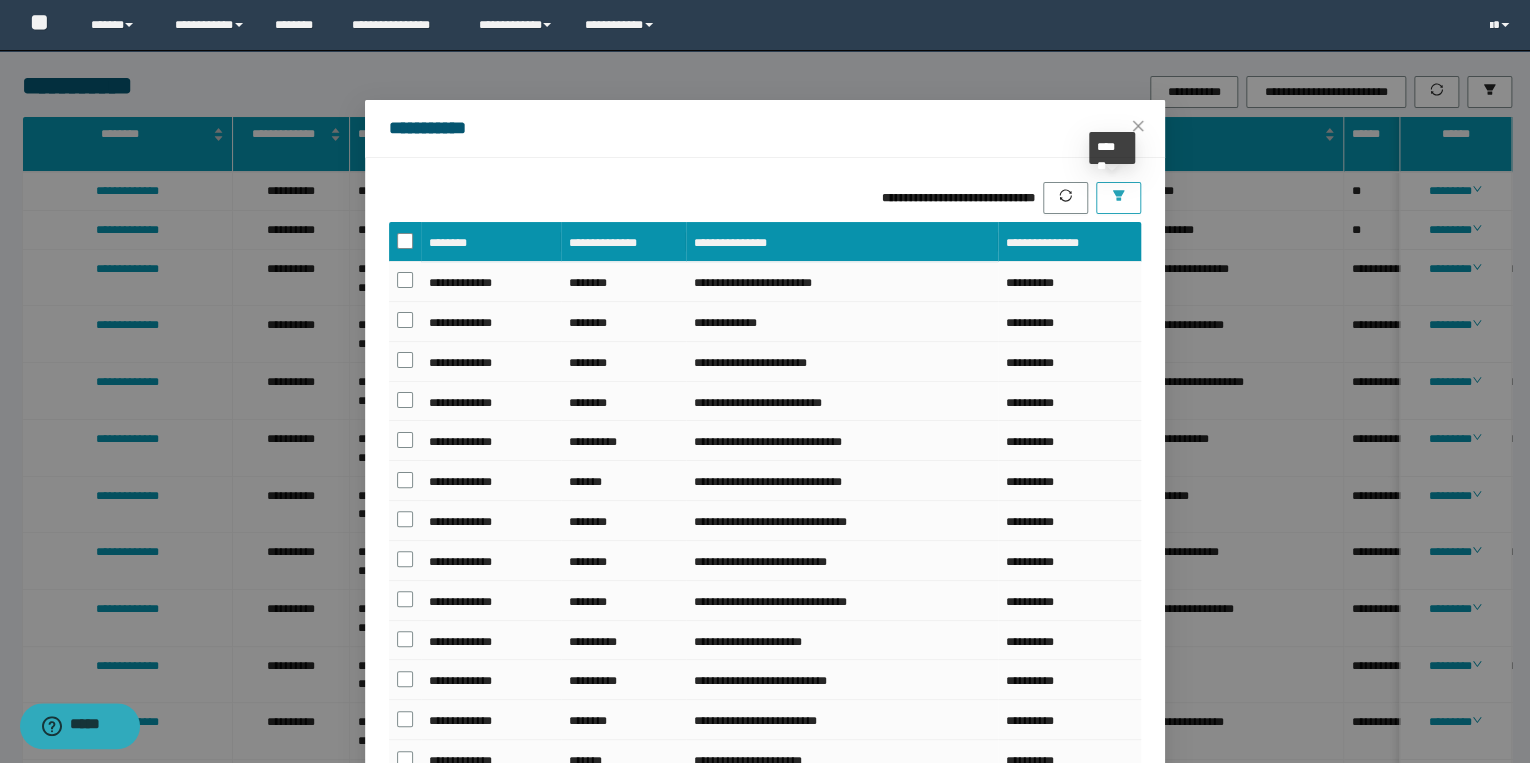 click at bounding box center [1118, 198] 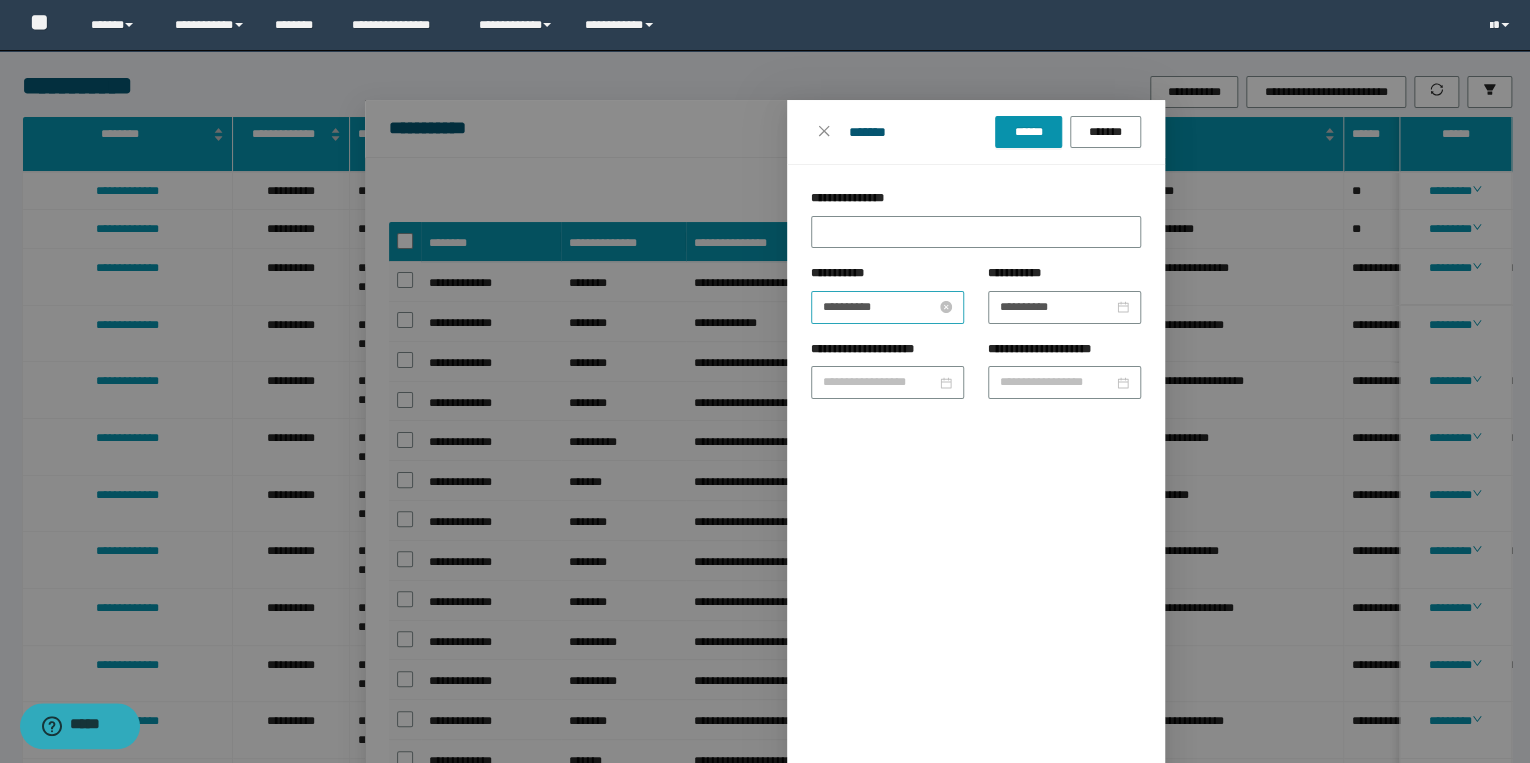 click on "**********" at bounding box center (879, 307) 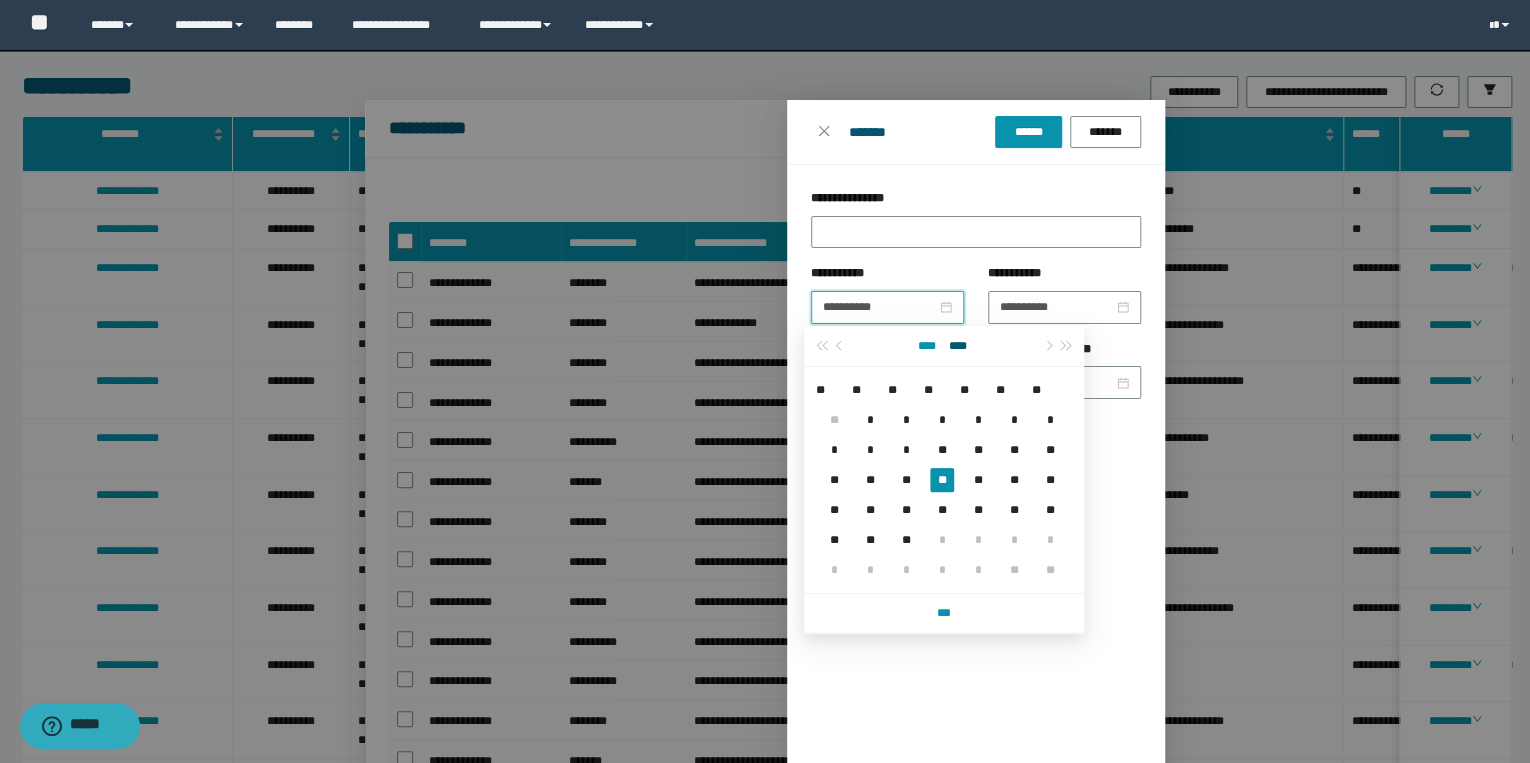 click on "****" at bounding box center [927, 346] 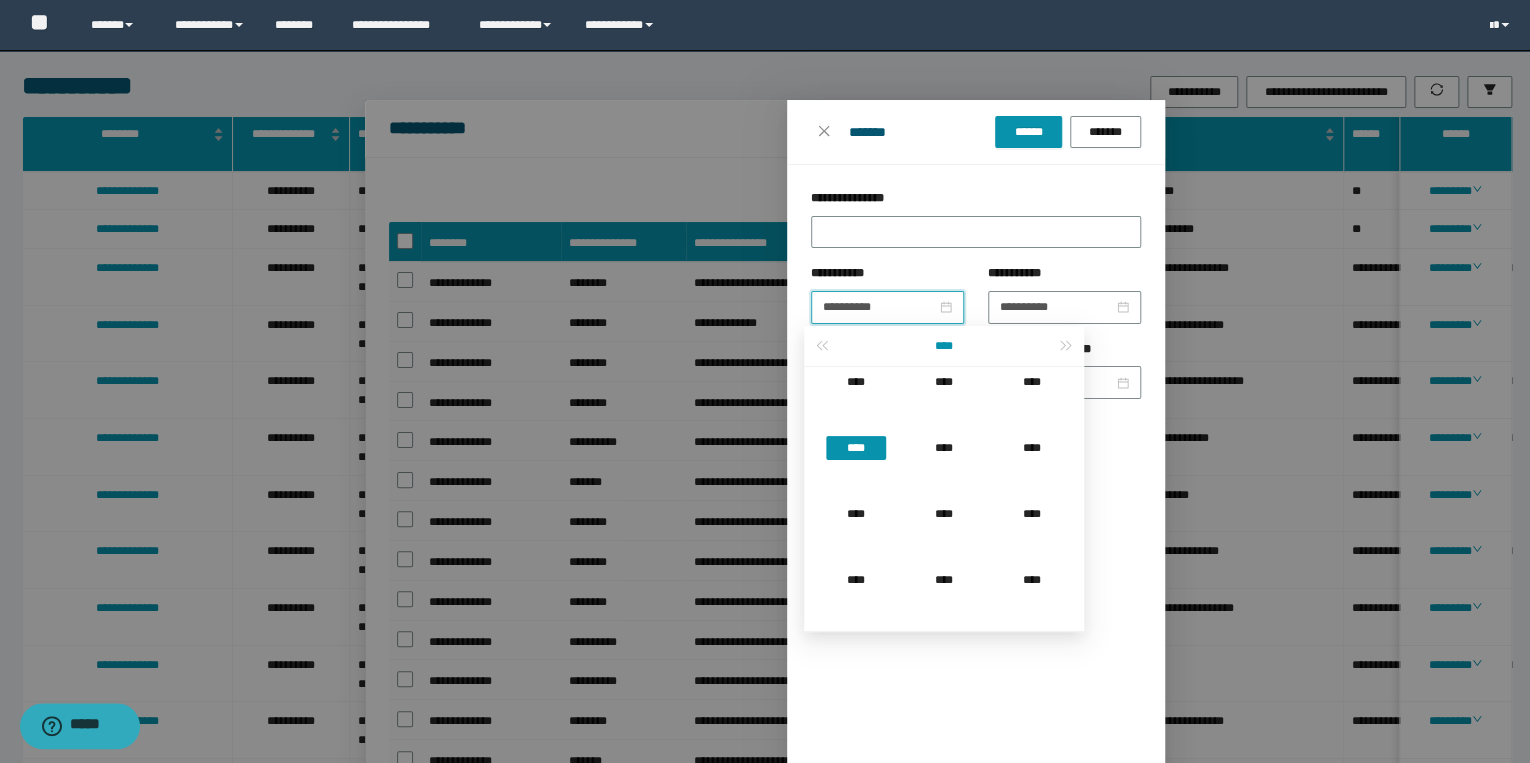 click on "****" at bounding box center [944, 346] 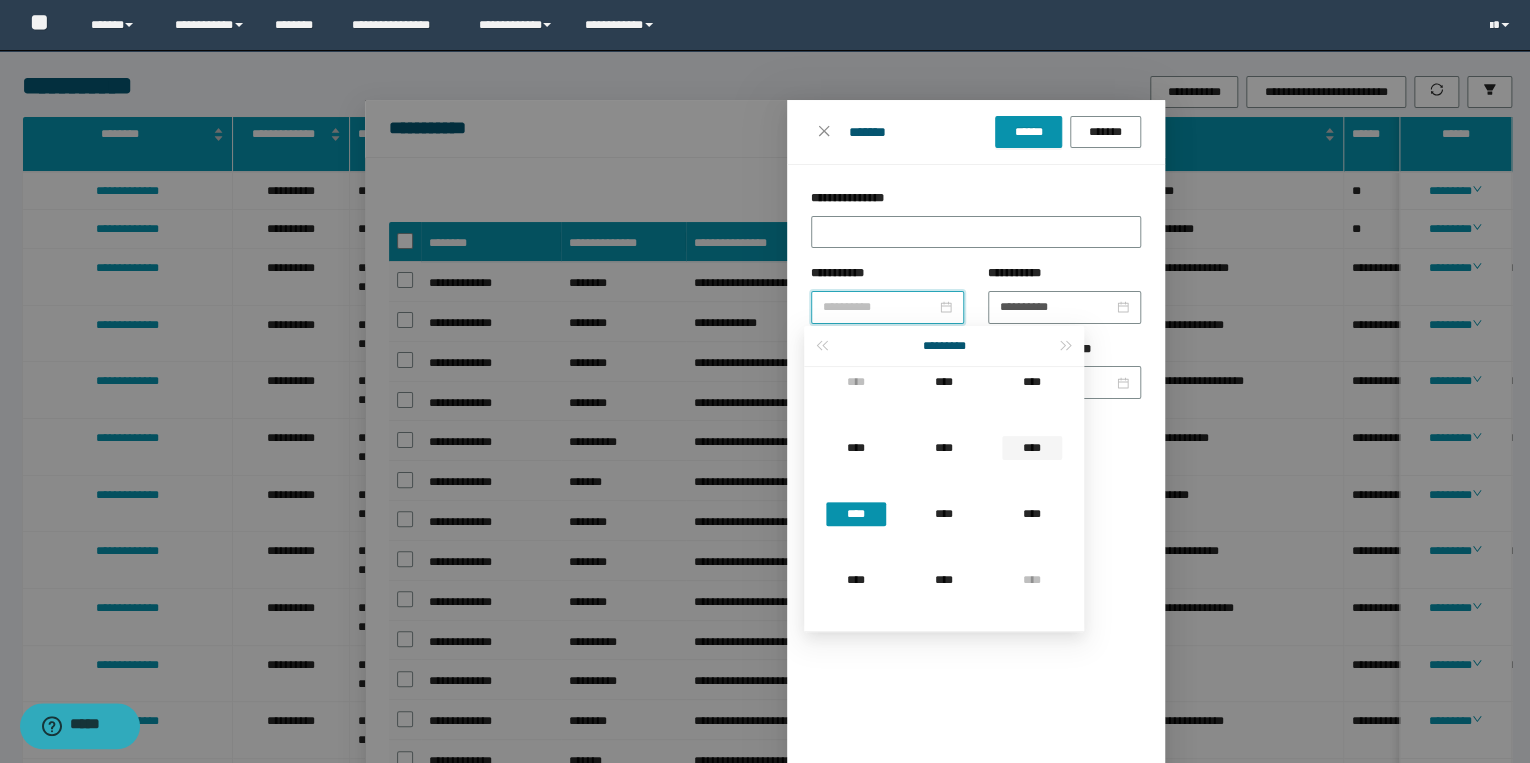 click on "****" at bounding box center (1032, 448) 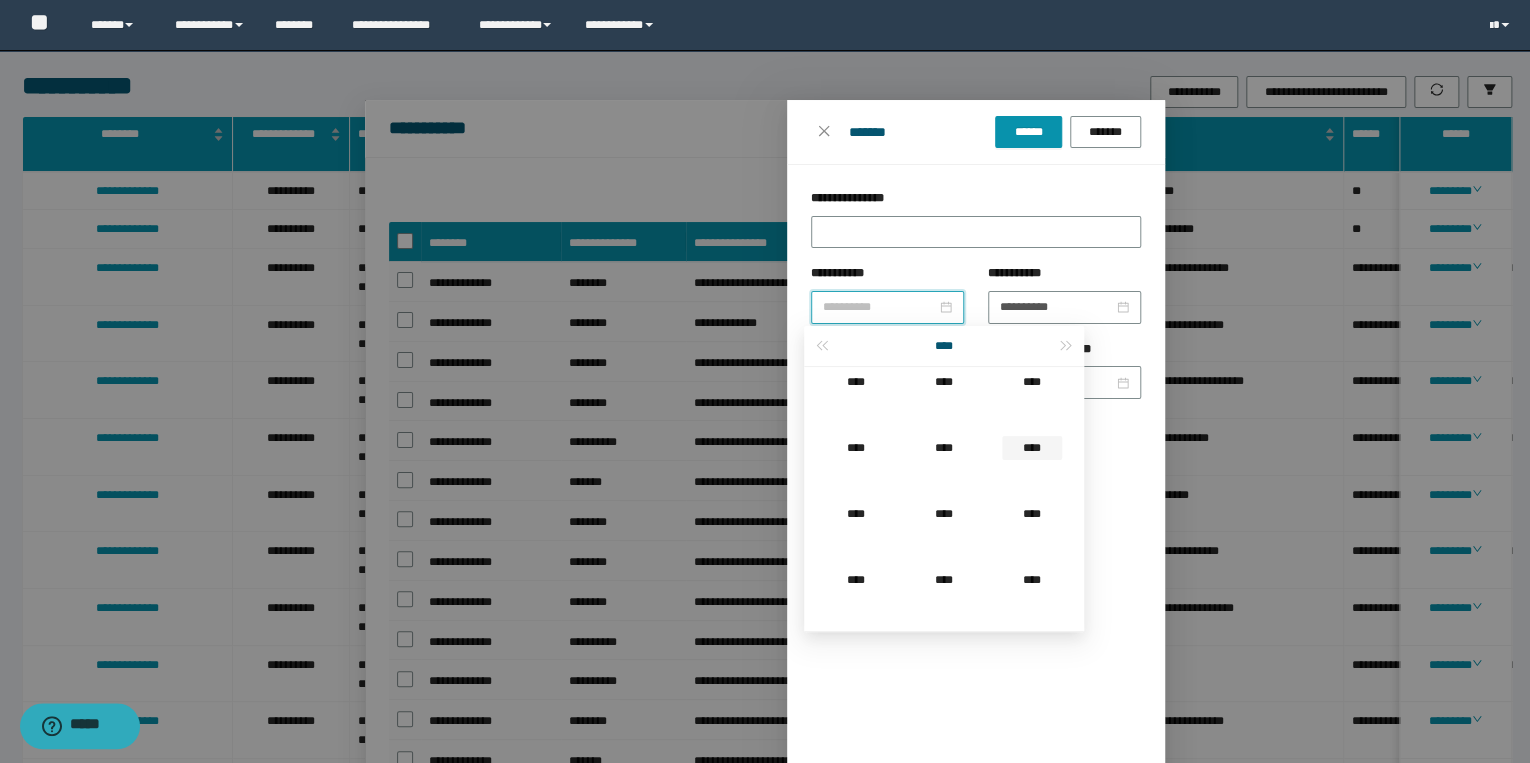 click on "****" at bounding box center [1032, 448] 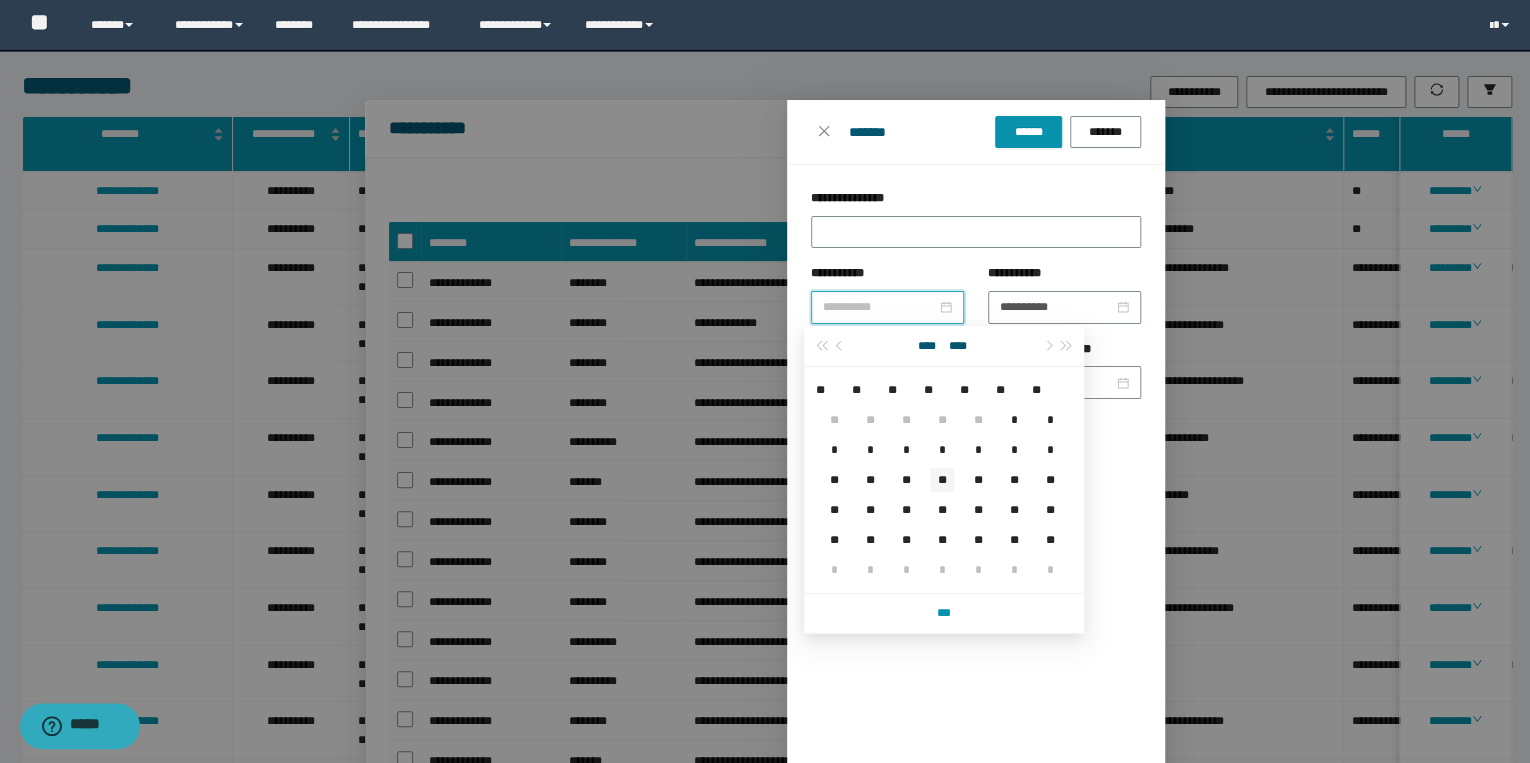type on "**********" 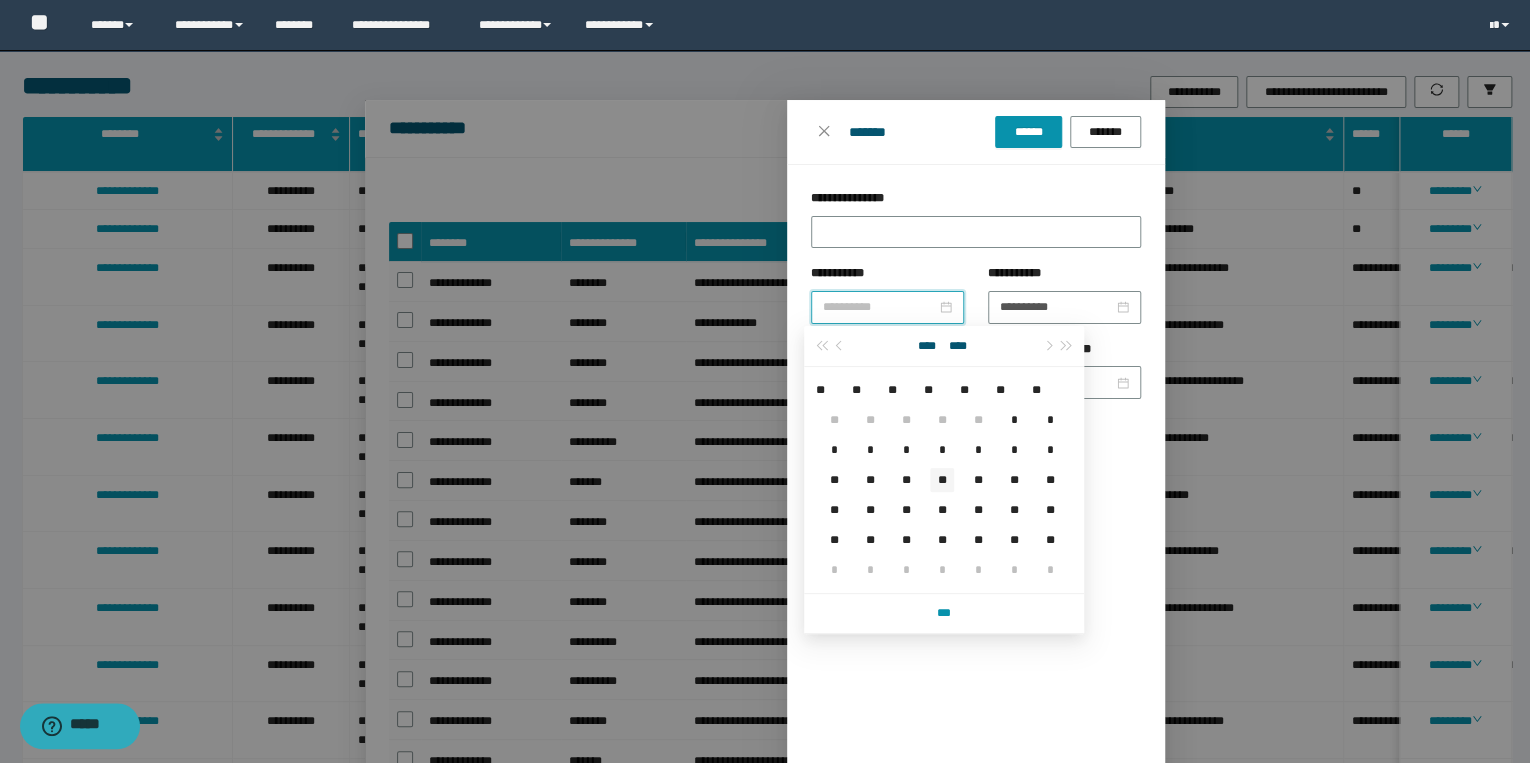 click on "**" at bounding box center [942, 480] 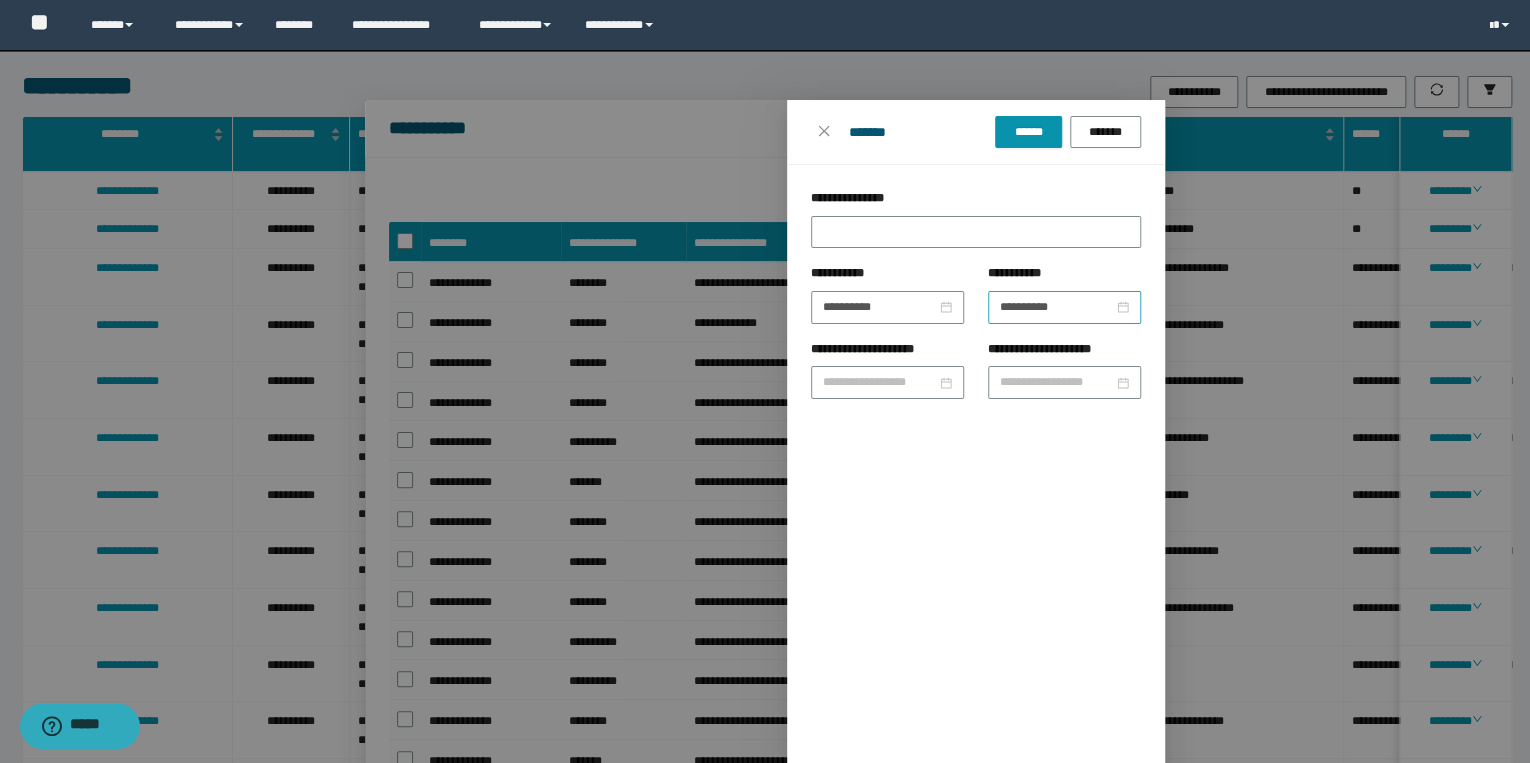 click on "**********" at bounding box center (1064, 307) 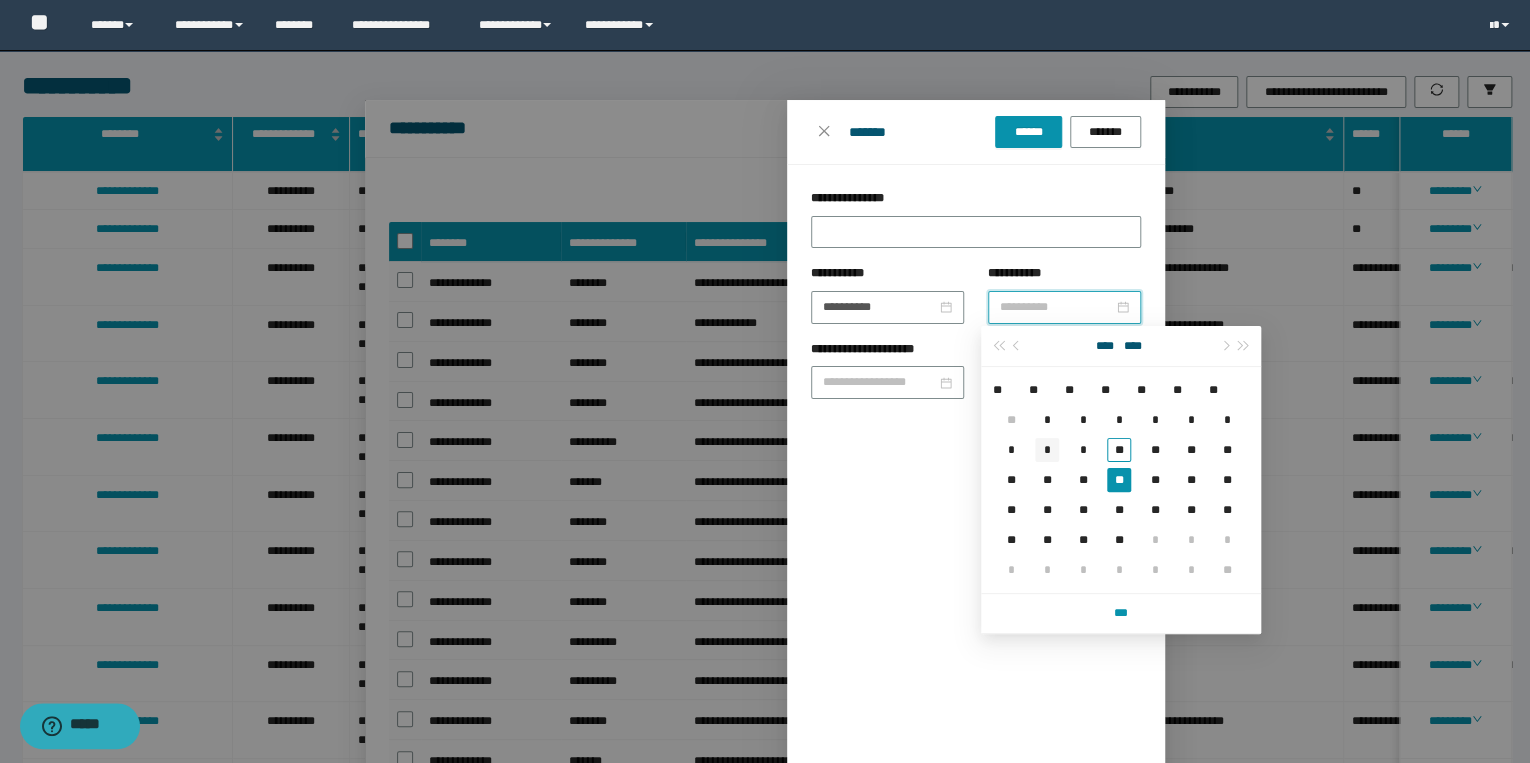 type on "**********" 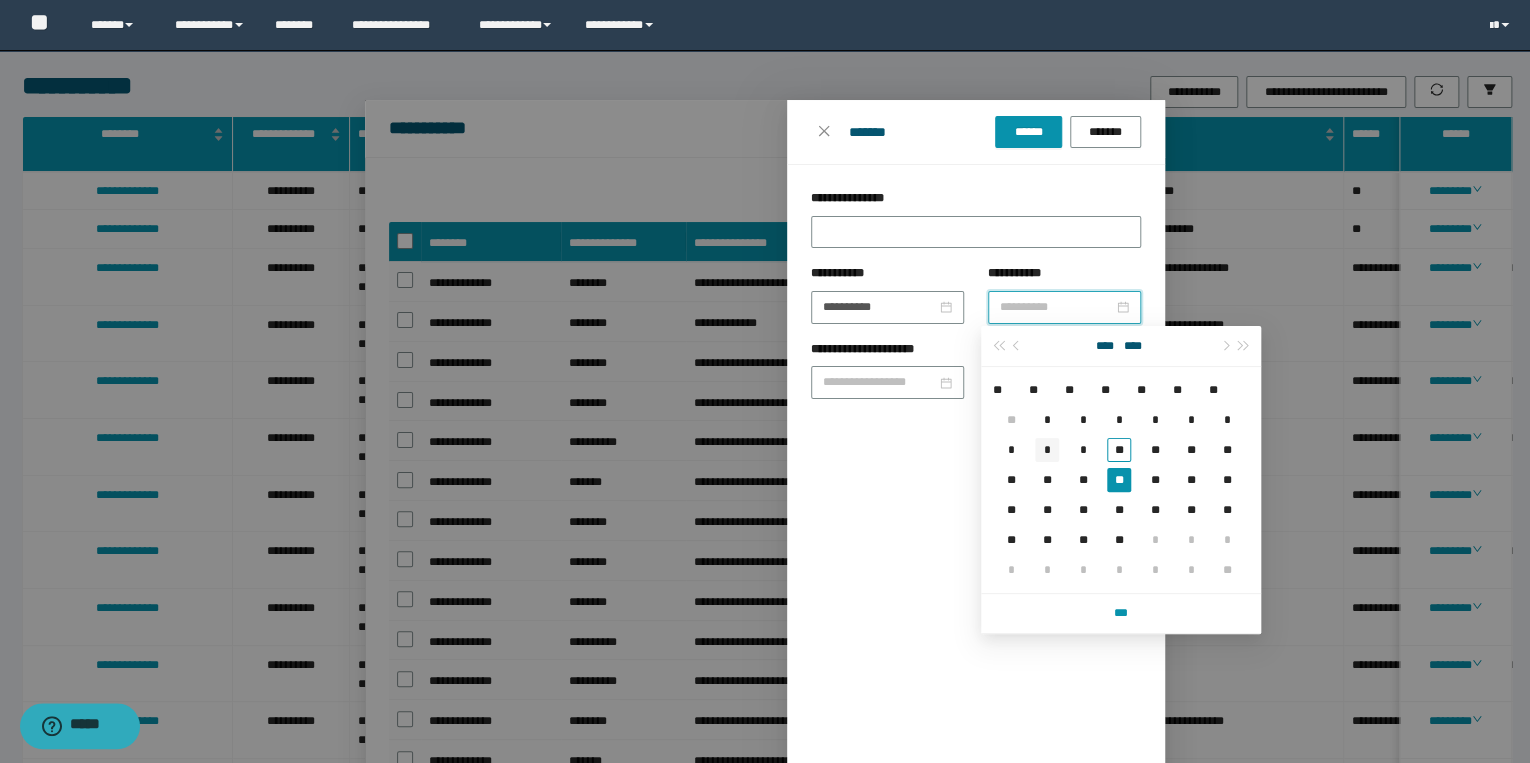 click on "*" at bounding box center (1047, 450) 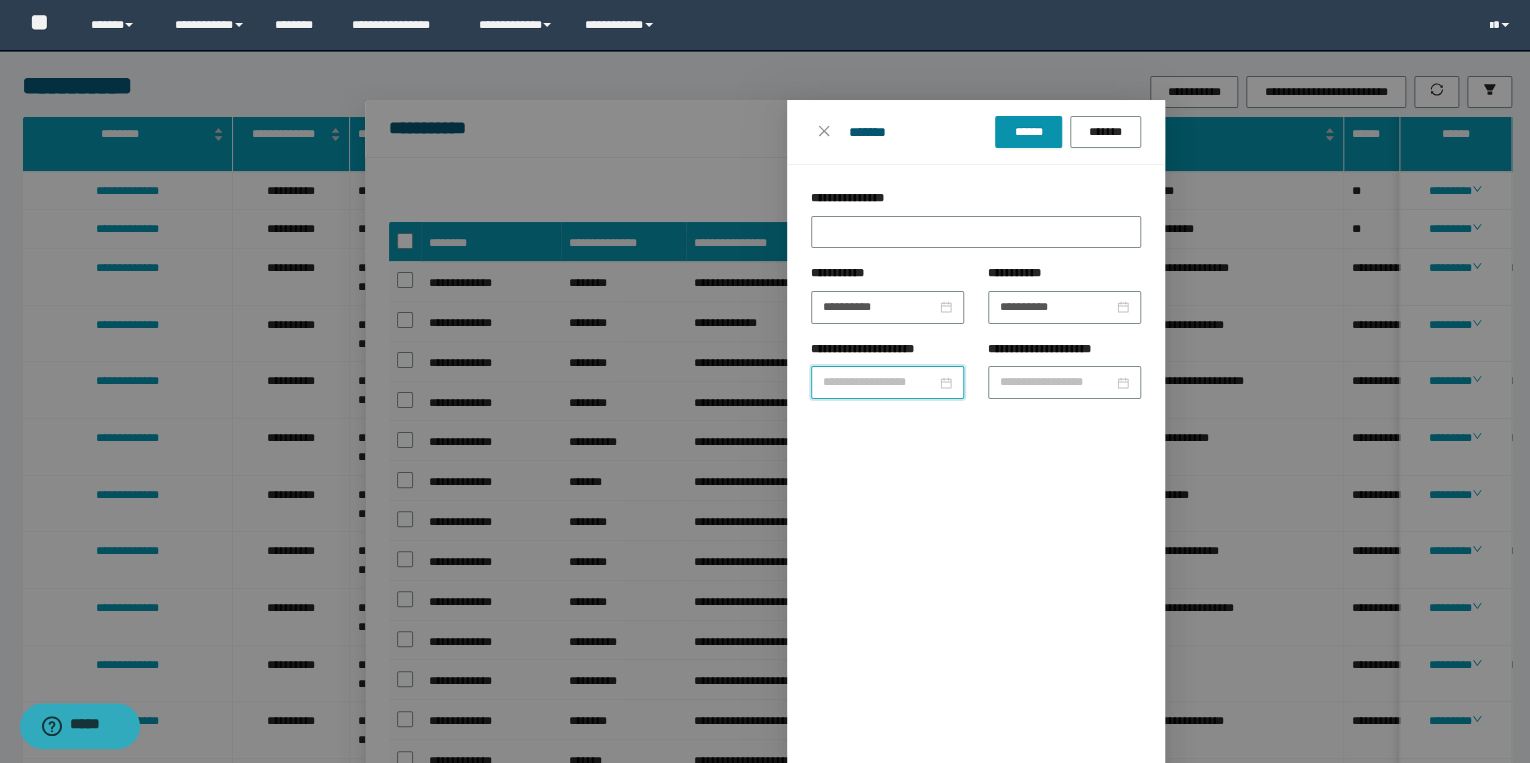 click on "**********" at bounding box center (879, 382) 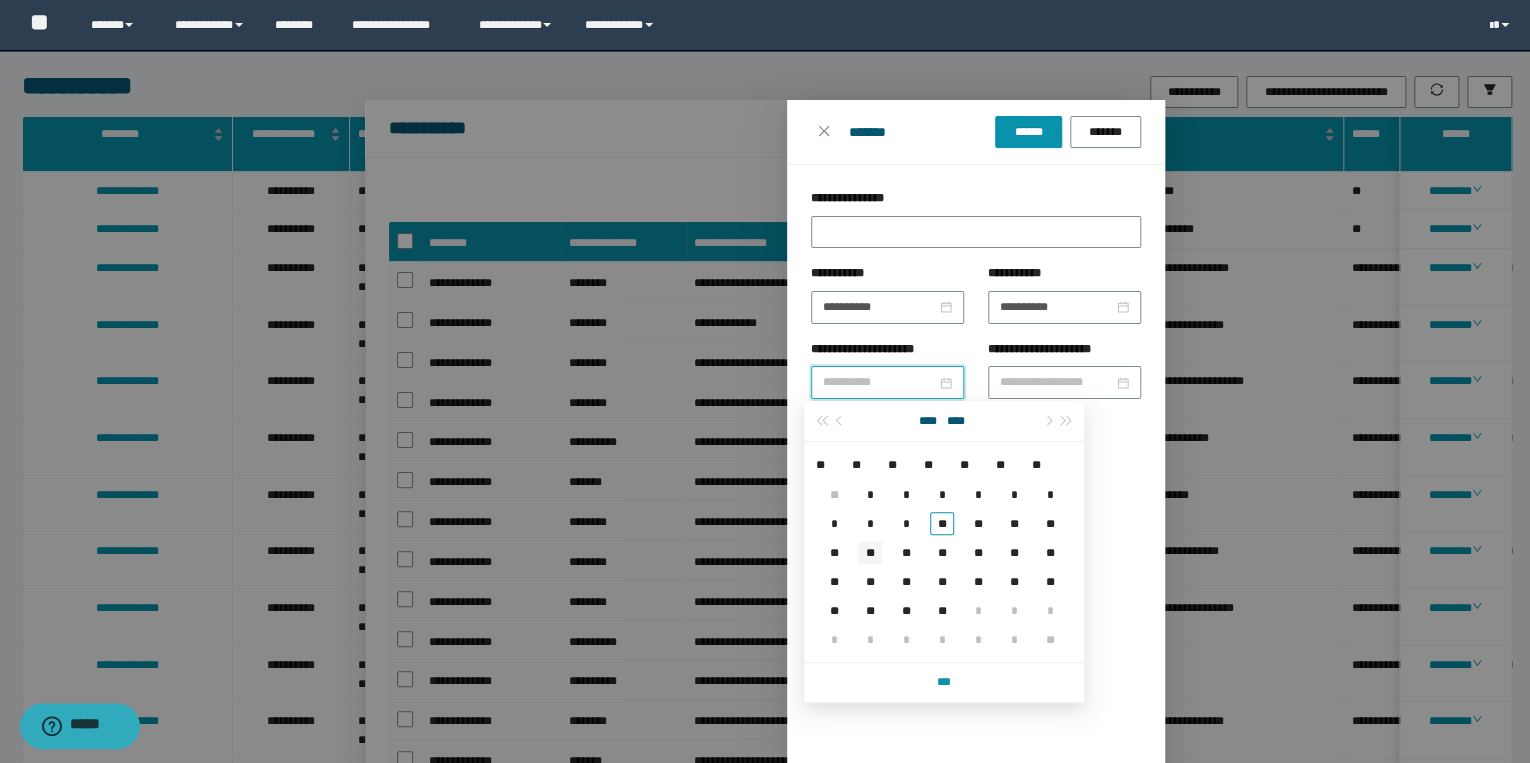 click on "**" at bounding box center [870, 552] 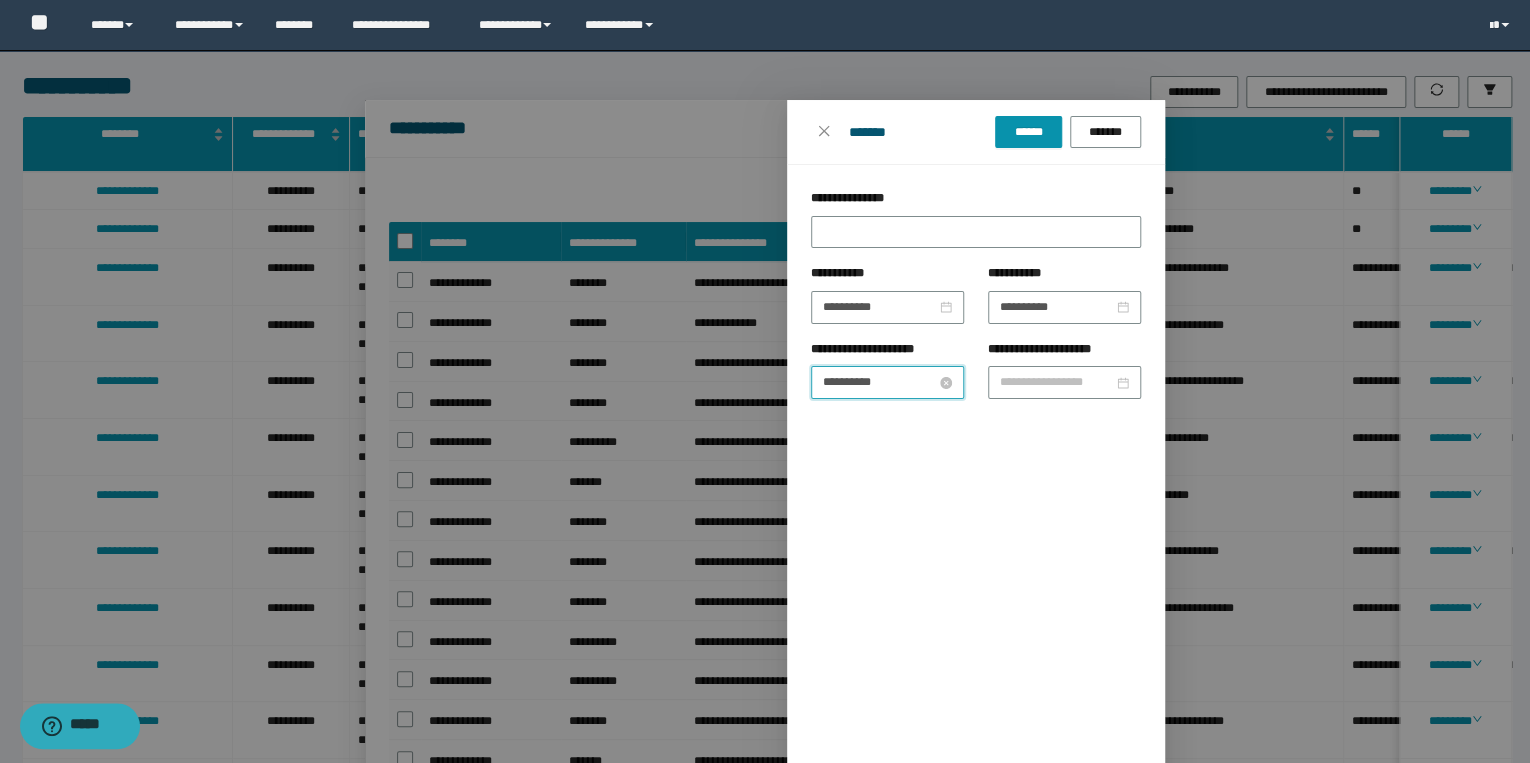 click on "**********" at bounding box center [879, 382] 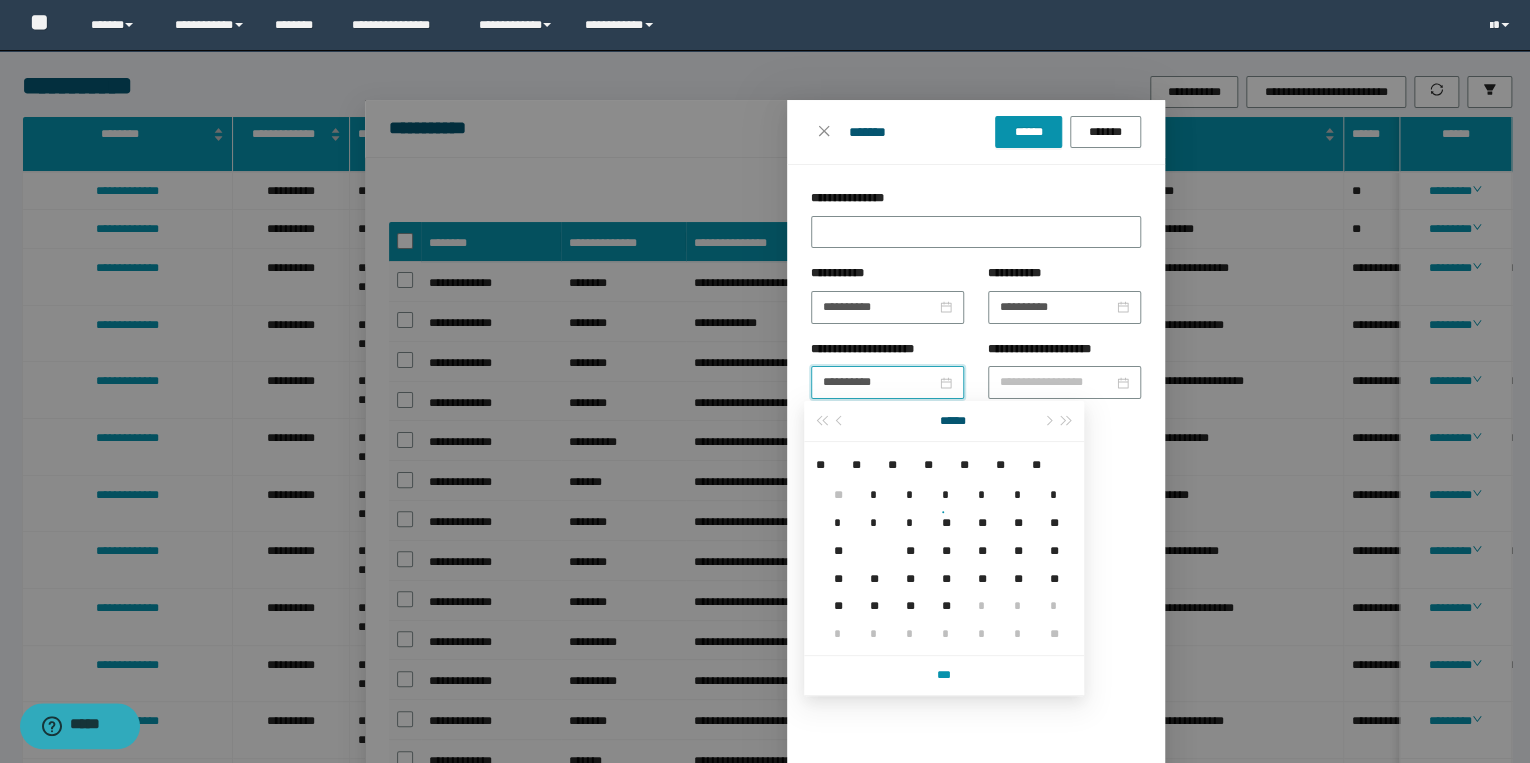 type on "**********" 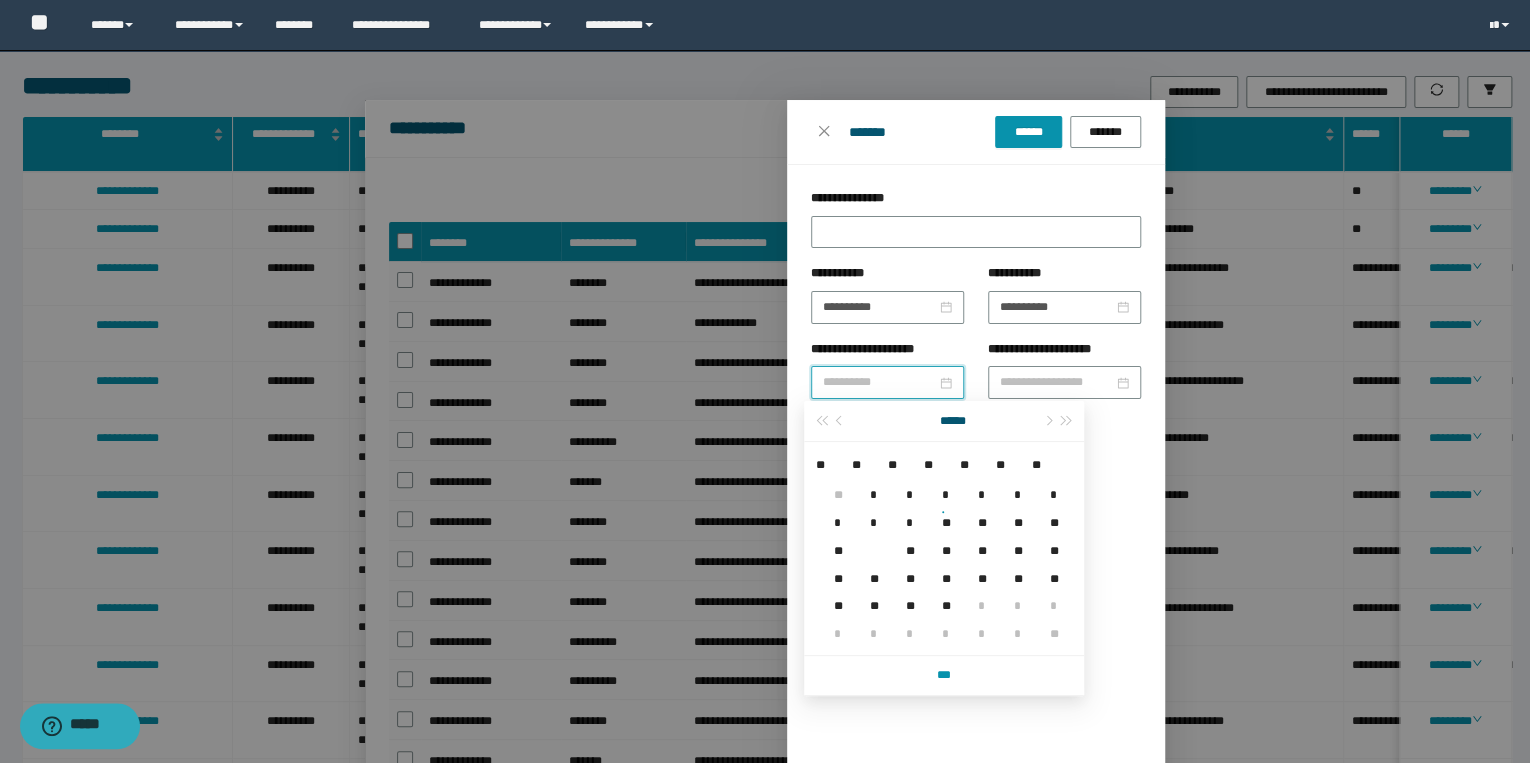 drag, startPoint x: 873, startPoint y: 527, endPoint x: 902, endPoint y: 500, distance: 39.623226 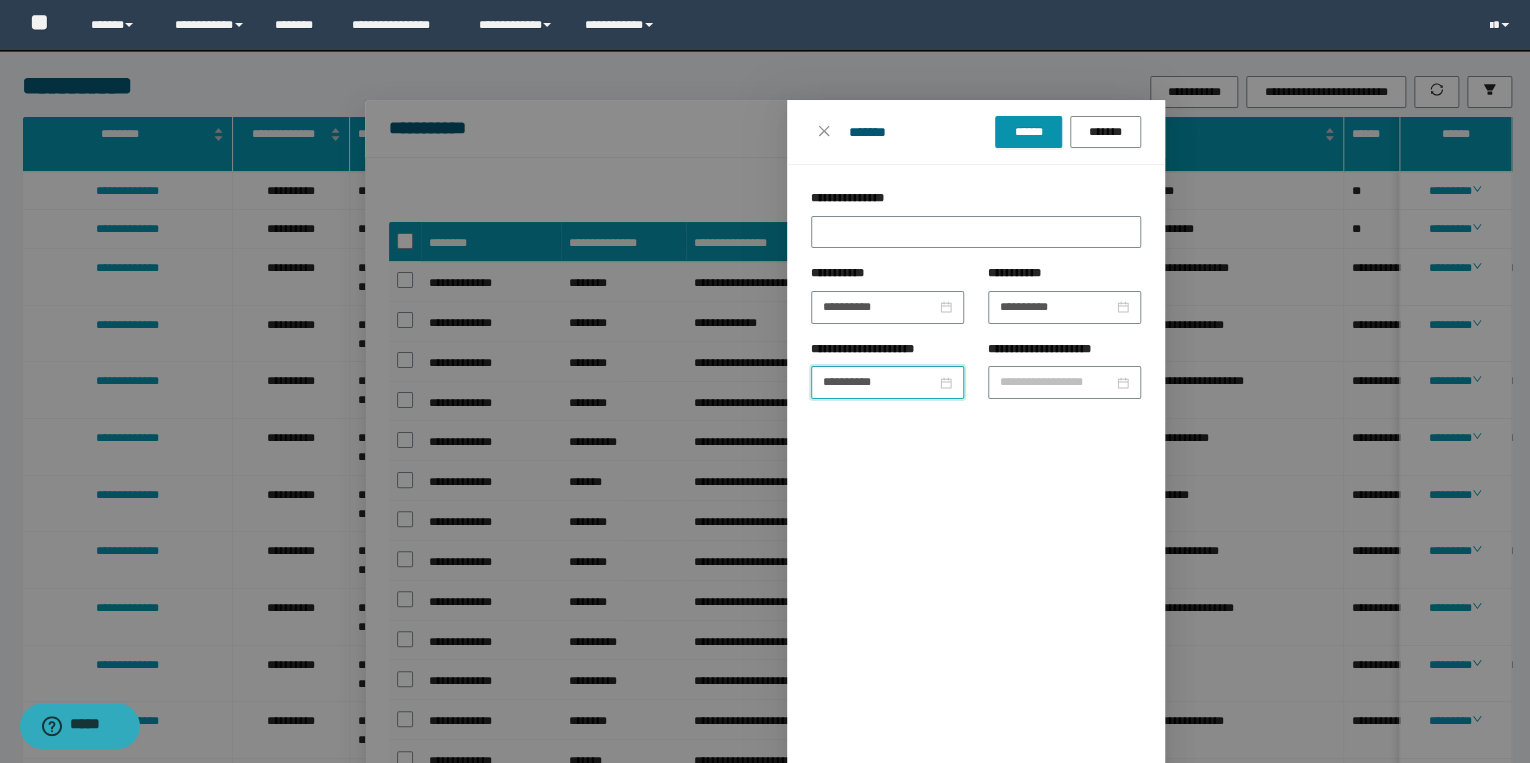 click on "**********" at bounding box center (1064, 353) 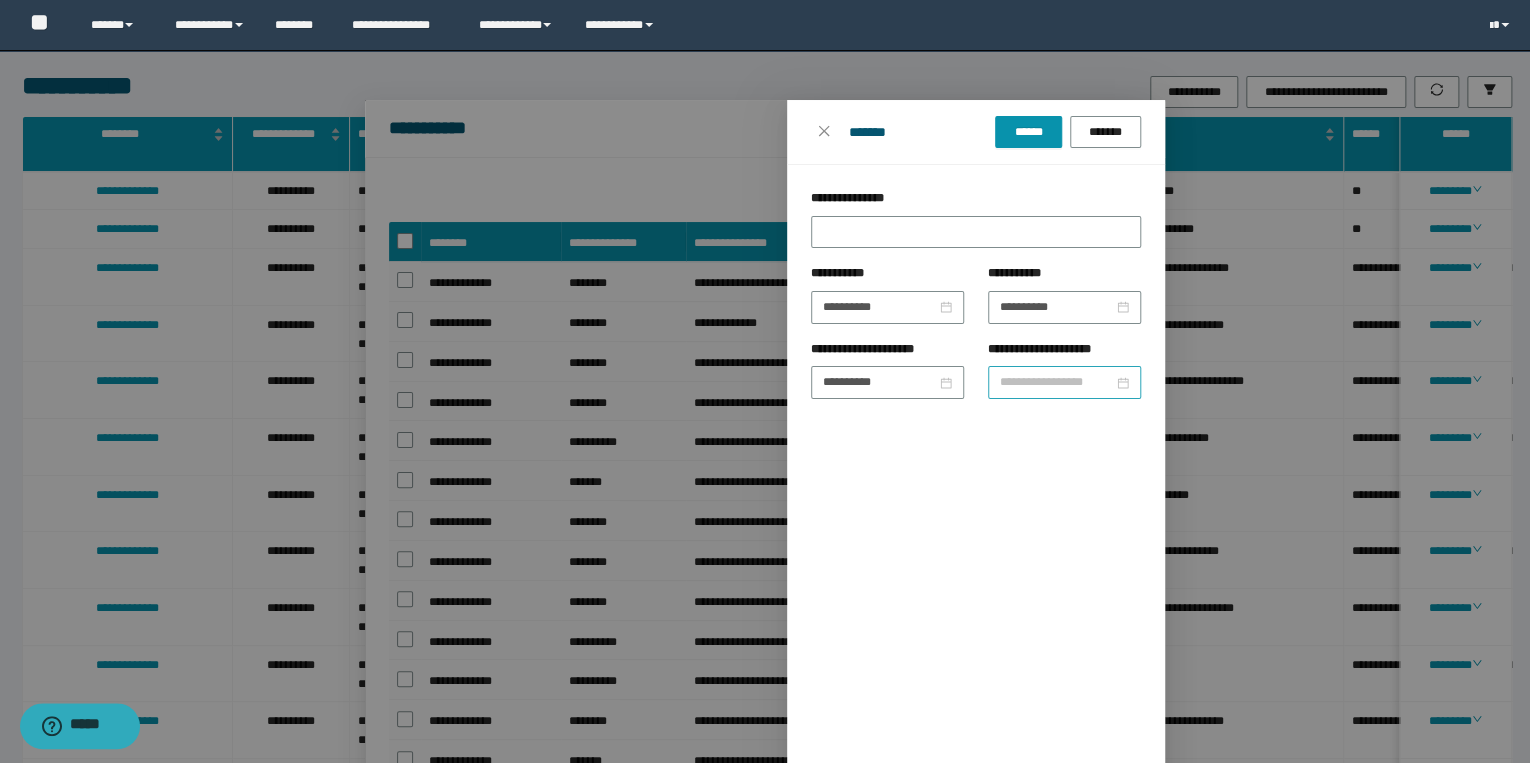 click on "**********" at bounding box center [1056, 382] 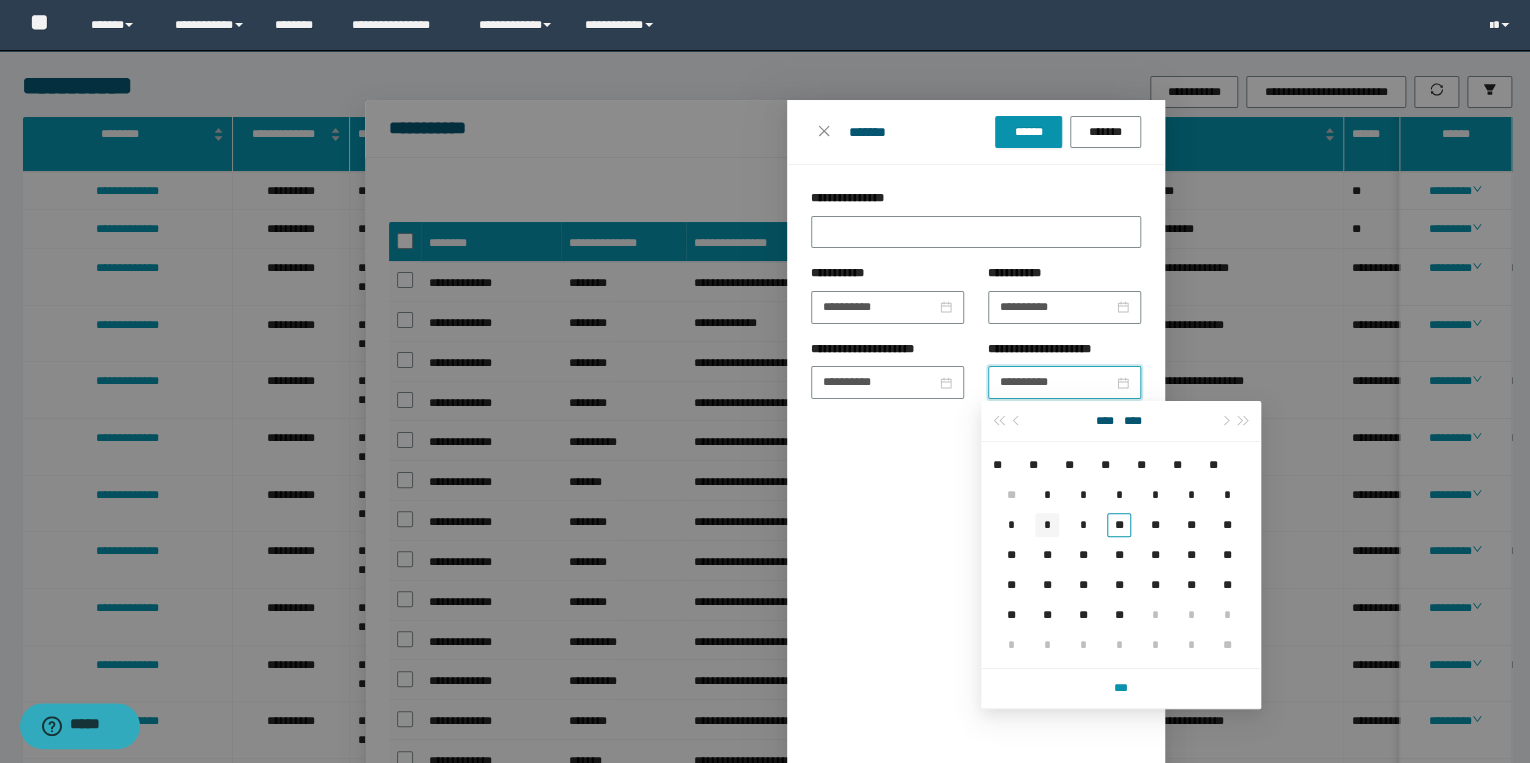 type on "**********" 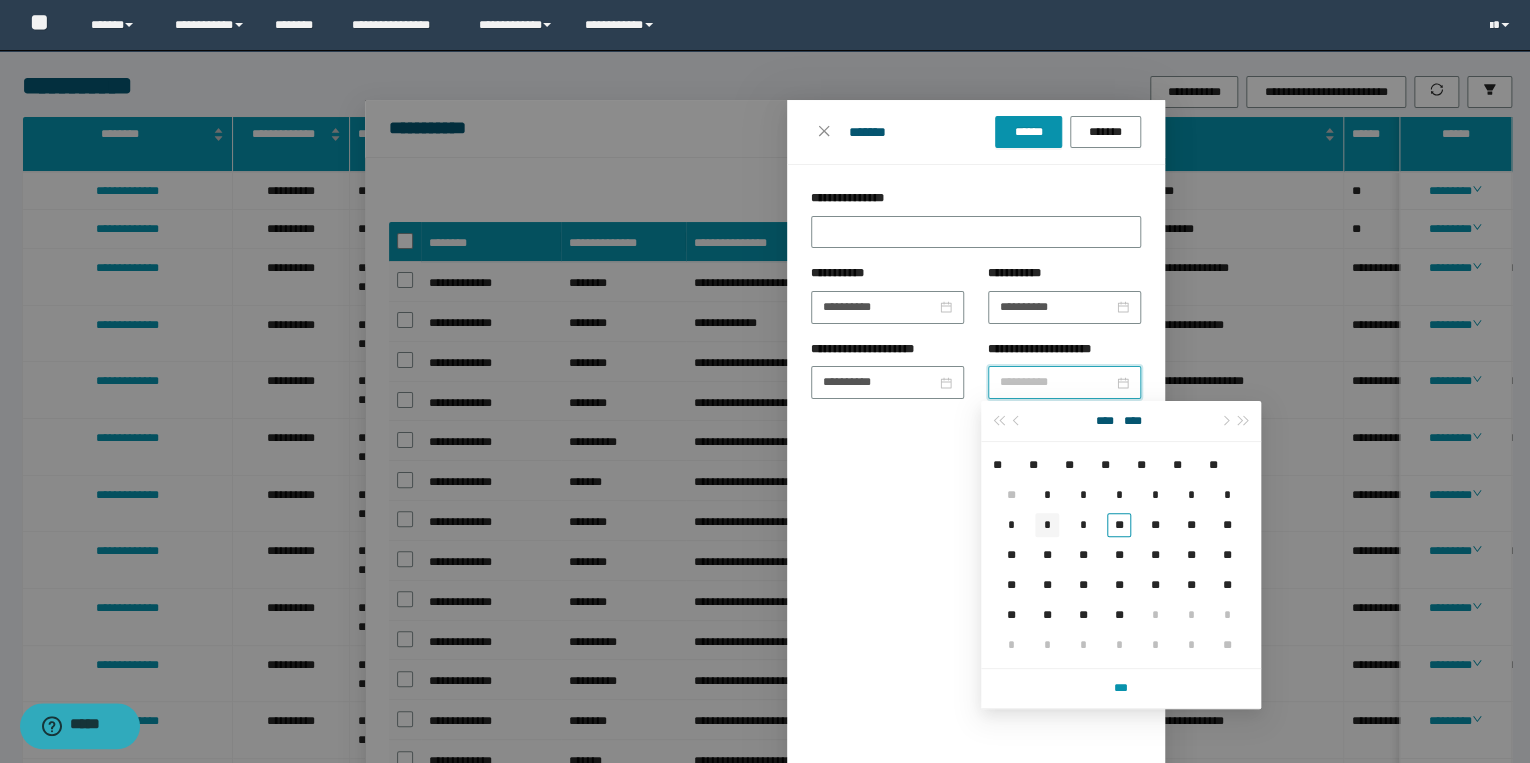 click on "*" at bounding box center [1047, 525] 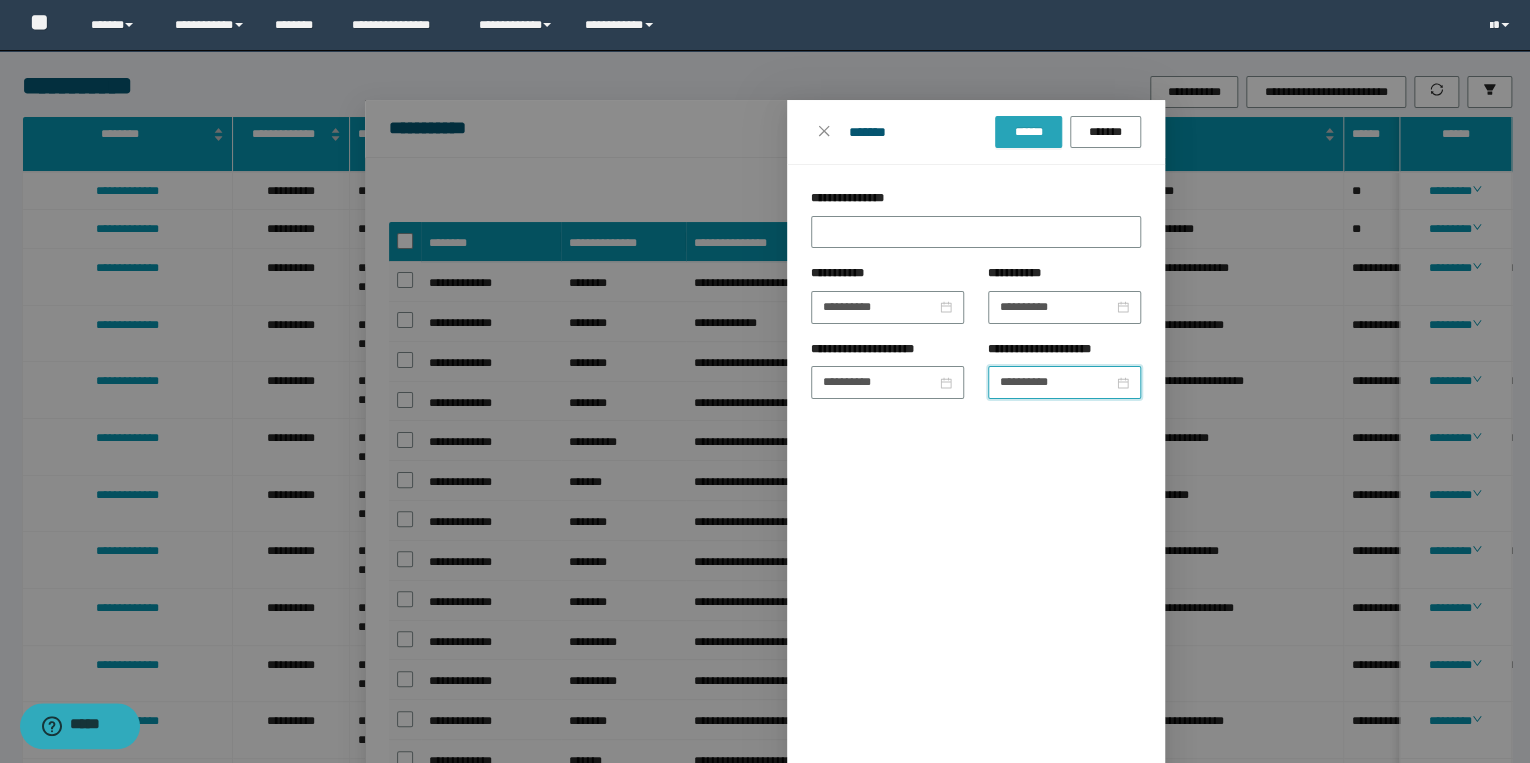 click on "******" at bounding box center [1028, 132] 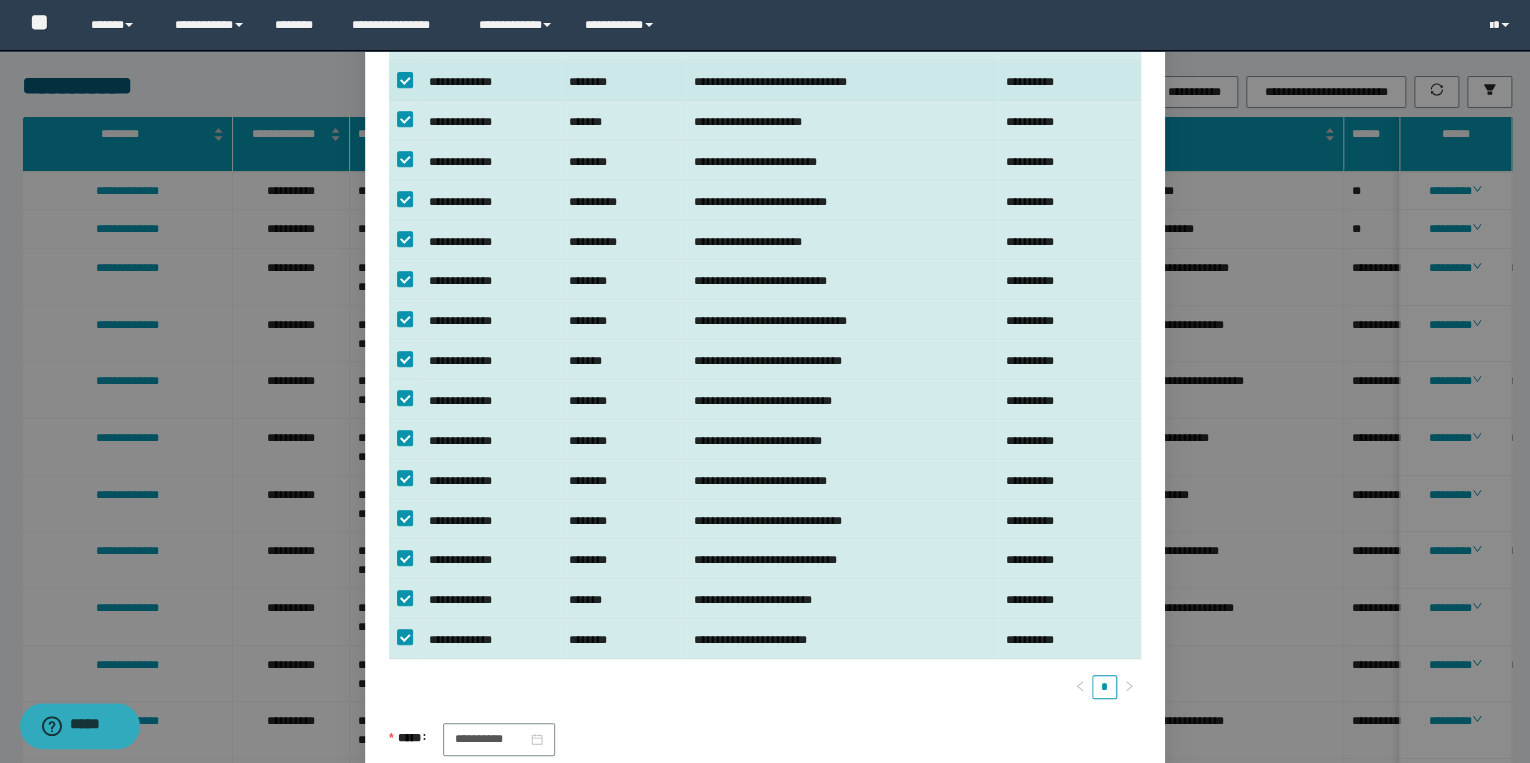scroll, scrollTop: 479, scrollLeft: 0, axis: vertical 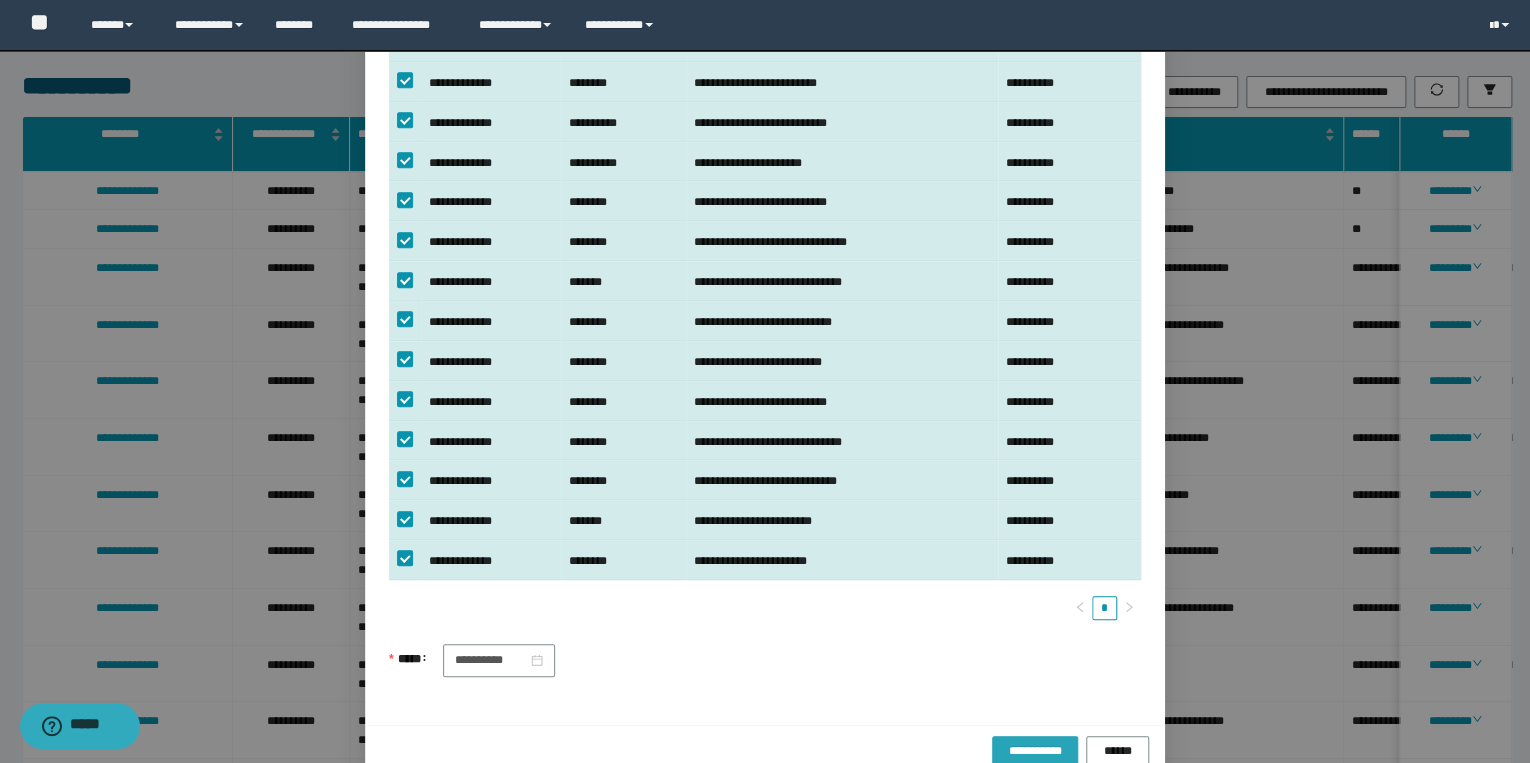 click on "**********" at bounding box center [1034, 751] 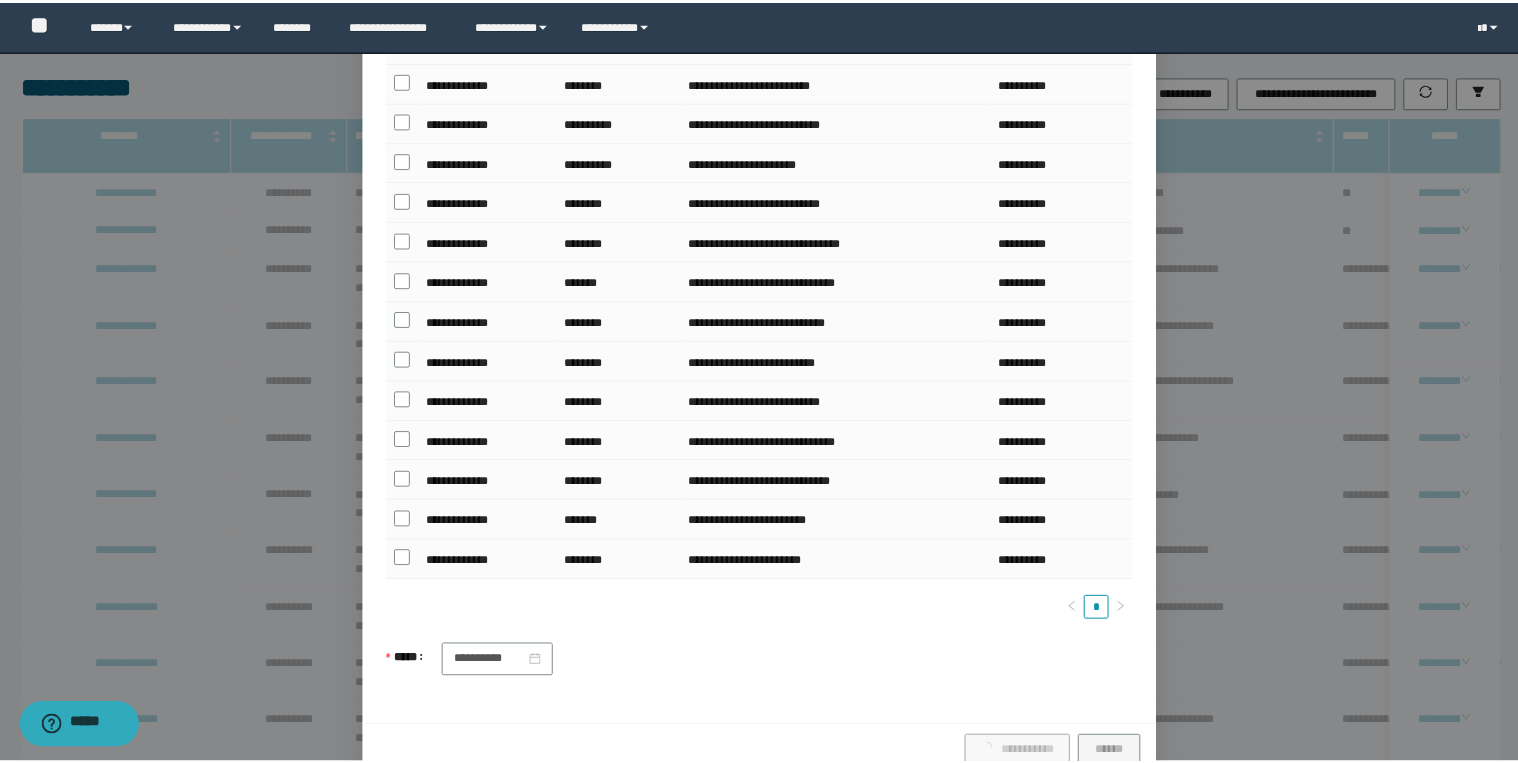 scroll, scrollTop: 379, scrollLeft: 0, axis: vertical 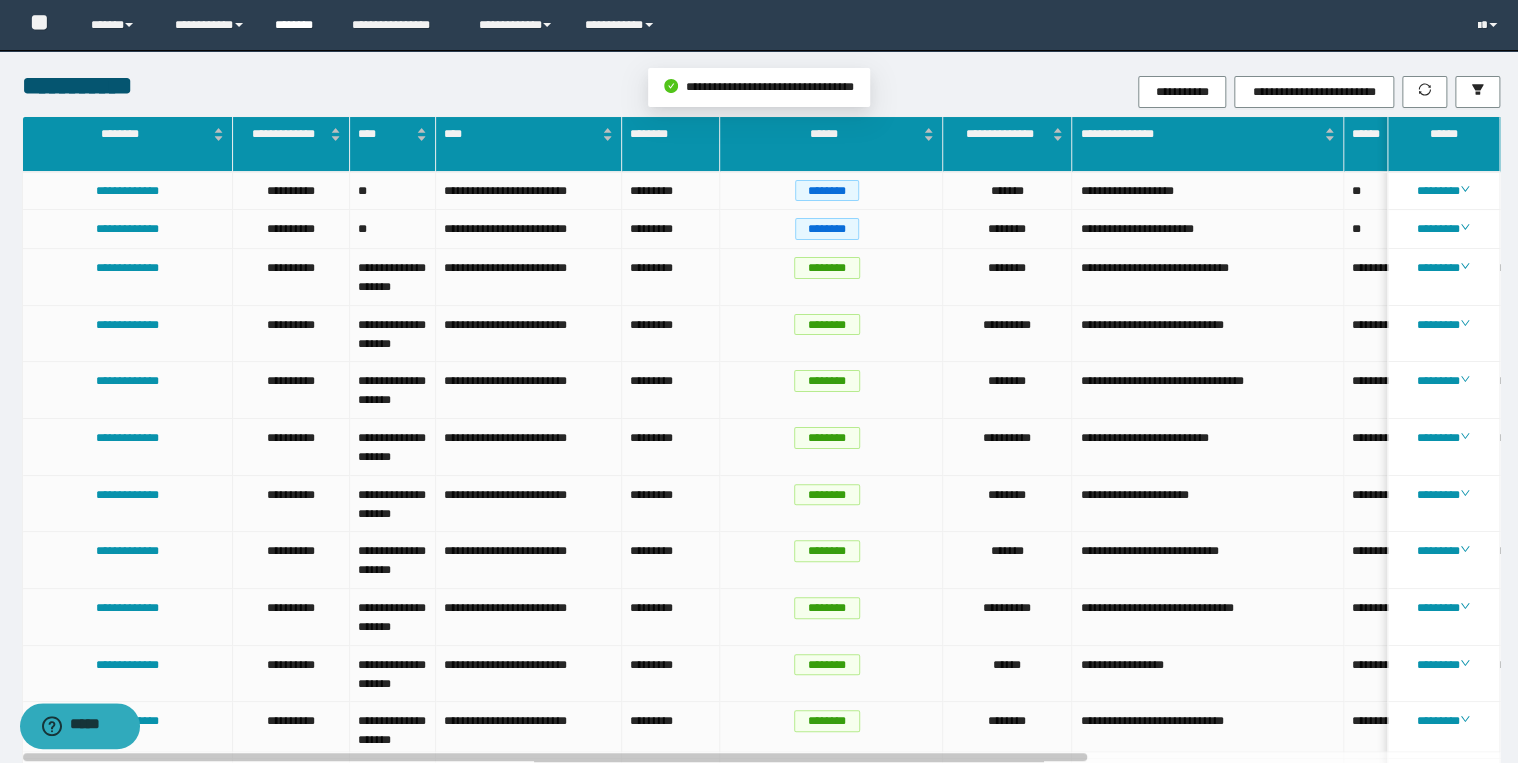 click on "********" at bounding box center (298, 25) 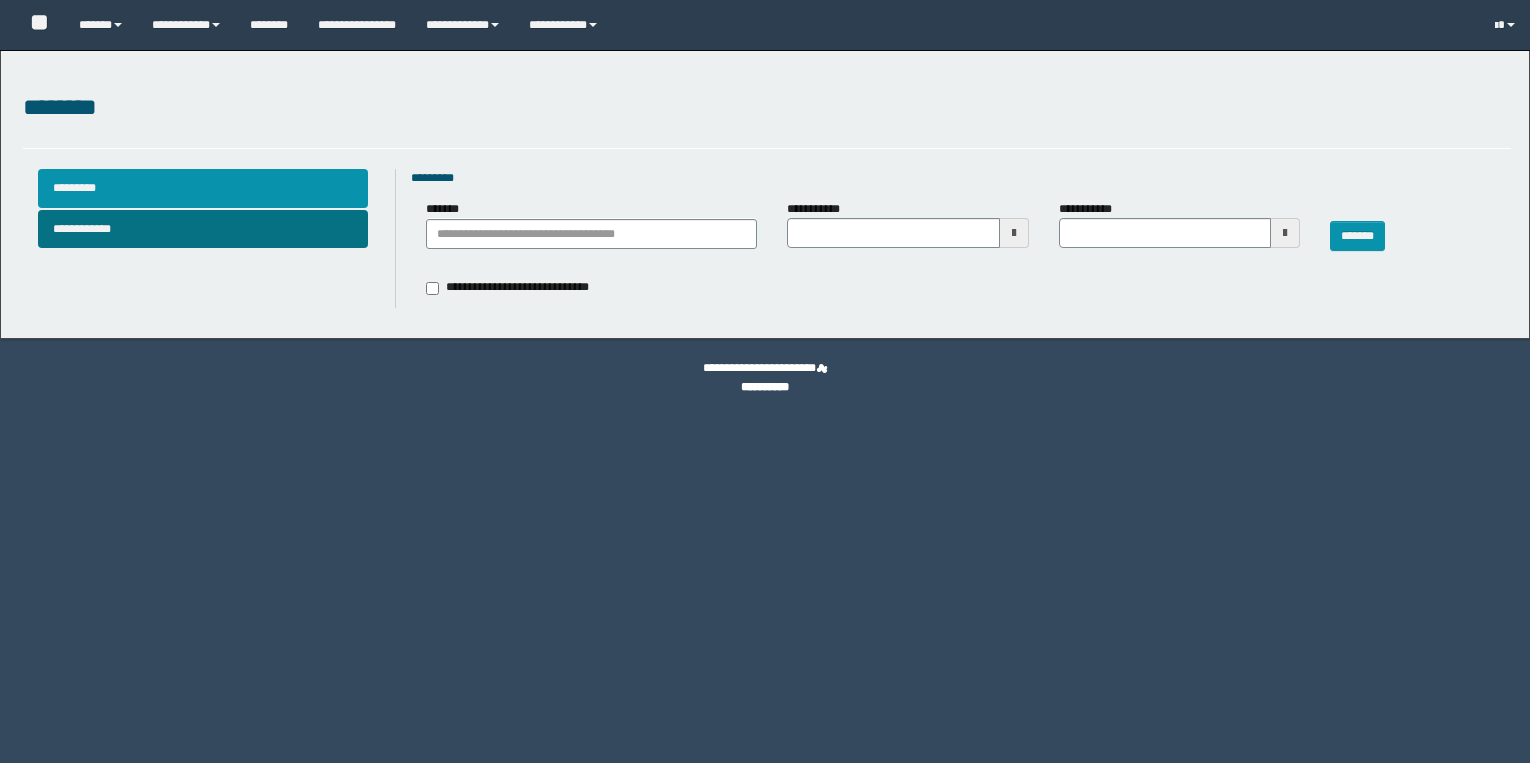 scroll, scrollTop: 0, scrollLeft: 0, axis: both 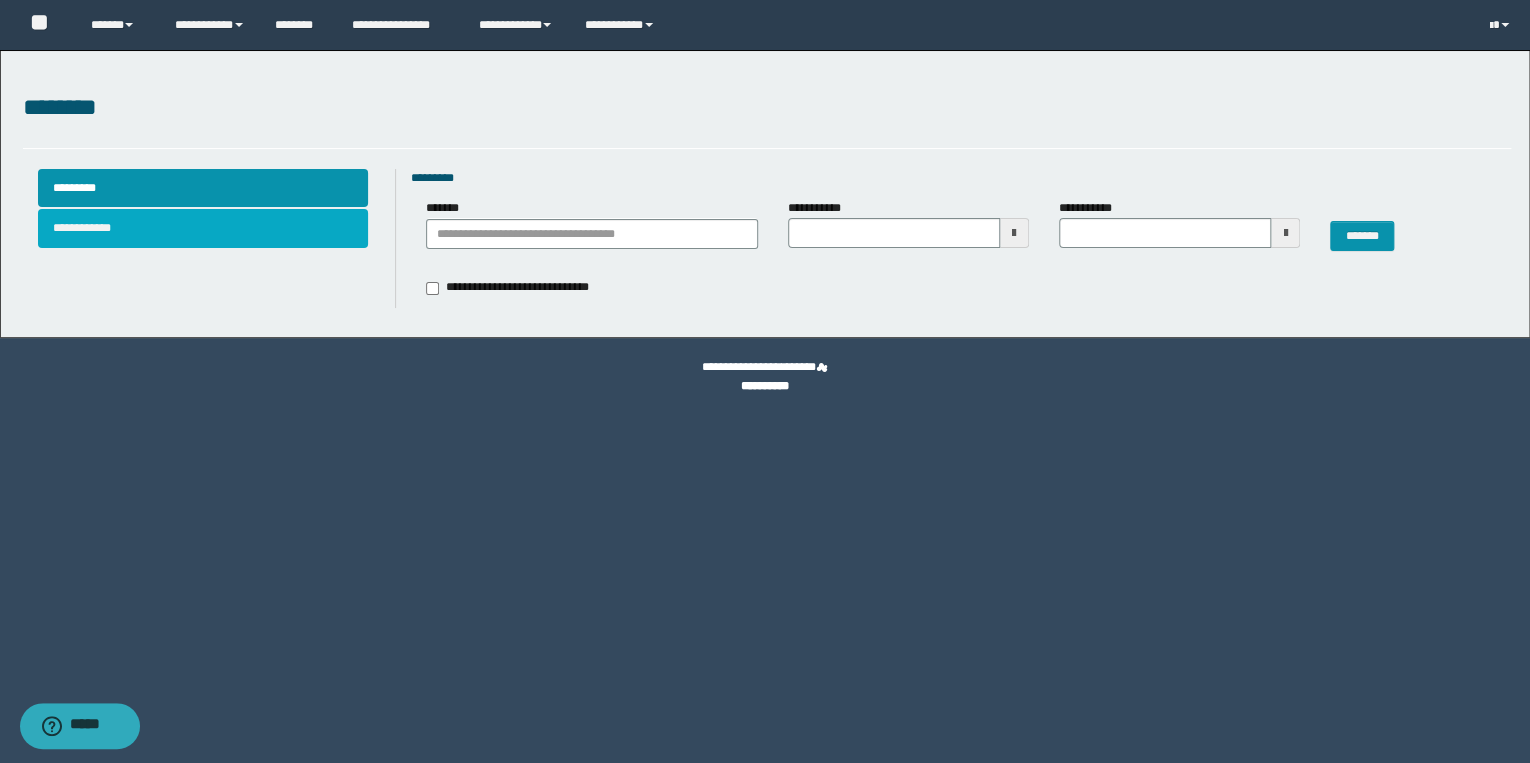 click on "**********" at bounding box center (203, 228) 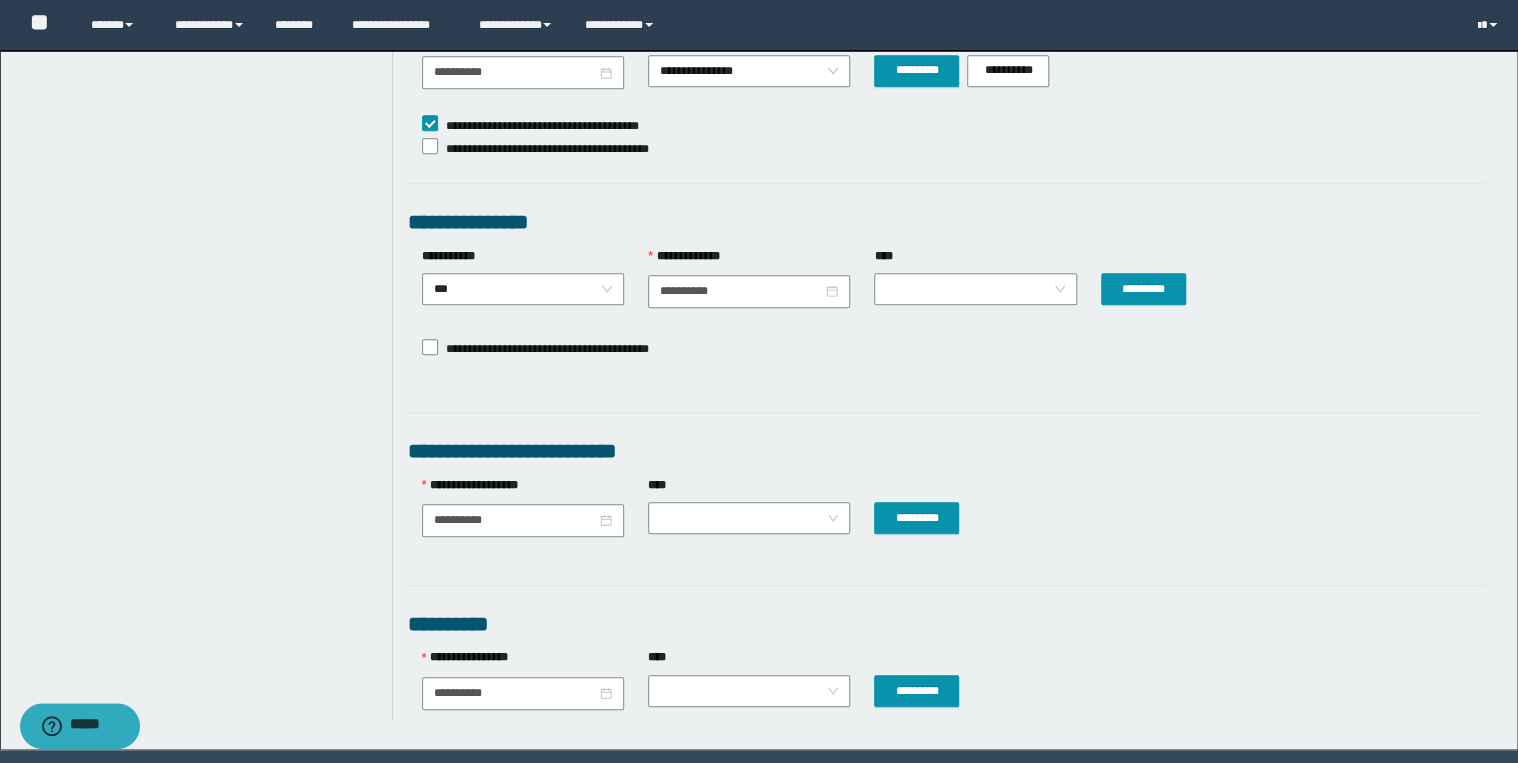 scroll, scrollTop: 765, scrollLeft: 0, axis: vertical 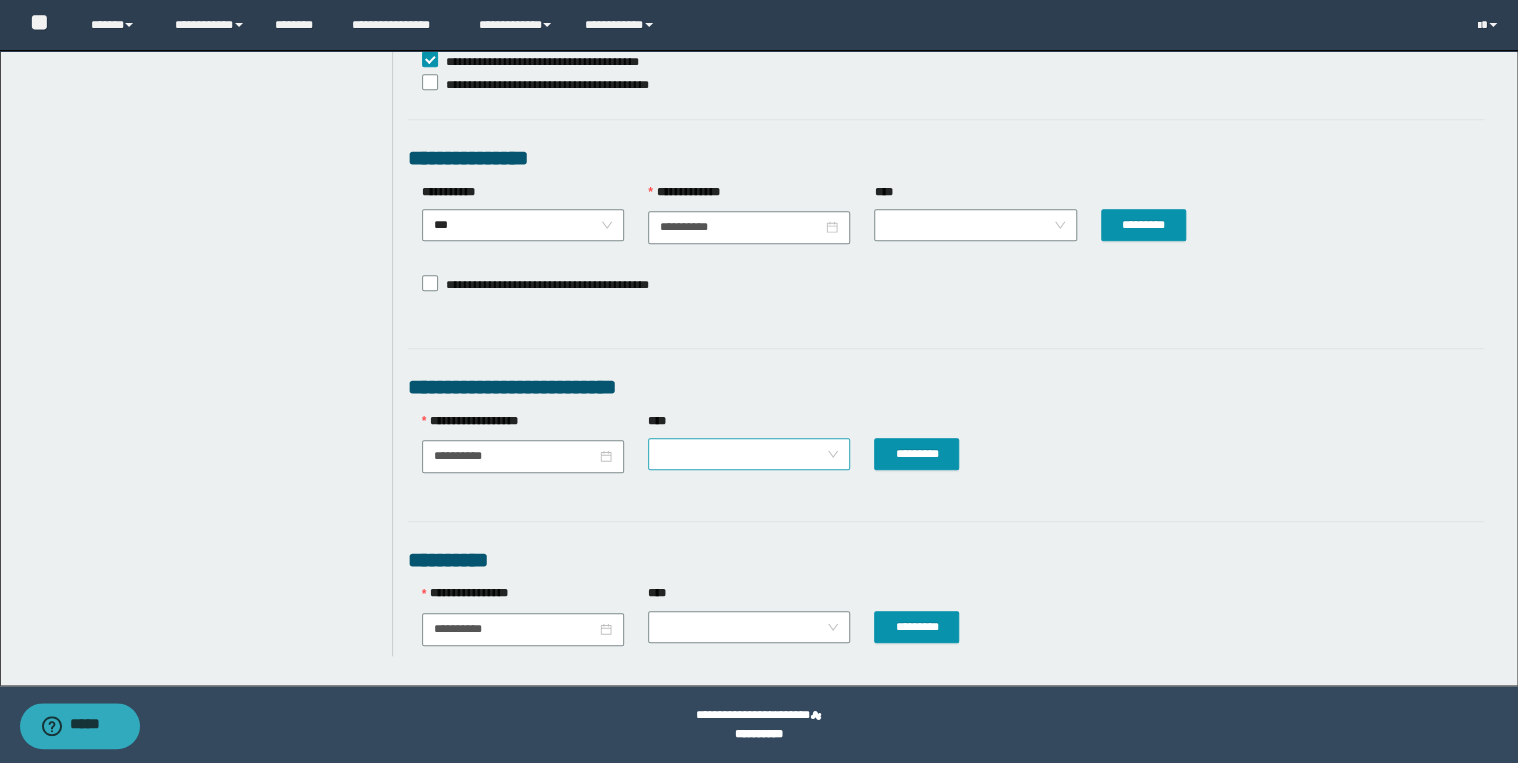click at bounding box center (749, 454) 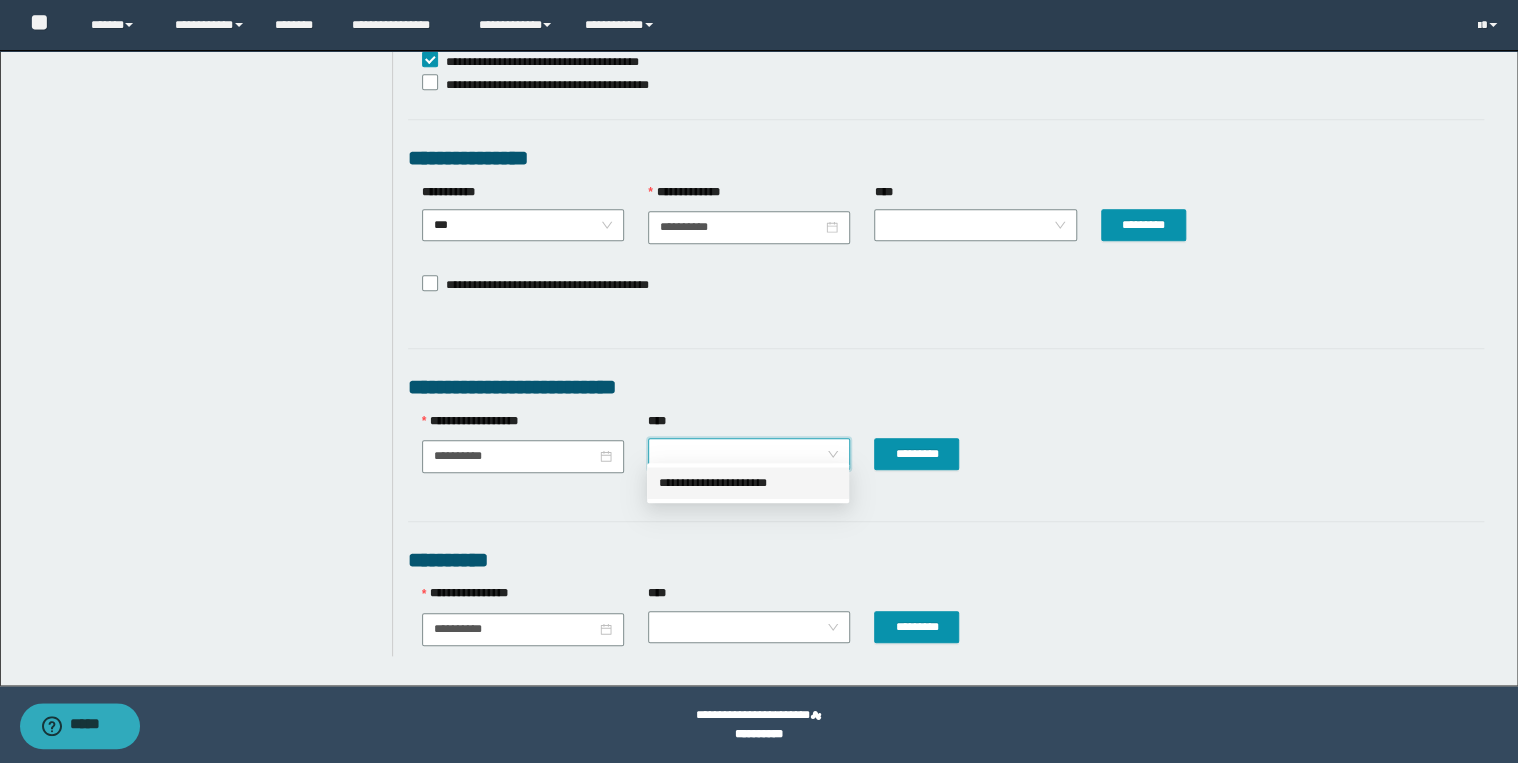 click on "**********" at bounding box center [748, 483] 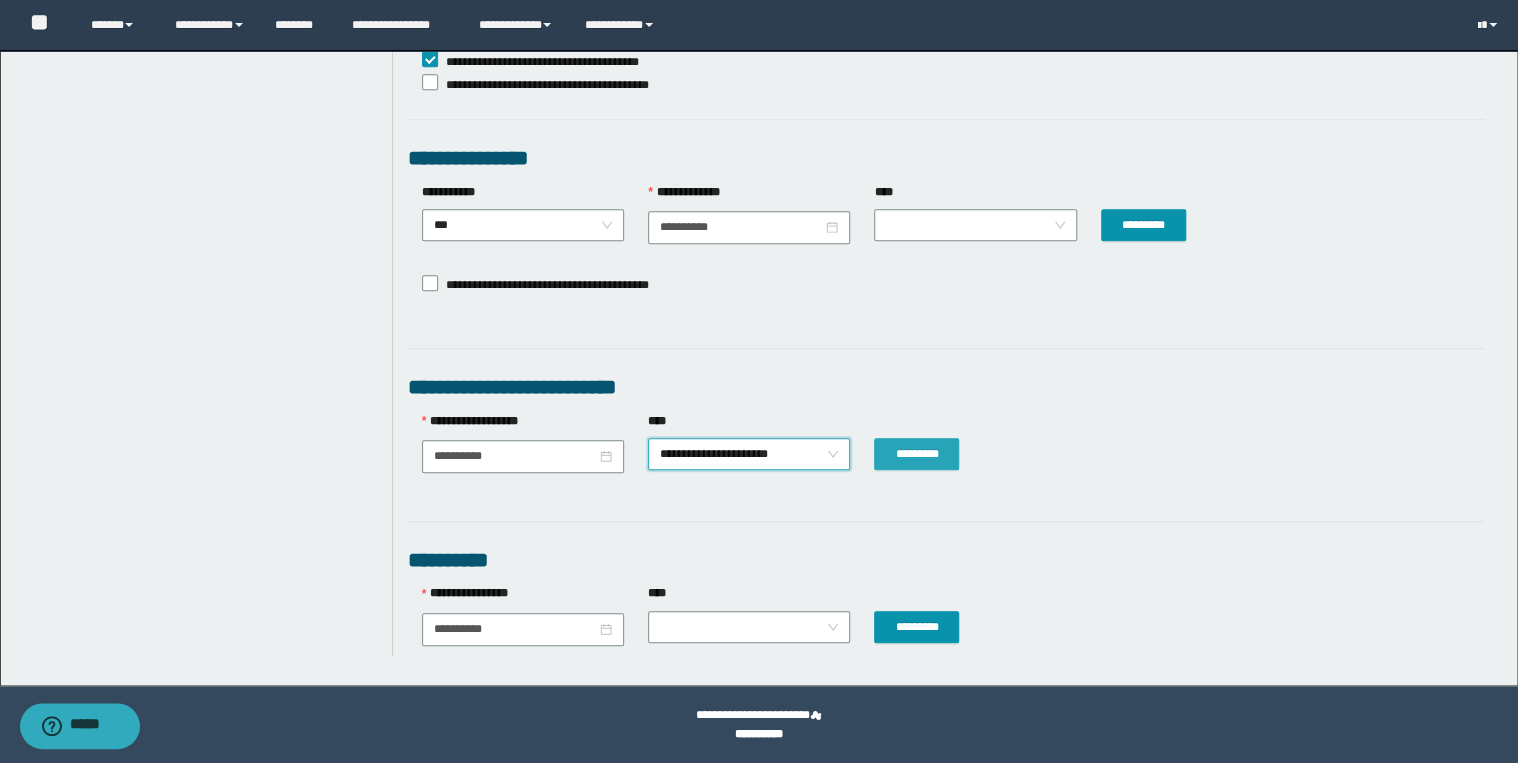 click on "*********" at bounding box center [916, 454] 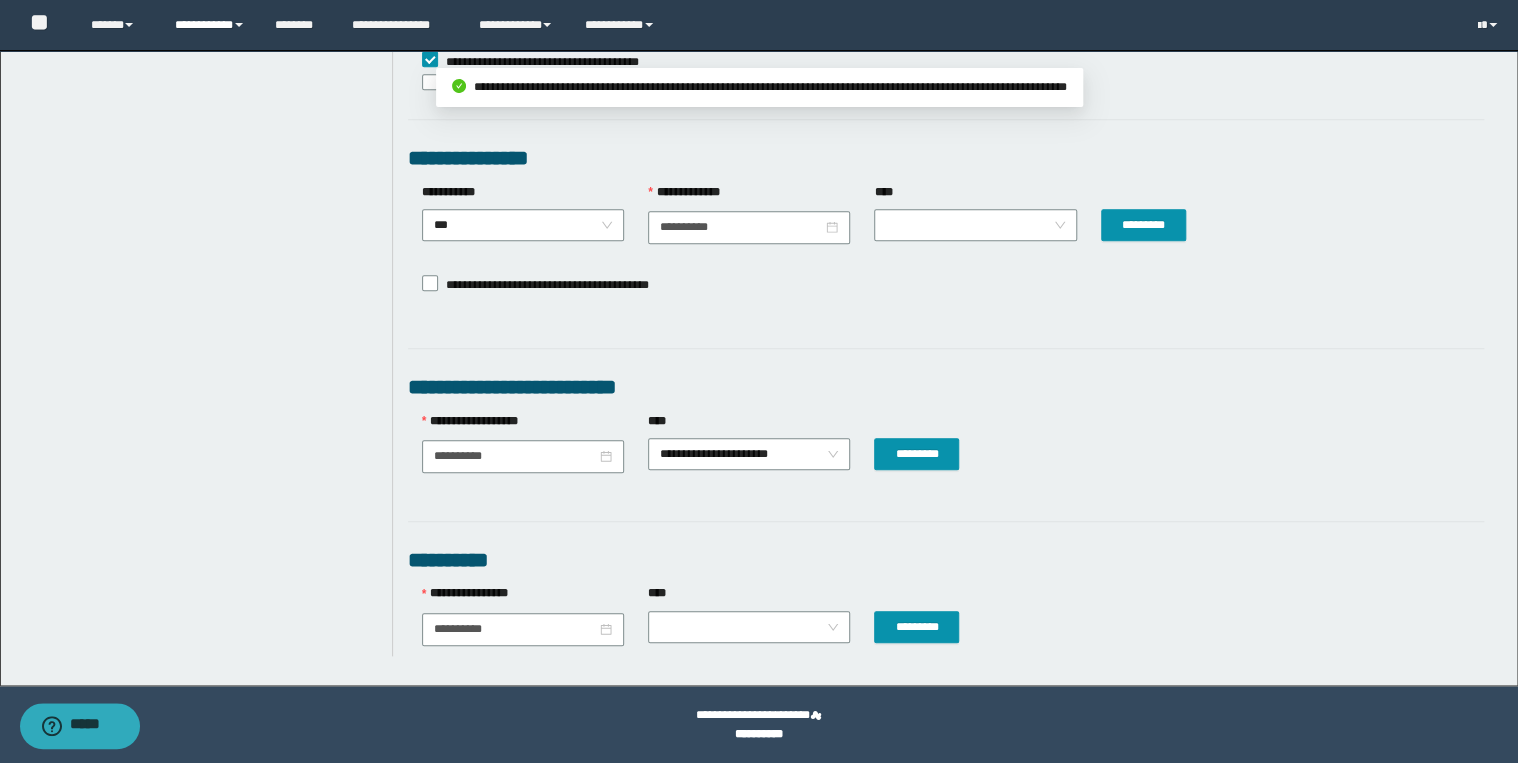 click on "**********" at bounding box center (210, 25) 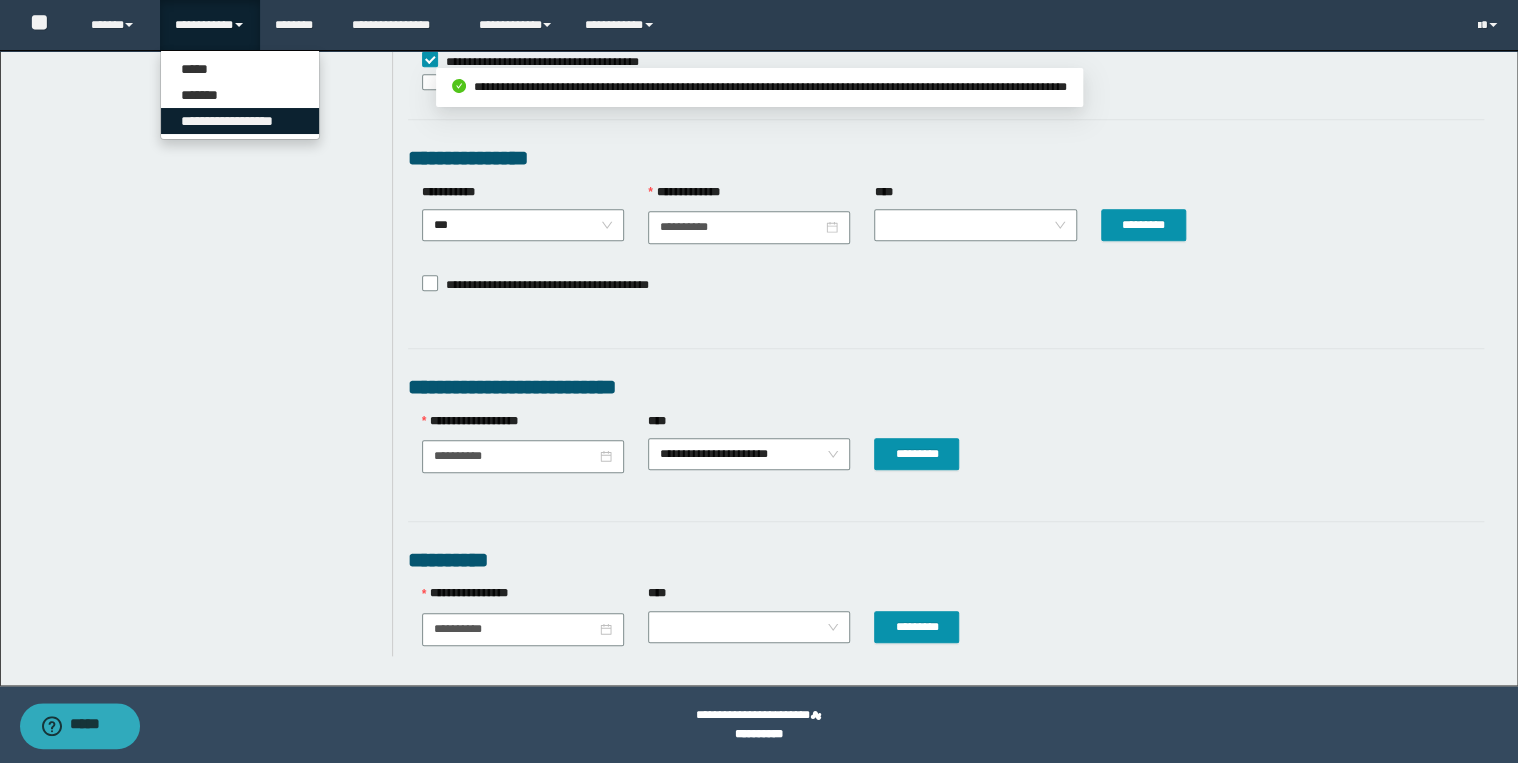 click on "**********" at bounding box center [240, 121] 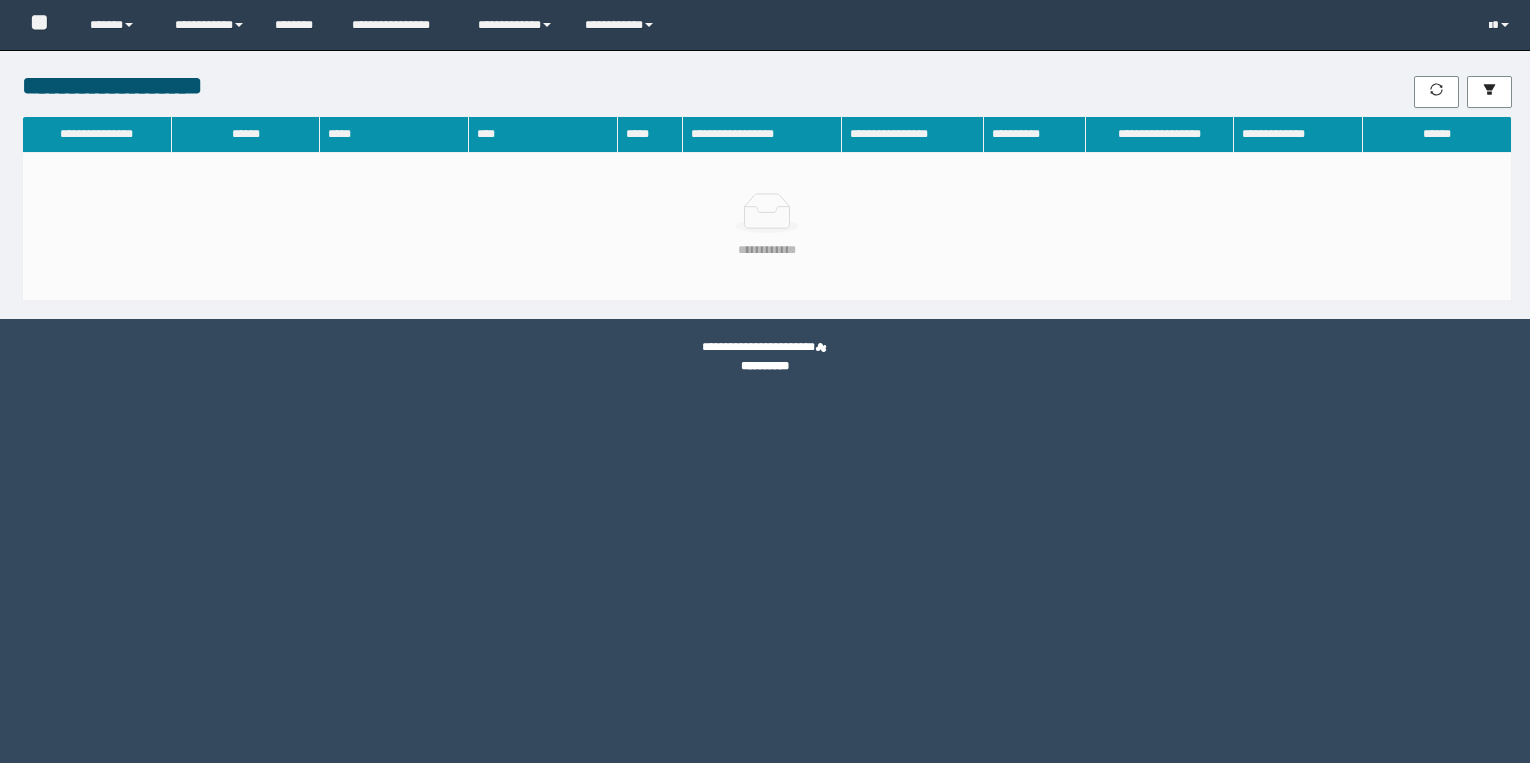 scroll, scrollTop: 0, scrollLeft: 0, axis: both 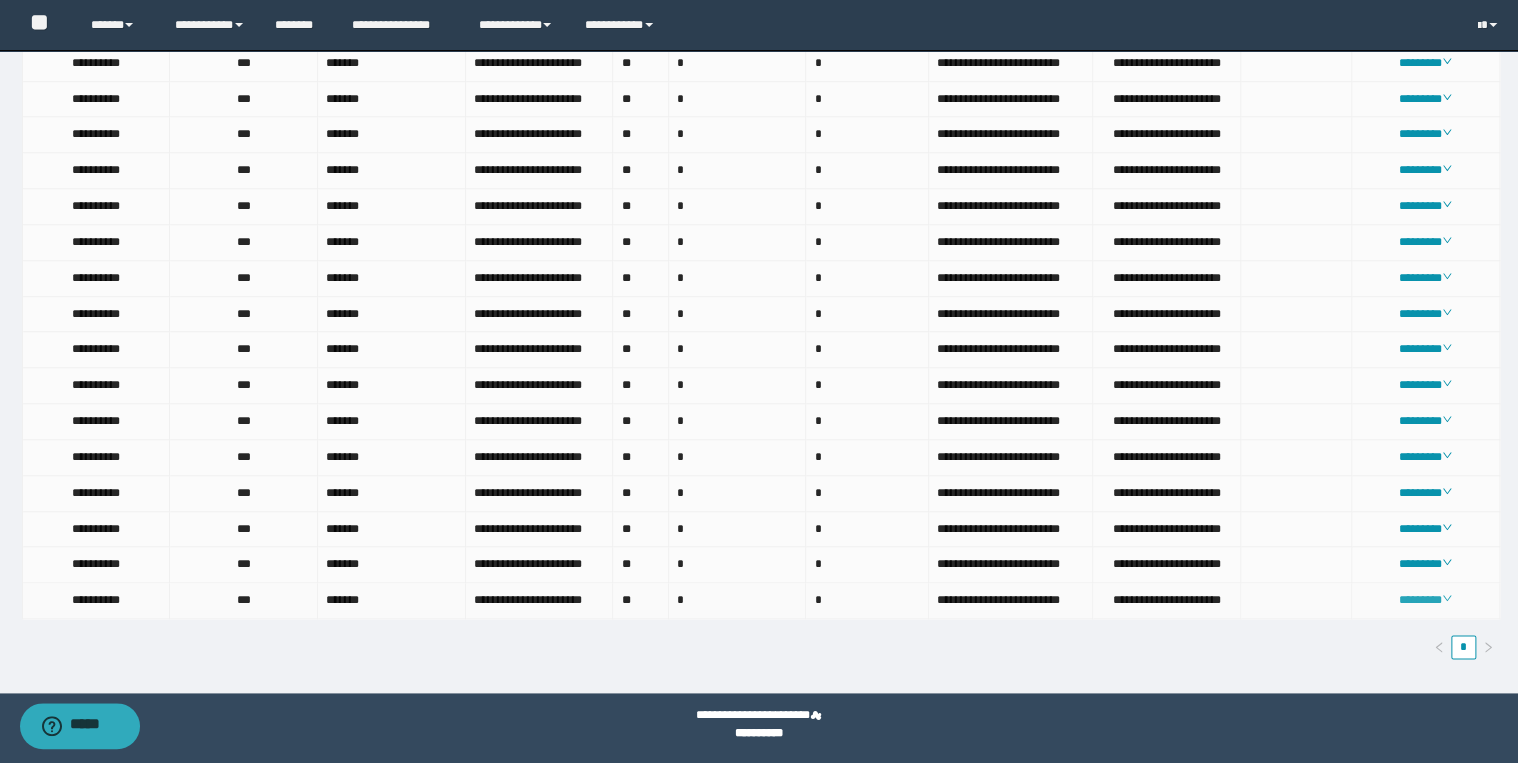 click on "********" at bounding box center [1425, 600] 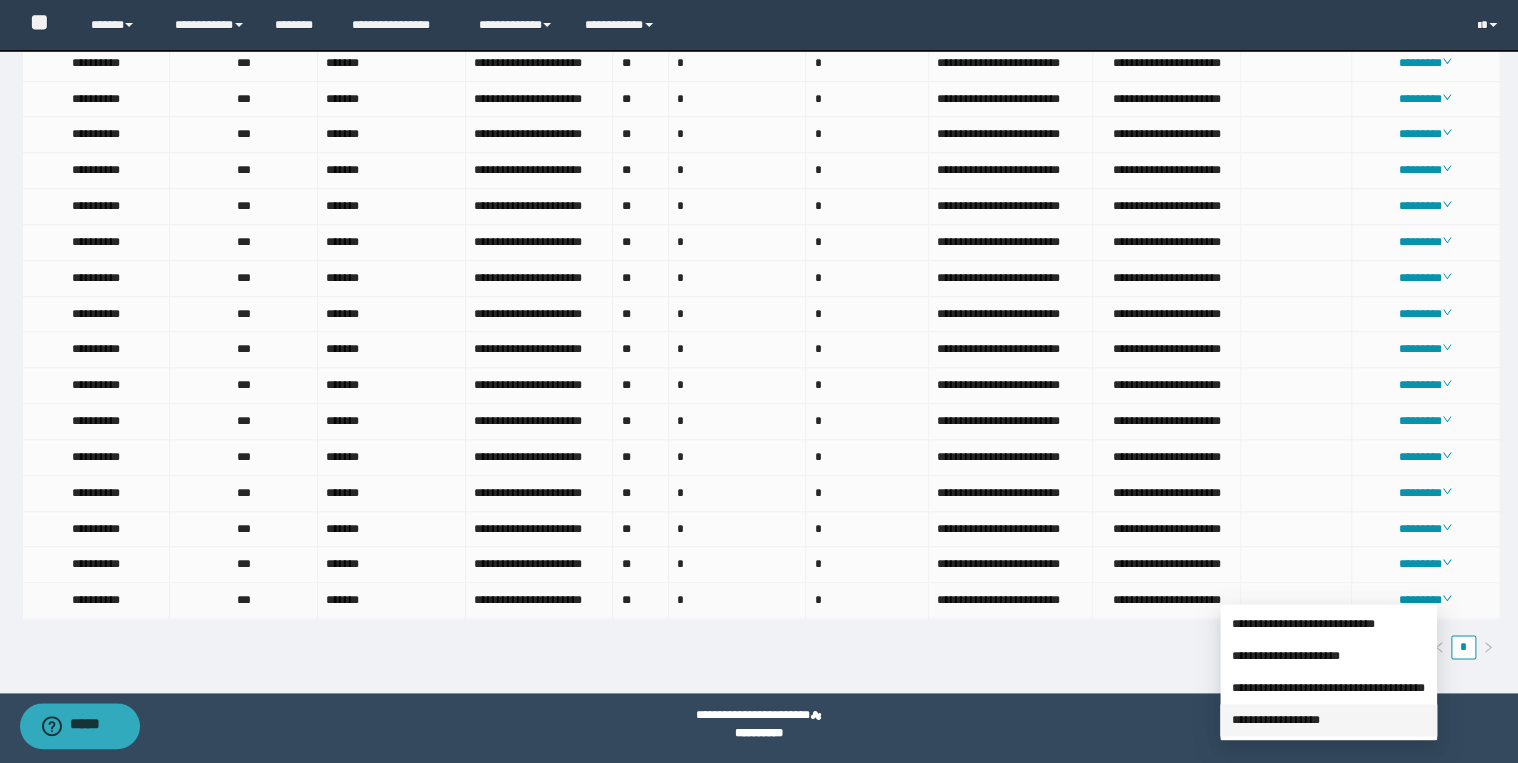 click on "**********" at bounding box center [1276, 720] 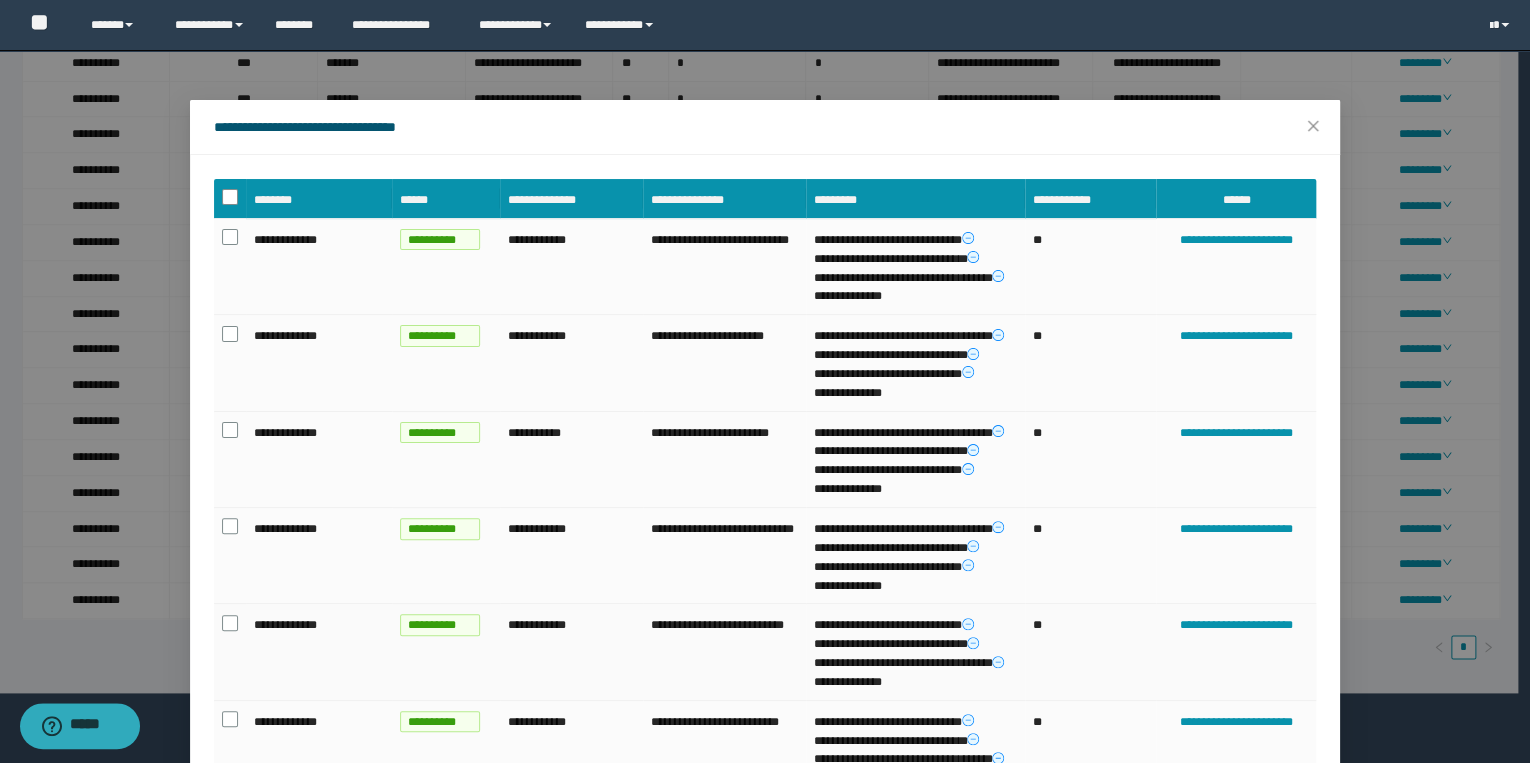 scroll, scrollTop: 558, scrollLeft: 0, axis: vertical 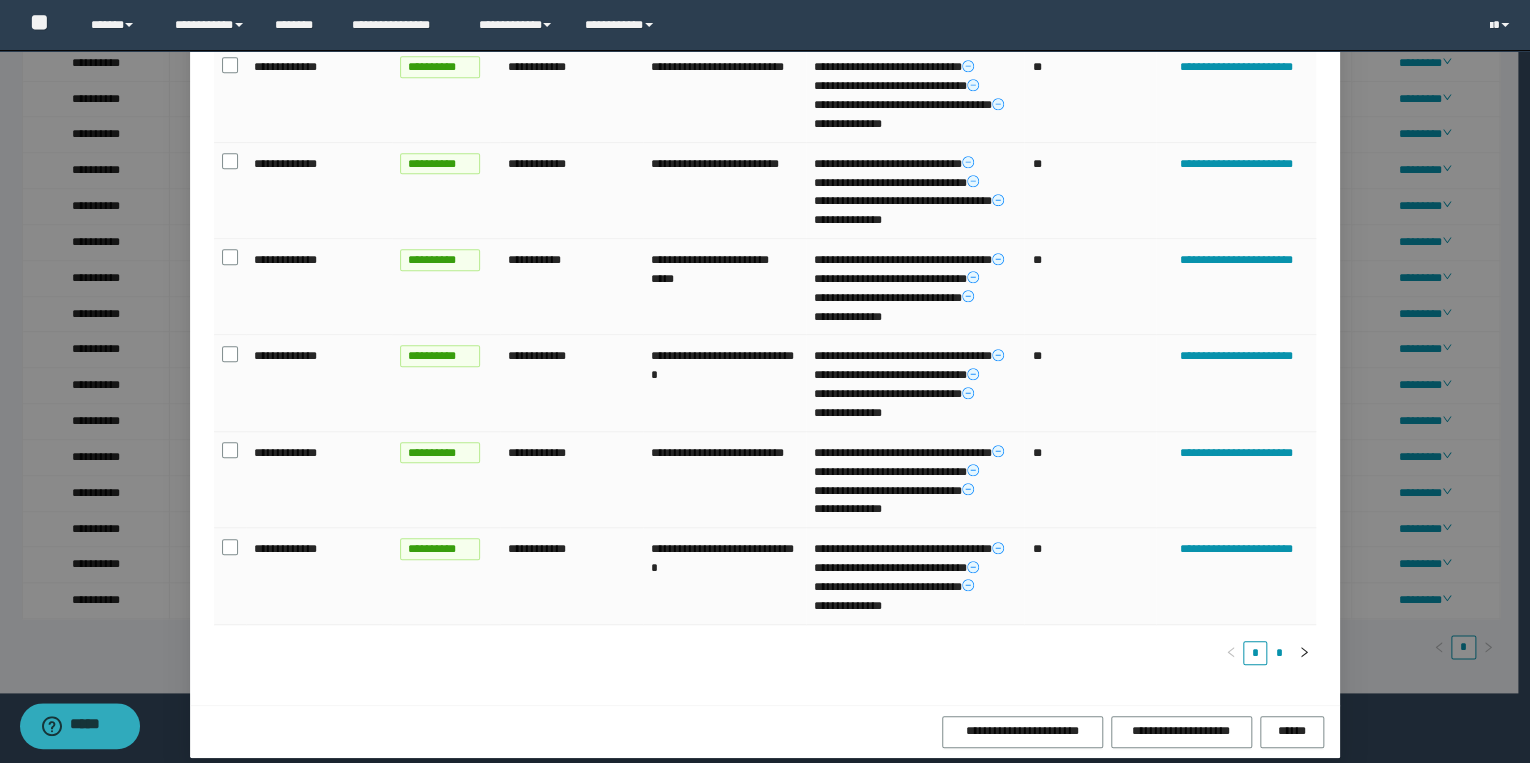 click on "*" at bounding box center (1279, 653) 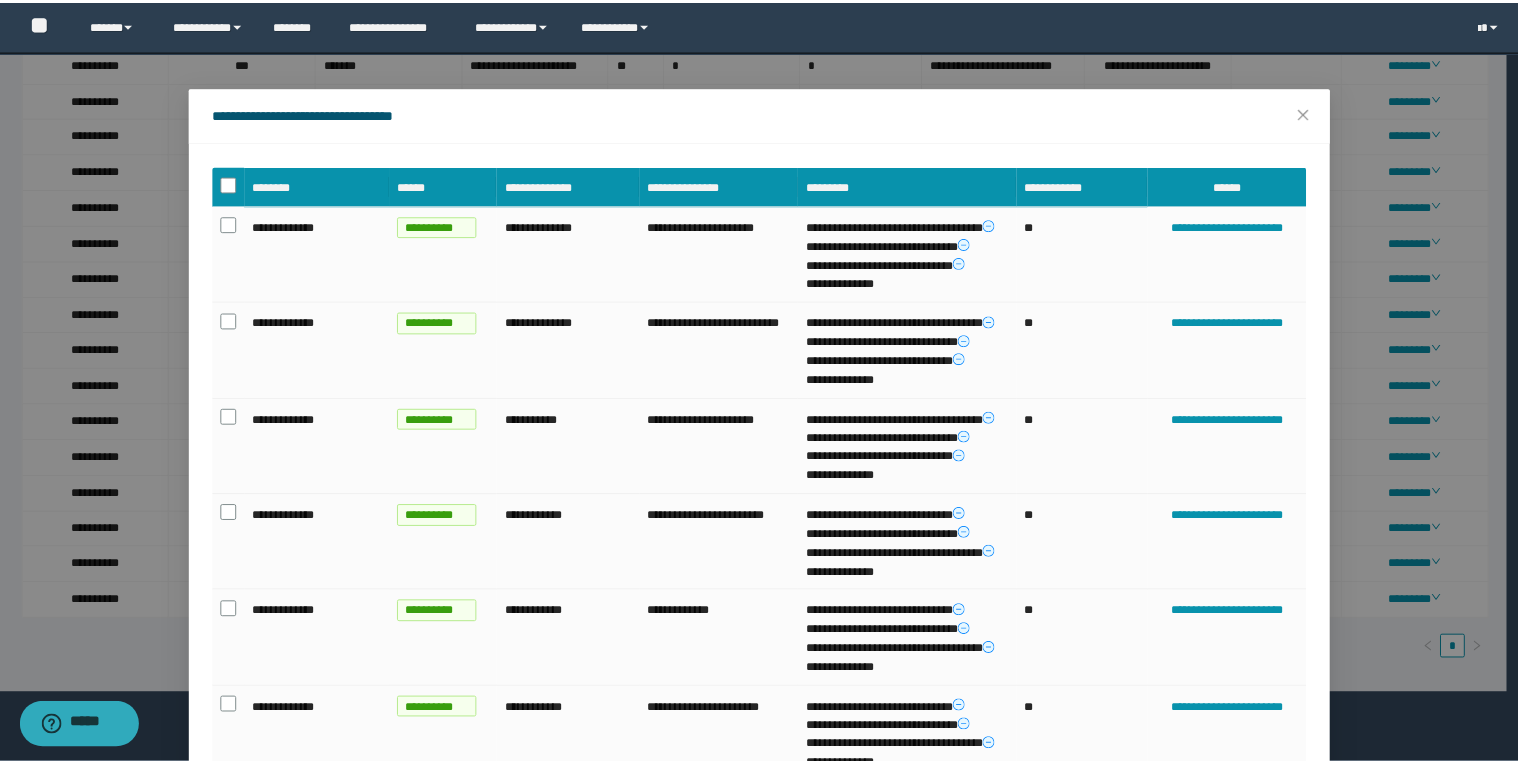 scroll, scrollTop: 0, scrollLeft: 0, axis: both 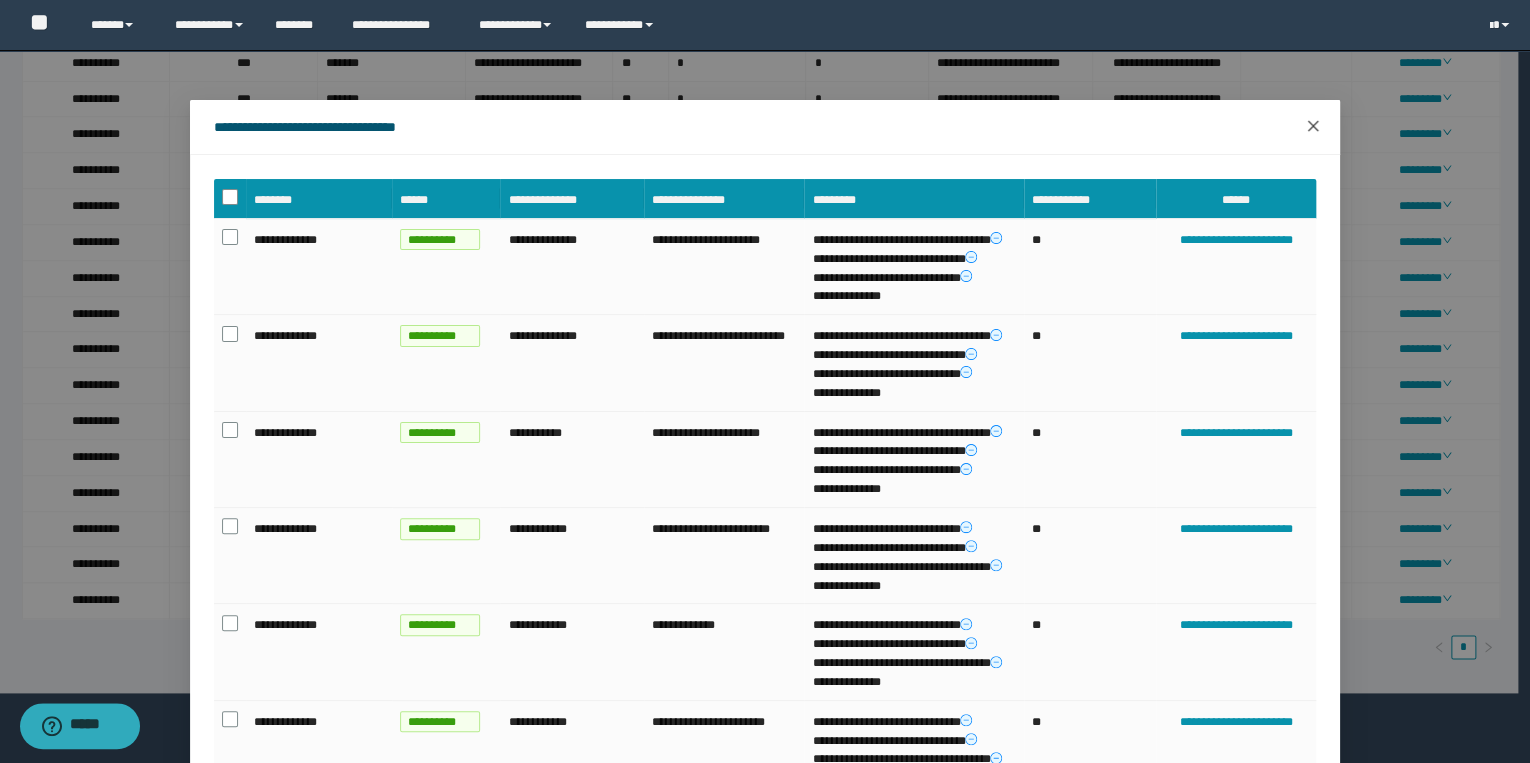 click at bounding box center (1313, 127) 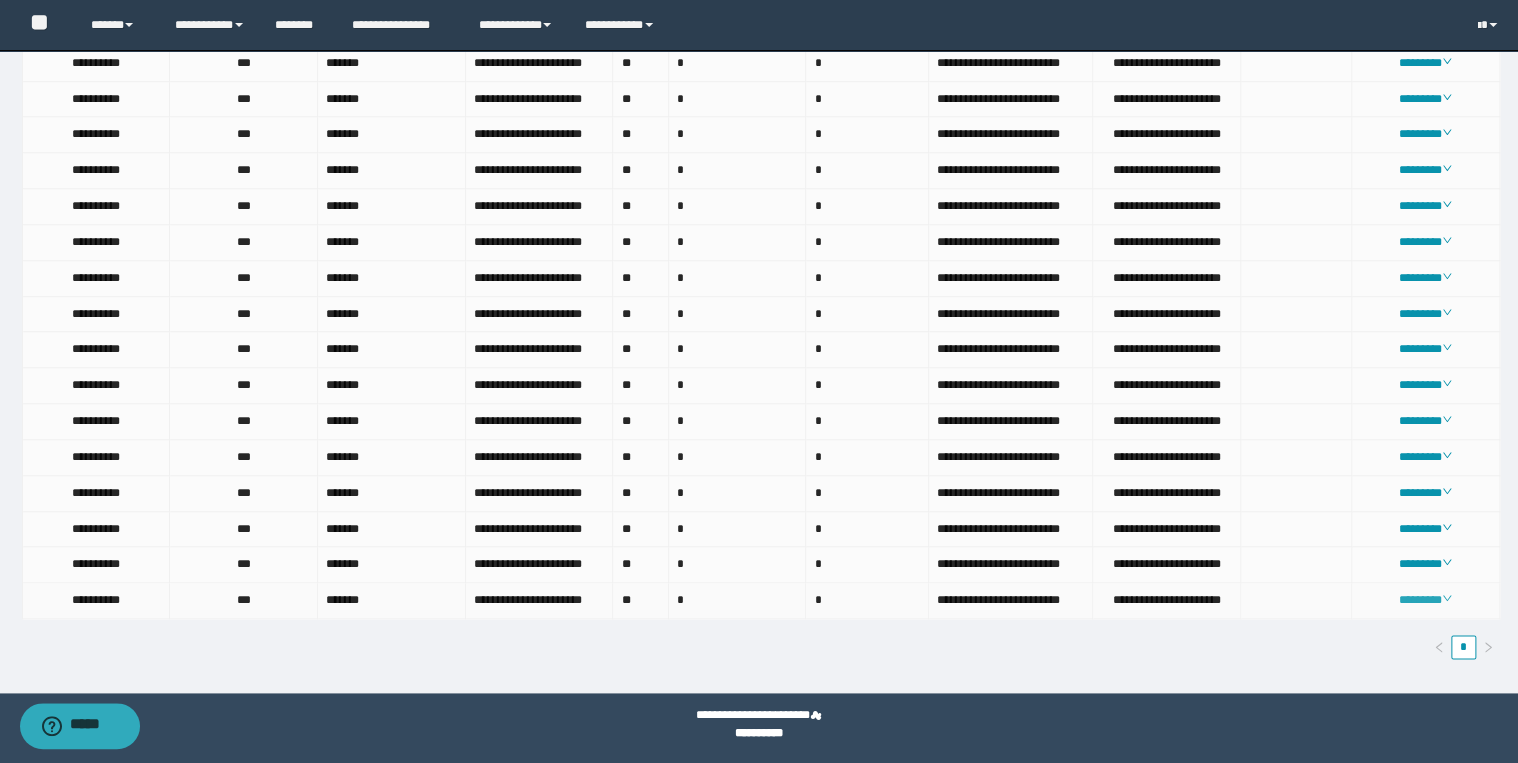 click on "********" at bounding box center [1425, 600] 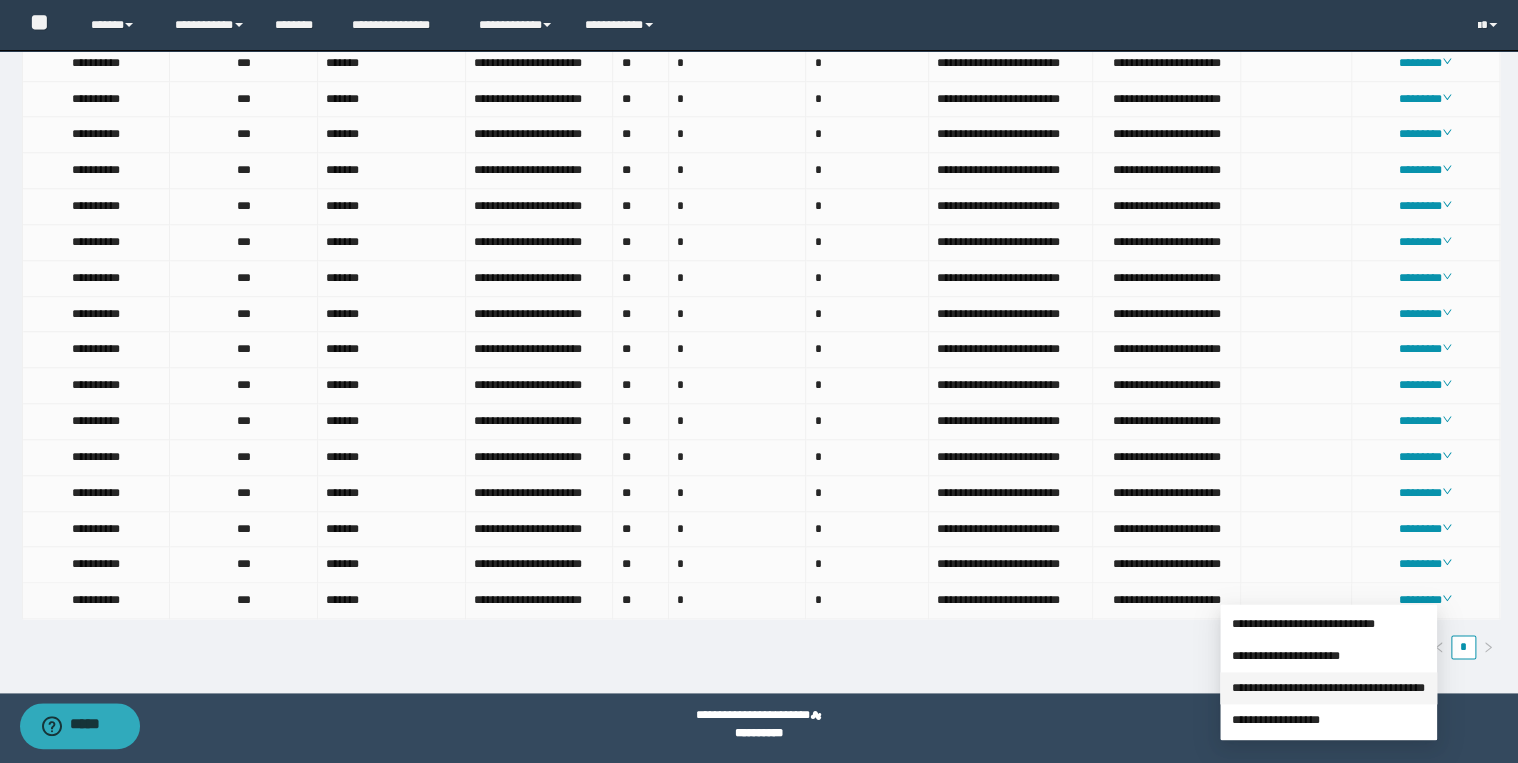 click on "**********" at bounding box center [1328, 688] 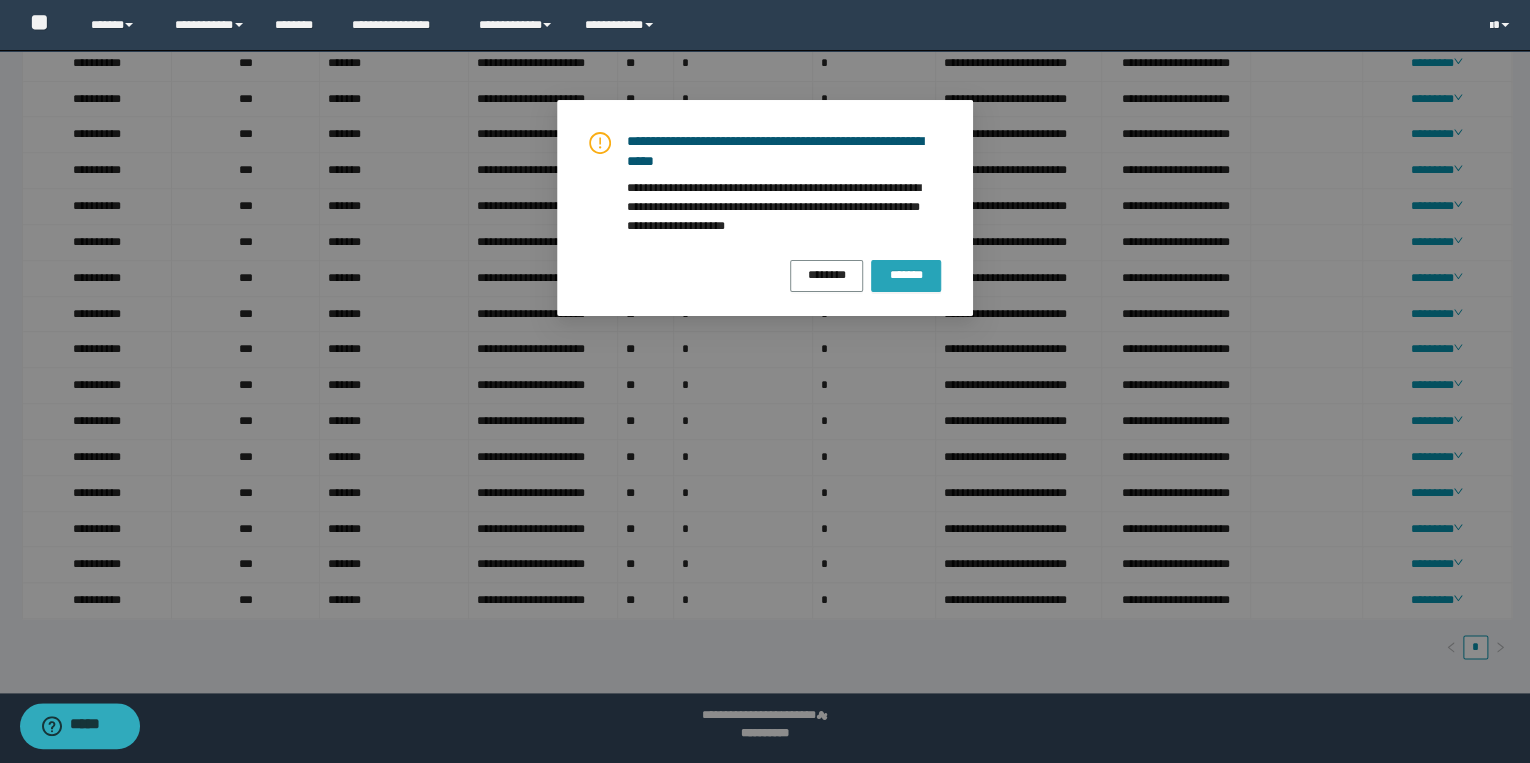 click on "*******" at bounding box center (906, 276) 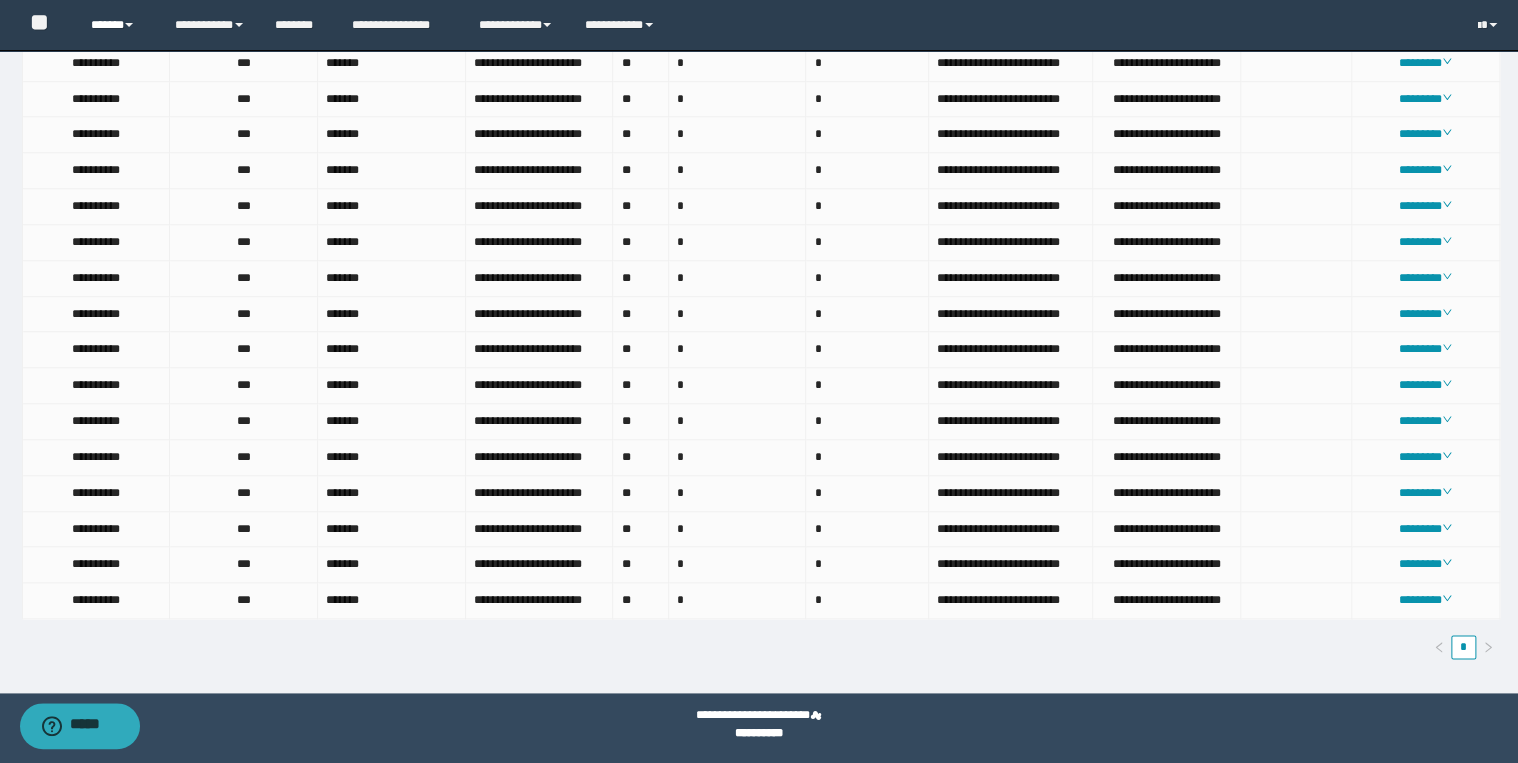 click on "******" at bounding box center [117, 25] 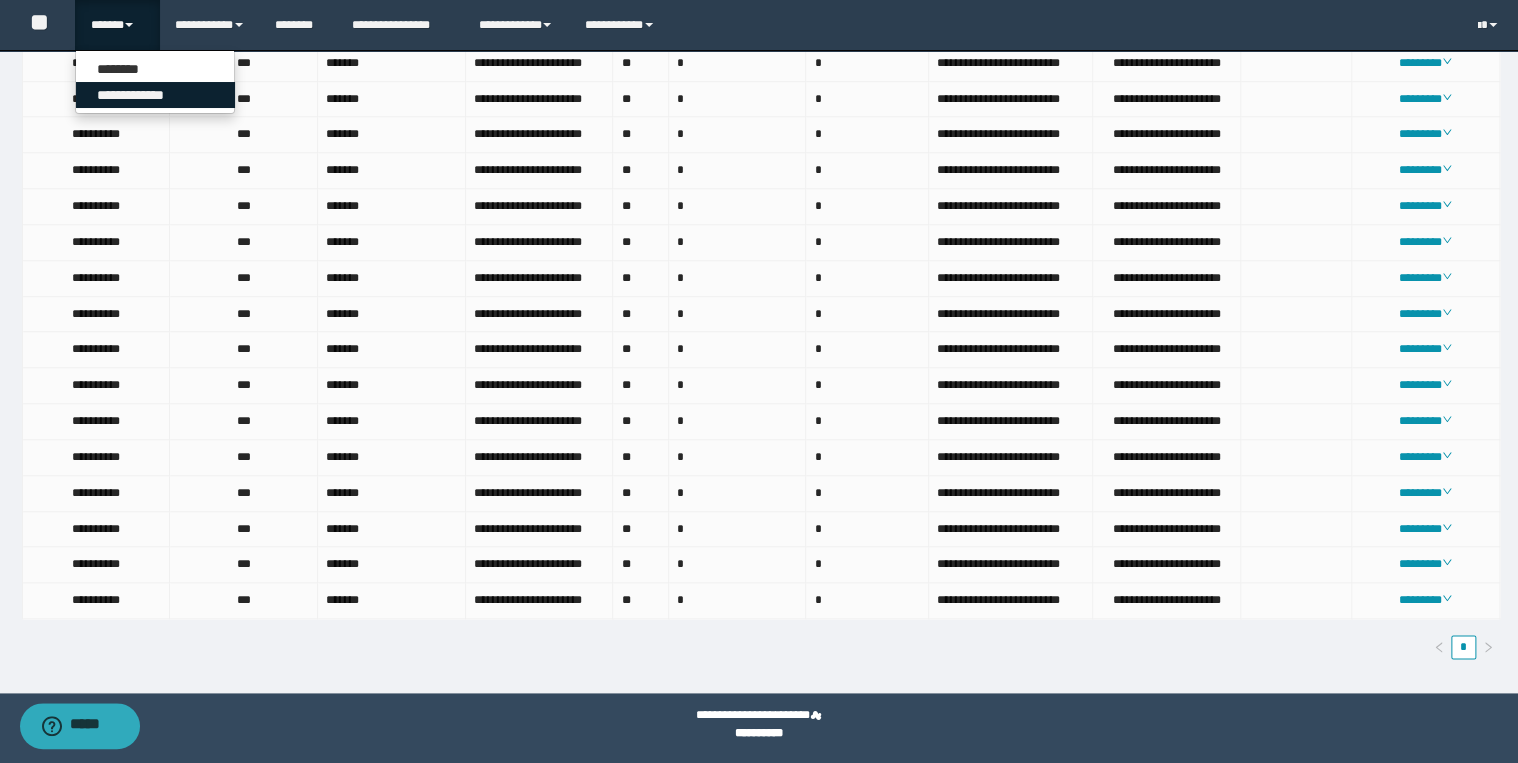 click on "**********" at bounding box center [155, 95] 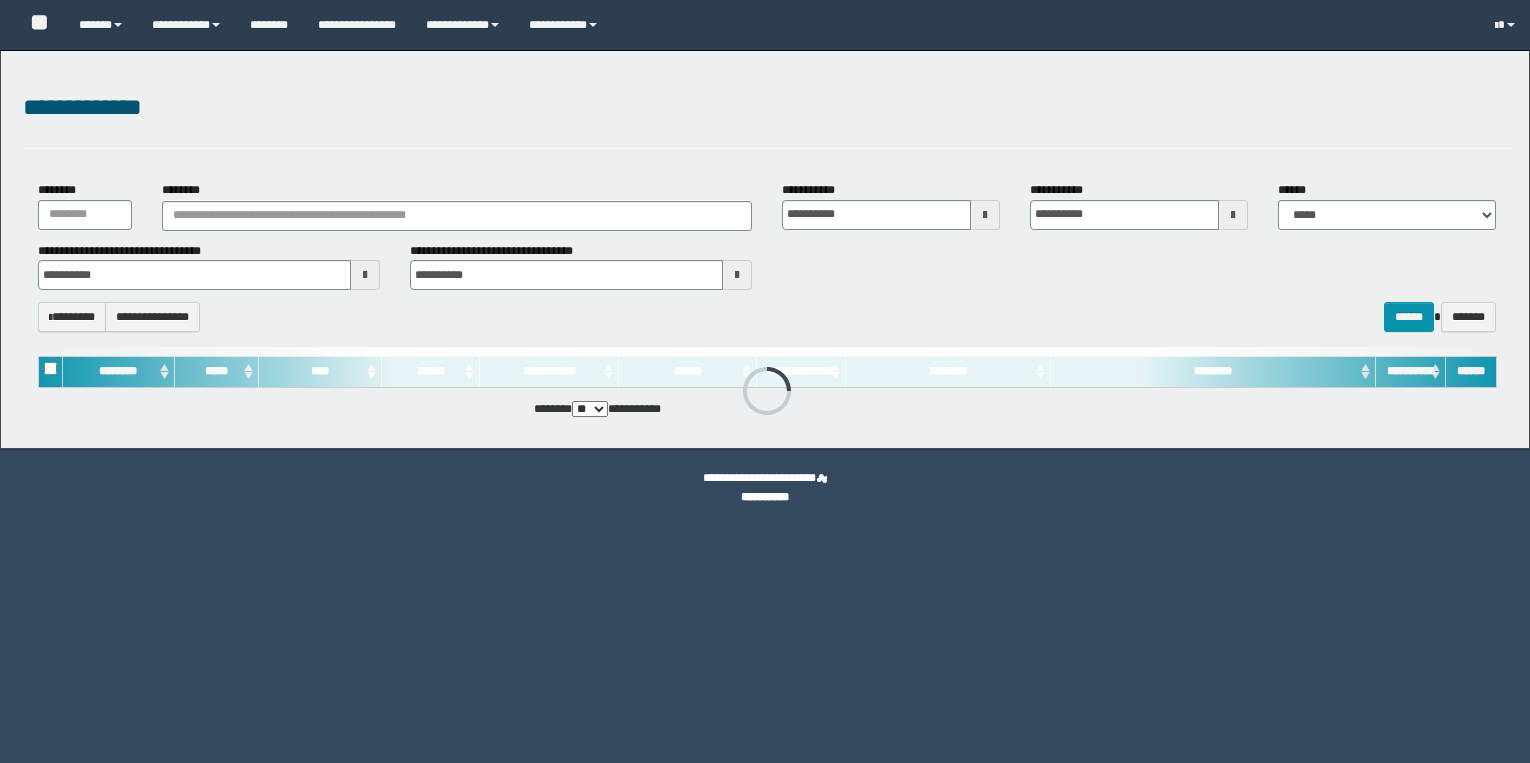 scroll, scrollTop: 0, scrollLeft: 0, axis: both 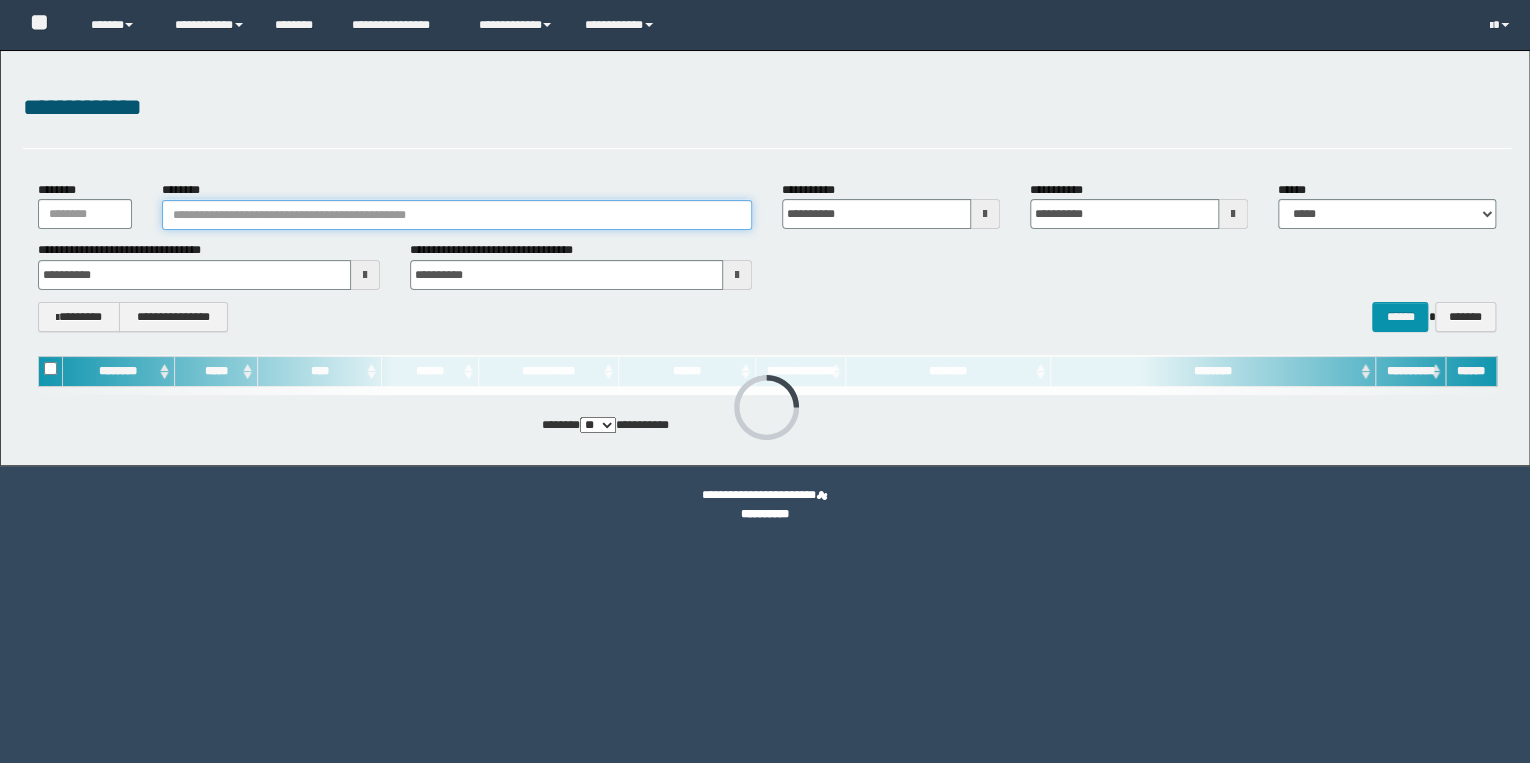 click on "********" at bounding box center [457, 215] 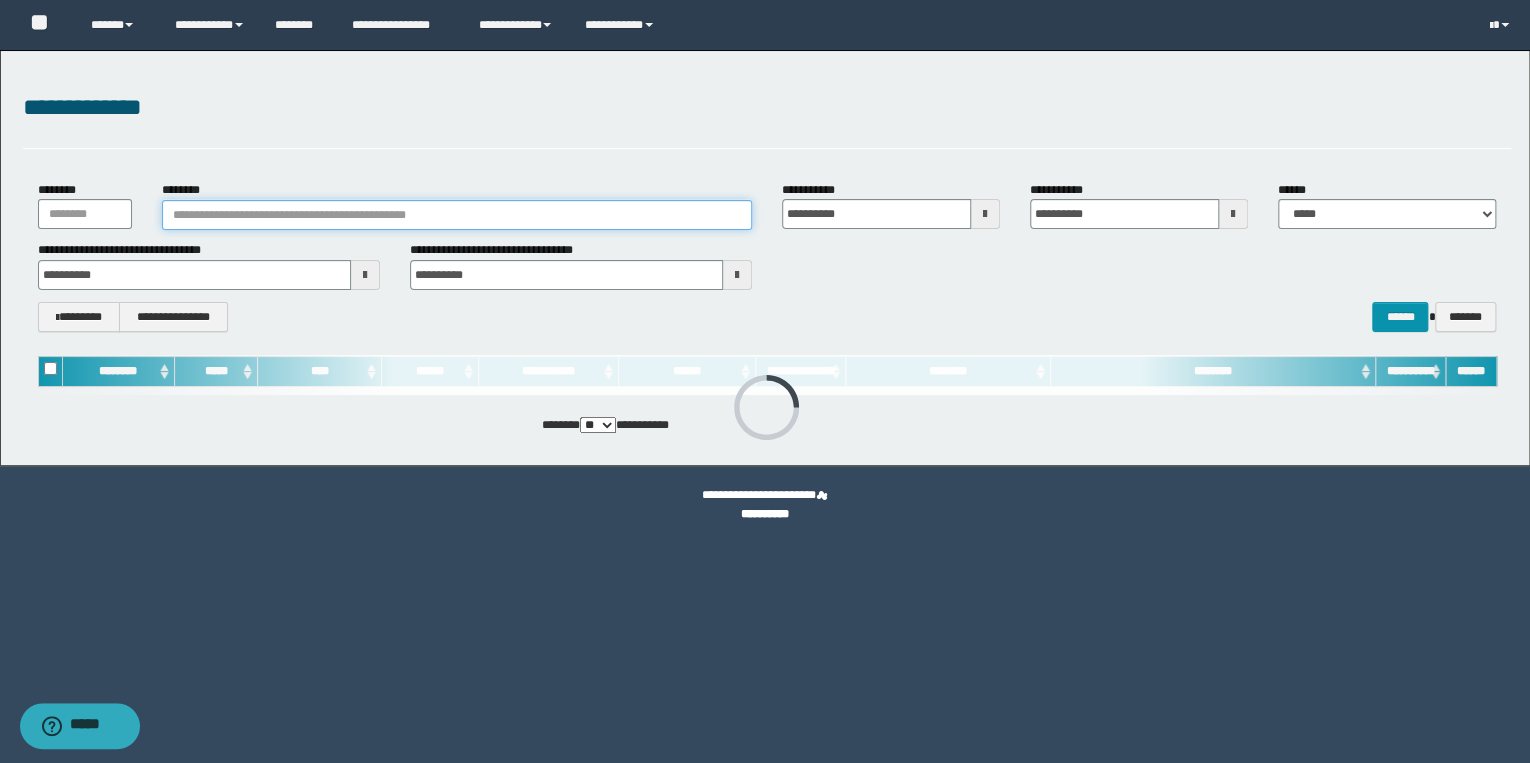 paste on "********" 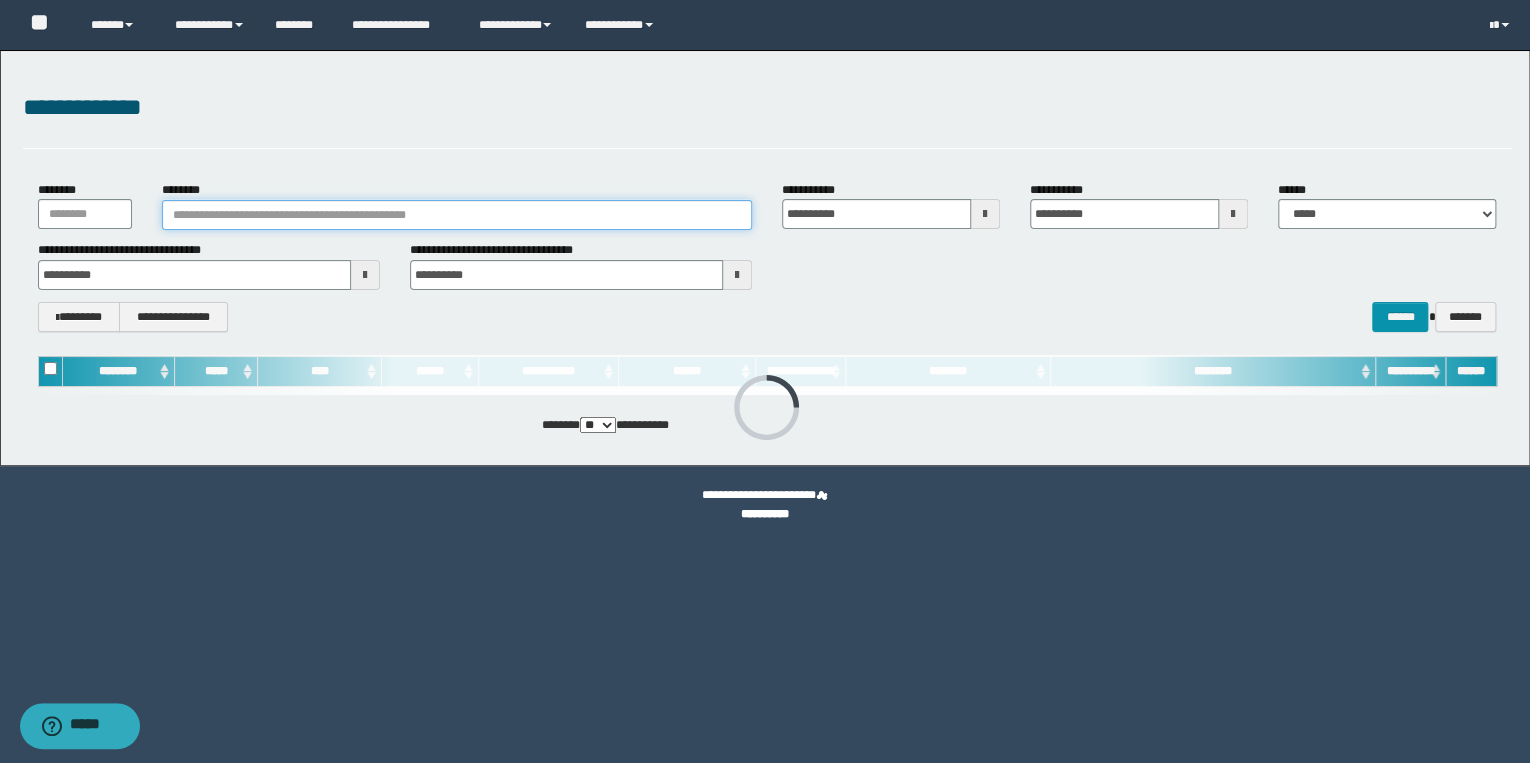 type on "********" 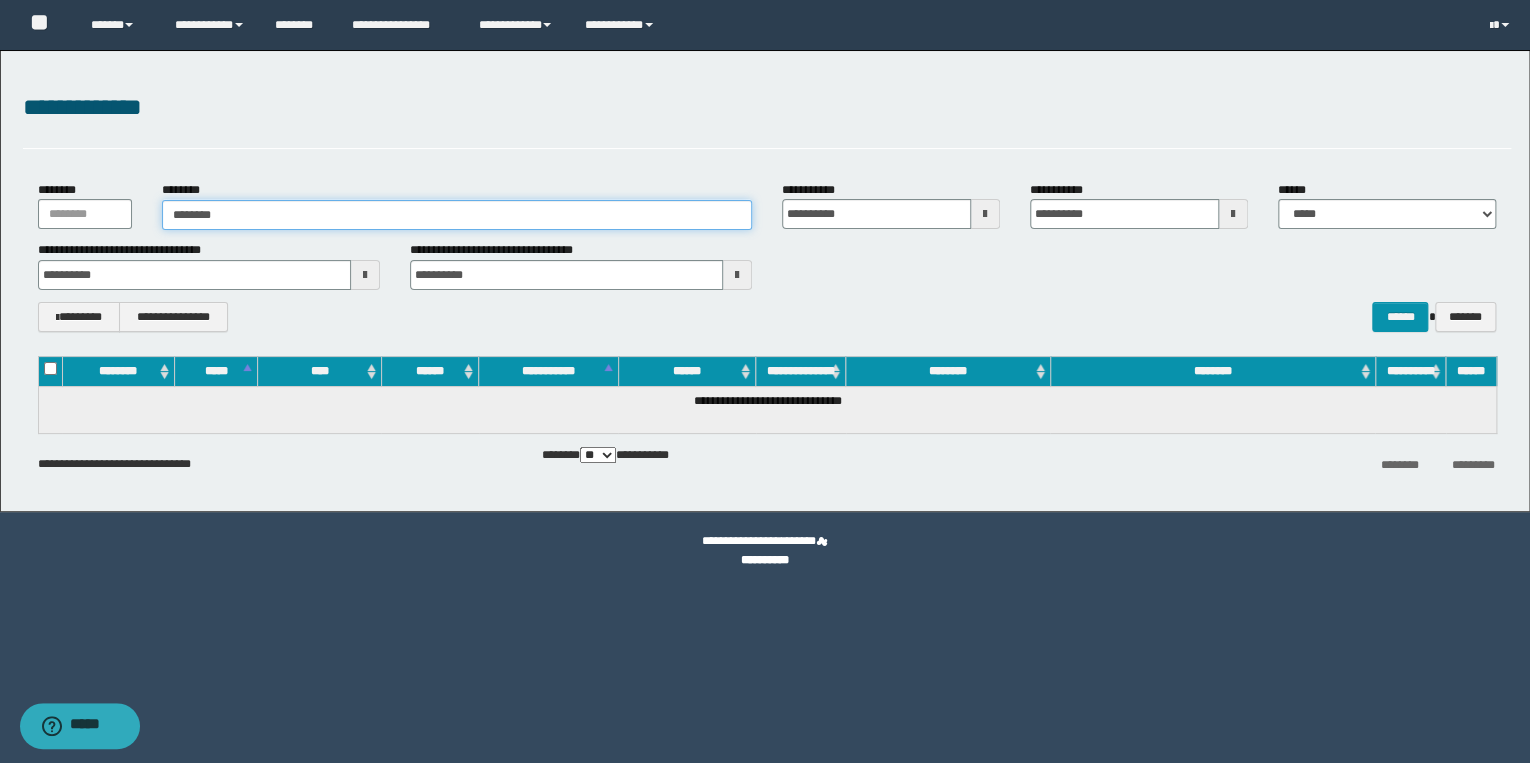 type on "********" 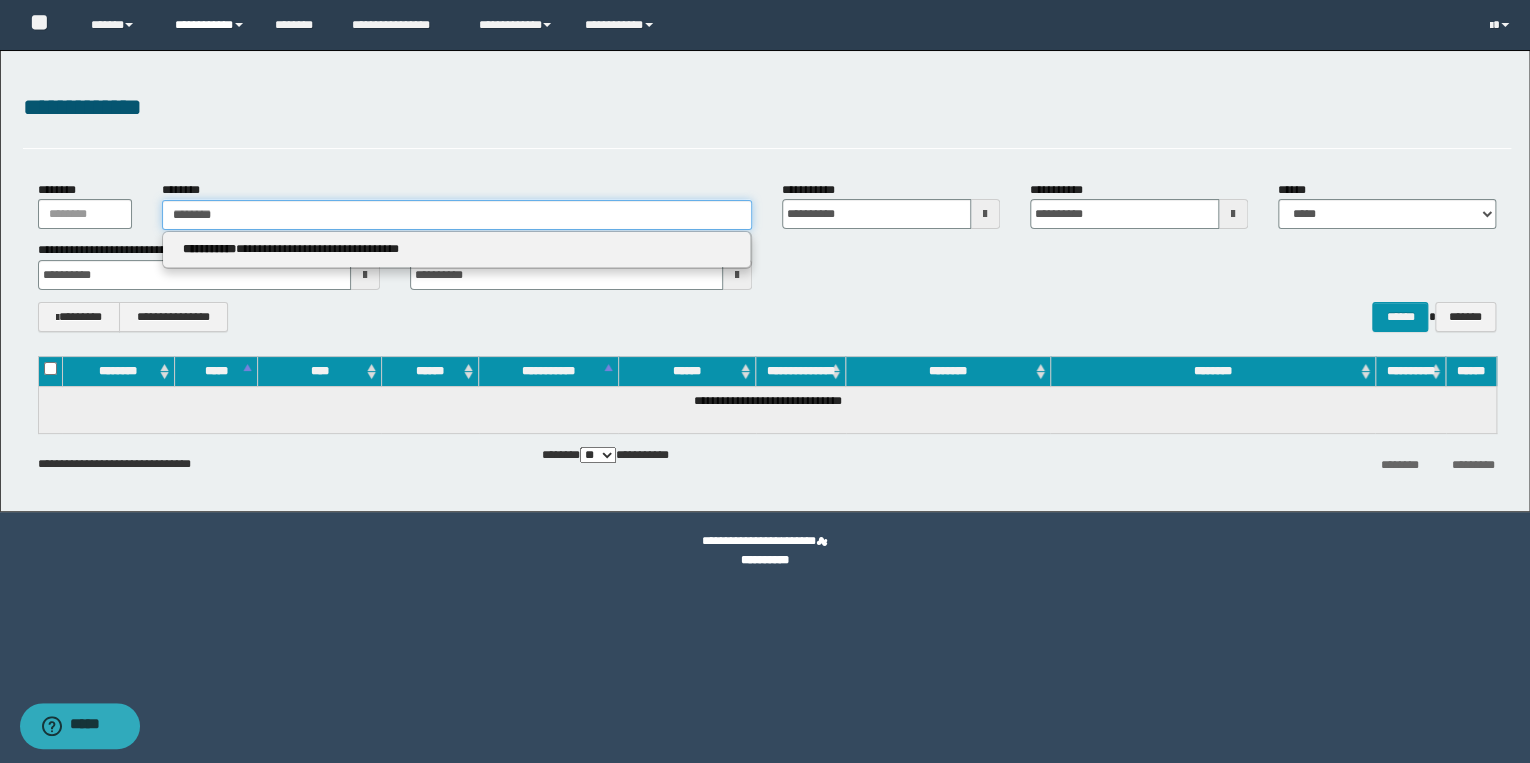 type on "********" 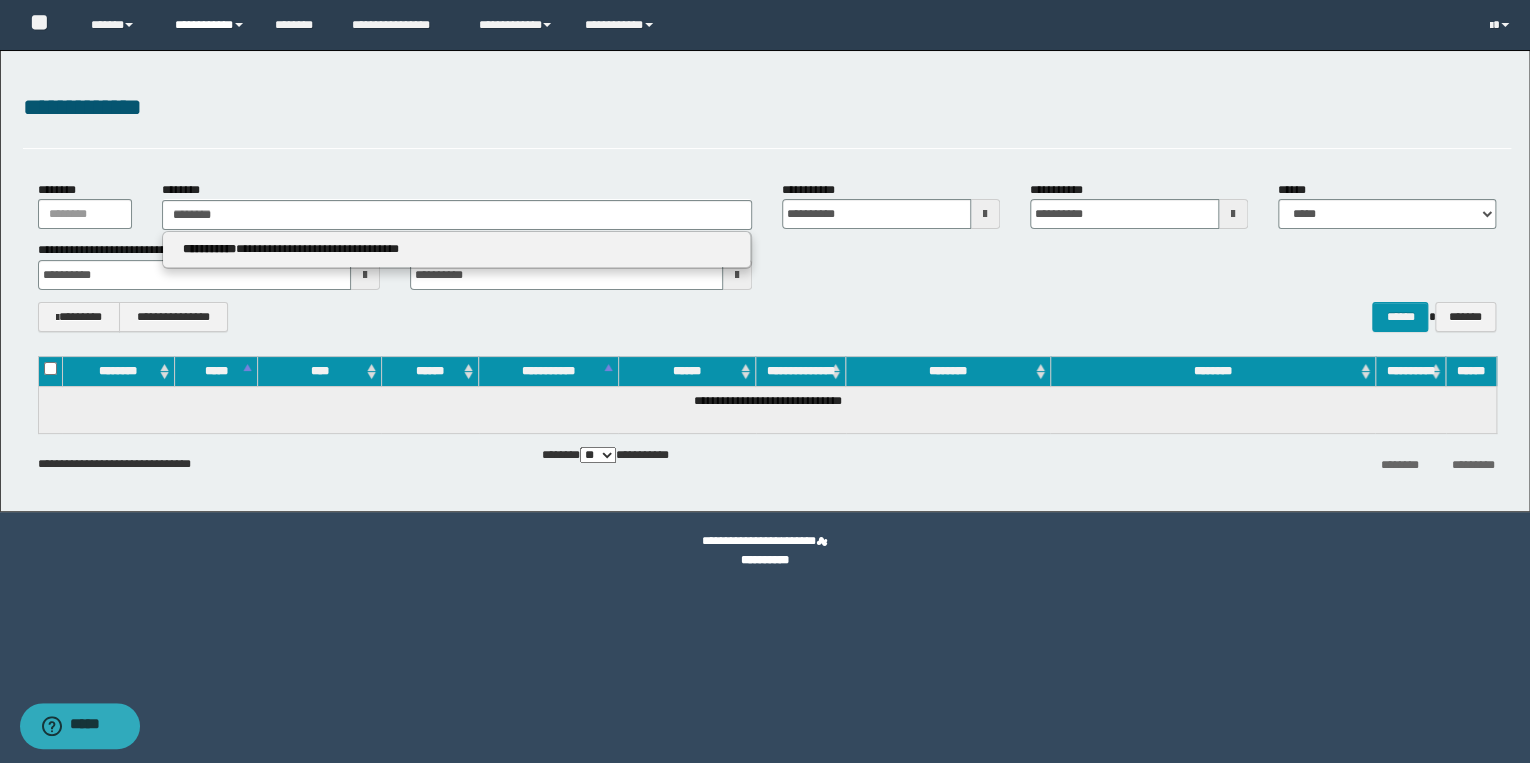 type 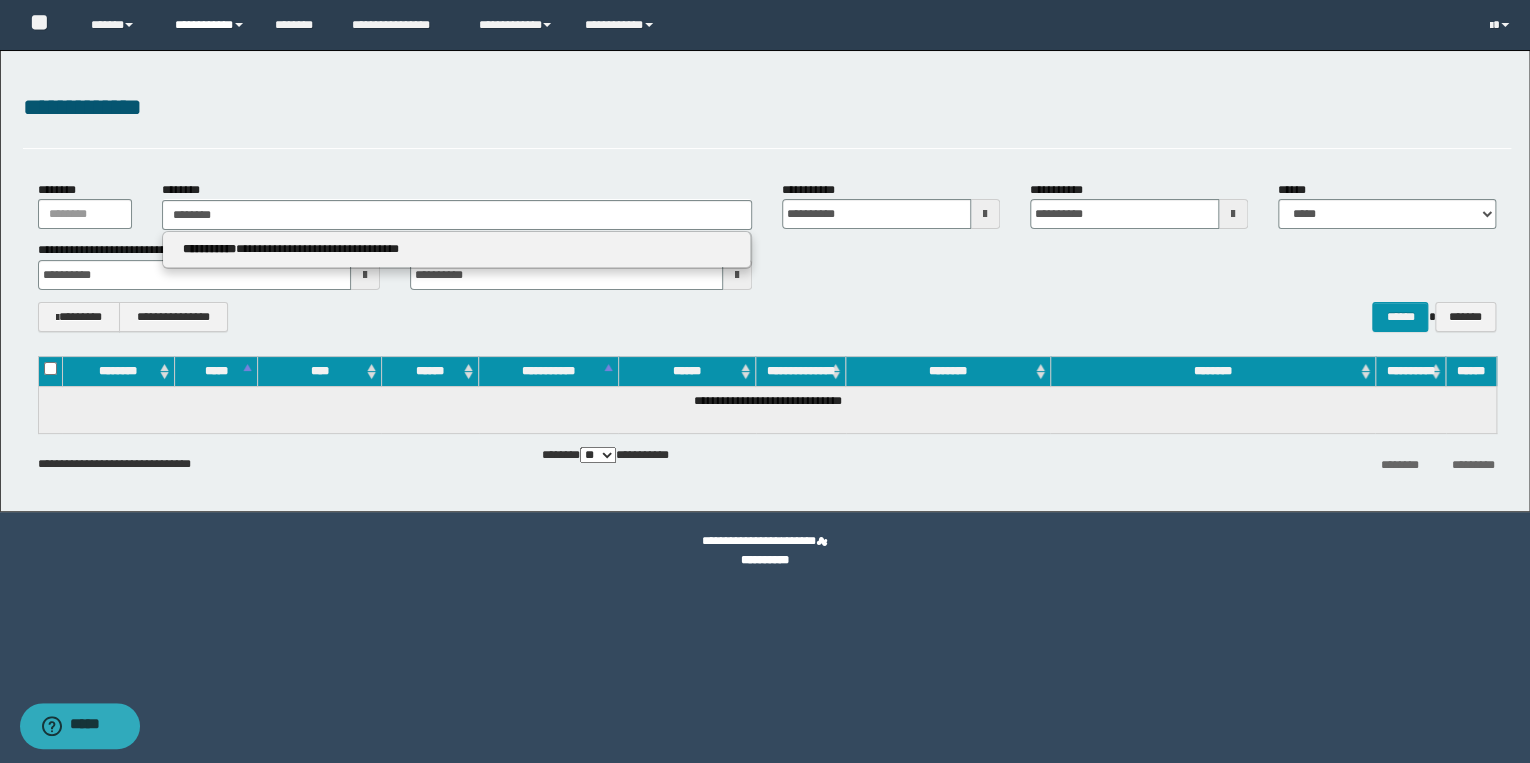 click on "**********" at bounding box center [210, 25] 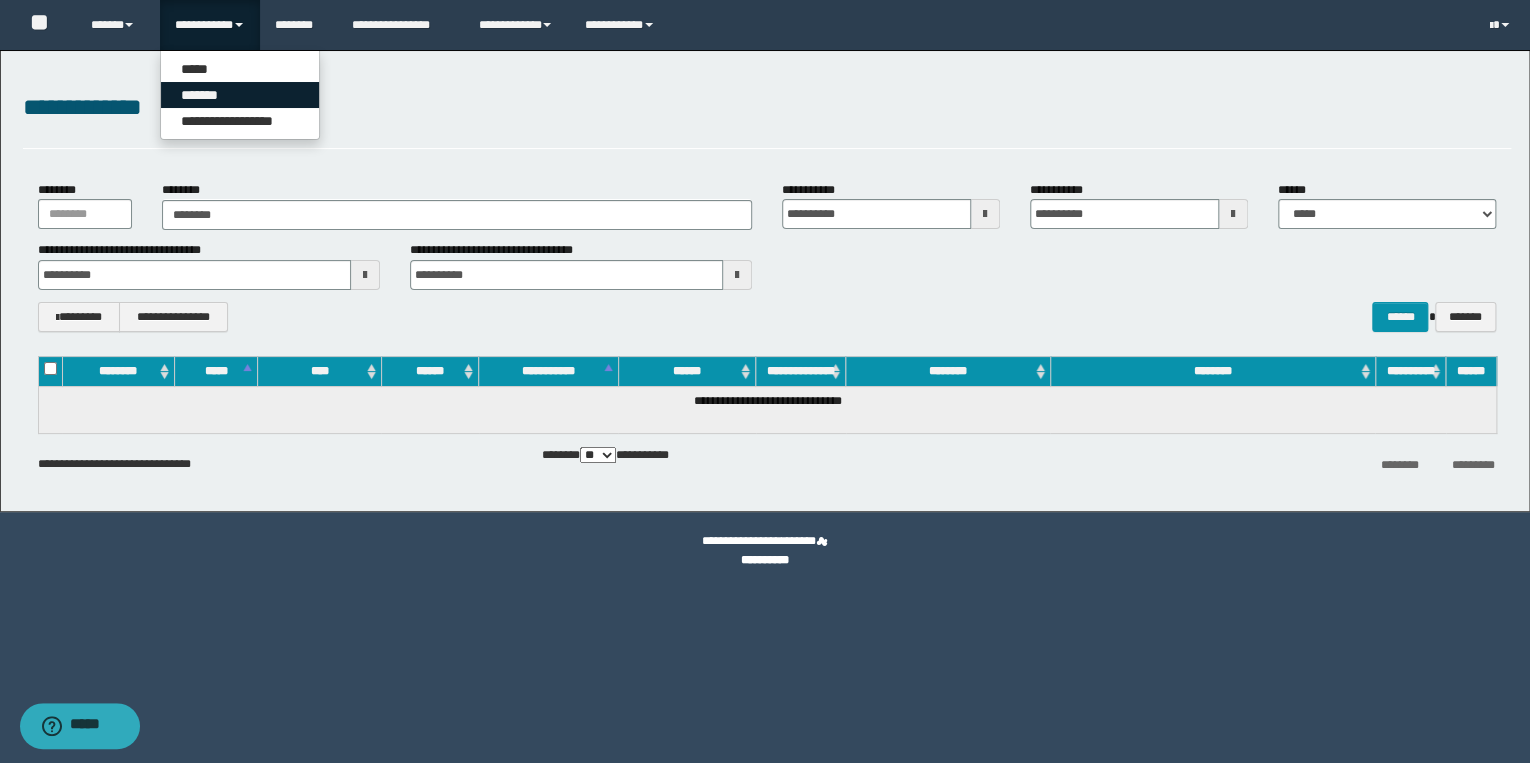 click on "*******" at bounding box center [240, 95] 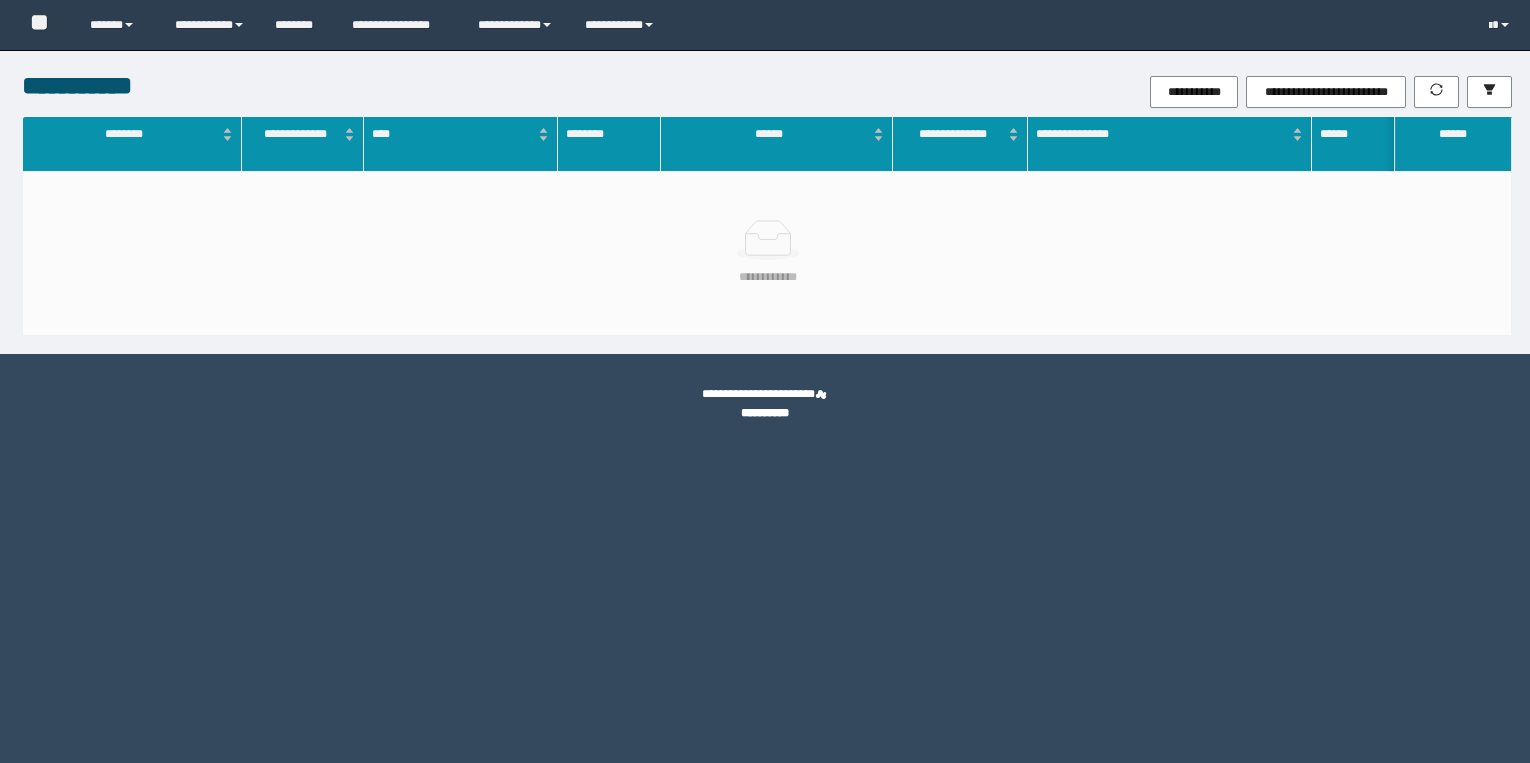 scroll, scrollTop: 0, scrollLeft: 0, axis: both 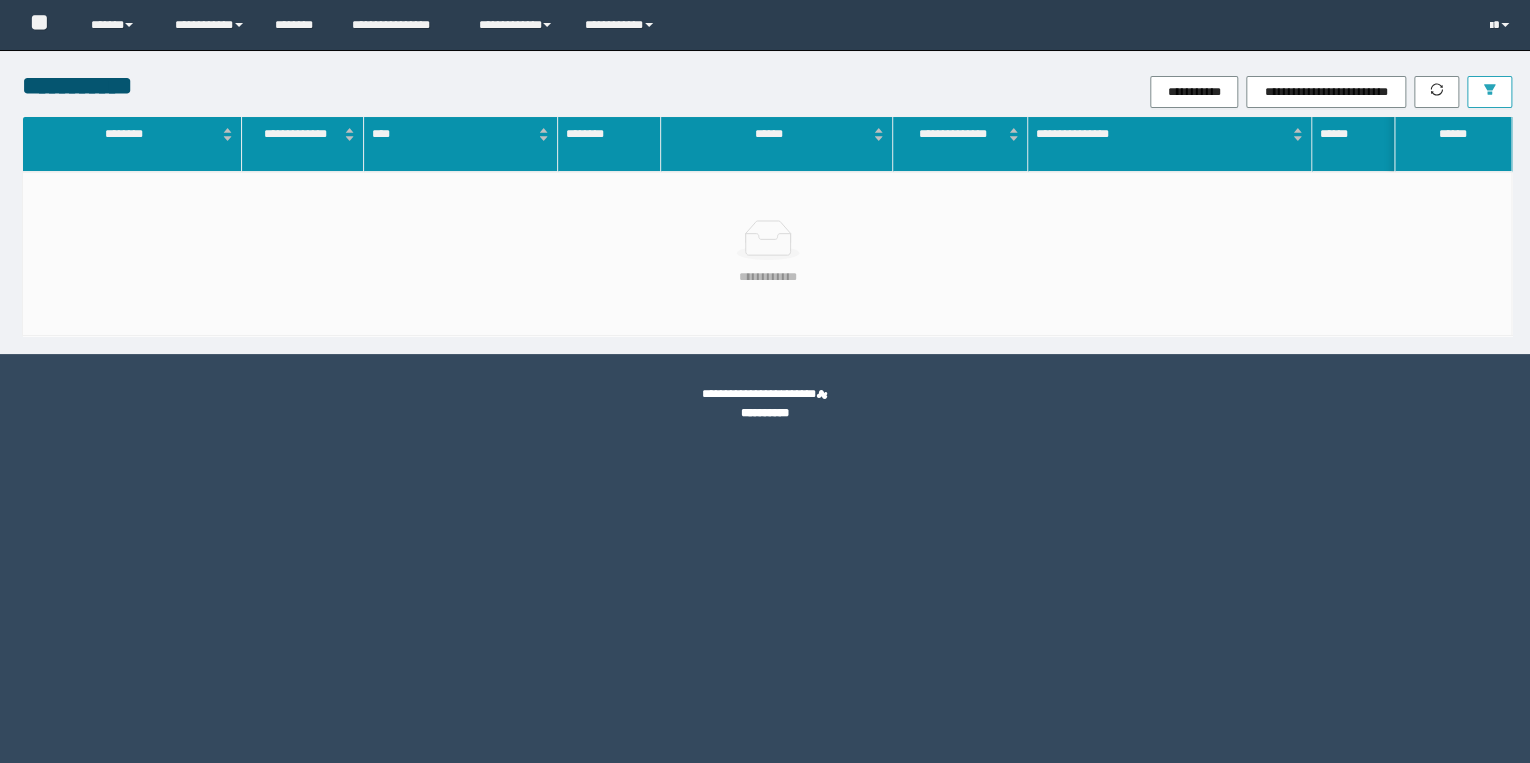 click at bounding box center (1489, 92) 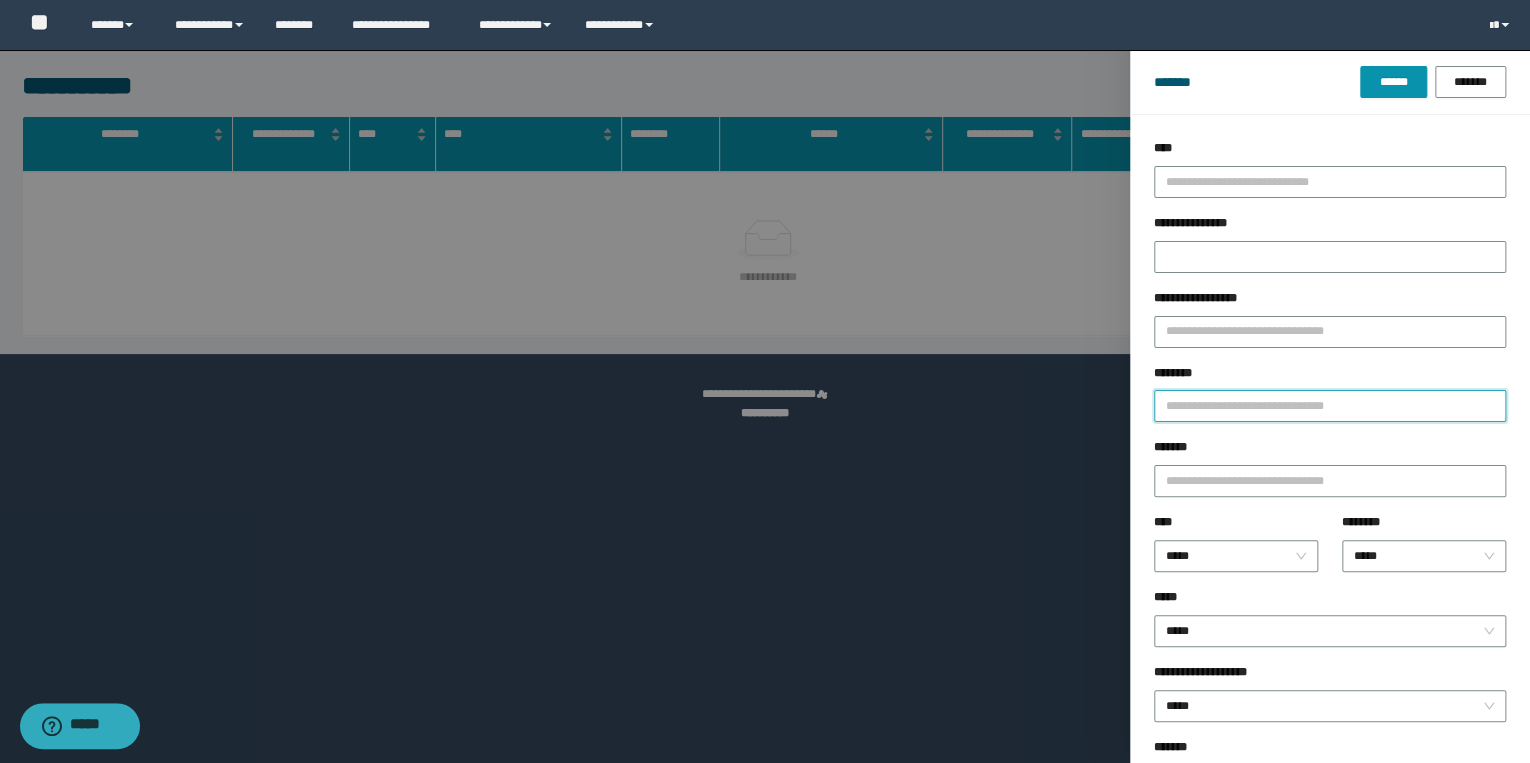 click on "********" at bounding box center [1330, 406] 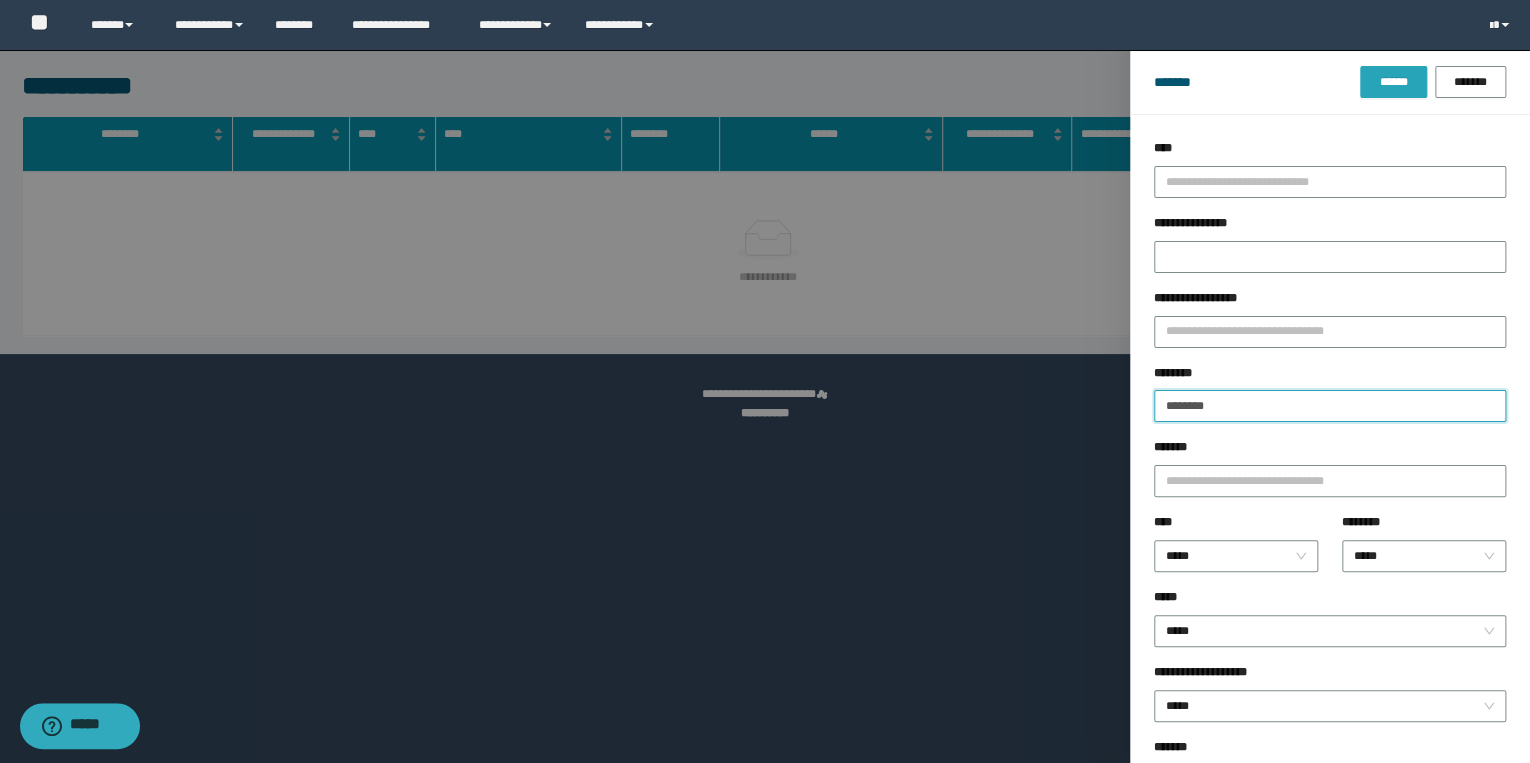 type on "********" 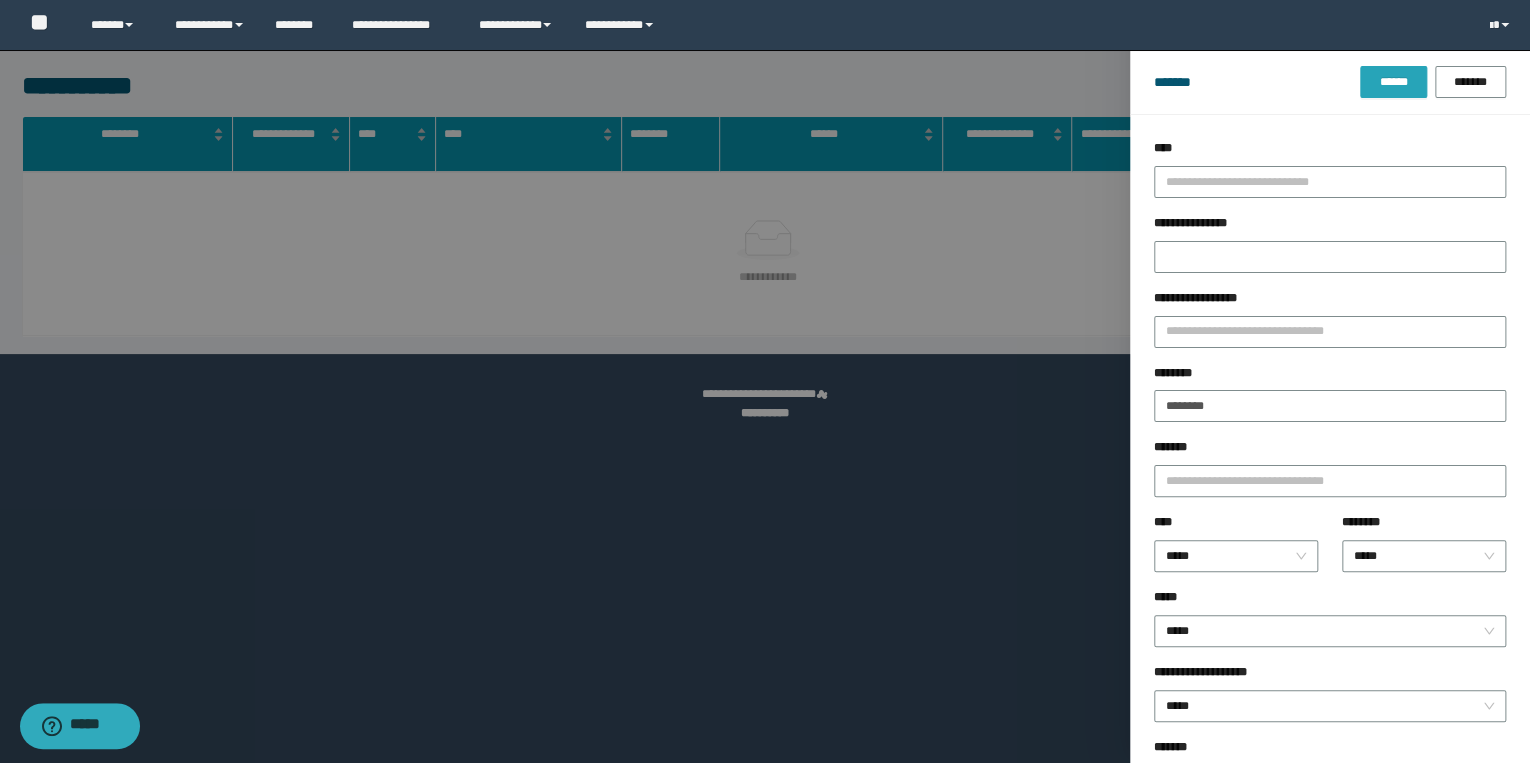 click on "******" at bounding box center (1393, 82) 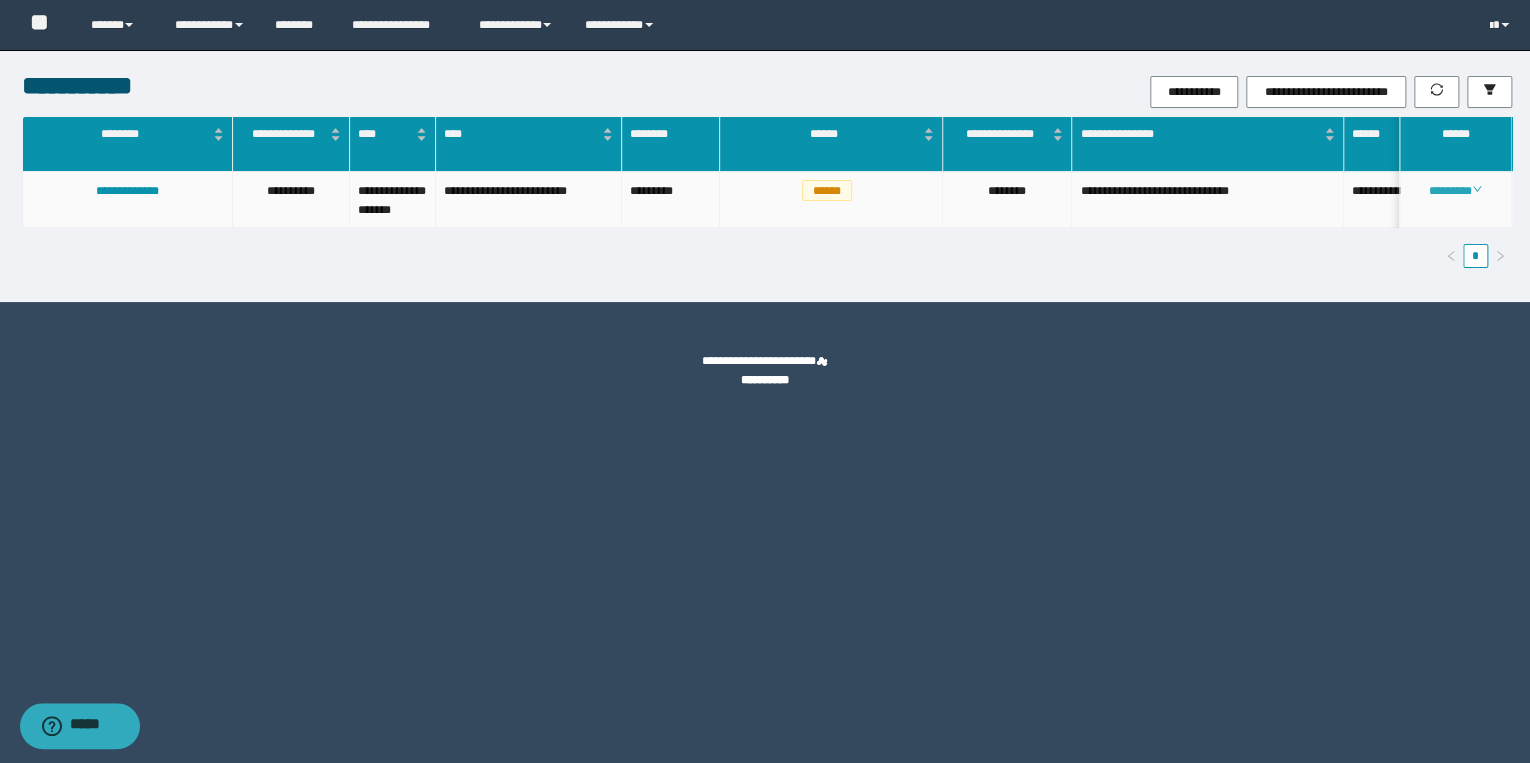 click 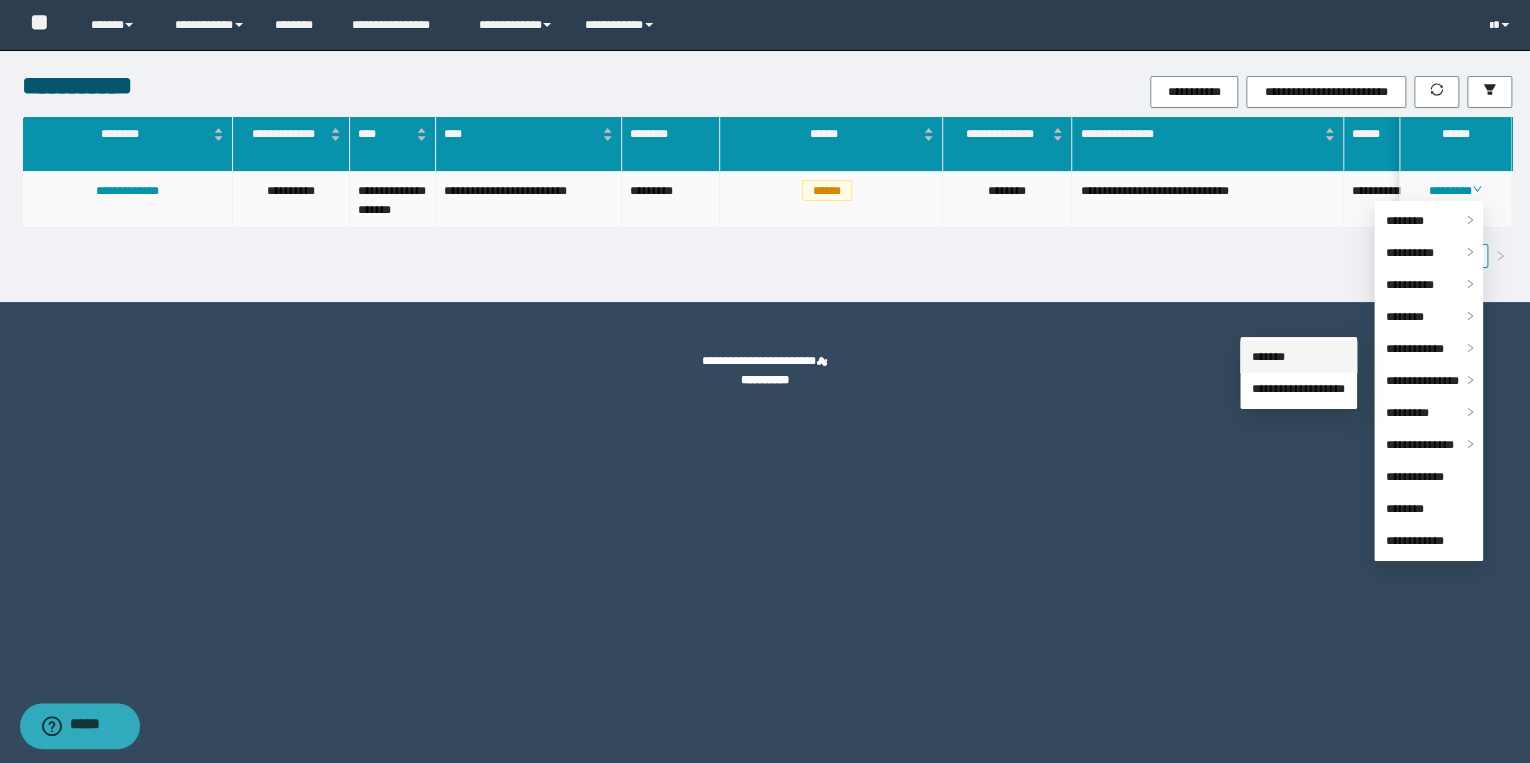 click on "*******" at bounding box center [1268, 357] 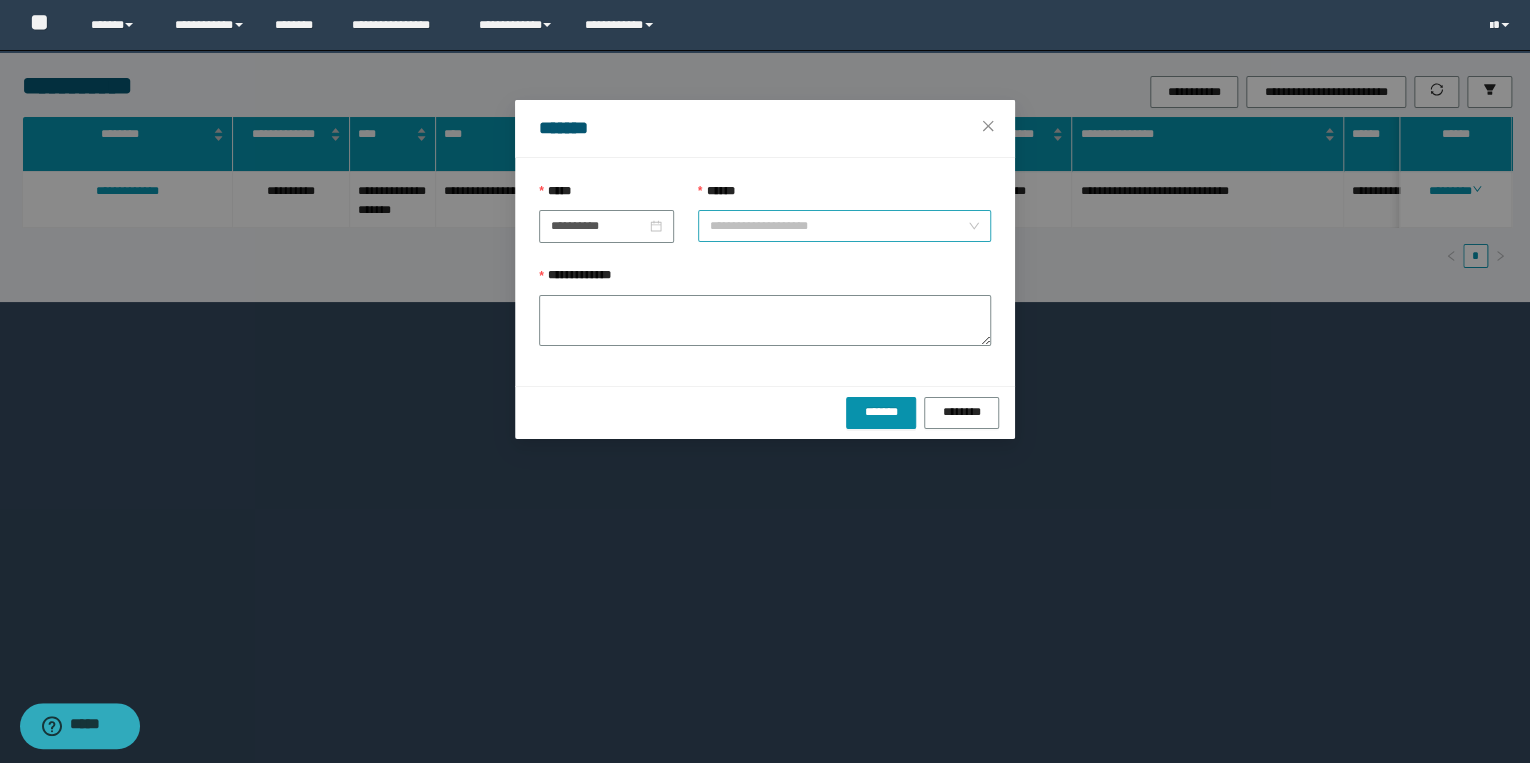 click on "**********" at bounding box center [844, 226] 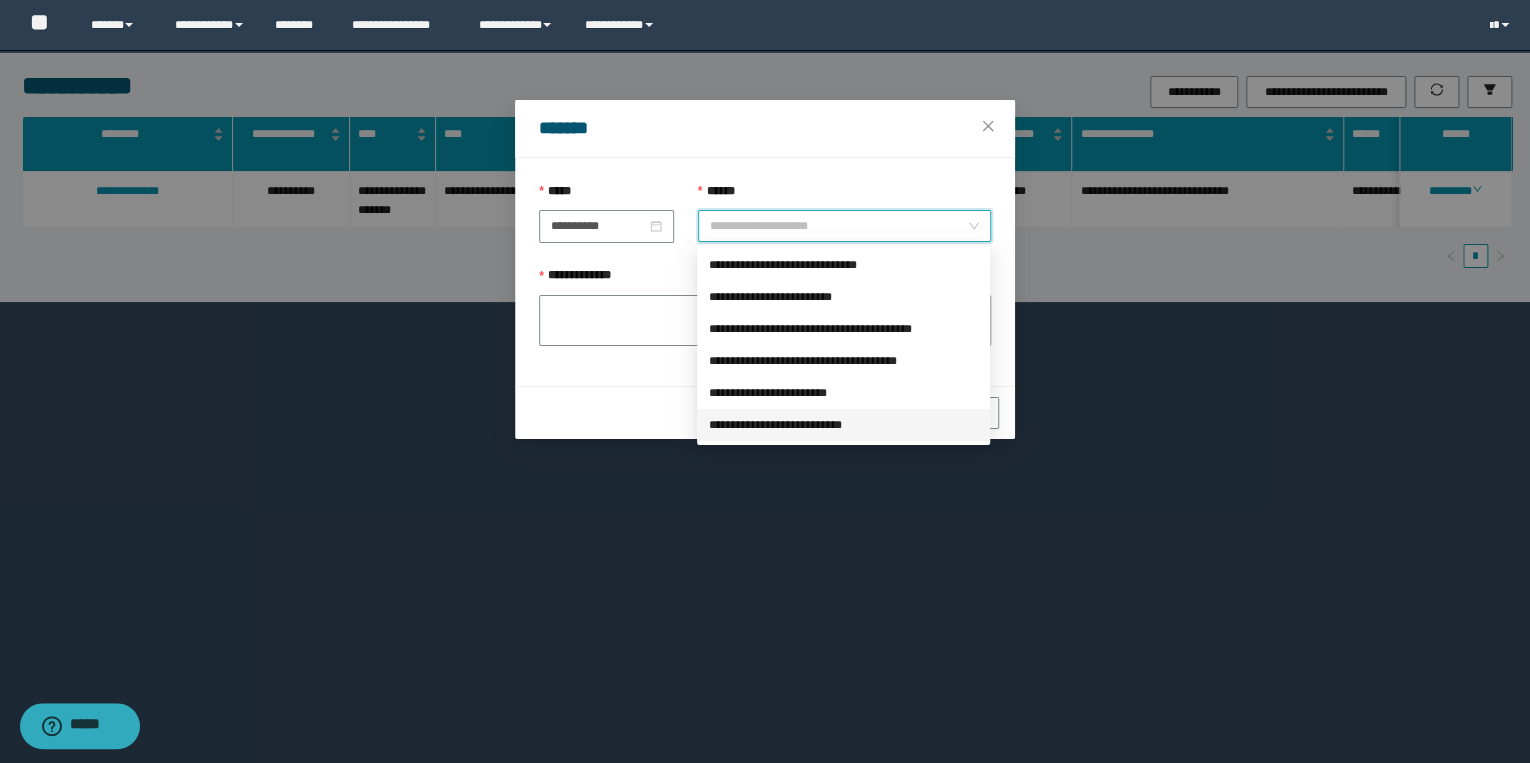 click on "**********" at bounding box center [843, 425] 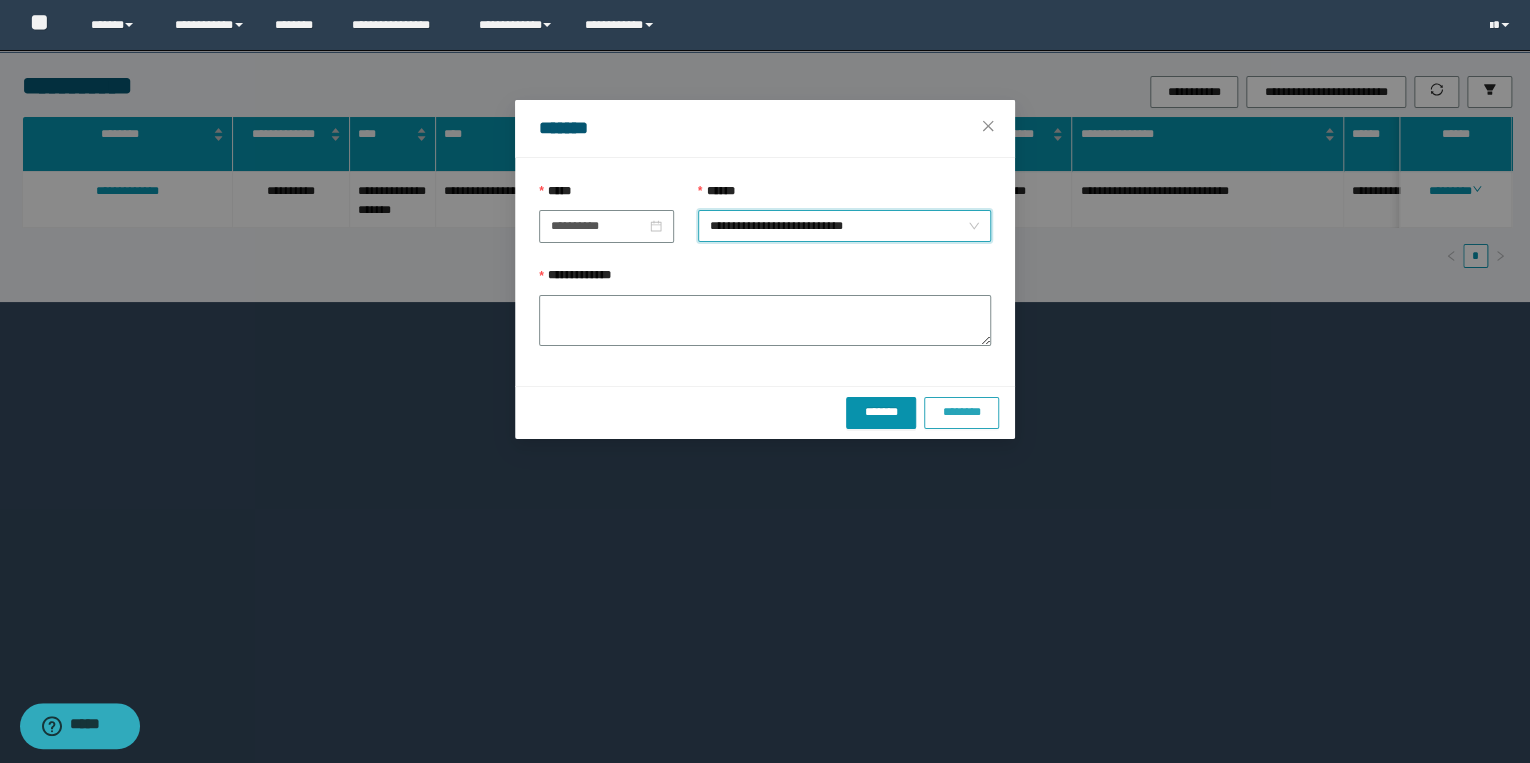 click on "********" at bounding box center [961, 412] 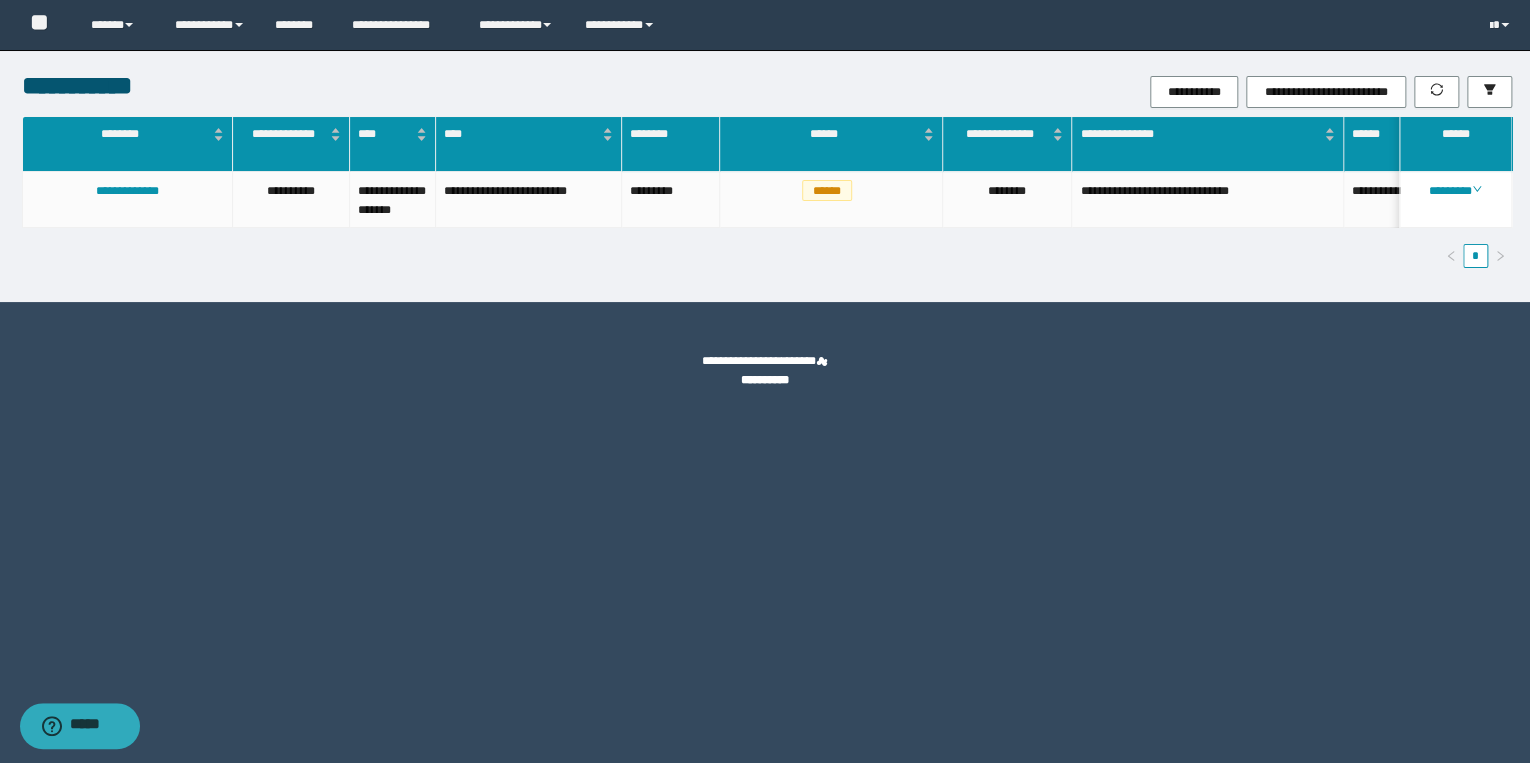 scroll, scrollTop: 0, scrollLeft: 560, axis: horizontal 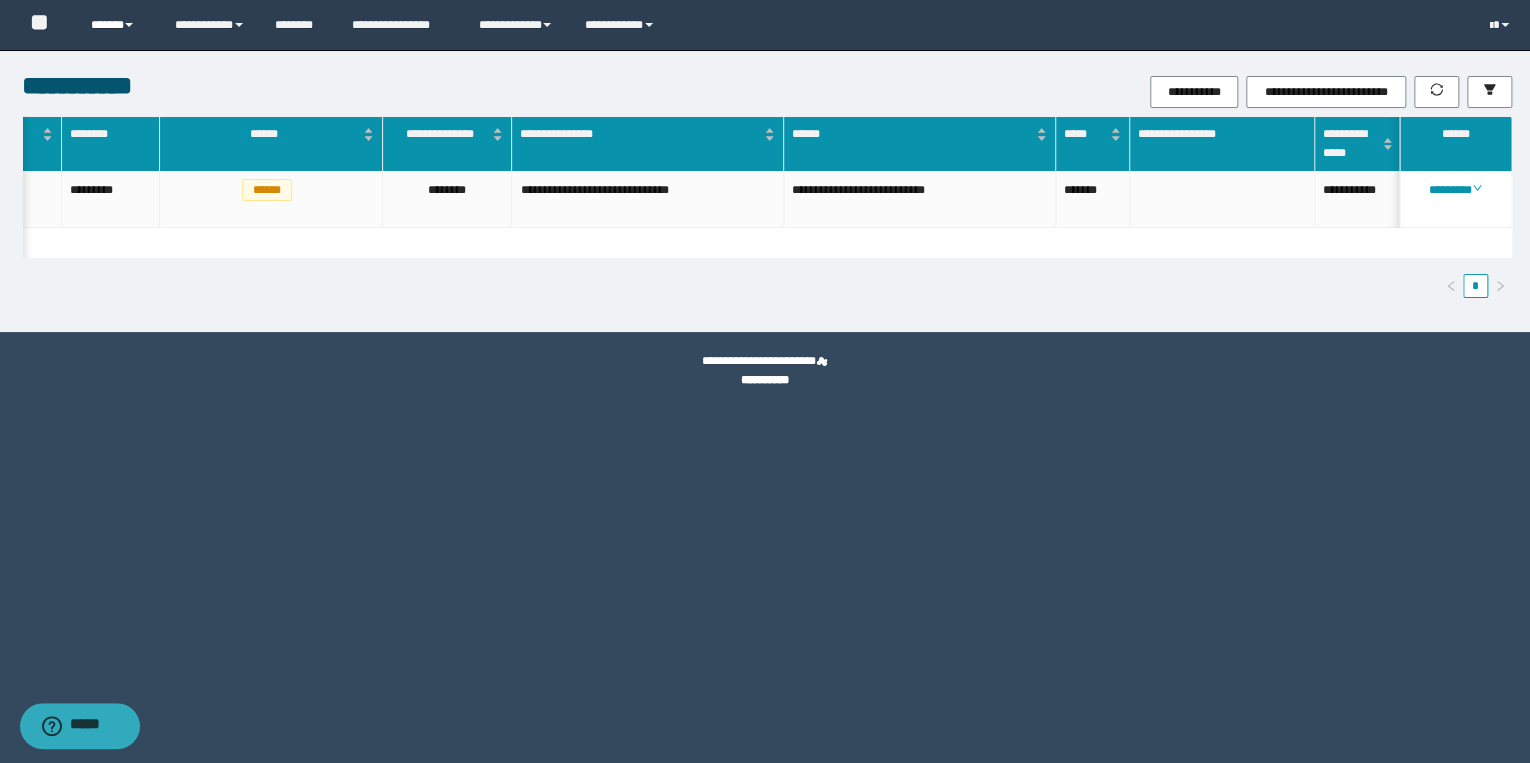 click on "******" at bounding box center (117, 25) 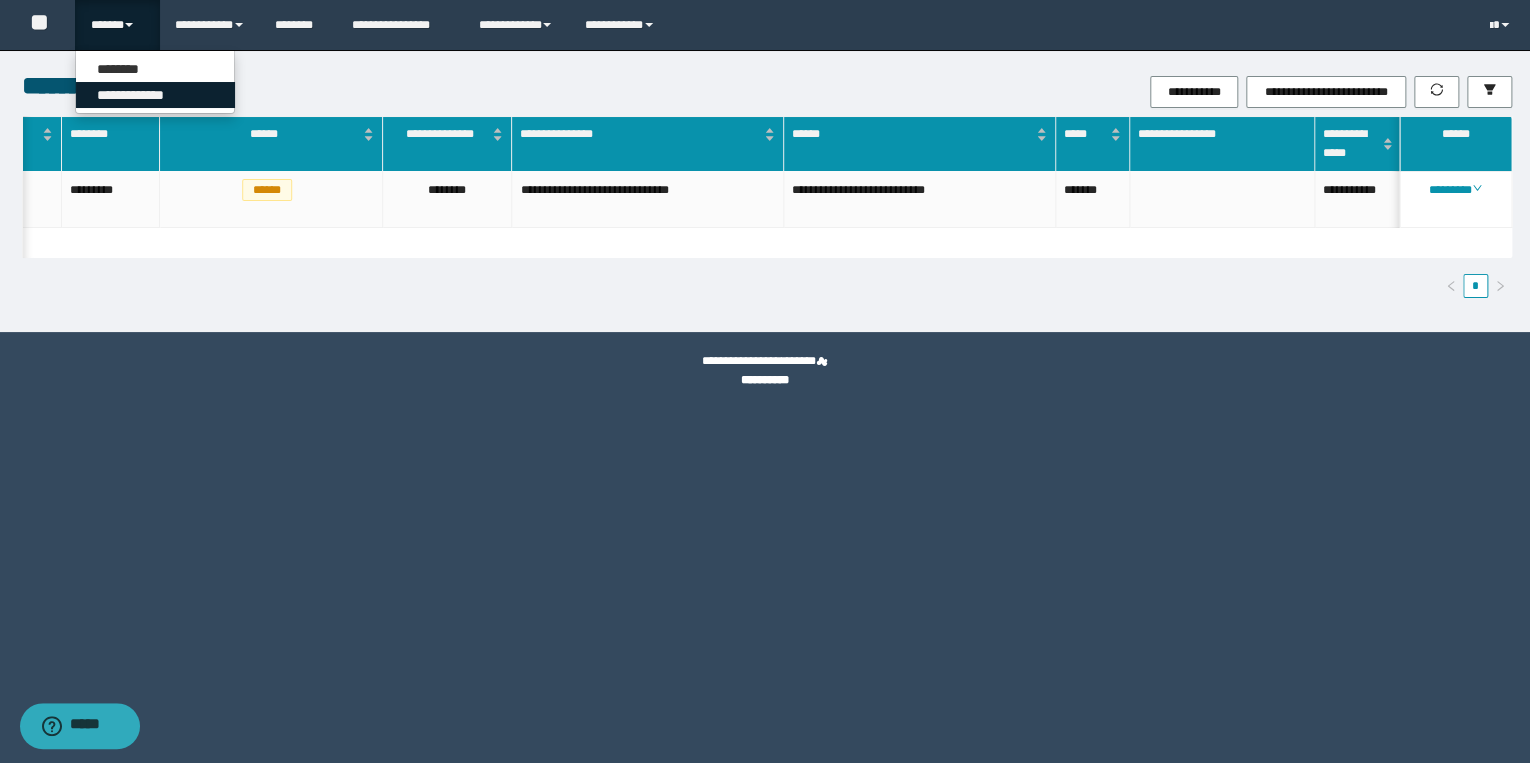 click on "**********" at bounding box center [155, 95] 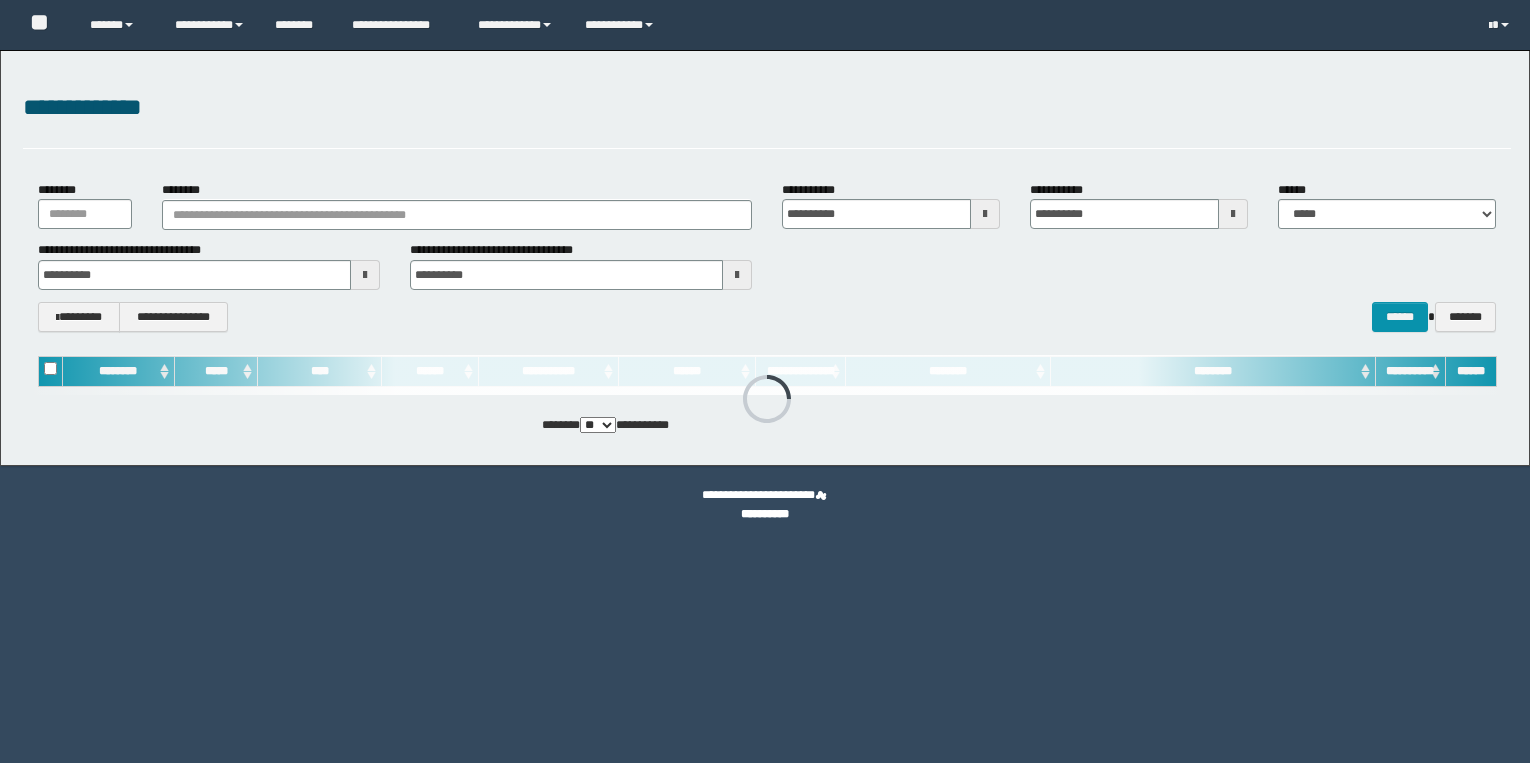 scroll, scrollTop: 0, scrollLeft: 0, axis: both 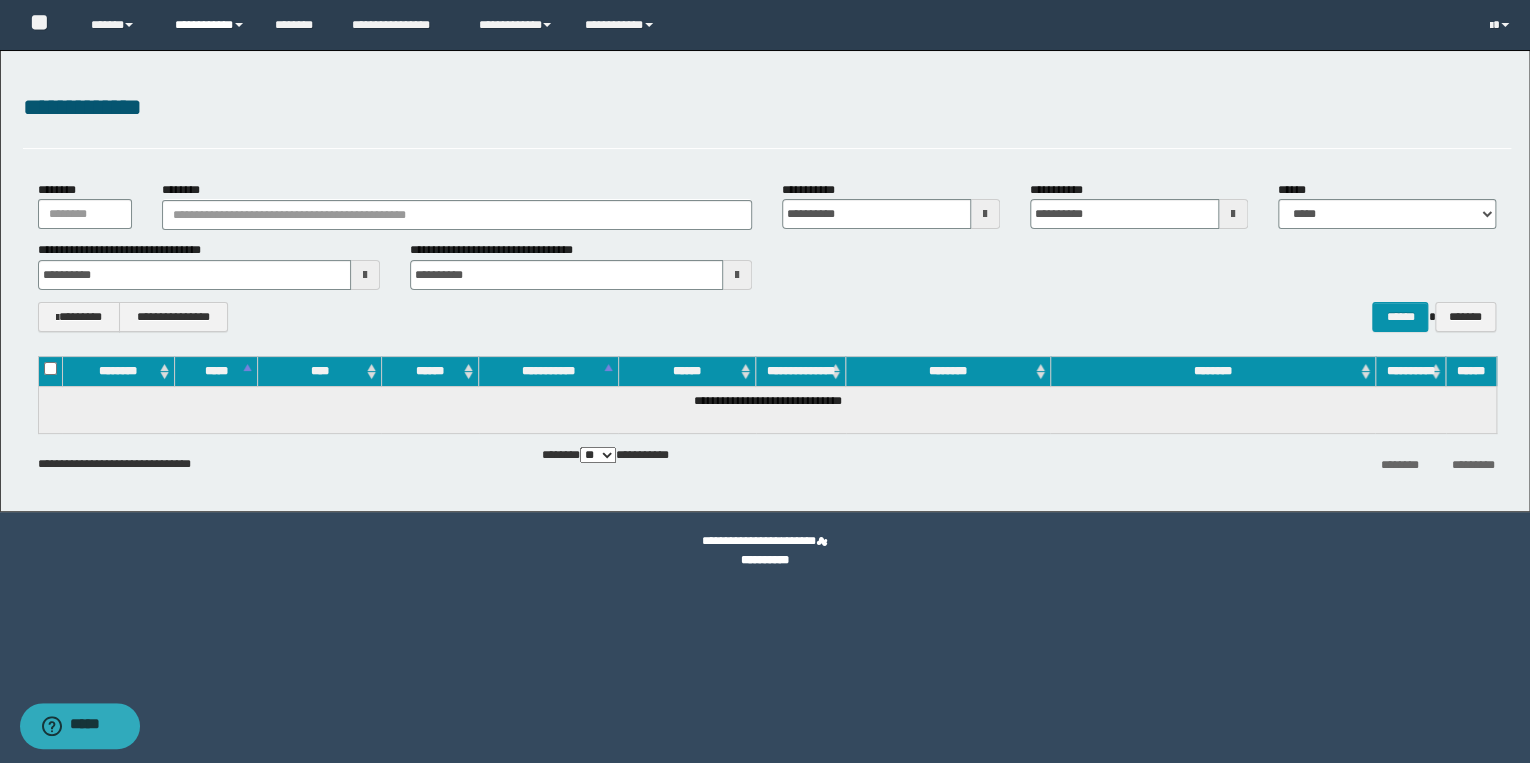 click on "**********" at bounding box center (210, 25) 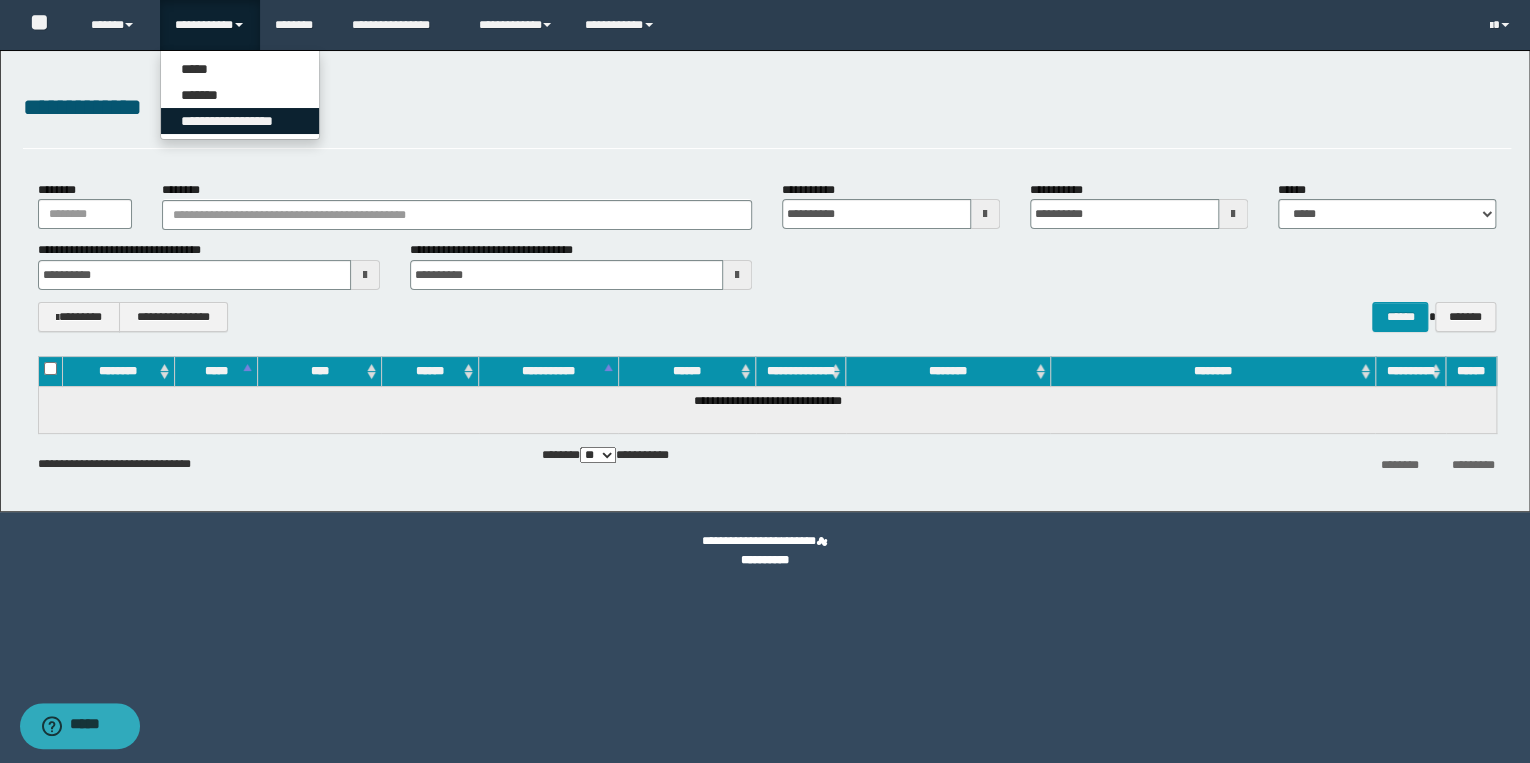 click on "**********" at bounding box center [240, 121] 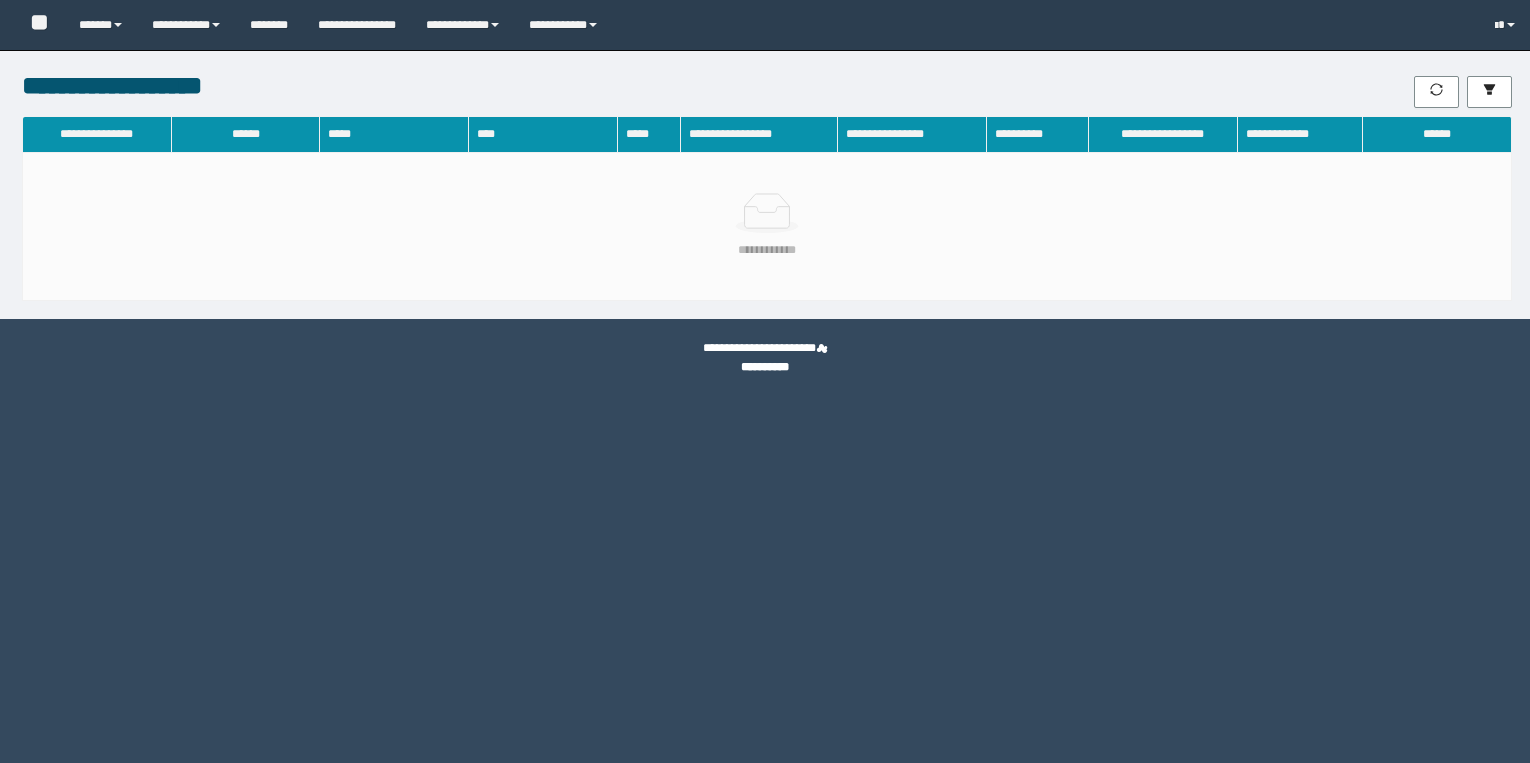 scroll, scrollTop: 0, scrollLeft: 0, axis: both 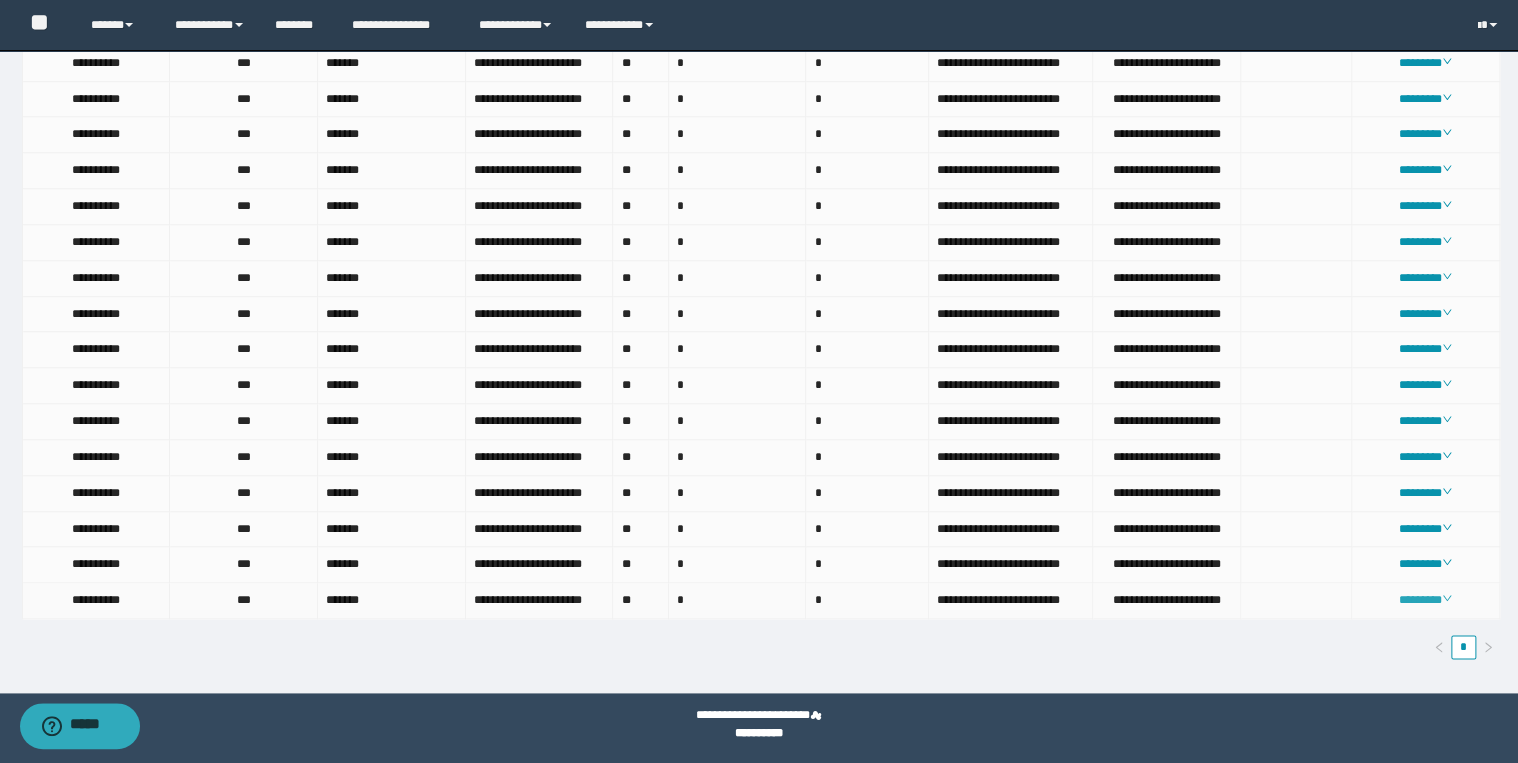 click on "********" at bounding box center [1425, 600] 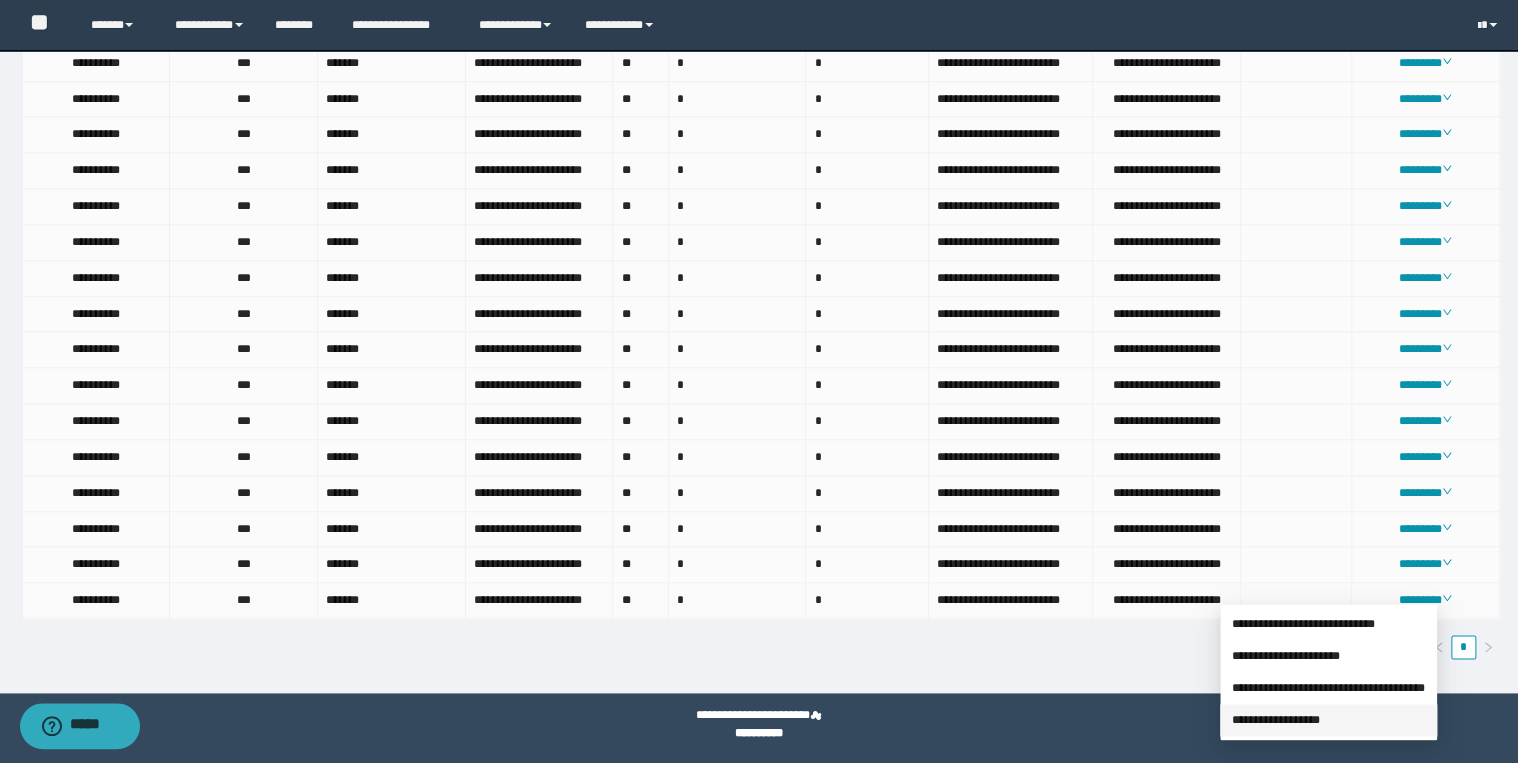 click on "**********" at bounding box center [1276, 720] 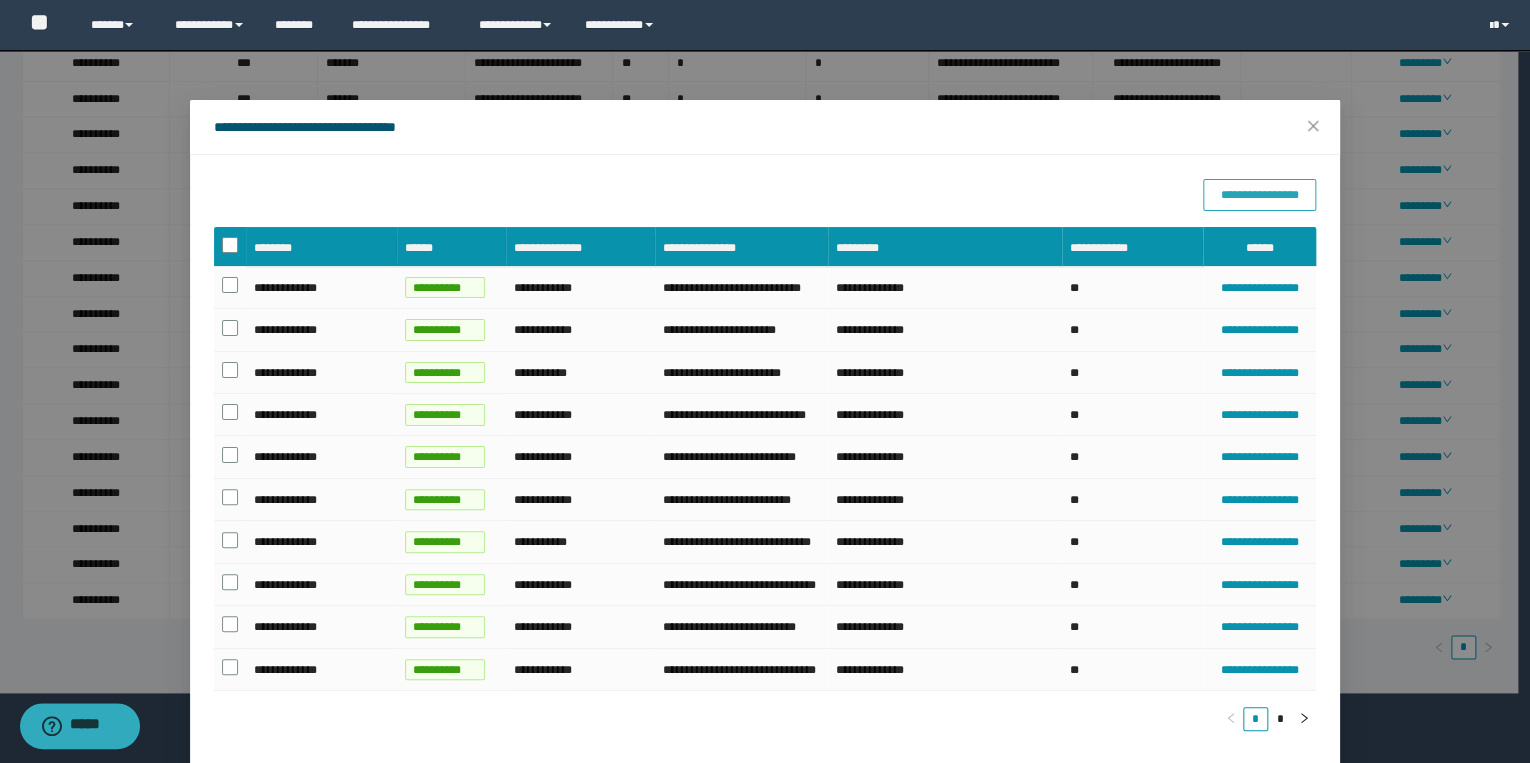 click on "**********" at bounding box center [1259, 195] 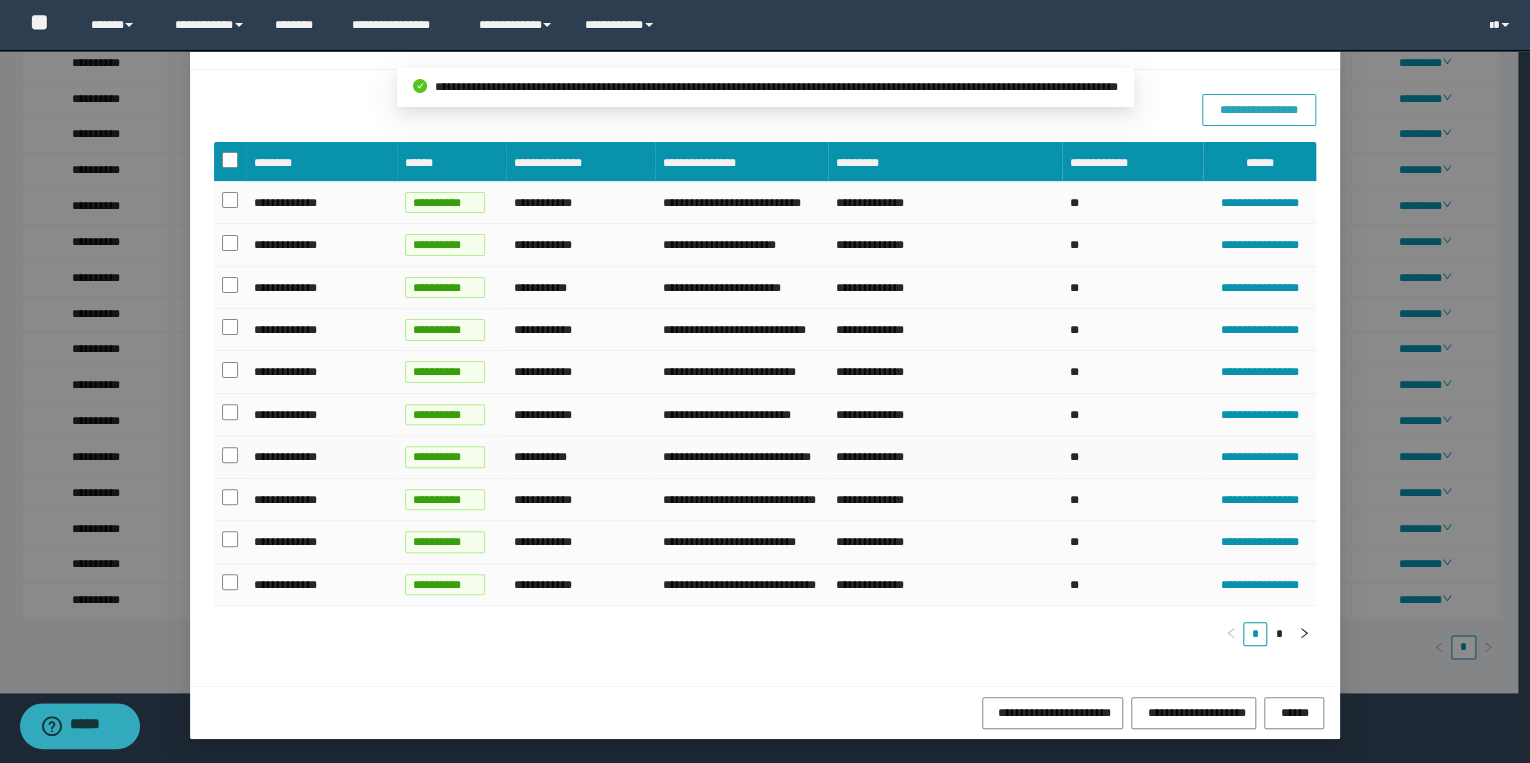 scroll, scrollTop: 196, scrollLeft: 0, axis: vertical 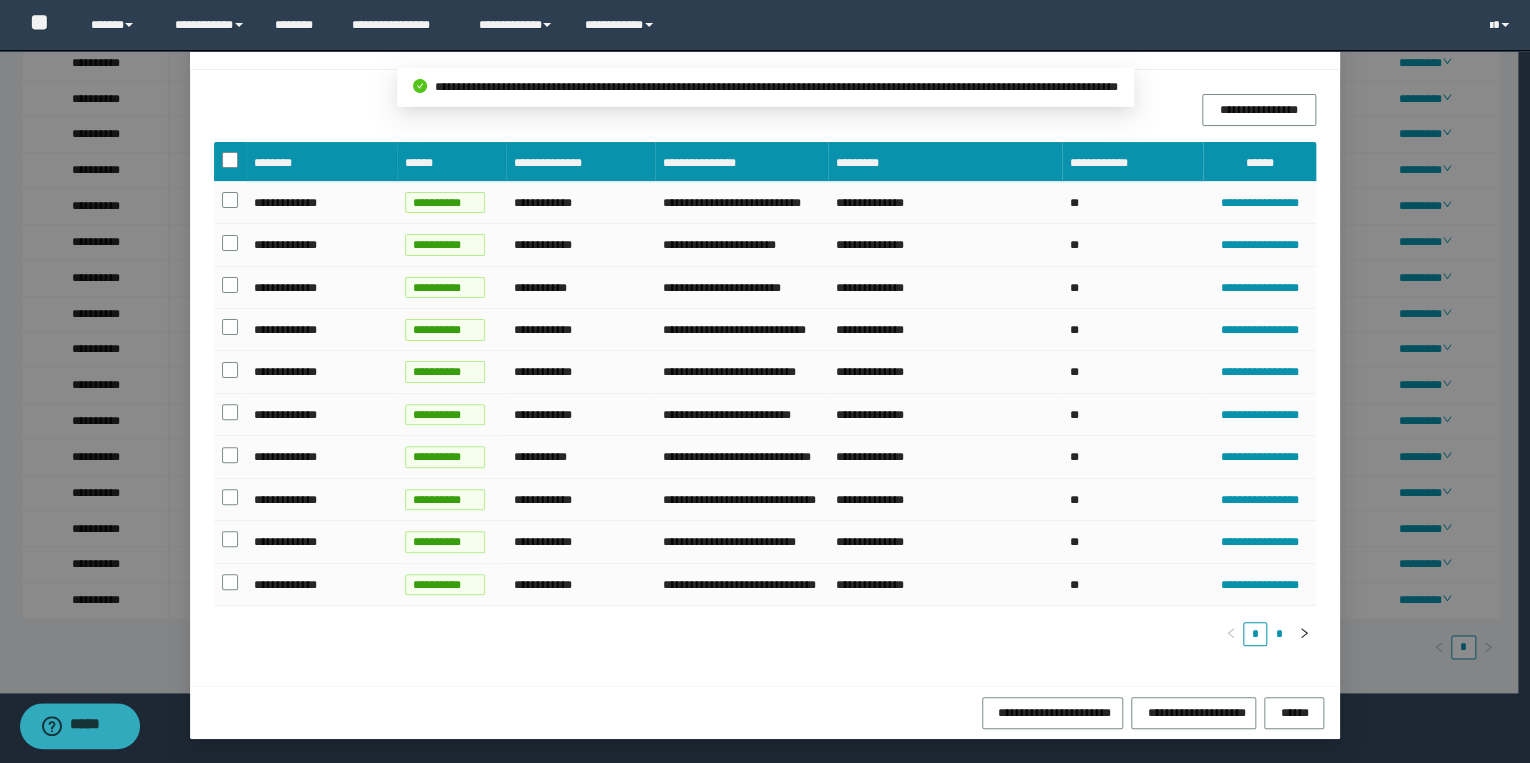 click on "*" at bounding box center [1279, 634] 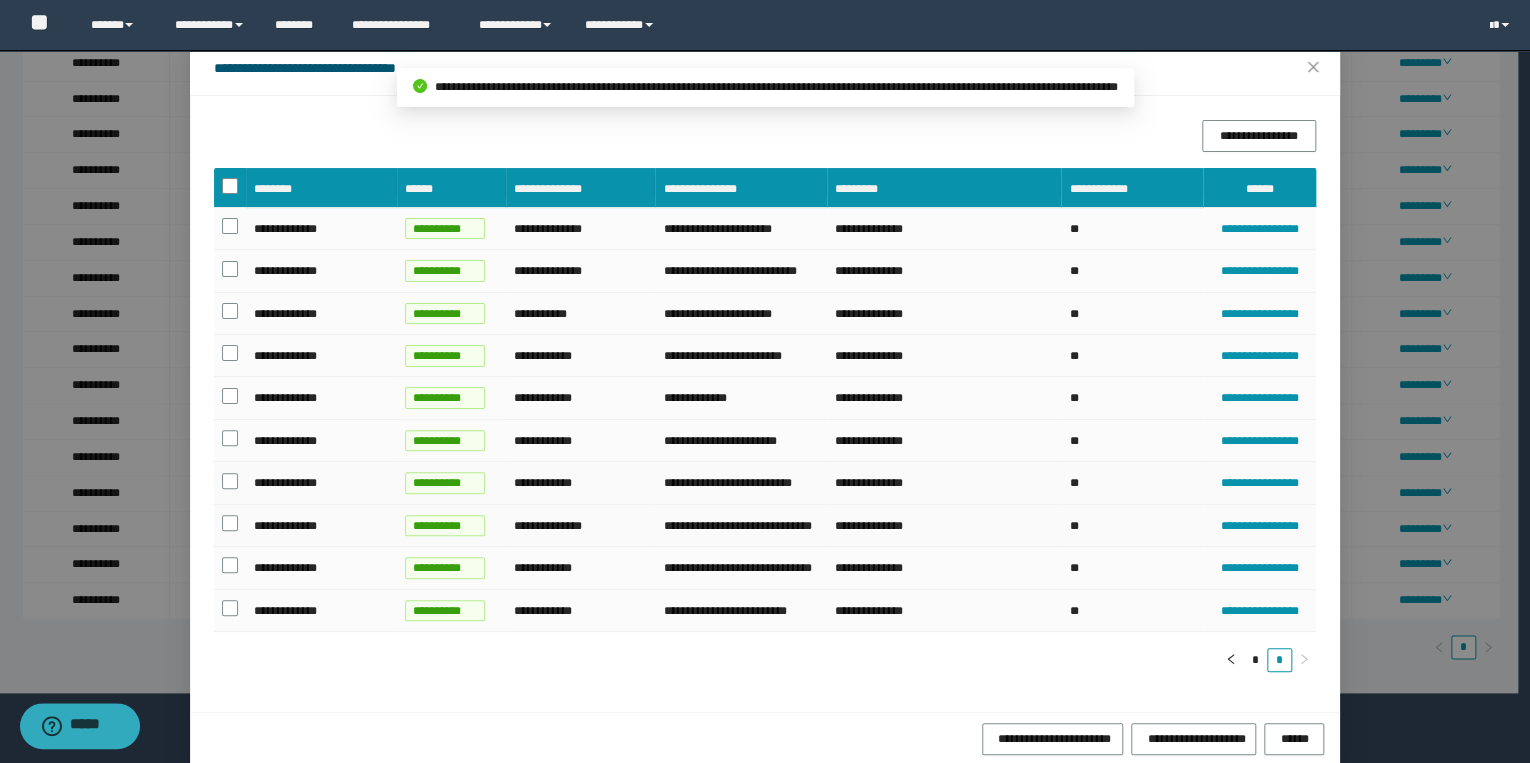 scroll, scrollTop: 0, scrollLeft: 0, axis: both 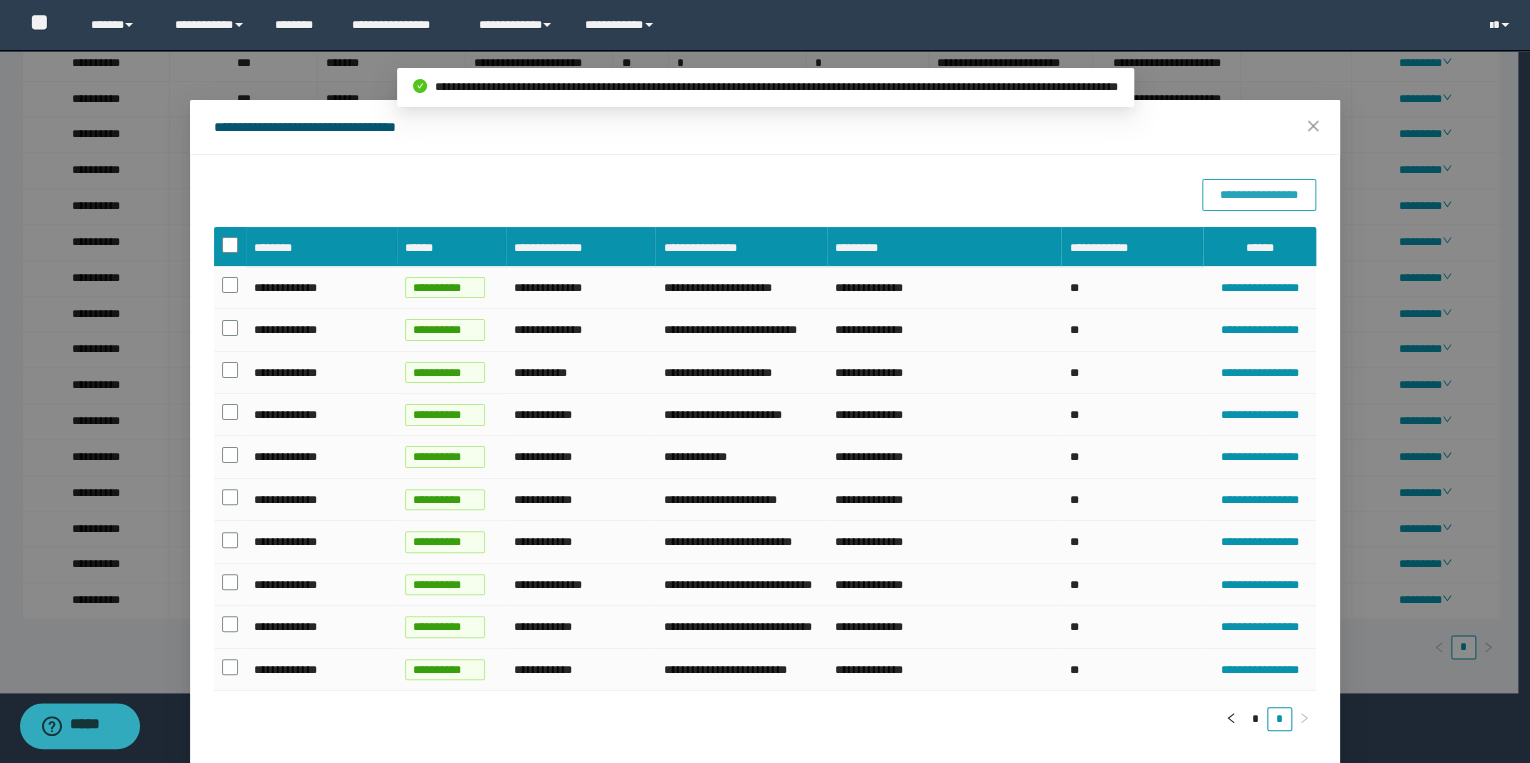 click on "**********" at bounding box center [1258, 195] 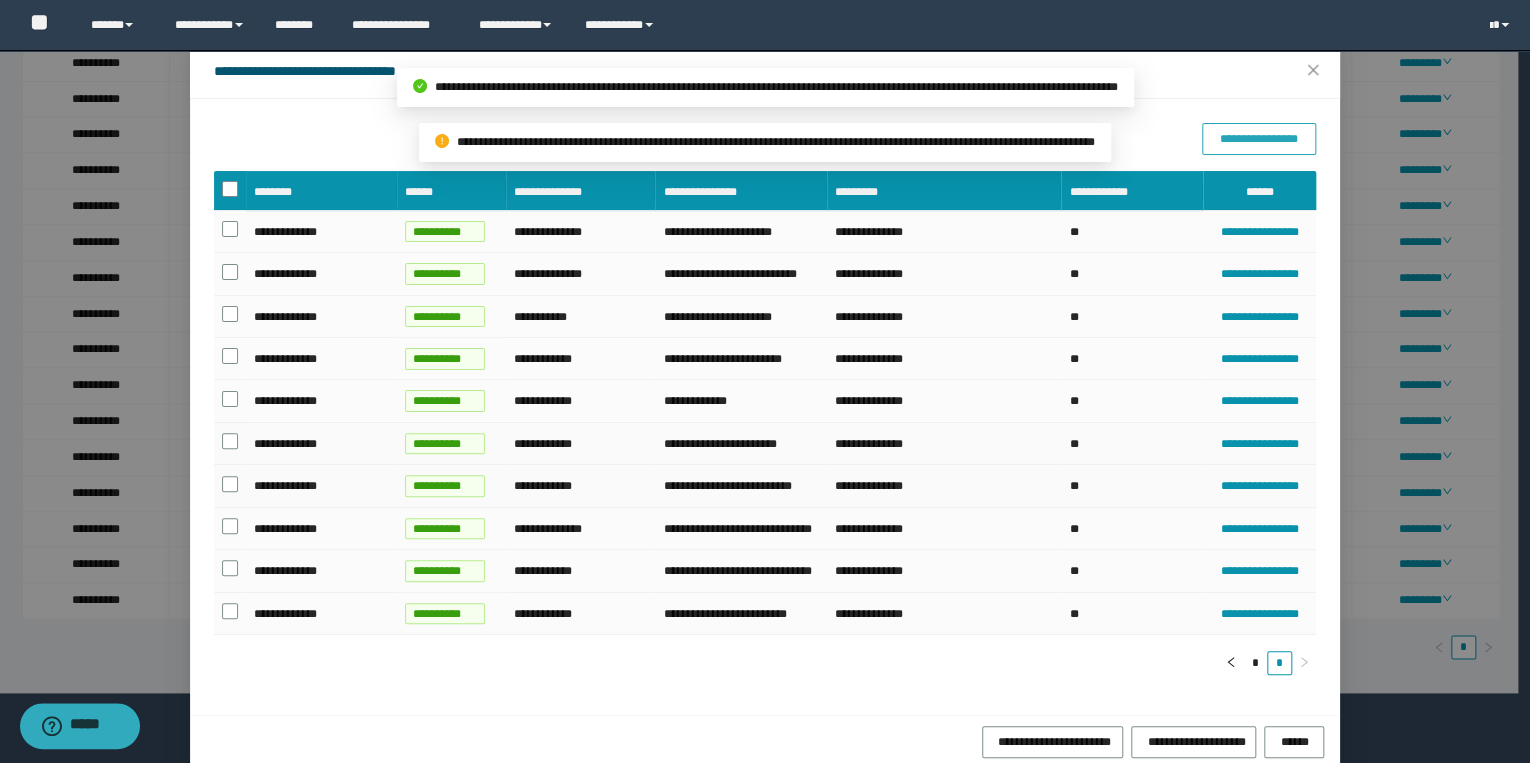 scroll, scrollTop: 115, scrollLeft: 0, axis: vertical 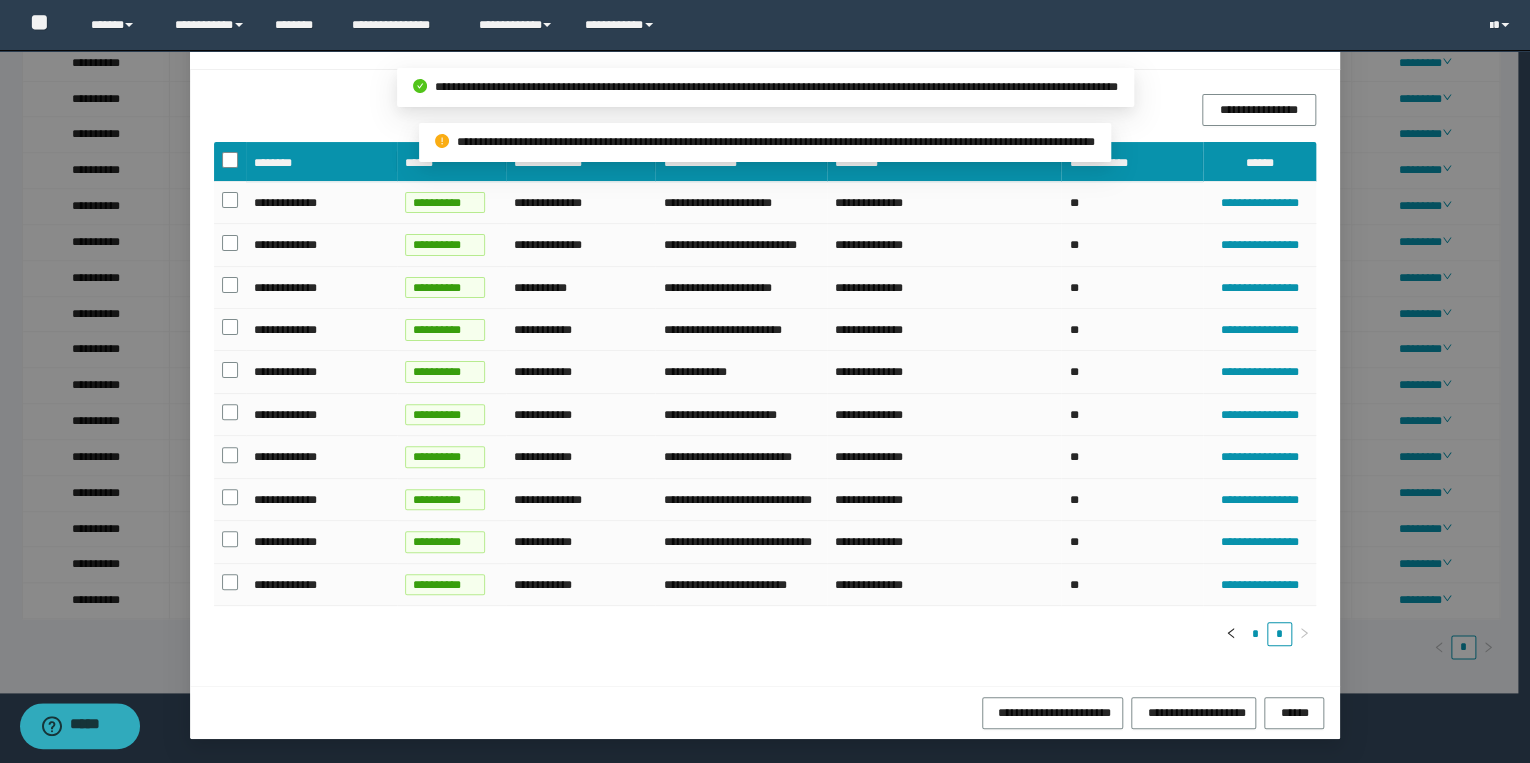 click on "*" at bounding box center [1255, 634] 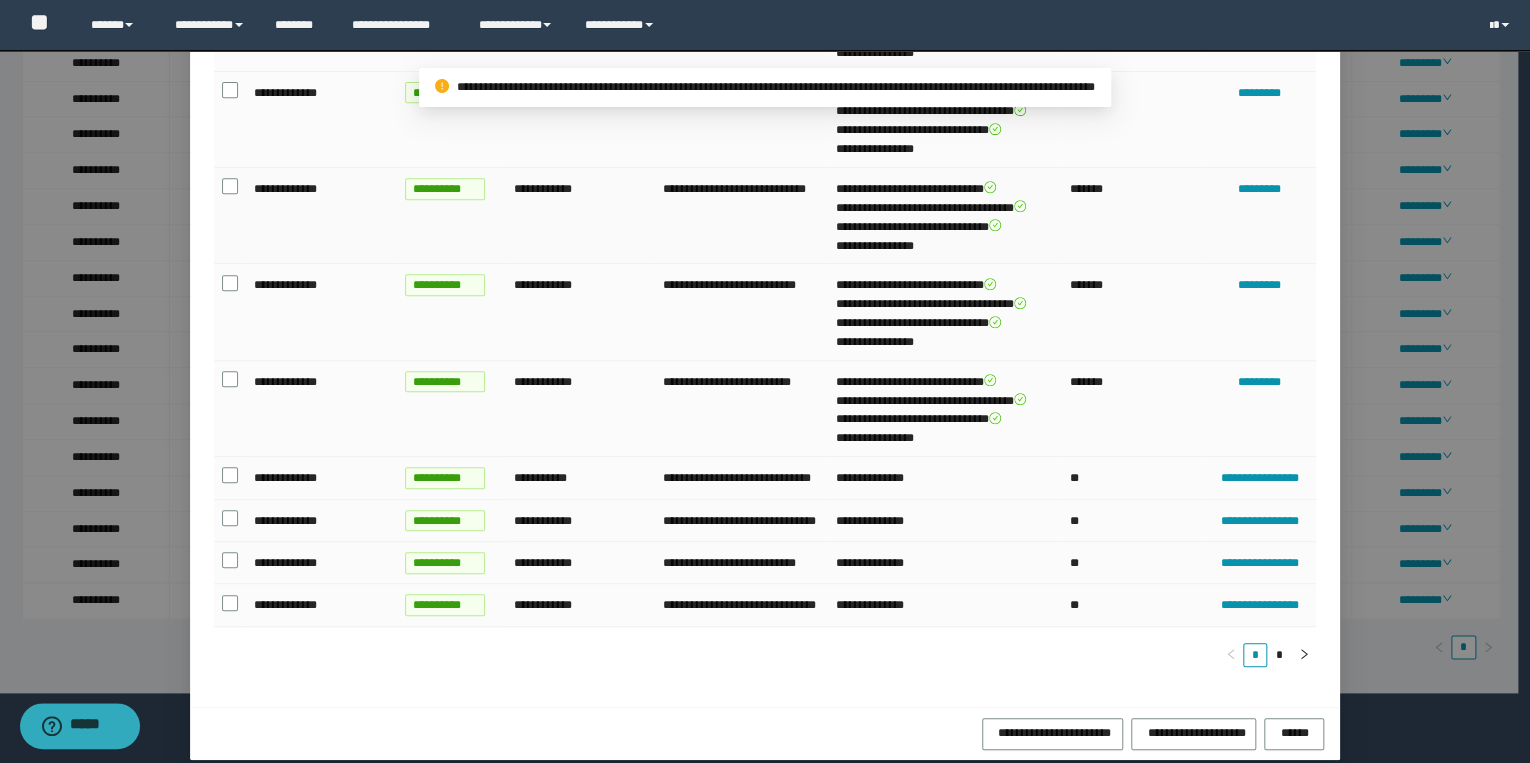 scroll, scrollTop: 455, scrollLeft: 0, axis: vertical 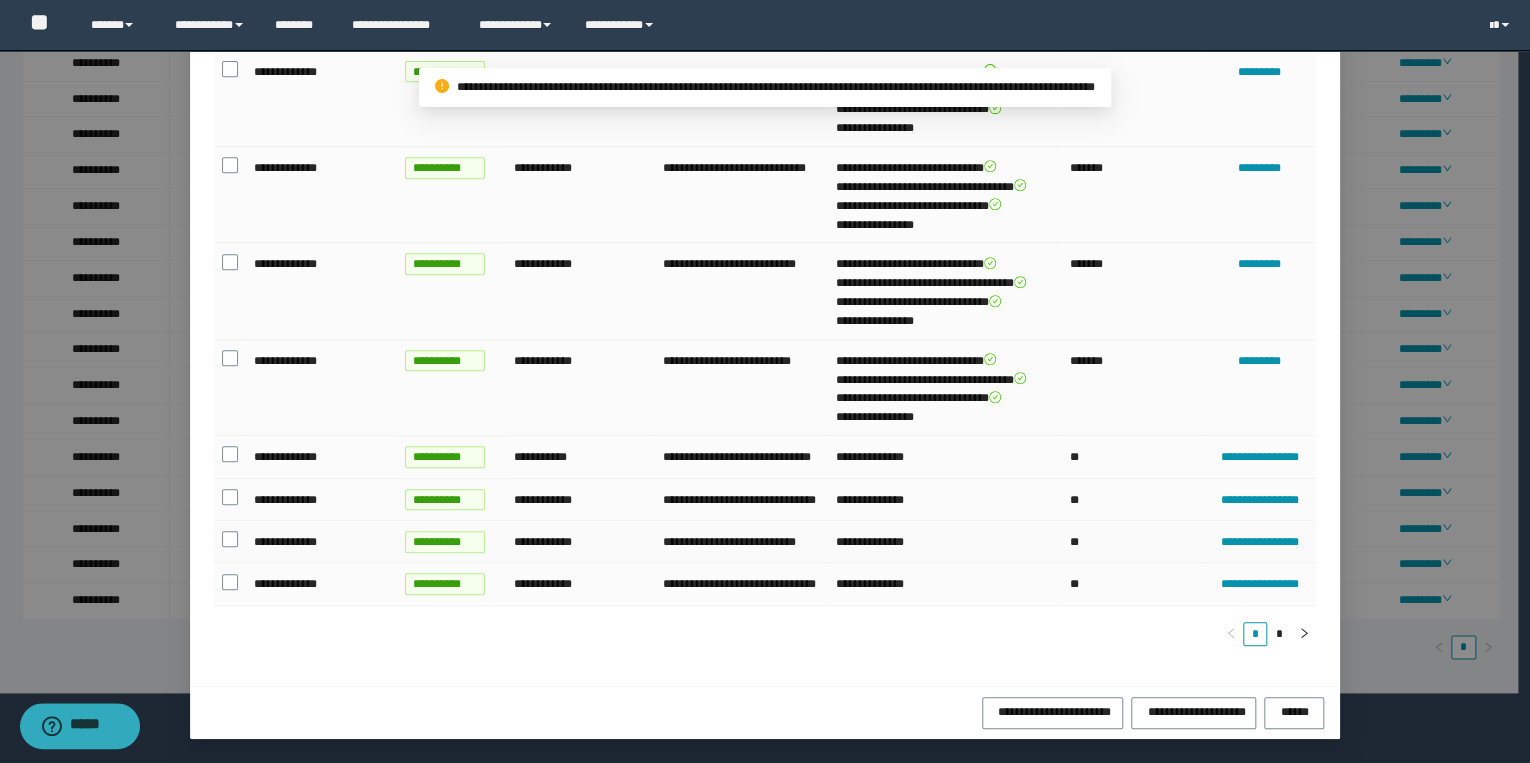 type 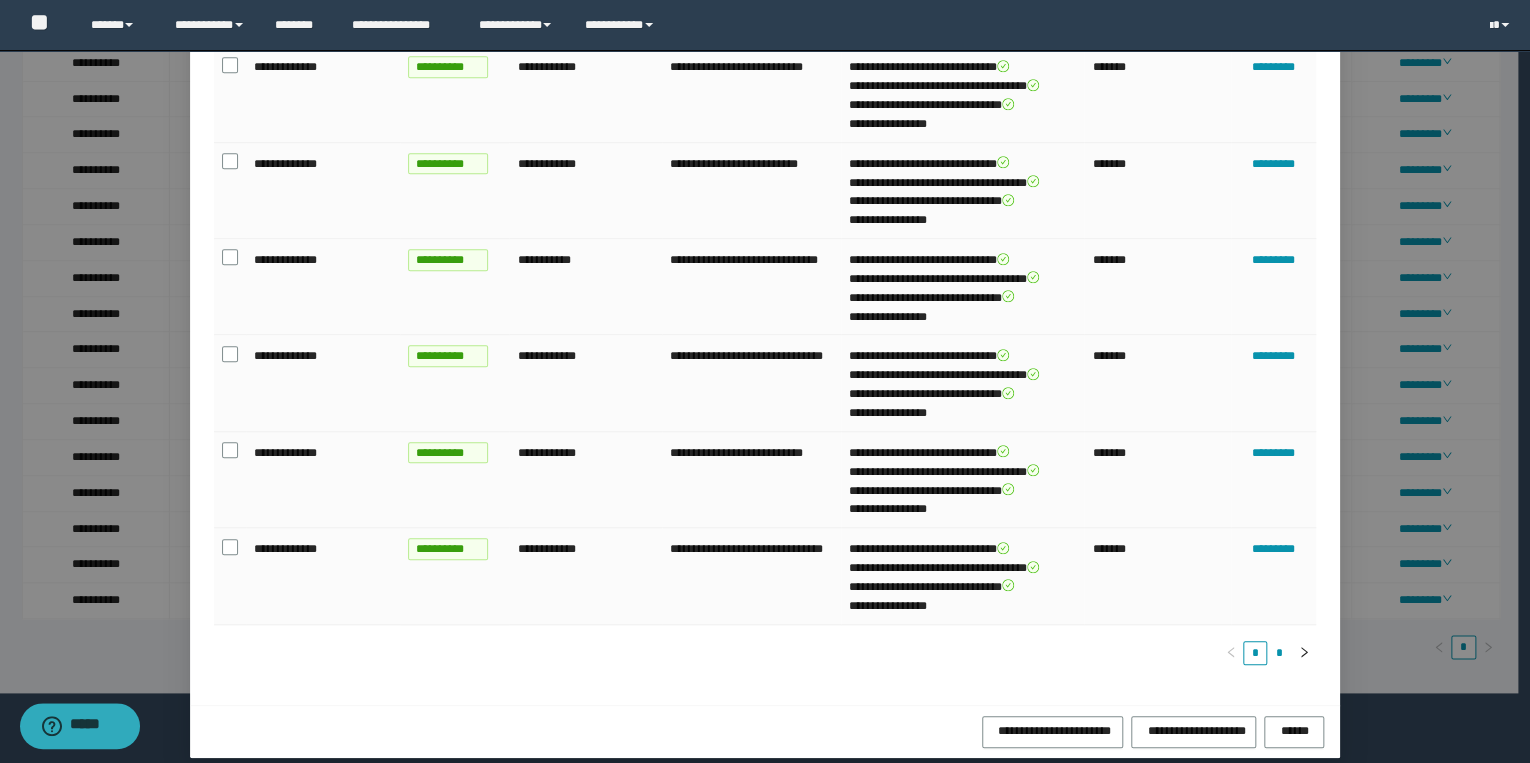 click on "*" at bounding box center [1279, 653] 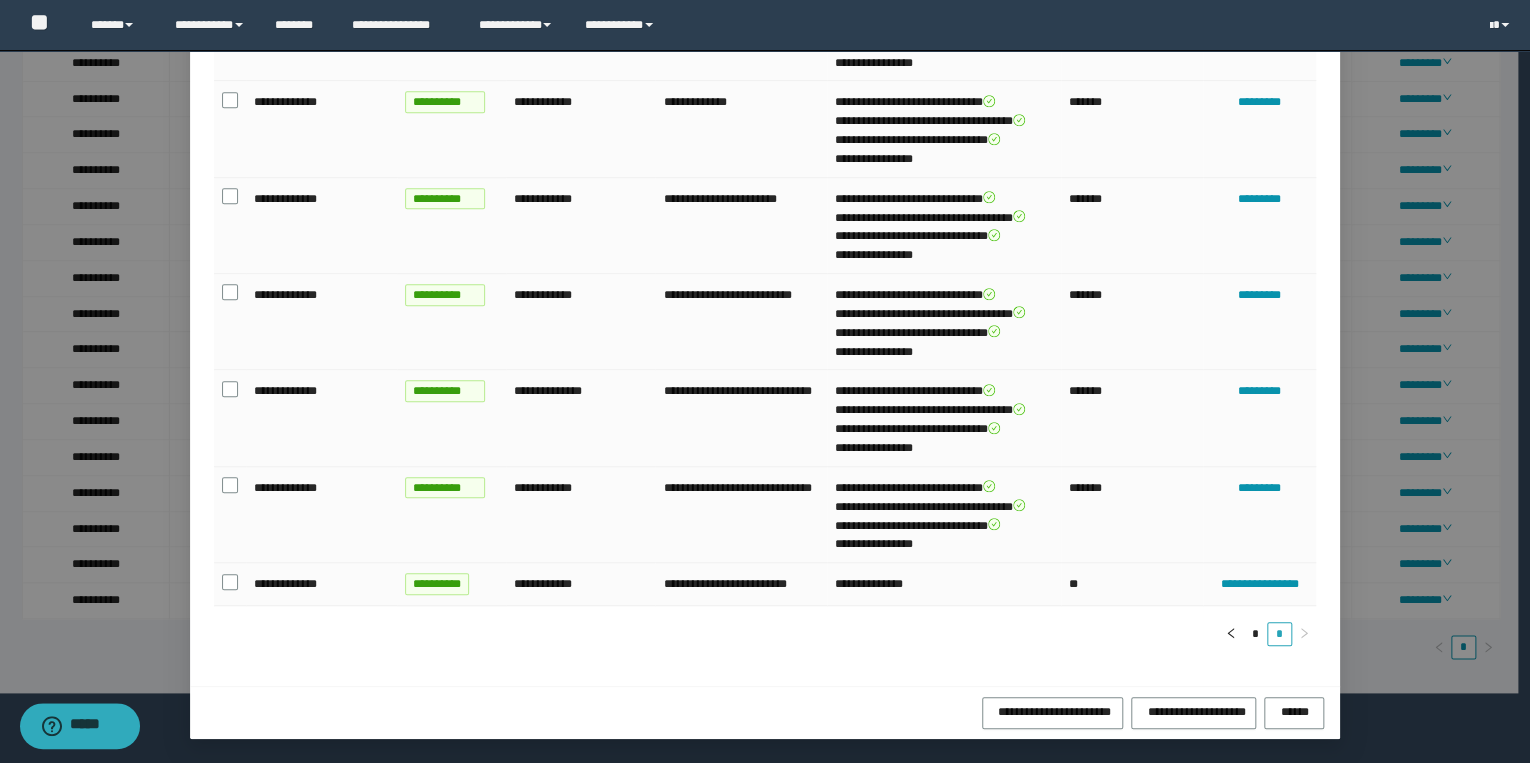 scroll, scrollTop: 568, scrollLeft: 0, axis: vertical 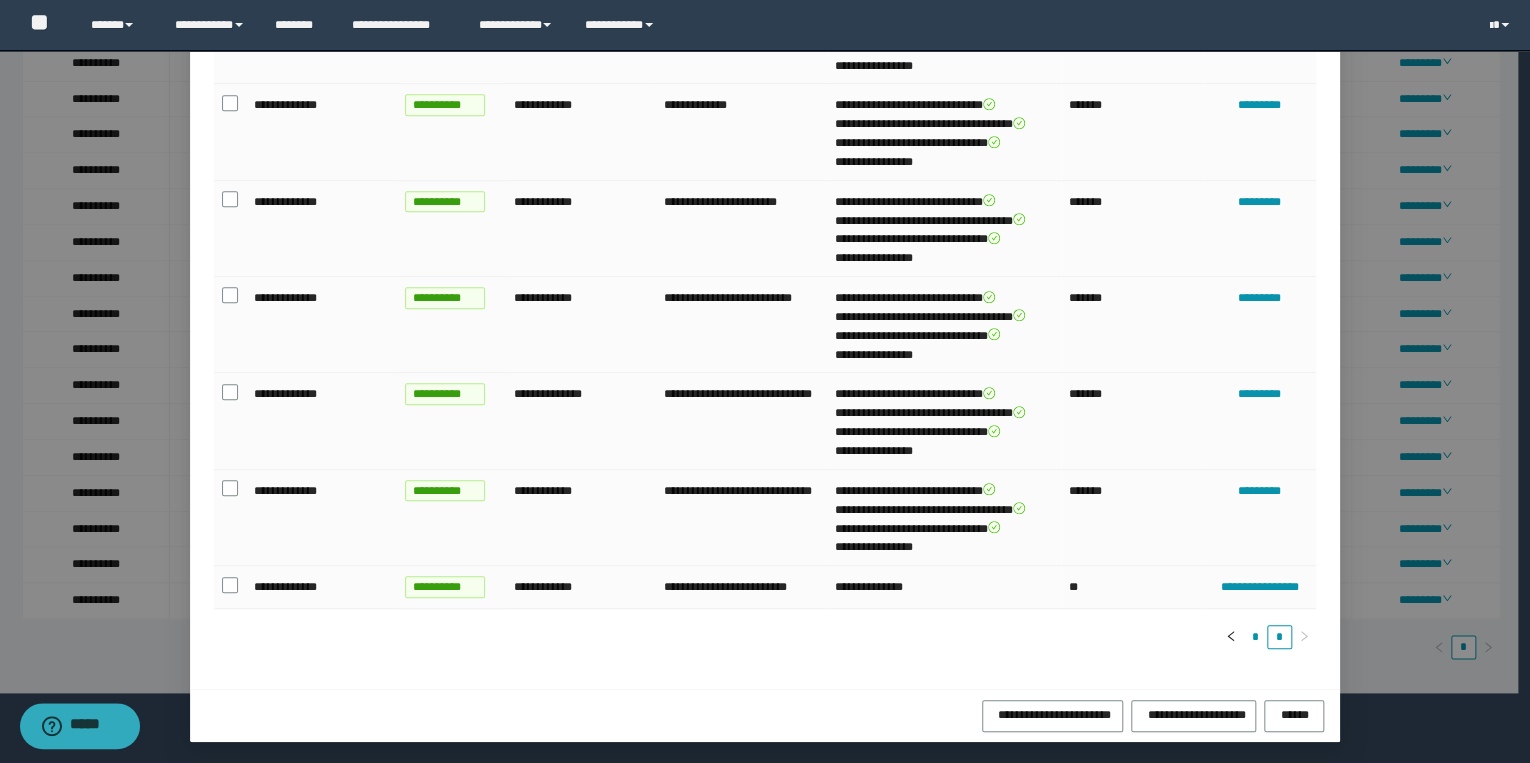 click on "*" at bounding box center (1255, 637) 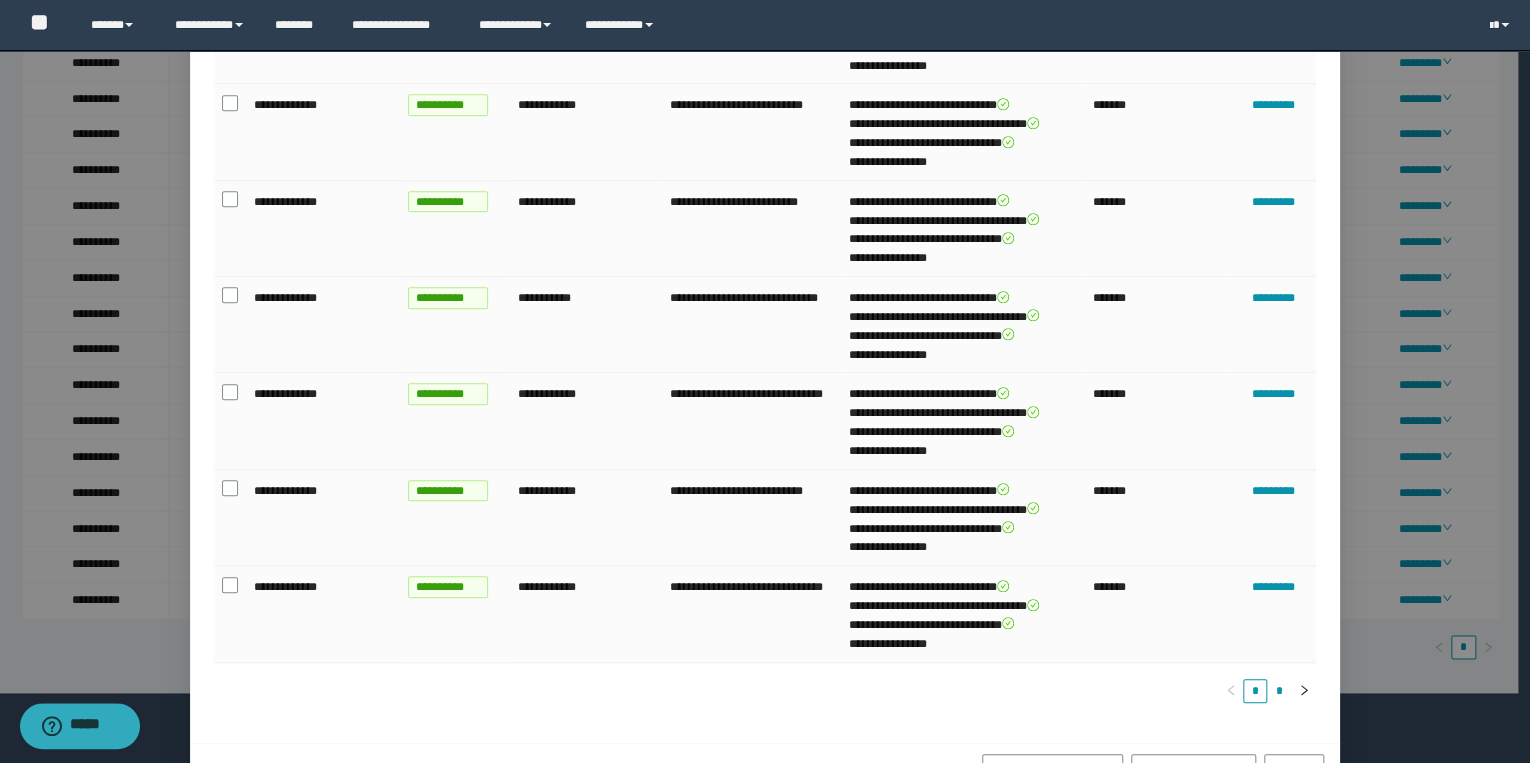 click on "*" at bounding box center (1279, 691) 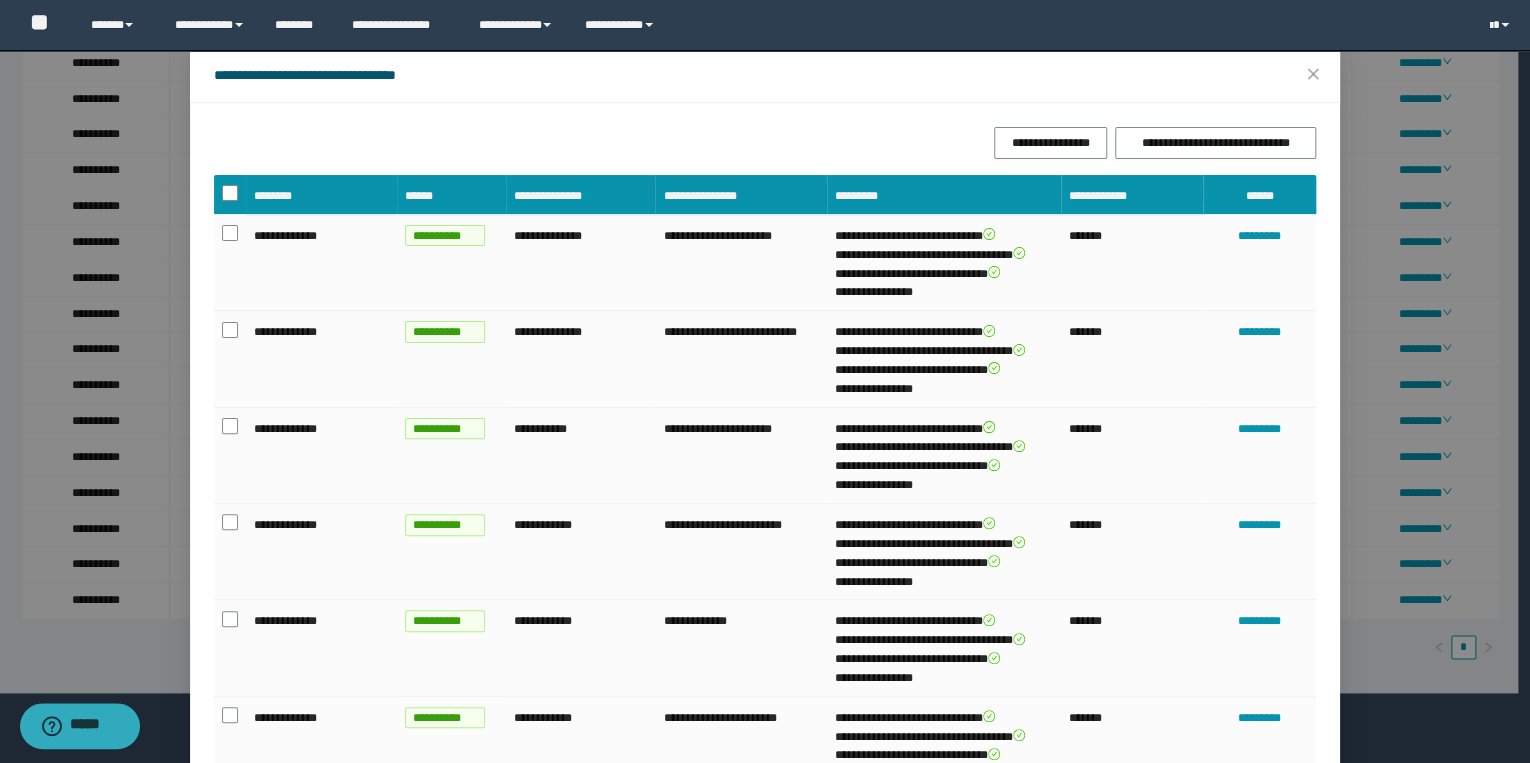 scroll, scrollTop: 0, scrollLeft: 0, axis: both 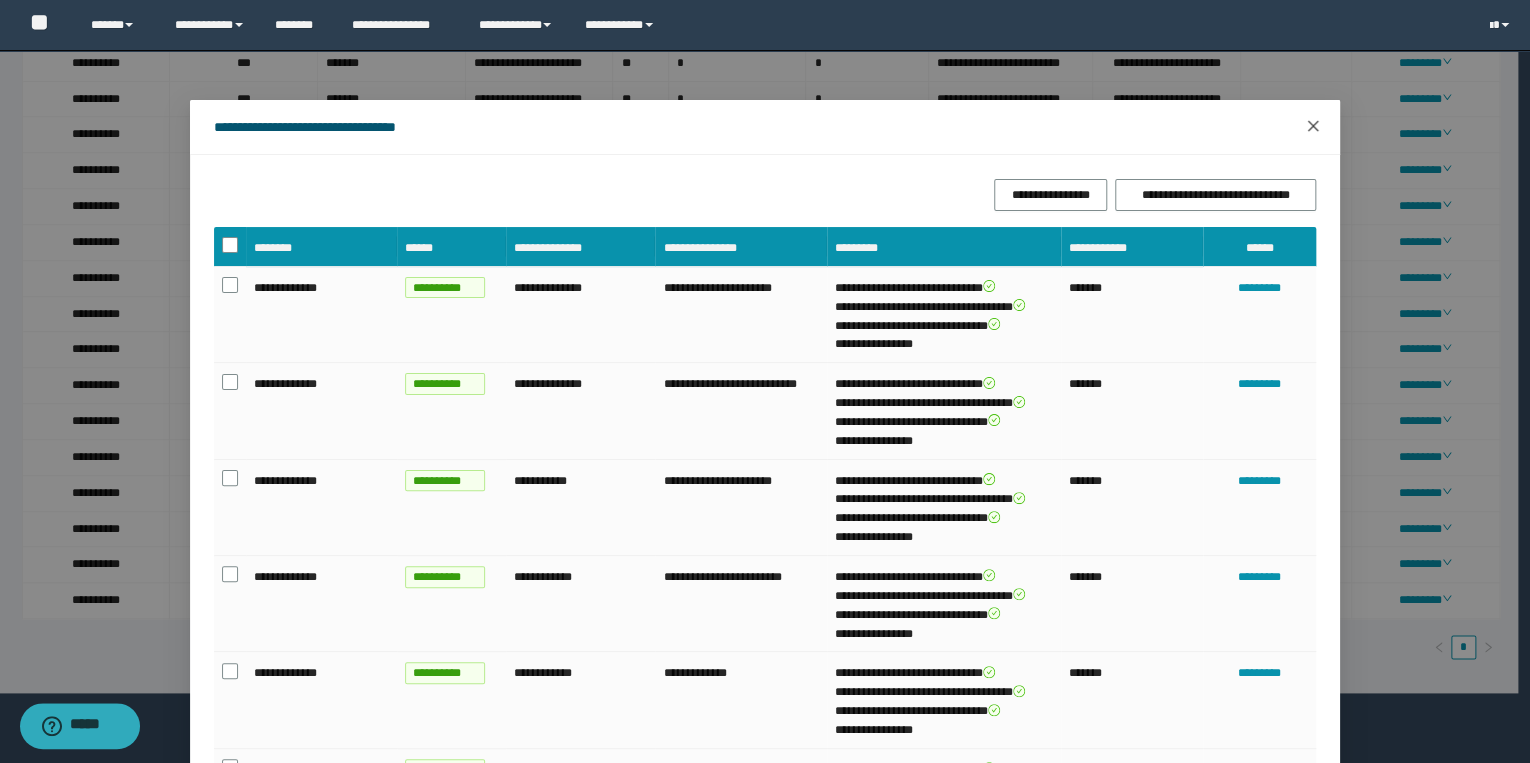 click 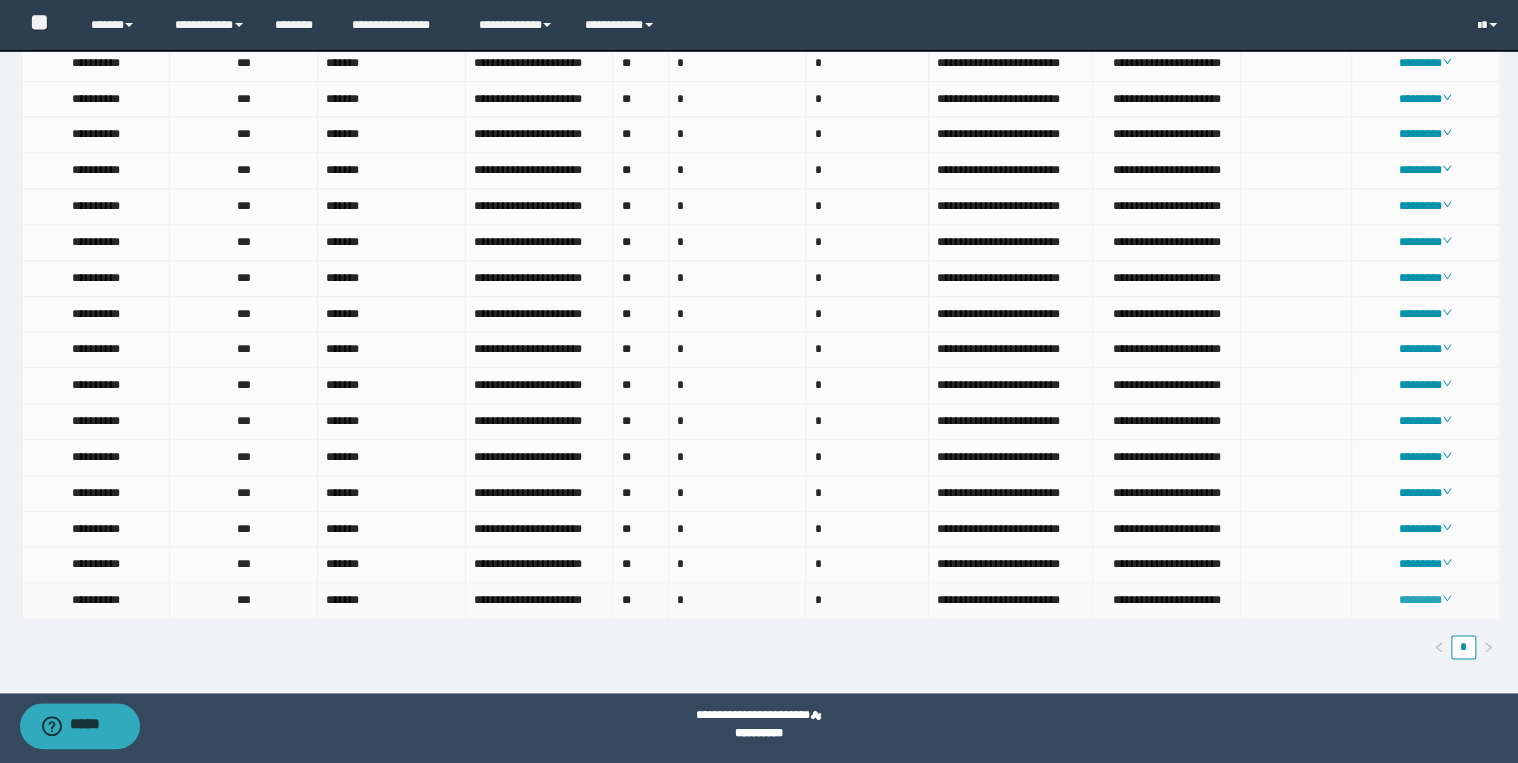 click on "********" at bounding box center (1425, 600) 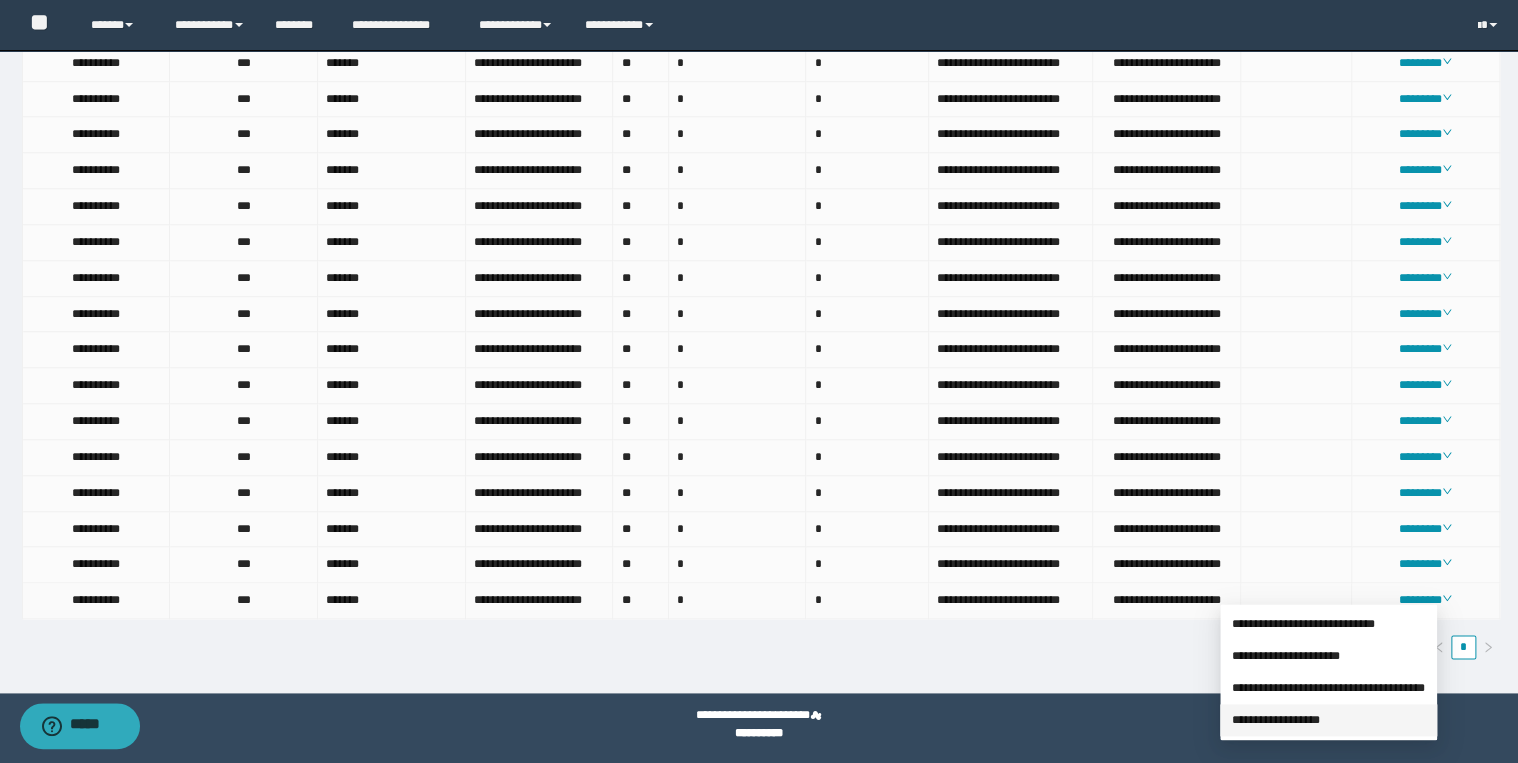 click on "**********" at bounding box center (1276, 720) 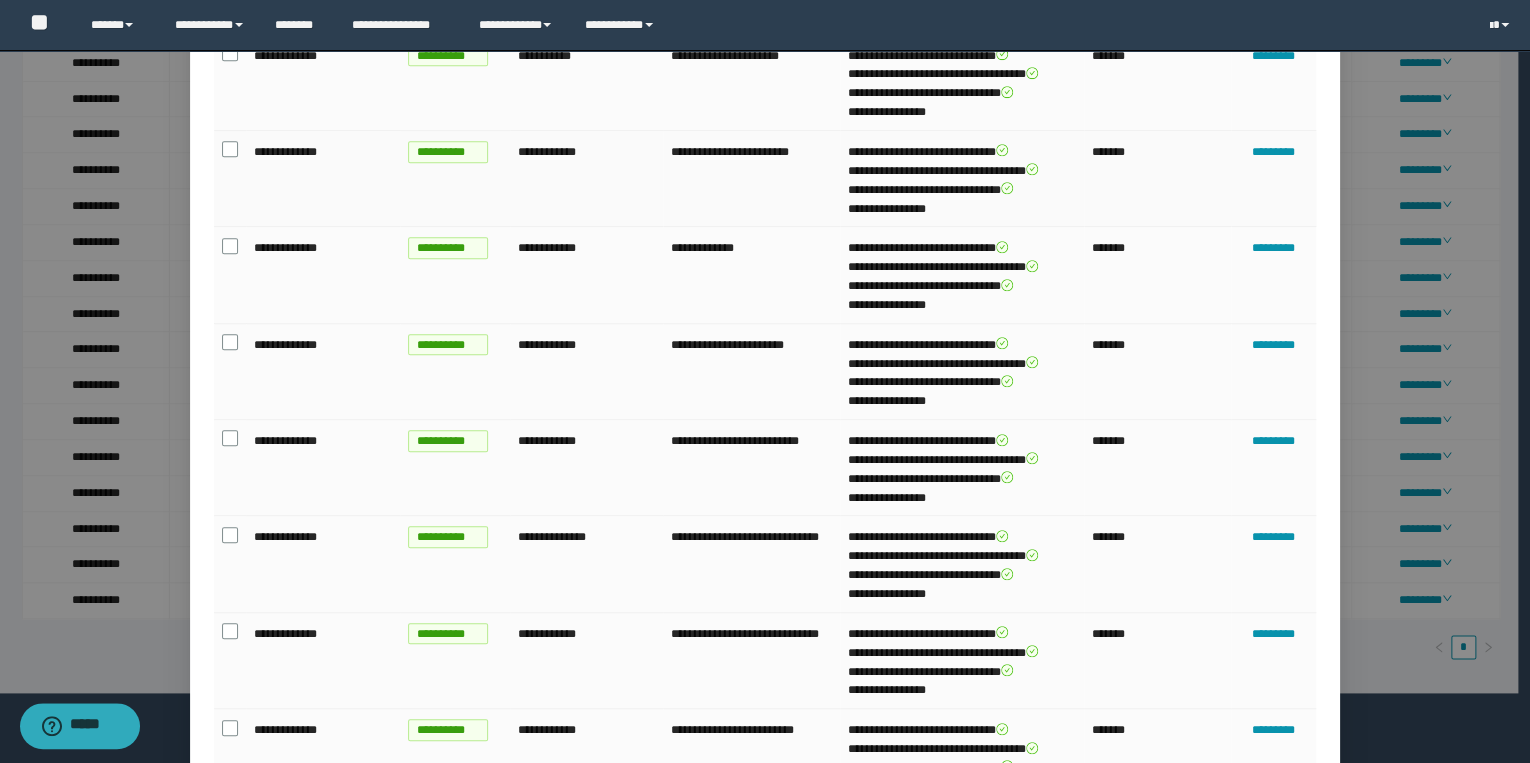 scroll, scrollTop: 606, scrollLeft: 0, axis: vertical 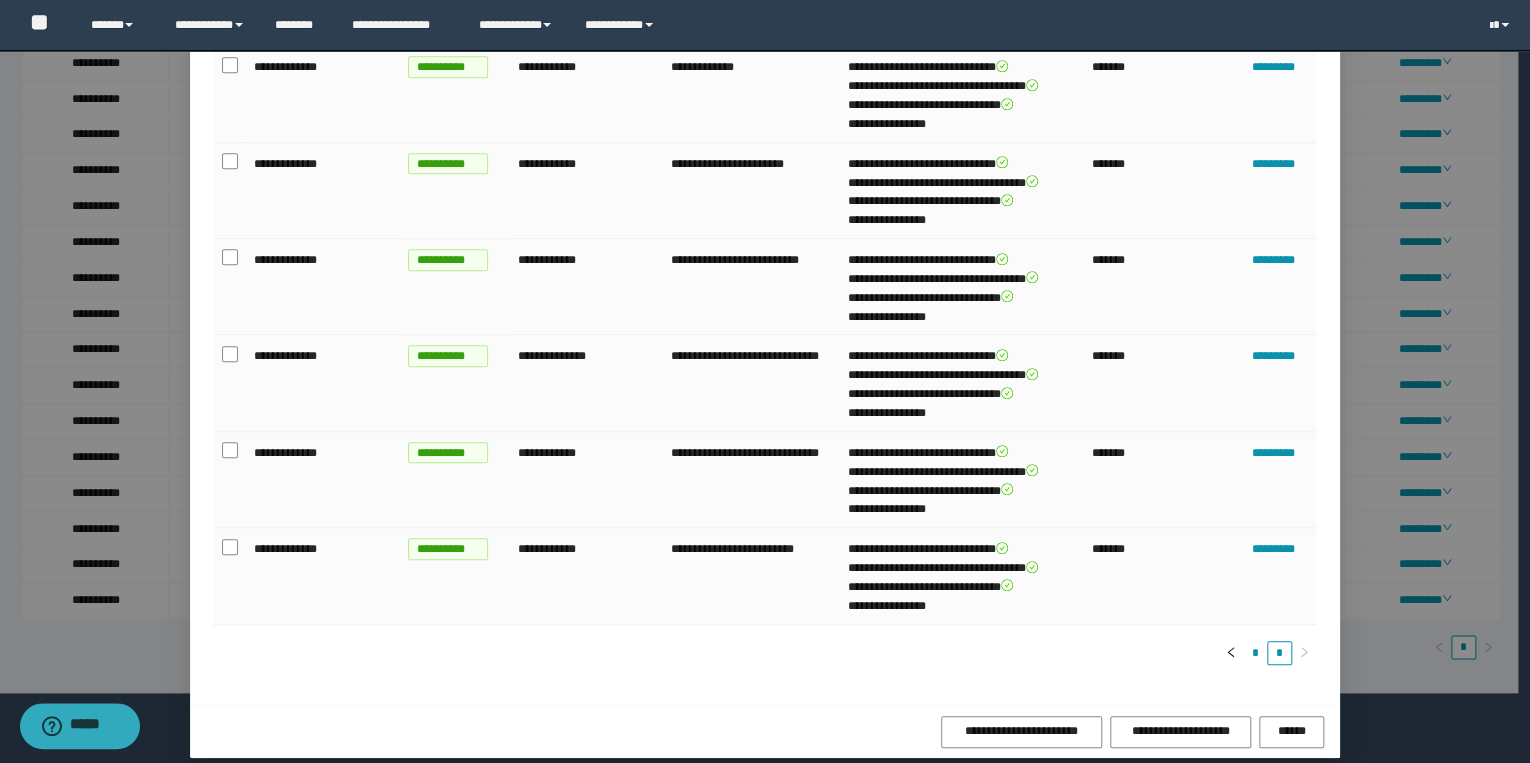 click on "*" at bounding box center [1255, 653] 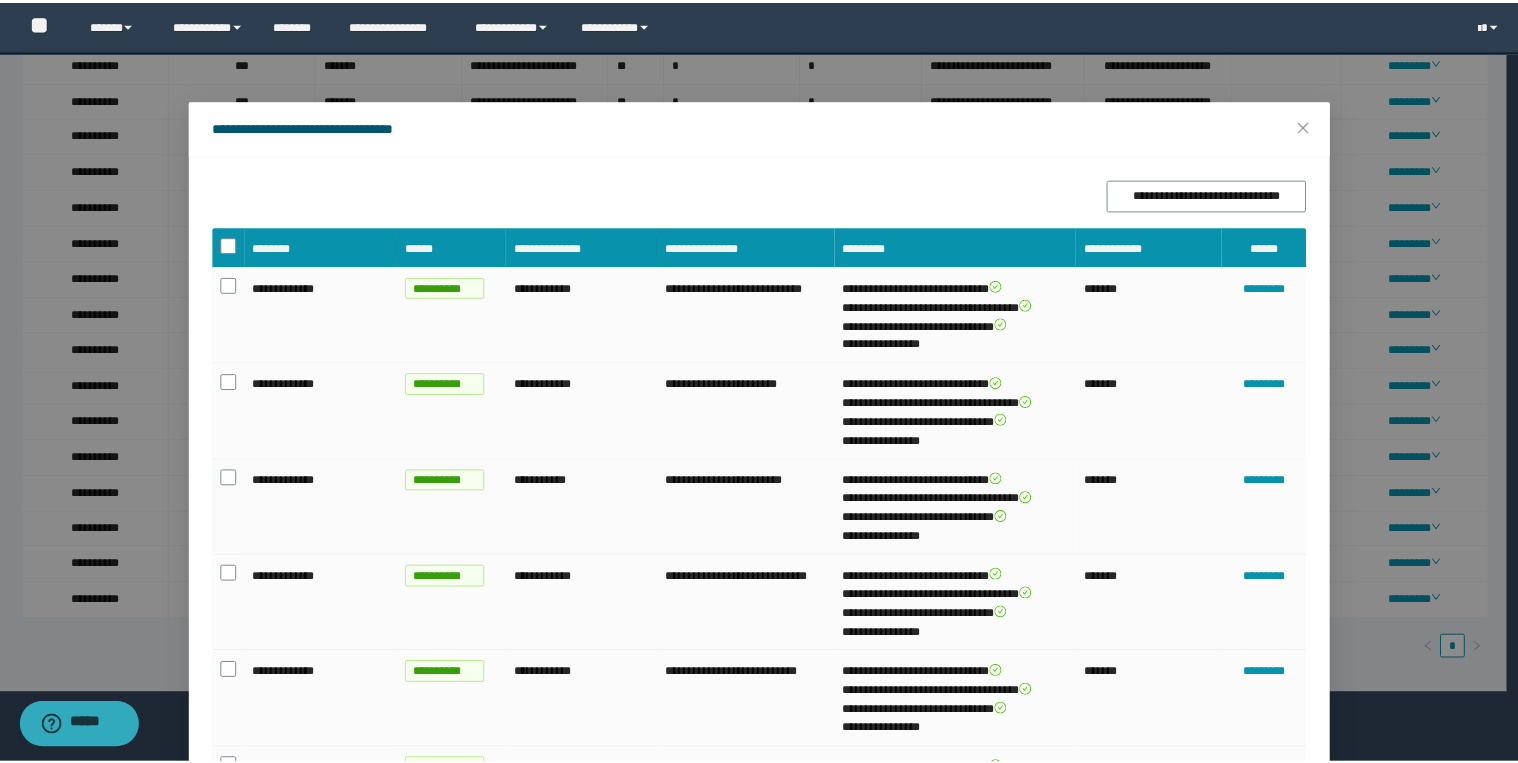 scroll, scrollTop: 0, scrollLeft: 0, axis: both 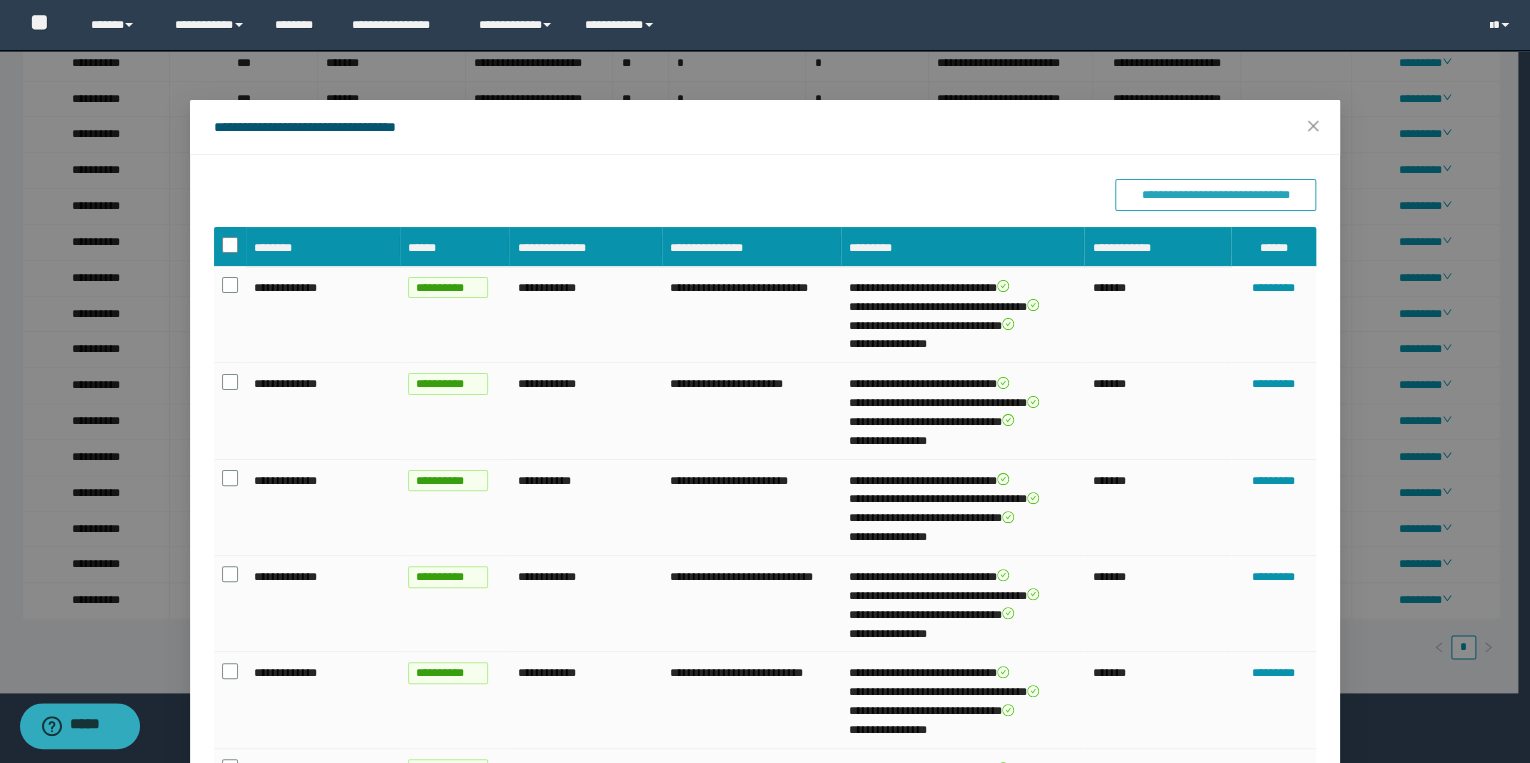 click on "**********" at bounding box center (1215, 195) 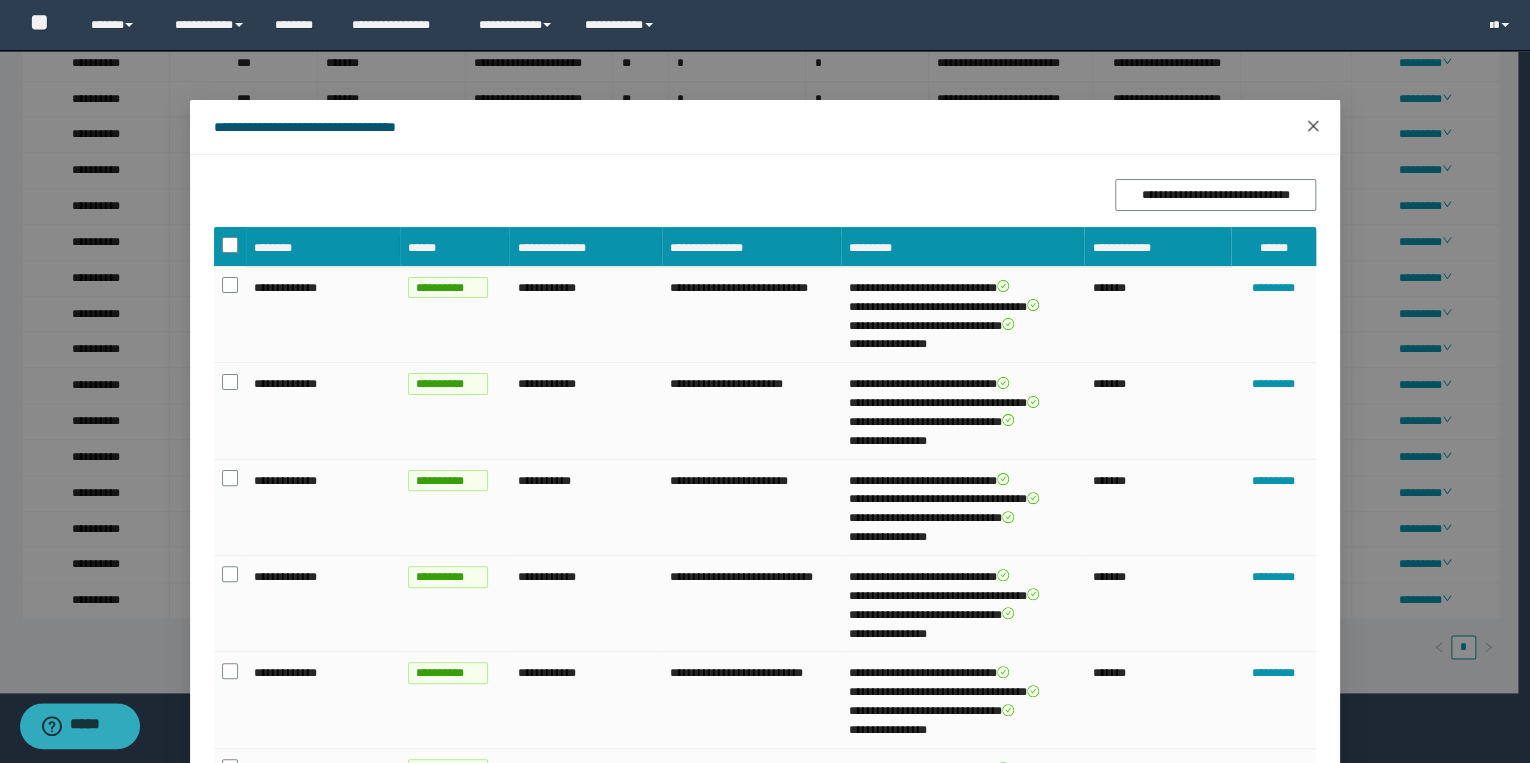 click at bounding box center [1313, 127] 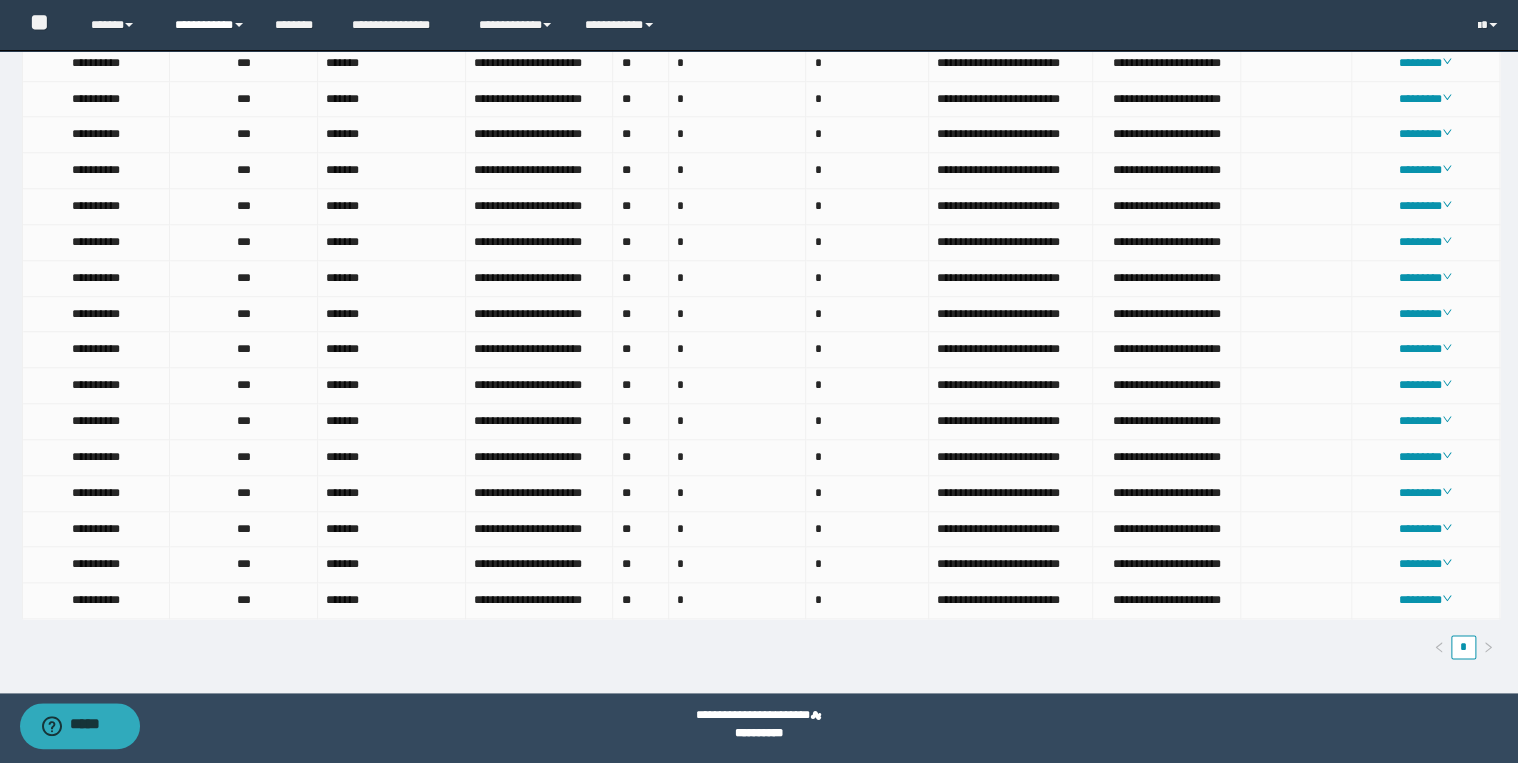 click on "**********" at bounding box center [210, 25] 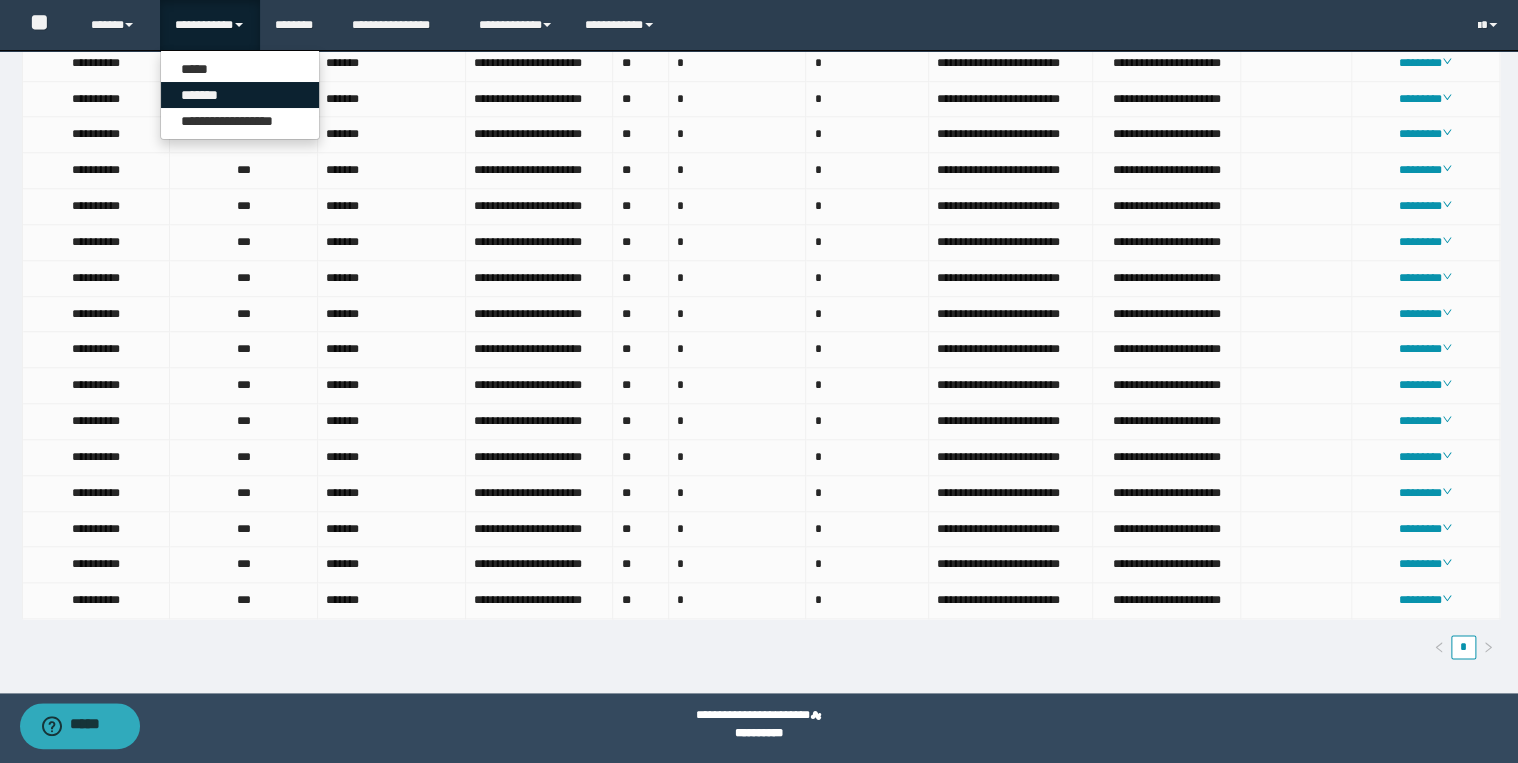 click on "*******" at bounding box center (240, 95) 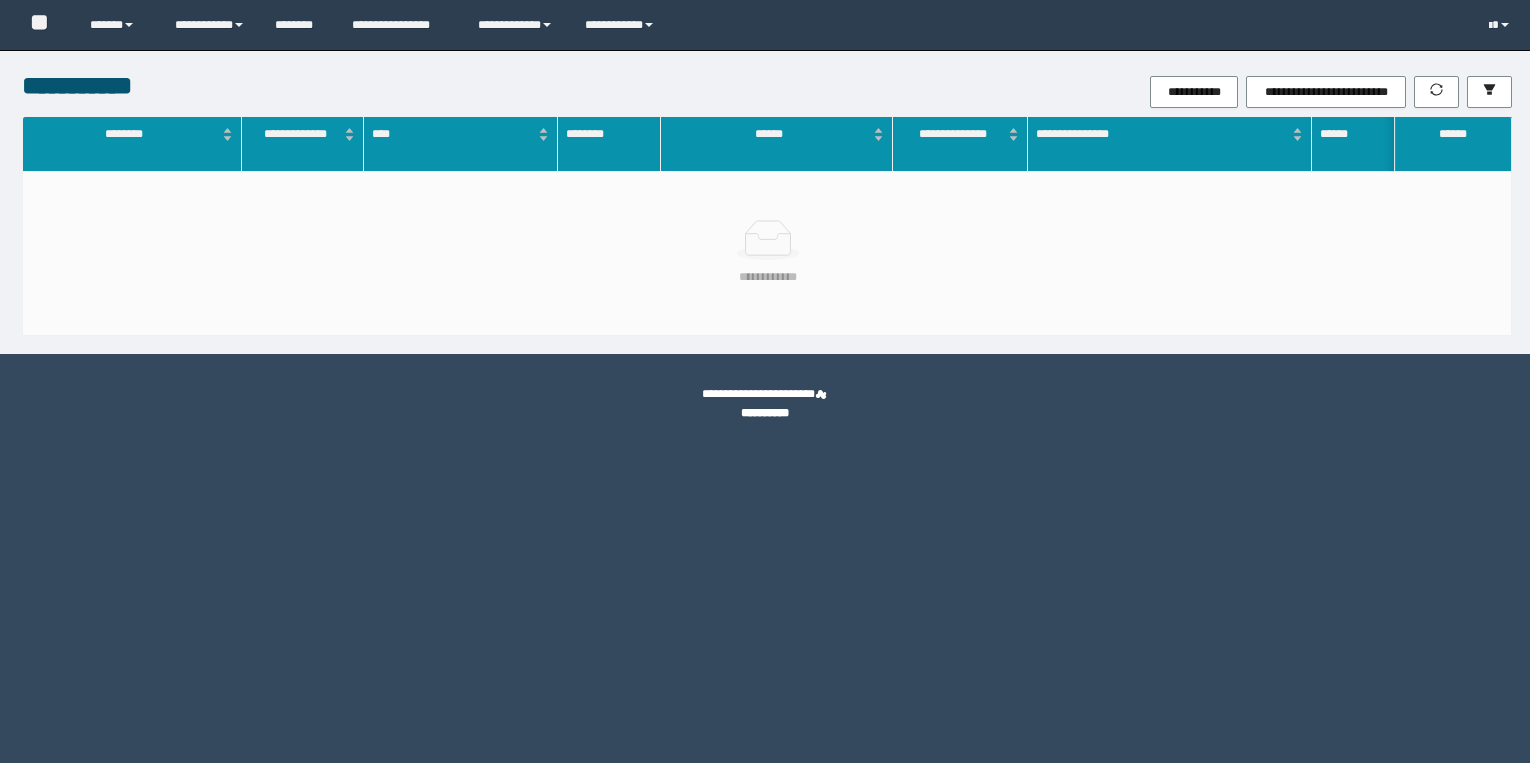 scroll, scrollTop: 0, scrollLeft: 0, axis: both 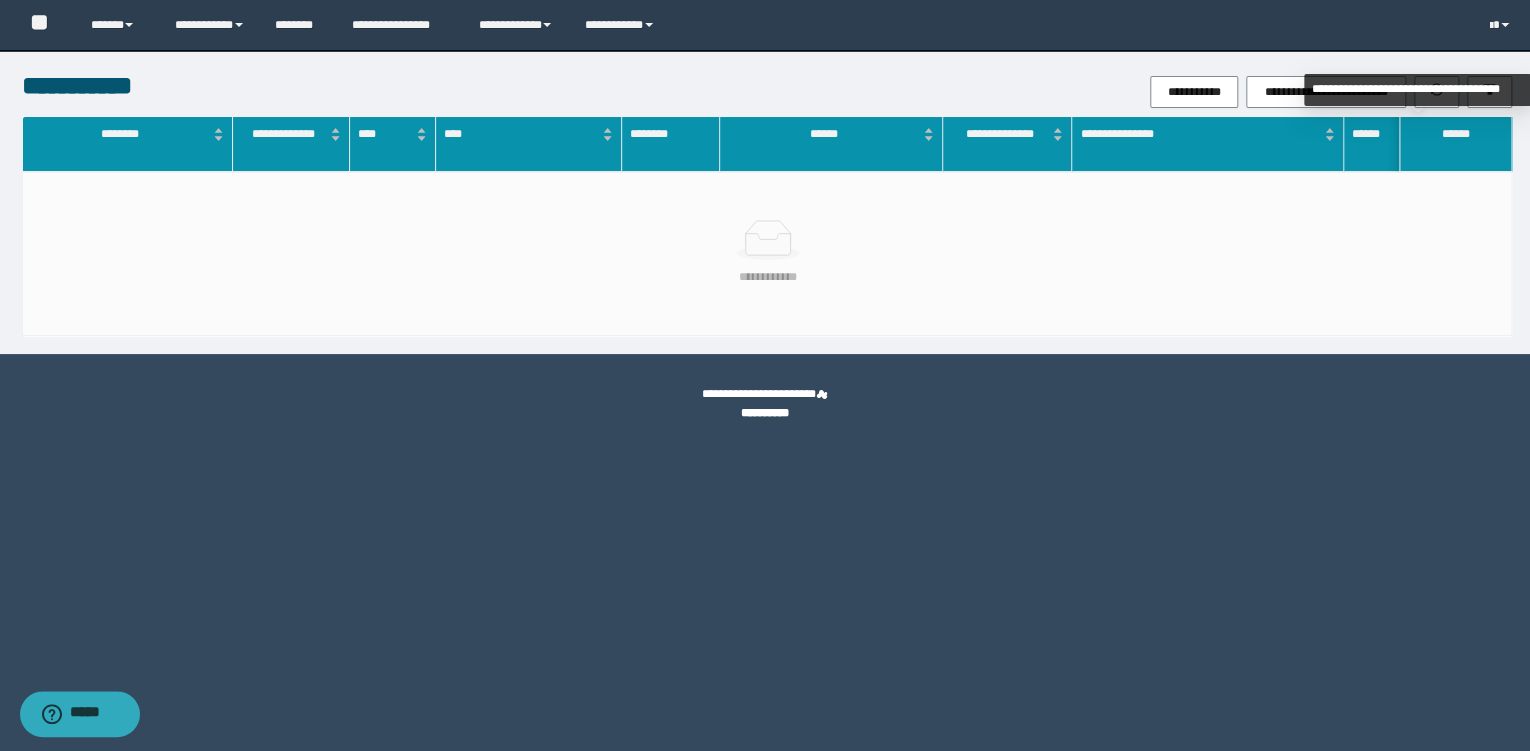 click on "**********" at bounding box center [1417, 90] 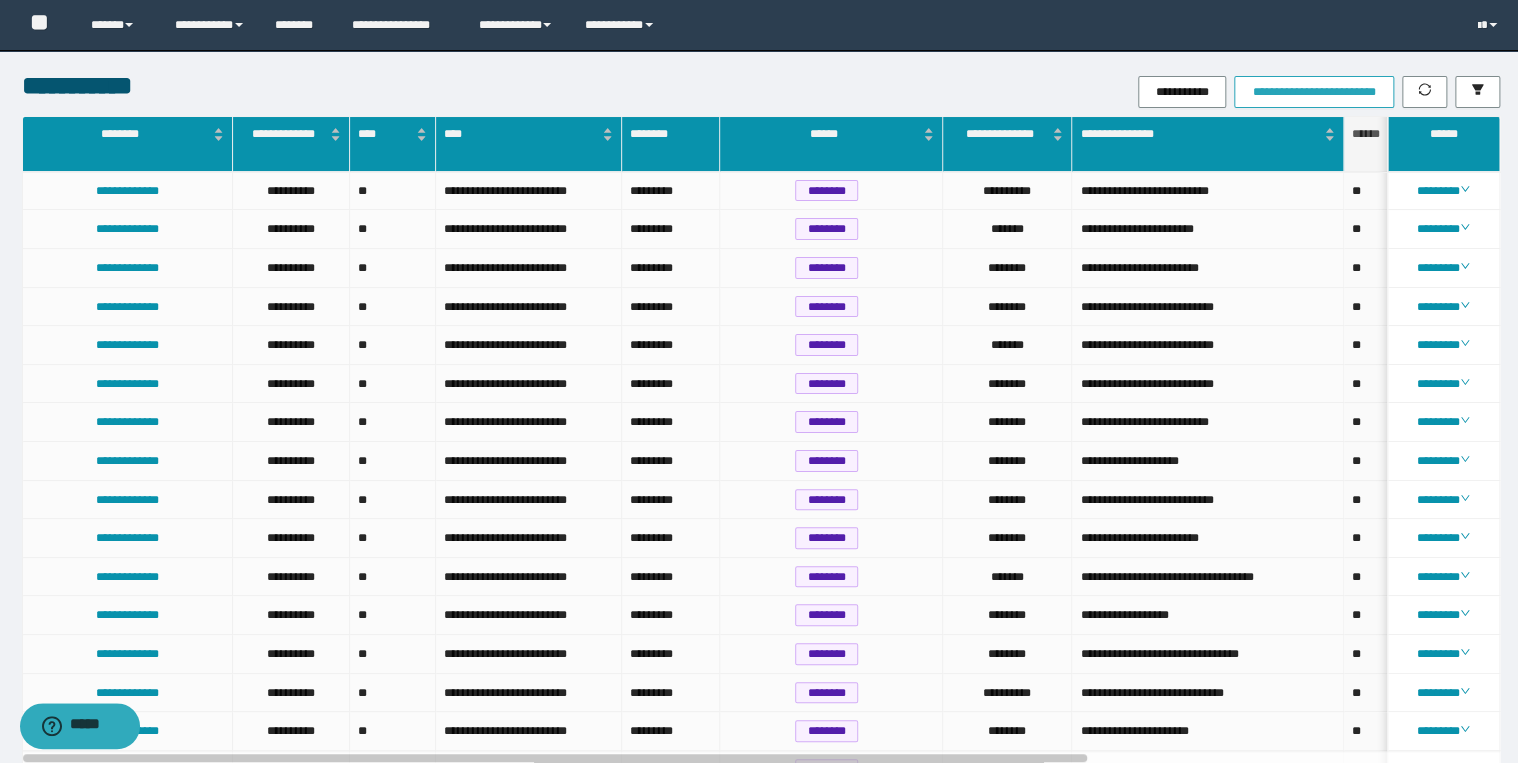 click on "**********" at bounding box center (1313, 92) 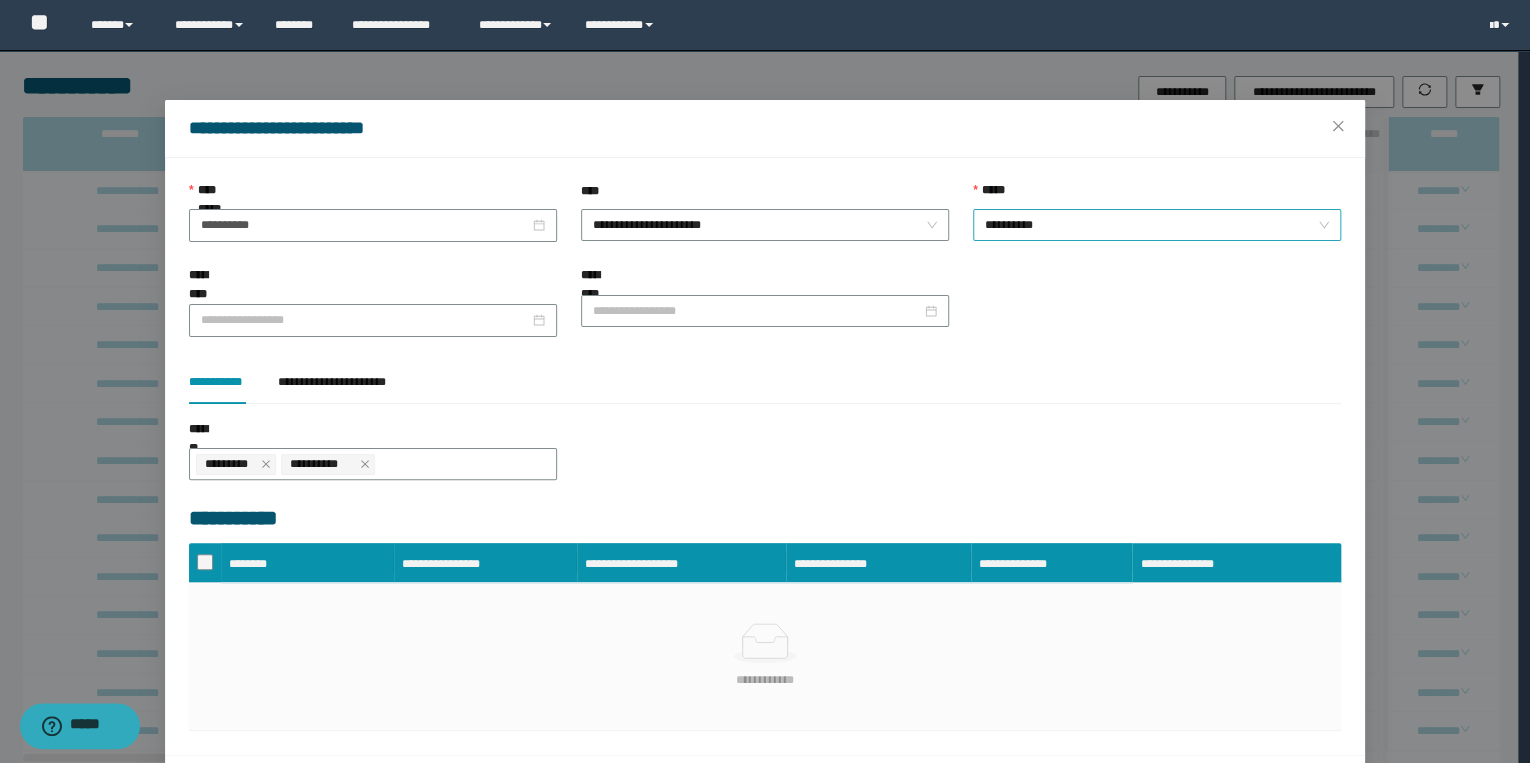 click on "**********" at bounding box center [1157, 225] 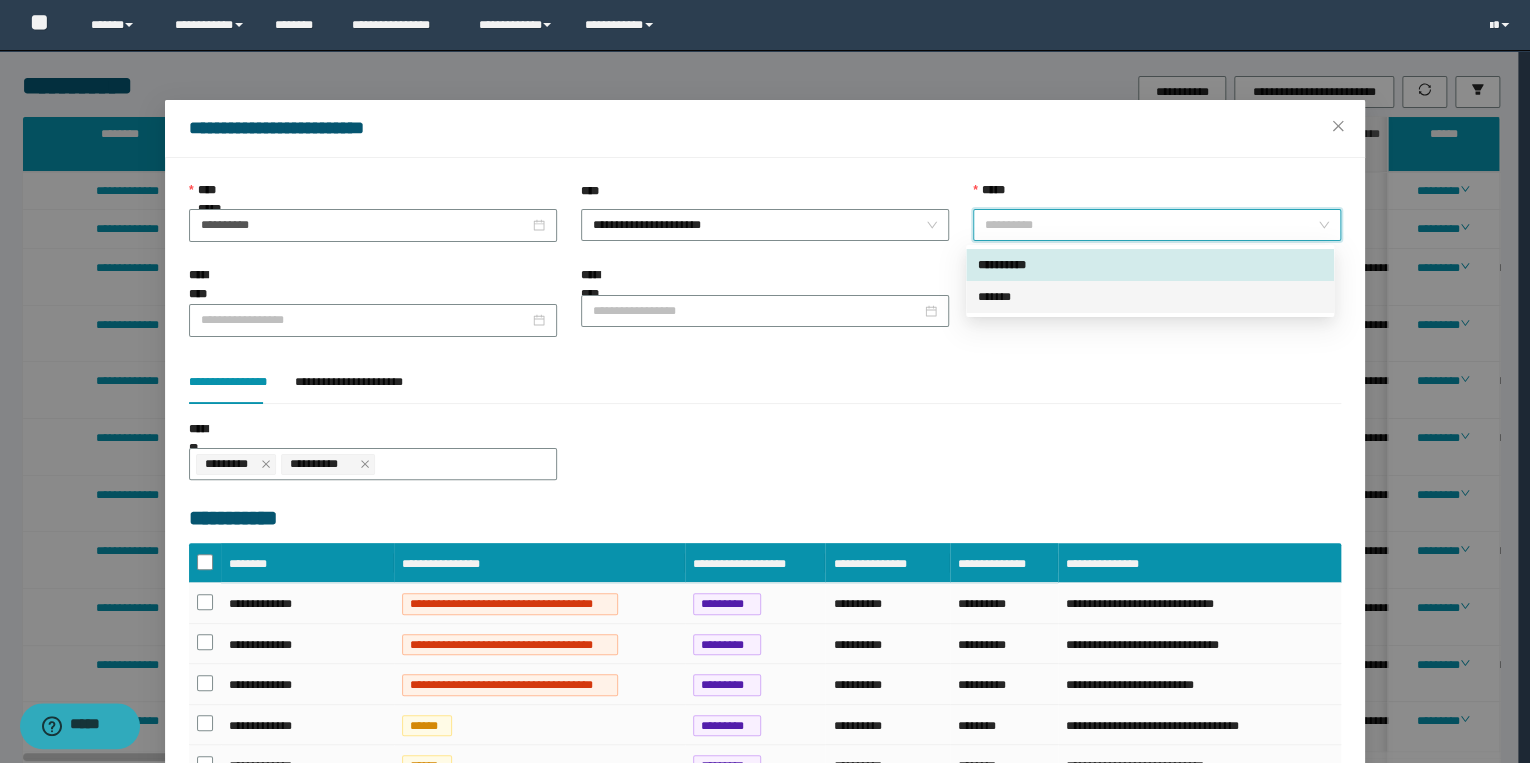 click on "*******" at bounding box center (1150, 297) 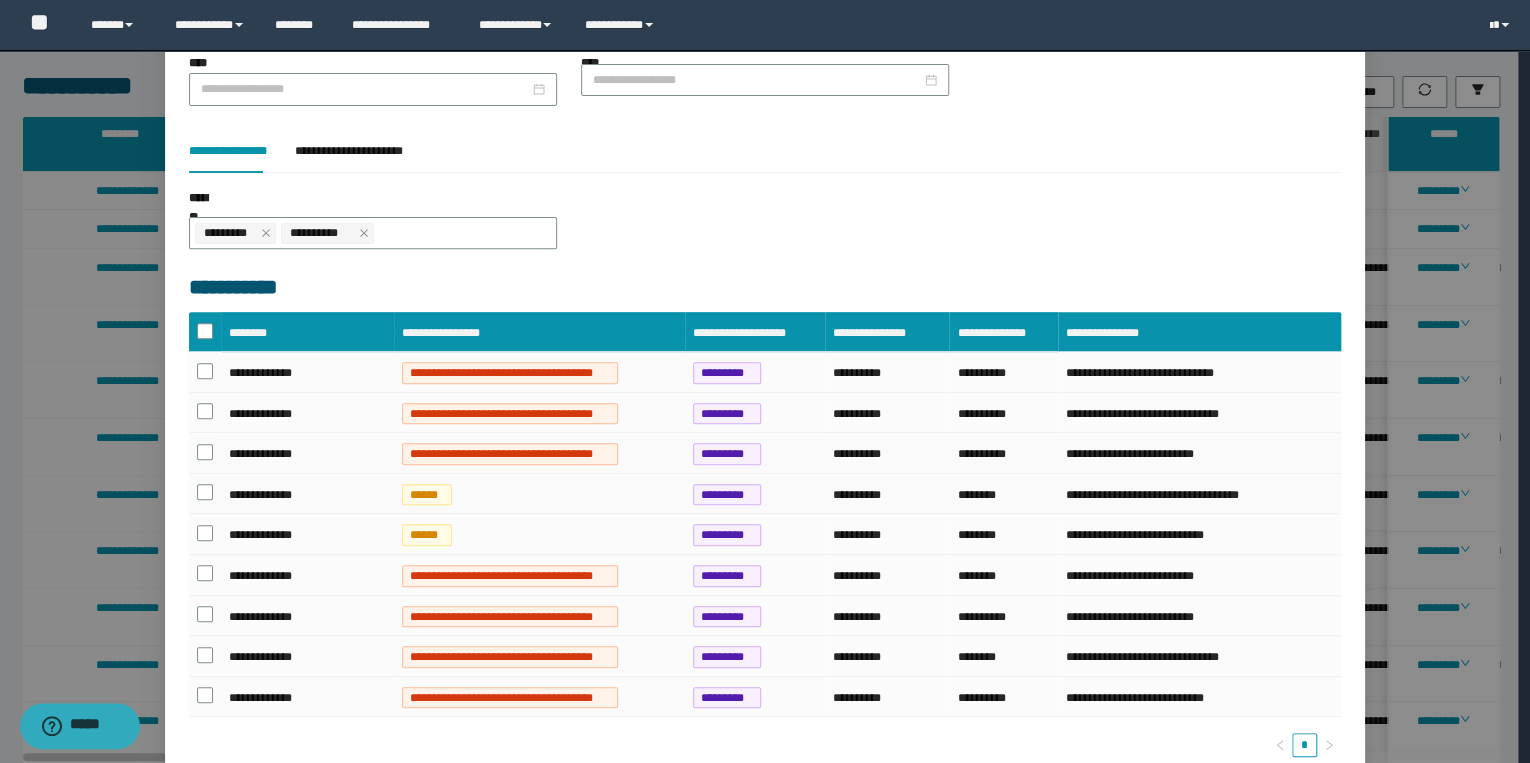 scroll, scrollTop: 240, scrollLeft: 0, axis: vertical 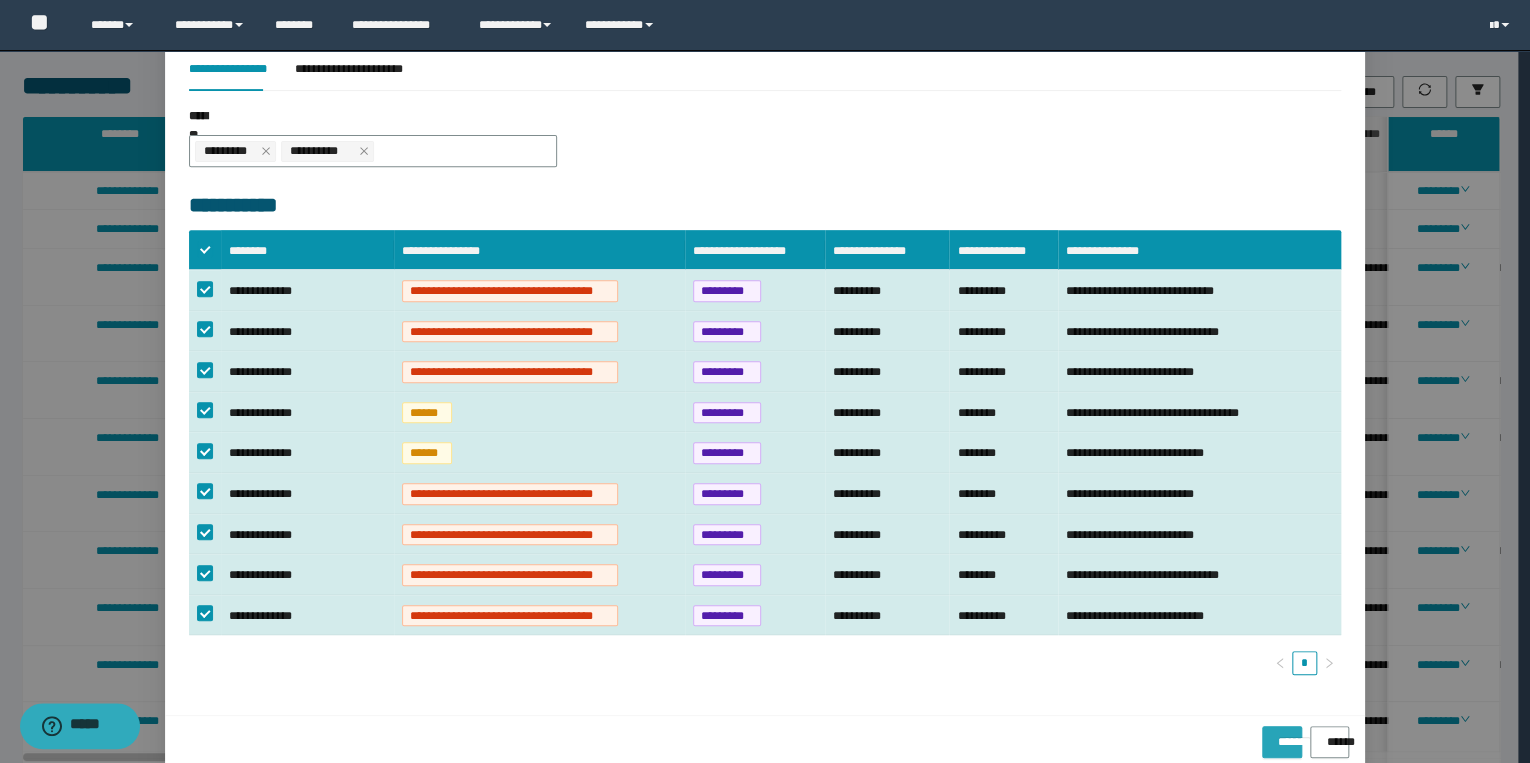 click on "*******" at bounding box center [1282, 735] 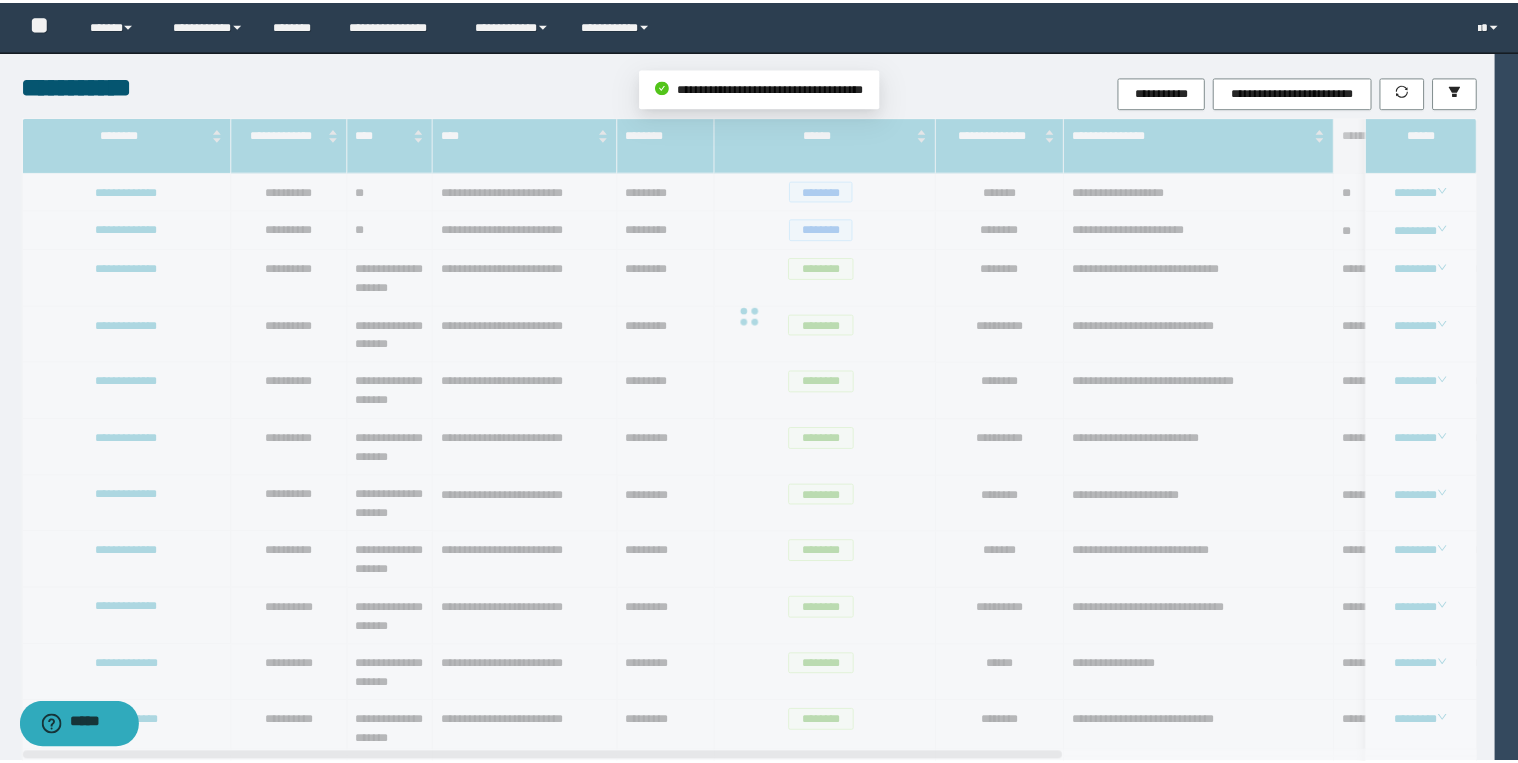 scroll, scrollTop: 213, scrollLeft: 0, axis: vertical 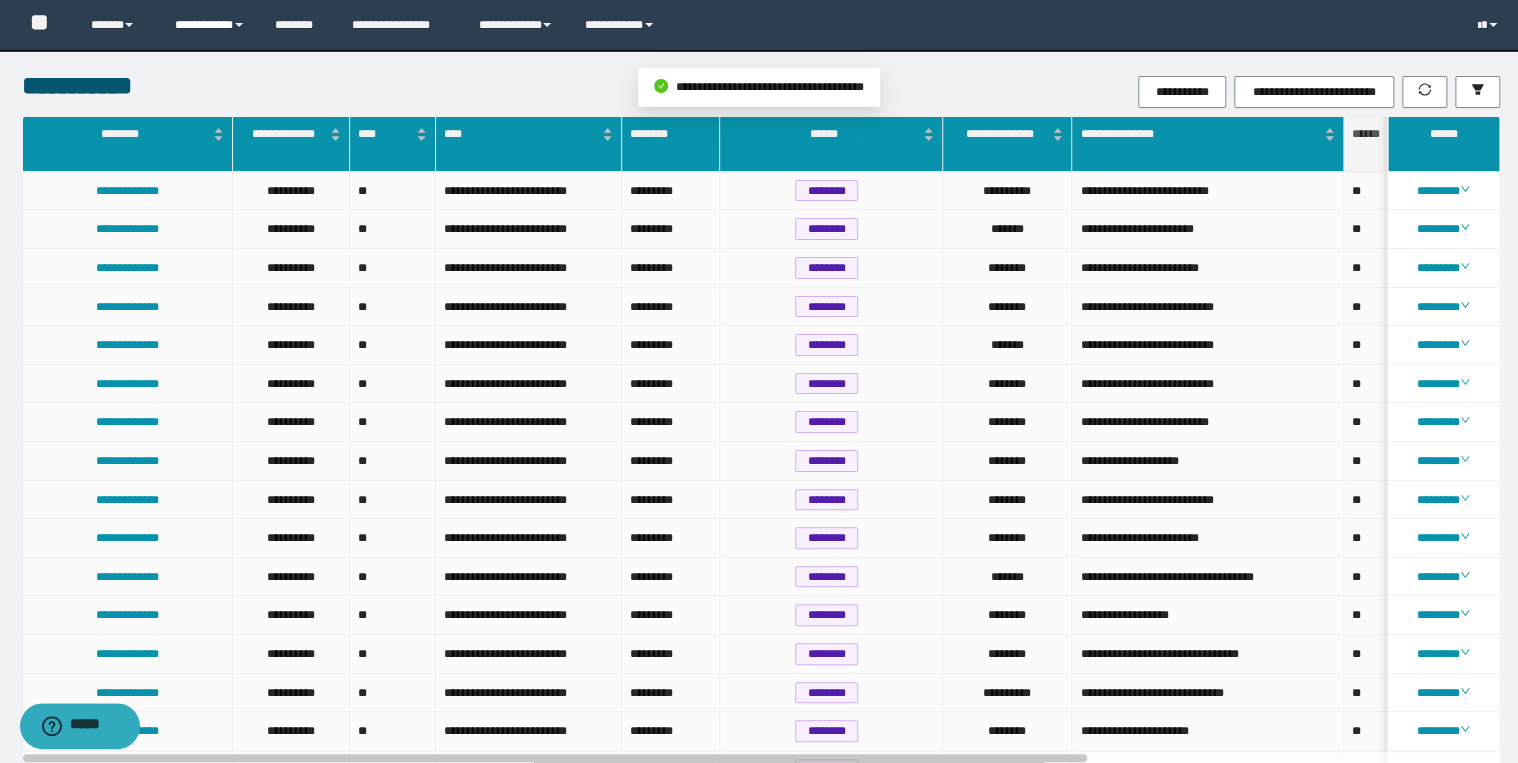 click on "**********" at bounding box center [210, 25] 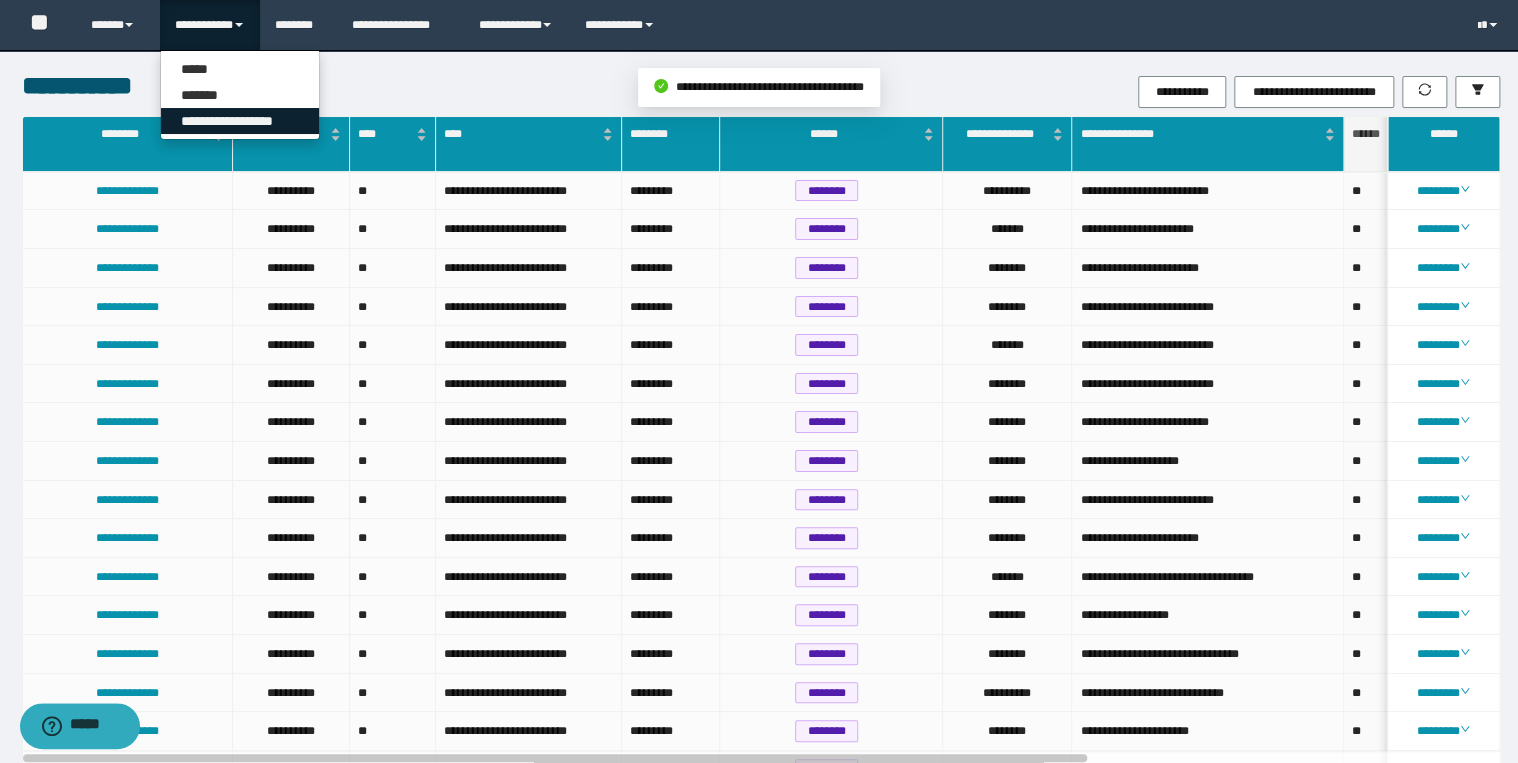 click on "**********" at bounding box center (240, 121) 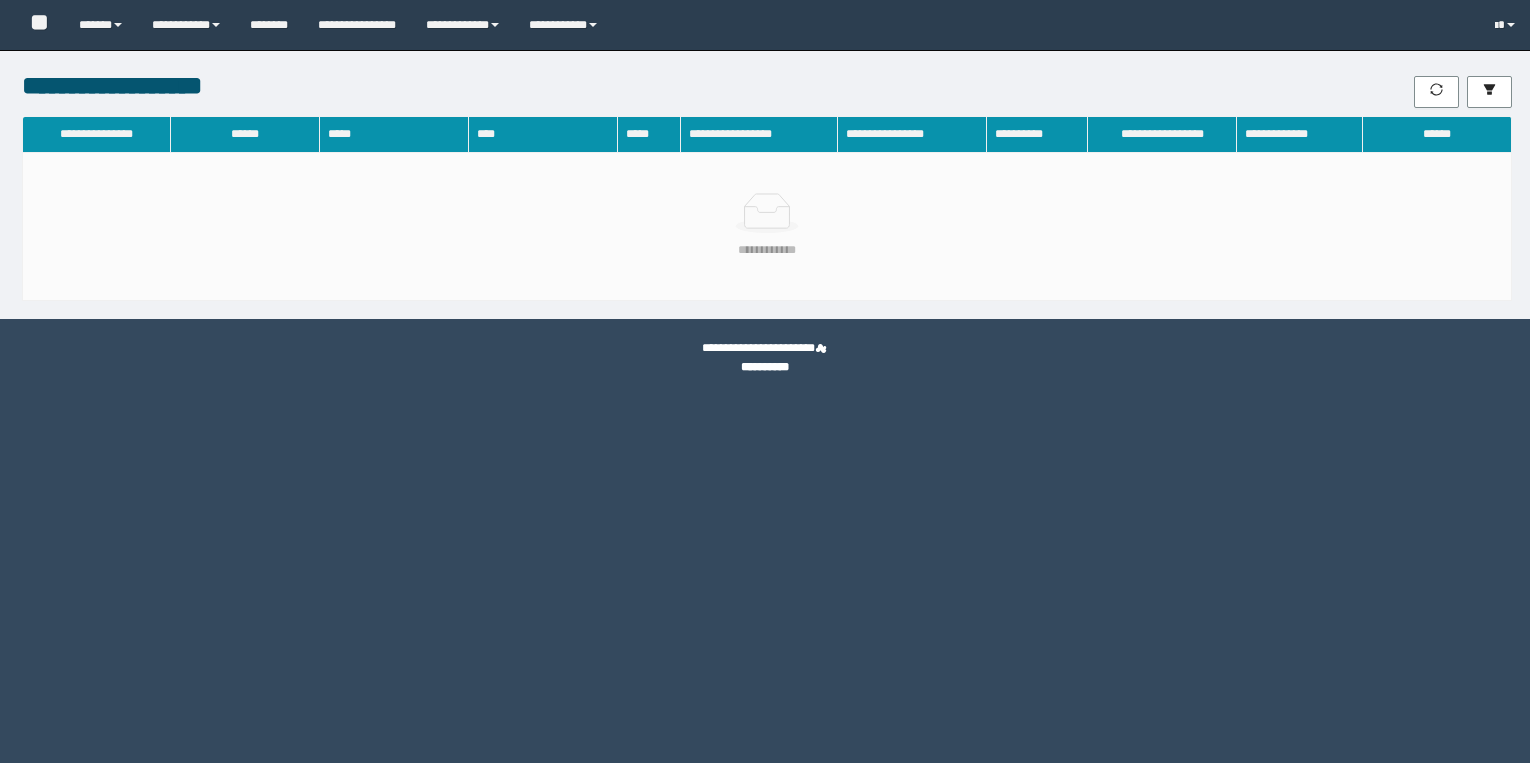 scroll, scrollTop: 0, scrollLeft: 0, axis: both 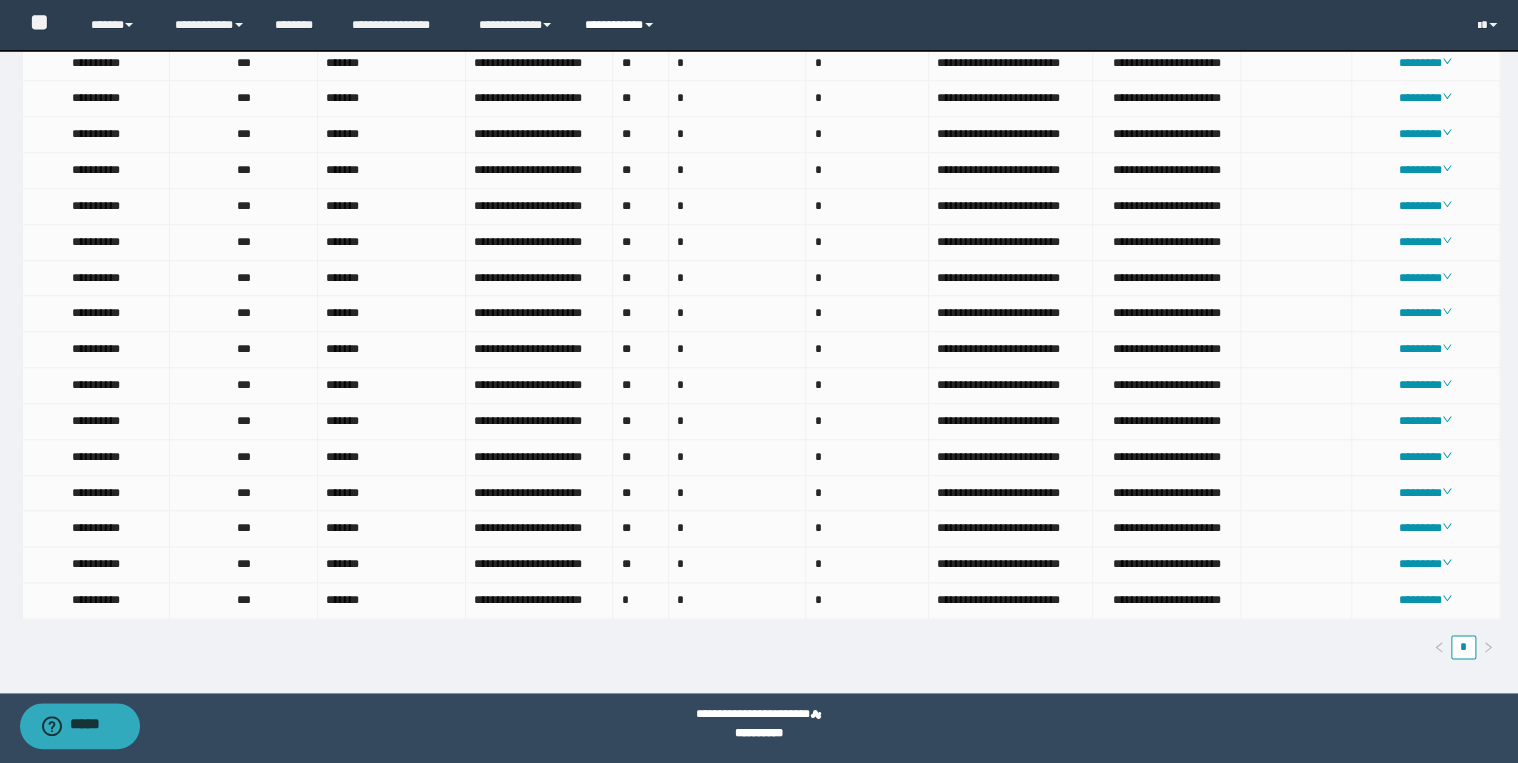 click on "**********" at bounding box center [622, 25] 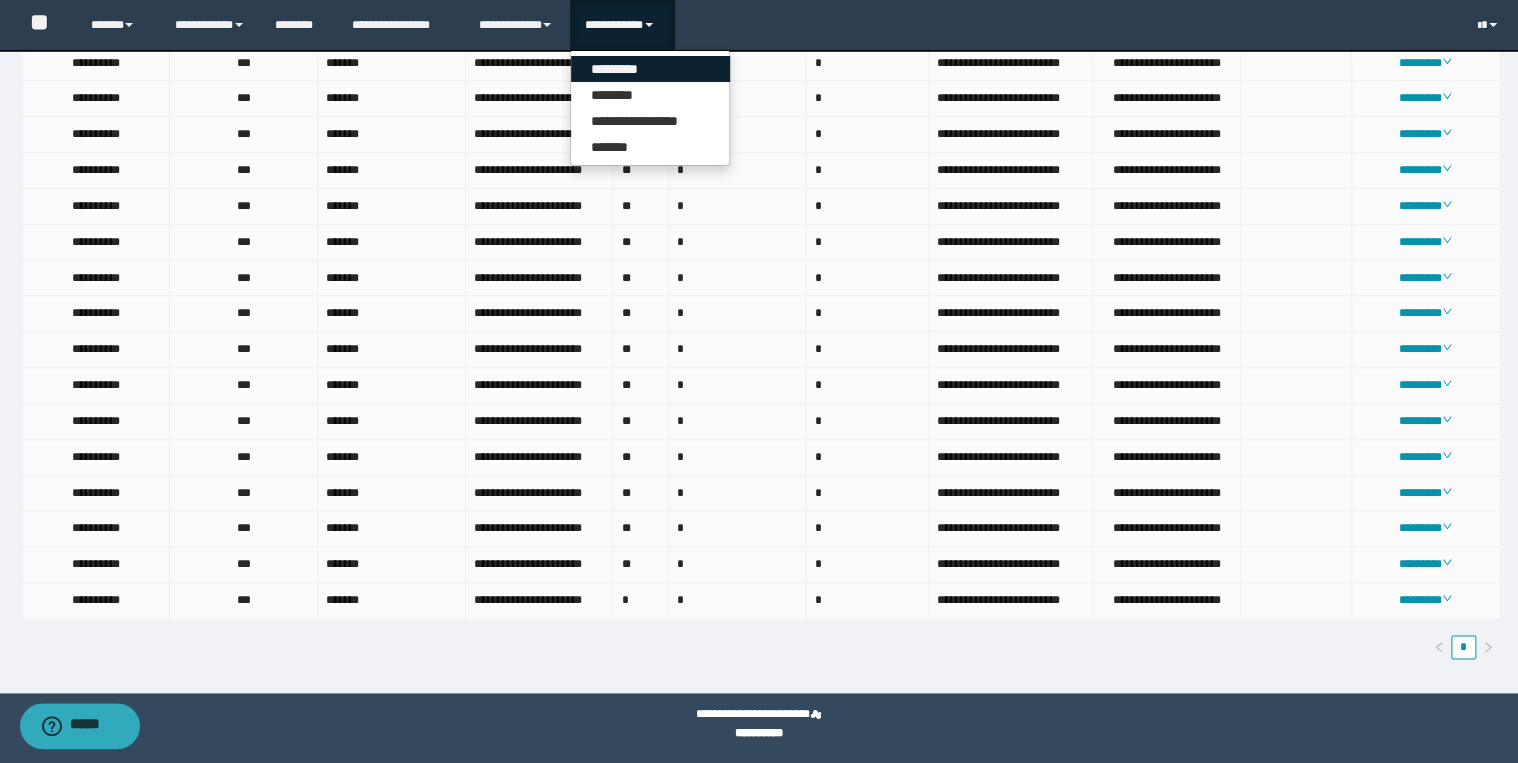click on "*********" at bounding box center [650, 69] 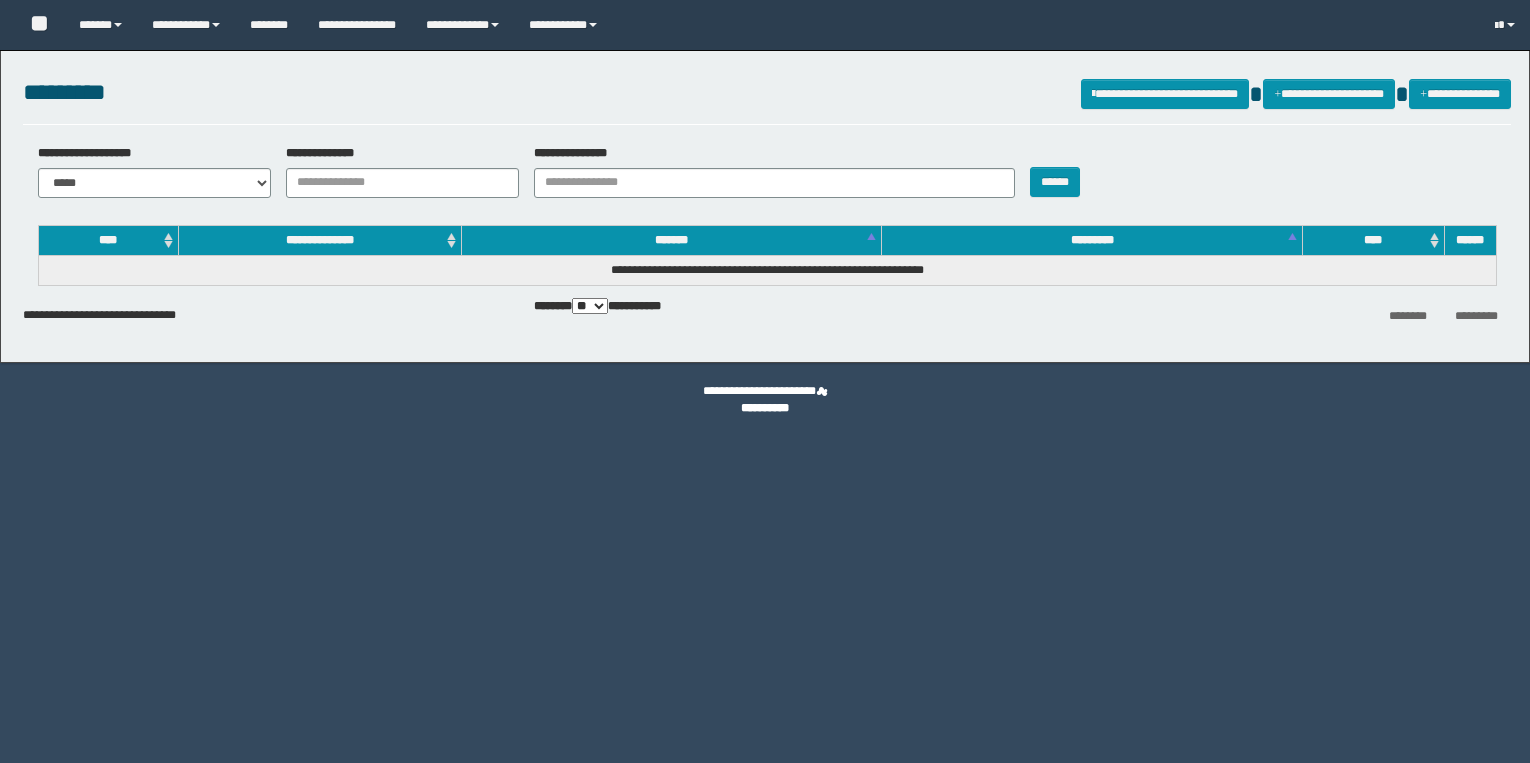 scroll, scrollTop: 0, scrollLeft: 0, axis: both 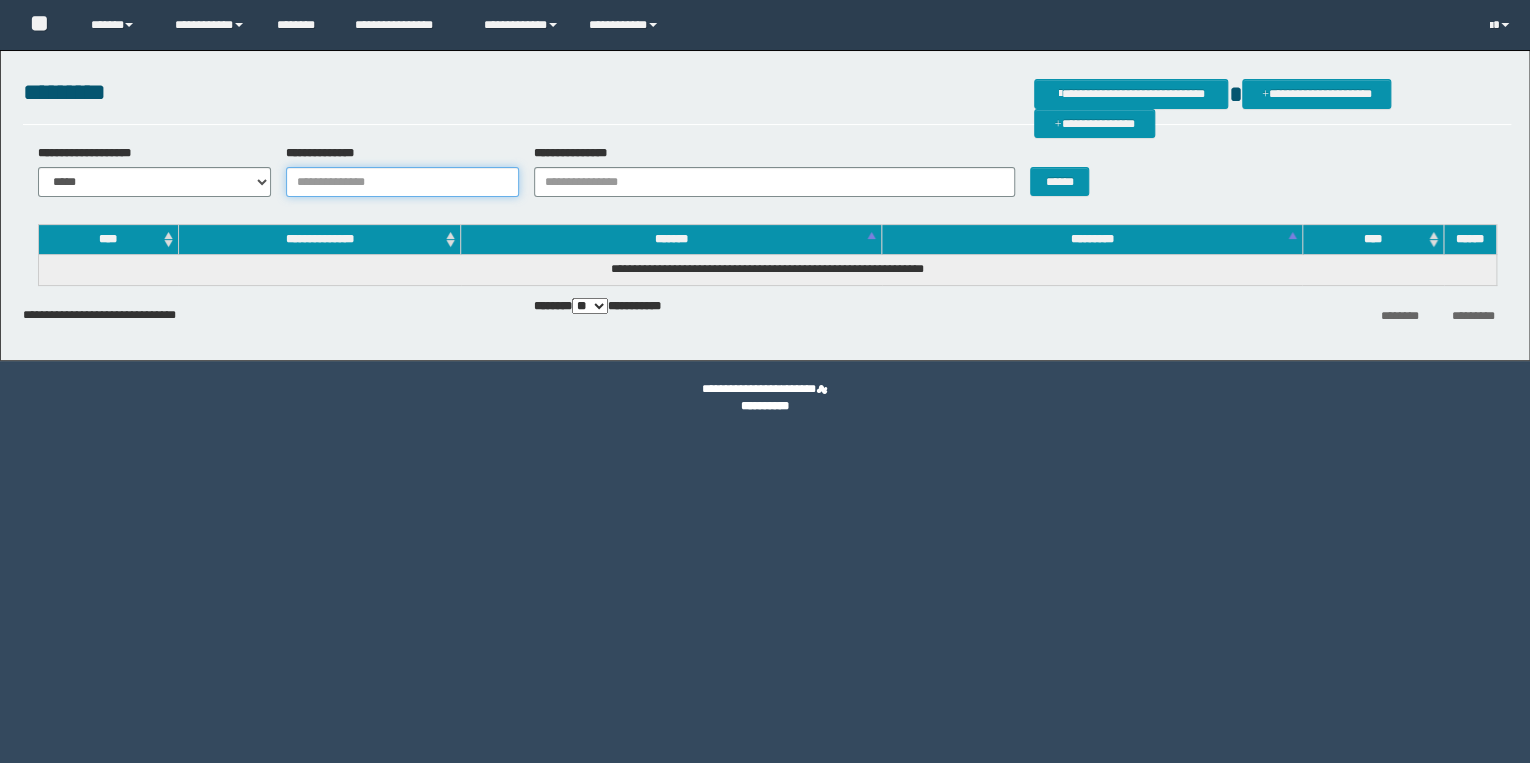 click on "**********" at bounding box center [402, 182] 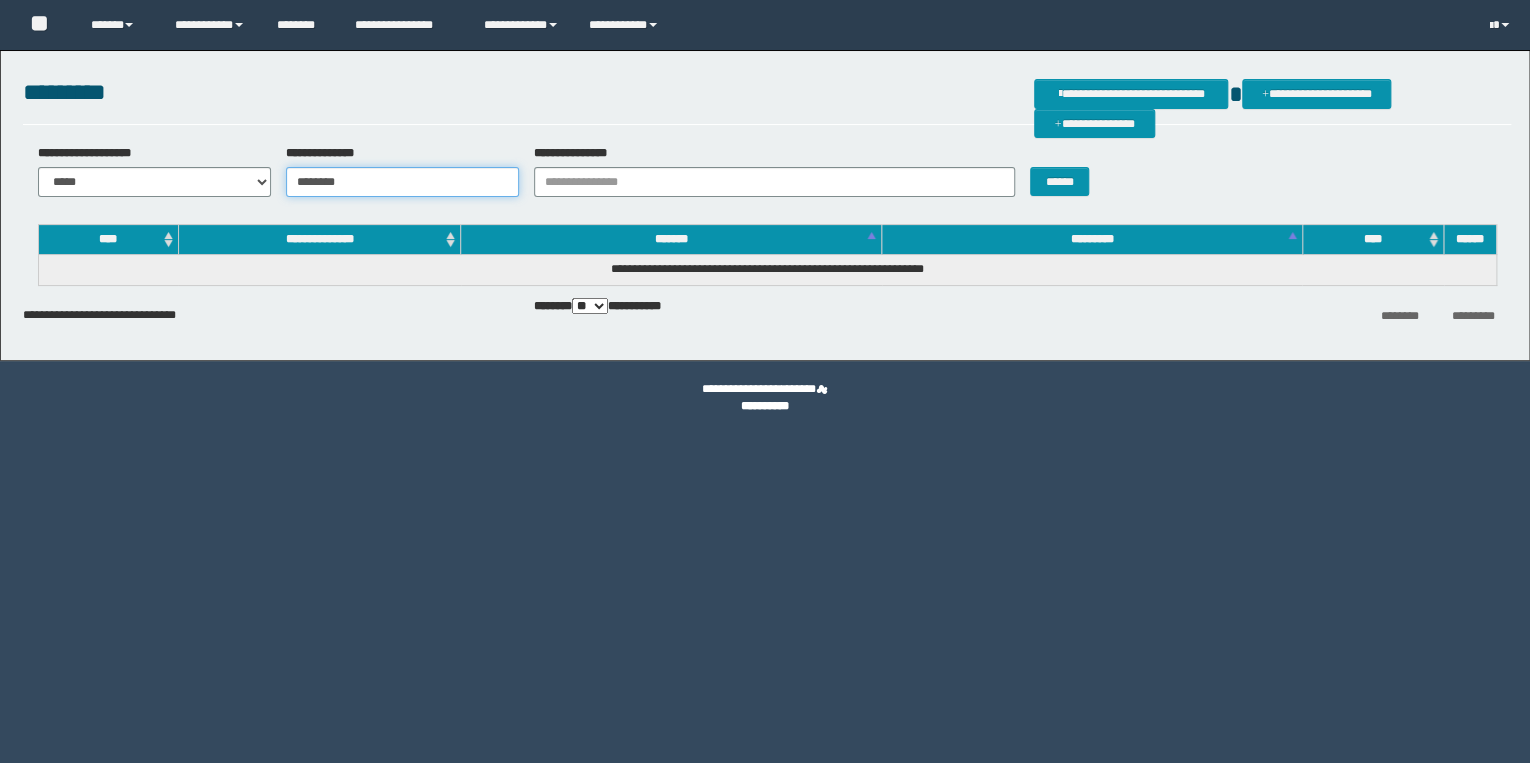scroll, scrollTop: 0, scrollLeft: 0, axis: both 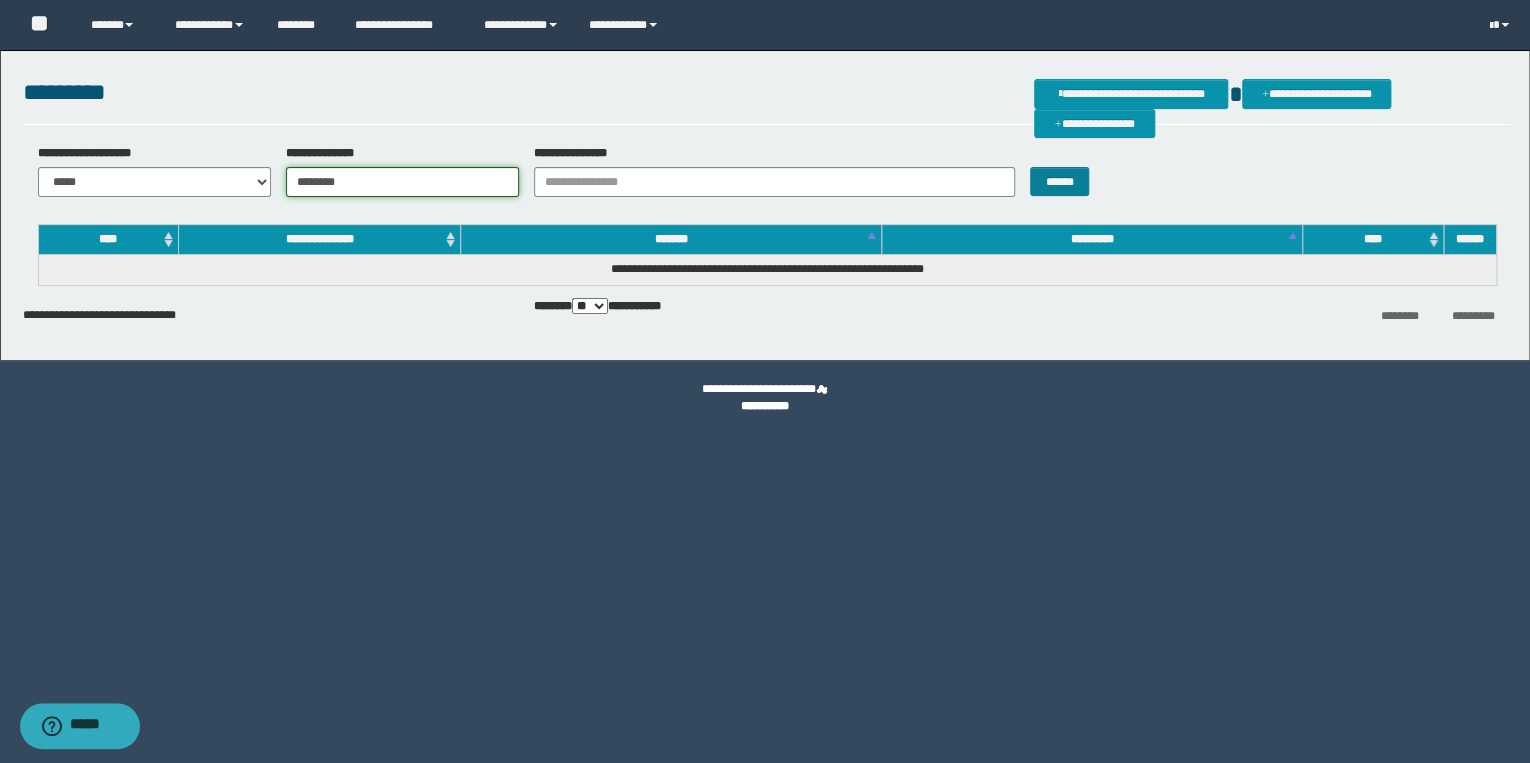 type on "********" 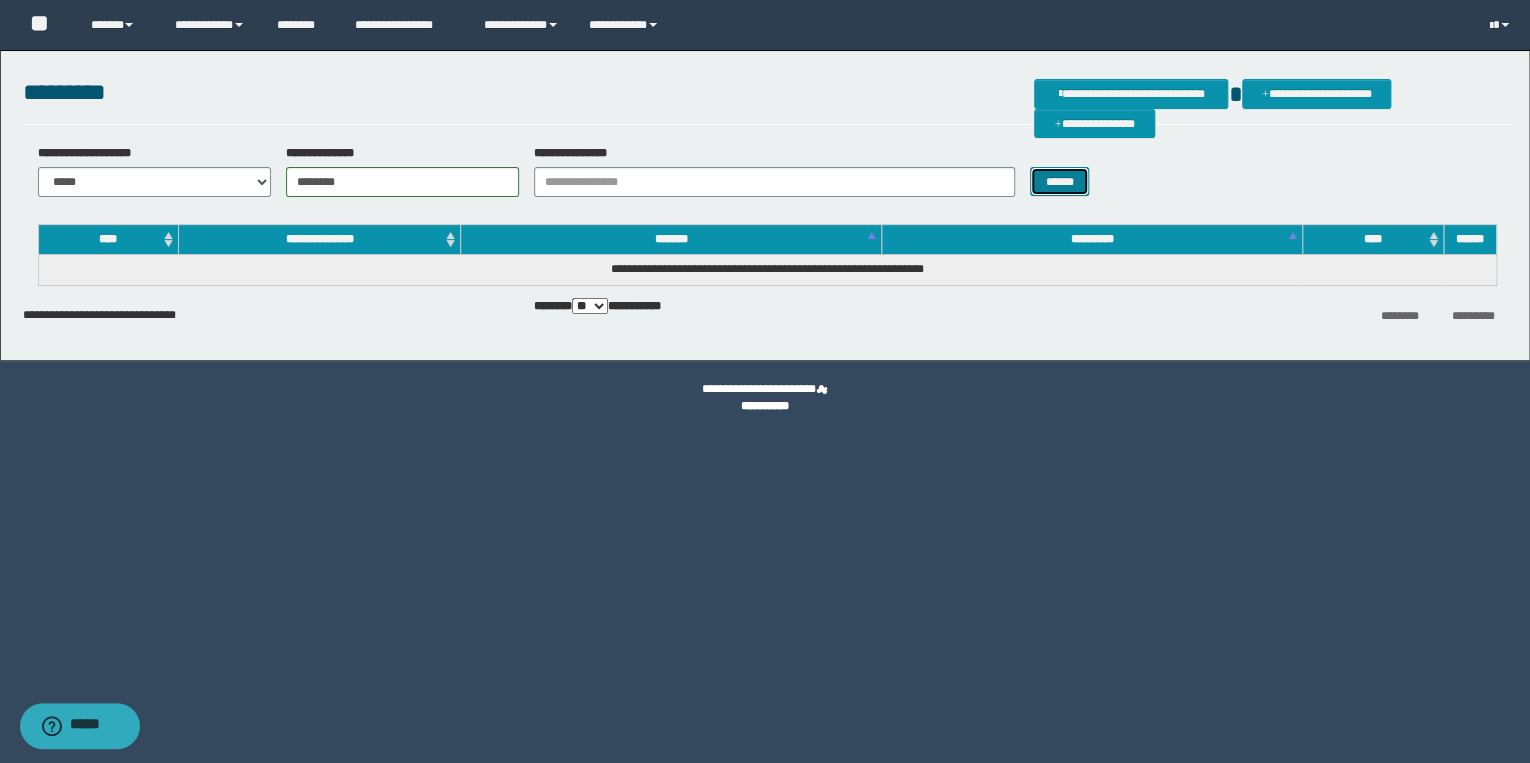 click on "******" at bounding box center (1059, 182) 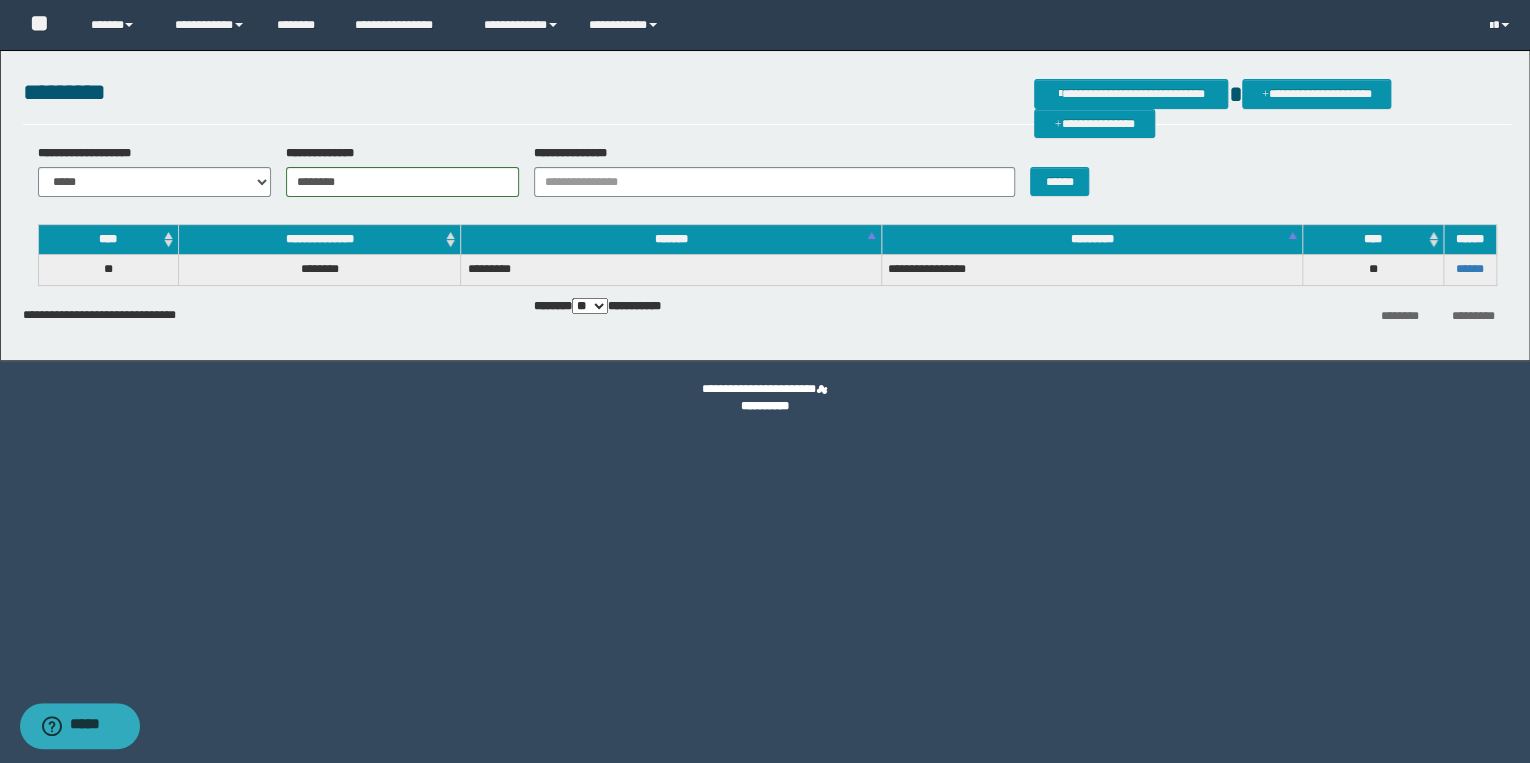 click on "******" at bounding box center [1470, 270] 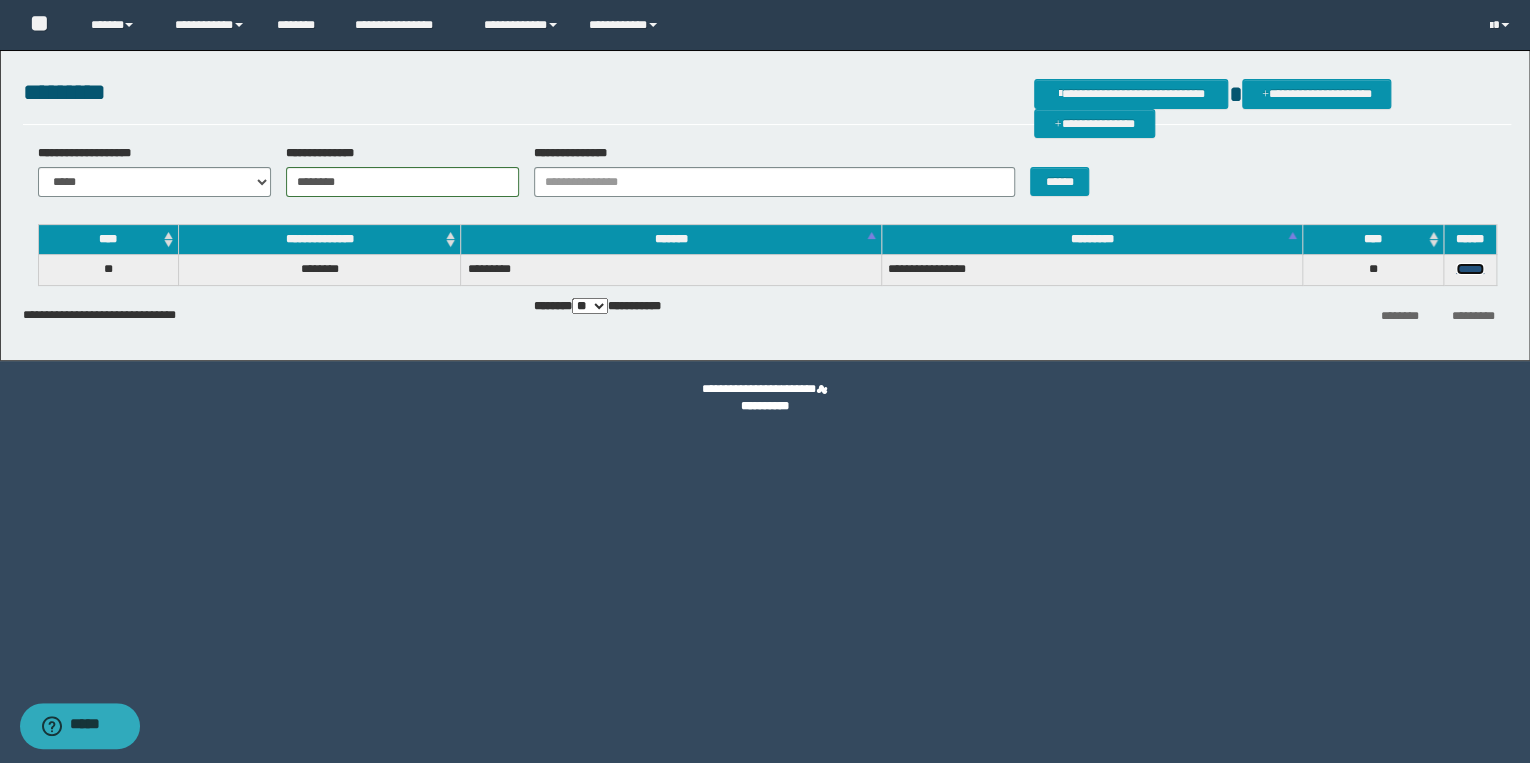 click on "******" at bounding box center (1470, 269) 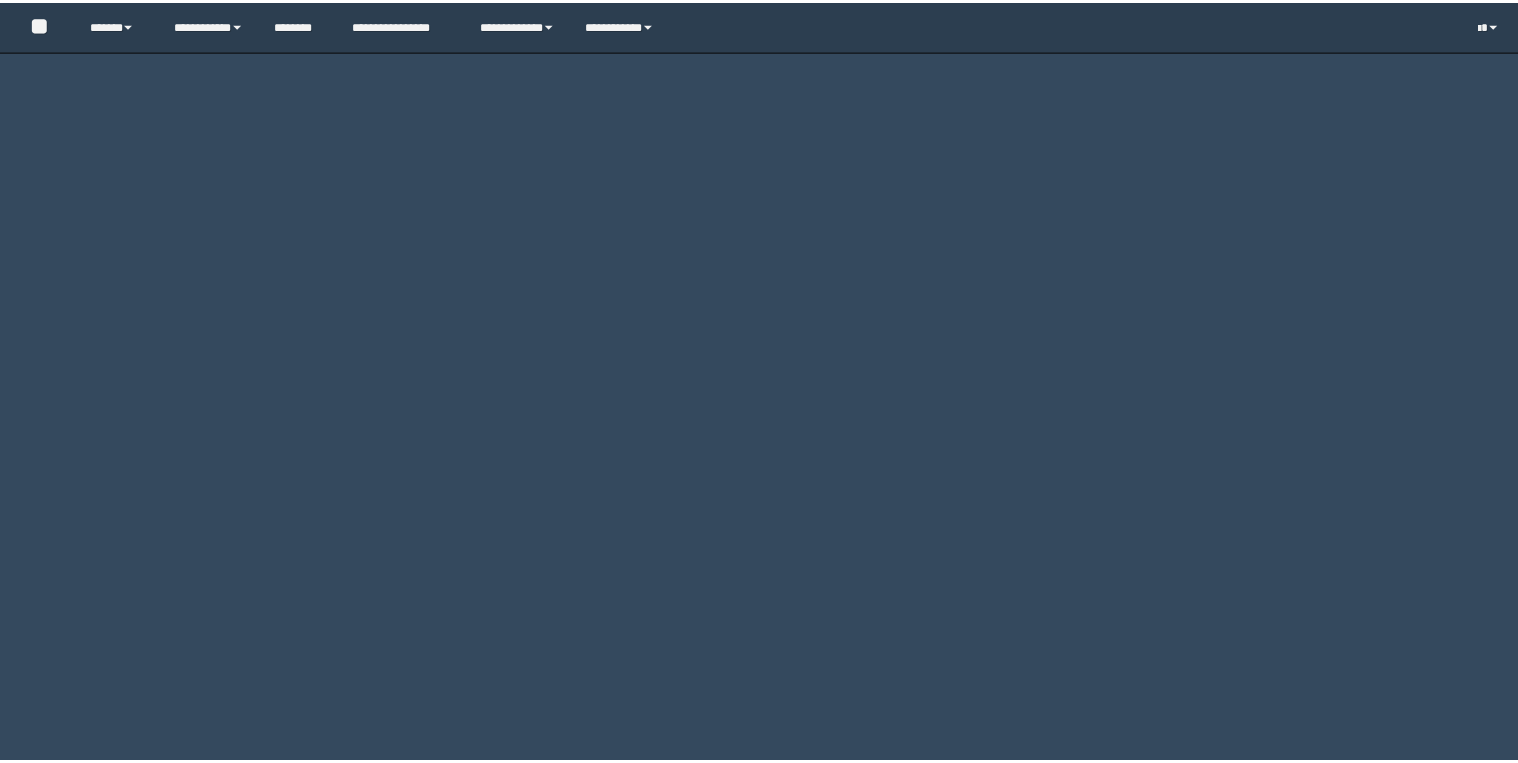 scroll, scrollTop: 0, scrollLeft: 0, axis: both 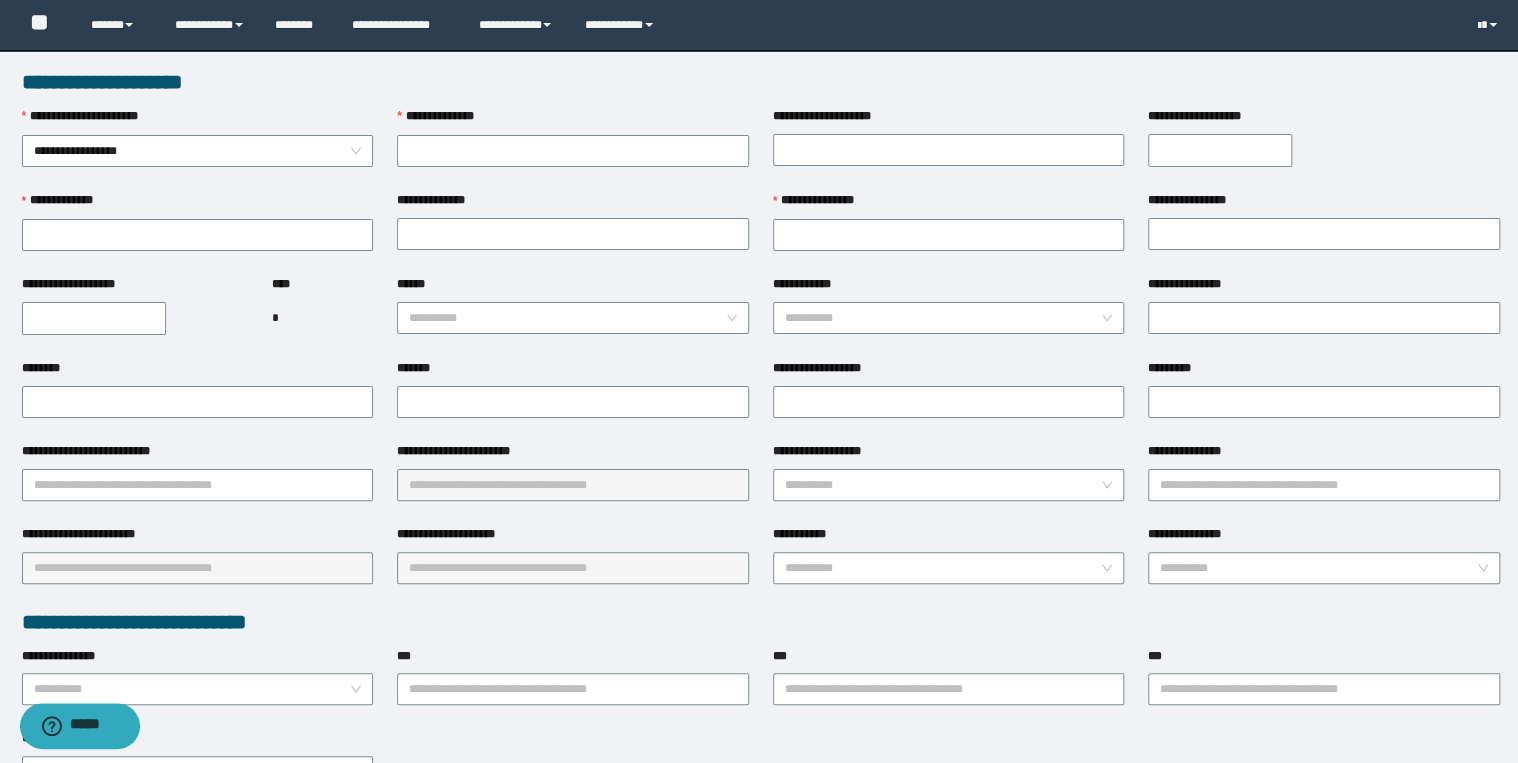 click on "**********" at bounding box center (573, 317) 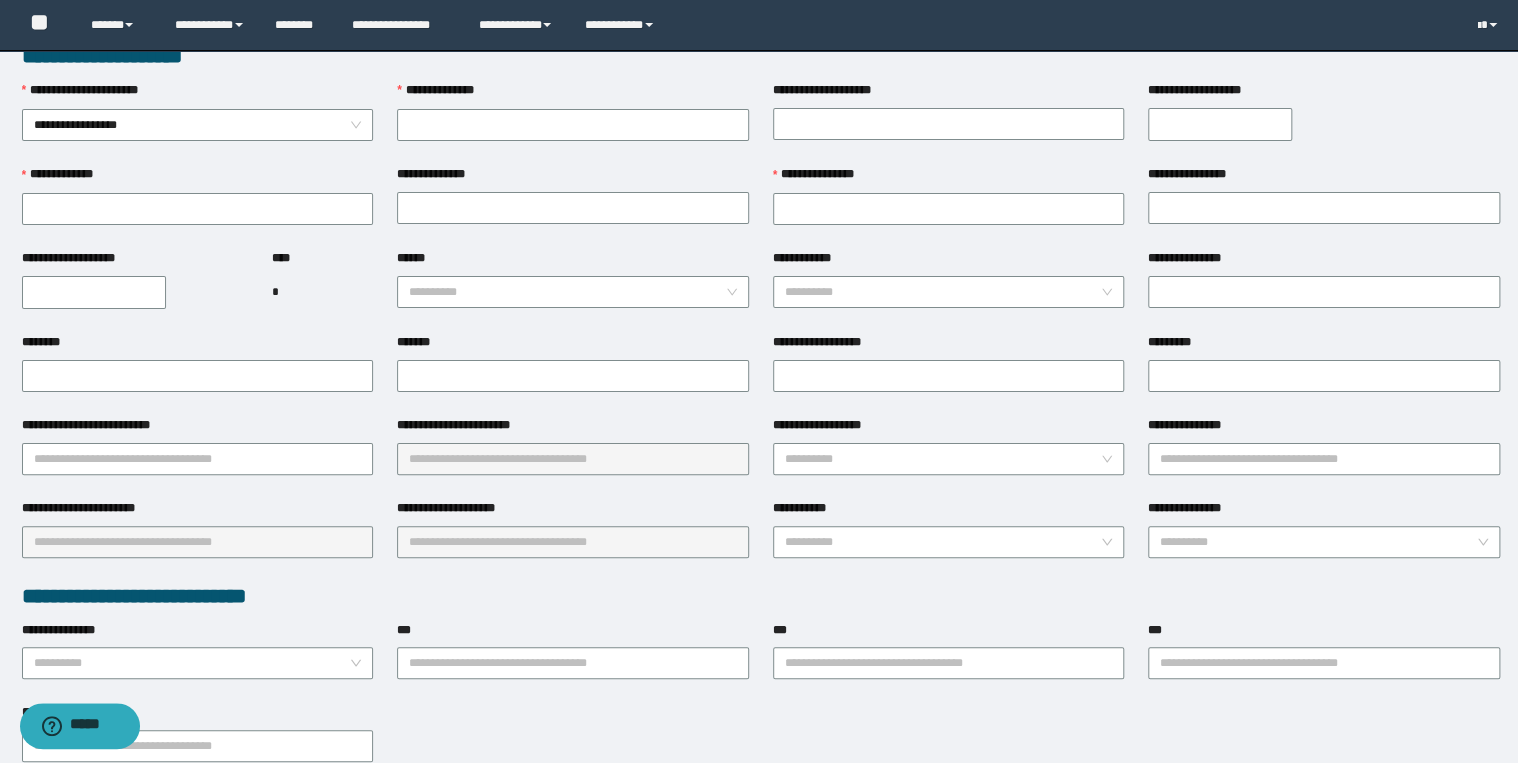 scroll, scrollTop: 0, scrollLeft: 0, axis: both 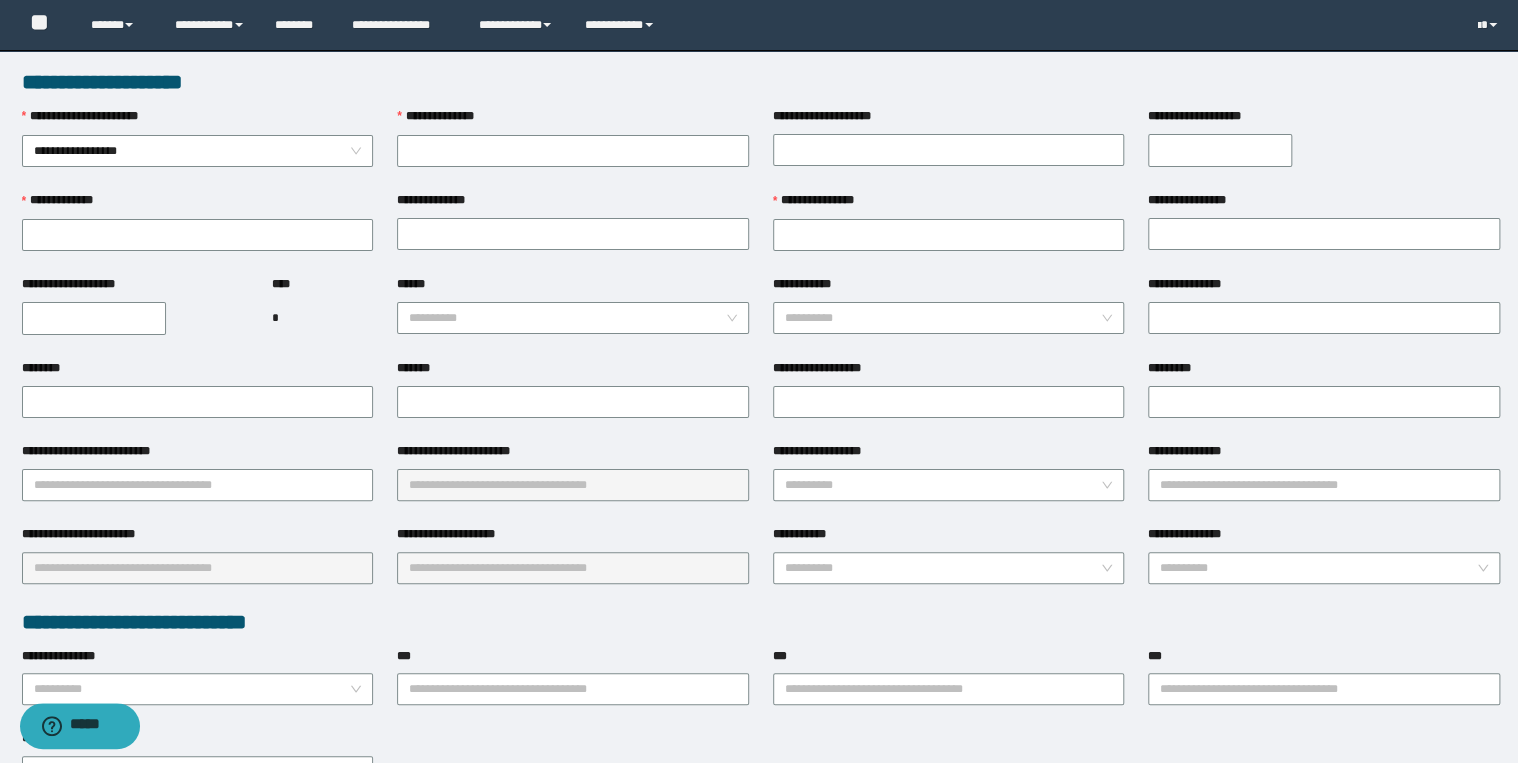 type on "********" 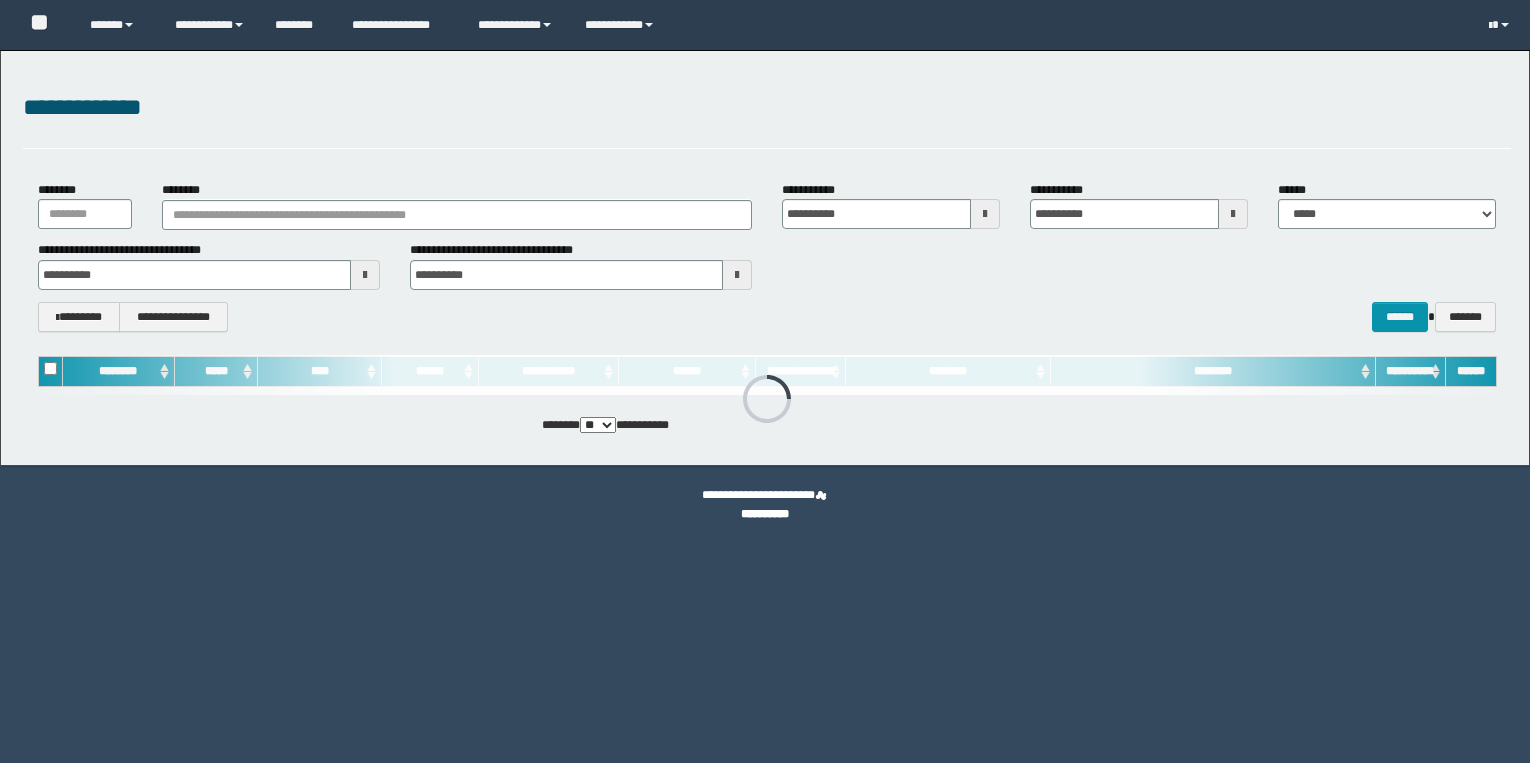 scroll, scrollTop: 0, scrollLeft: 0, axis: both 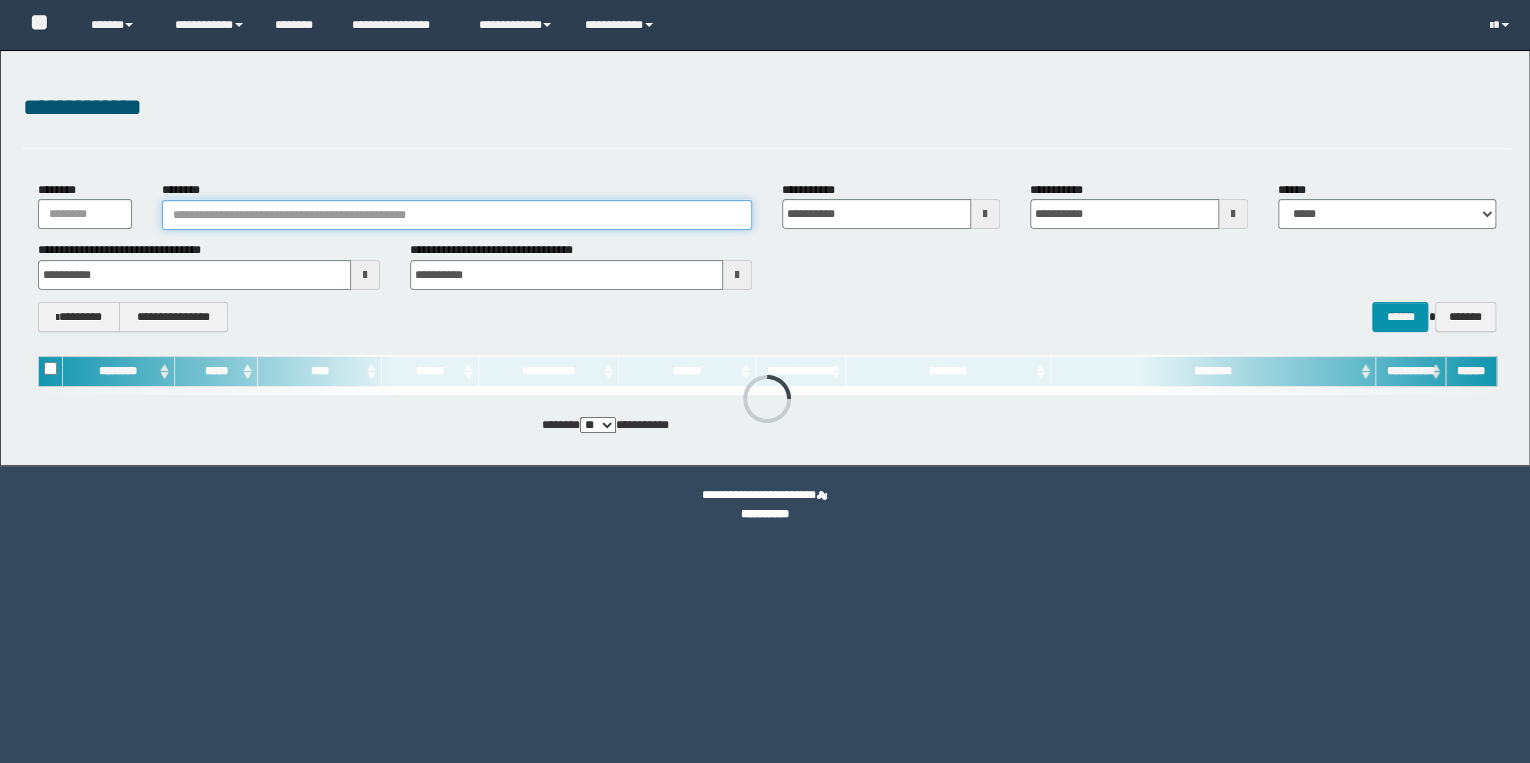click on "********" at bounding box center [457, 215] 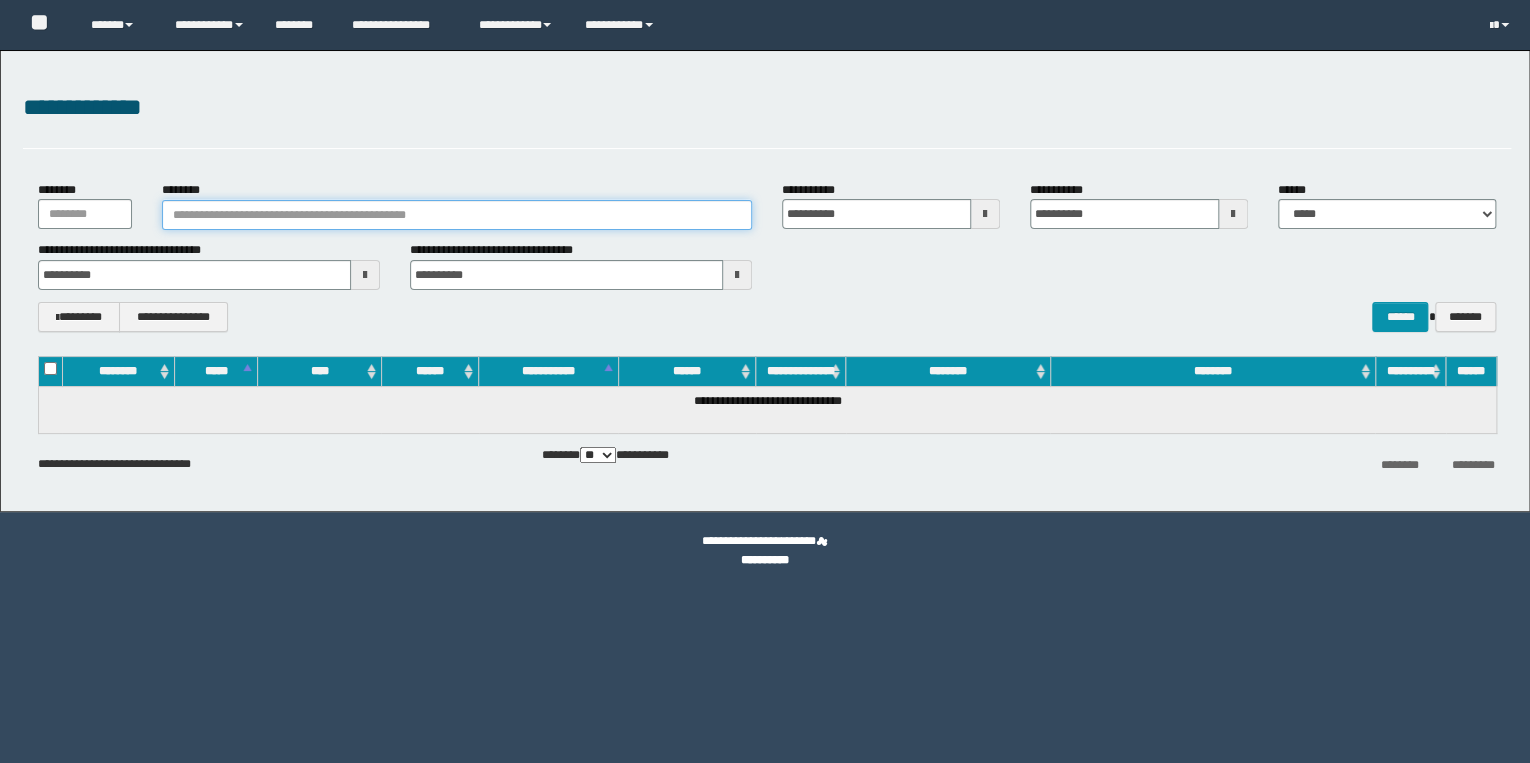 scroll, scrollTop: 0, scrollLeft: 0, axis: both 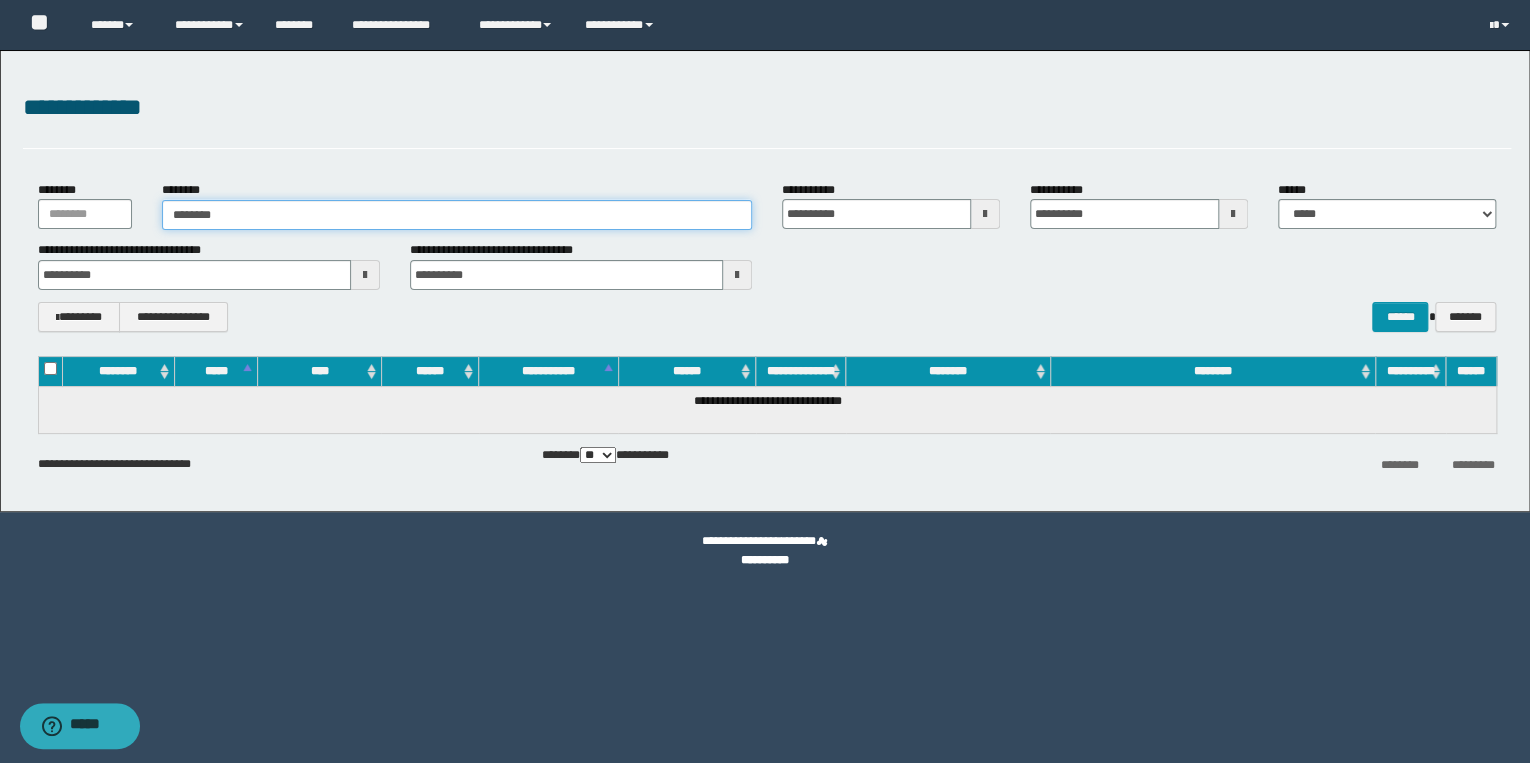 type on "********" 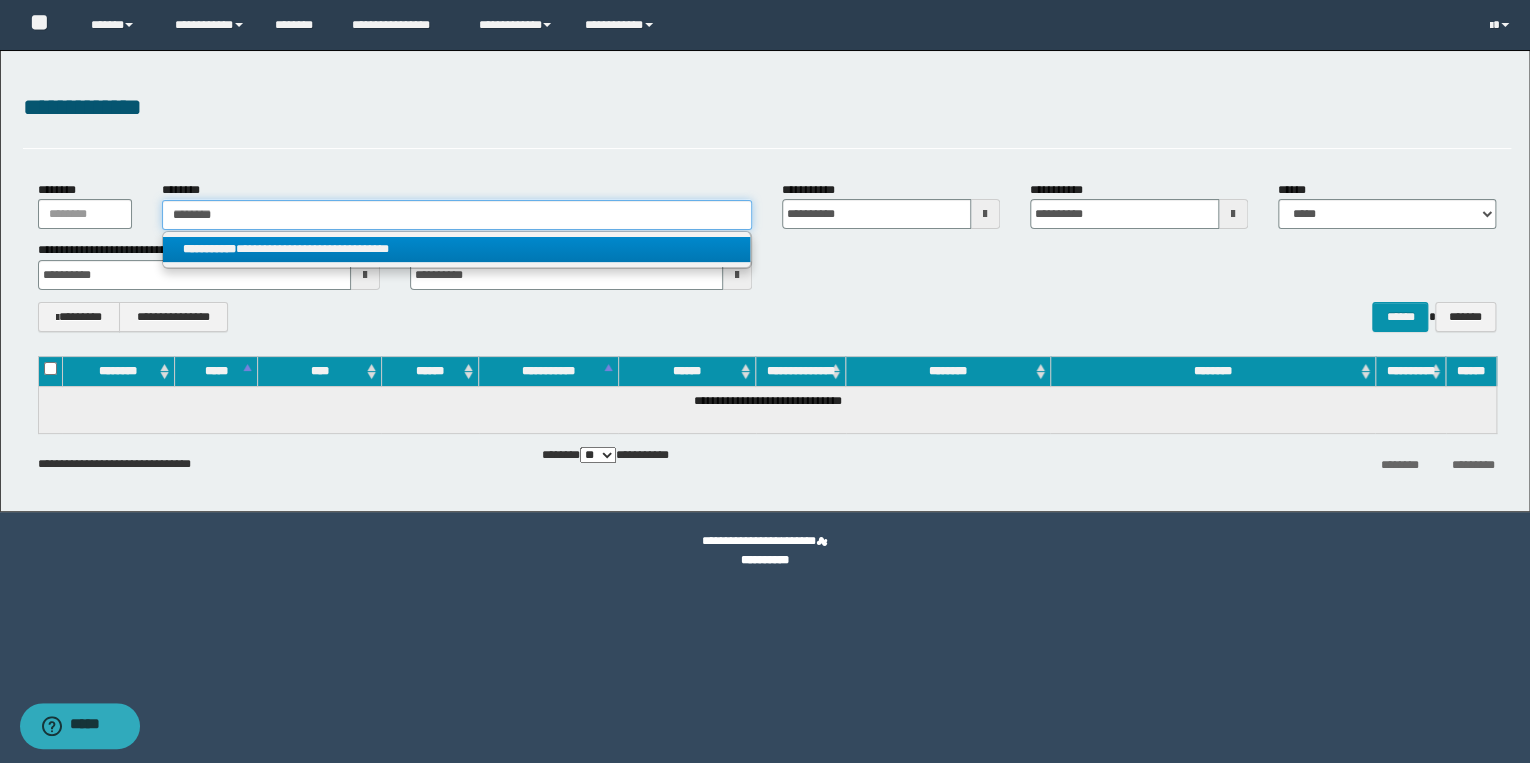 type on "********" 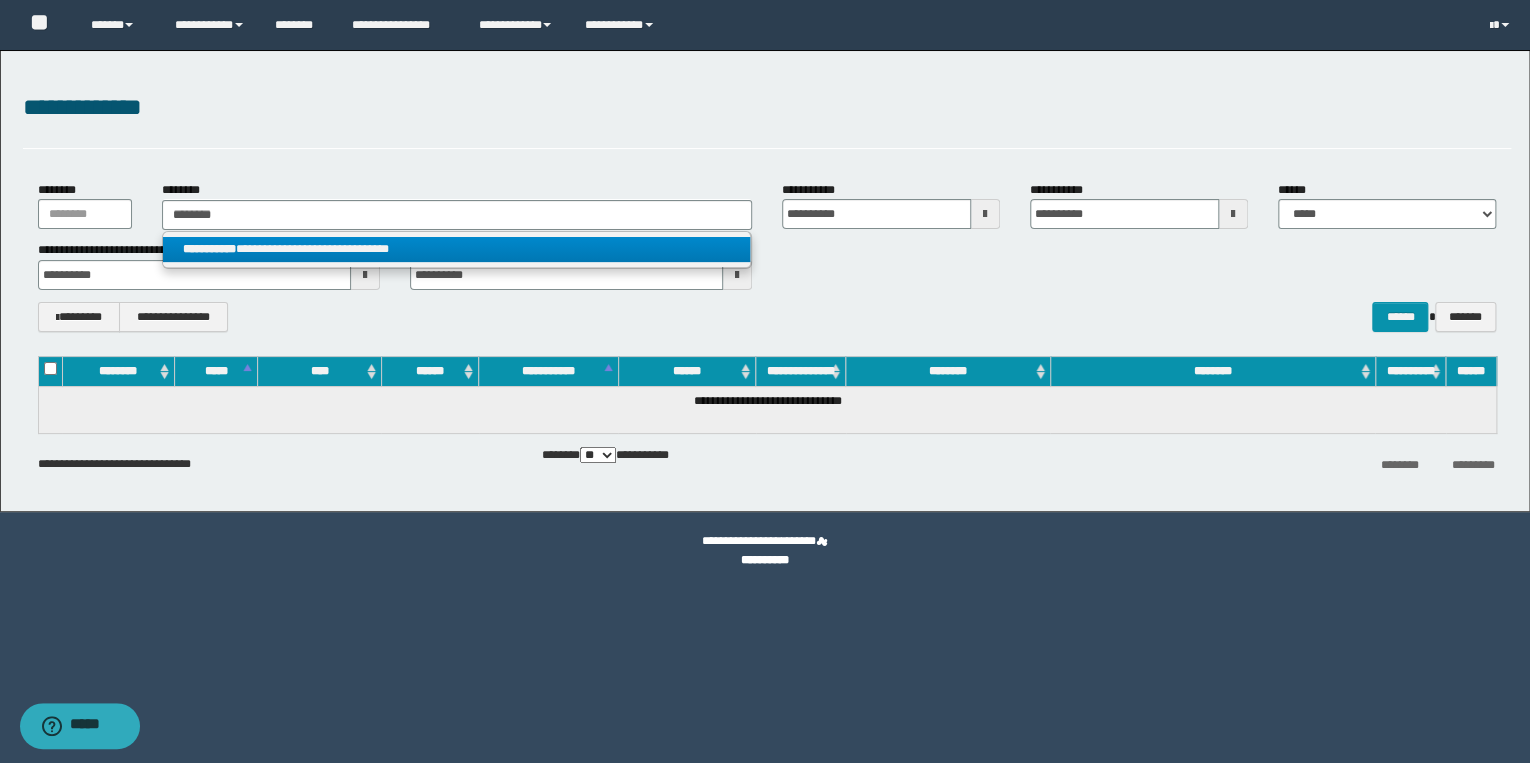click on "**********" at bounding box center (457, 249) 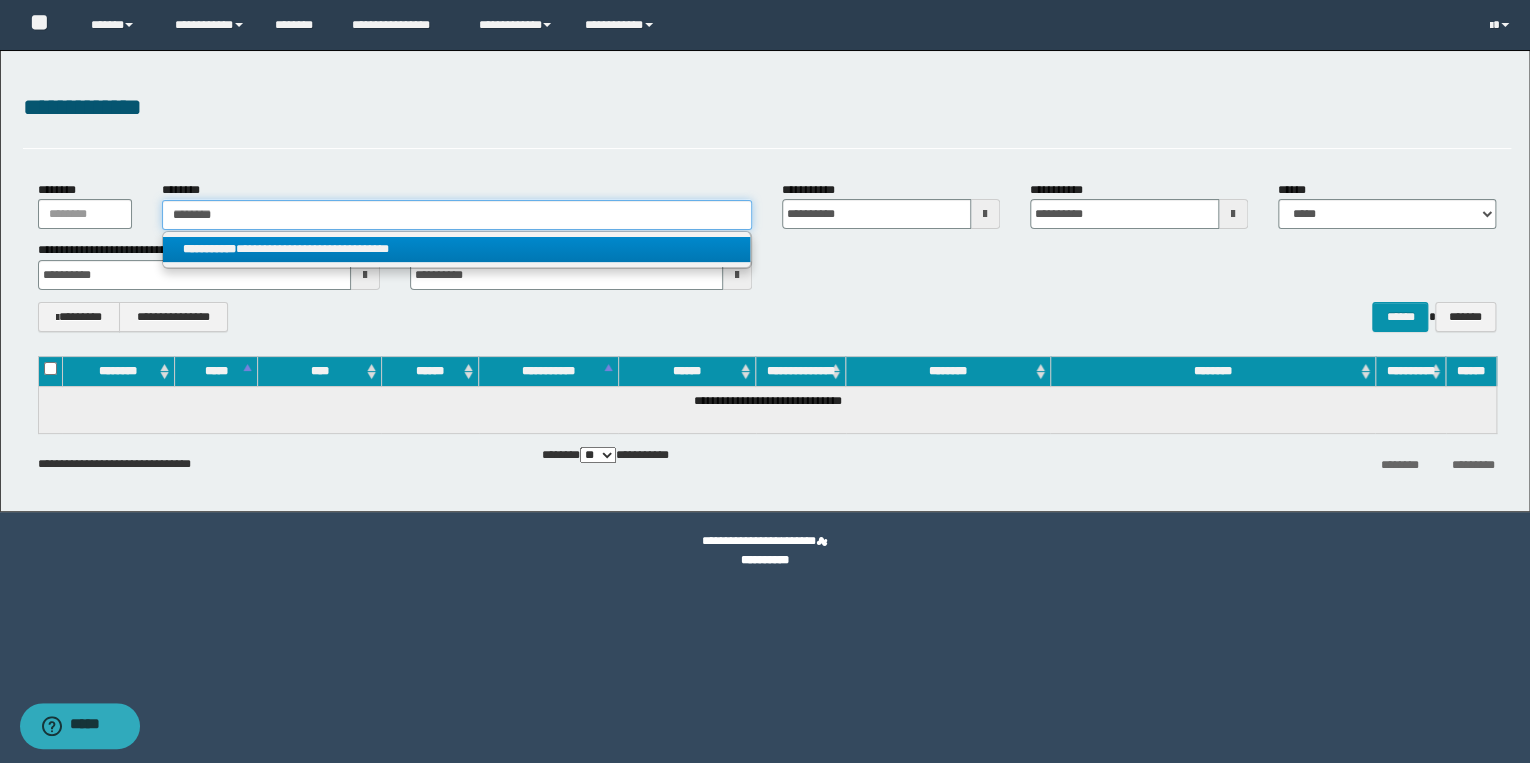 type 